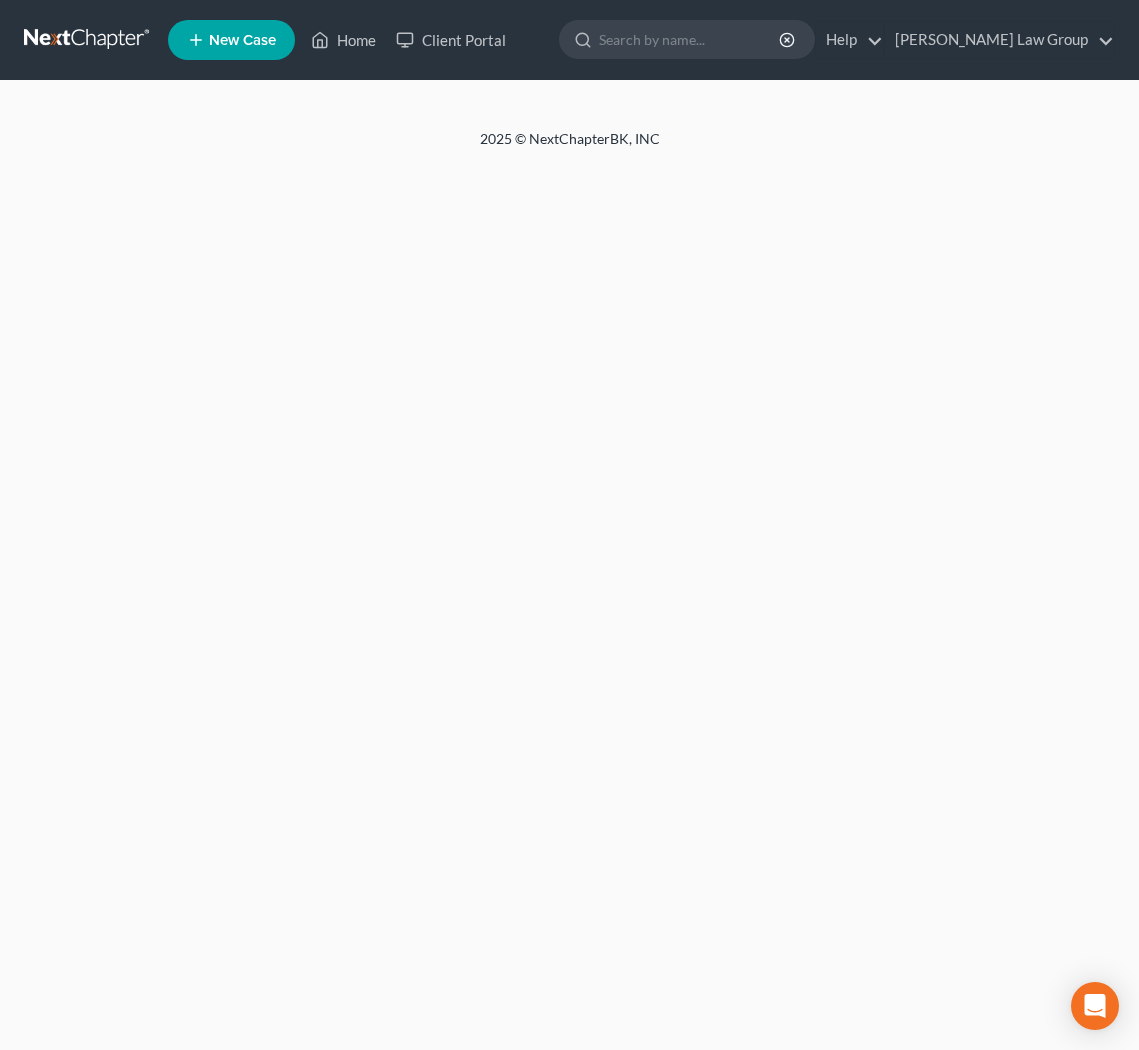 scroll, scrollTop: 0, scrollLeft: 0, axis: both 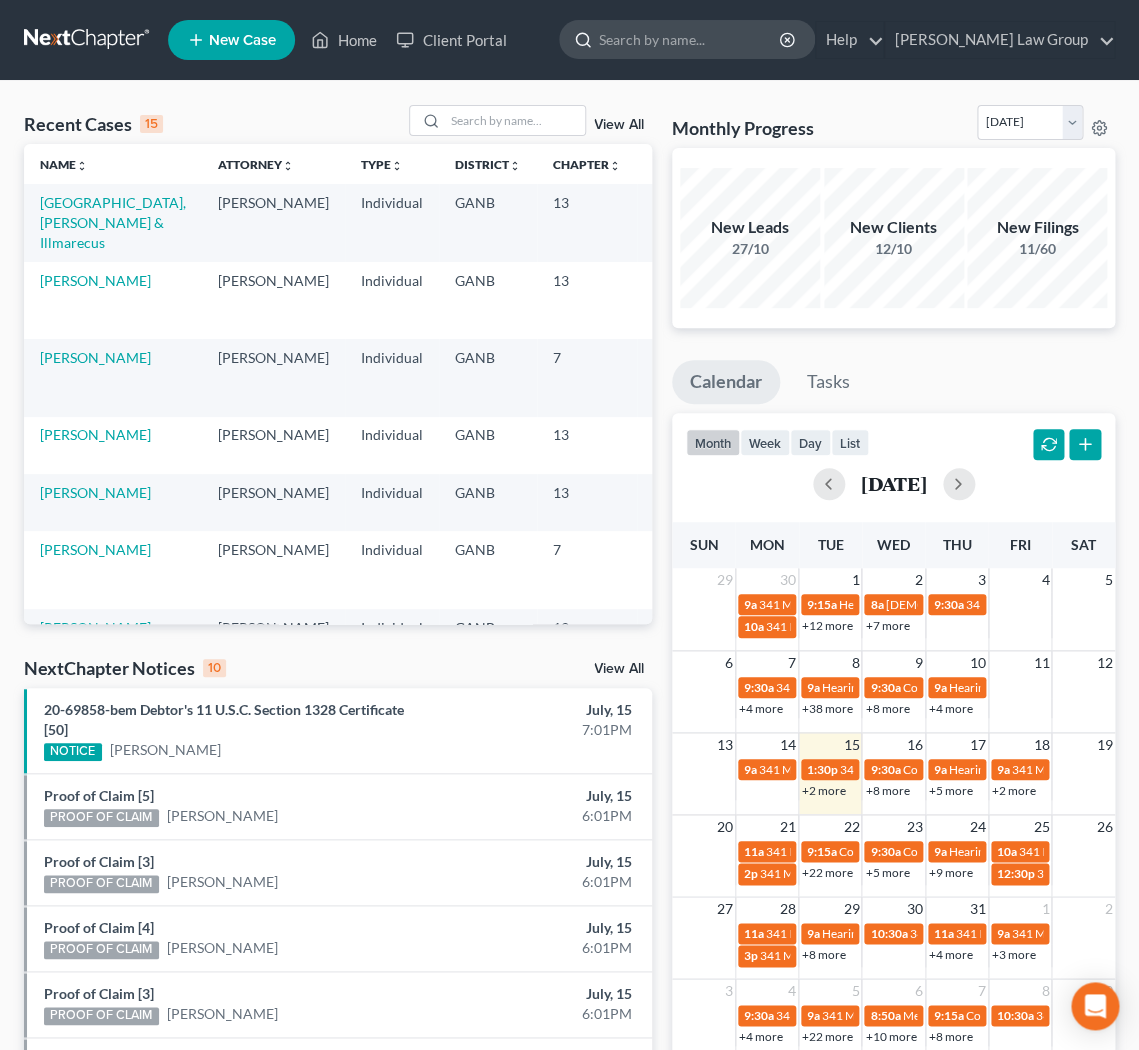 click at bounding box center (690, 39) 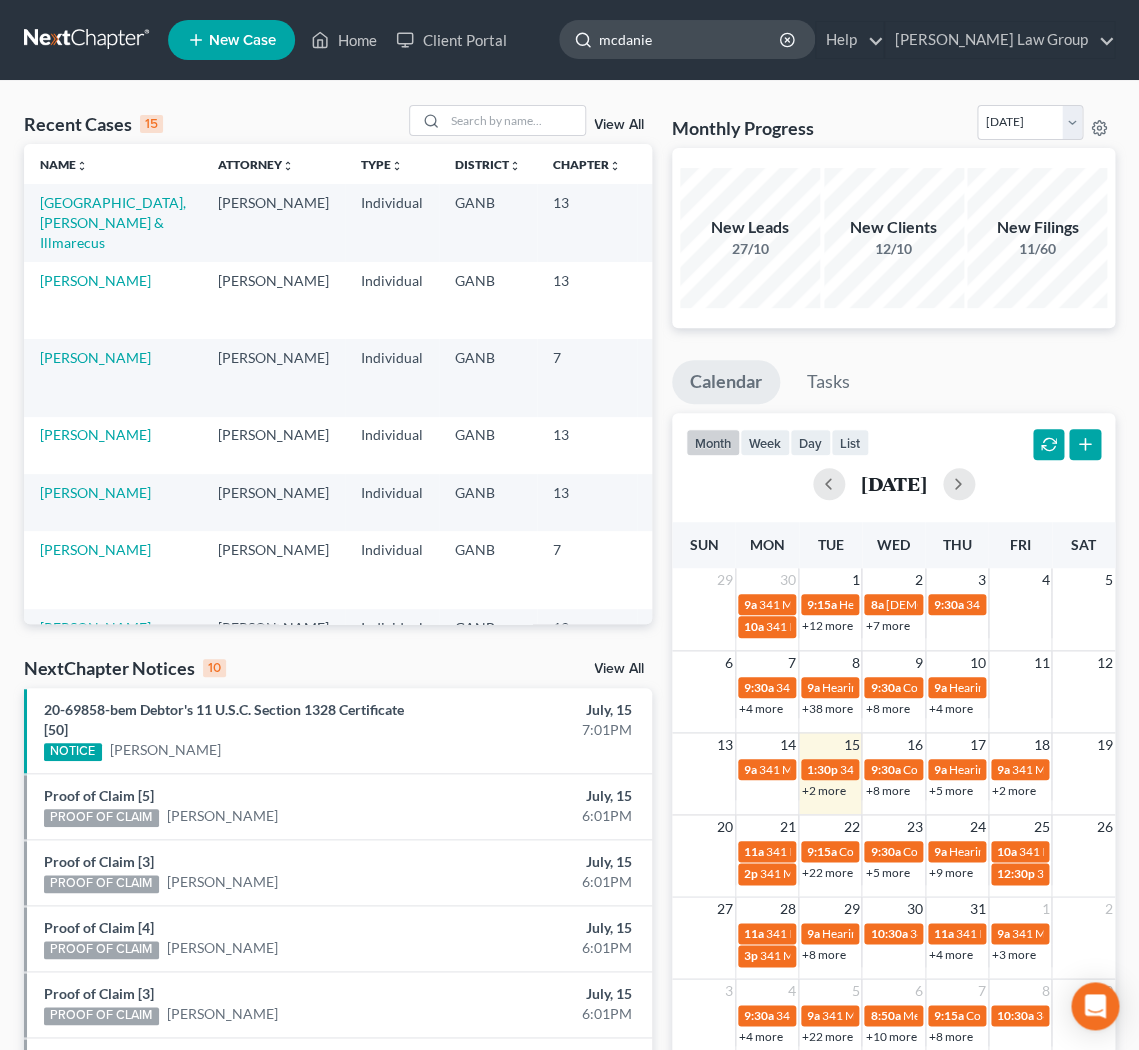 type on "[PERSON_NAME]" 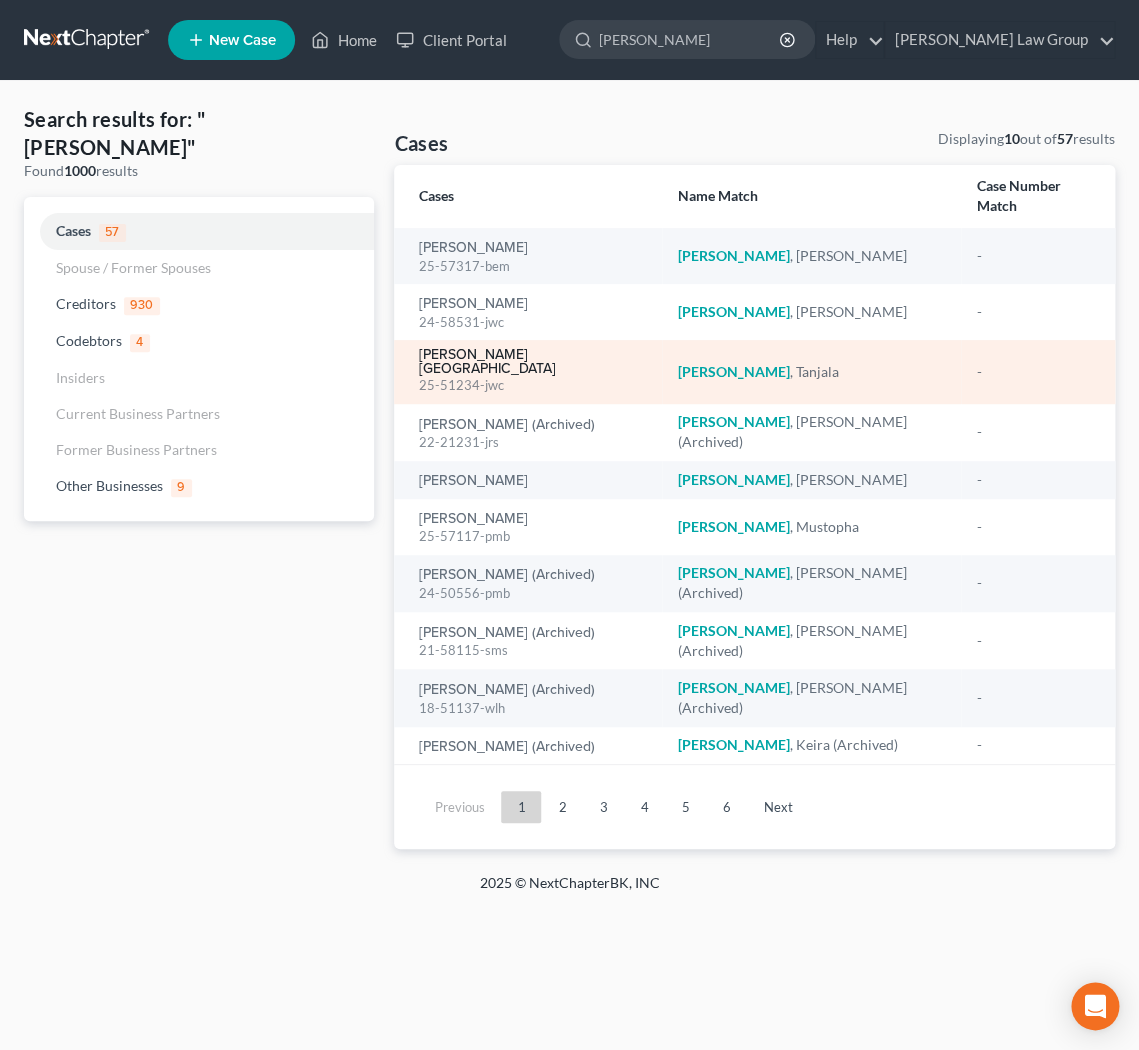 click on "[PERSON_NAME][GEOGRAPHIC_DATA]" at bounding box center (532, 362) 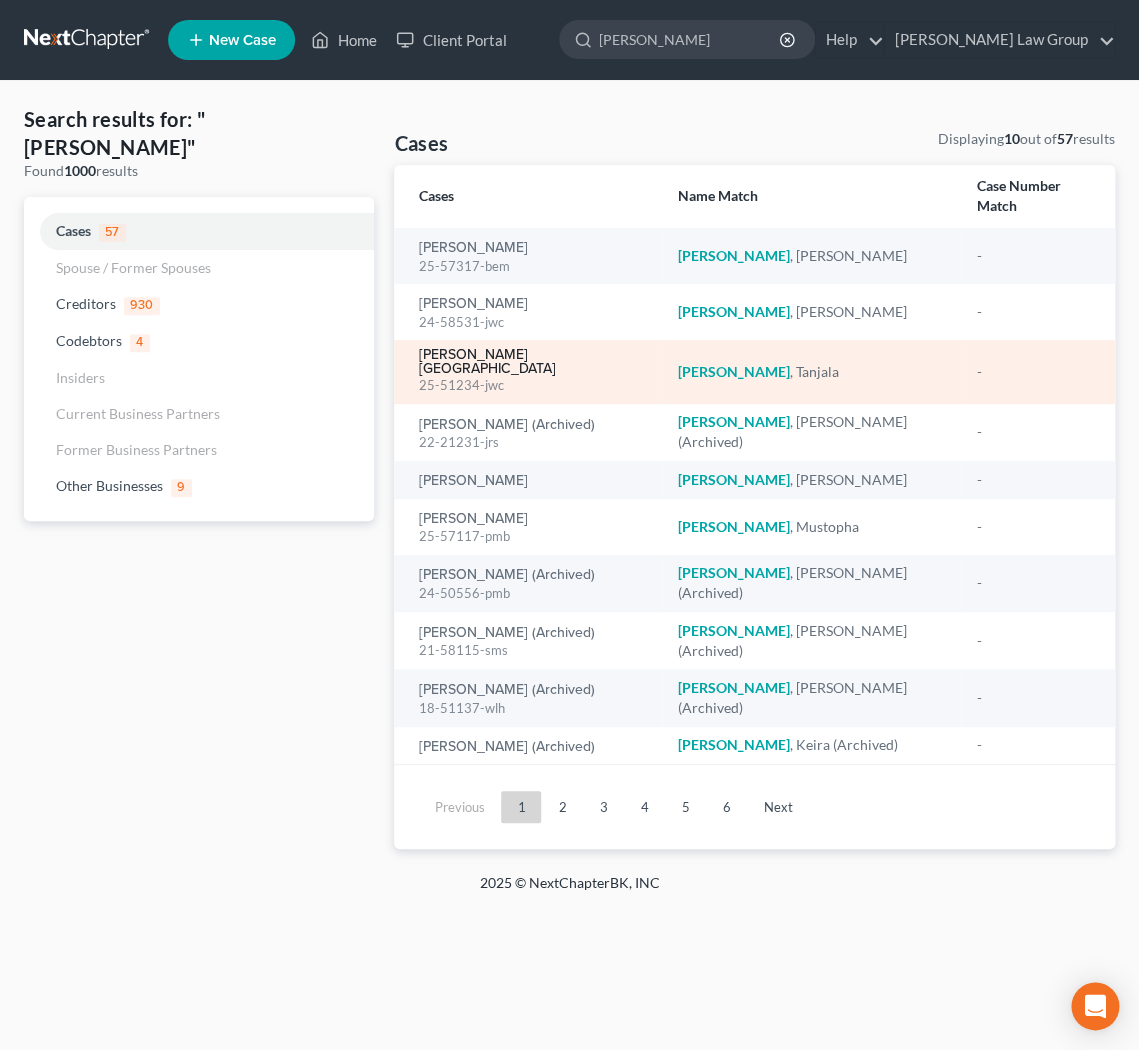 type 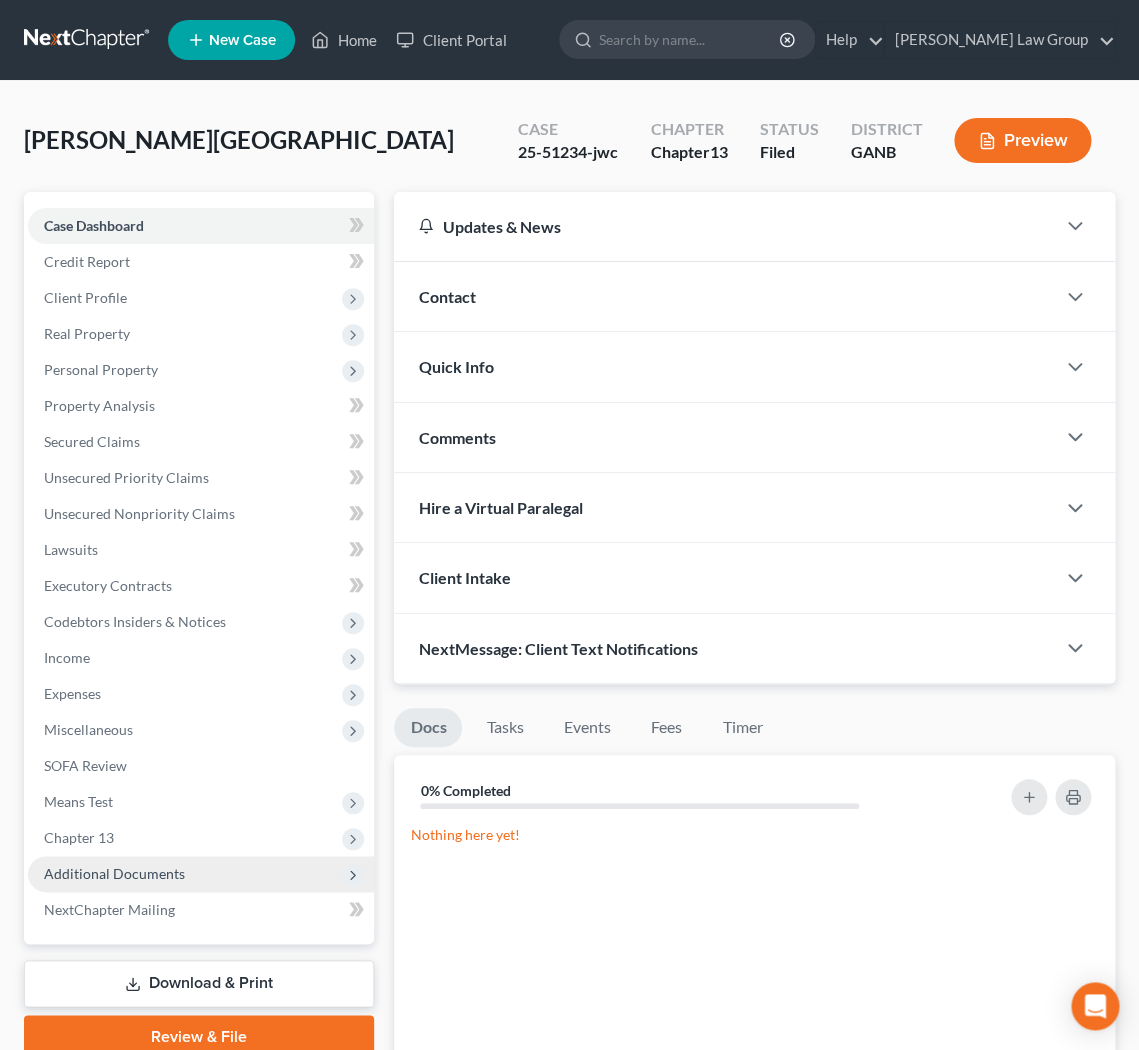 click on "Additional Documents" at bounding box center (114, 873) 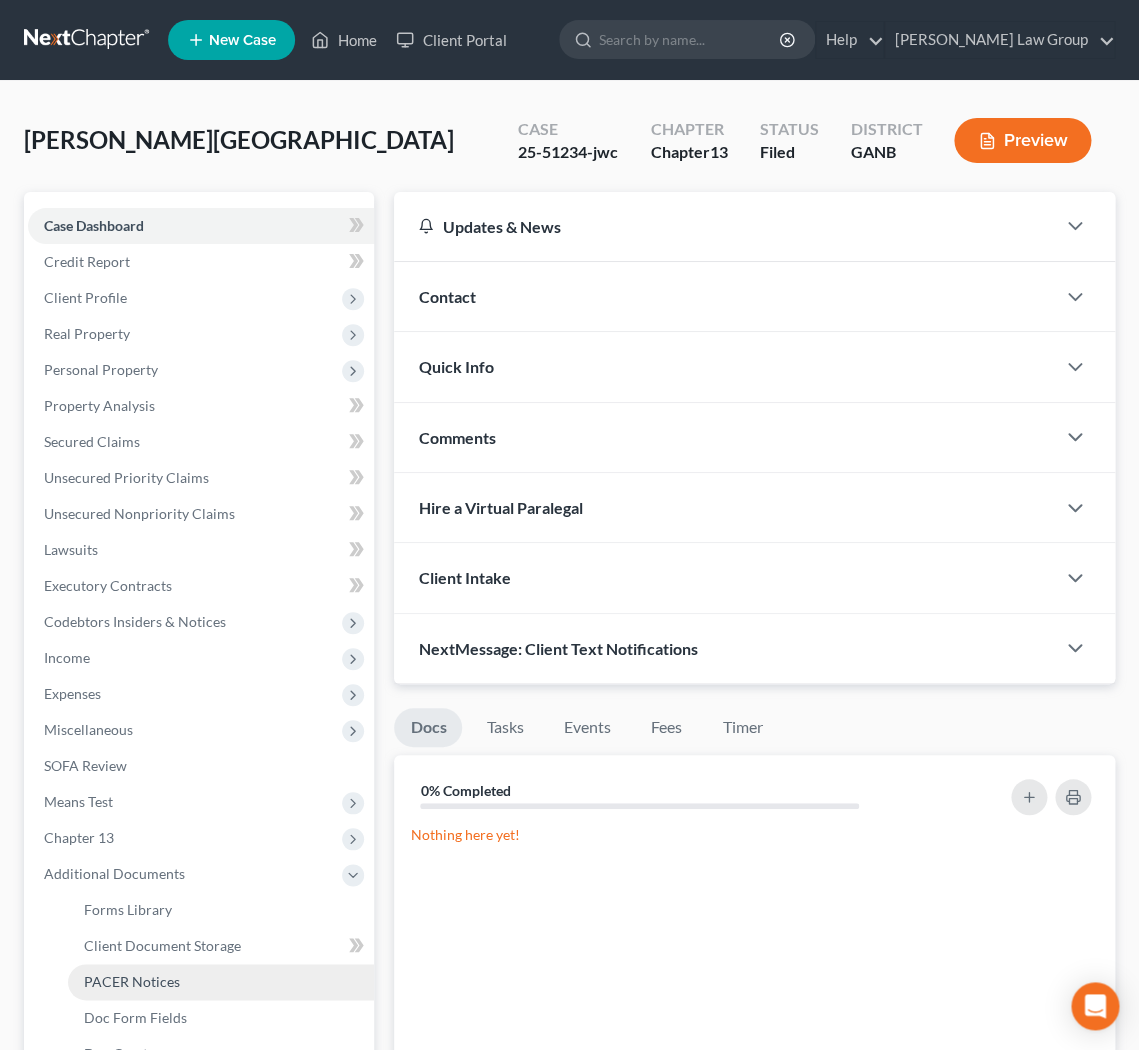 click on "PACER Notices" at bounding box center (132, 981) 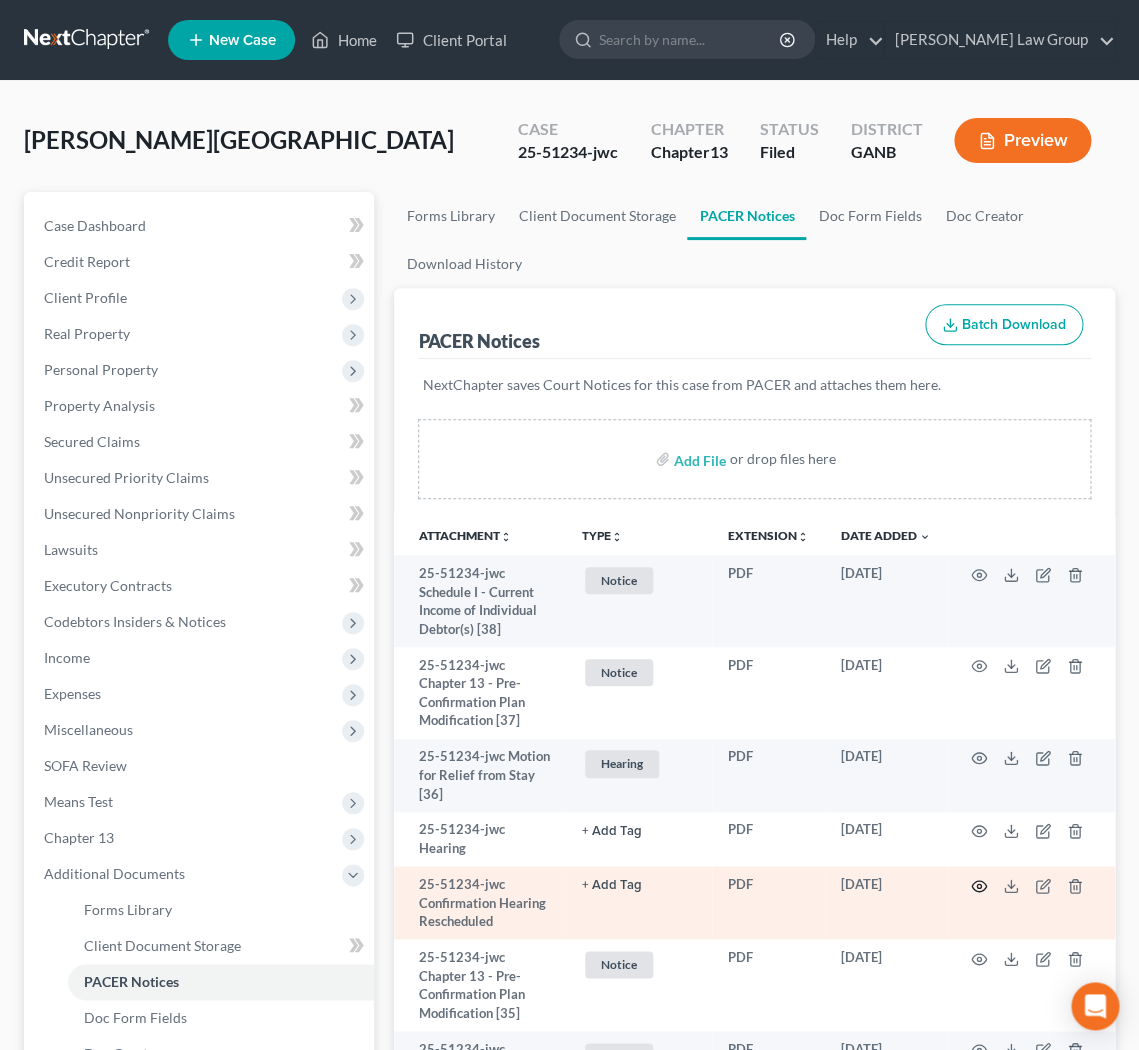 click 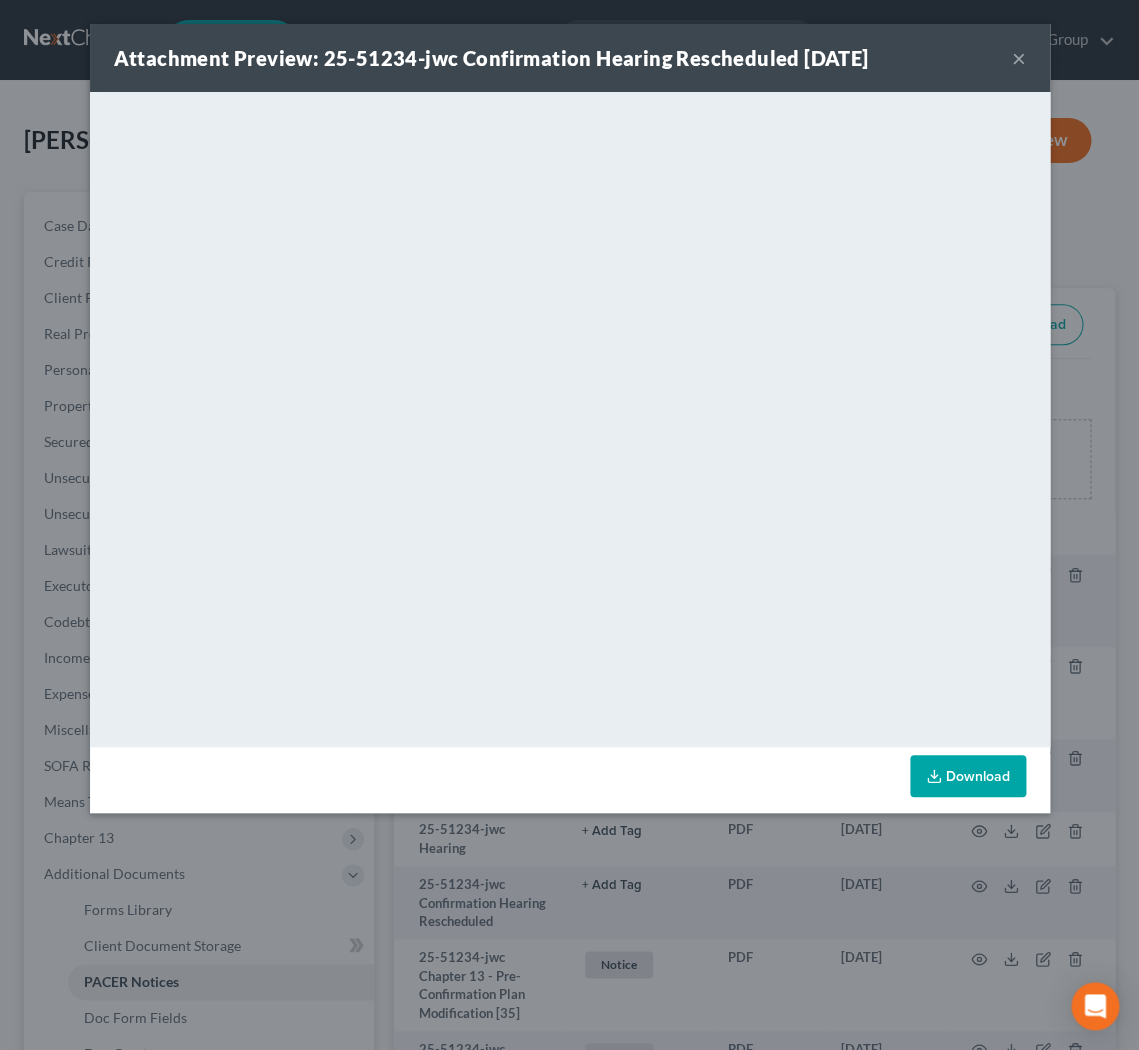 click on "×" at bounding box center (1019, 58) 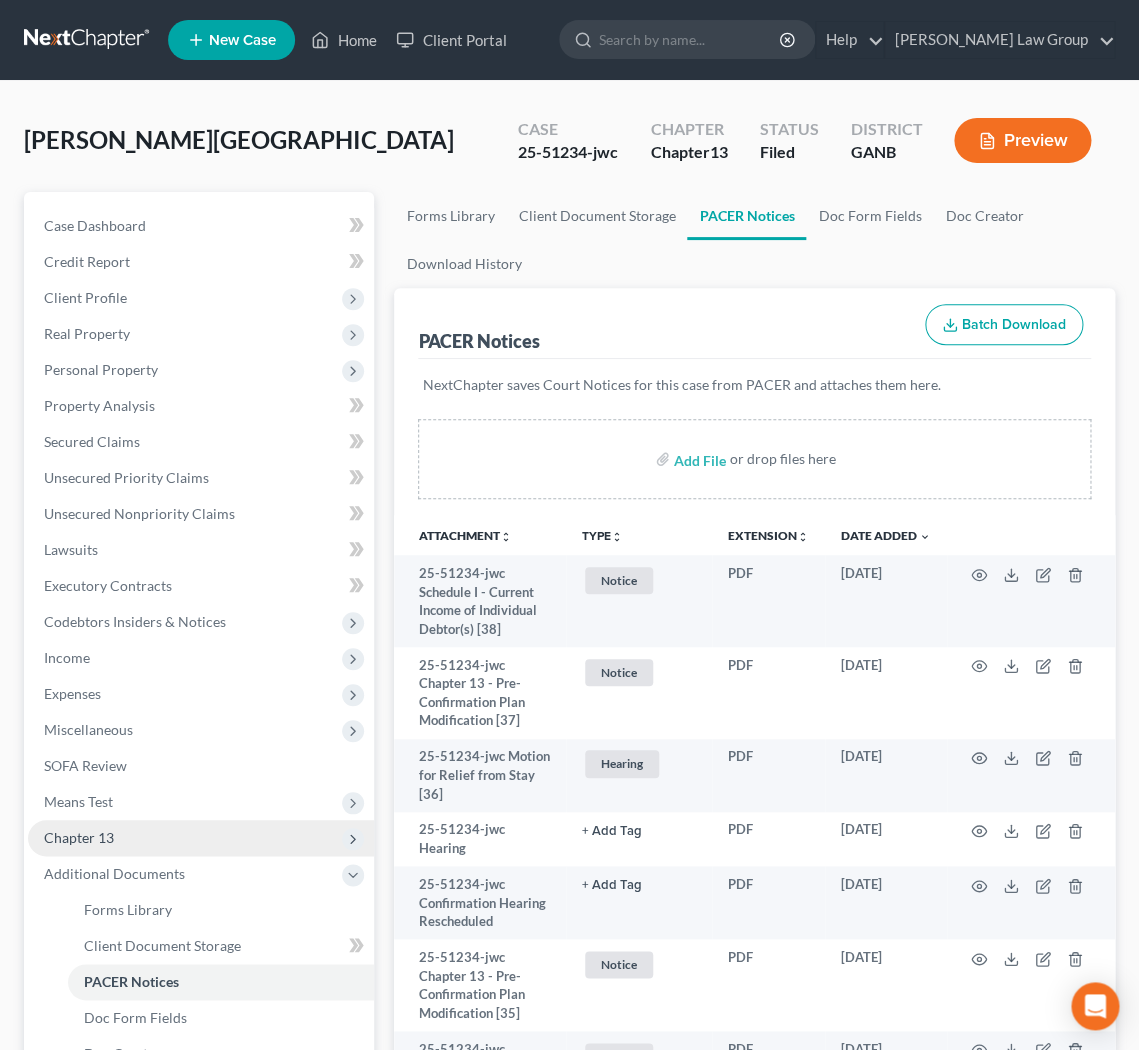 click on "Chapter 13" at bounding box center [201, 838] 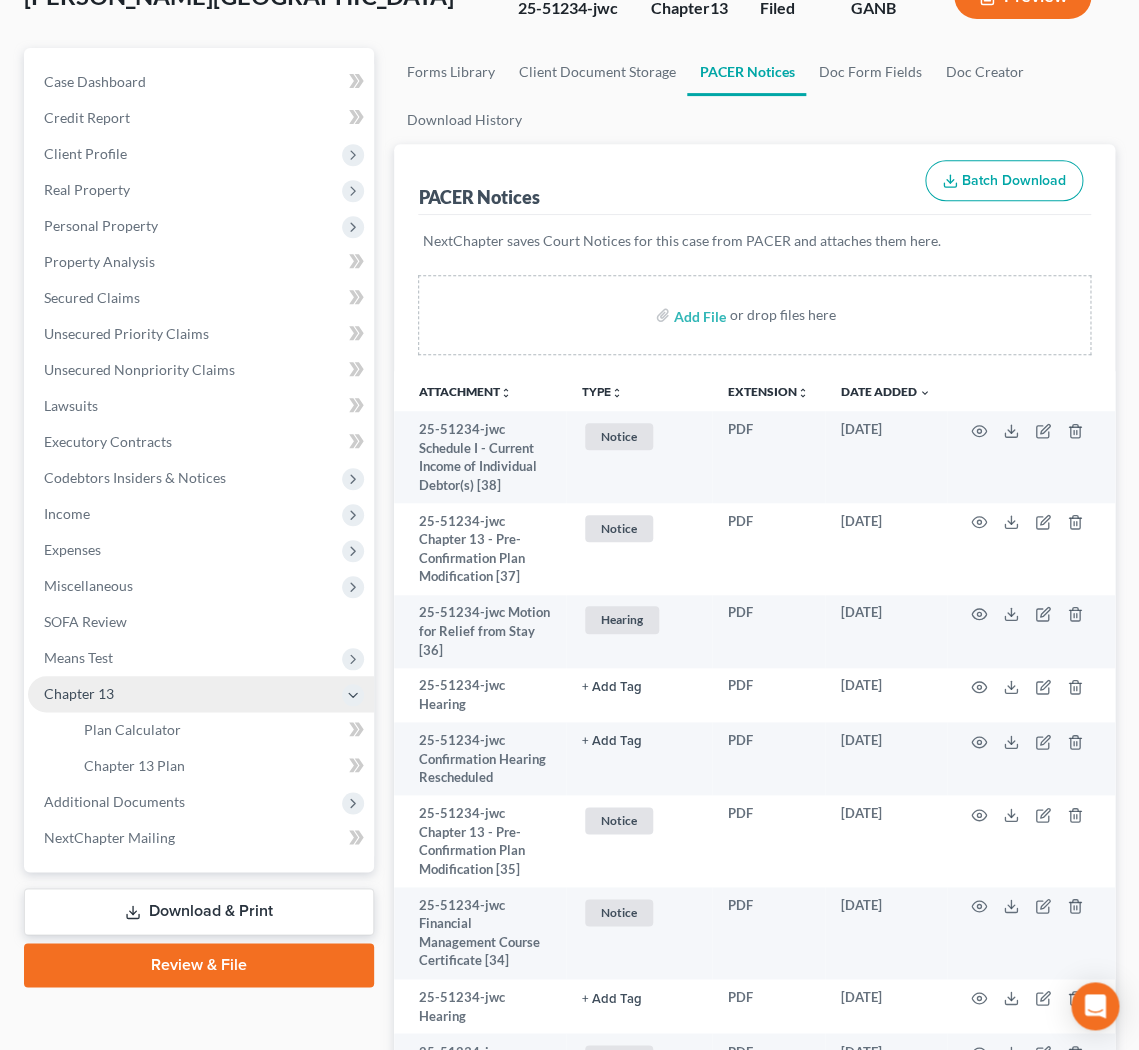 scroll, scrollTop: 145, scrollLeft: 0, axis: vertical 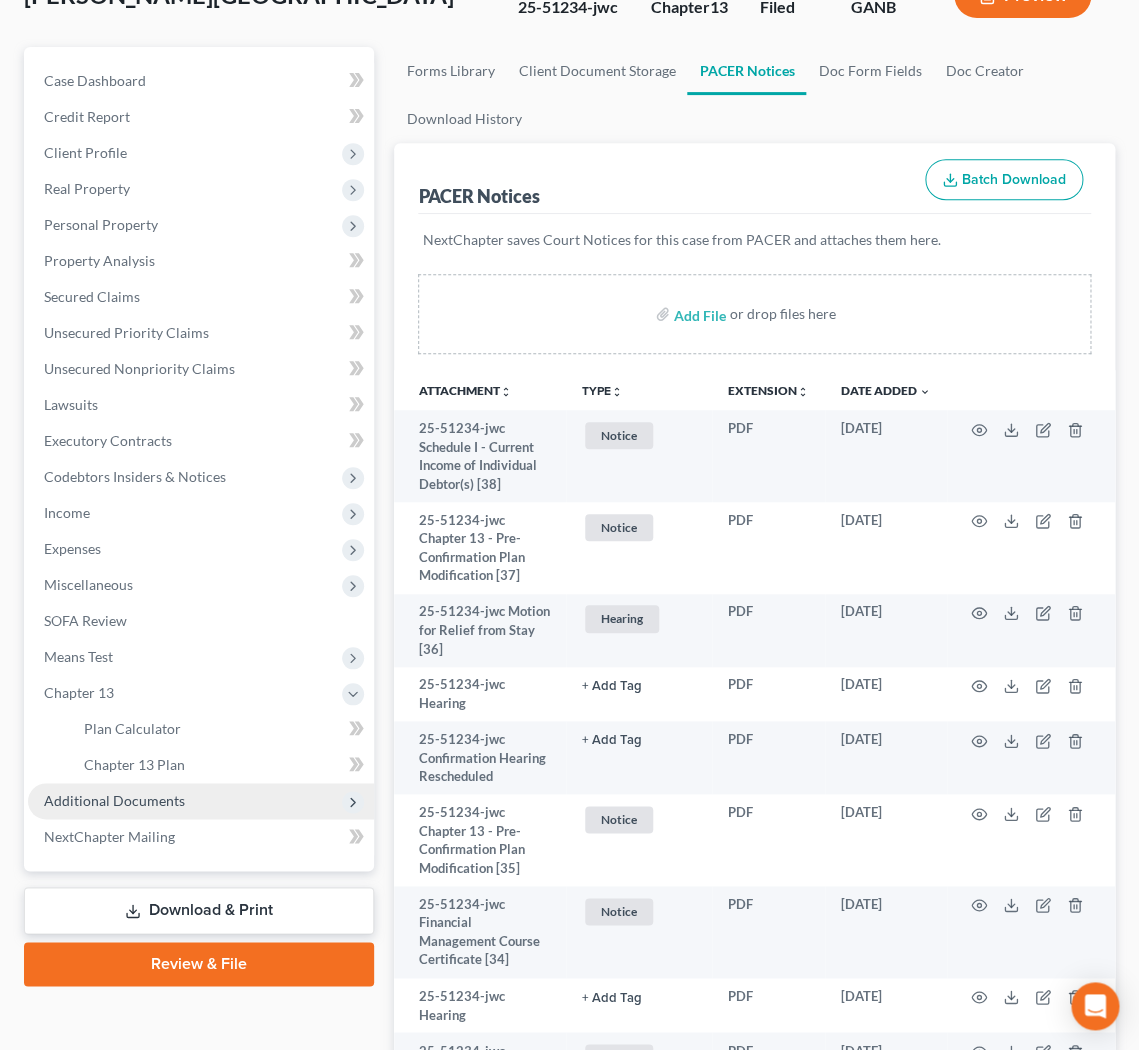 click on "Additional Documents" at bounding box center [114, 800] 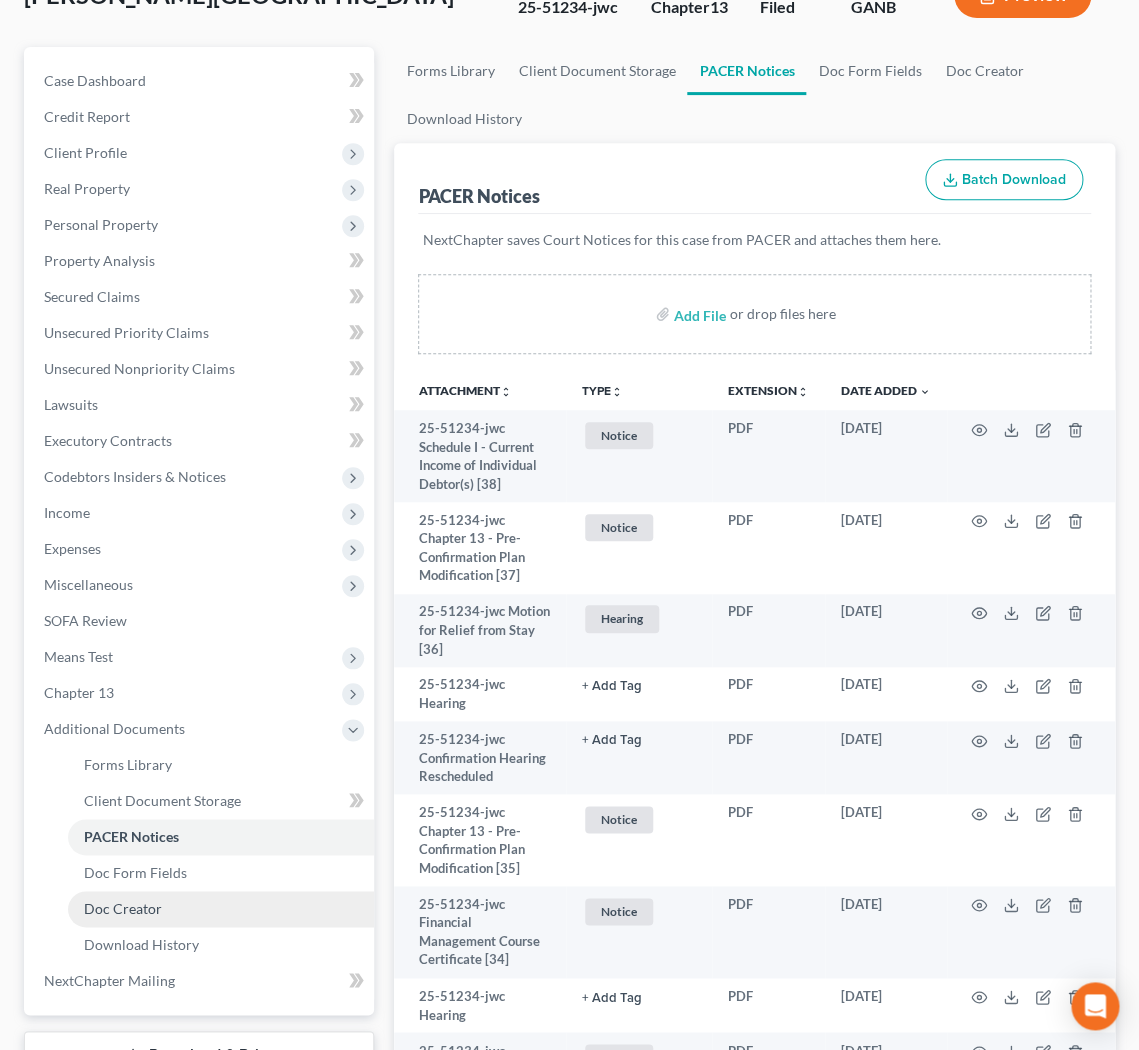 click on "Doc Creator" at bounding box center [221, 909] 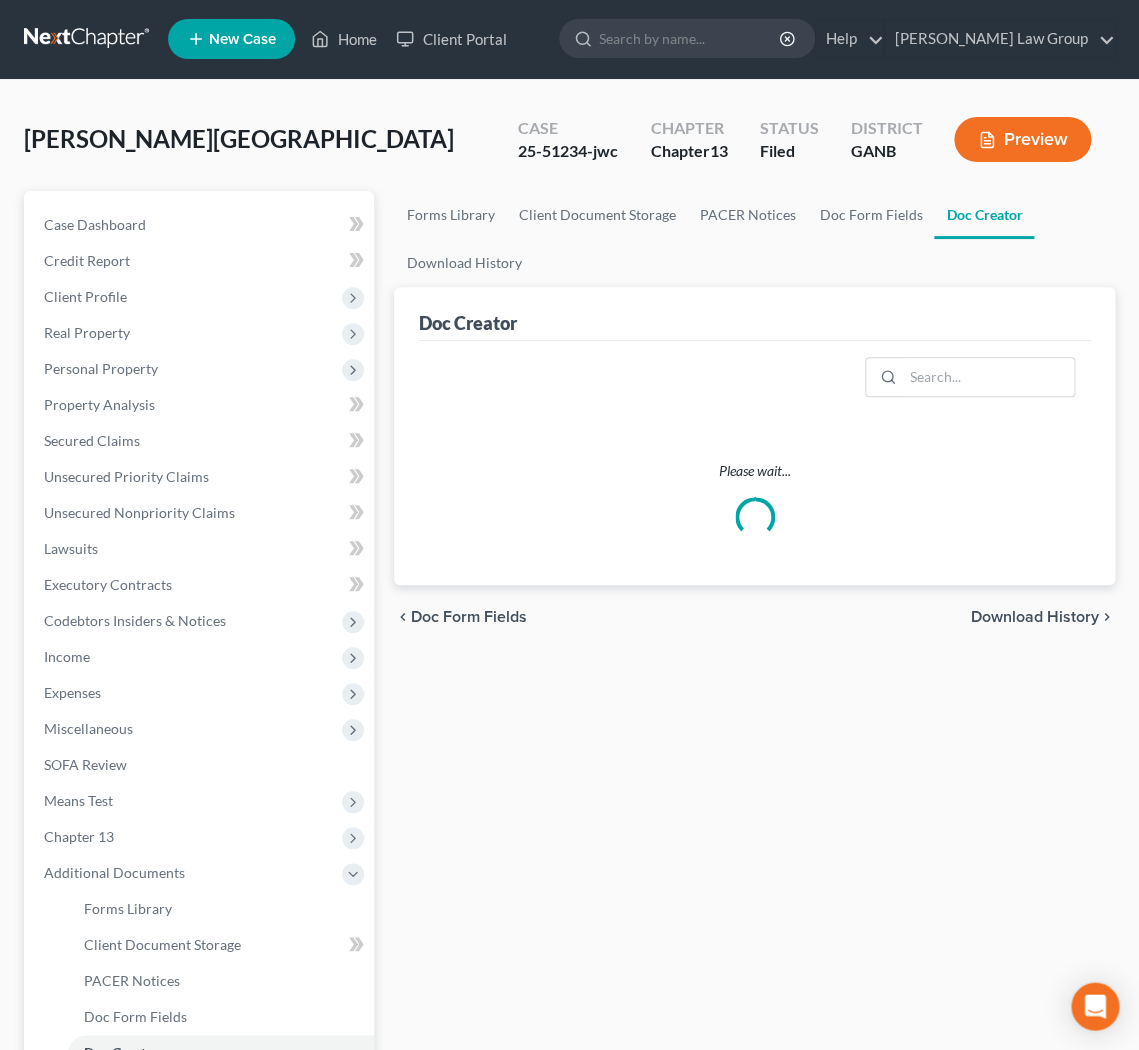 scroll, scrollTop: 0, scrollLeft: 0, axis: both 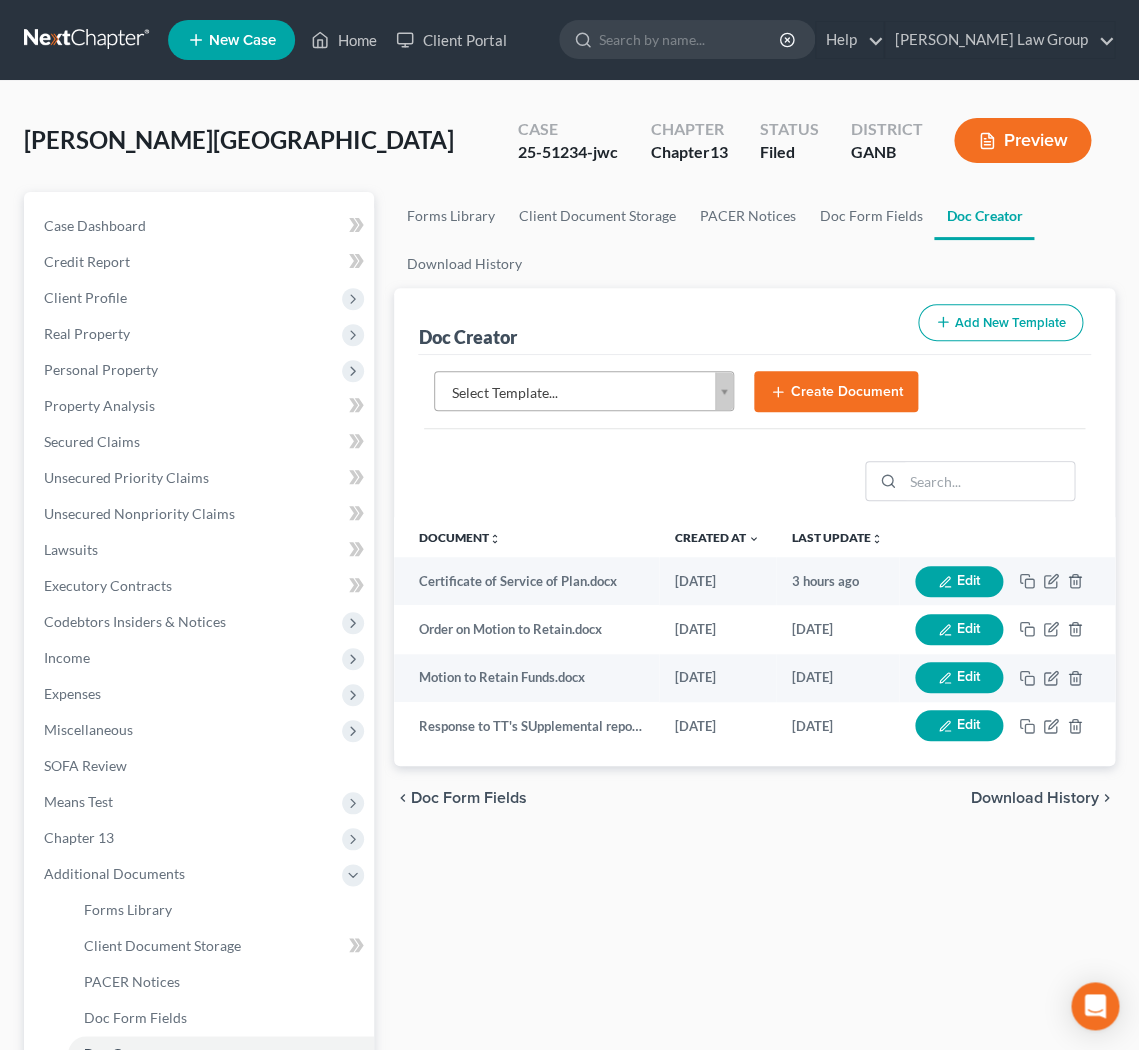 click on "Home New Case Client Portal Saedi Law Group ssudman@saedilawgroup.com My Account Settings Plan + Billing Account Add-Ons Upgrade to Whoa Help Center Webinars Training Videos What's new Log out New Case Home Client Portal         - No Result - See all results Or Press Enter... Help Help Center Webinars Training Videos What's new Saedi Law Group Saedi Law Group ssudman@saedilawgroup.com My Account Settings Plan + Billing Account Add-Ons Upgrade to Whoa Log out 	 McDaniel, Tanjala Upgraded Case 25-51234-jwc Chapter Chapter  13 Status Filed District GANB Preview Petition Navigation
Case Dashboard
Payments
Invoices" at bounding box center (569, 675) 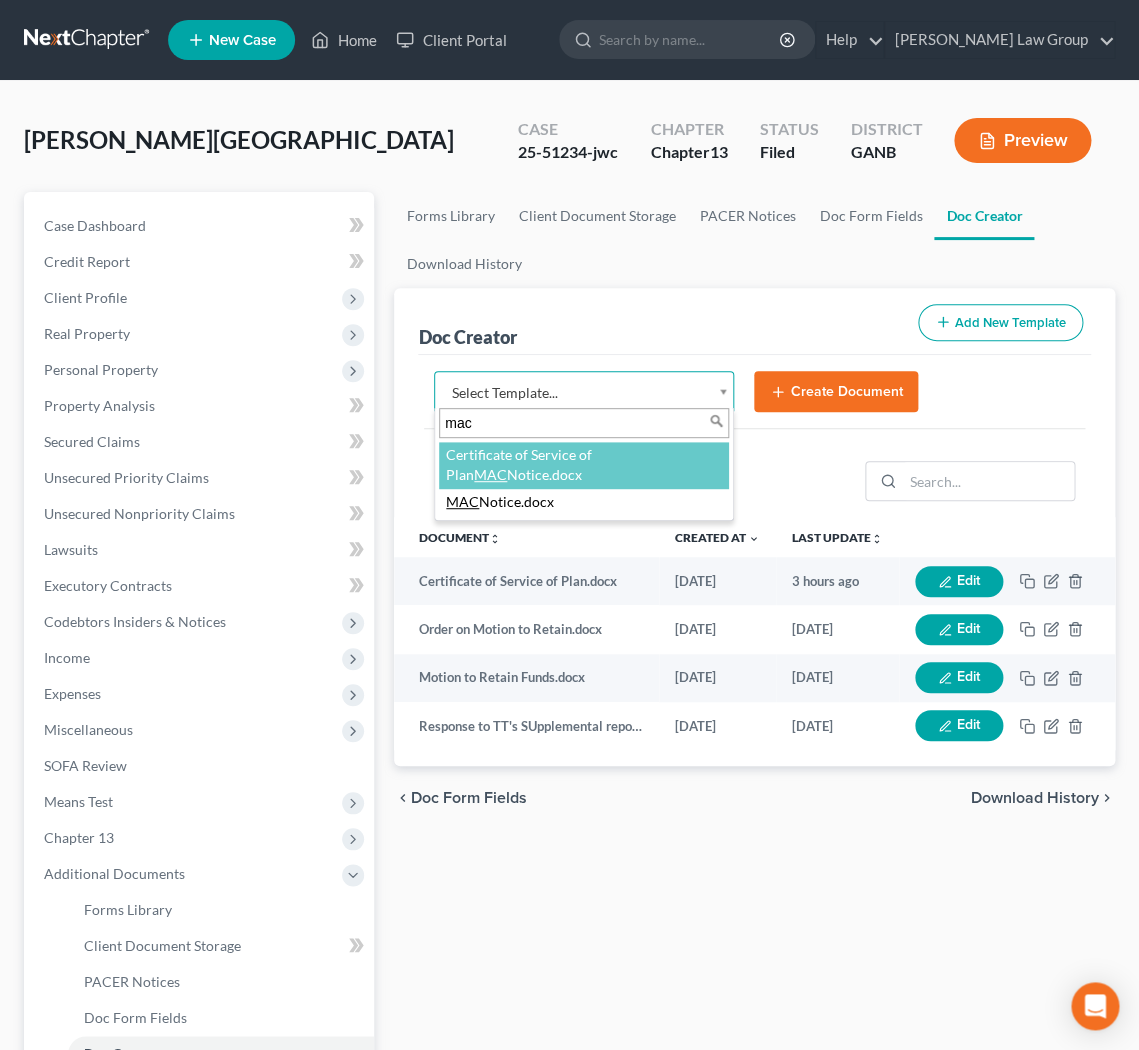 type on "mac" 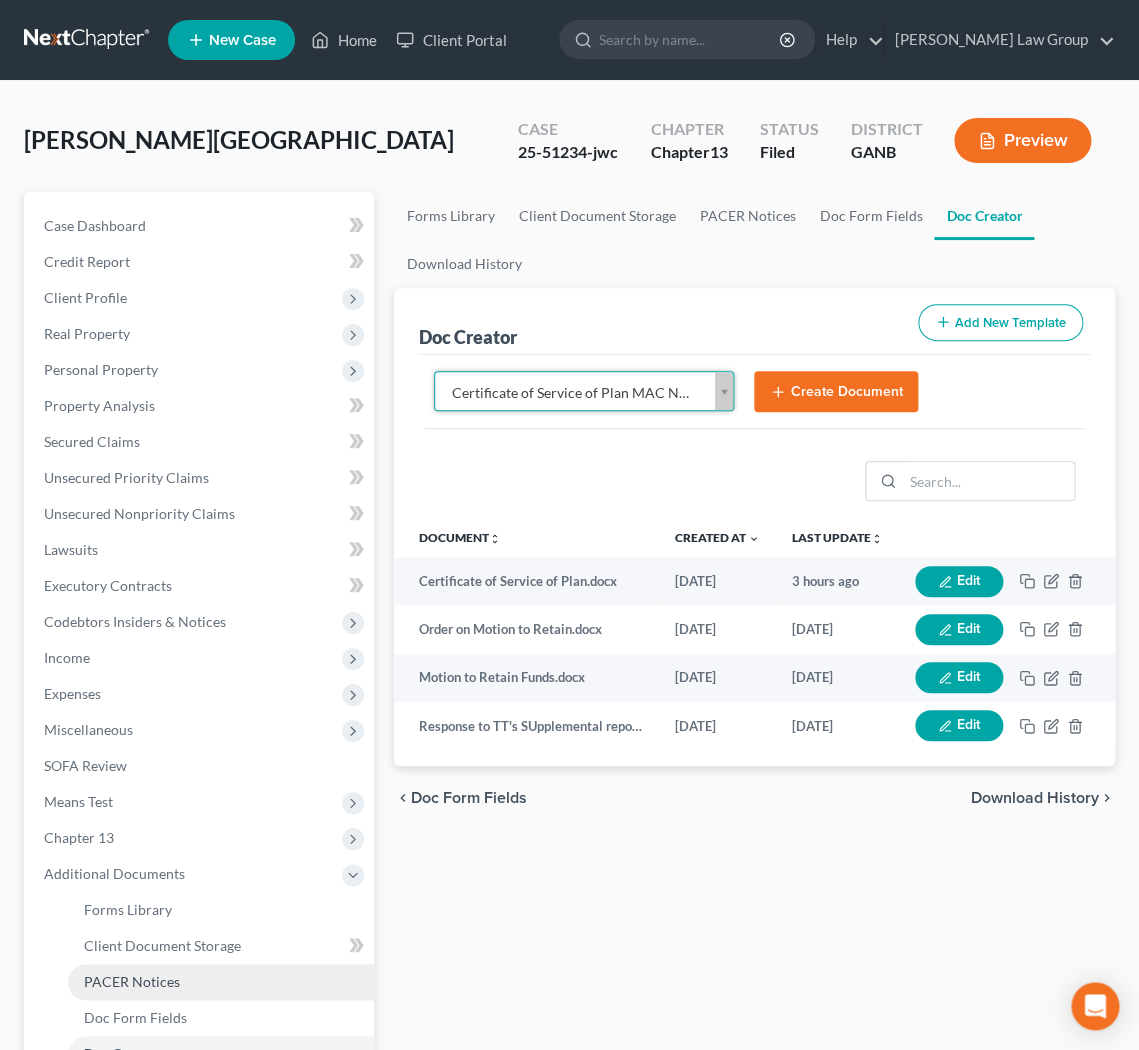 click on "PACER Notices" at bounding box center (132, 981) 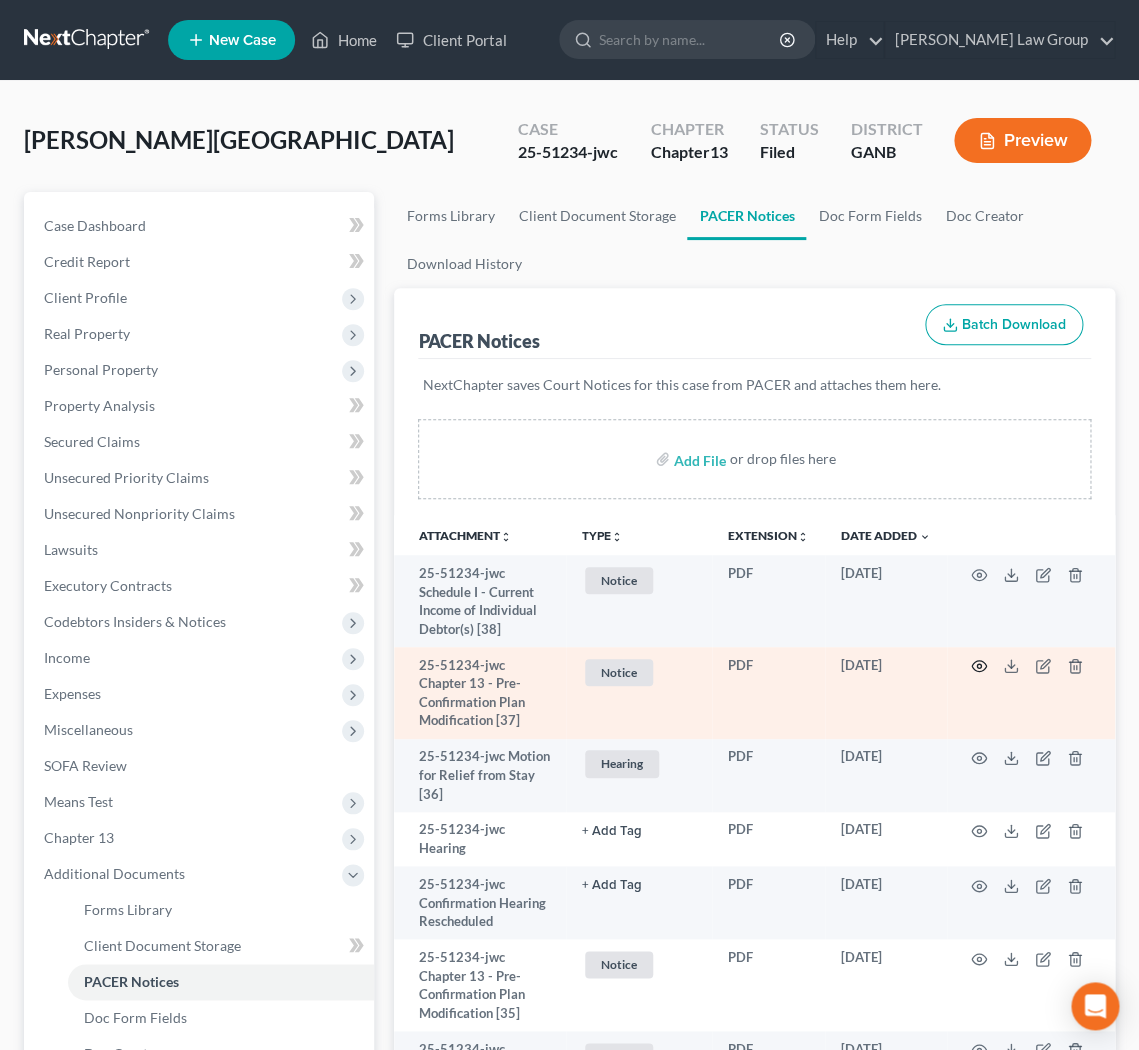 click 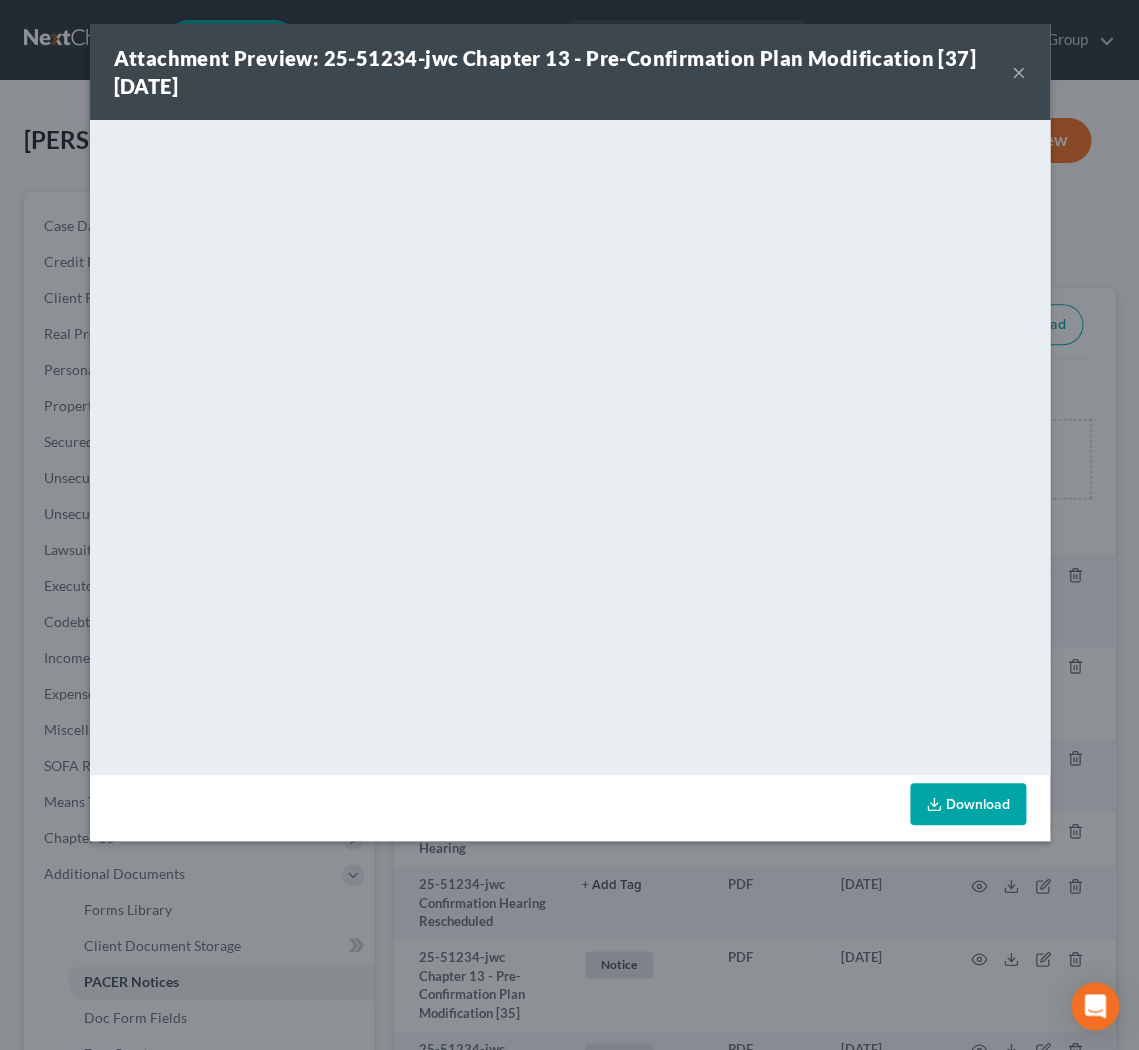 click on "×" at bounding box center [1019, 72] 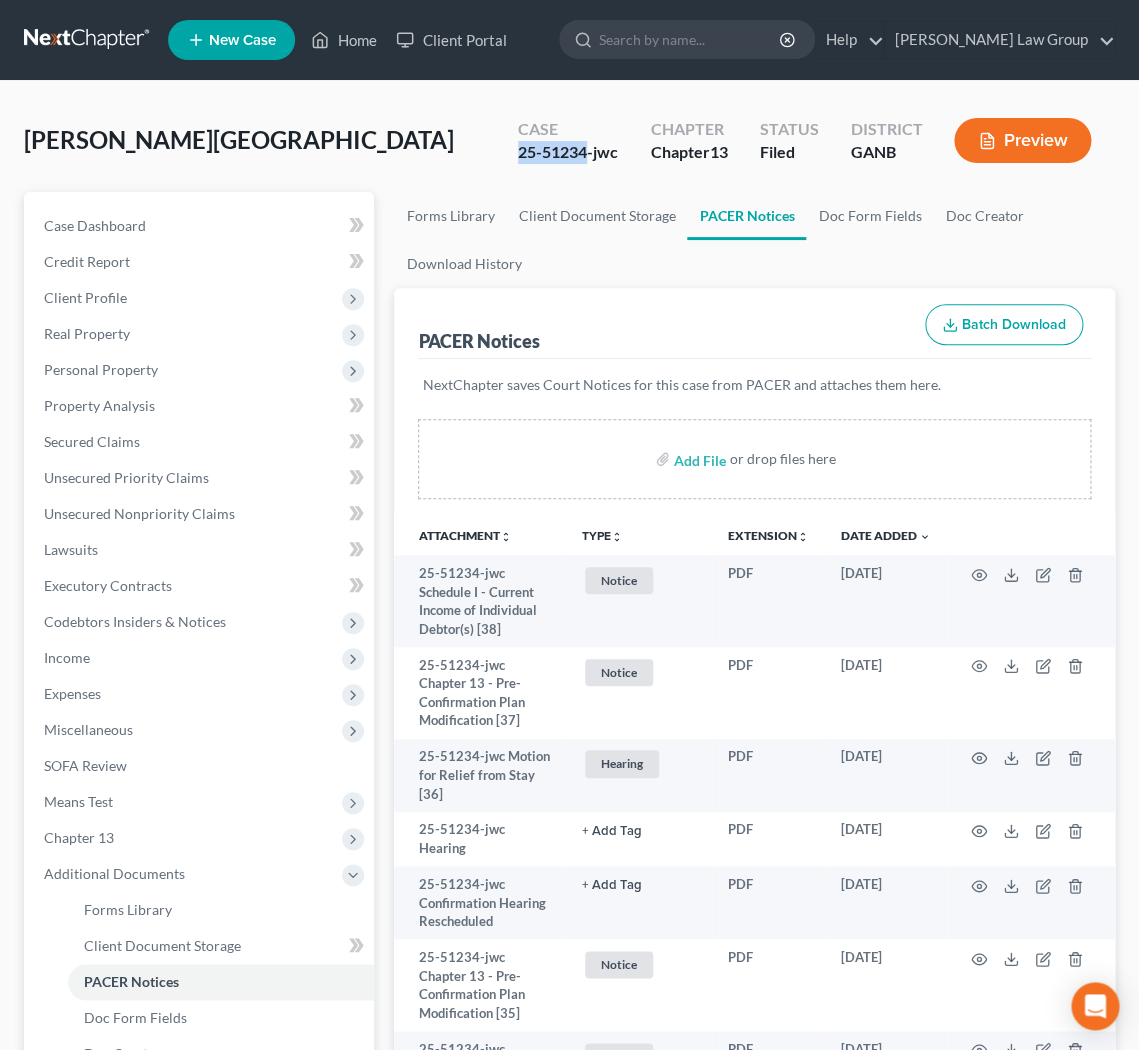 drag, startPoint x: 585, startPoint y: 152, endPoint x: 508, endPoint y: 155, distance: 77.05842 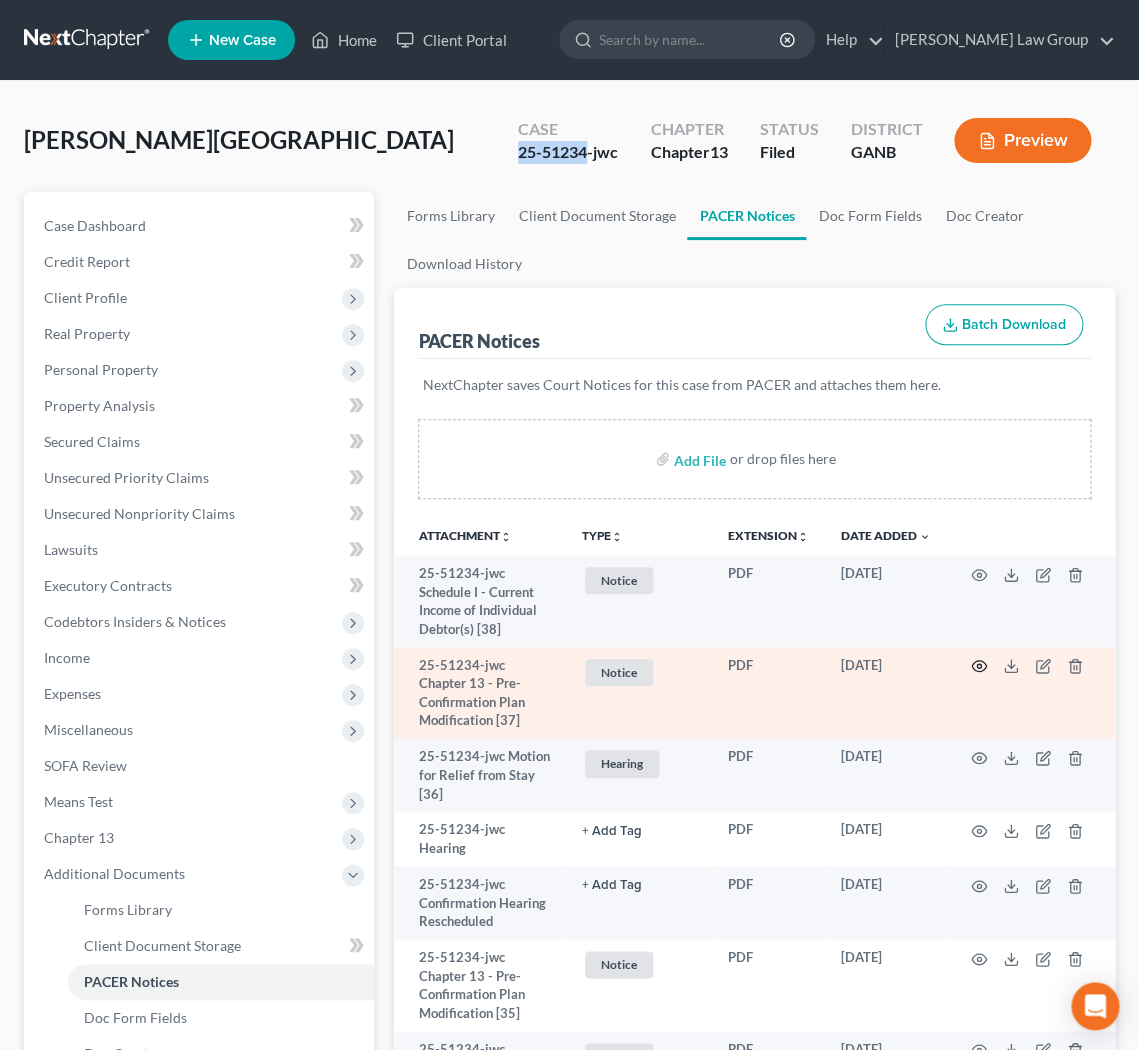click 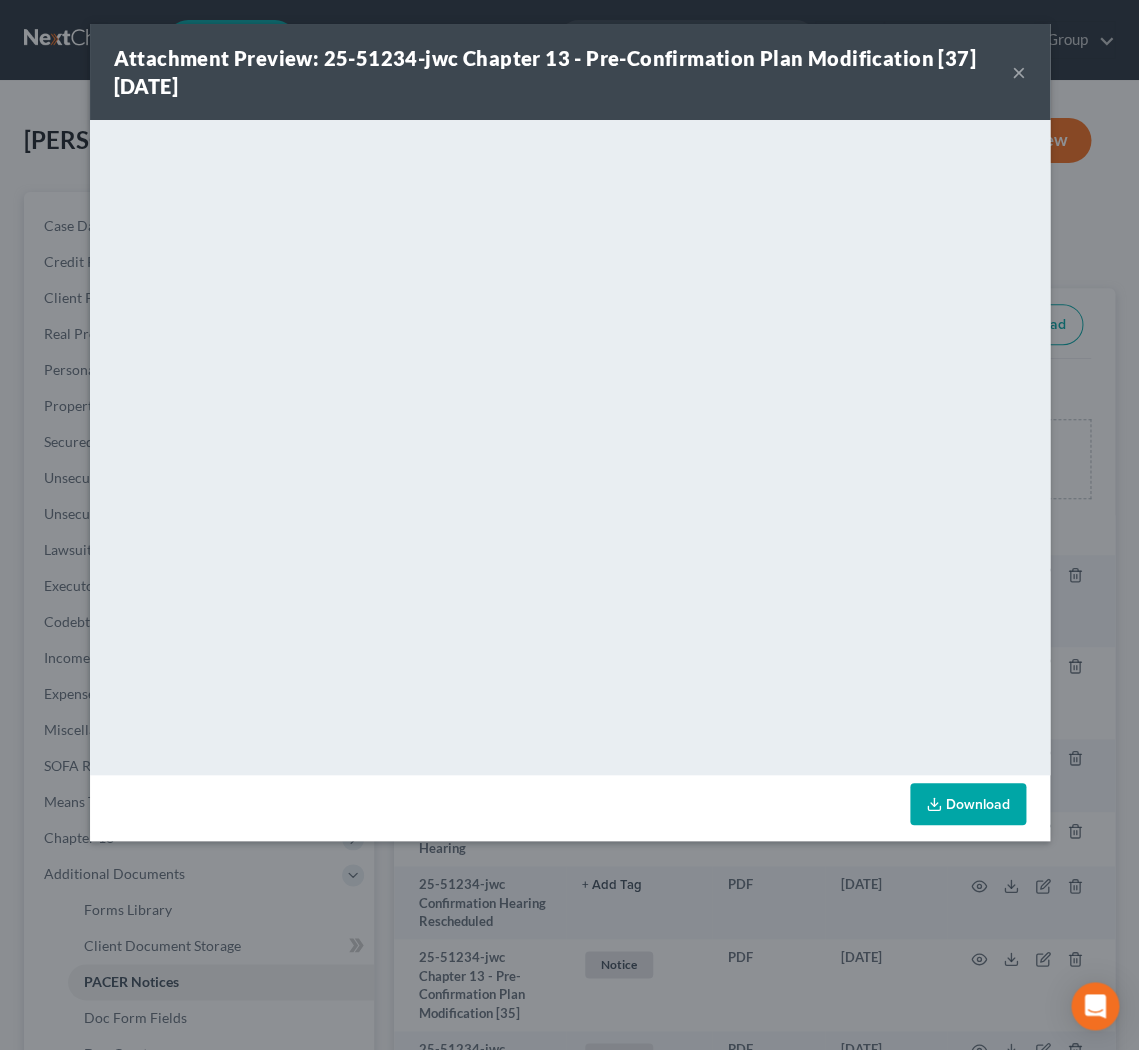 click on "×" at bounding box center (1019, 72) 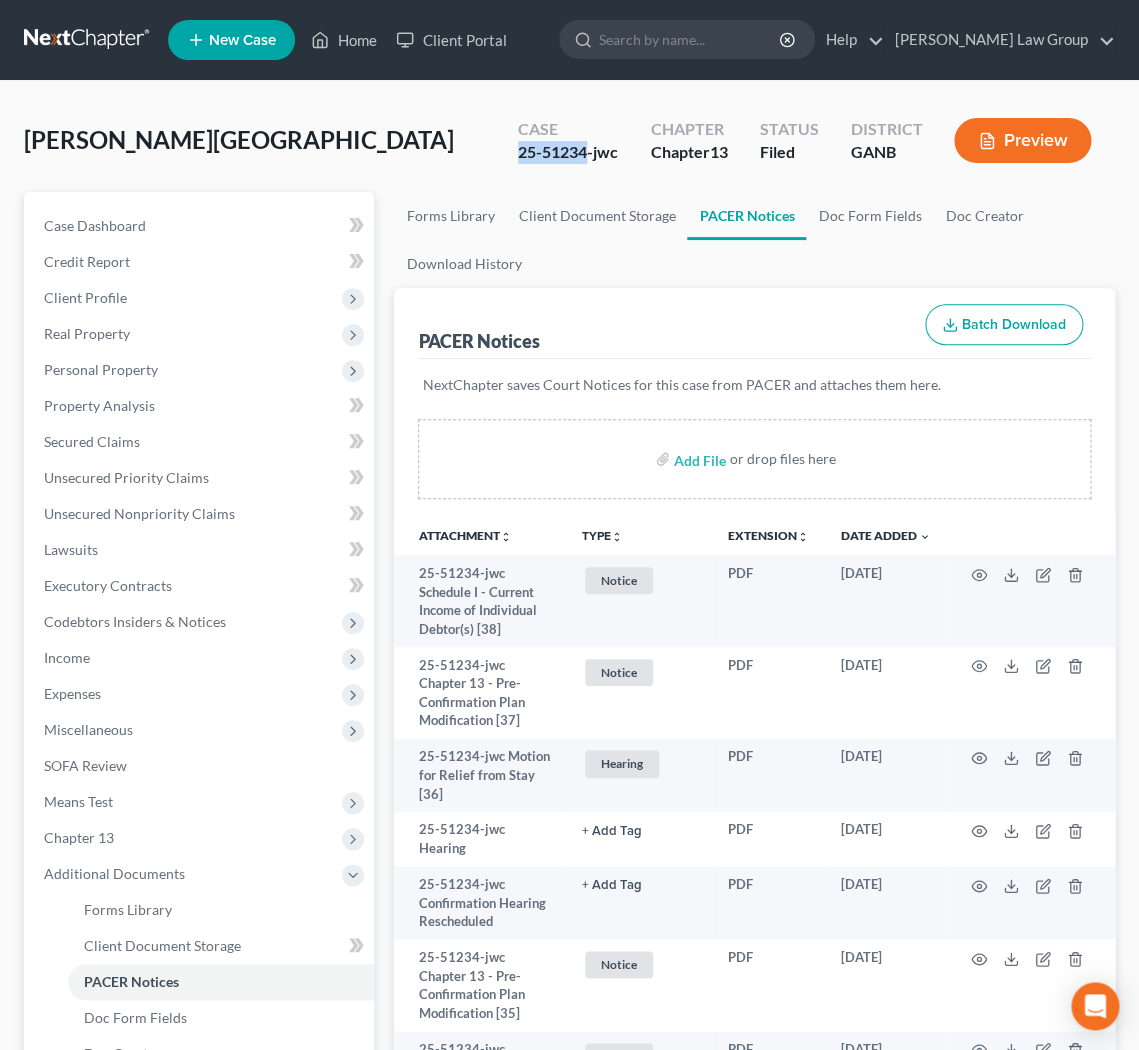 drag, startPoint x: 587, startPoint y: 148, endPoint x: 503, endPoint y: 152, distance: 84.095184 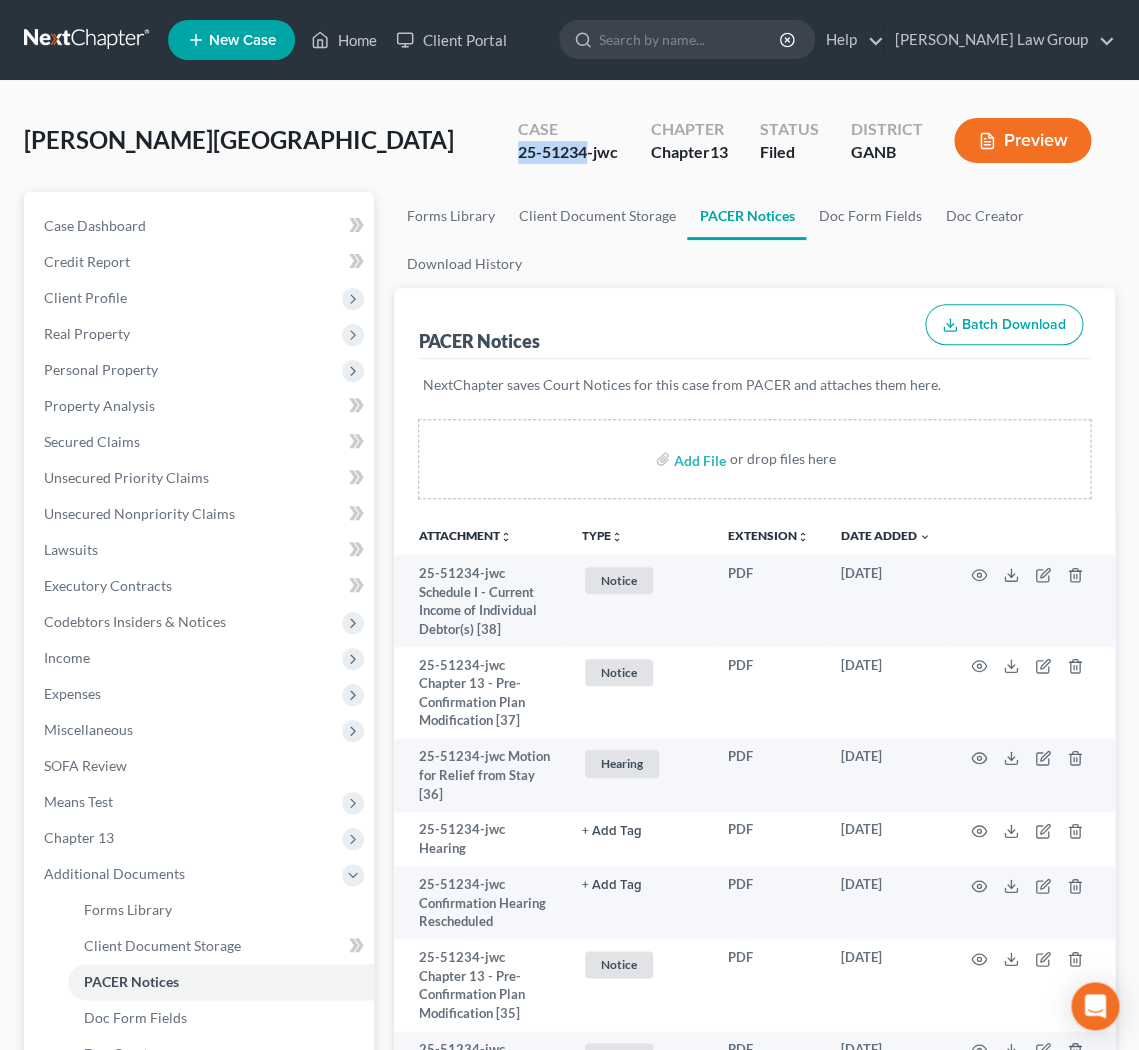 click on "TYPE unfold_more" at bounding box center (602, 536) 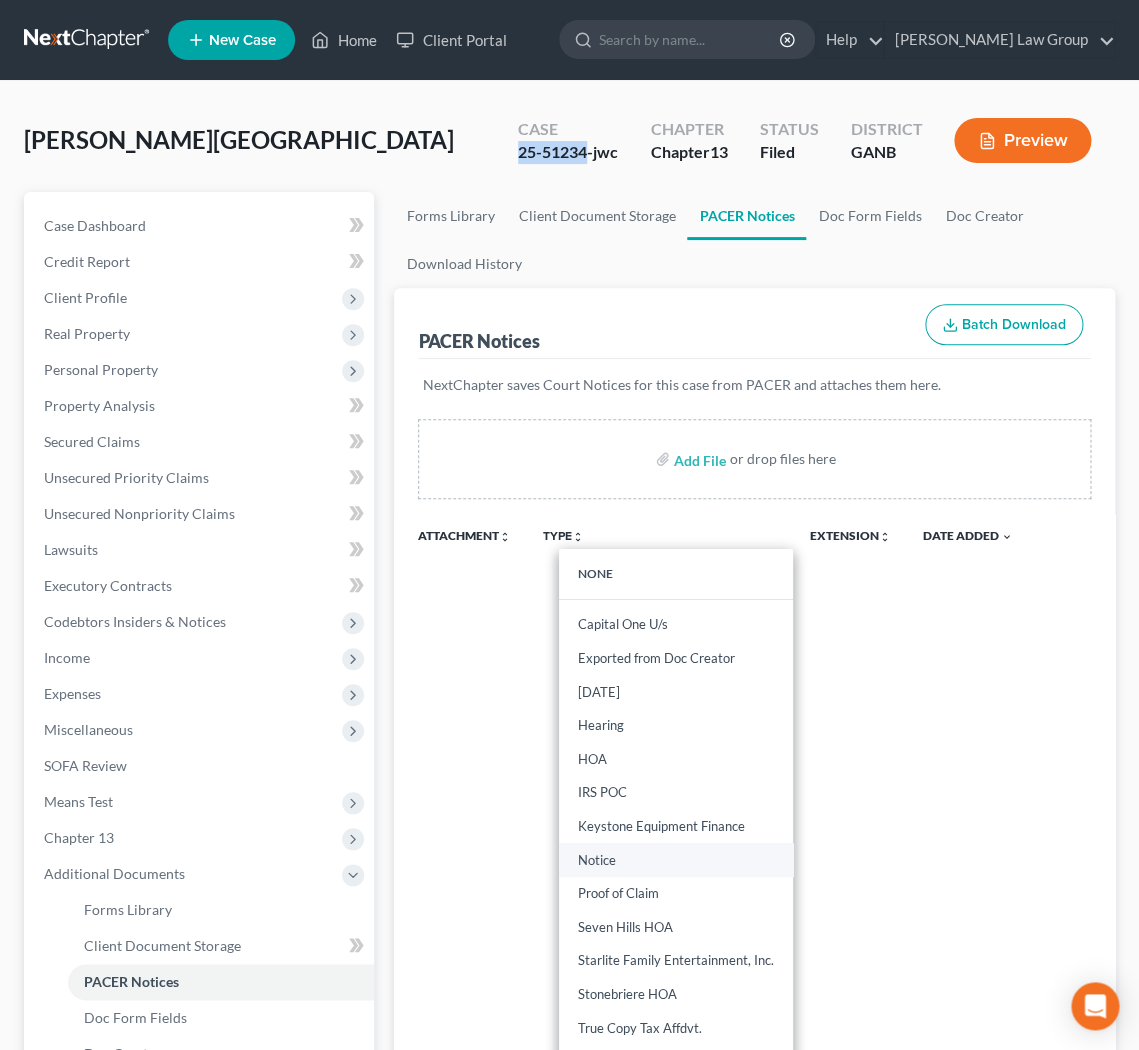 click on "Notice" at bounding box center (676, 860) 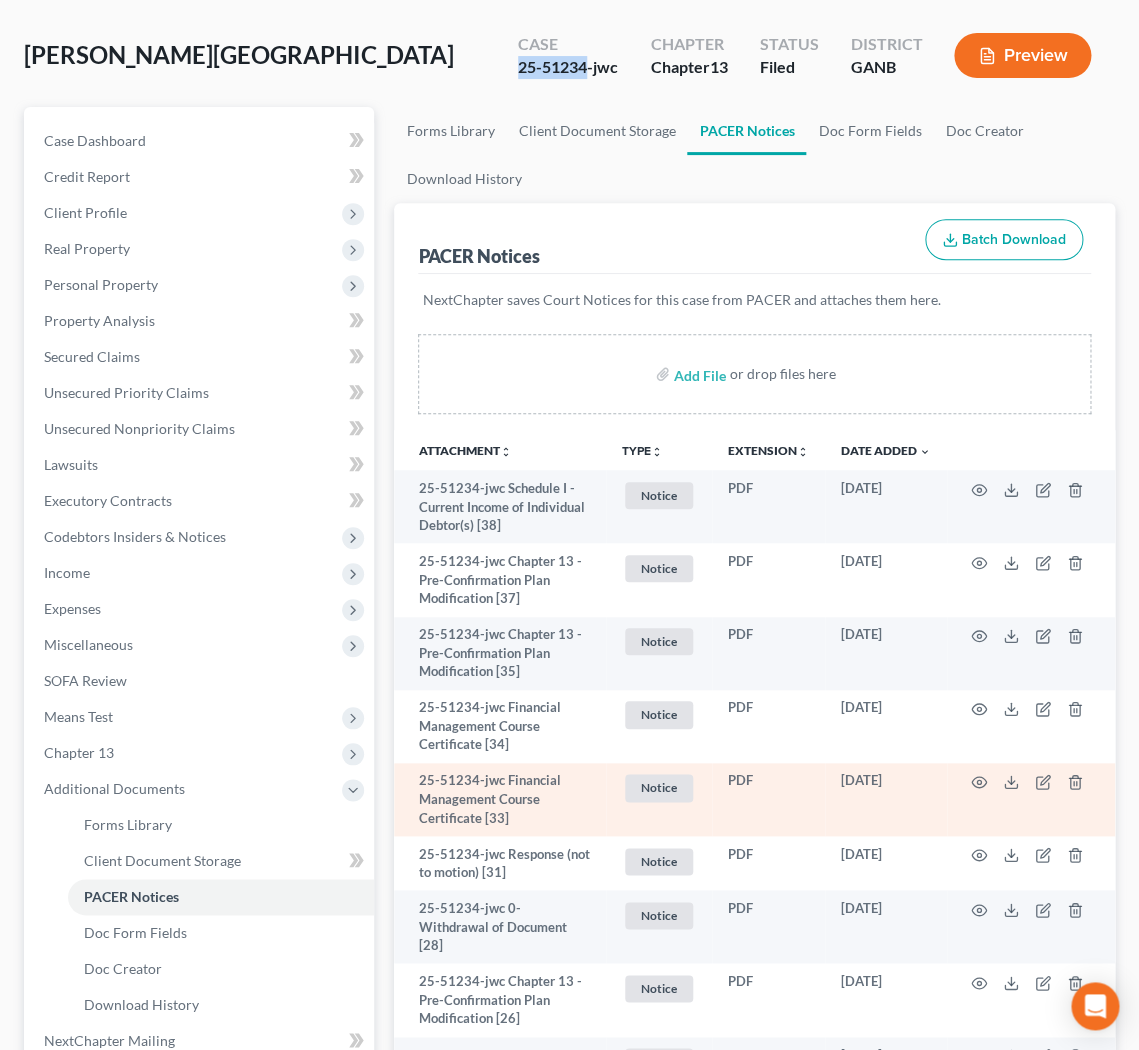 scroll, scrollTop: 96, scrollLeft: 0, axis: vertical 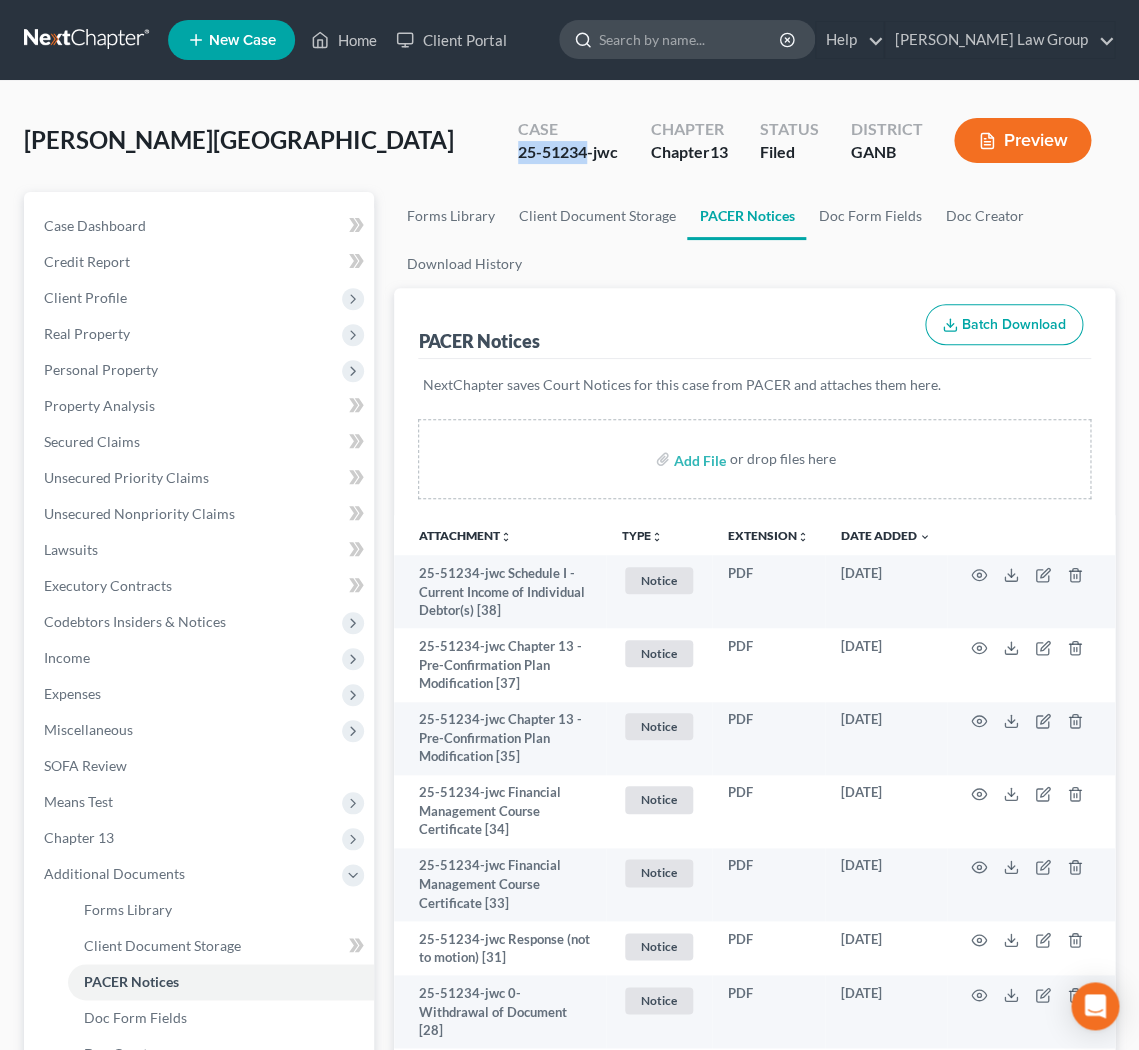 click at bounding box center [690, 39] 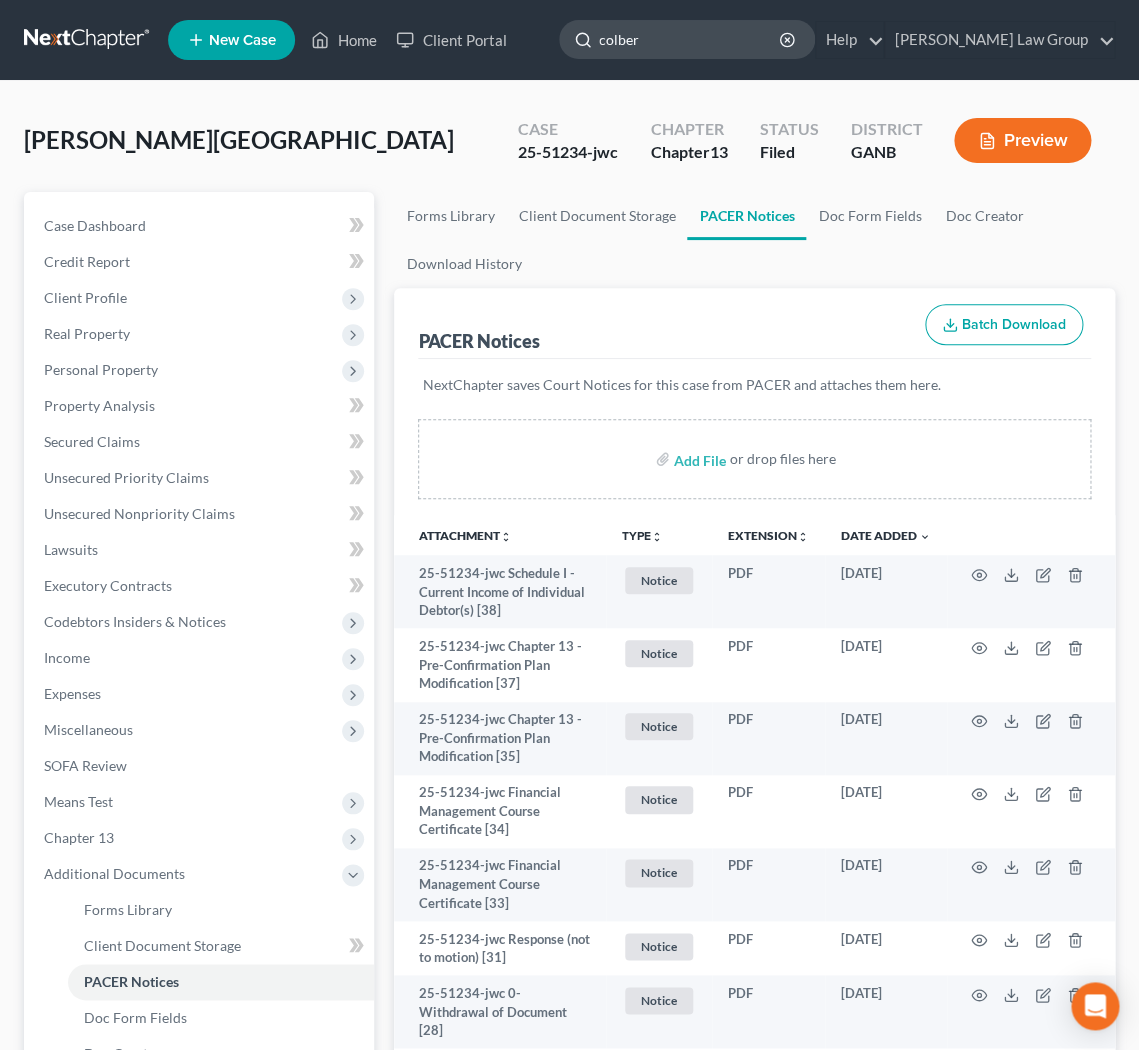 type on "colbert" 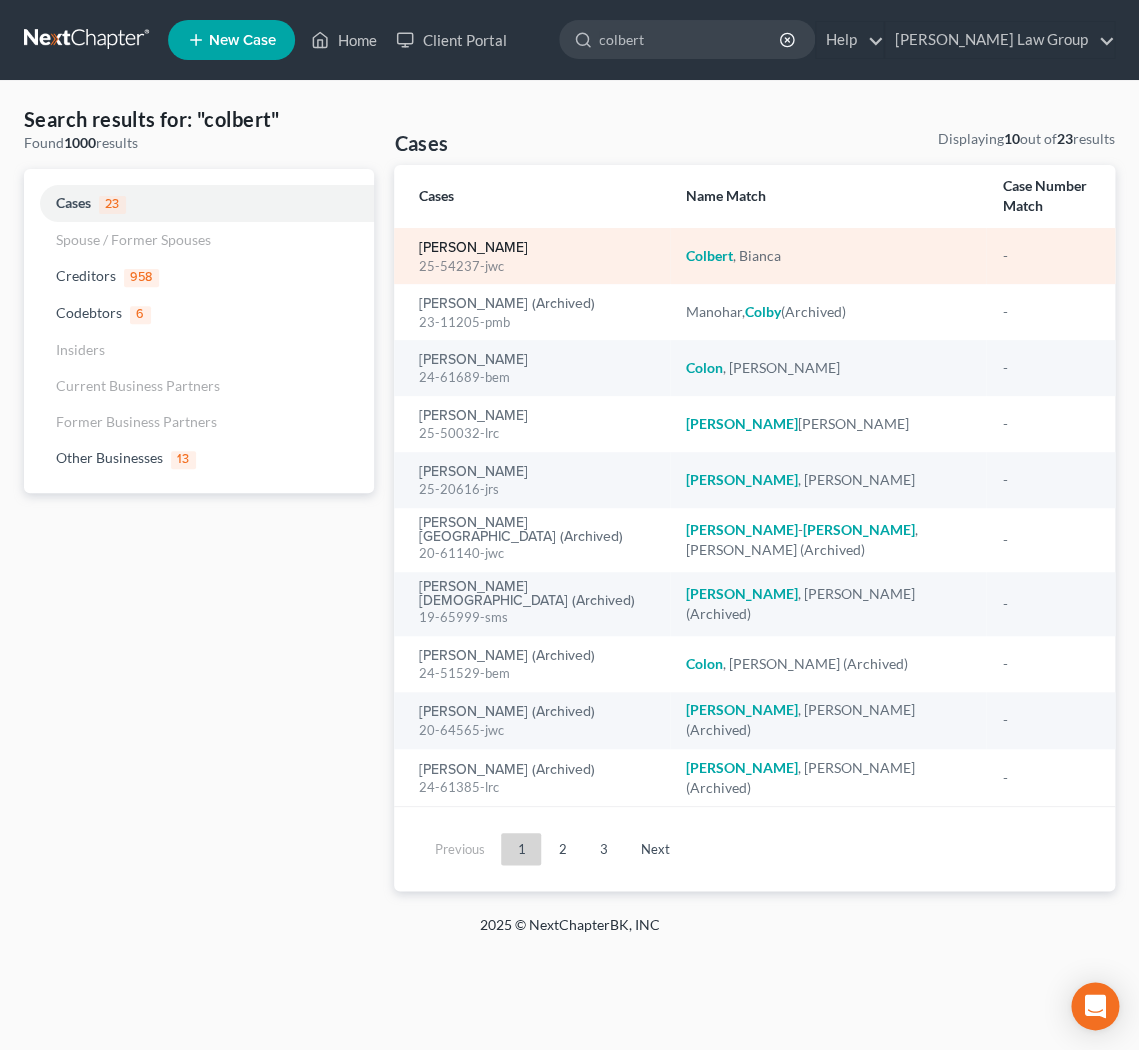 click on "[PERSON_NAME]" at bounding box center [472, 248] 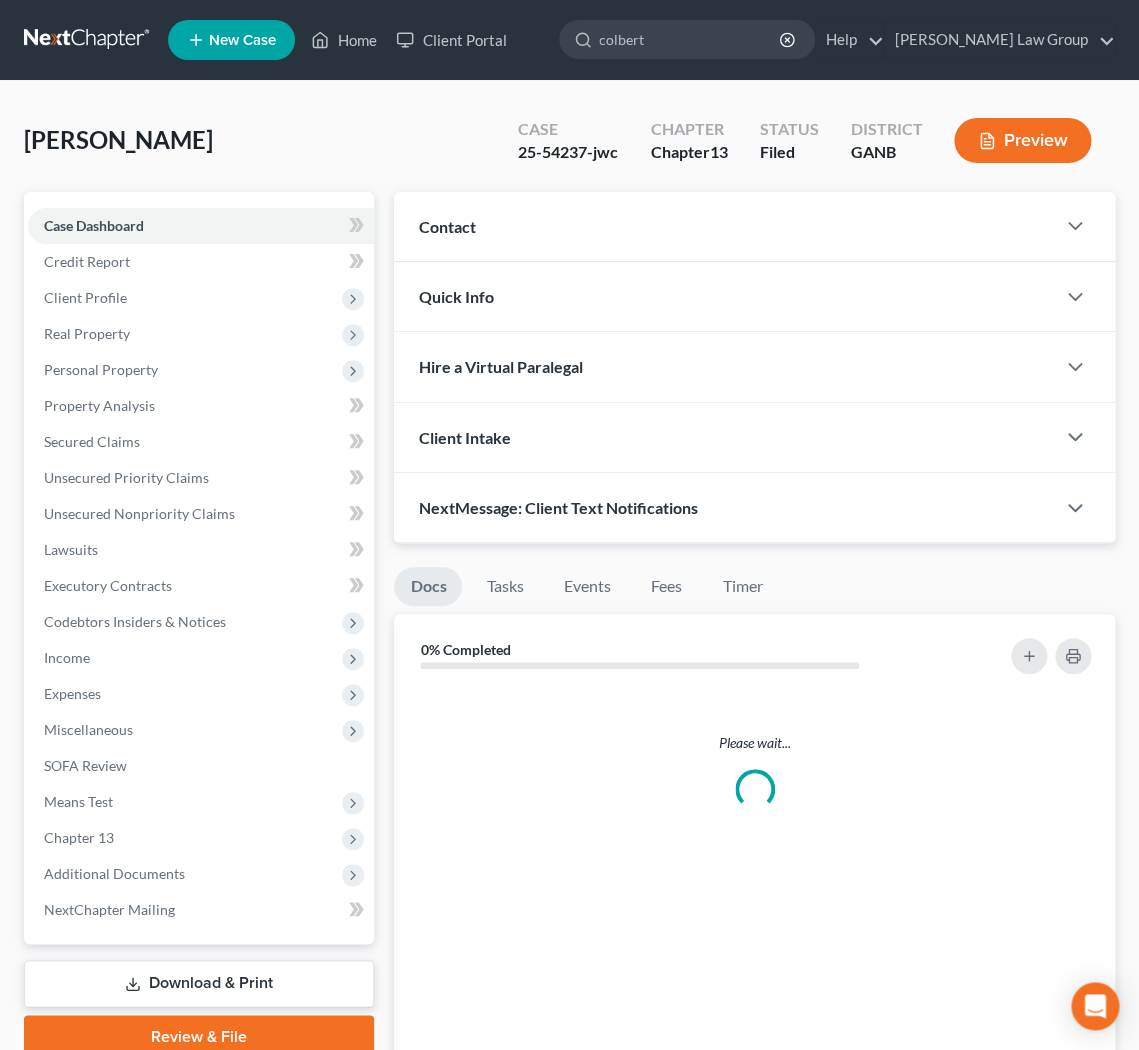 type 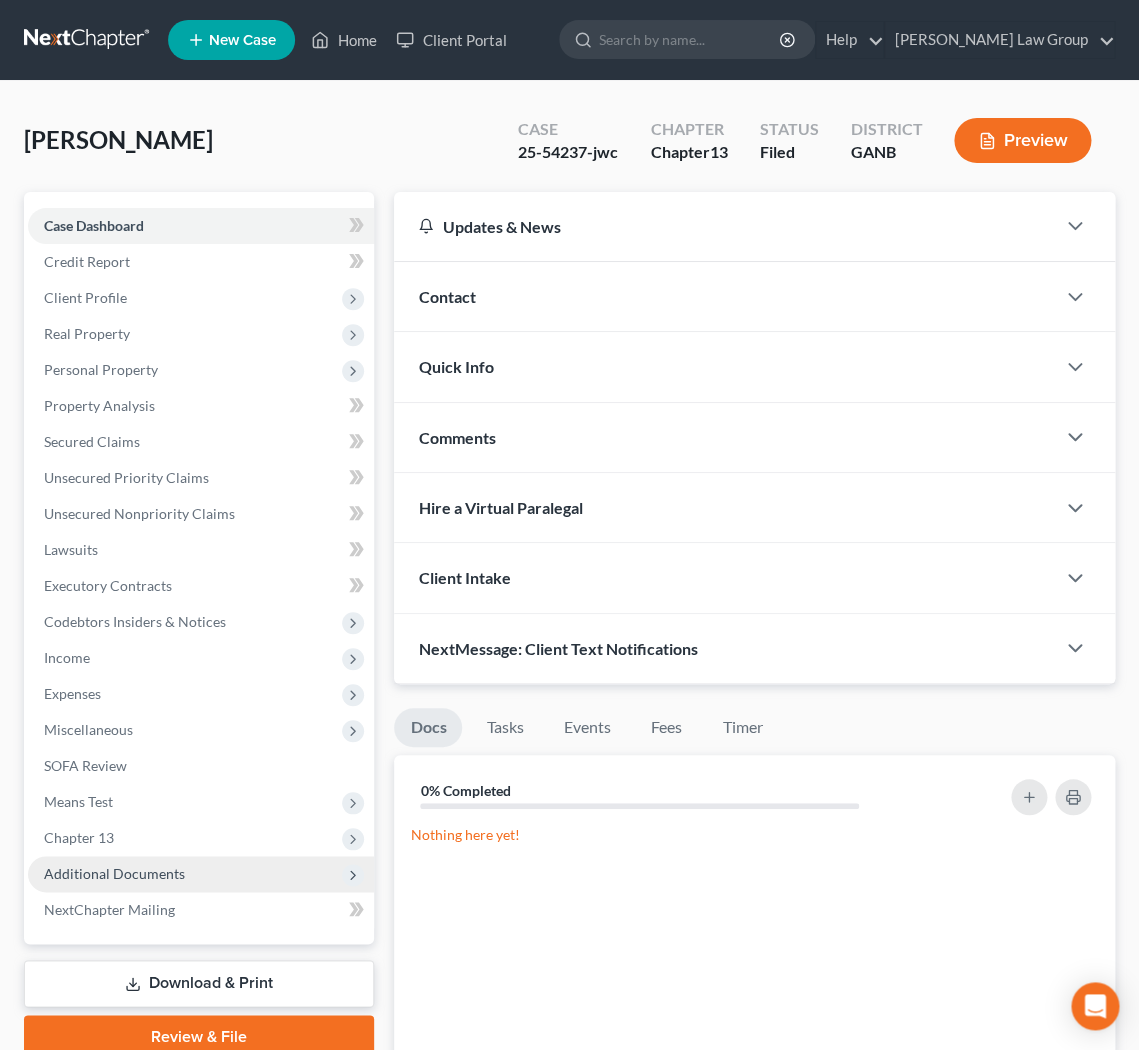 click on "Additional Documents" at bounding box center (114, 873) 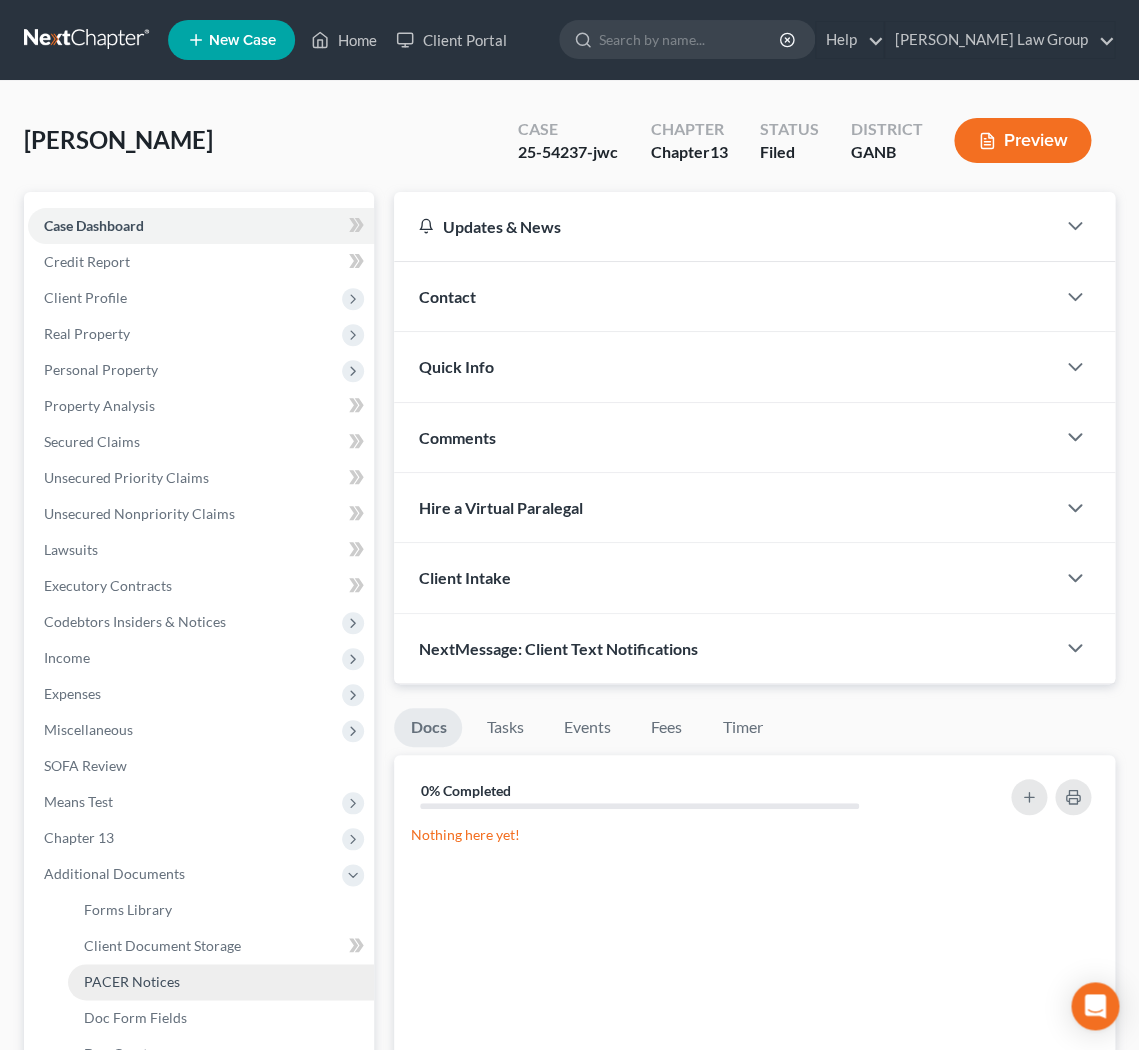 click on "PACER Notices" at bounding box center (132, 981) 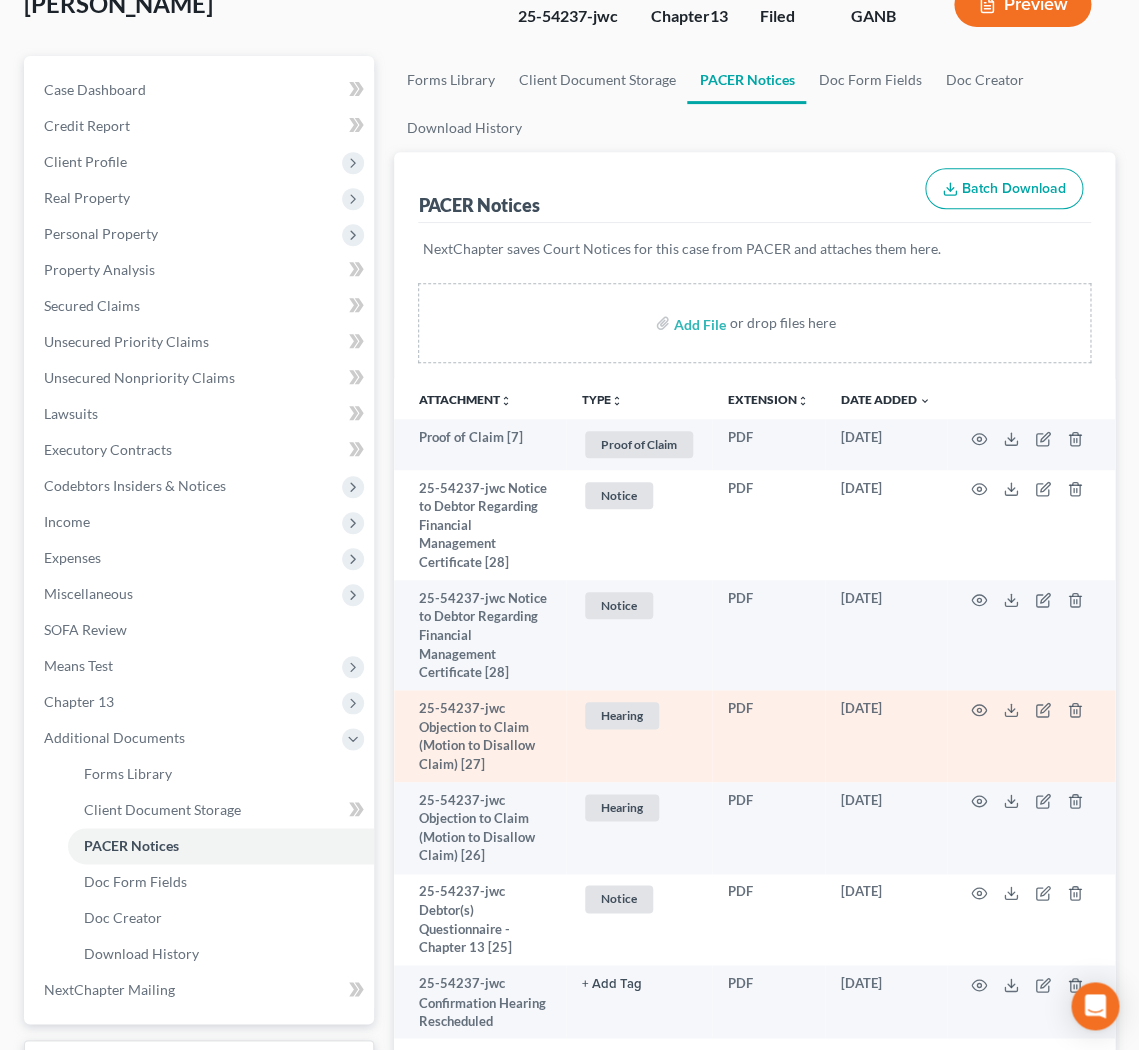 scroll, scrollTop: 0, scrollLeft: 0, axis: both 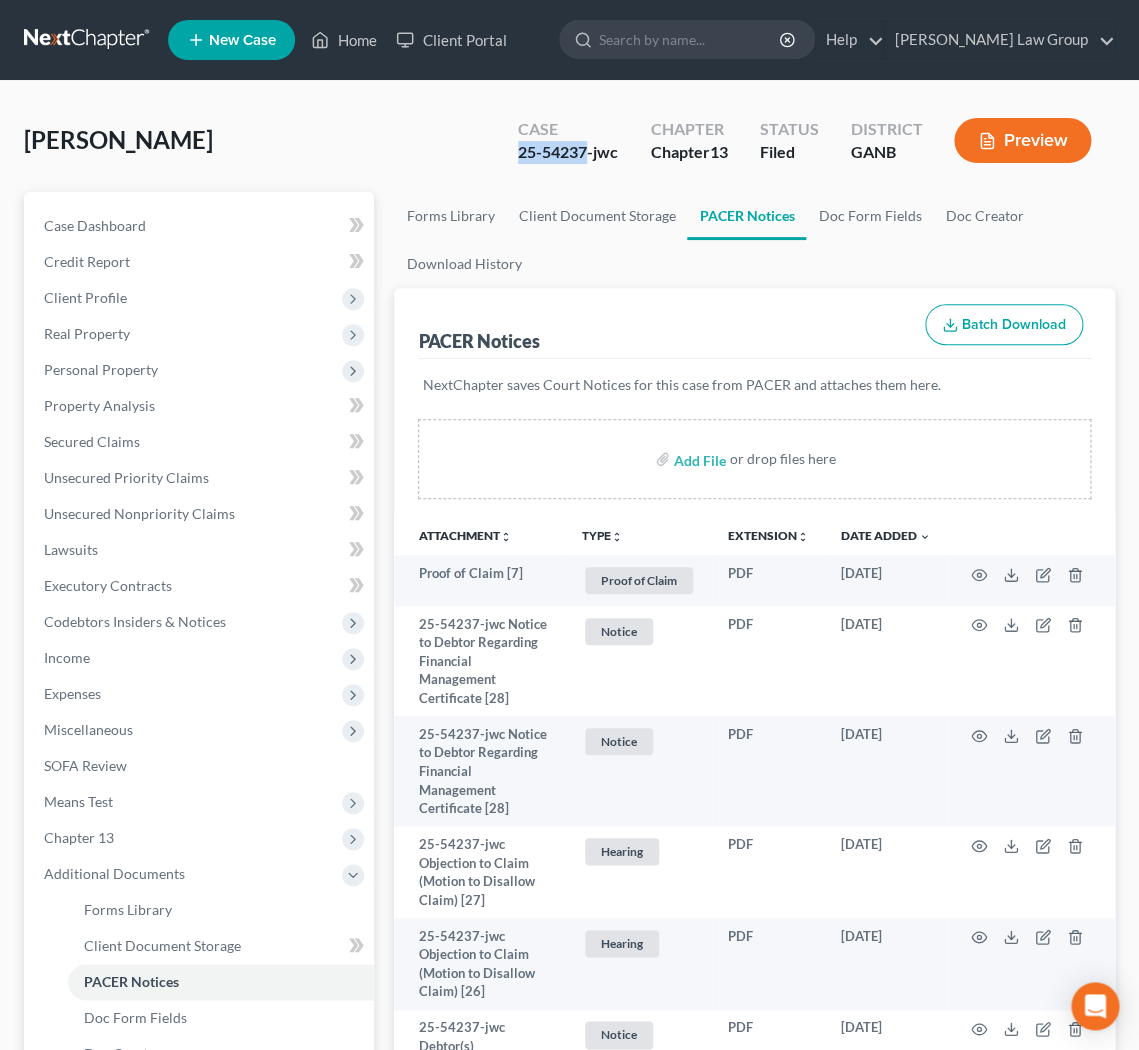 drag, startPoint x: 585, startPoint y: 149, endPoint x: 502, endPoint y: 149, distance: 83 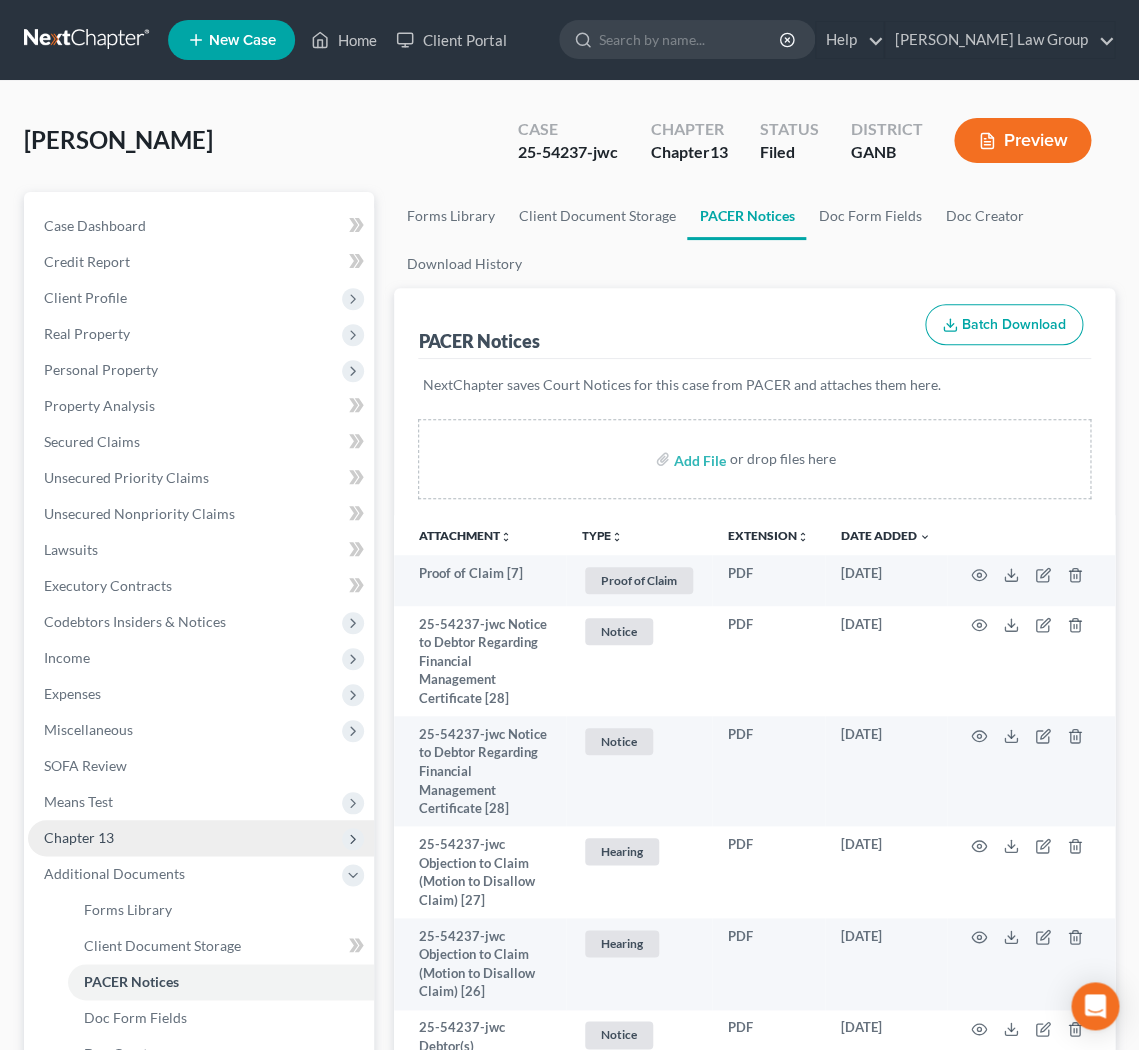 click on "Chapter 13" at bounding box center [201, 838] 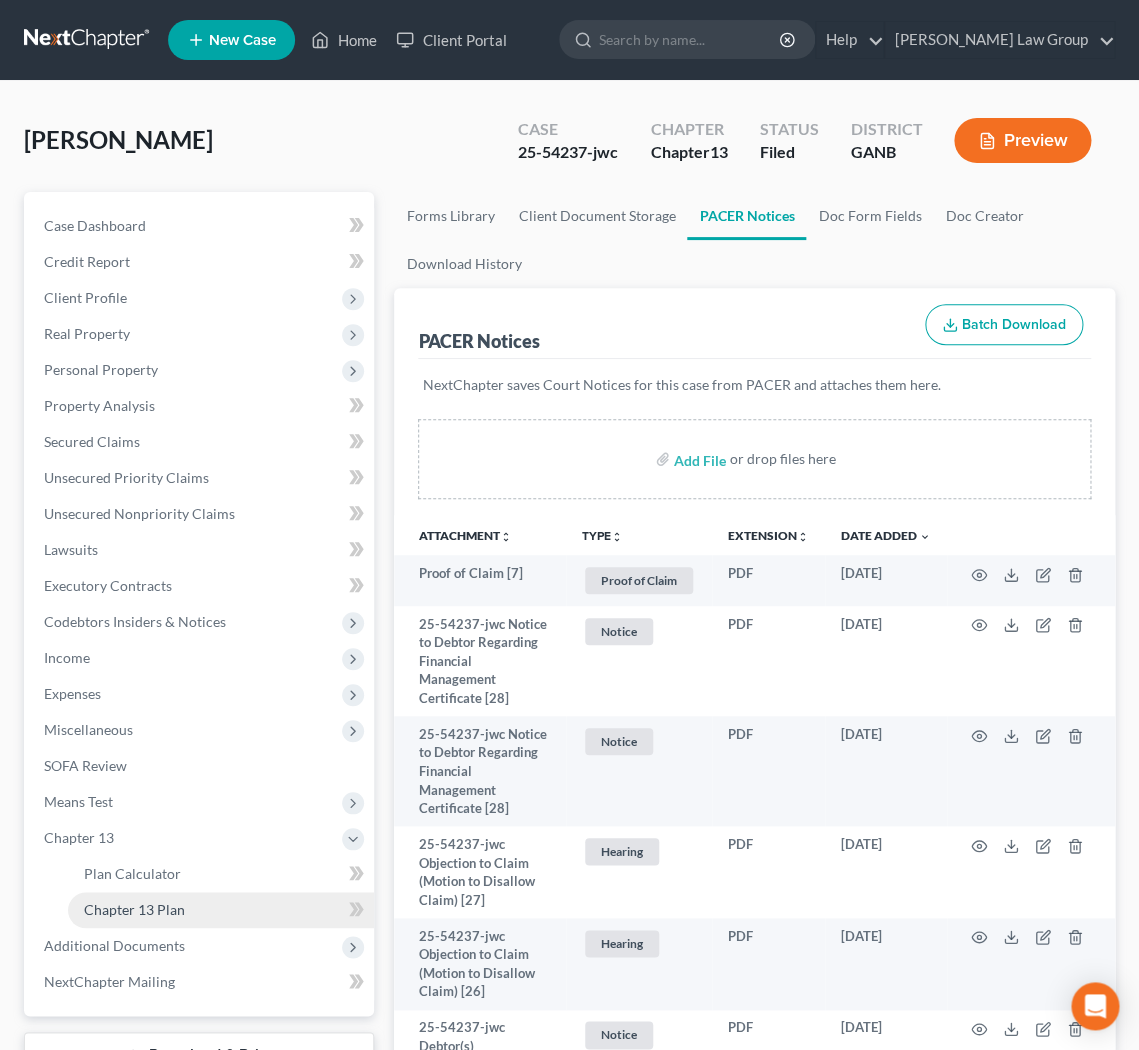 click on "Chapter 13 Plan" at bounding box center (134, 909) 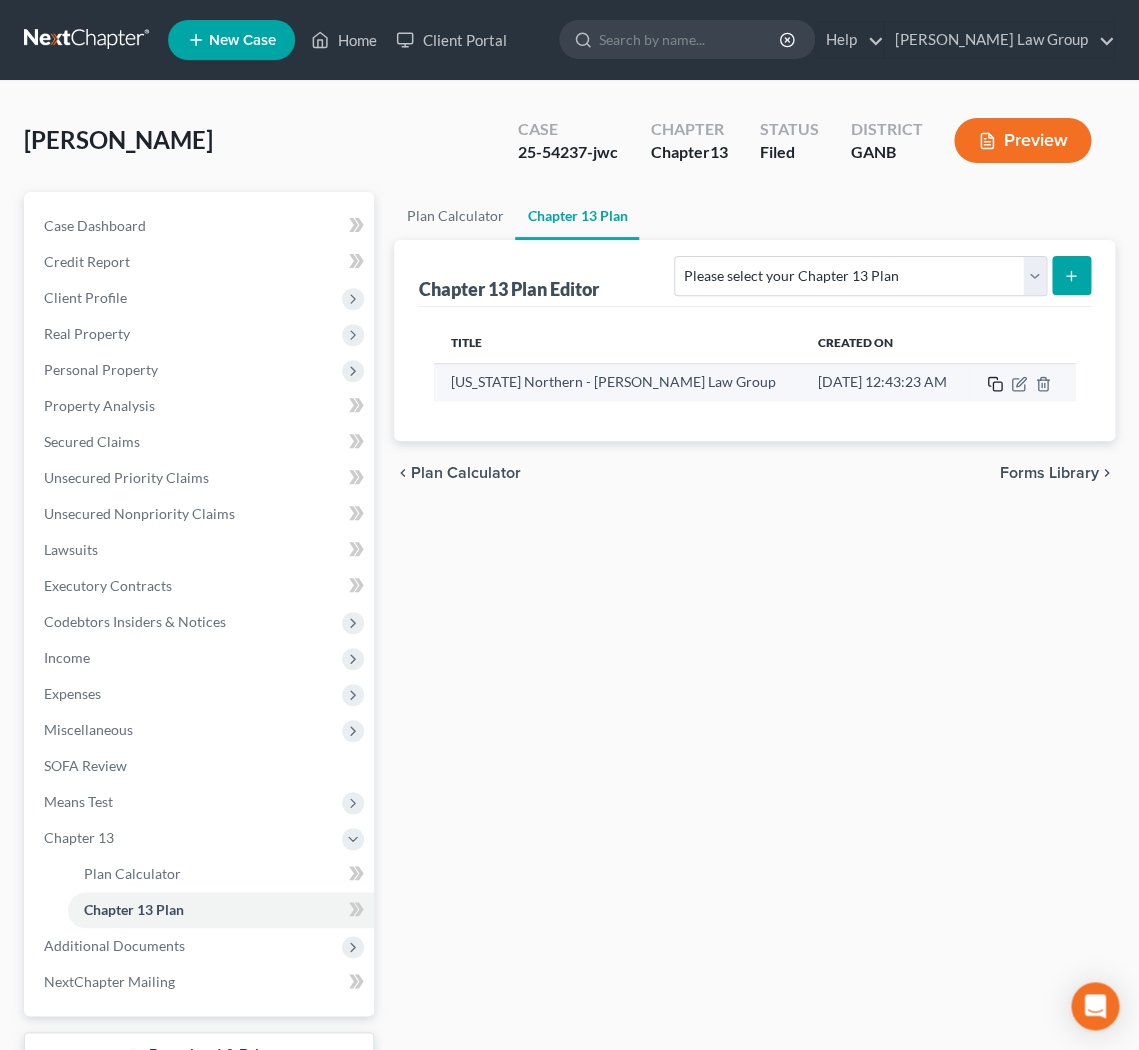 click 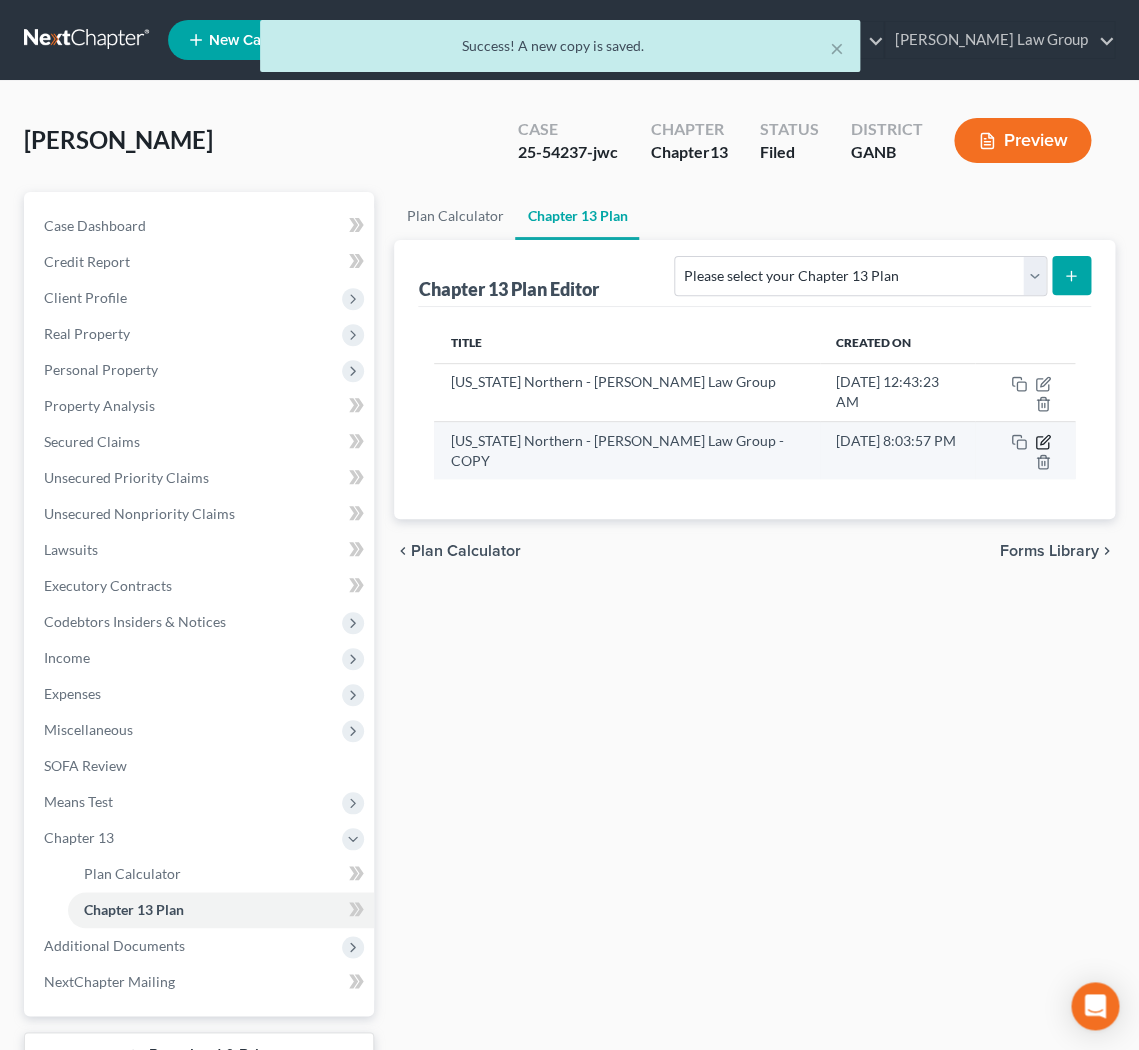 click 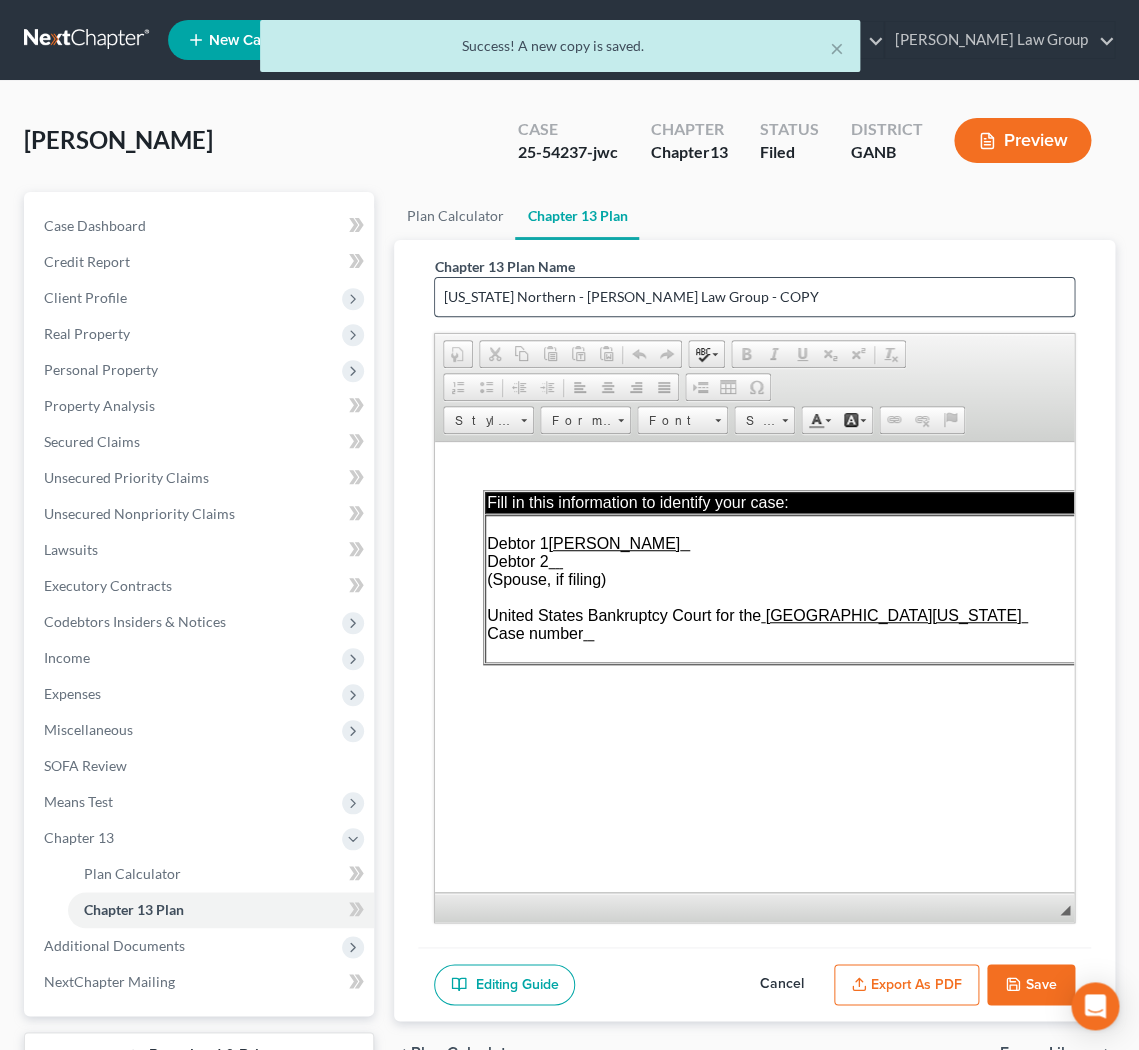 scroll, scrollTop: 0, scrollLeft: 0, axis: both 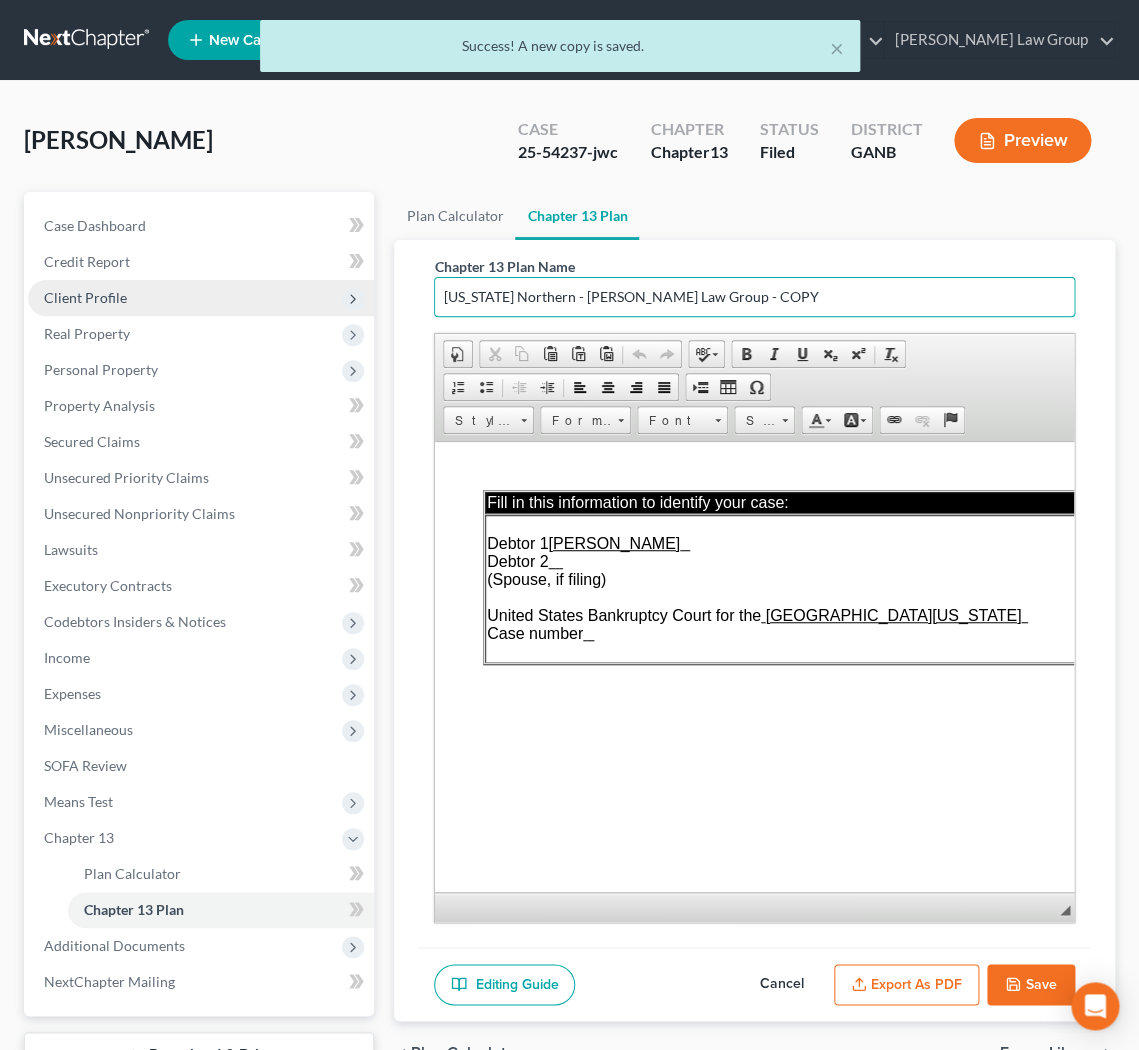 drag, startPoint x: 743, startPoint y: 302, endPoint x: 368, endPoint y: 291, distance: 375.1613 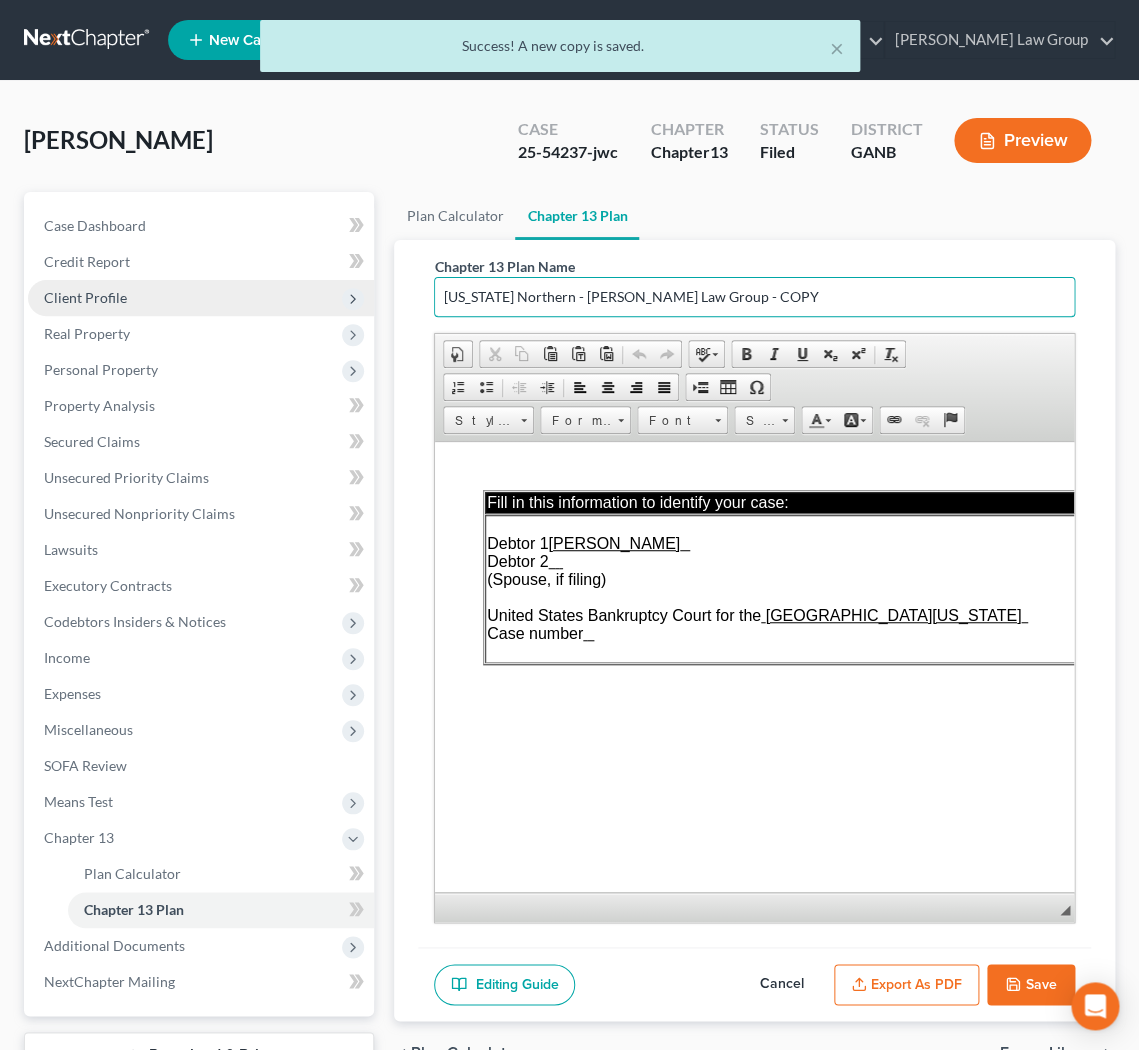 click on "Georgia Northern - Saedi Law Group - COPY" at bounding box center [754, 297] 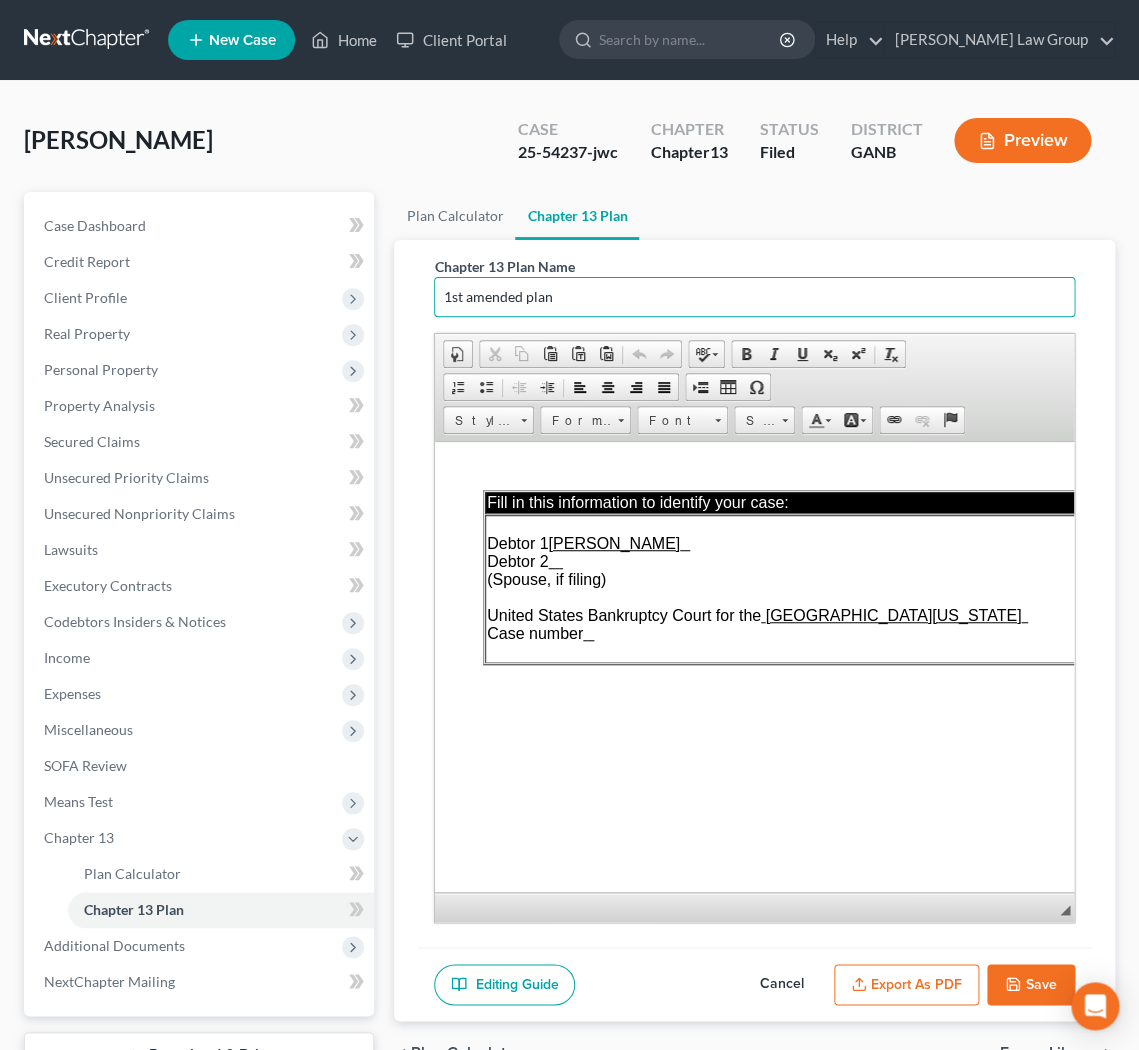 type on "1st amended plan" 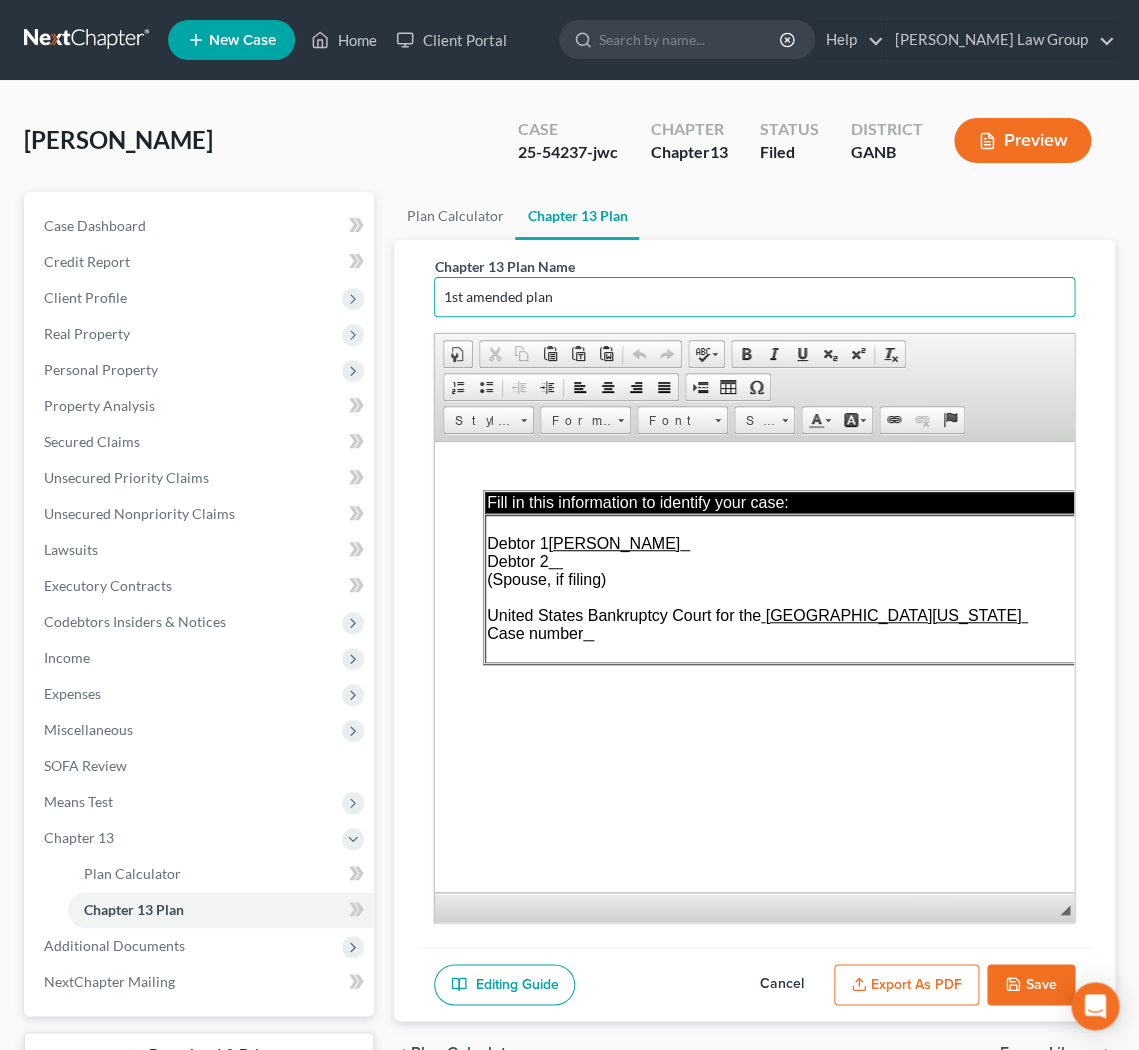 click on "Debtor 1       Bianca  Chanel  Colbert     Debtor 2            (Spouse, if filing) United States Bankruptcy Court for the    Northern District of Georgia    Case number" at bounding box center [819, 588] 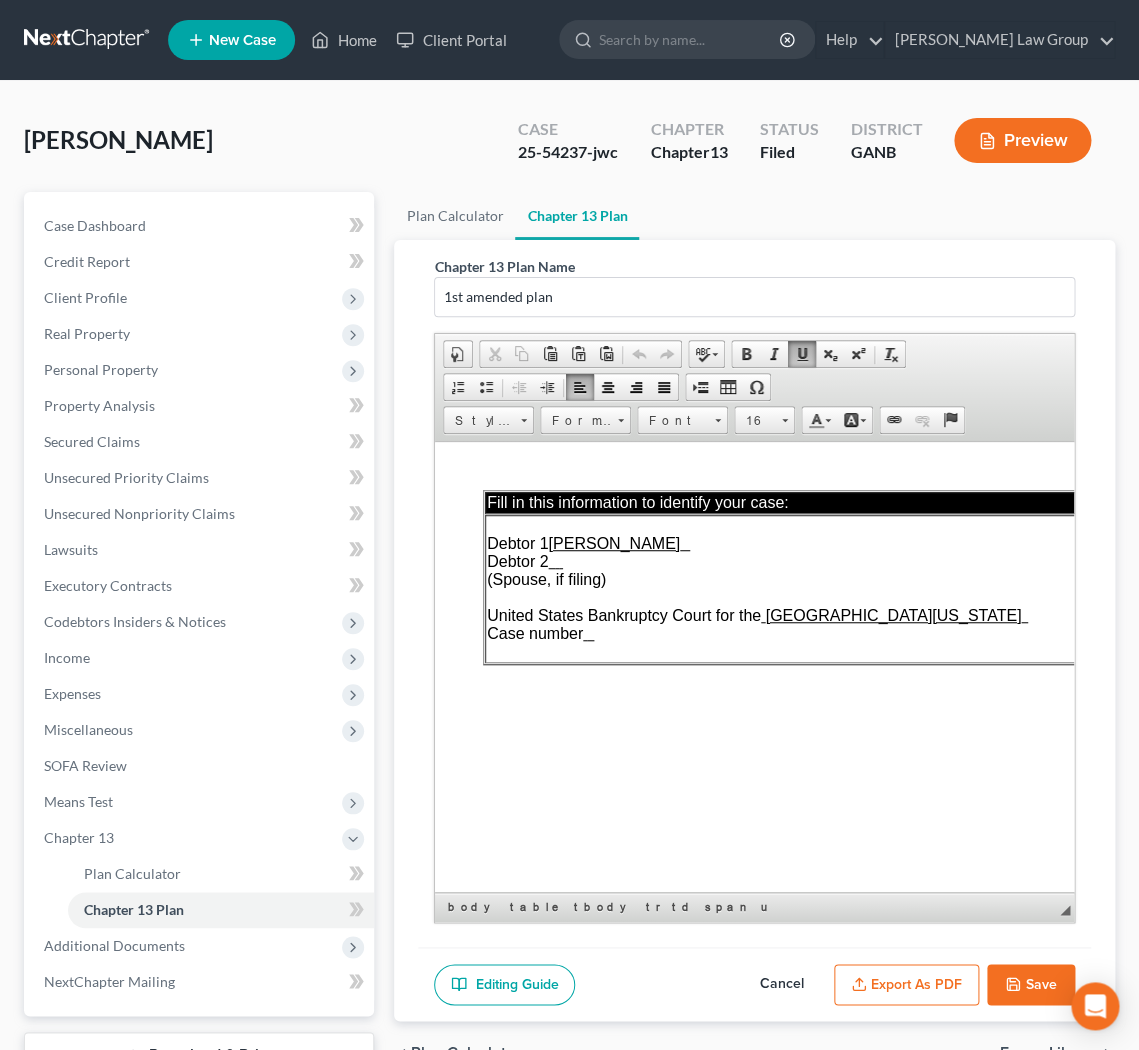 type 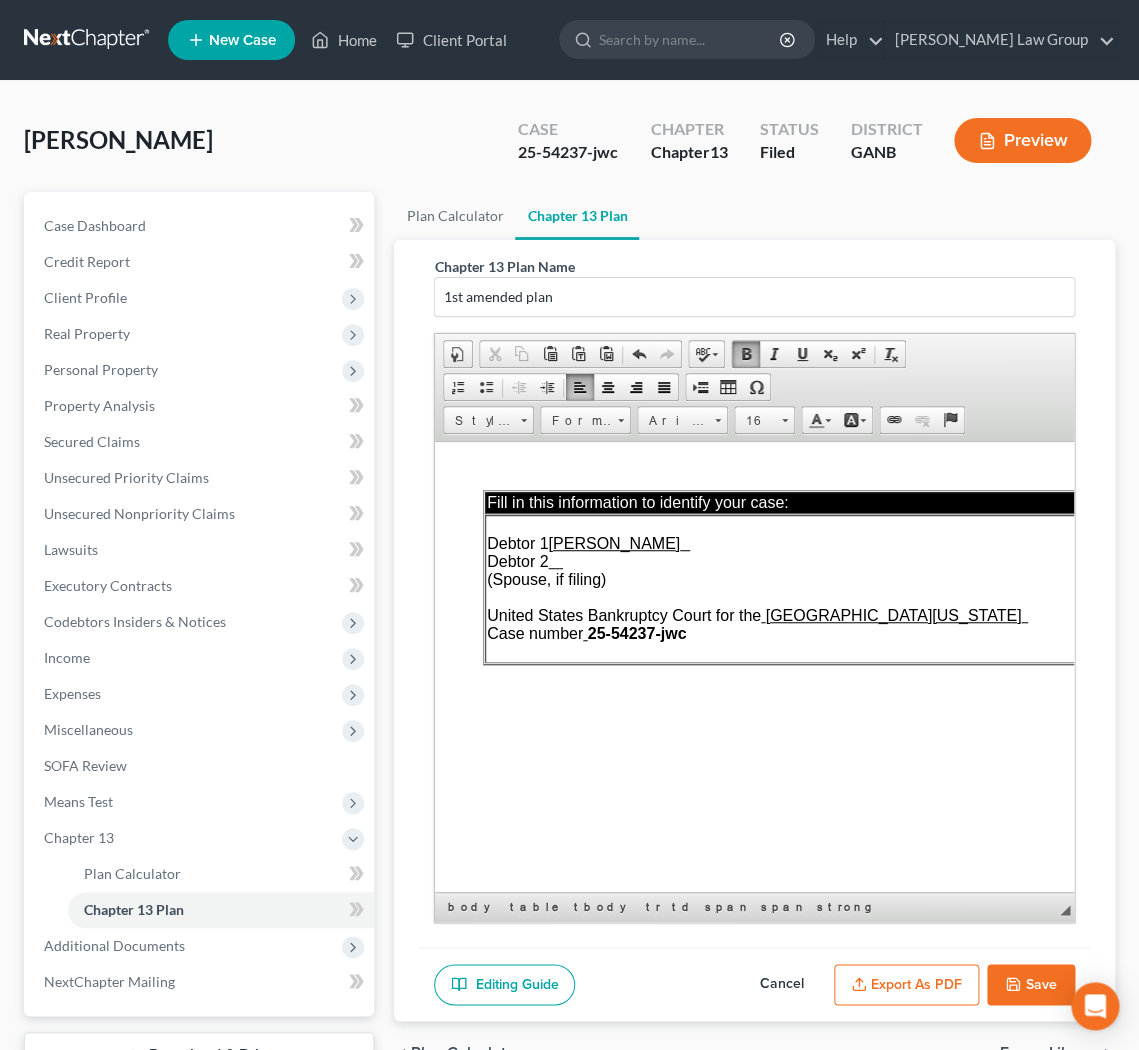 click on "Save" at bounding box center (1031, 985) 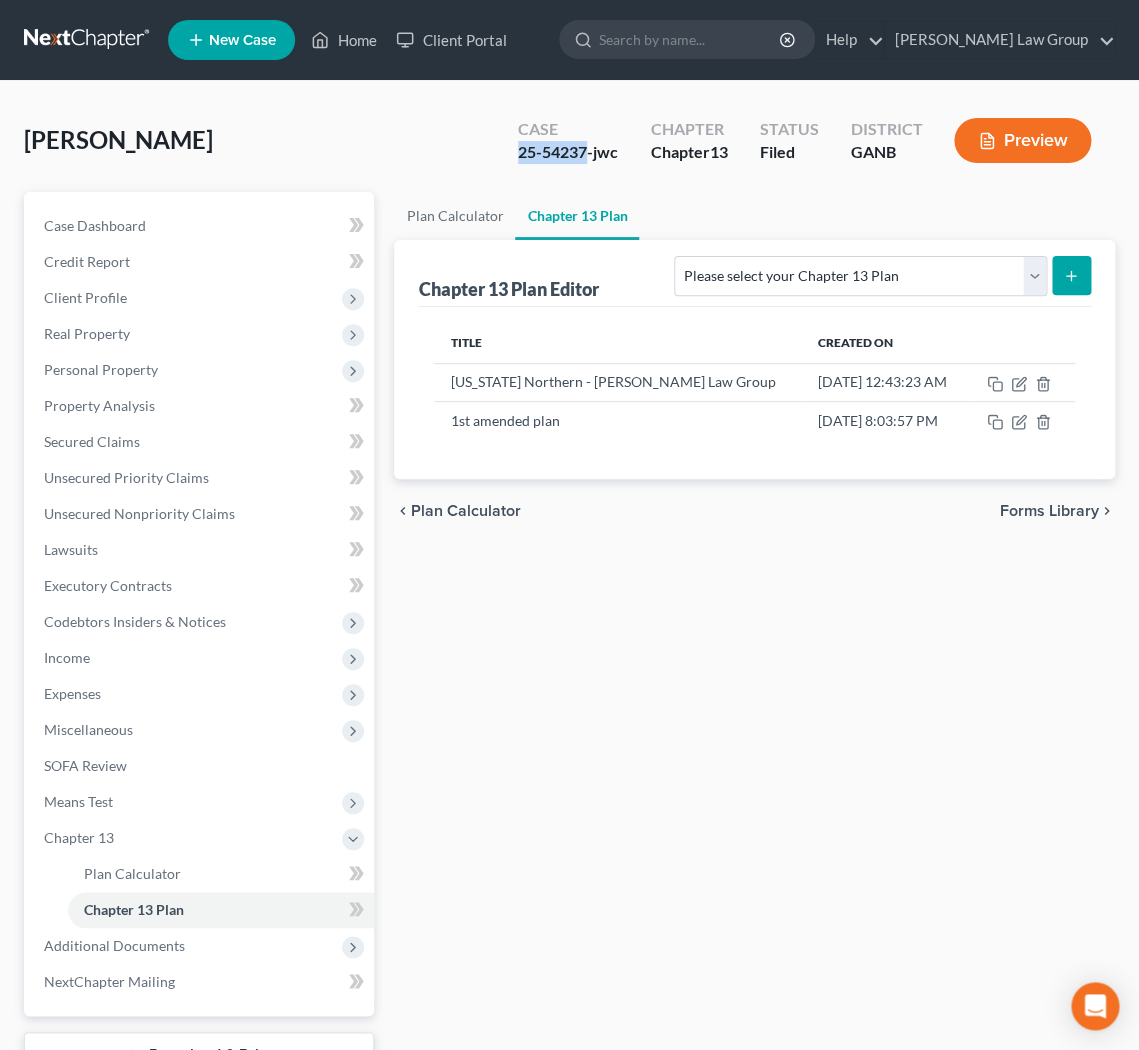 drag, startPoint x: 585, startPoint y: 156, endPoint x: 504, endPoint y: 156, distance: 81 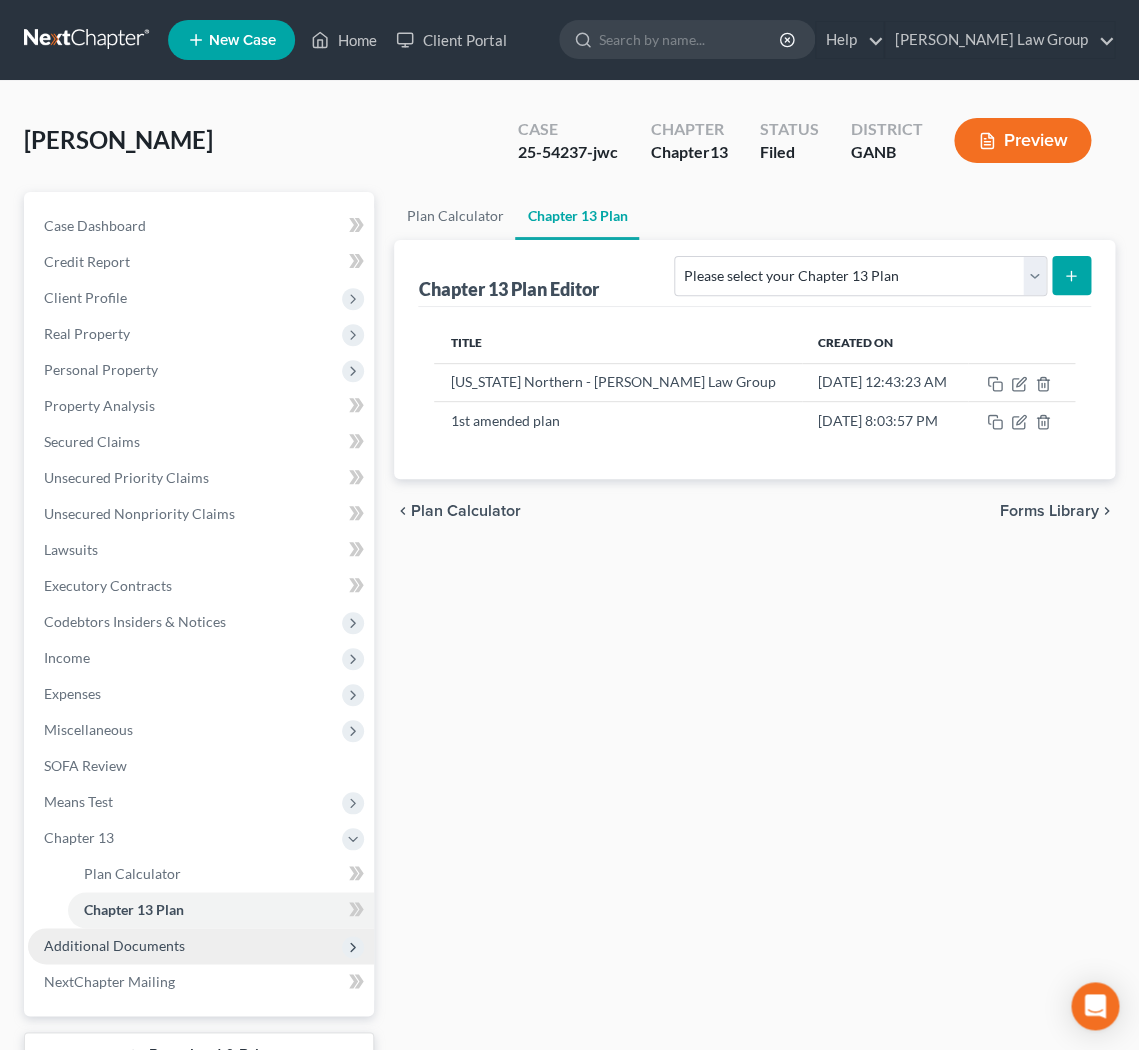 click on "Additional Documents" at bounding box center (201, 946) 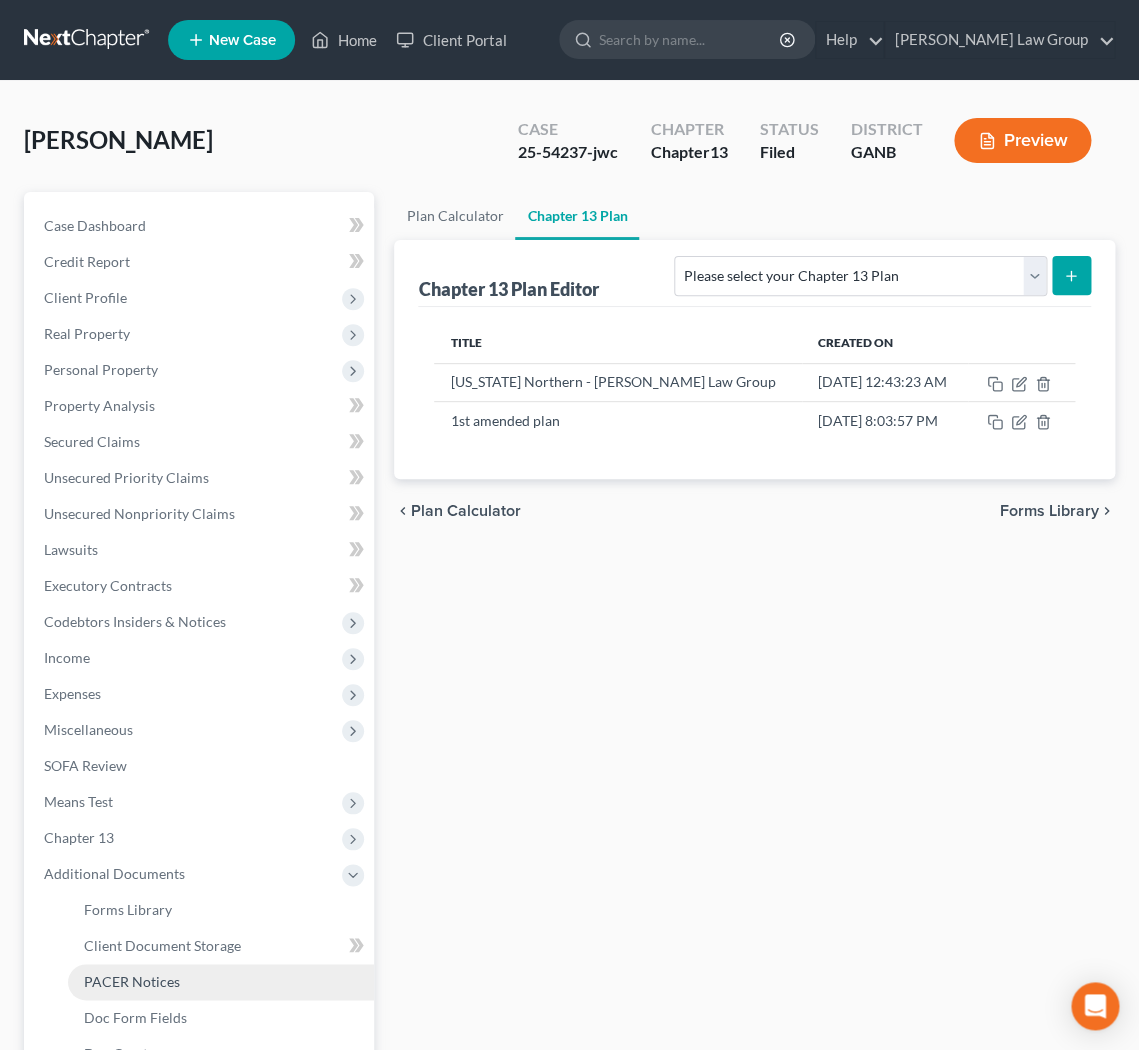 click on "PACER Notices" at bounding box center [132, 981] 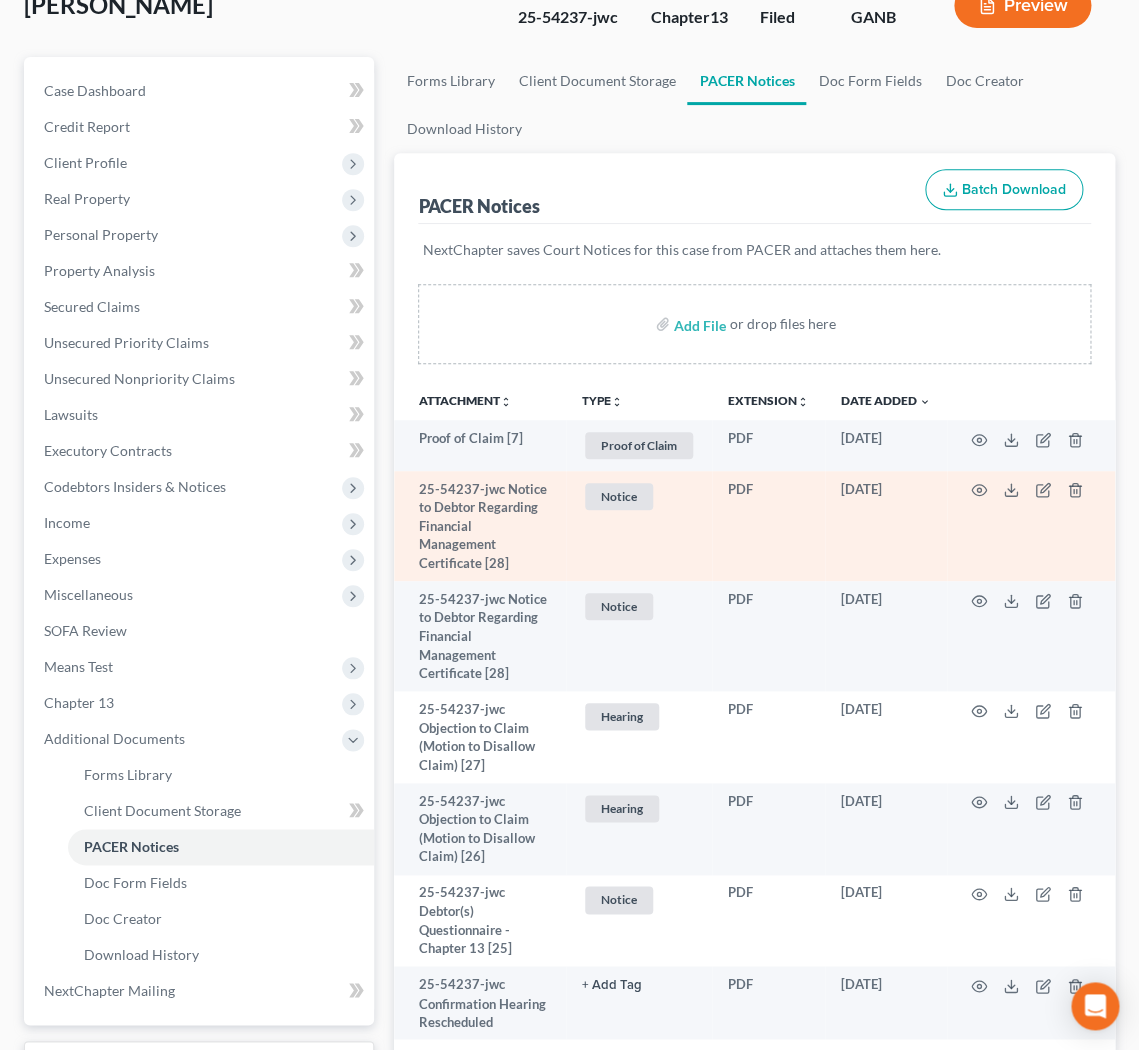 scroll, scrollTop: 126, scrollLeft: 0, axis: vertical 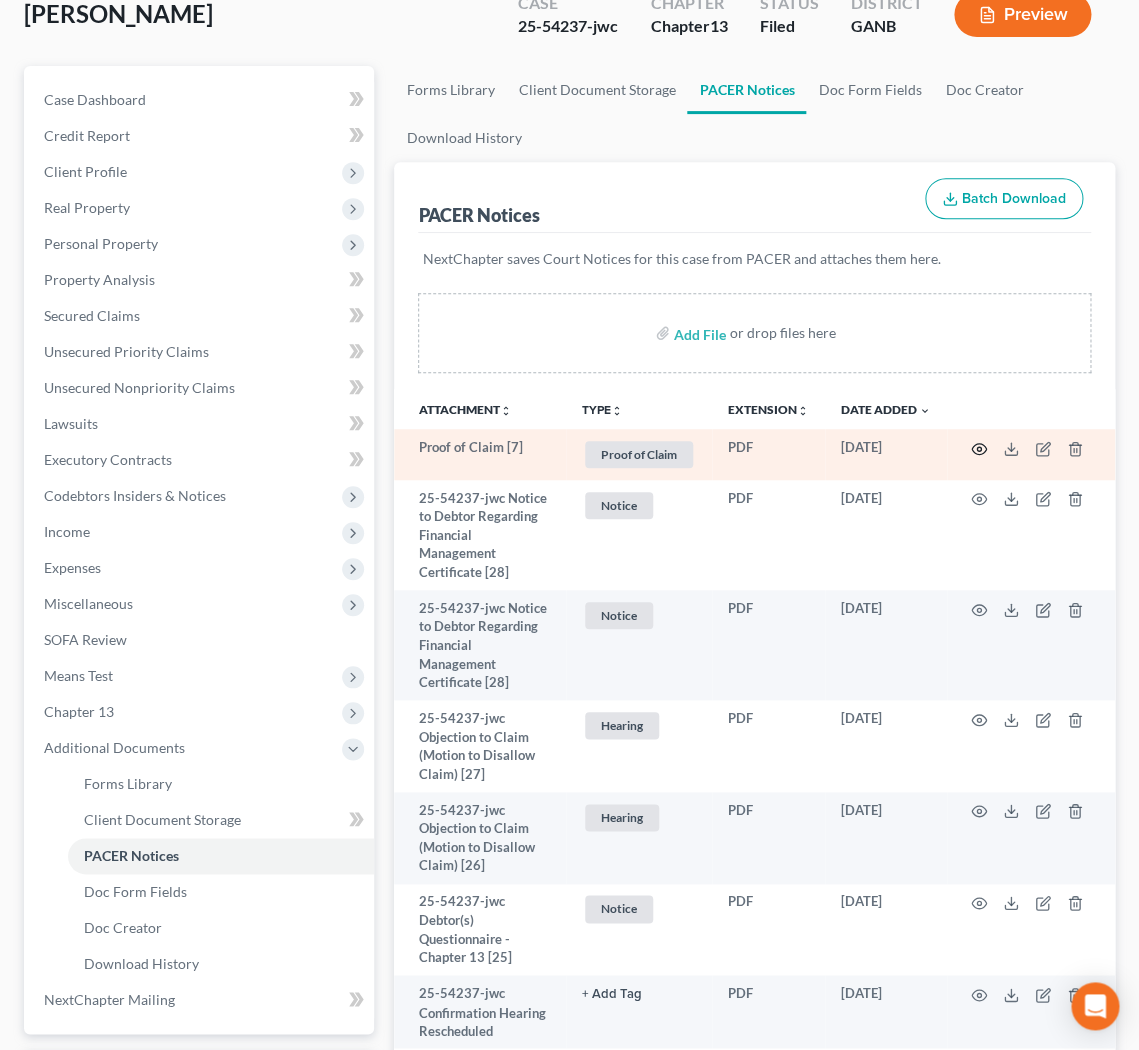click 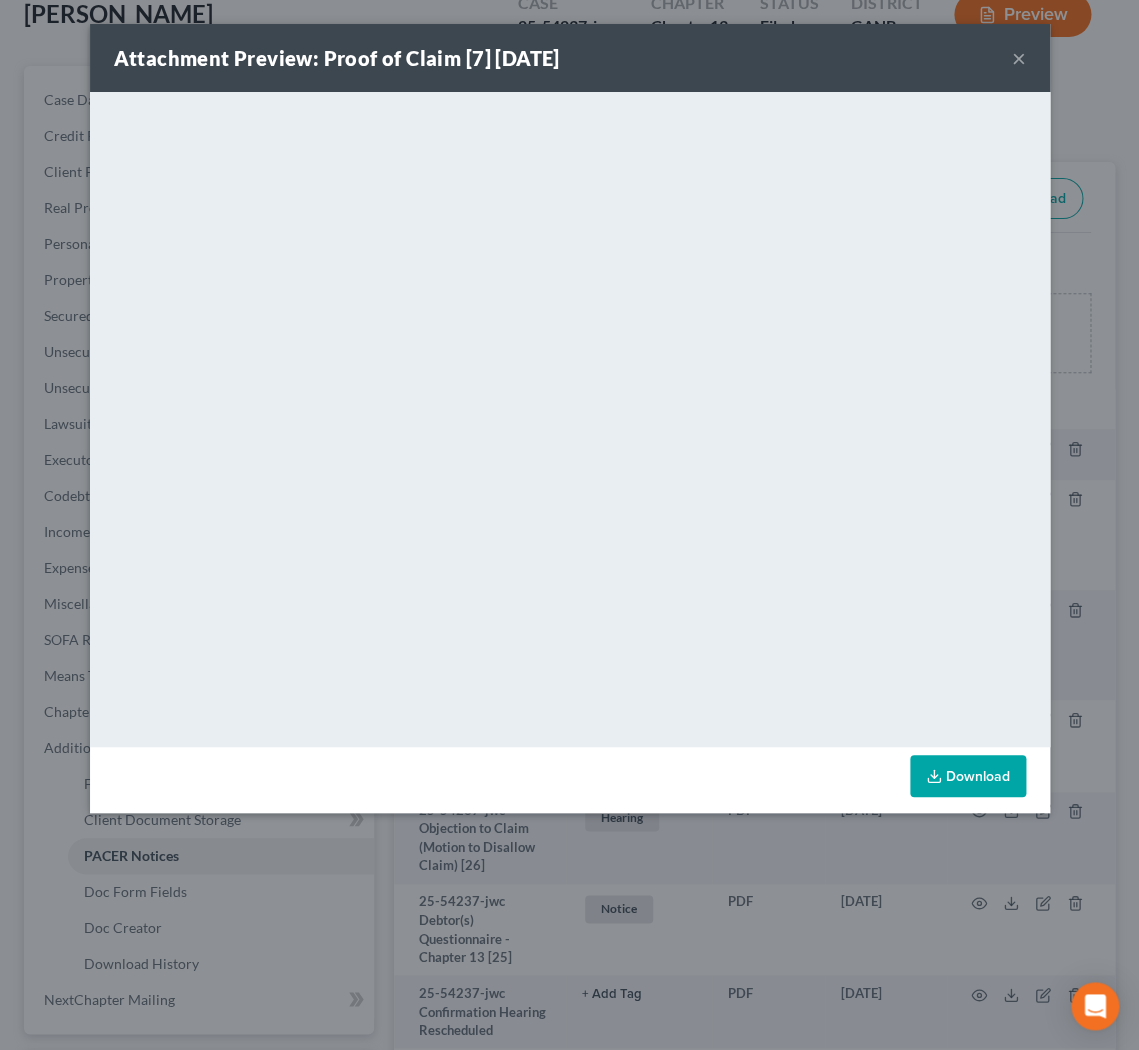 click on "×" at bounding box center [1019, 58] 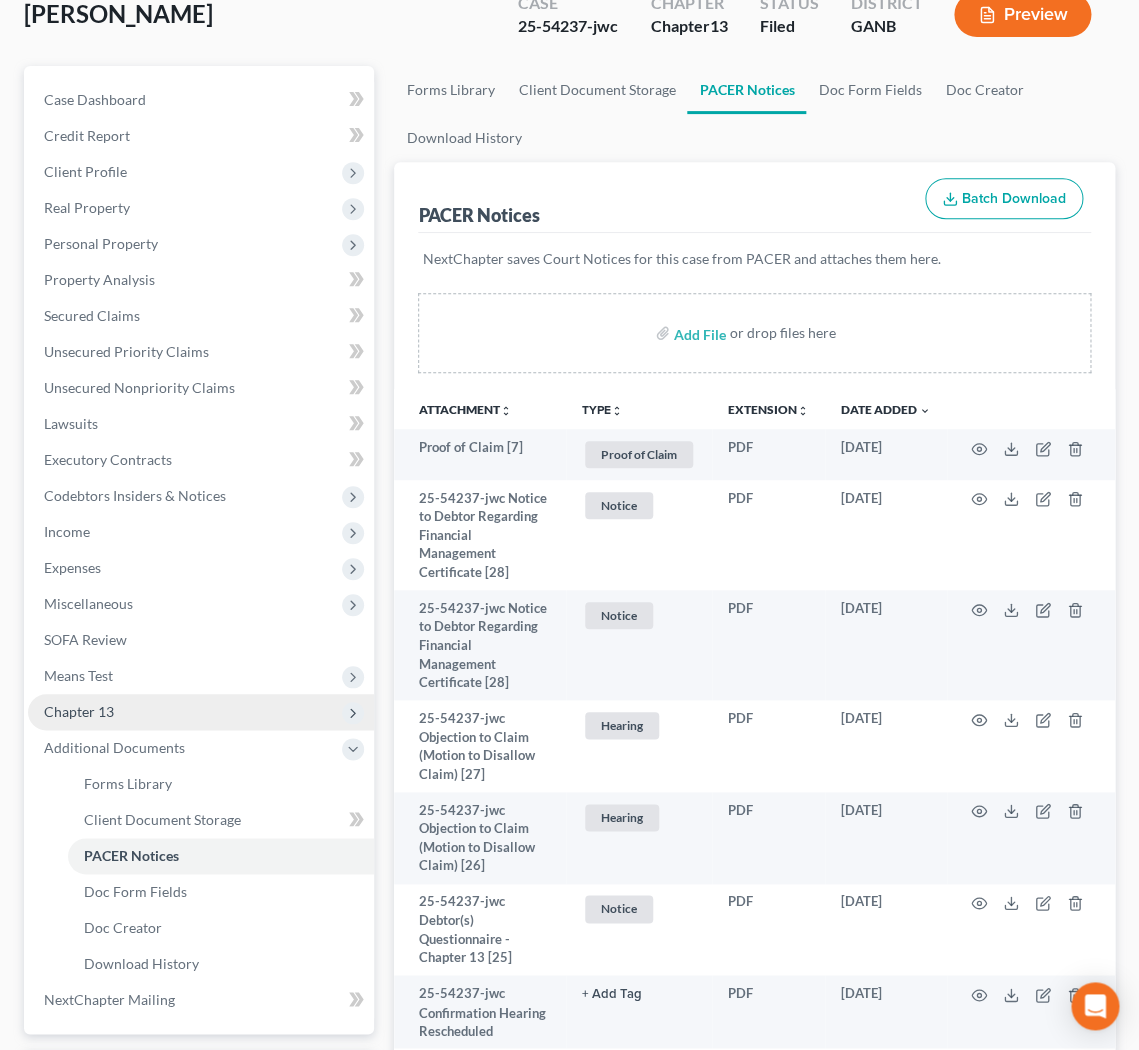 click on "Chapter 13" at bounding box center (79, 711) 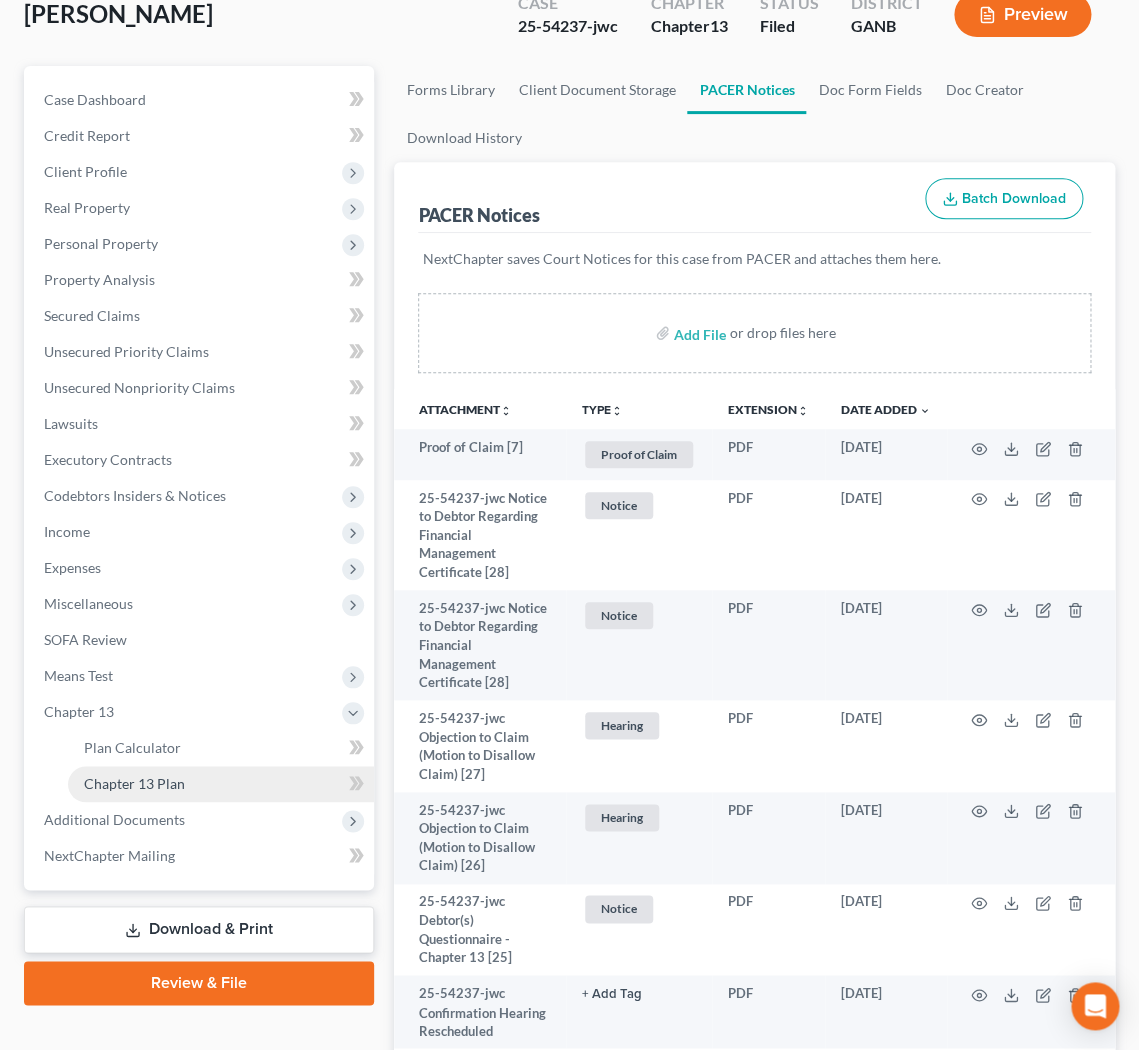 click on "Chapter 13 Plan" at bounding box center [134, 783] 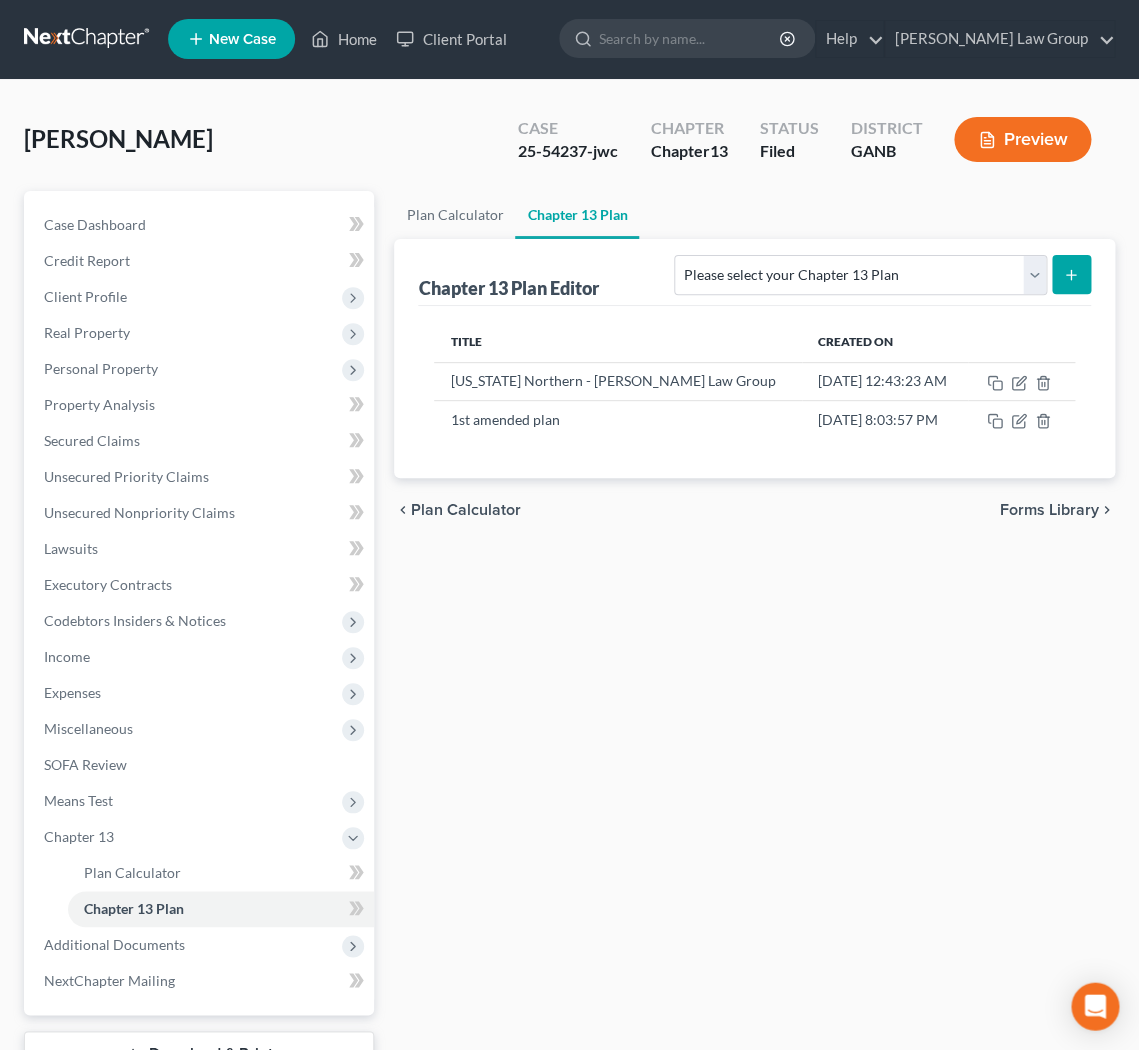 scroll, scrollTop: 0, scrollLeft: 0, axis: both 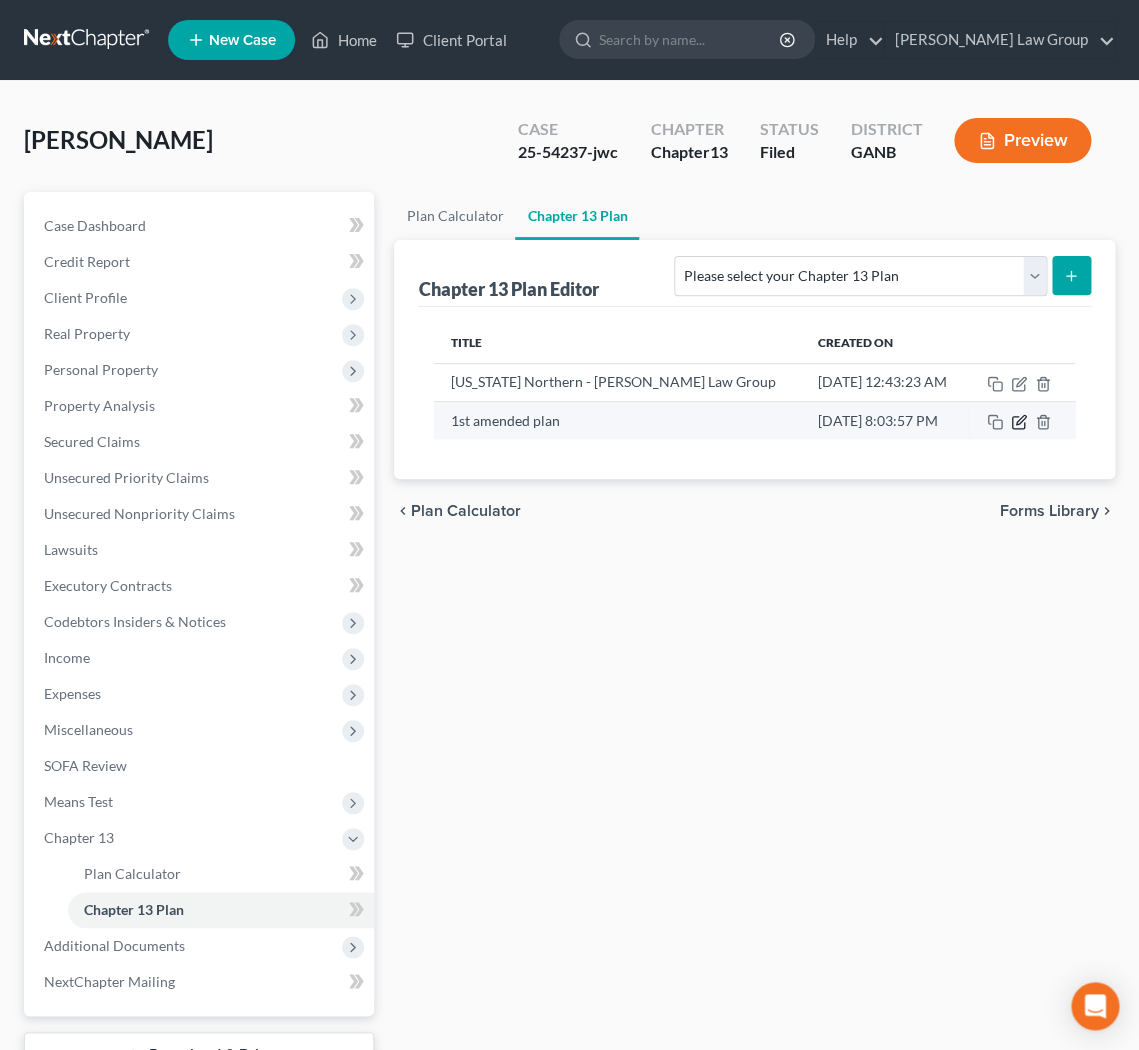 click 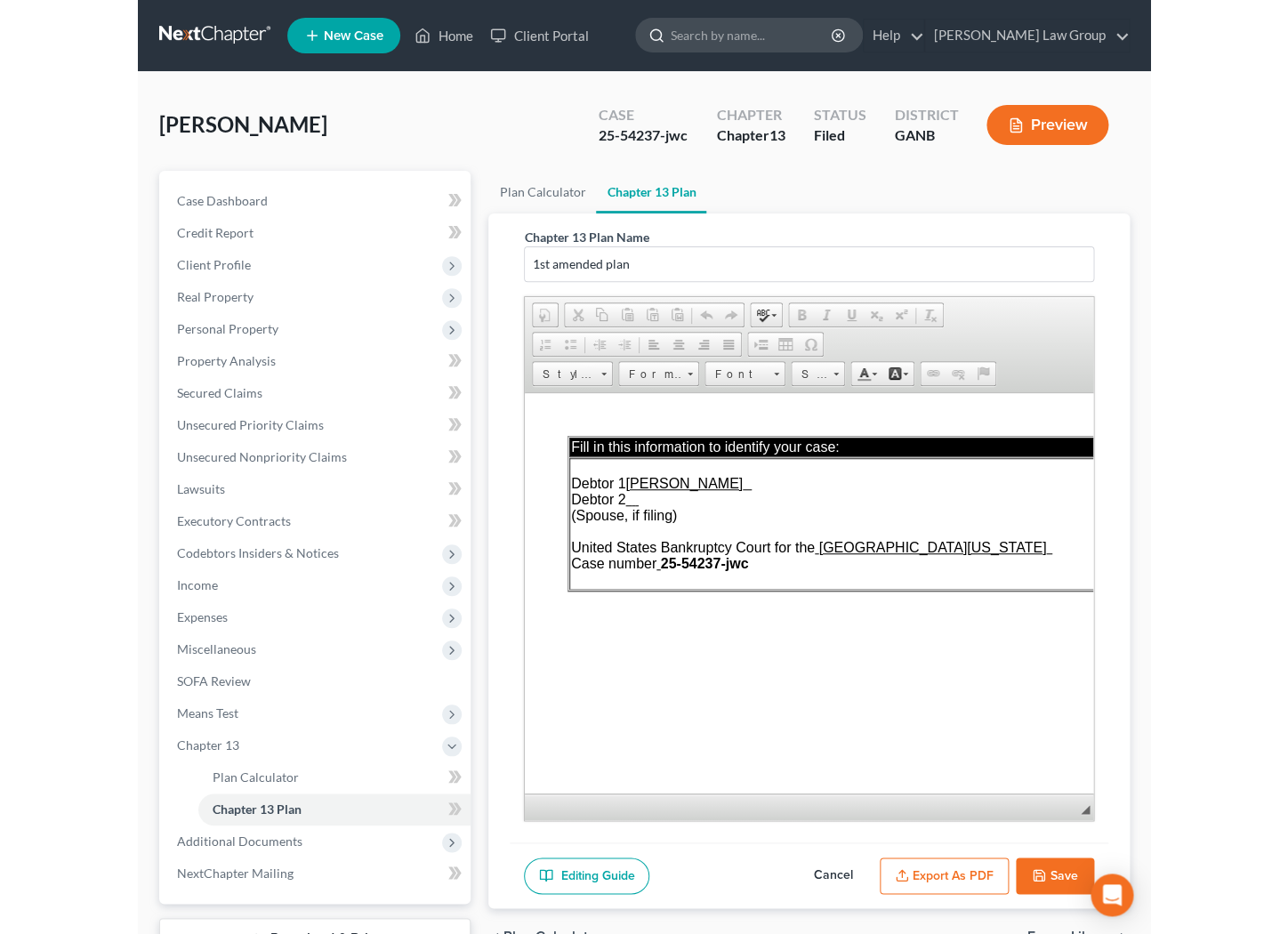 scroll, scrollTop: 0, scrollLeft: 0, axis: both 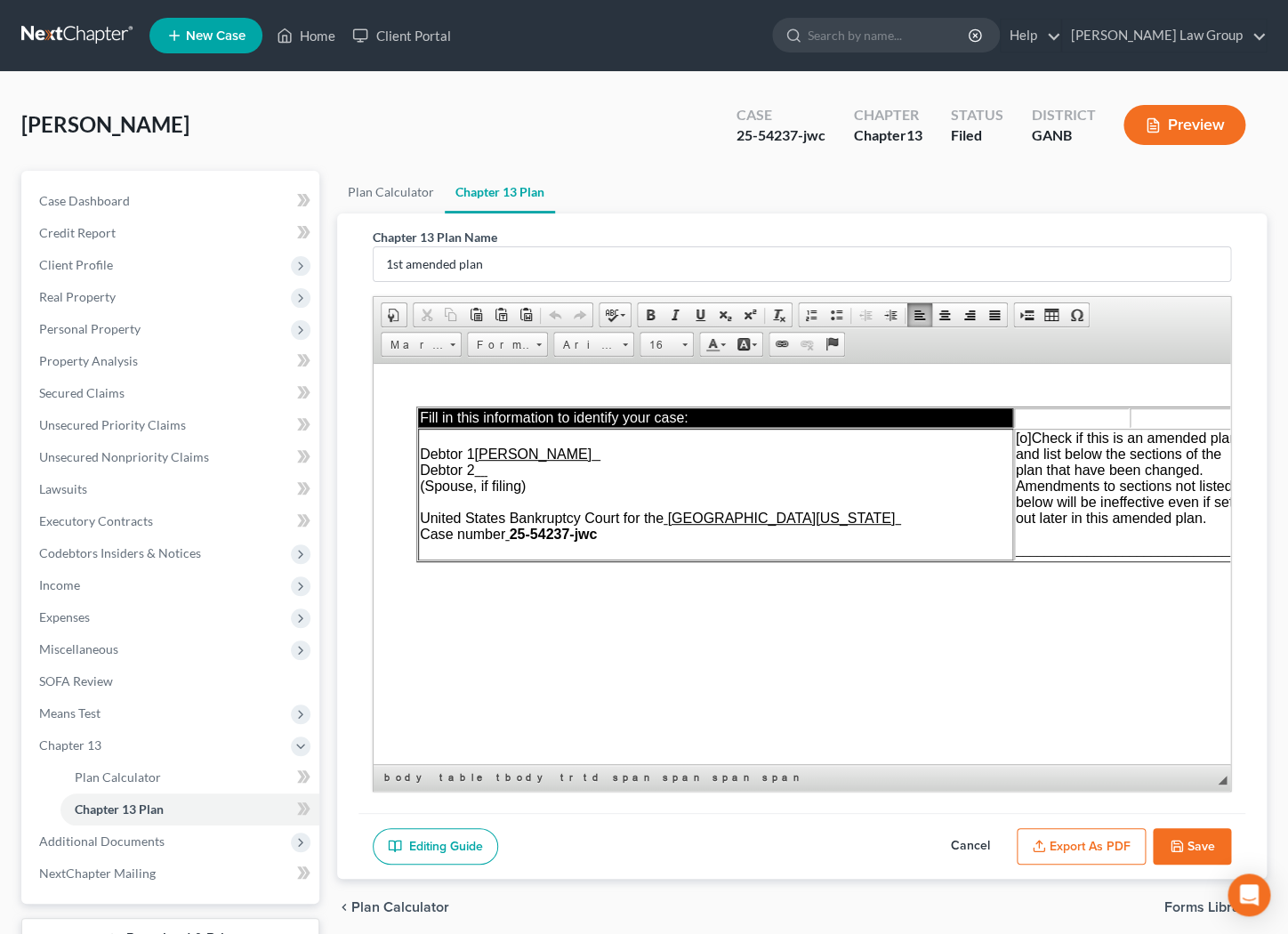 click on "[o]" at bounding box center [1024, 437] 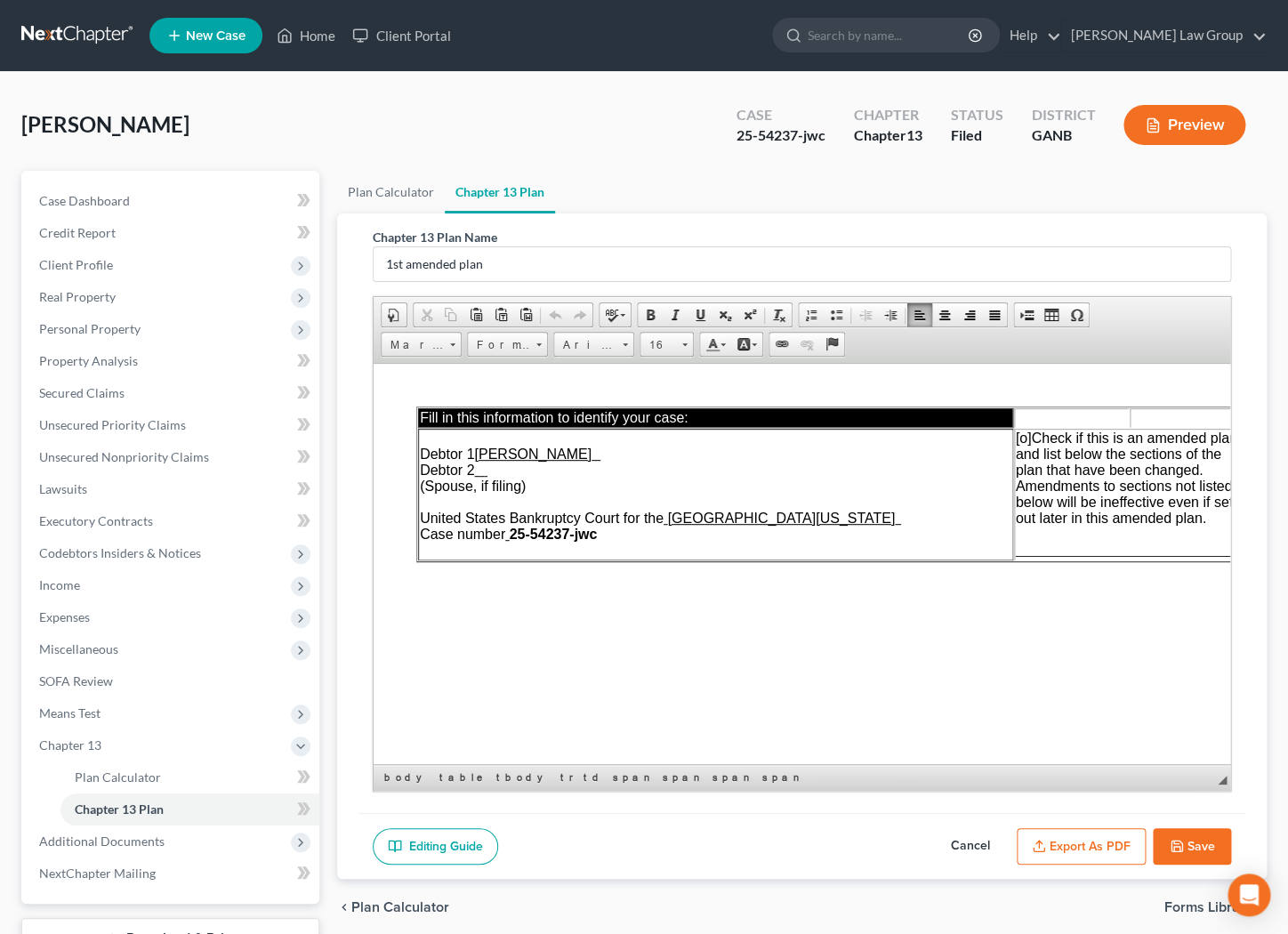 type 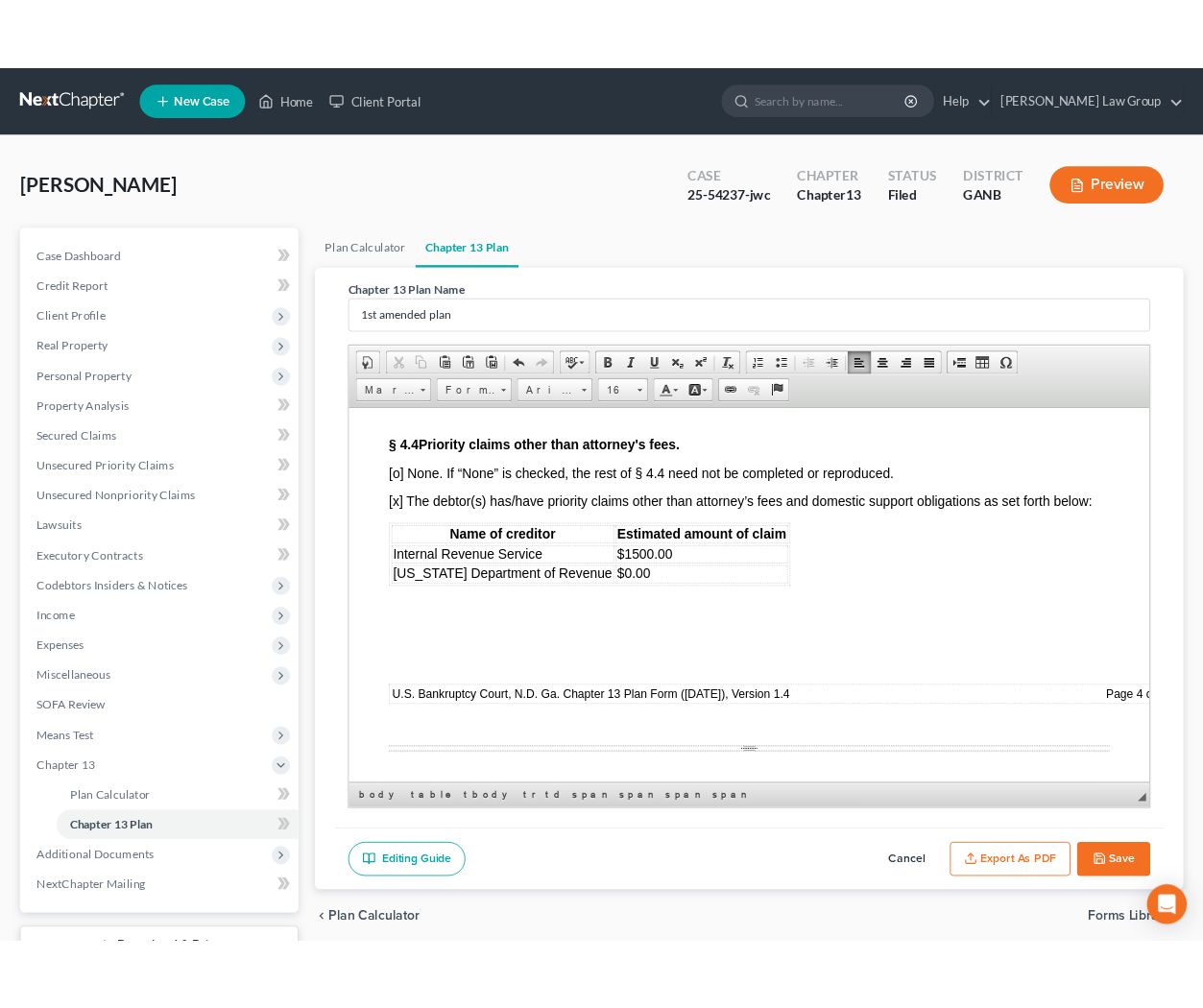 scroll, scrollTop: 6817, scrollLeft: 0, axis: vertical 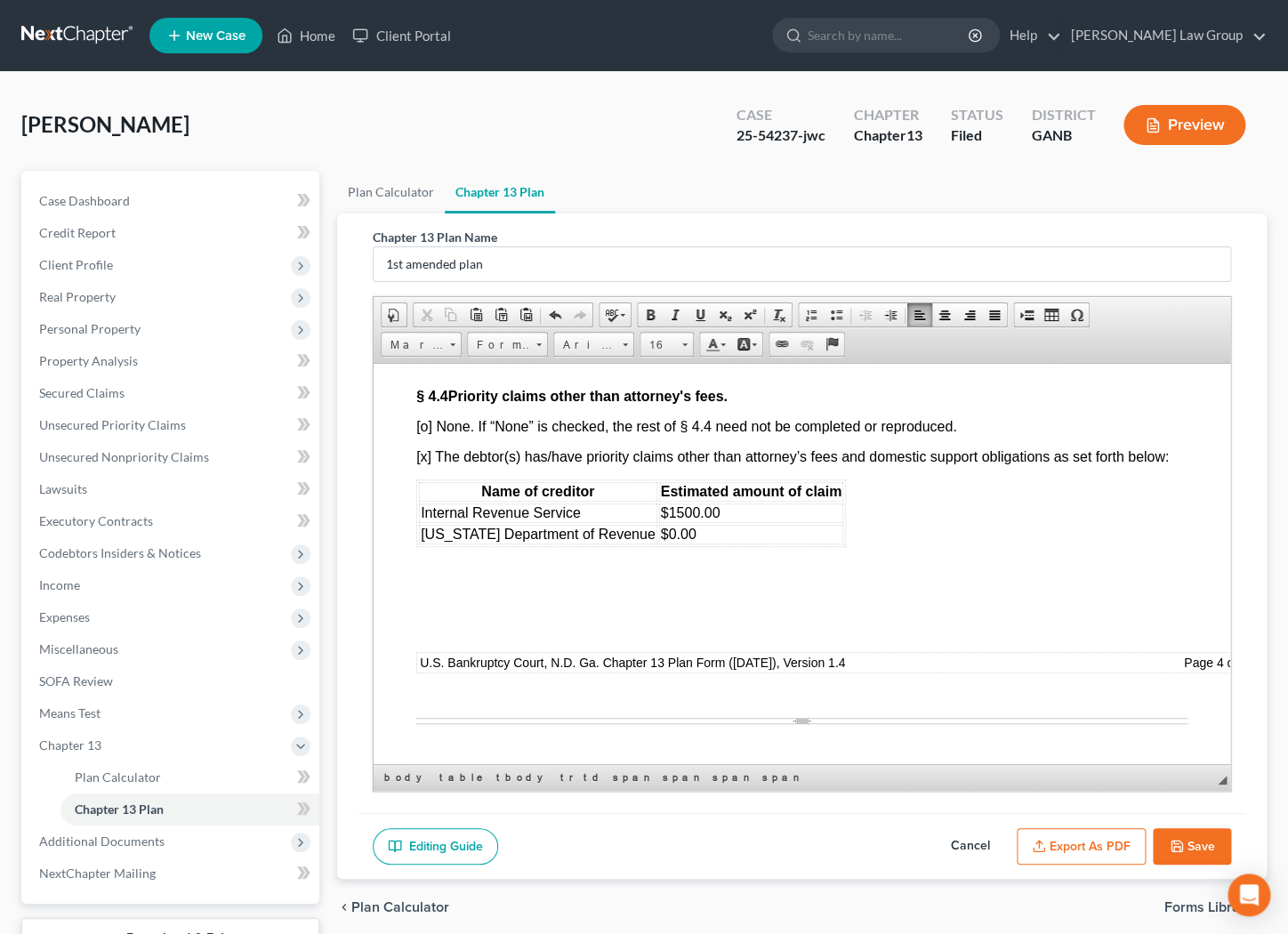 click on "$0.00" at bounding box center (752, 534) 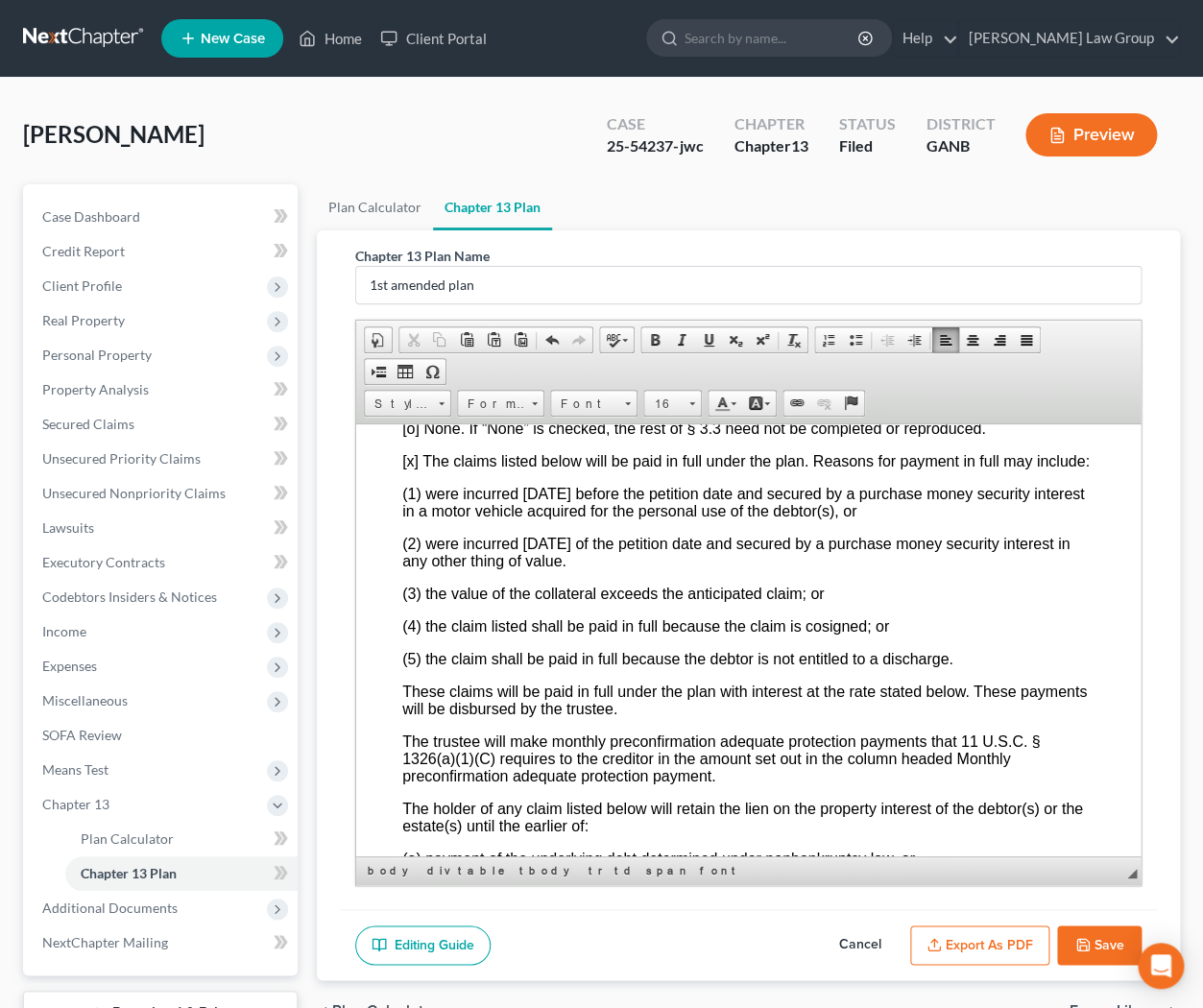 scroll, scrollTop: 4156, scrollLeft: 0, axis: vertical 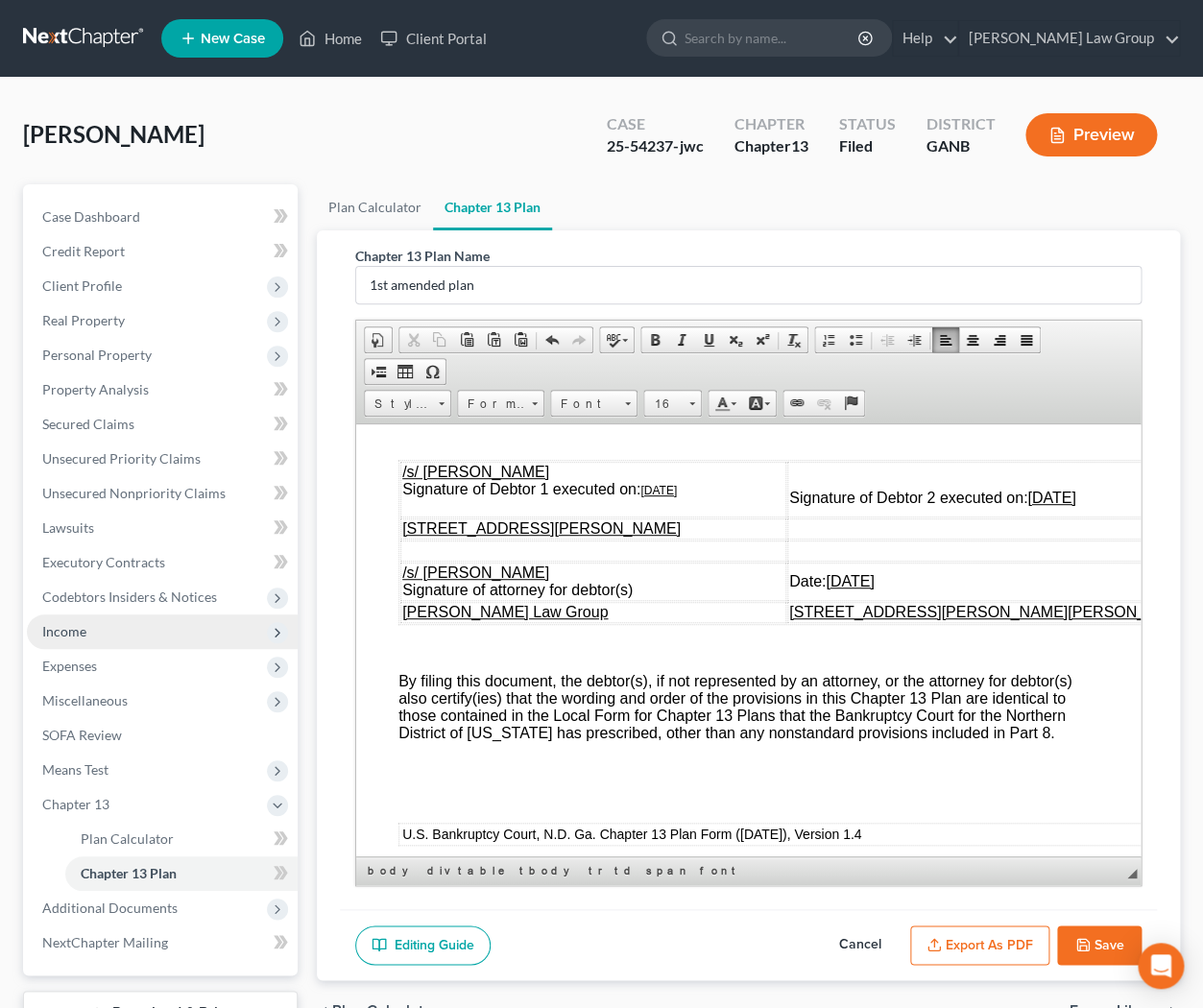 click on "[DATE]" at bounding box center (659, 490) 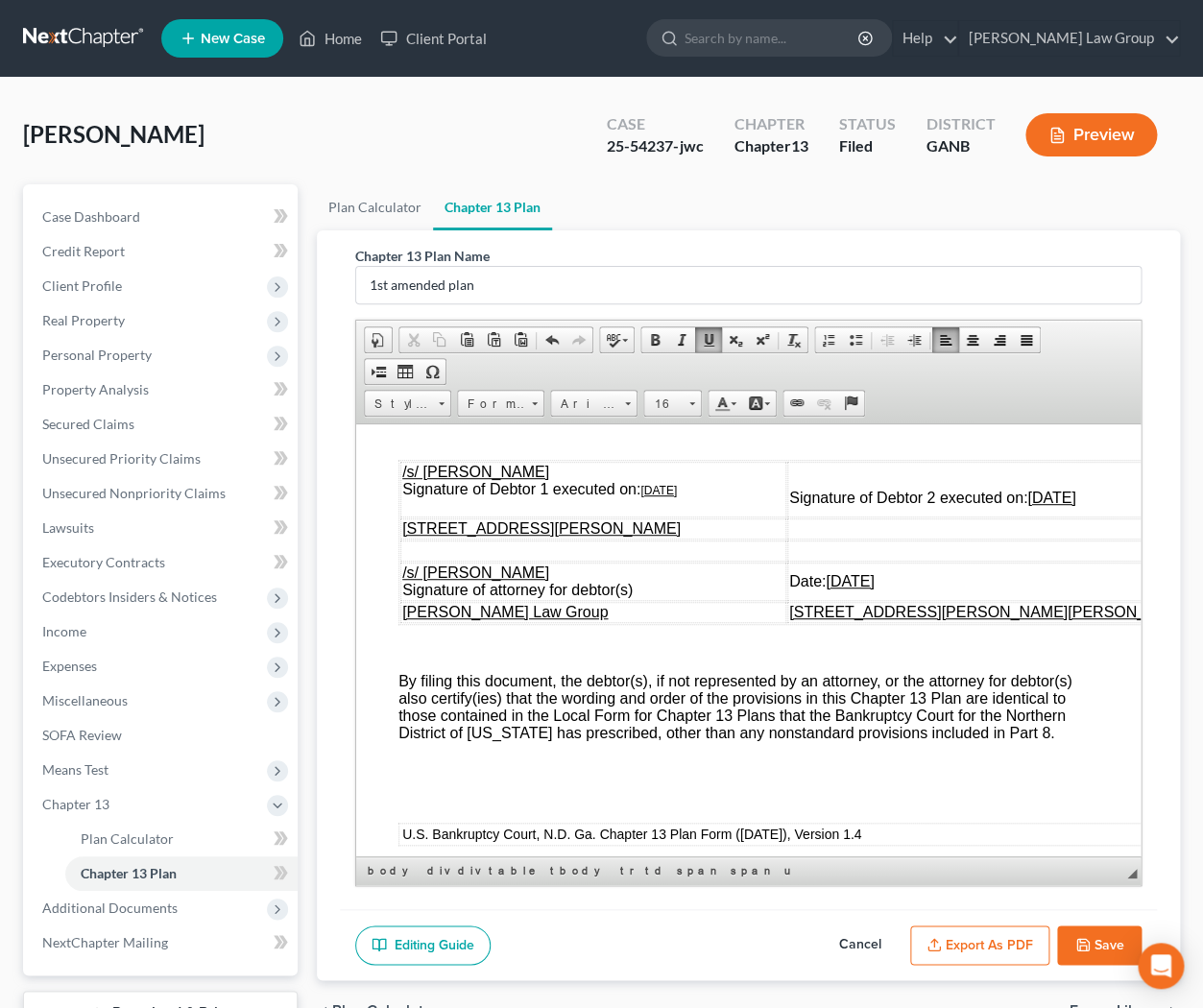 click on "[DATE]" at bounding box center (850, 580) 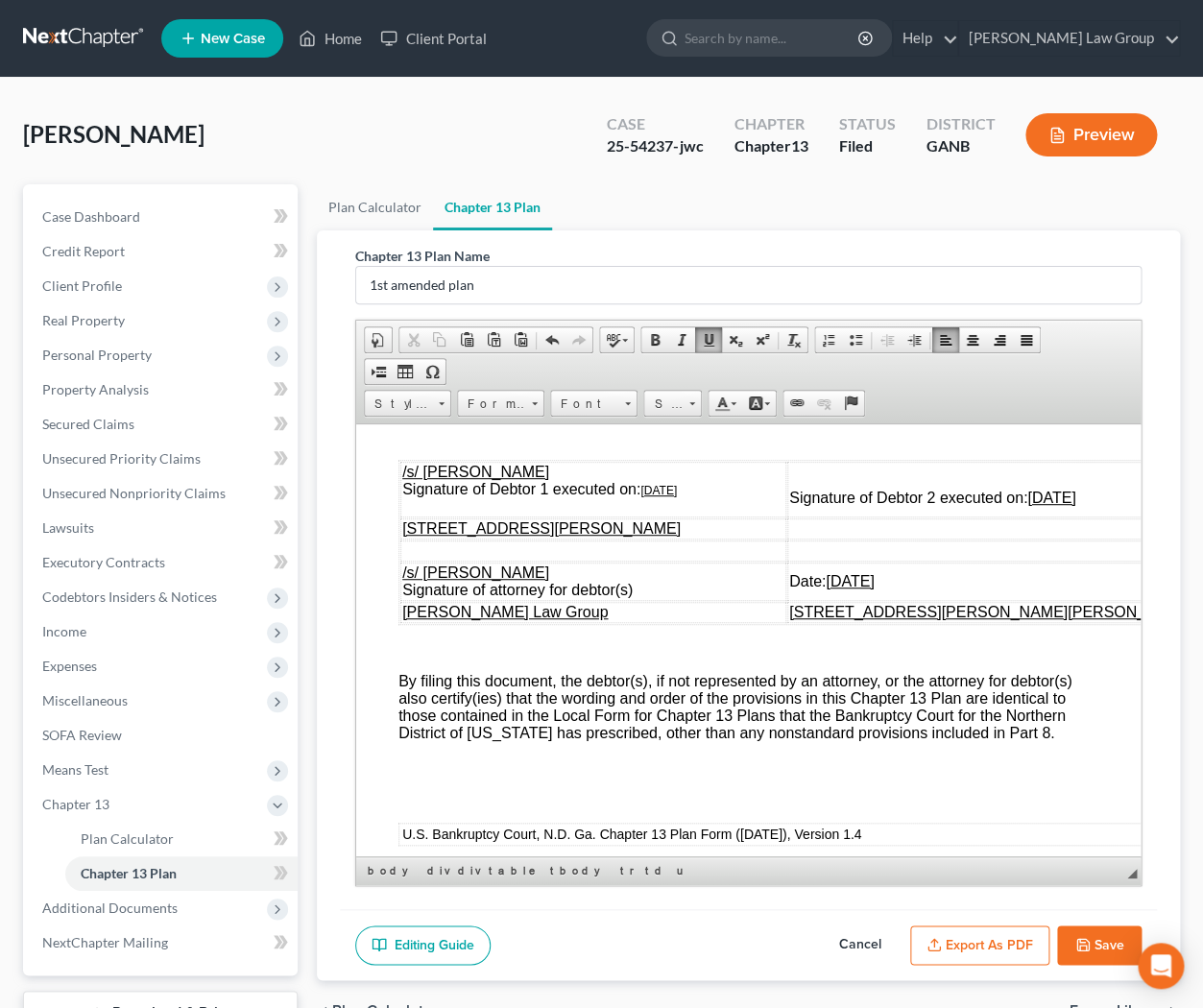 click on "Save" at bounding box center [1099, 946] 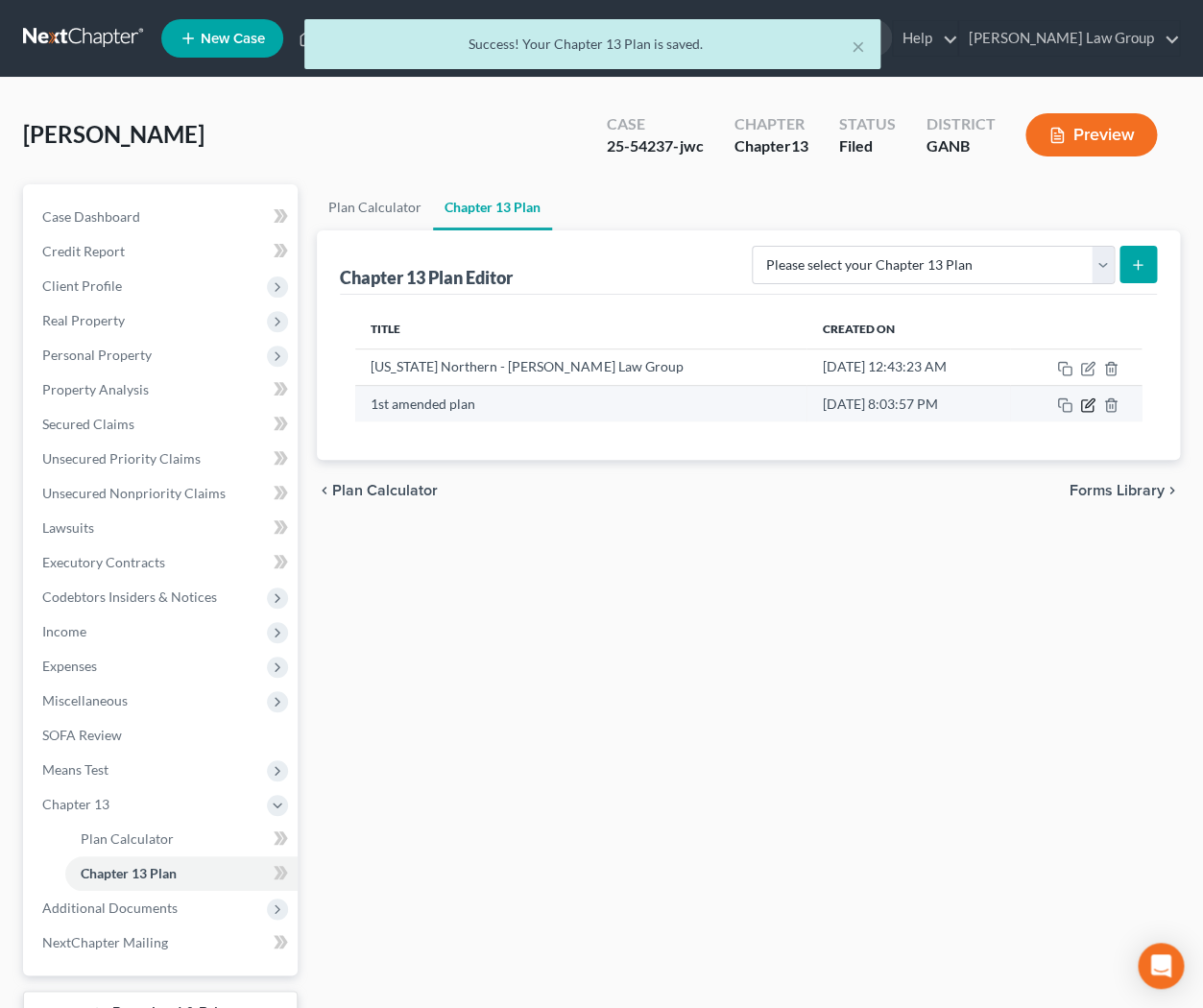click 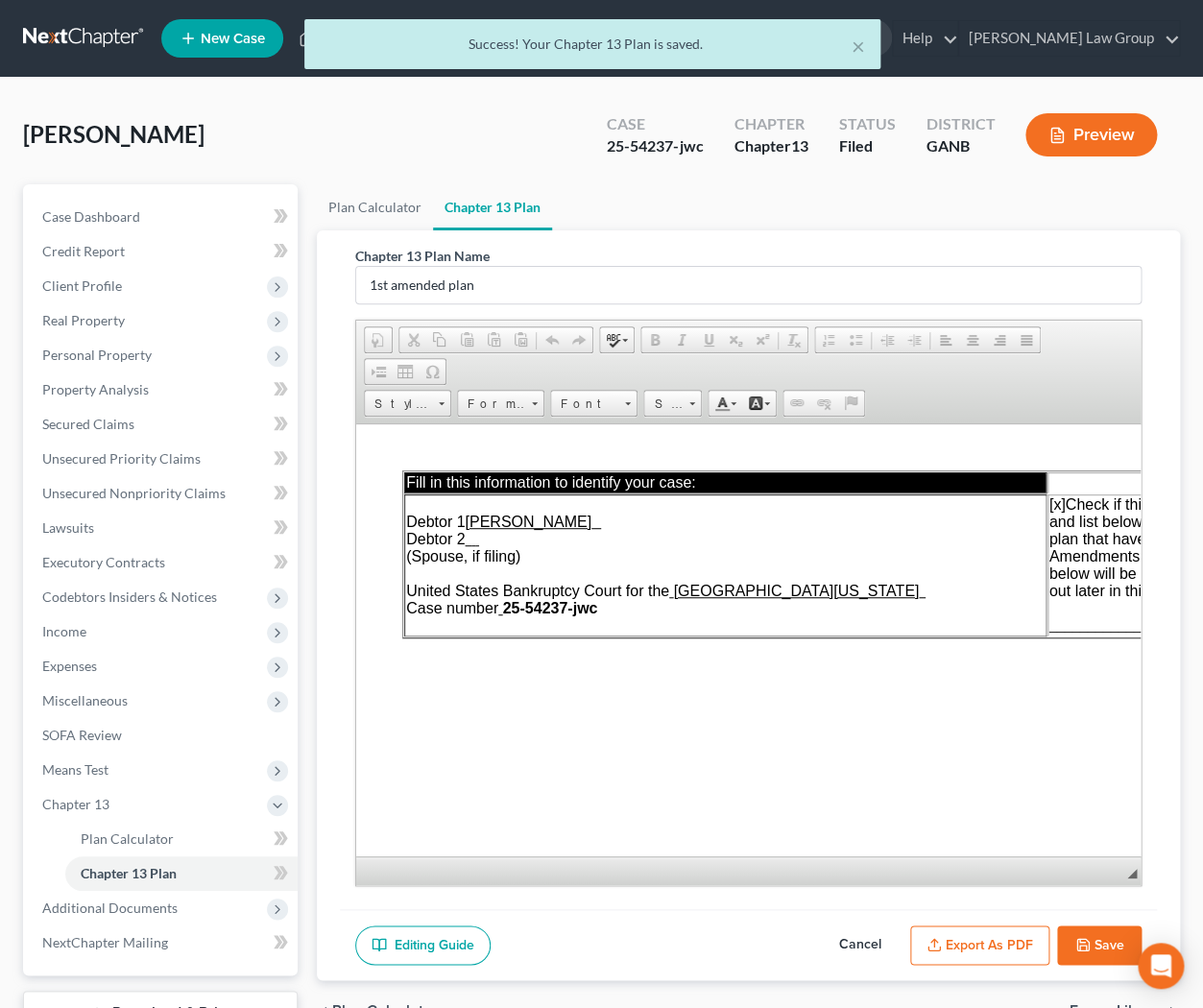 scroll, scrollTop: 0, scrollLeft: 0, axis: both 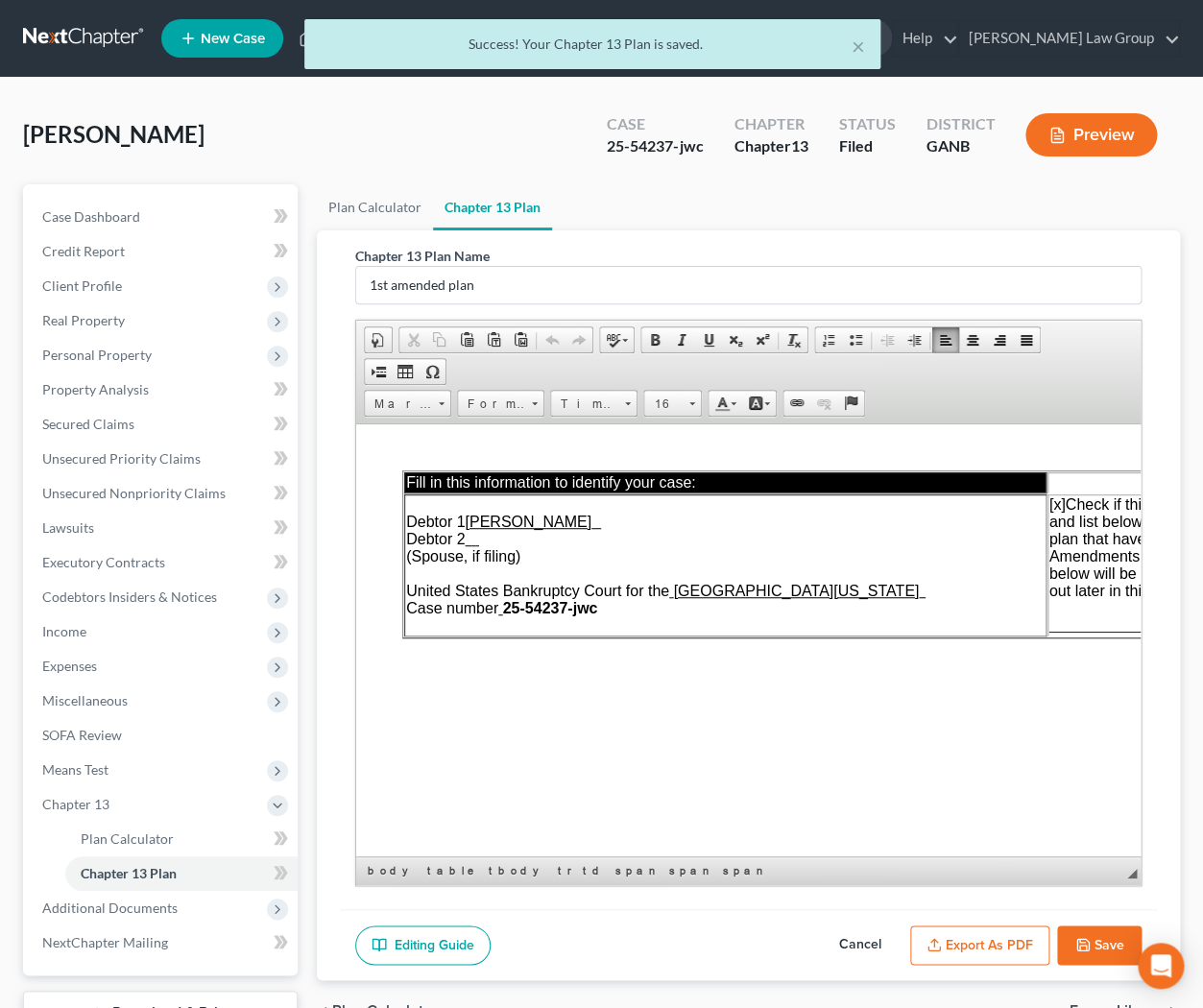 click on "________________________________" at bounding box center (1172, 624) 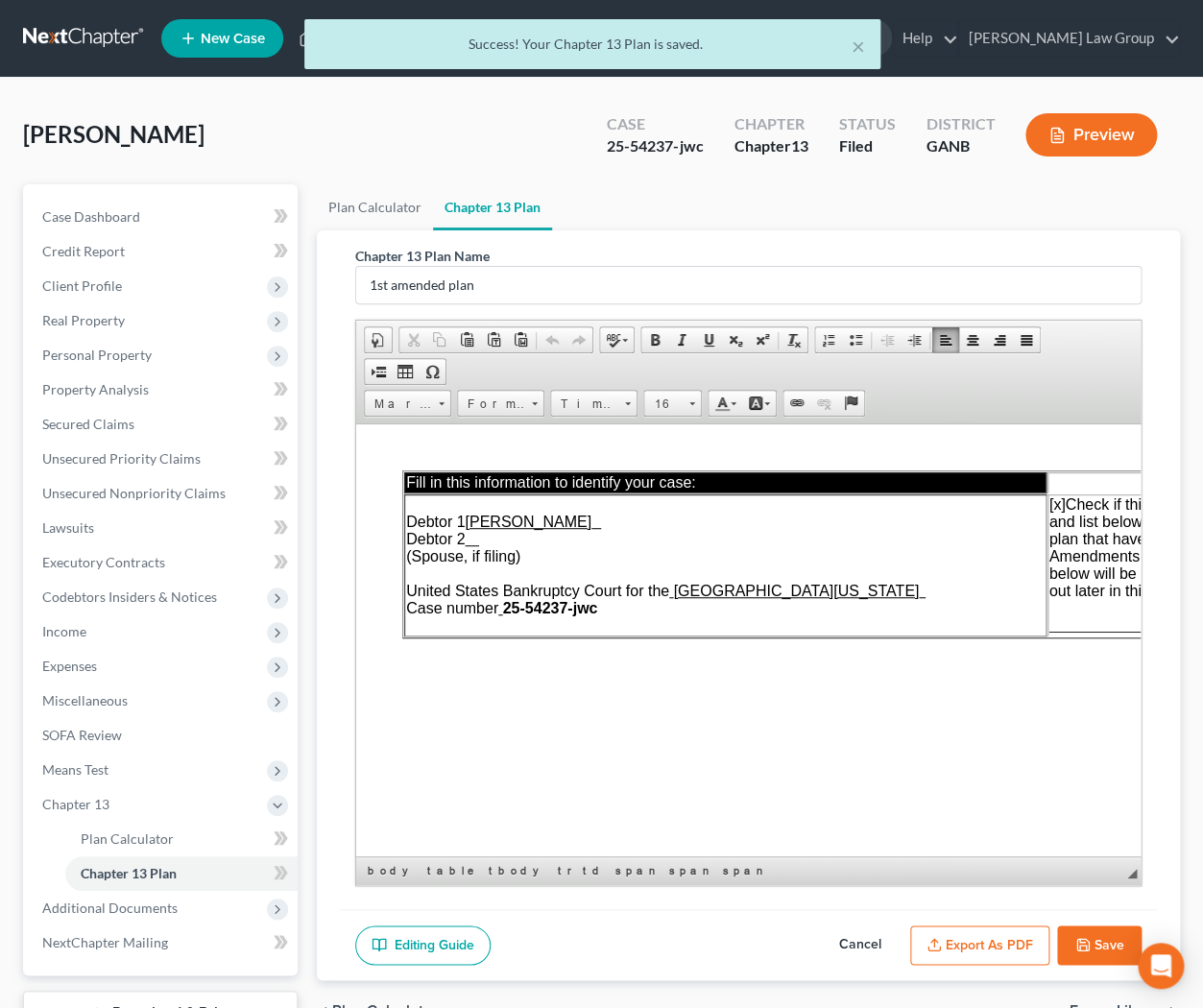 type 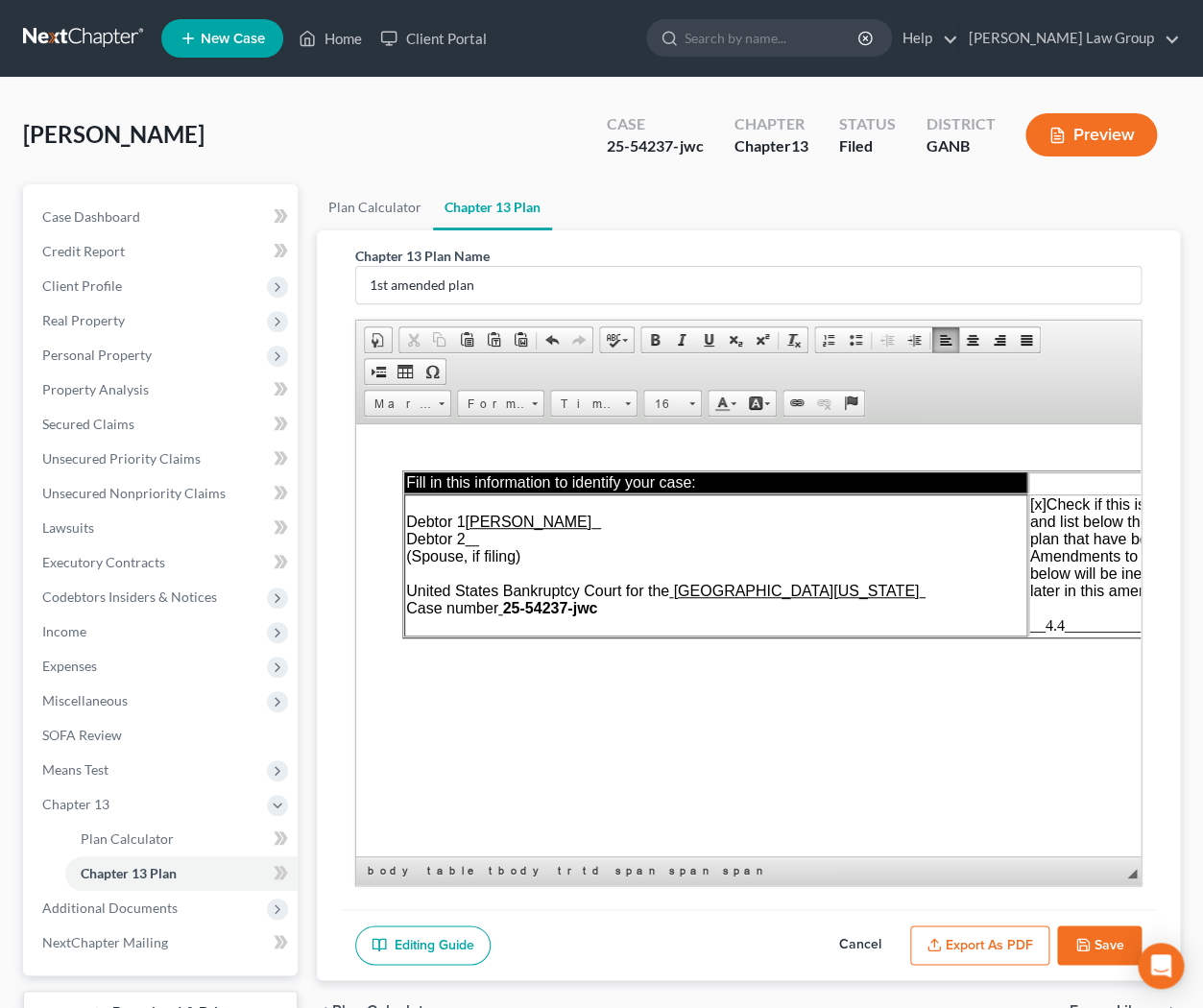click on "Save" at bounding box center [1099, 946] 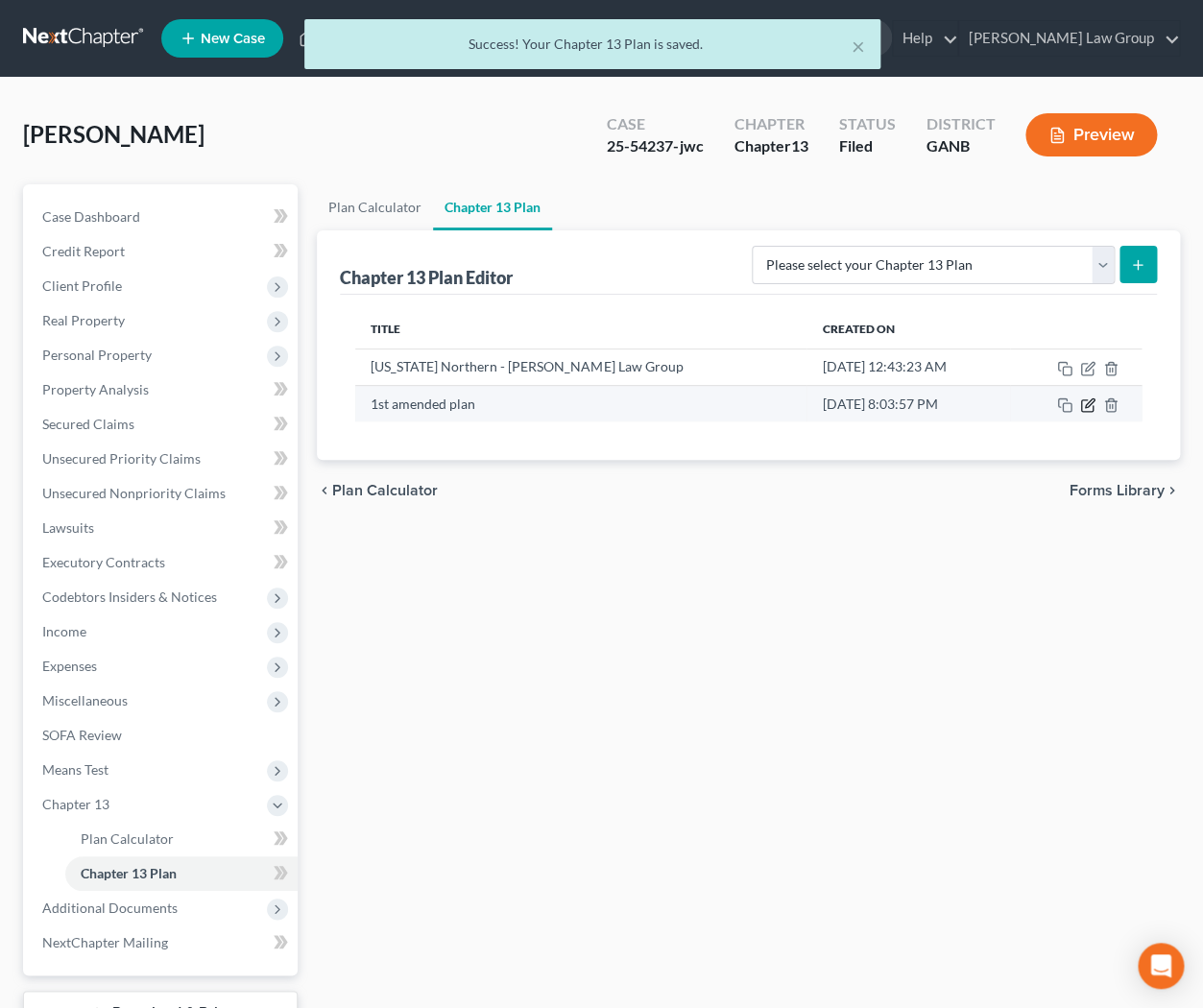 click 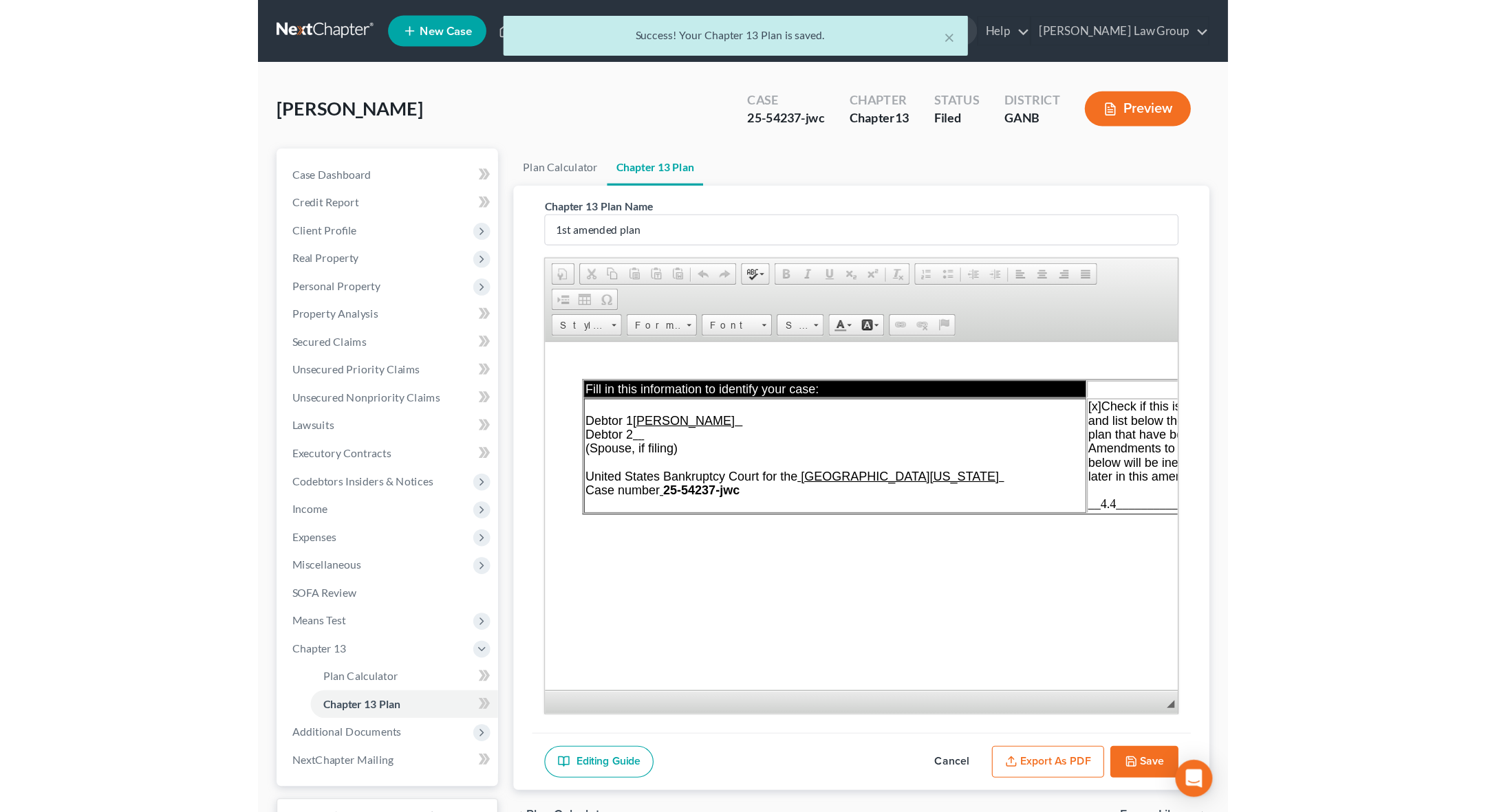 scroll, scrollTop: 0, scrollLeft: 0, axis: both 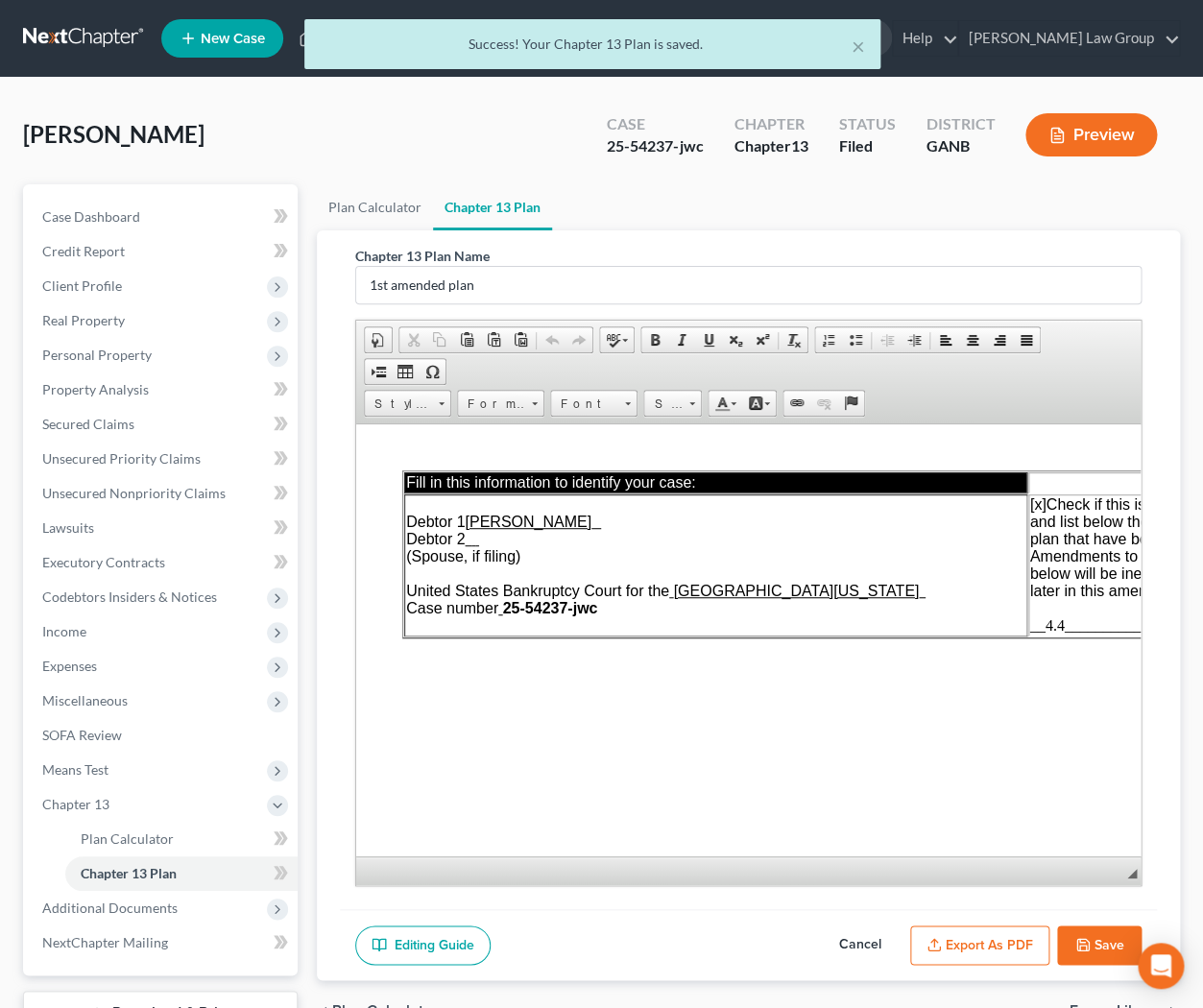 click on "Export as PDF" at bounding box center (979, 946) 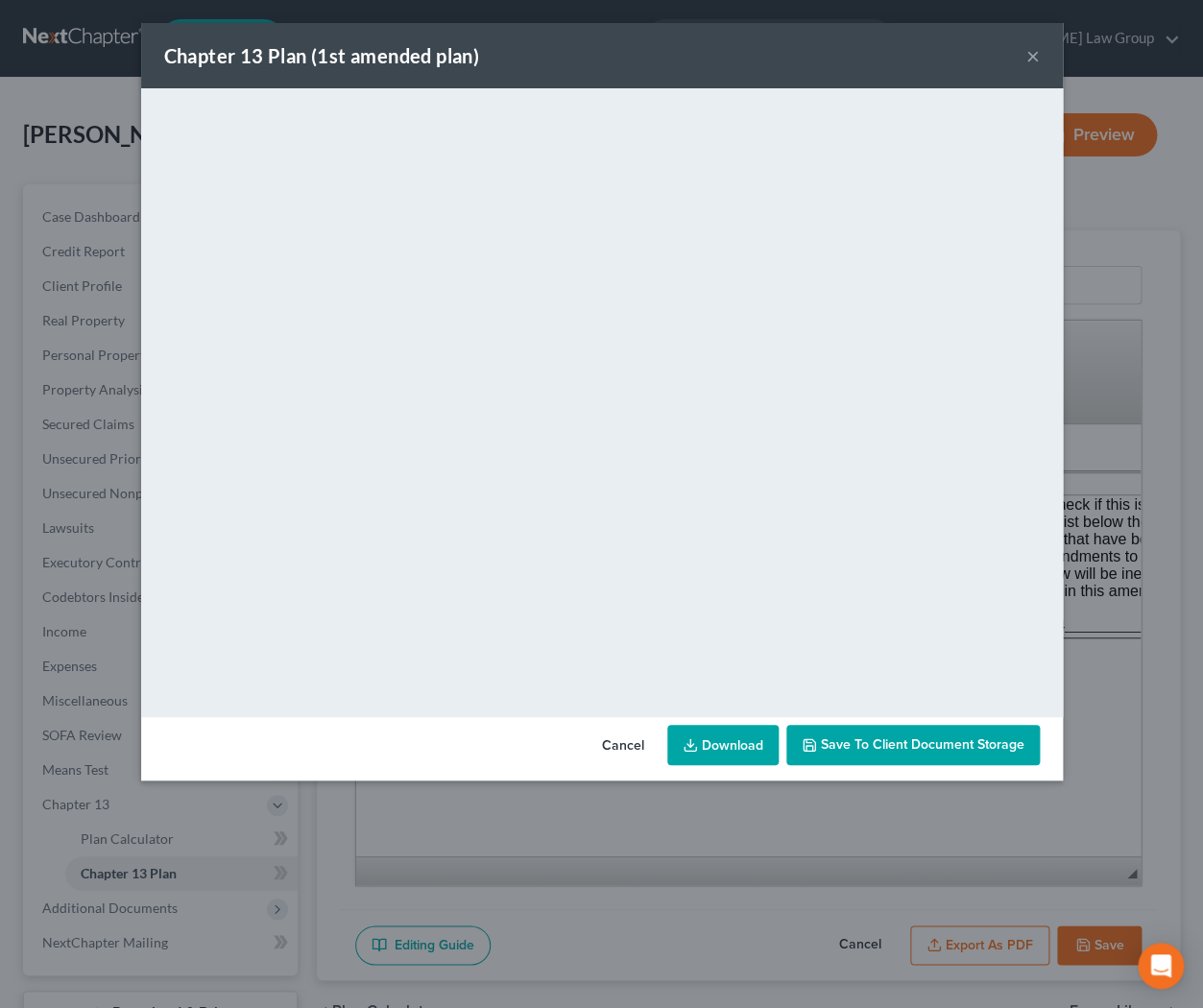 click on "Download" at bounding box center (723, 745) 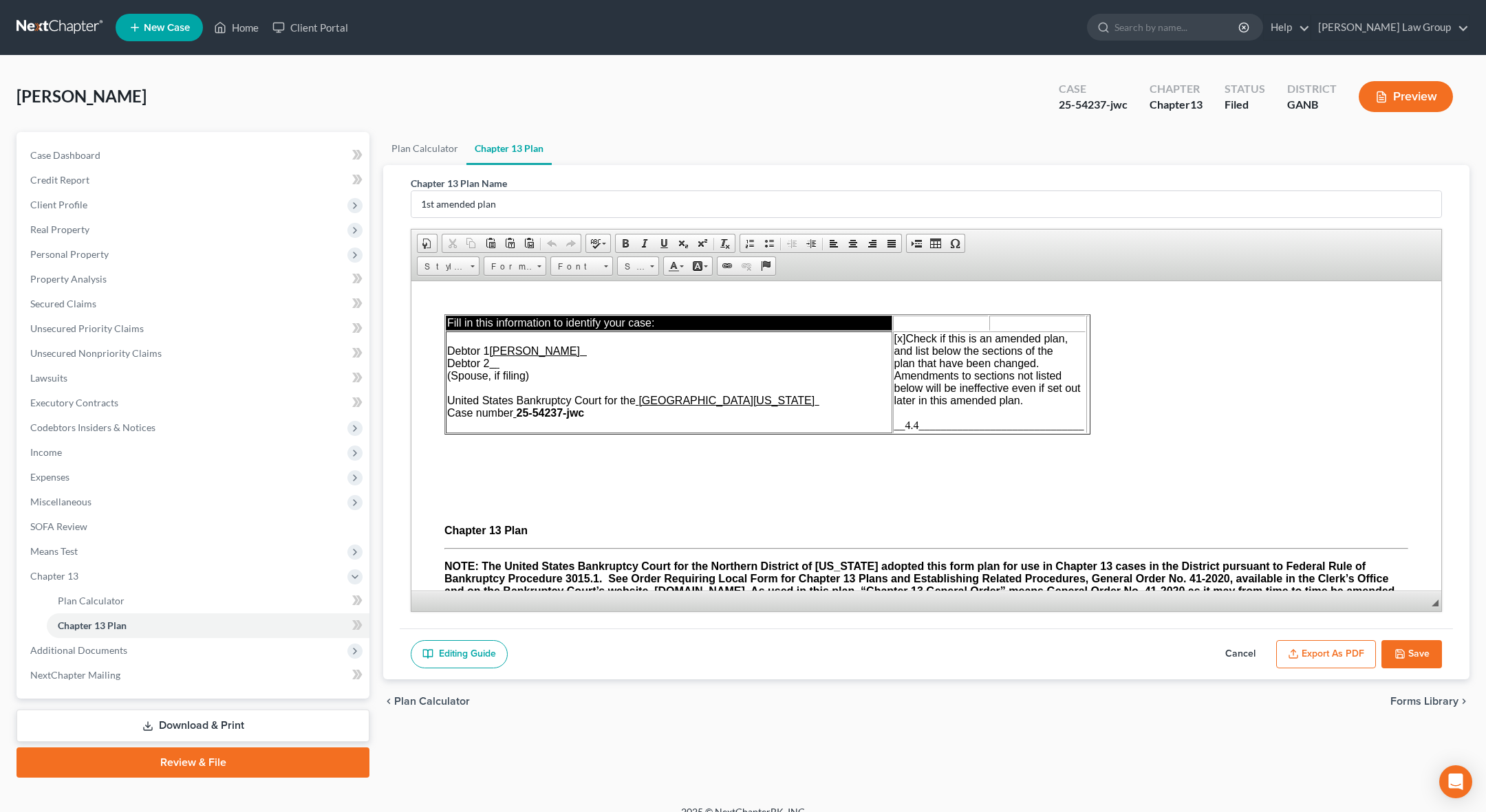 click on "Save" at bounding box center [1412, 655] 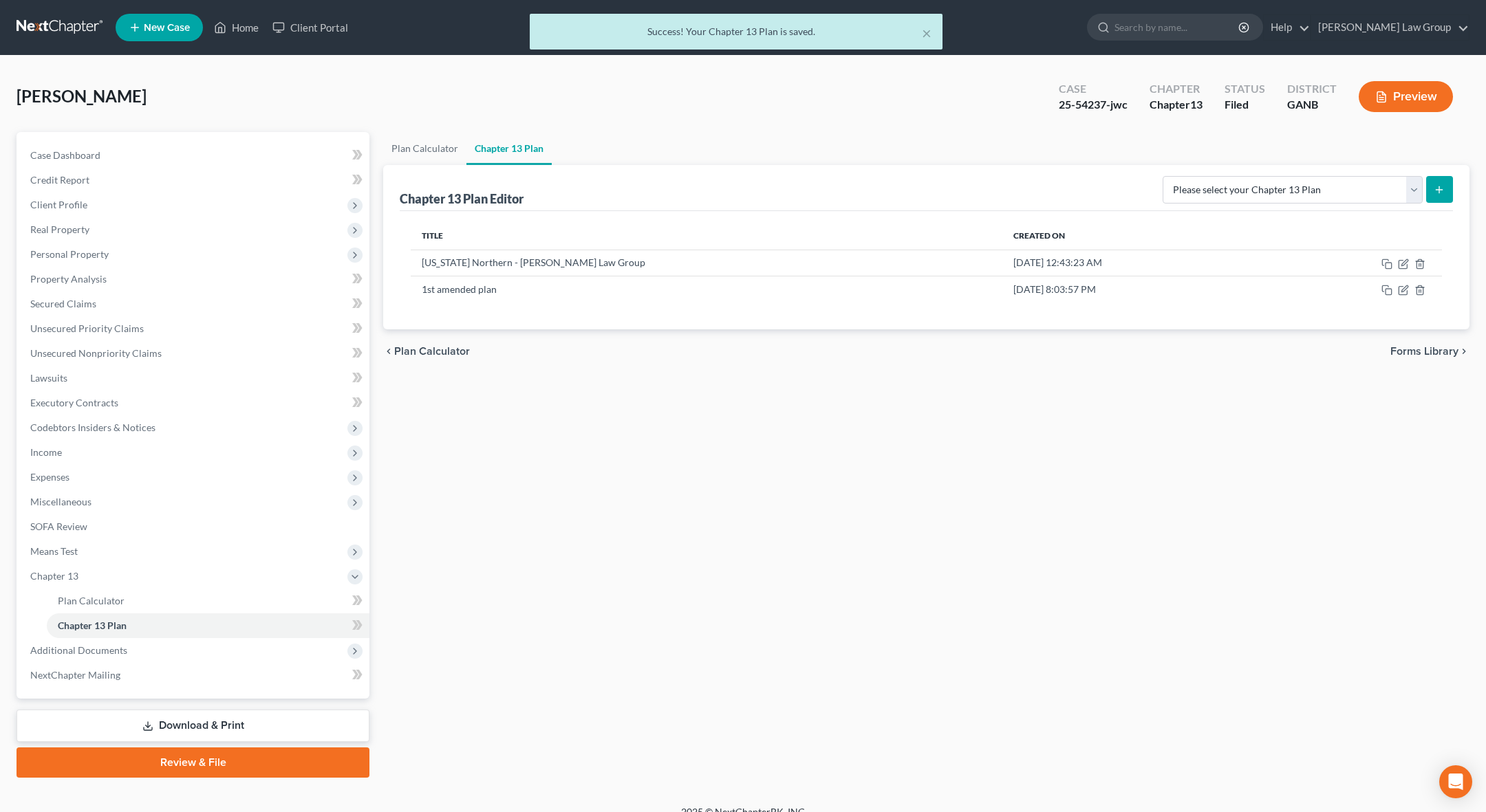click on "×                     Success! Your Chapter 13 Plan is saved." at bounding box center [736, 35] 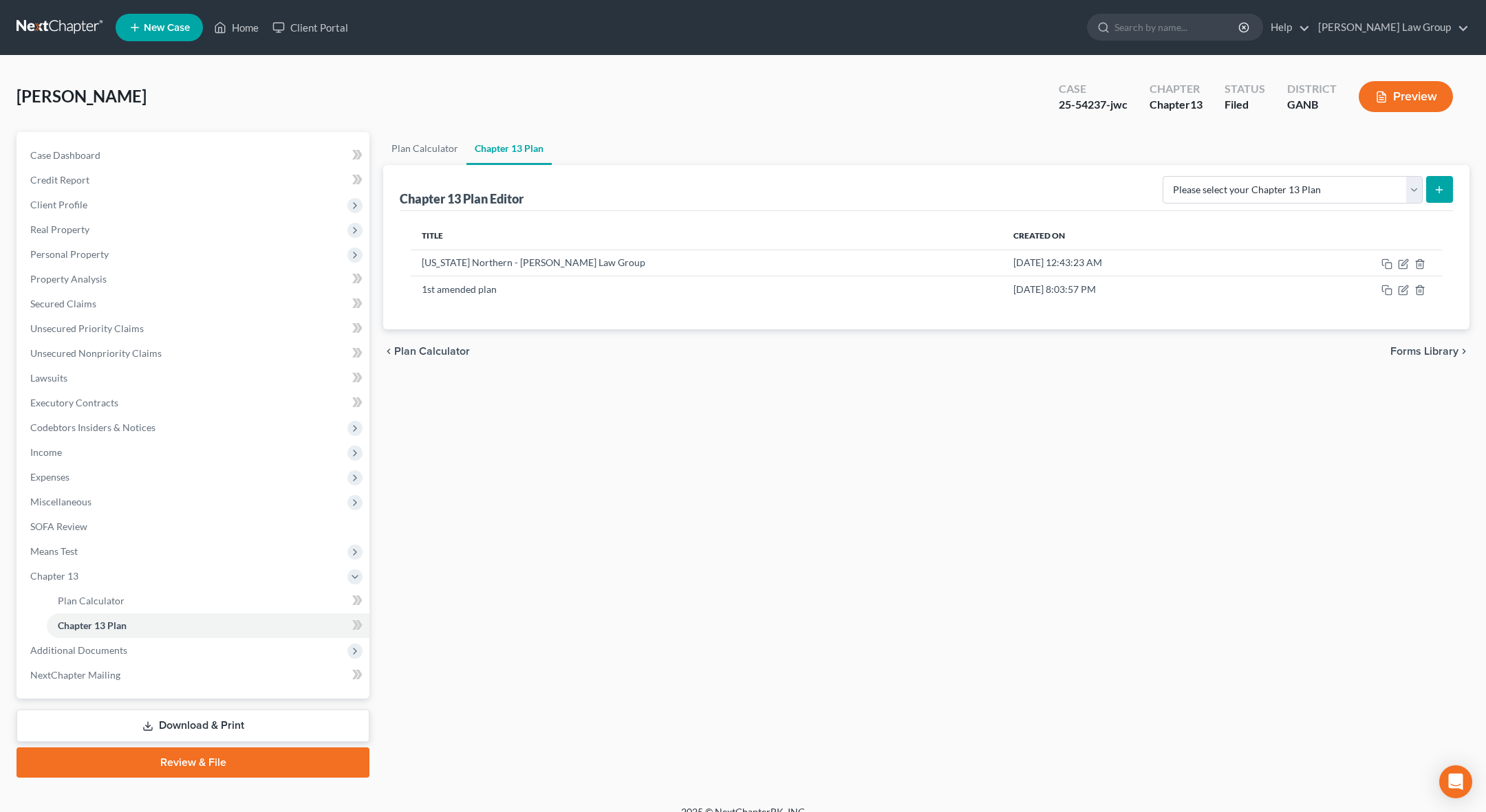 click at bounding box center (1177, 27) 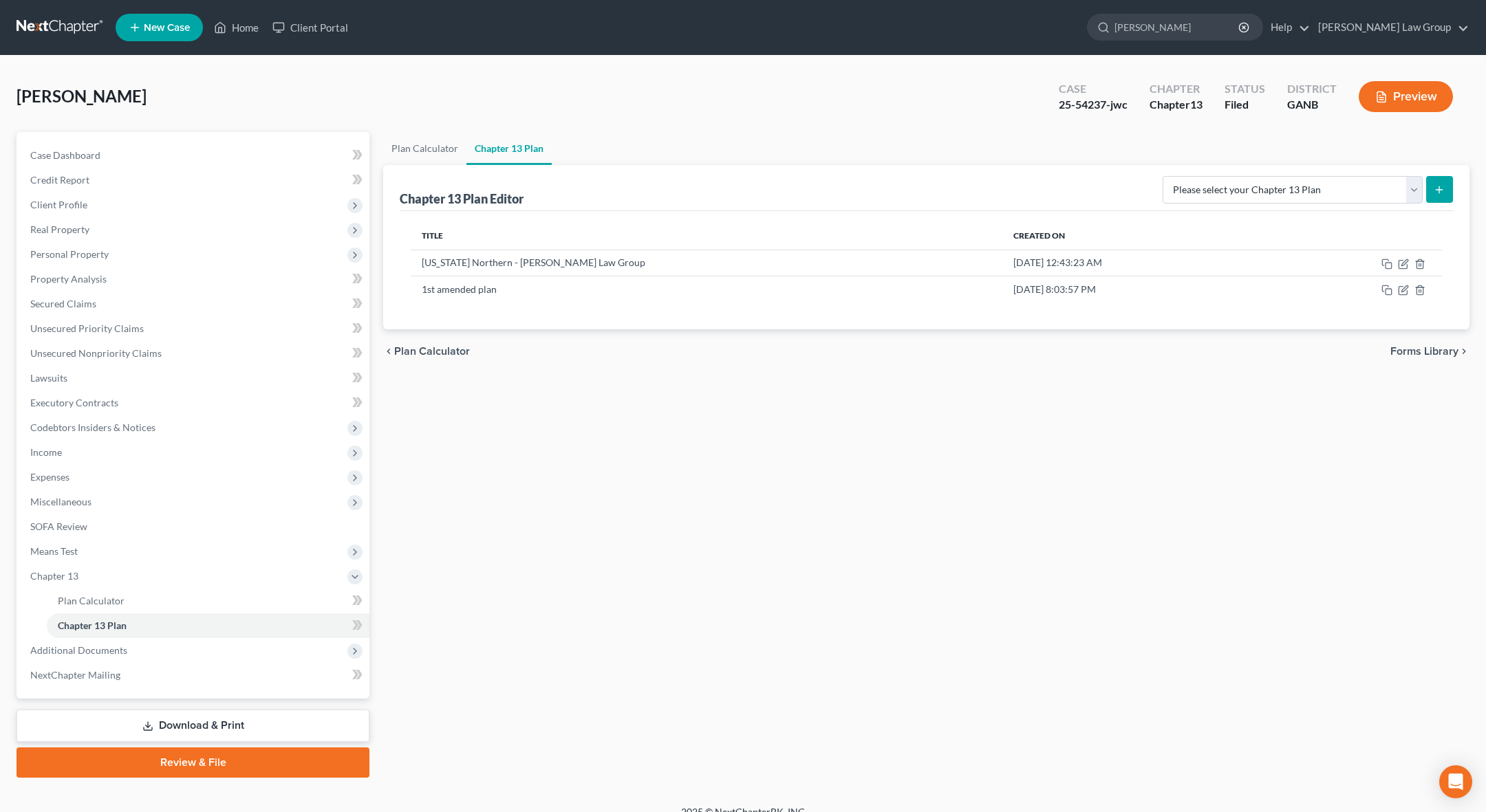 type on "[PERSON_NAME]" 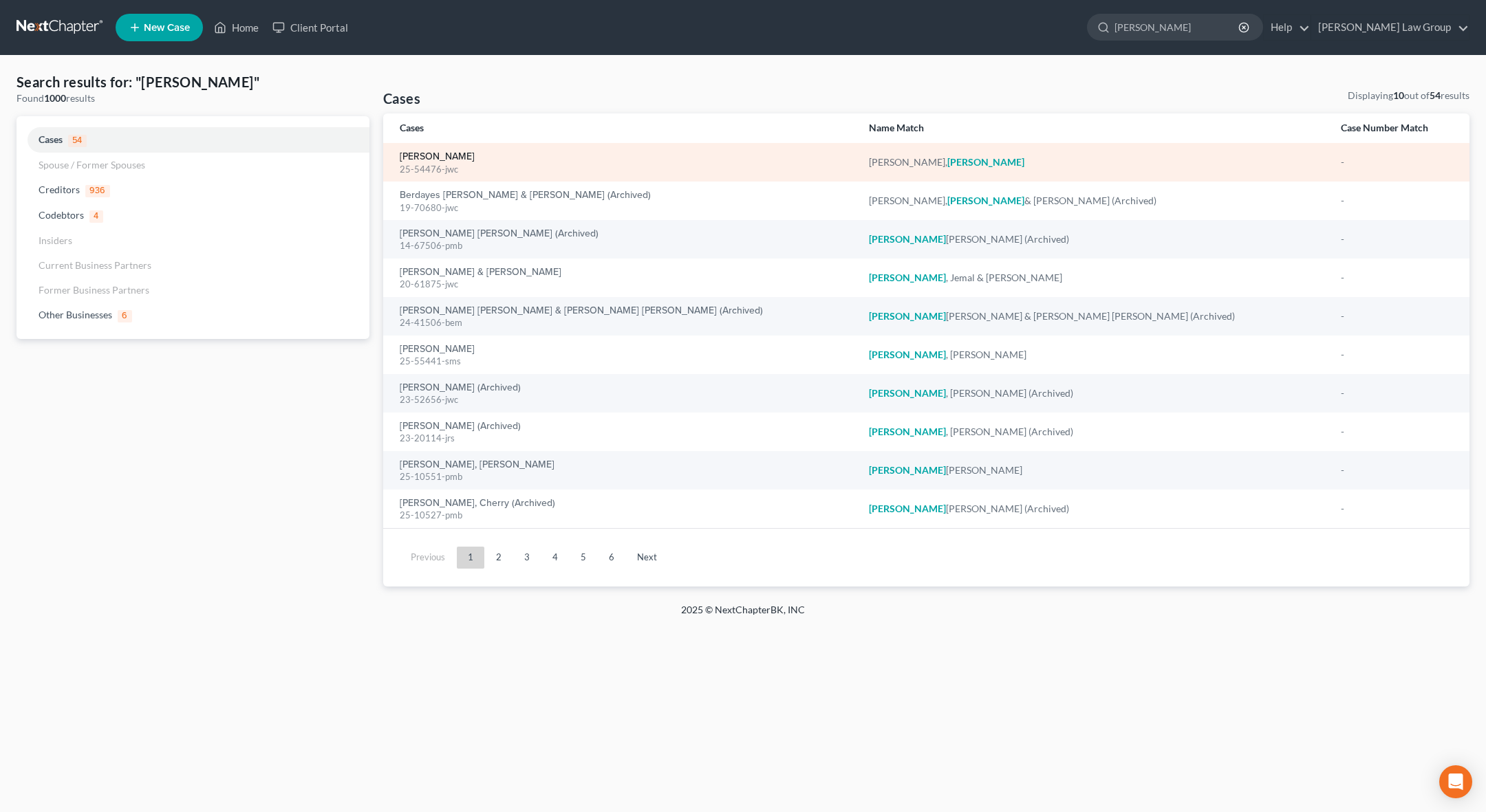 click on "[PERSON_NAME]" at bounding box center (437, 157) 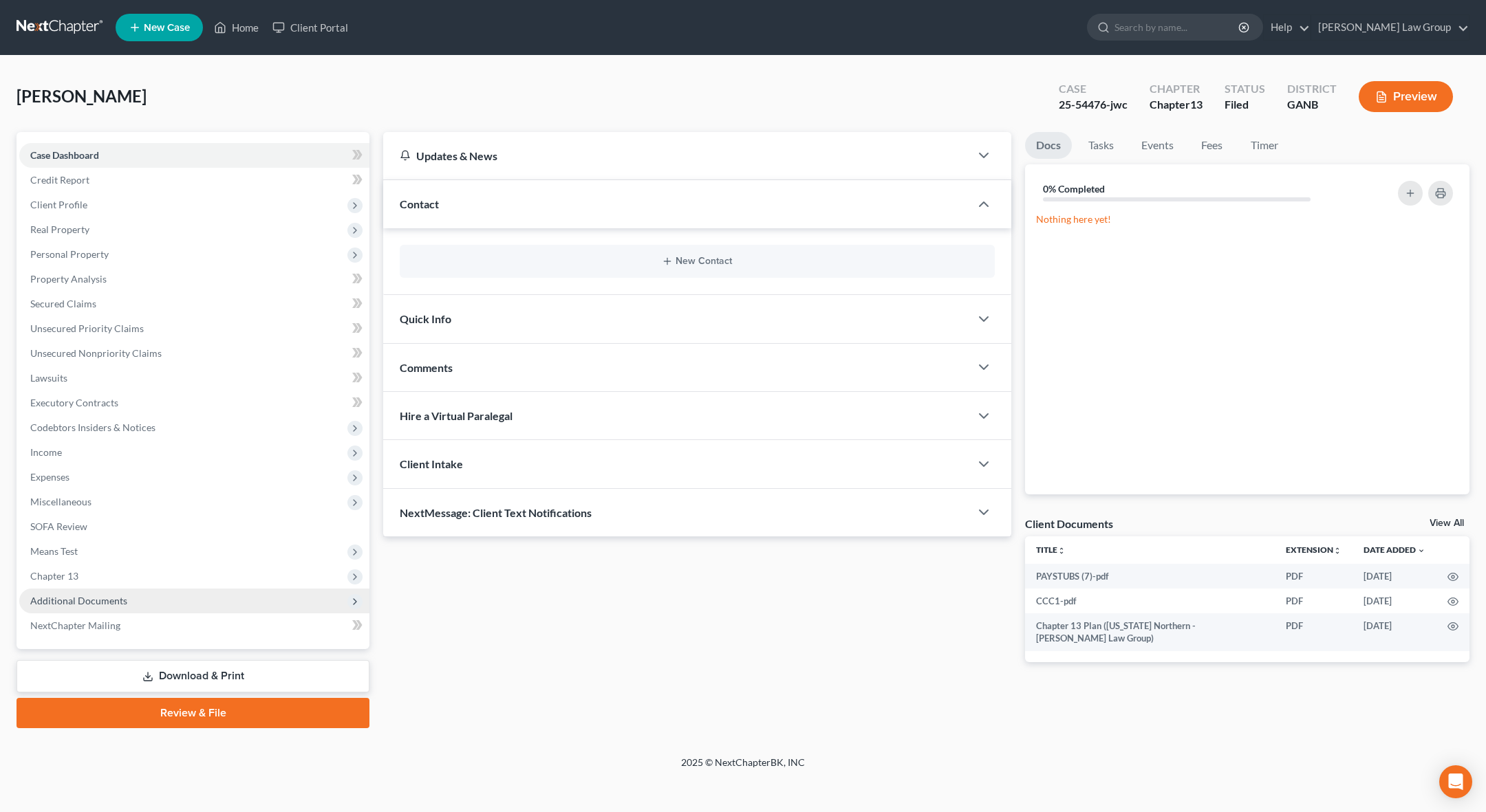 click on "Additional Documents" at bounding box center [194, 601] 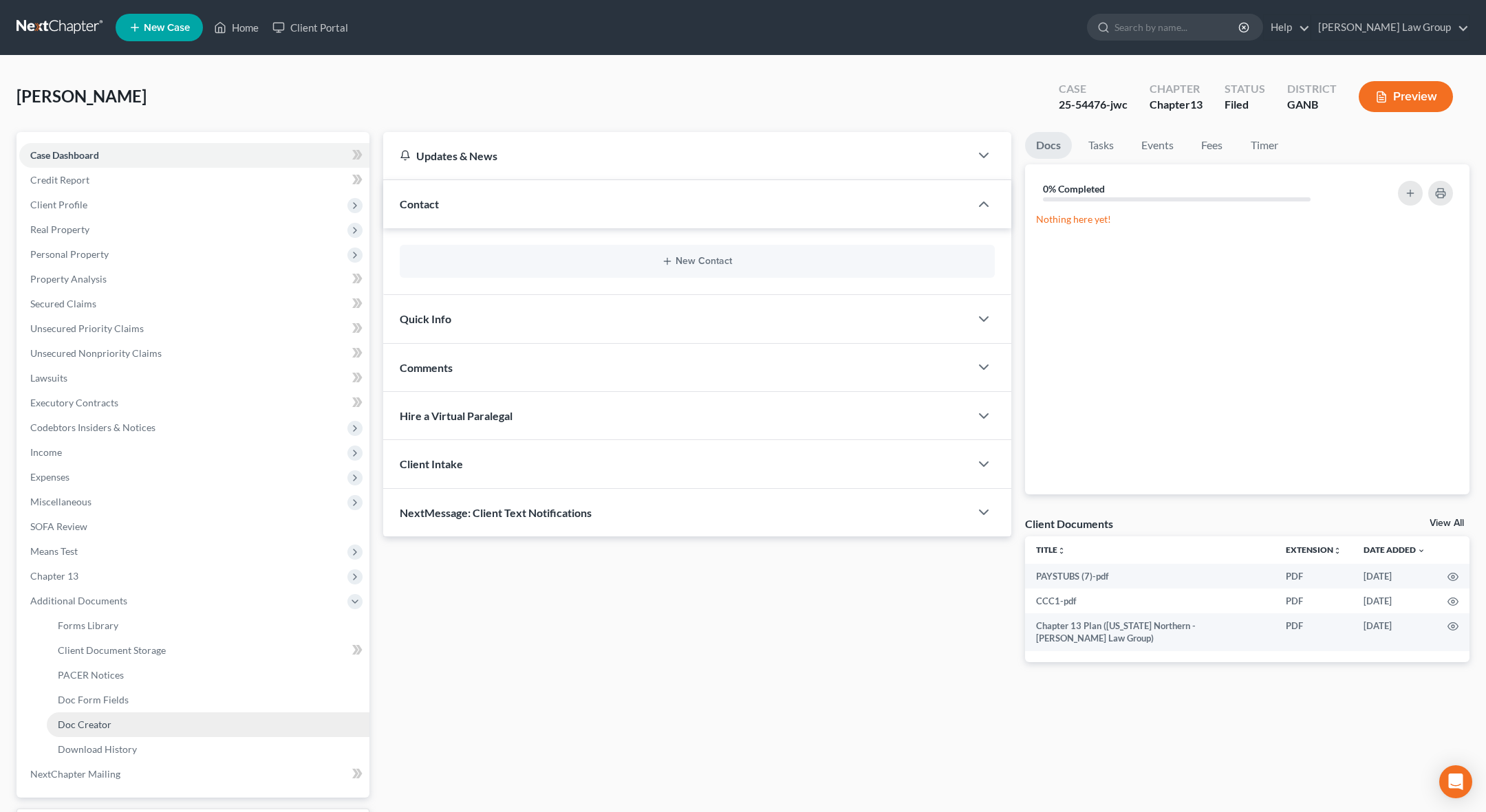 click on "Doc Creator" at bounding box center (208, 725) 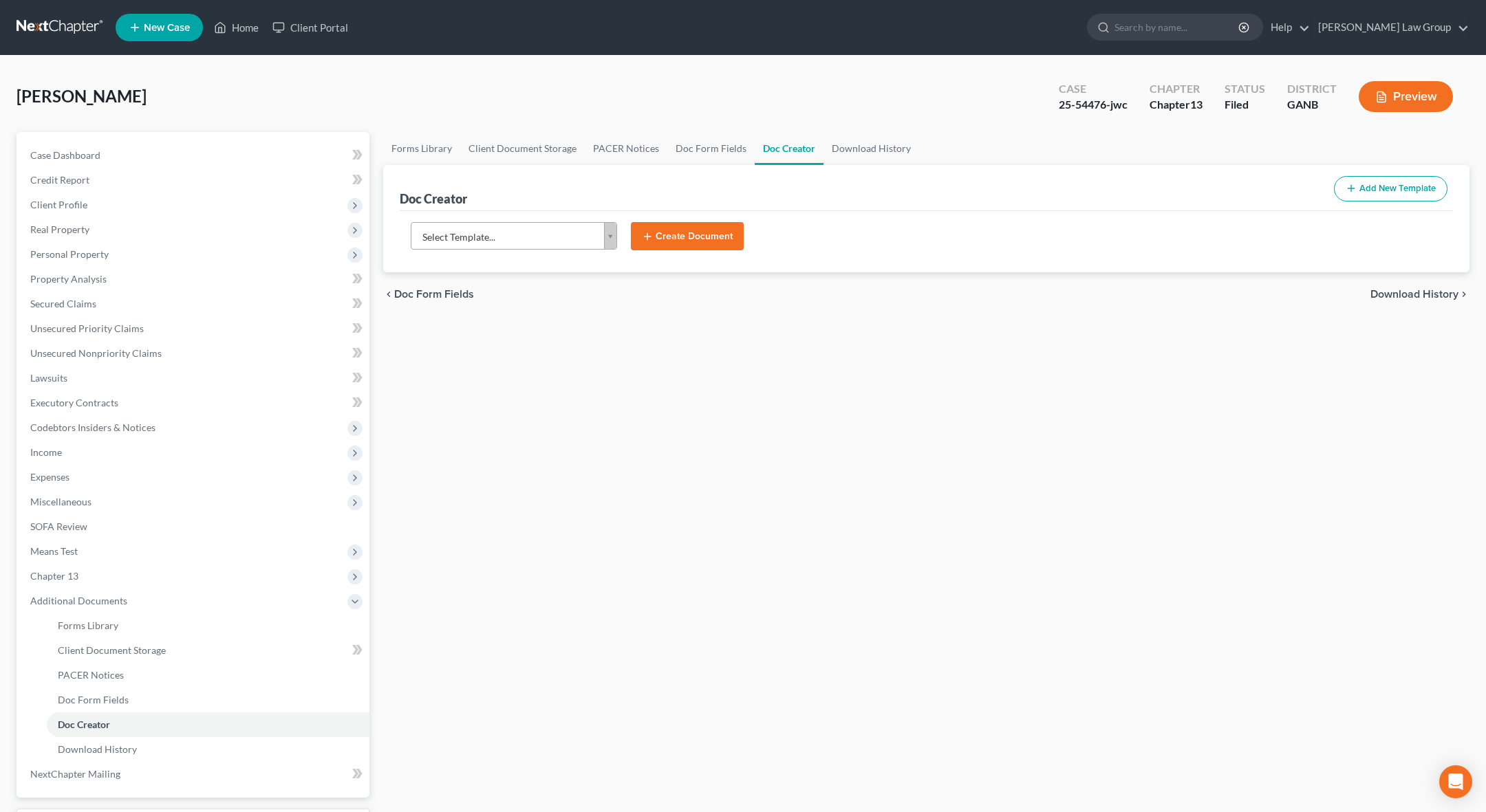 click on "Home New Case Client Portal [PERSON_NAME] Law Group [EMAIL_ADDRESS][DOMAIN_NAME] My Account Settings Plan + Billing Account Add-Ons Upgrade to Whoa Help Center Webinars Training Videos What's new Log out New Case Home Client Portal         - No Result - See all results Or Press Enter... Help Help Center Webinars Training Videos What's new [PERSON_NAME] Law Group [PERSON_NAME] Law Group [EMAIL_ADDRESS][DOMAIN_NAME] My Account Settings Plan + Billing Account Add-Ons Upgrade to Whoa Log out 	 [PERSON_NAME] Upgraded Case 25-54476-jwc Chapter Chapter  13 Status Filed District GANB Preview Petition Navigation
Case Dashboard
Payments
Invoices" at bounding box center (743, 464) 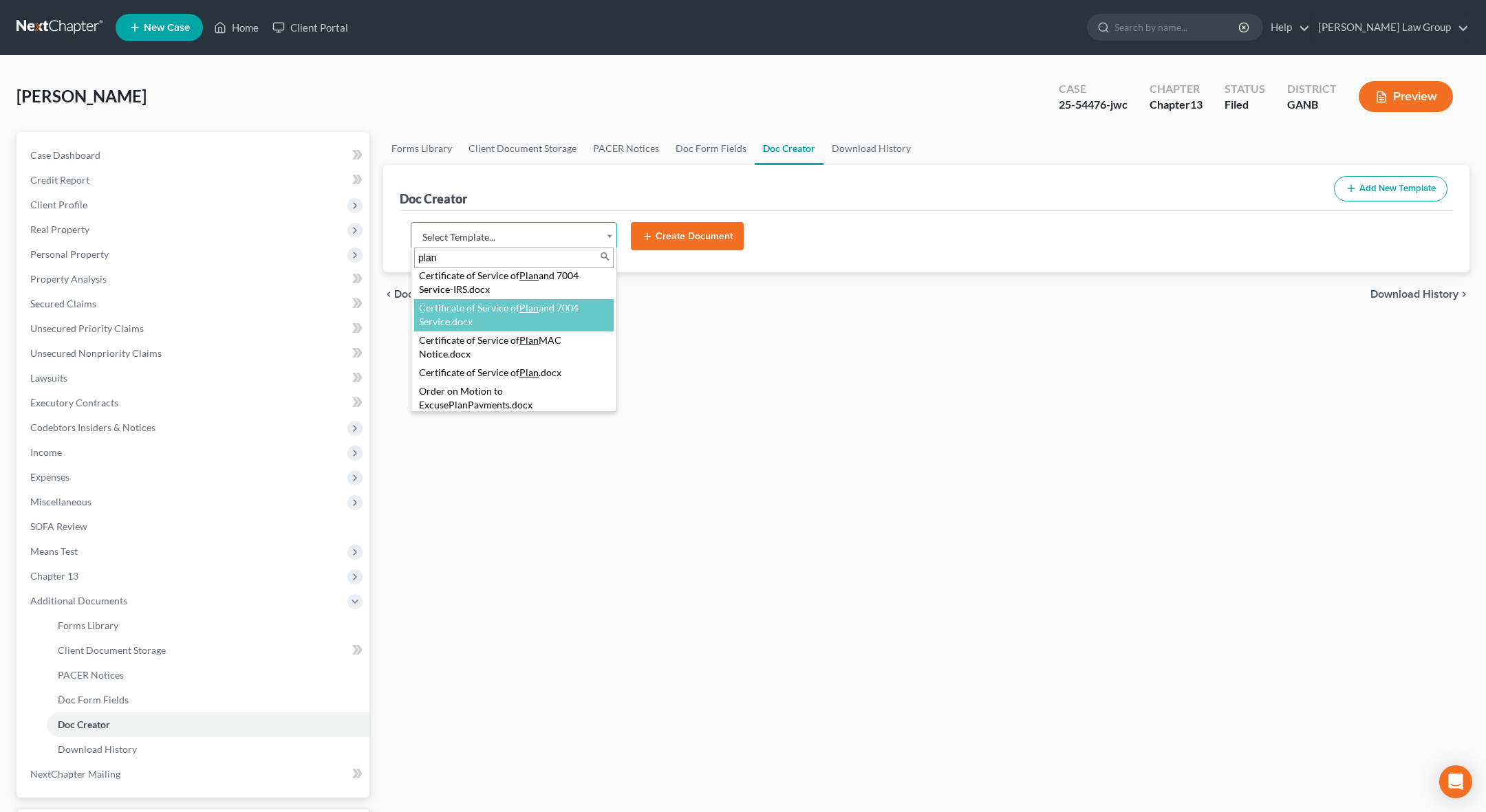scroll, scrollTop: 71, scrollLeft: 0, axis: vertical 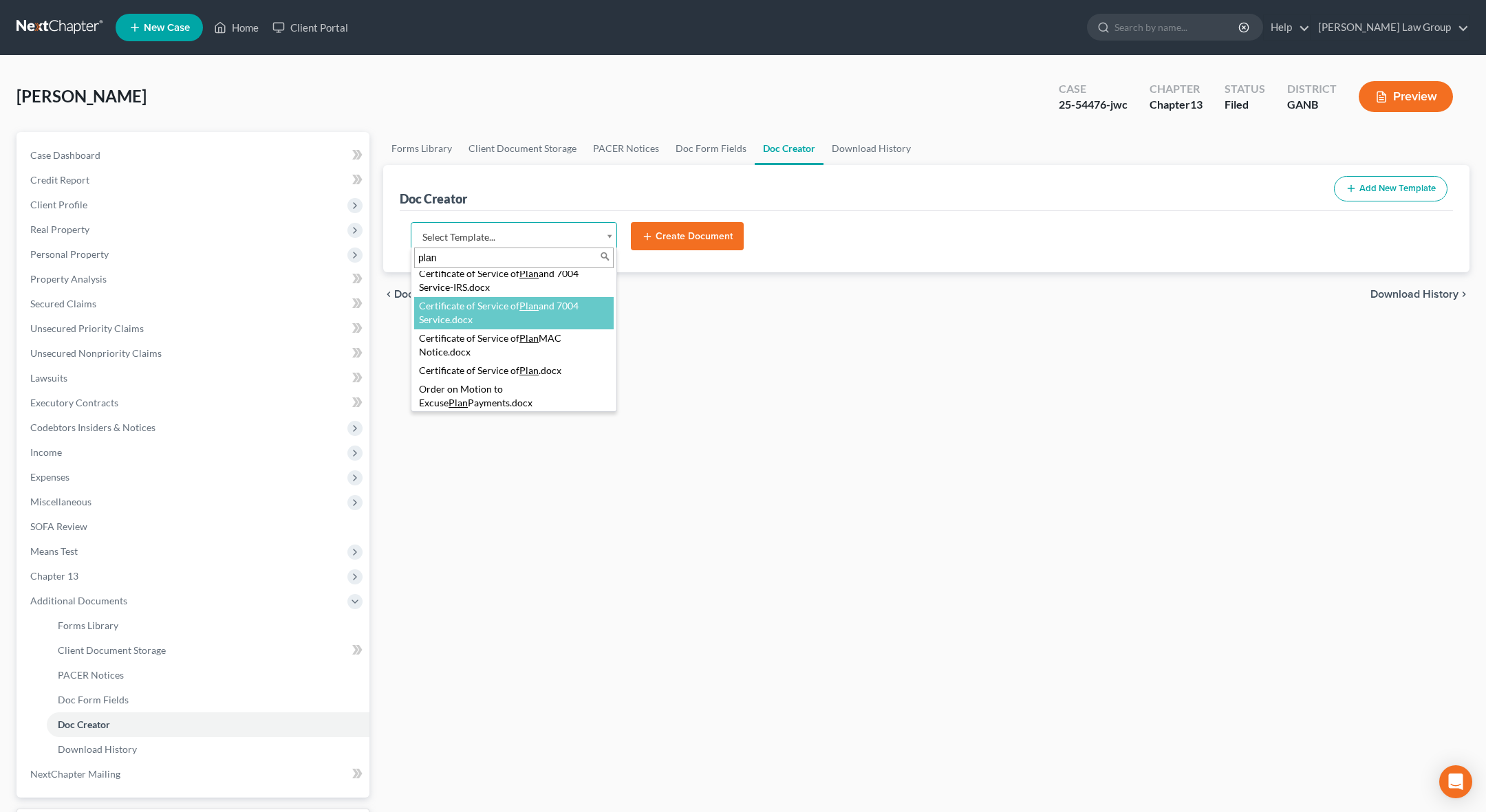 type on "plan" 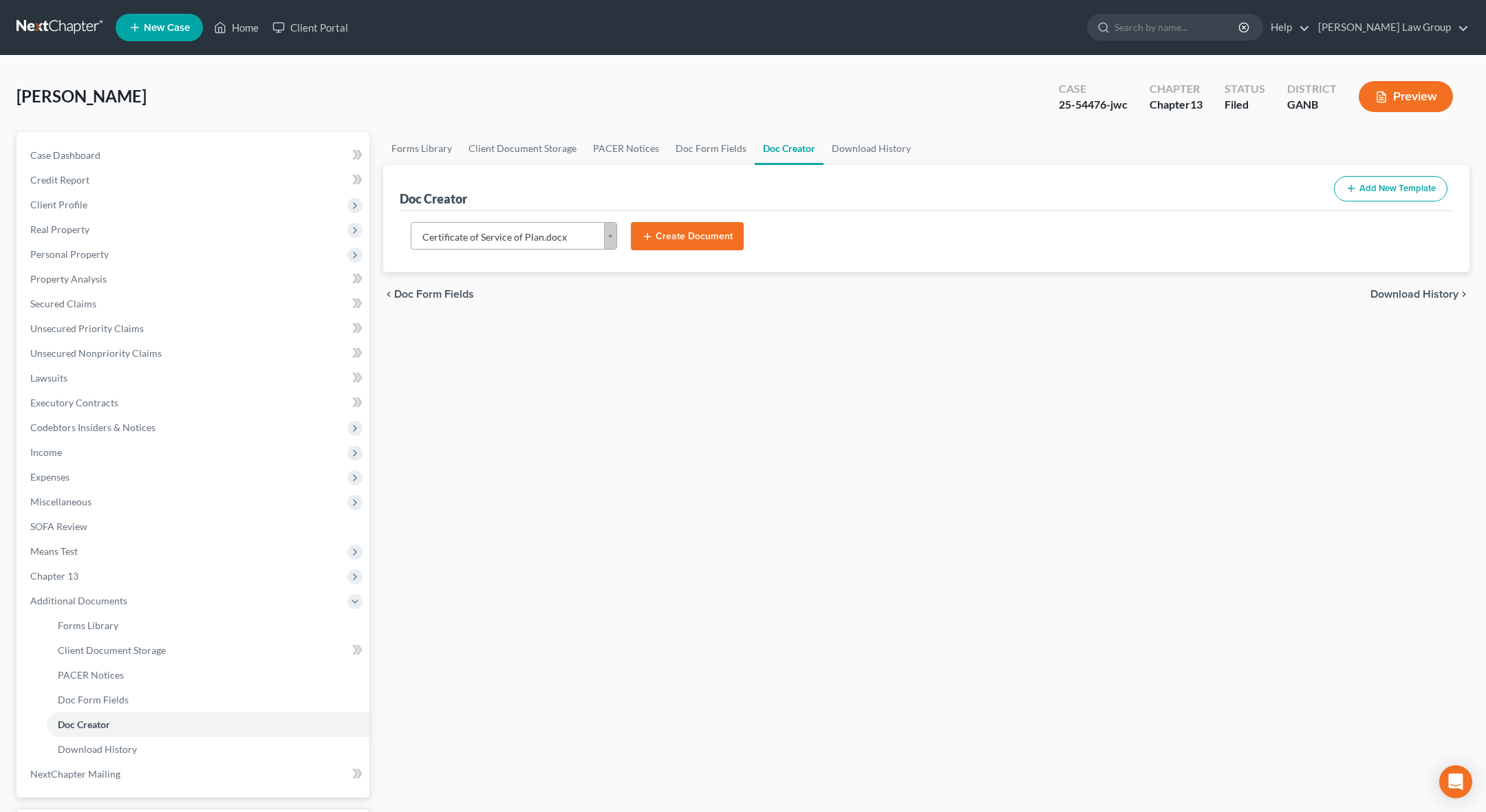 click on "Create Document" at bounding box center (687, 237) 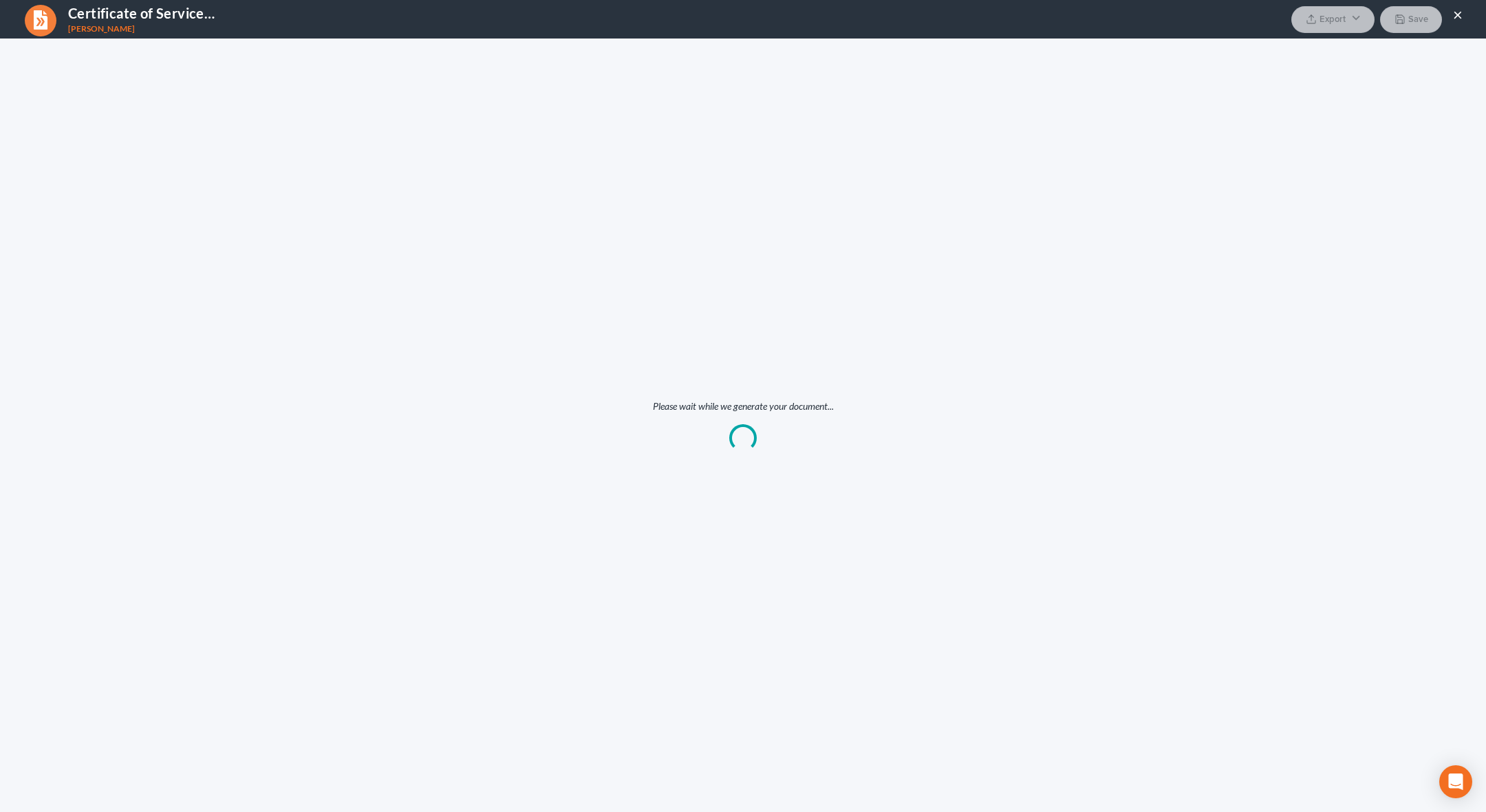 scroll, scrollTop: 0, scrollLeft: 0, axis: both 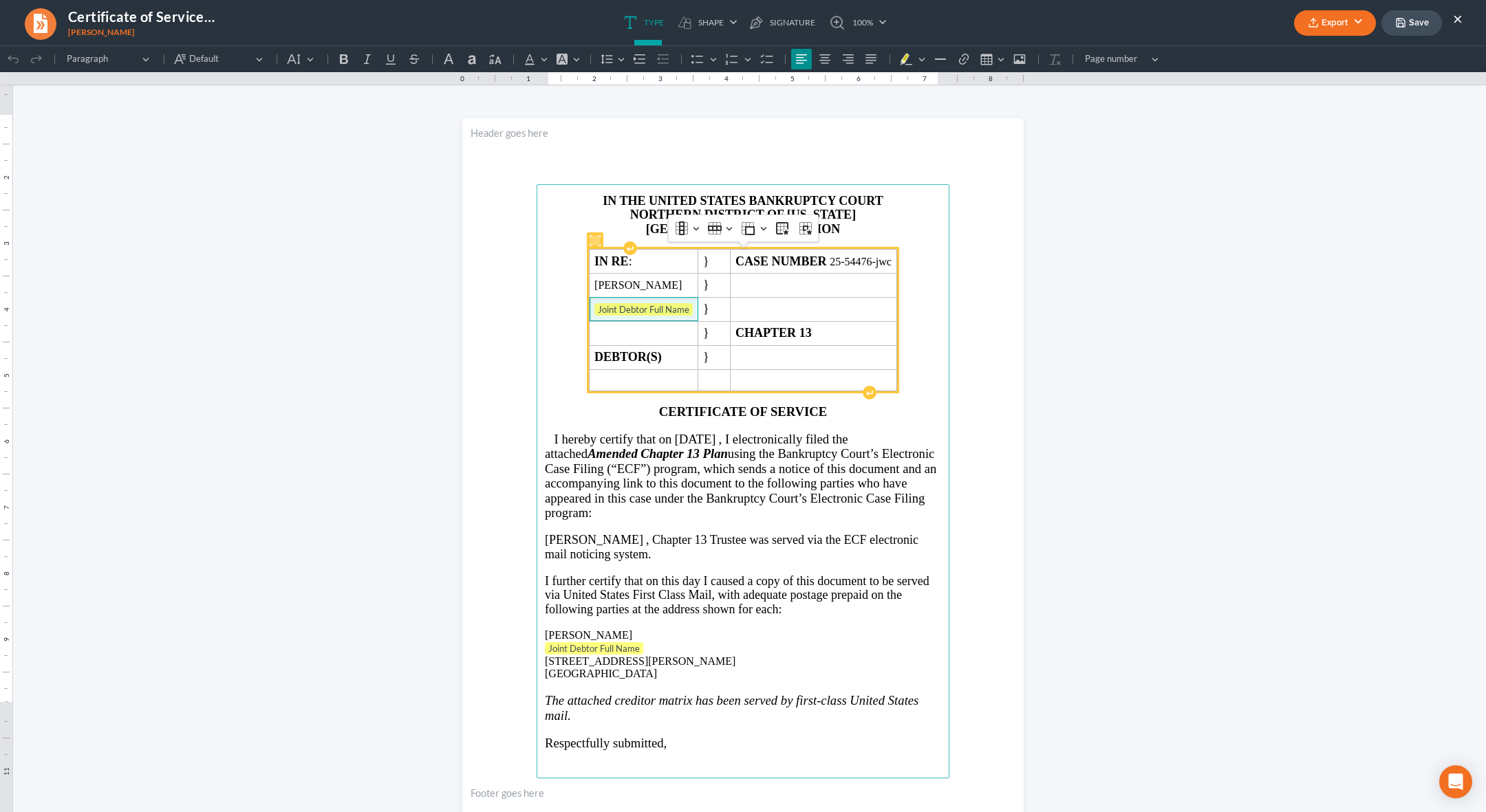 click on "⁠⁠⁠⁠⁠⁠⁠ Joint Debtor Full Name" at bounding box center [644, 309] 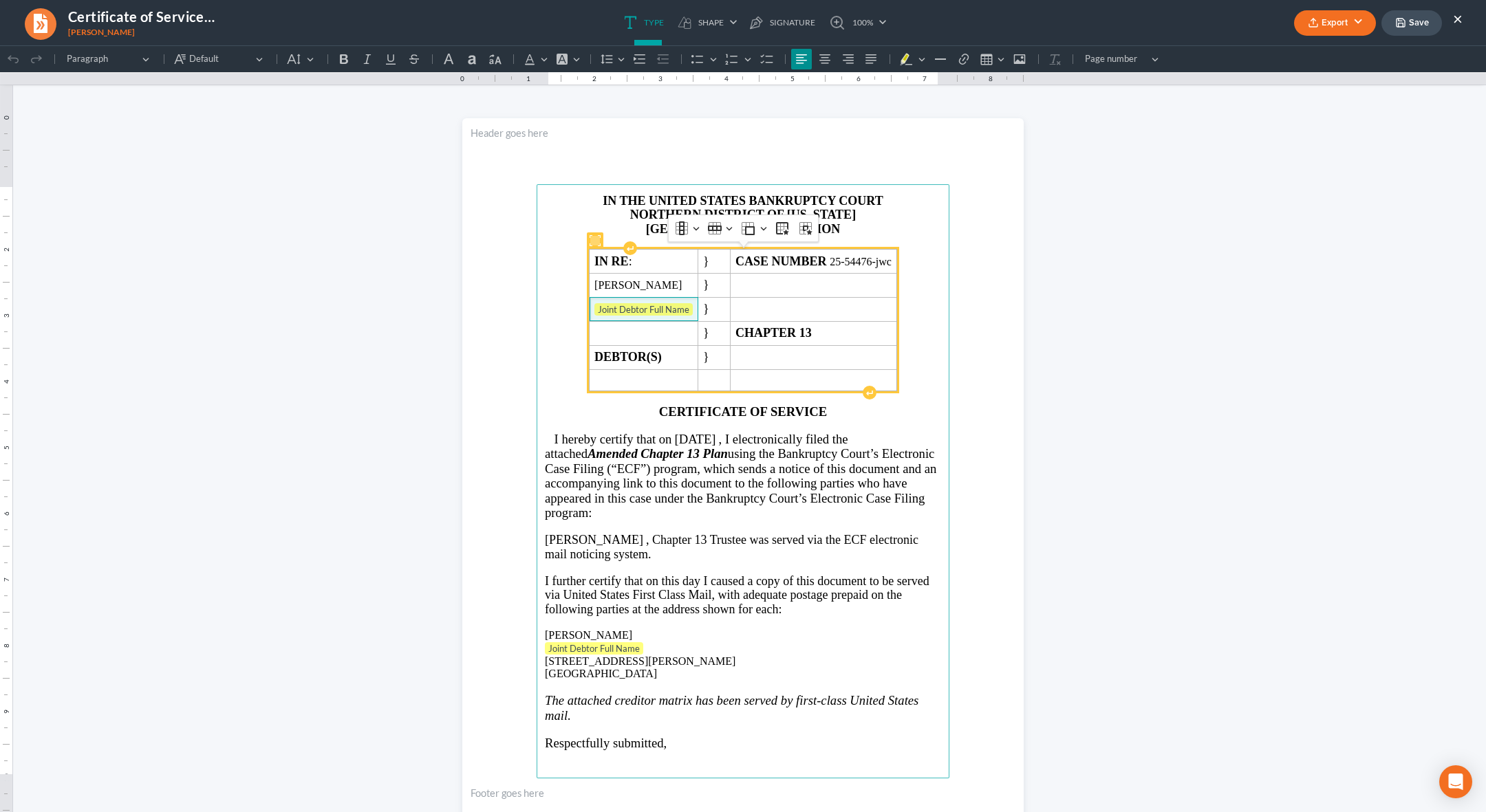 click on "⁠⁠⁠⁠⁠⁠⁠ Joint Debtor Full Name" at bounding box center [643, 310] 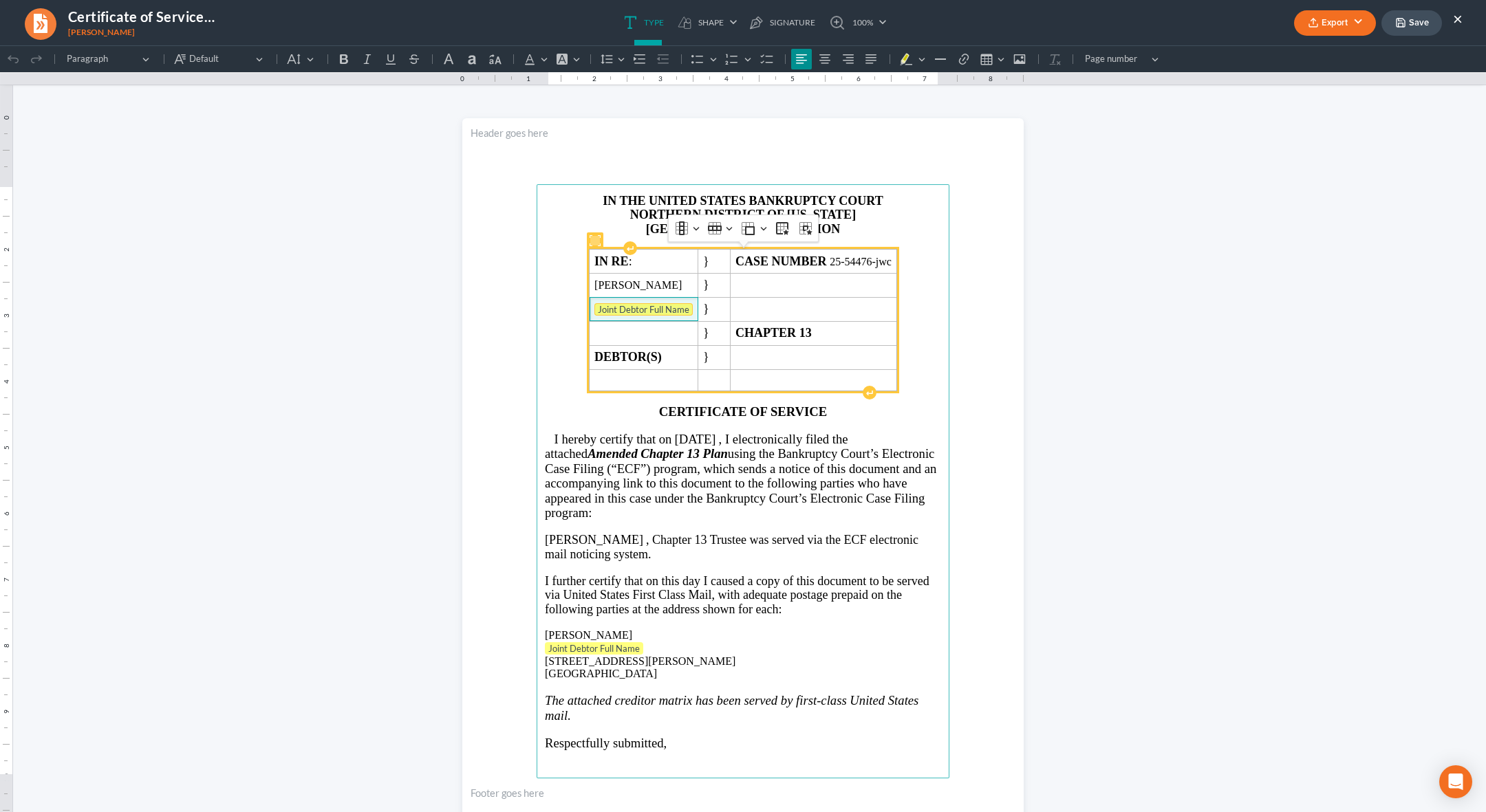 drag, startPoint x: 676, startPoint y: 309, endPoint x: 579, endPoint y: 307, distance: 97.0206 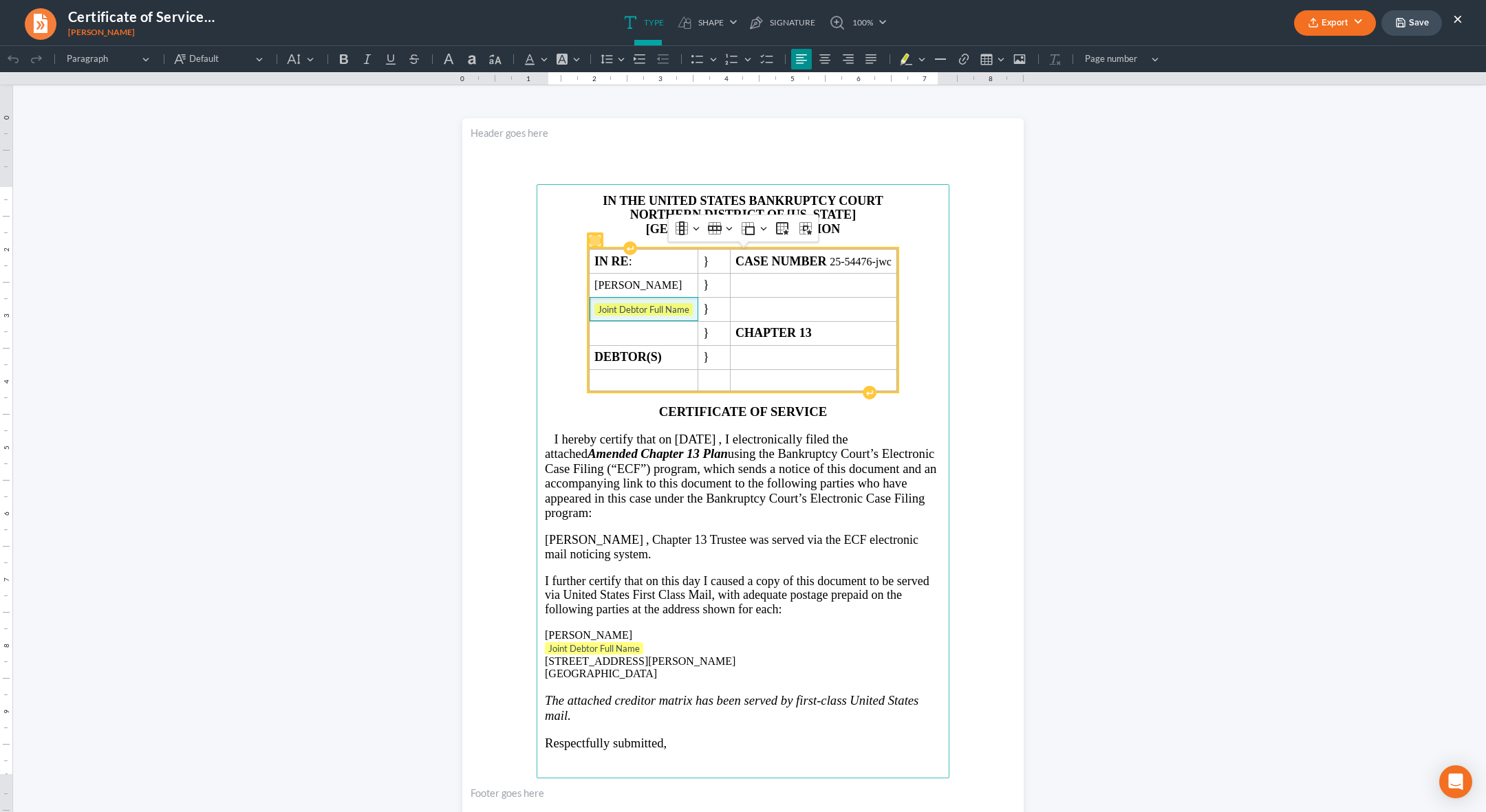 click on "⁠⁠⁠⁠⁠⁠⁠ Joint Debtor Full Name" at bounding box center (644, 309) 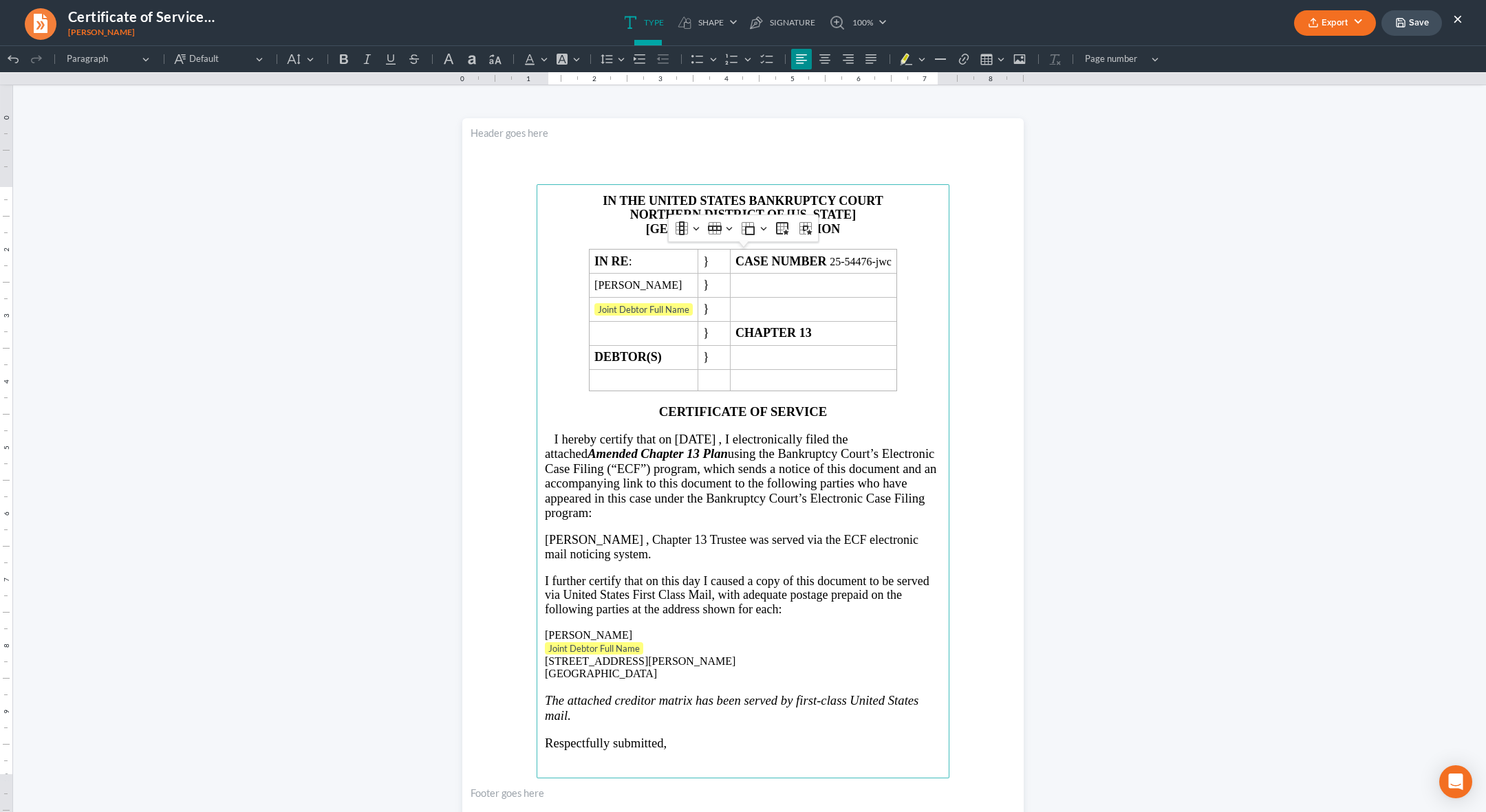 click on "Joint Debtor Full Name" at bounding box center (743, 649) 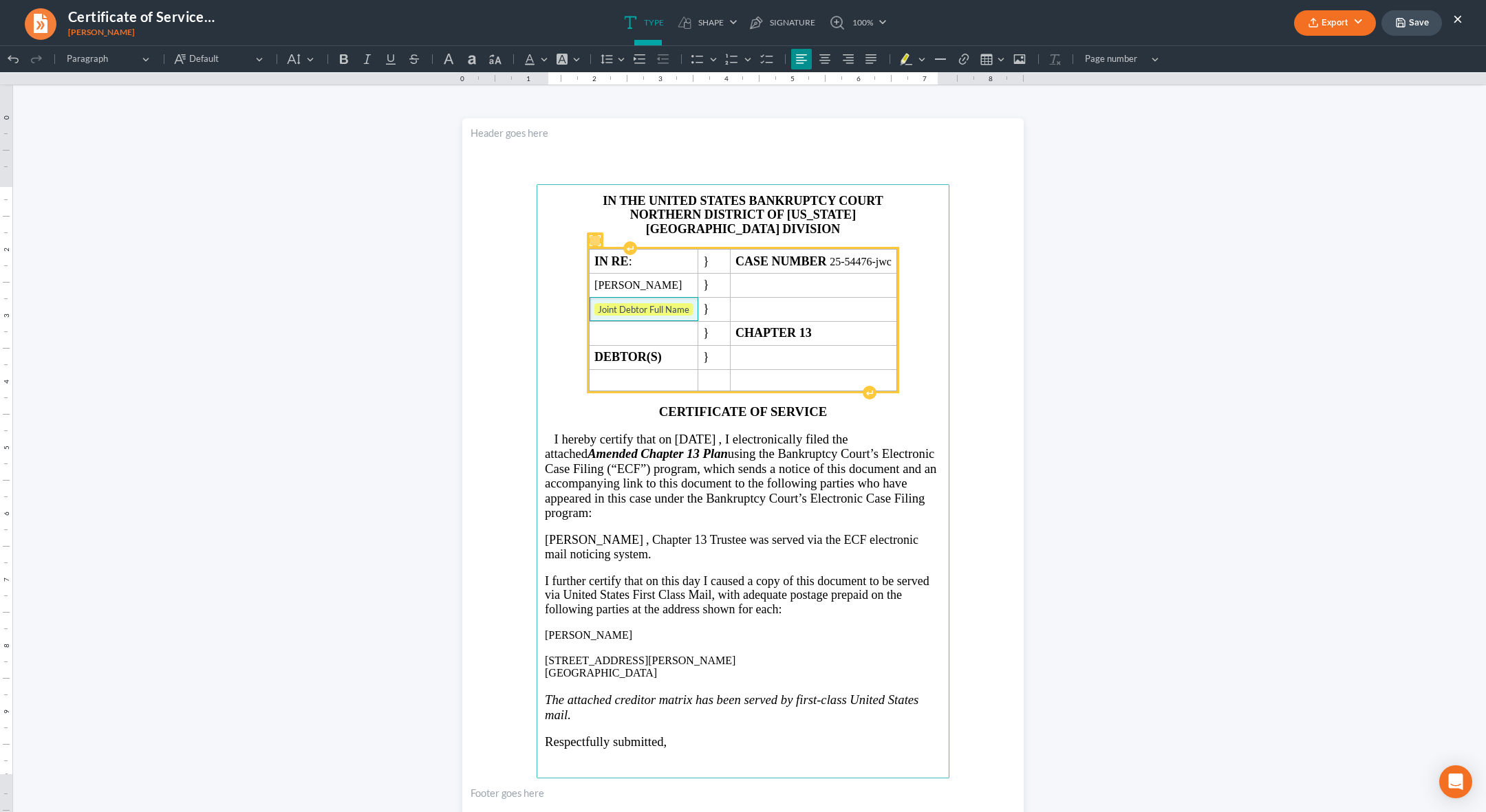 click on "Joint Debtor Full Name" at bounding box center (643, 310) 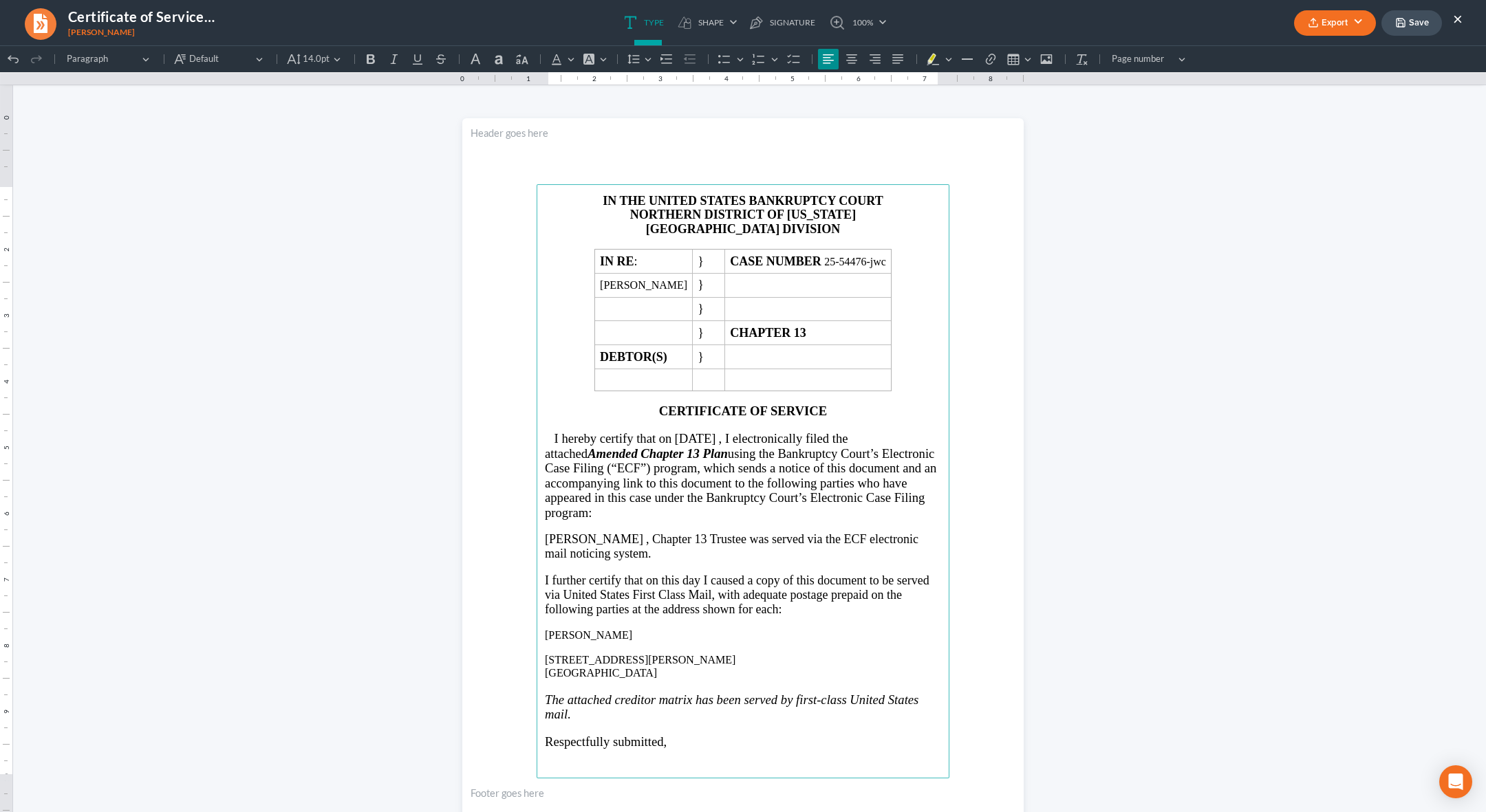 click on ", I electronically filed the attached  Amended Chapter 13 Plan  using the Bankruptcy Court’s Electronic Case Filing (“ECF”) program, which sends a notice of this document and an accompanying link to this document to the following parties who have appeared in this case under the Bankruptcy Court’s Electronic Case Filing program:" at bounding box center (740, 475) 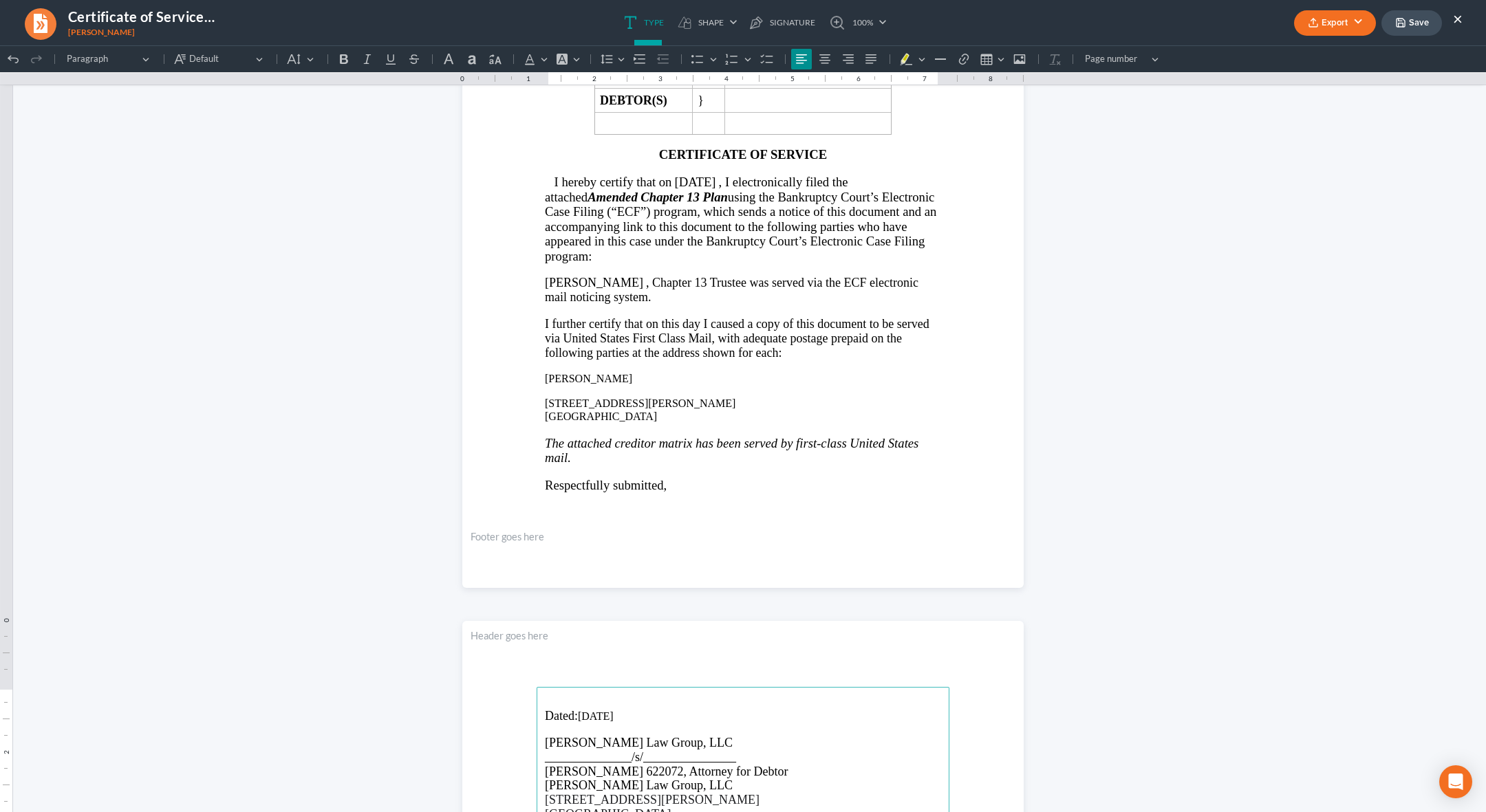 scroll, scrollTop: 155, scrollLeft: 0, axis: vertical 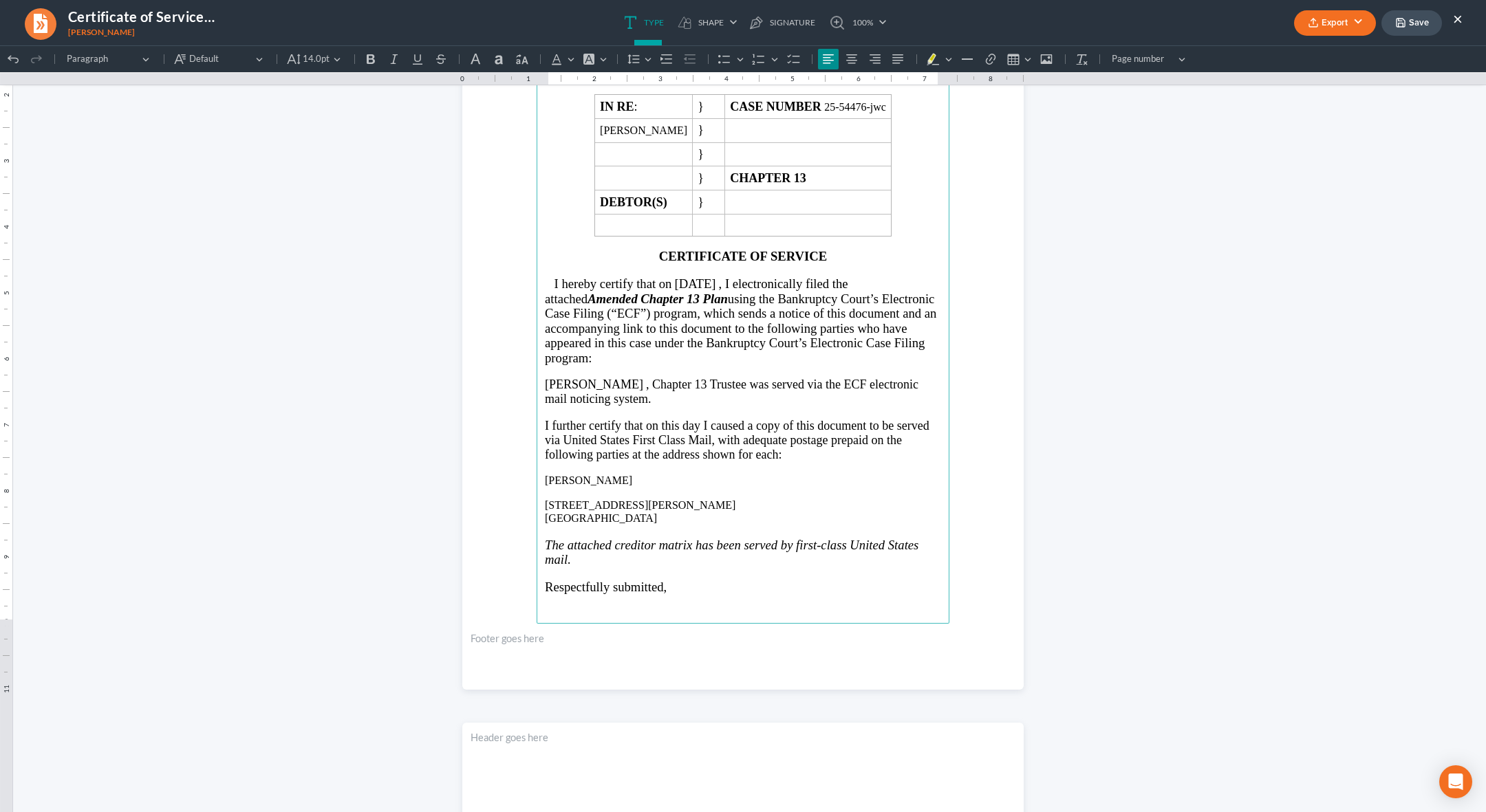 click on "Export" at bounding box center [1335, 23] 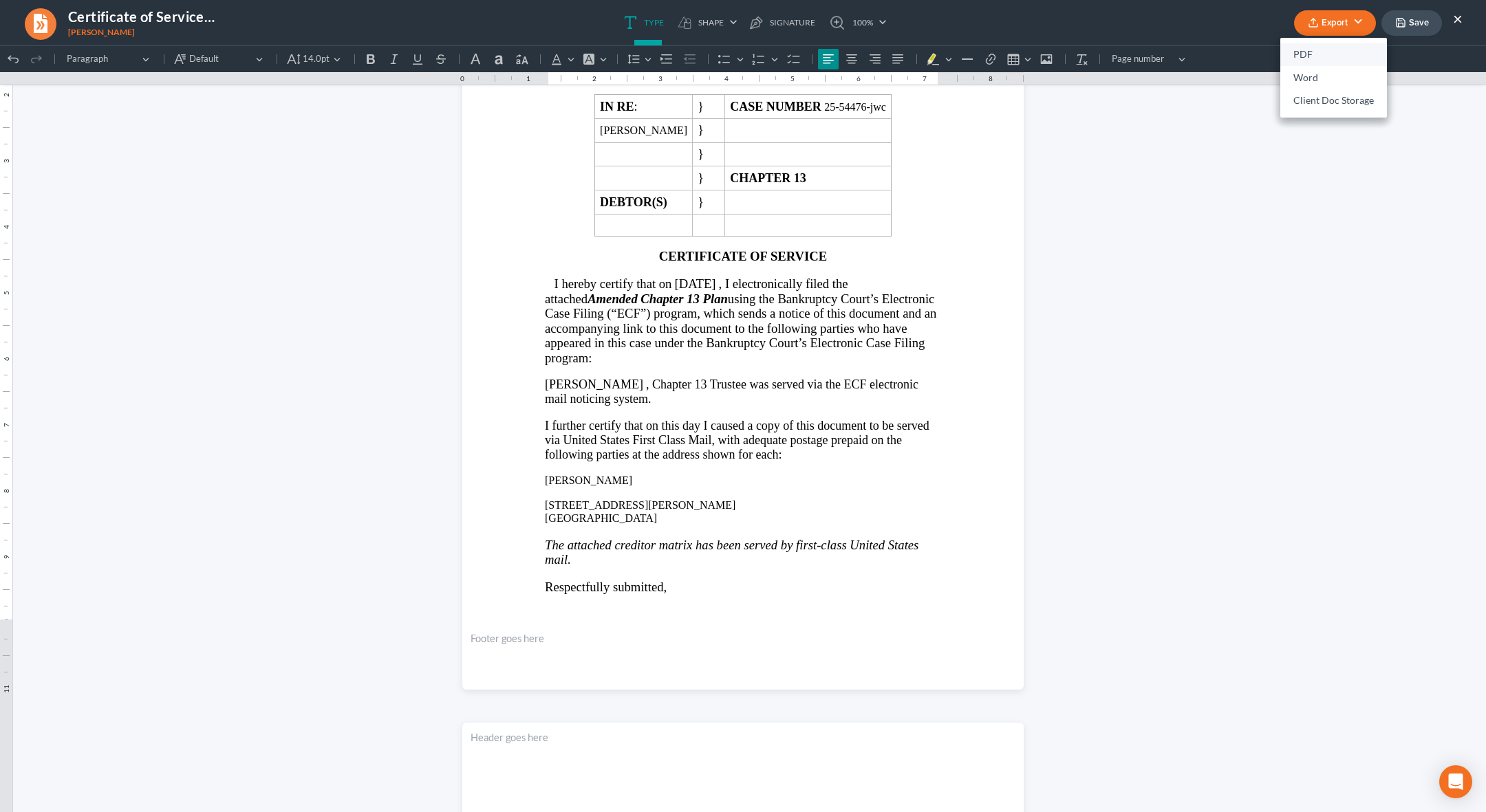 click on "PDF" at bounding box center (1333, 55) 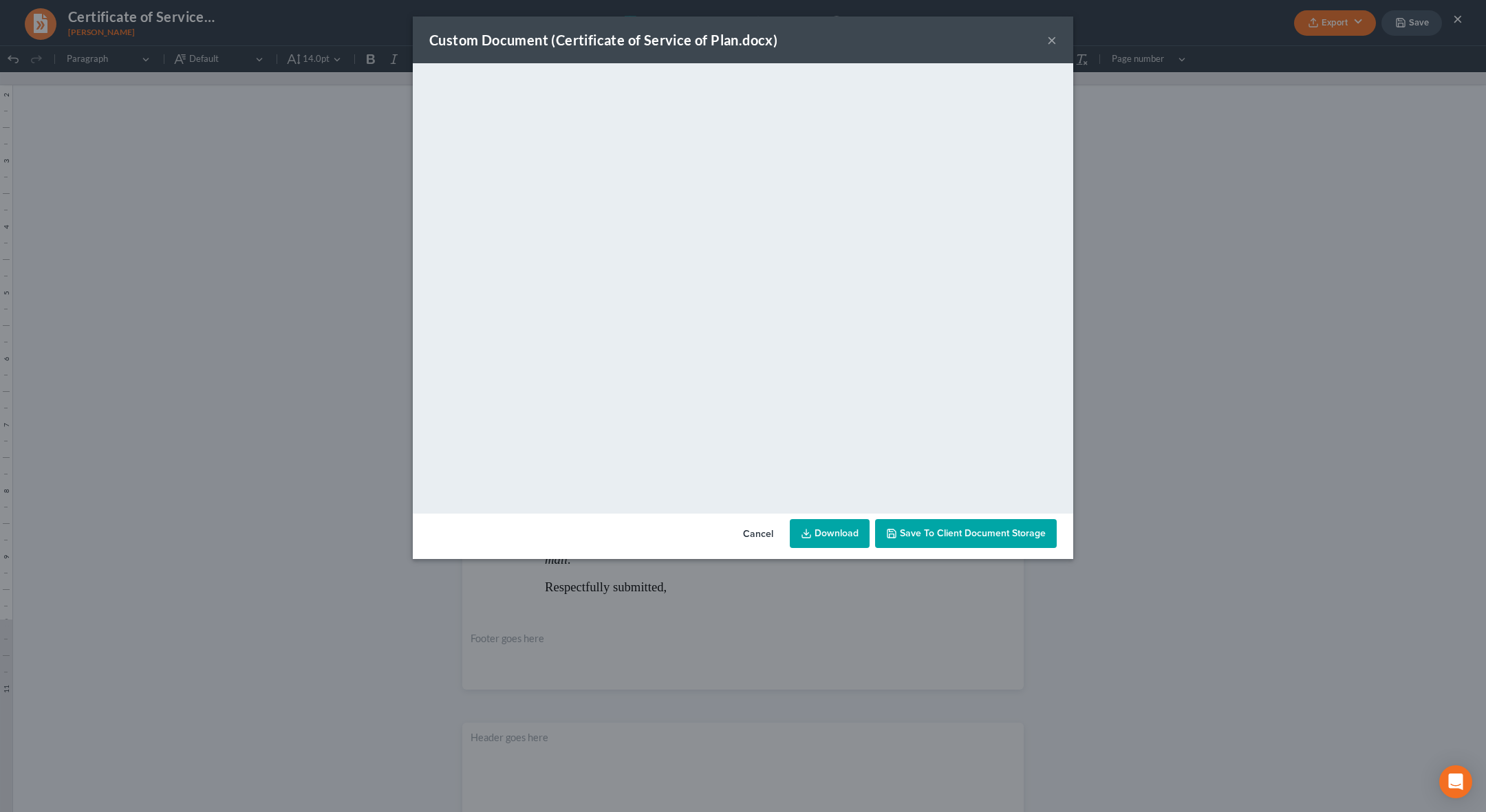 click on "Download" at bounding box center (830, 534) 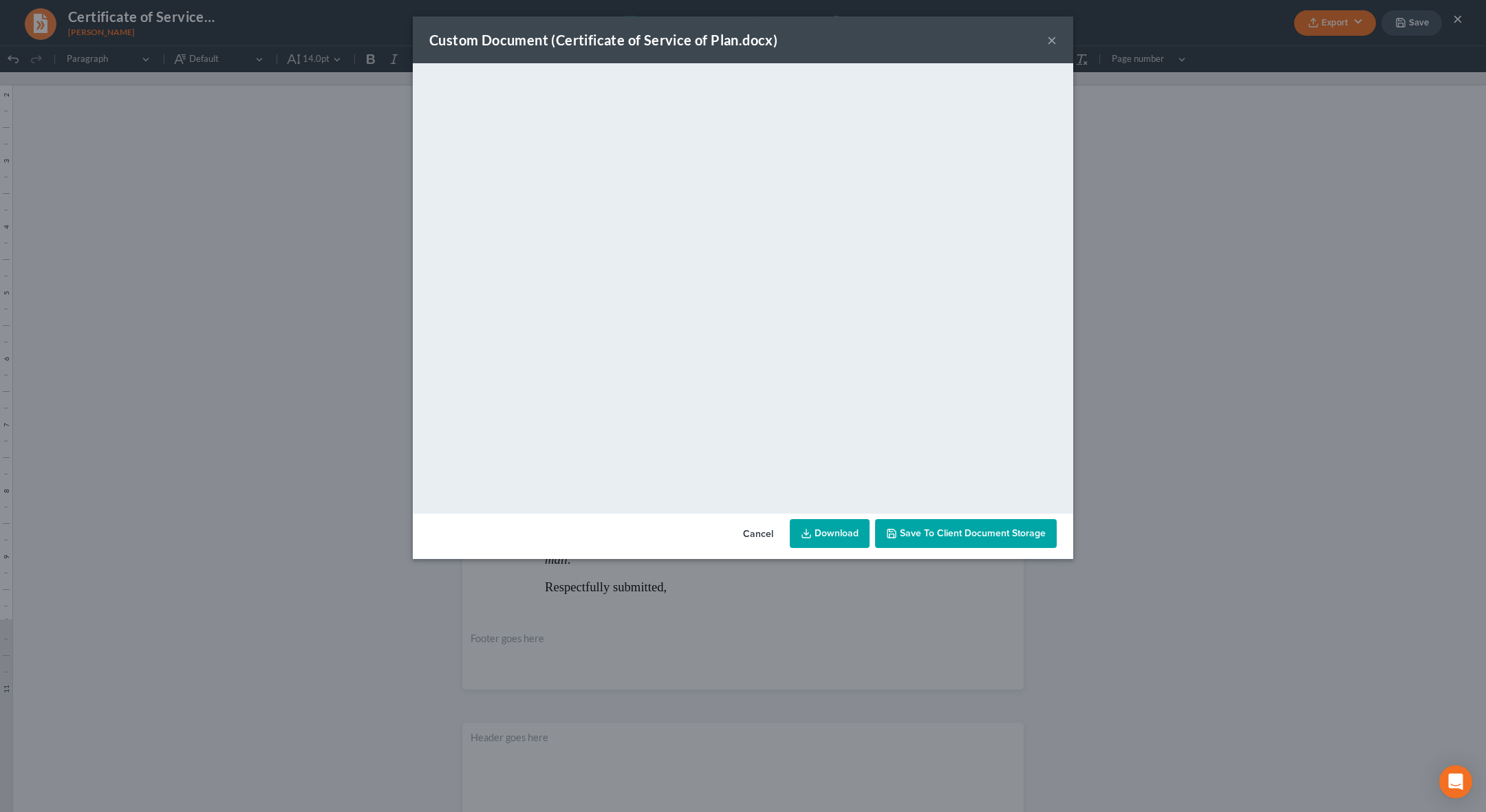 click on "×" at bounding box center [1052, 40] 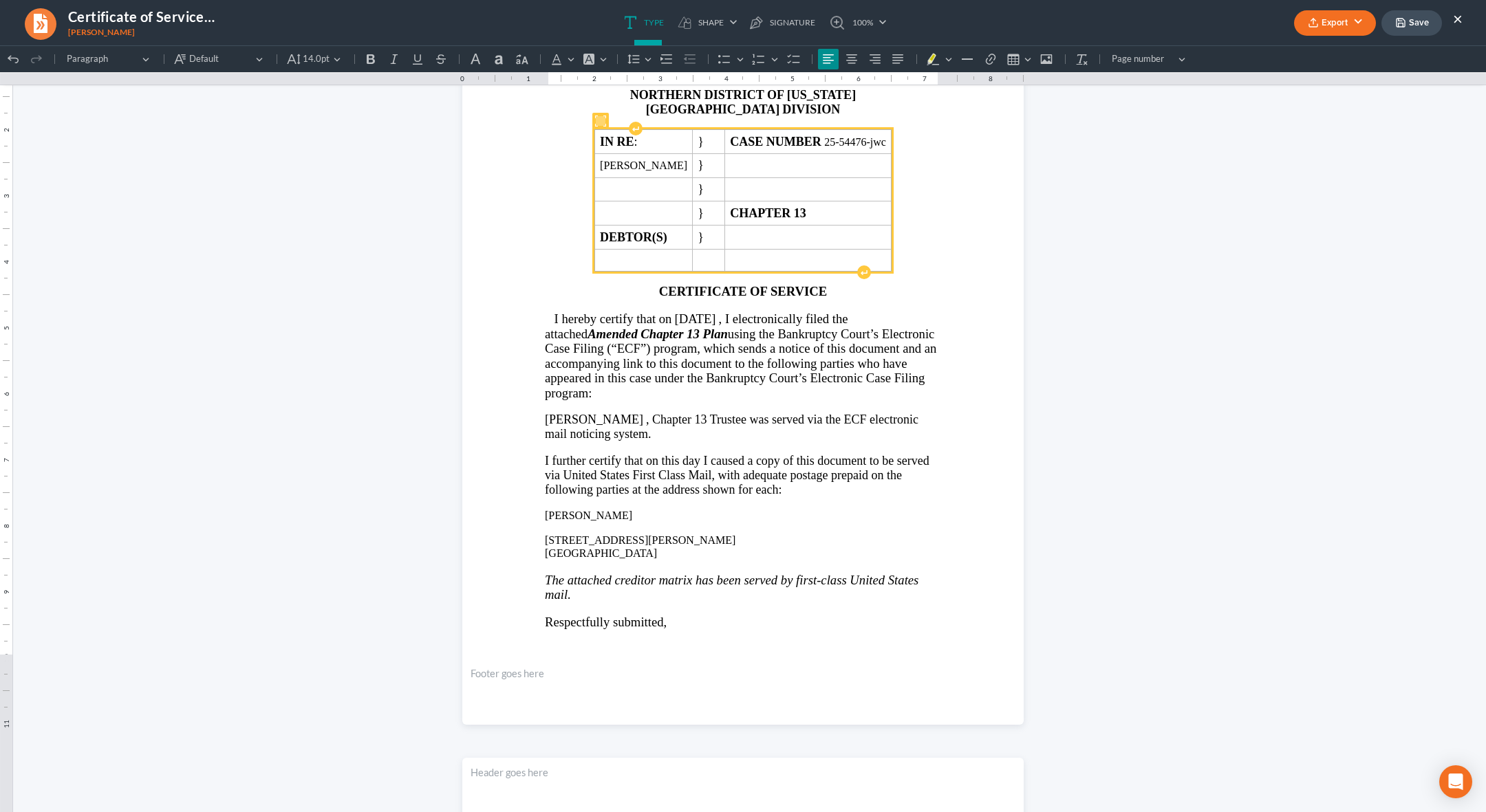 scroll, scrollTop: 116, scrollLeft: 0, axis: vertical 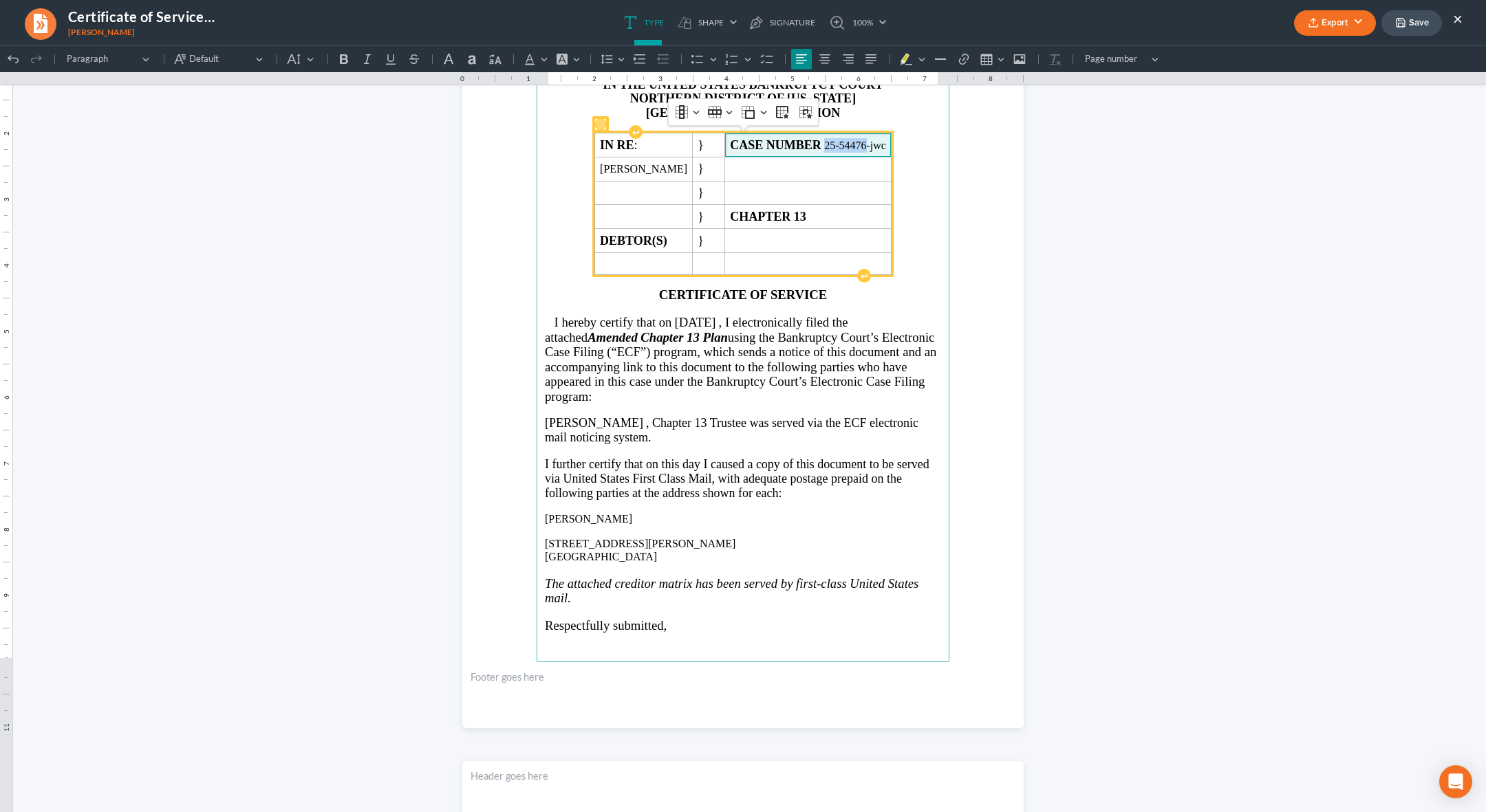 drag, startPoint x: 897, startPoint y: 145, endPoint x: 857, endPoint y: 144, distance: 40.012498 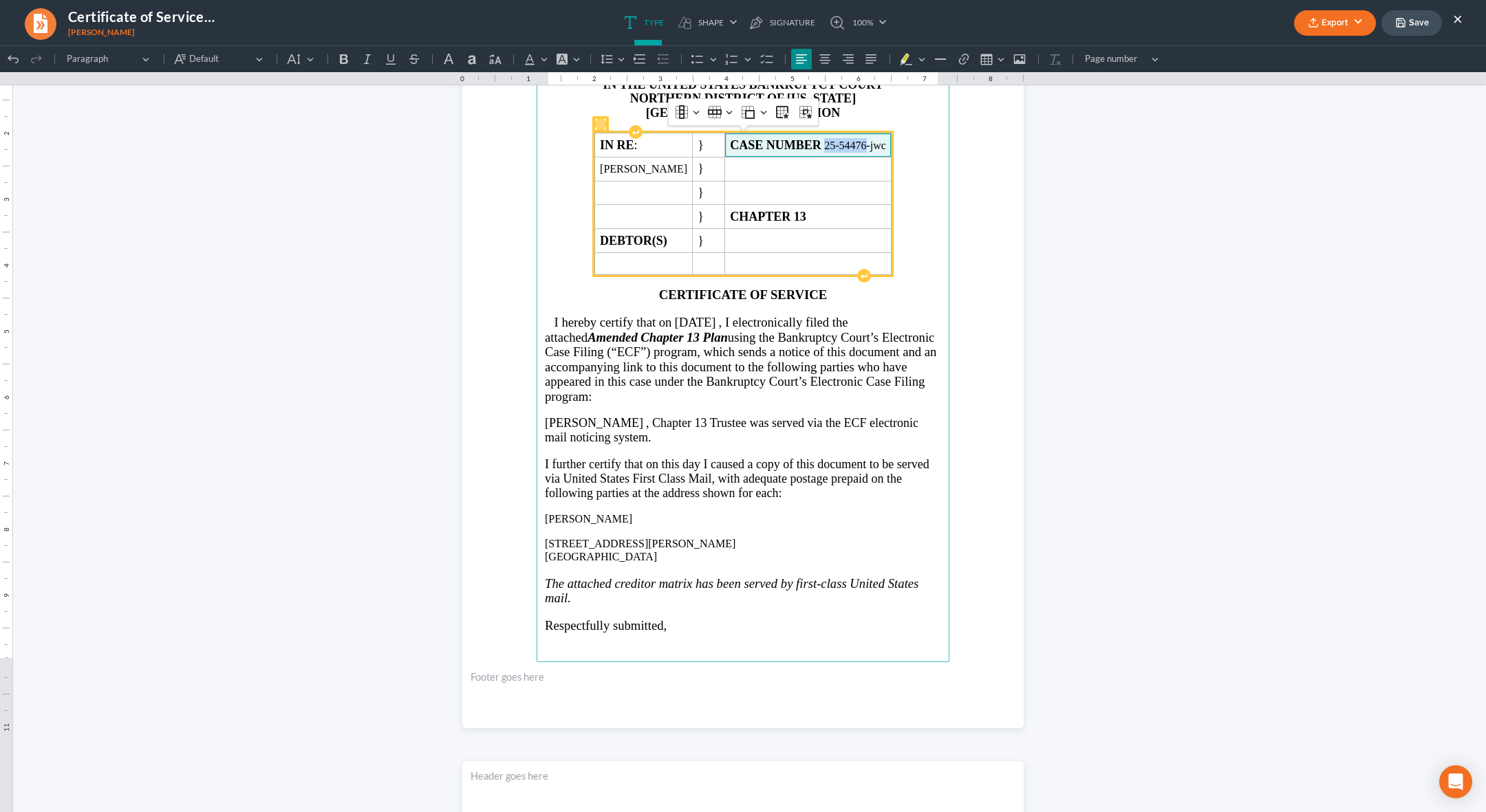 copy on "25-54476" 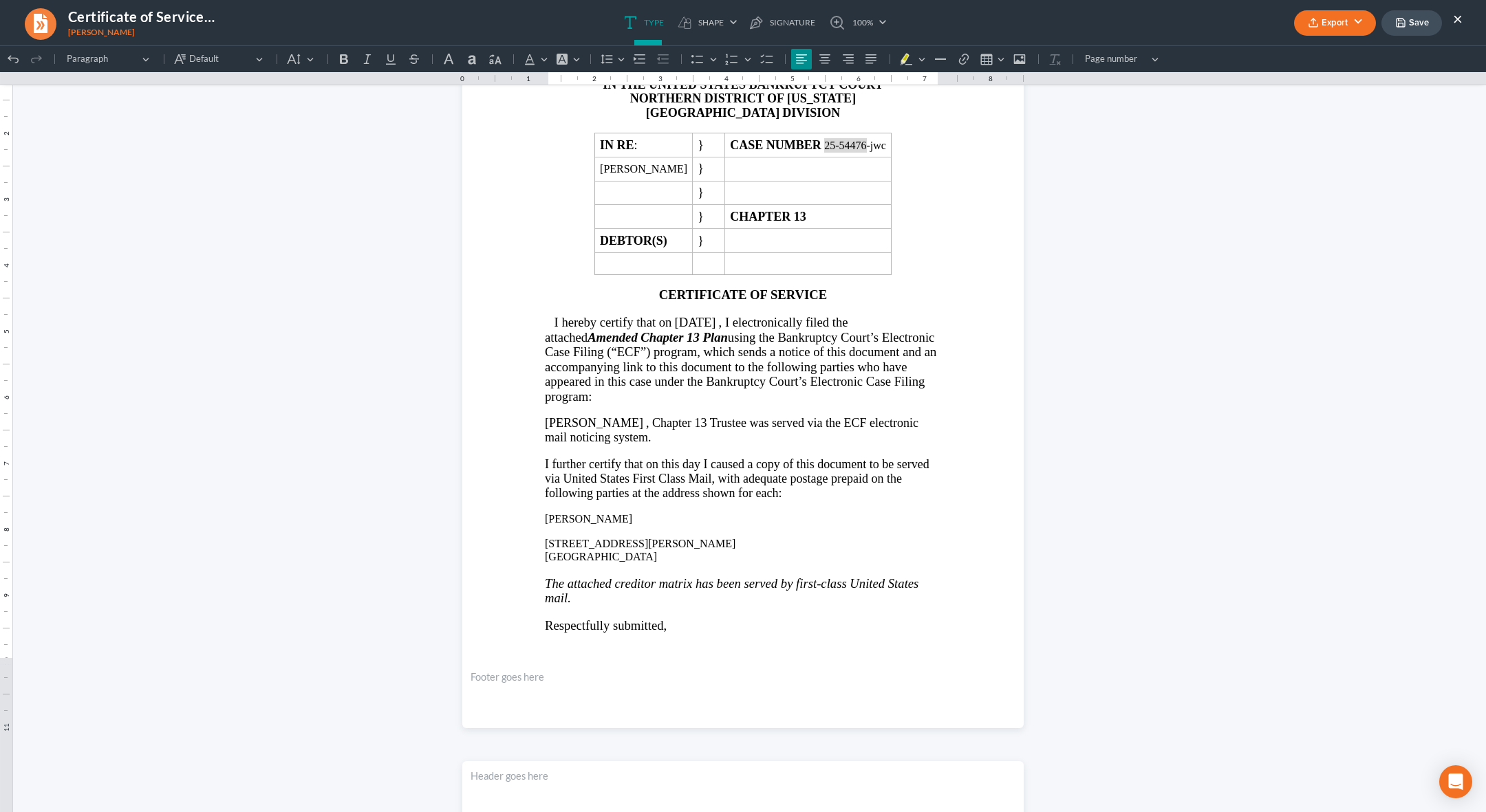 click on "×" at bounding box center (1458, 19) 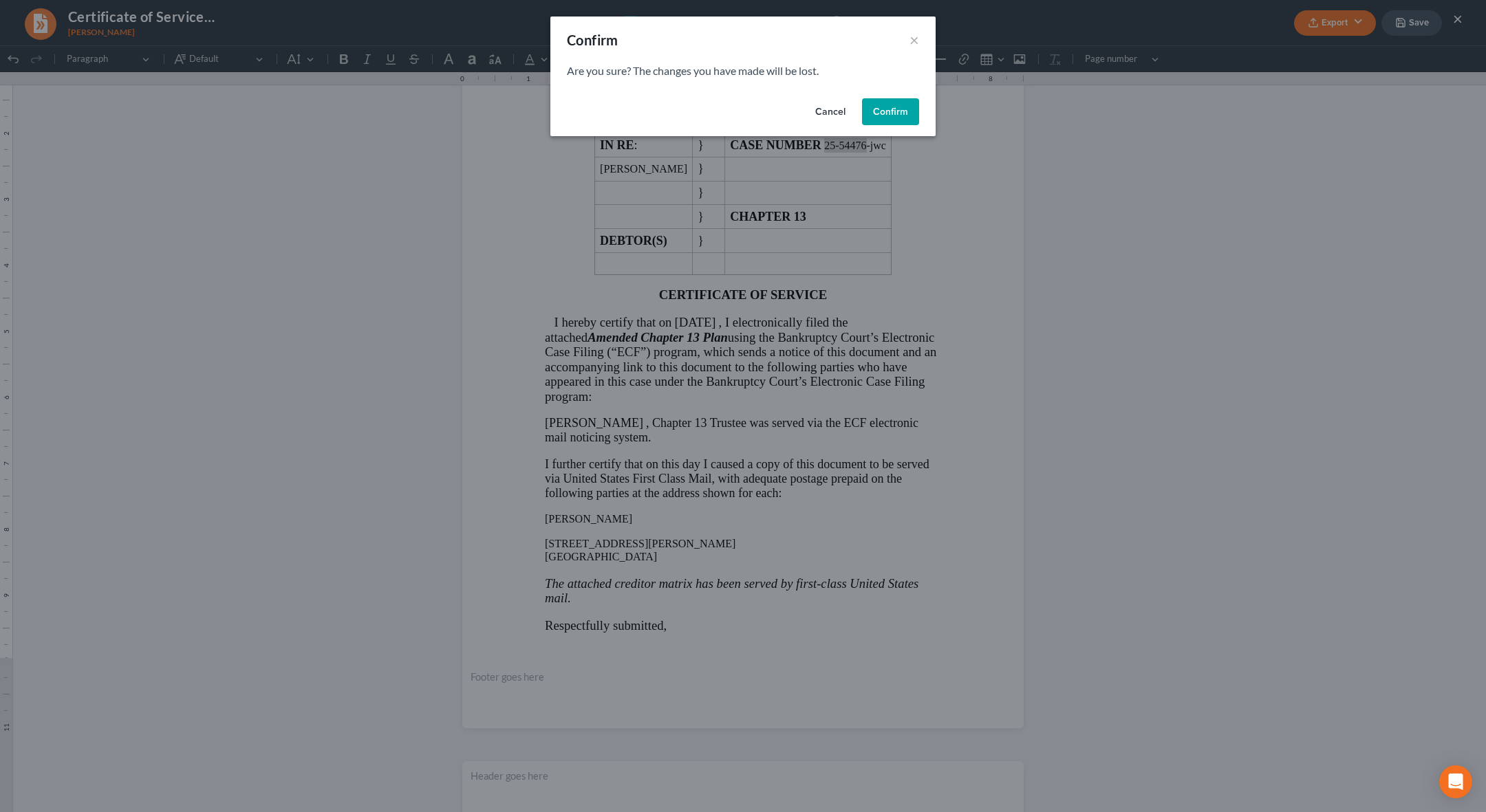 click on "Confirm" at bounding box center [890, 112] 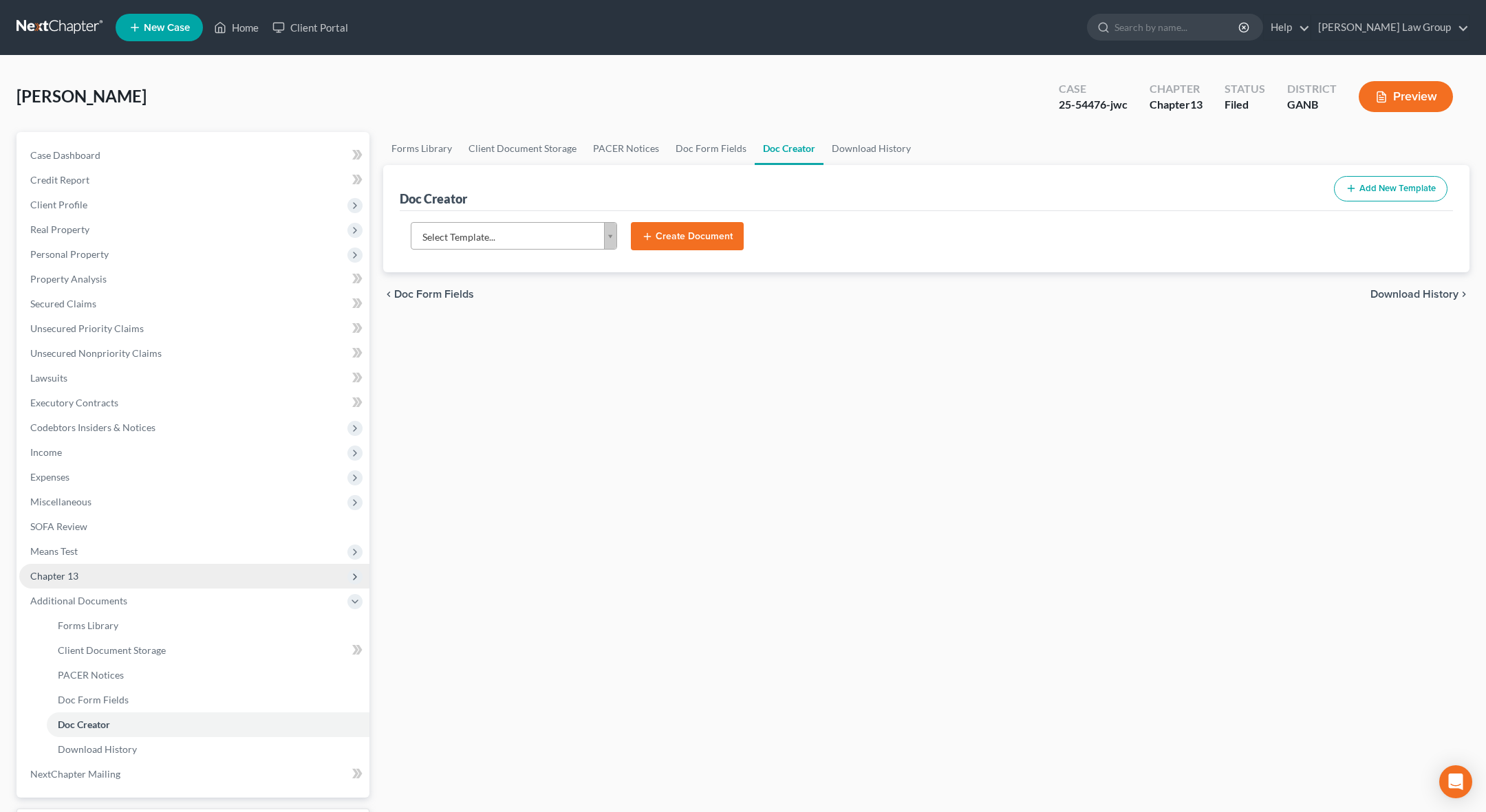 click on "Chapter 13" at bounding box center [194, 576] 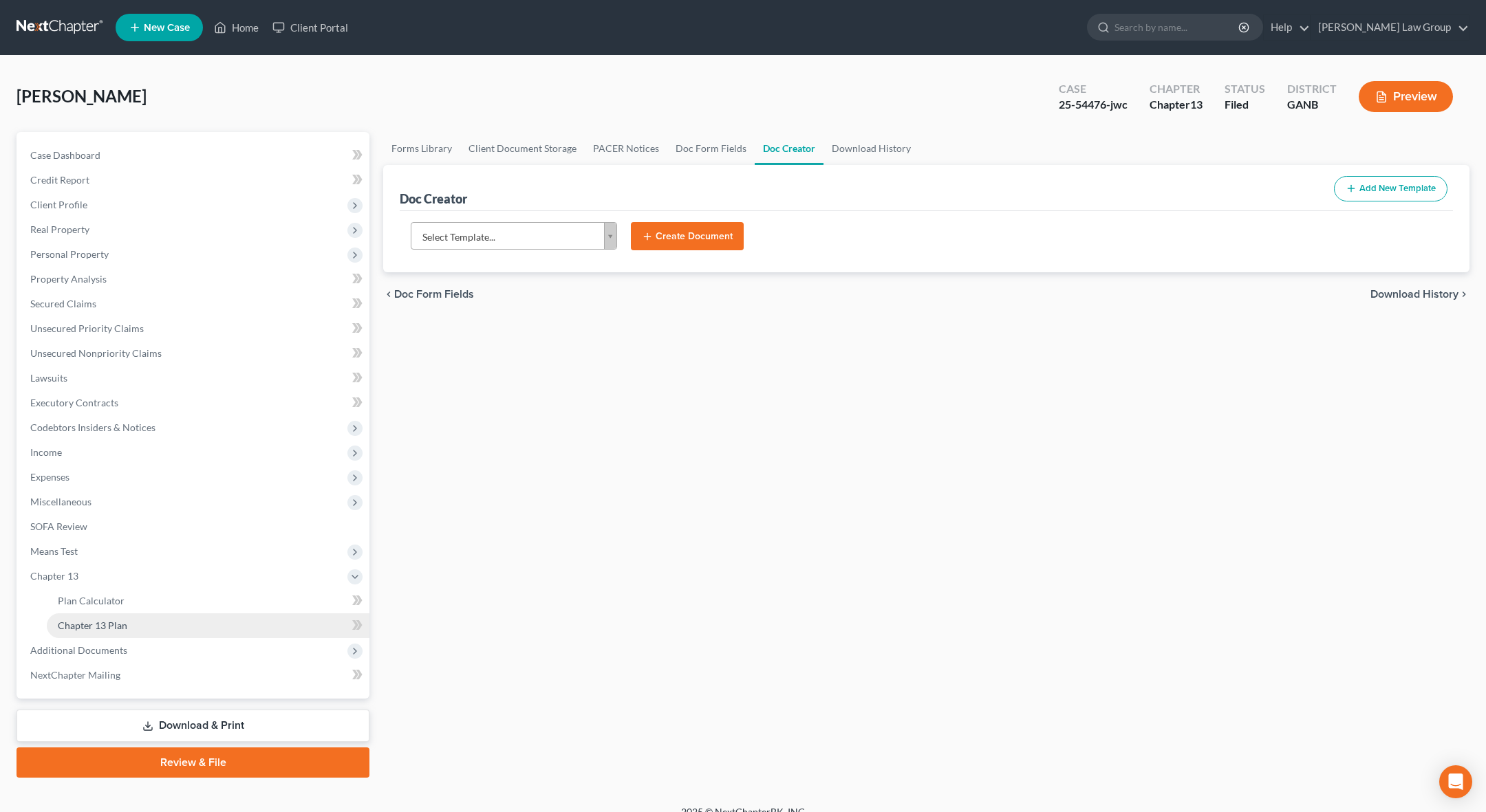 click on "Chapter 13 Plan" at bounding box center (208, 626) 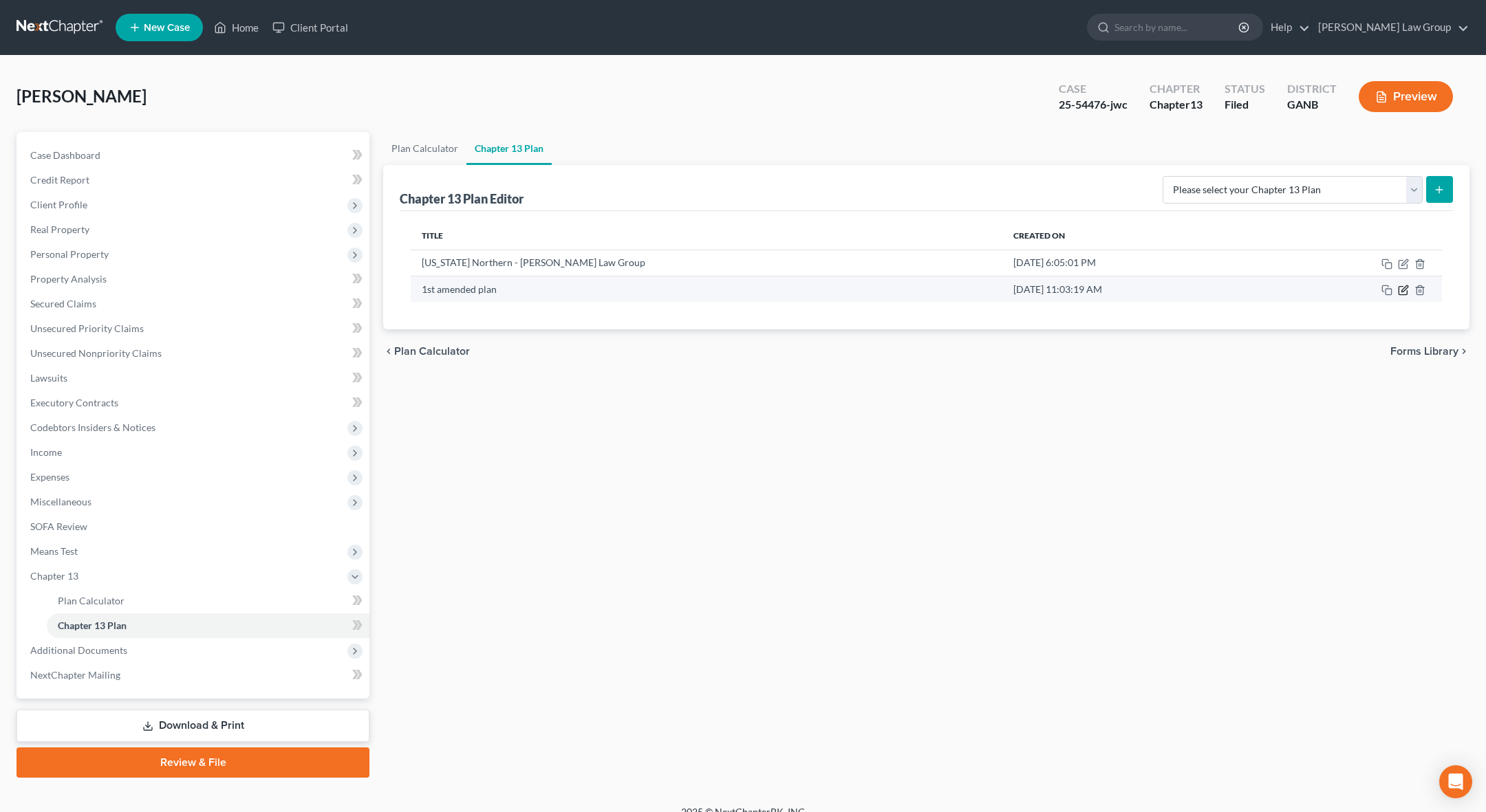 click 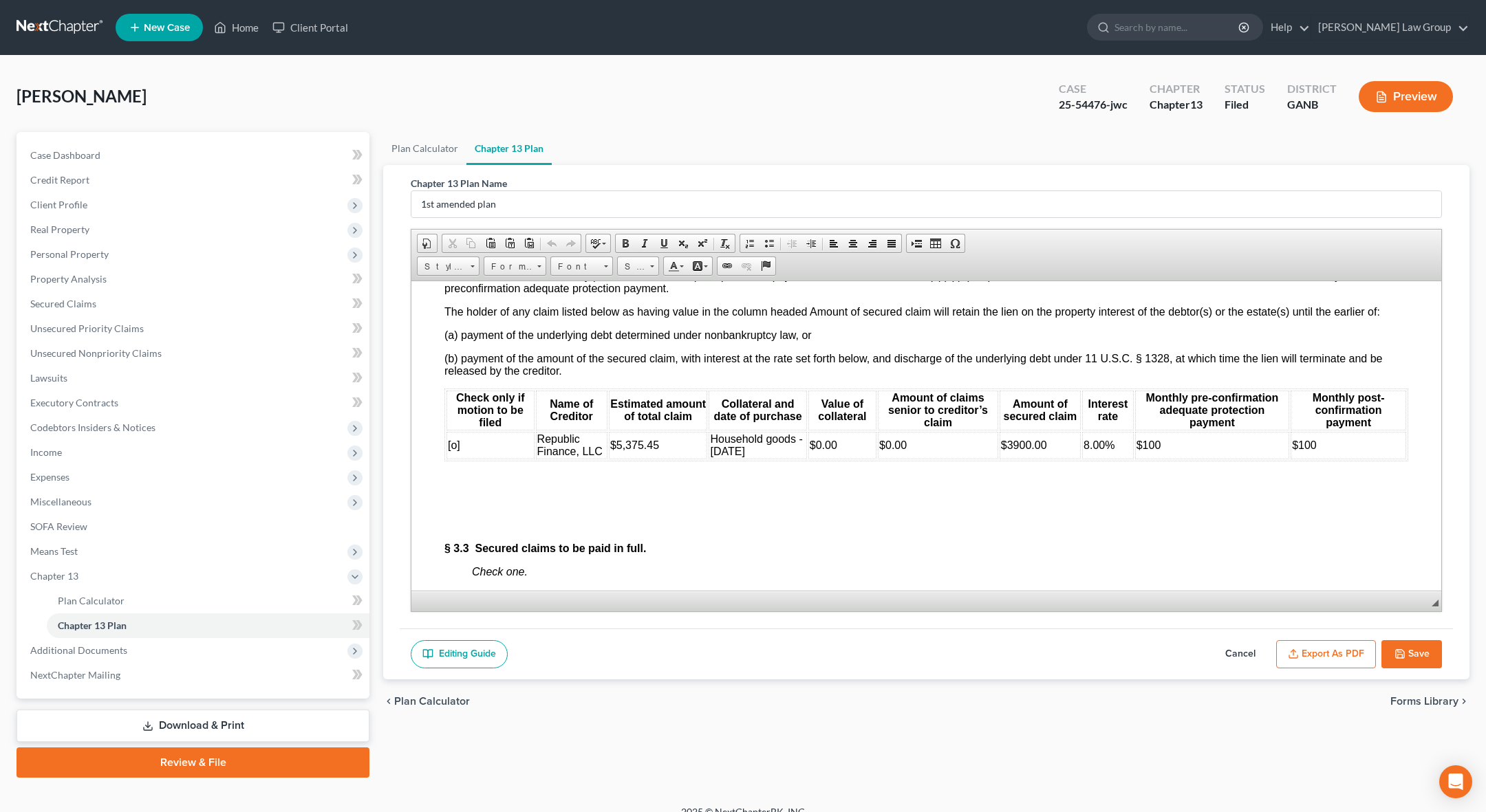 scroll, scrollTop: 2735, scrollLeft: 0, axis: vertical 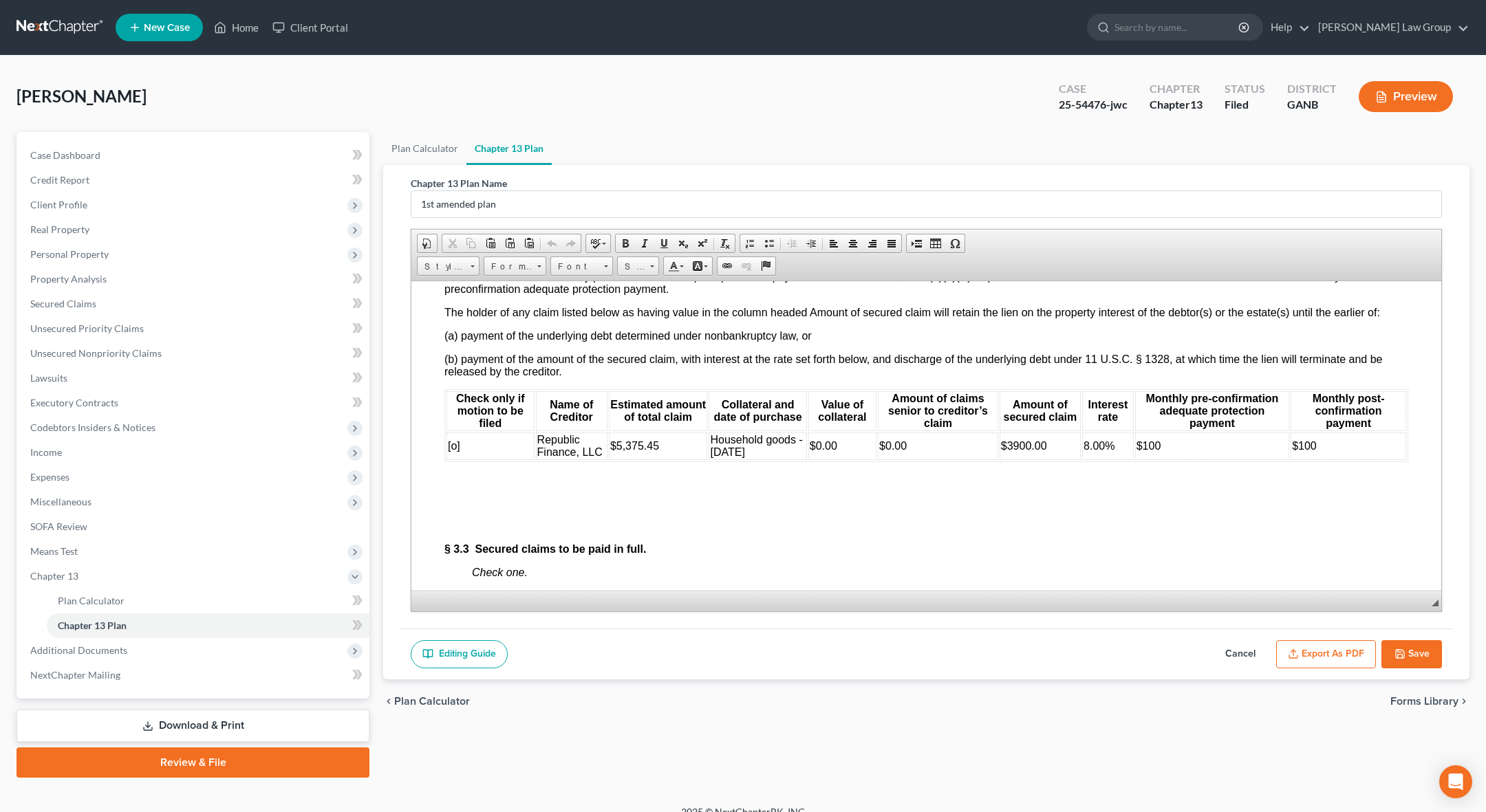 click on "Save" at bounding box center [1412, 655] 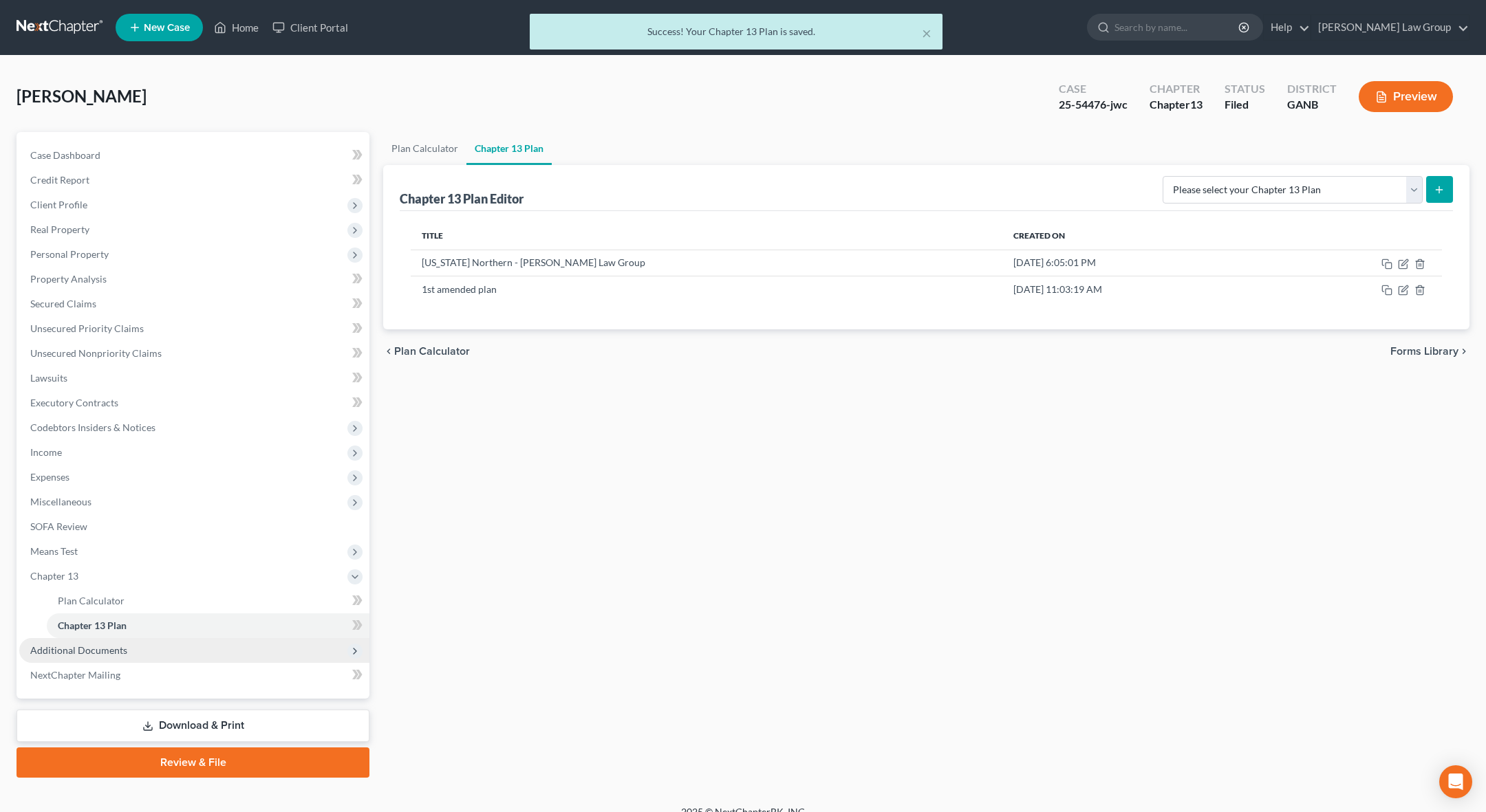 click on "Additional Documents" at bounding box center [194, 650] 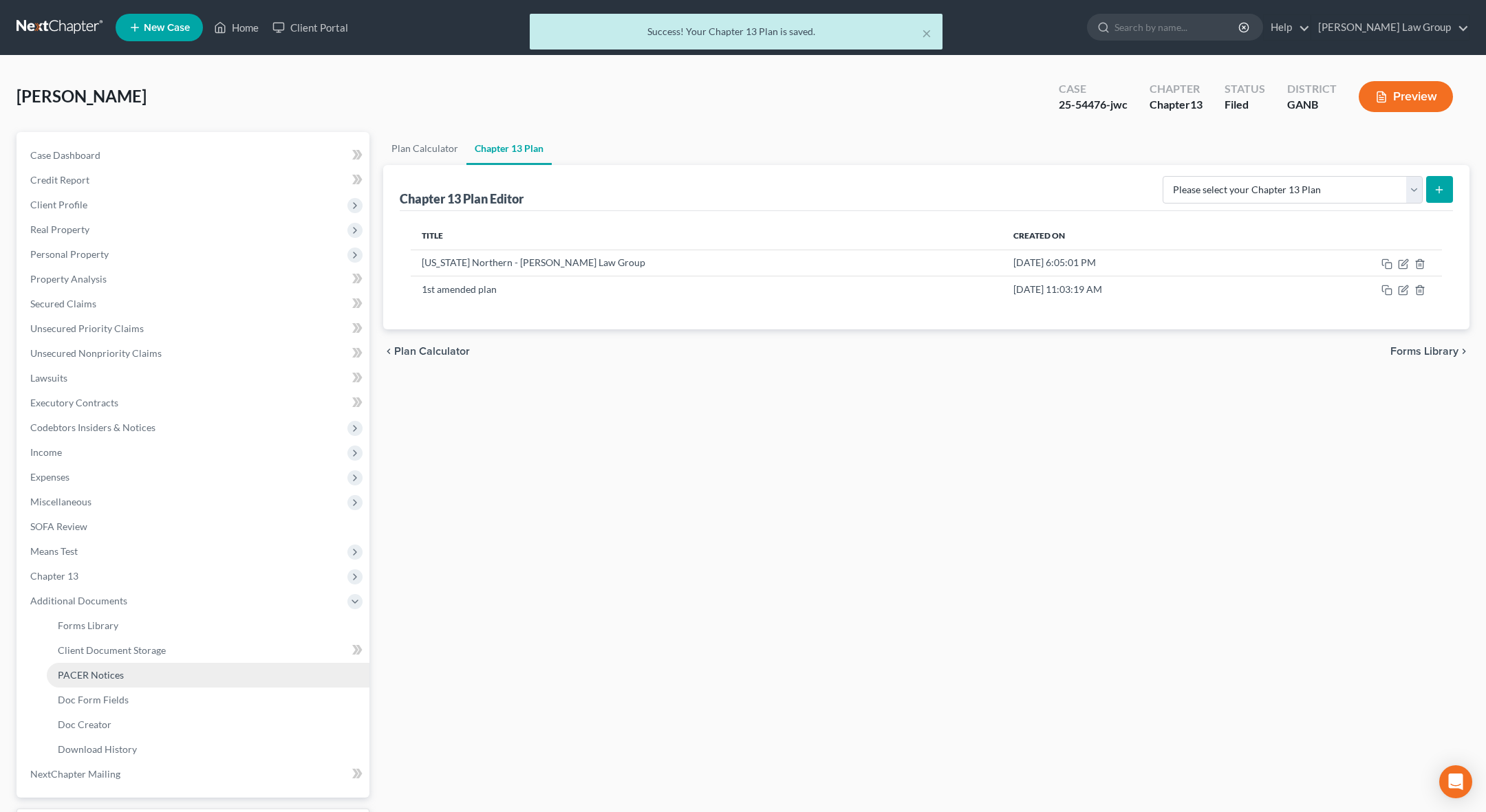 click on "PACER Notices" at bounding box center (208, 675) 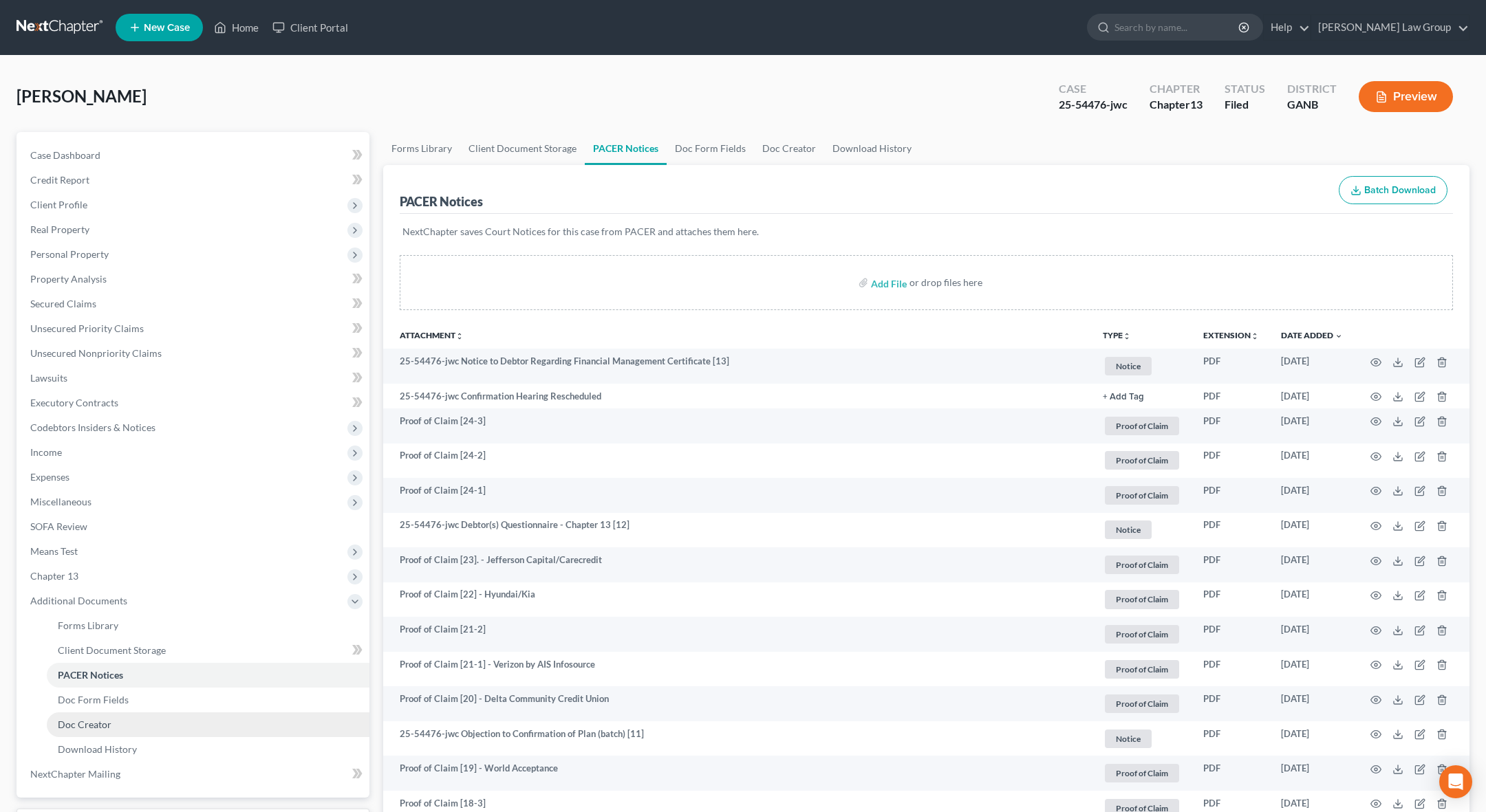 click on "Doc Creator" at bounding box center (208, 725) 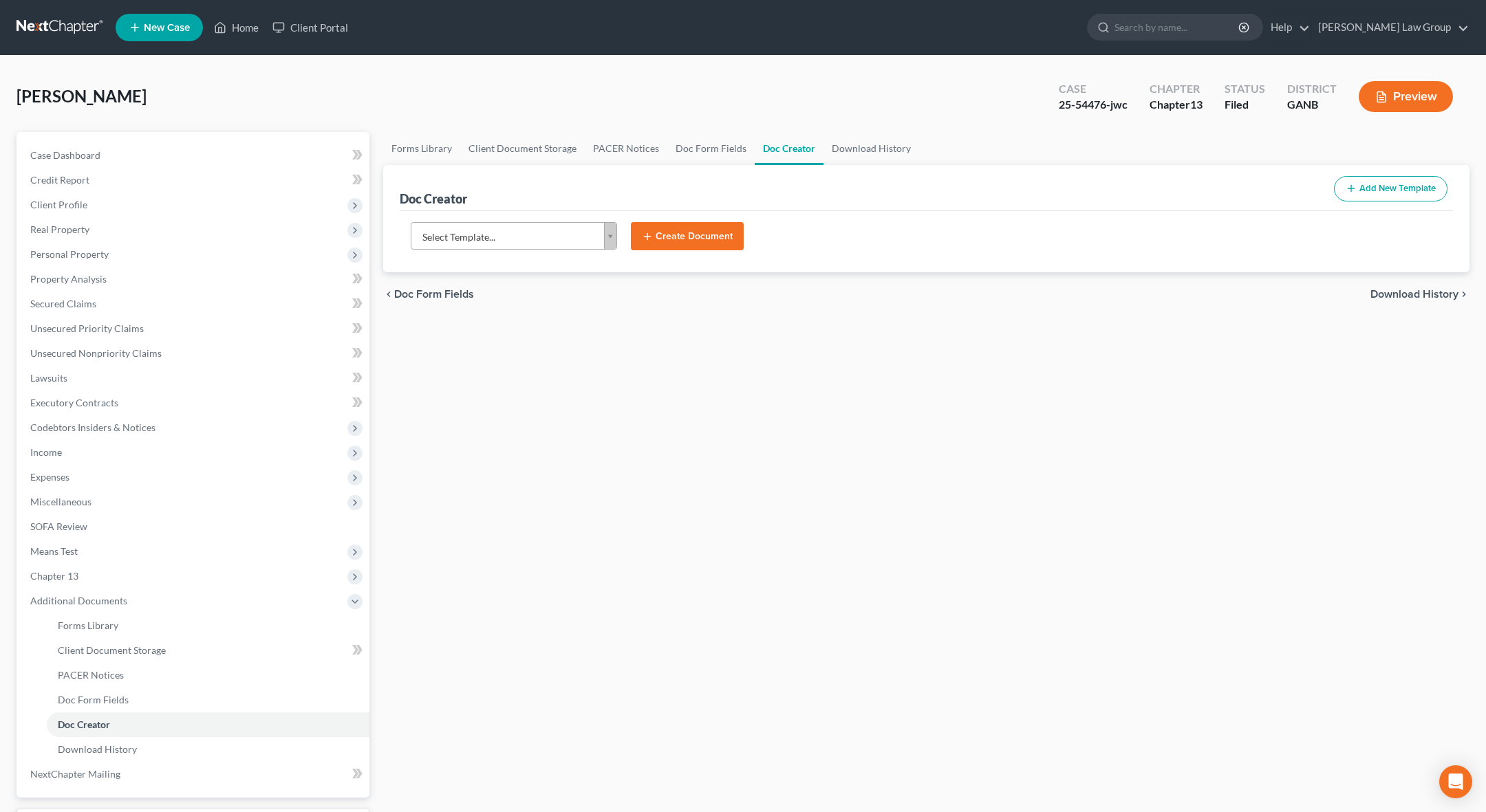 click on "Home New Case Client Portal Saedi Law Group ssudman@saedilawgroup.com My Account Settings Plan + Billing Account Add-Ons Upgrade to Whoa Help Center Webinars Training Videos What's new Log out New Case Home Client Portal         - No Result - See all results Or Press Enter... Help Help Center Webinars Training Videos What's new Saedi Law Group Saedi Law Group ssudman@saedilawgroup.com My Account Settings Plan + Billing Account Add-Ons Upgrade to Whoa Log out 	 Stevenson, Ramona Upgraded Case 25-54476-jwc Chapter Chapter  13 Status Filed District GANB Preview Petition Navigation
Case Dashboard
Payments
Invoices" at bounding box center [743, 464] 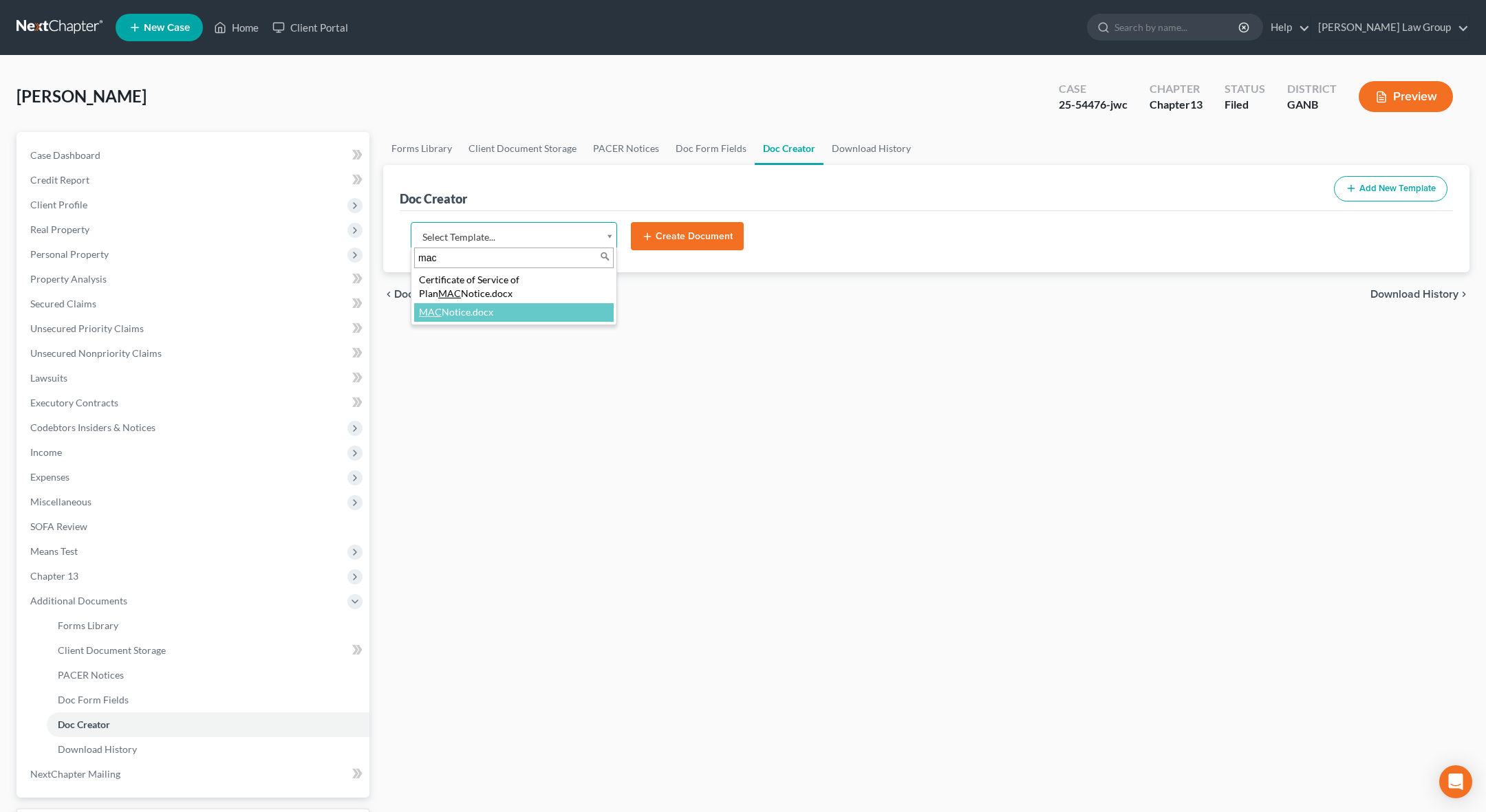 type on "mac" 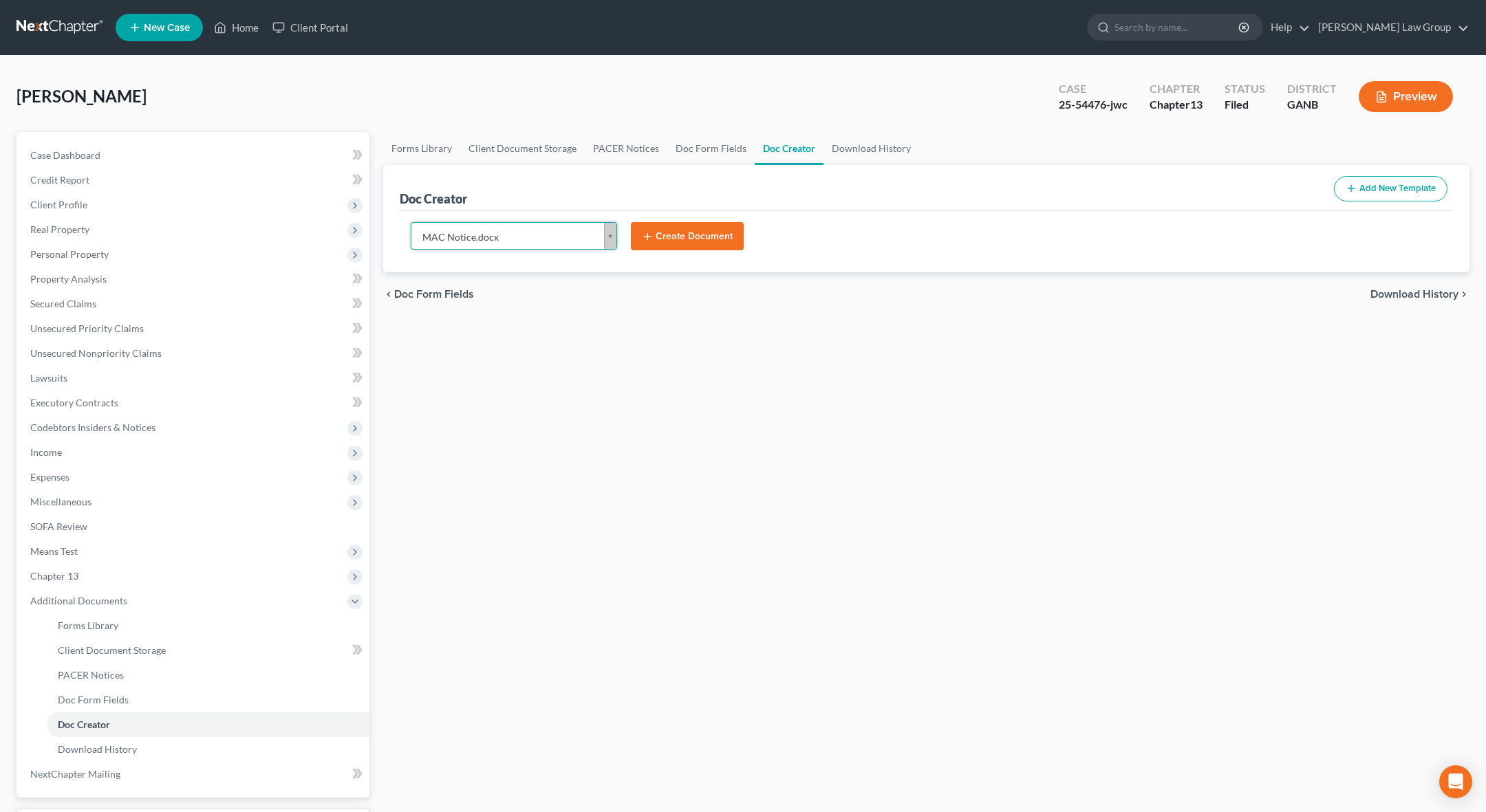 click on "Create Document" at bounding box center [687, 237] 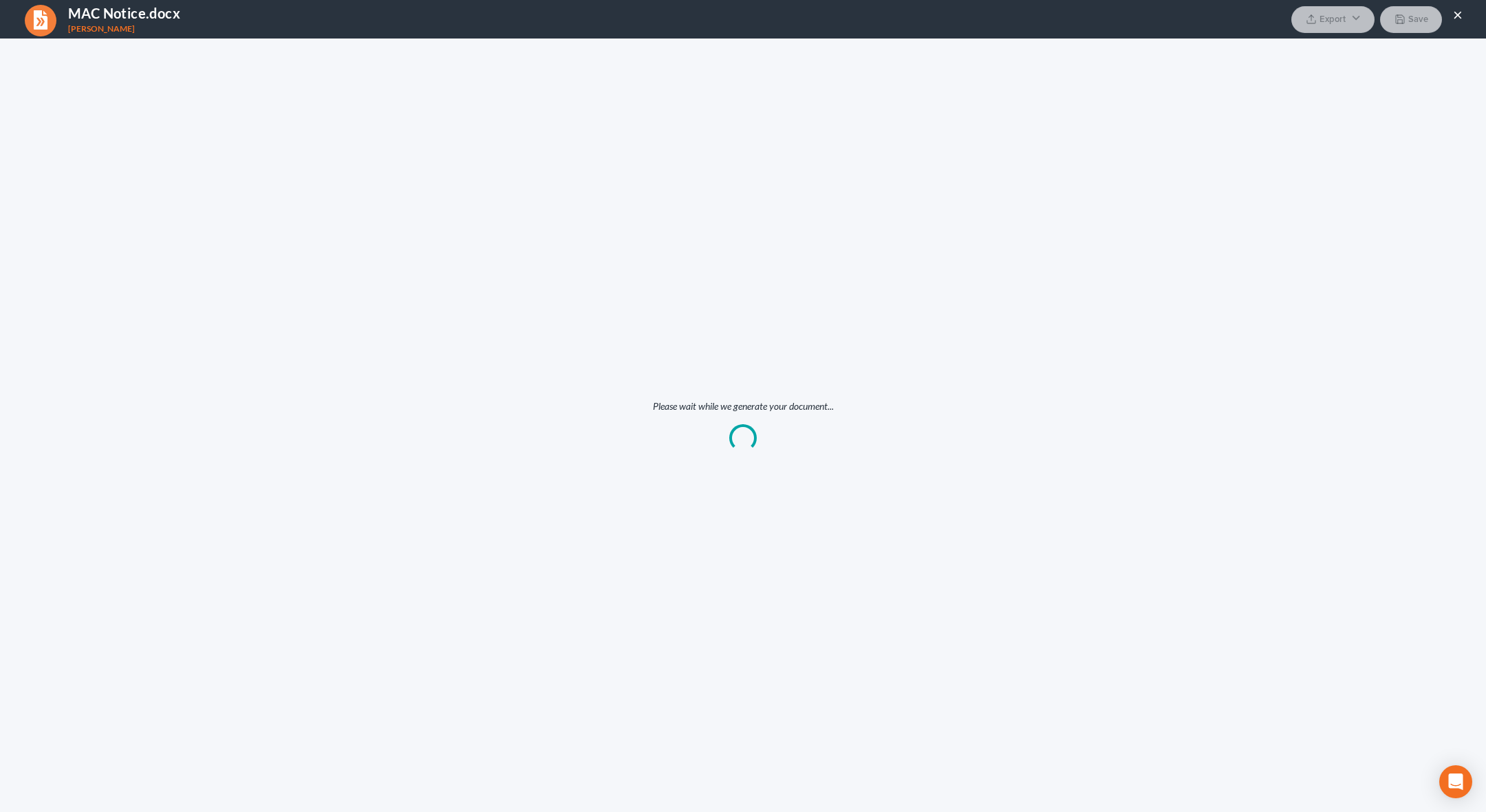 scroll, scrollTop: 0, scrollLeft: 0, axis: both 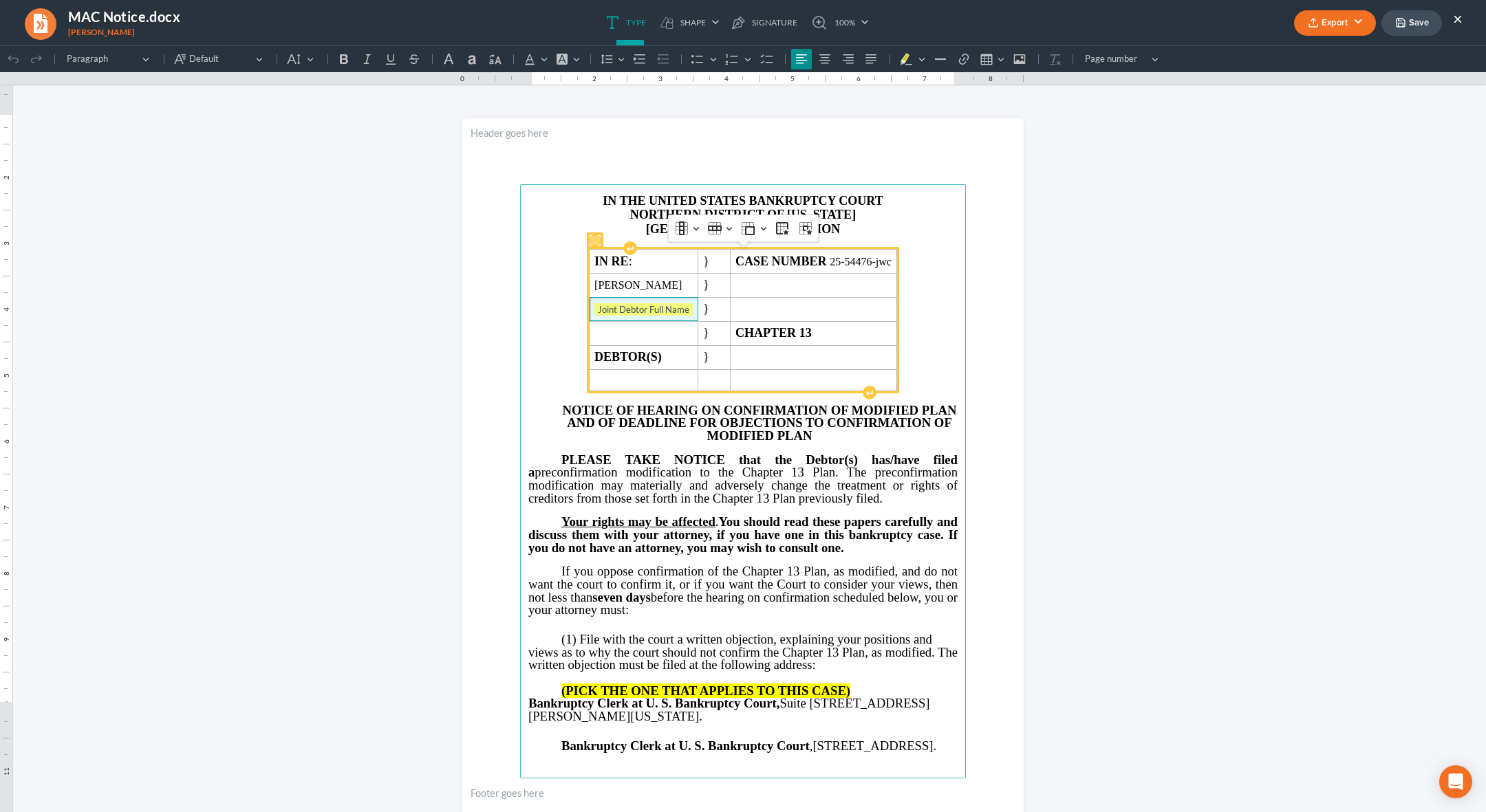 click on "Joint Debtor Full Name ⁠⁠⁠⁠⁠⁠⁠" at bounding box center [643, 310] 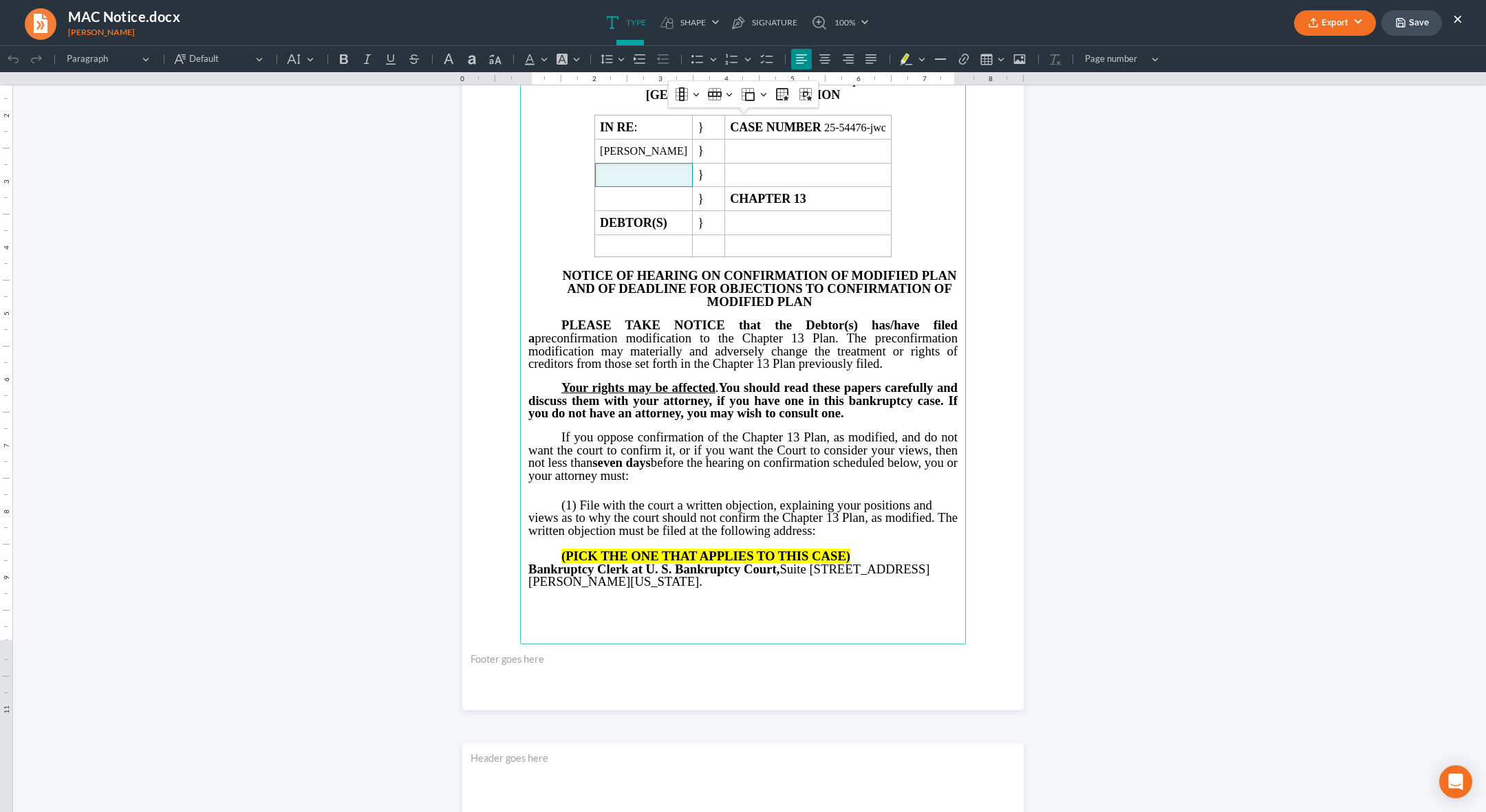 scroll, scrollTop: 142, scrollLeft: 0, axis: vertical 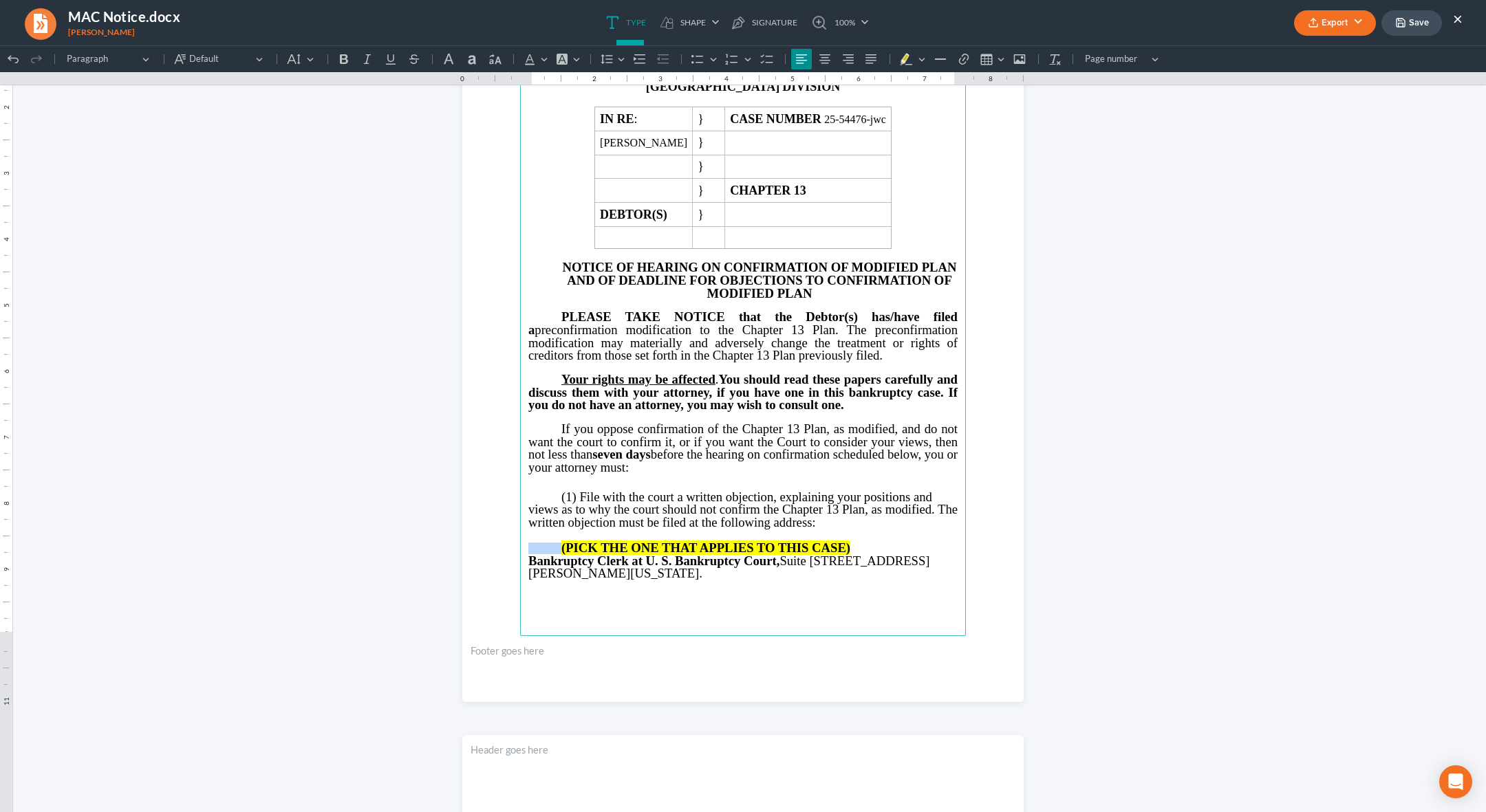 drag, startPoint x: 859, startPoint y: 549, endPoint x: 548, endPoint y: 551, distance: 311.00643 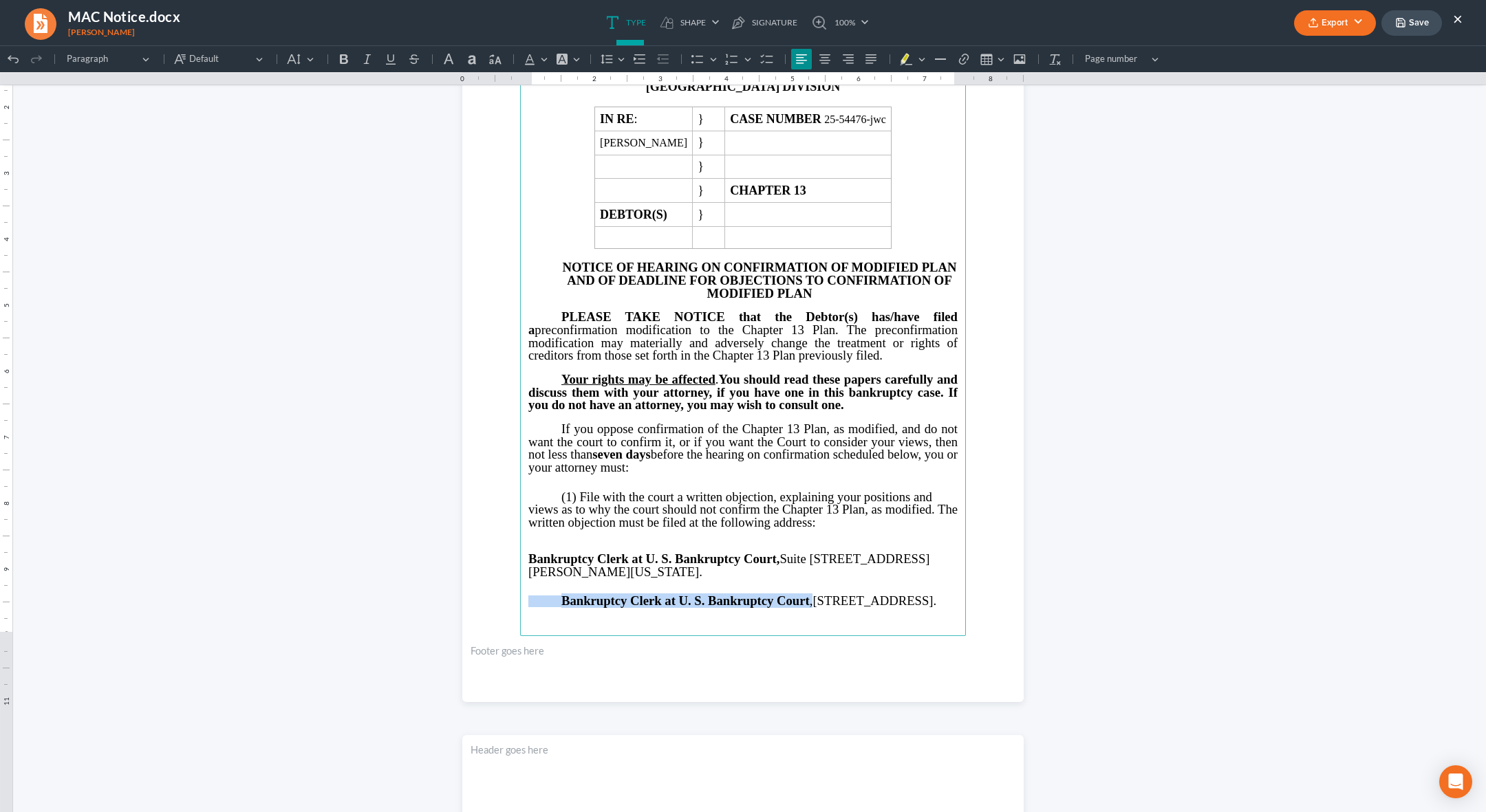 drag, startPoint x: 684, startPoint y: 622, endPoint x: 537, endPoint y: 597, distance: 149.1107 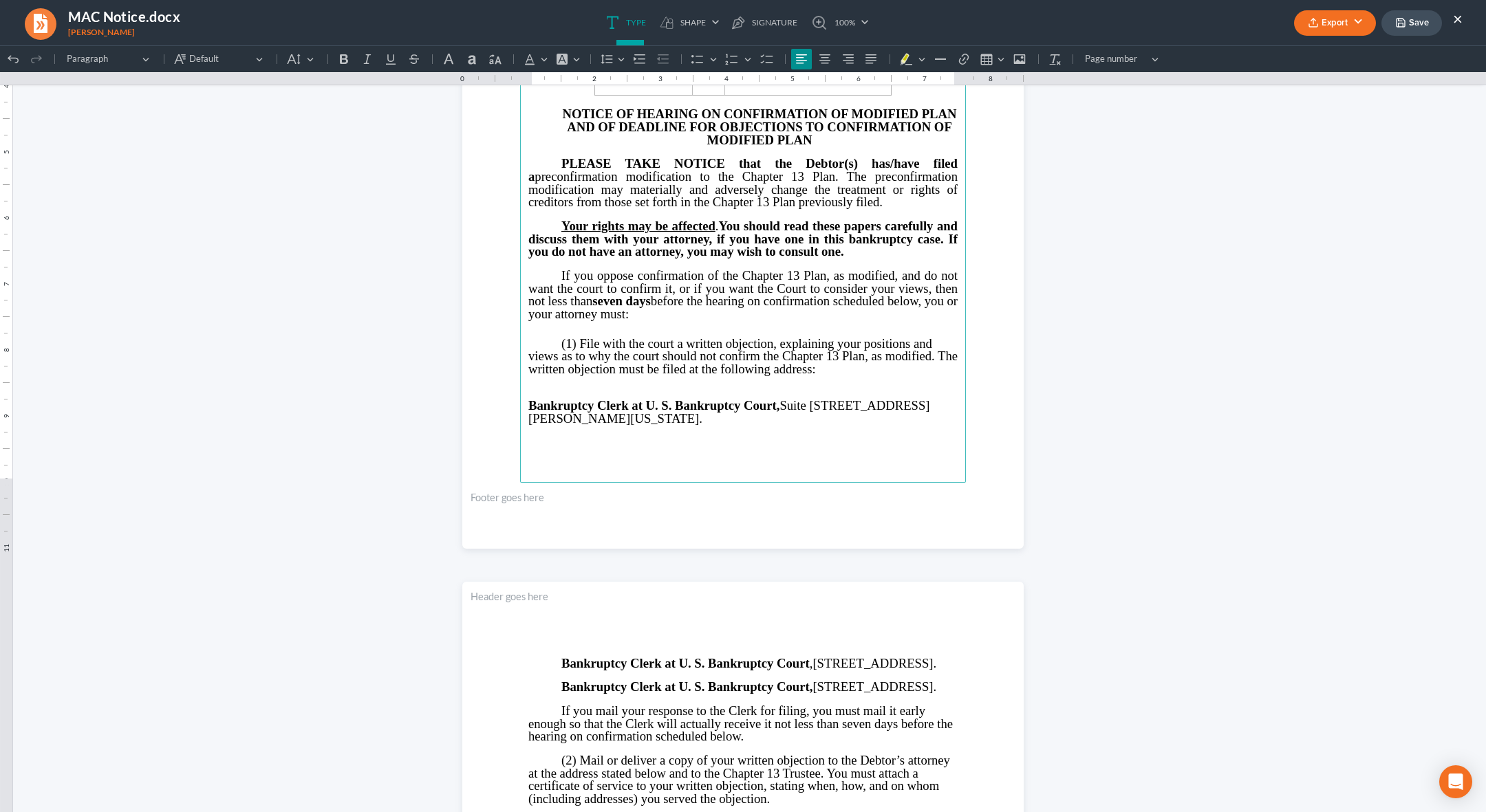 scroll, scrollTop: 329, scrollLeft: 0, axis: vertical 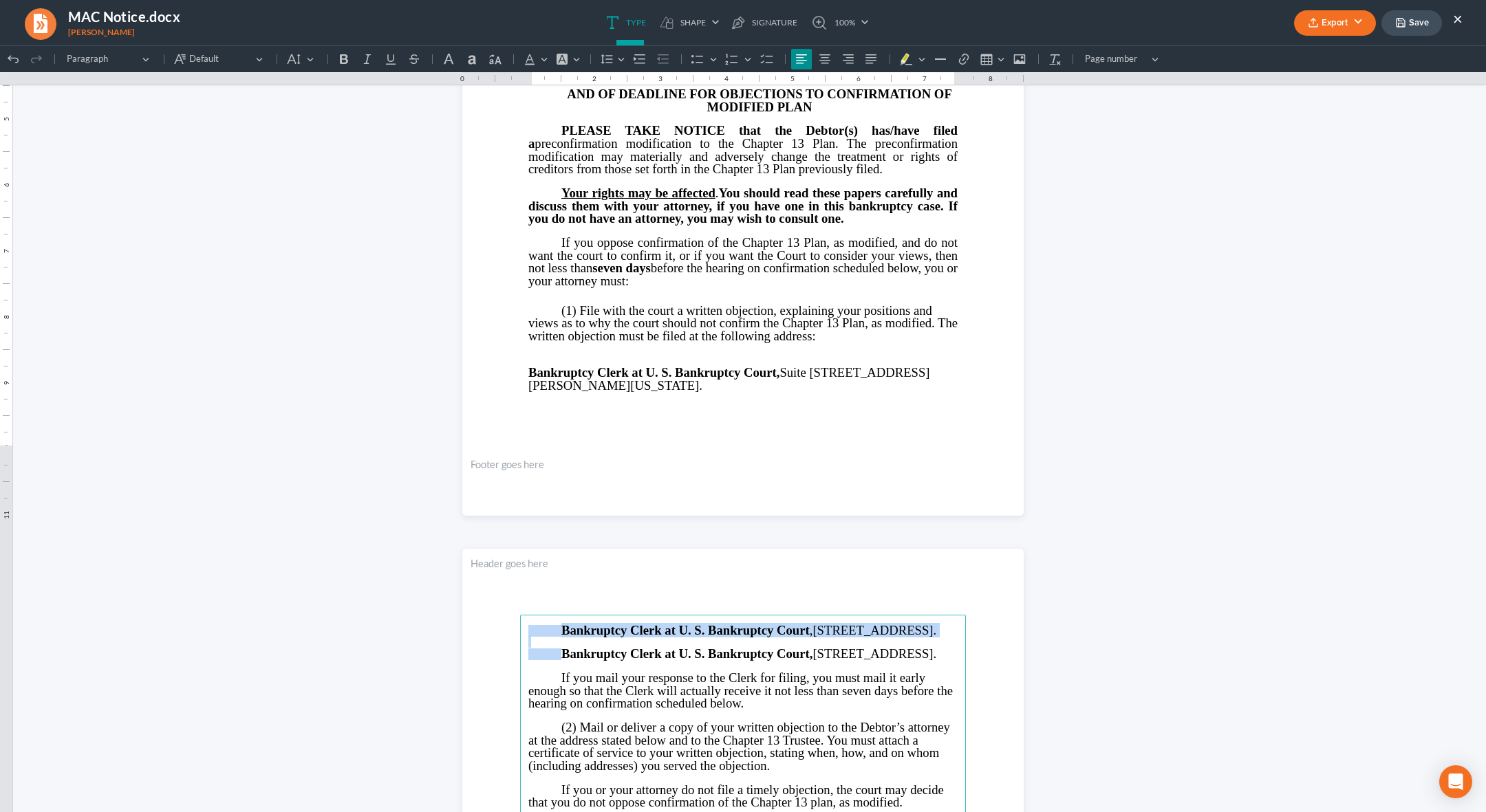 drag, startPoint x: 681, startPoint y: 681, endPoint x: 530, endPoint y: 626, distance: 160.7047 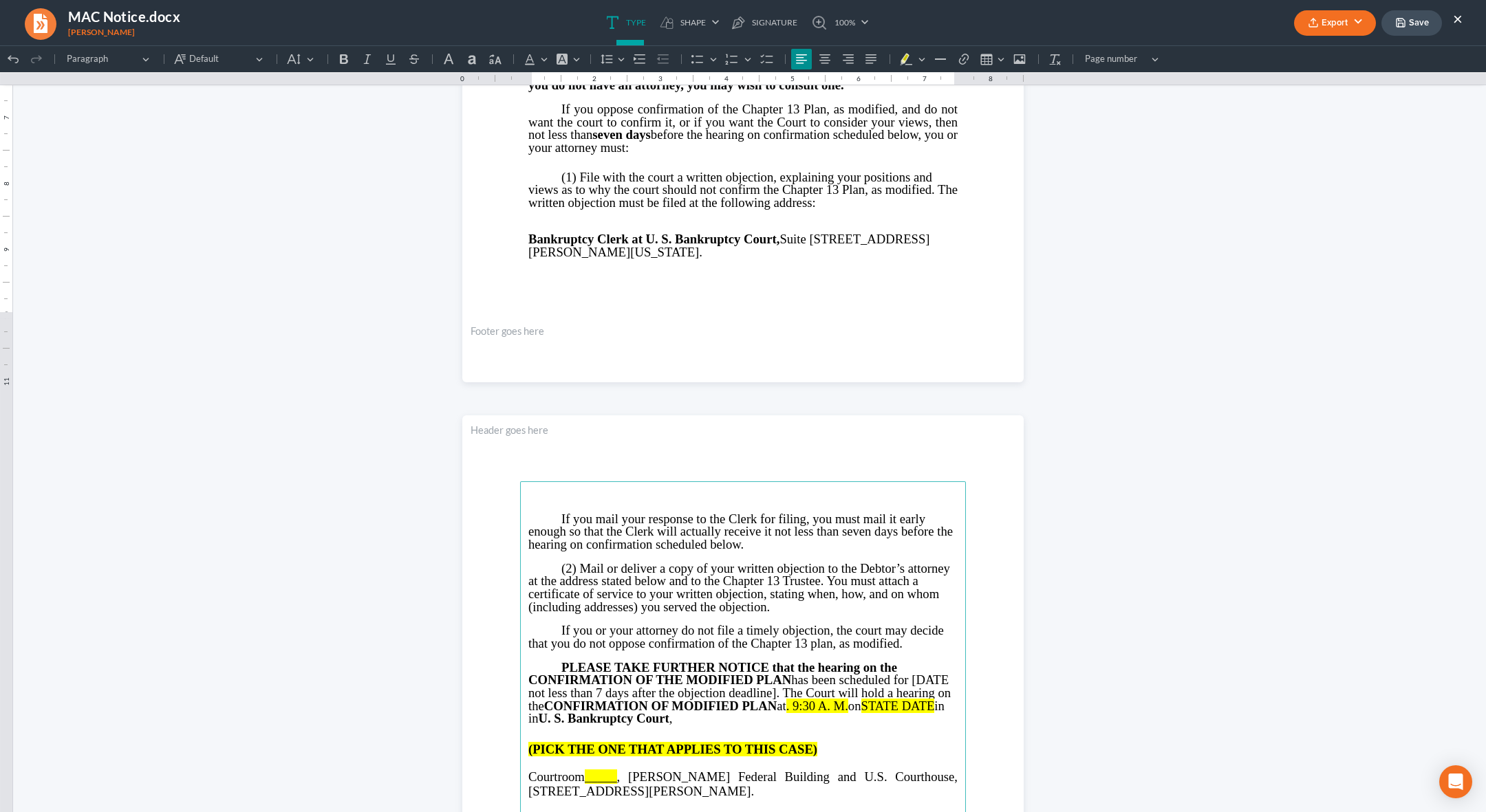 scroll, scrollTop: 483, scrollLeft: 0, axis: vertical 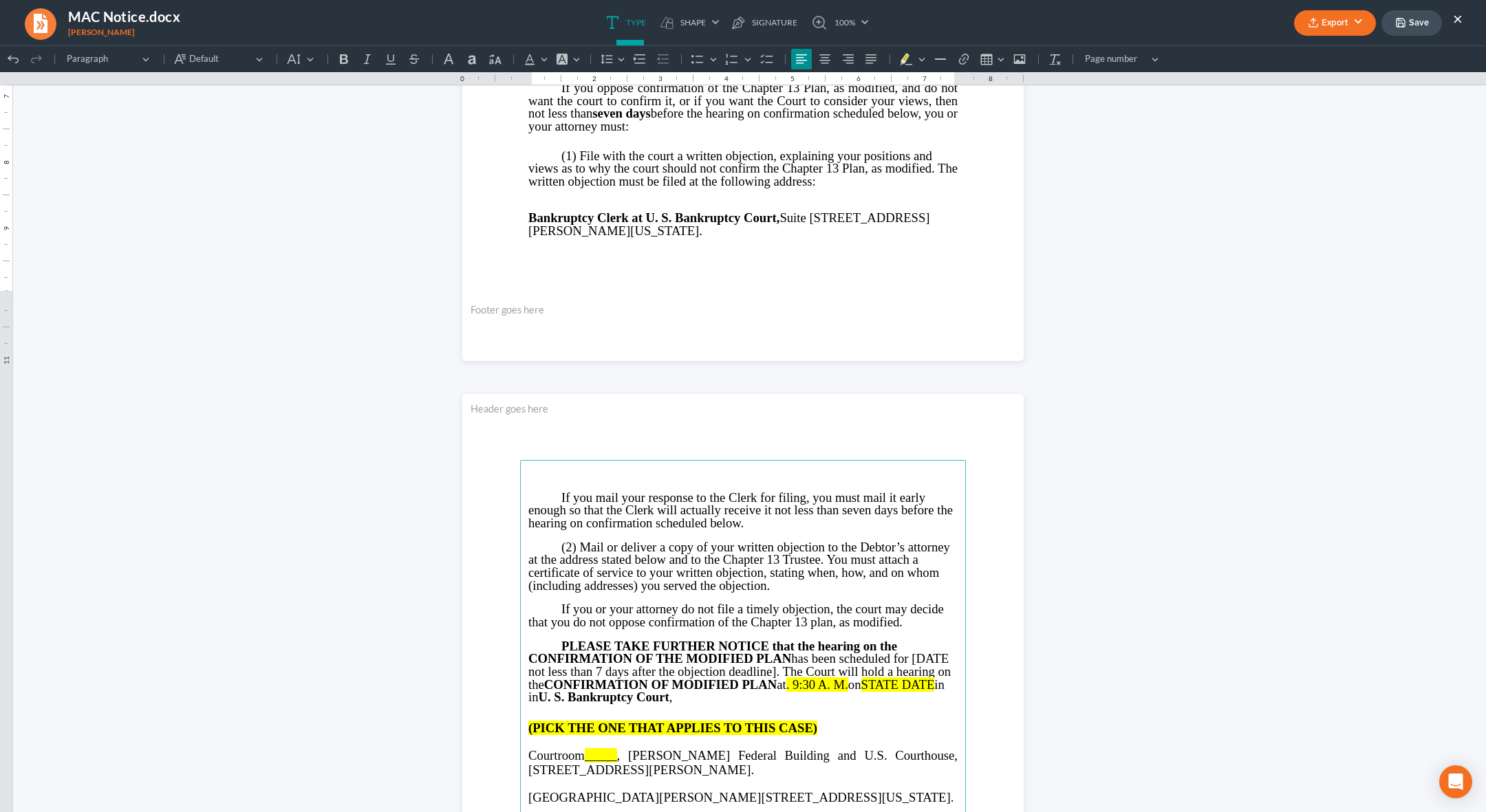 click on "PLEASE TAKE FURTHER NOTICE that the hearing on the CONFIRMATION OF THE MODIFIED PLAN  has been scheduled for [DATE not less than 7 days after the objection deadline]. The Court will hold a hearing on the  CONFIRMATION OF MODIFIED PLAN  at" at bounding box center [740, 665] 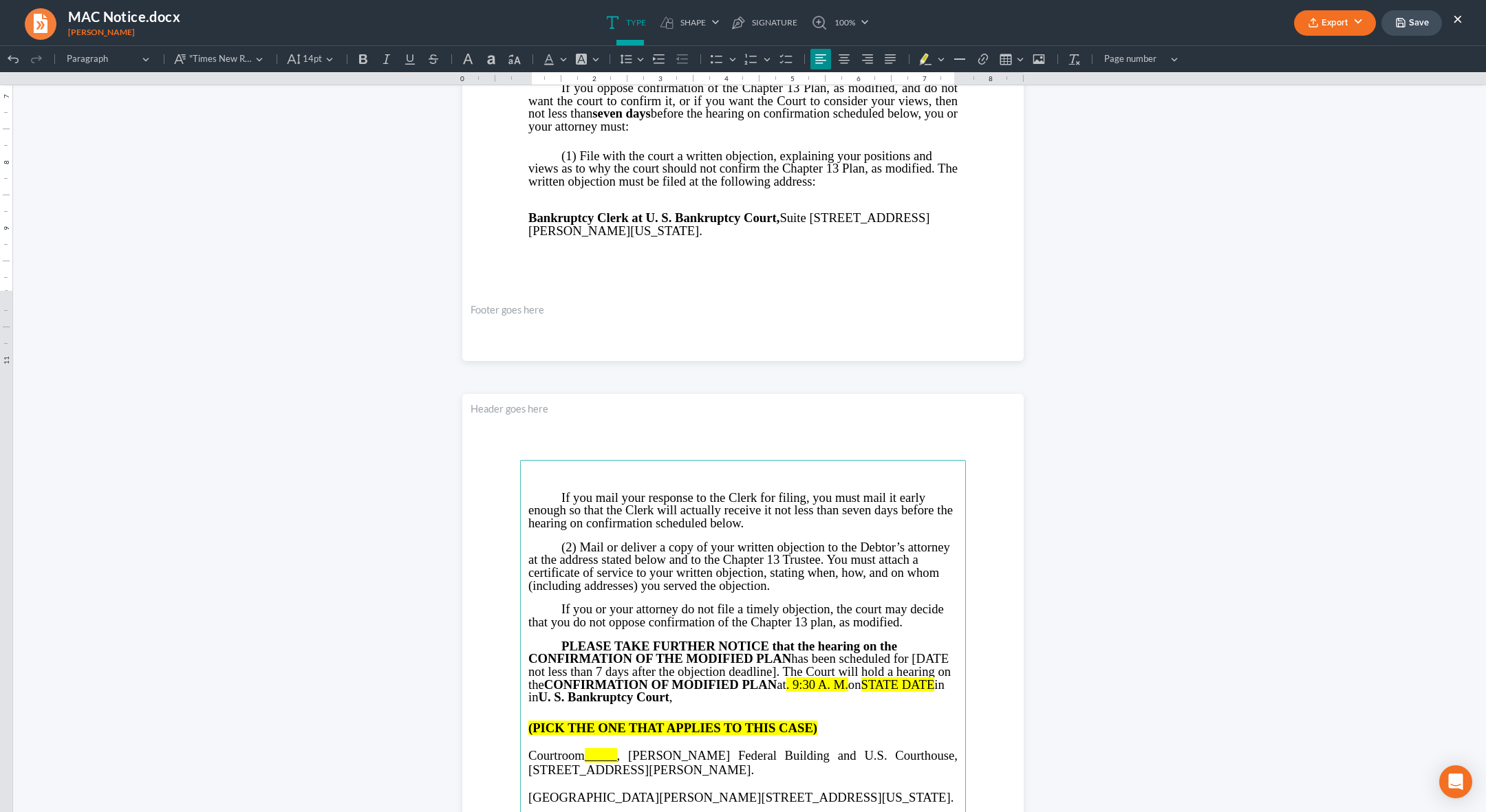 type 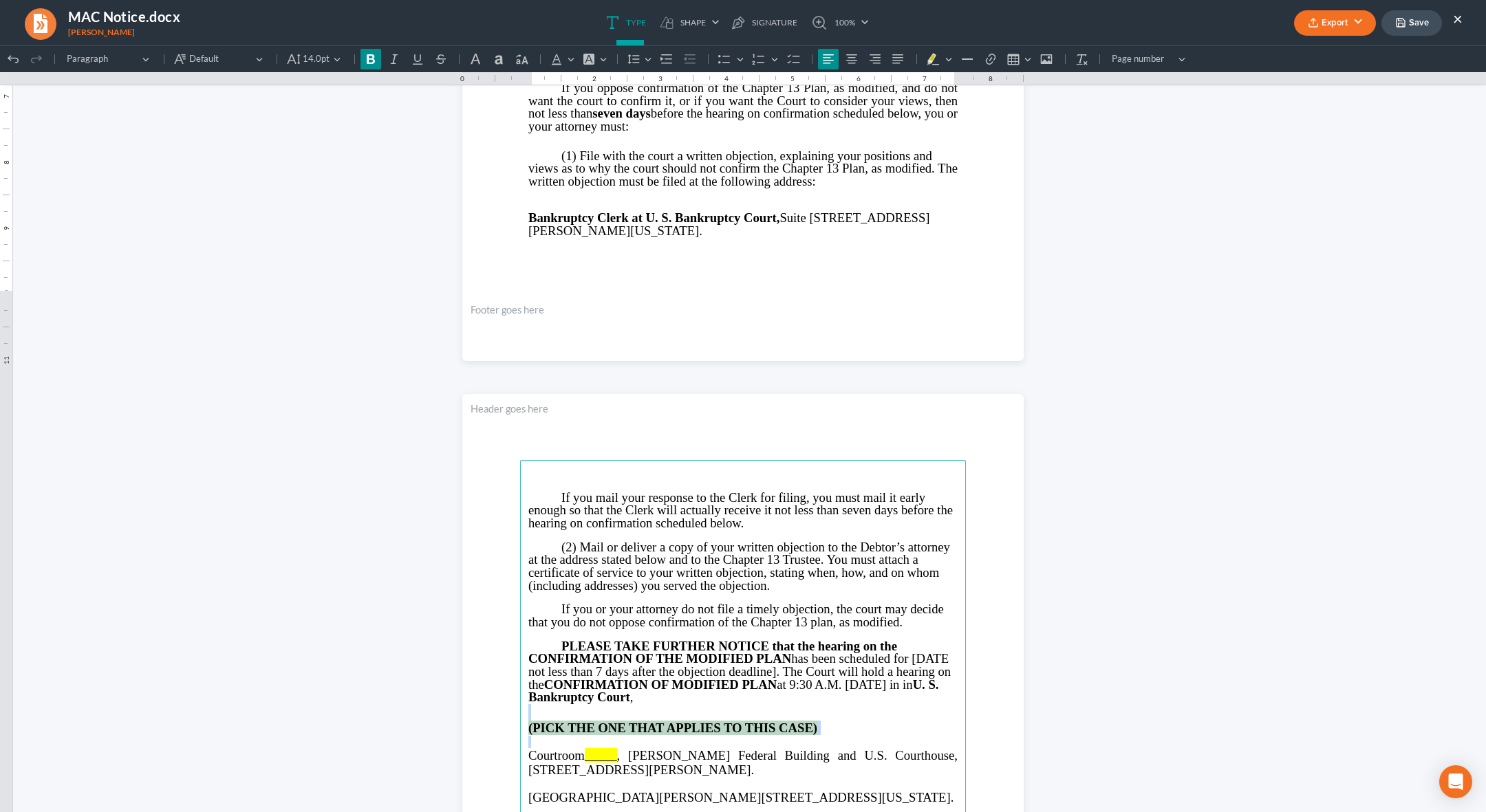 drag, startPoint x: 528, startPoint y: 755, endPoint x: 525, endPoint y: 718, distance: 37.121422 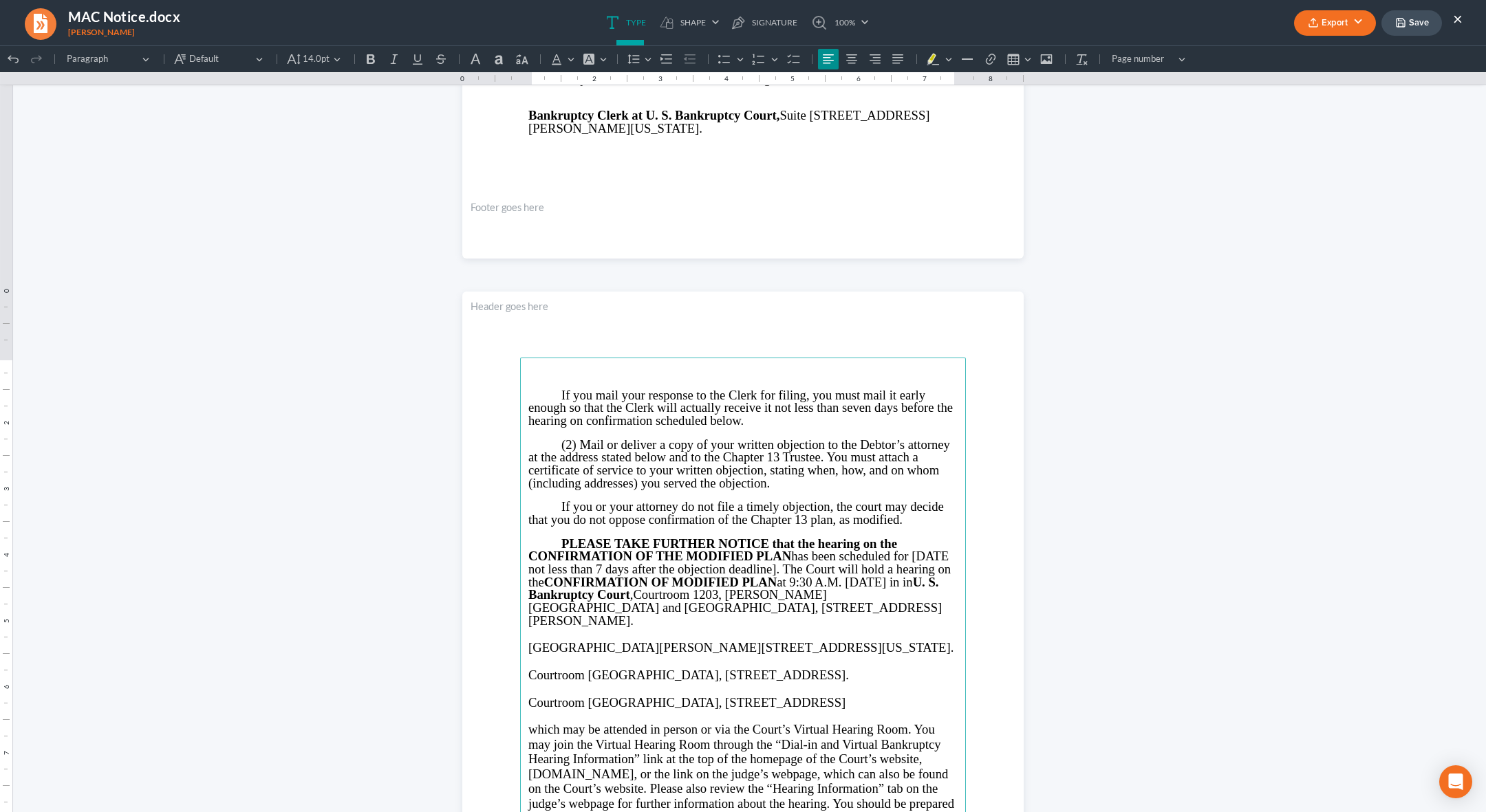 scroll, scrollTop: 605, scrollLeft: 0, axis: vertical 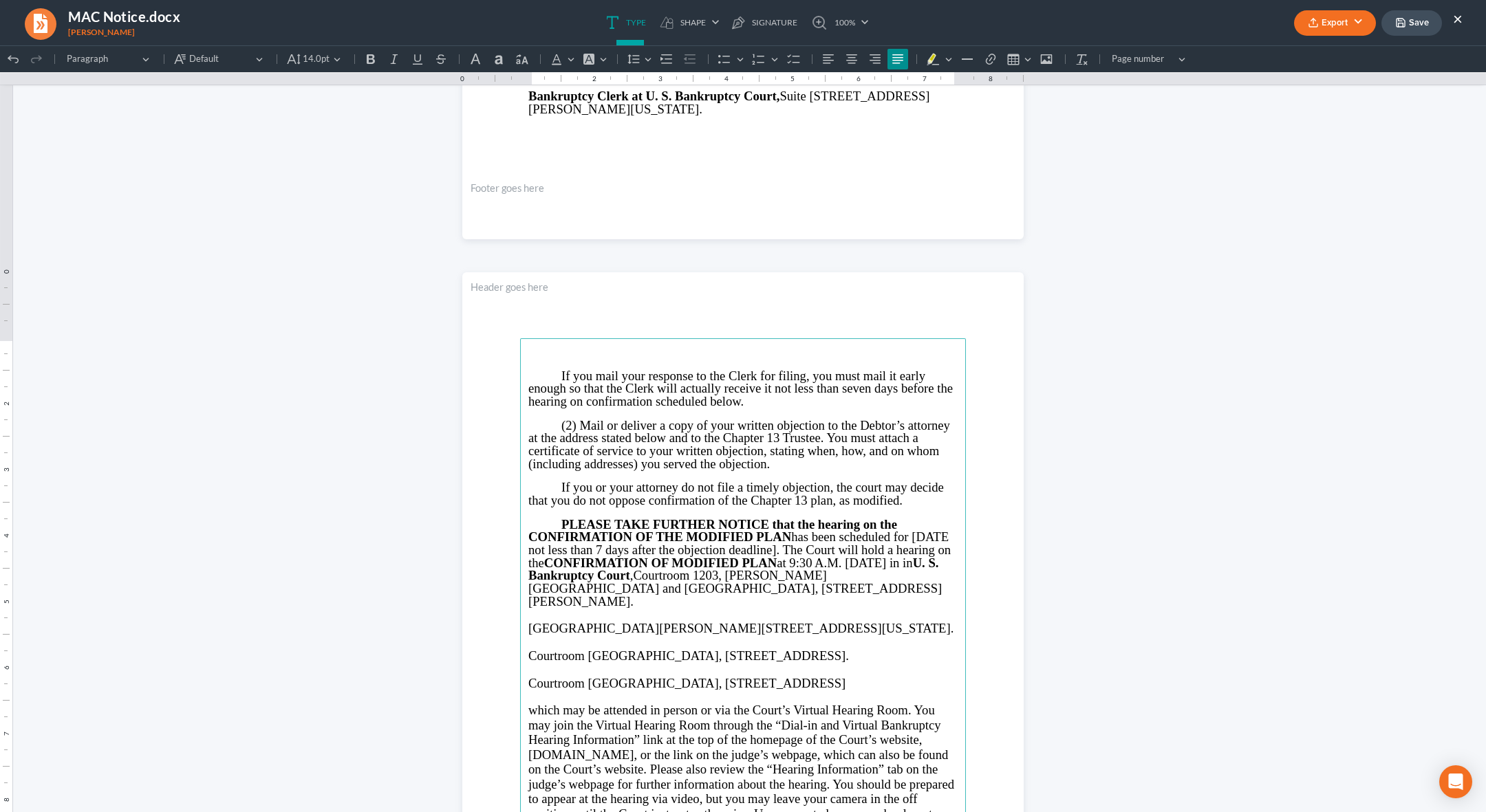 drag, startPoint x: 914, startPoint y: 690, endPoint x: 529, endPoint y: 610, distance: 393.224 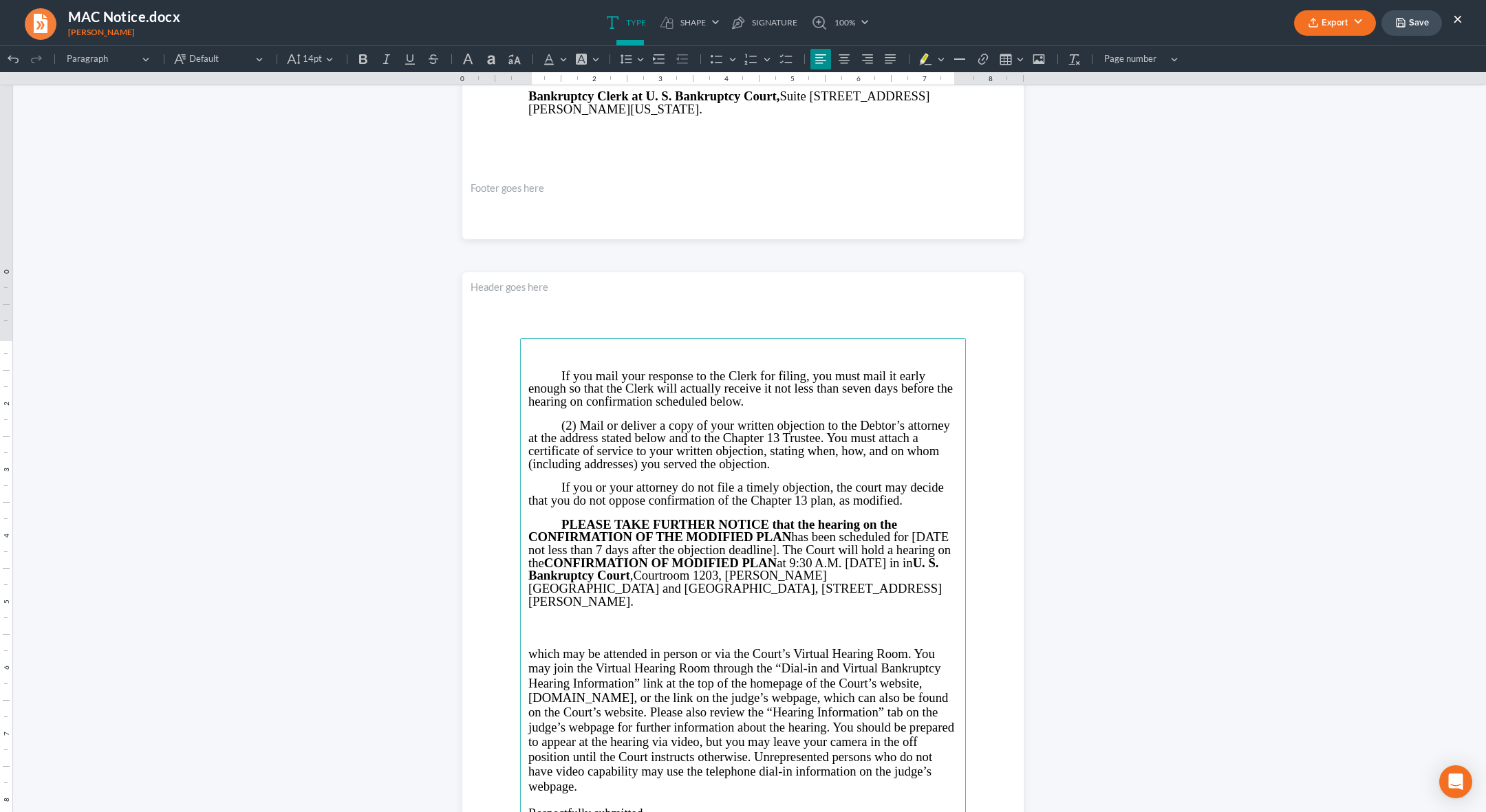 click on "which may be attended in person or via the Court’s Virtual Hearing Room. You may join the Virtual Hearing Room through the “Dial-in and Virtual Bankruptcy Hearing Information” link at the top of the homepage of the Court’s website, www.ganb.uscourts.gov, or the link on the judge’s webpage, which can also be found on the Court’s website. Please also review the “Hearing Information” tab on the judge’s webpage for further information about the hearing. You should be prepared to appear at the hearing via video, but you may leave your camera in the off position until the Court instructs otherwise. Unrepresented persons who do not have video capability may use the telephone dial-in information on the judge’s webpage." at bounding box center [741, 720] 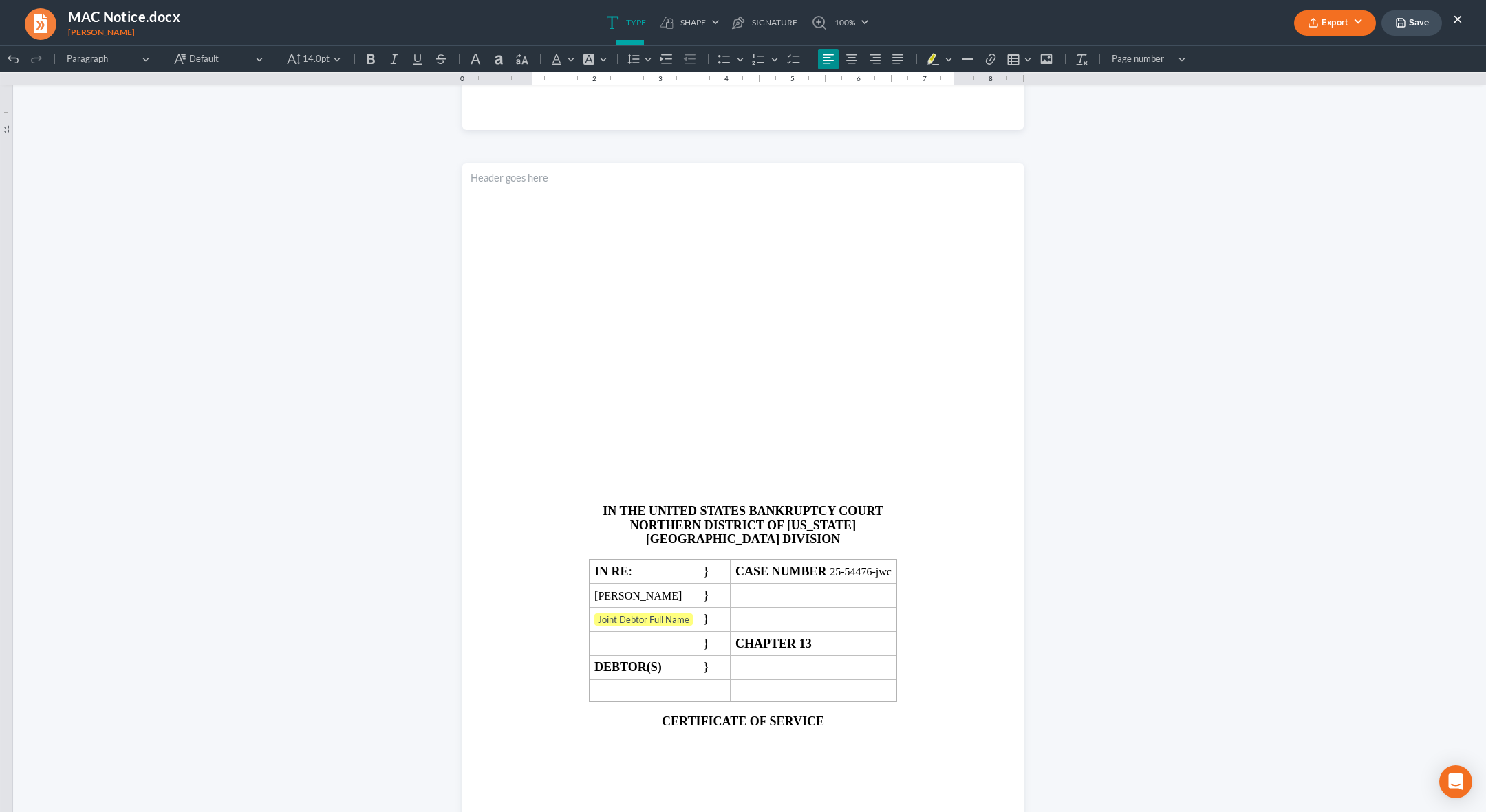 scroll, scrollTop: 1481, scrollLeft: 0, axis: vertical 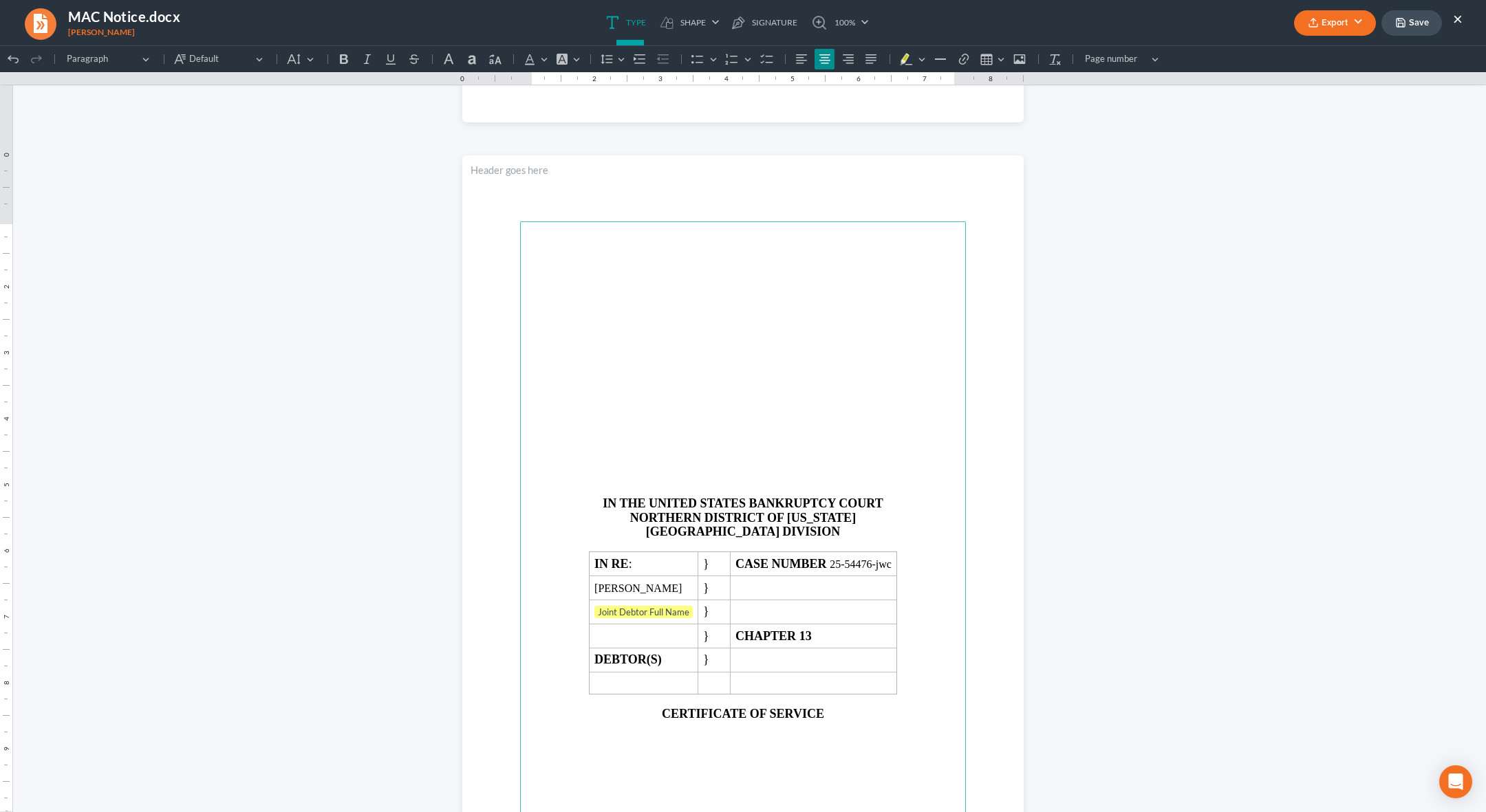 click at bounding box center [743, 477] 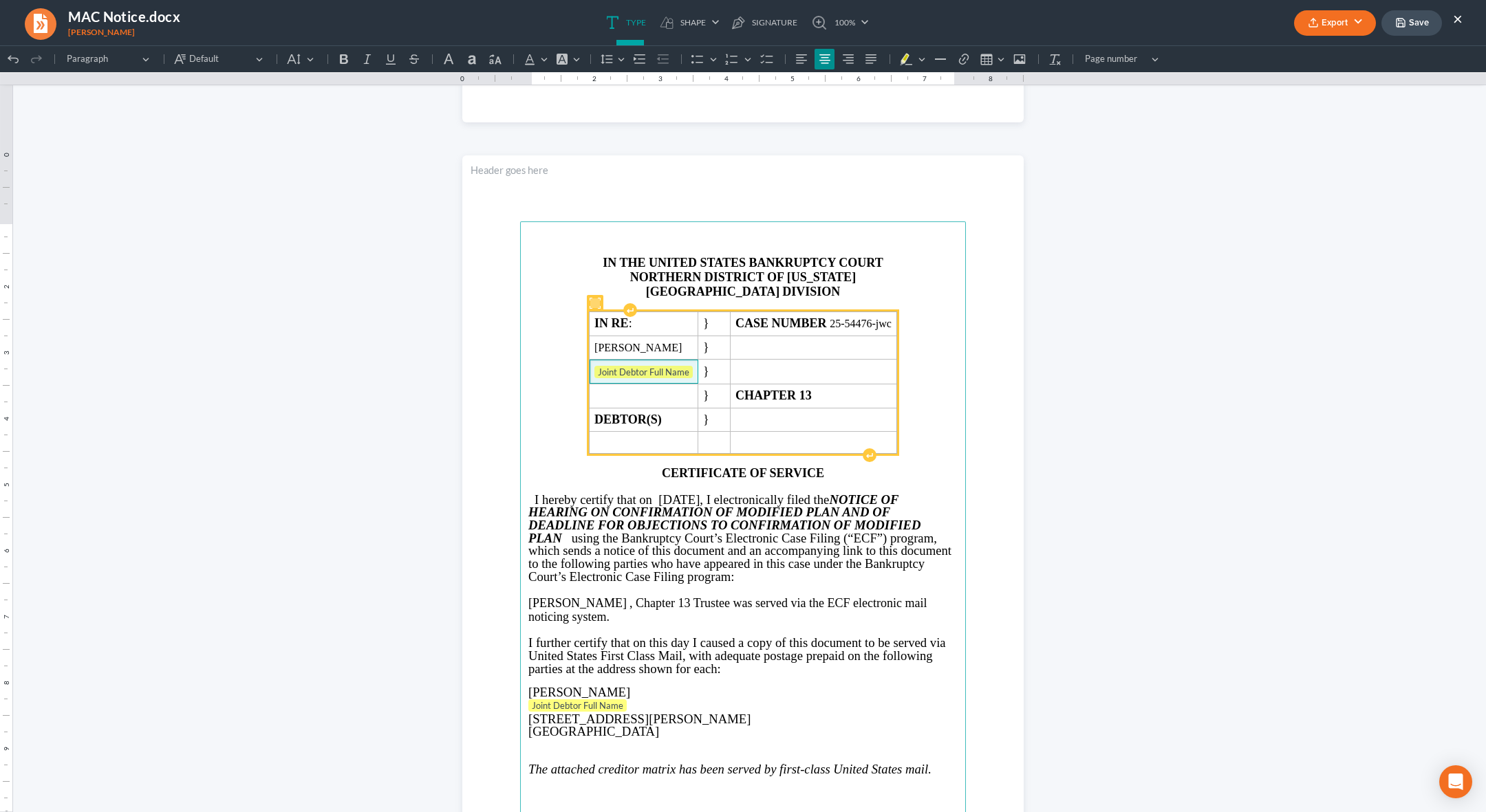 click on "Joint Debtor Full Name" at bounding box center (643, 373) 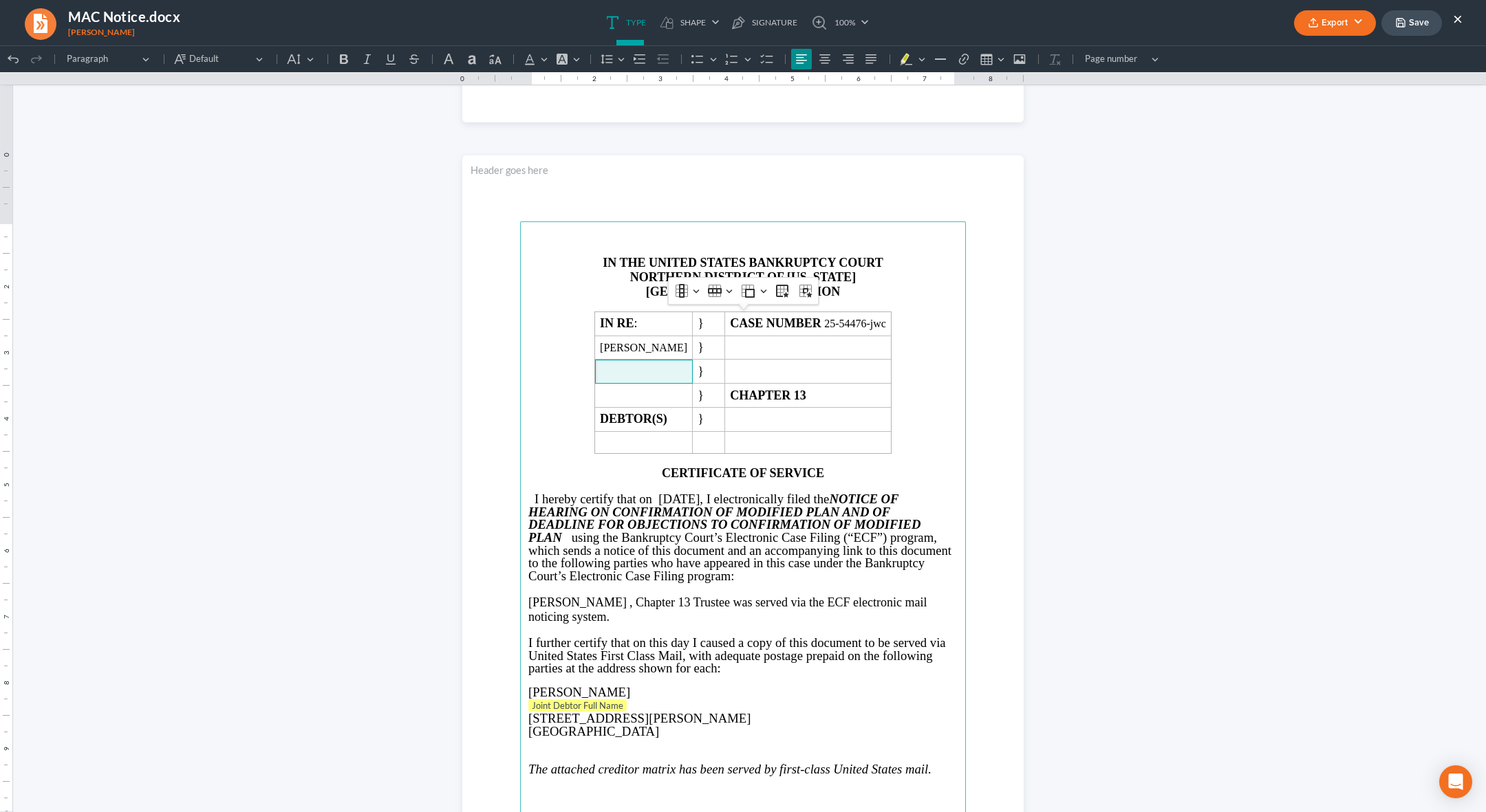 click on "Joint Debtor Full Name" at bounding box center (743, 706) 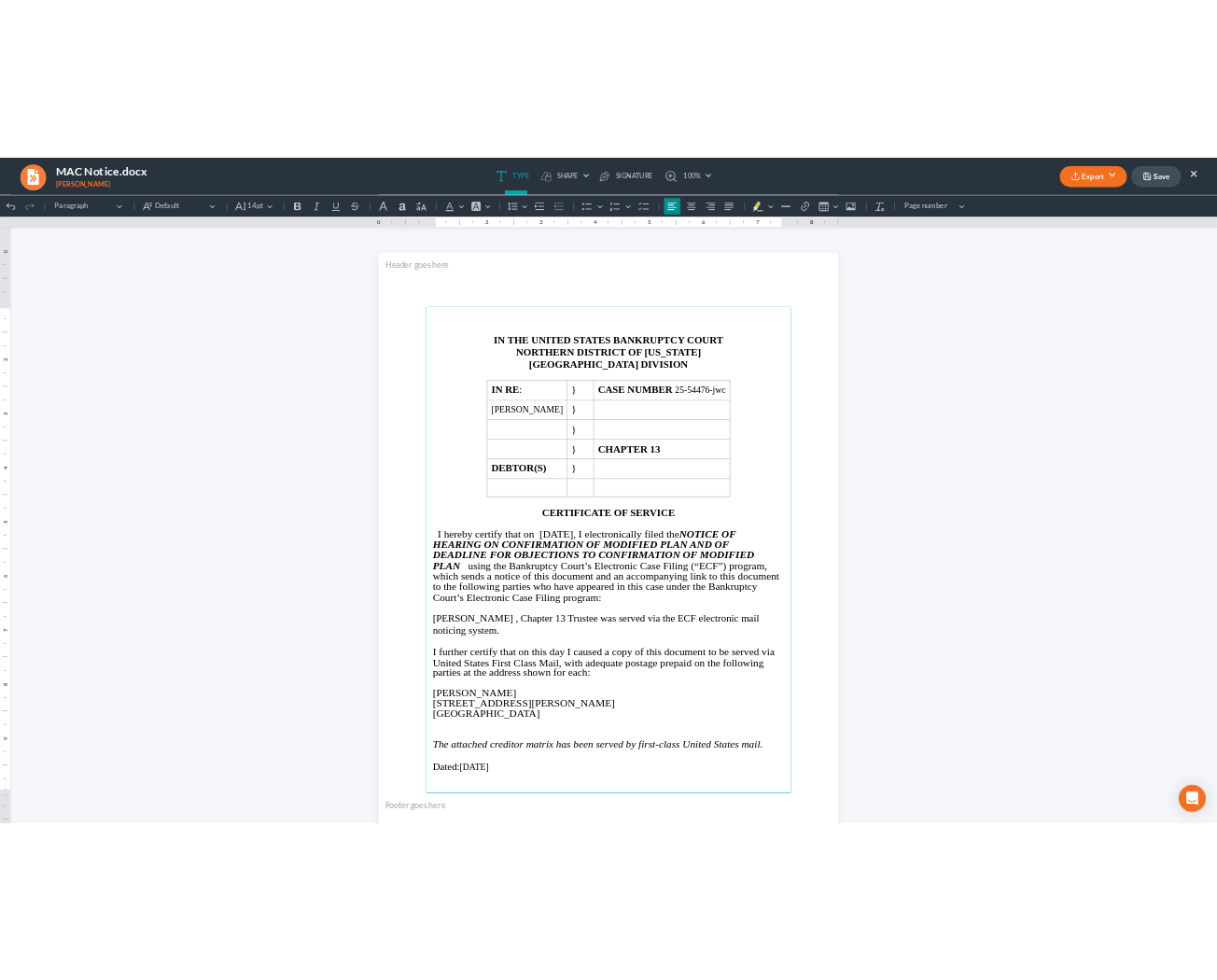 scroll, scrollTop: 2078, scrollLeft: 0, axis: vertical 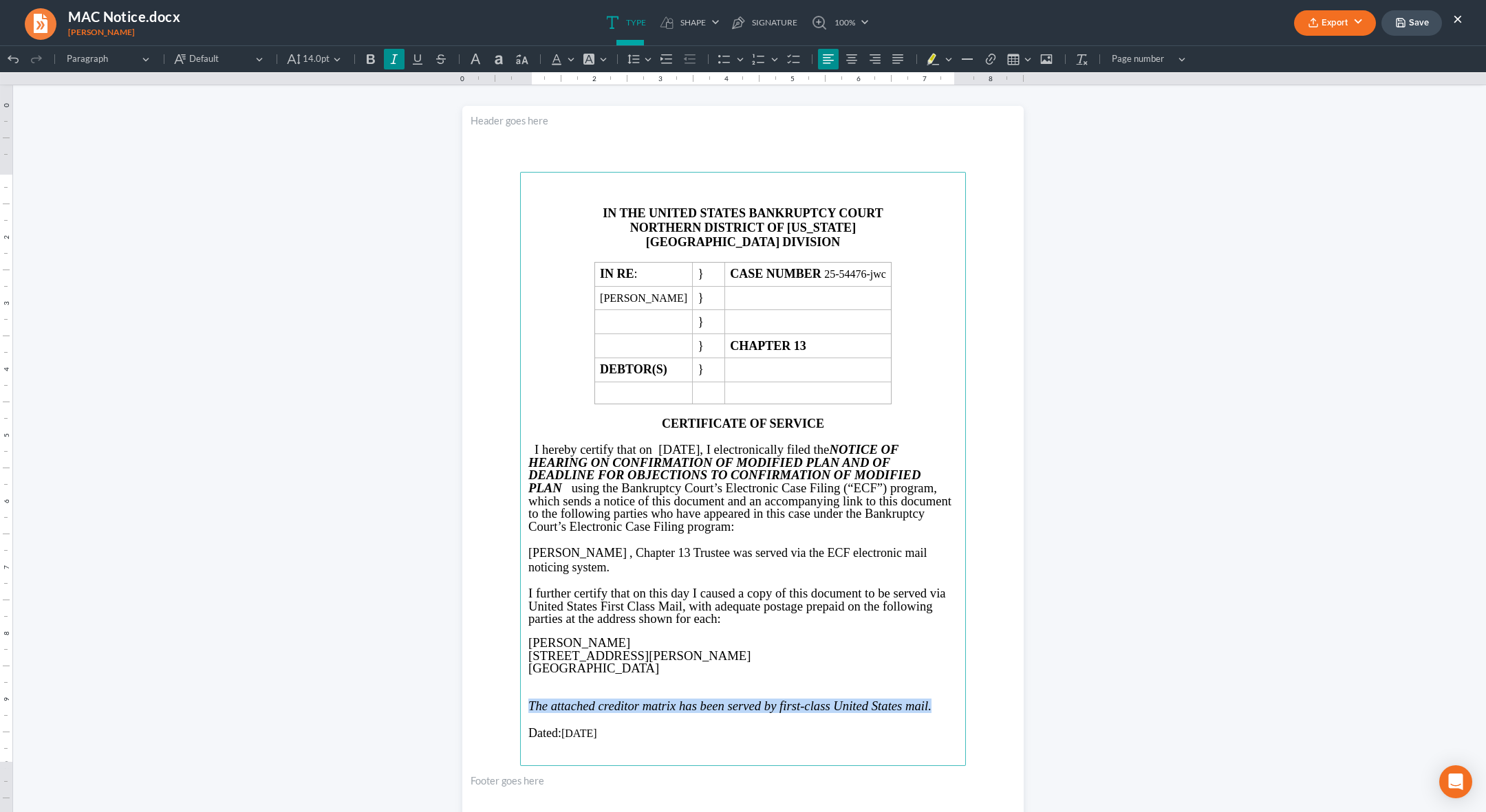 drag, startPoint x: 938, startPoint y: 709, endPoint x: 527, endPoint y: 707, distance: 411.00487 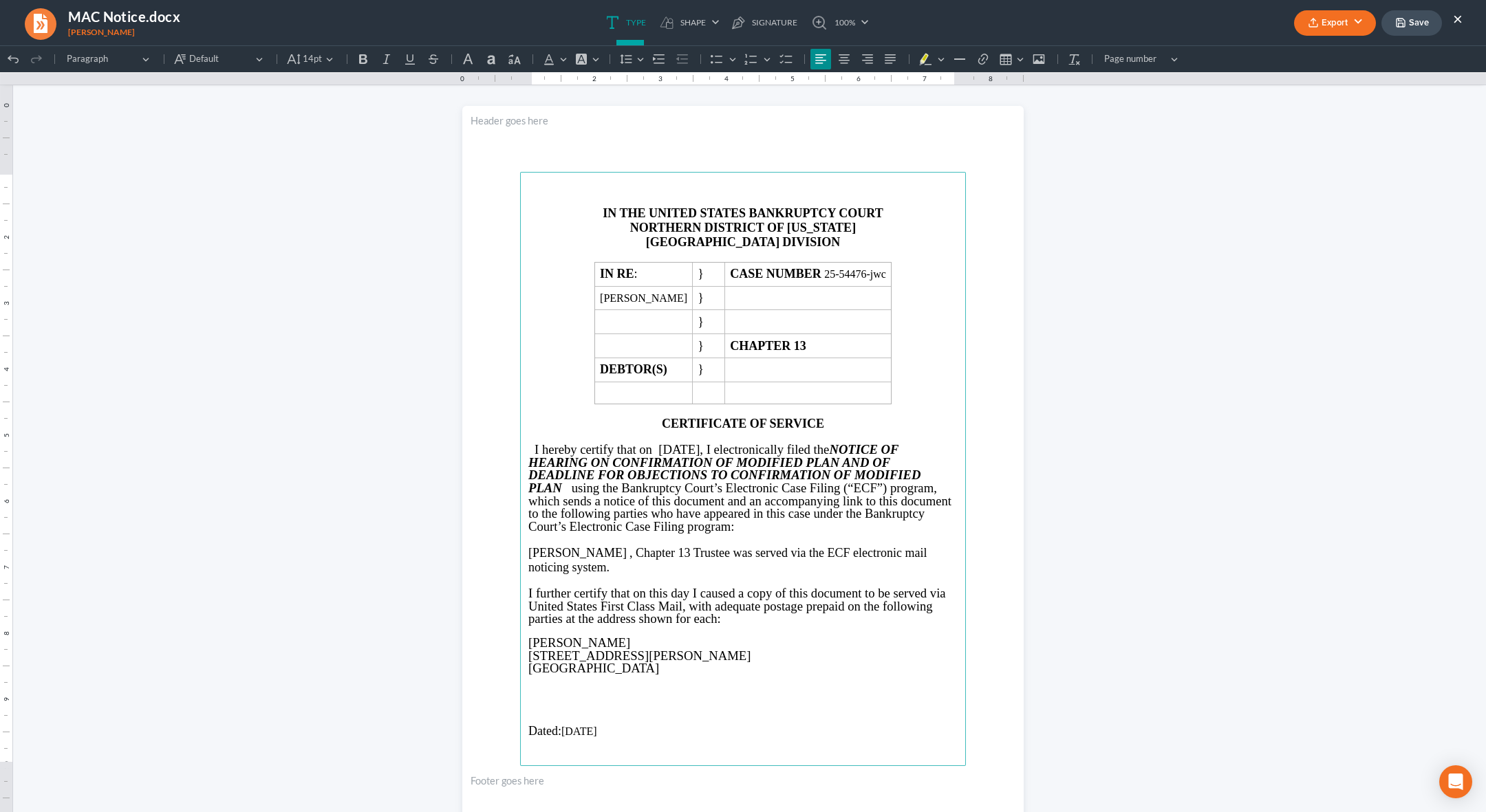 click on "227 Fisher Dr. Fairburn, GA 30213" at bounding box center [743, 662] 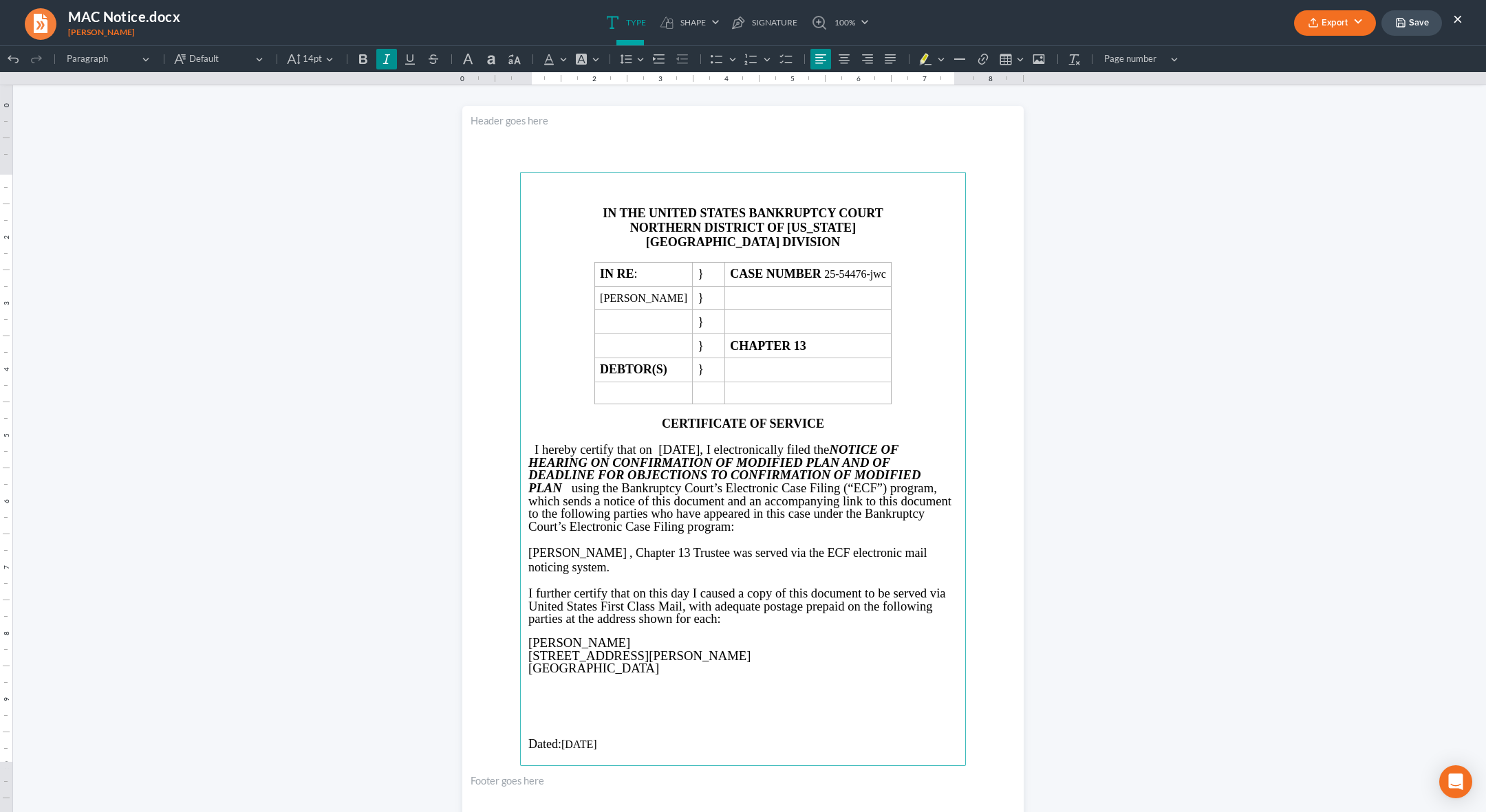 type 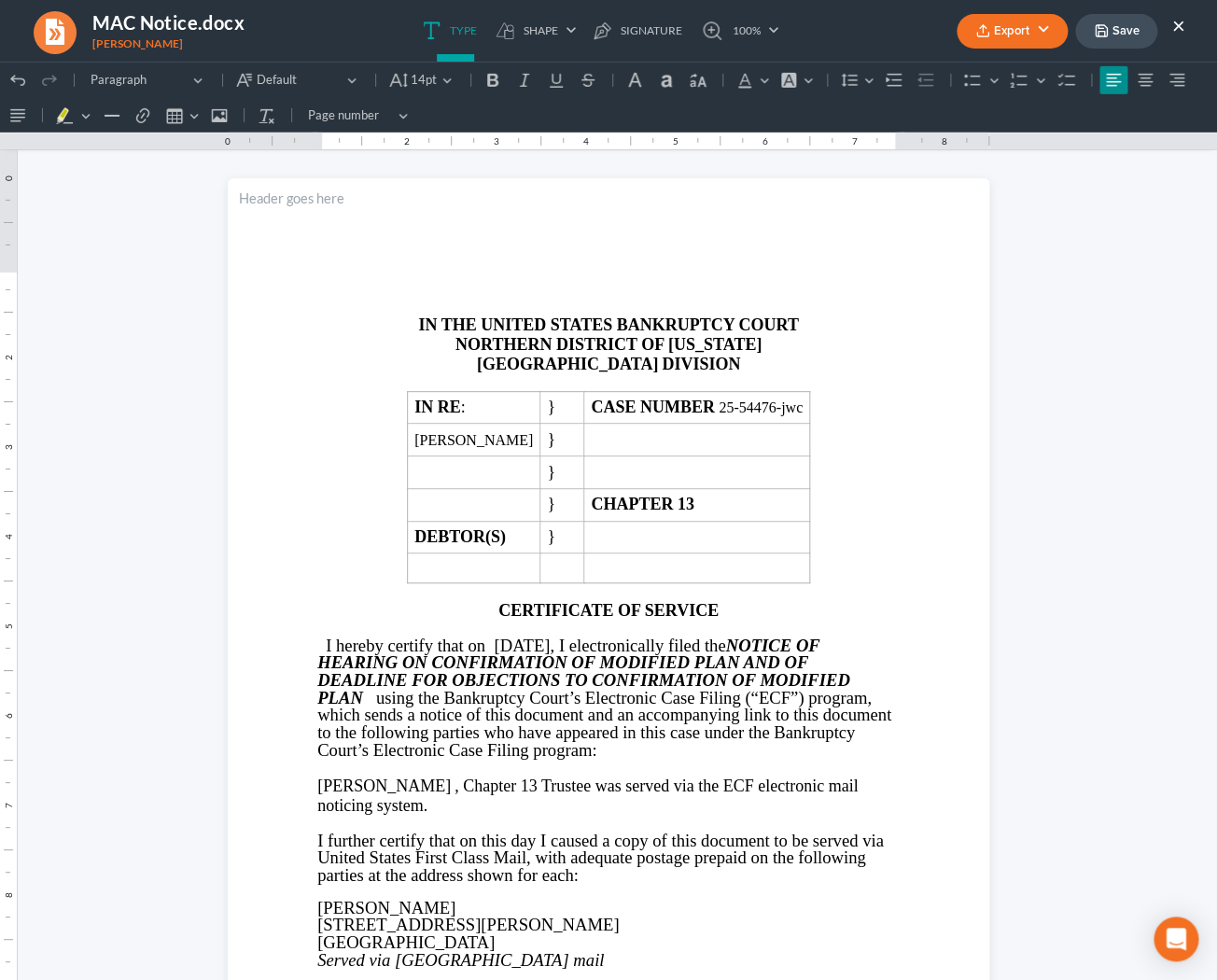 click on "Export" at bounding box center (1012, 31) 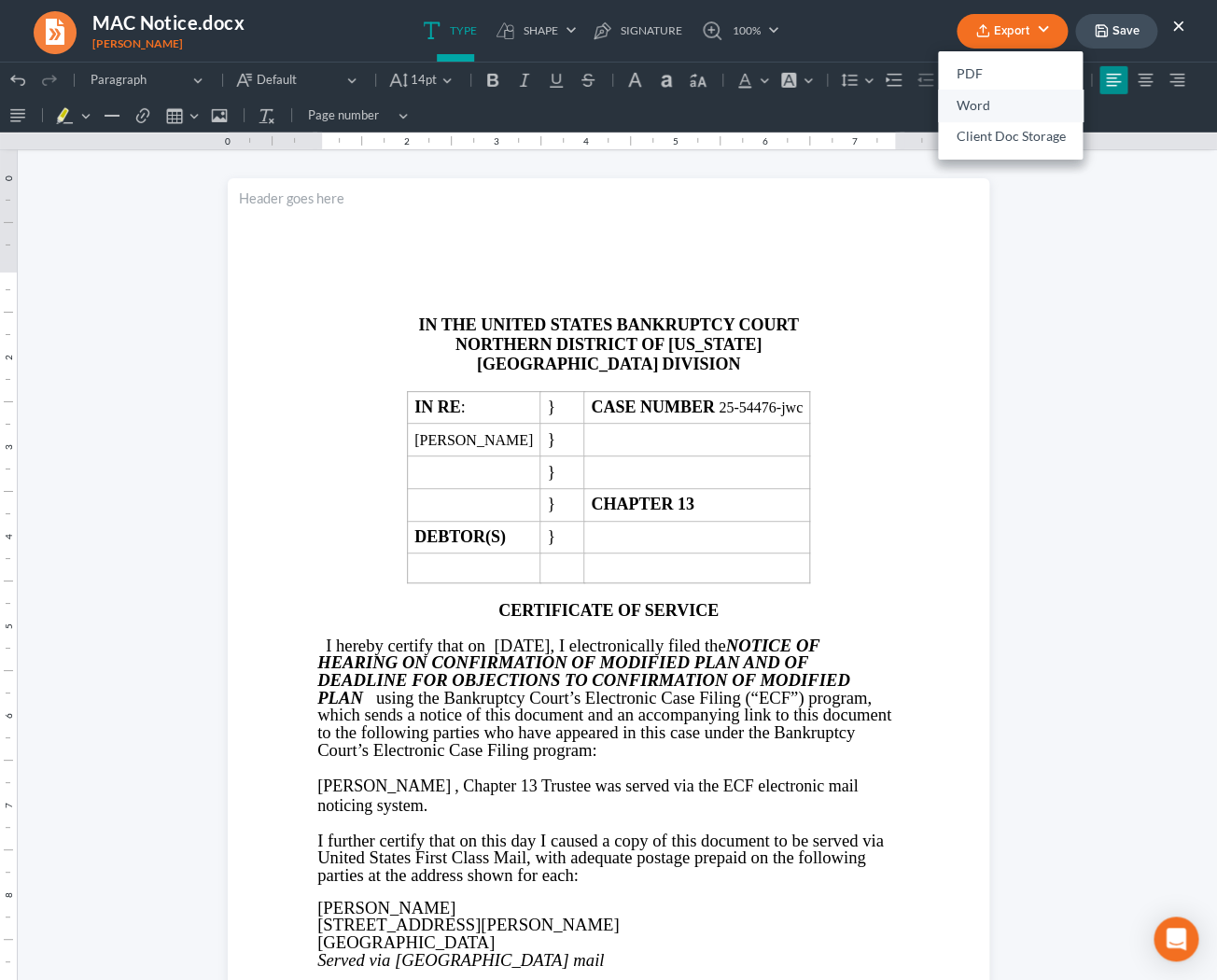 click on "Word" at bounding box center [1010, 105] 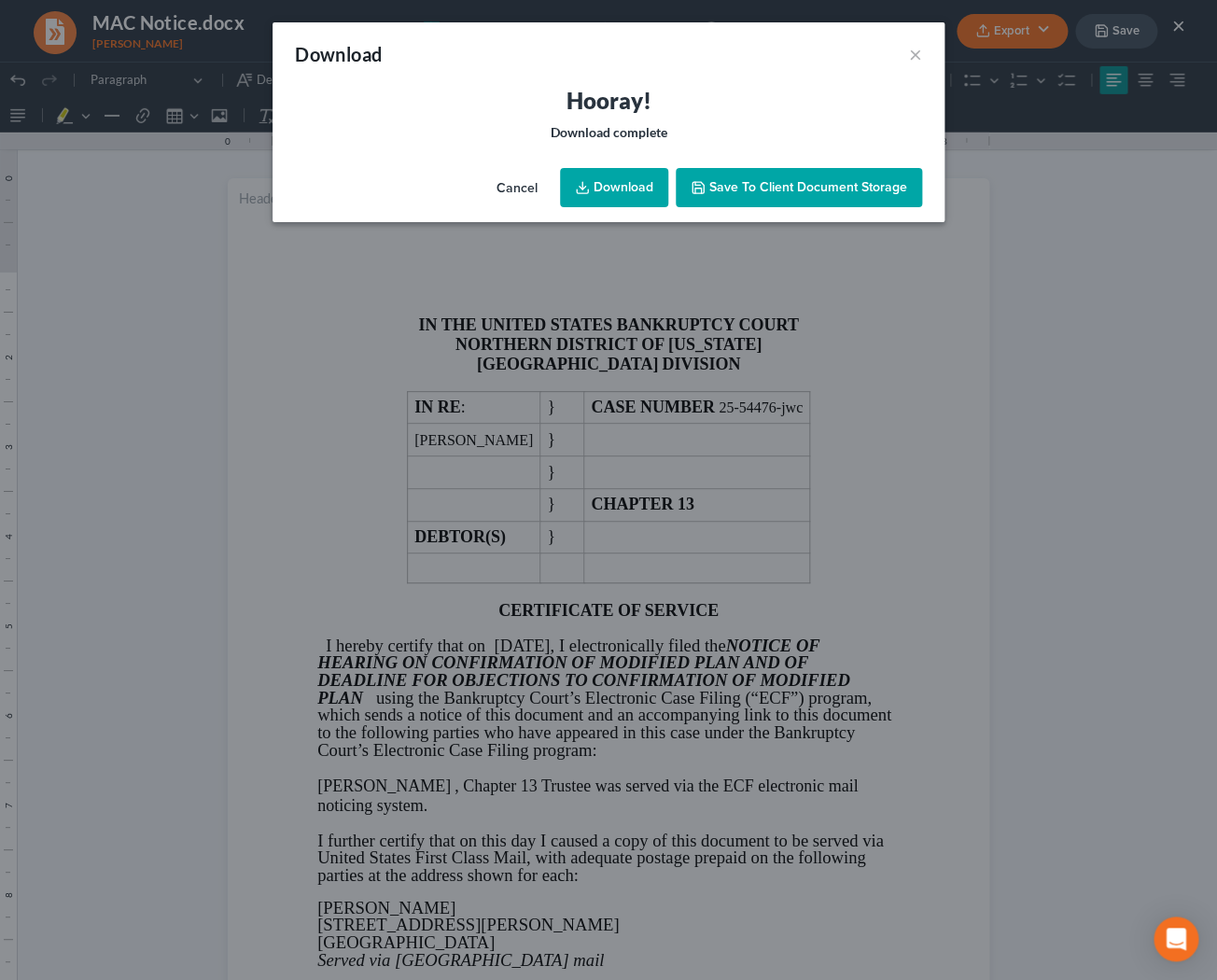 click on "Download" at bounding box center [614, 188] 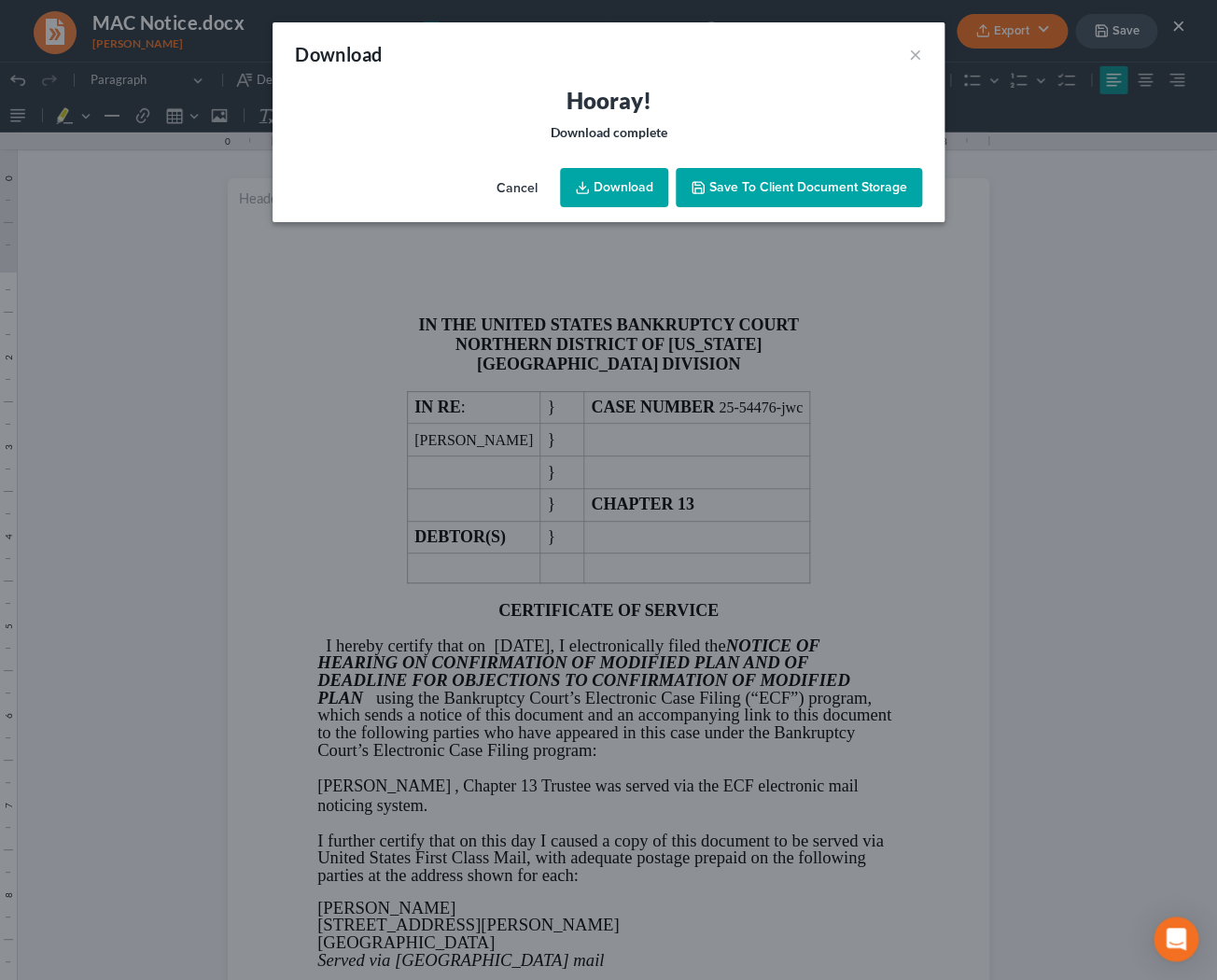 click on "Cancel" at bounding box center (517, 189) 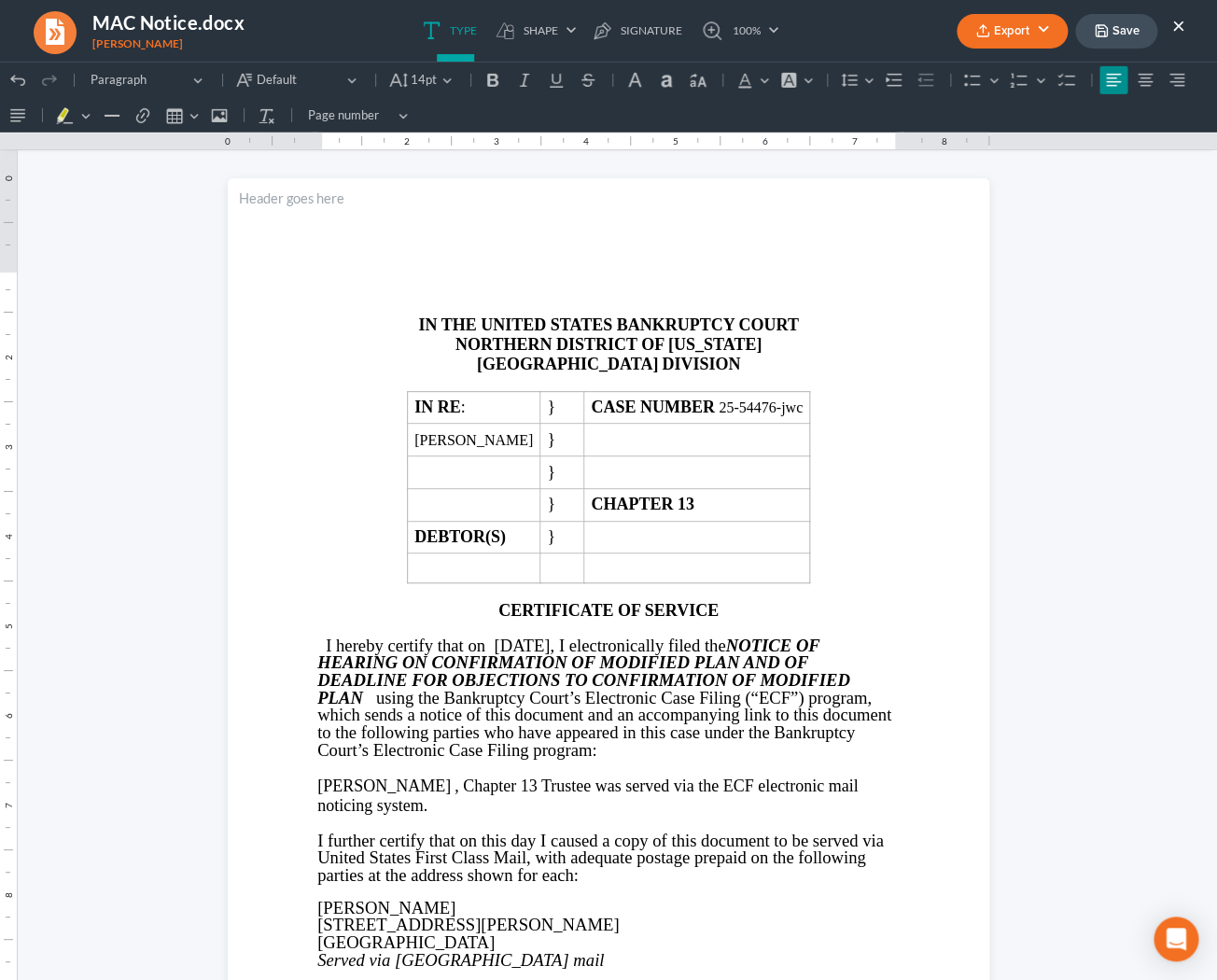 click 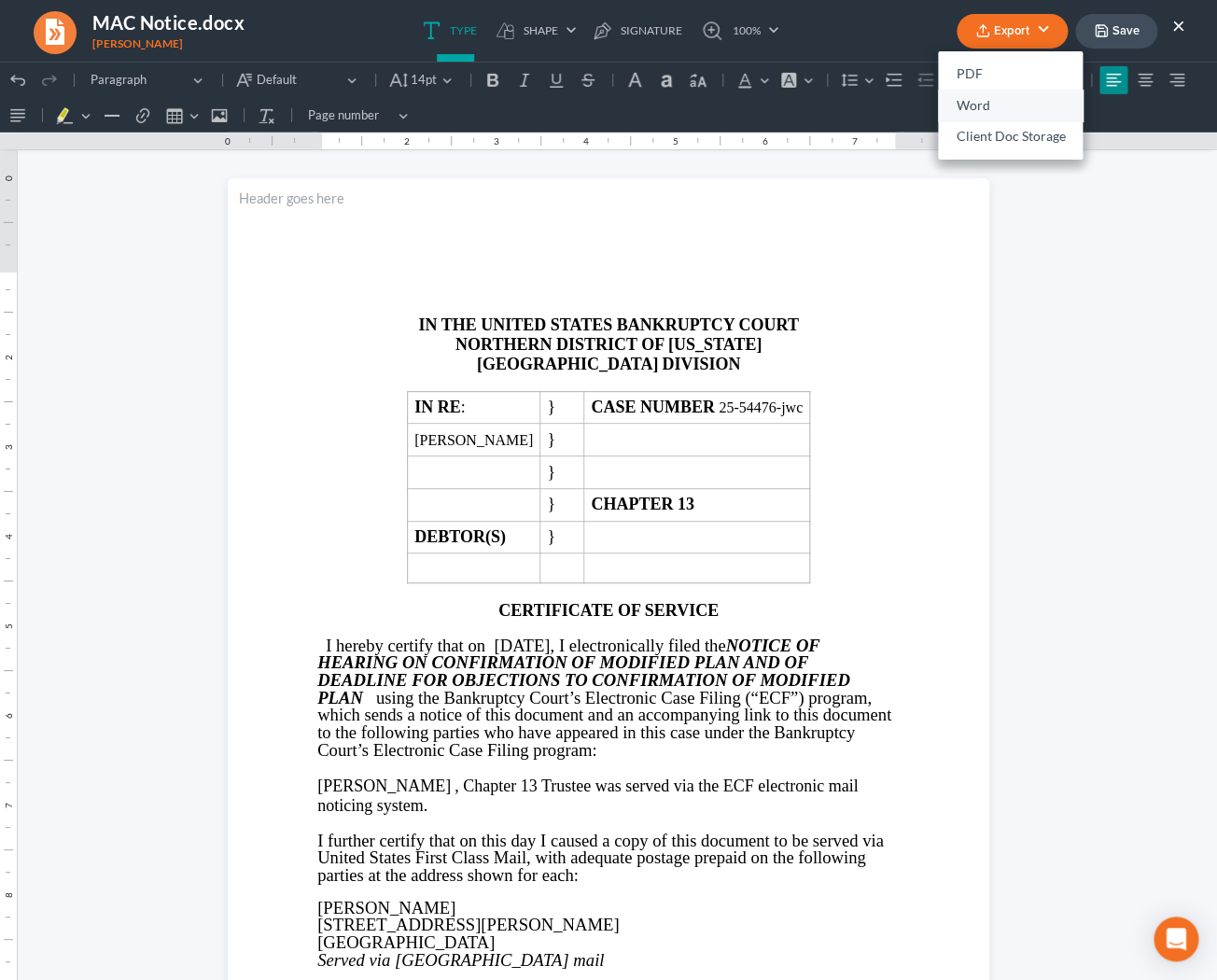 click on "Word" at bounding box center (1010, 105) 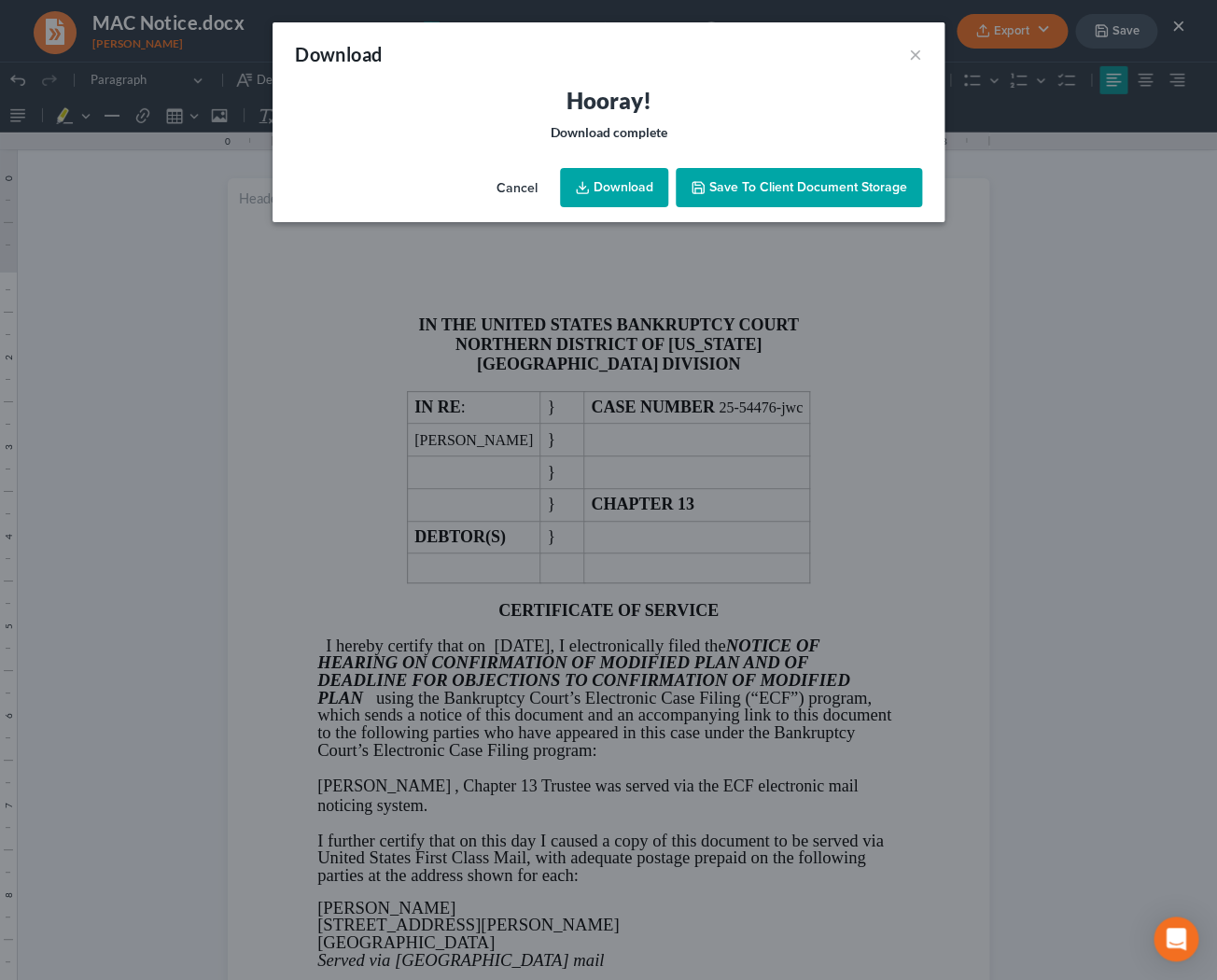 click on "Download" at bounding box center (614, 188) 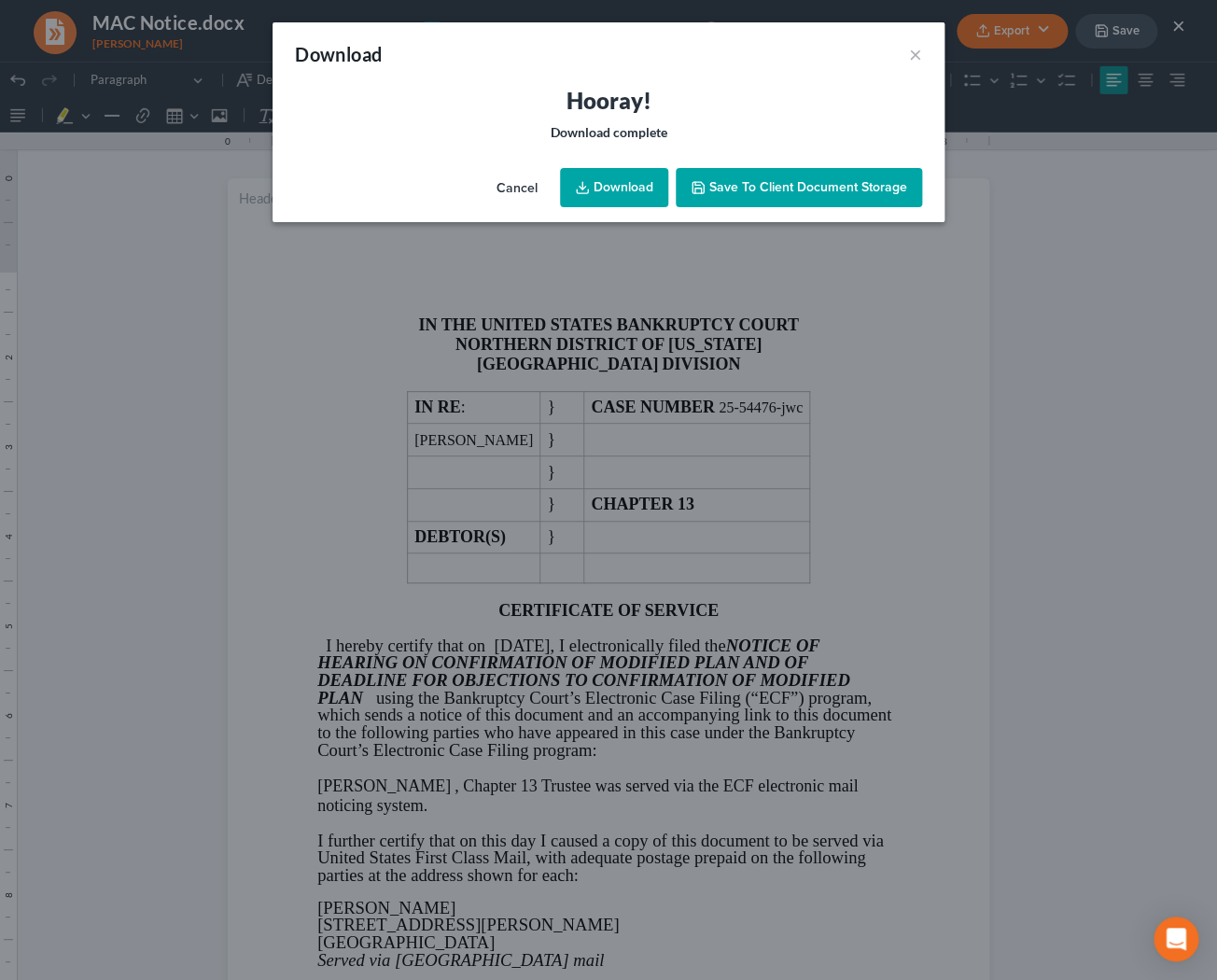 click on "Save to Client Document Storage" at bounding box center [799, 188] 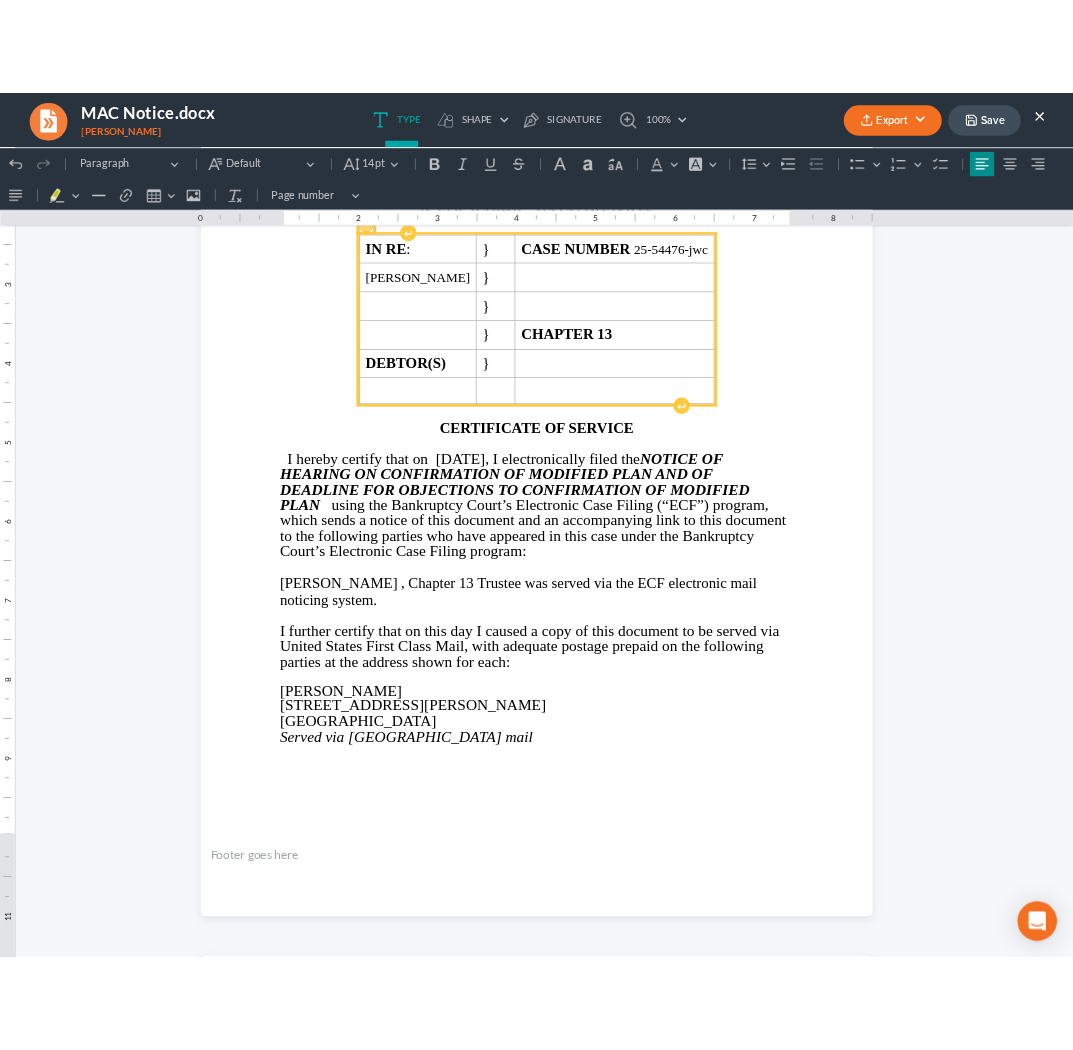 scroll, scrollTop: 2475, scrollLeft: 0, axis: vertical 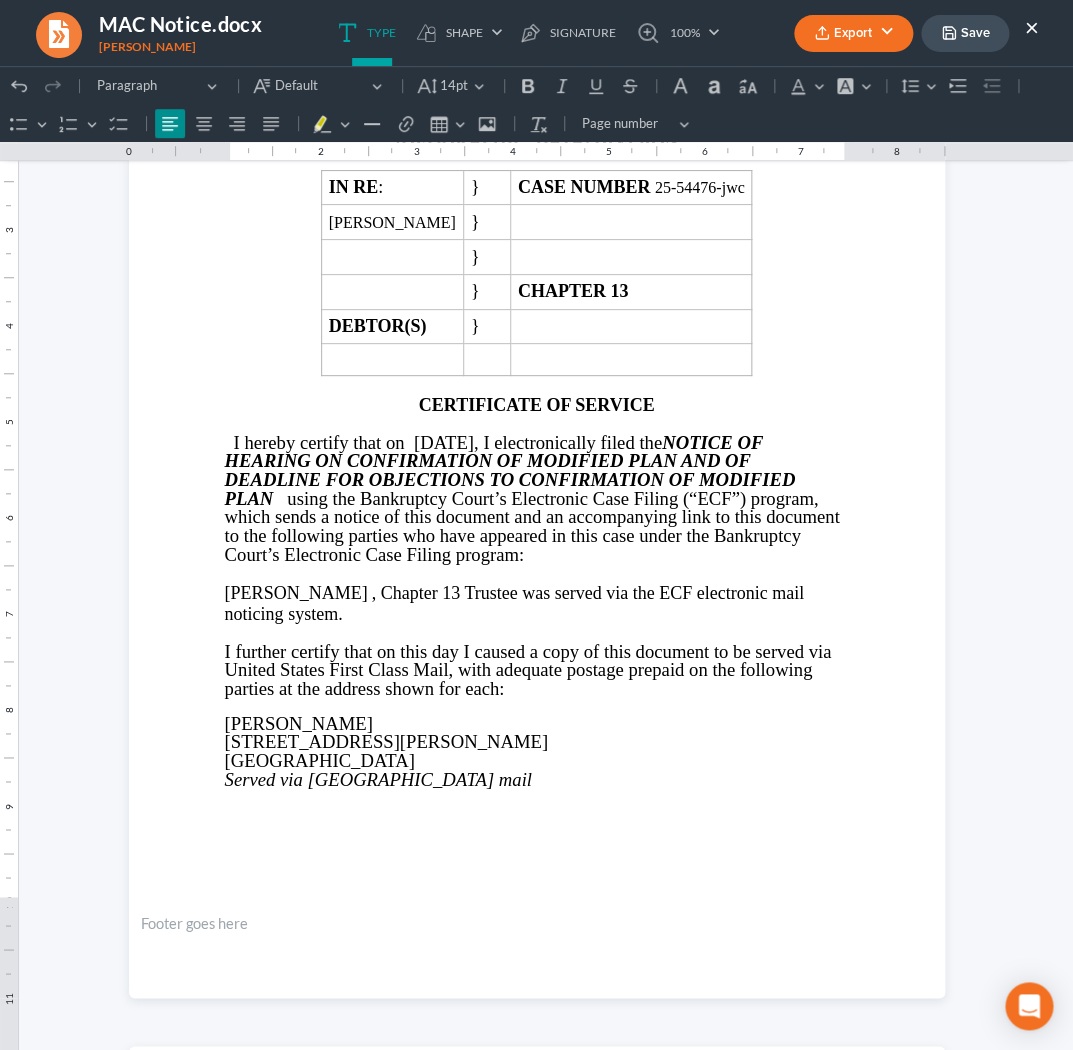 click on "Served via United States mail" at bounding box center (537, 780) 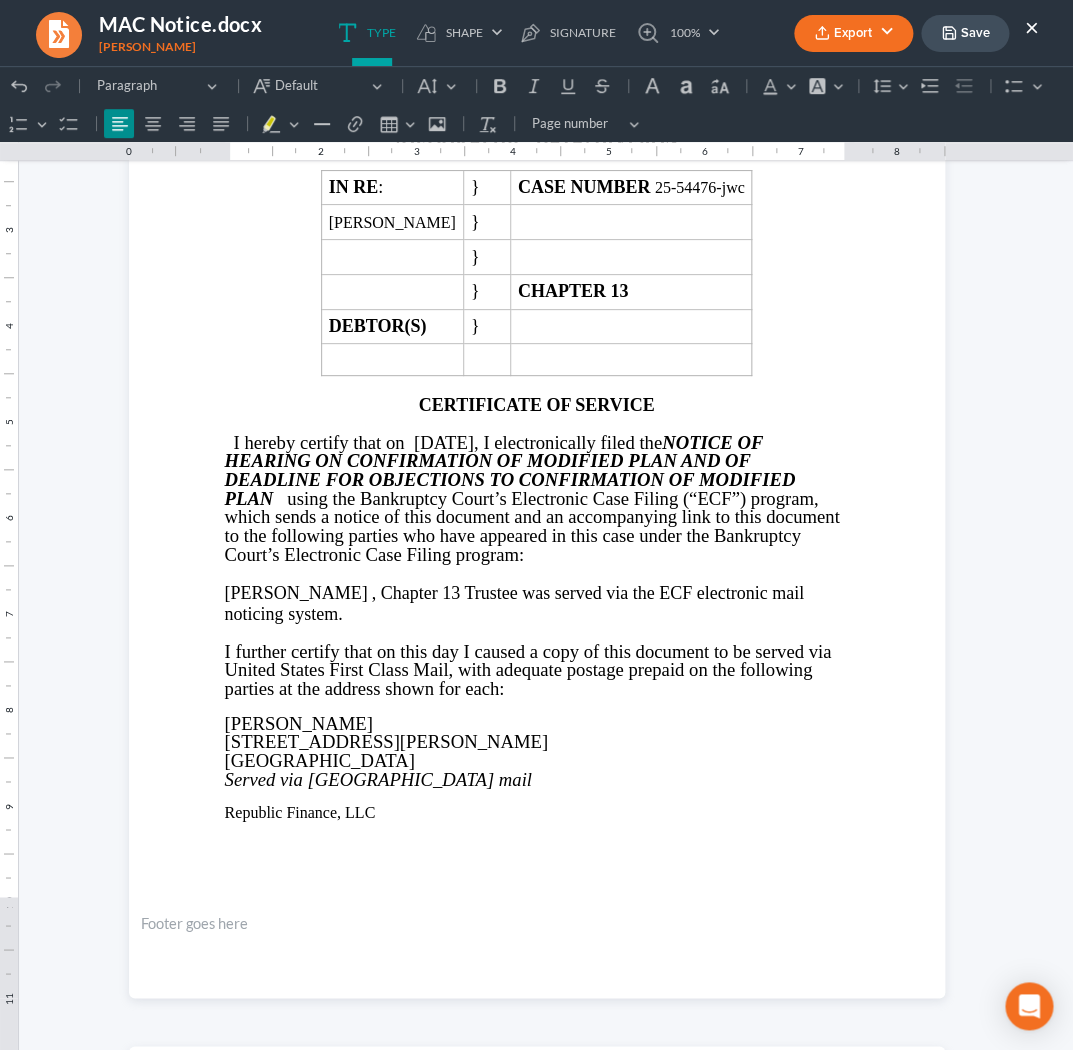 click on "Save" at bounding box center [965, 33] 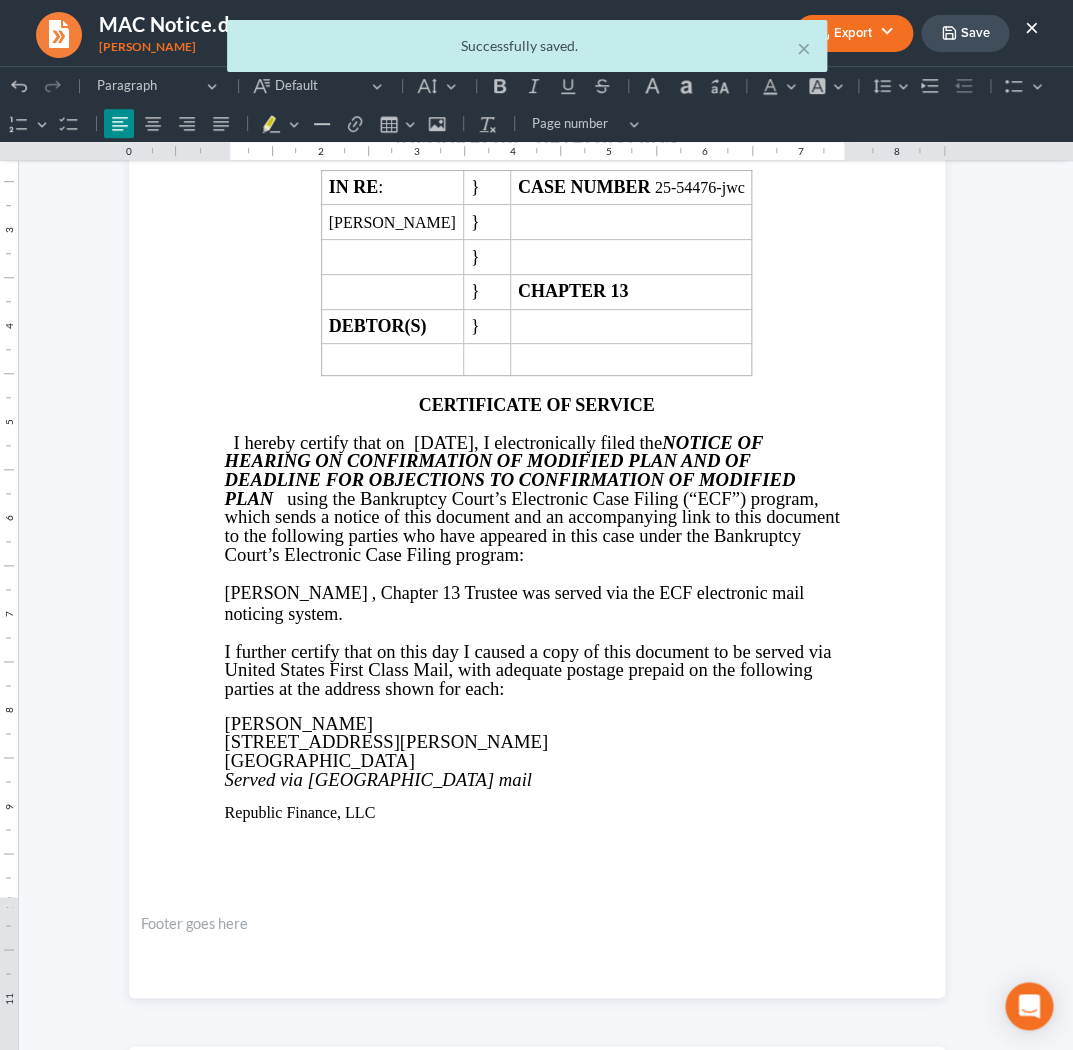 click on "×                     Successfully saved." at bounding box center [526, 51] 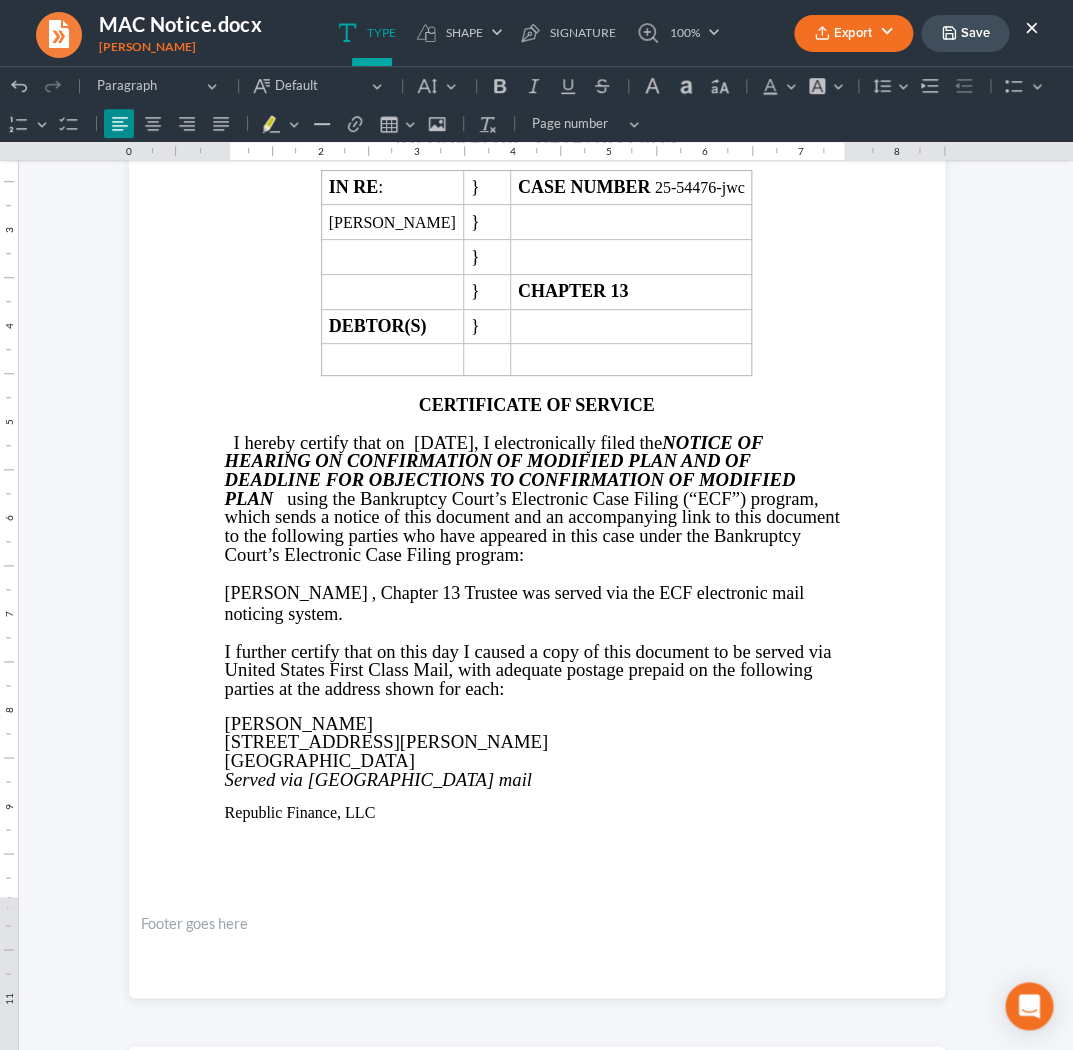 drag, startPoint x: 1034, startPoint y: 31, endPoint x: 746, endPoint y: 244, distance: 358.20804 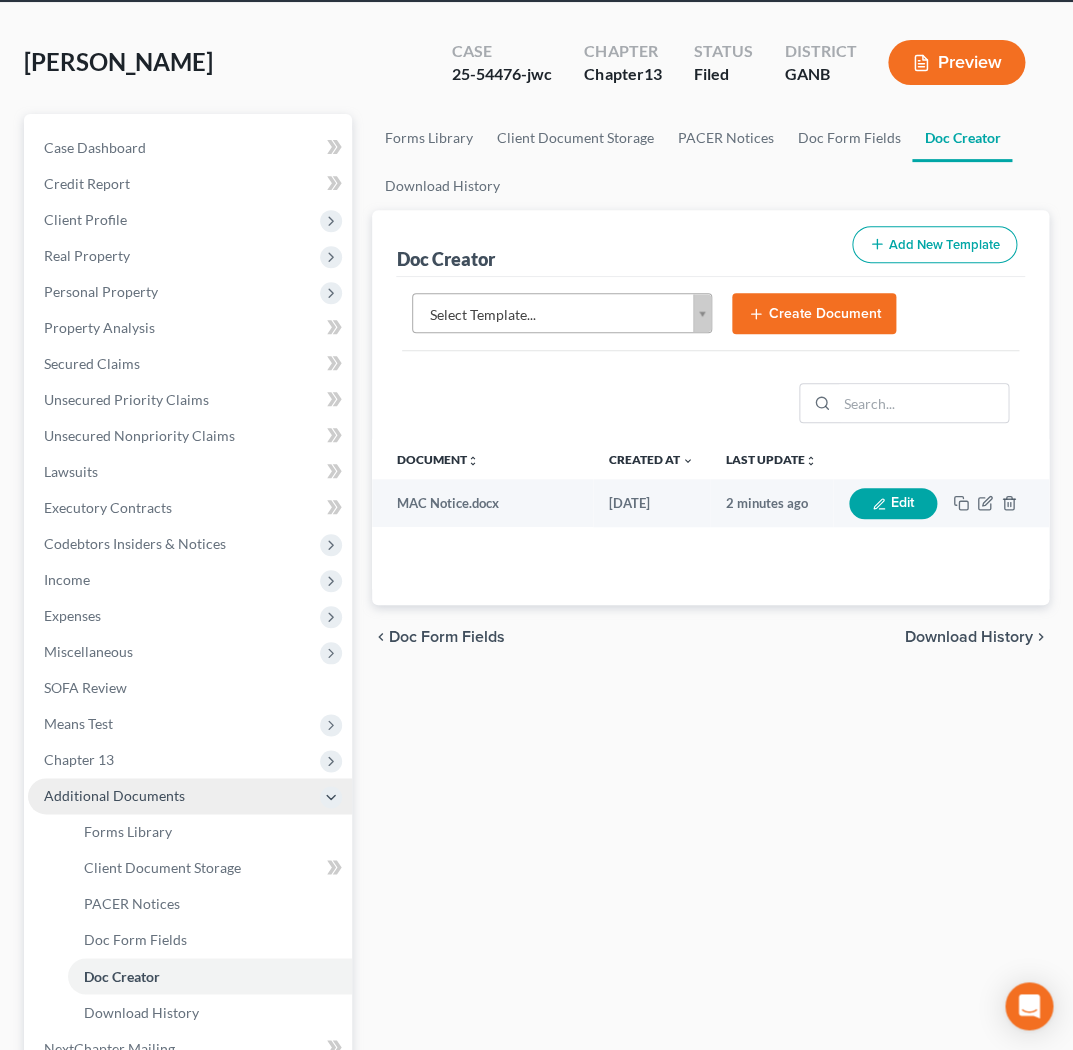scroll, scrollTop: 298, scrollLeft: 0, axis: vertical 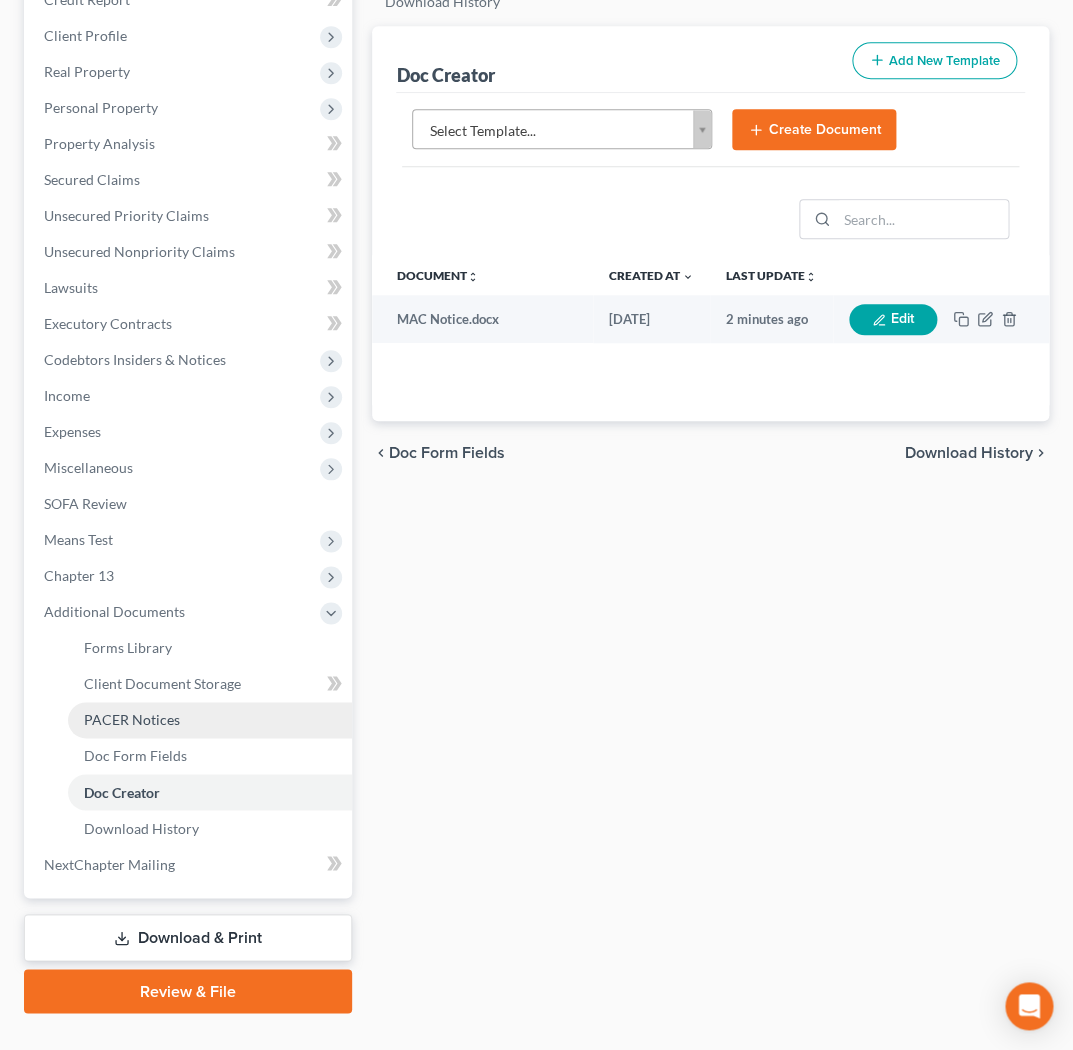 click on "PACER Notices" at bounding box center [210, 720] 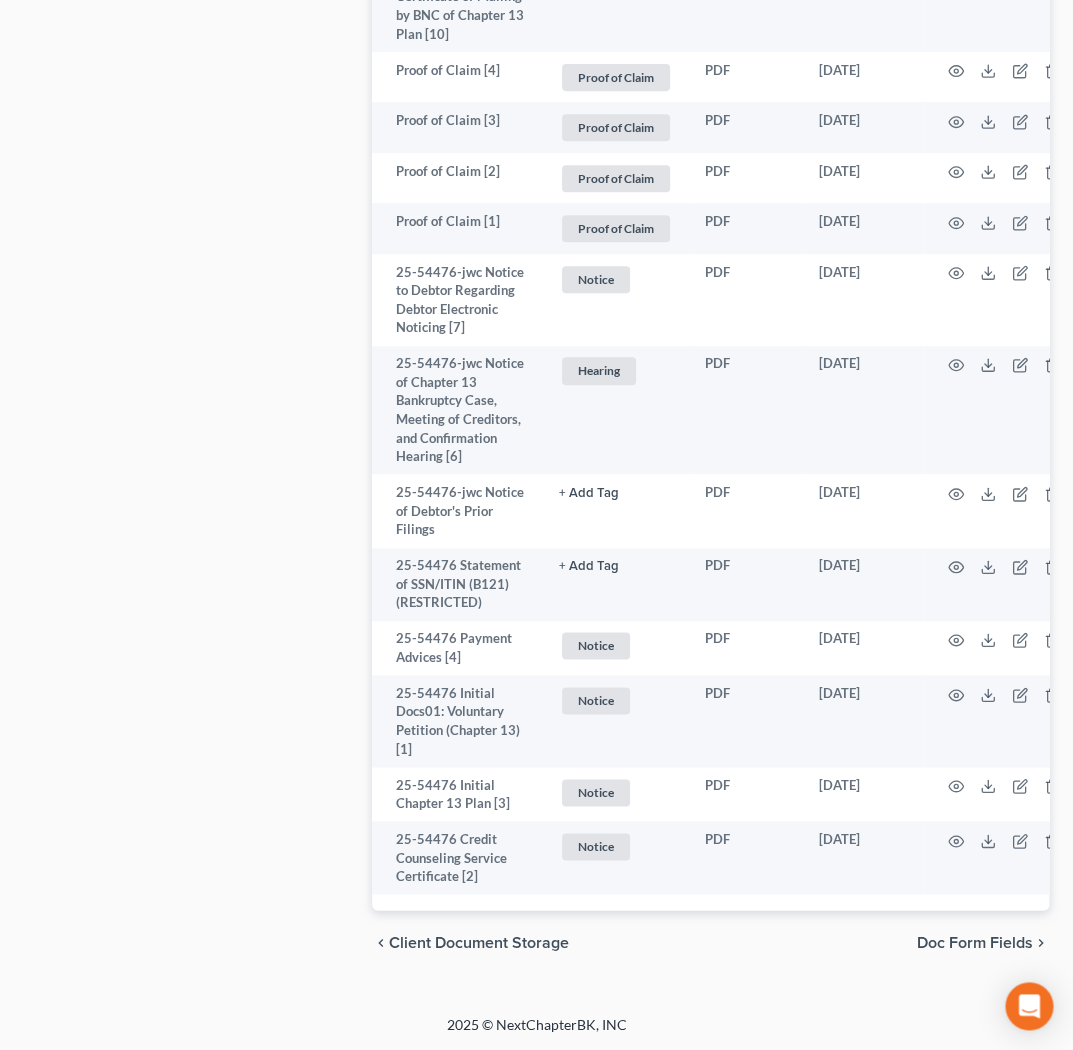 scroll, scrollTop: 3524, scrollLeft: 0, axis: vertical 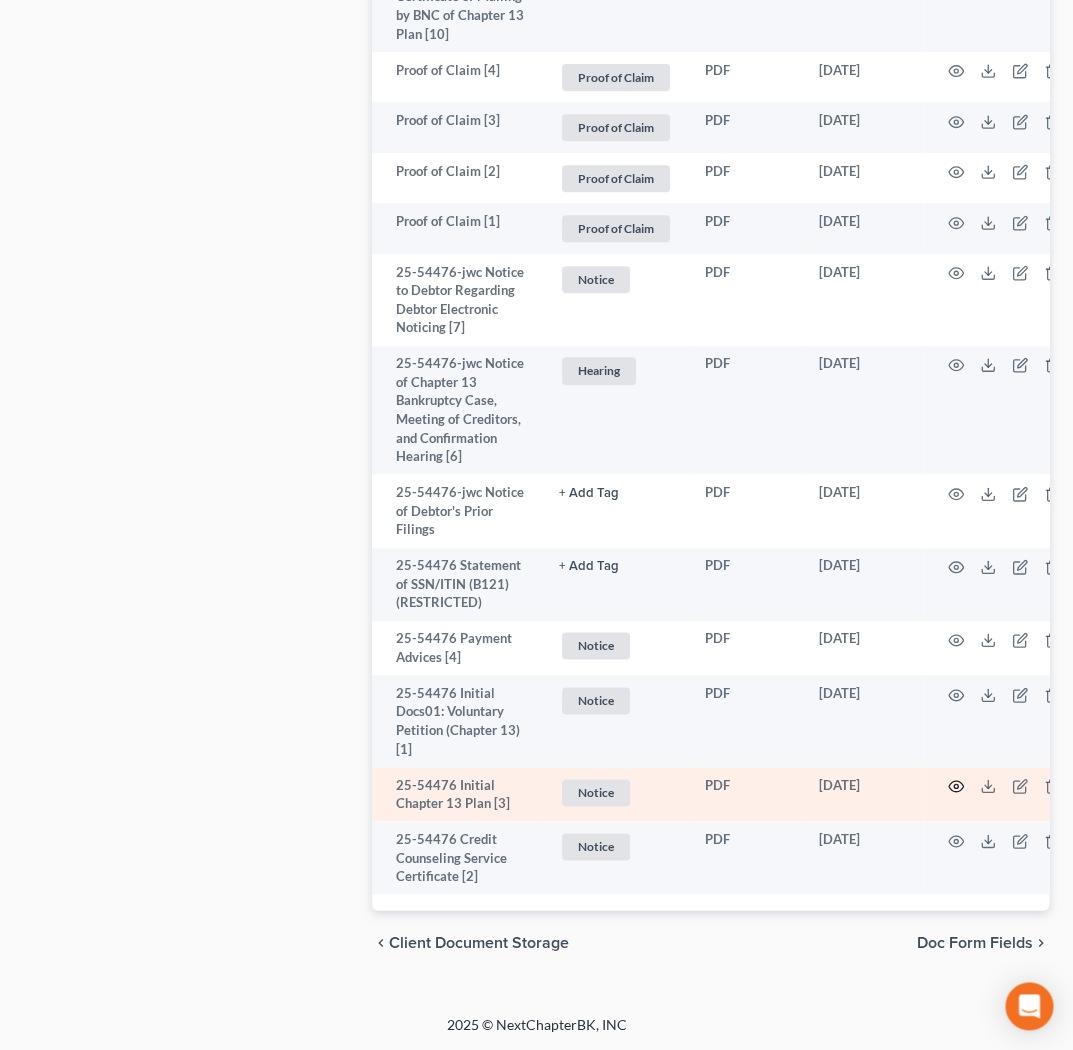 click 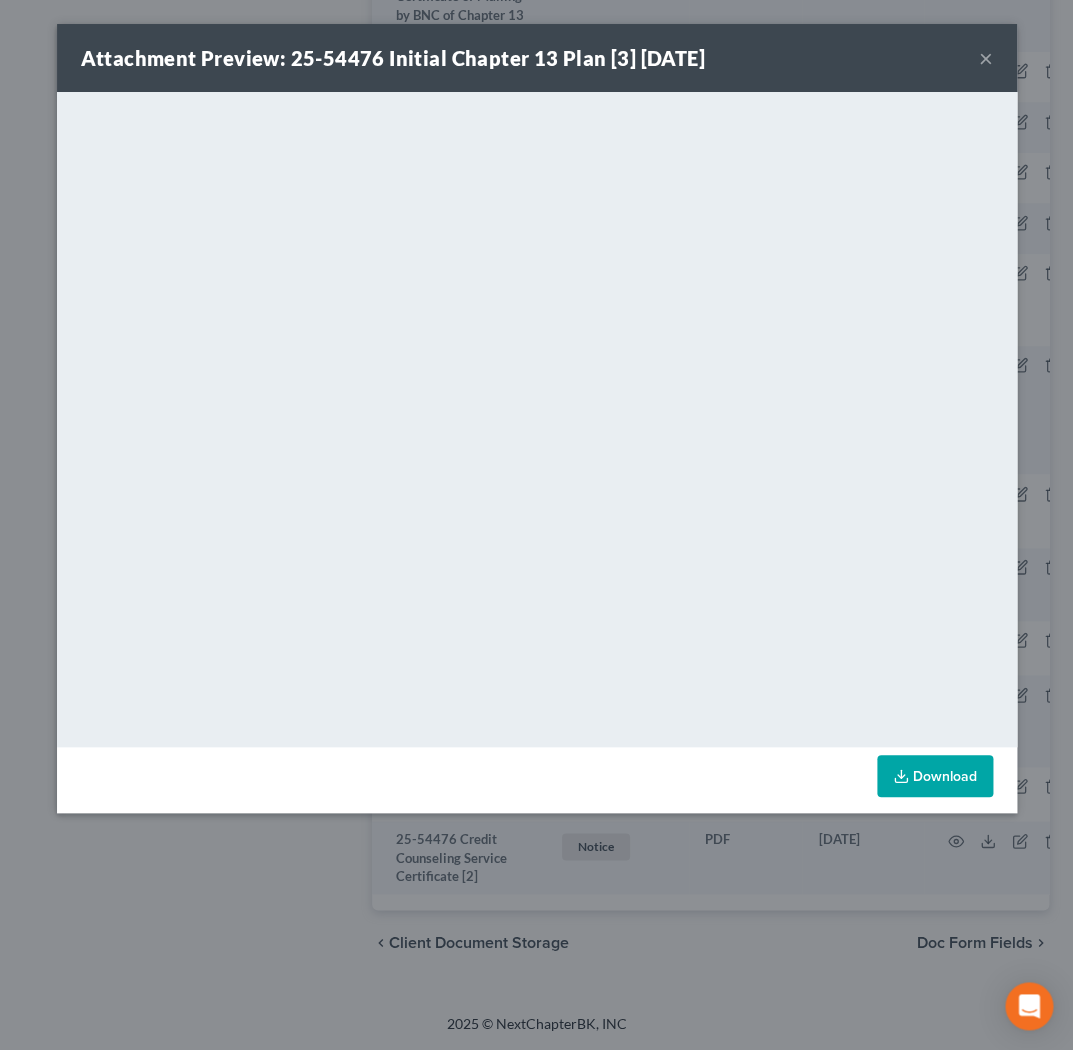 click on "×" at bounding box center (986, 58) 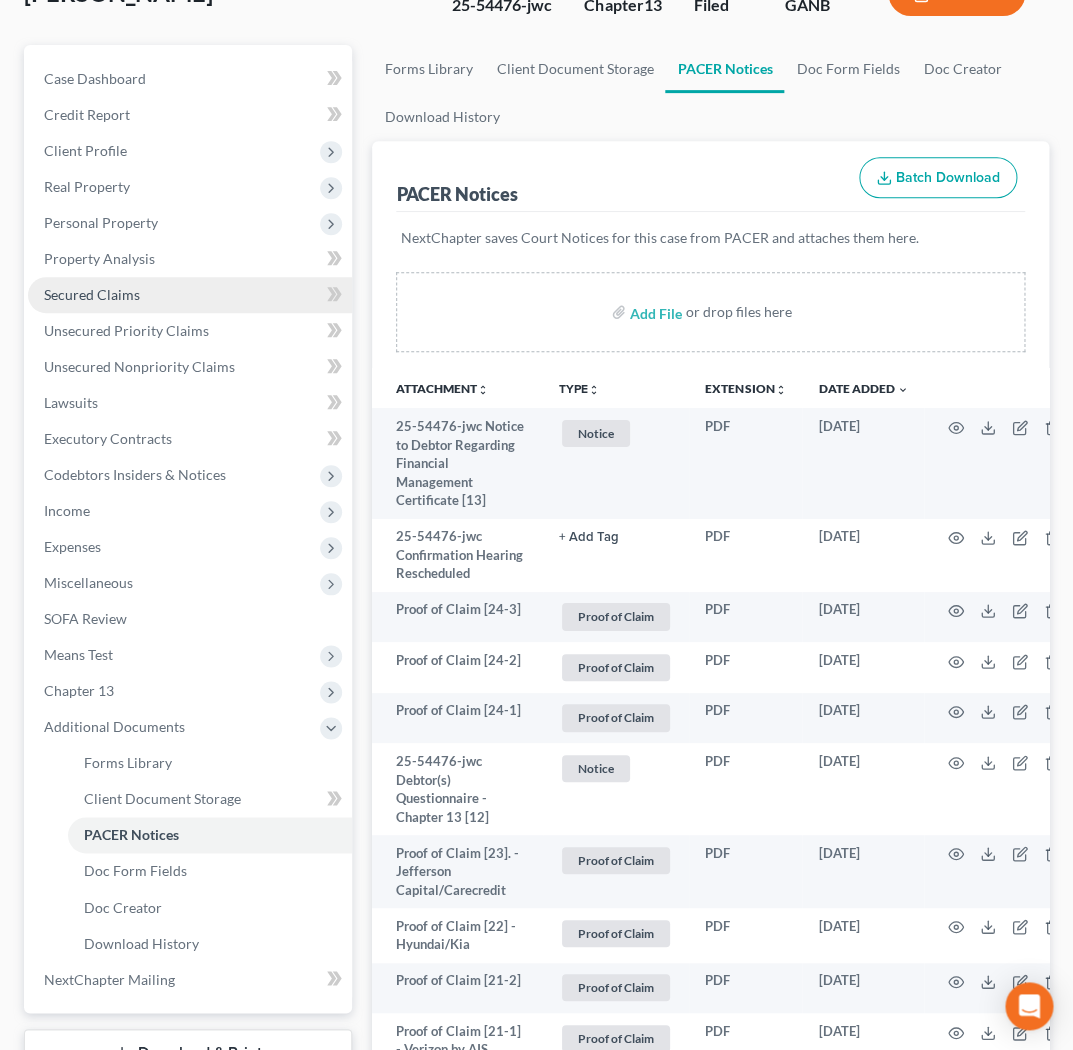 scroll, scrollTop: 184, scrollLeft: 0, axis: vertical 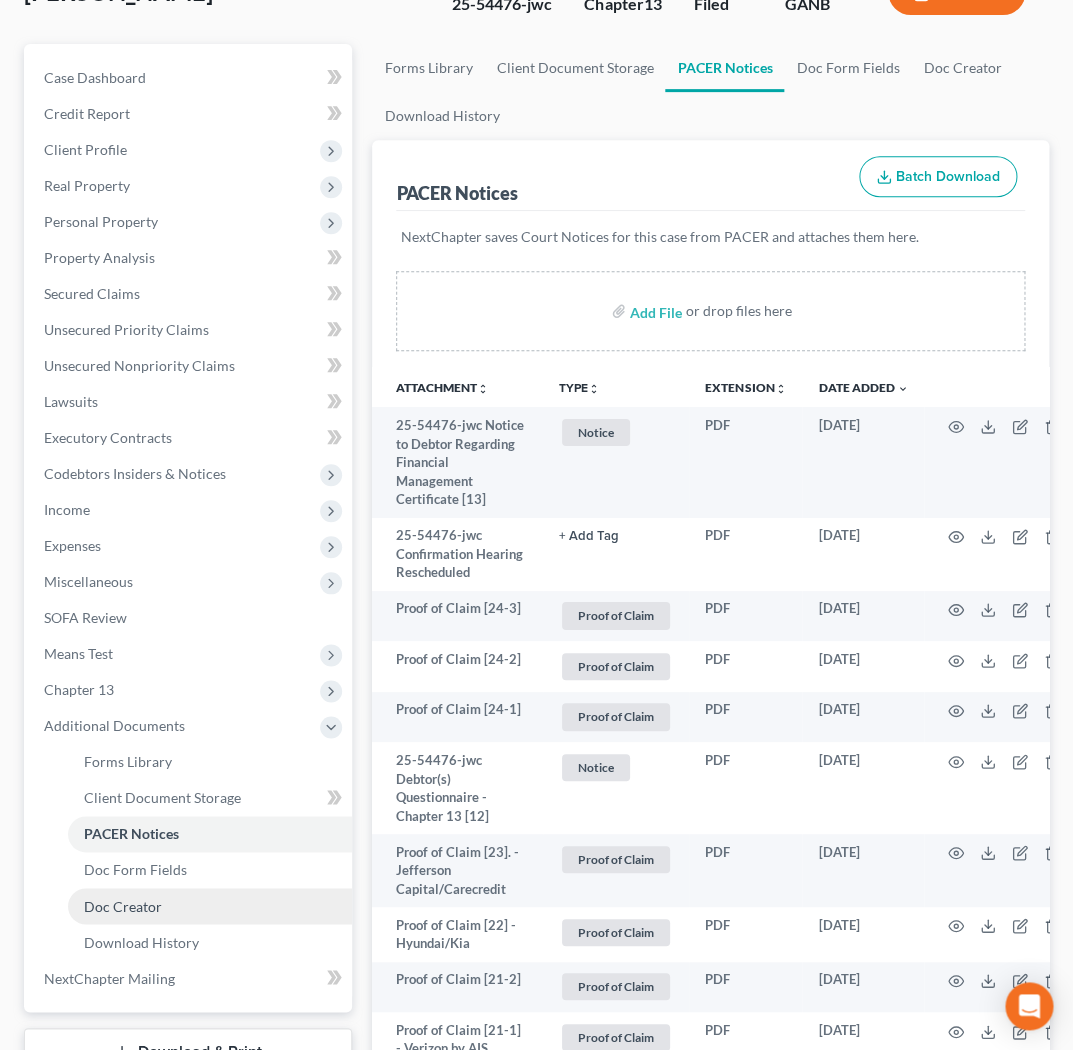 click on "Doc Creator" at bounding box center (210, 906) 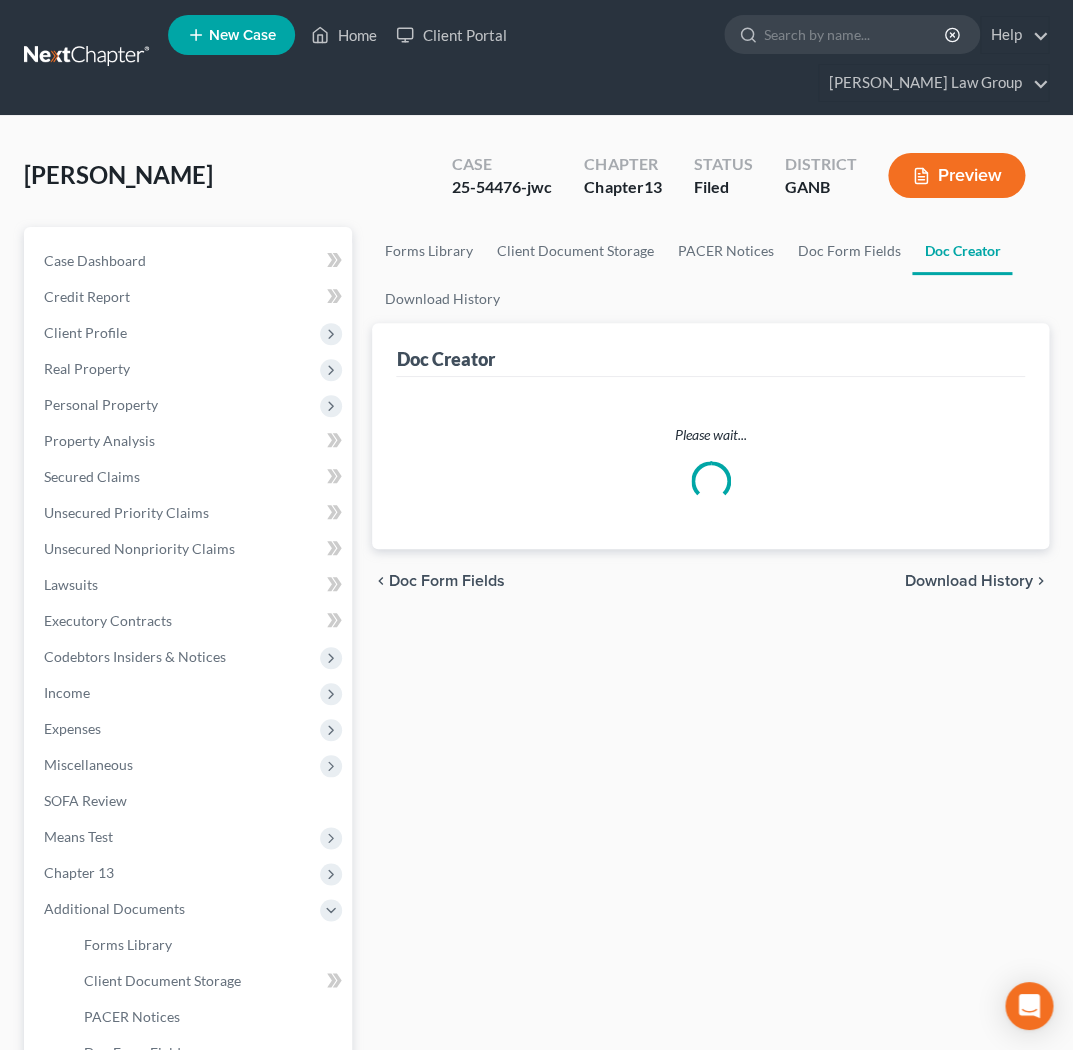 scroll, scrollTop: 0, scrollLeft: 0, axis: both 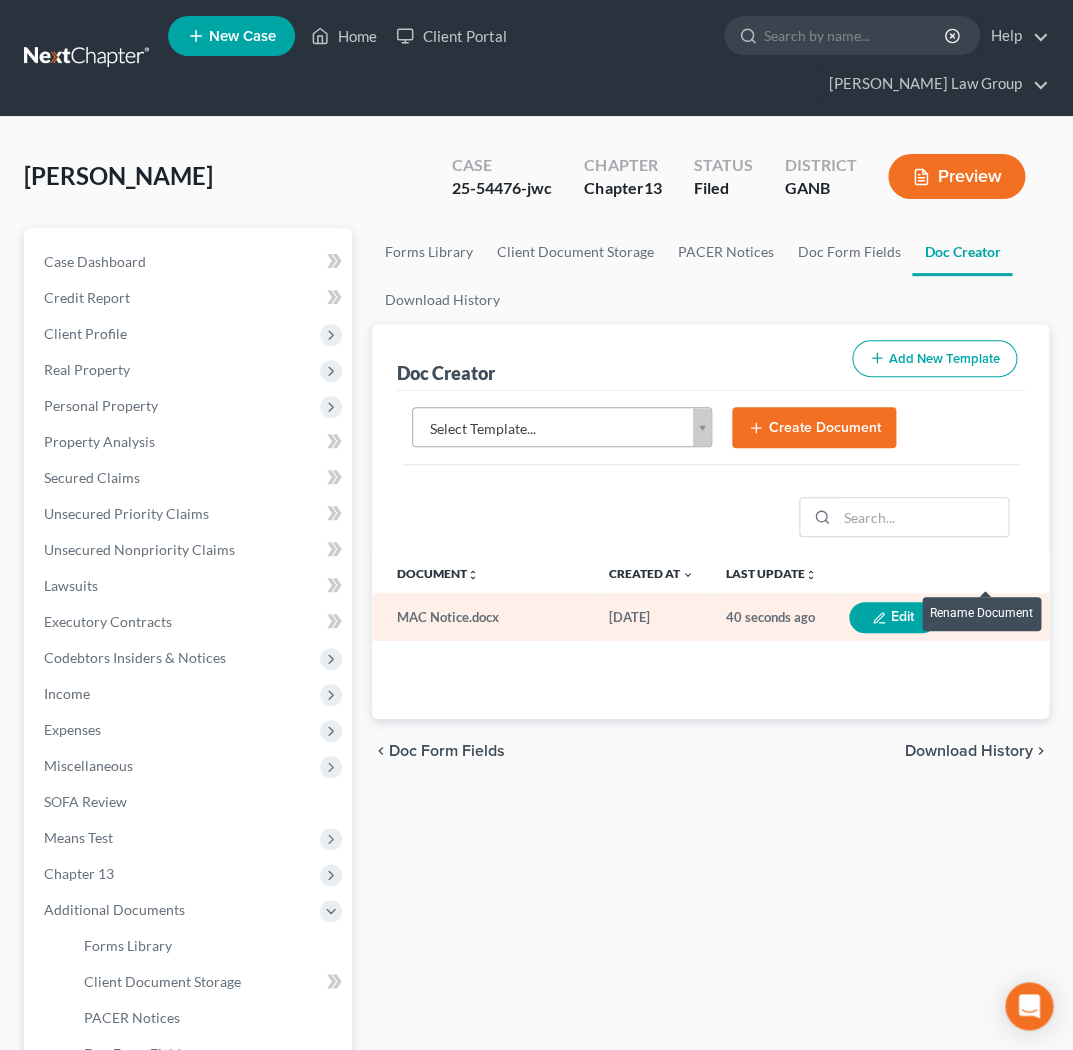 click 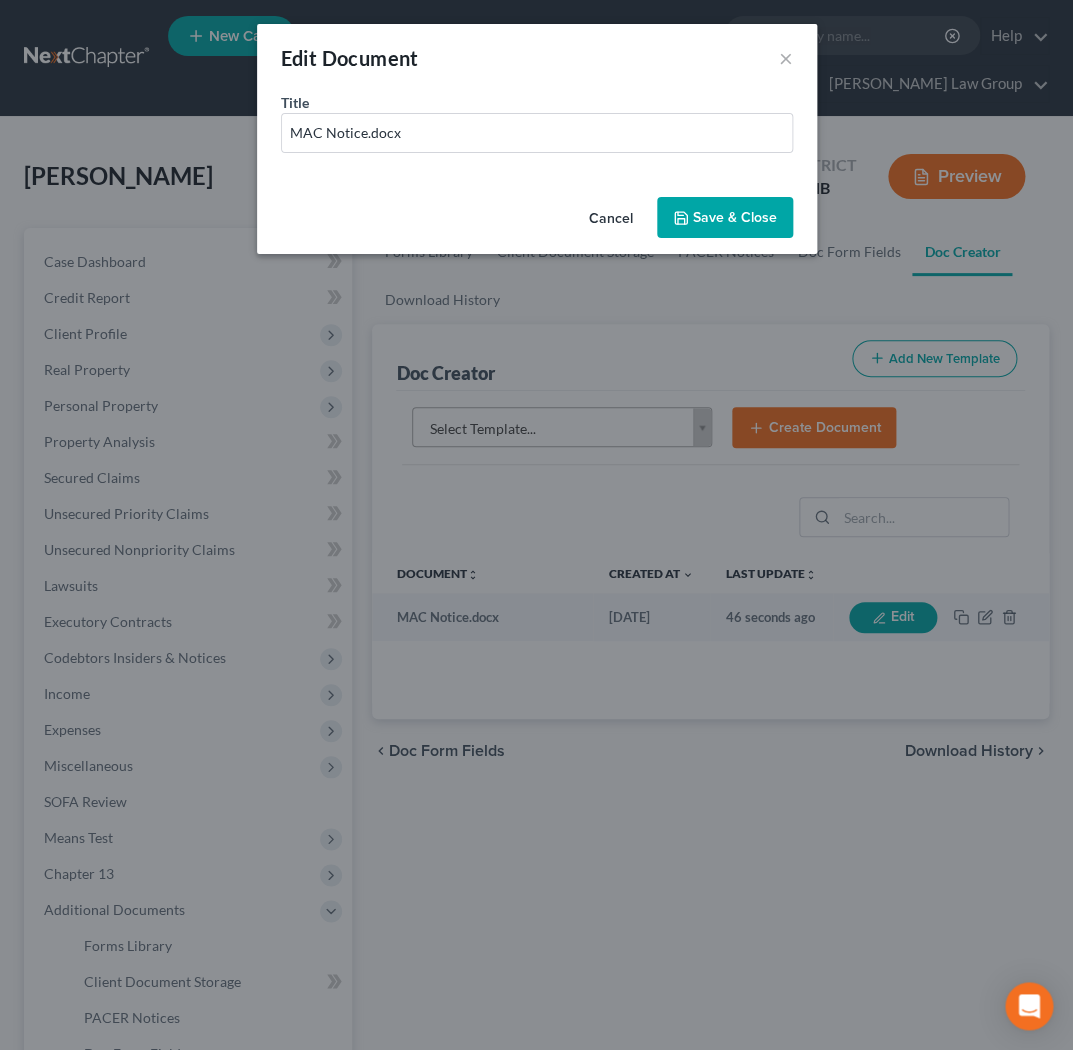 click on "Cancel" at bounding box center [611, 219] 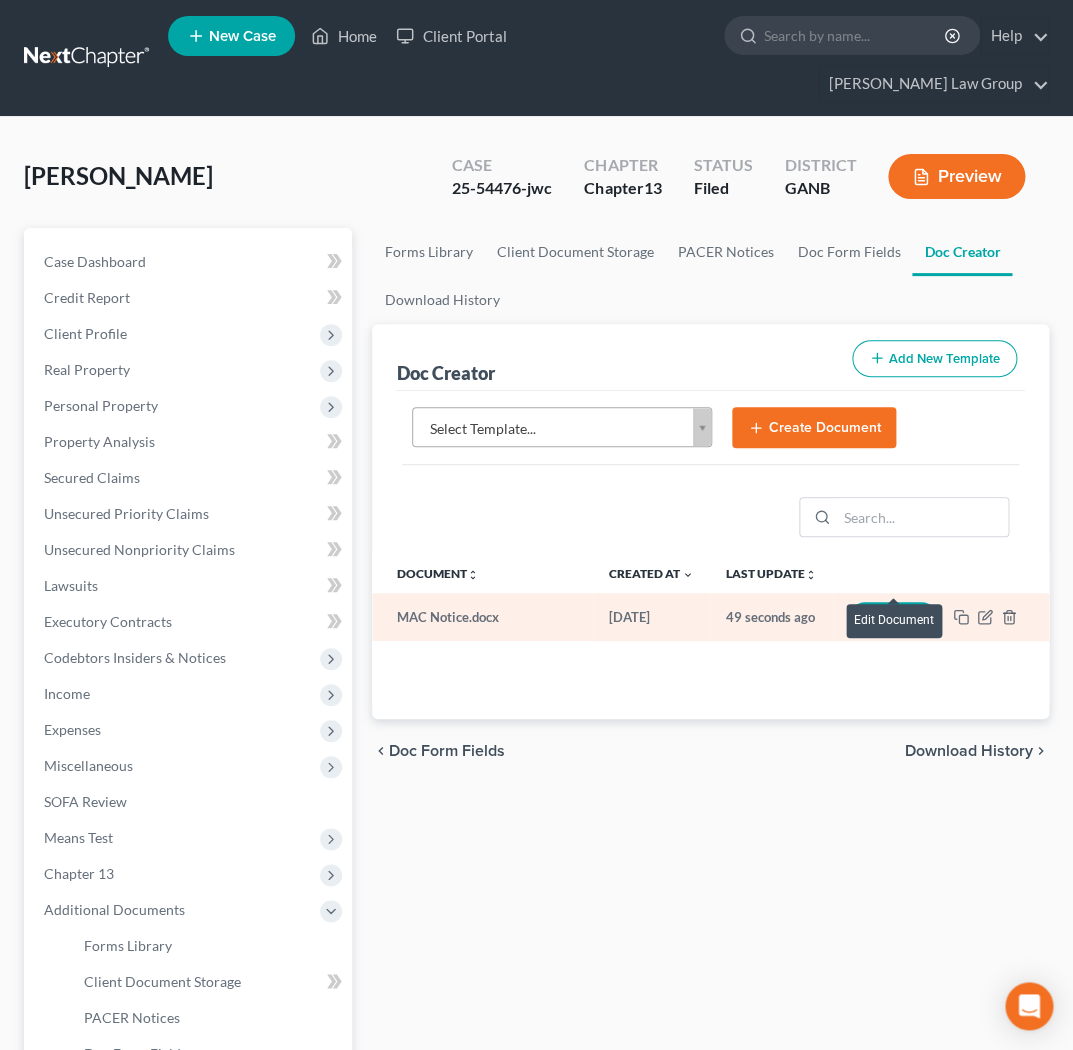 click 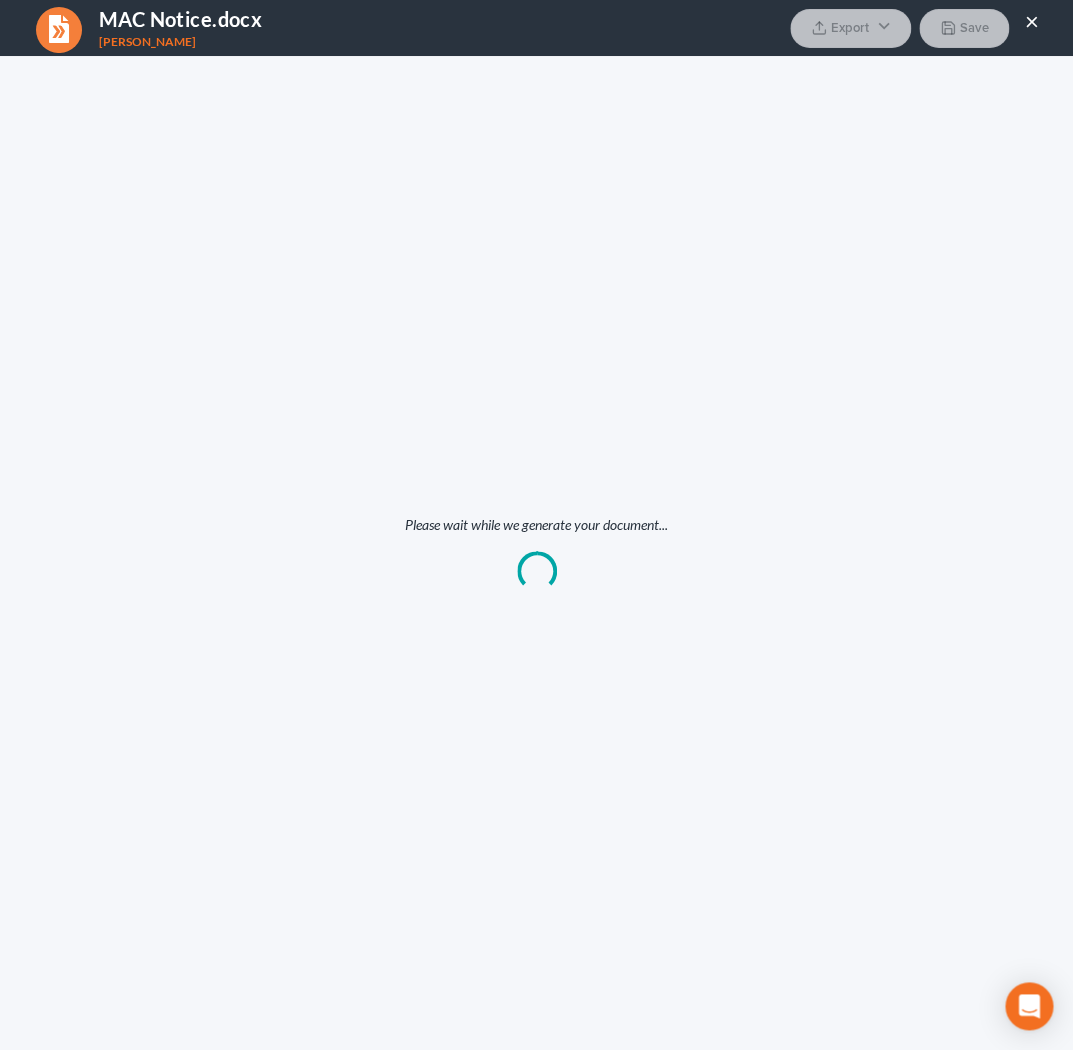 scroll, scrollTop: 0, scrollLeft: 0, axis: both 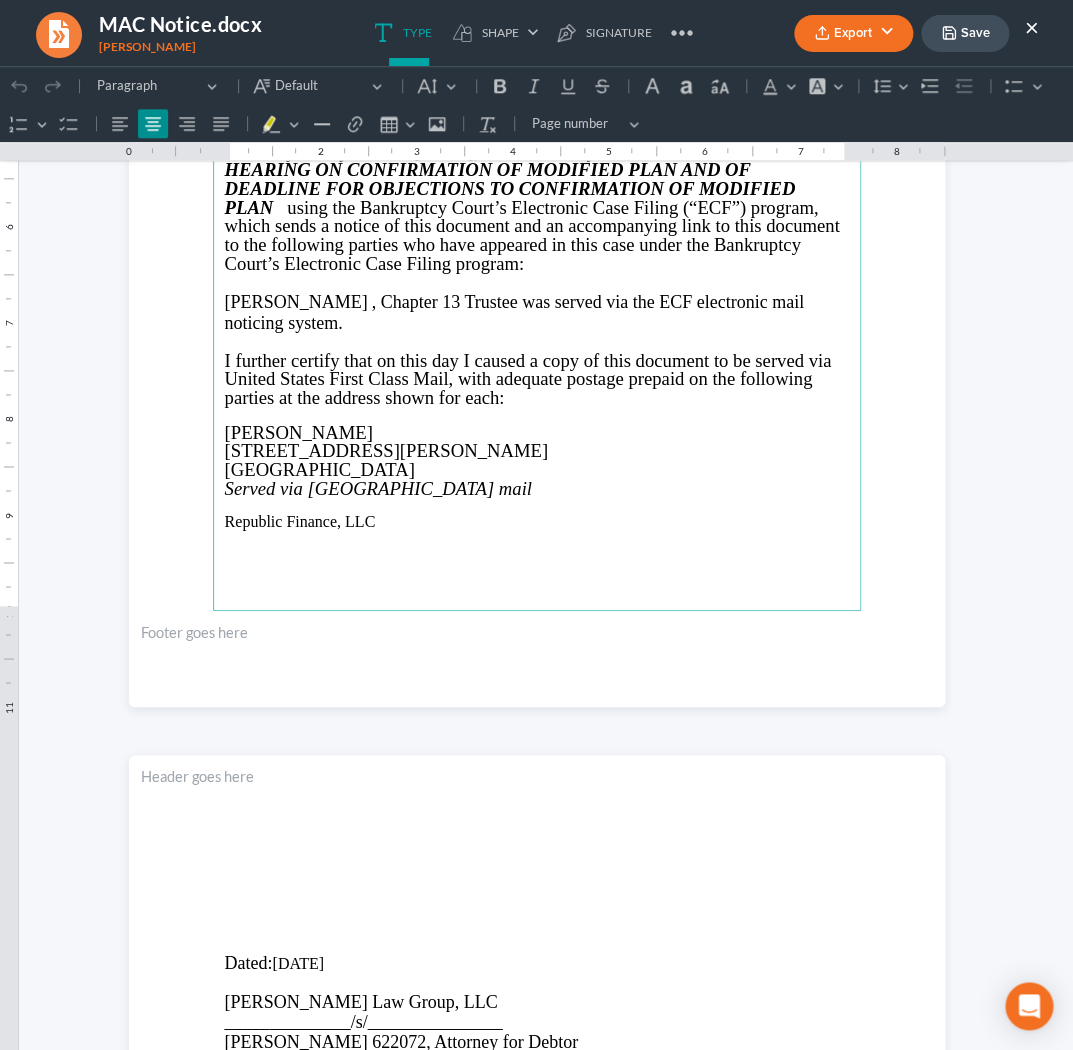 click at bounding box center [537, 538] 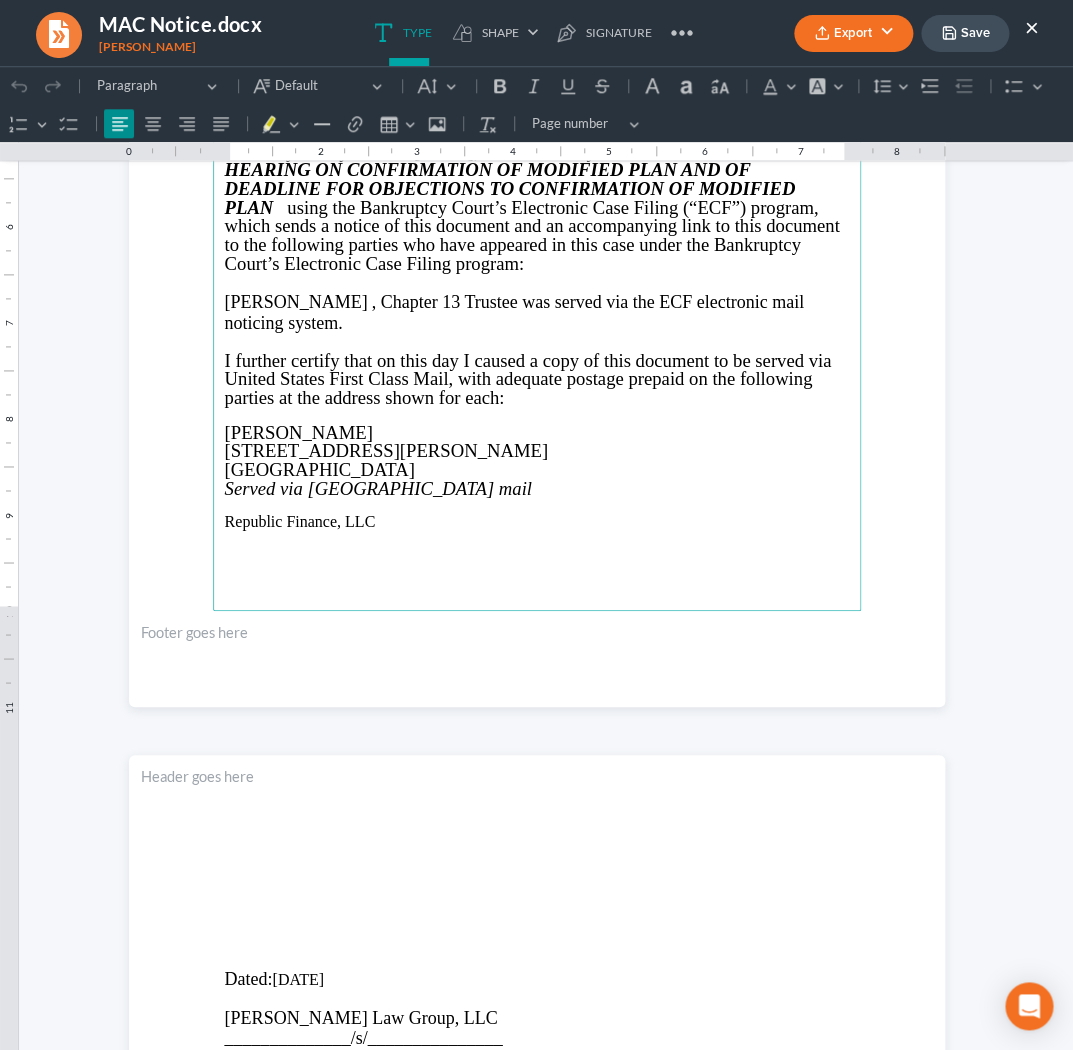 type 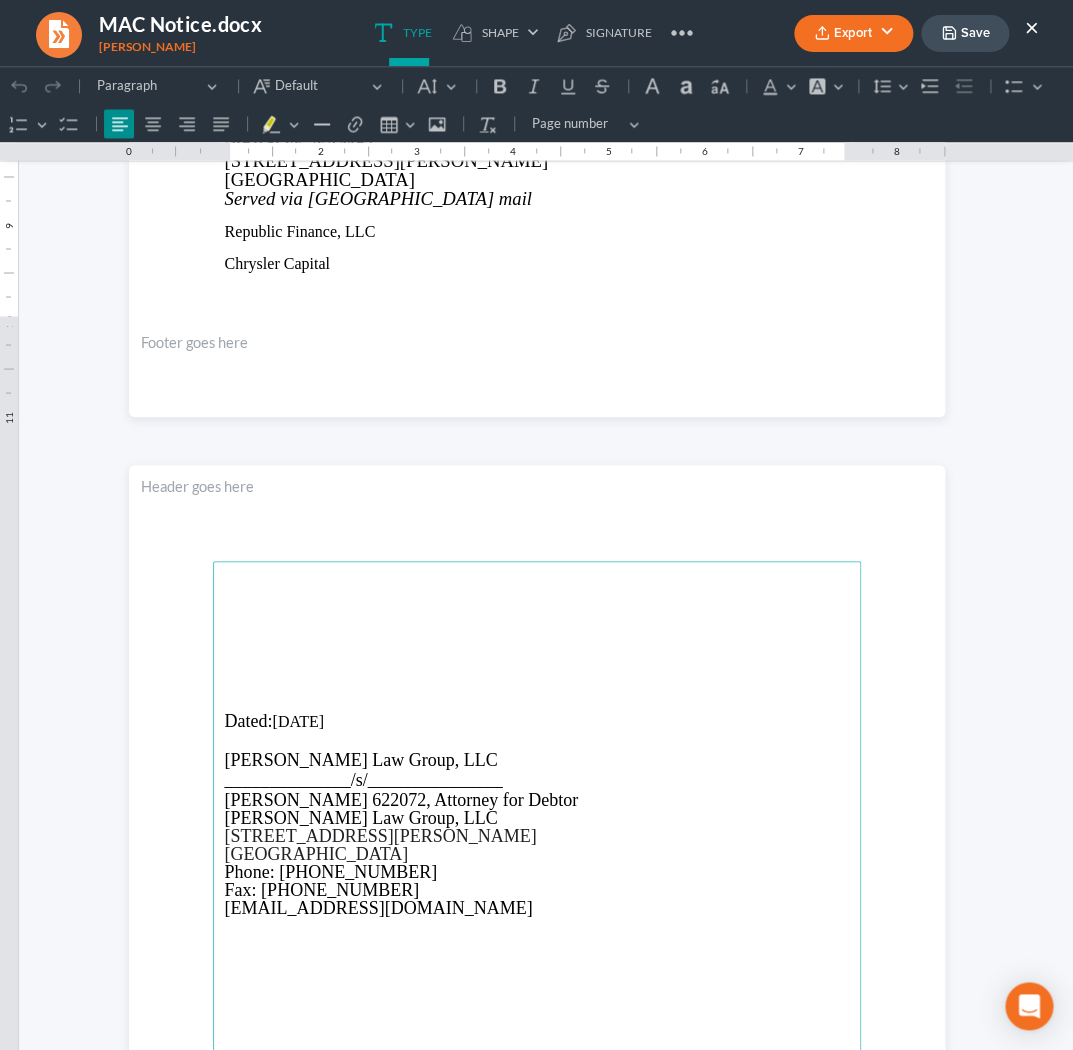 scroll, scrollTop: 3117, scrollLeft: 0, axis: vertical 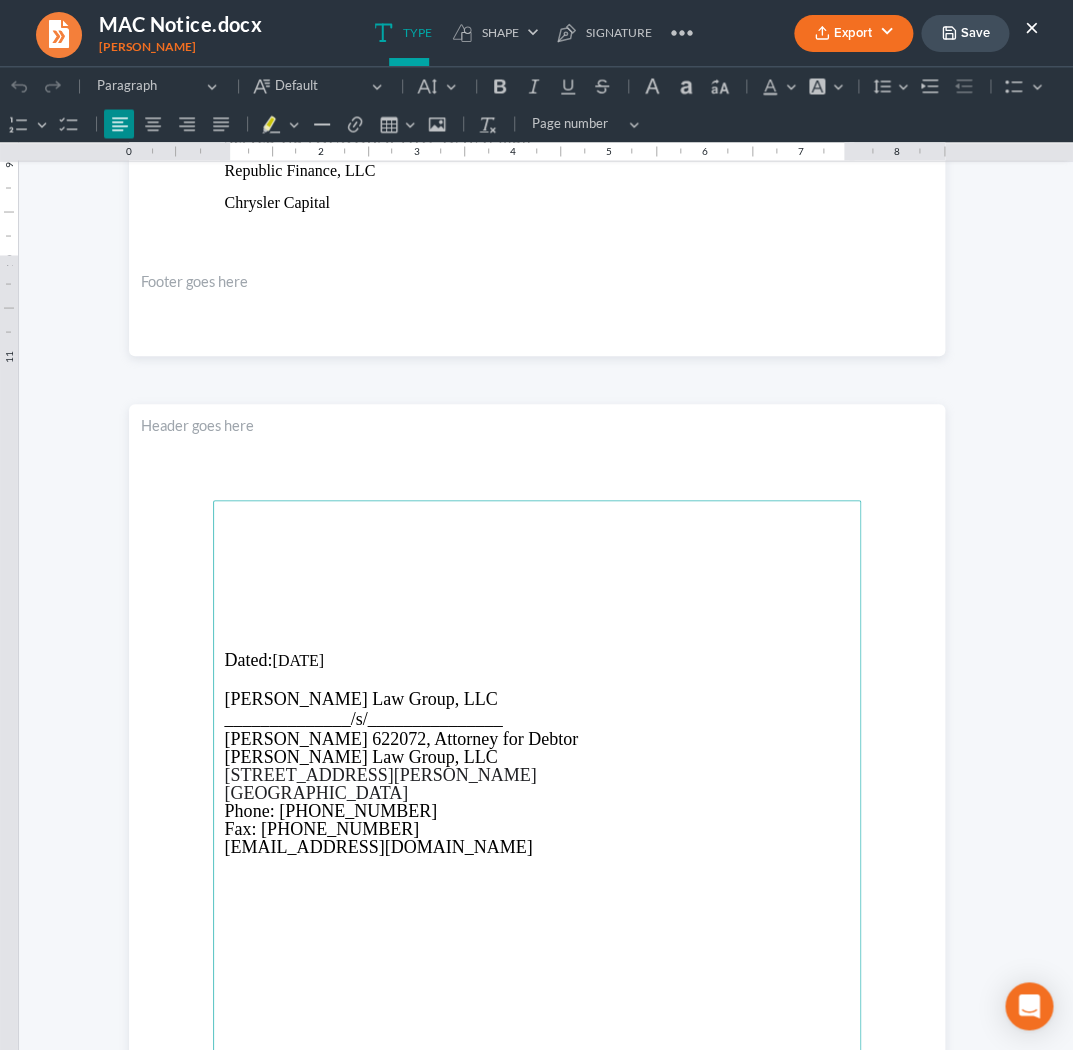 type 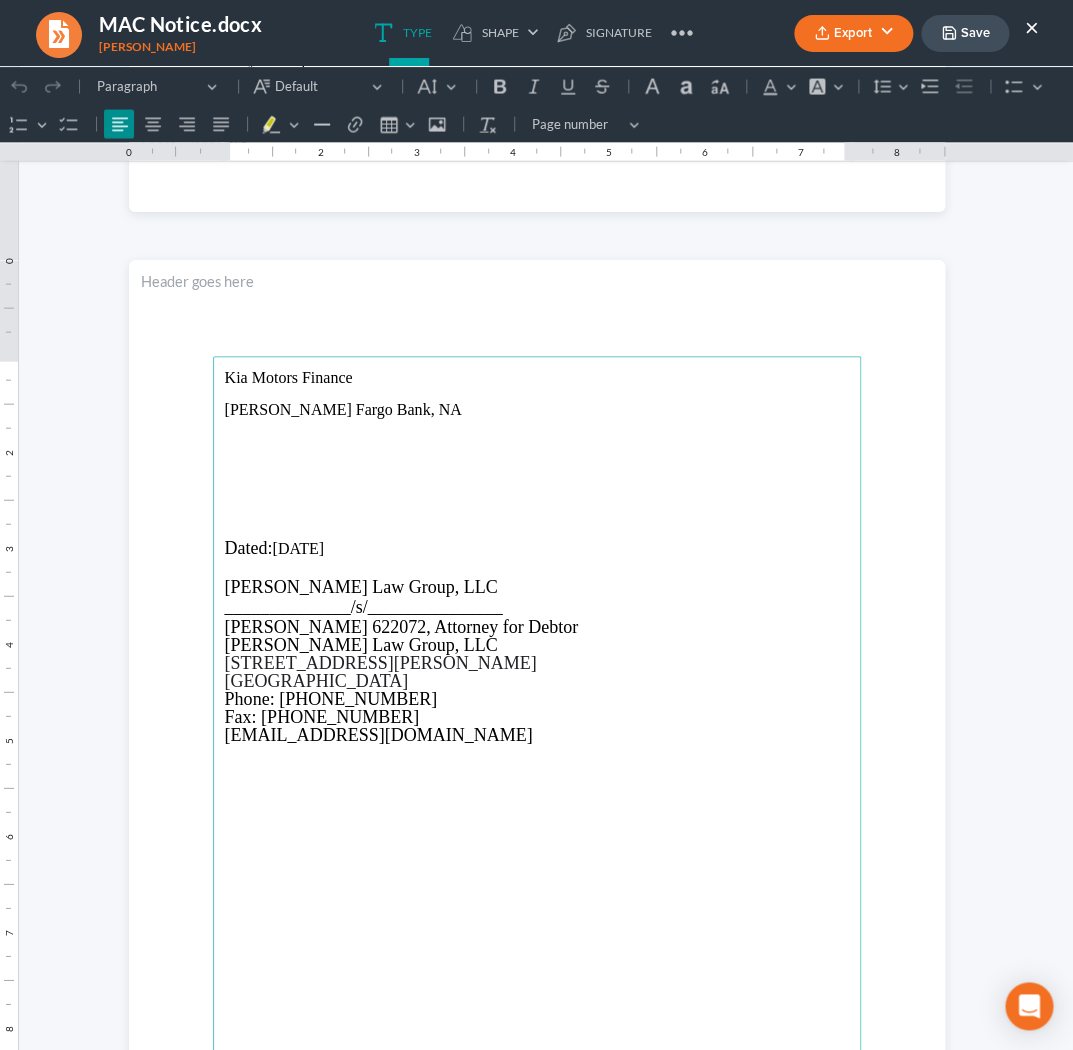 scroll, scrollTop: 3267, scrollLeft: 0, axis: vertical 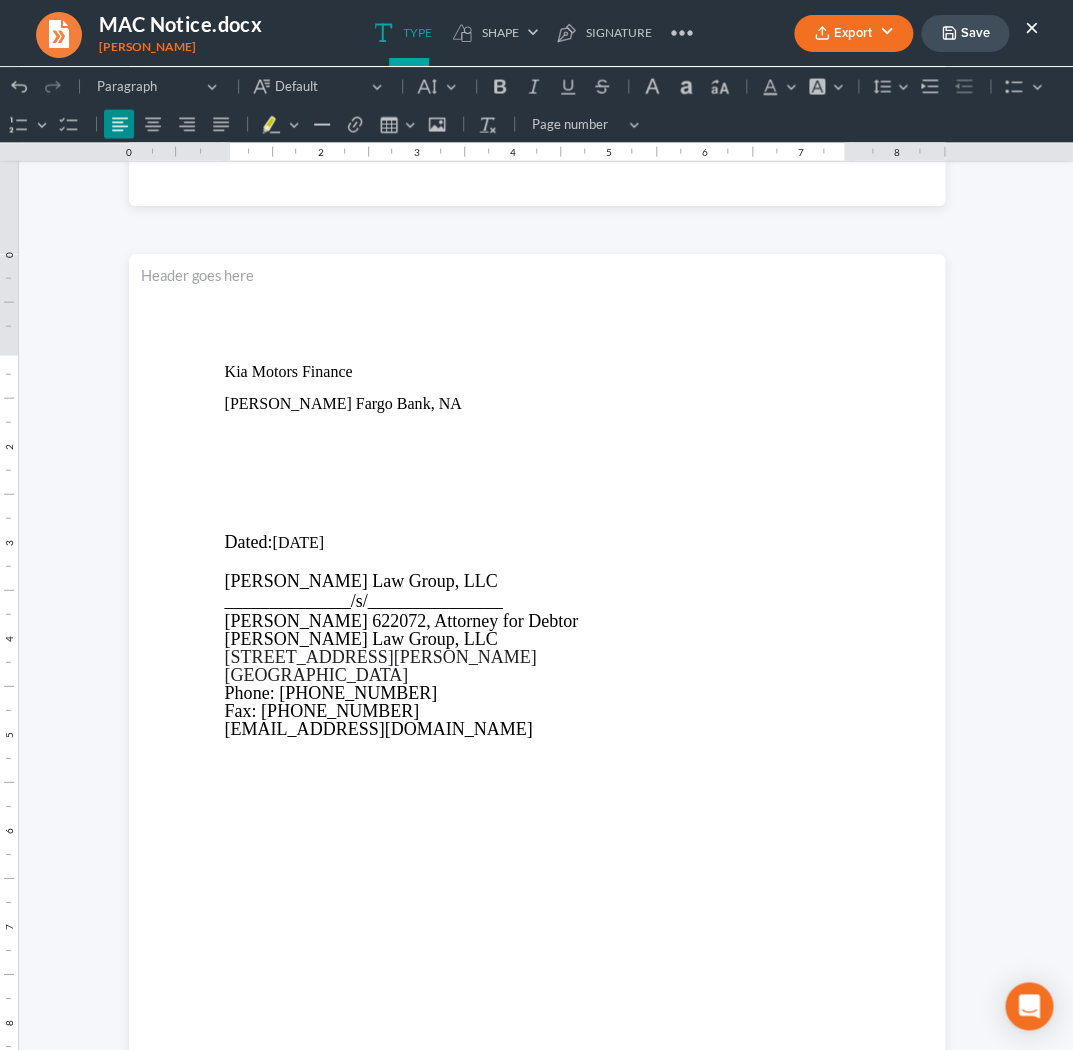 click 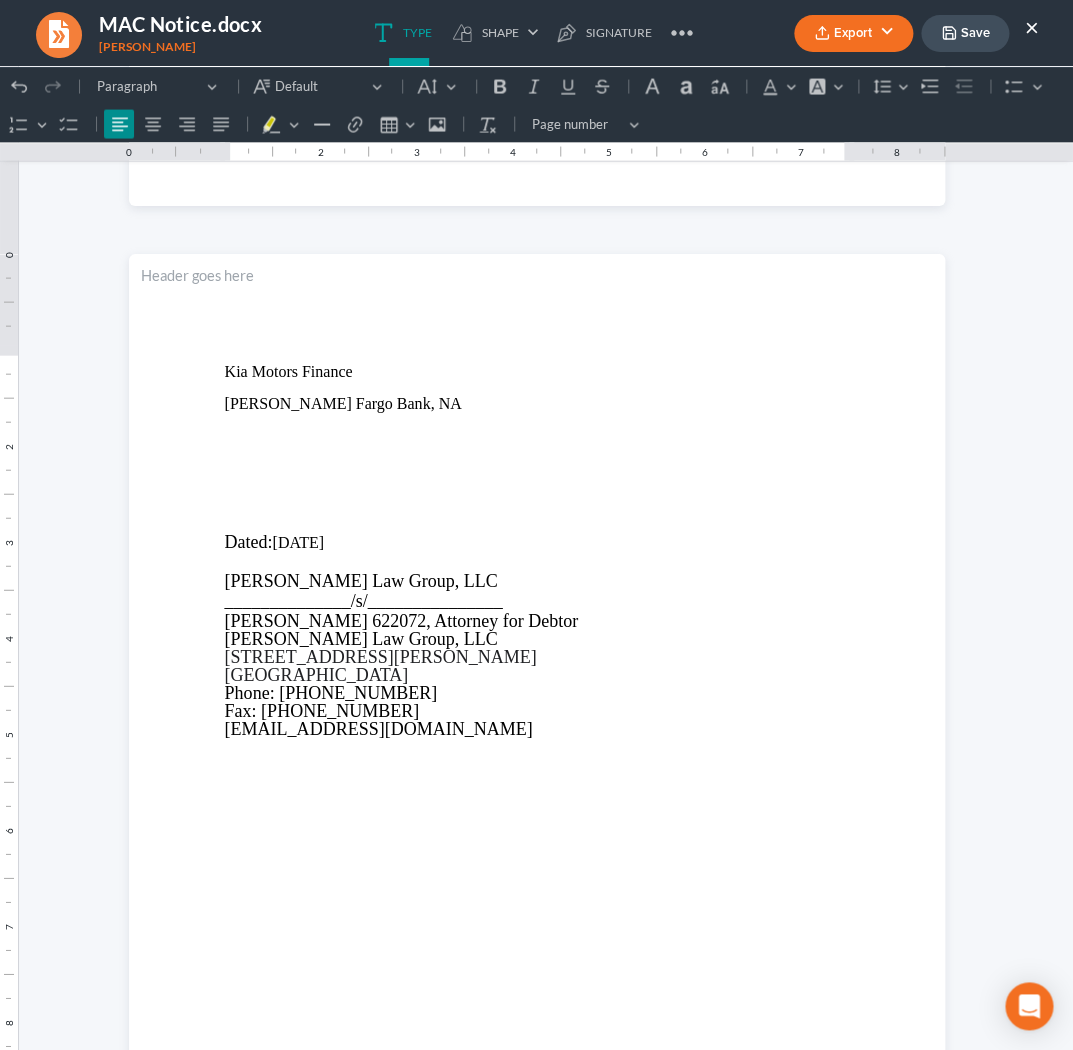 click on "Export PDF Word Client Doc Storage Save ×" at bounding box center [916, 33] 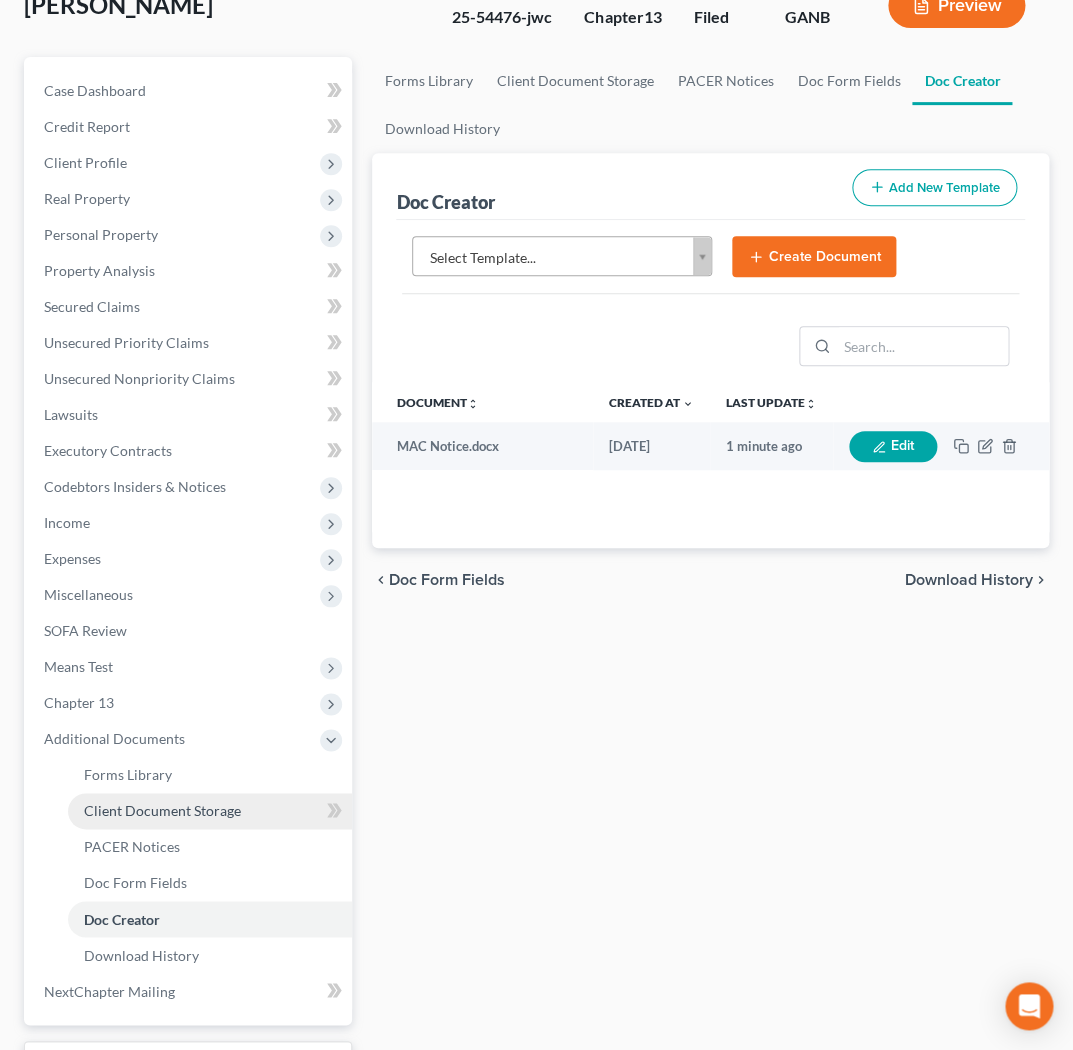 scroll, scrollTop: 172, scrollLeft: 0, axis: vertical 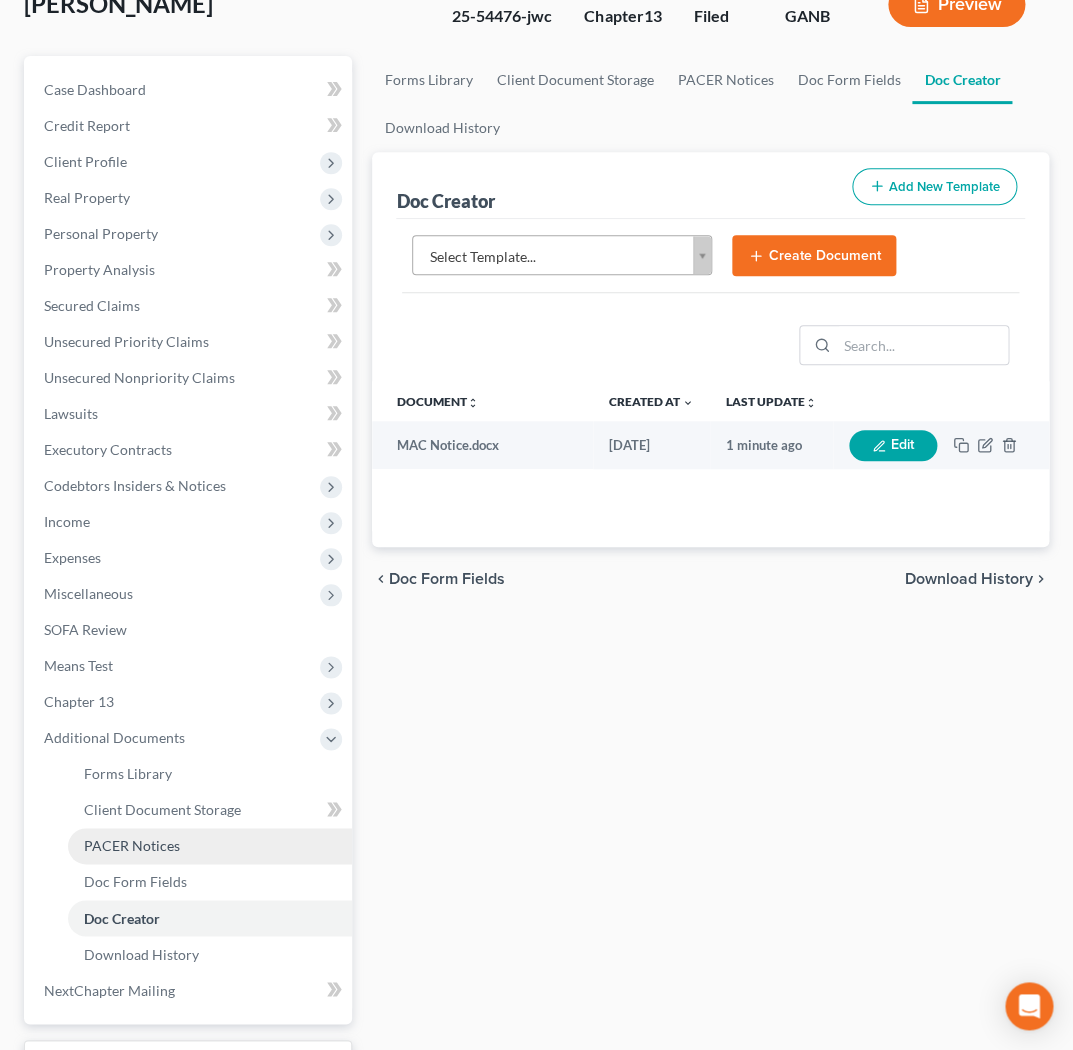click on "PACER Notices" at bounding box center (210, 846) 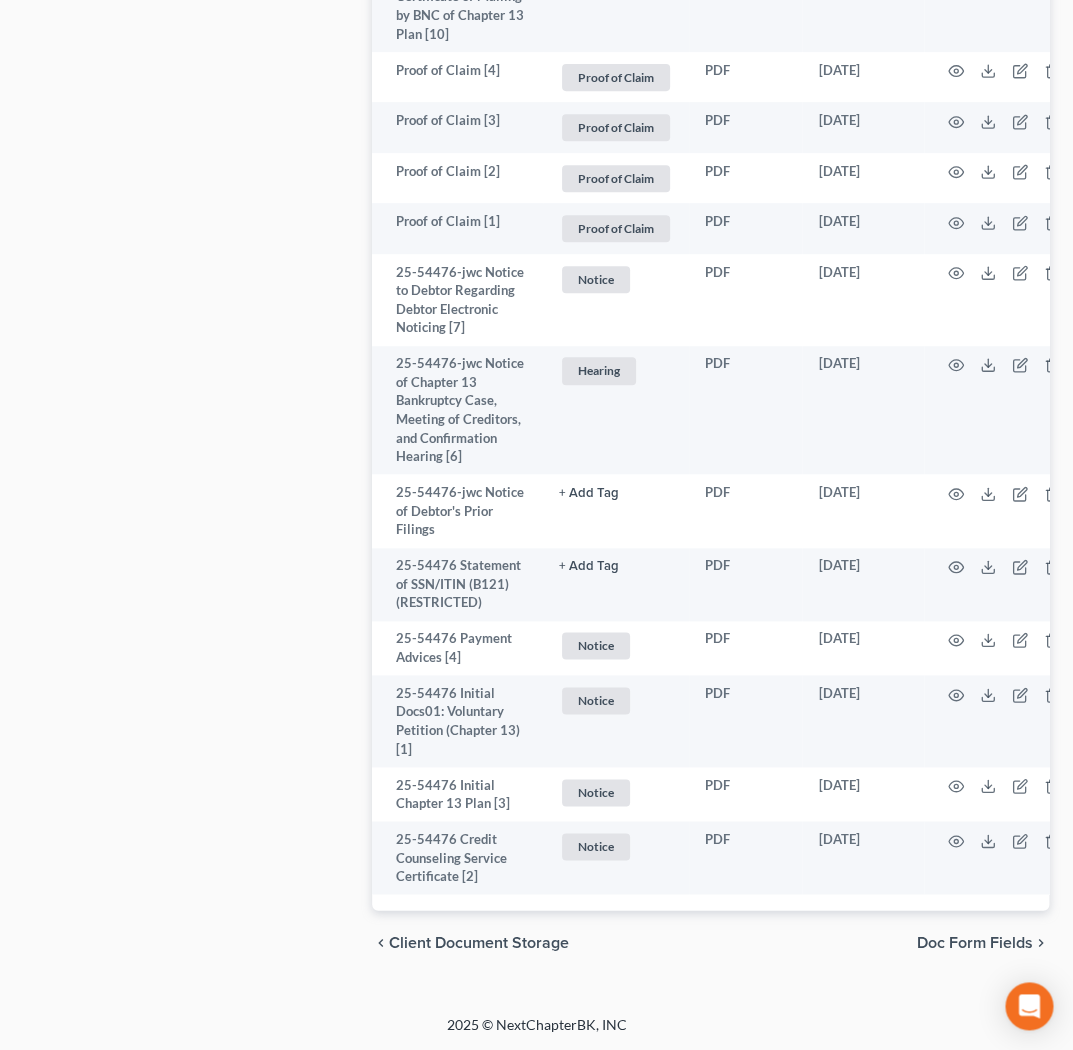 scroll, scrollTop: 3524, scrollLeft: 0, axis: vertical 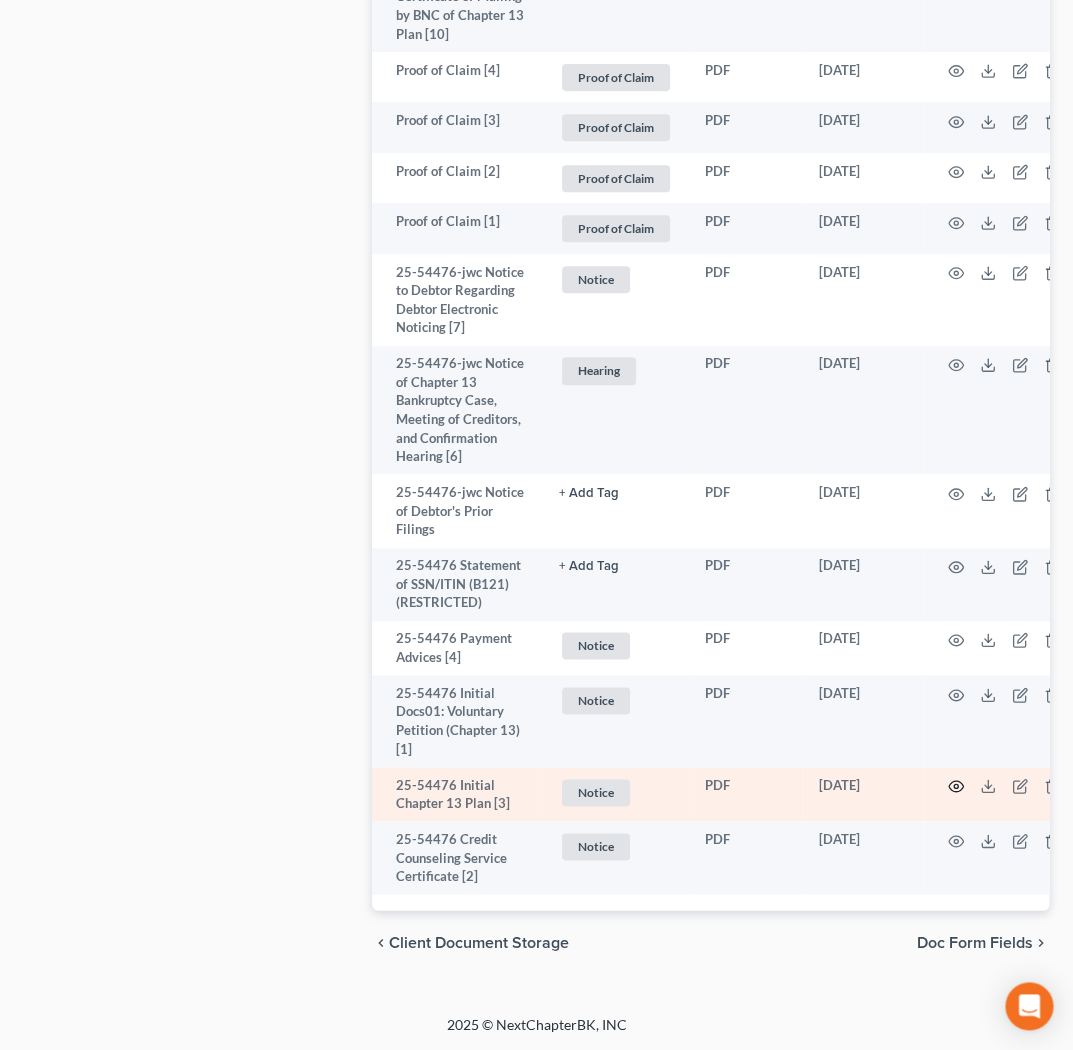 click 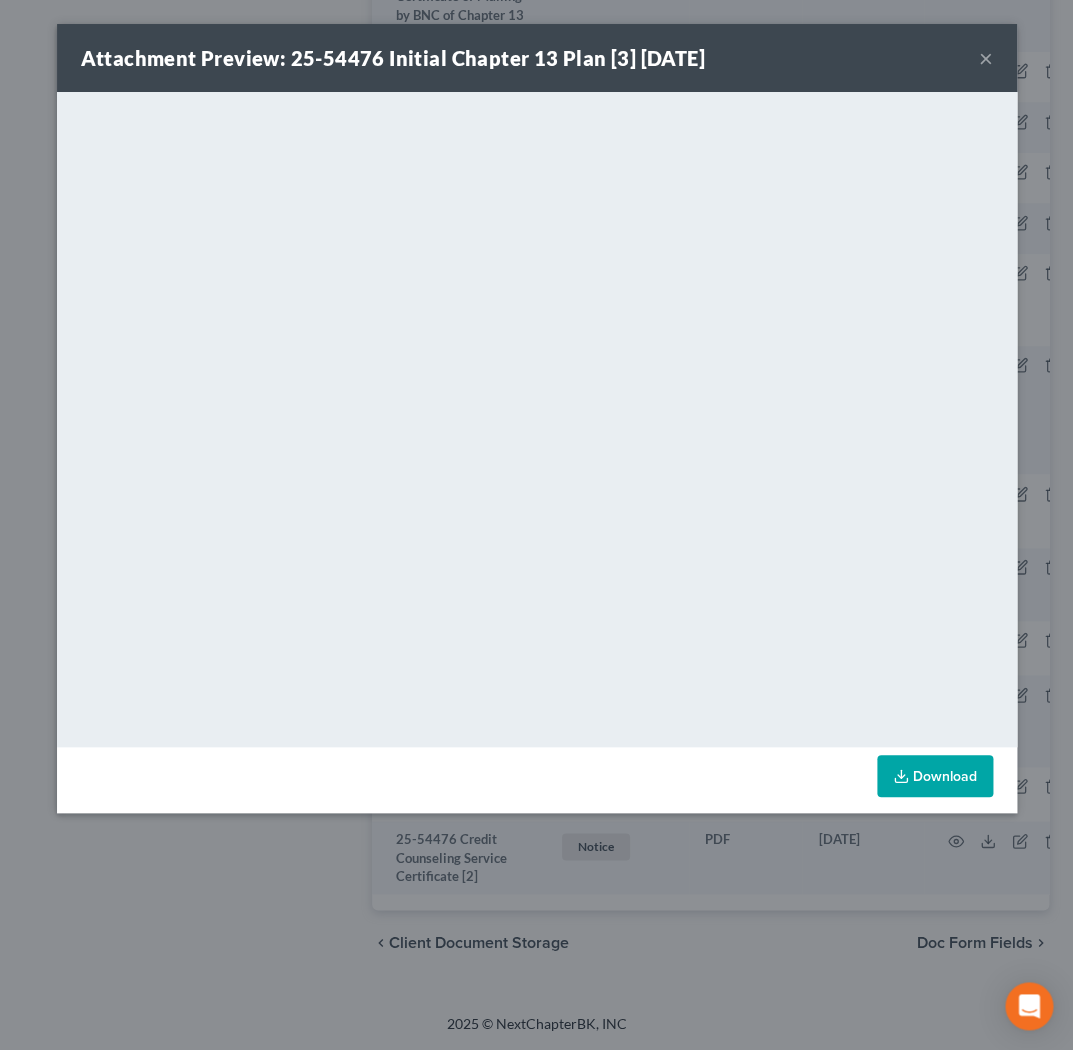 click on "×" at bounding box center [986, 58] 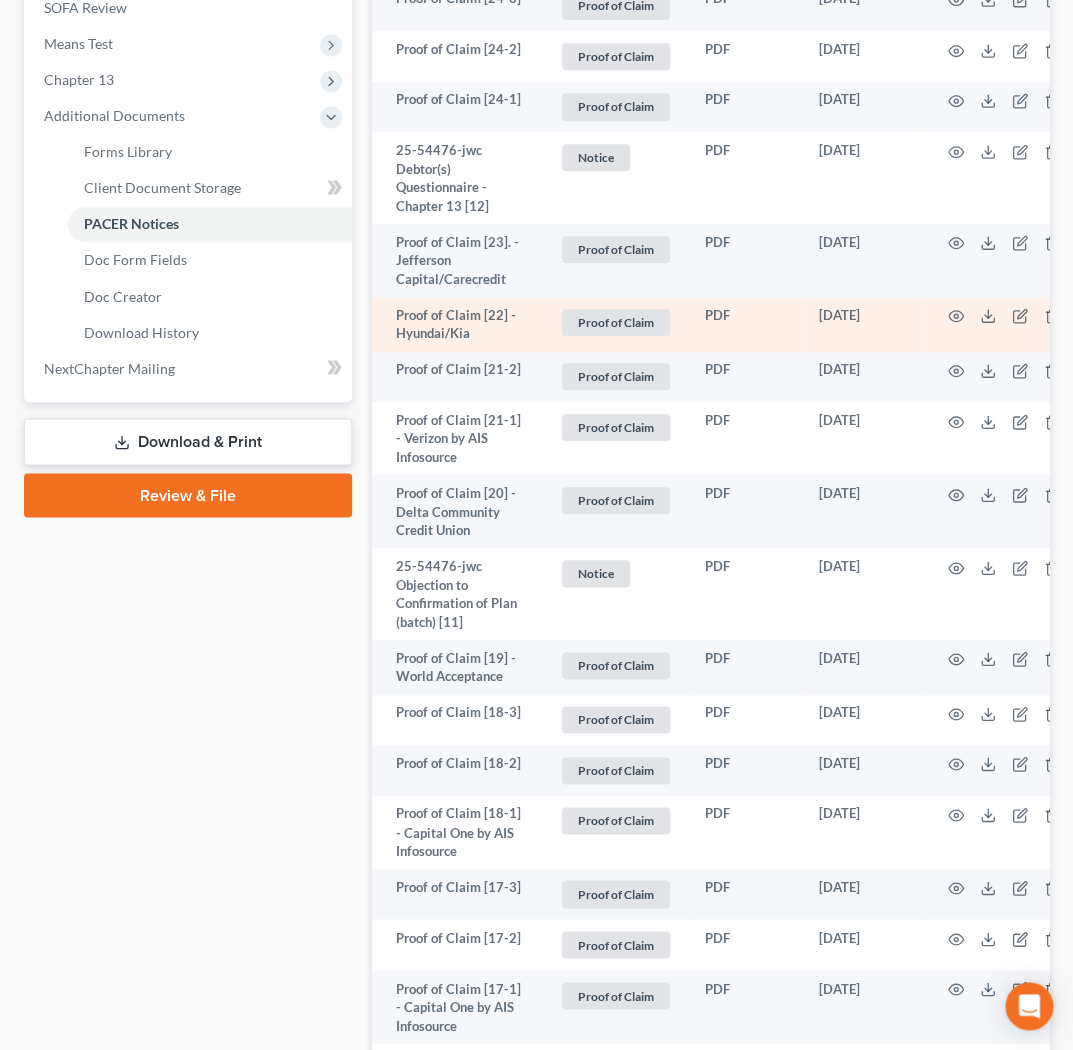 scroll, scrollTop: 0, scrollLeft: 0, axis: both 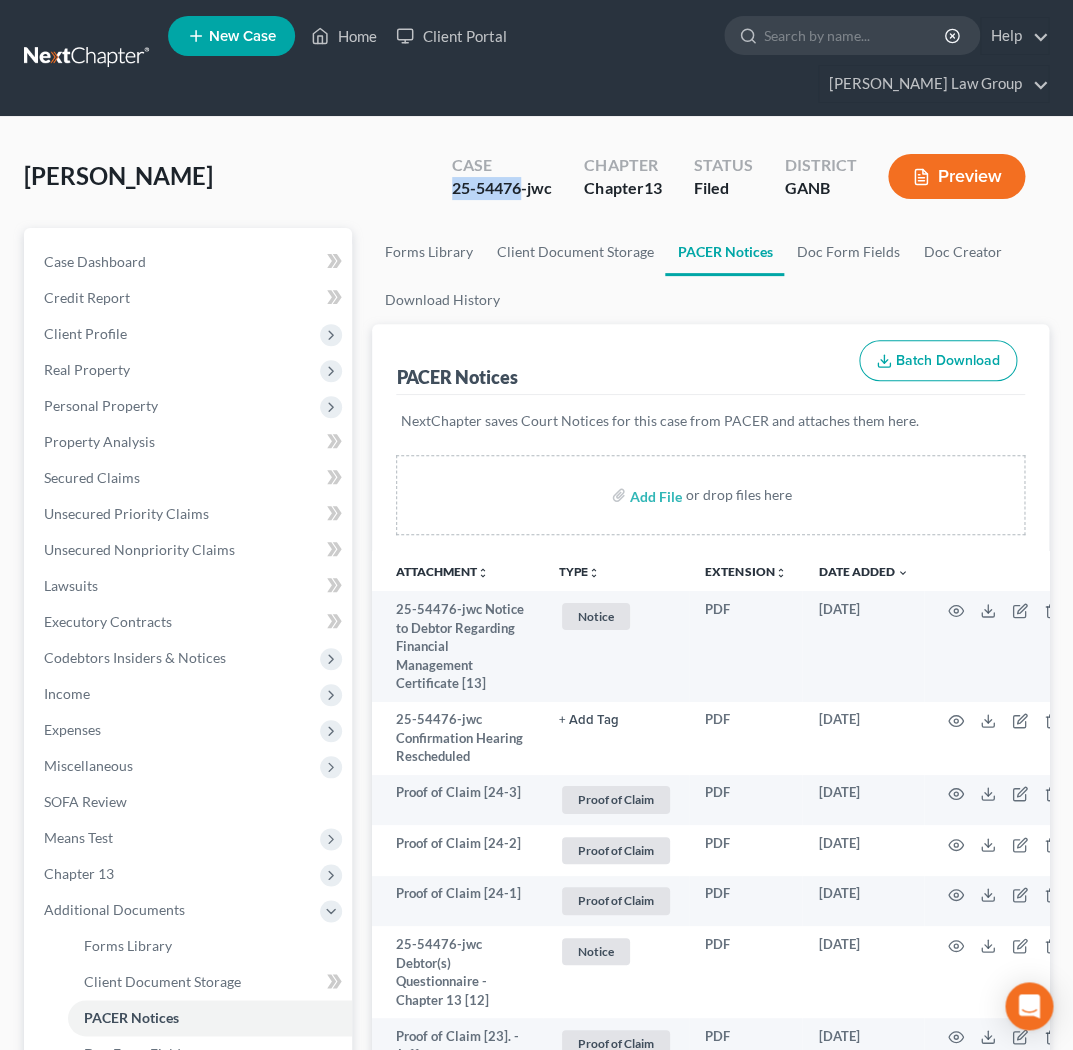 drag, startPoint x: 518, startPoint y: 157, endPoint x: 434, endPoint y: 157, distance: 84 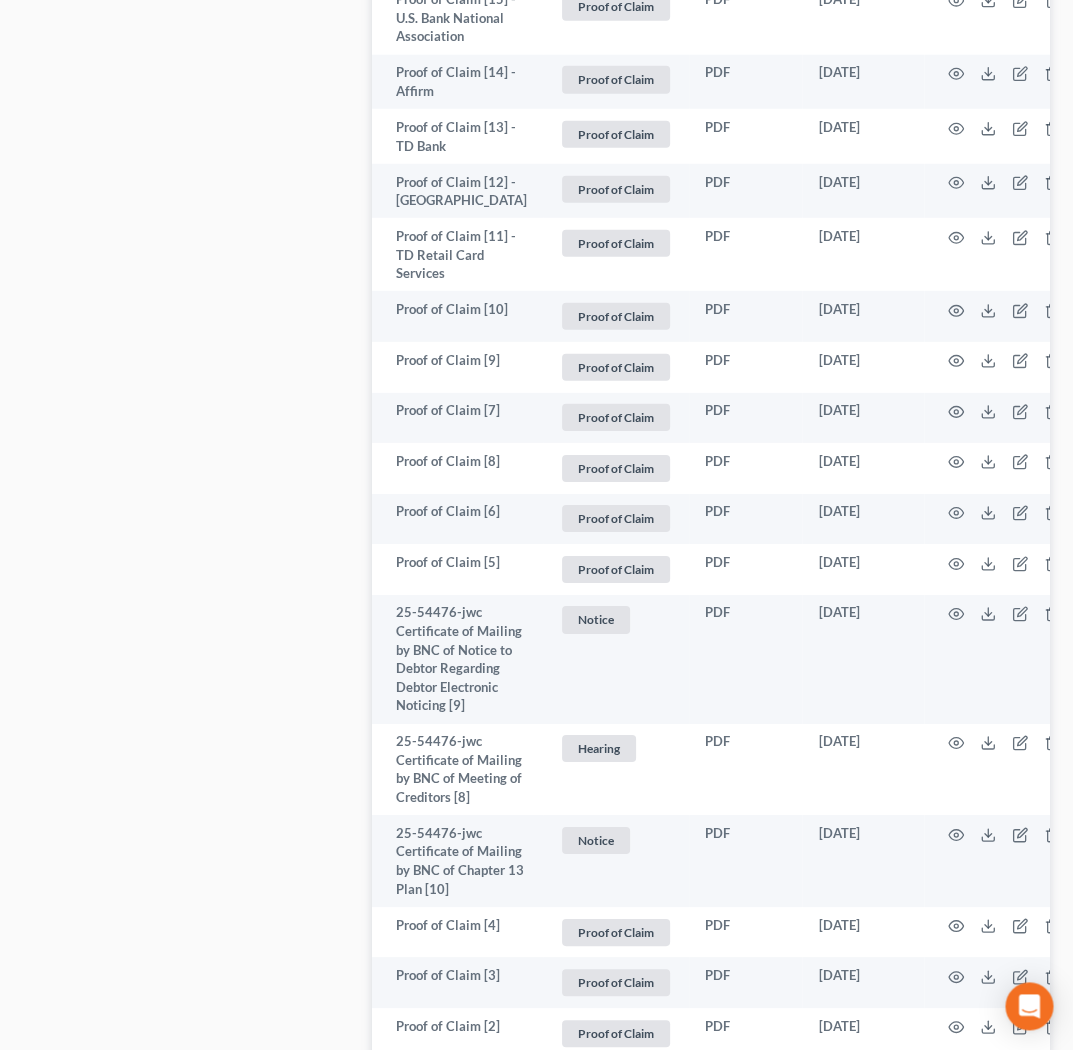 scroll, scrollTop: 2034, scrollLeft: 0, axis: vertical 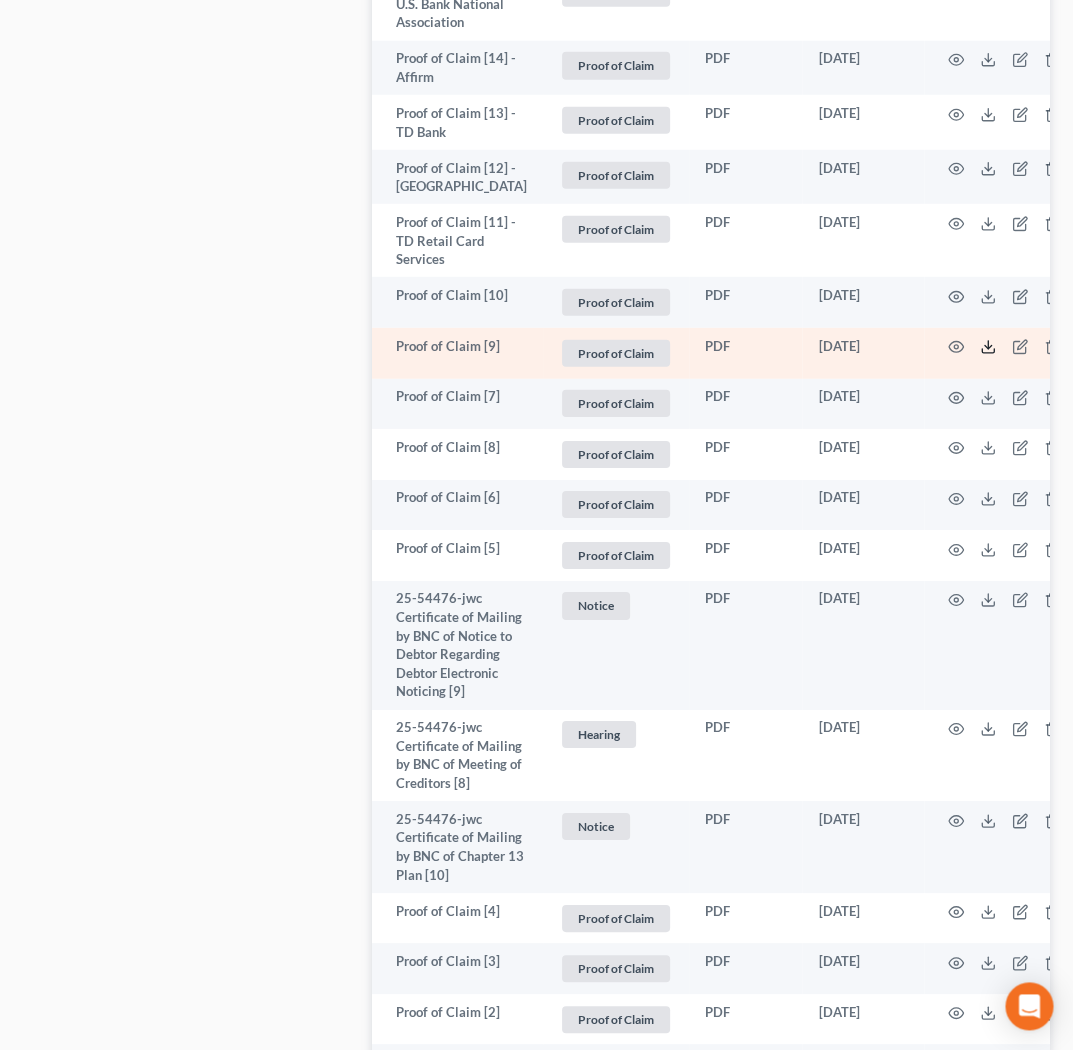 click 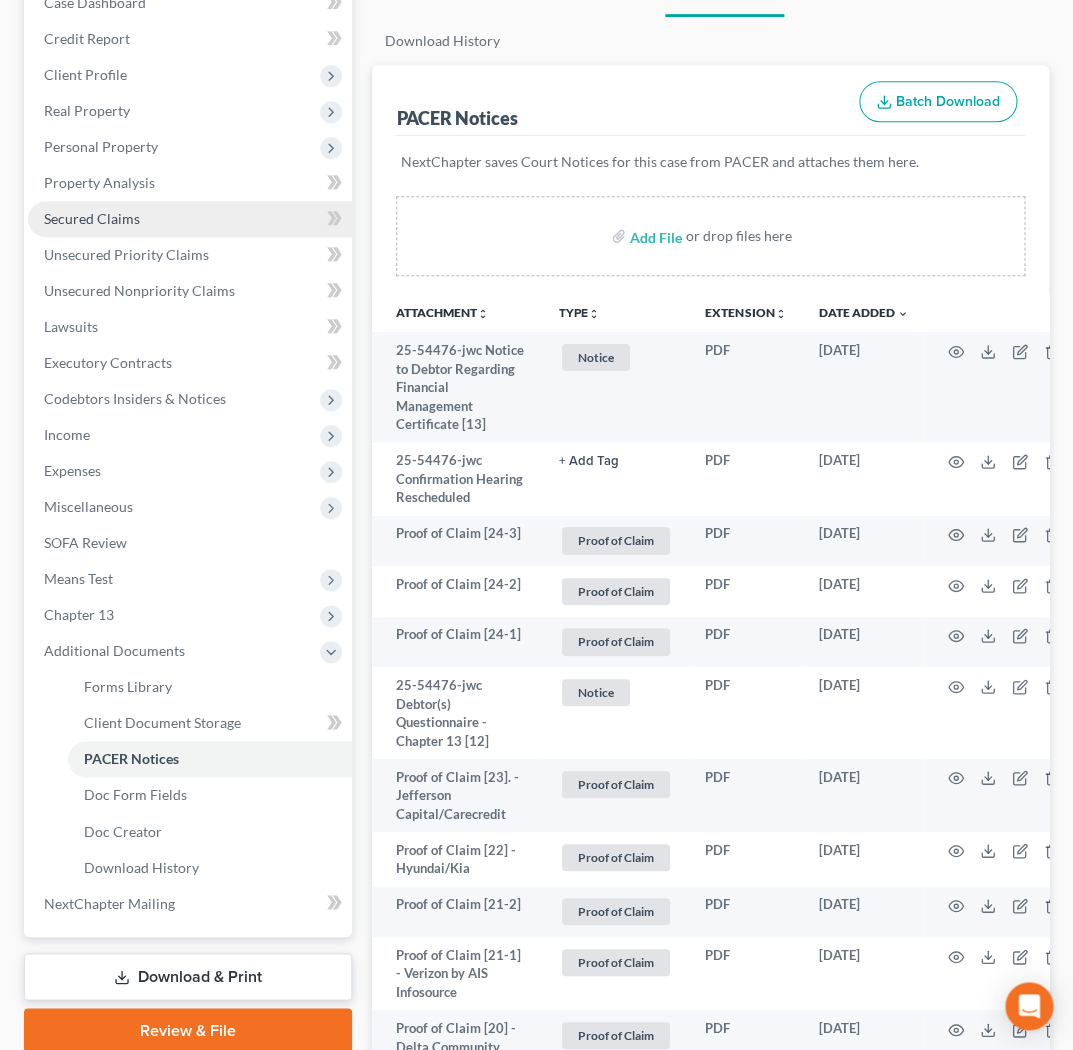 scroll, scrollTop: 391, scrollLeft: 0, axis: vertical 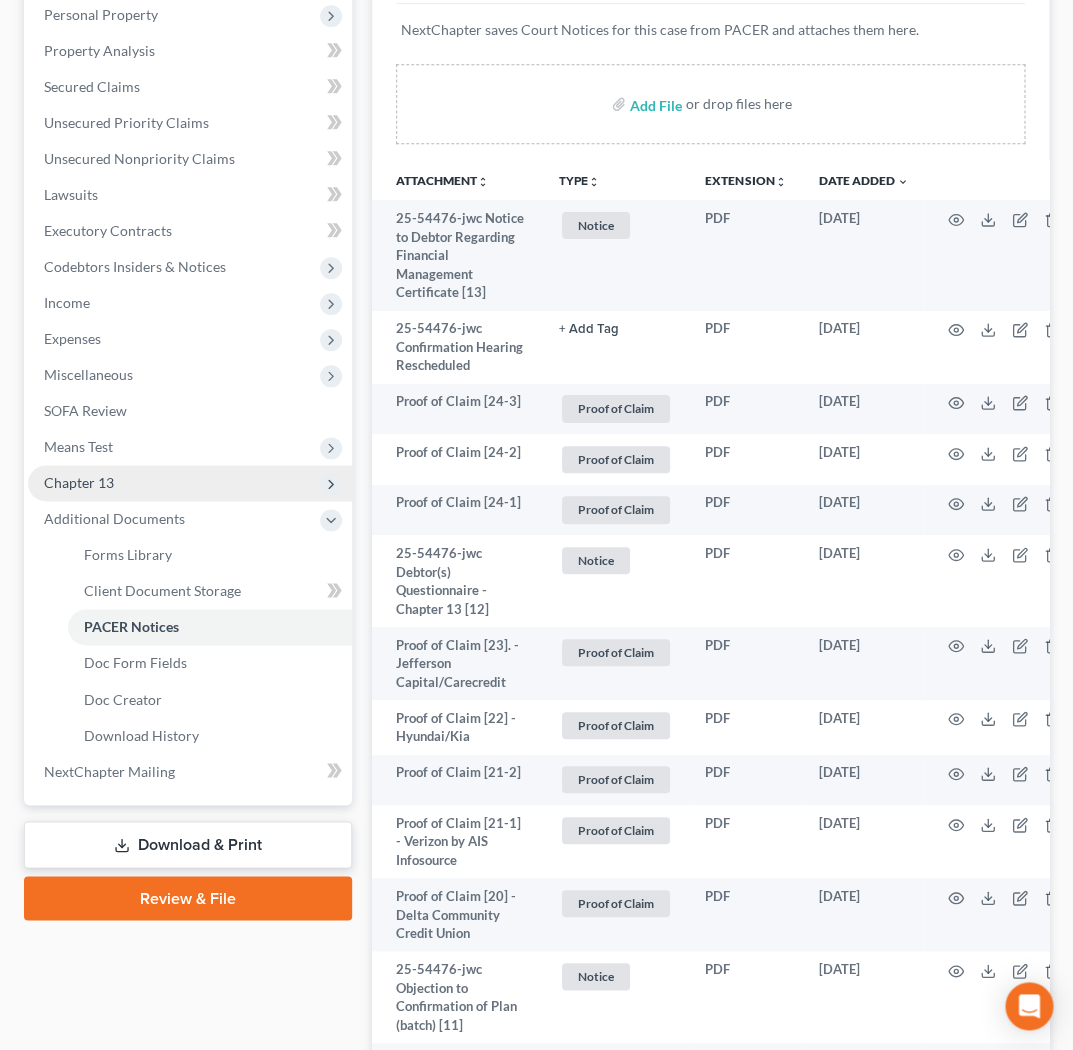 click on "Chapter 13" at bounding box center [190, 483] 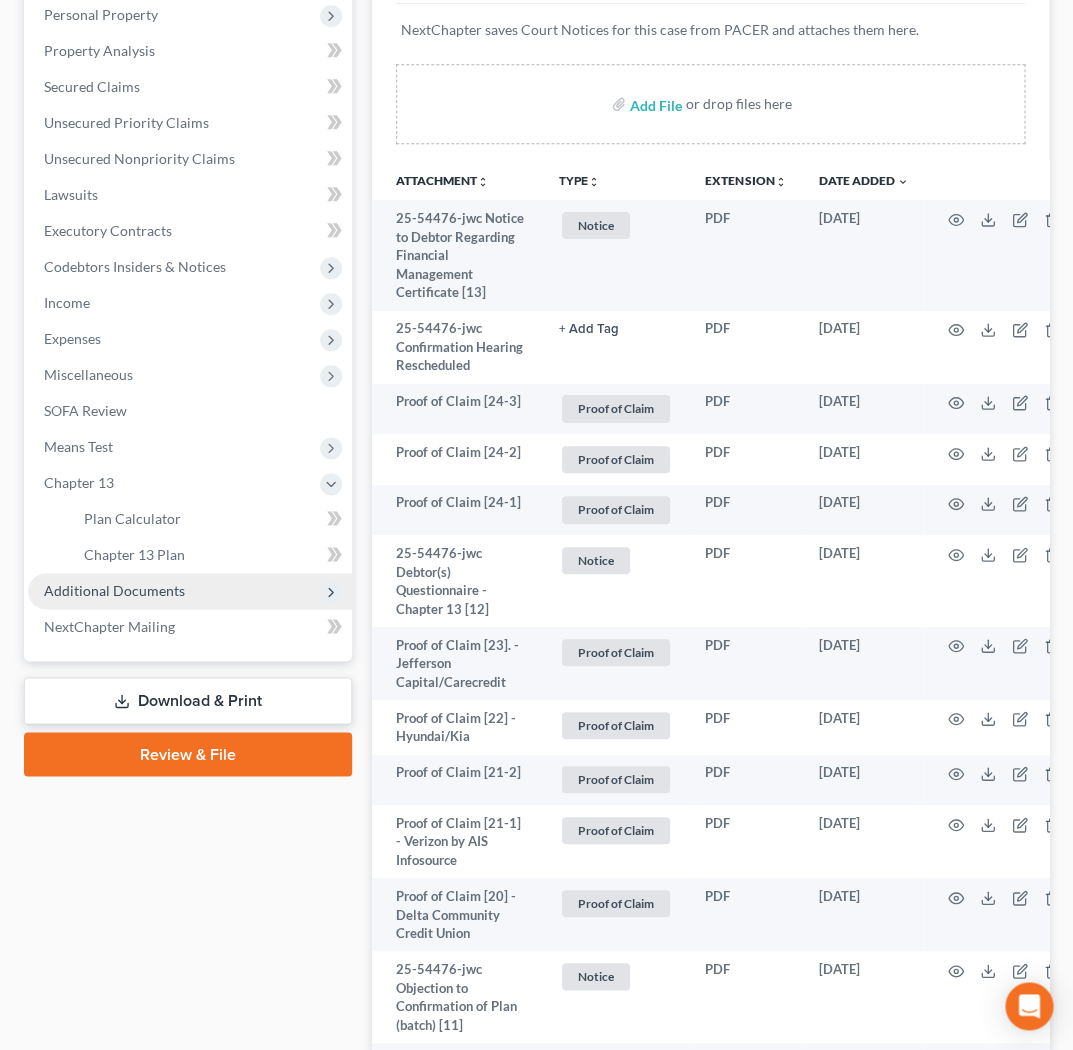 click on "Additional Documents" at bounding box center (114, 590) 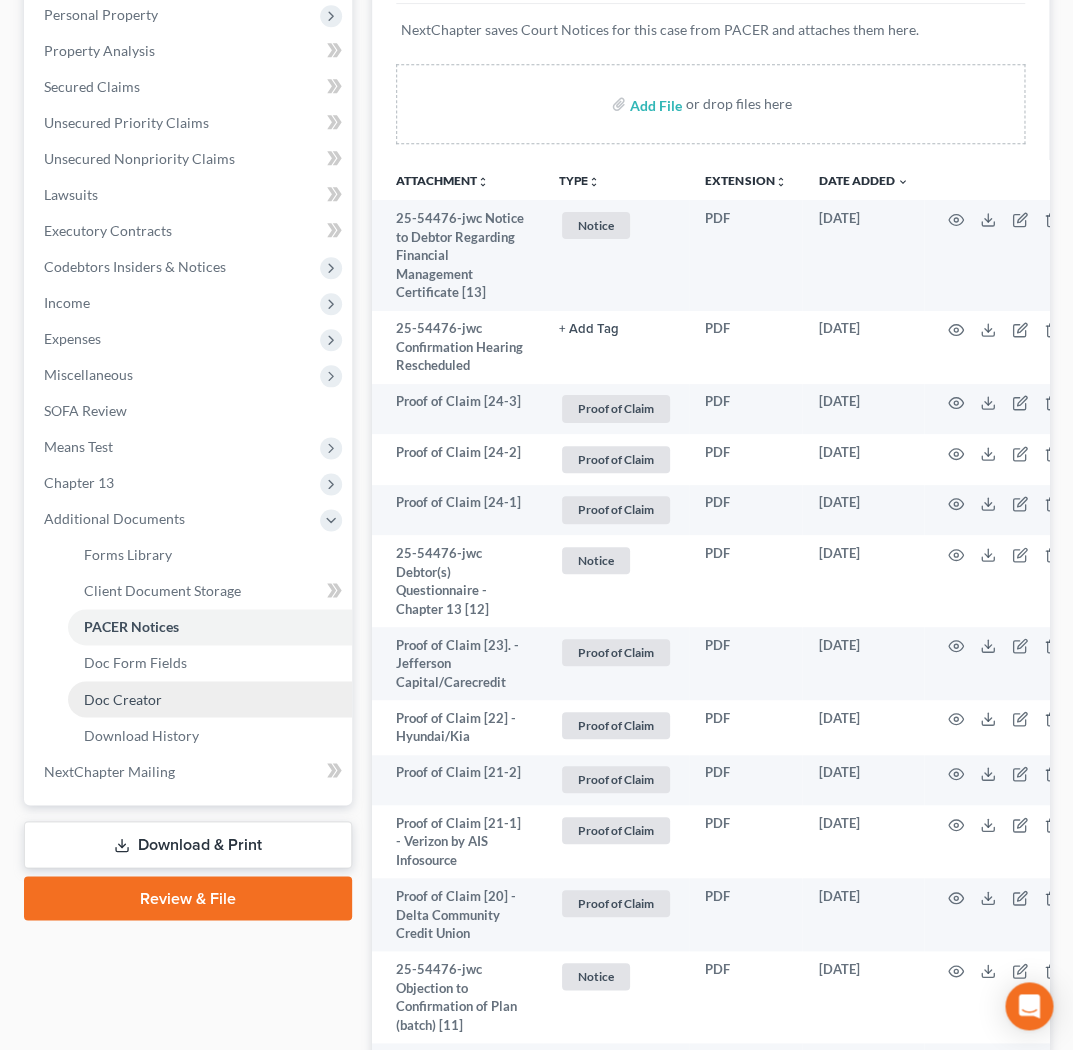 click on "Doc Creator" at bounding box center (123, 698) 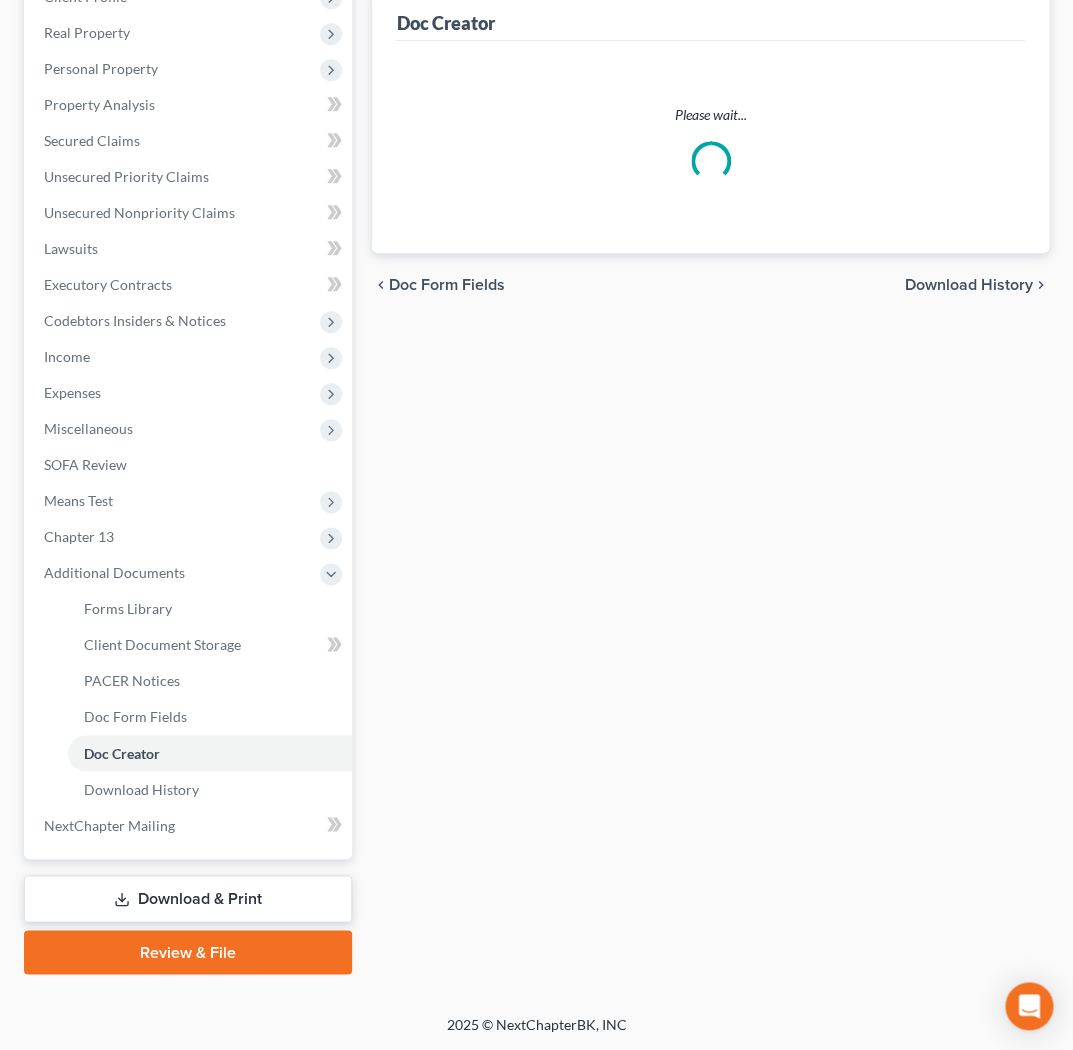 scroll, scrollTop: 298, scrollLeft: 0, axis: vertical 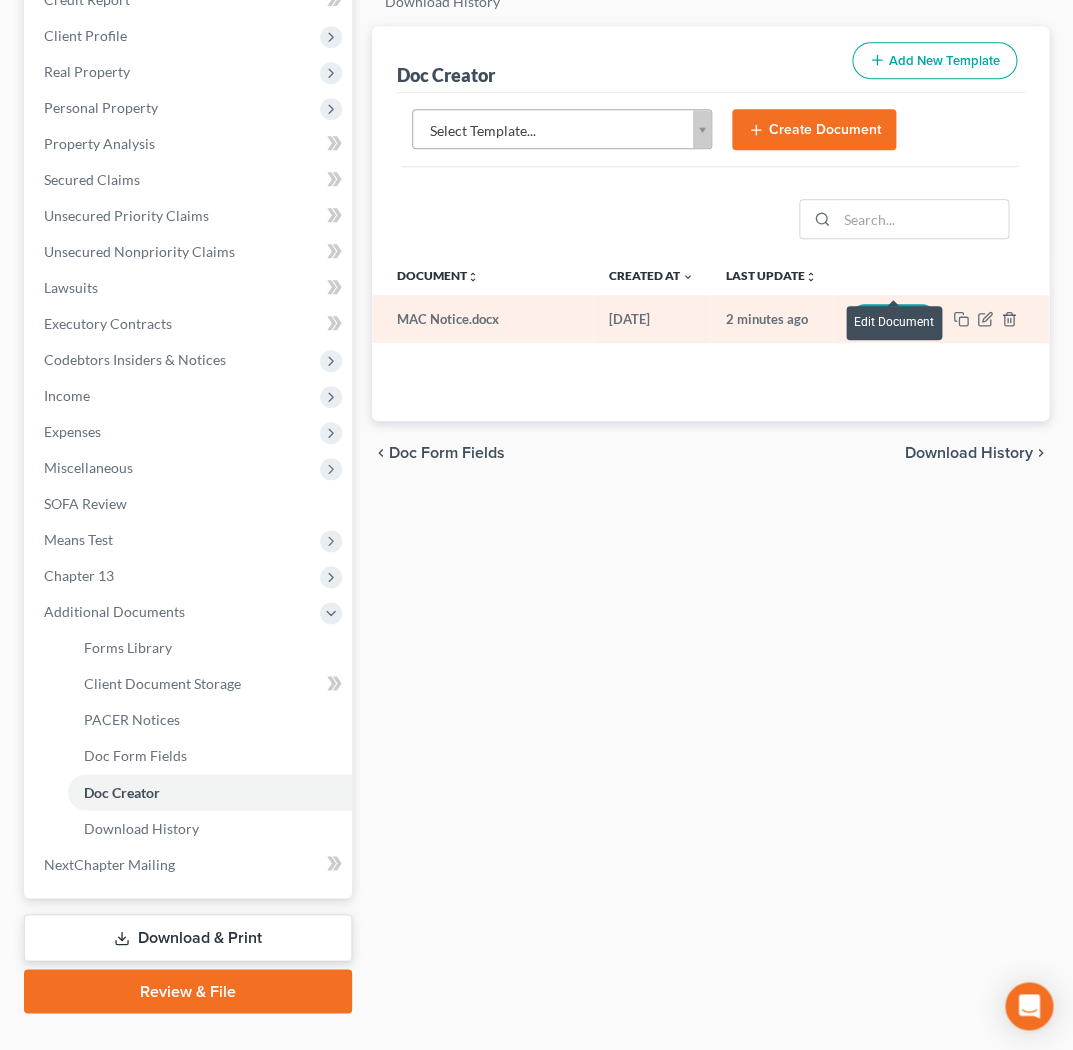 click on "Edit" at bounding box center [893, 319] 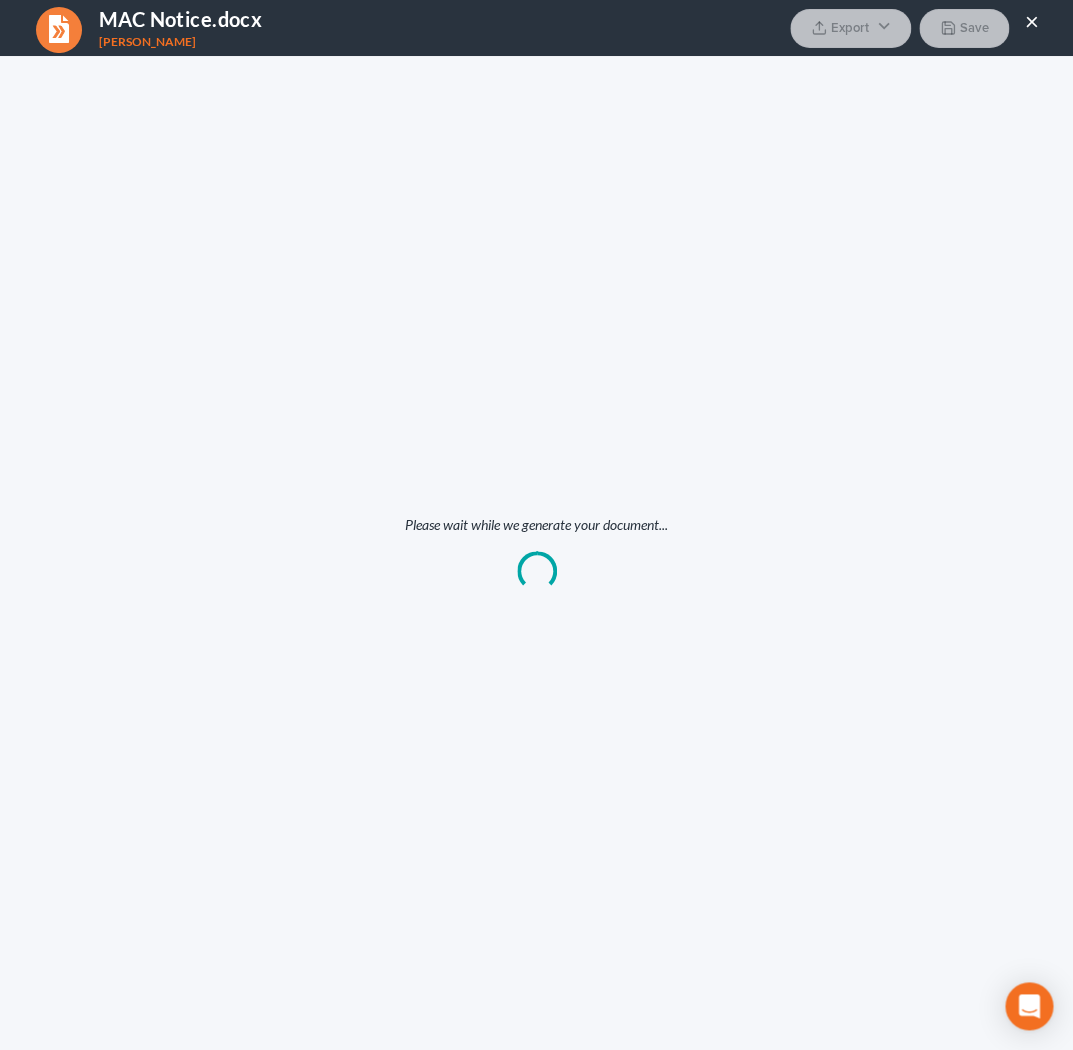 scroll, scrollTop: 297, scrollLeft: 0, axis: vertical 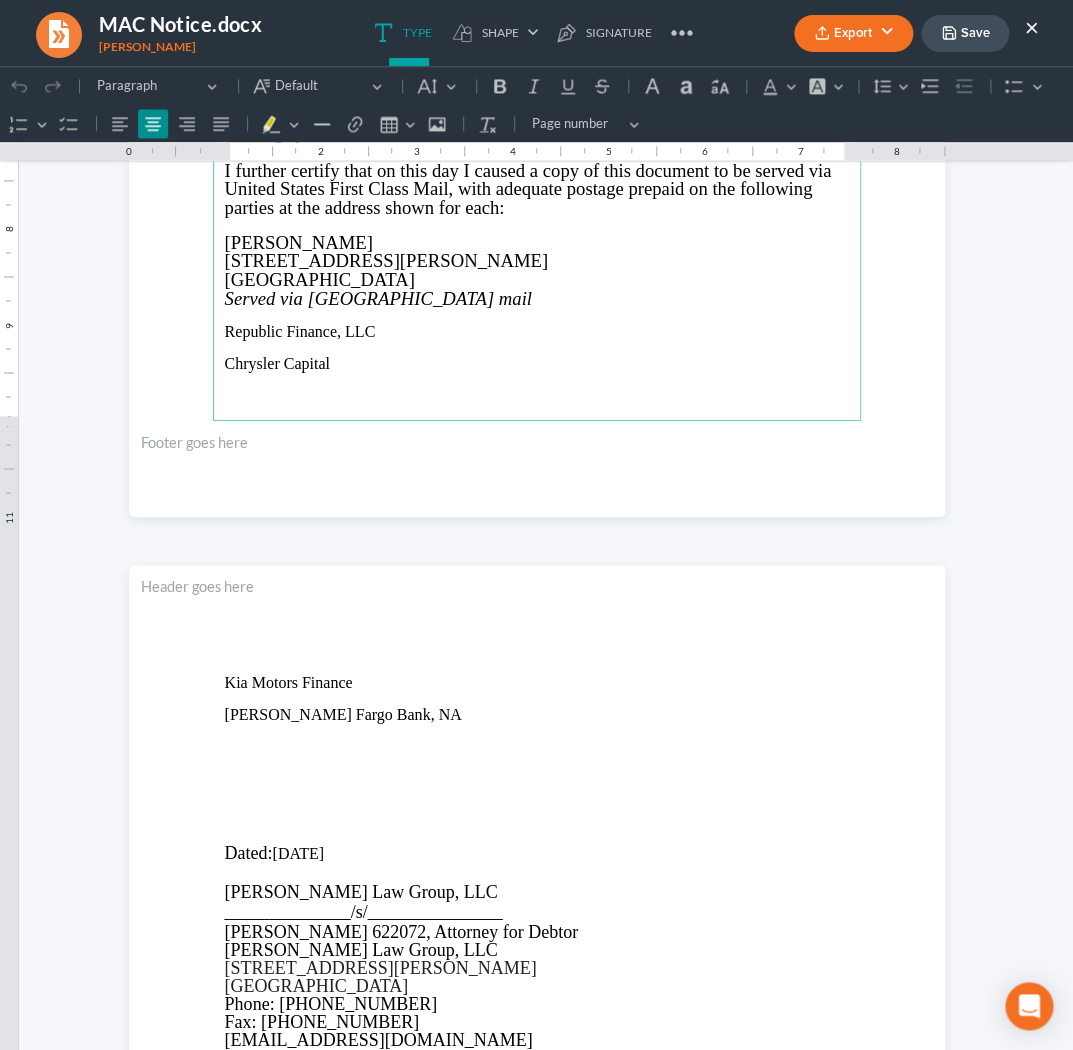 click on "Republic Finance, LLC" at bounding box center (537, 332) 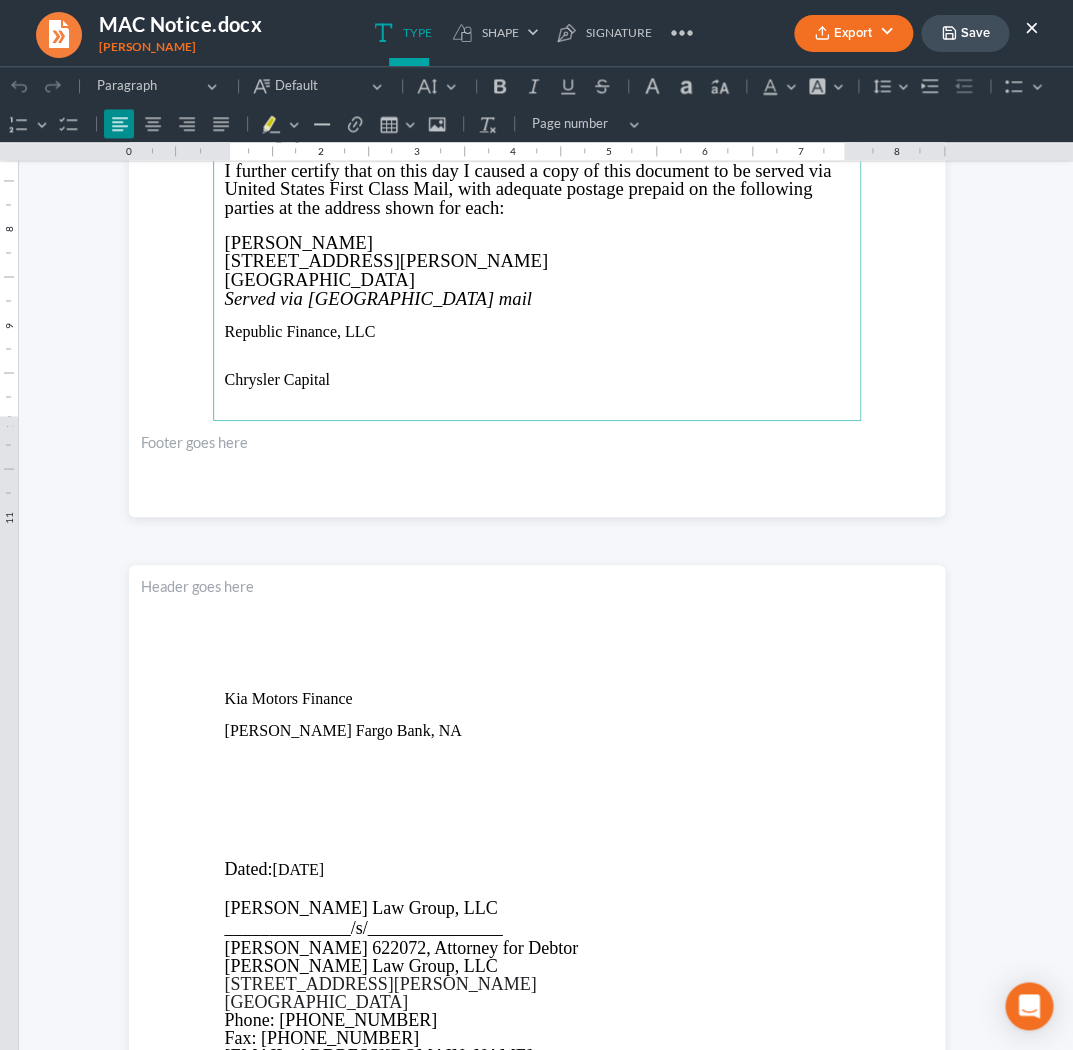 type 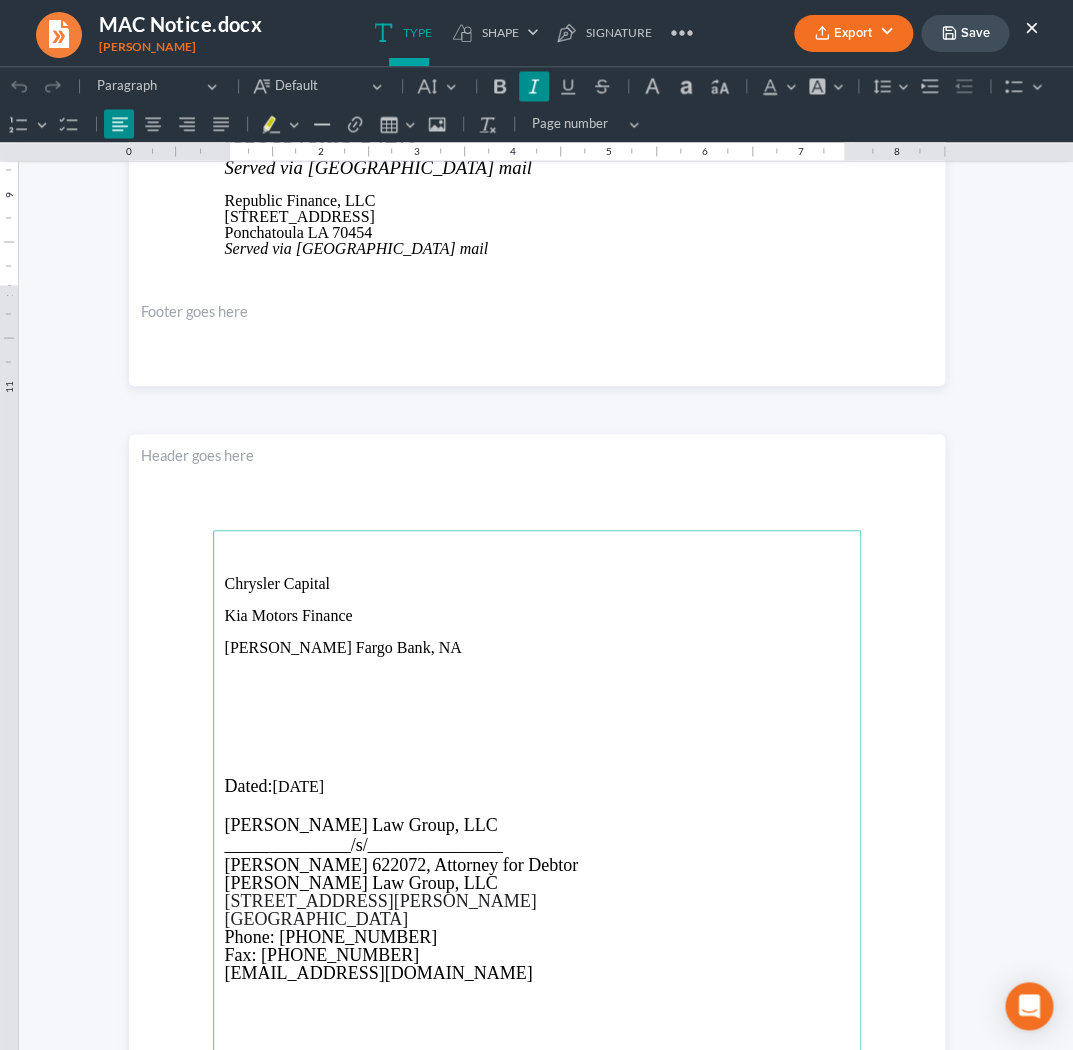 scroll, scrollTop: 3117, scrollLeft: 0, axis: vertical 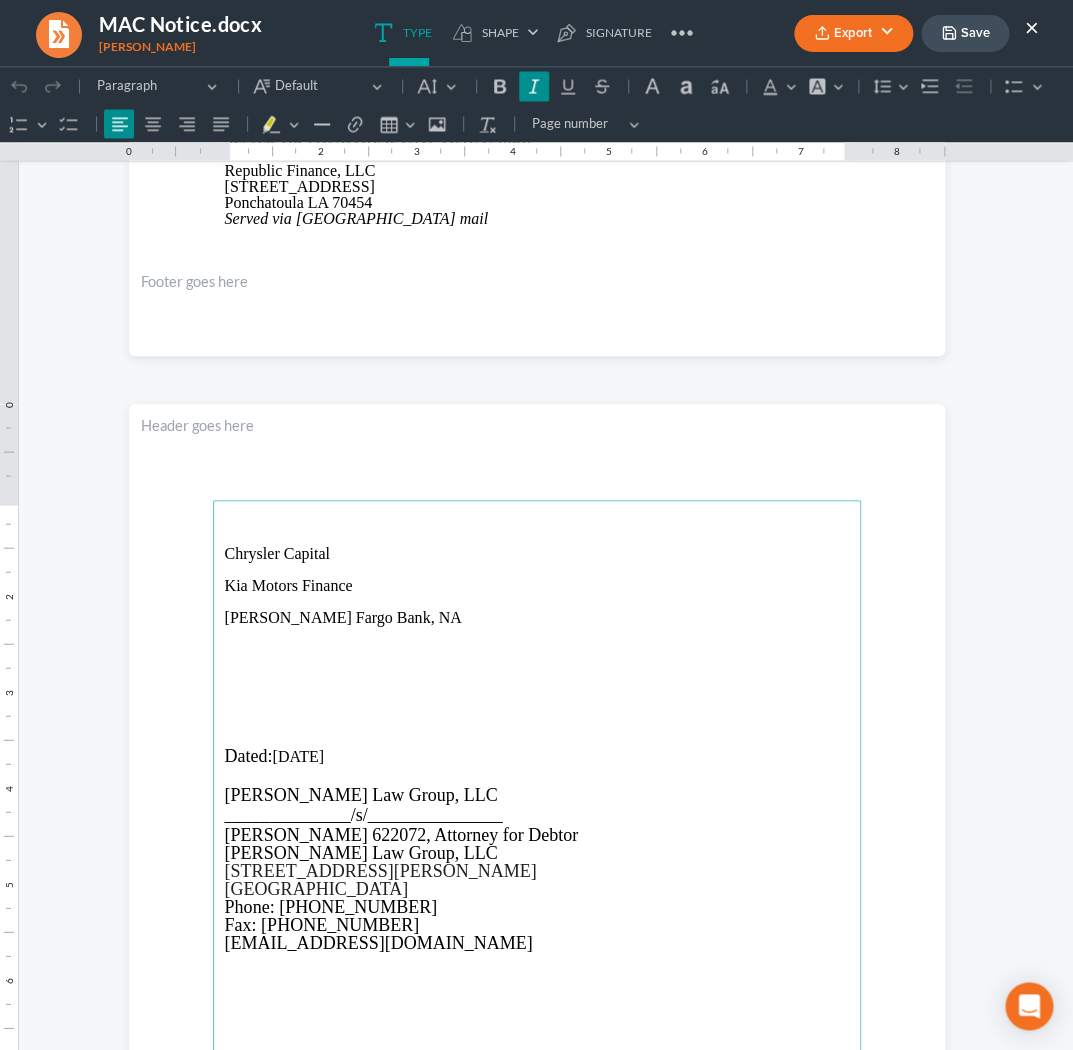 type 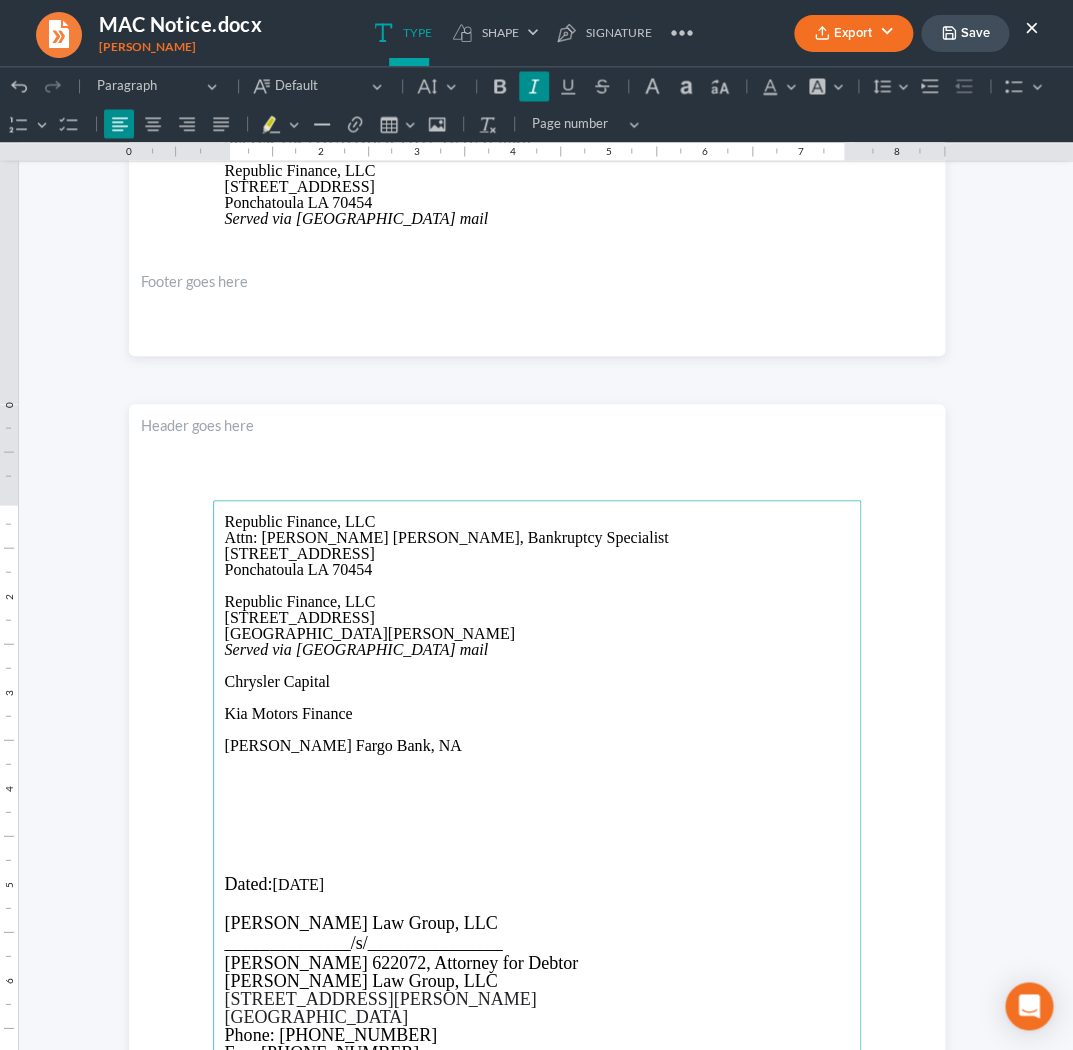 click on "Ponchatoula LA 70454" at bounding box center [537, 570] 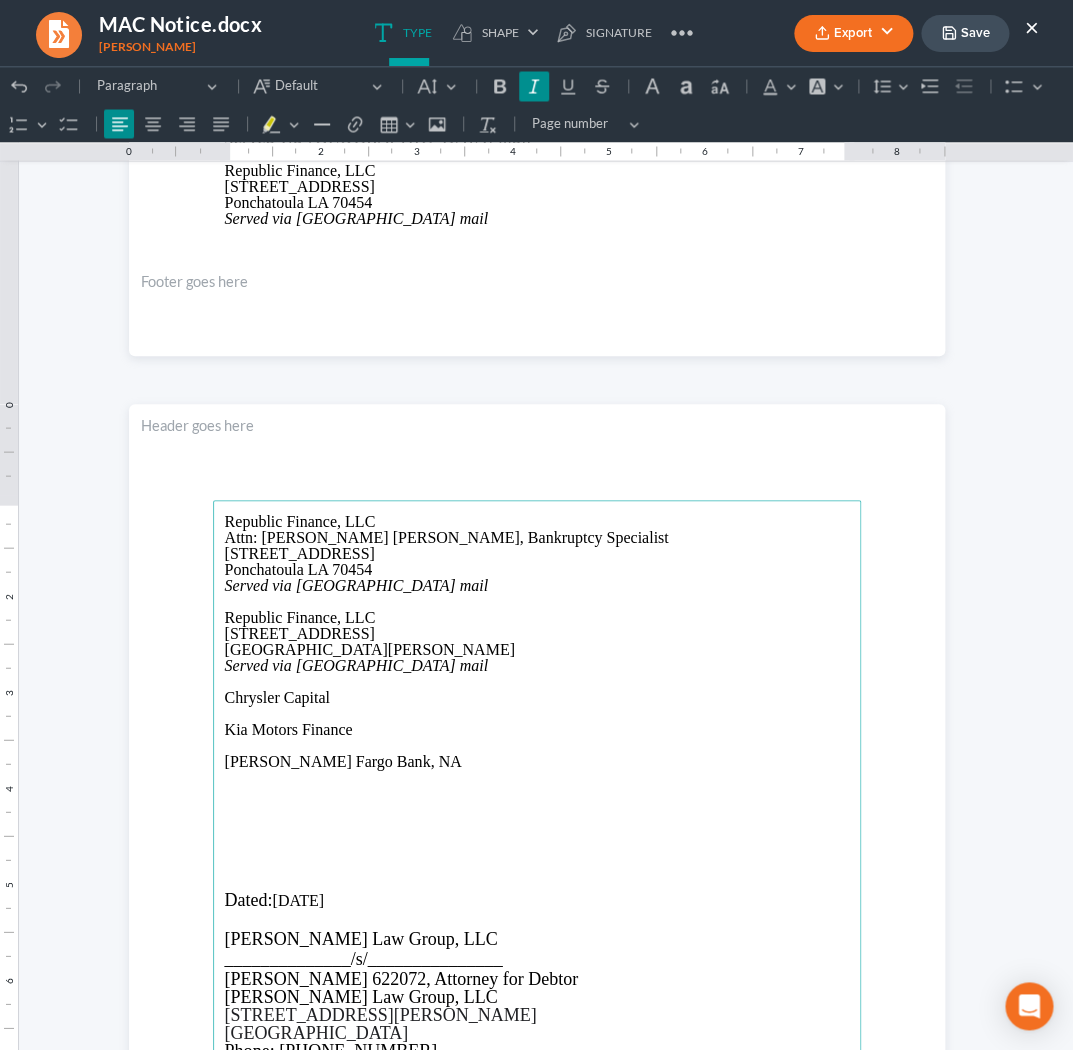 click on "Chrysler Capital" at bounding box center [537, 698] 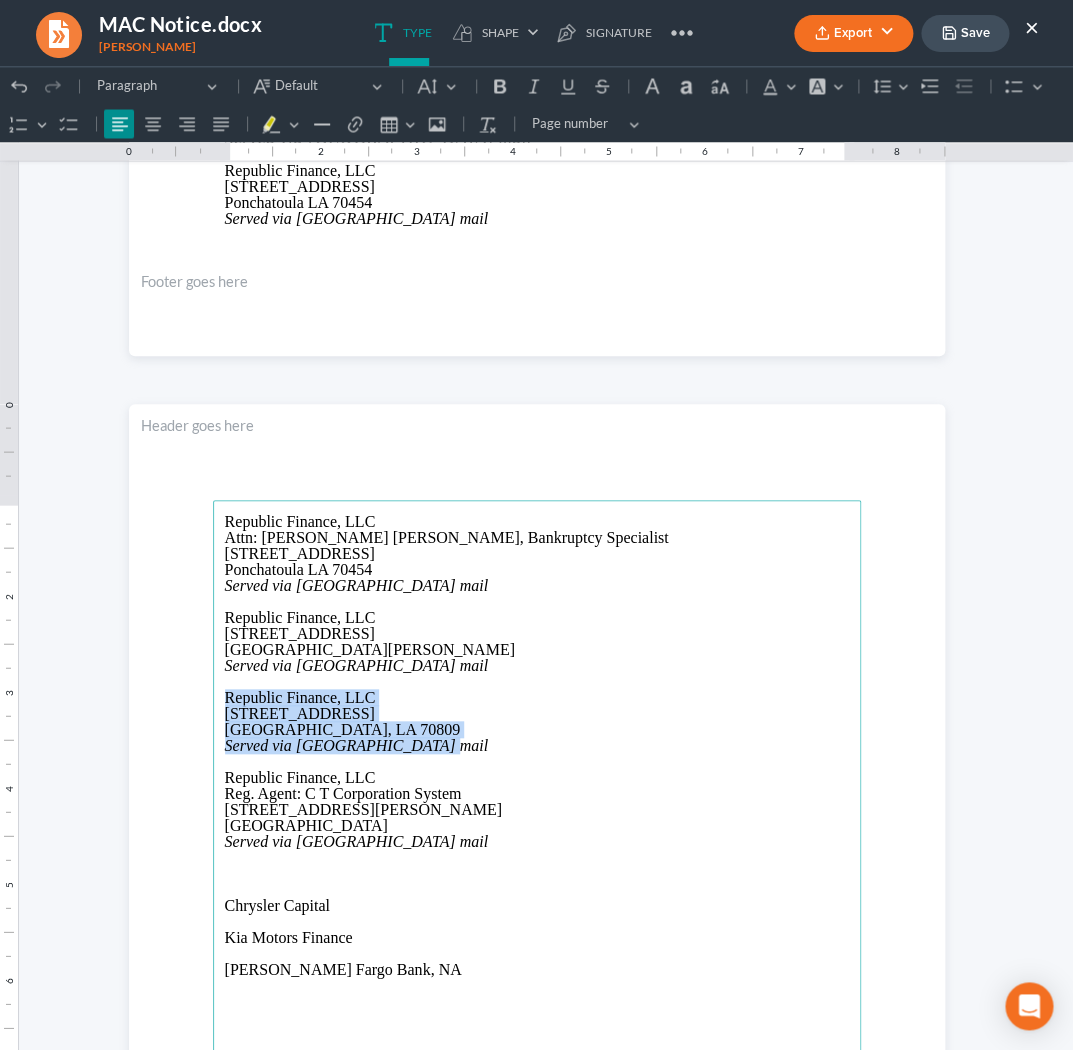 drag, startPoint x: 227, startPoint y: 694, endPoint x: 429, endPoint y: 745, distance: 208.33867 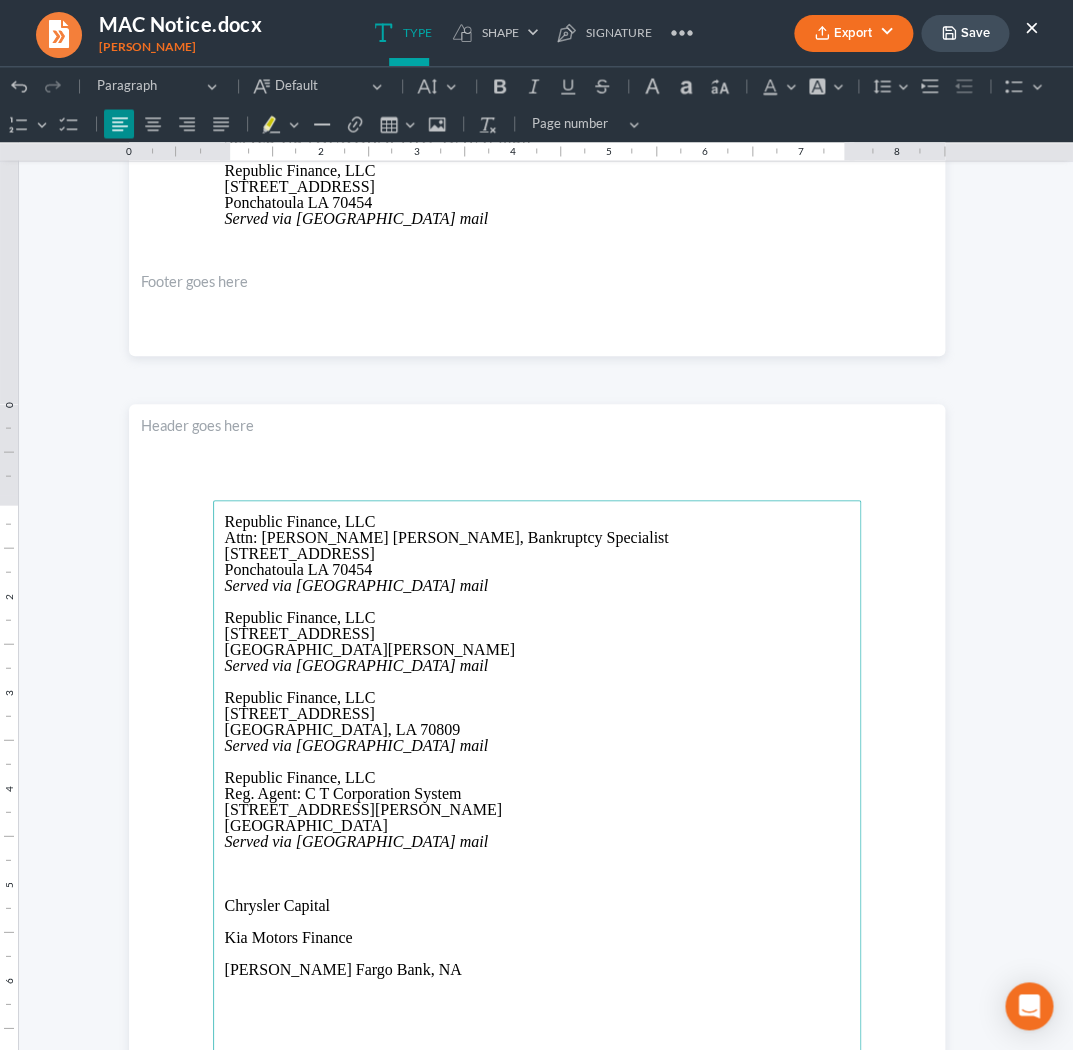 click at bounding box center (537, 874) 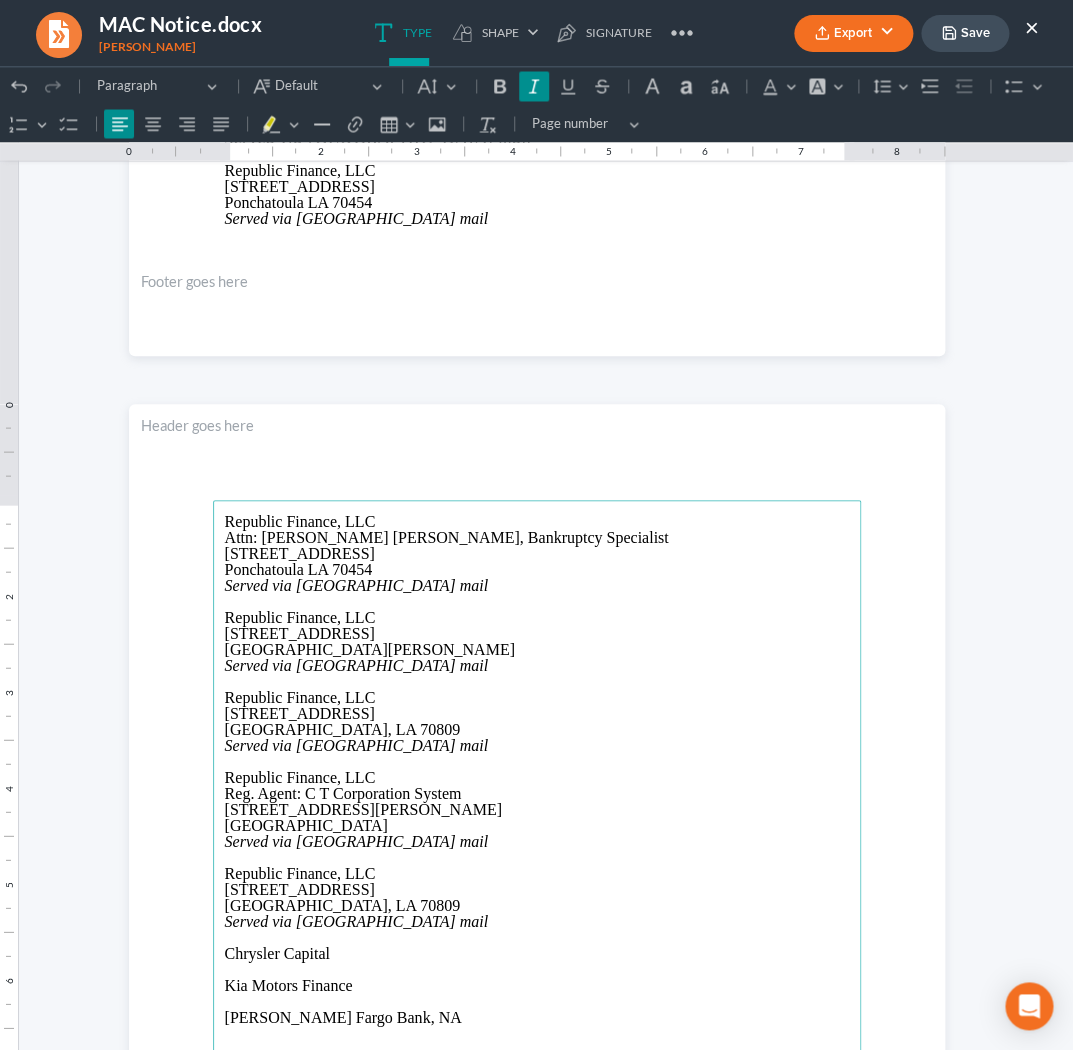 click on "Republic Finance, LLC" at bounding box center (537, 874) 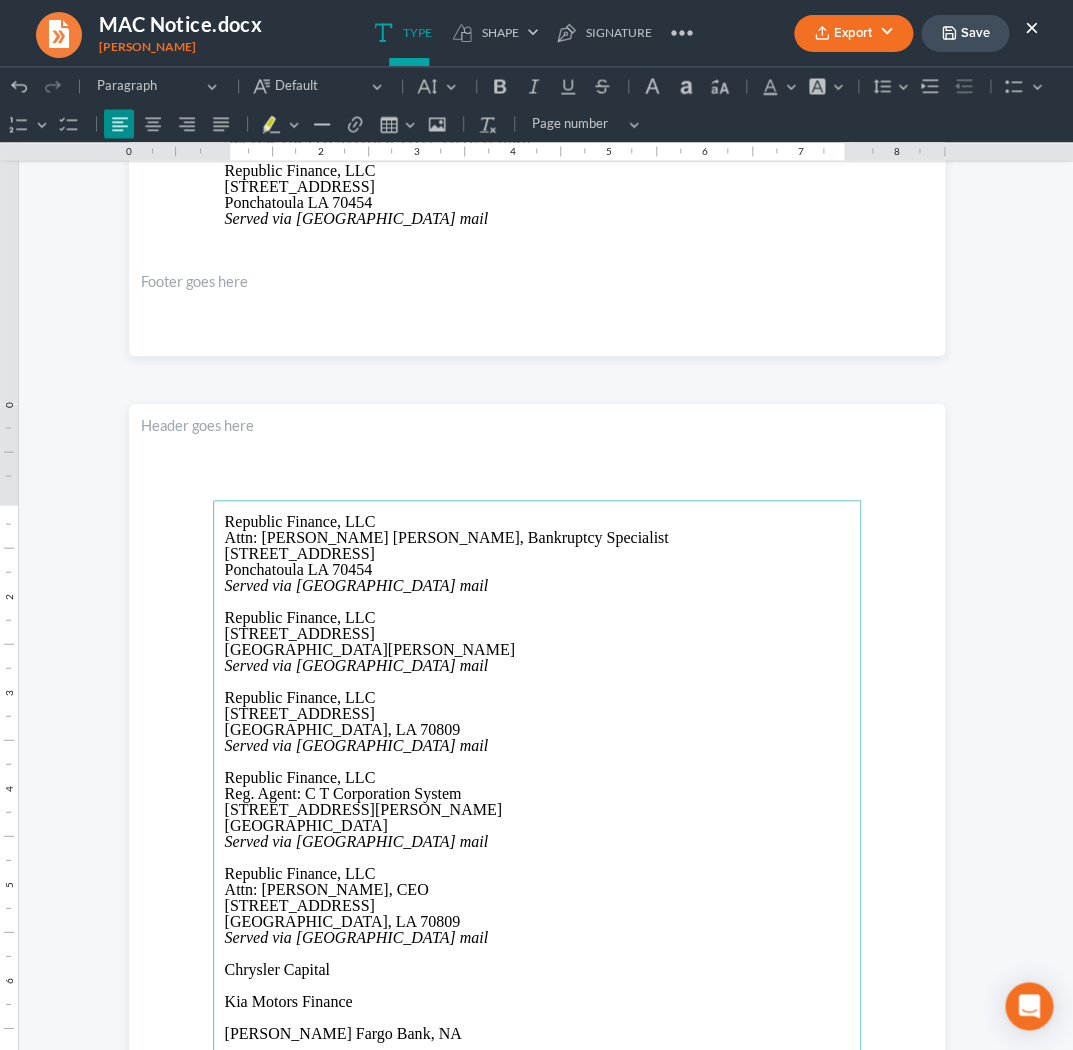 click on "Baton Rouge, LA 70809" at bounding box center [537, 922] 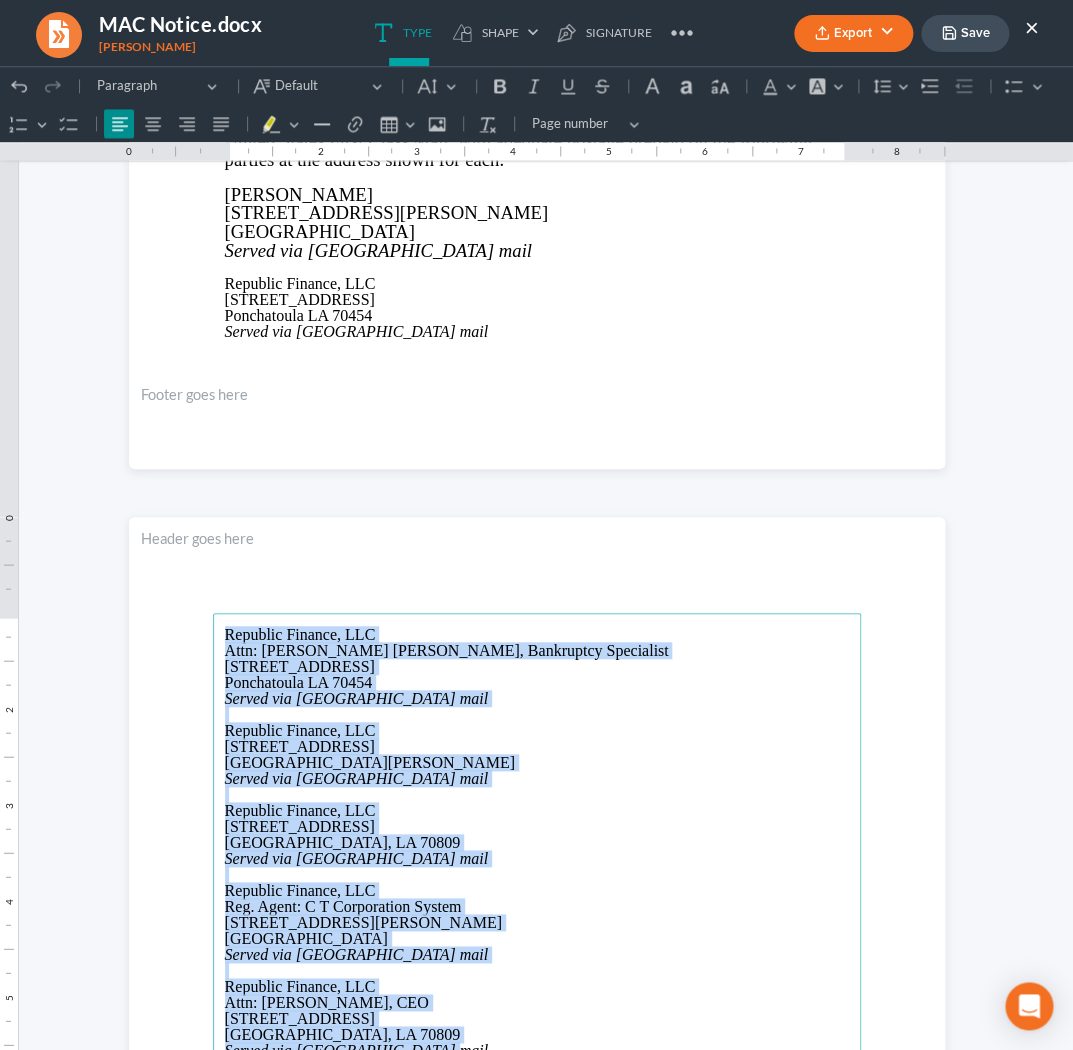 scroll, scrollTop: 2952, scrollLeft: 0, axis: vertical 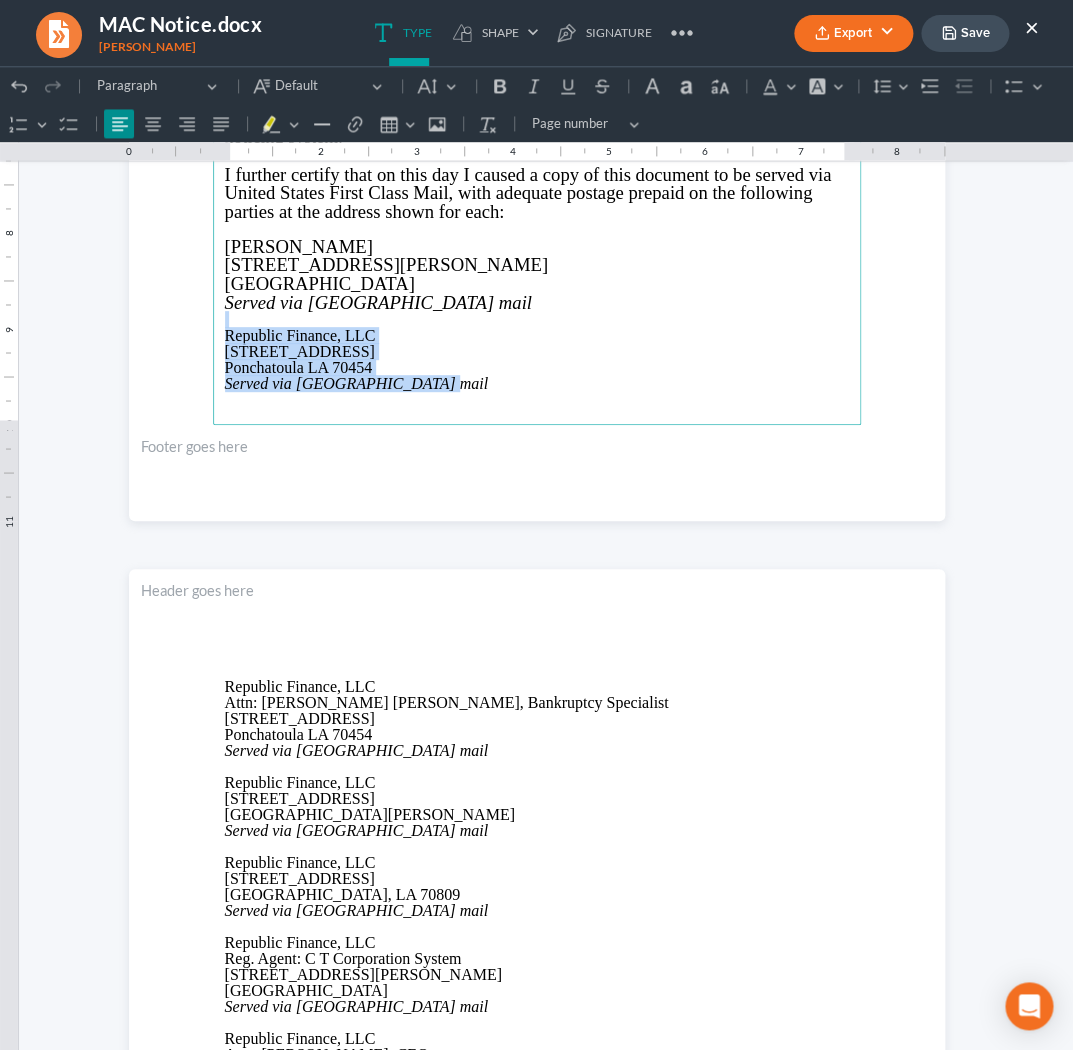 drag, startPoint x: 228, startPoint y: 330, endPoint x: 456, endPoint y: 957, distance: 667.1679 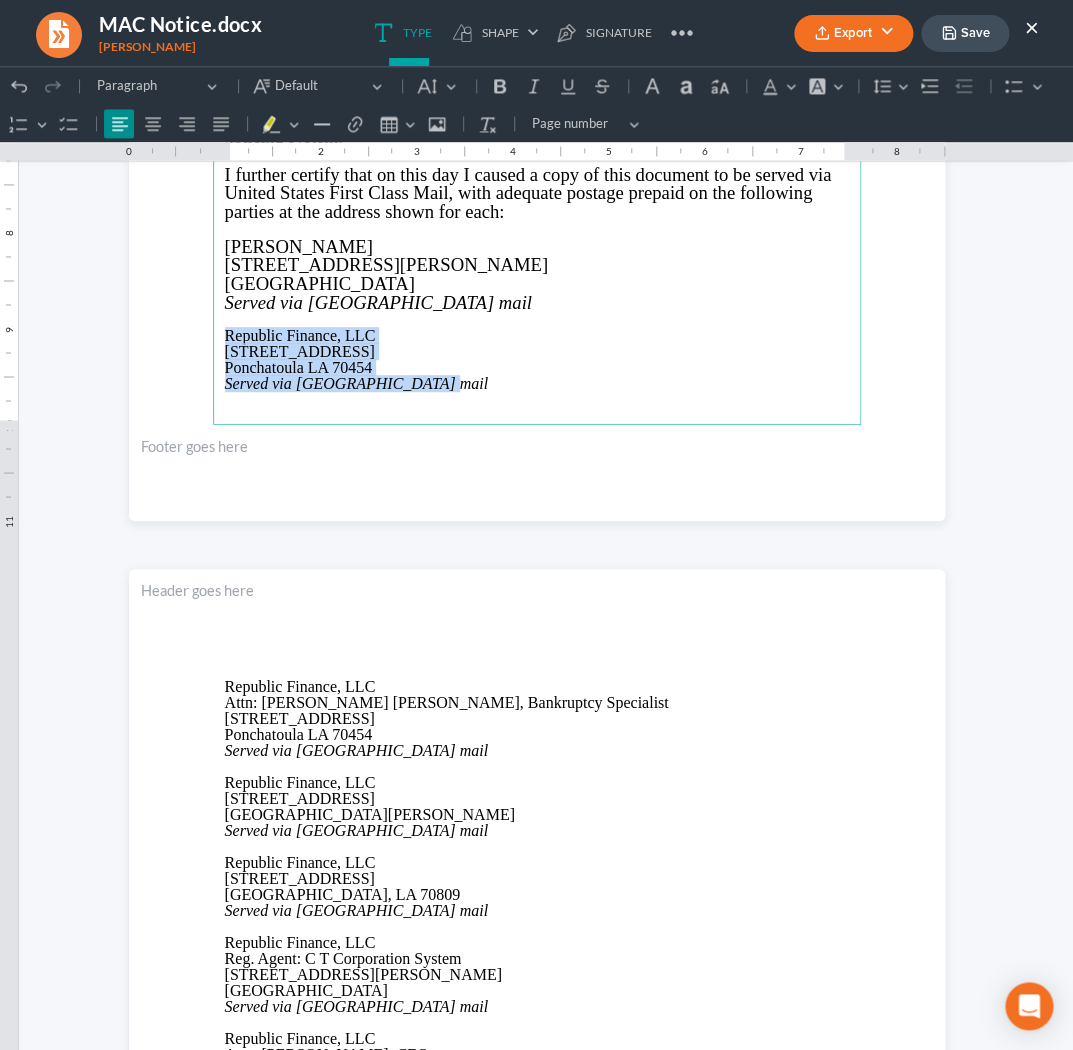 drag, startPoint x: 421, startPoint y: 386, endPoint x: 224, endPoint y: 342, distance: 201.85391 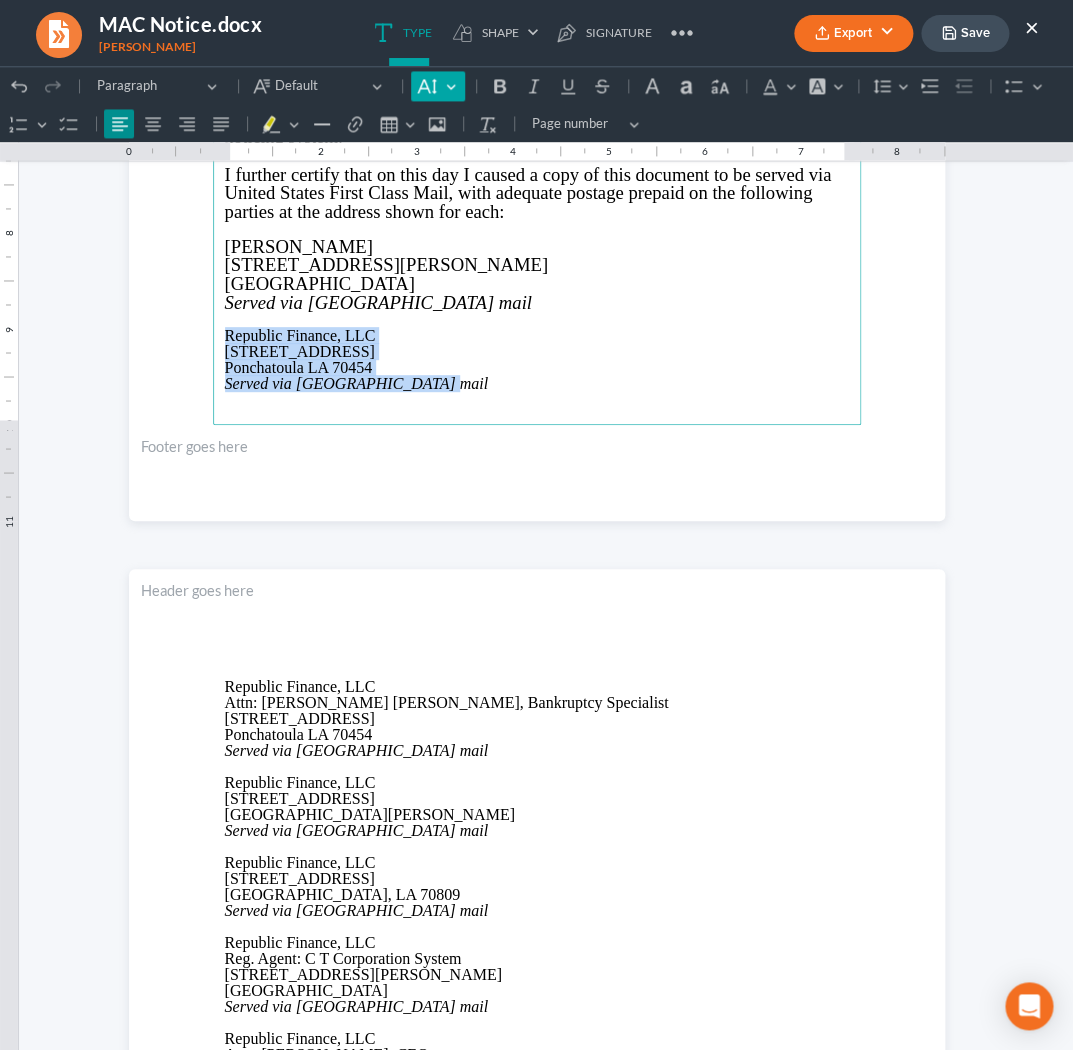 click on "Default" at bounding box center [437, 86] 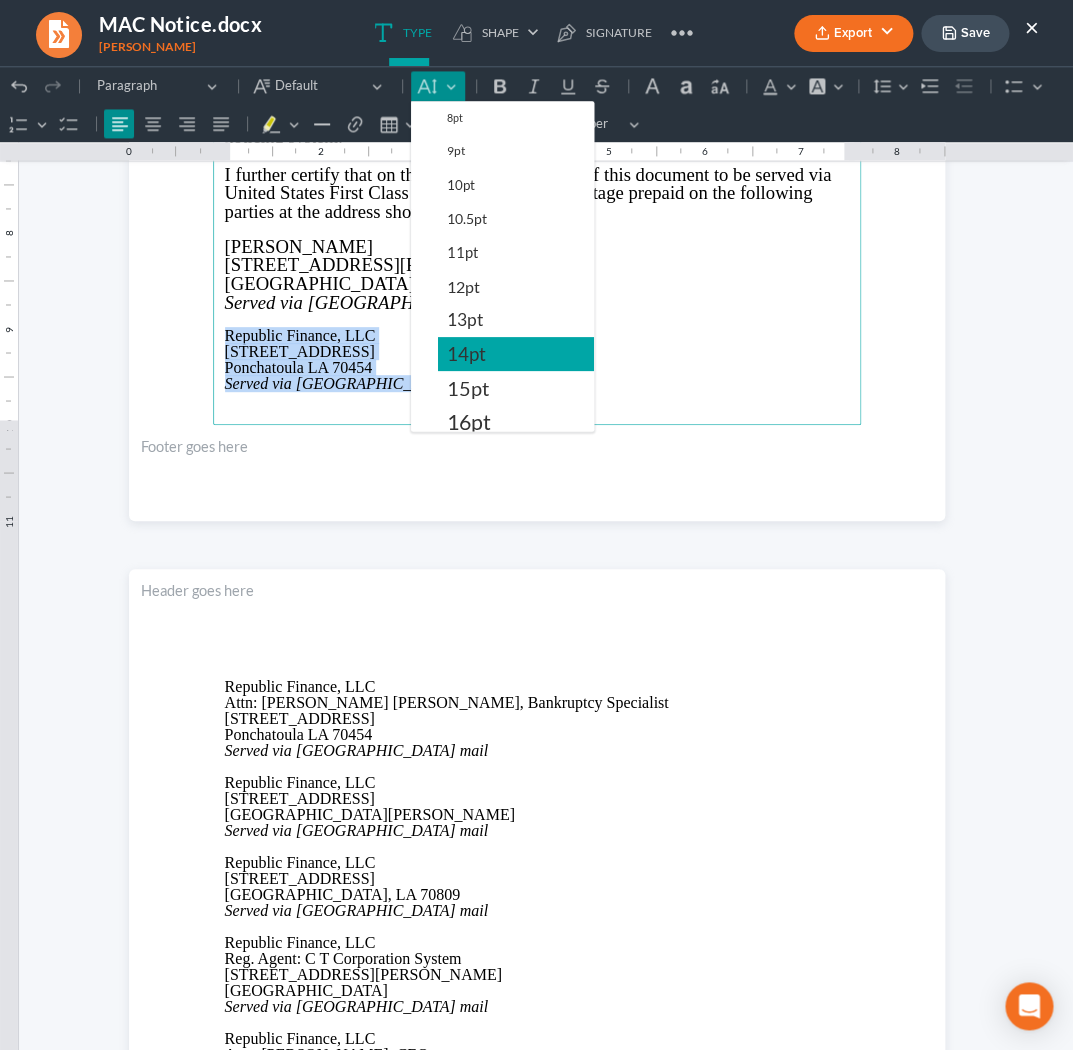 click on "14pt" at bounding box center [466, 354] 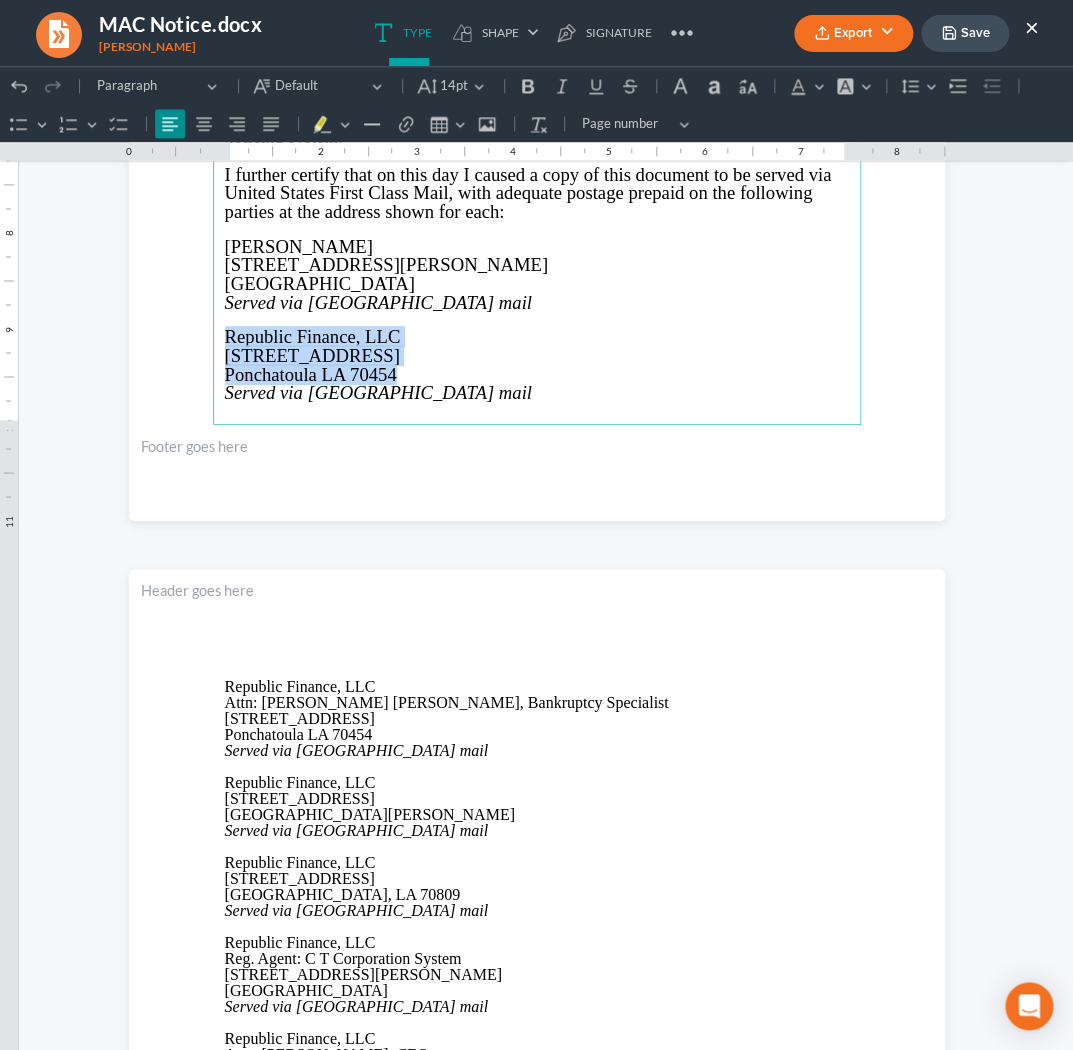 scroll, scrollTop: 3177, scrollLeft: 0, axis: vertical 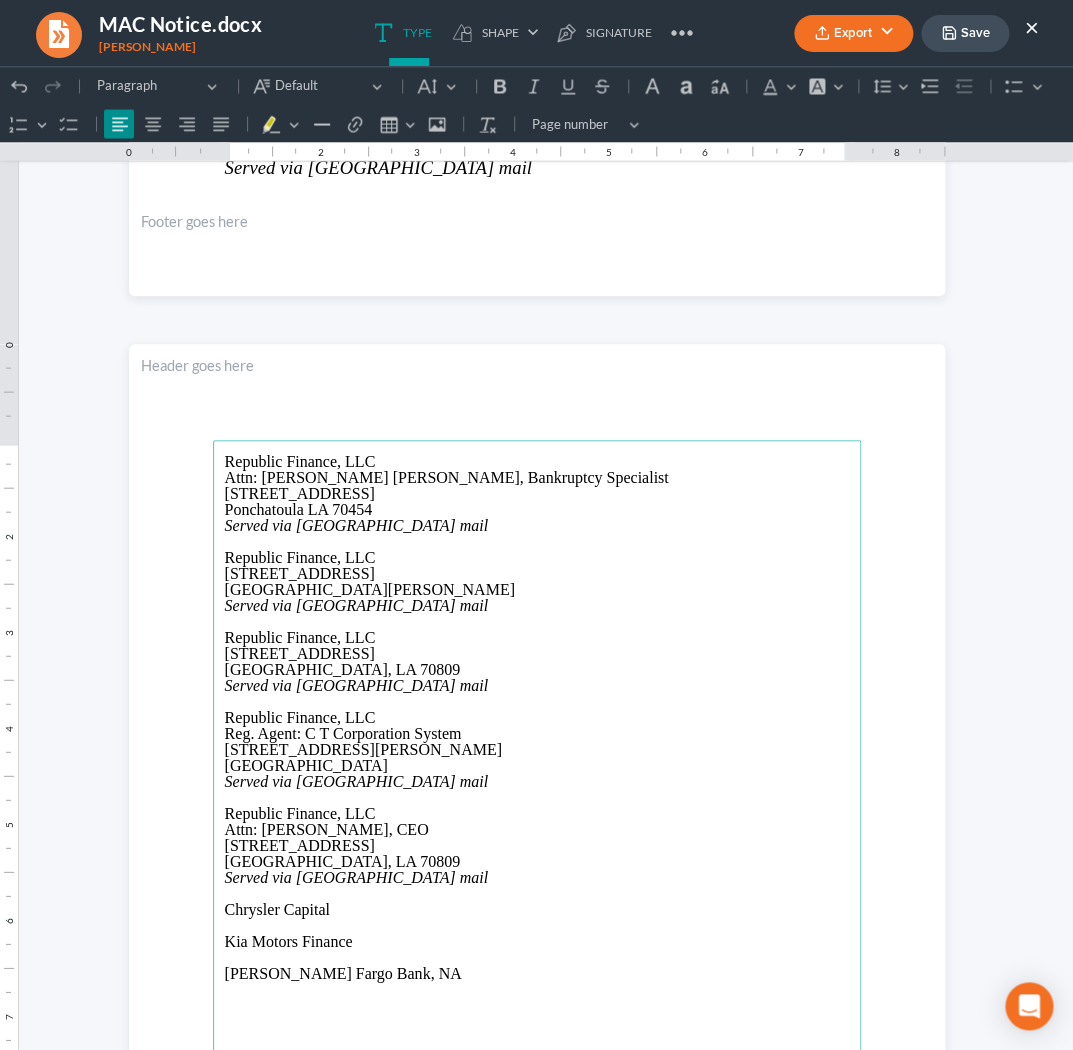click at bounding box center [537, 894] 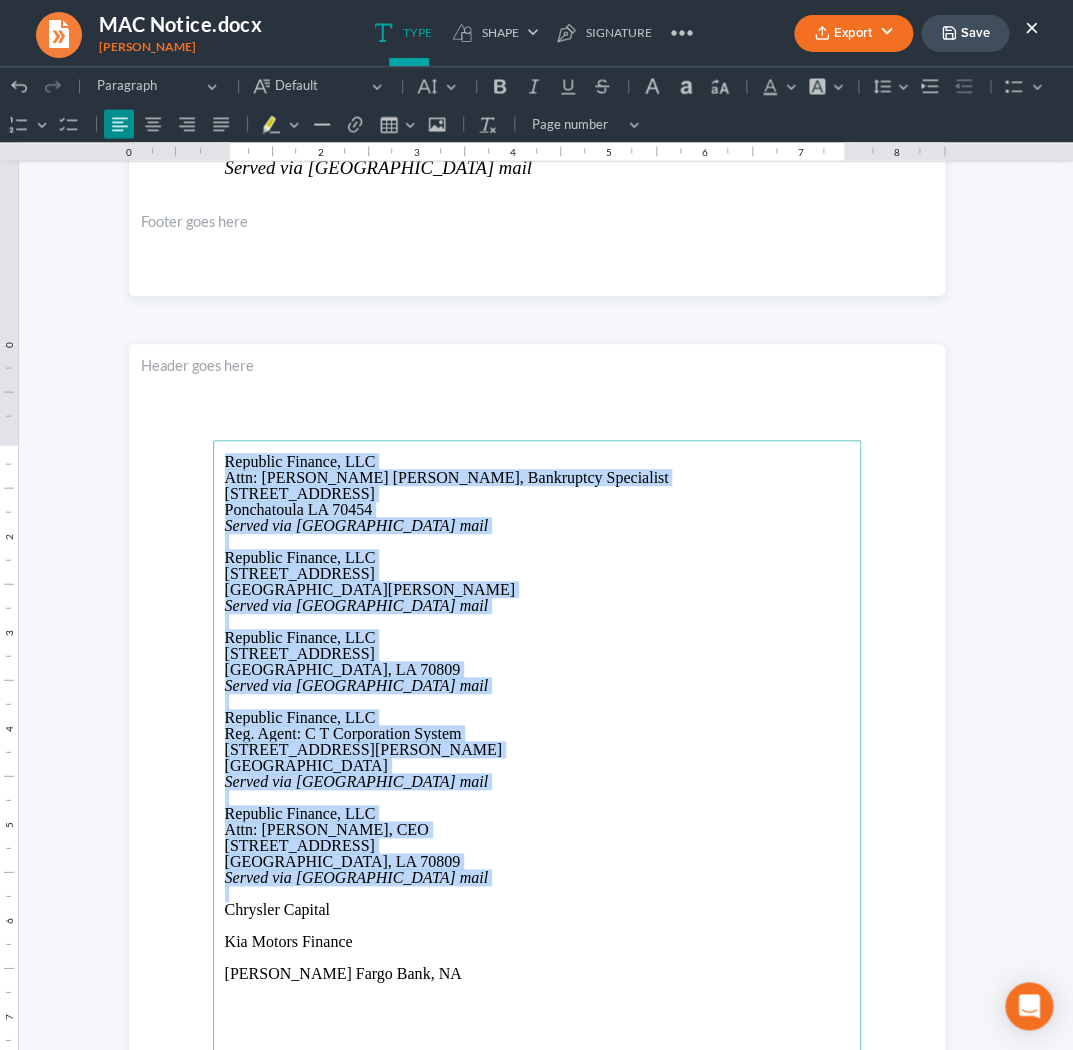 drag, startPoint x: 420, startPoint y: 888, endPoint x: 224, endPoint y: 476, distance: 456.24554 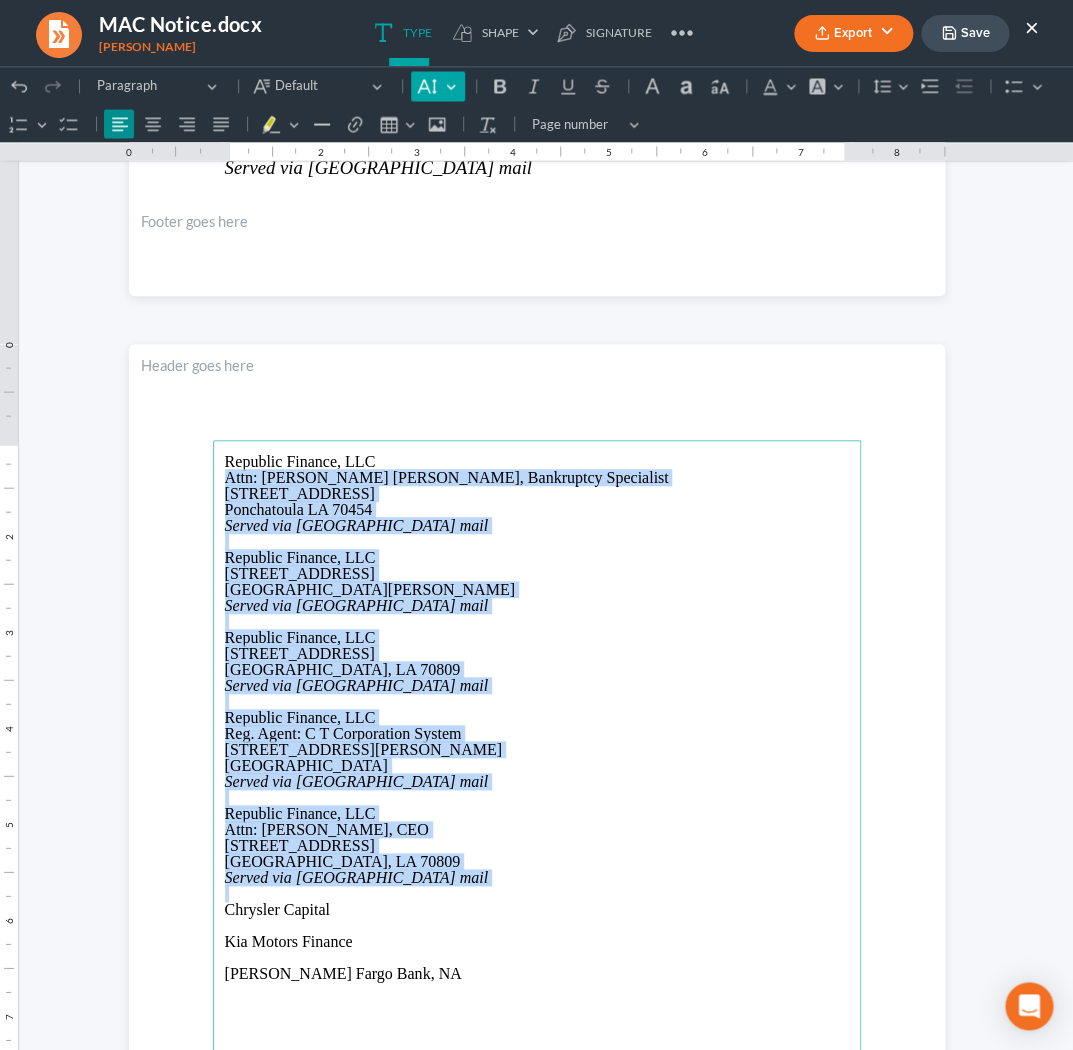 click on "Default" at bounding box center [437, 86] 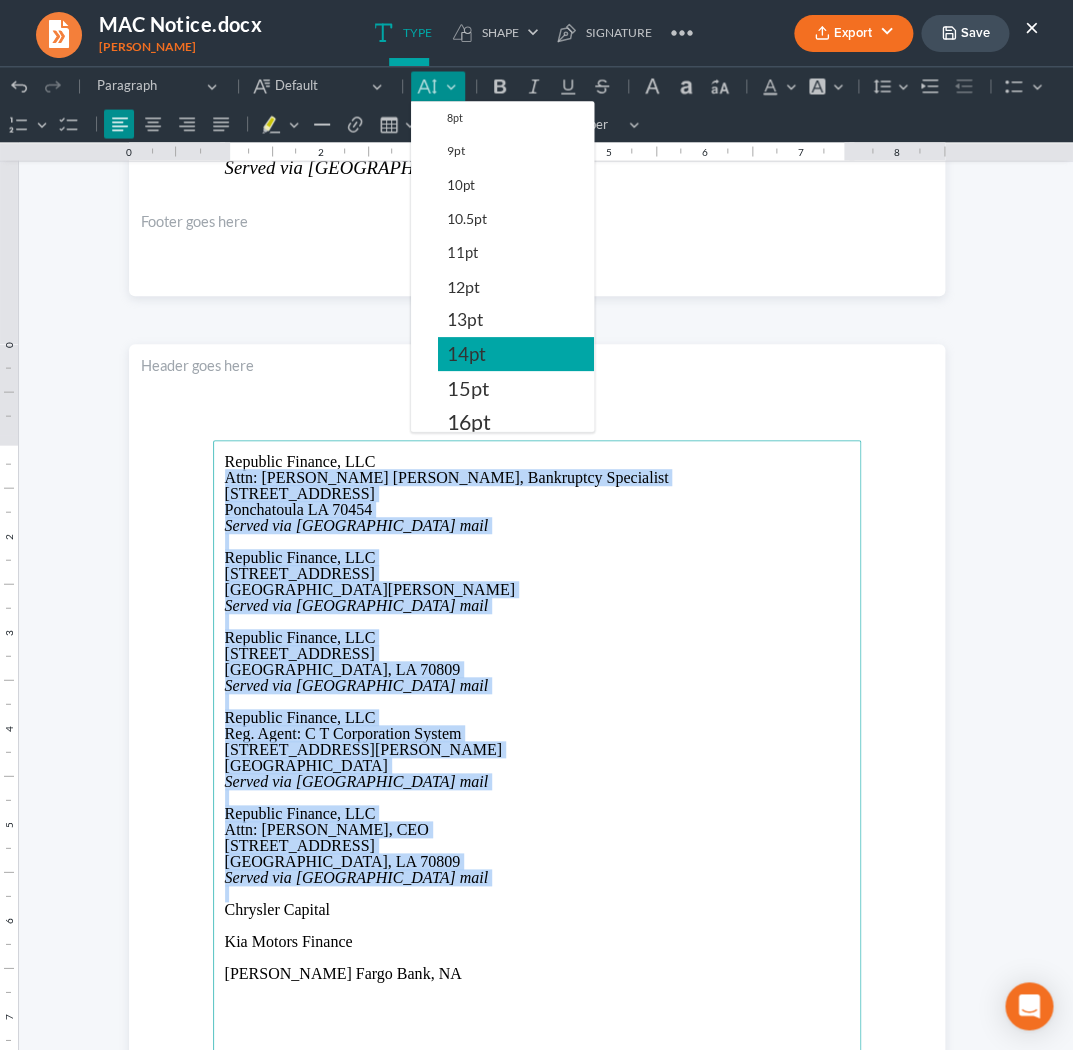 click on "14pt" at bounding box center (466, 354) 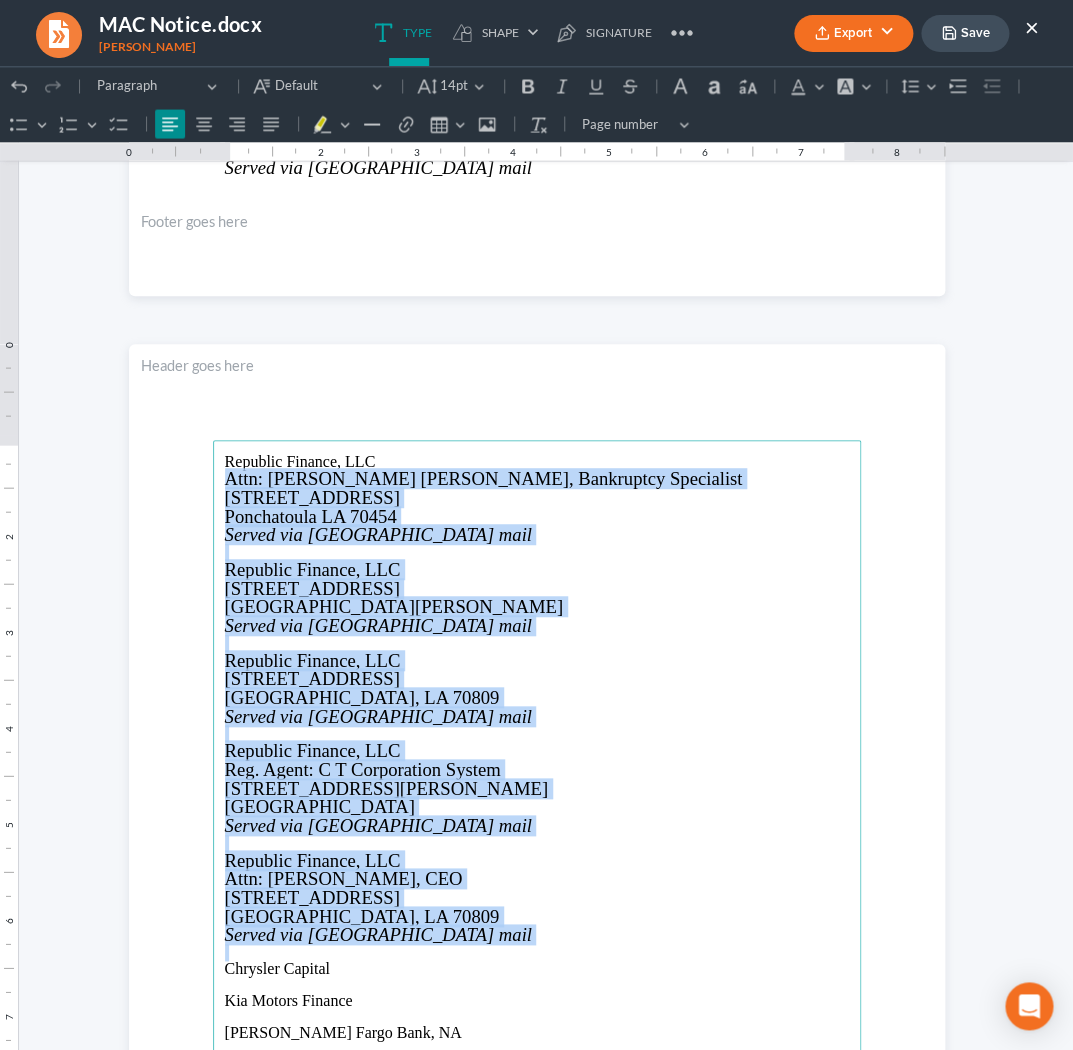 click on "Republic Finance, LLC" at bounding box center [313, 750] 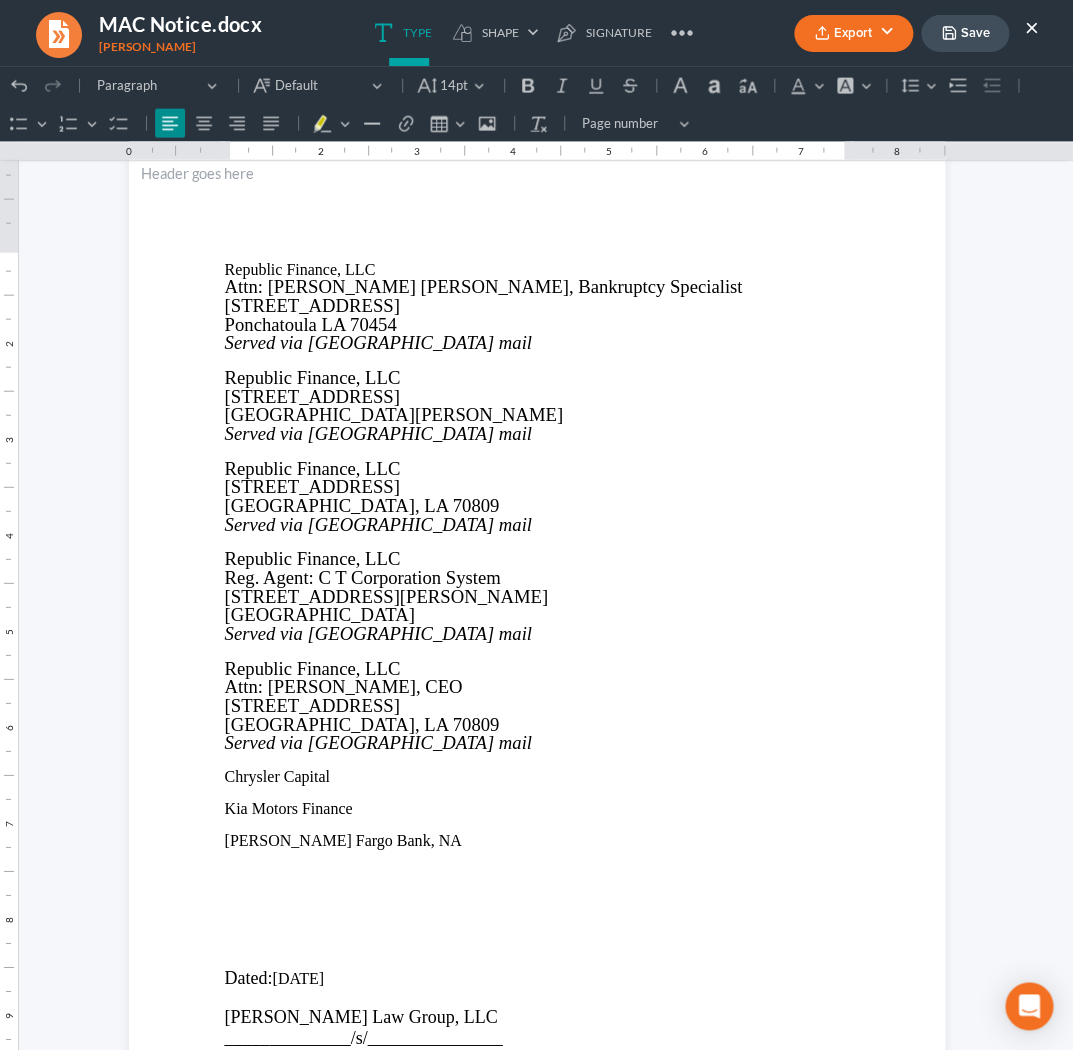 scroll, scrollTop: 3379, scrollLeft: 0, axis: vertical 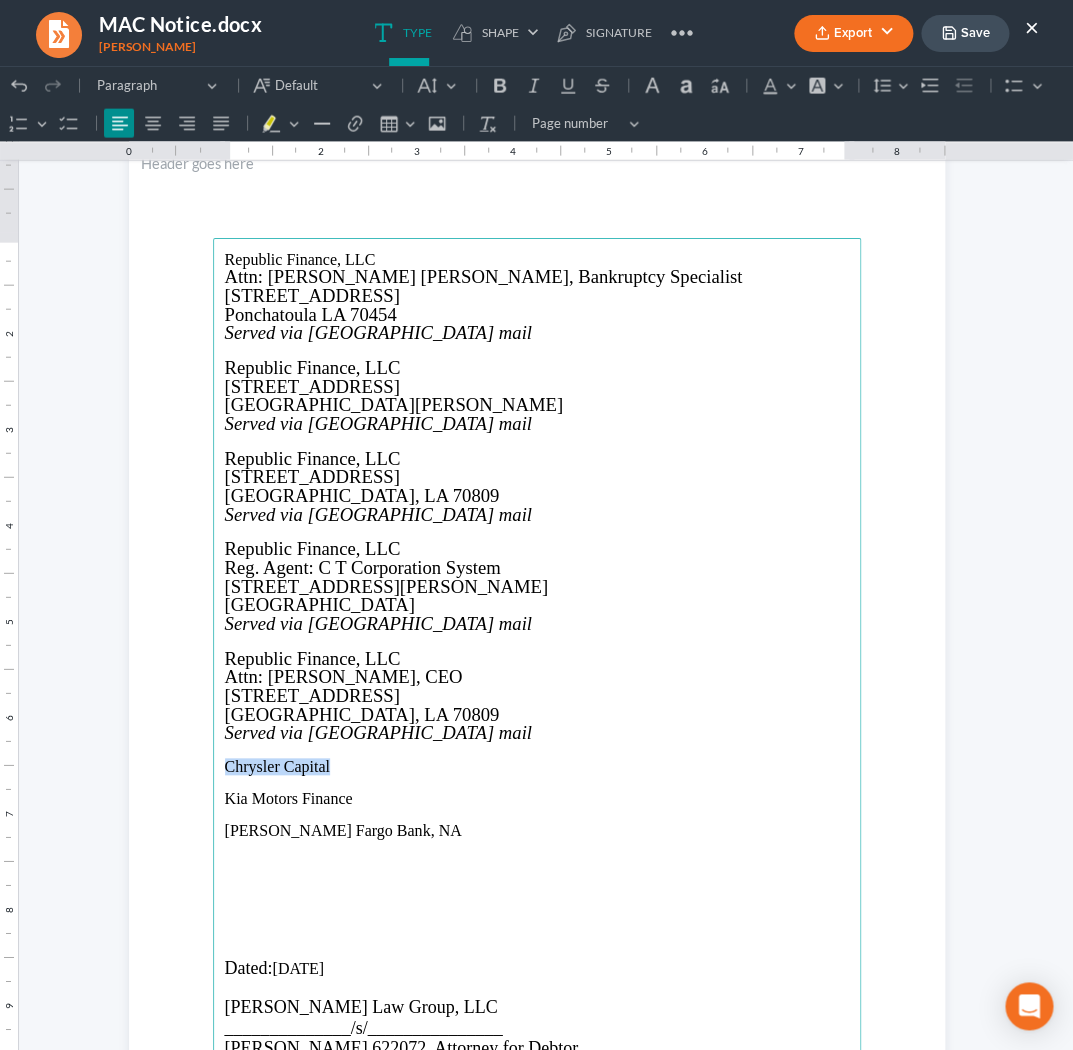 drag, startPoint x: 20, startPoint y: 687, endPoint x: 224, endPoint y: 766, distance: 218.76242 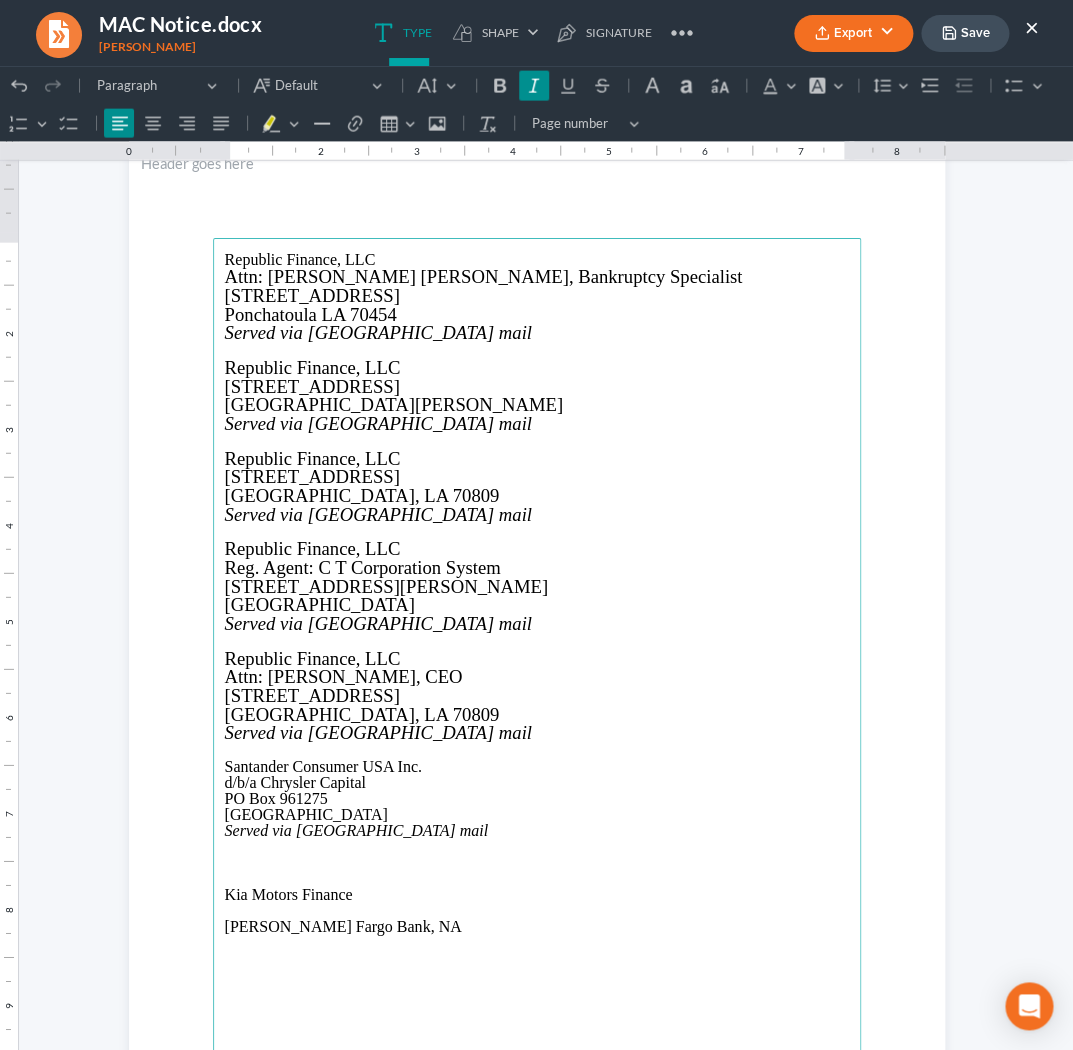 click on "Save" at bounding box center (965, 33) 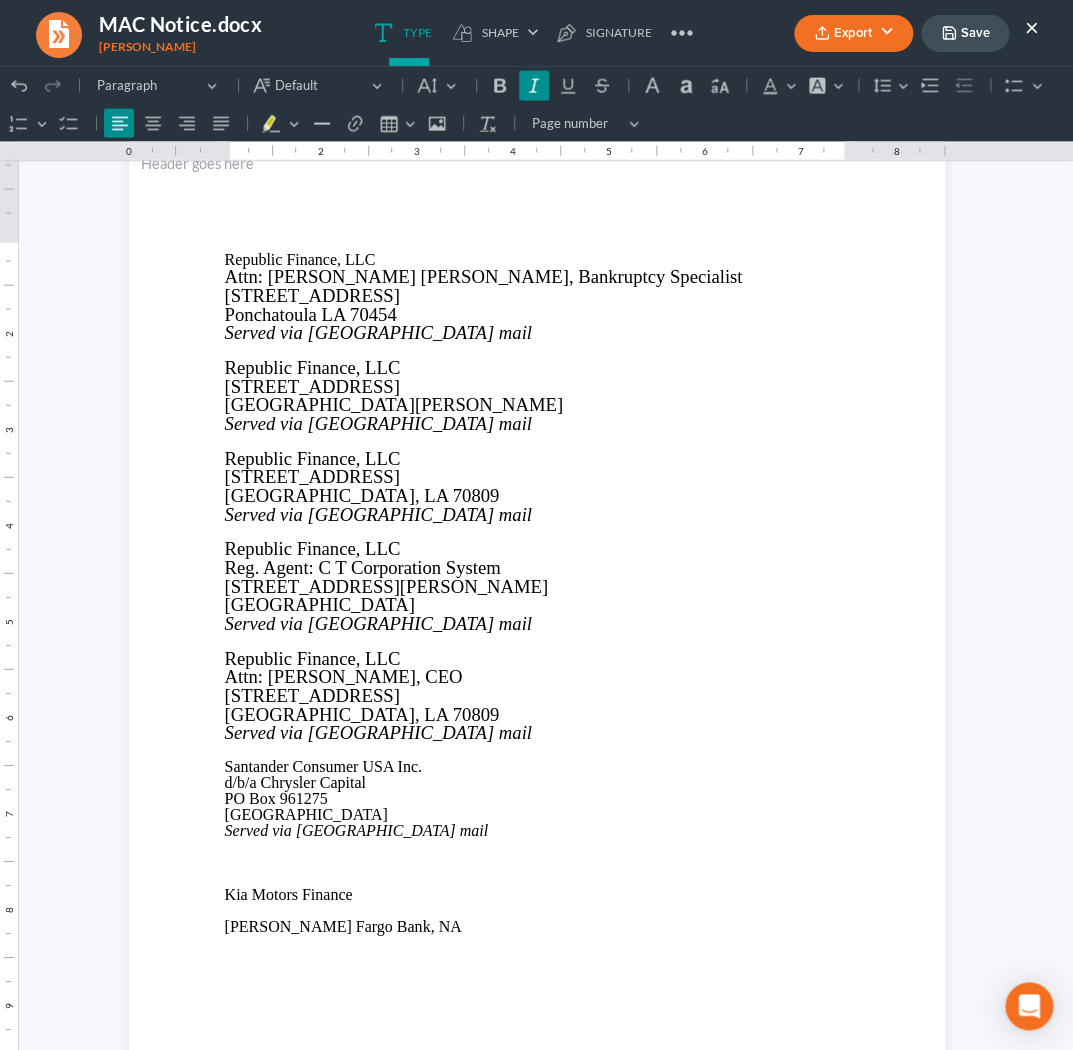 click on "Save" at bounding box center (965, 33) 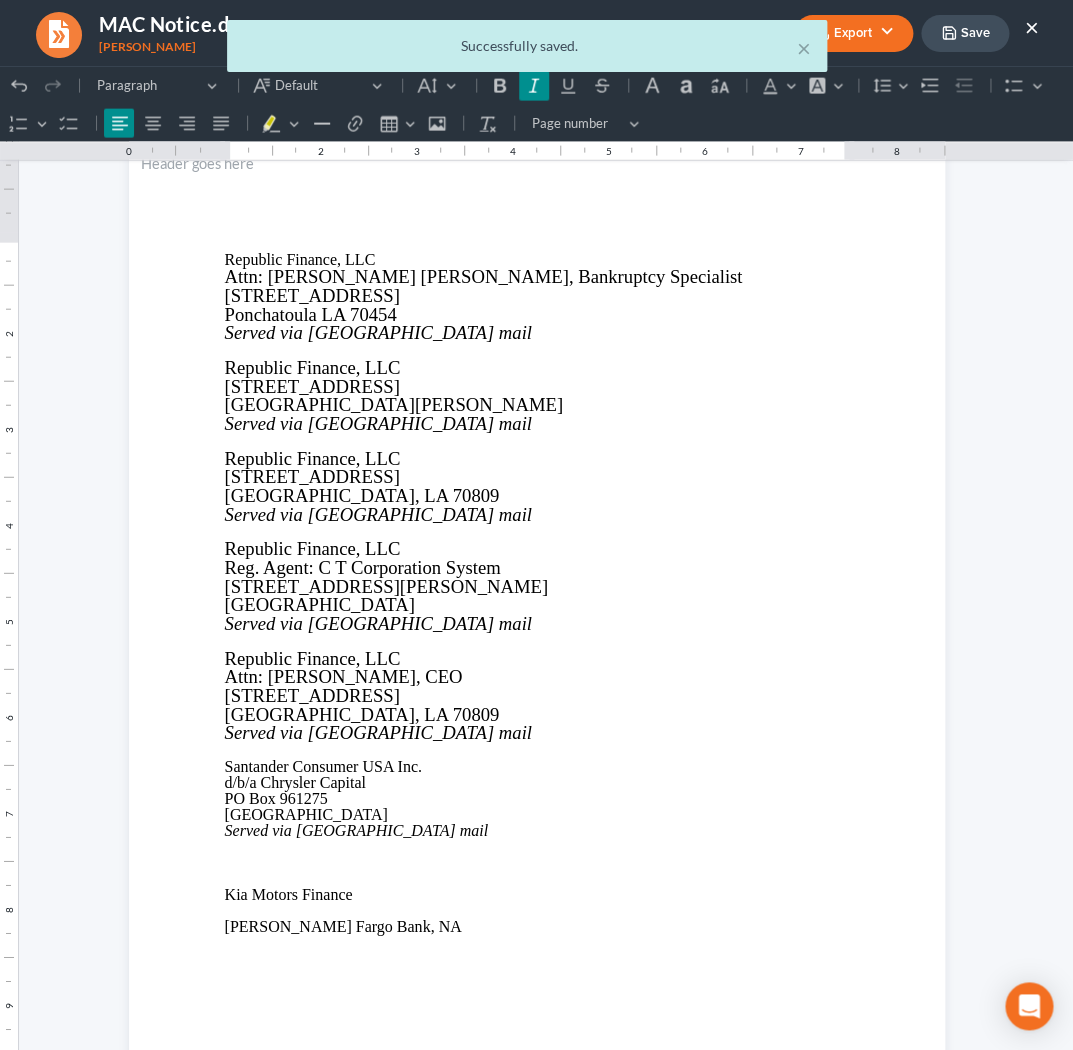 click on "×                     Successfully saved." at bounding box center [526, 51] 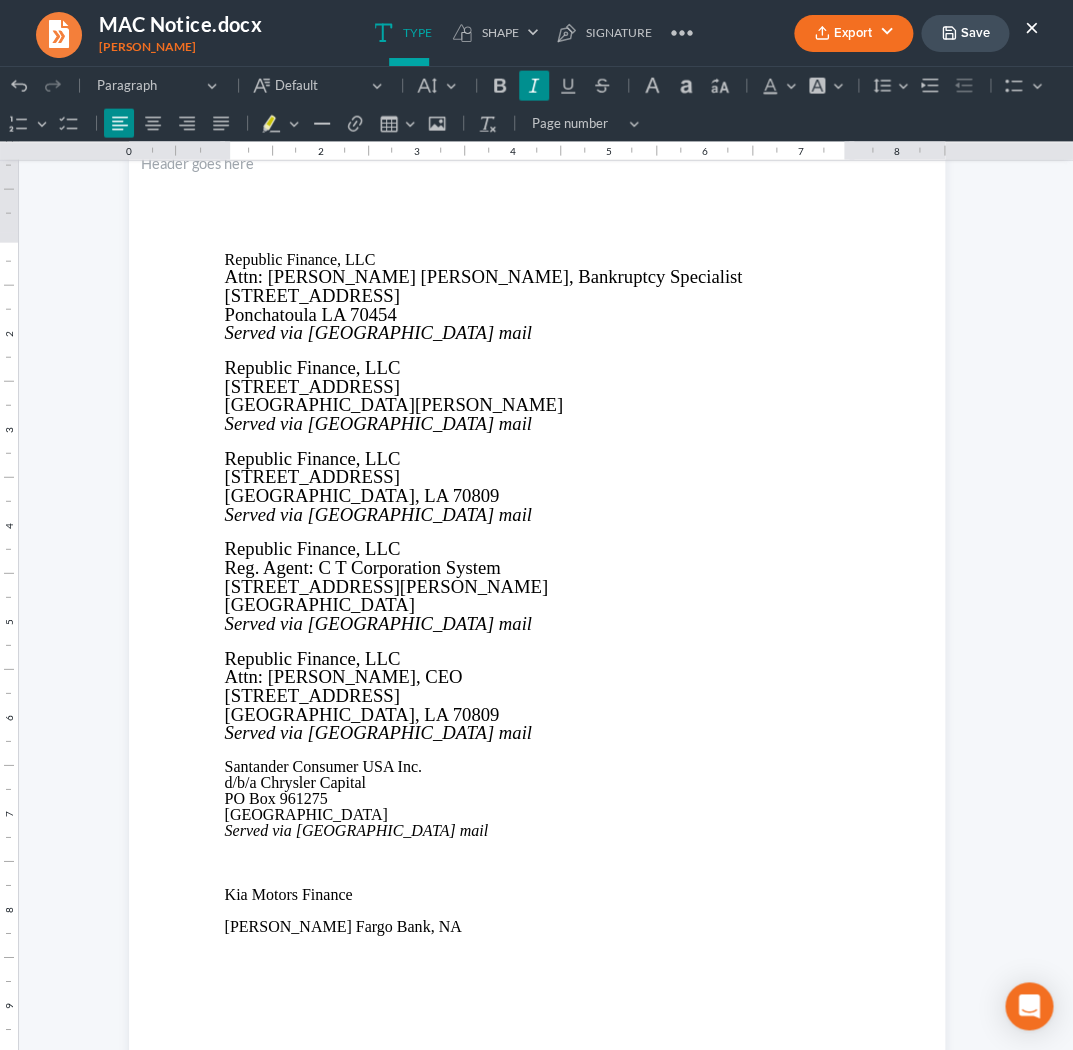 drag, startPoint x: 1032, startPoint y: 27, endPoint x: 405, endPoint y: 246, distance: 664.14606 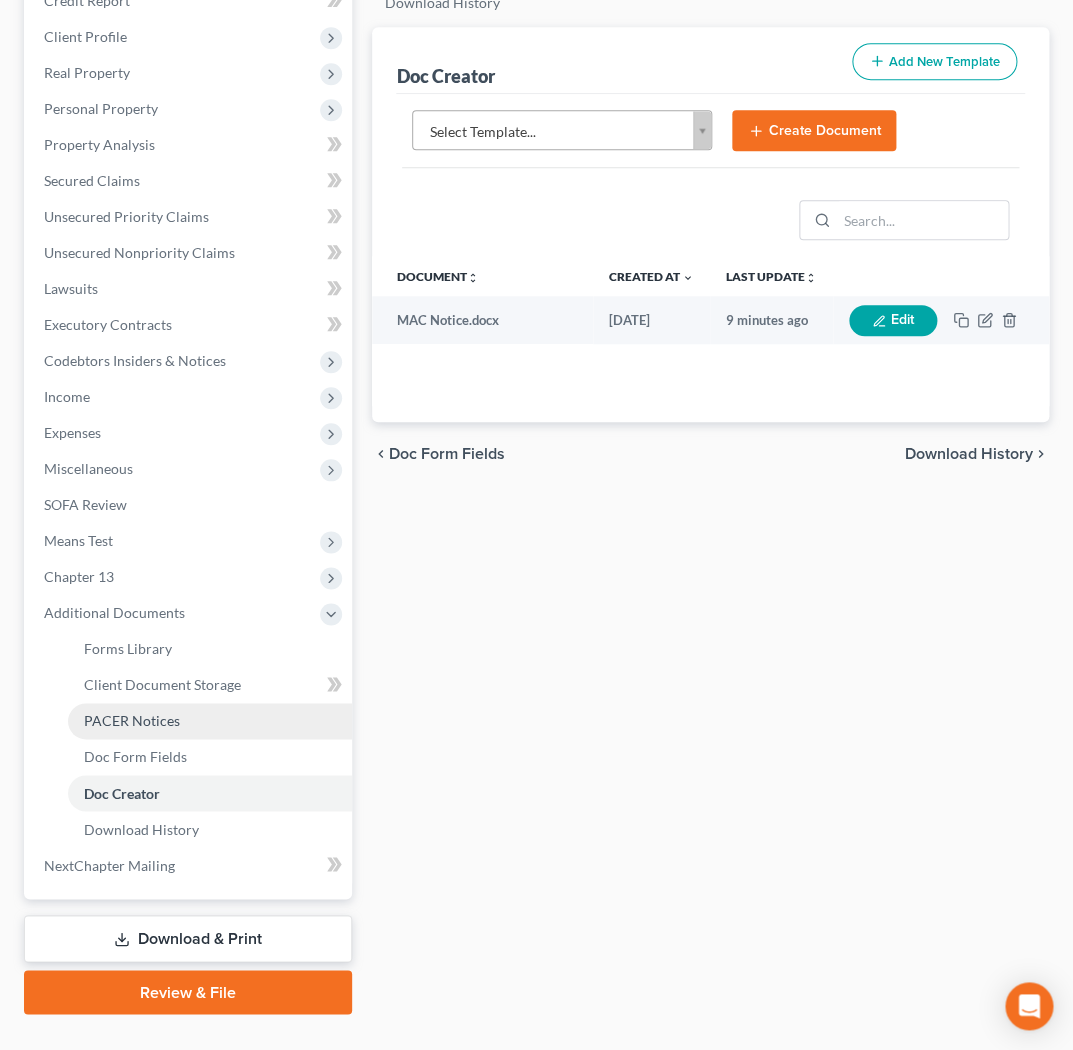 click on "PACER Notices" at bounding box center [132, 720] 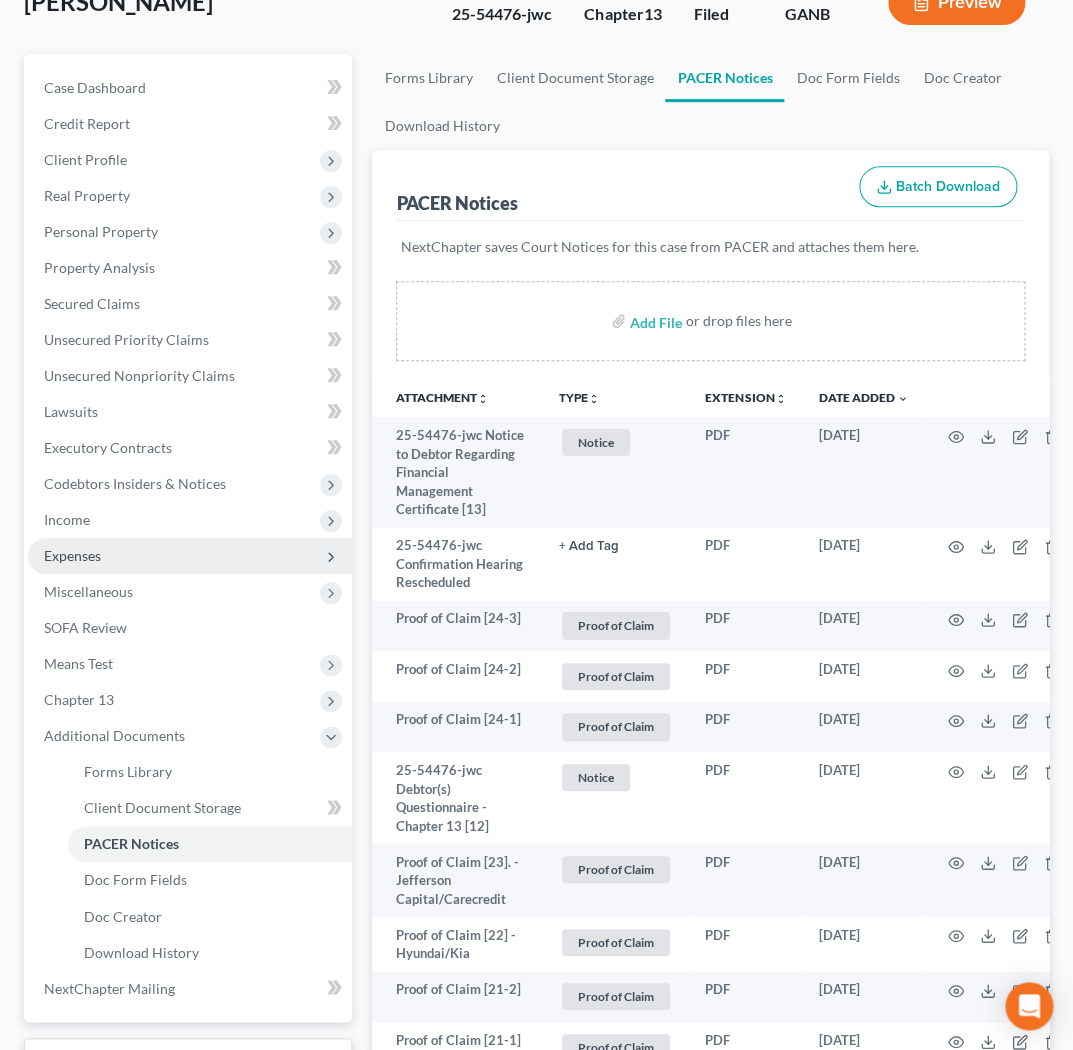 scroll, scrollTop: 237, scrollLeft: 0, axis: vertical 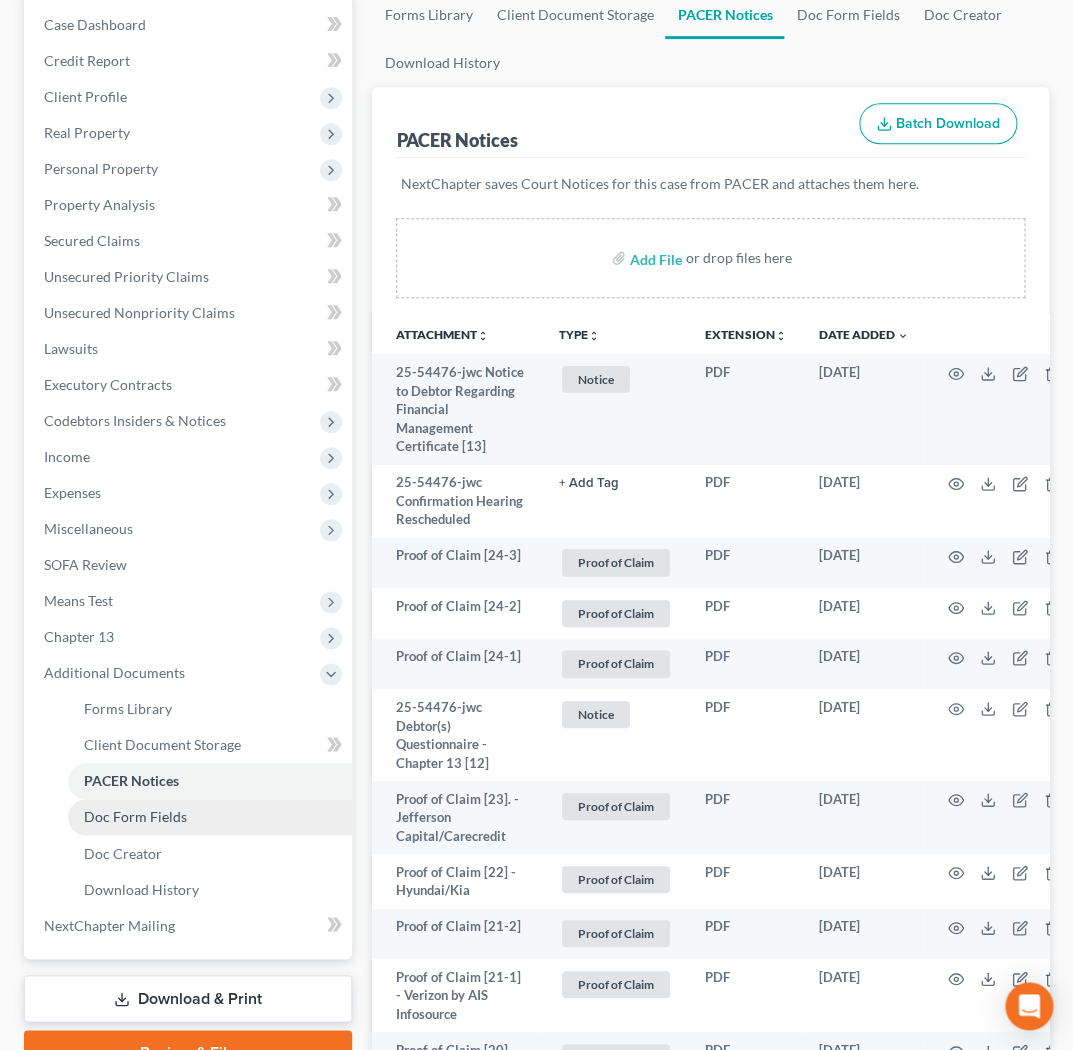 click on "Doc Form Fields" at bounding box center (210, 817) 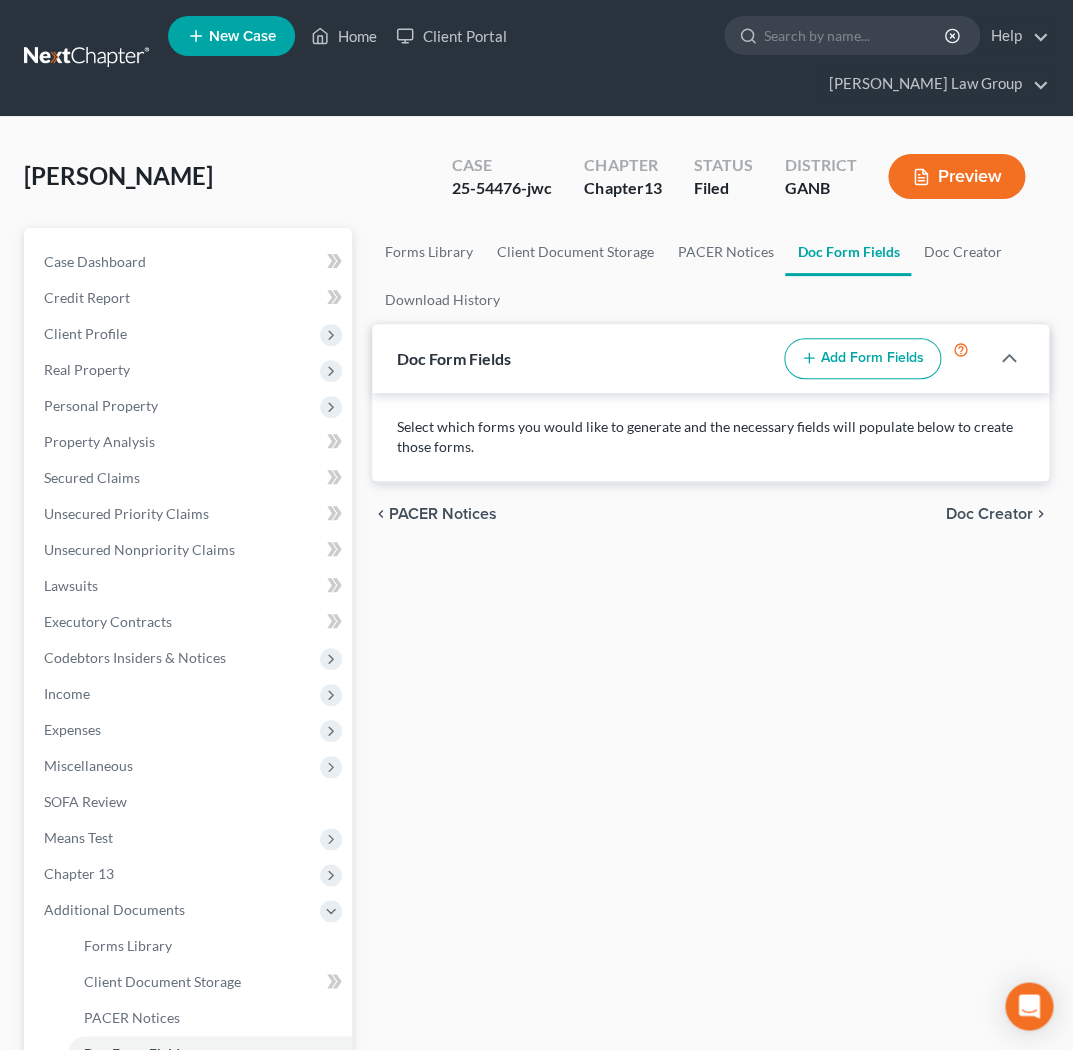 scroll, scrollTop: 0, scrollLeft: 0, axis: both 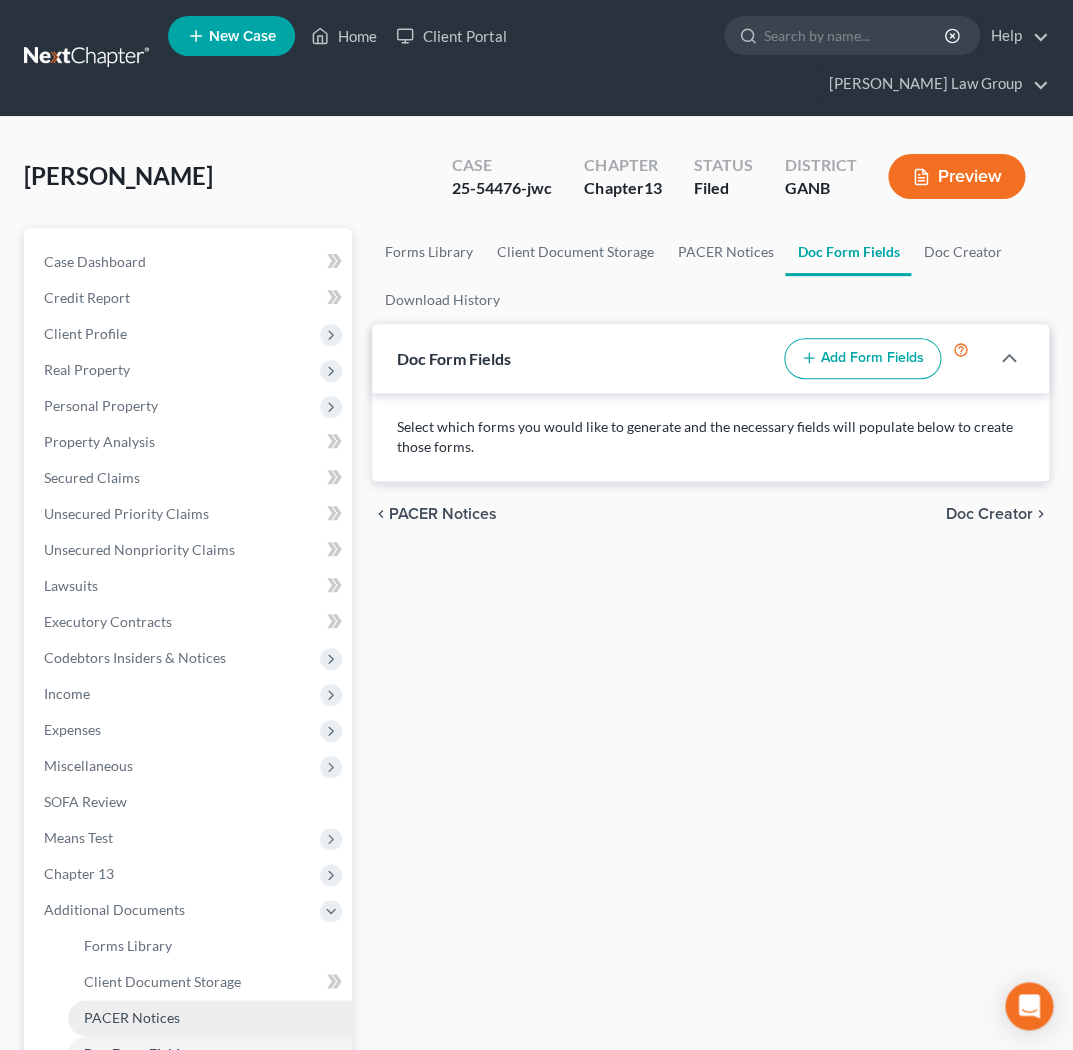 click on "PACER Notices" at bounding box center [210, 1018] 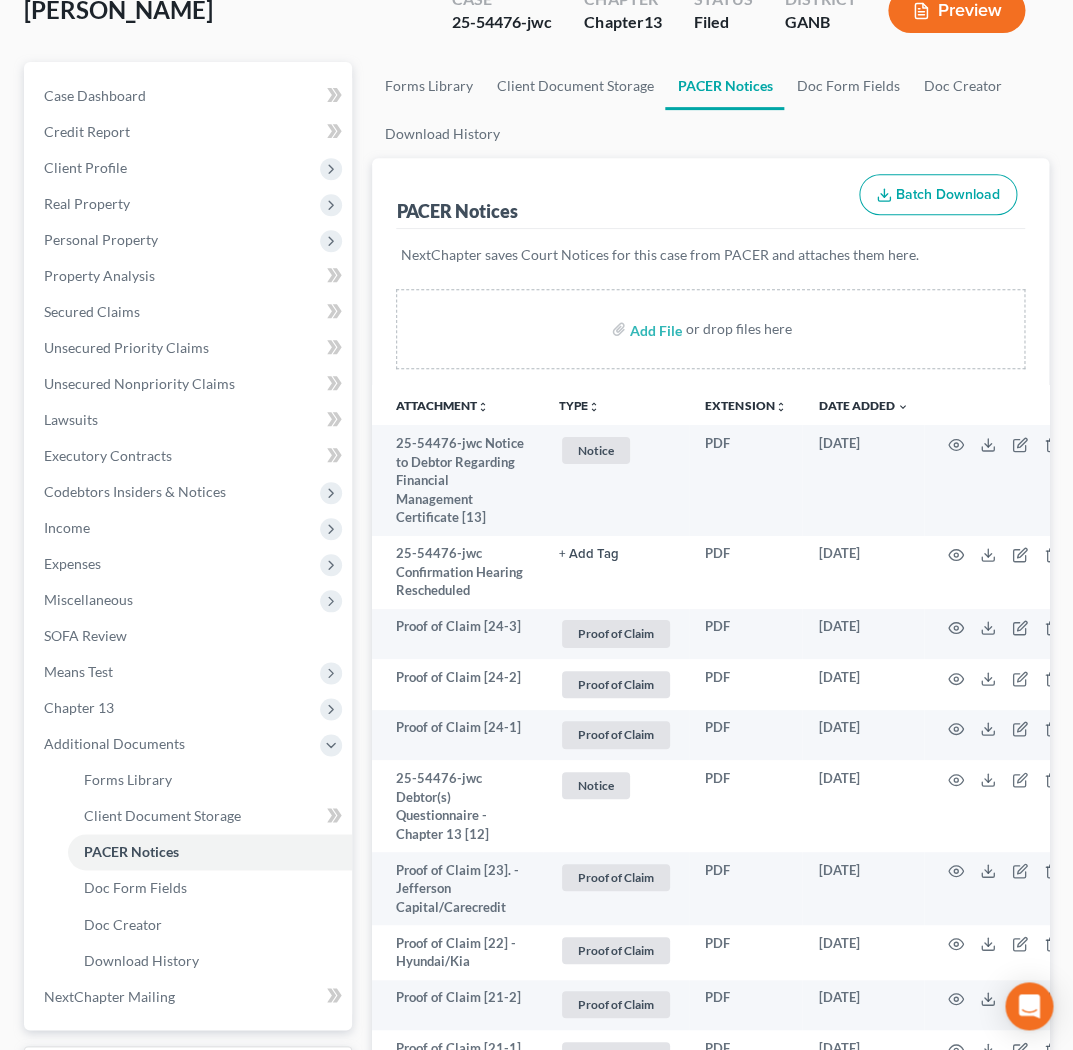 scroll, scrollTop: 177, scrollLeft: 0, axis: vertical 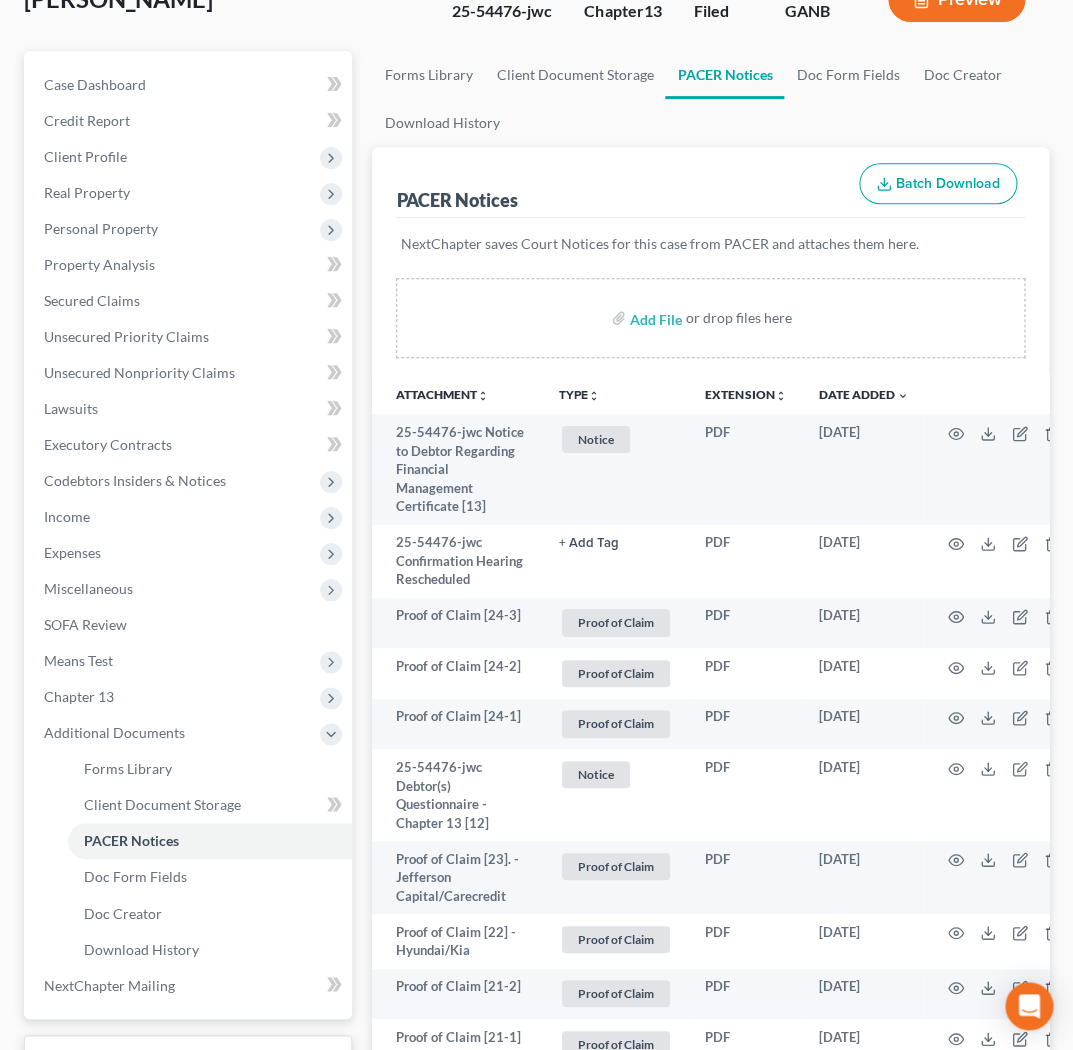 click on "unfold_more" at bounding box center [594, 396] 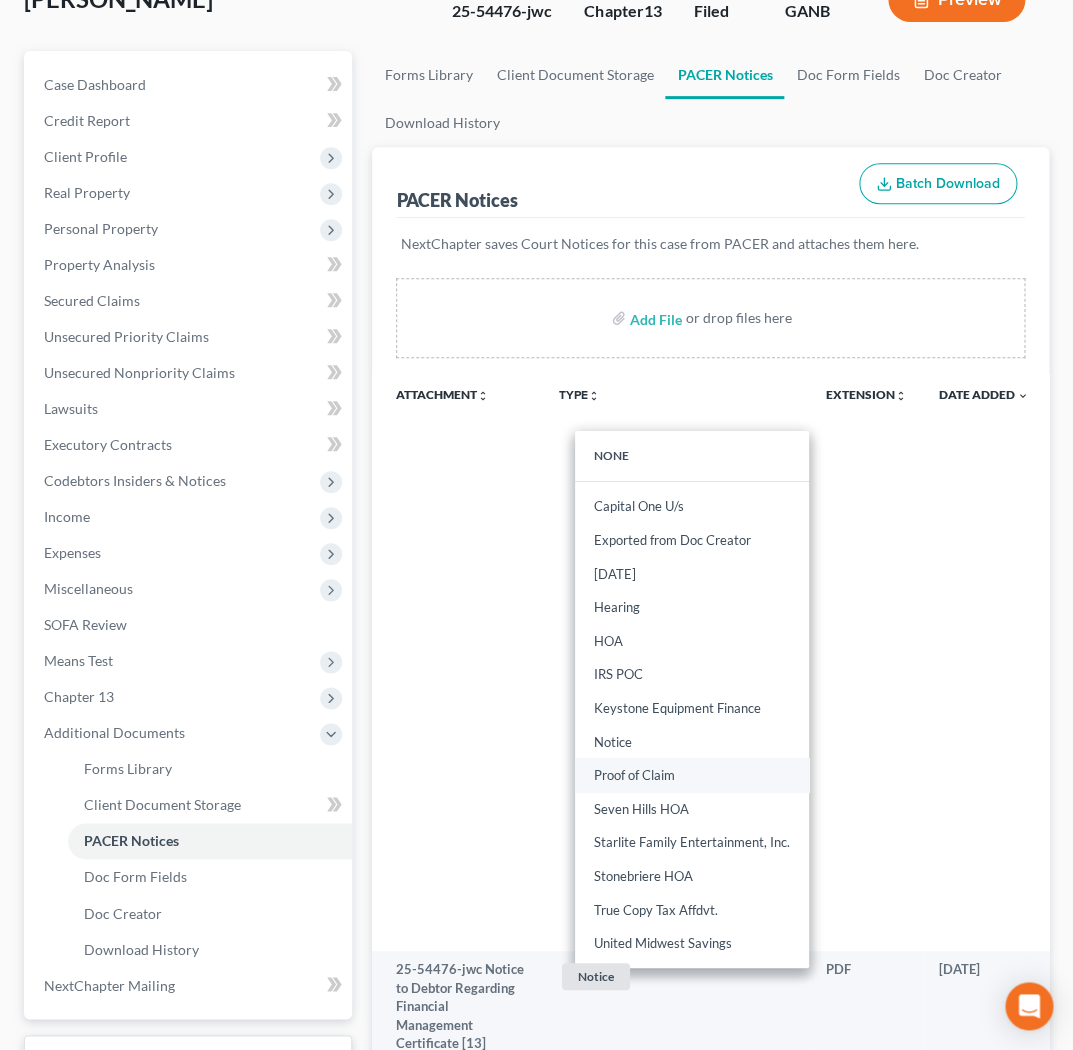 click on "Proof of Claim" at bounding box center (692, 775) 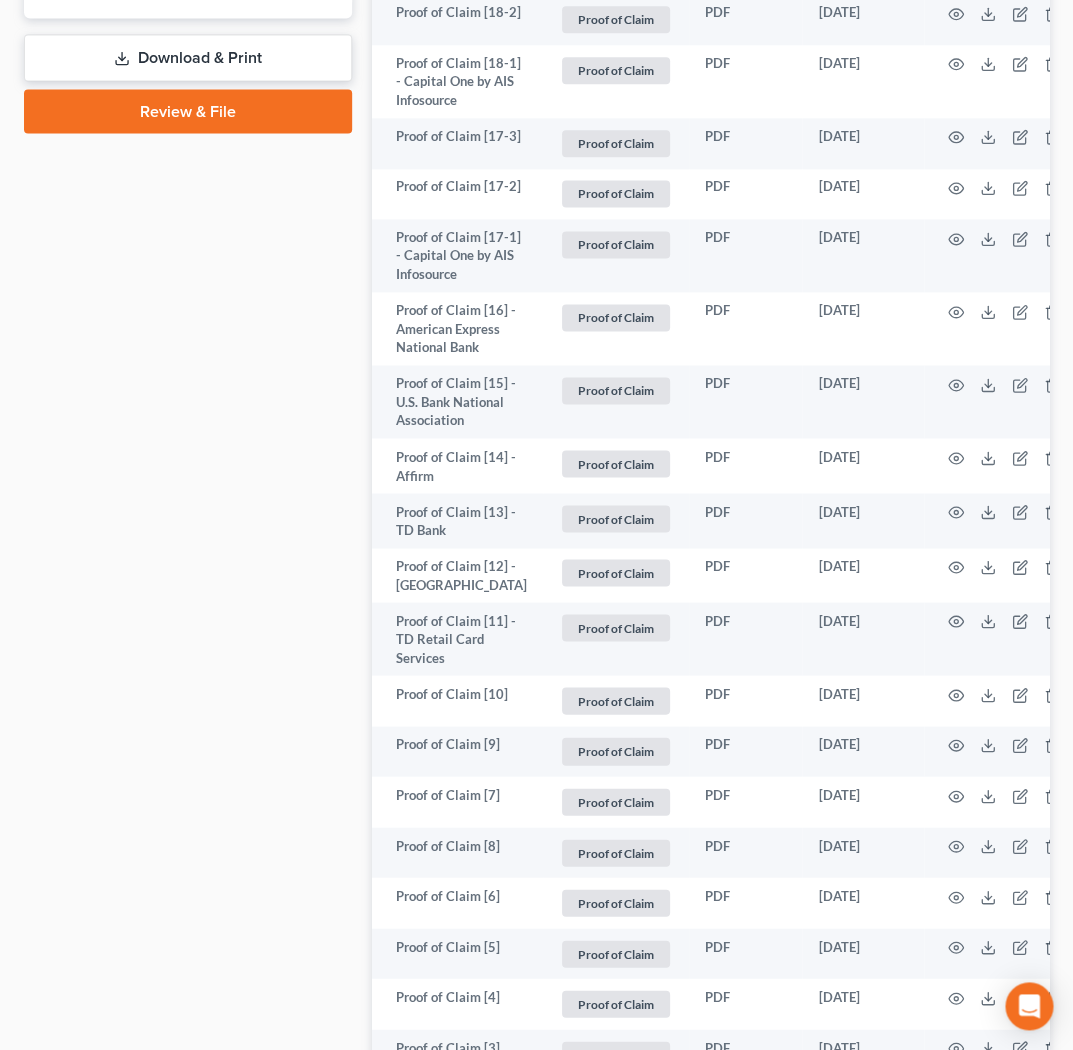 scroll, scrollTop: 1179, scrollLeft: 0, axis: vertical 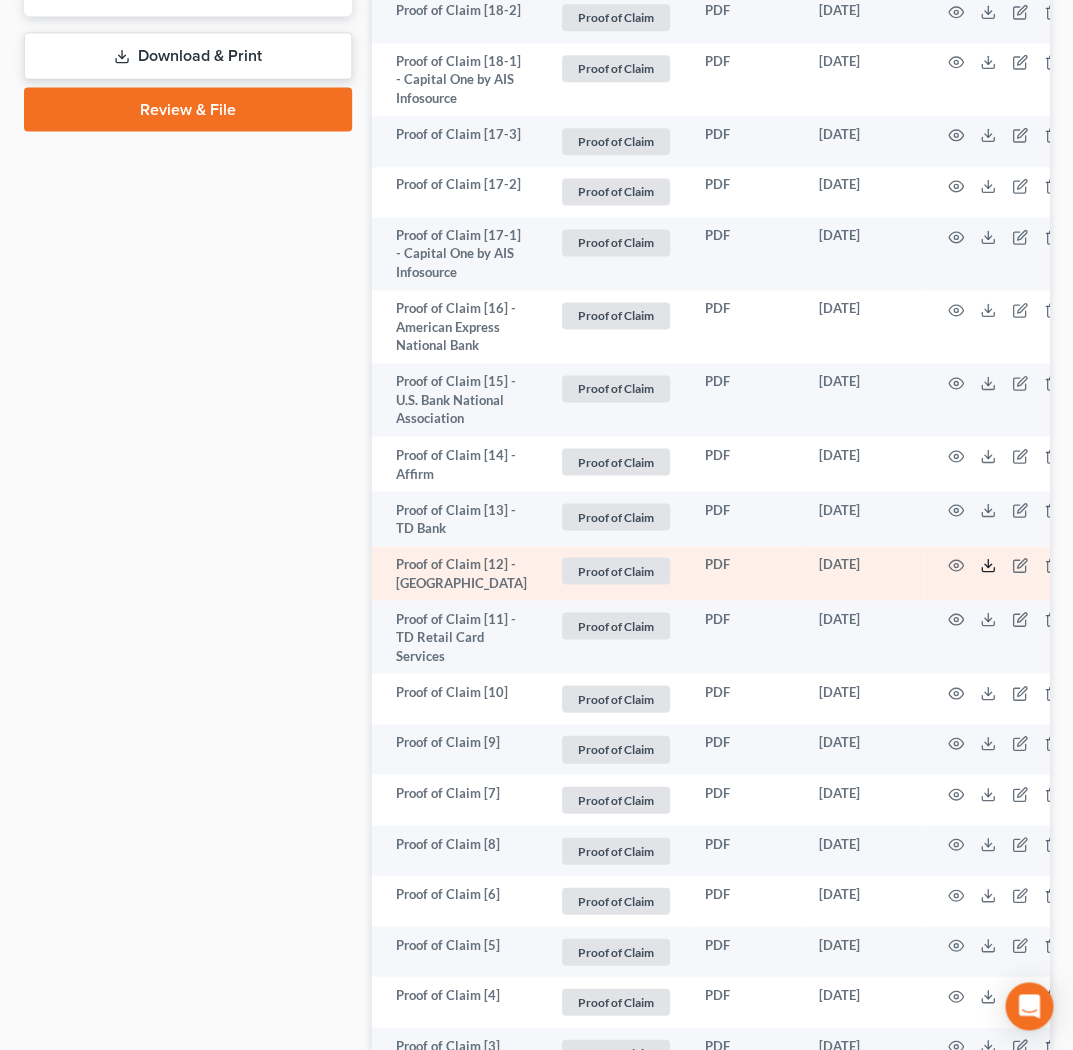 click 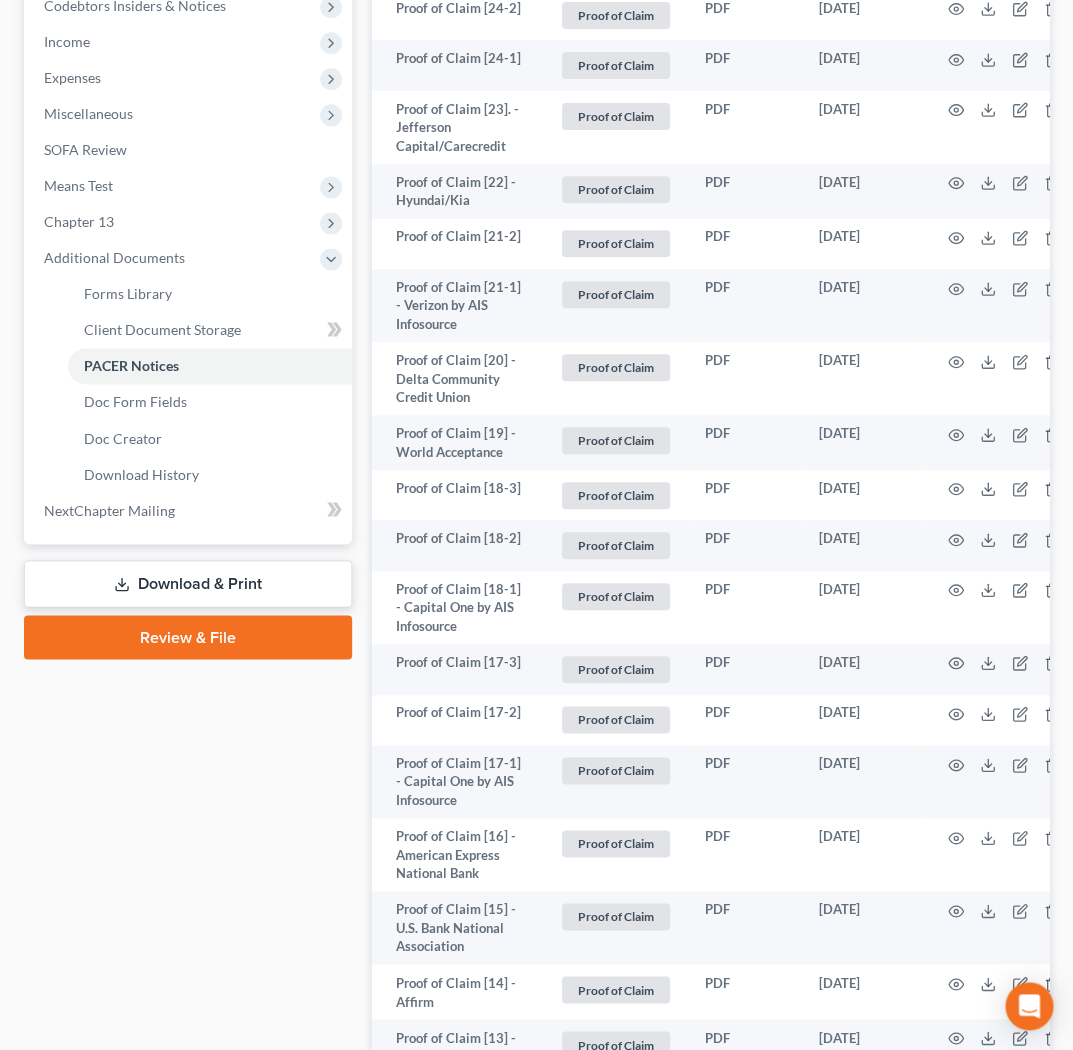 scroll, scrollTop: 499, scrollLeft: 0, axis: vertical 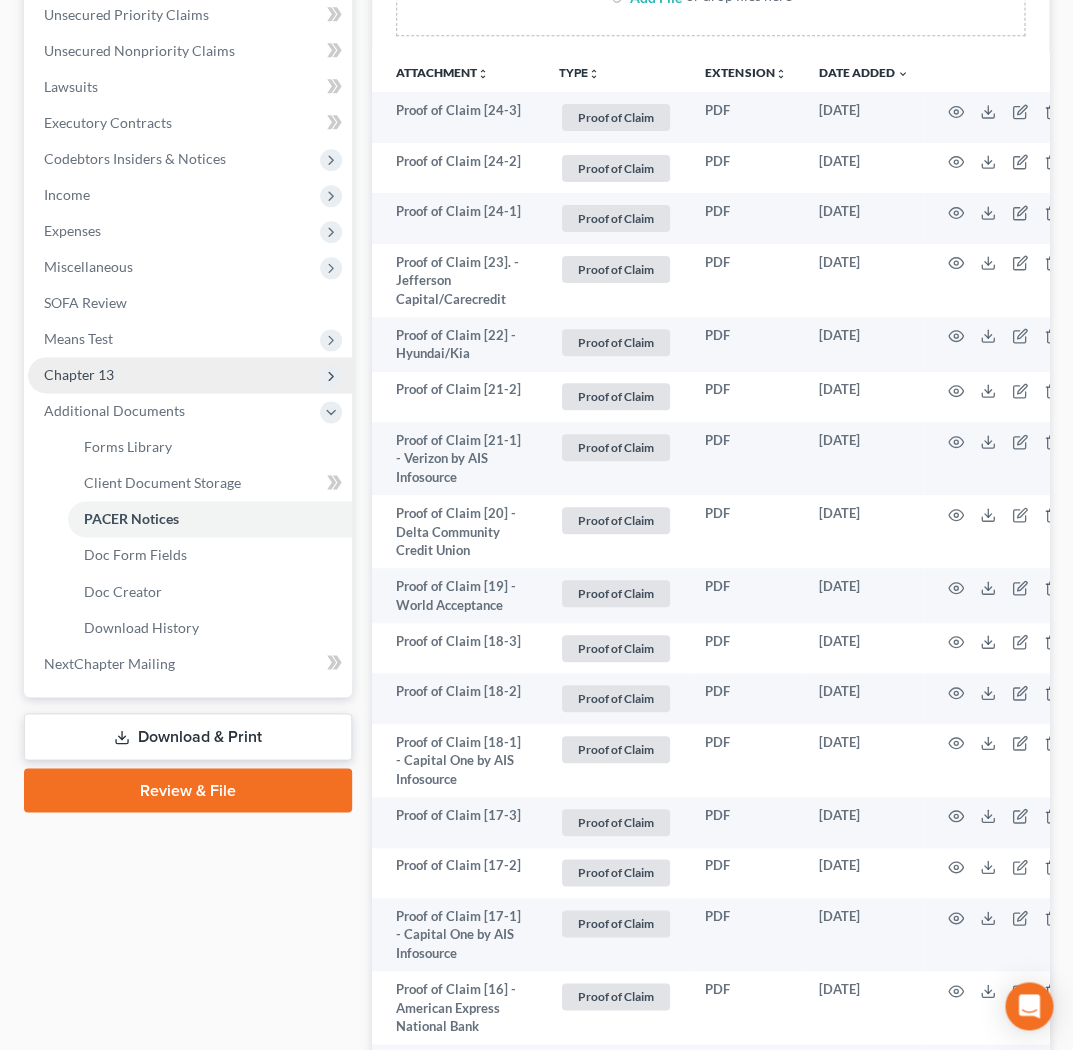 click on "Chapter 13" at bounding box center [190, 375] 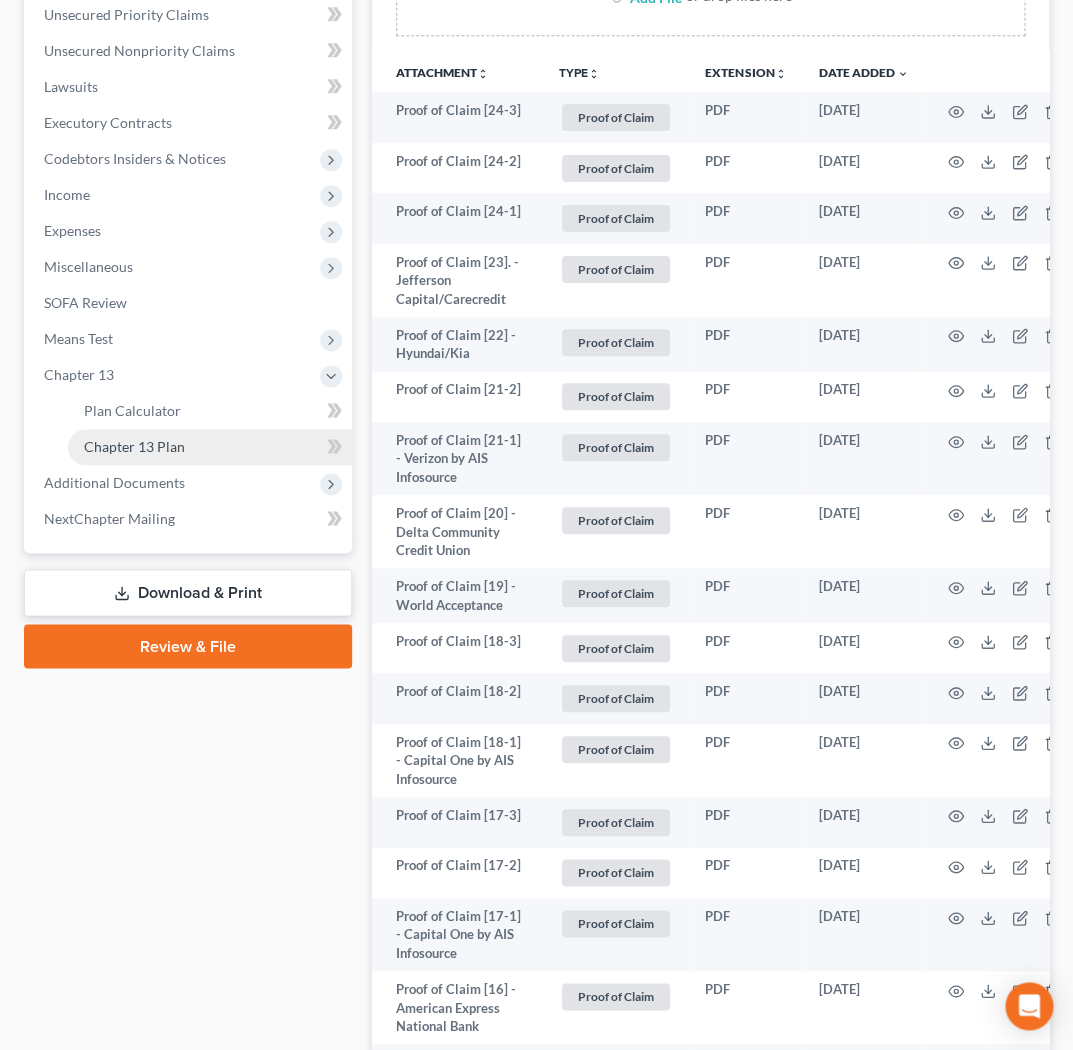 click on "Chapter 13 Plan" at bounding box center (210, 447) 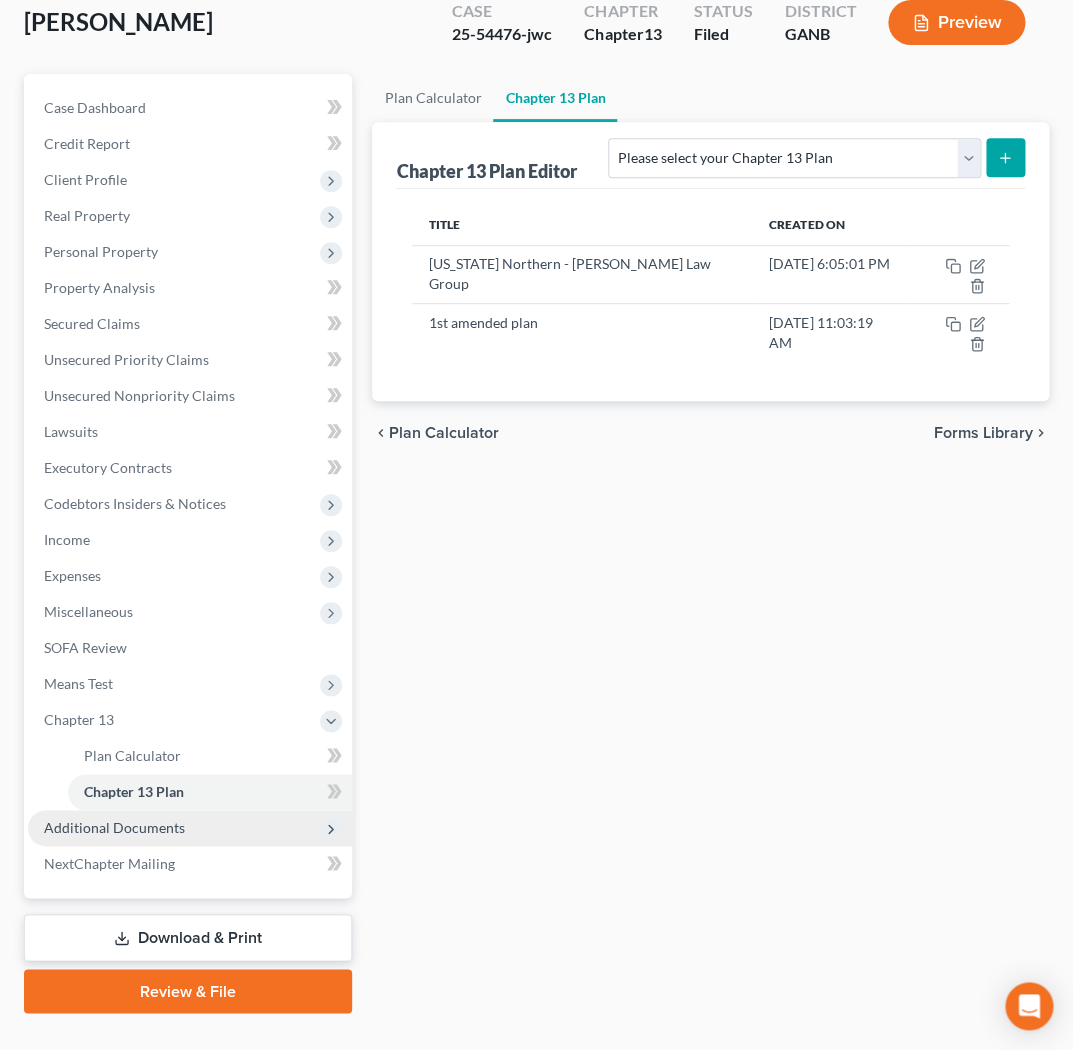 click on "Additional Documents" at bounding box center (114, 827) 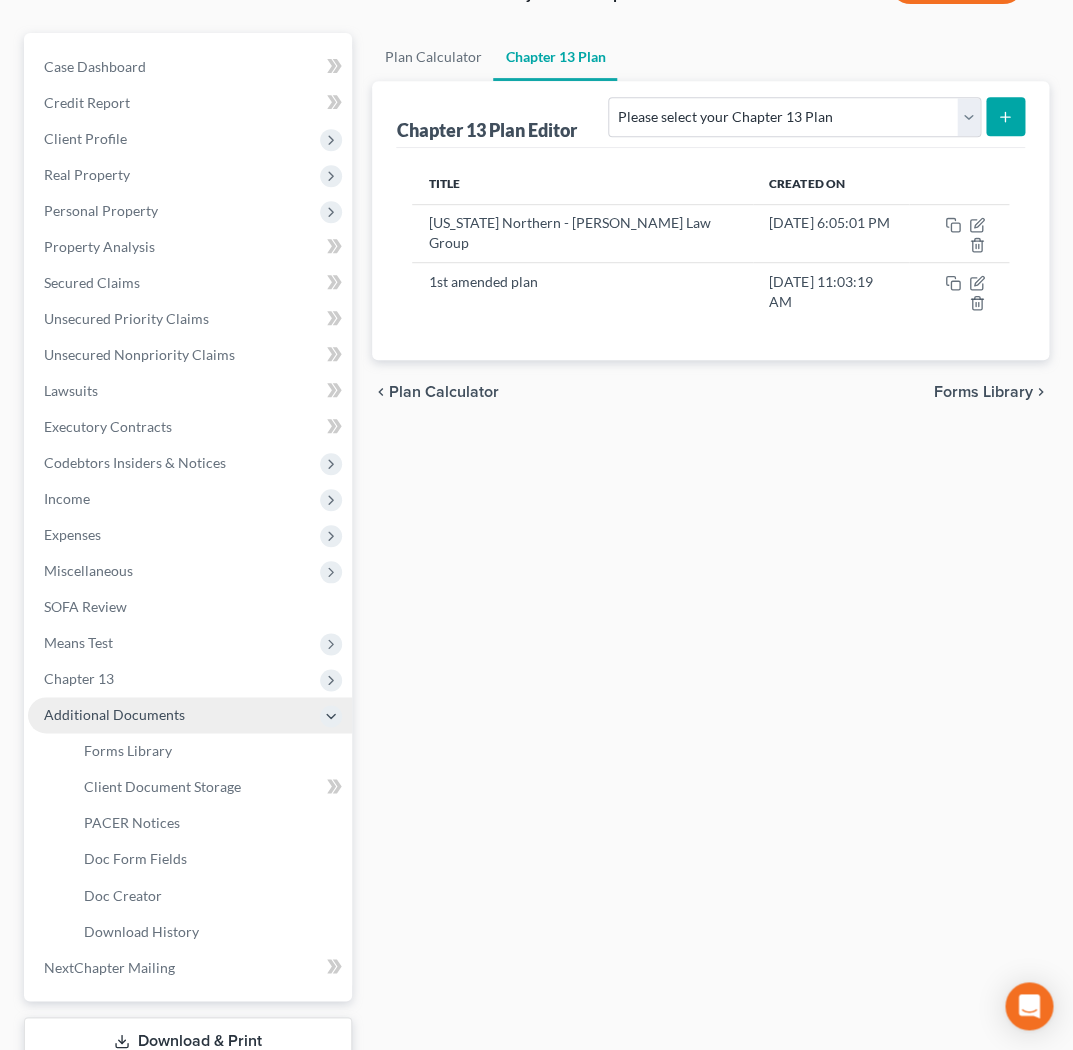 scroll, scrollTop: 217, scrollLeft: 0, axis: vertical 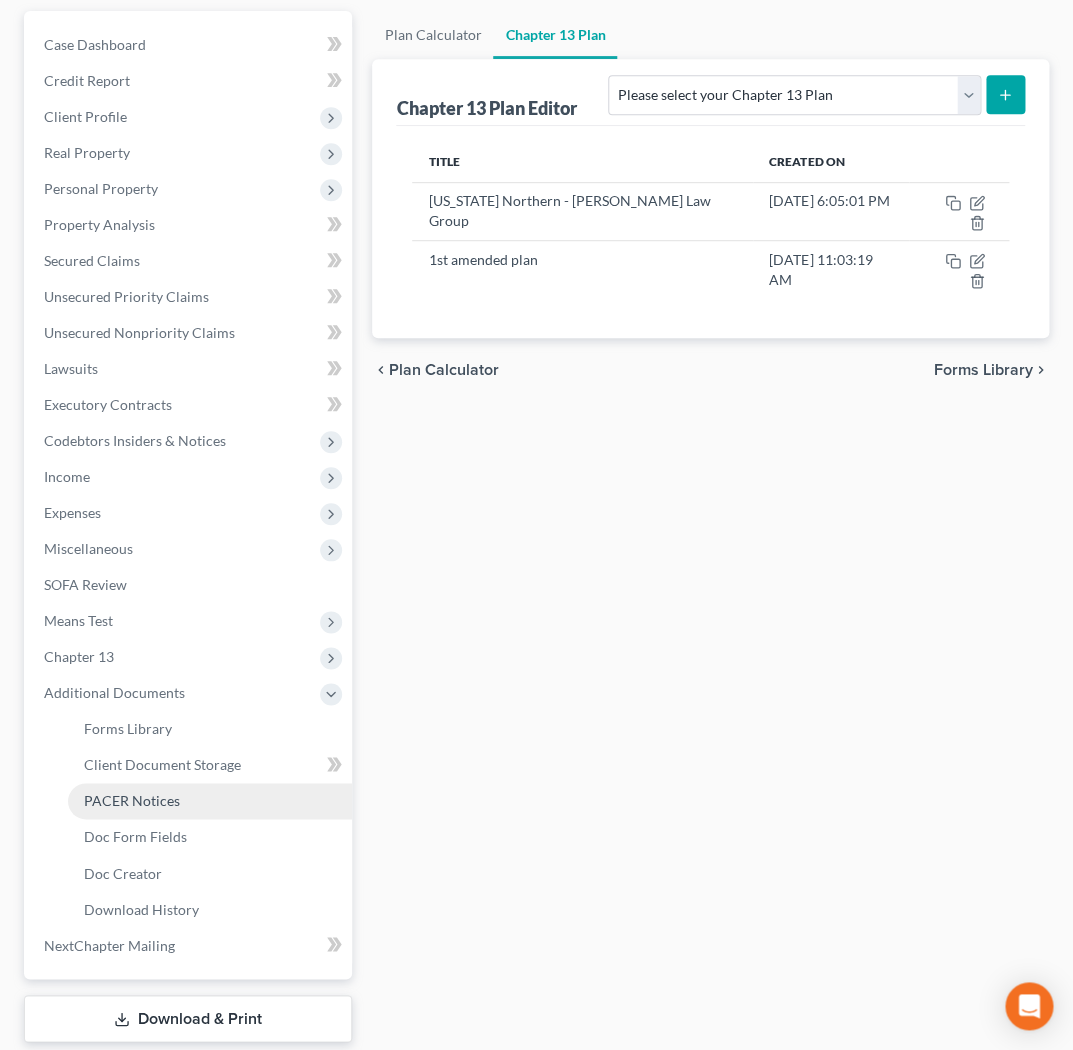 click on "PACER Notices" at bounding box center [210, 801] 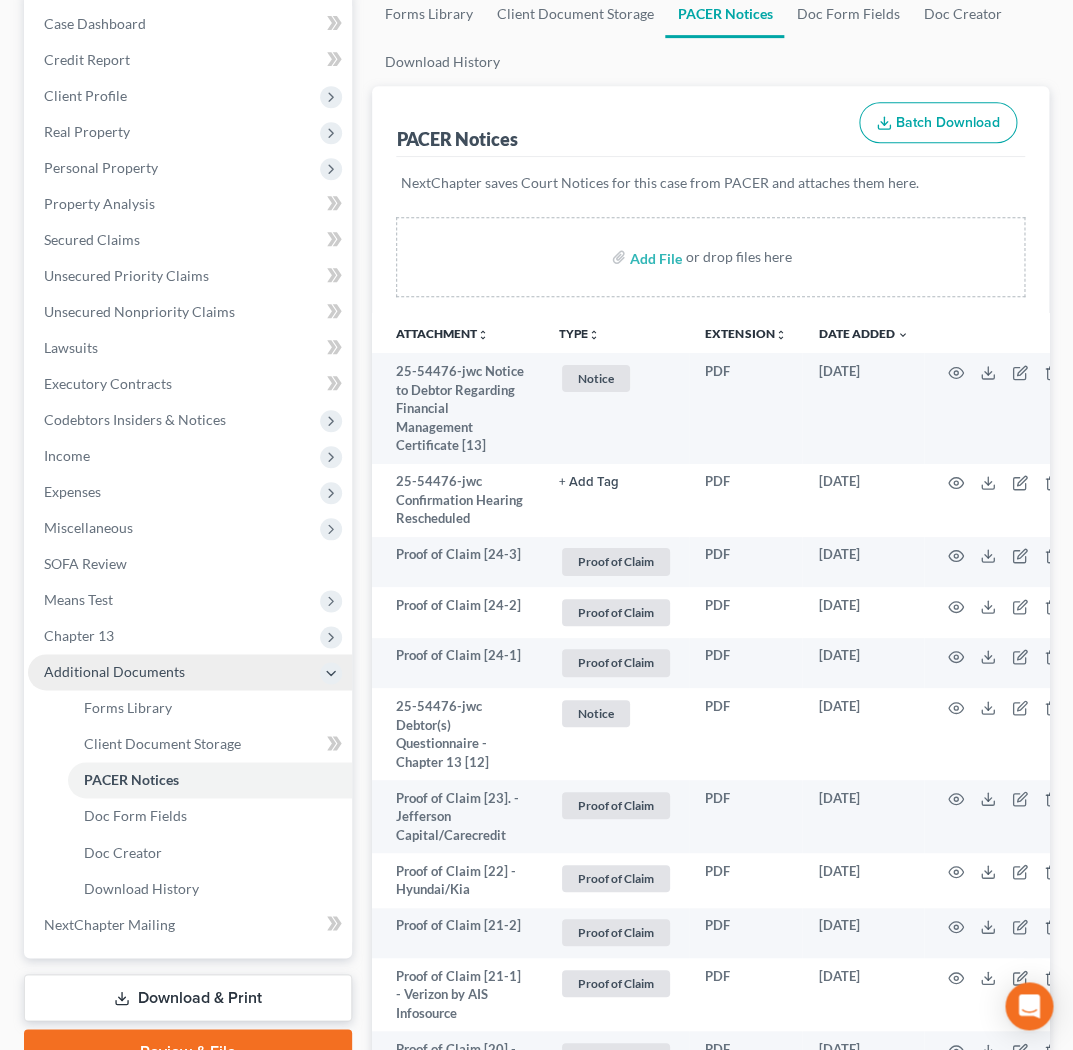 scroll, scrollTop: 340, scrollLeft: 0, axis: vertical 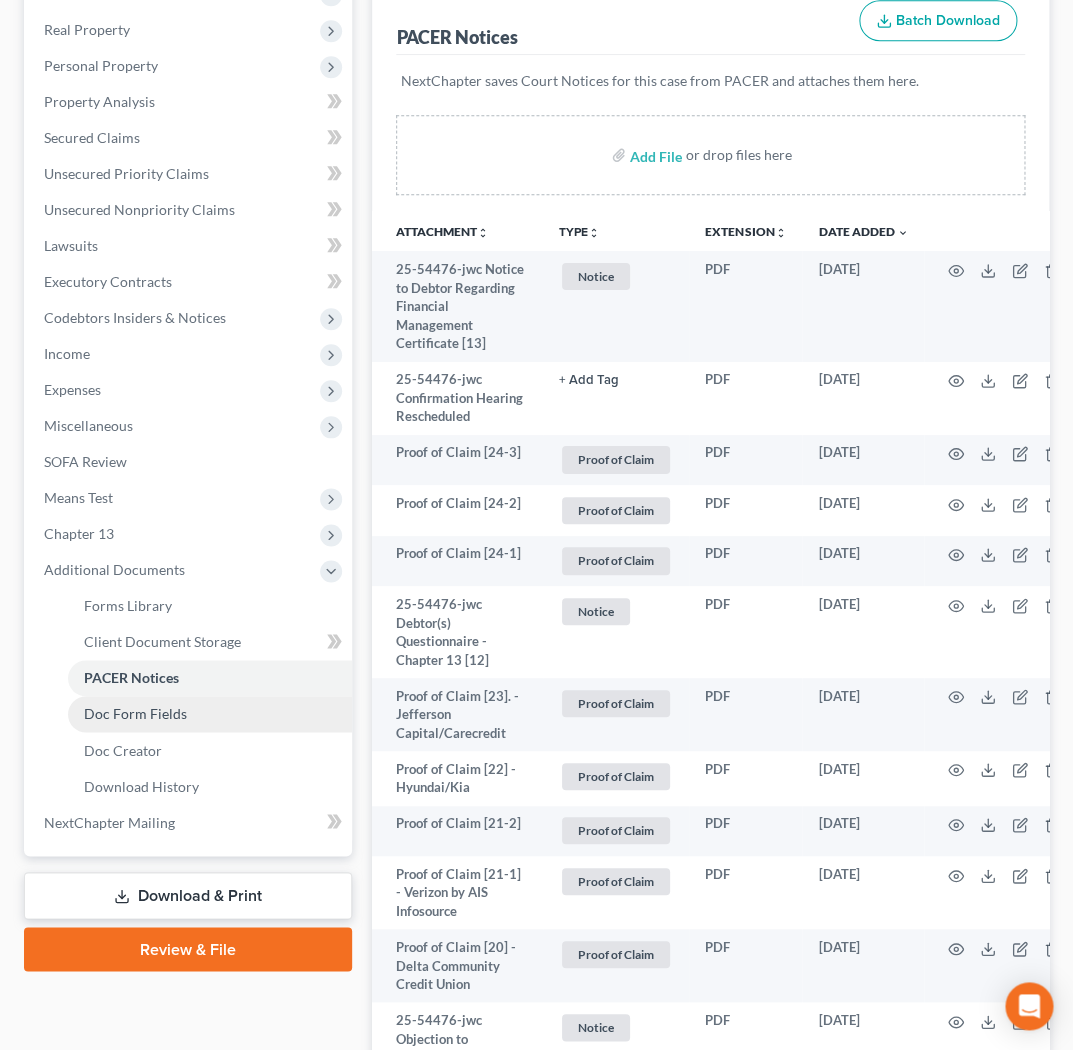 click on "Doc Form Fields" at bounding box center [210, 714] 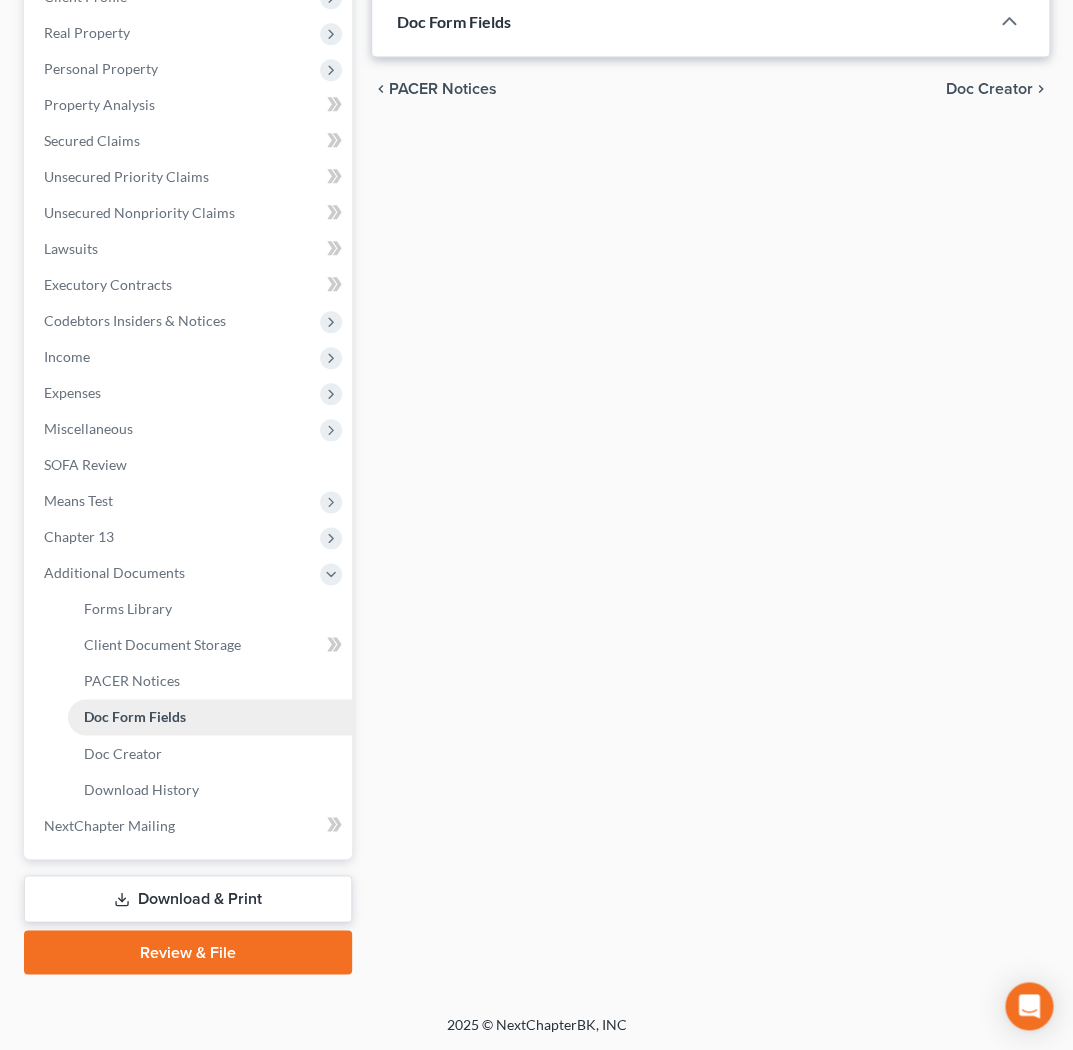 scroll, scrollTop: 298, scrollLeft: 0, axis: vertical 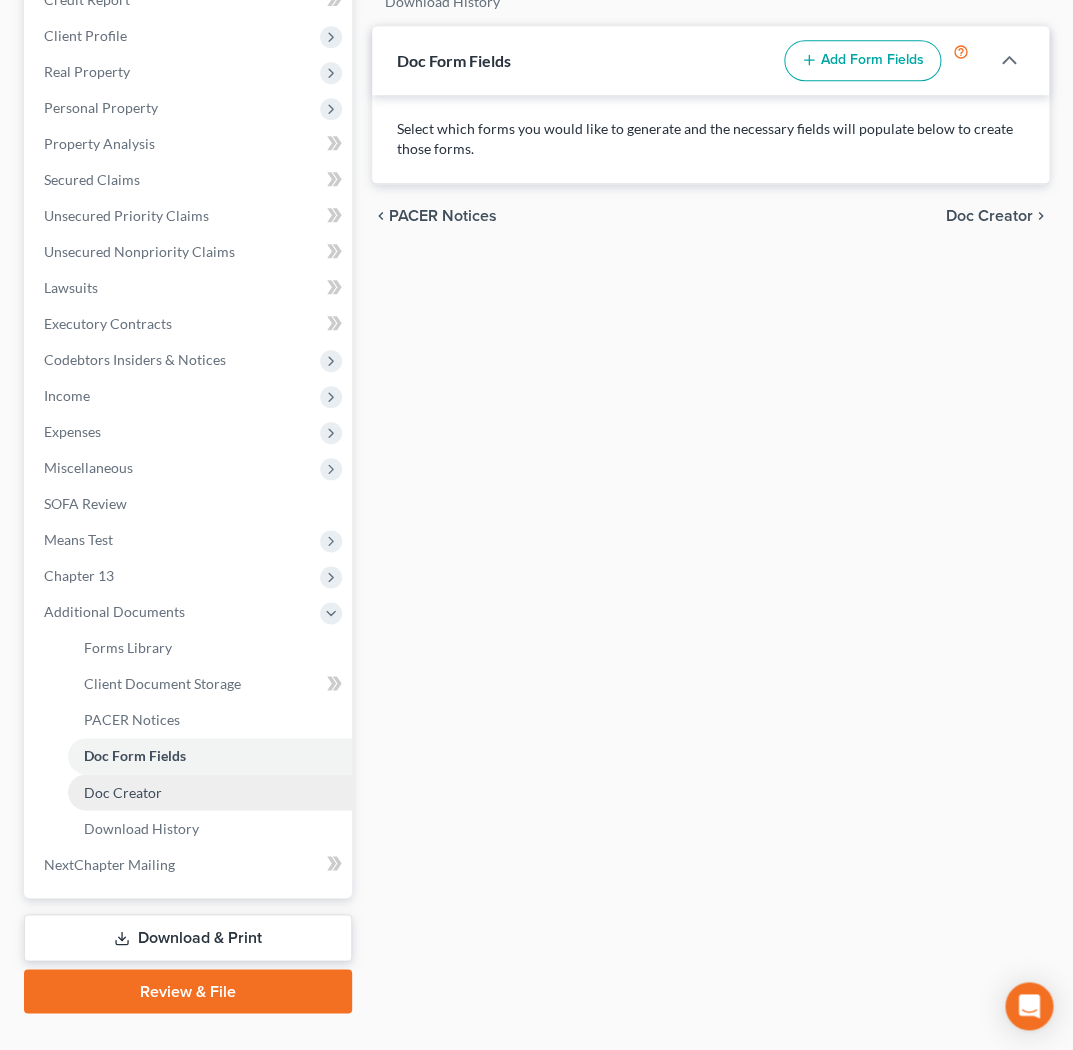 click on "Doc Creator" at bounding box center [210, 792] 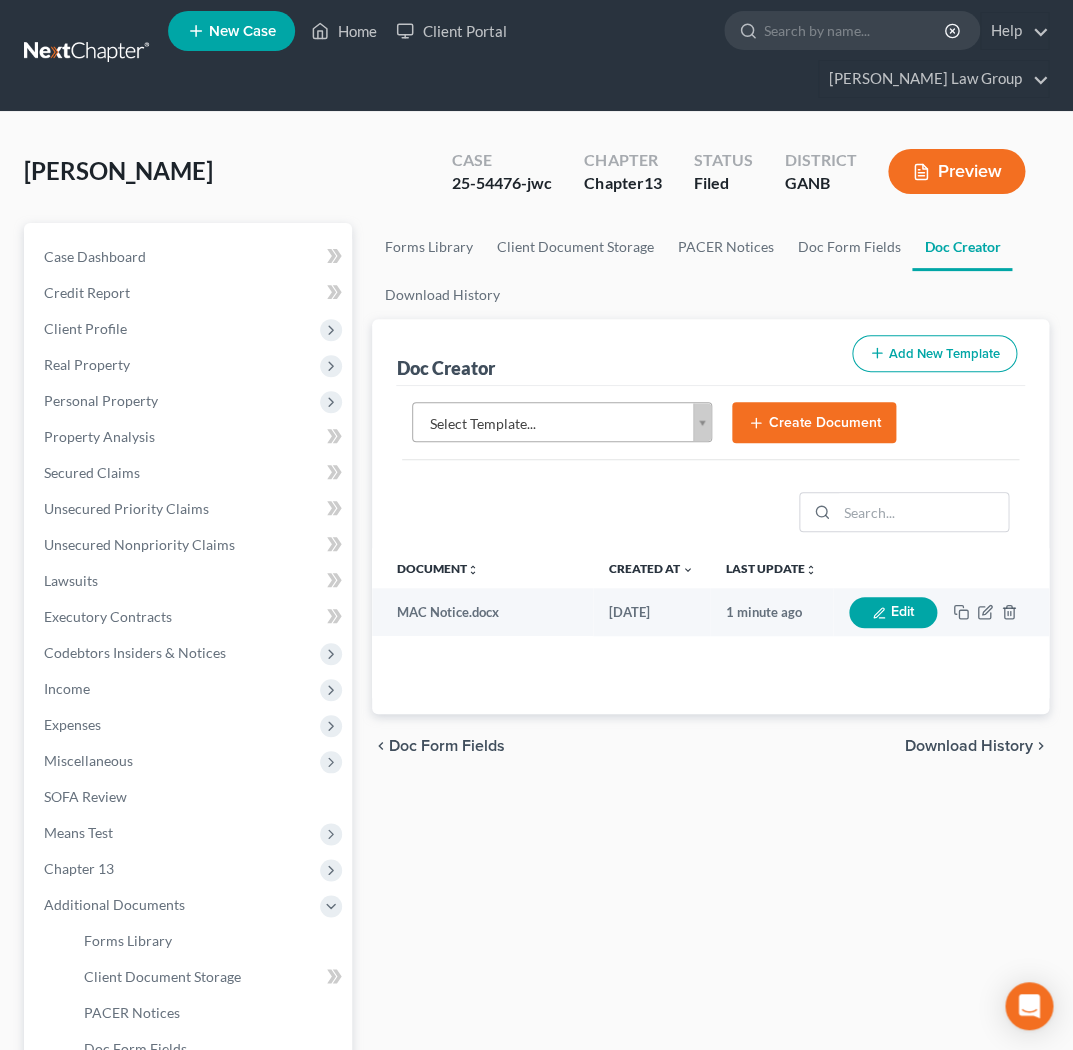 scroll, scrollTop: 0, scrollLeft: 0, axis: both 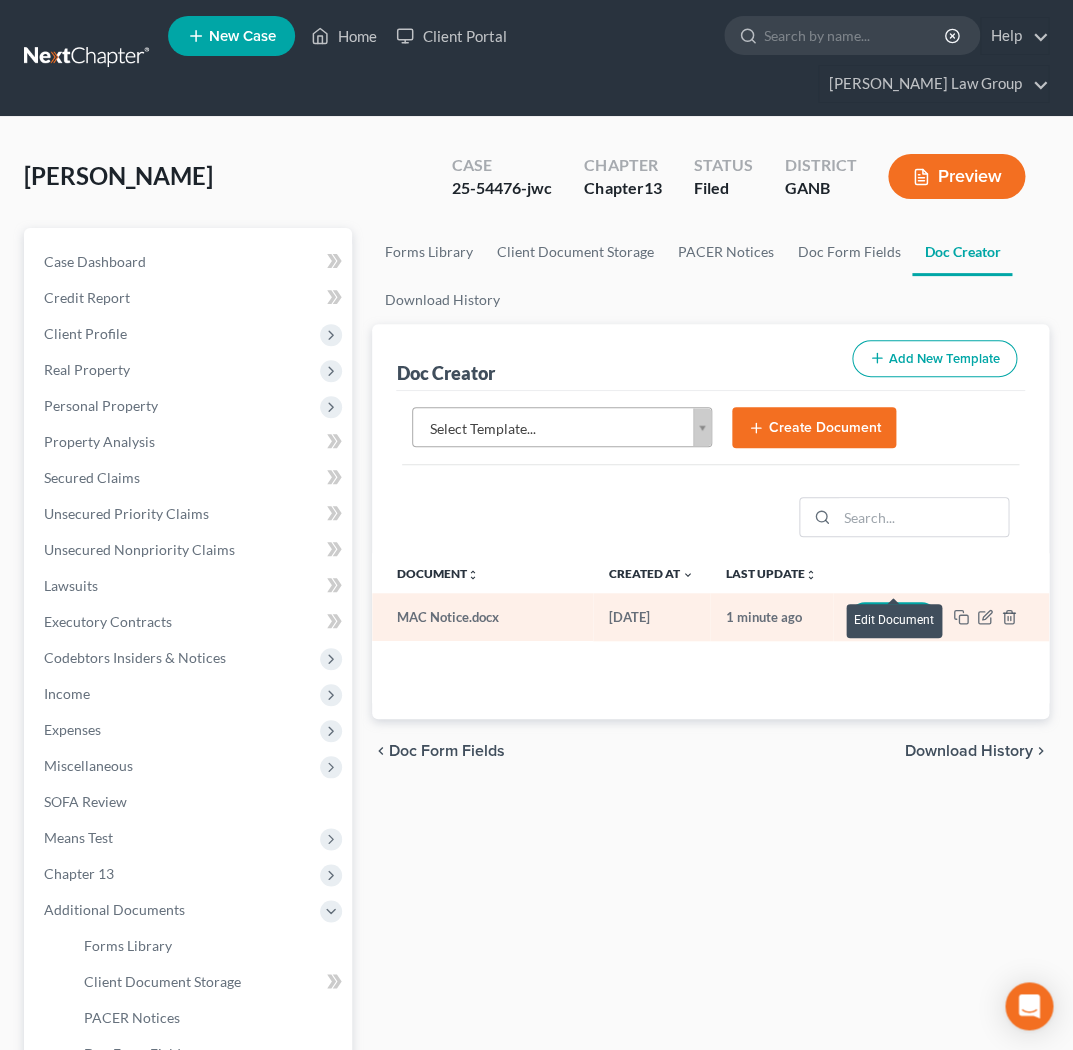 click on "Edit" at bounding box center (893, 617) 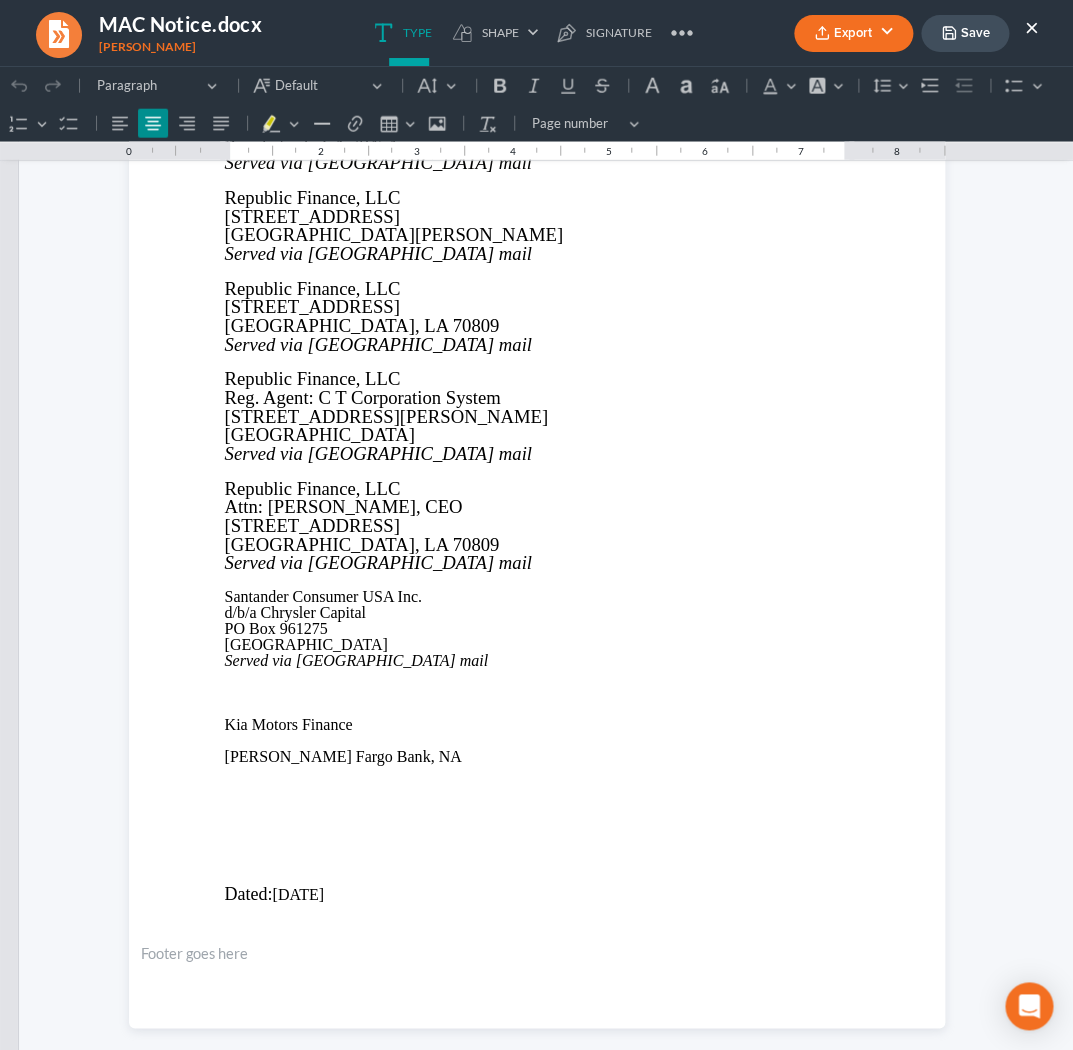 scroll, scrollTop: 3576, scrollLeft: 0, axis: vertical 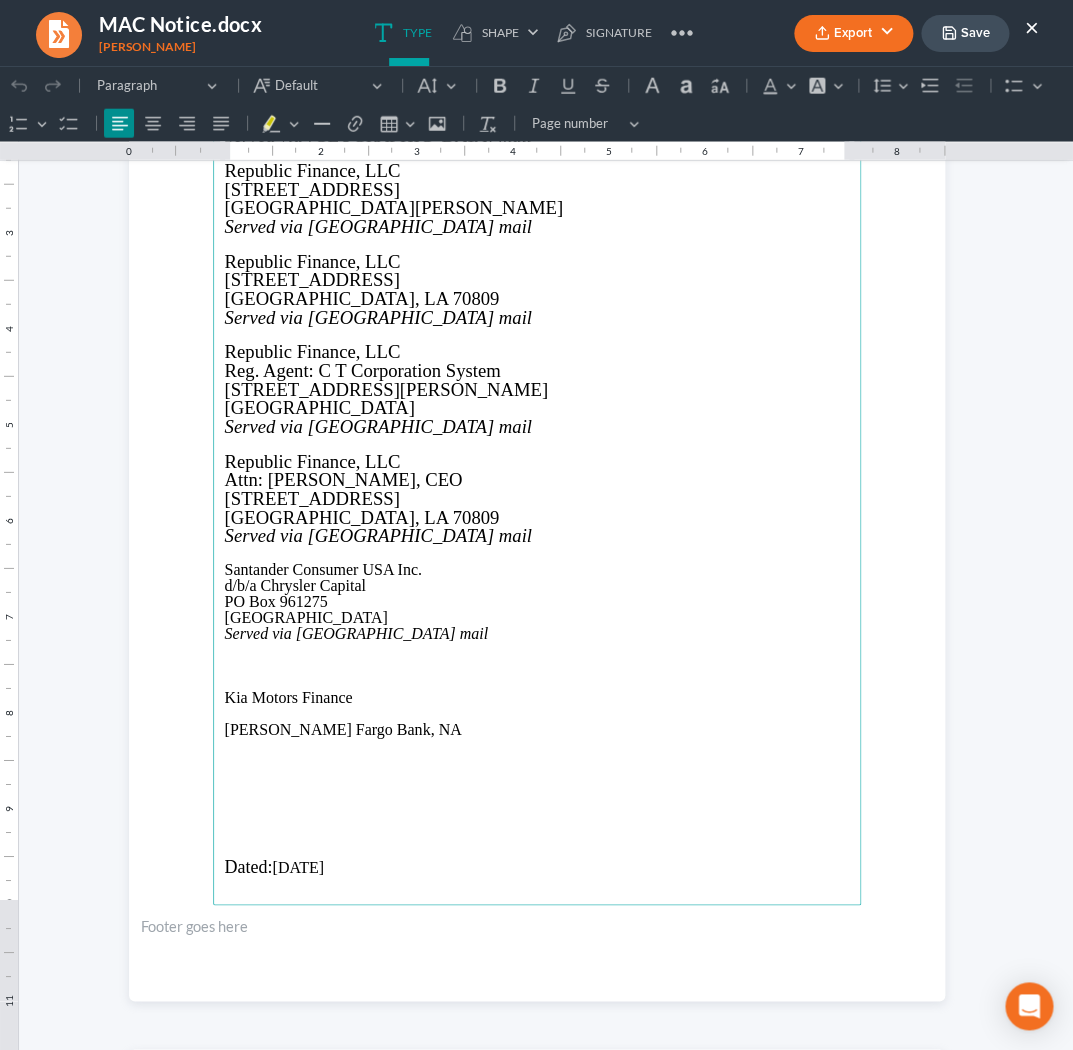 click at bounding box center [537, 666] 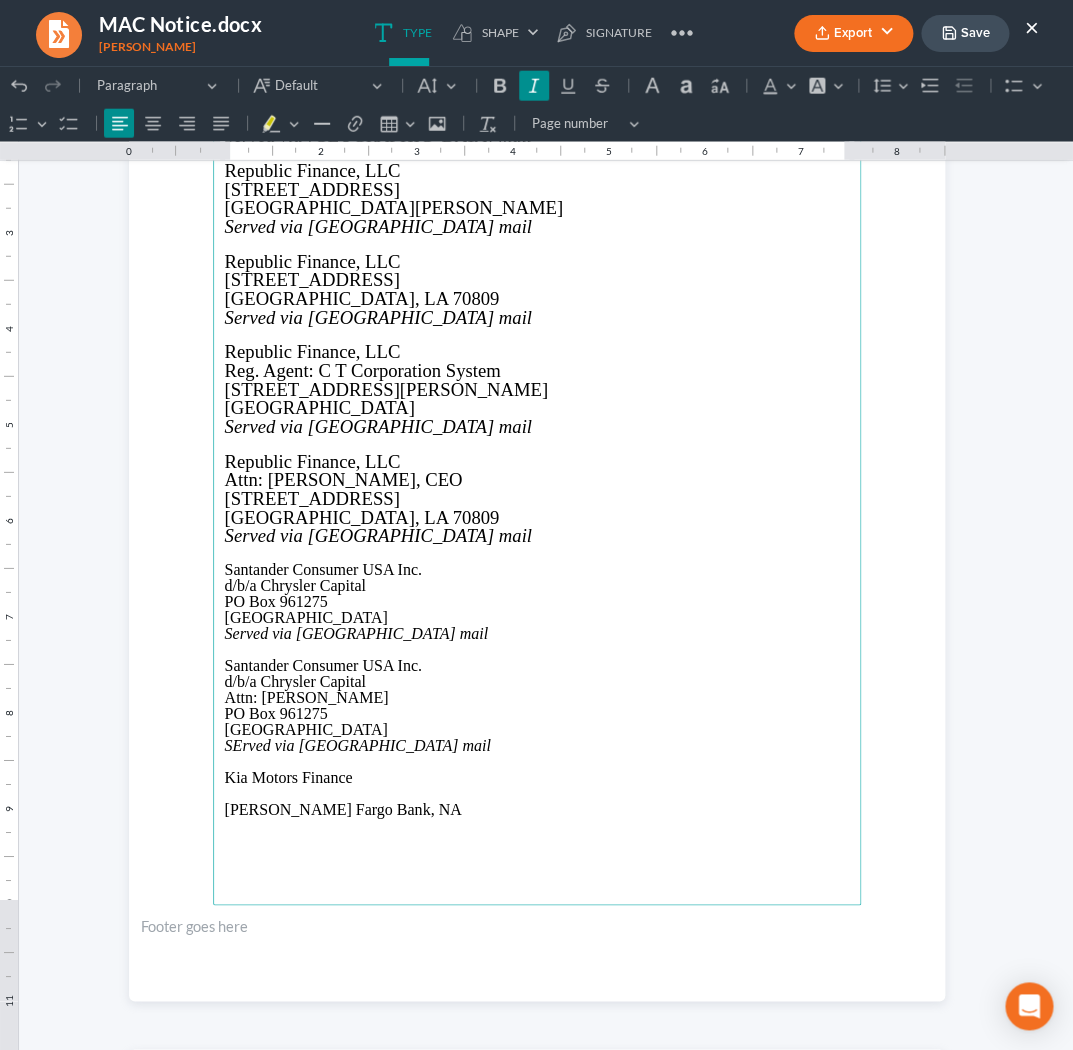 click on "SErved via United States mail" at bounding box center (358, 745) 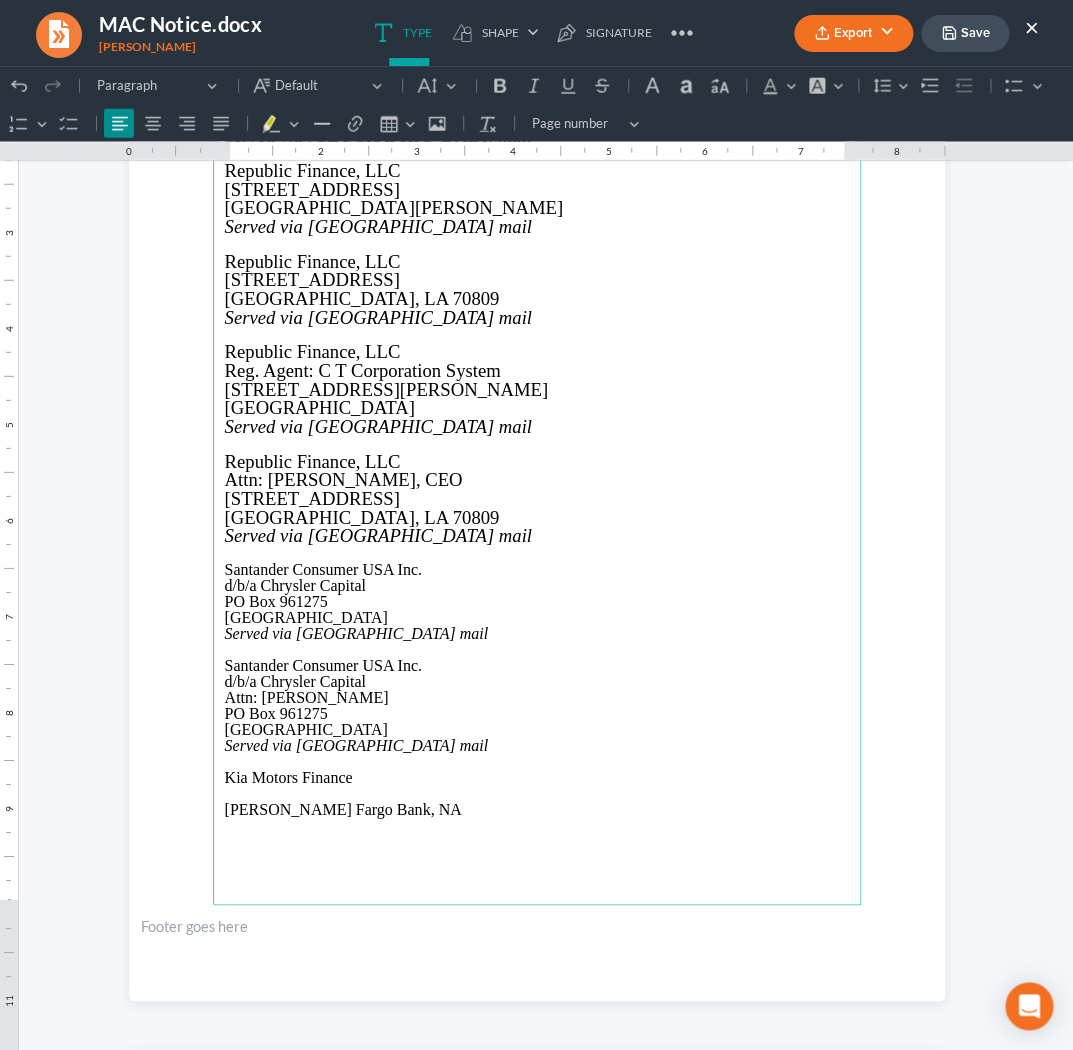 click on "Republic Finance, LLC Attn: Angela Adams Wichterich, Bankruptcy Specialist 282 Tower Road Ponchatoula LA 70454 Served via United States mail Republic Finance, LLC 6395 Old National Hwy, Ste 300 South Fulton, GA 30349 Served via United States mail Republic Finance, LLC 7031 Commerce Circle, Ste 100 Baton Rouge, LA 70809 Served via United States mail Republic Finance, LLC Reg. Agent: C T Corporation System 289 S Culver Street Lawrenceville, GA 30046 Served via United States mail Republic Finance, LLC Attn: Ian Rehmert, CEO 7031 Commerce Circle, Ste 100 Baton Rouge, LA 70809 Served via United States mail Santander Consumer USA Inc. d/b/a Chrysler Capital PO Box 961275 Fort Worth TX 76161 Served via United States mail Santander Consumer USA Inc. d/b/a Chrysler Capital Attn: Amy Hudson PO Box 961275 Fort Worth TX 76161 Served via United States mail Kia Motors Finance Wells Fargo Bank, NA" at bounding box center [537, 473] 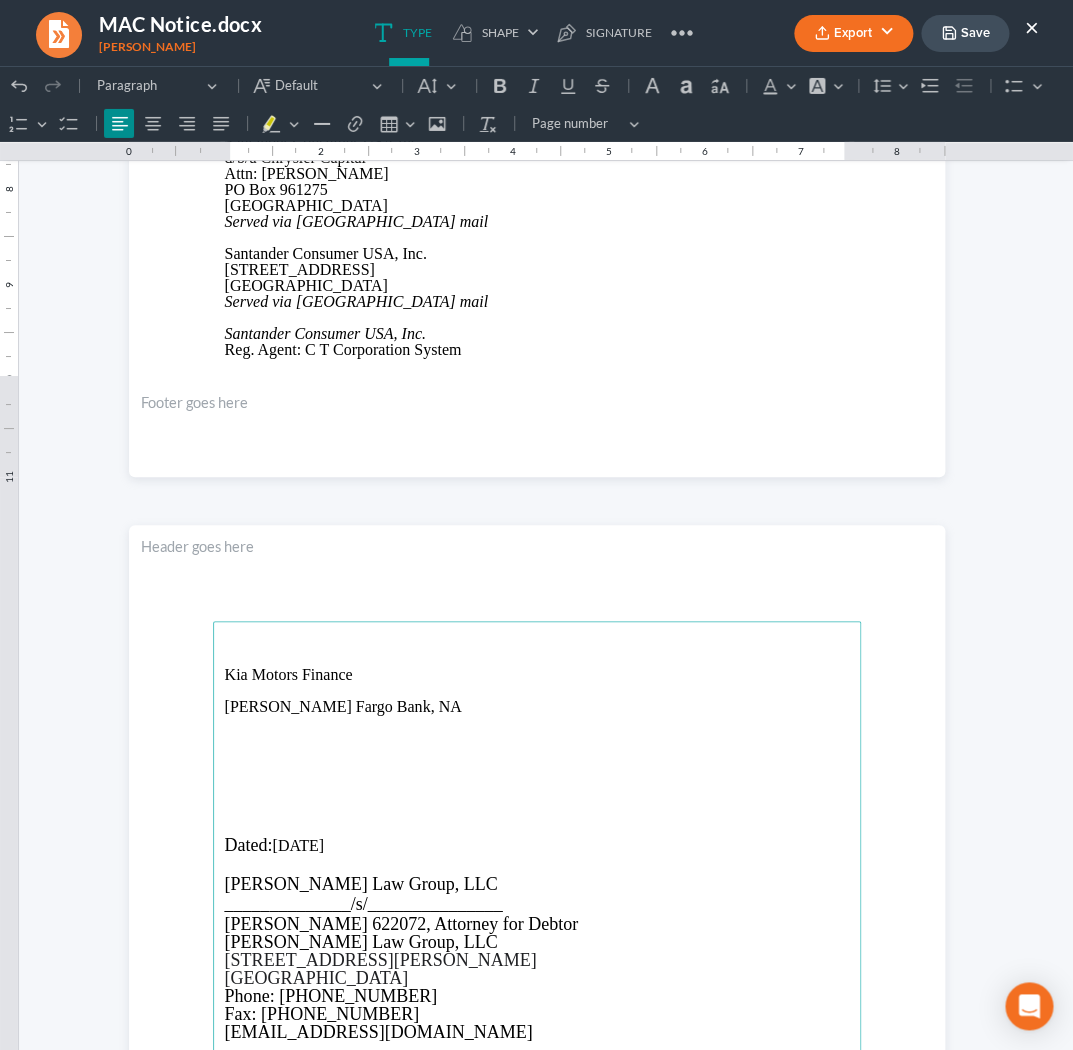 type 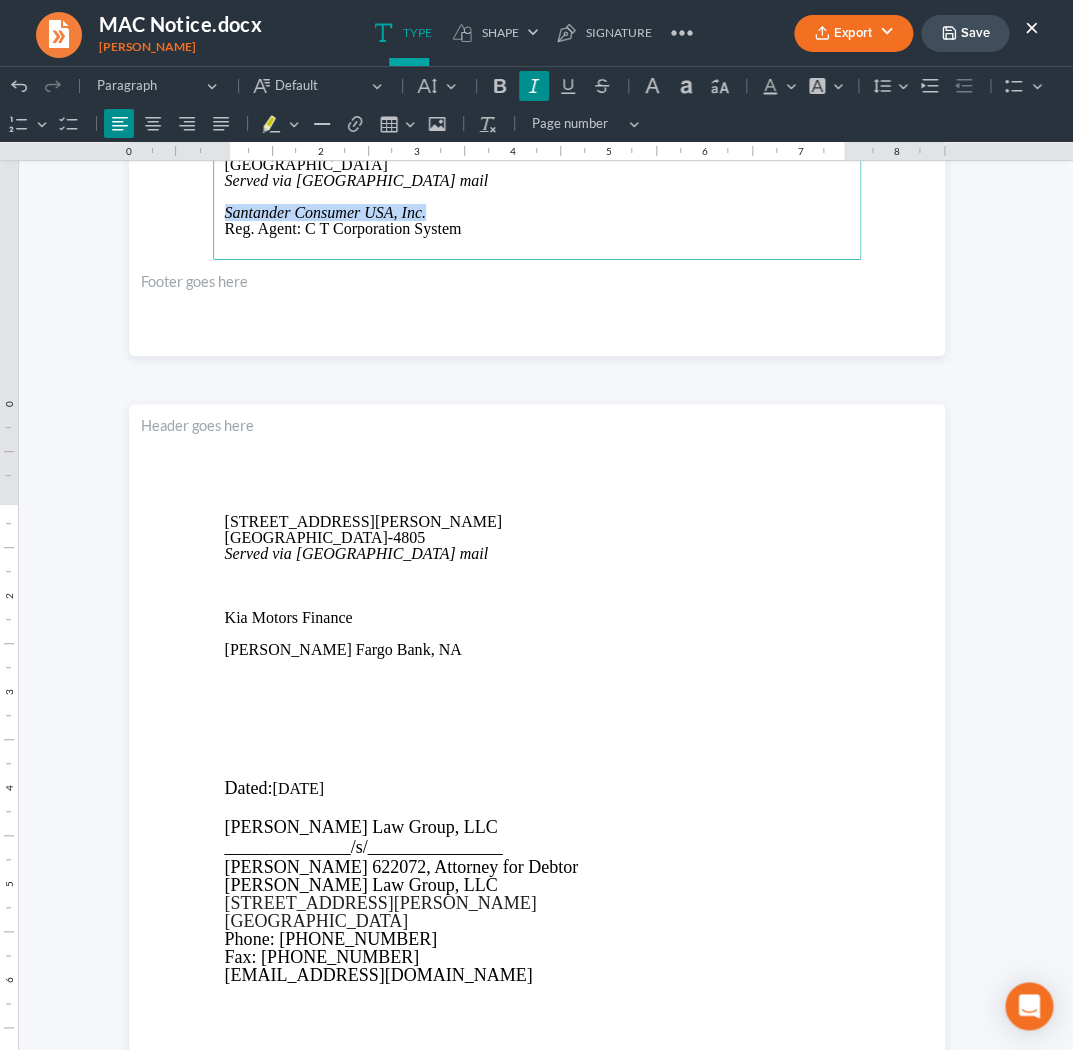 drag, startPoint x: 435, startPoint y: 212, endPoint x: 223, endPoint y: 214, distance: 212.00943 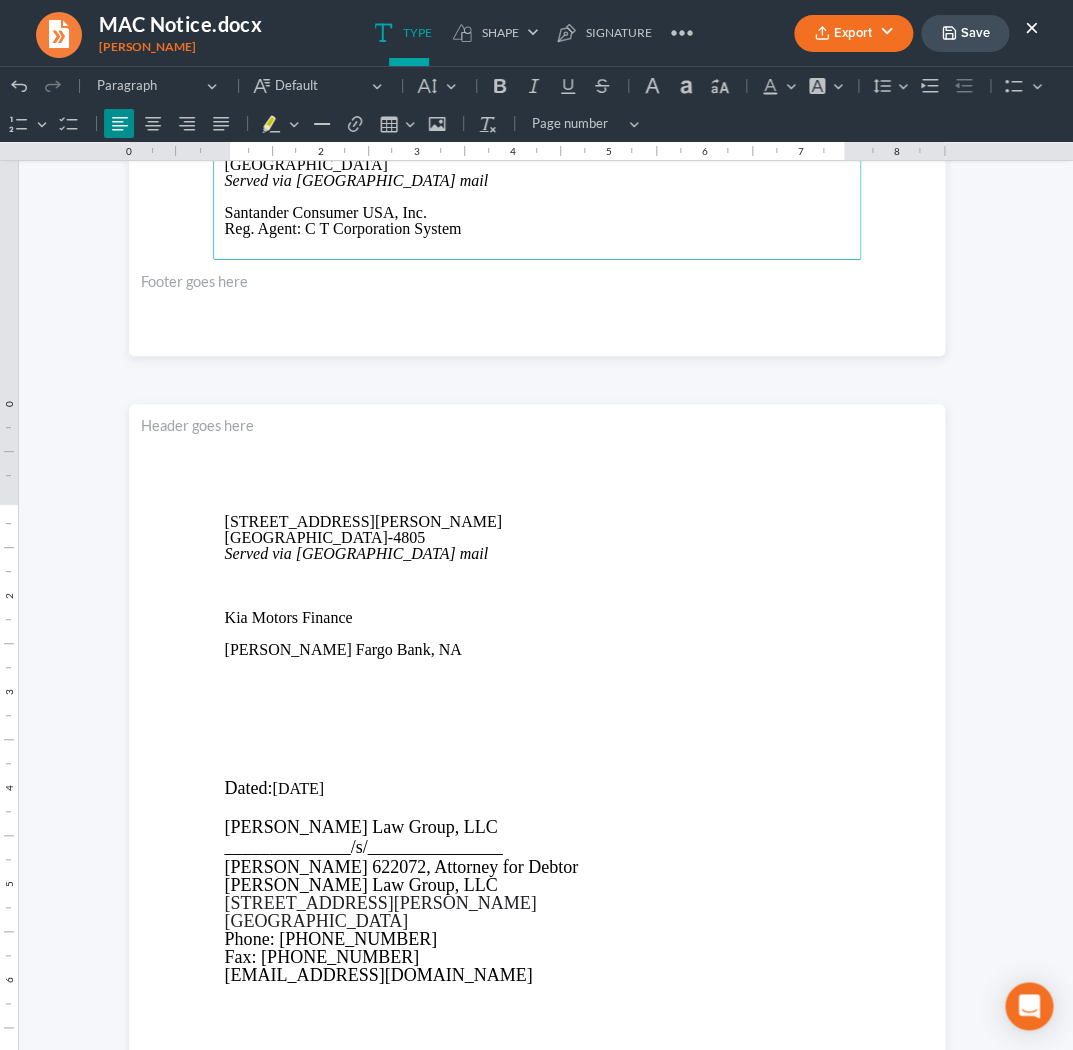 click at bounding box center [537, 586] 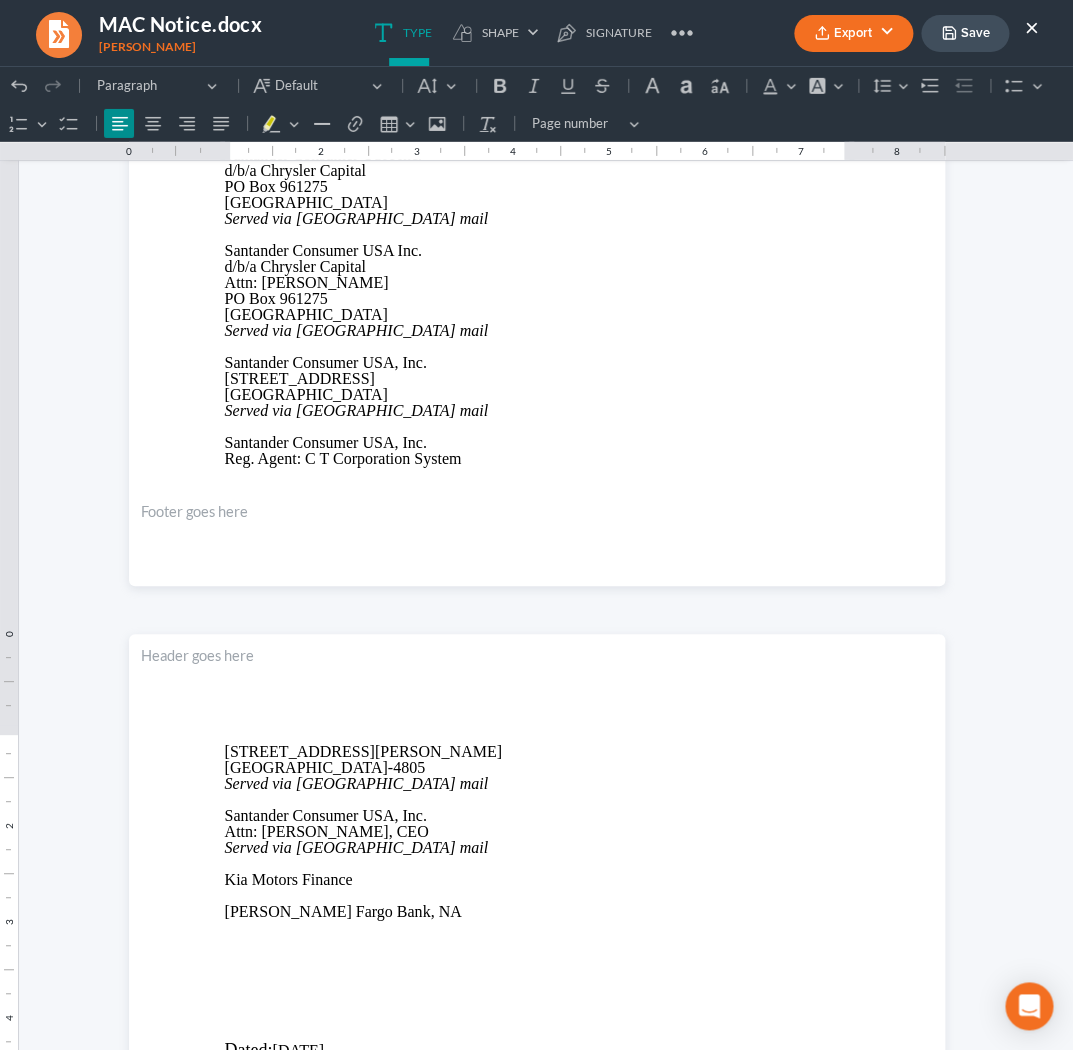 scroll, scrollTop: 3996, scrollLeft: 0, axis: vertical 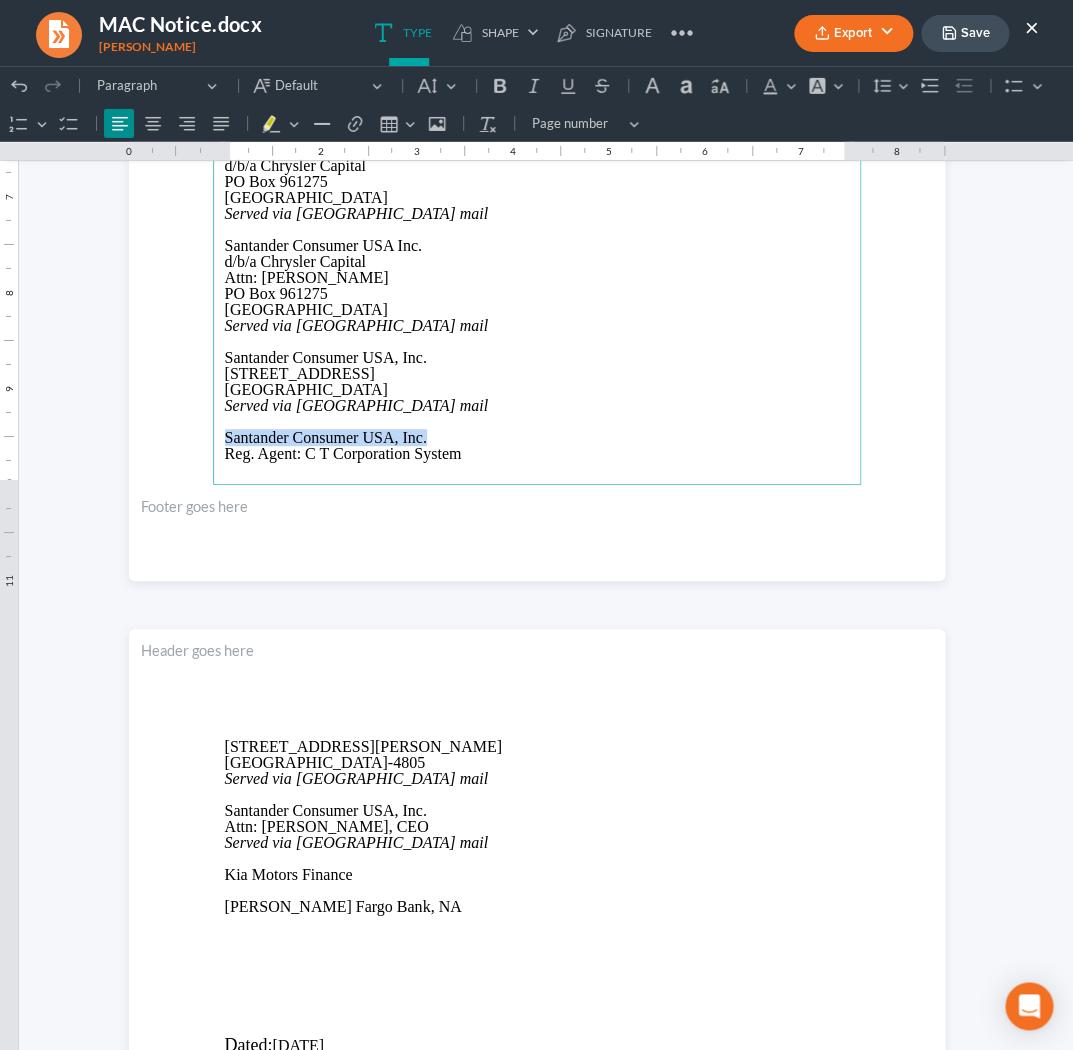click on "Kia Motors Finance" at bounding box center (537, 875) 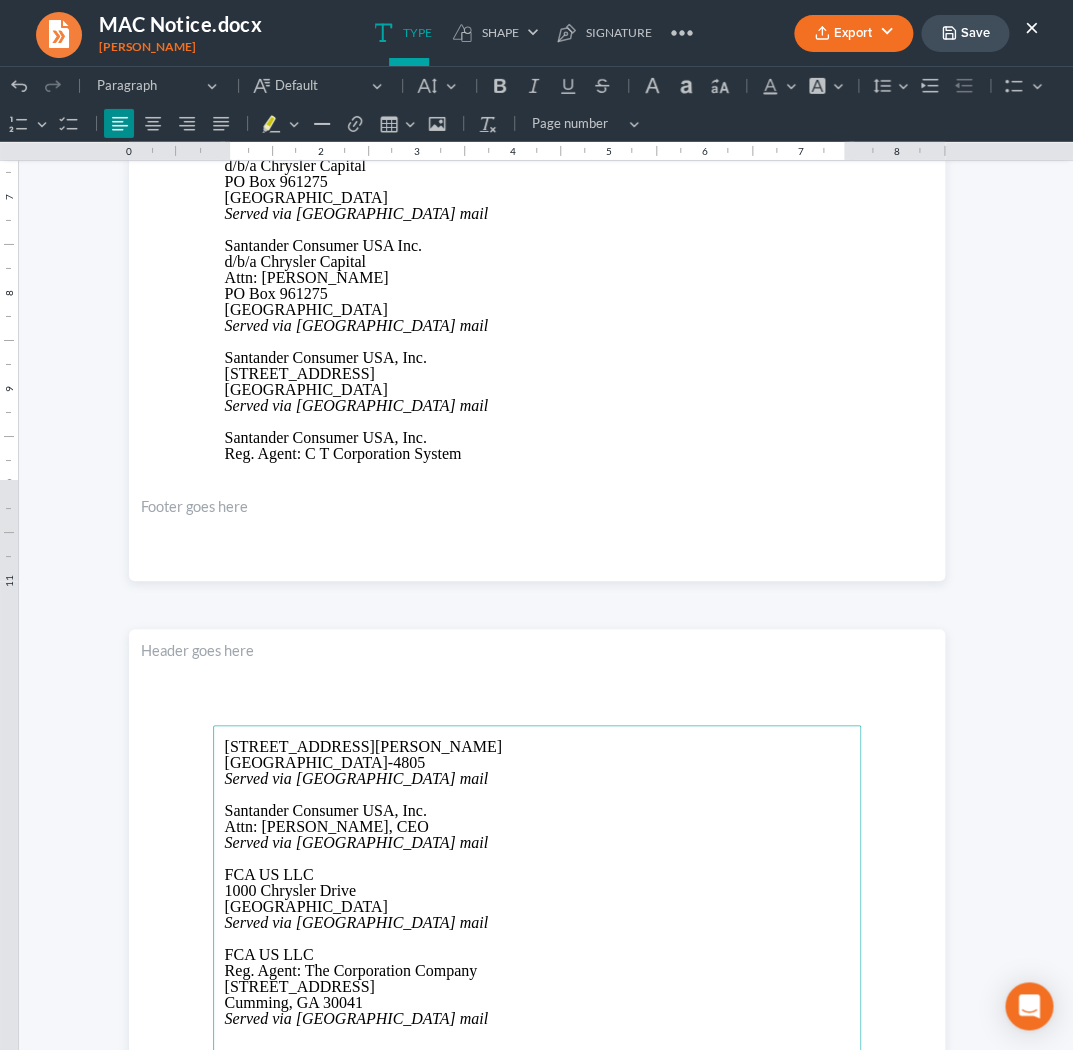 scroll, scrollTop: 39, scrollLeft: 0, axis: vertical 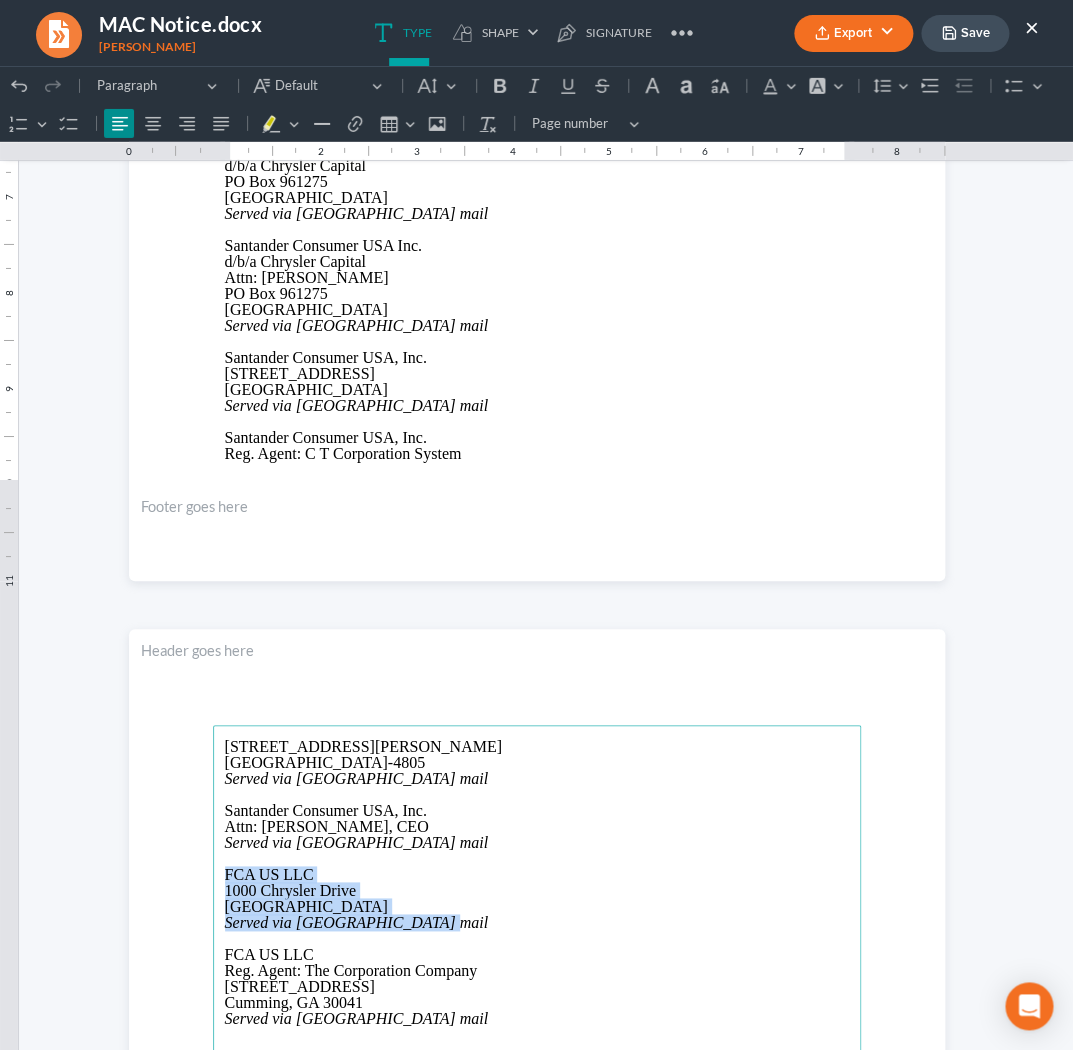 drag, startPoint x: 227, startPoint y: 880, endPoint x: 420, endPoint y: 923, distance: 197.73215 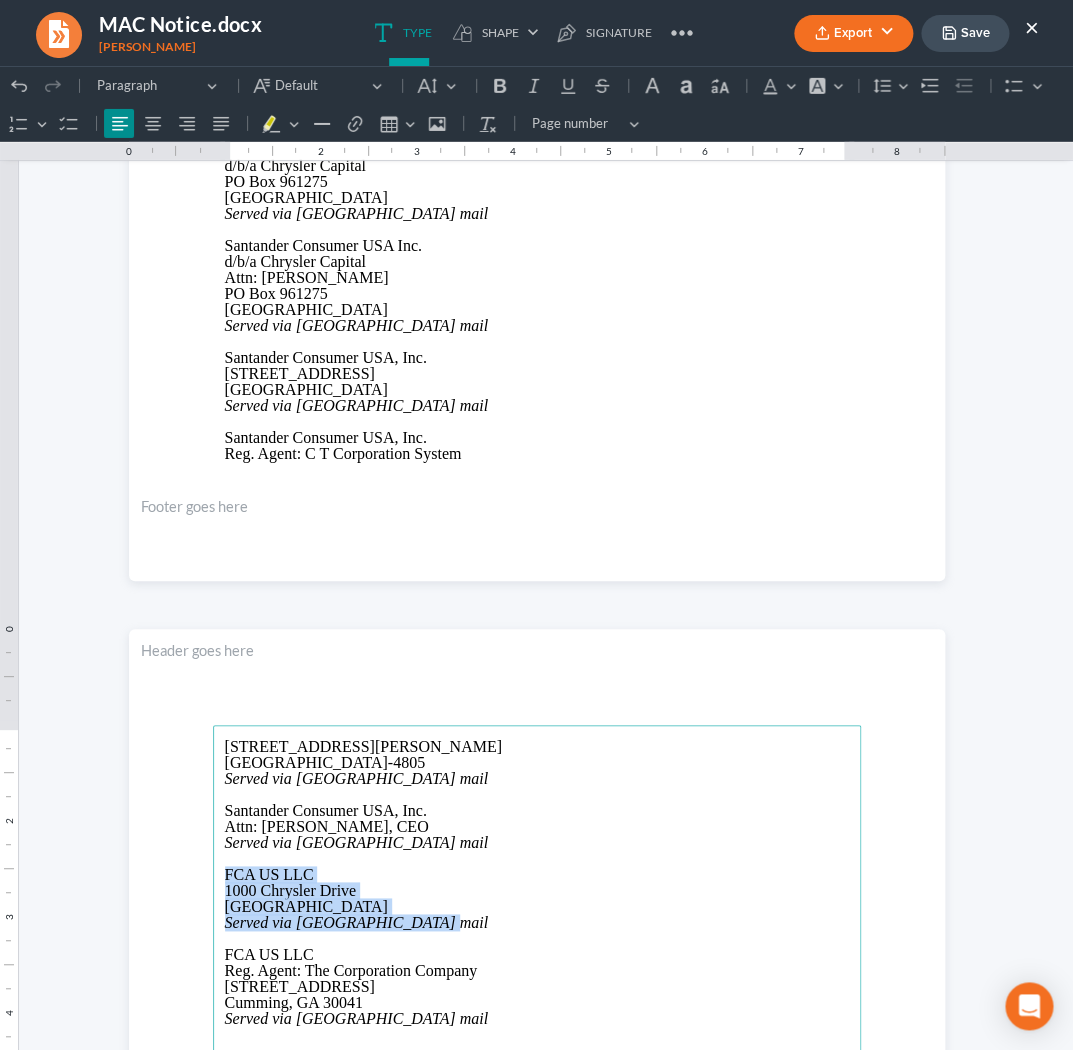 click on "Served via United States mail" at bounding box center [537, 923] 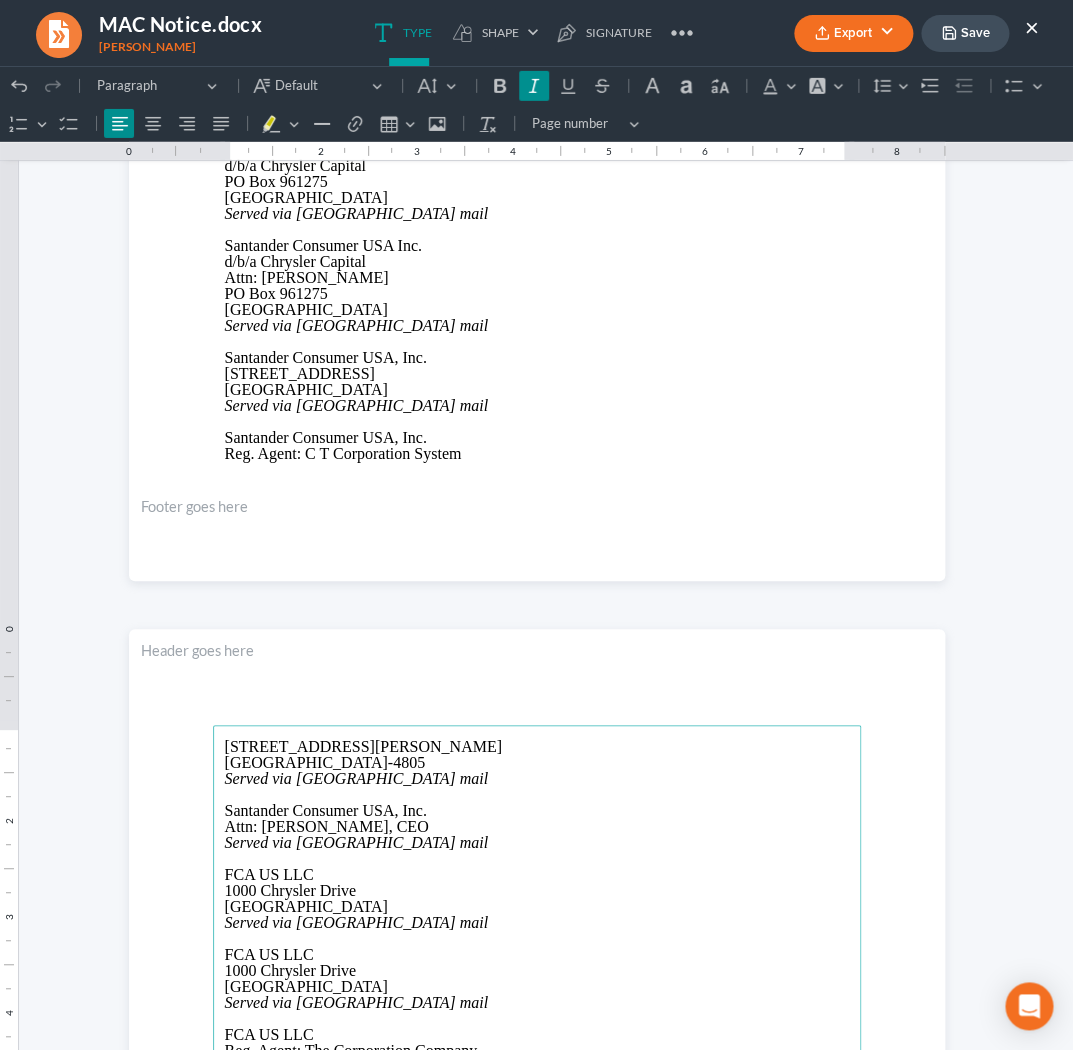 click on "FCA US LLC" at bounding box center (537, 955) 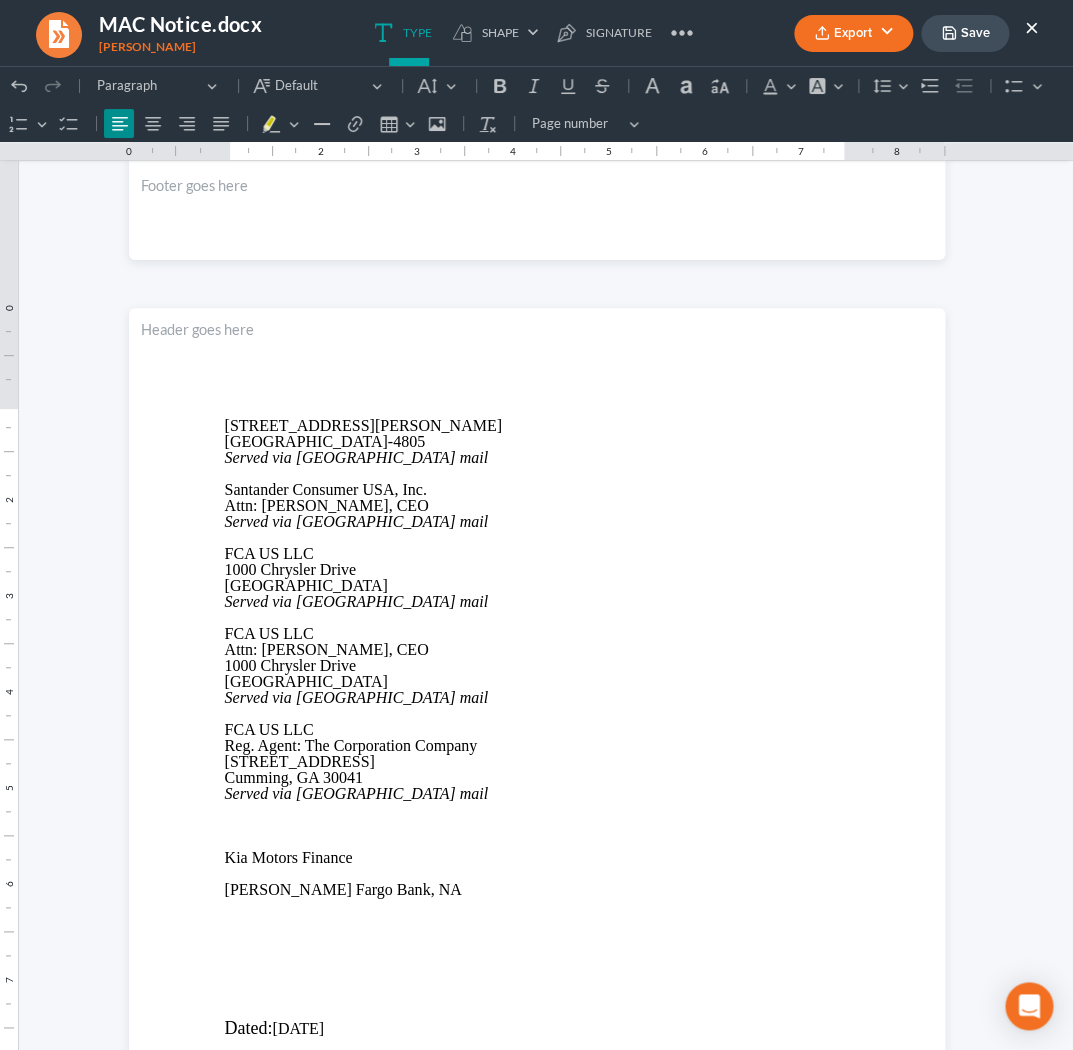 scroll, scrollTop: 4323, scrollLeft: 0, axis: vertical 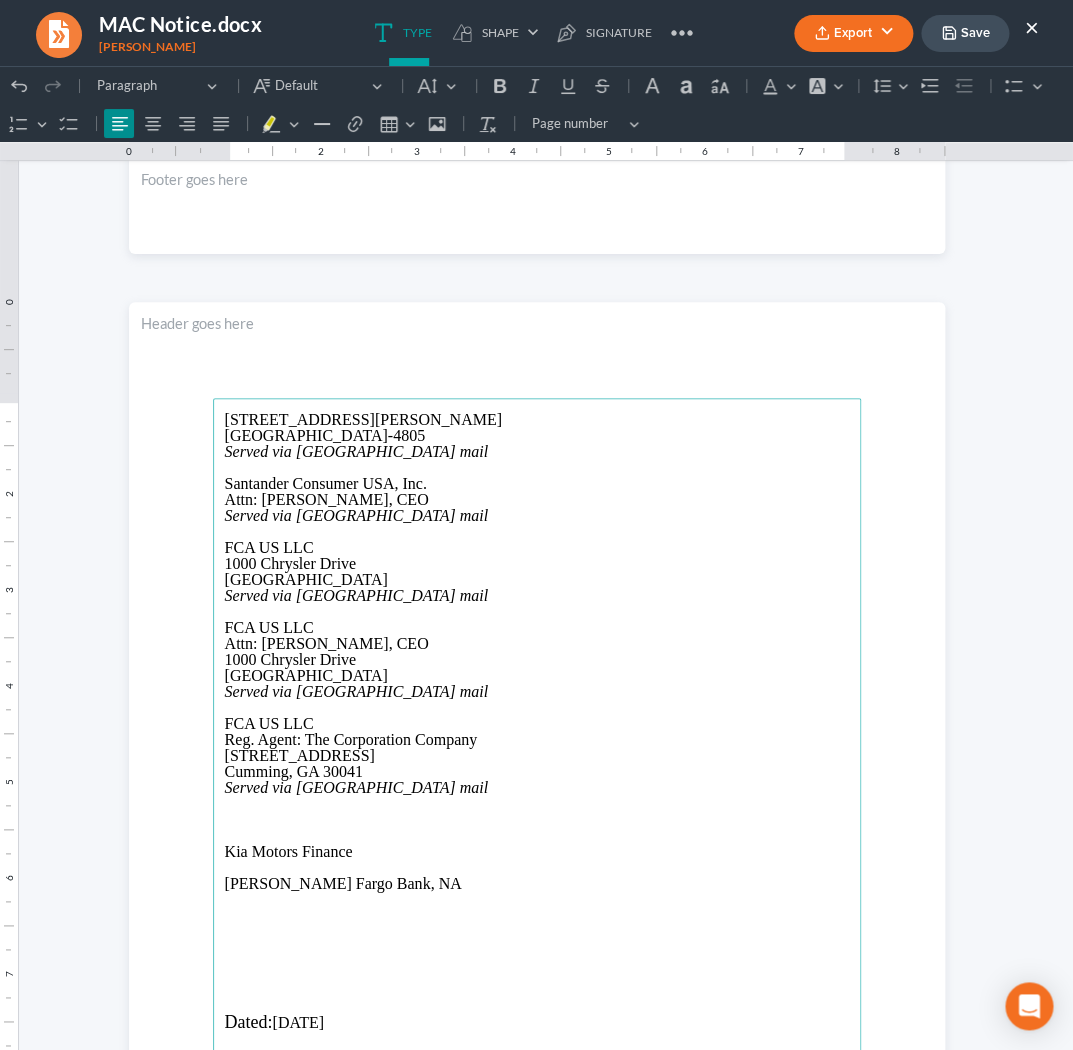 click at bounding box center (537, 820) 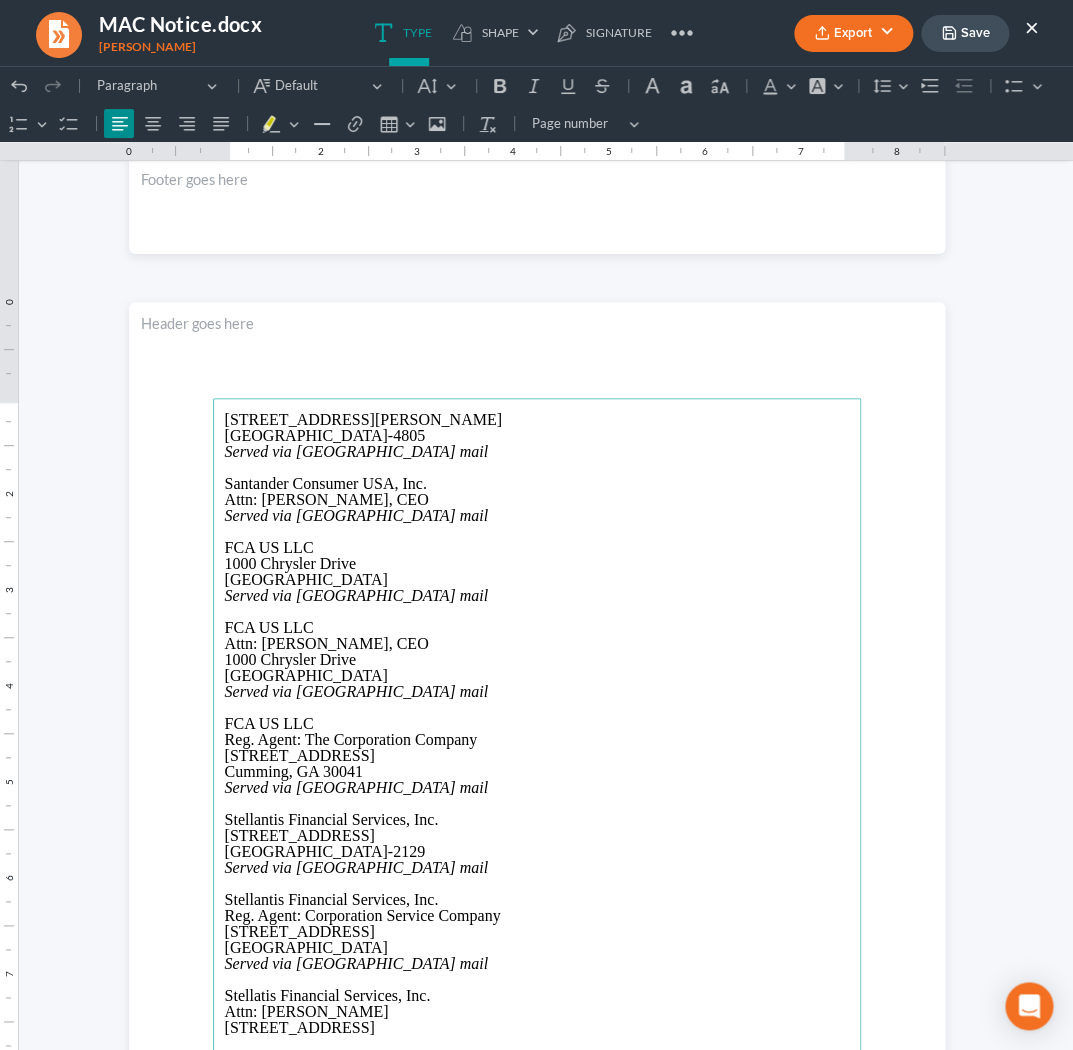 scroll, scrollTop: 66, scrollLeft: 0, axis: vertical 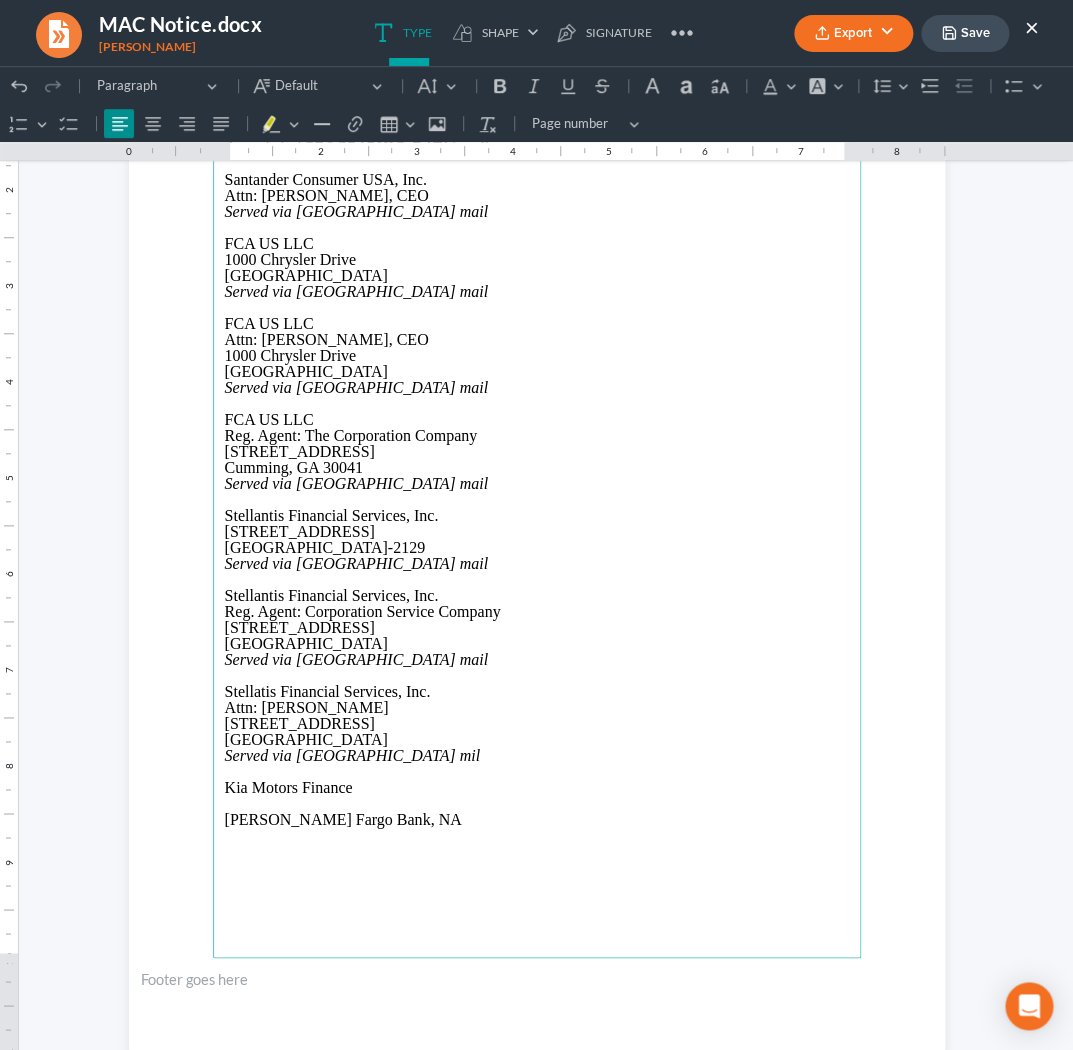 click on "Kia Motors Finance" at bounding box center (537, 788) 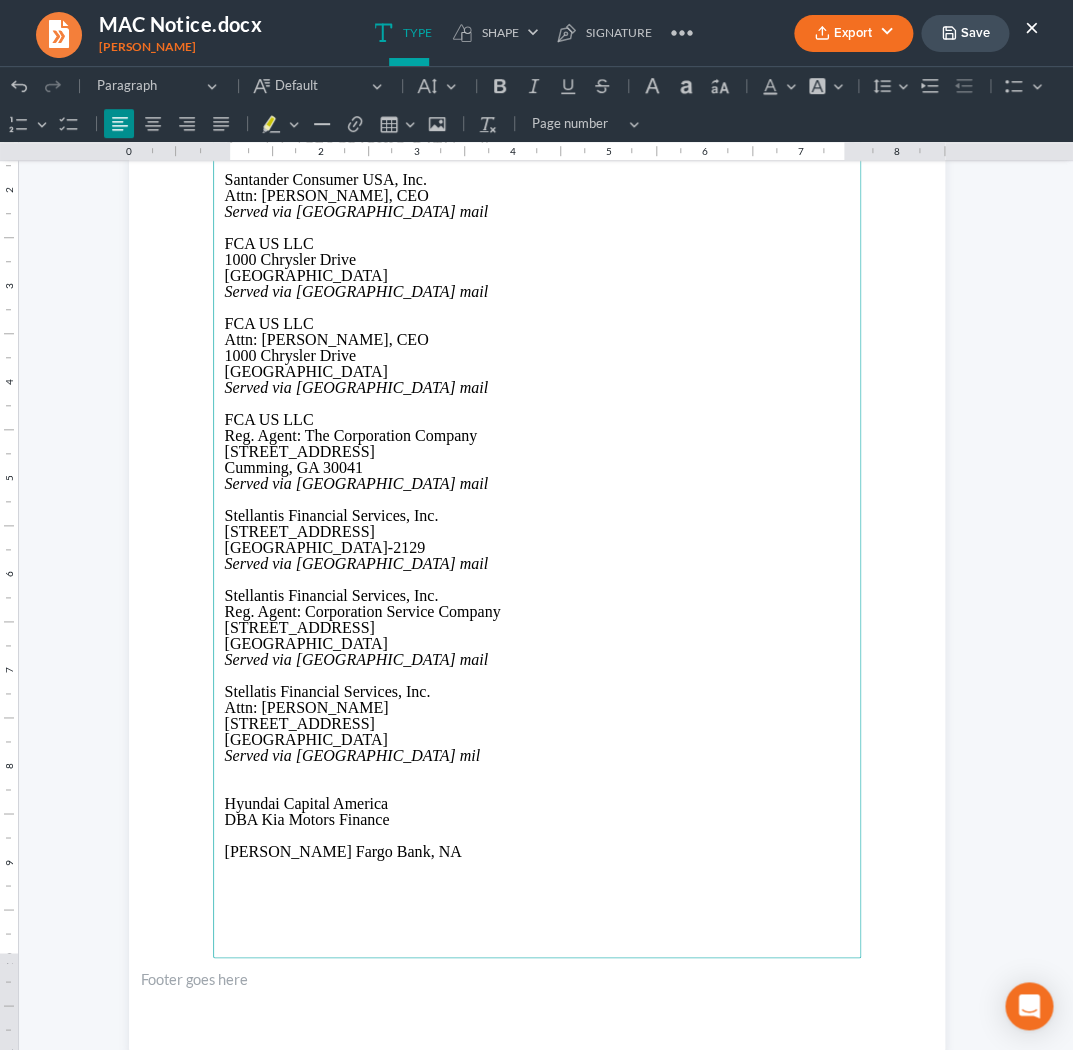 click on "DBA Kia Motors Finance" at bounding box center (537, 820) 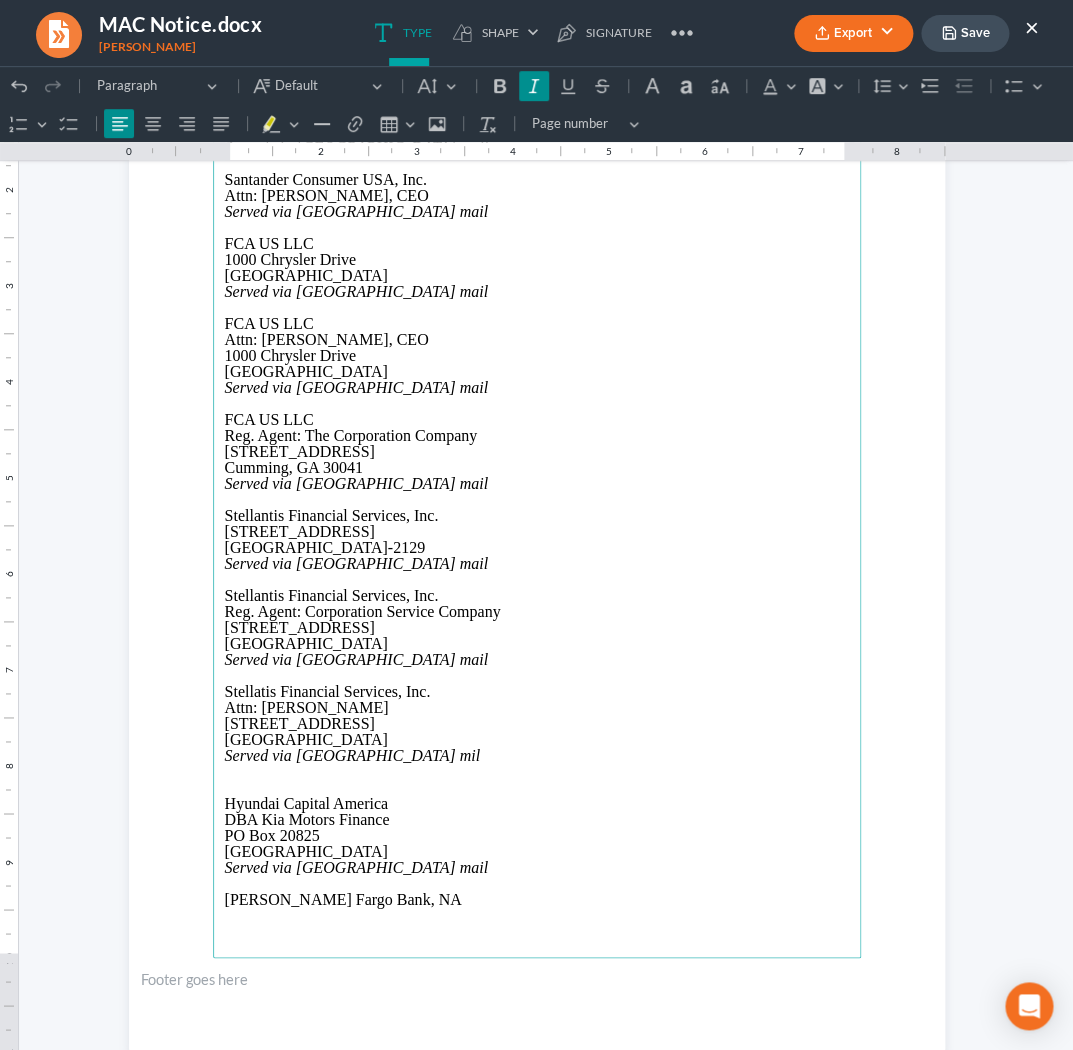 click on "Served via United States mil" at bounding box center (353, 755) 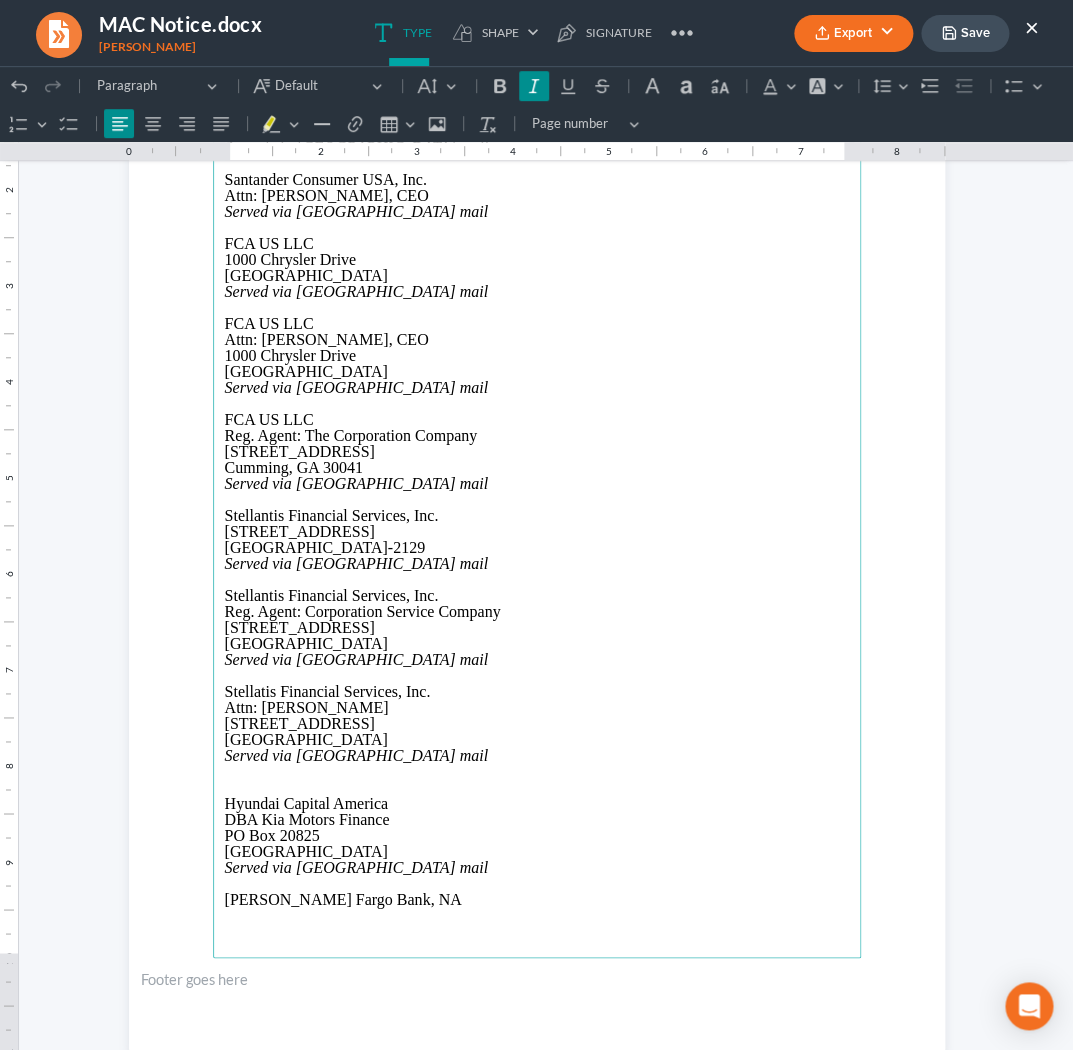 click on "Served via United States mail" at bounding box center [537, 868] 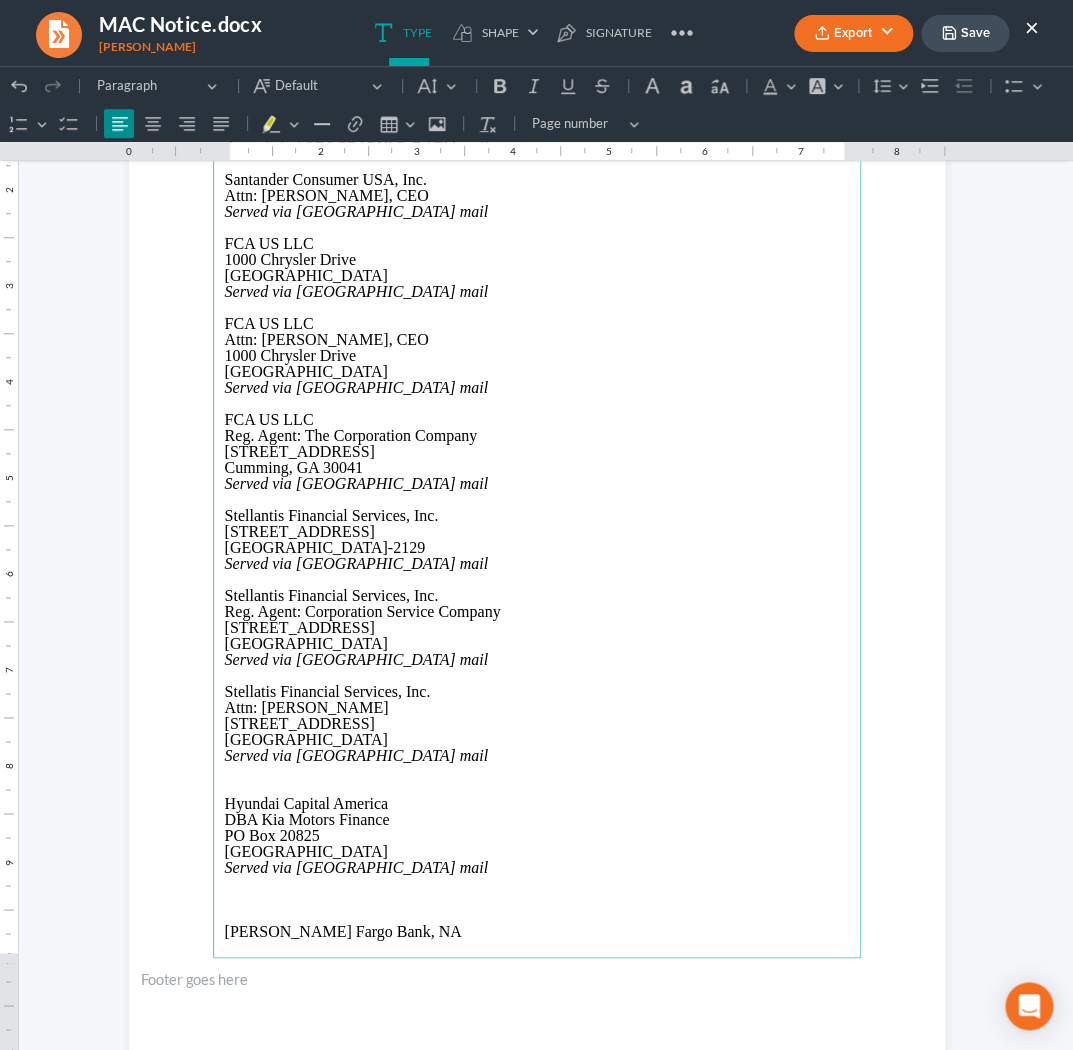 click 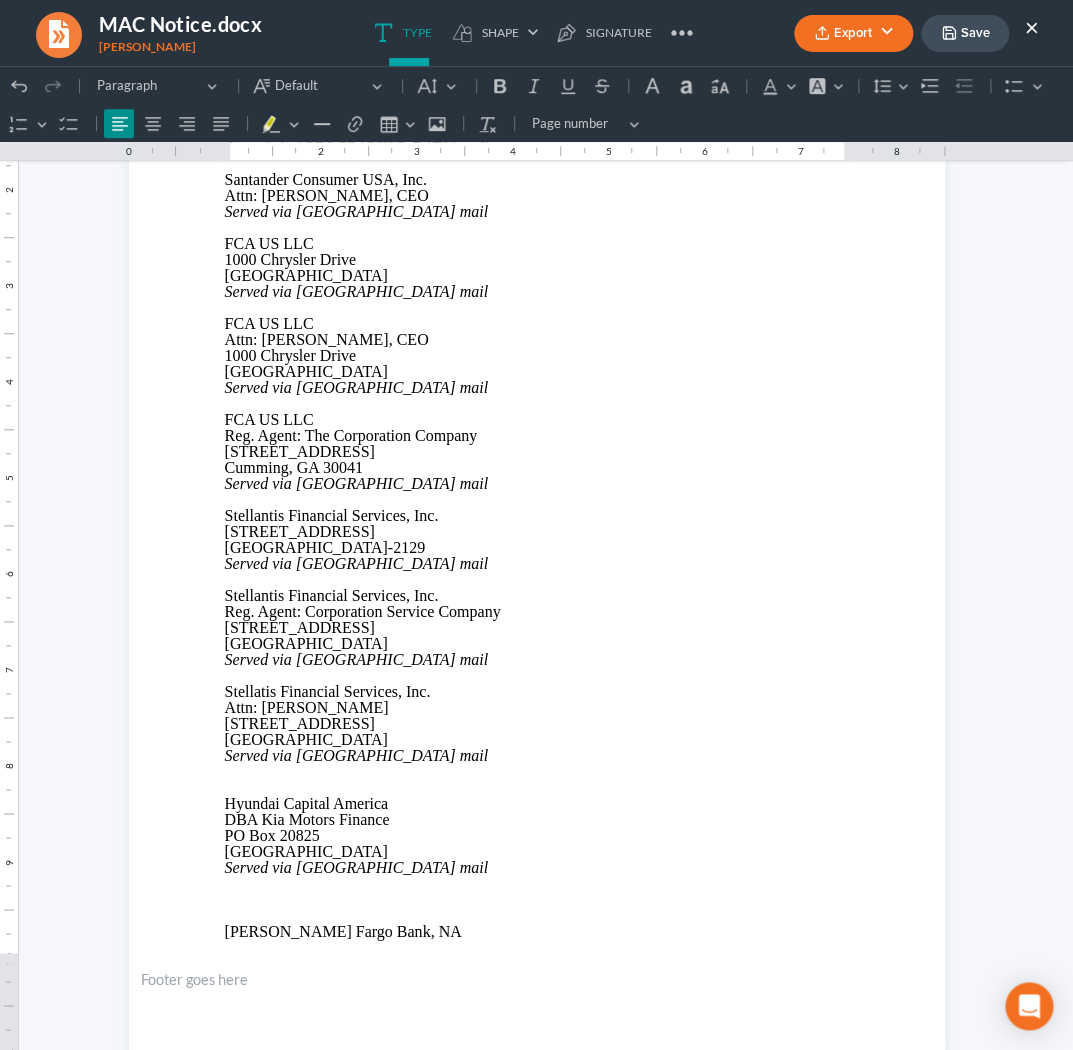 click on "×" at bounding box center [1032, 27] 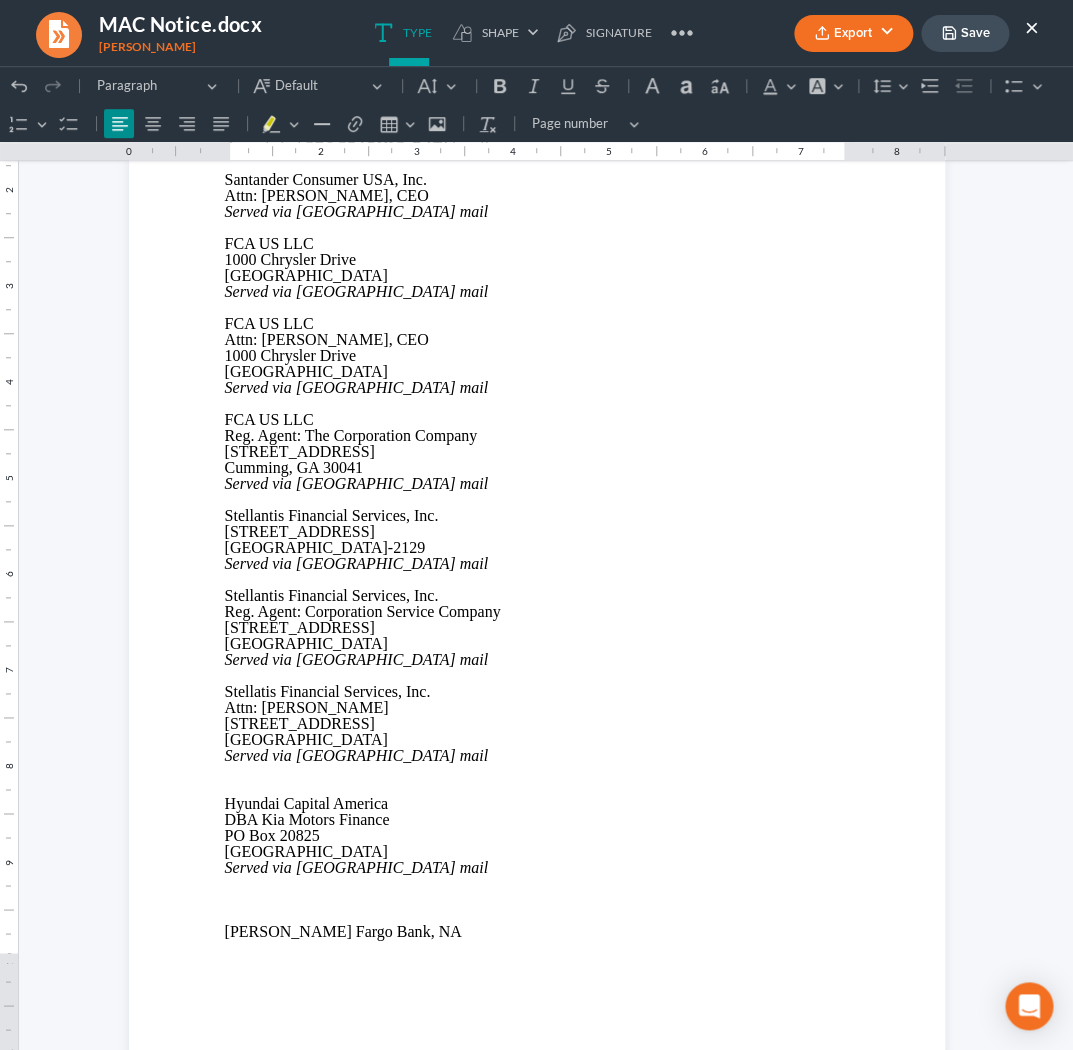 click on "×" at bounding box center [1032, 27] 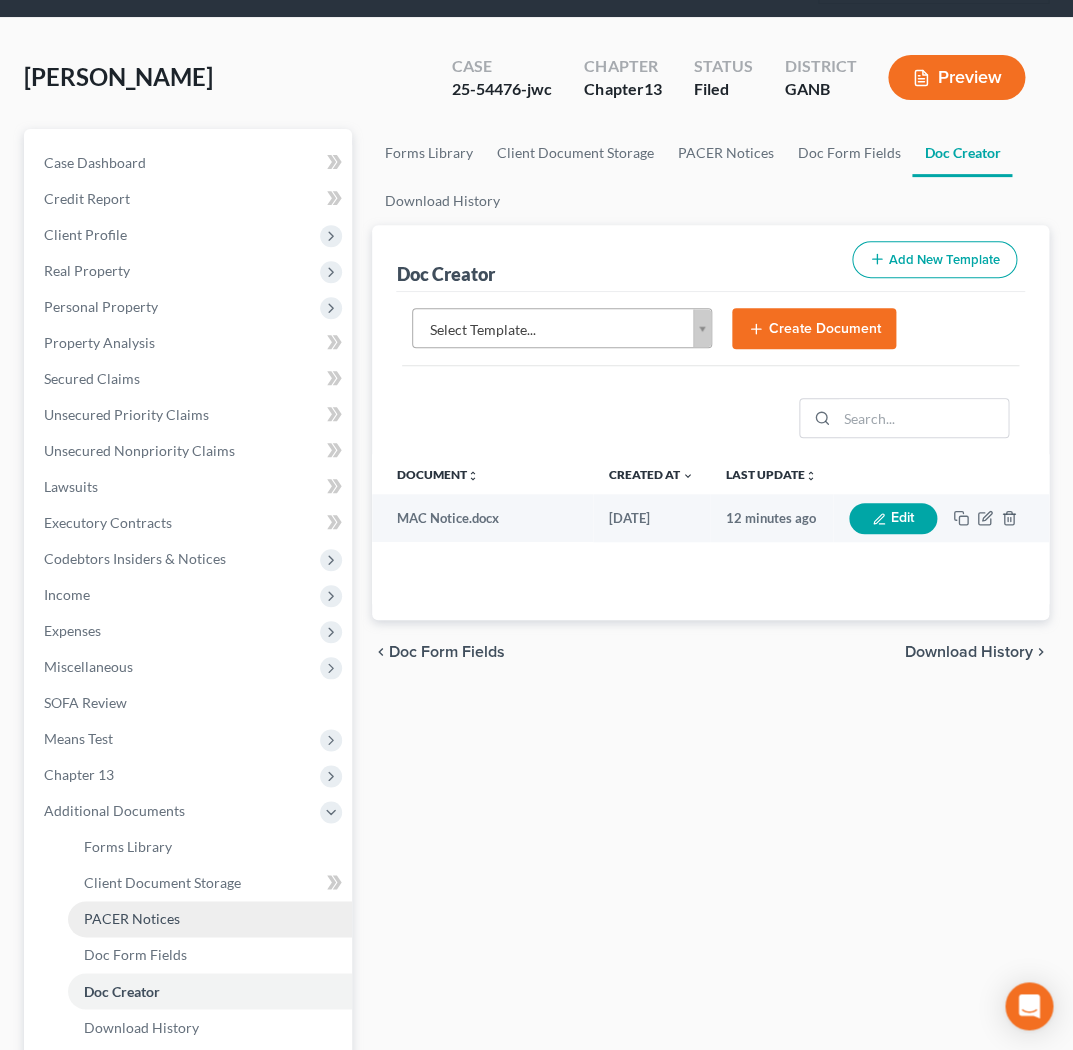 click on "PACER Notices" at bounding box center (132, 918) 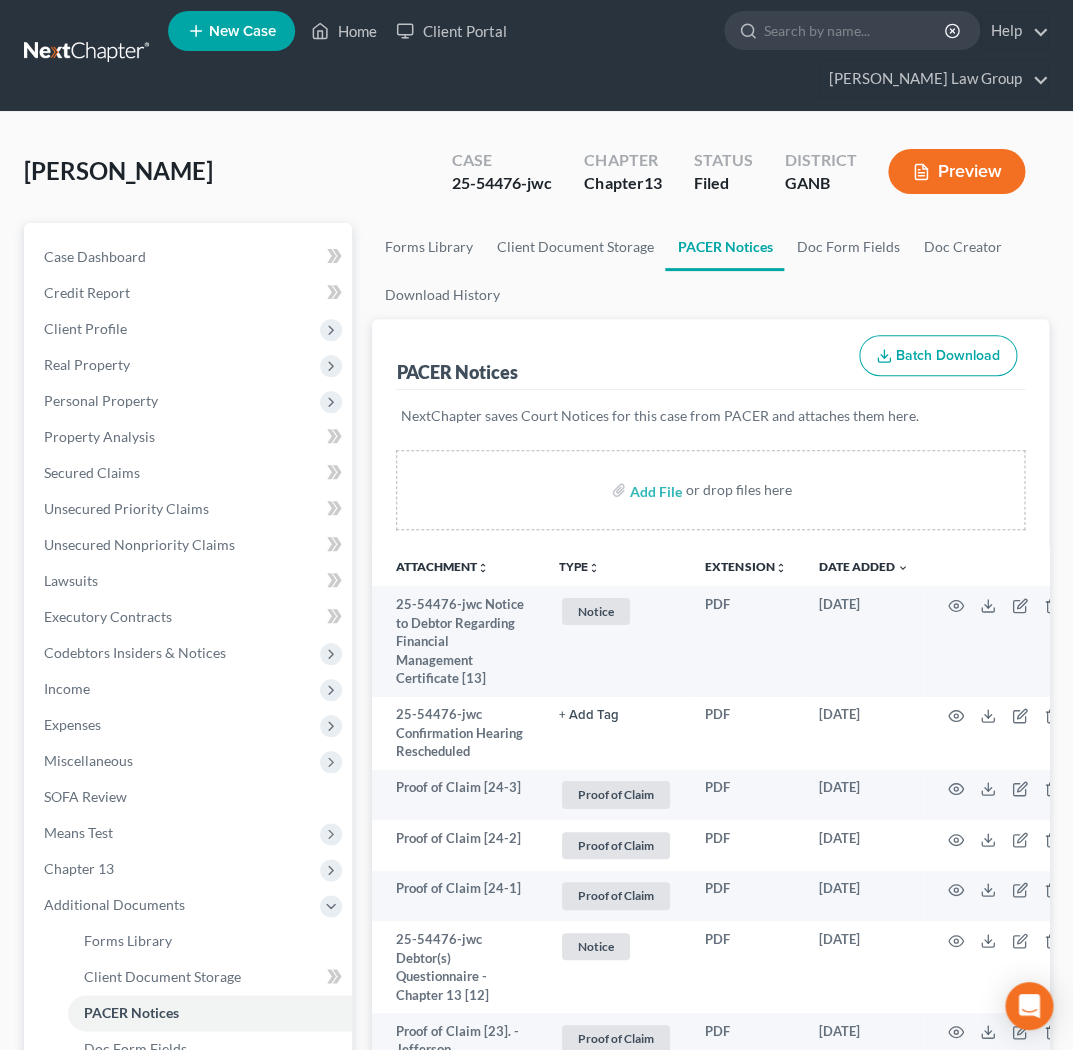 scroll, scrollTop: 0, scrollLeft: 0, axis: both 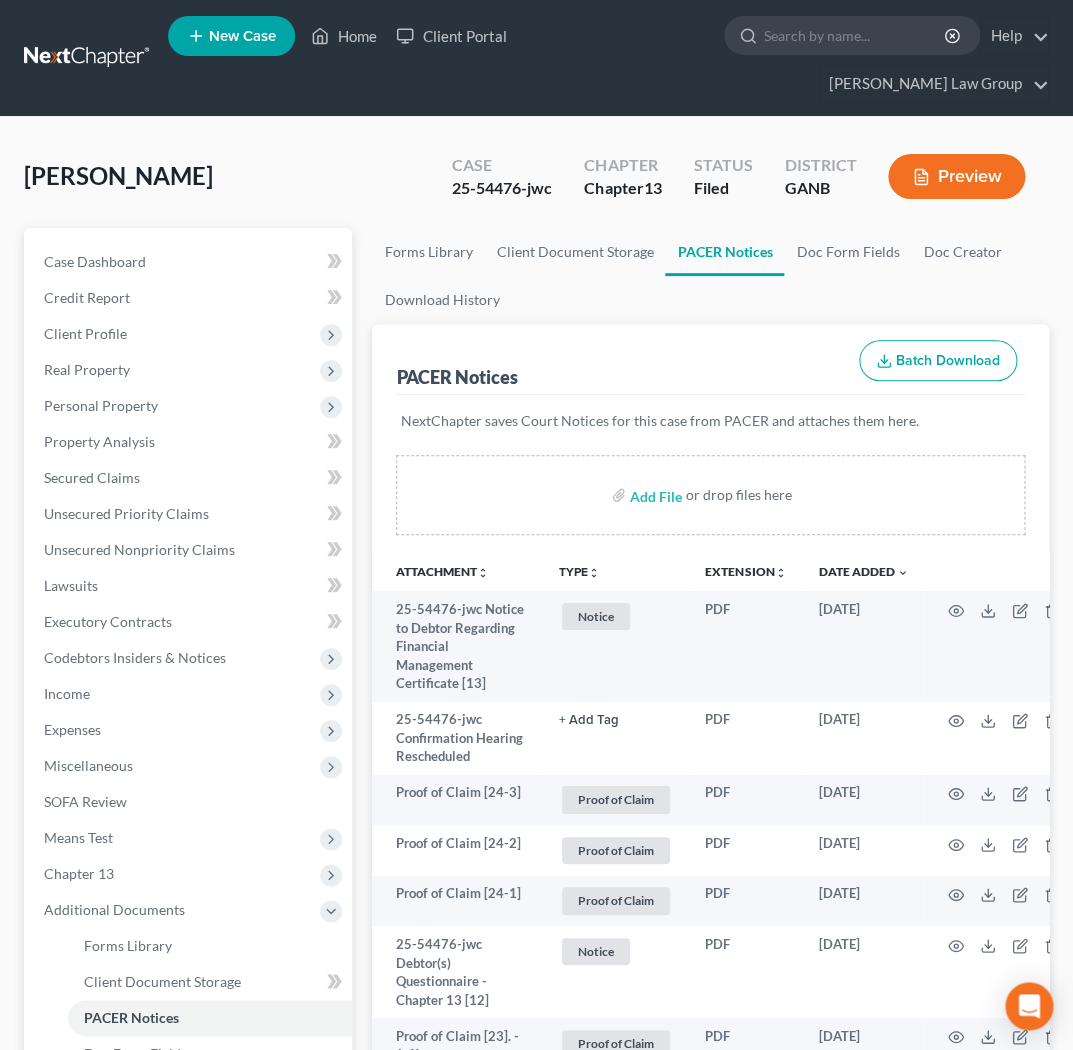 click on "TYPE unfold_more NONE Capital One U/s Exported from Doc Creator Feb 7 2024 Hearing HOA IRS POC Keystone Equipment Finance Notice Proof of Claim Seven Hills HOA Starlite Family Entertainment, Inc. Stonebriere HOA True Copy Tax Affdvt. United Midwest  Savings" at bounding box center (616, 571) 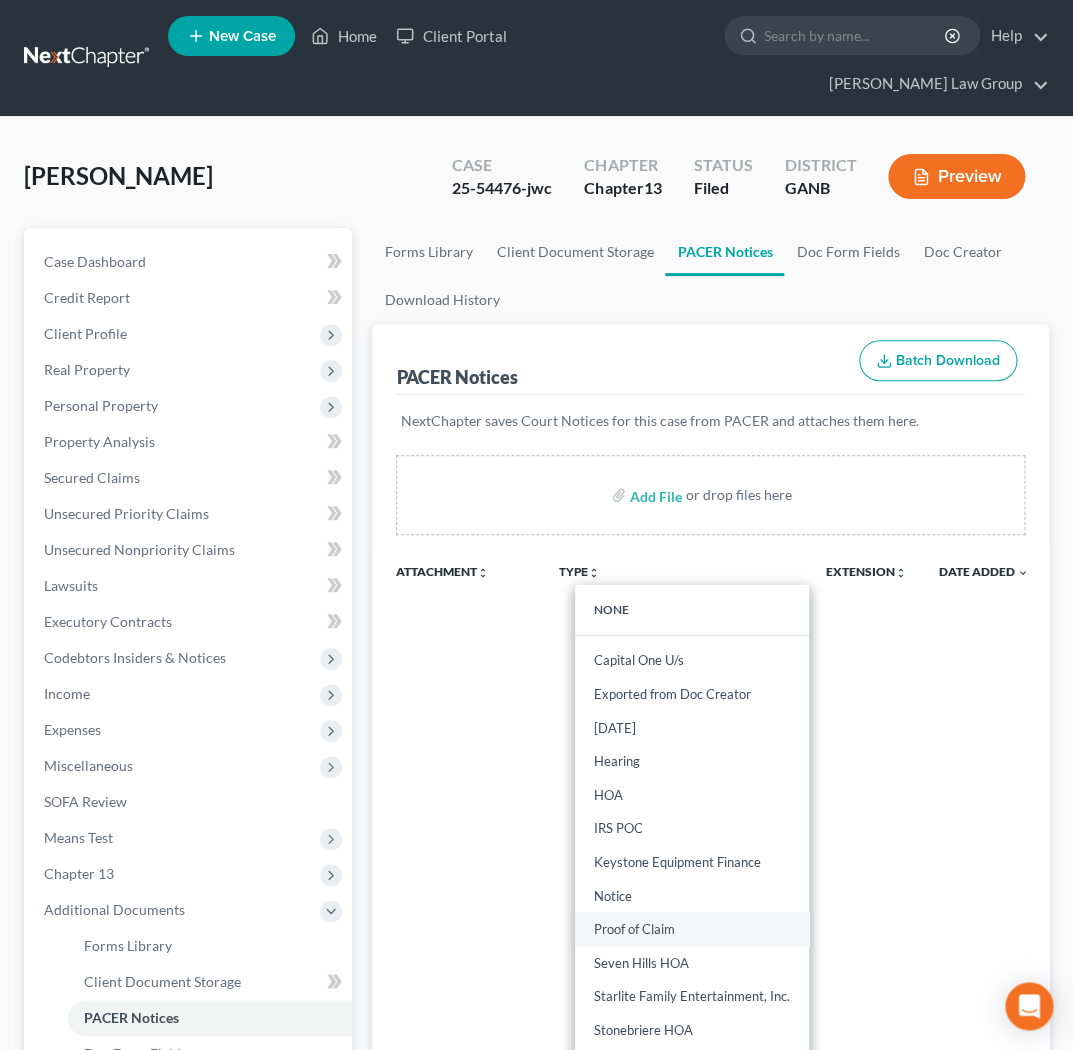click on "Proof of Claim" at bounding box center (692, 929) 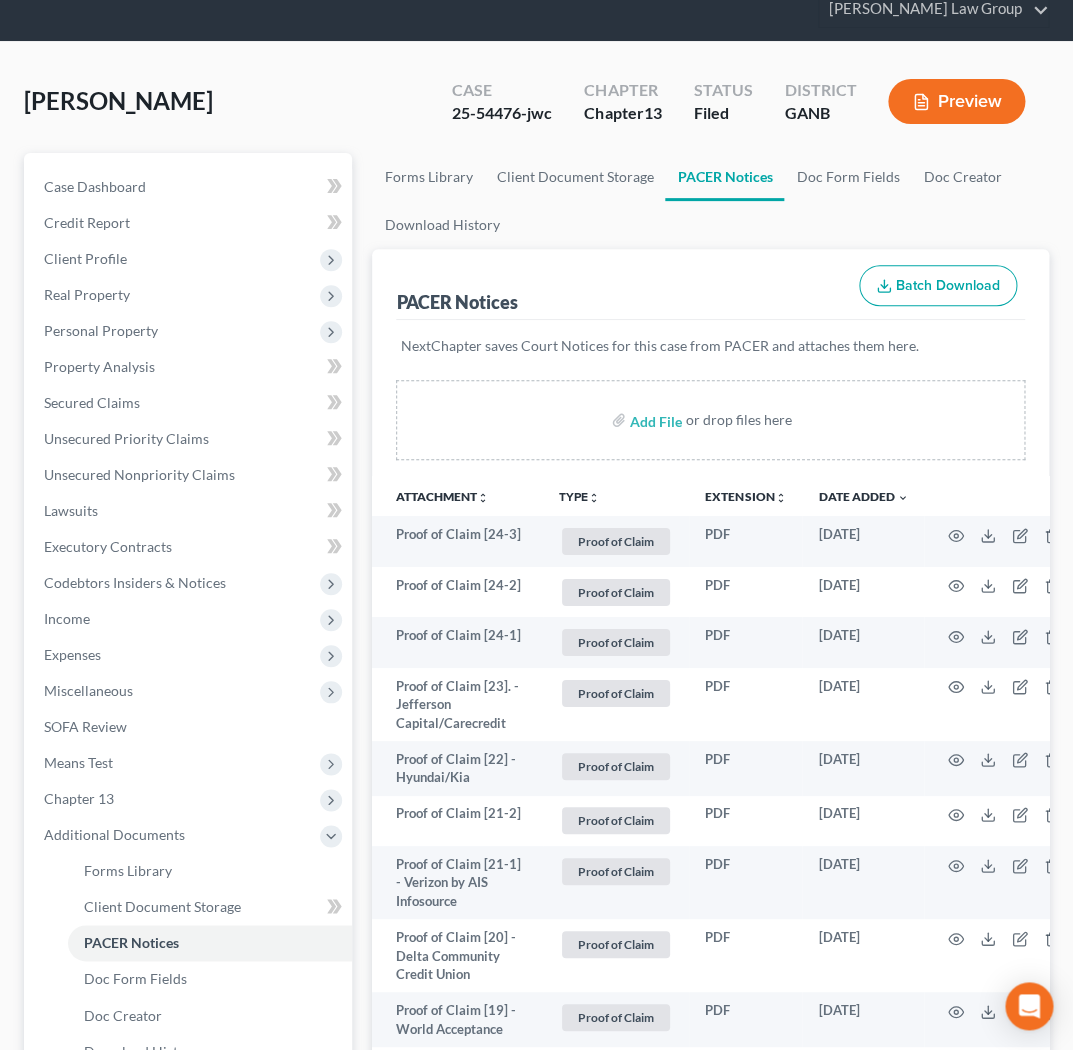 scroll, scrollTop: 82, scrollLeft: 0, axis: vertical 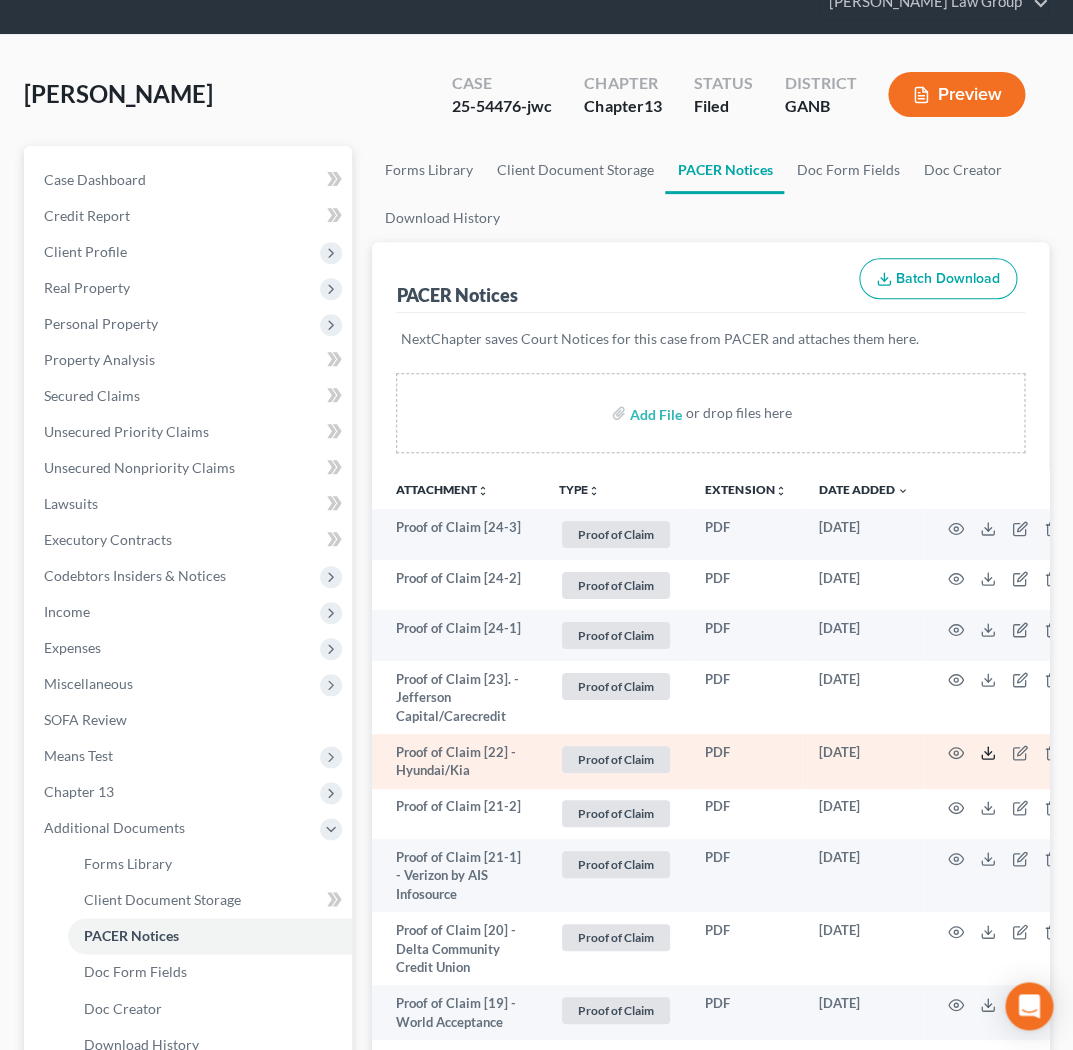 click 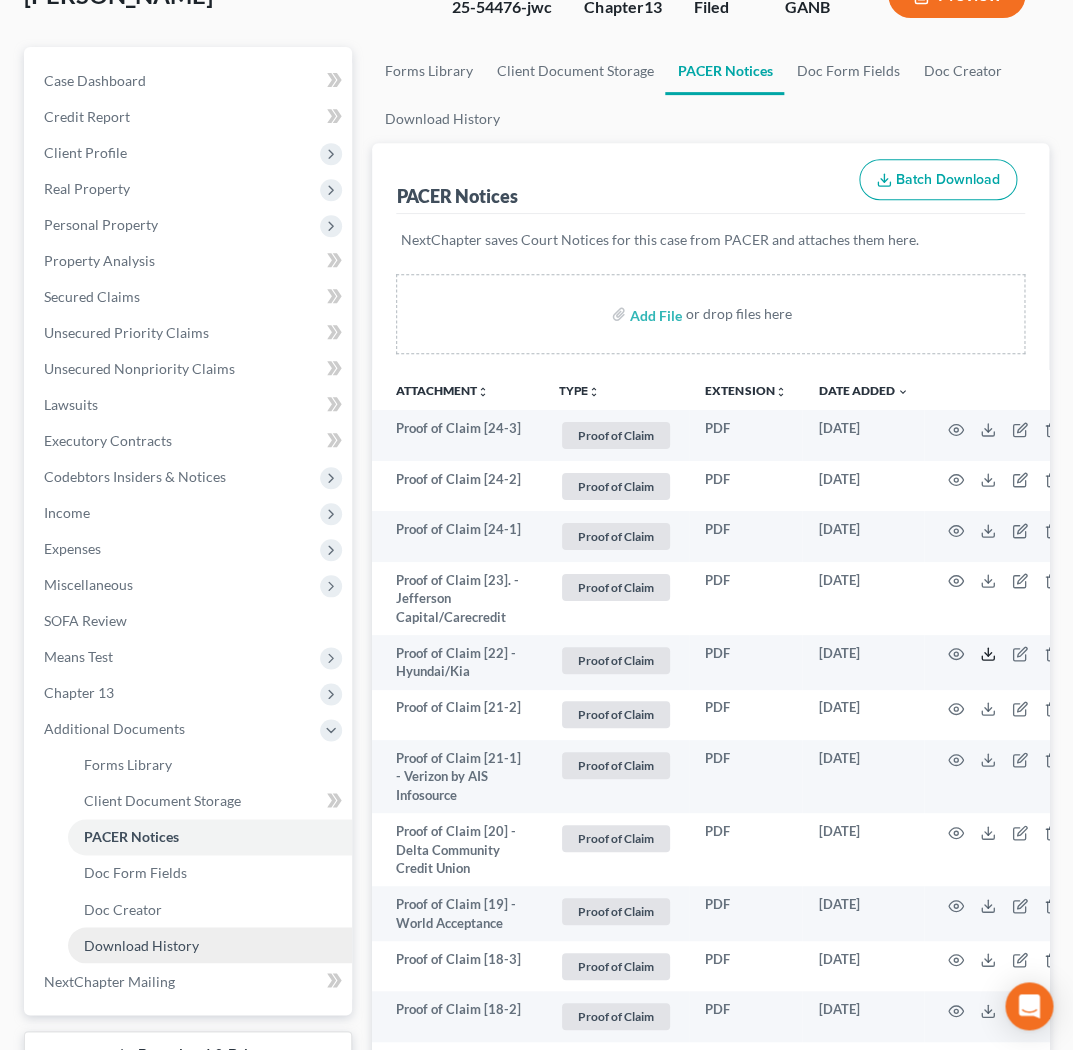 scroll, scrollTop: 183, scrollLeft: 0, axis: vertical 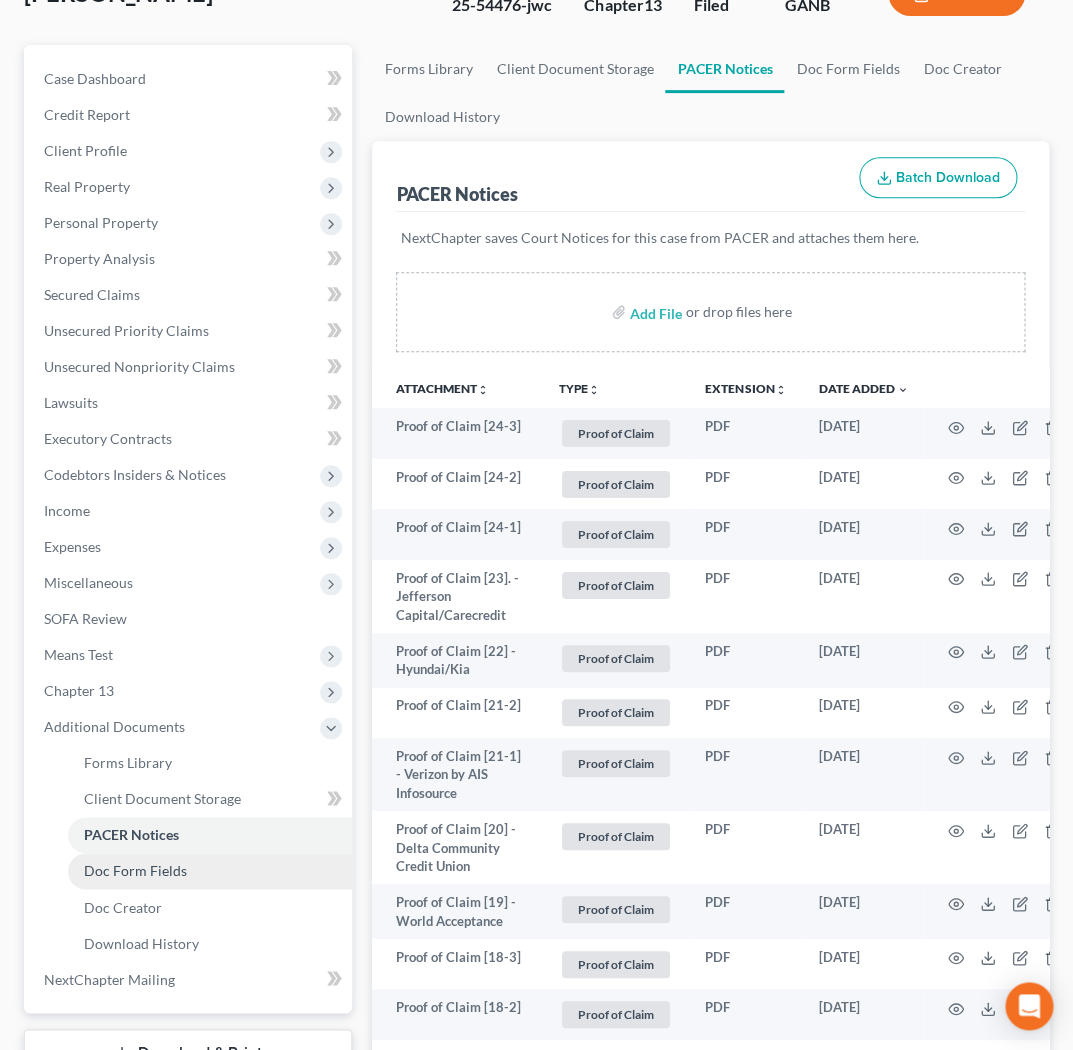 click on "Doc Form Fields" at bounding box center [135, 870] 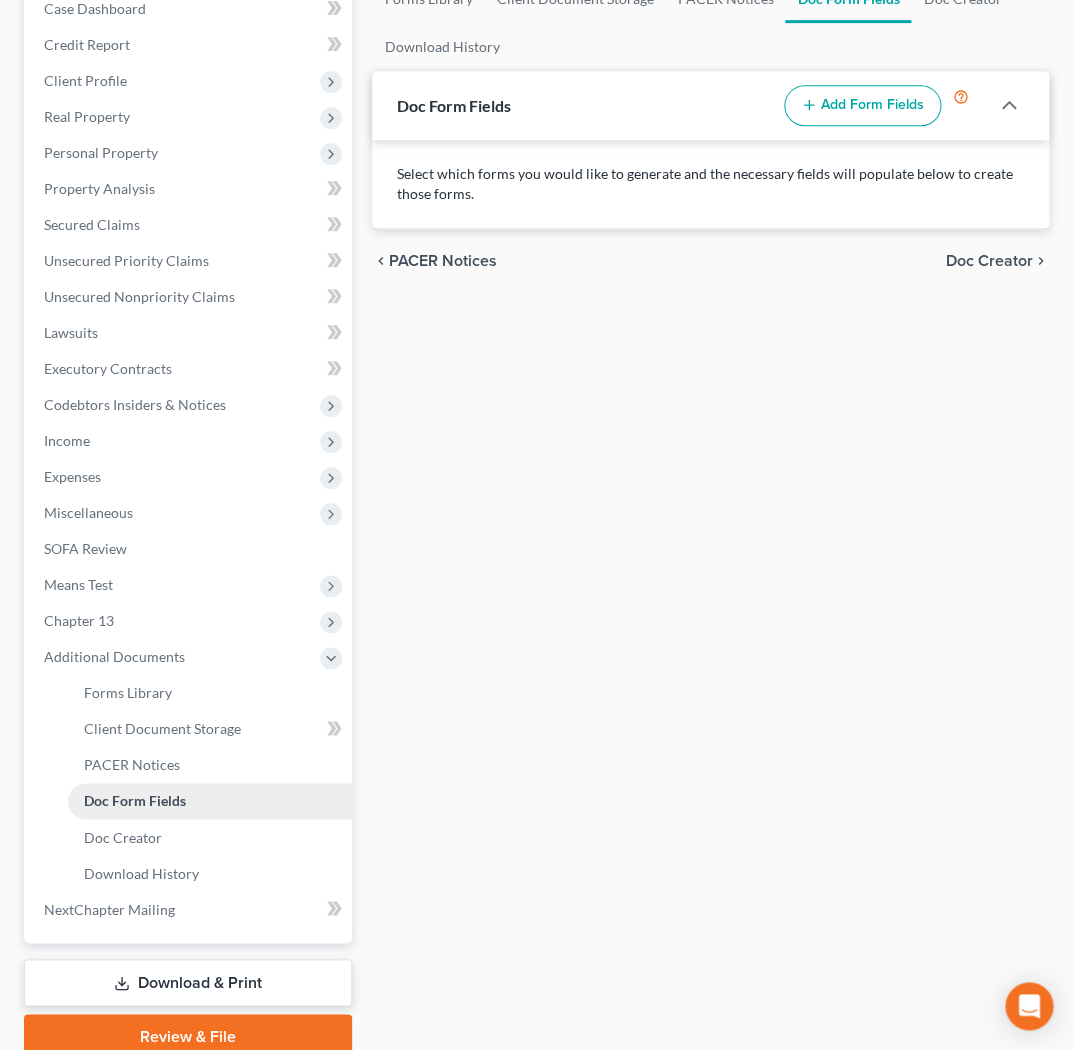 scroll, scrollTop: 298, scrollLeft: 0, axis: vertical 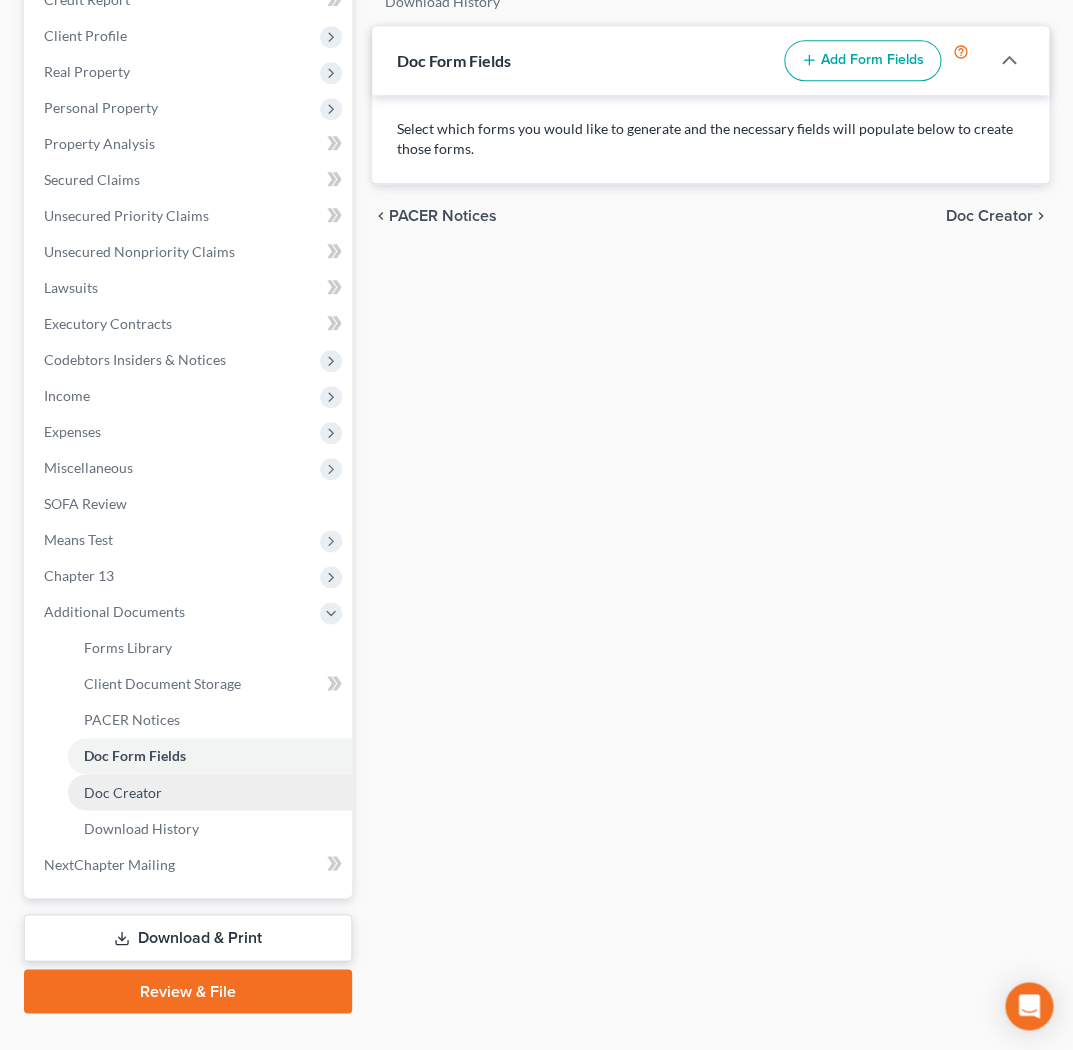 click on "Doc Creator" at bounding box center [210, 792] 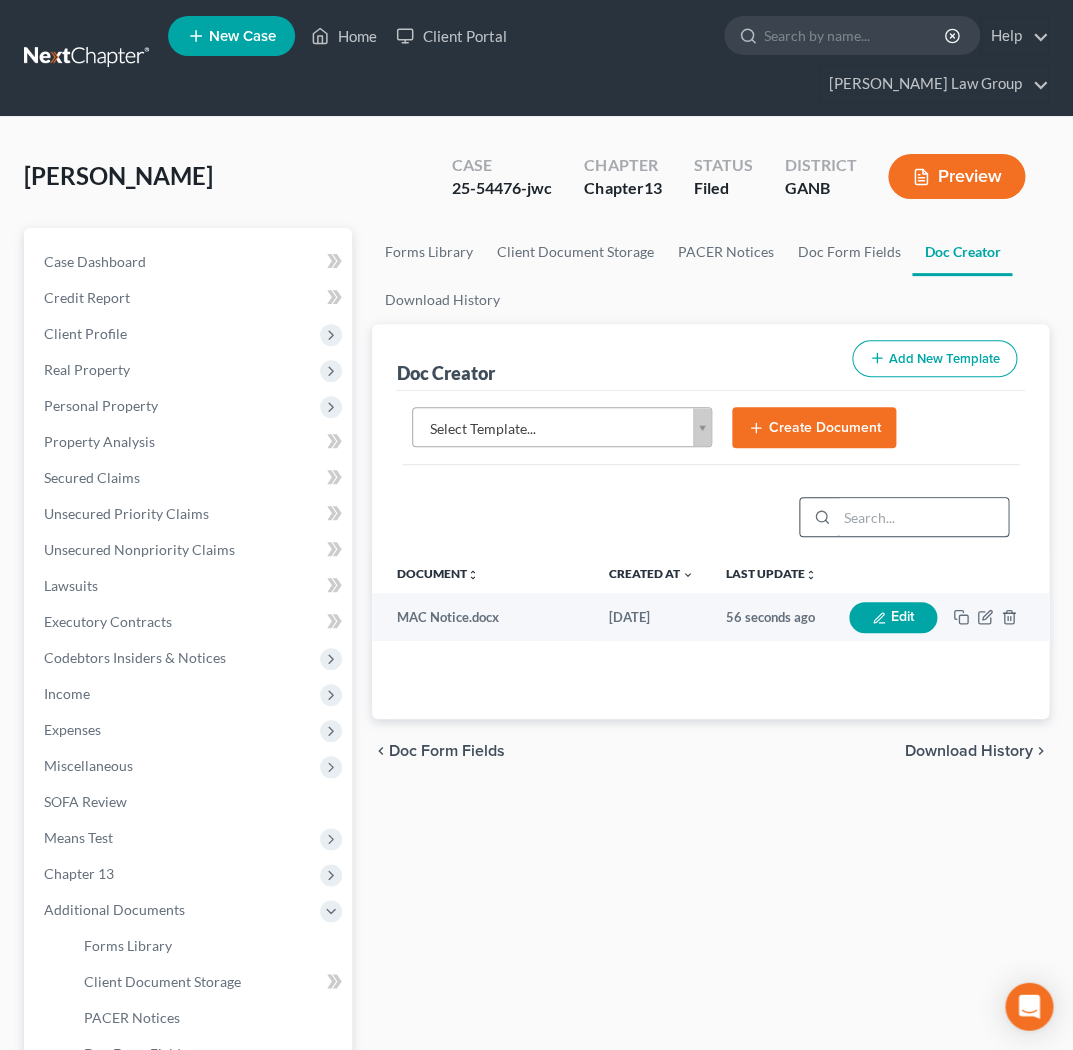 scroll, scrollTop: 0, scrollLeft: 0, axis: both 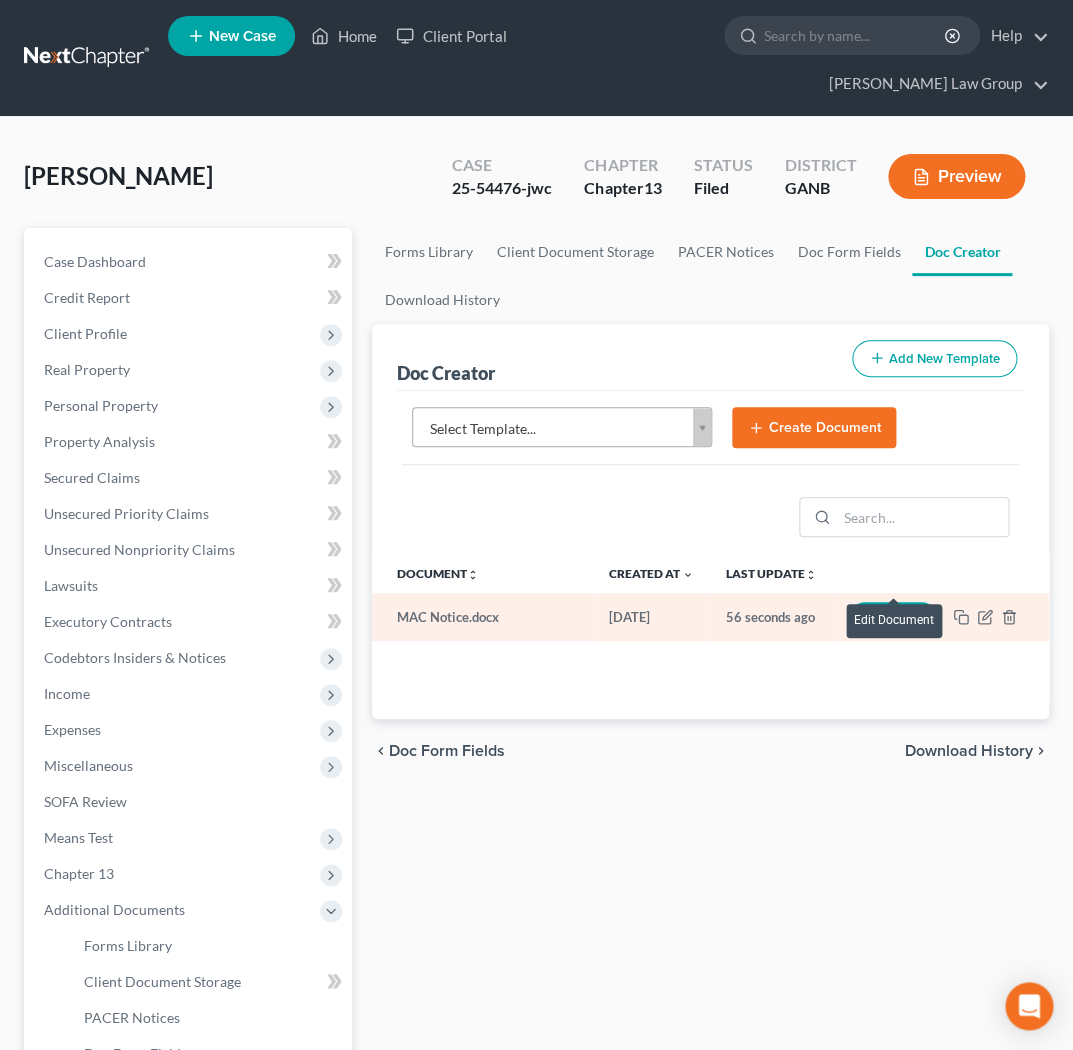 click 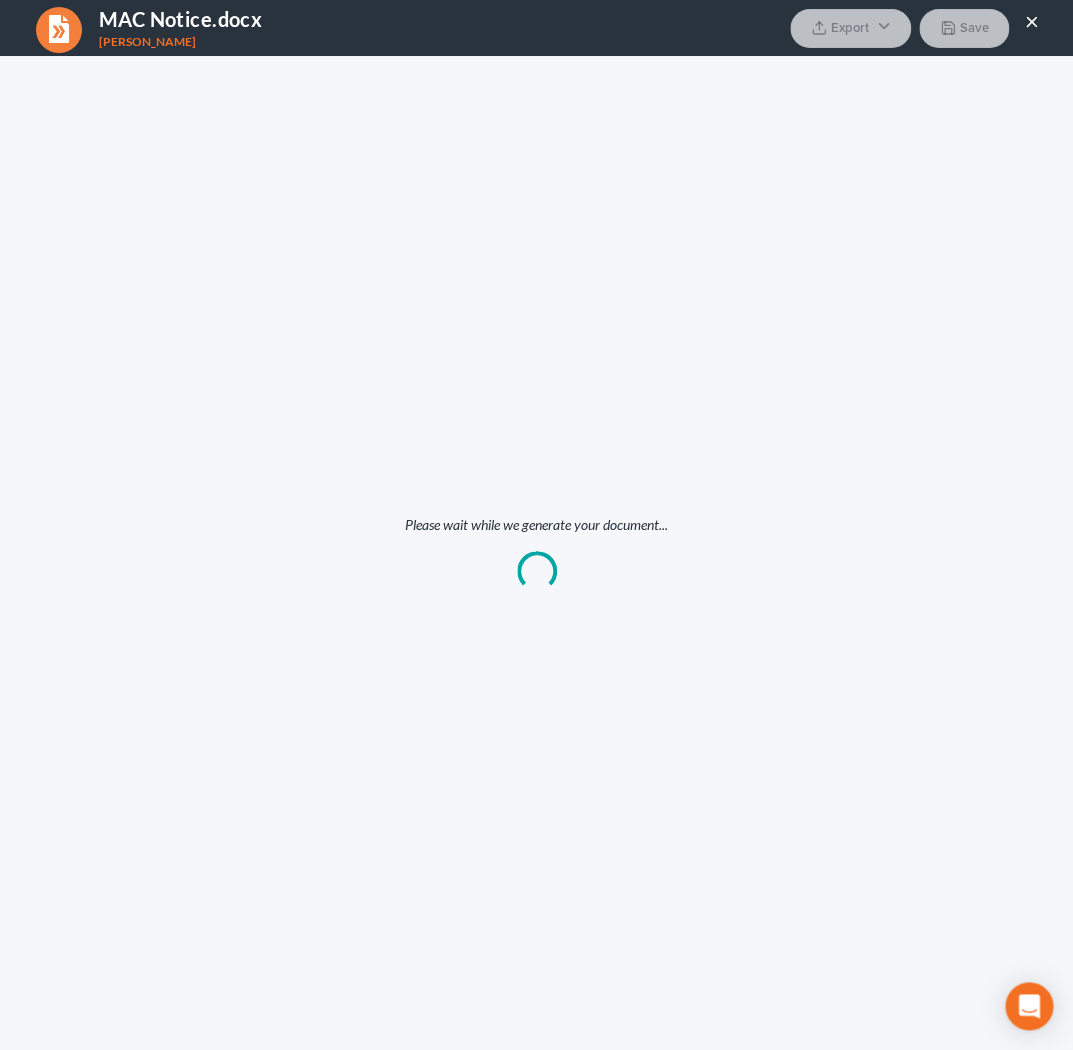 scroll, scrollTop: 0, scrollLeft: 0, axis: both 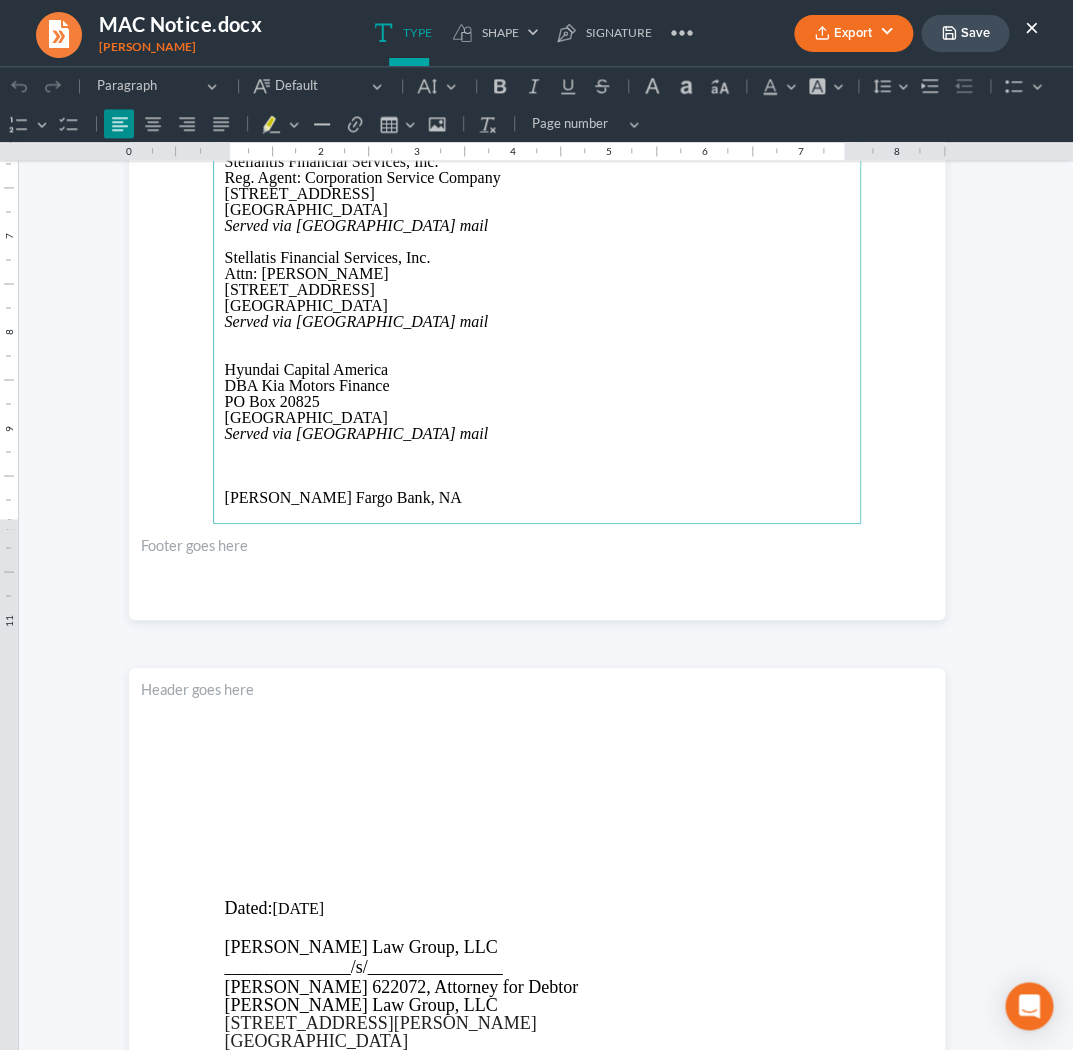 click at bounding box center [537, 466] 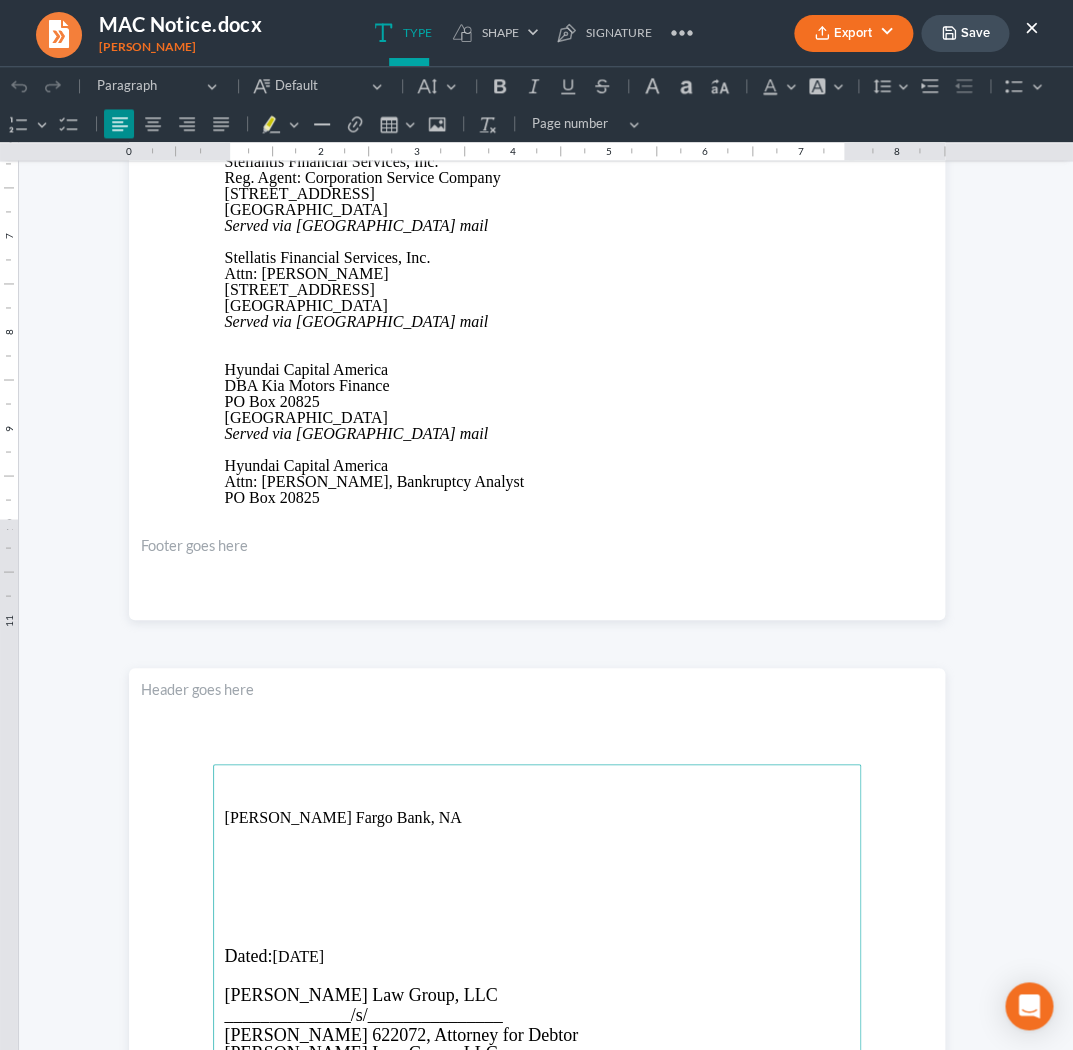 scroll, scrollTop: 5325, scrollLeft: 0, axis: vertical 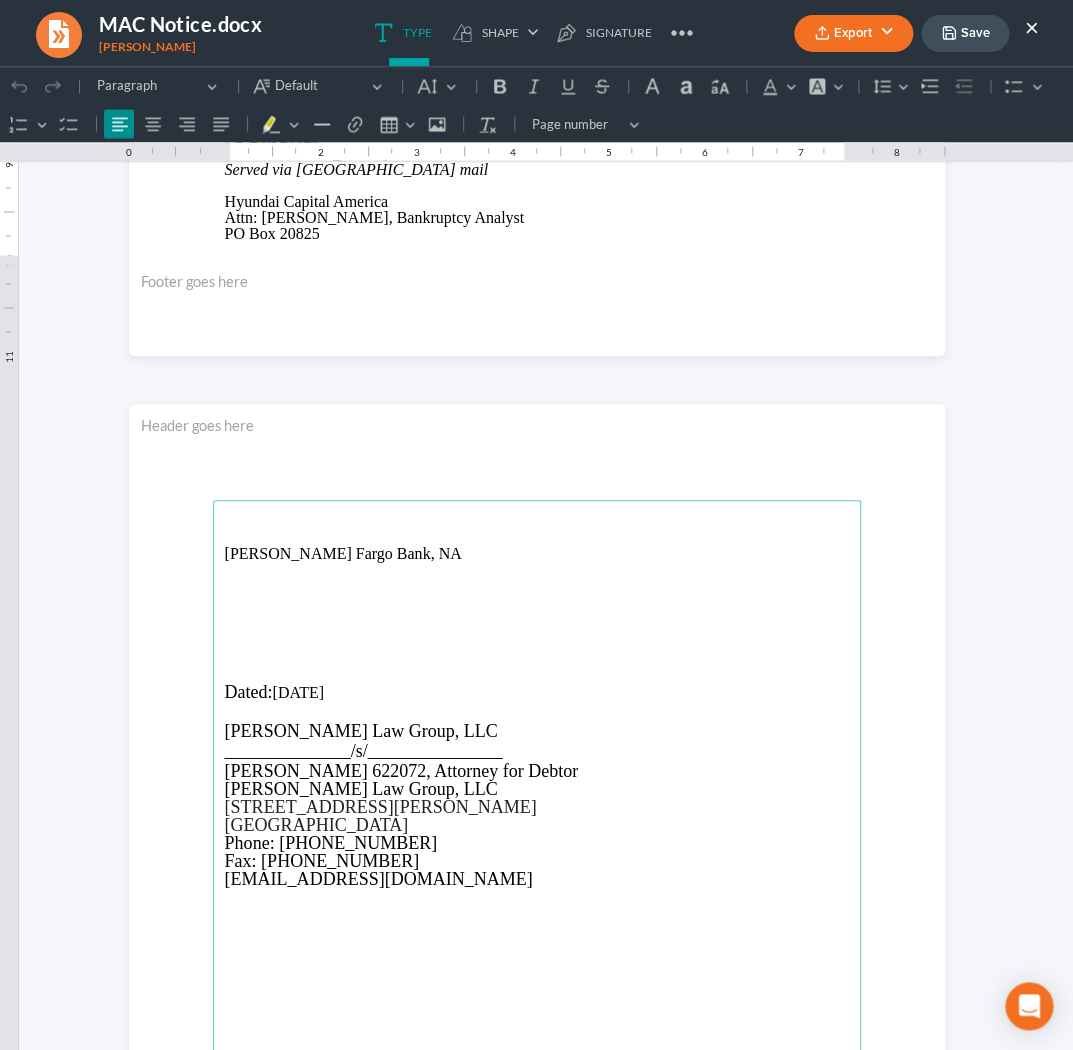 type 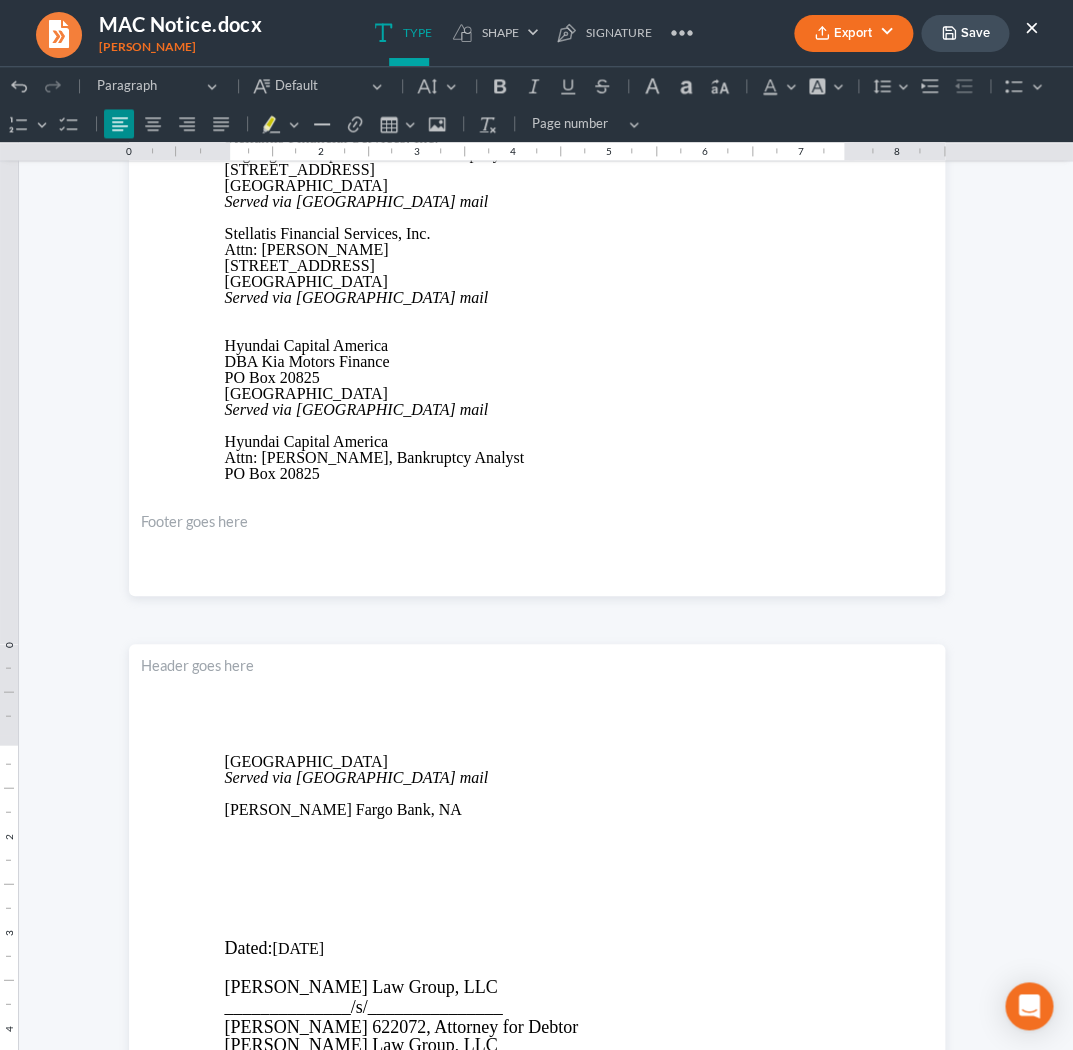 scroll, scrollTop: 5080, scrollLeft: 0, axis: vertical 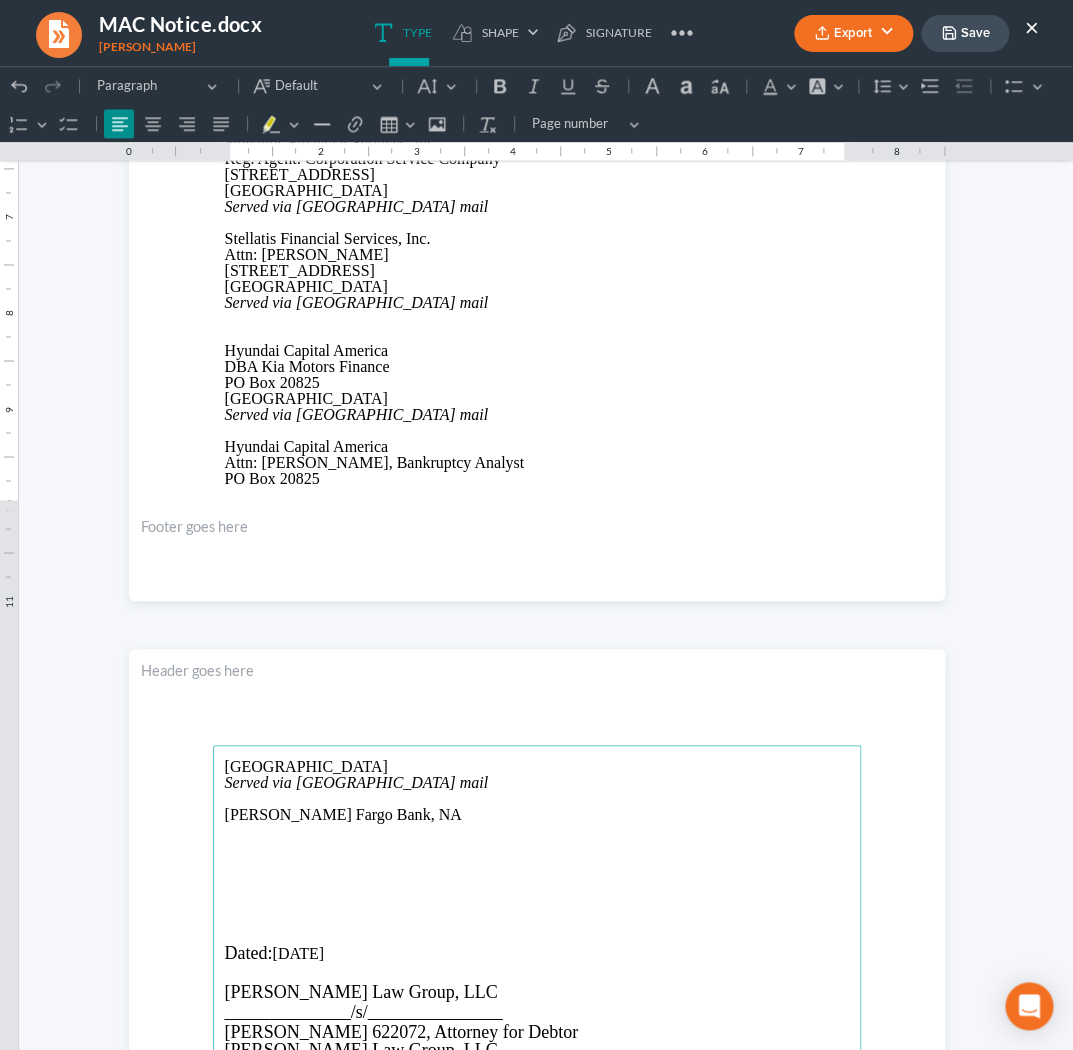 click on "Served via United States mail ⁠⁠⁠⁠⁠⁠⁠" at bounding box center (537, 783) 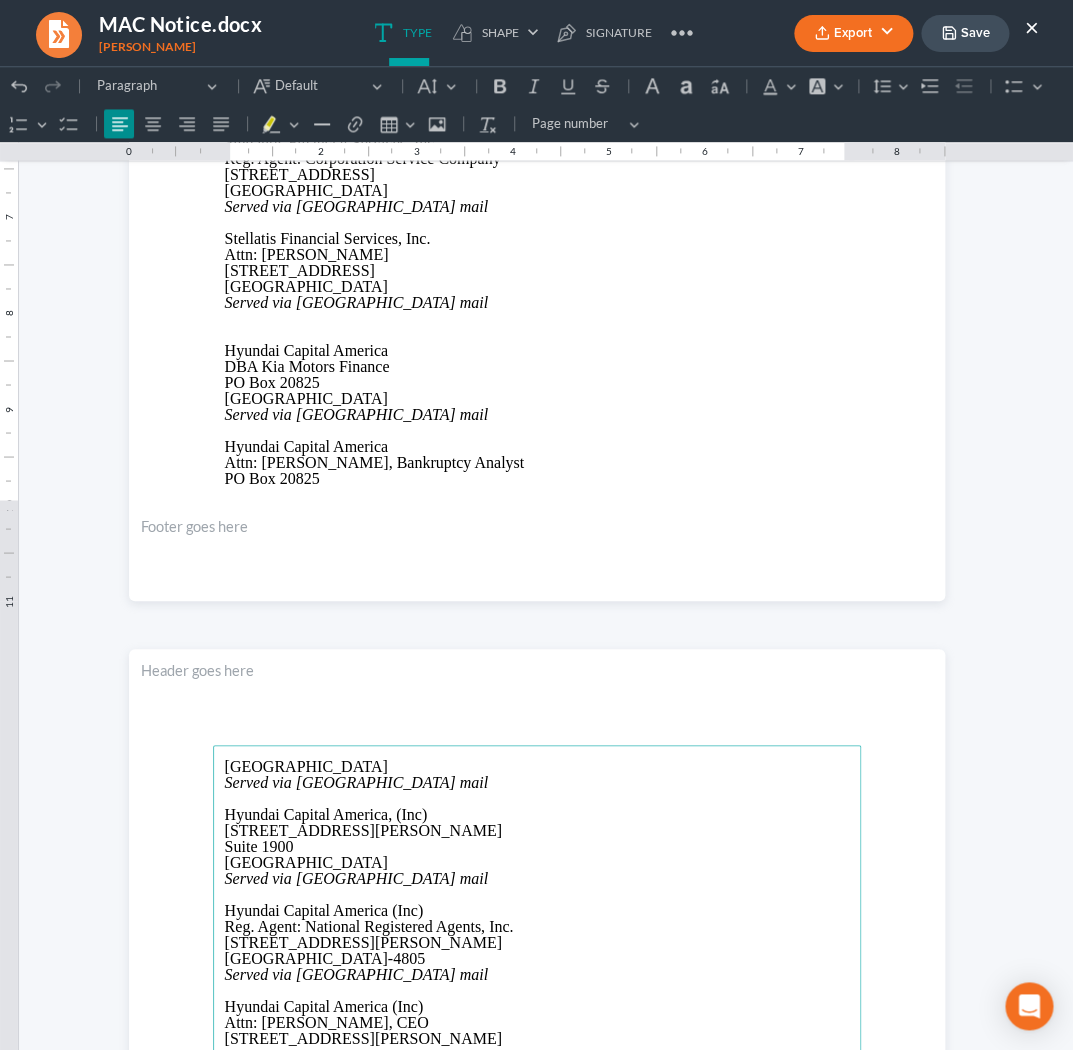 scroll, scrollTop: 114, scrollLeft: 0, axis: vertical 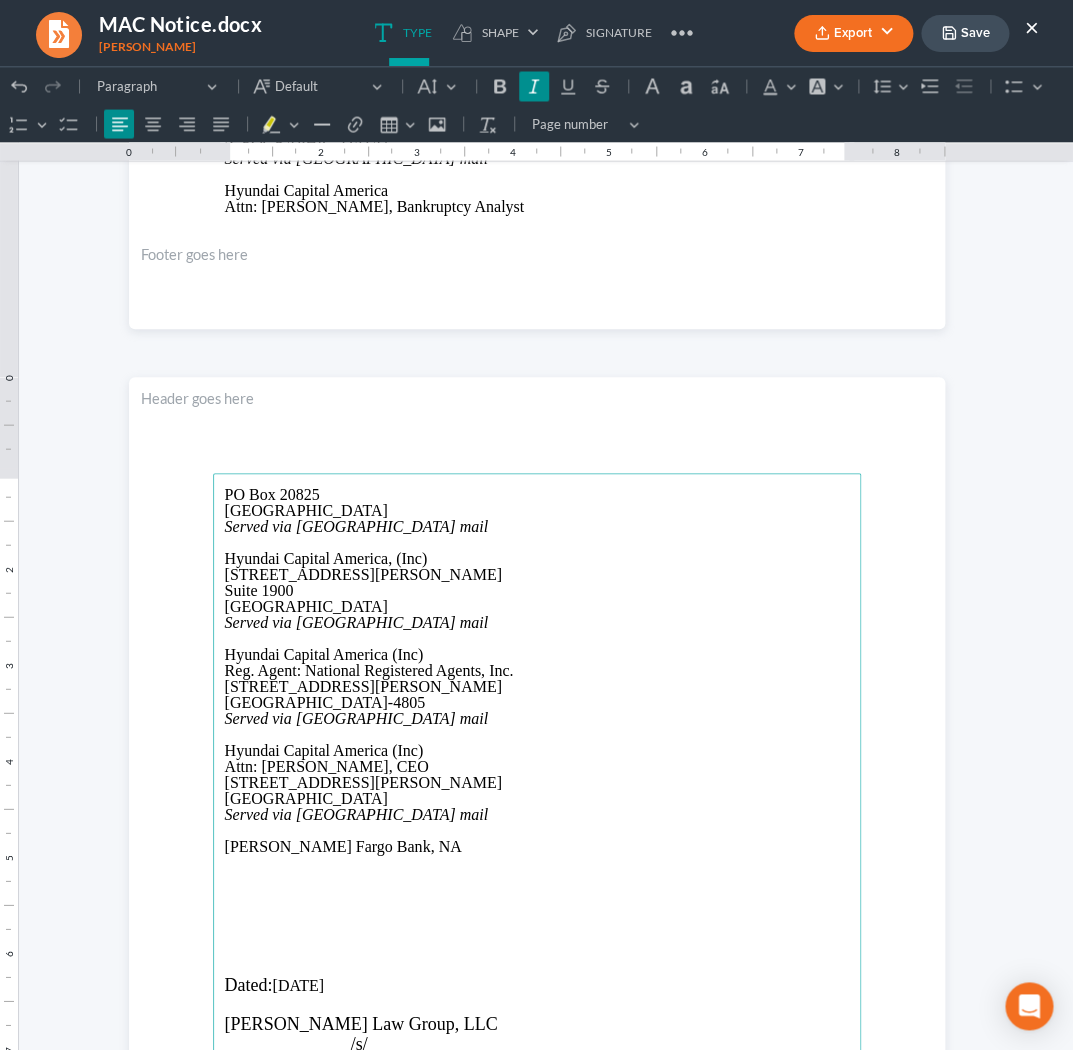 click on "Wells Fargo Bank, NA" at bounding box center [537, 847] 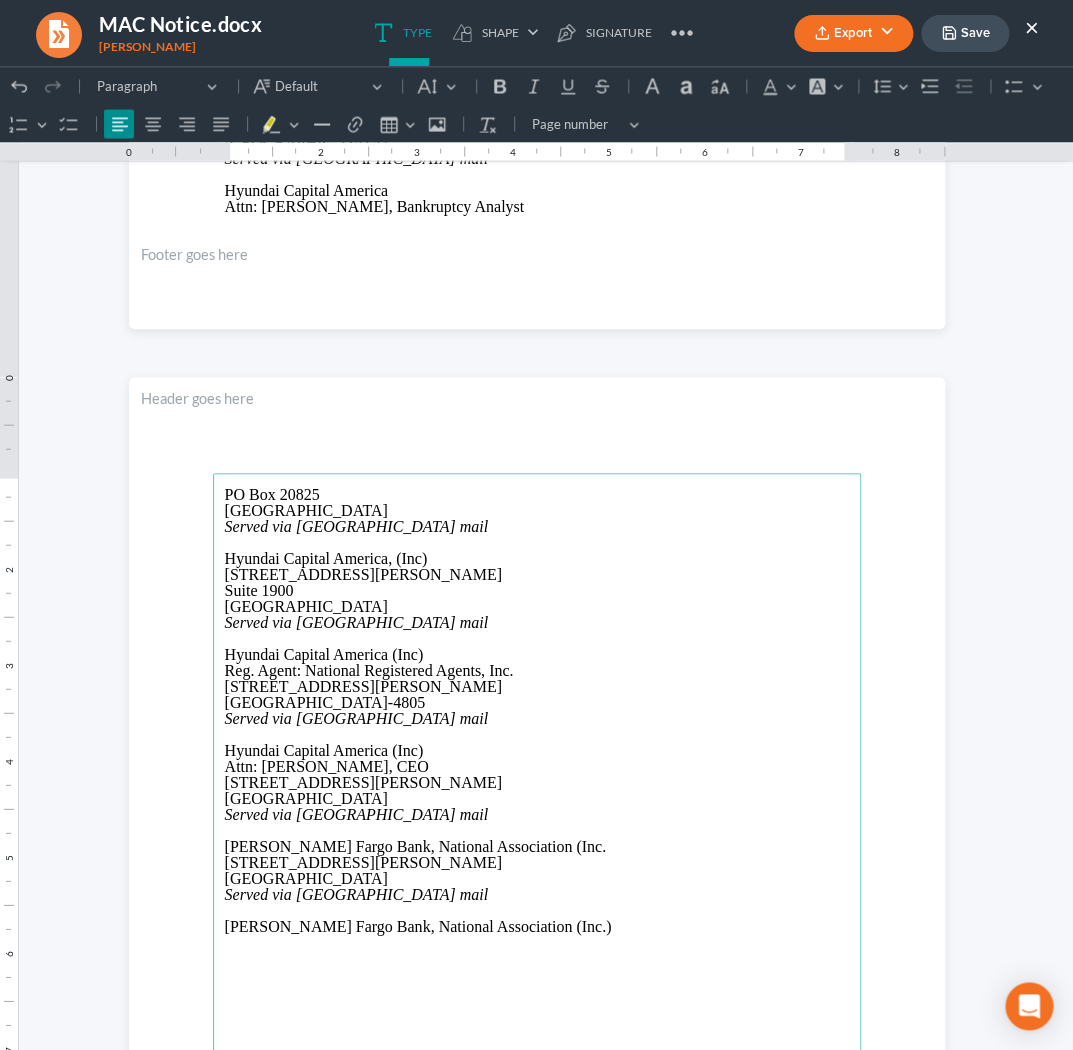 click on "Wells Fargo Bank, National Association (Inc." at bounding box center (537, 847) 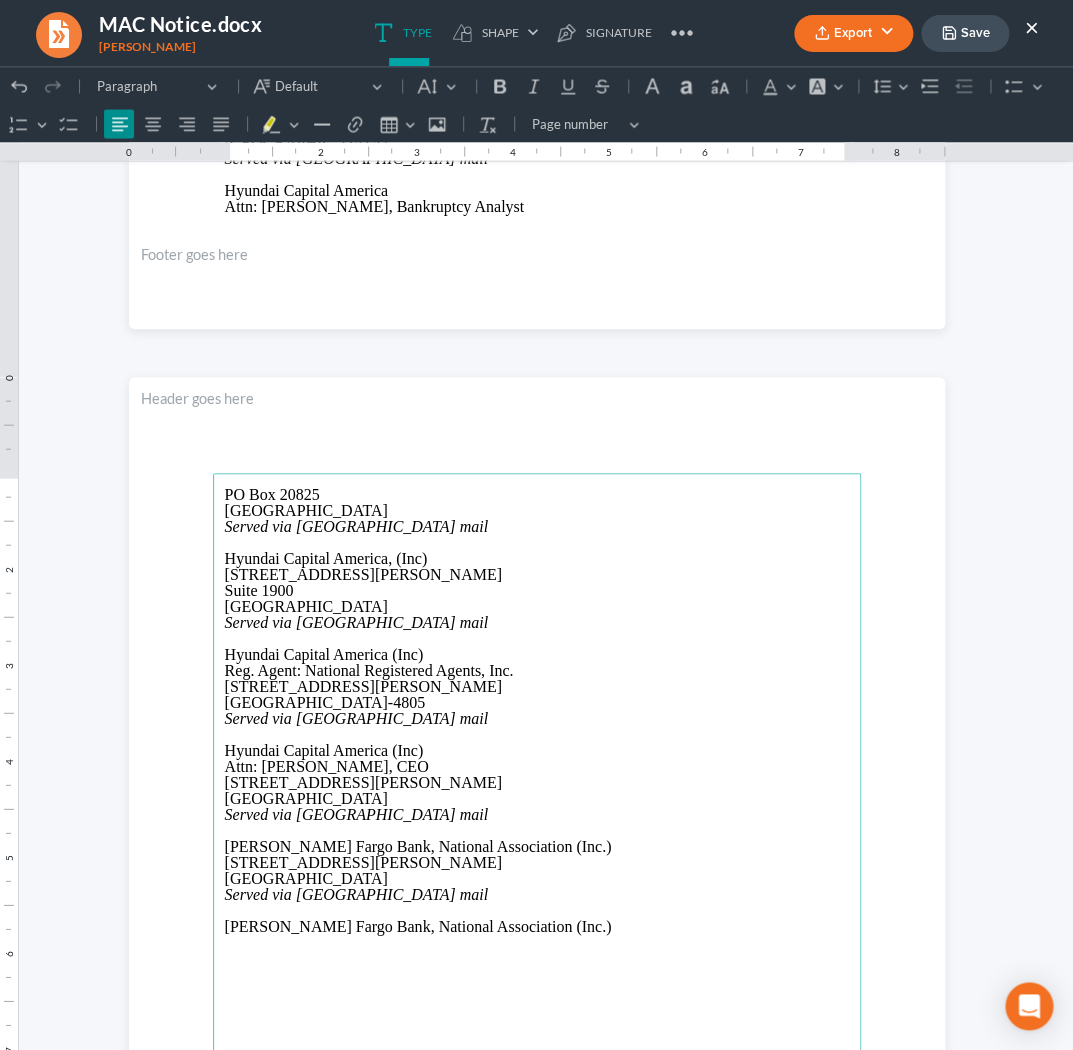 click at bounding box center (537, 911) 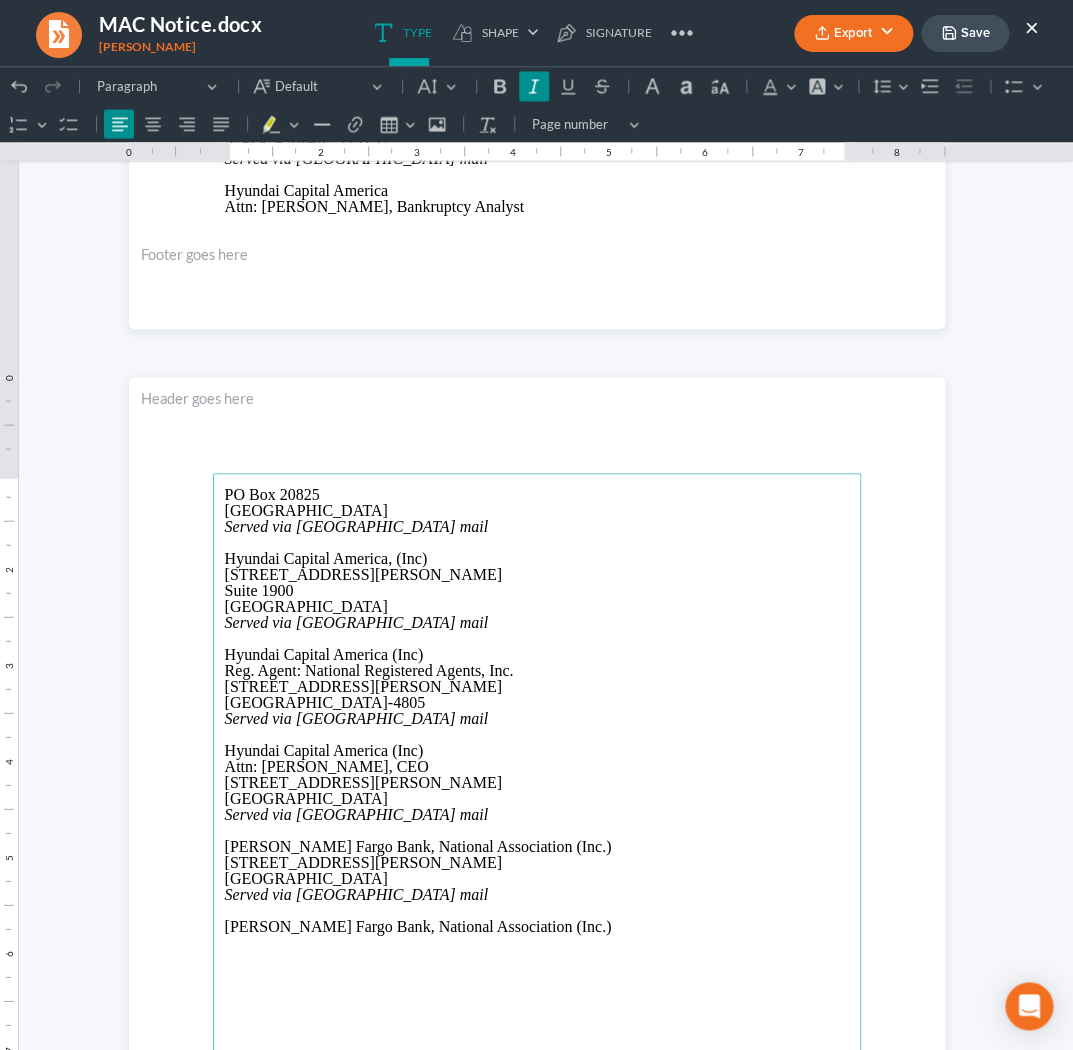 click on "Wells Fargo Bank, National Association (Inc.)" at bounding box center (537, 927) 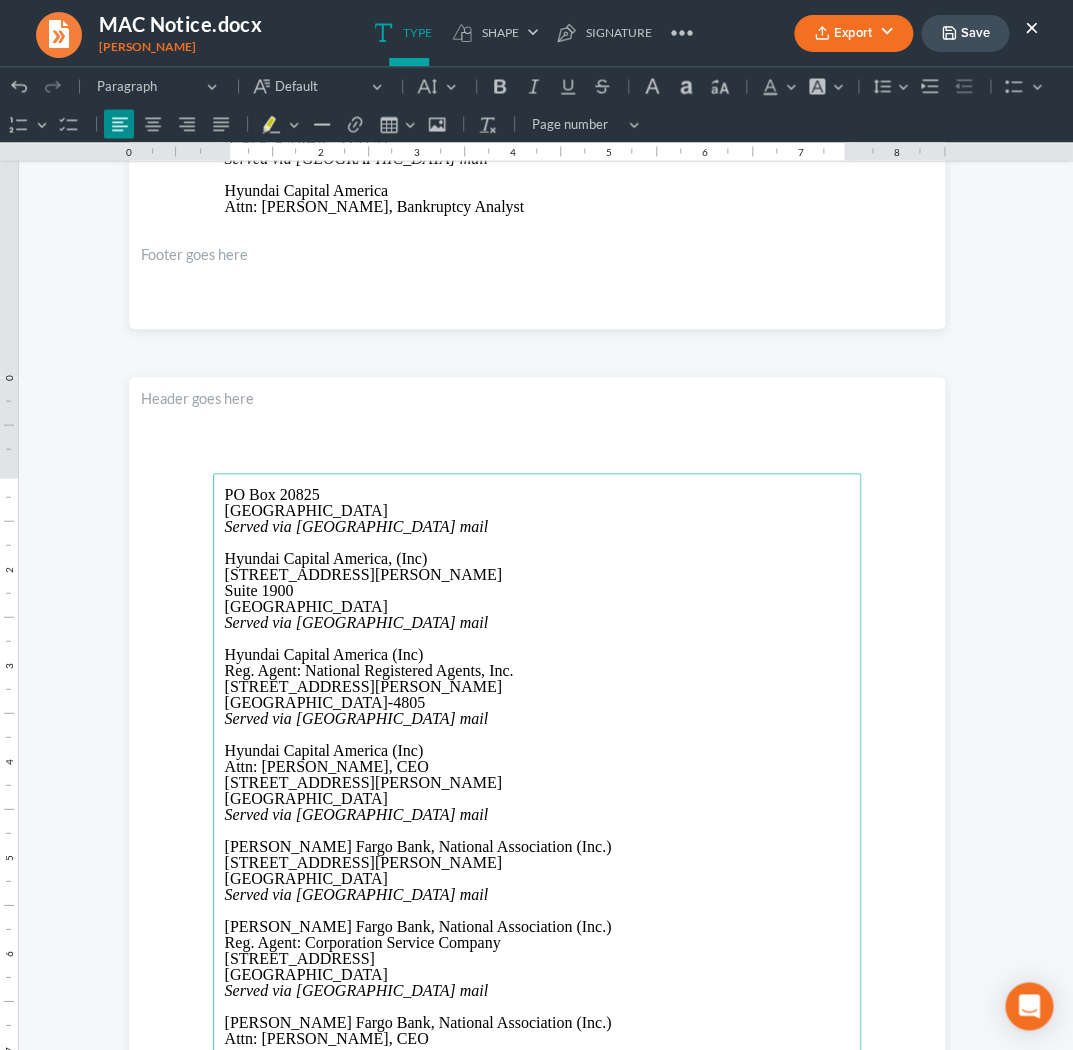 scroll, scrollTop: 161, scrollLeft: 0, axis: vertical 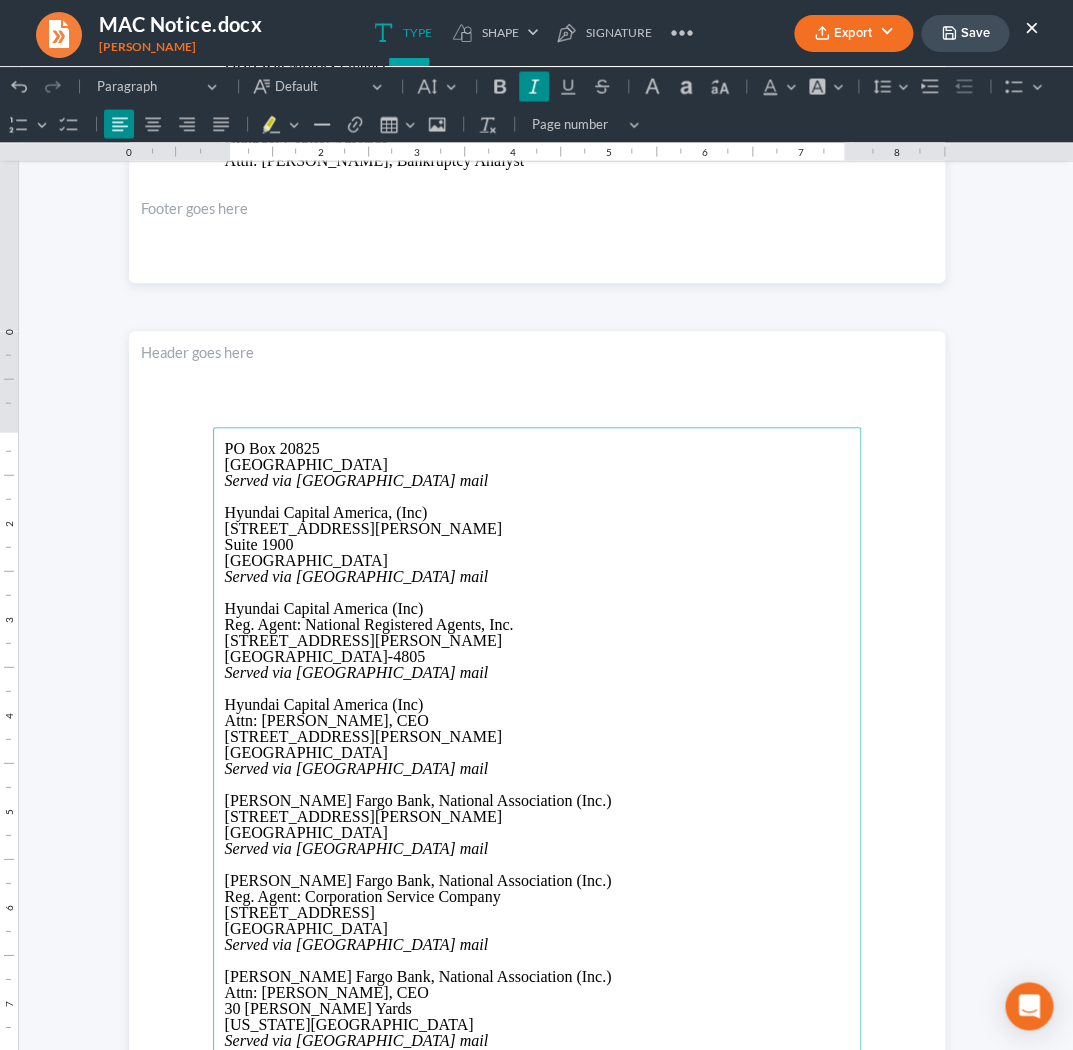 click 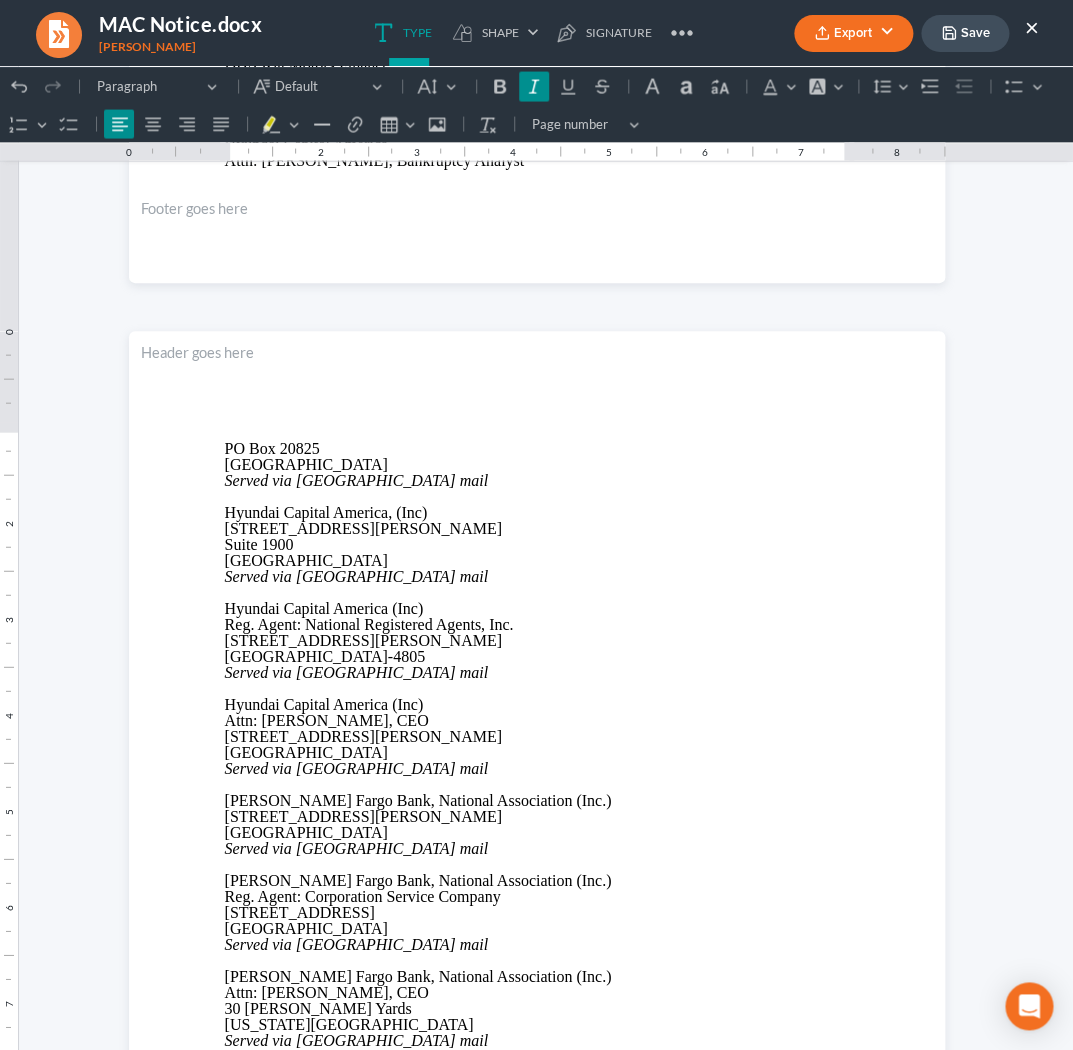 click on "Save" at bounding box center [965, 33] 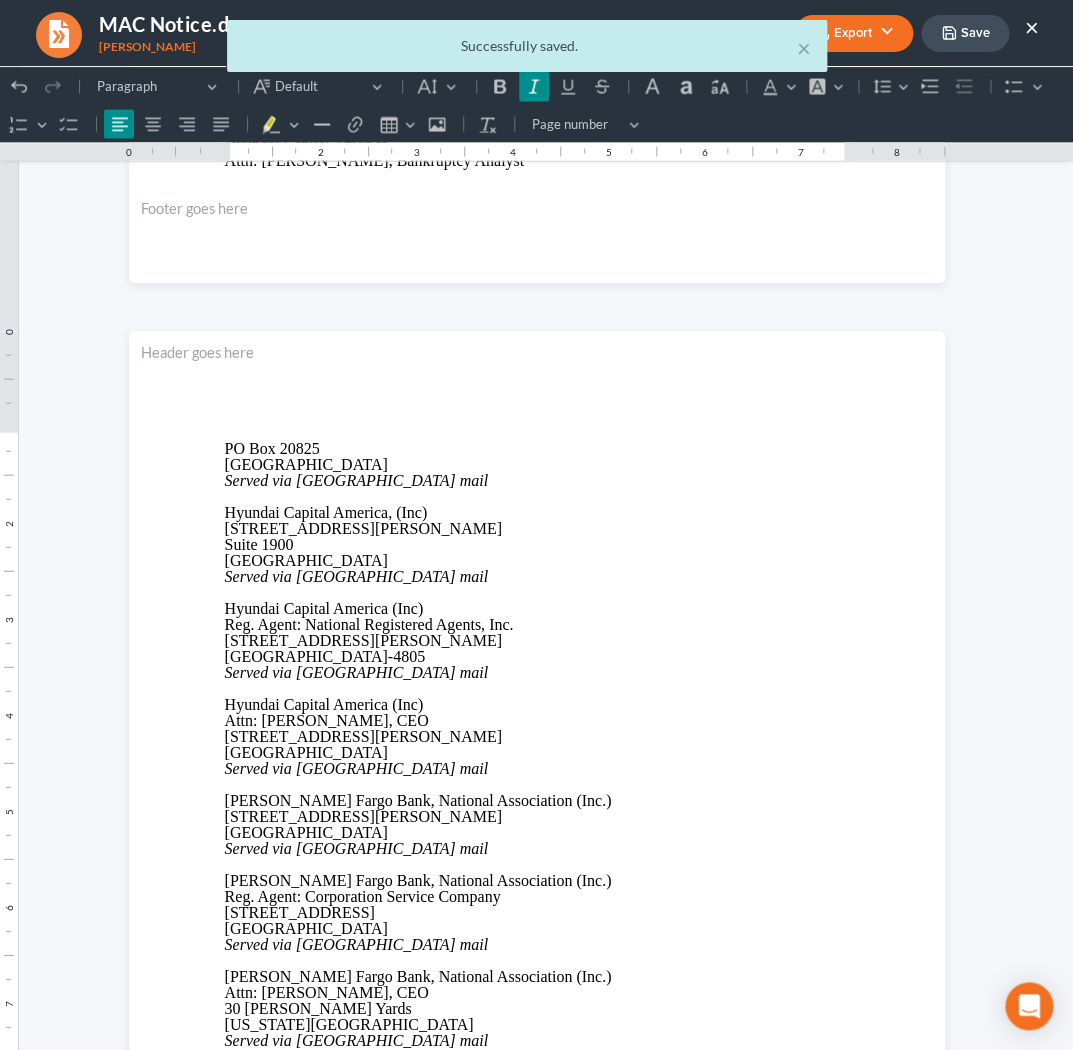 click on "×                     Successfully saved." at bounding box center [526, 51] 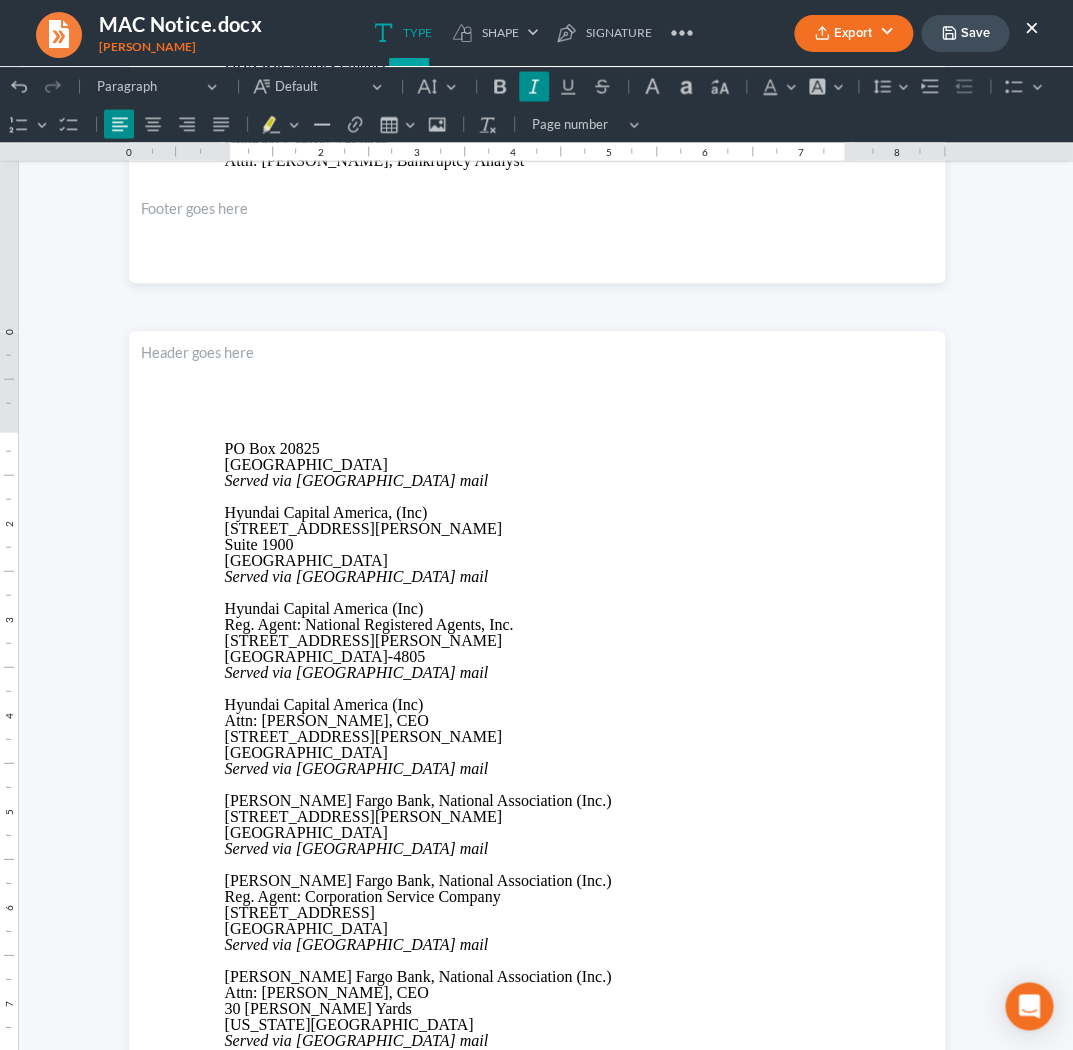 drag, startPoint x: 1031, startPoint y: 25, endPoint x: 607, endPoint y: 302, distance: 506.46323 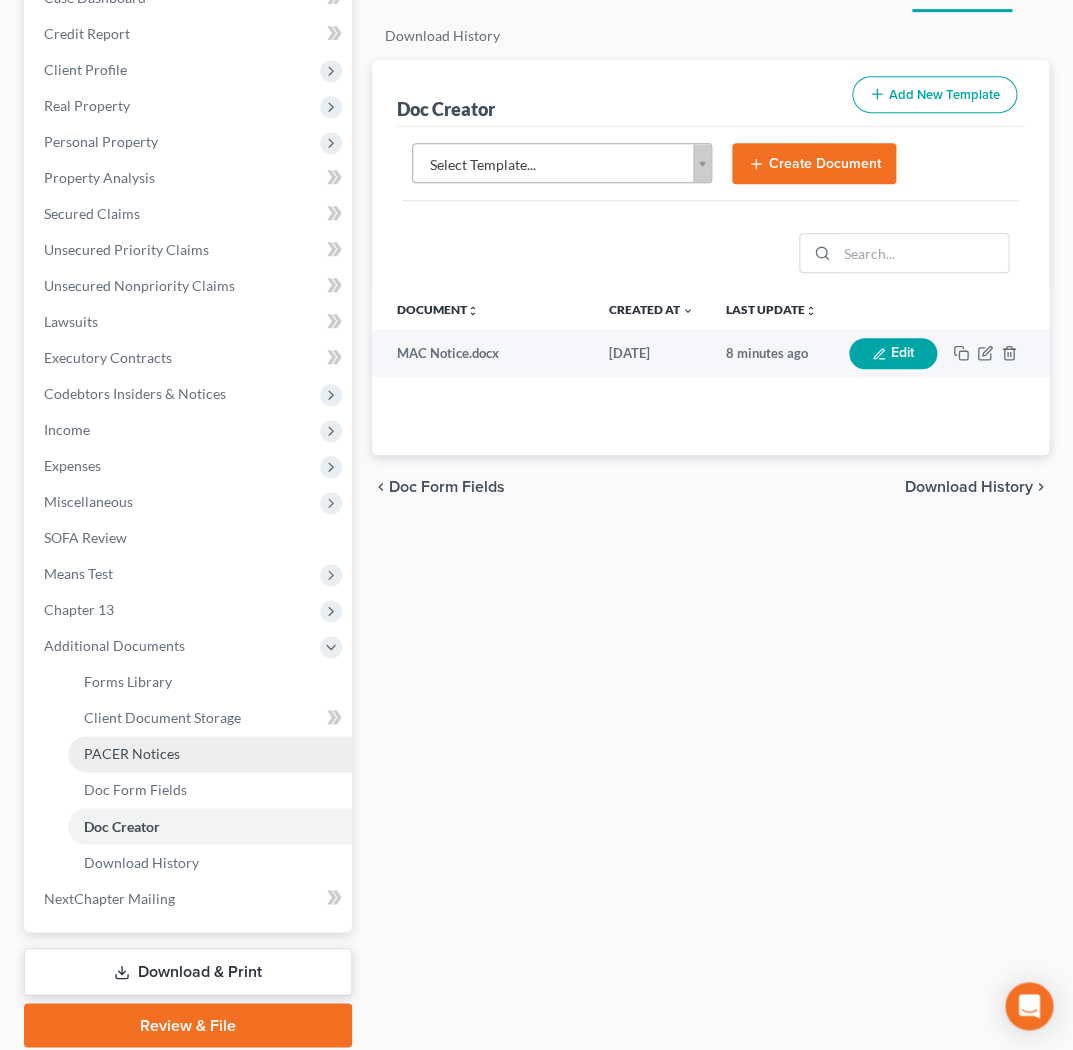 click on "PACER Notices" at bounding box center (132, 753) 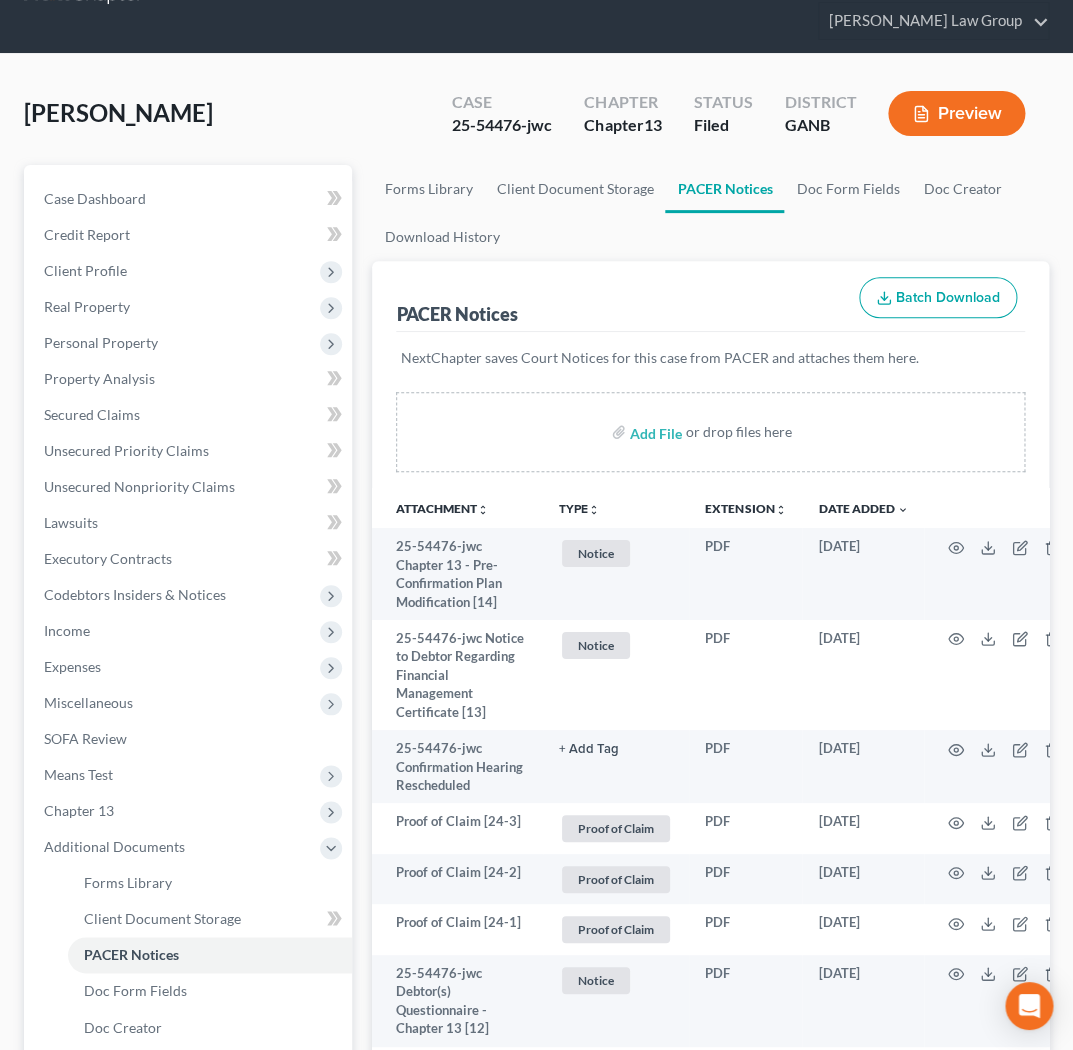 scroll, scrollTop: 0, scrollLeft: 0, axis: both 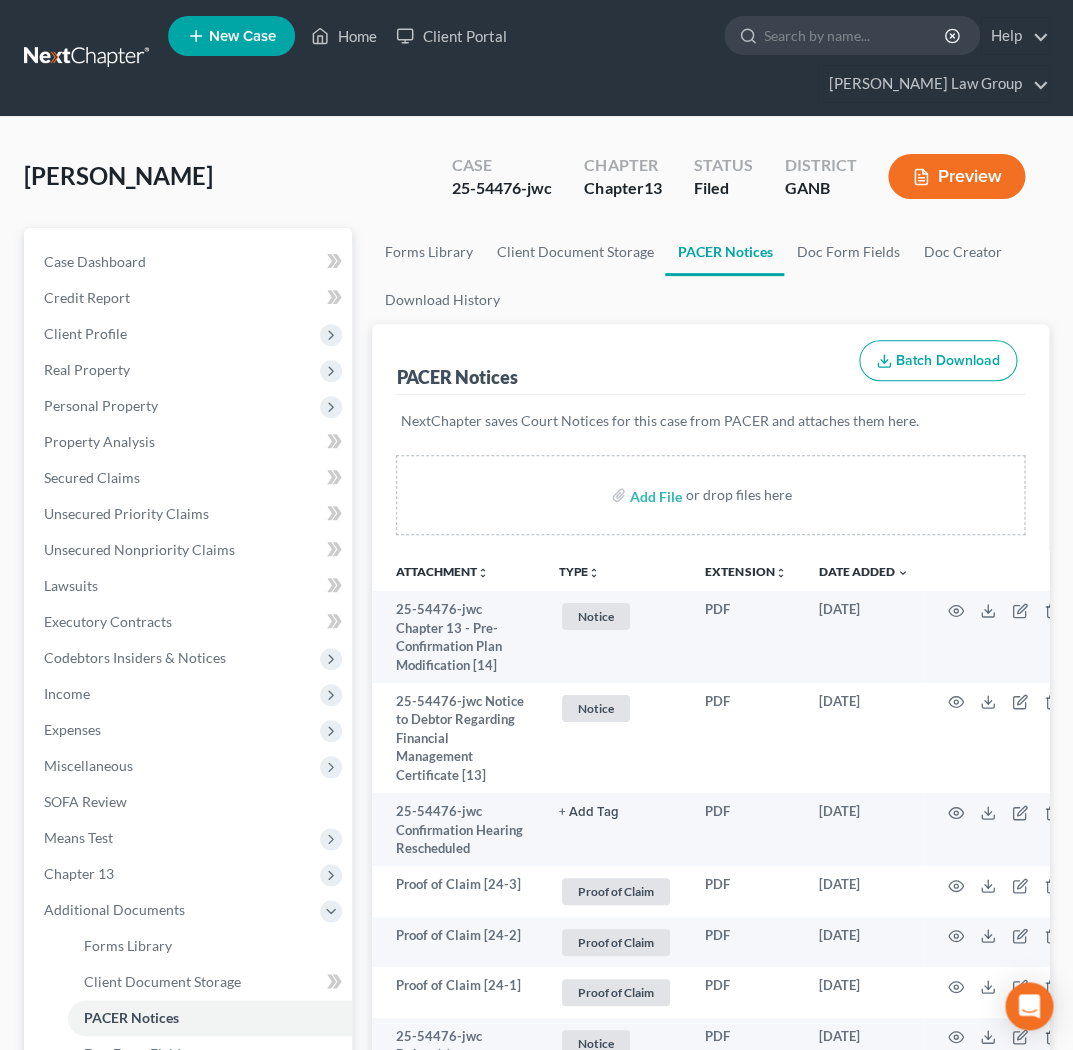 click on "TYPE unfold_more" at bounding box center [579, 572] 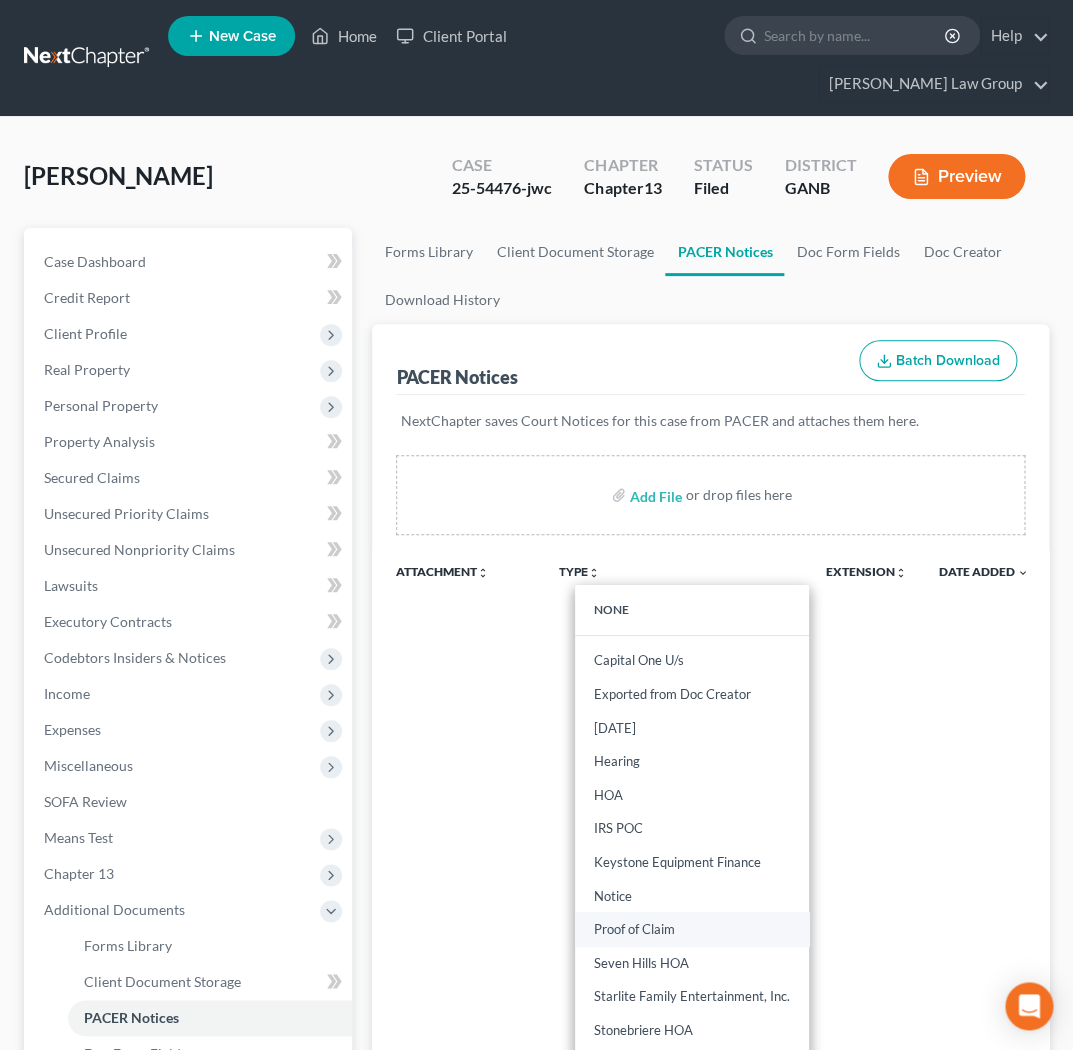 click on "Proof of Claim" at bounding box center [692, 929] 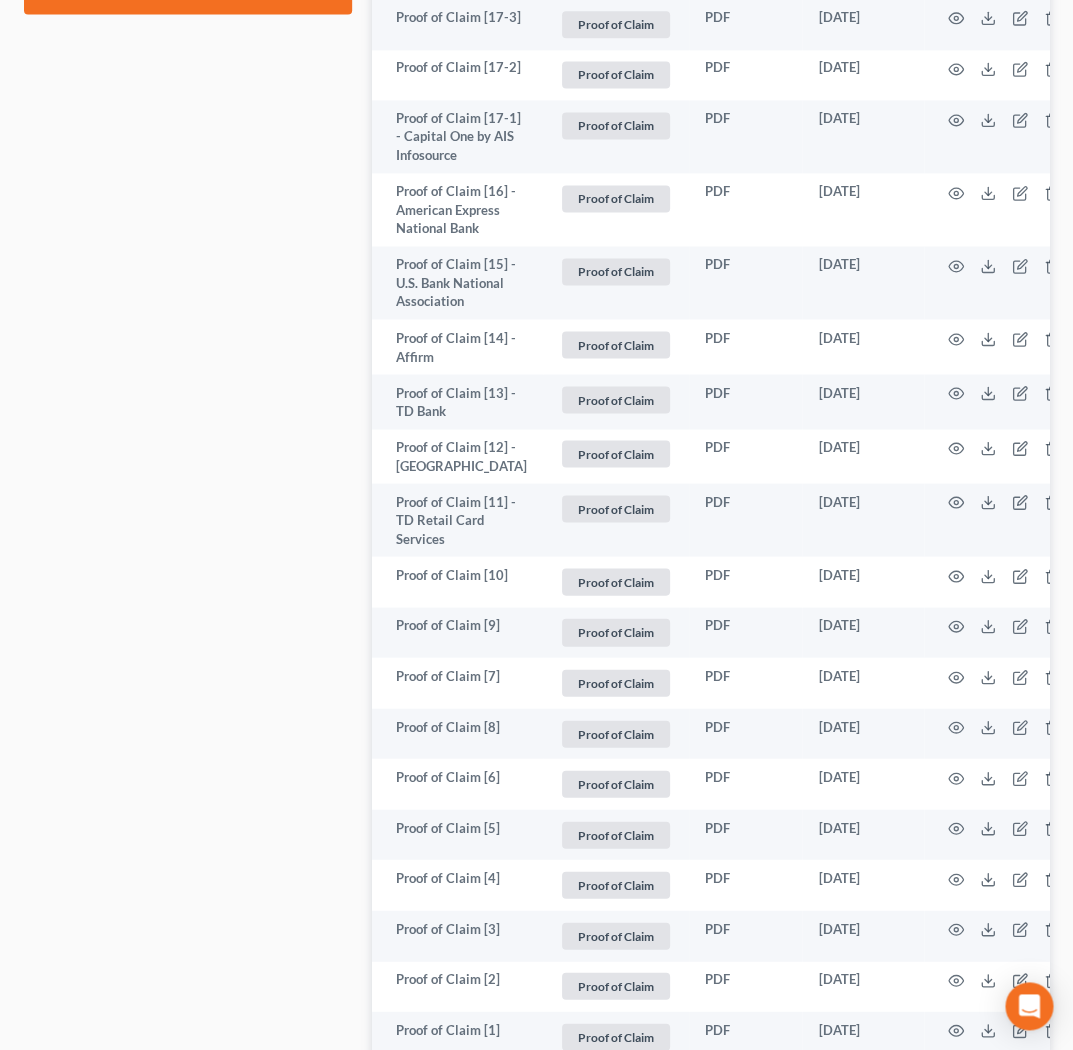 scroll, scrollTop: 1299, scrollLeft: 0, axis: vertical 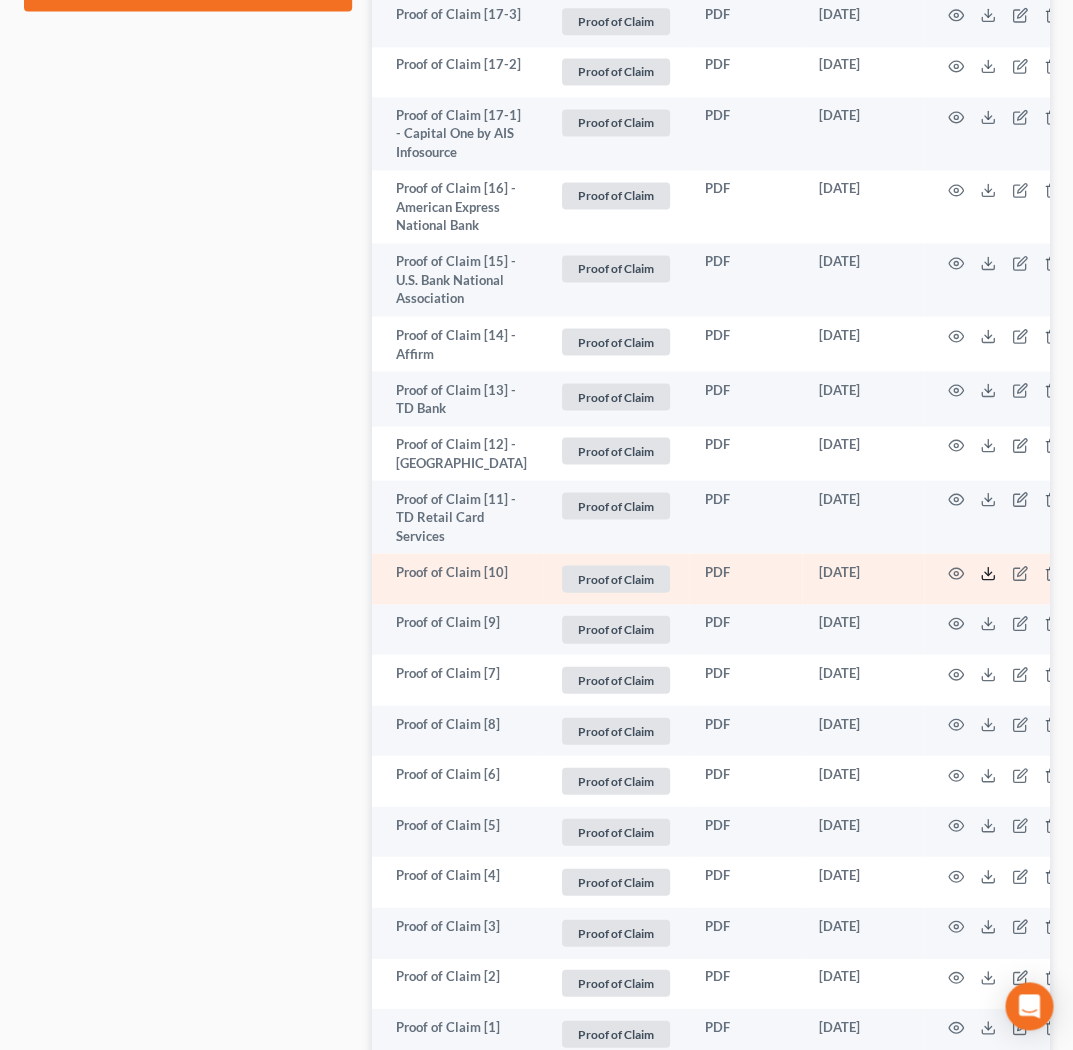 click 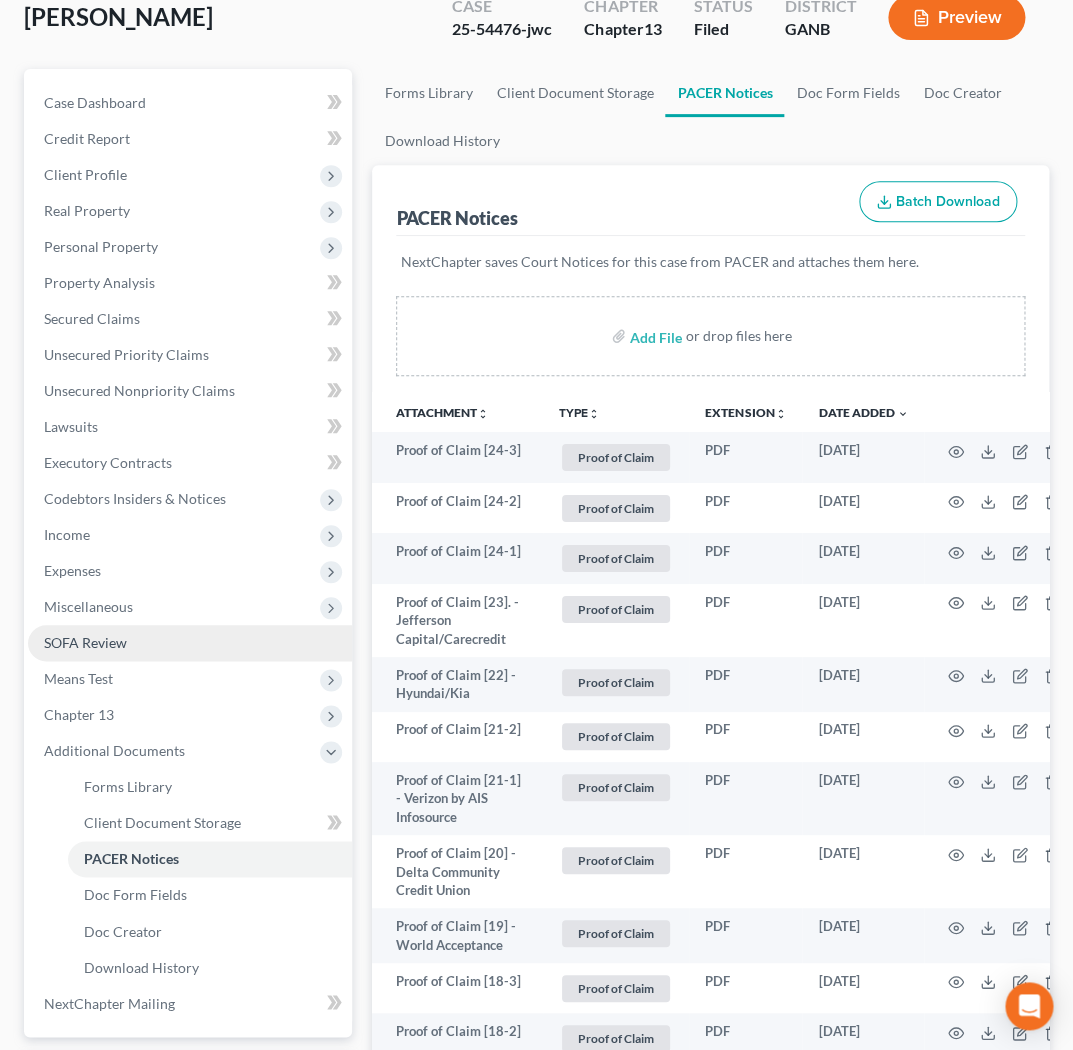 scroll, scrollTop: 160, scrollLeft: 0, axis: vertical 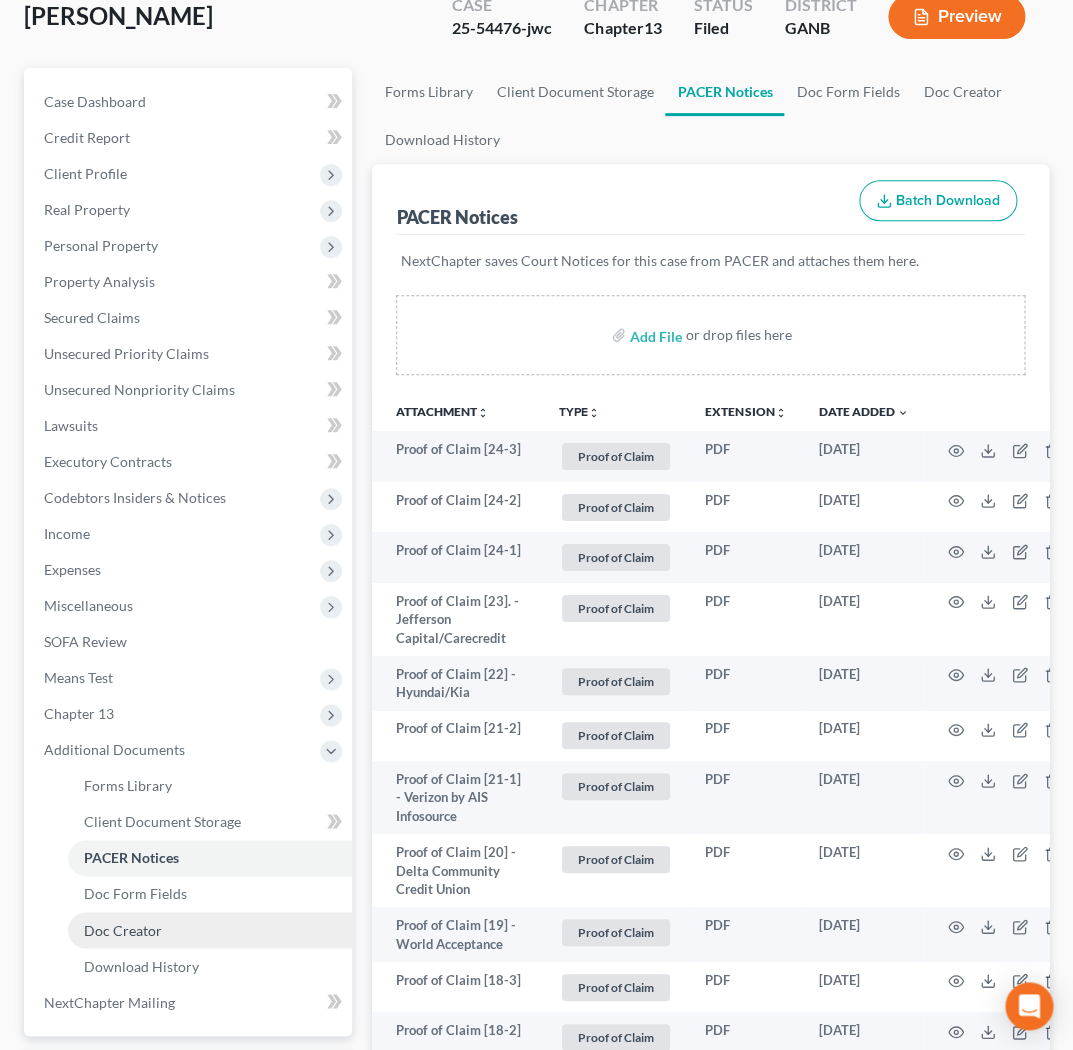 click on "Doc Creator" at bounding box center [210, 930] 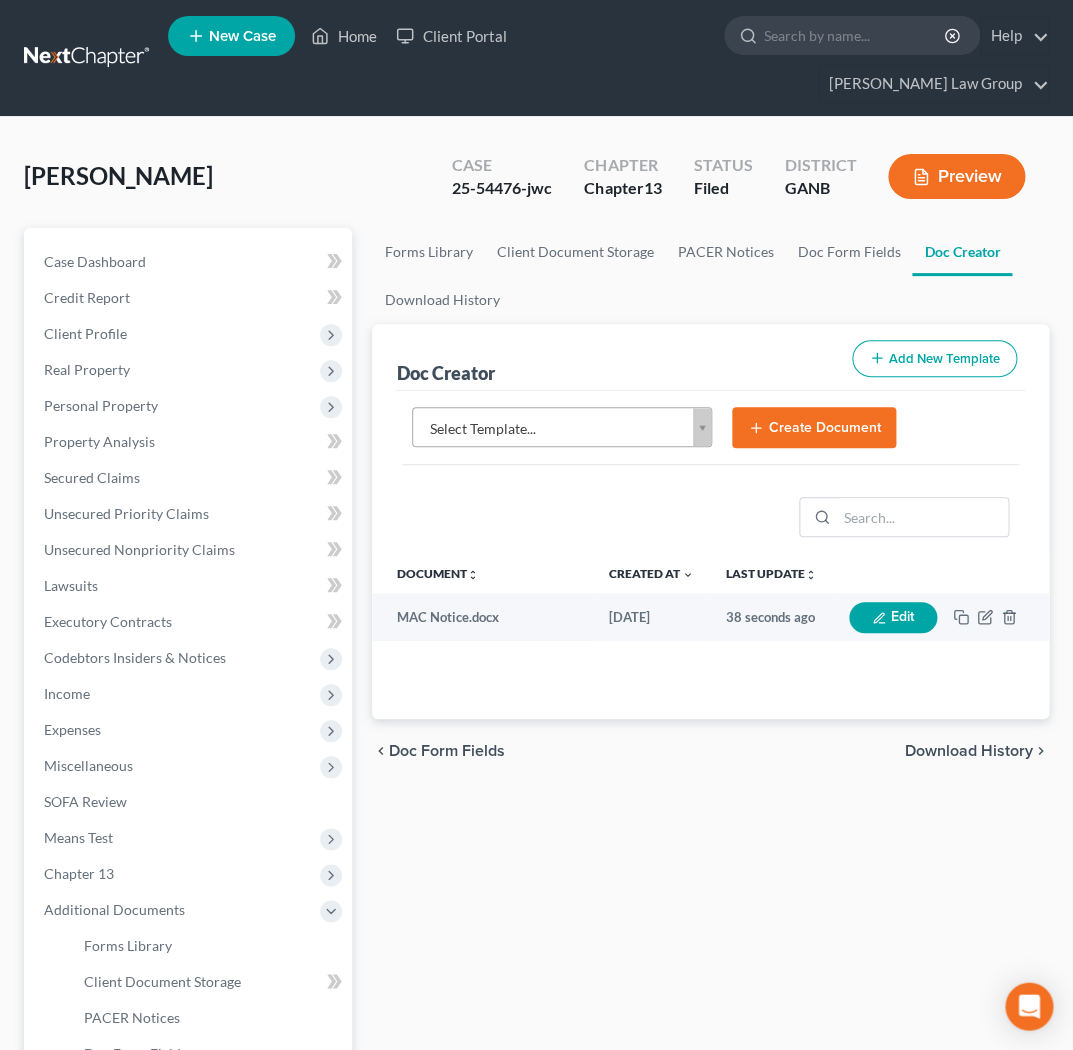 scroll, scrollTop: 0, scrollLeft: 0, axis: both 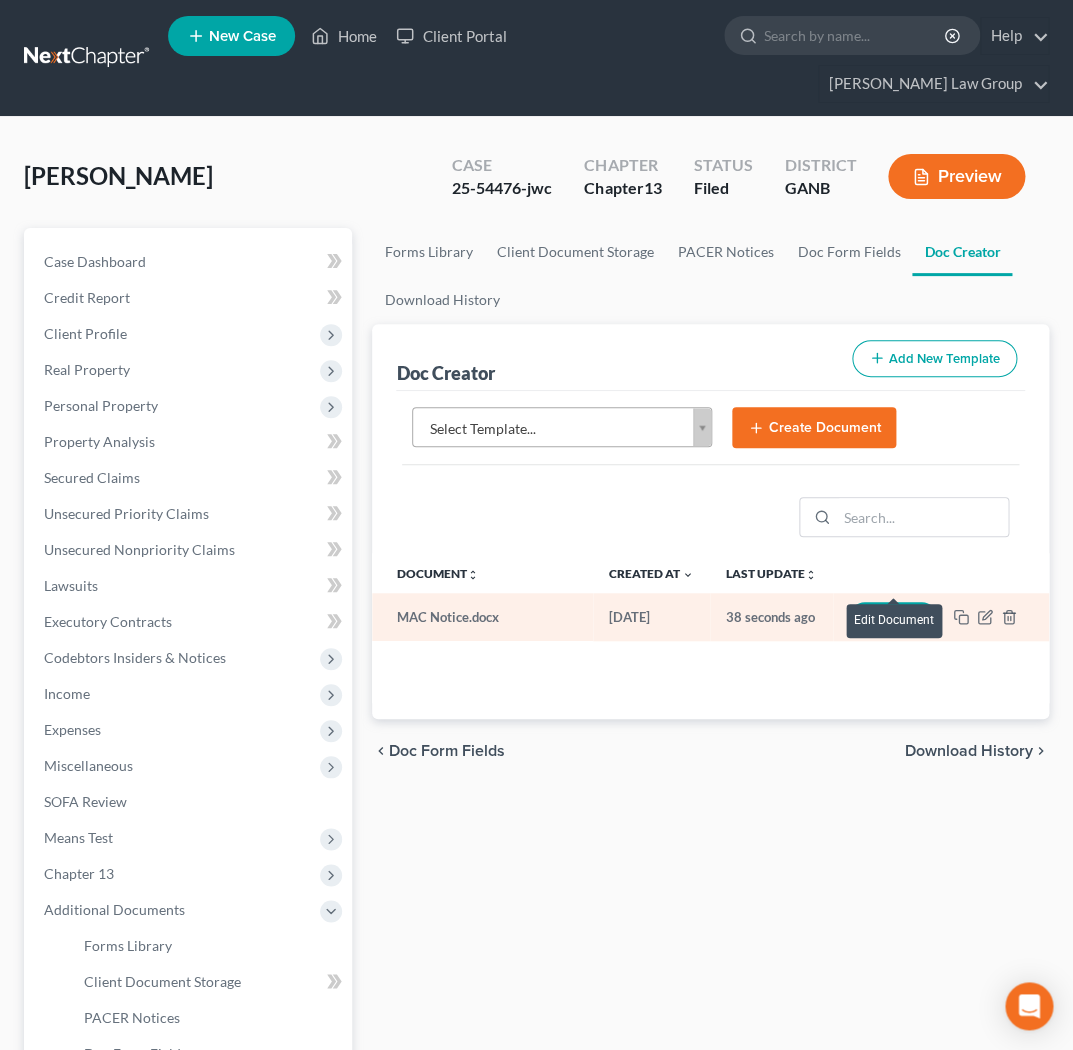 click 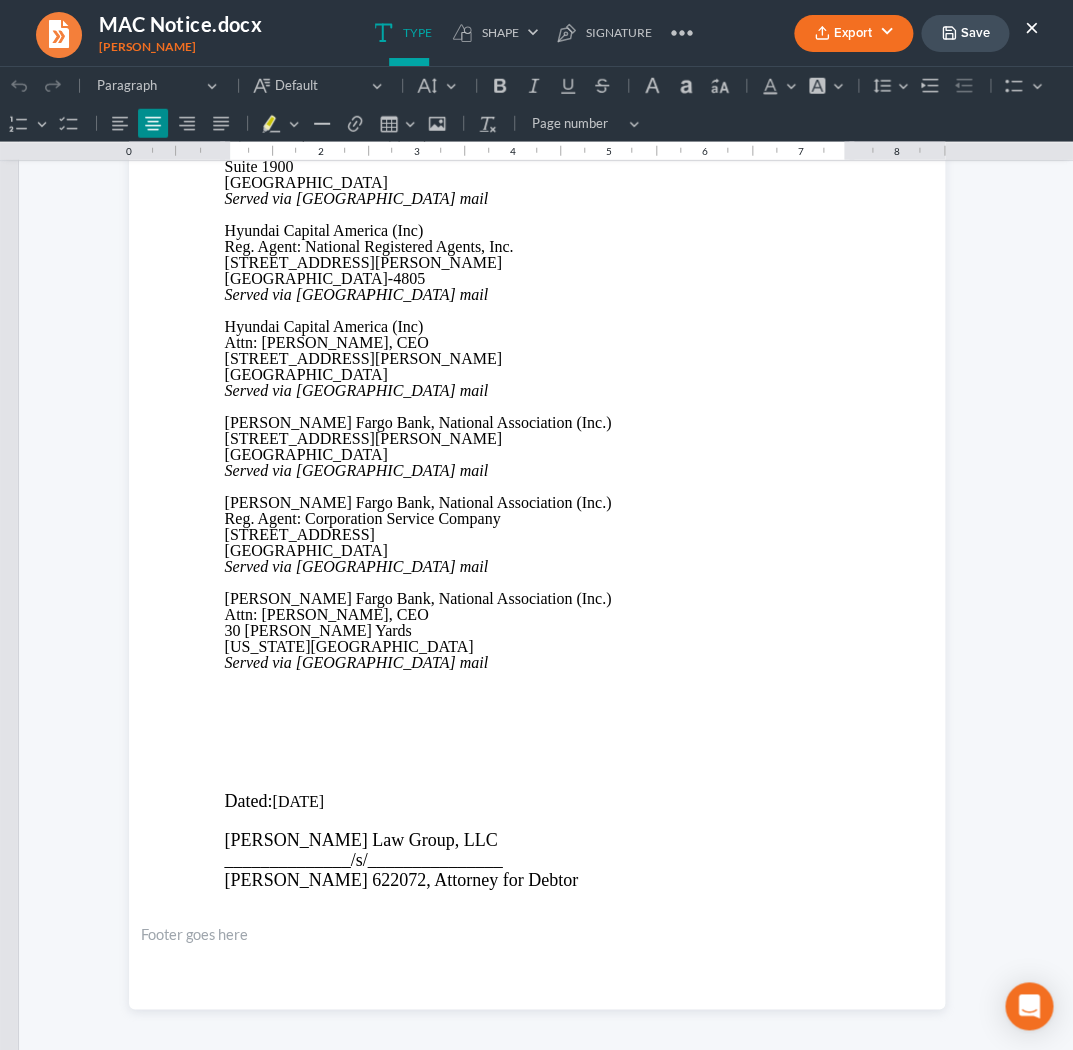 scroll, scrollTop: 5778, scrollLeft: 0, axis: vertical 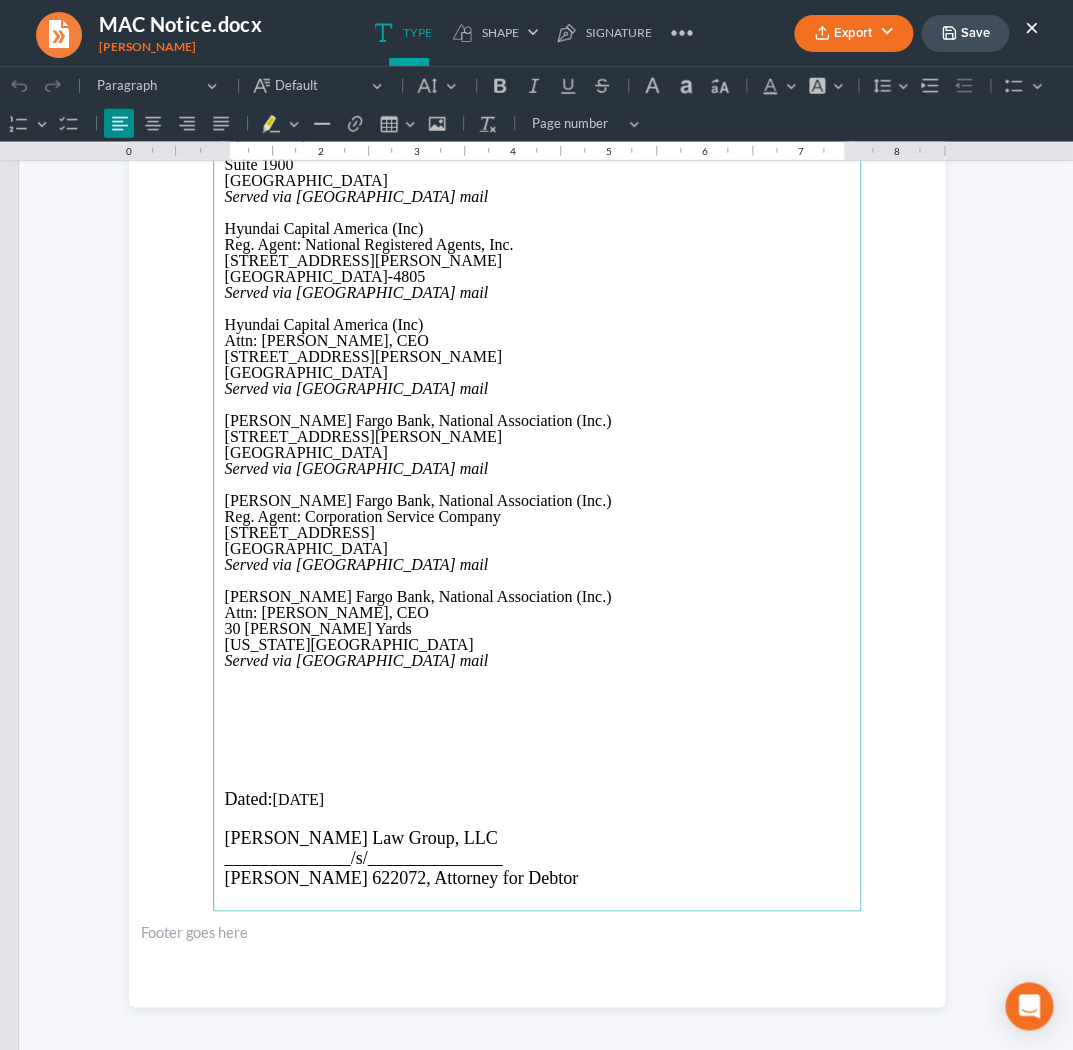 click at bounding box center [537, 693] 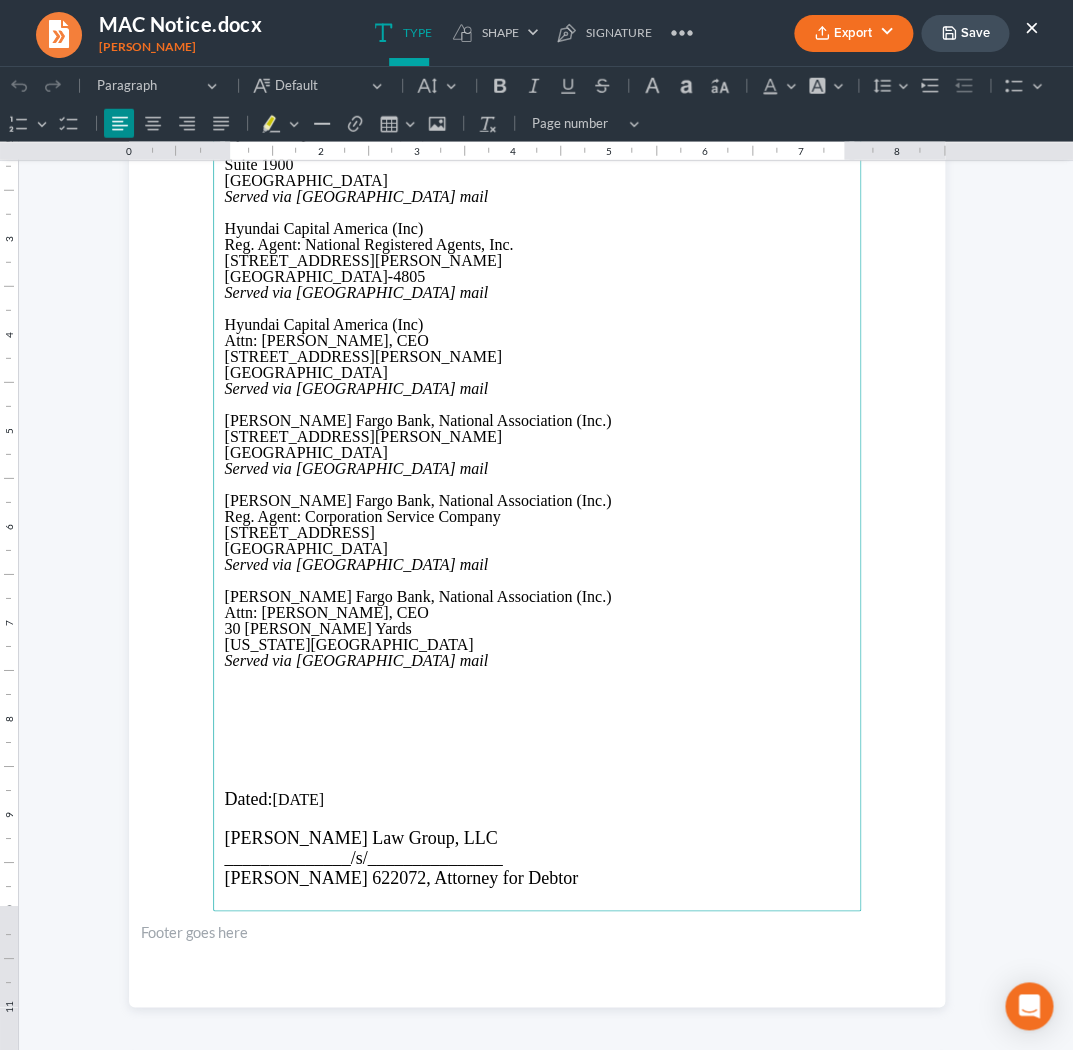 type 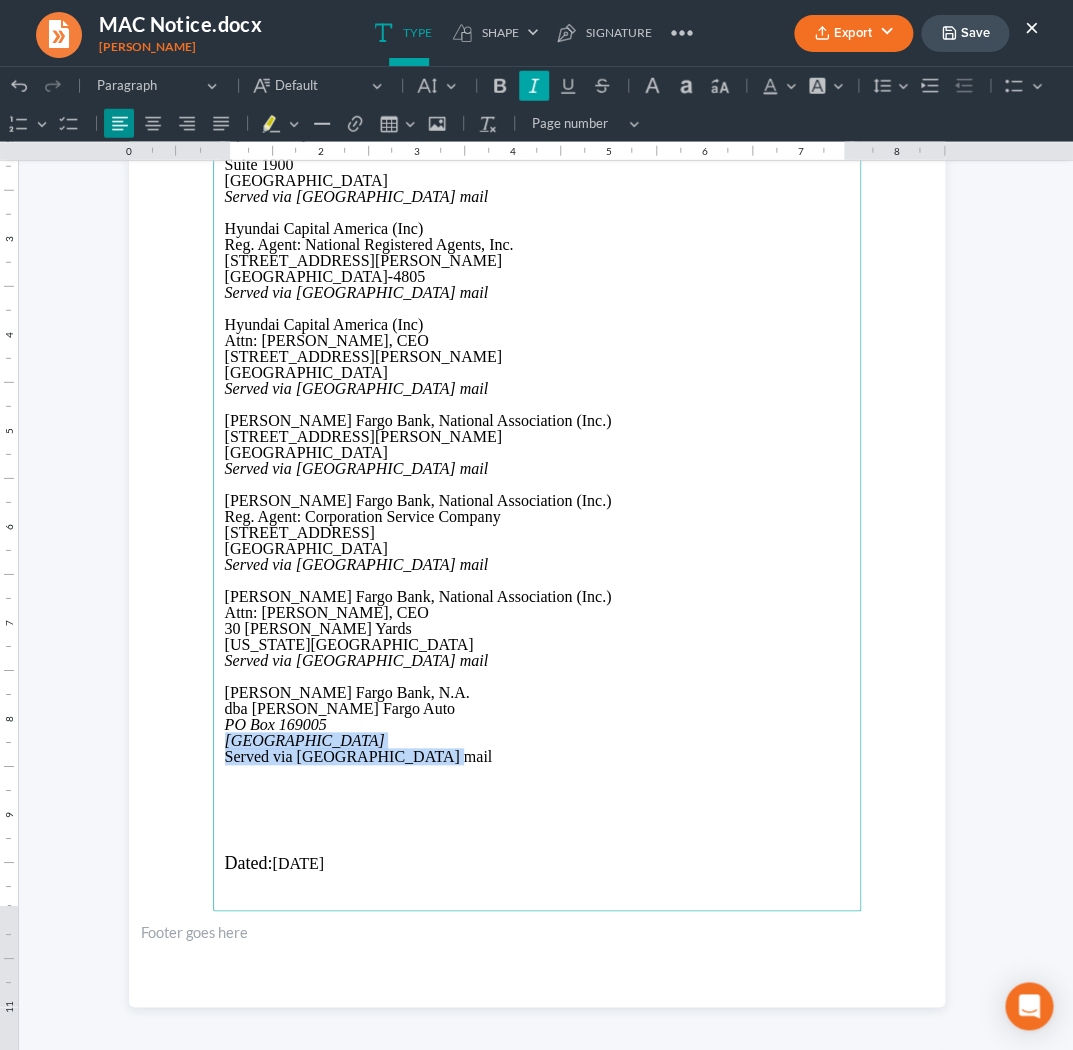 click 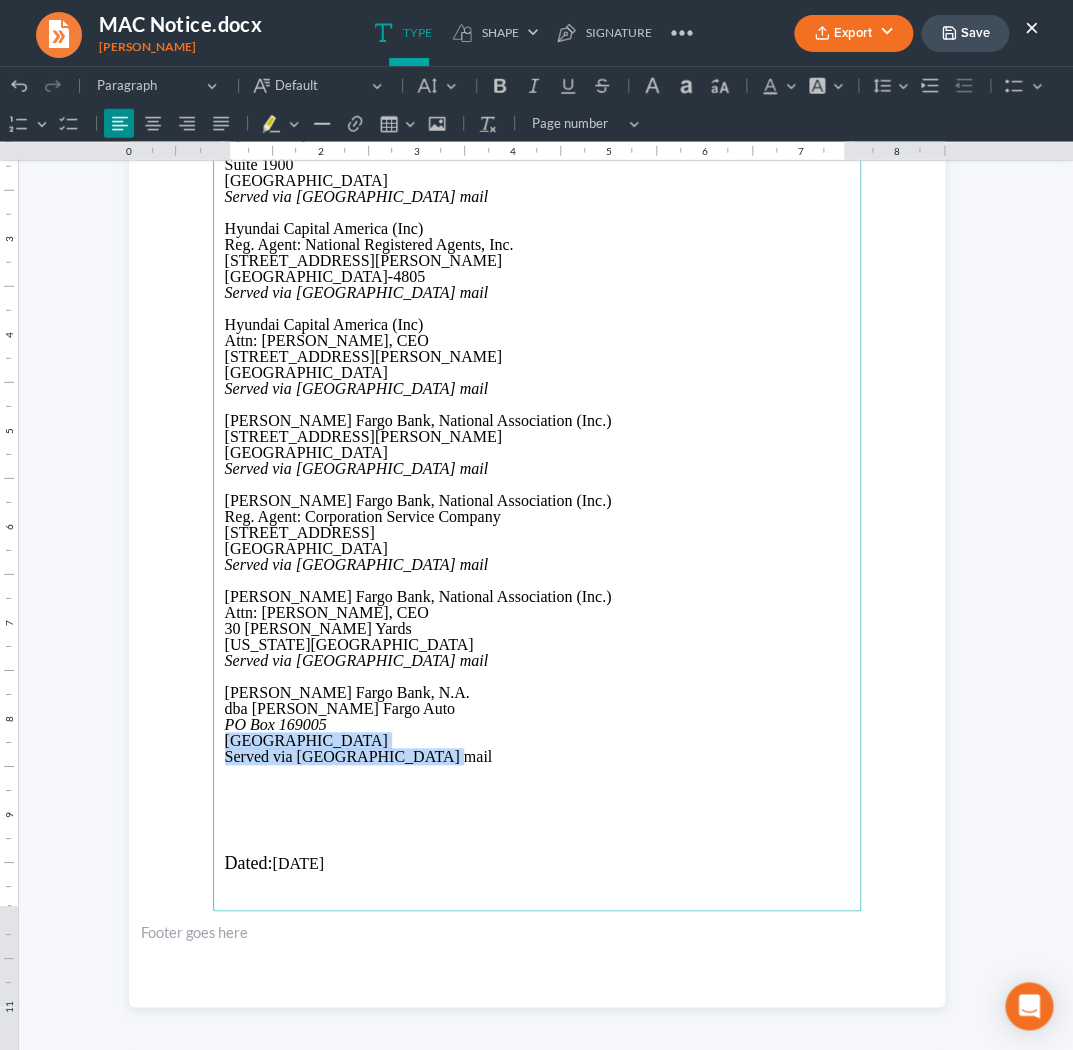 click on "Irving, TX 75016" at bounding box center (537, 741) 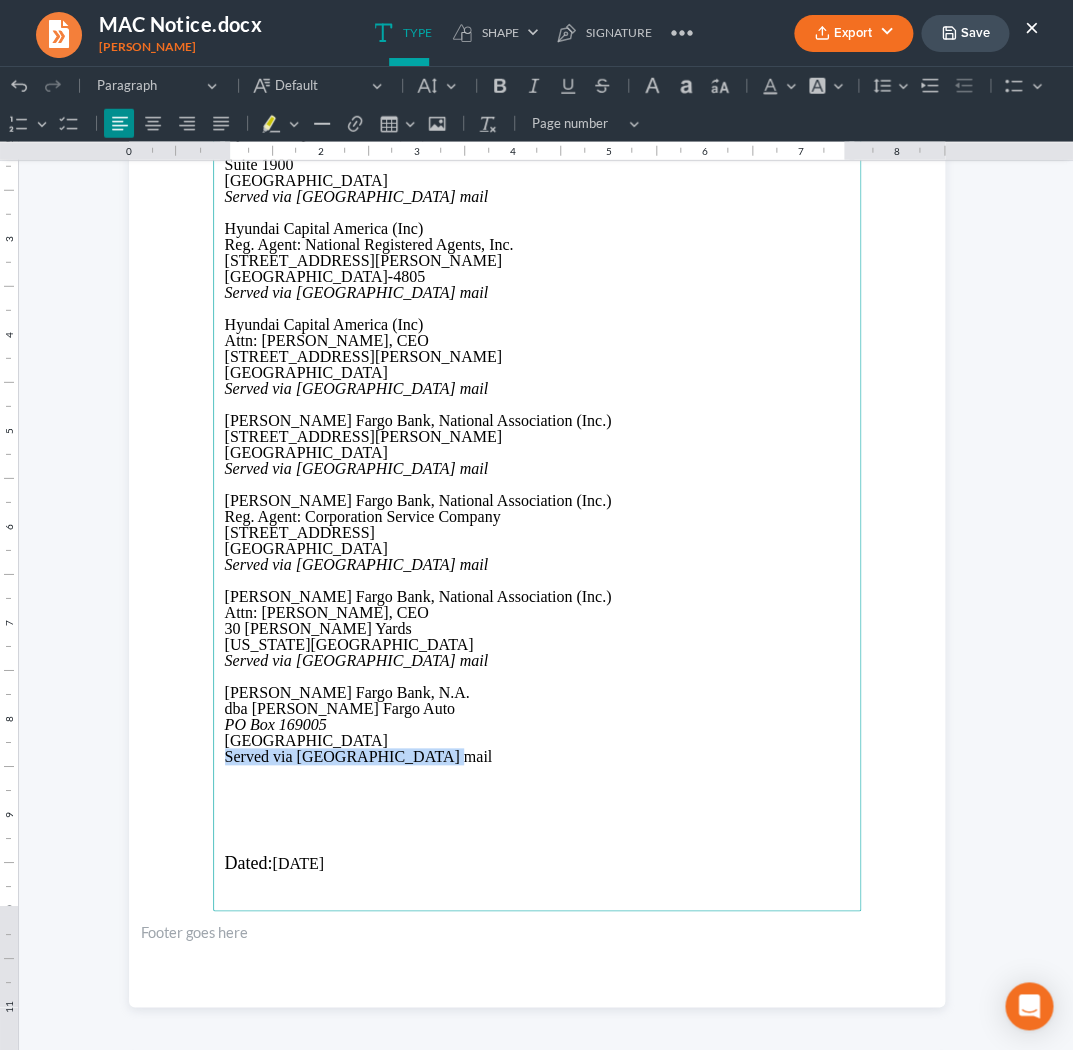 drag, startPoint x: 428, startPoint y: 754, endPoint x: 226, endPoint y: 759, distance: 202.06187 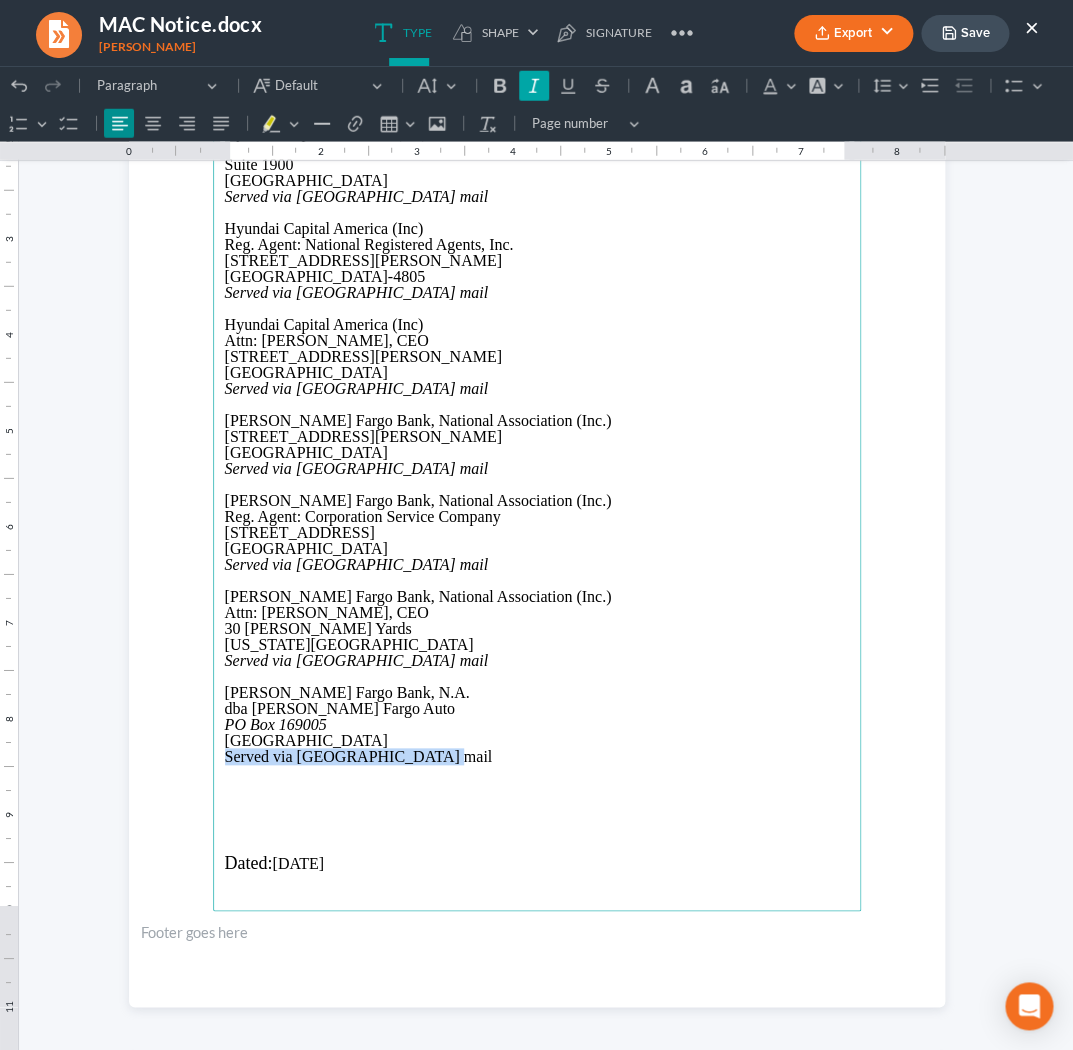 click 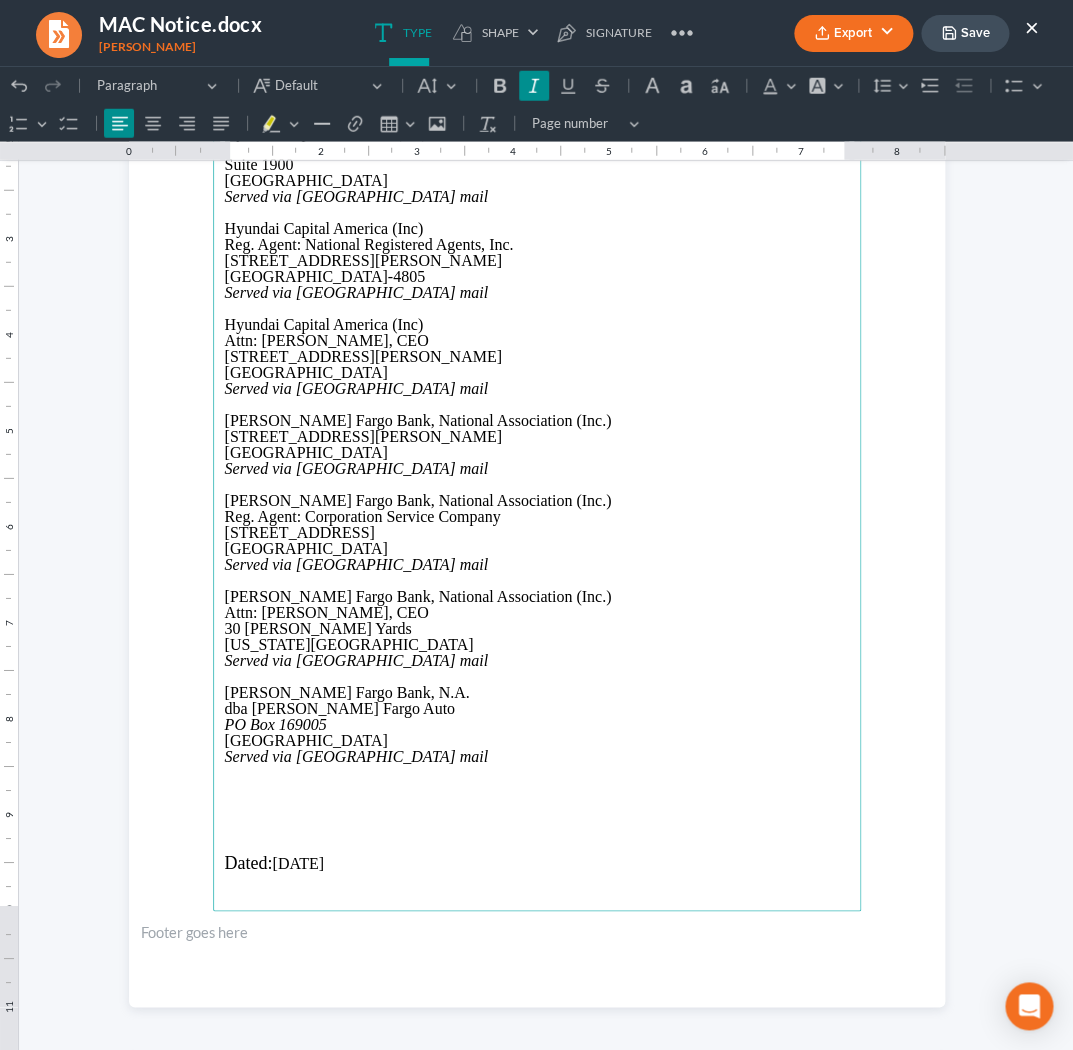 click at bounding box center (537, 789) 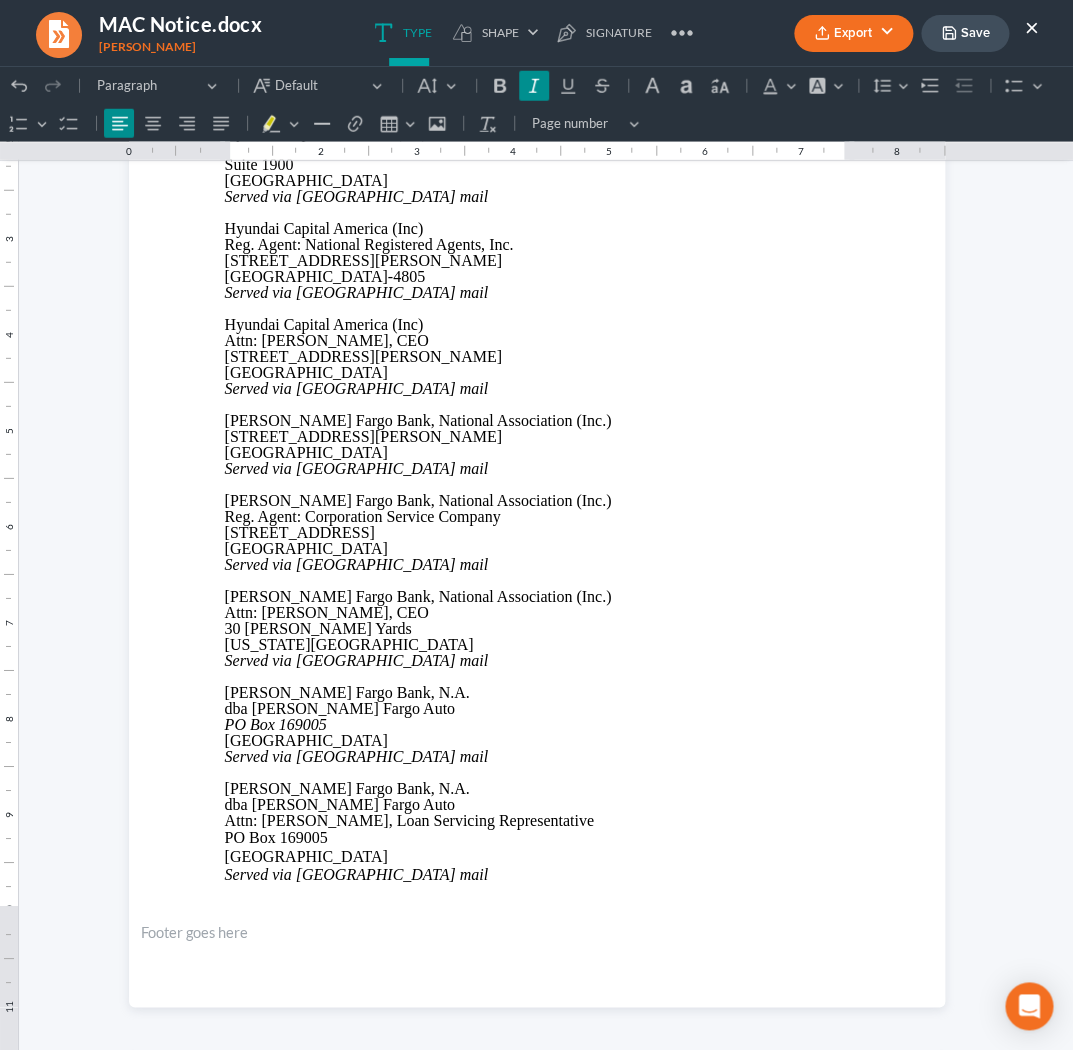 click 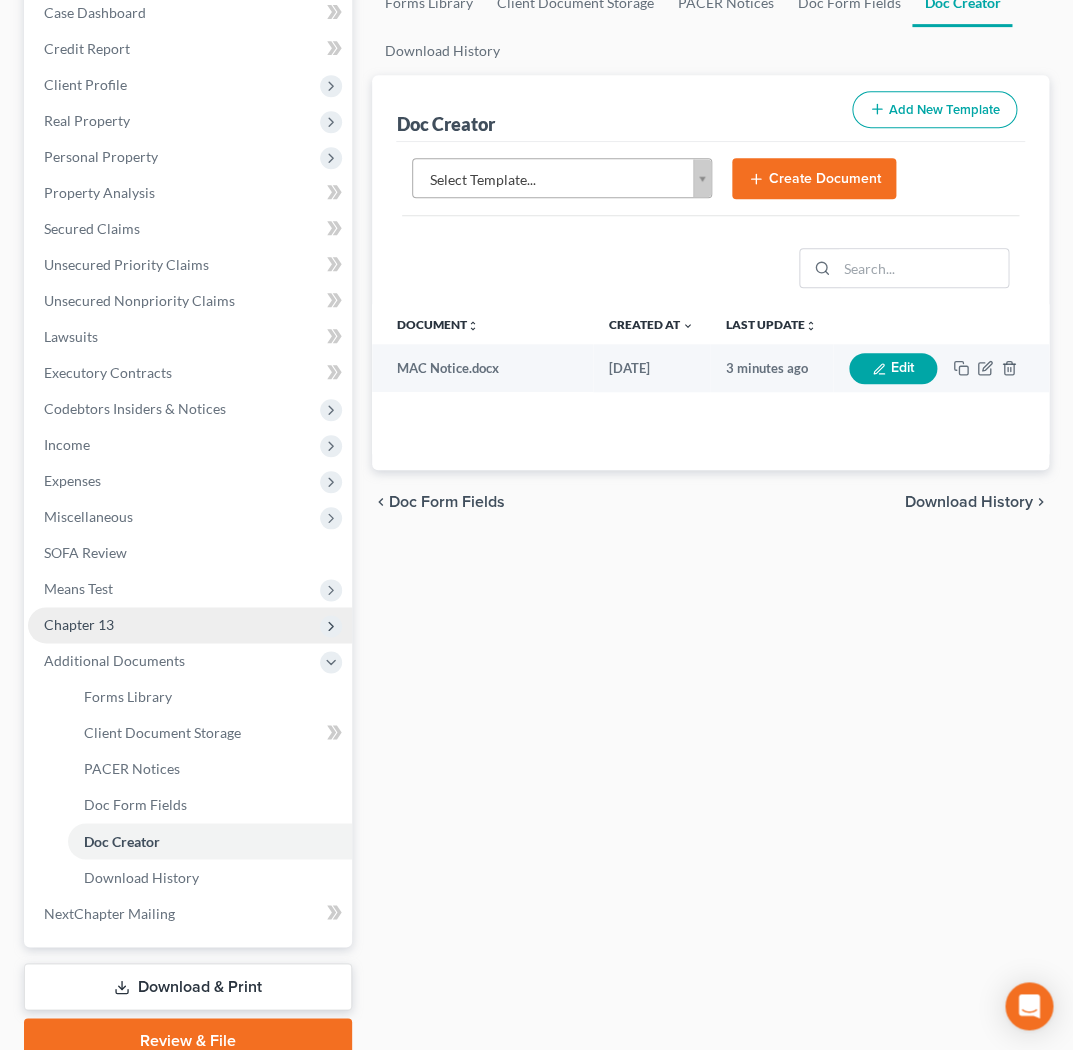 scroll, scrollTop: 298, scrollLeft: 0, axis: vertical 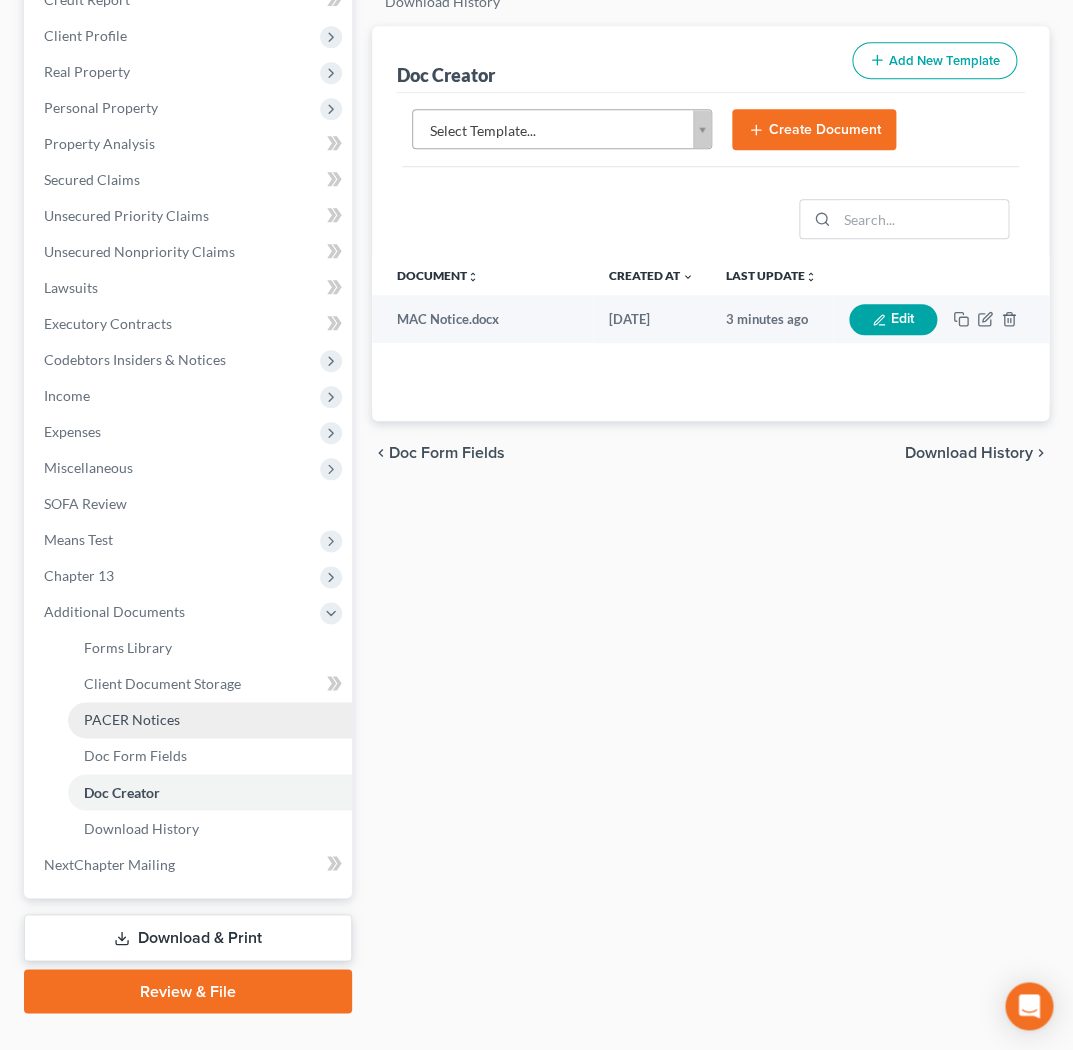 click on "PACER Notices" at bounding box center (210, 720) 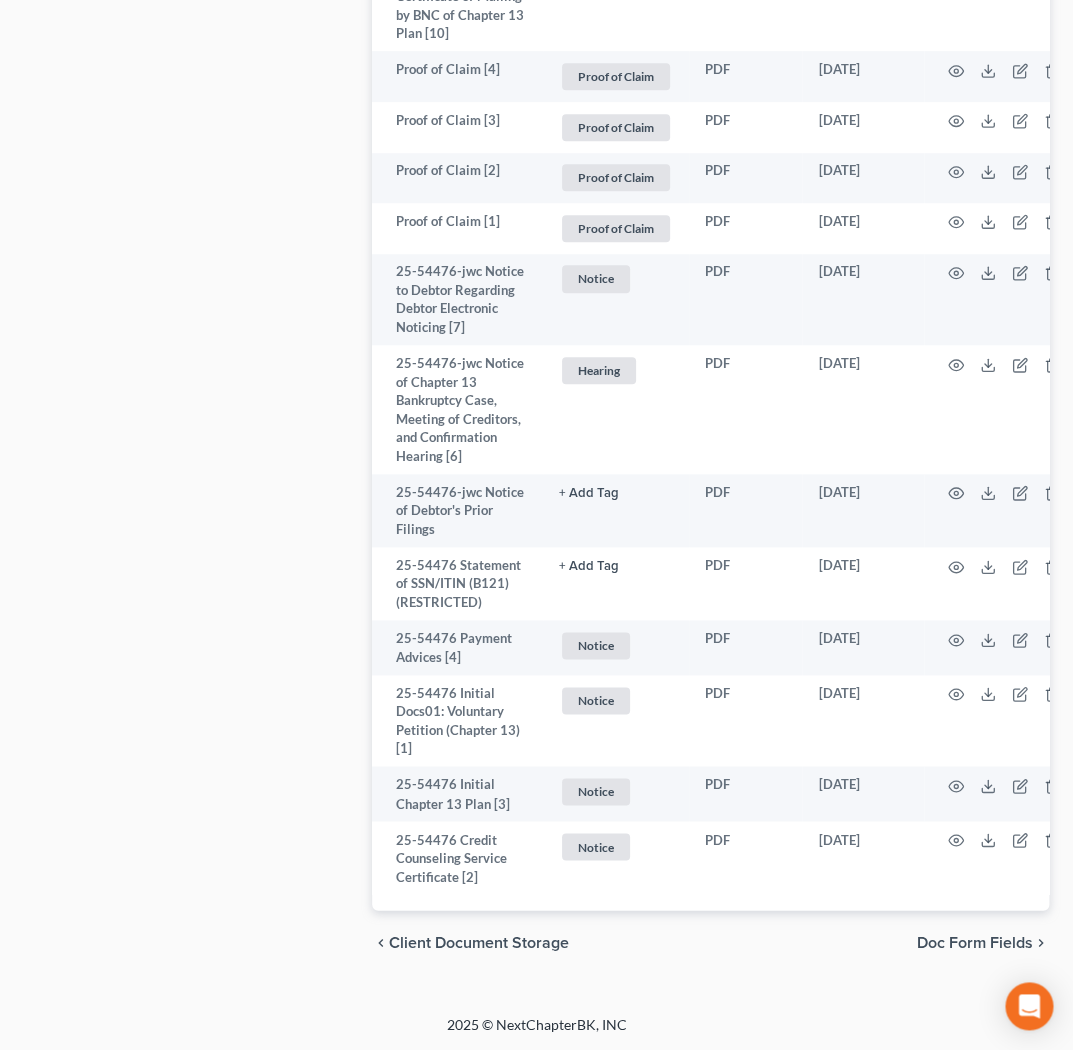 scroll, scrollTop: 3671, scrollLeft: 0, axis: vertical 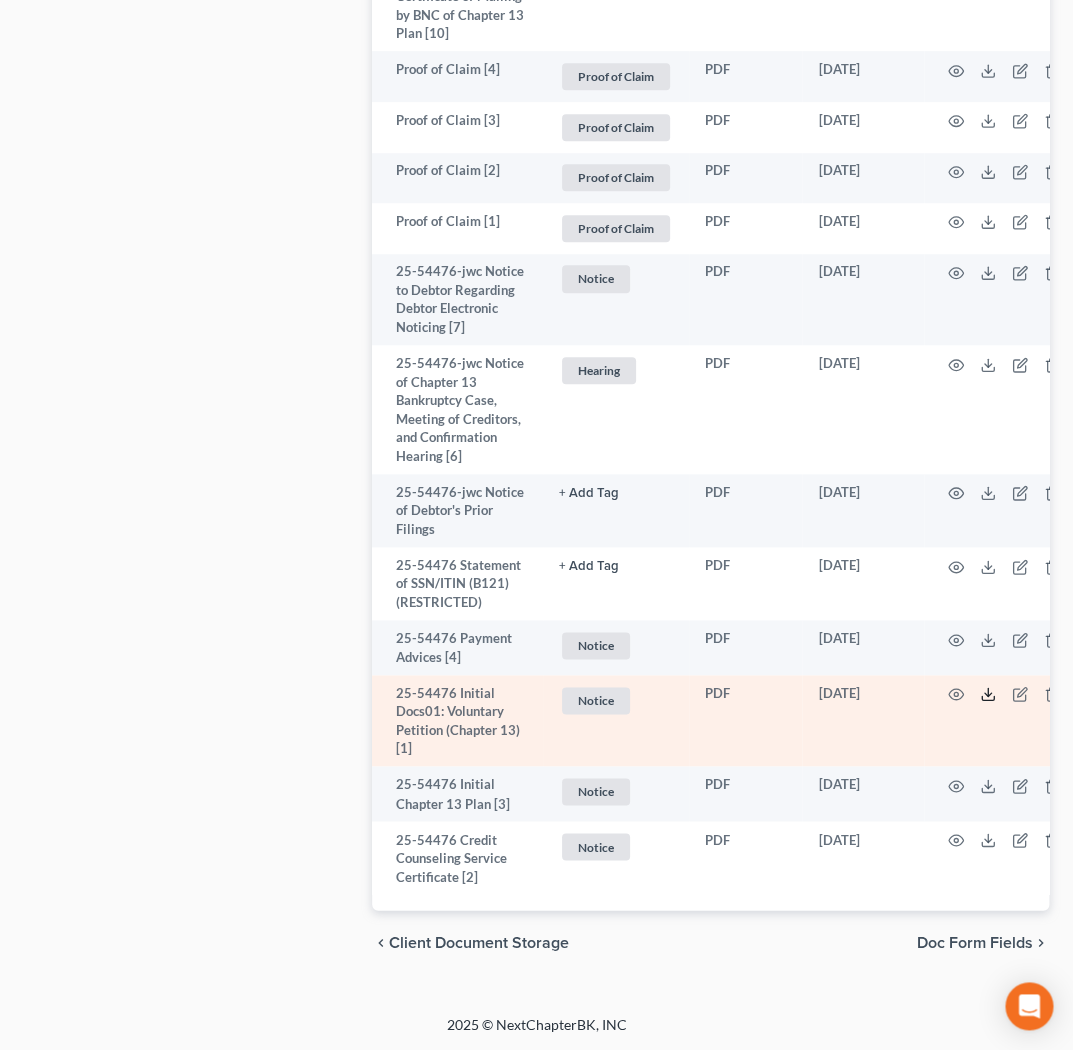 click 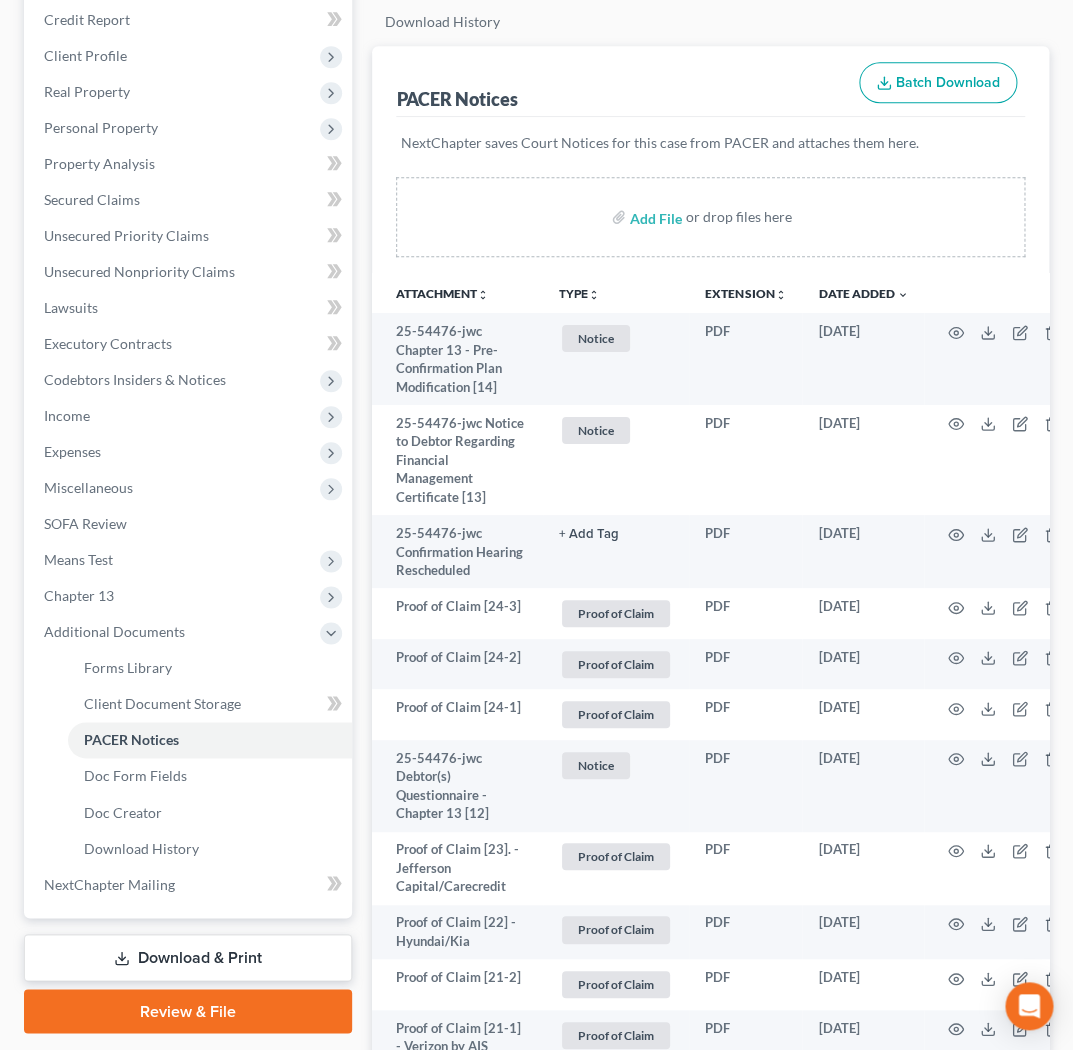 scroll, scrollTop: 279, scrollLeft: 0, axis: vertical 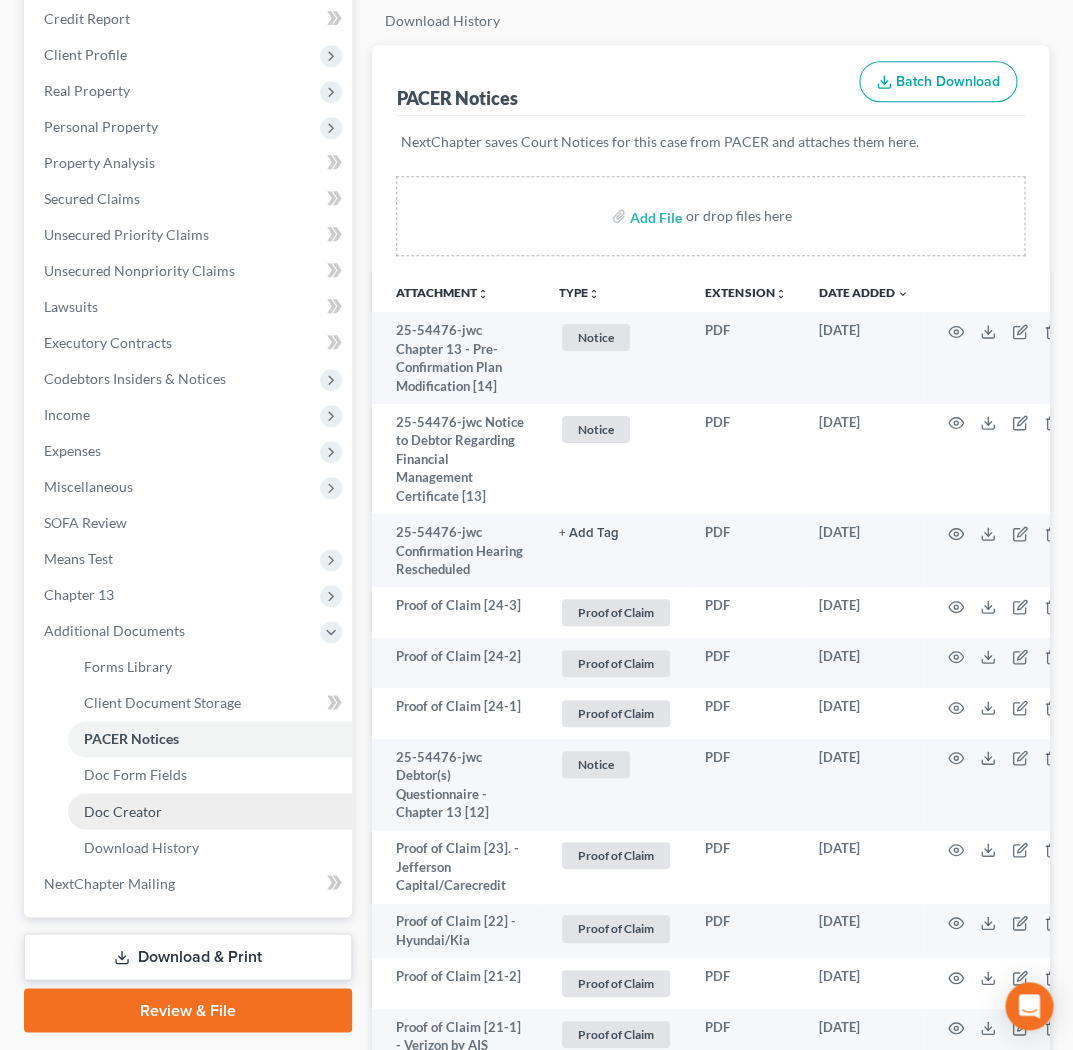 click on "Doc Creator" at bounding box center [210, 811] 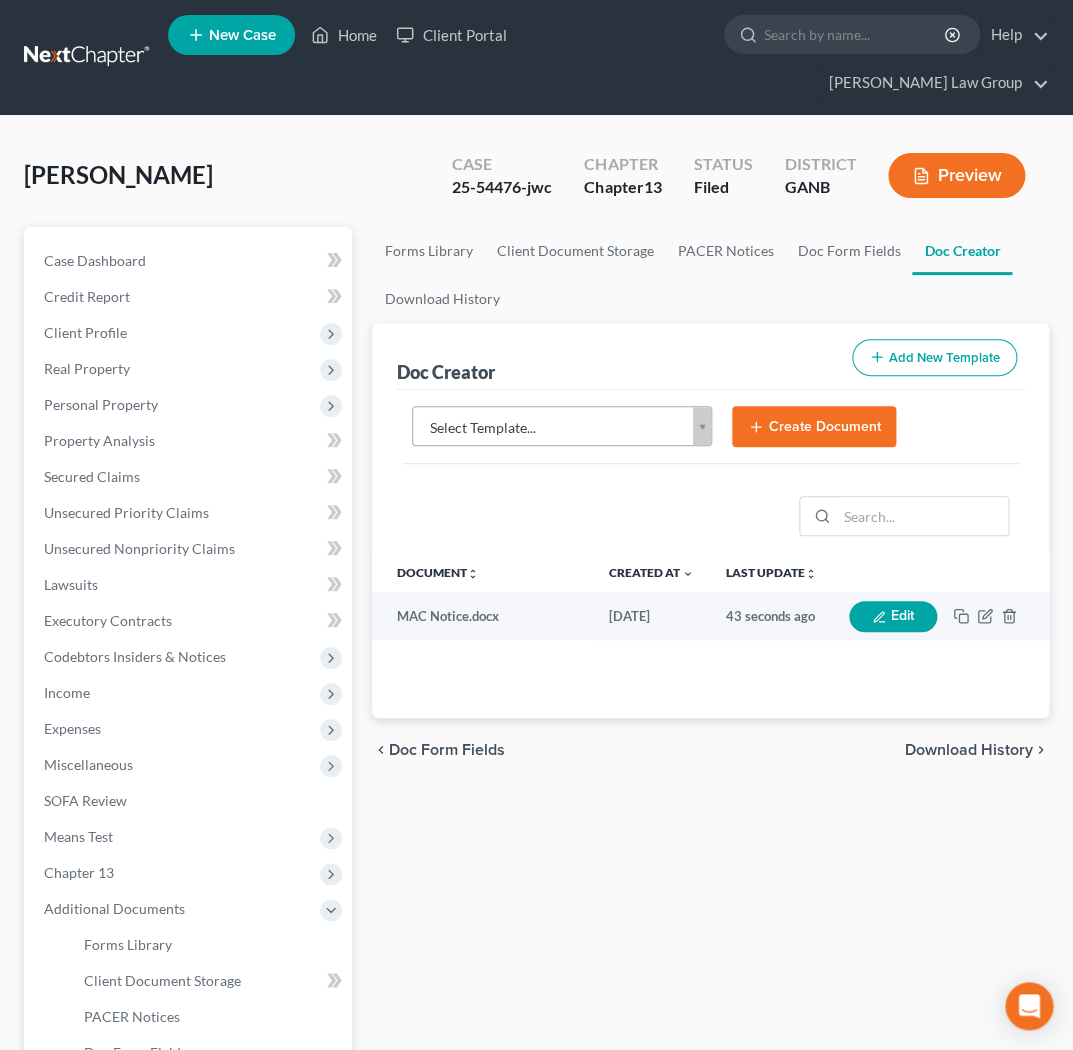 scroll, scrollTop: 0, scrollLeft: 0, axis: both 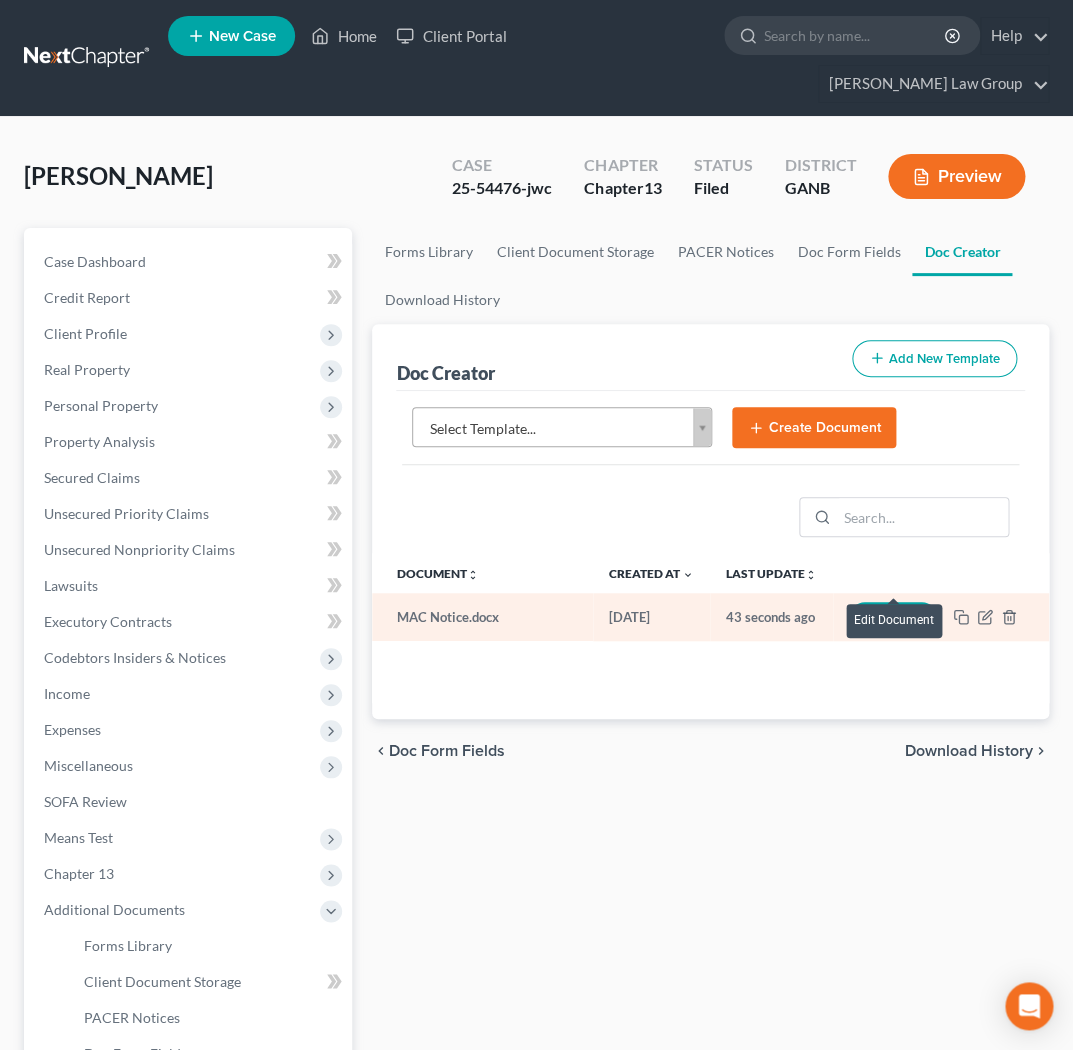 click on "Edit" at bounding box center [893, 617] 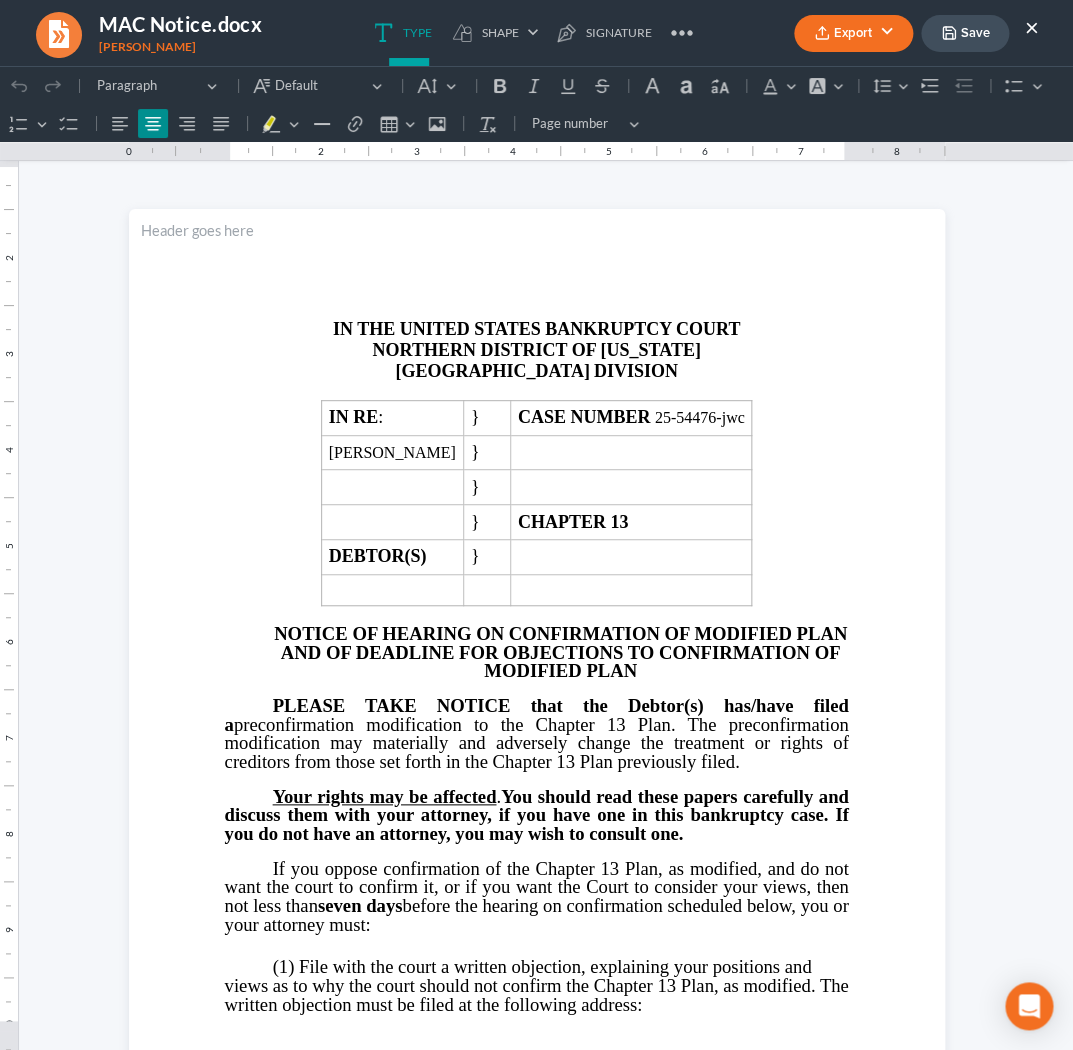 scroll, scrollTop: 0, scrollLeft: 0, axis: both 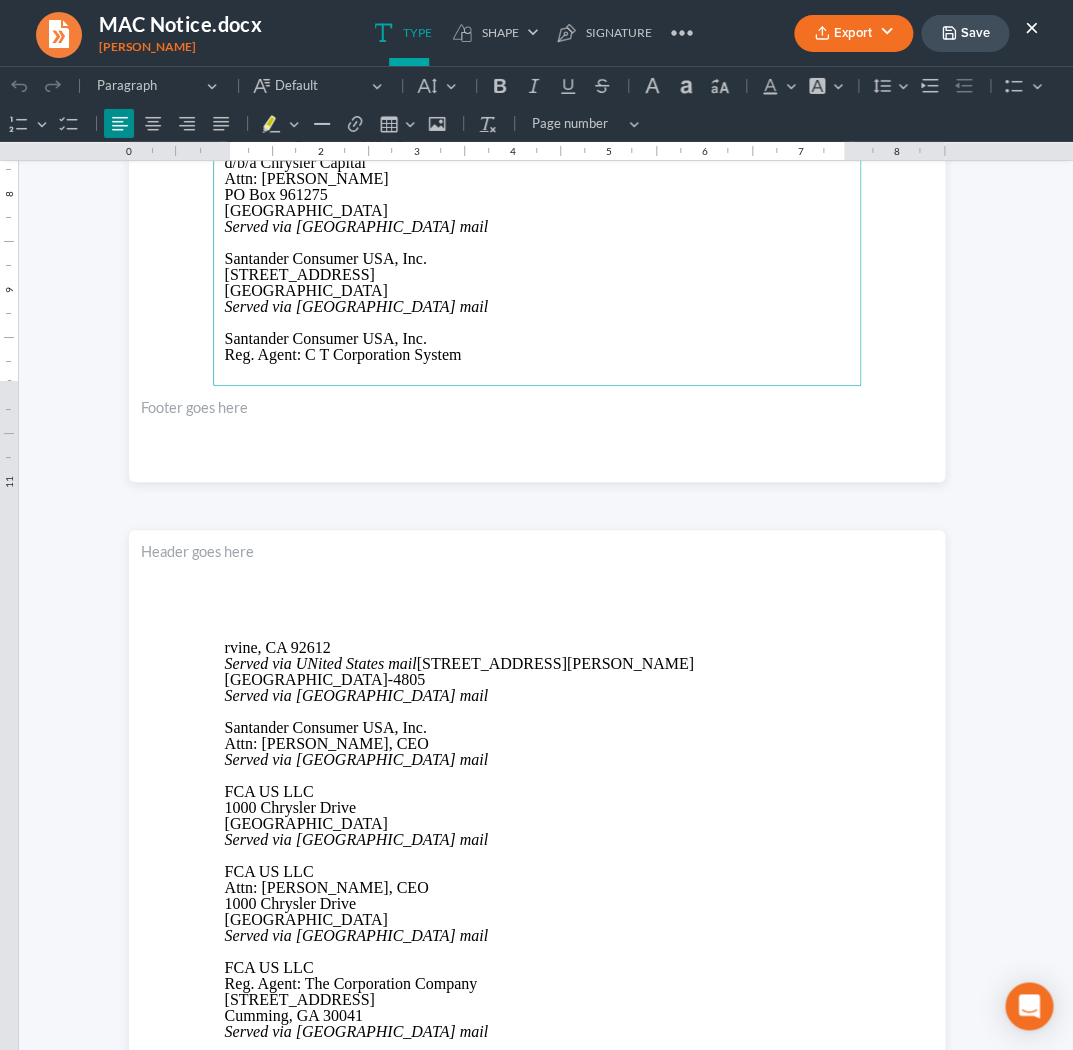 click on "rvine, CA 92612" at bounding box center (537, 648) 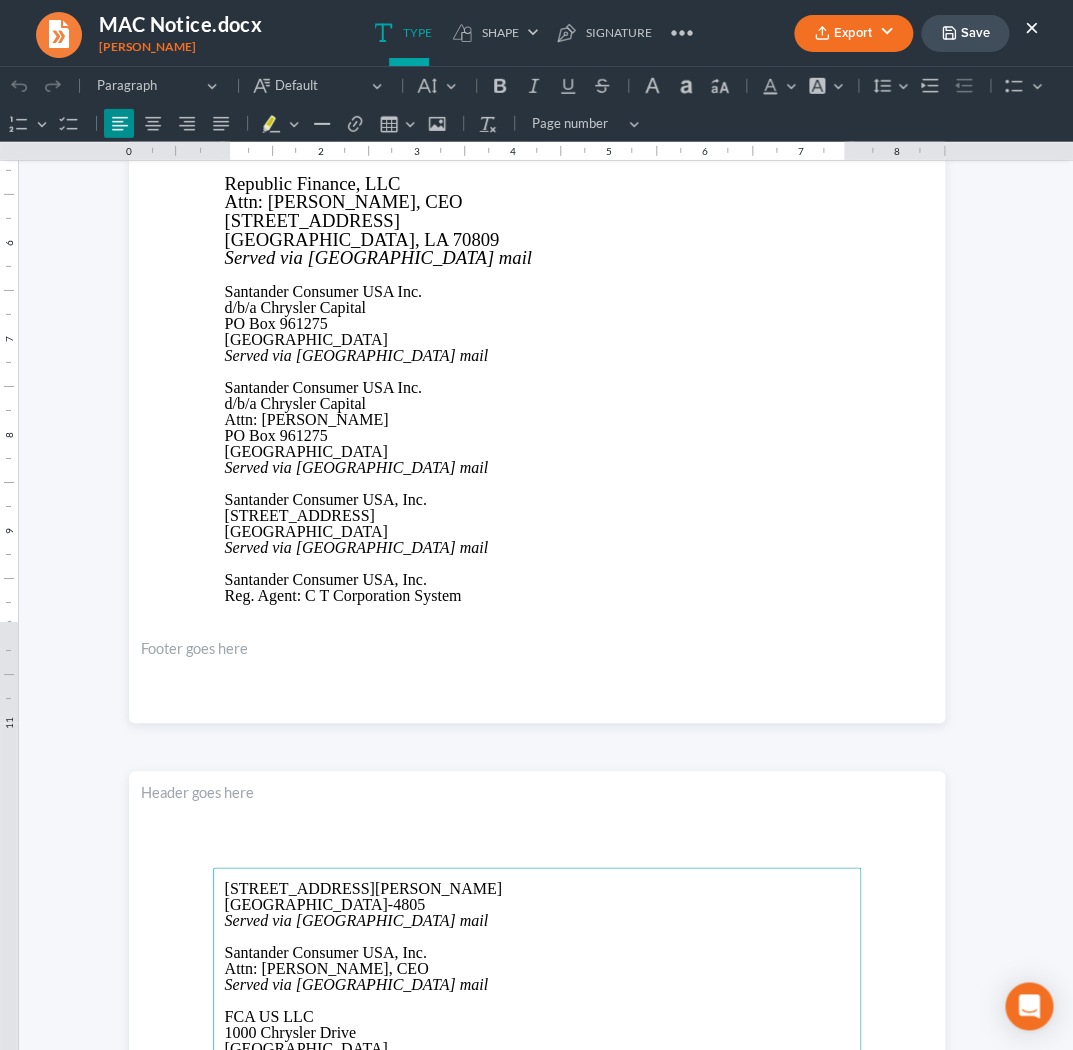 scroll, scrollTop: 3851, scrollLeft: 0, axis: vertical 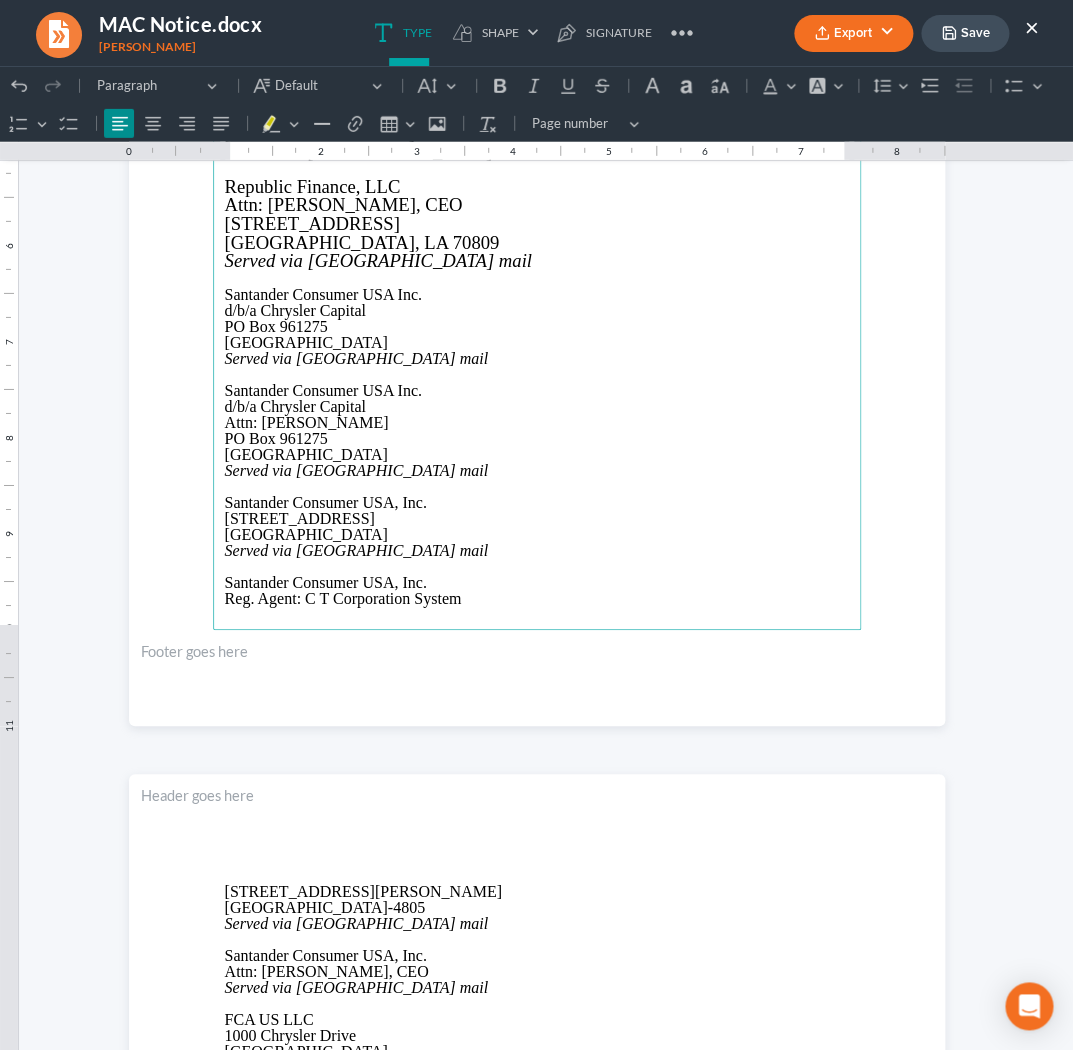 click on "d/b/a Chrysler Capital" at bounding box center (537, 311) 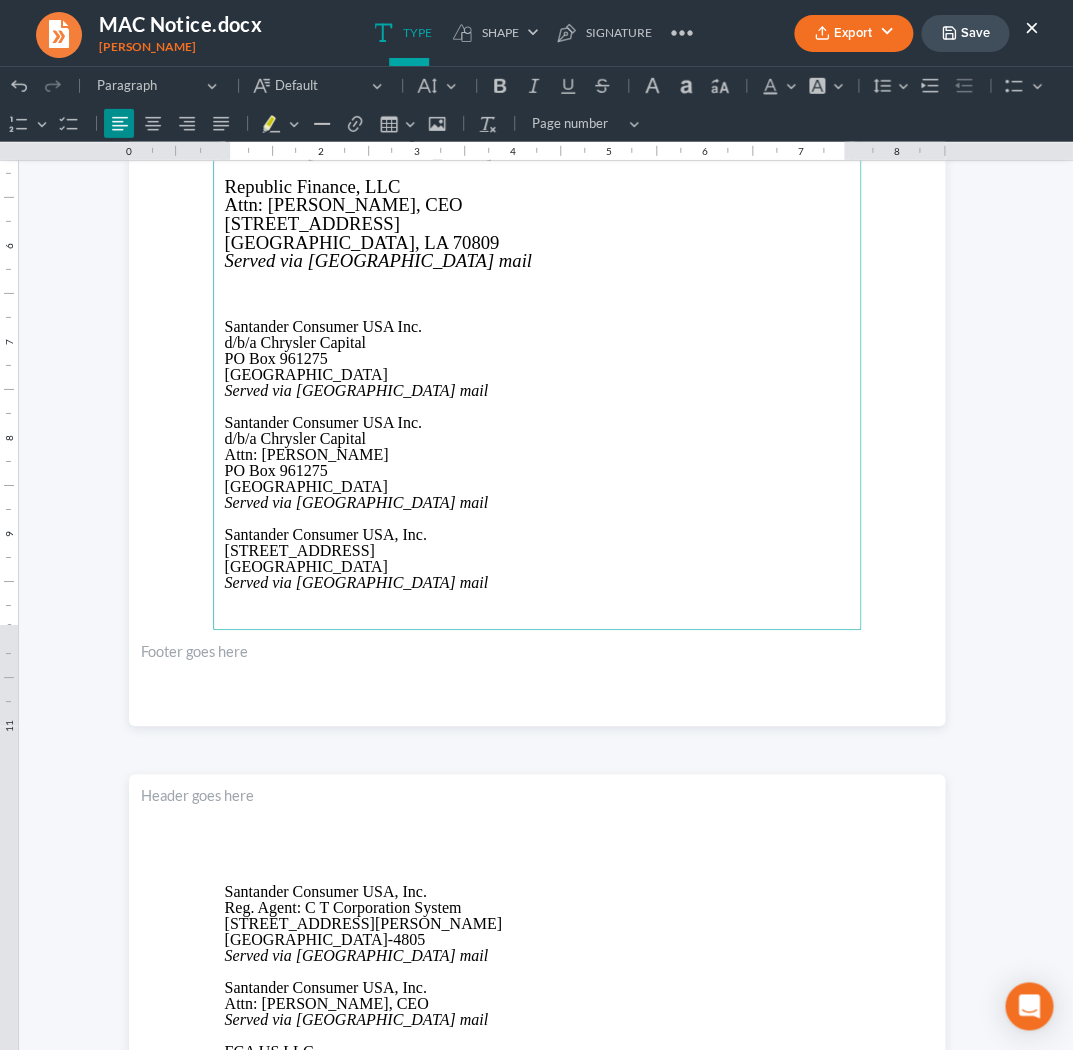 type 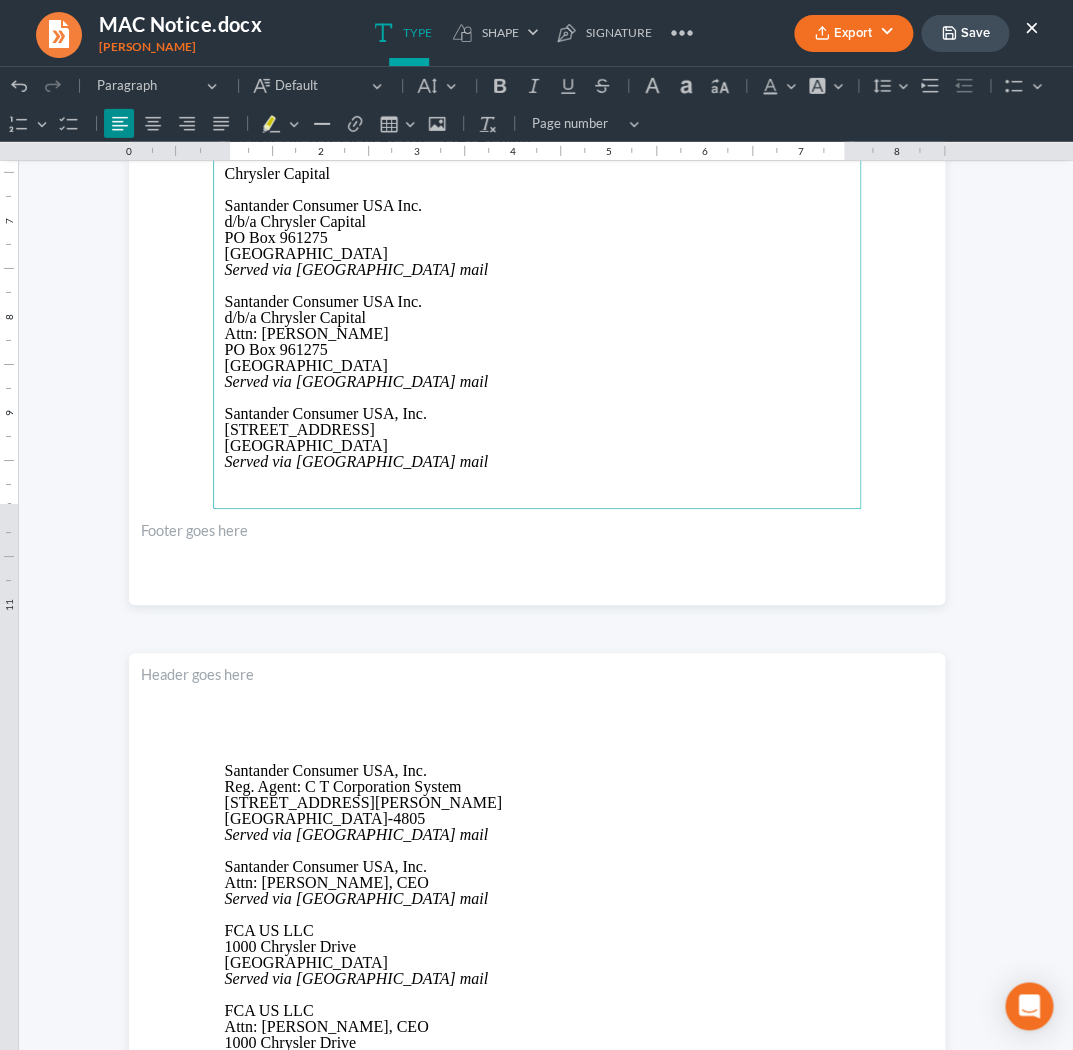 scroll, scrollTop: 3981, scrollLeft: 0, axis: vertical 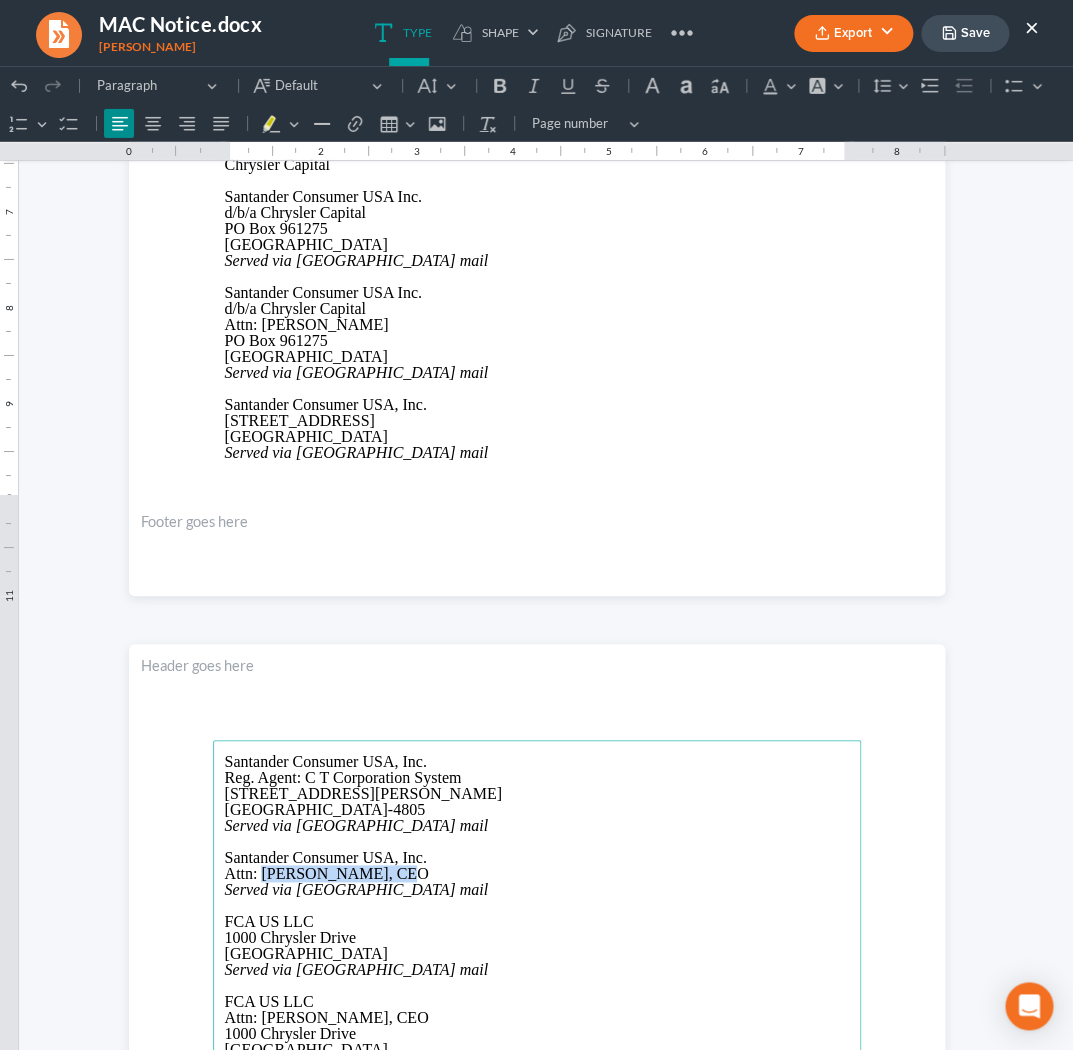 drag, startPoint x: 385, startPoint y: 873, endPoint x: 264, endPoint y: 878, distance: 121.103264 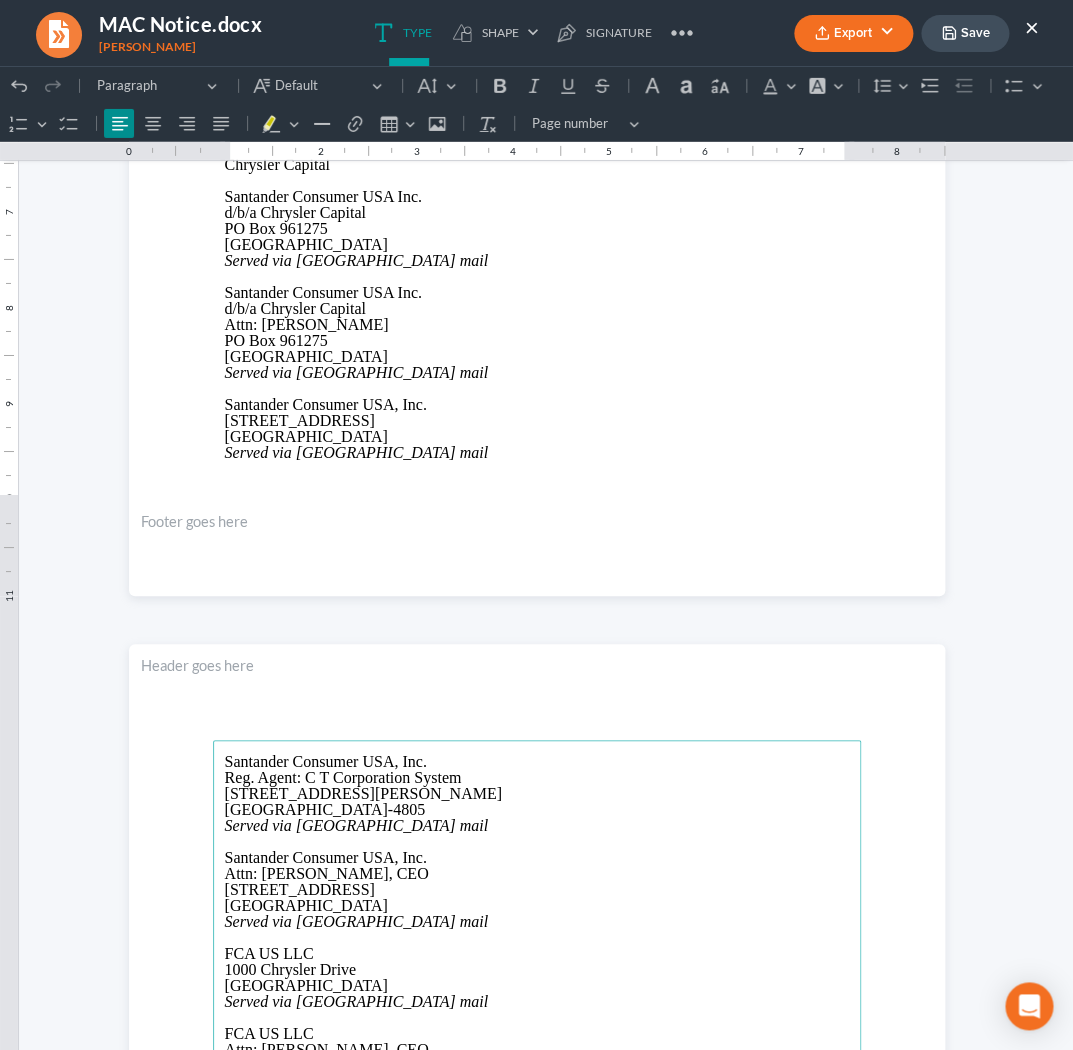 click on "Attn: Burce Jackson, CEO" at bounding box center (537, 874) 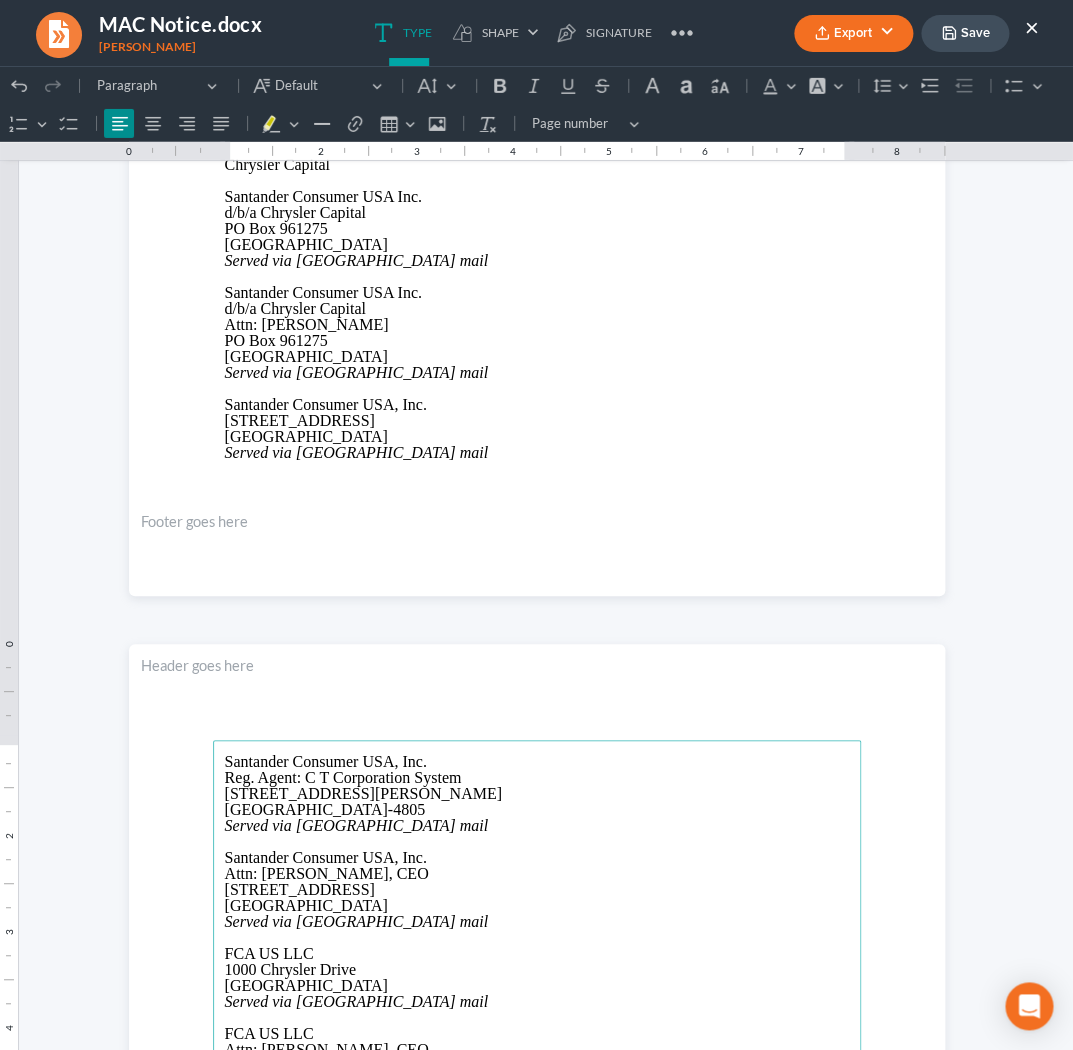 click on "Attn: Burce Jackson, CEO" at bounding box center [537, 874] 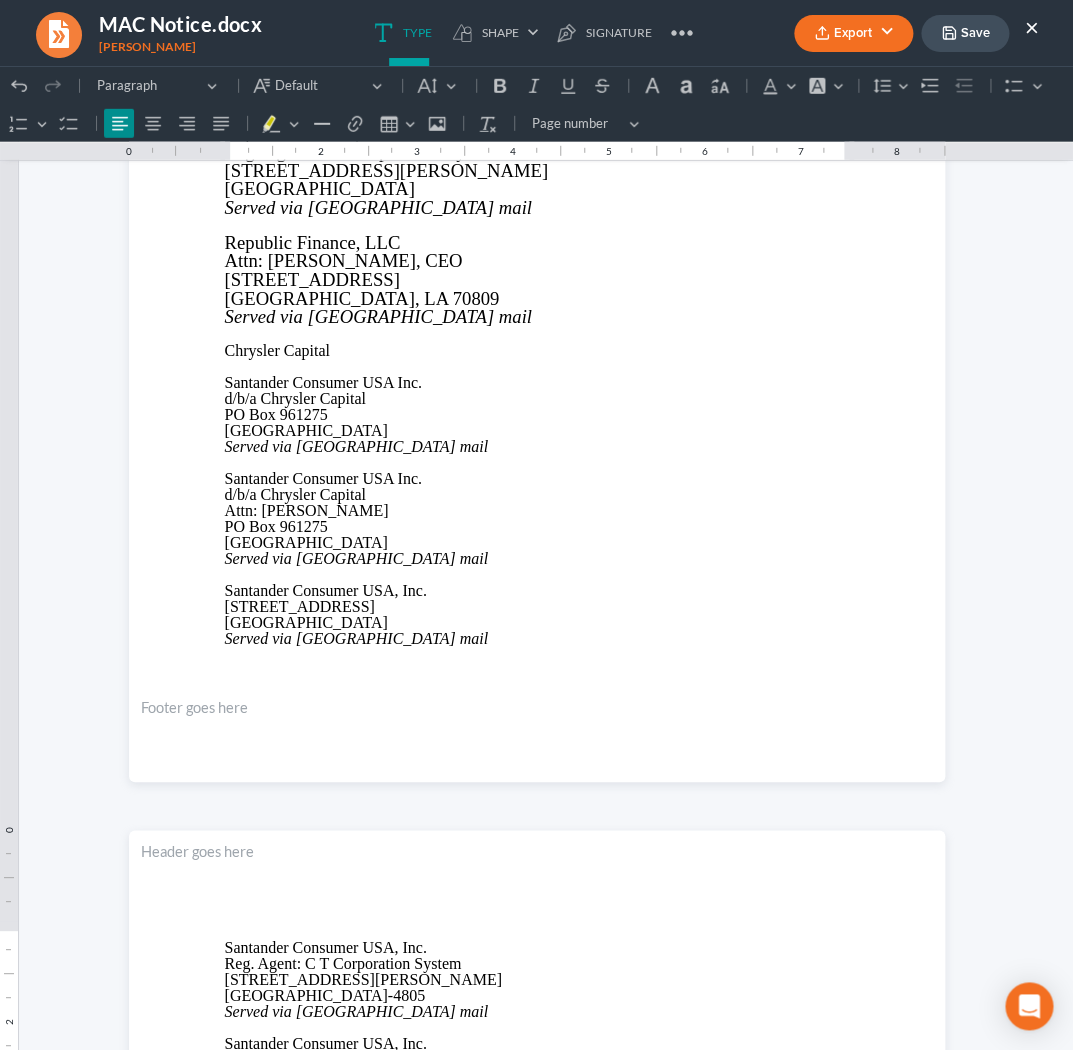 scroll, scrollTop: 3791, scrollLeft: 0, axis: vertical 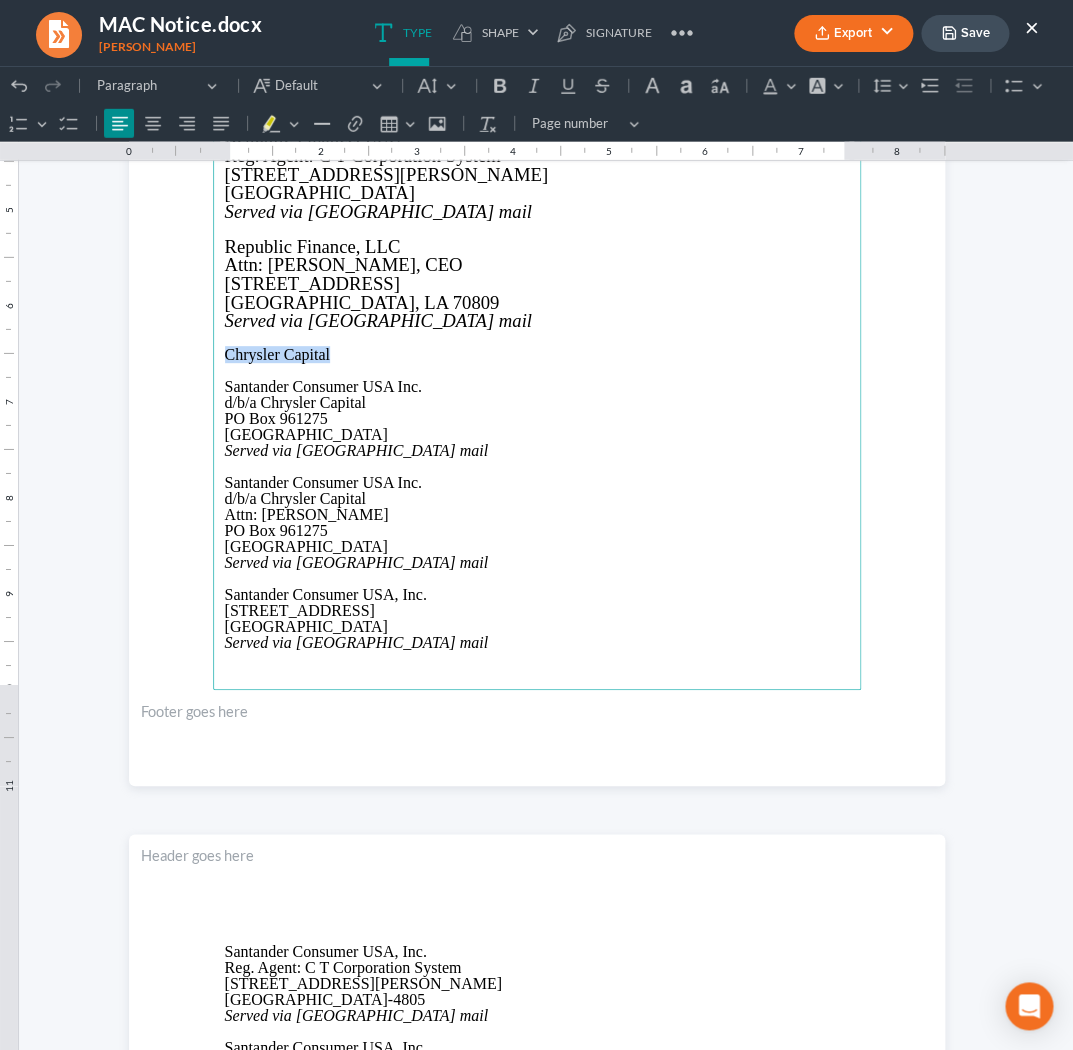 drag, startPoint x: 329, startPoint y: 360, endPoint x: 230, endPoint y: 350, distance: 99.50377 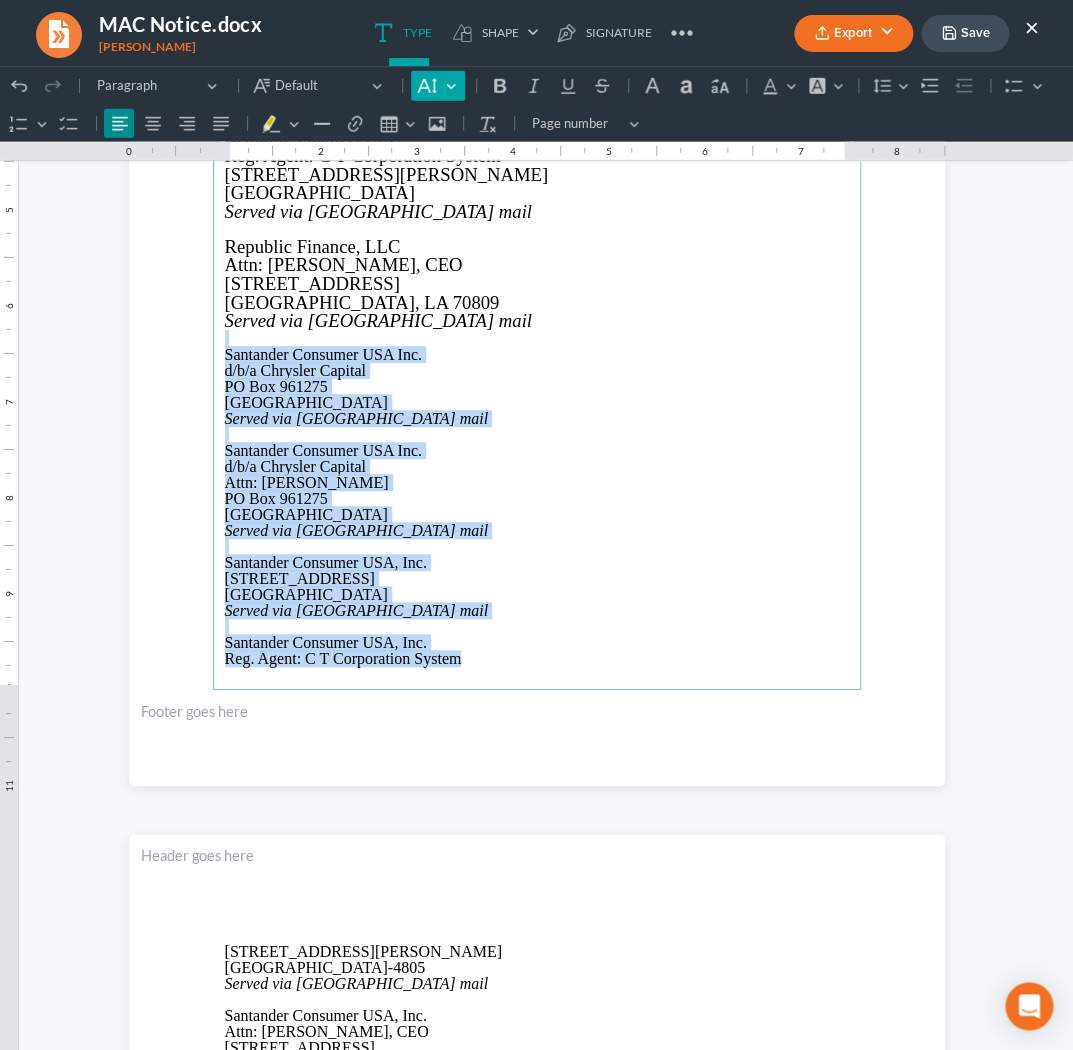 click on "Default" at bounding box center (437, 86) 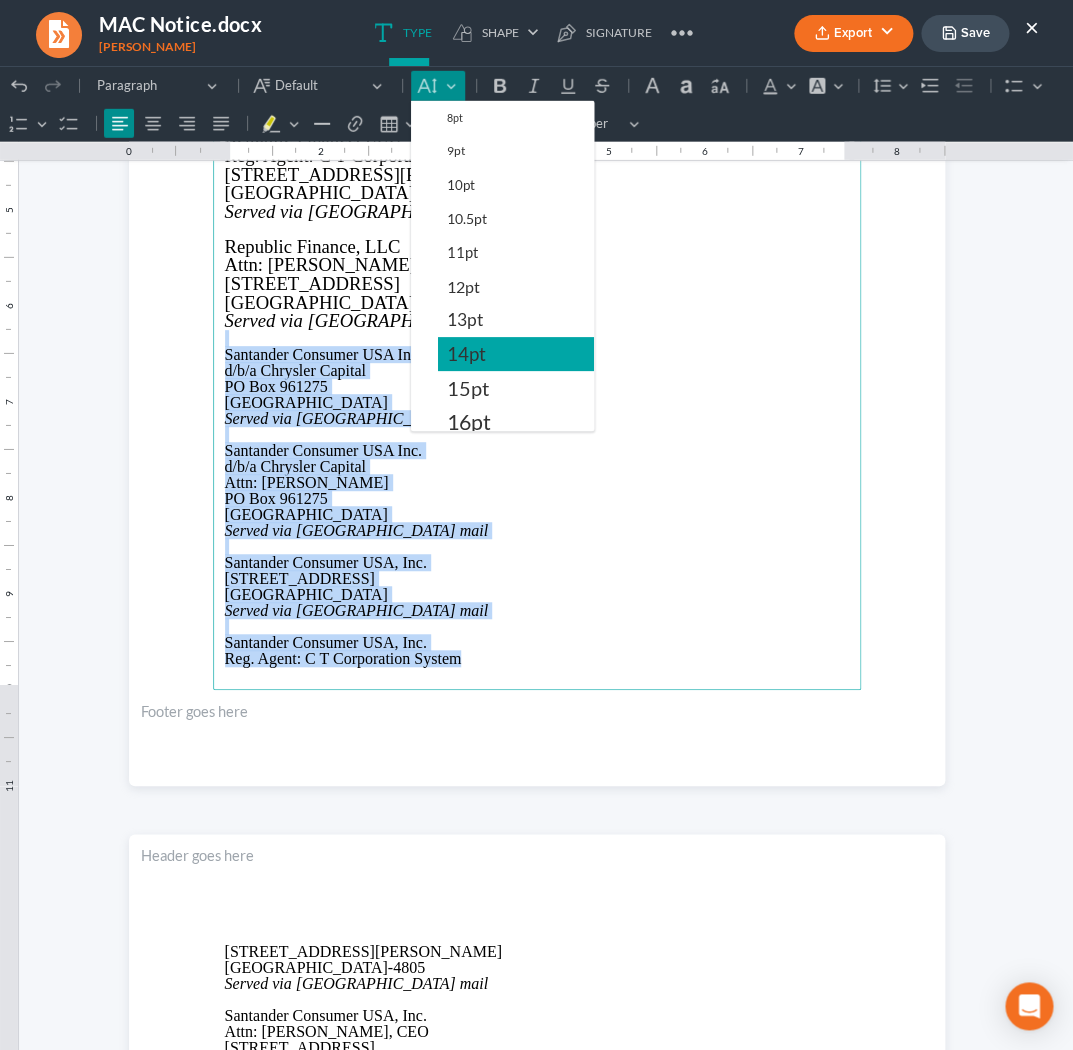 click on "14pt" at bounding box center (466, 354) 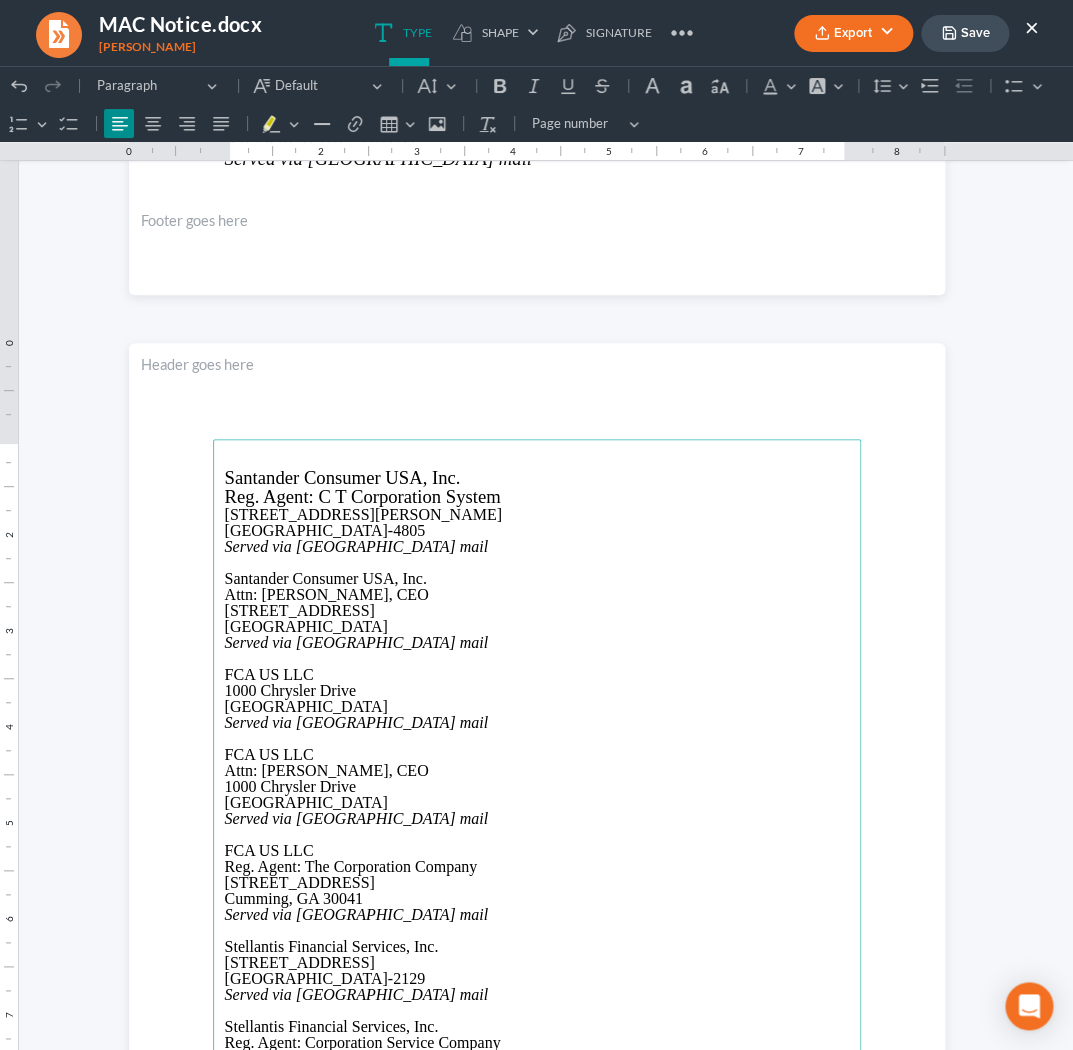scroll, scrollTop: 4284, scrollLeft: 0, axis: vertical 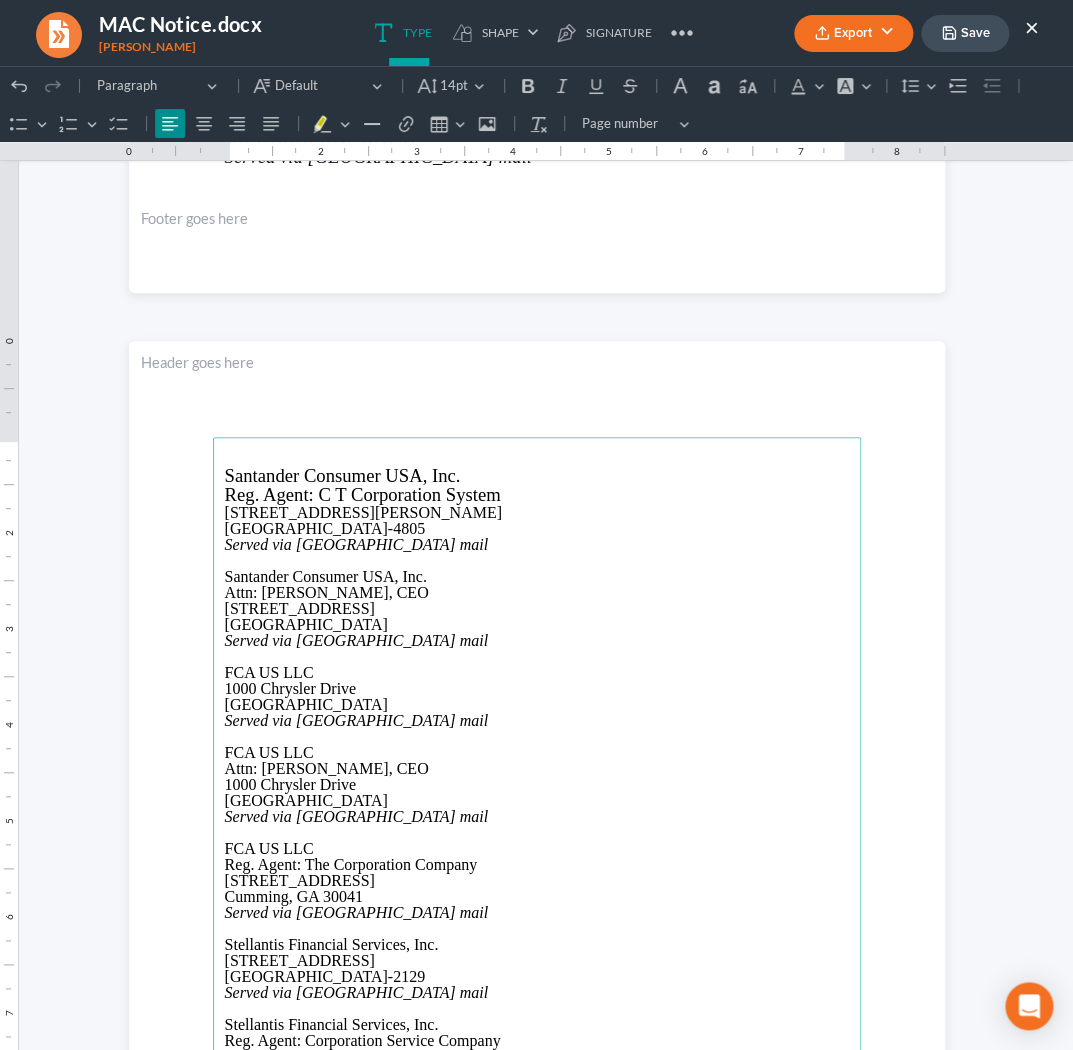 click on "Santander Consumer USA, Inc." at bounding box center [343, 475] 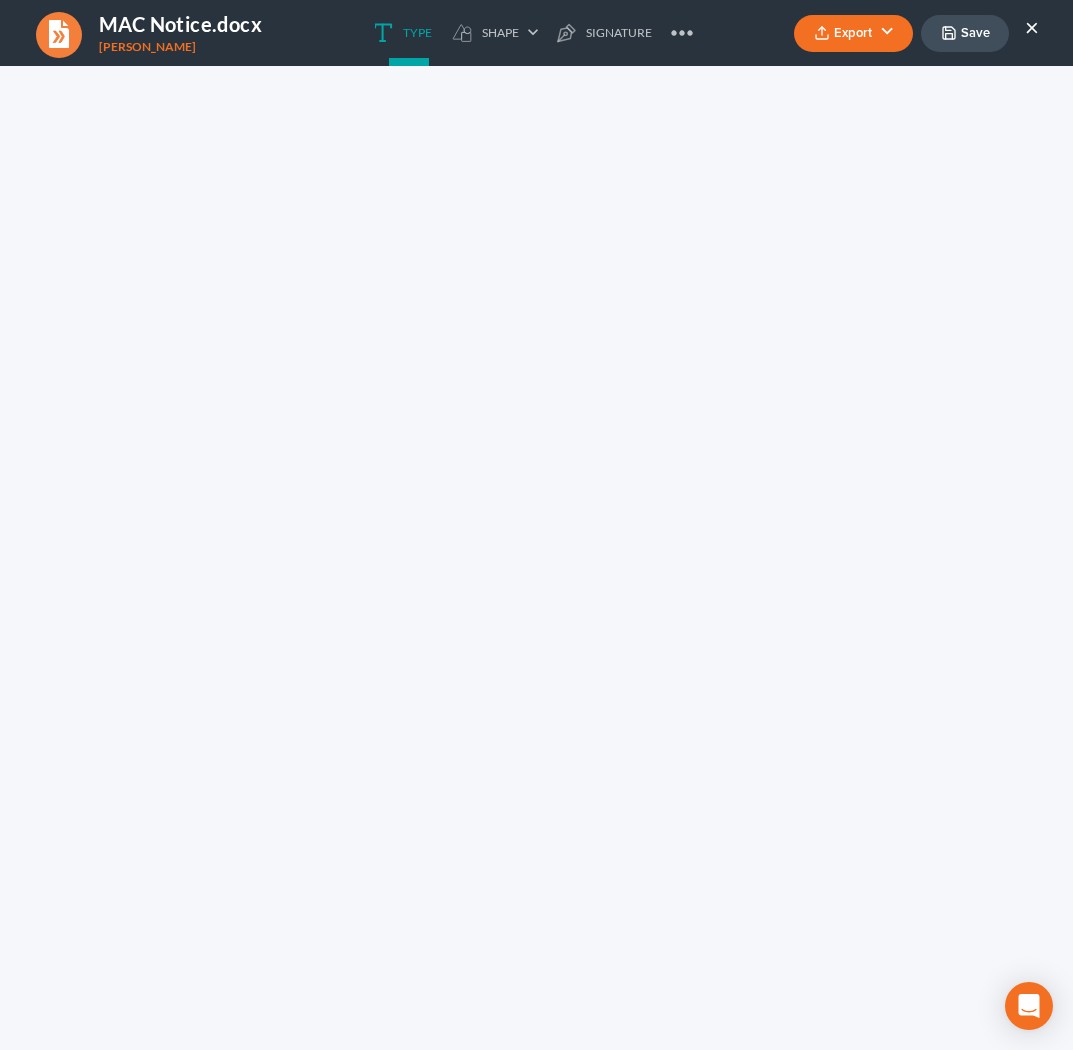 scroll, scrollTop: 0, scrollLeft: 0, axis: both 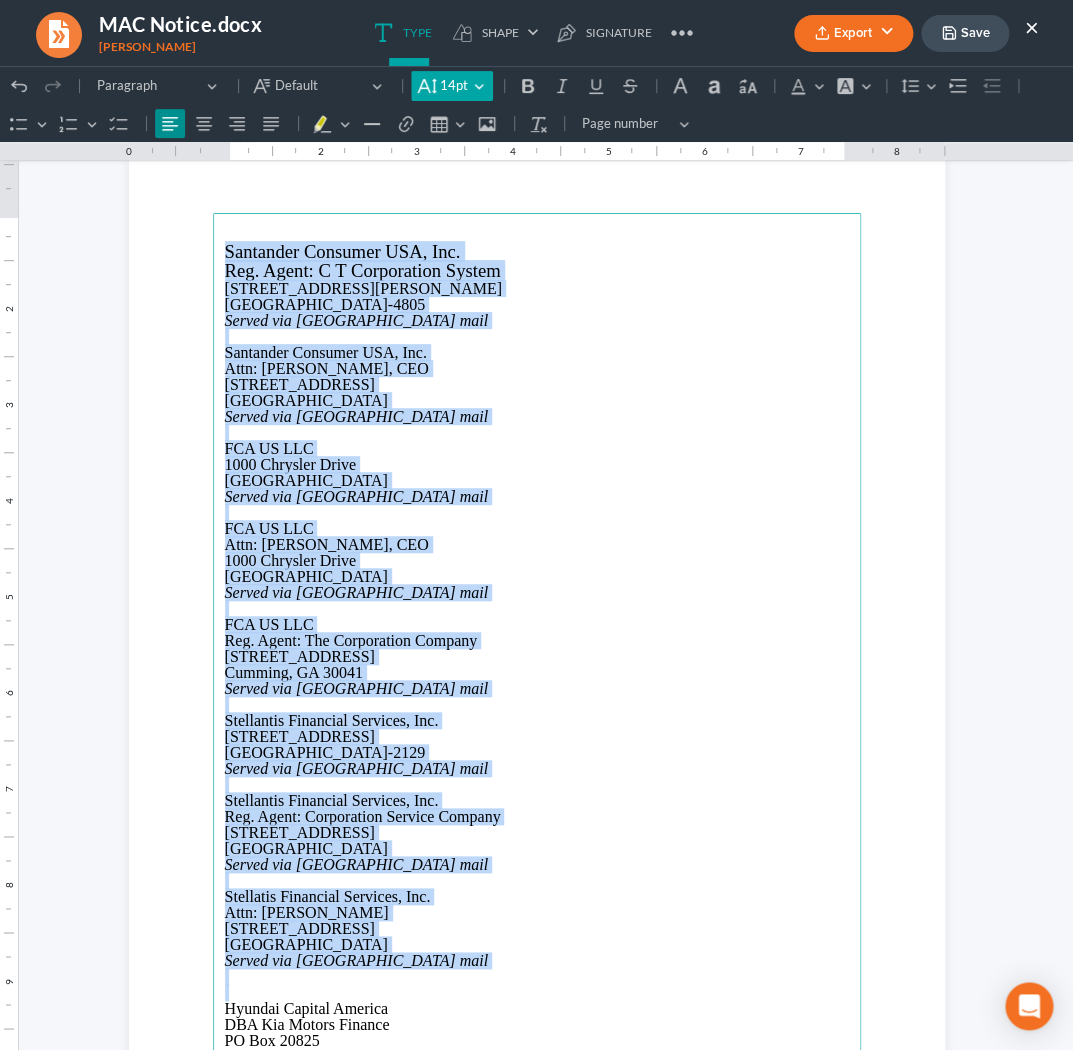 click on "14pt 14pt" at bounding box center [451, 86] 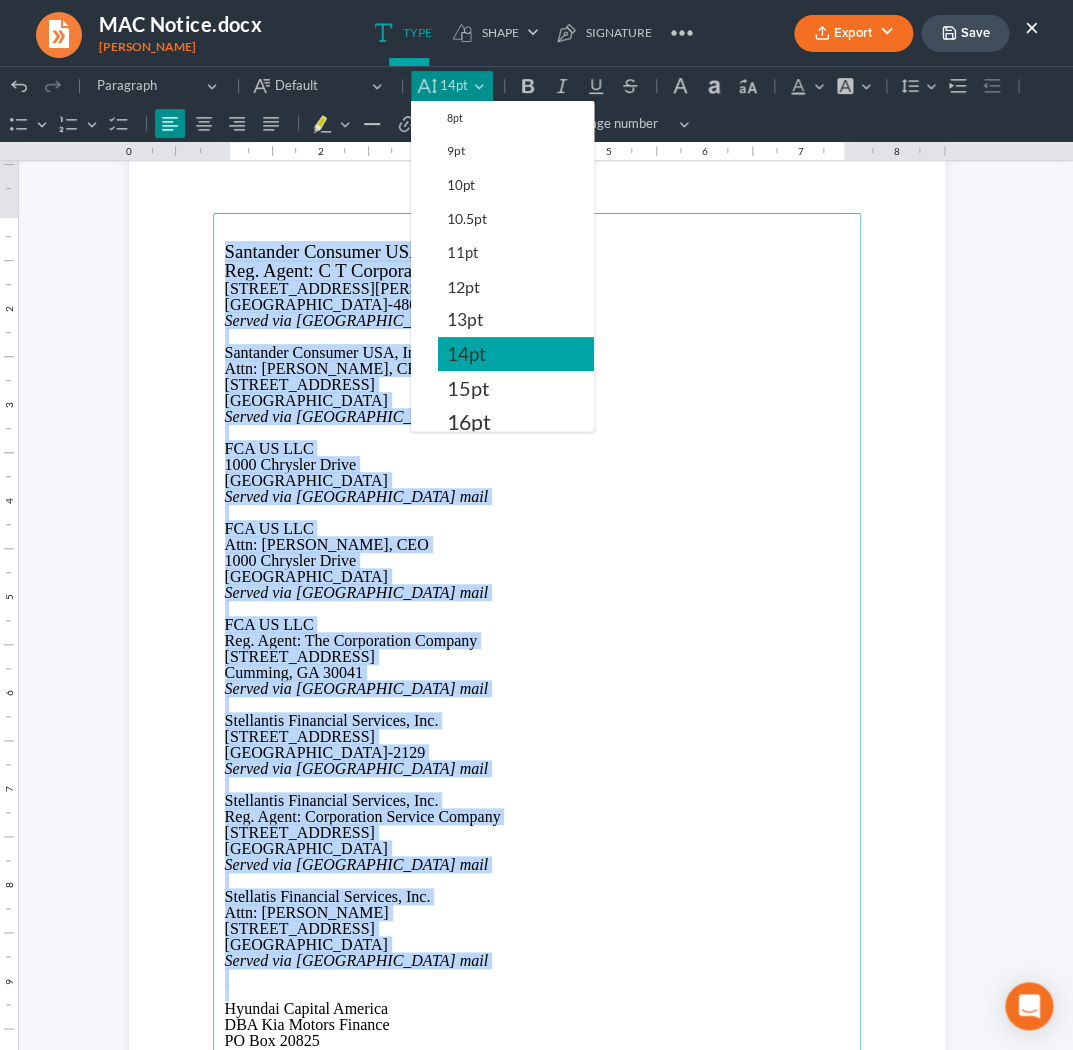 click on "14pt" at bounding box center (466, 354) 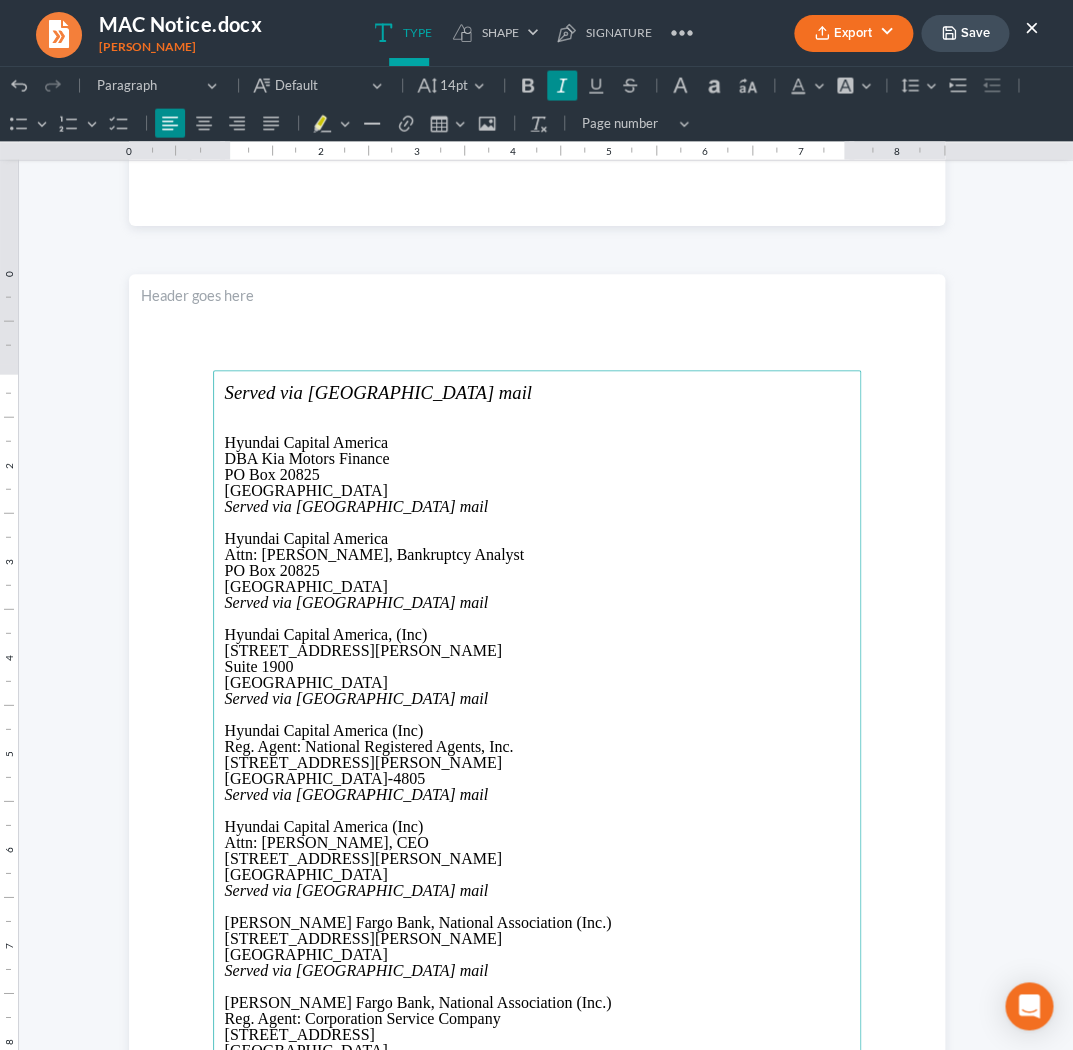 scroll, scrollTop: 5454, scrollLeft: 0, axis: vertical 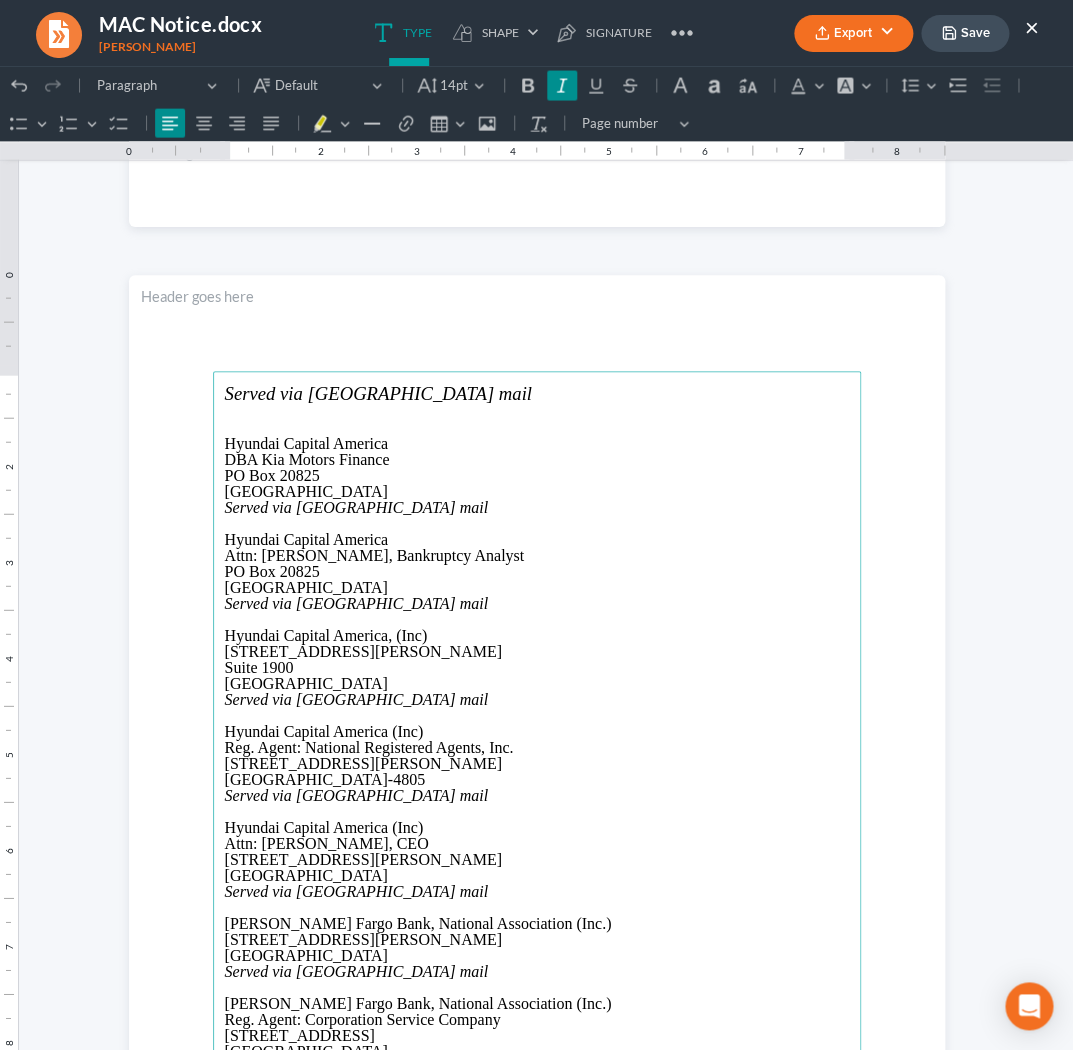 click on "Hyundai Capital America" at bounding box center (537, 444) 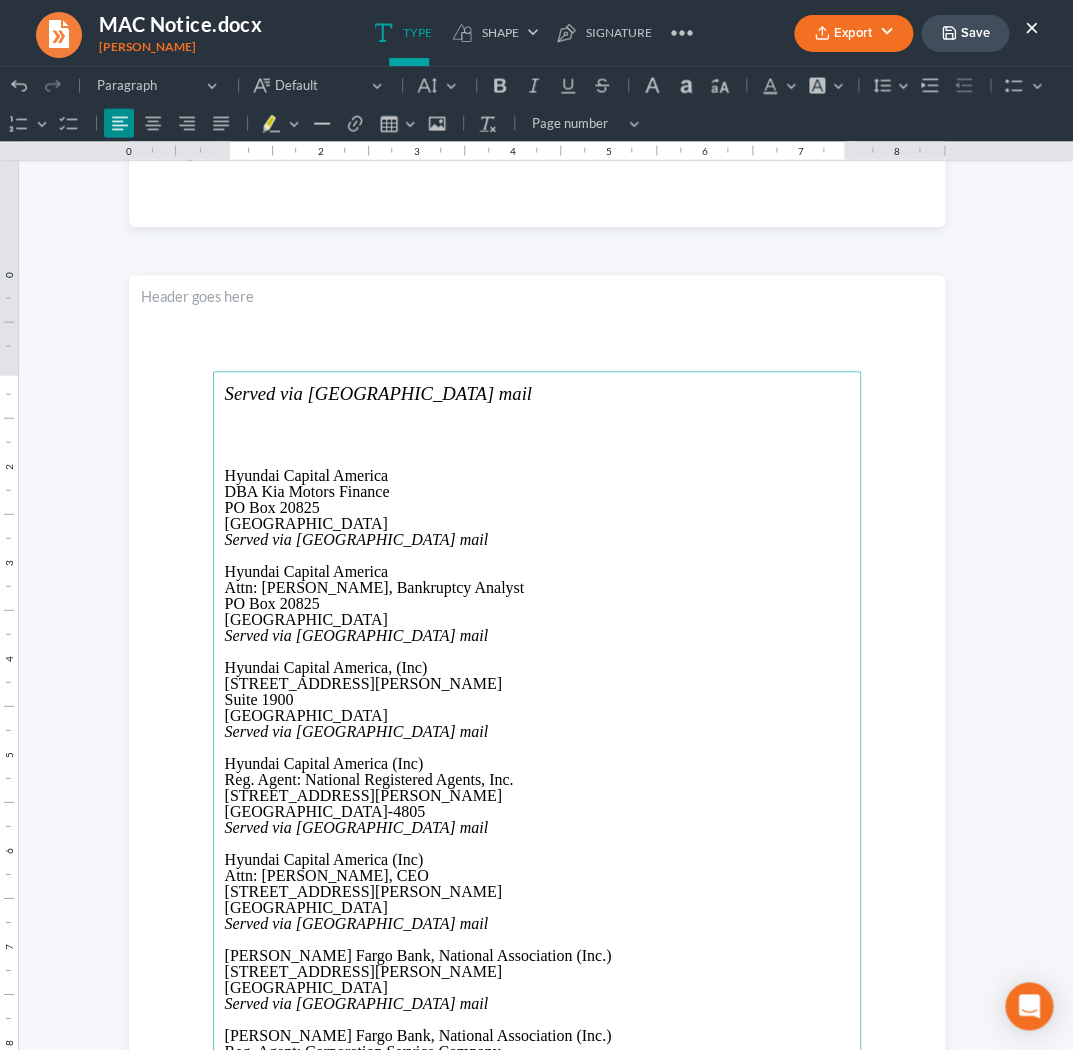 type 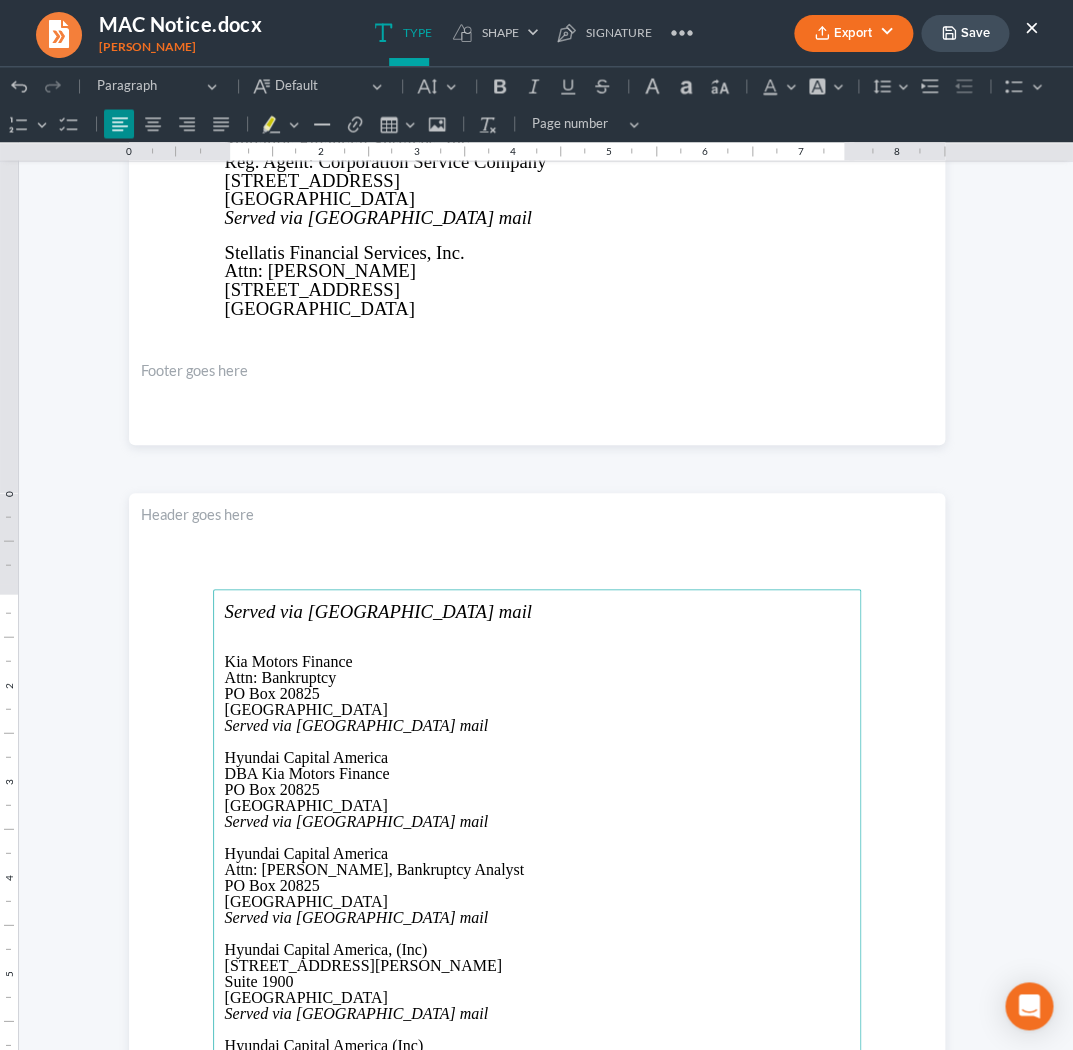 scroll, scrollTop: 5221, scrollLeft: 0, axis: vertical 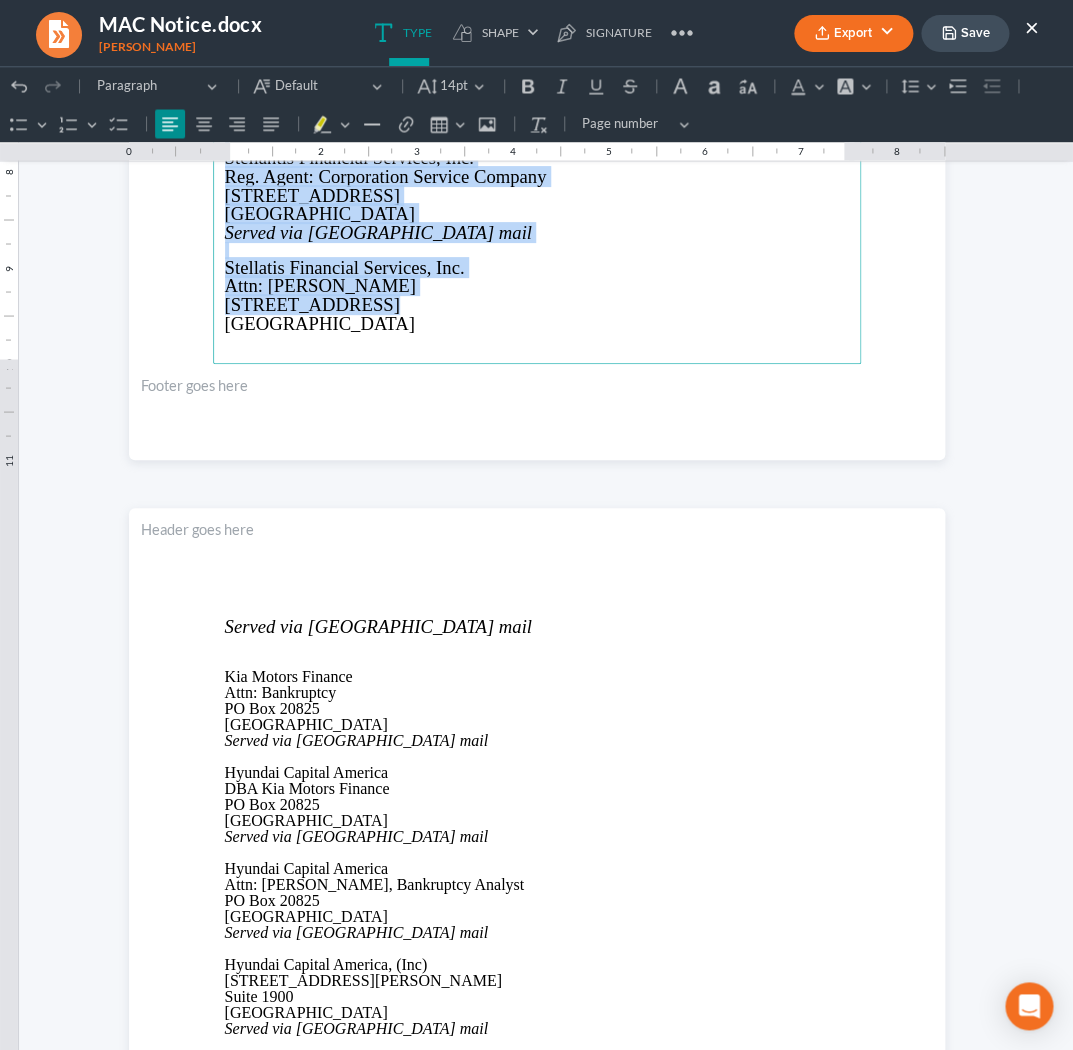 click on "Stellatis Financial Services, Inc." at bounding box center [345, 267] 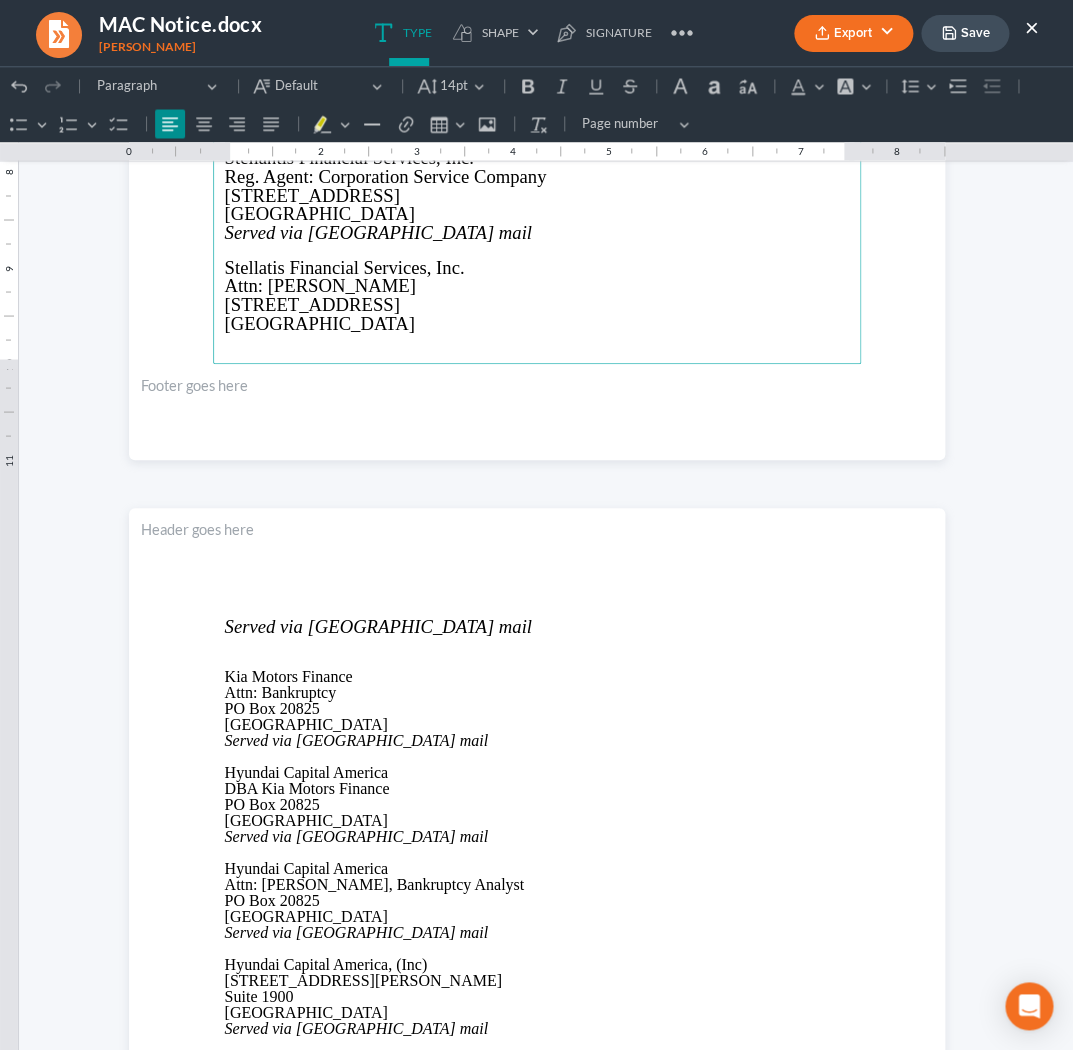 click at bounding box center [537, 251] 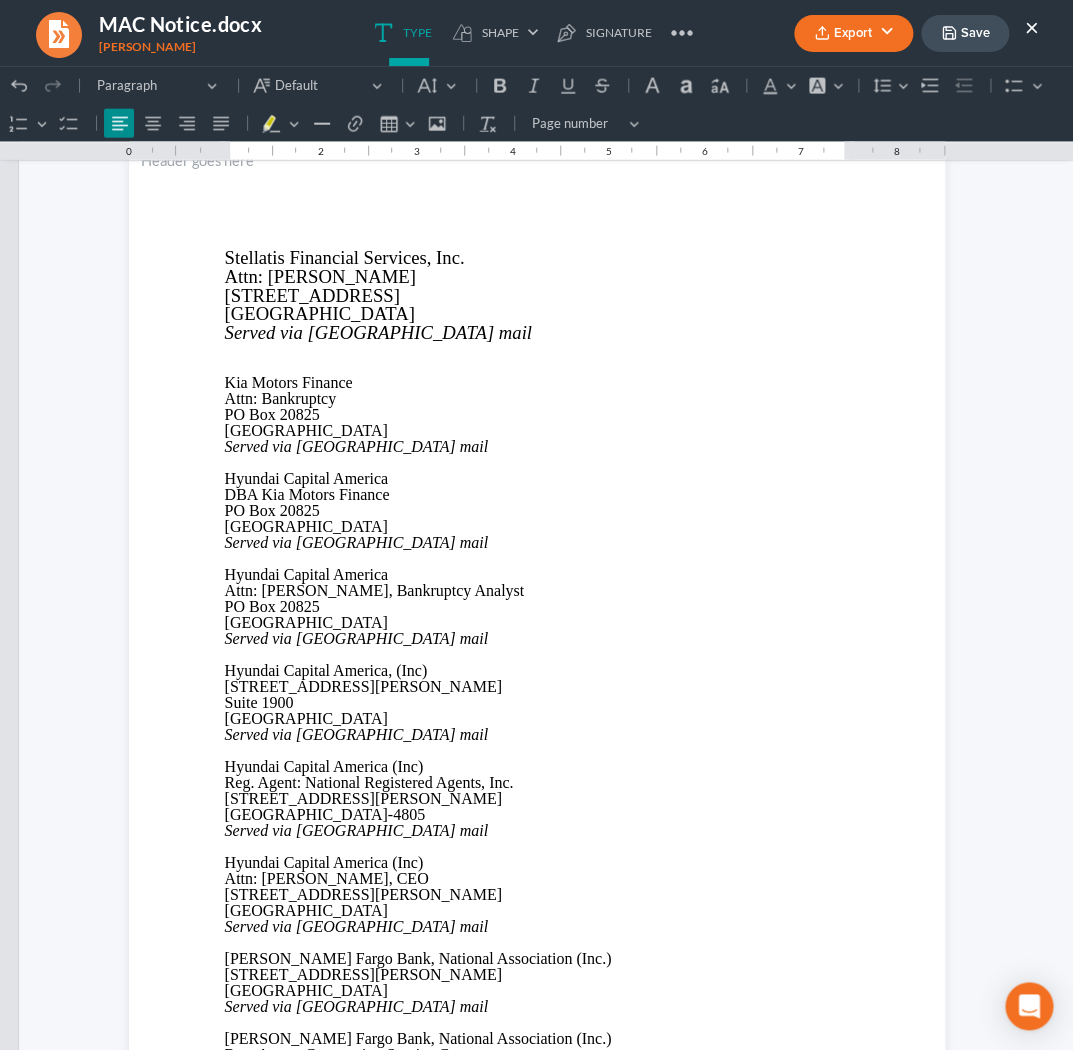 scroll, scrollTop: 5628, scrollLeft: 0, axis: vertical 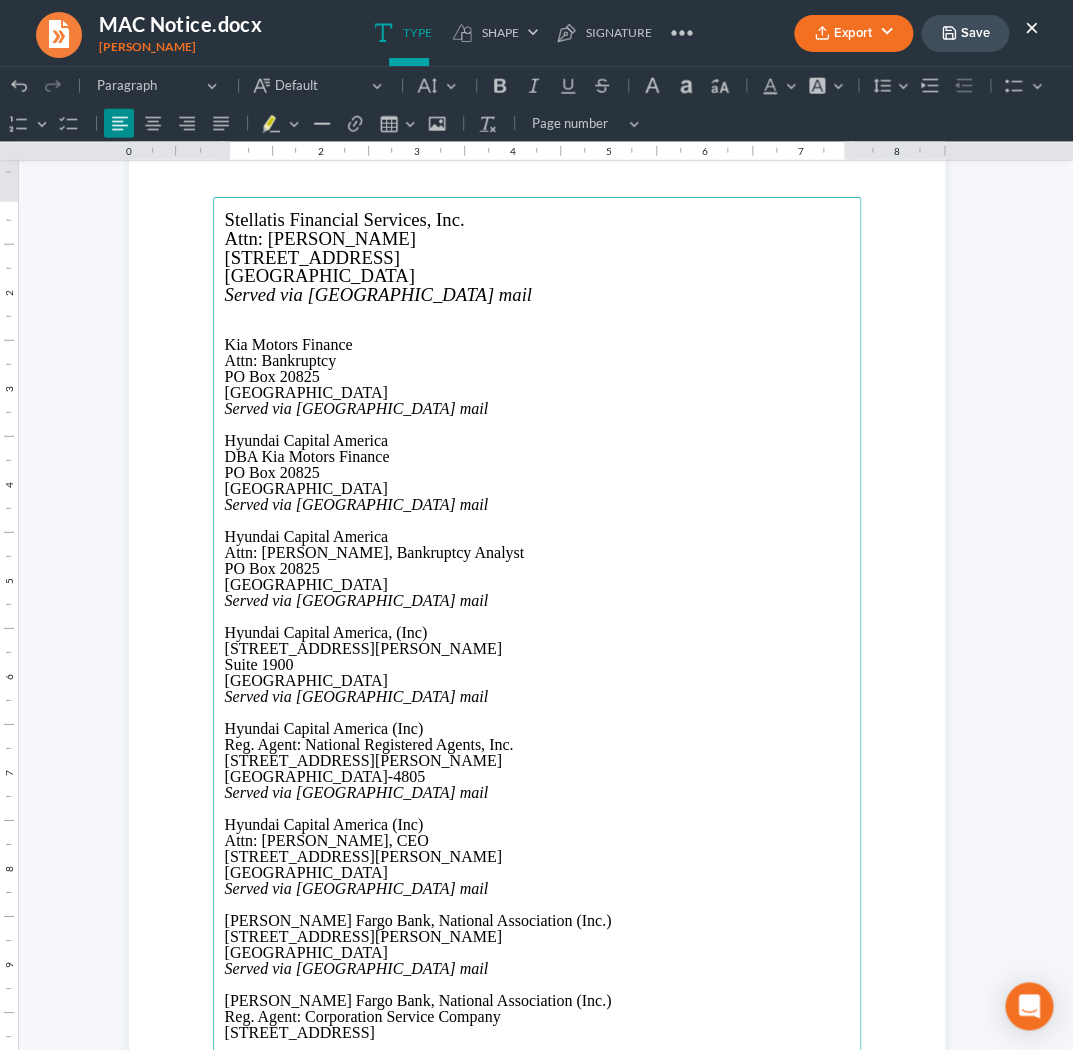 click at bounding box center (537, 329) 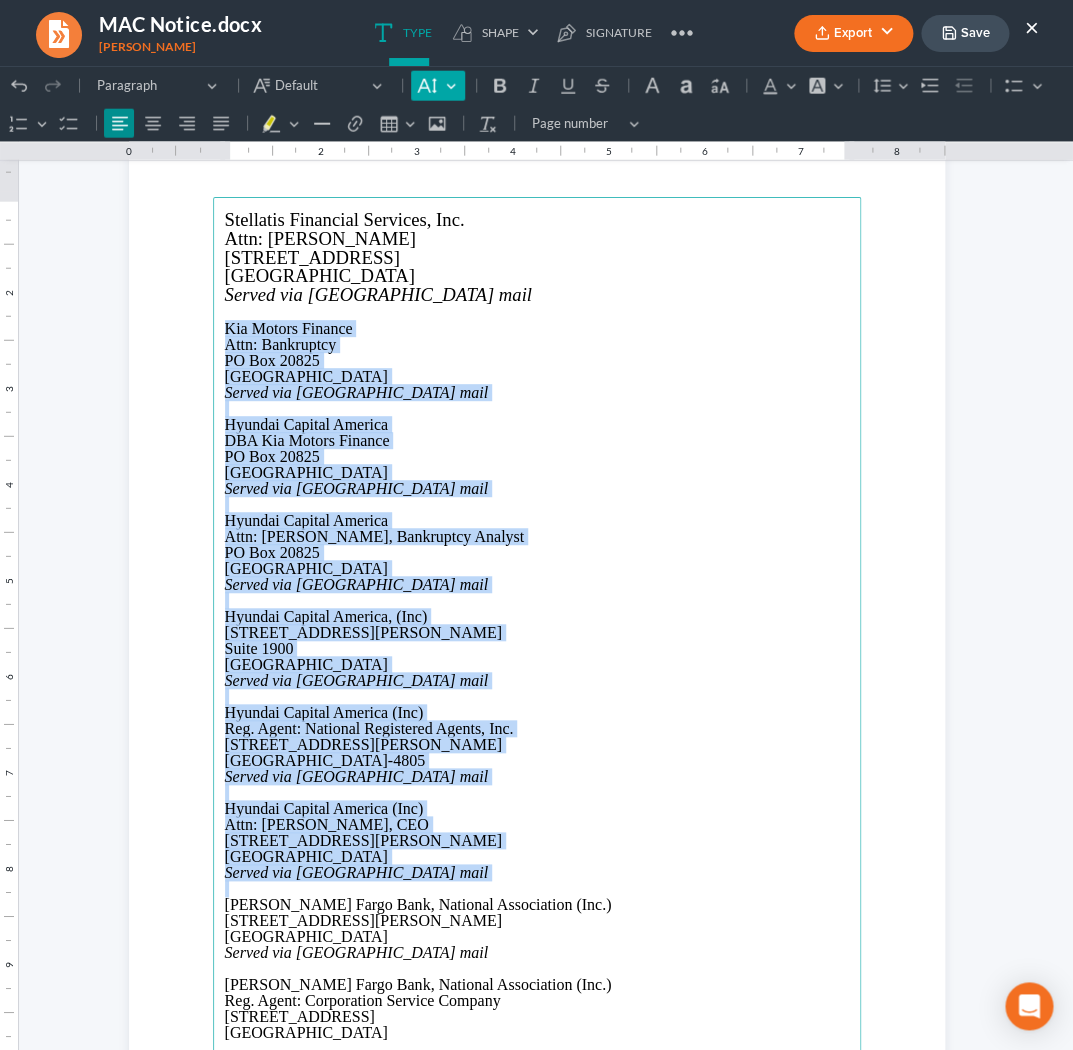 click on "Default" at bounding box center (437, 86) 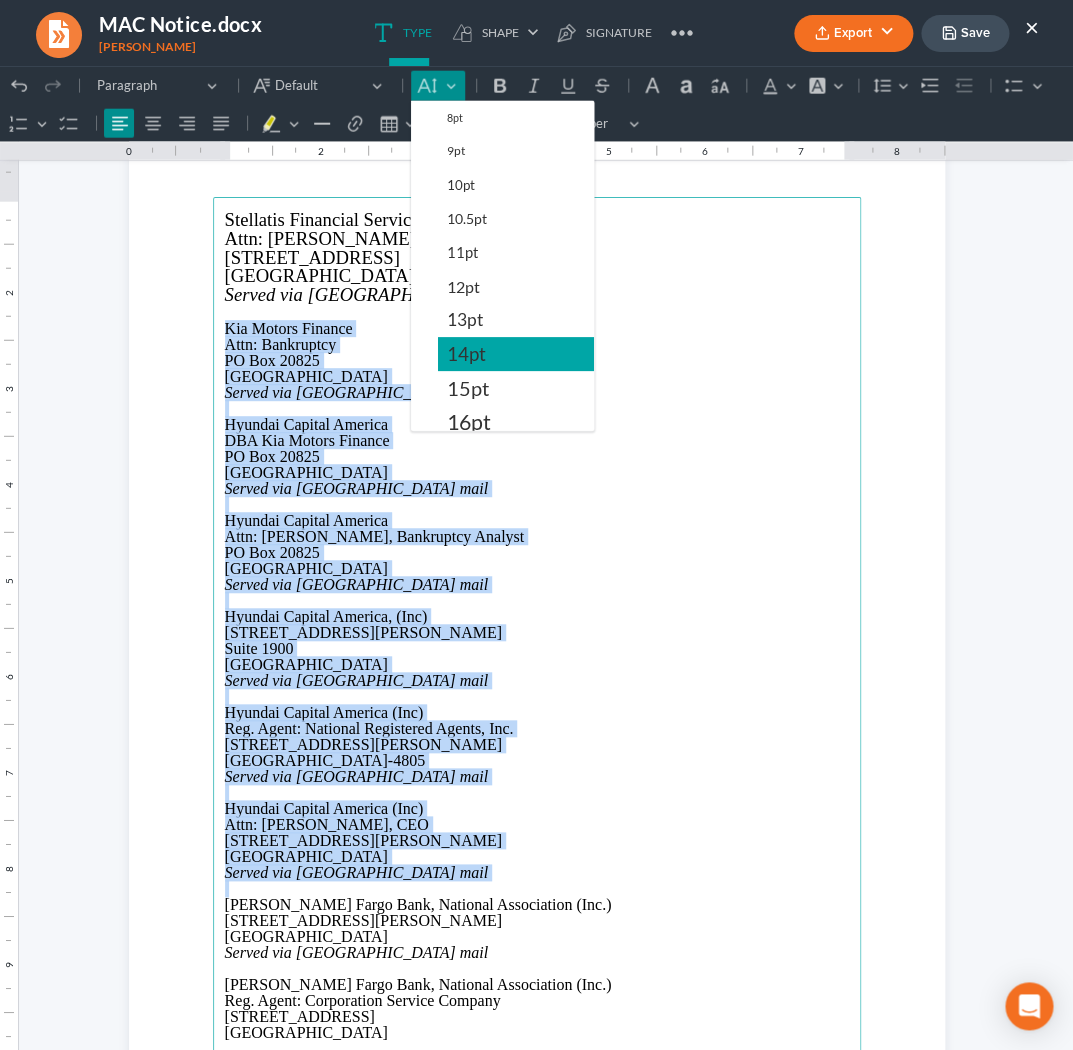 click on "14pt" at bounding box center [466, 354] 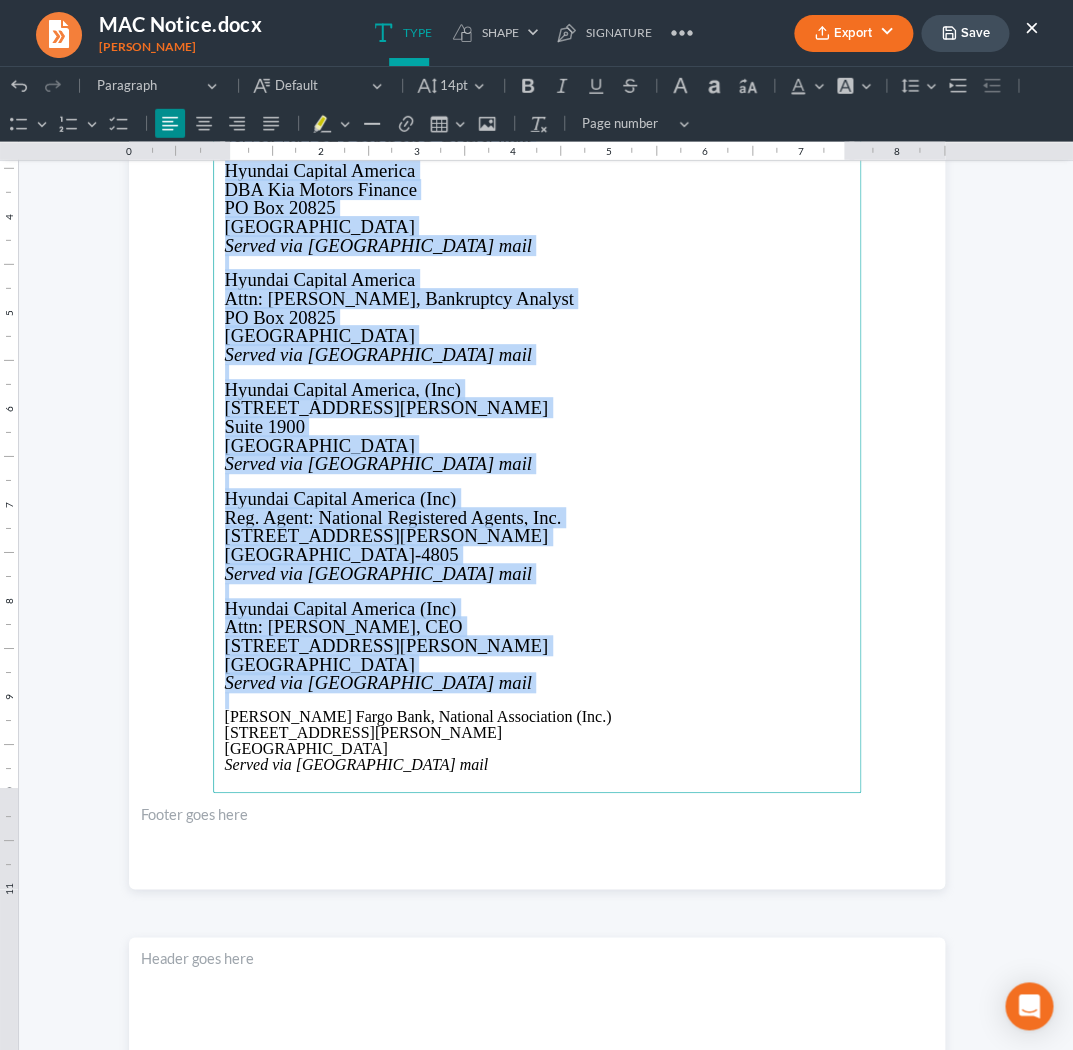 scroll, scrollTop: 5902, scrollLeft: 0, axis: vertical 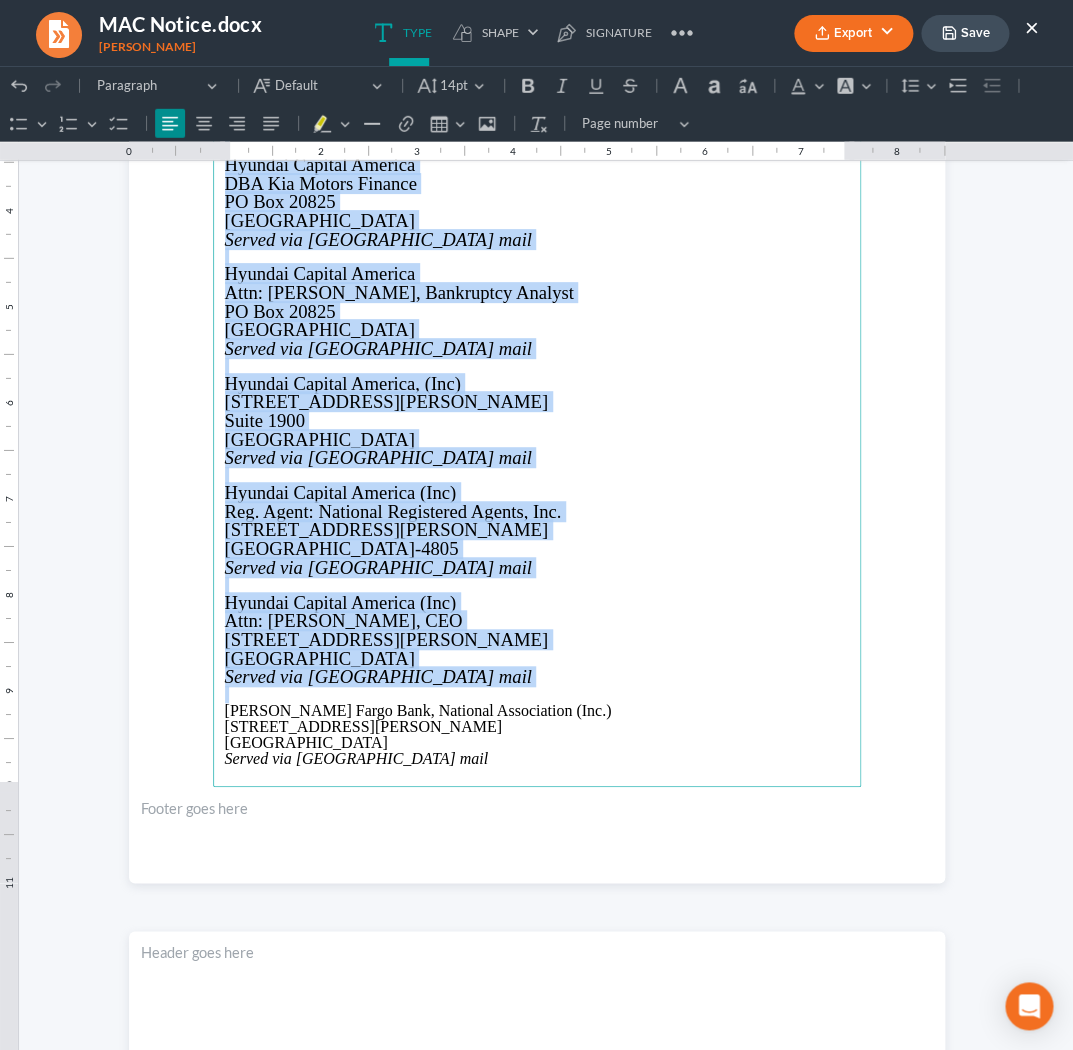 click at bounding box center (537, 695) 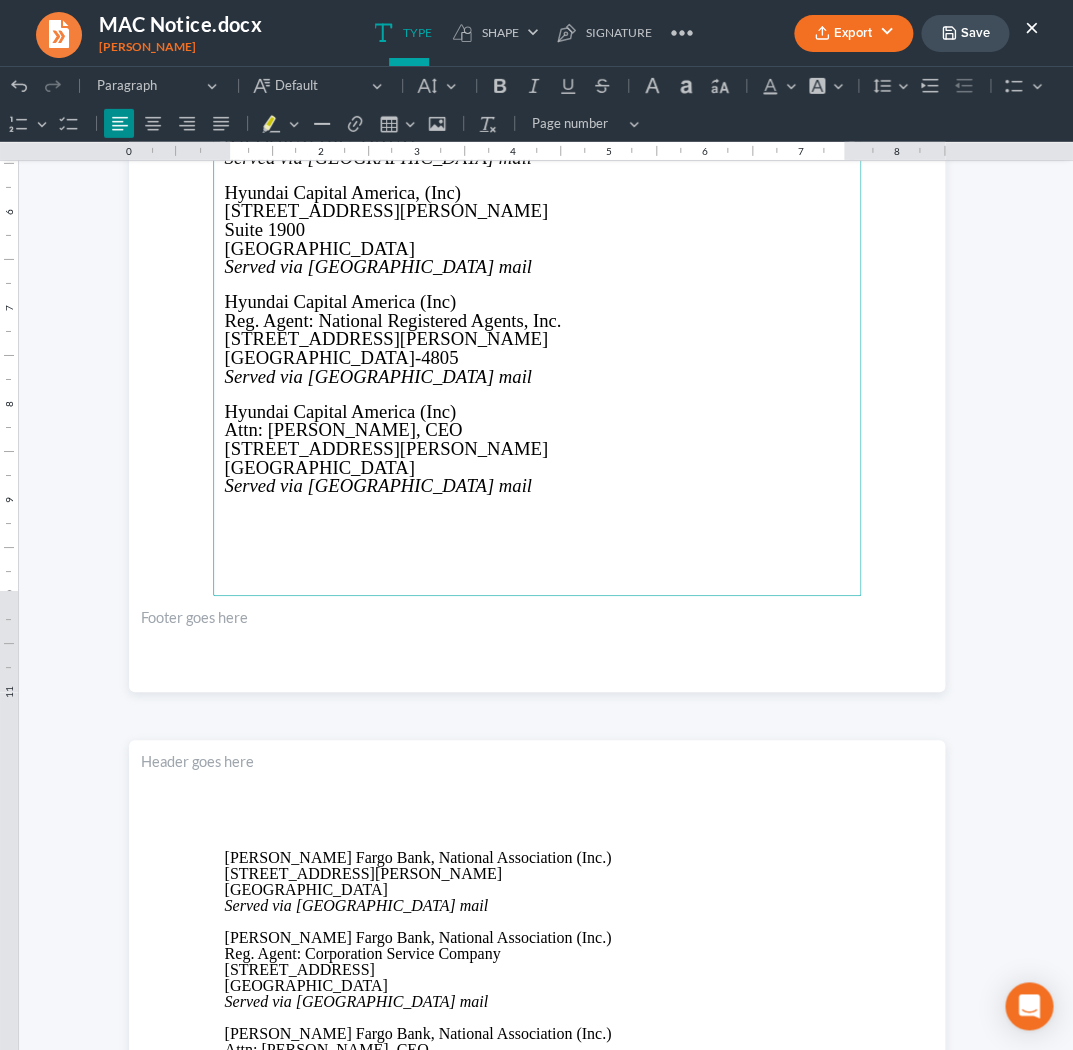 scroll, scrollTop: 6169, scrollLeft: 0, axis: vertical 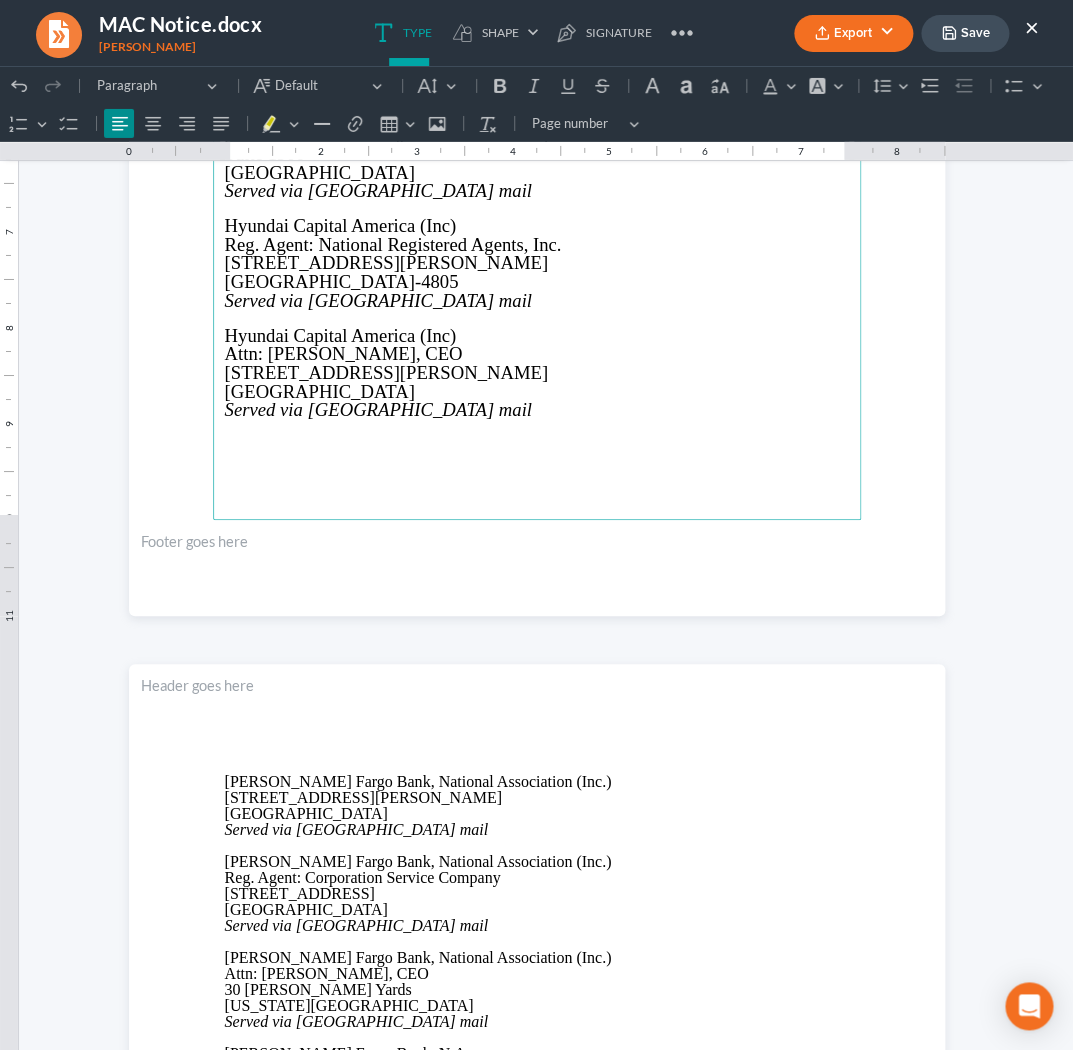 click on "Wells Fargo Bank, National Association (Inc.) 101 N. Phillips Ave. Sioux Falls, SD 57104 Served via United States mail Wells Fargo Bank, National Association (Inc.) Reg. Agent: Corporation Service Company 2 Sun Court, Ste 400 Peachtree Corners, GA 30092 Served via United States mail Wells Fargo Bank, National Association (Inc.) Attn: Charles Scharf, CEO 30 Hudson Yards New York, NY 10001 Served via United States mail Wells Fargo Bank, N.A. dba Wells Fargo Auto PO Box 169005 Irving, TX 75016 Served via United States mail Wells Fargo Bank, N.A. dba Wells Fargo Auto Attn: Victoria Finigan, Loan Servicing Representative PO Box 169005 Irving, TX 75016 Served via United States mail Dated:  07/15/2025          Saedi Law Group, LLC ______________/s/_______________ Lorena L. Saedi 622072, Attorney for Debtor Saedi Law Group, LLC 3411 Pierce Dr Atlanta, GA 30341 Phone: 404-919-7296 Fax: 470-329-0016 Lsaedi@SaediLawGroup.com" at bounding box center [537, 1192] 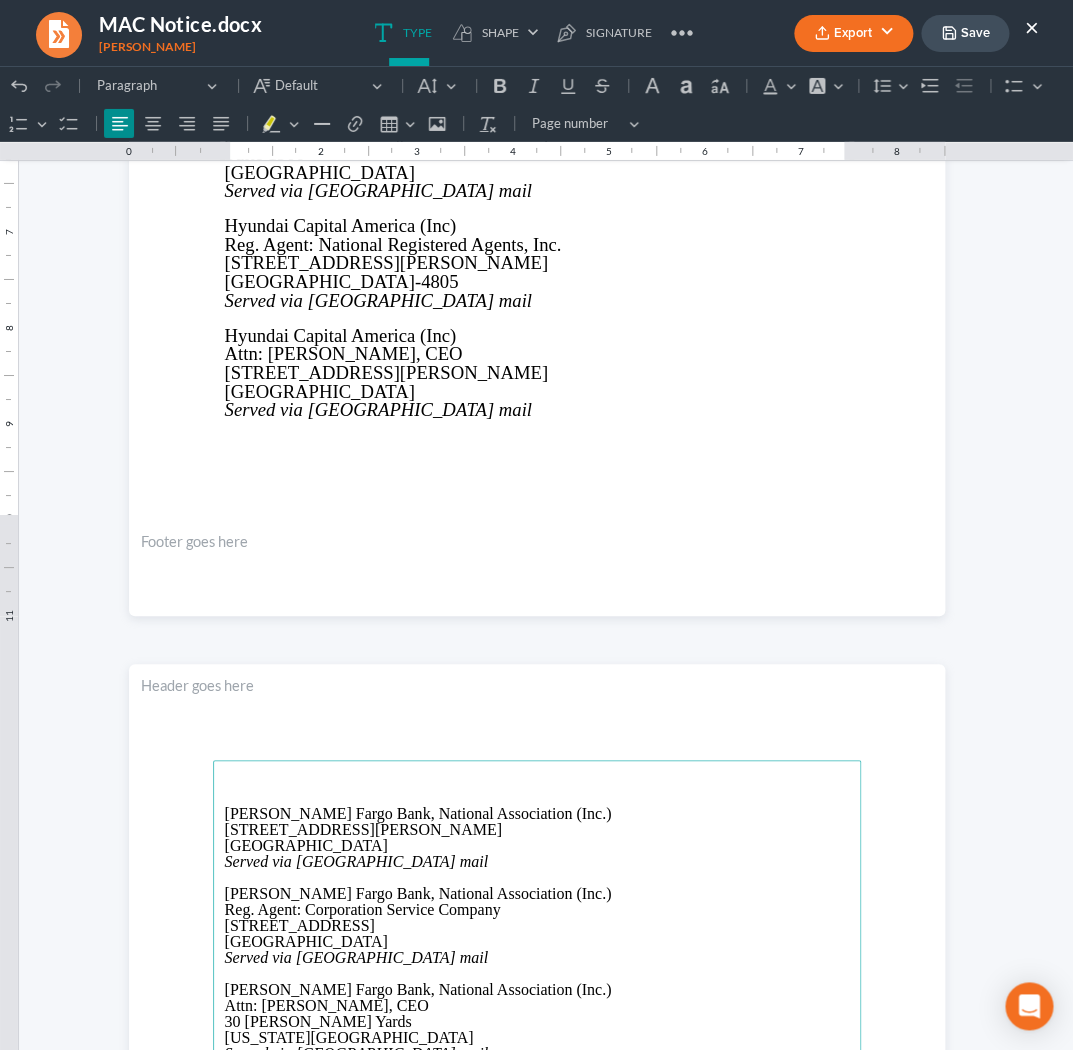 type 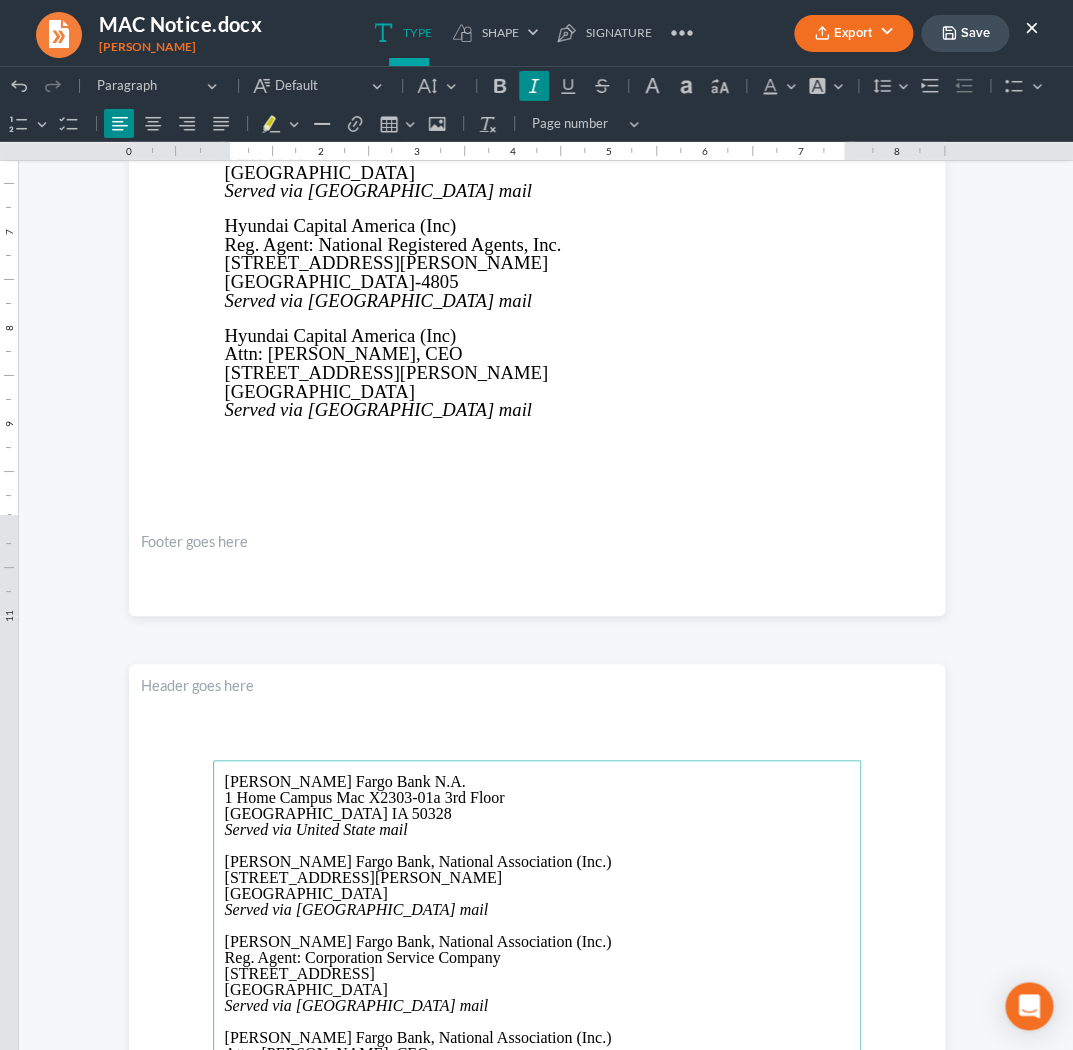 click on "Wells Fargo Bank N.A." at bounding box center [537, 782] 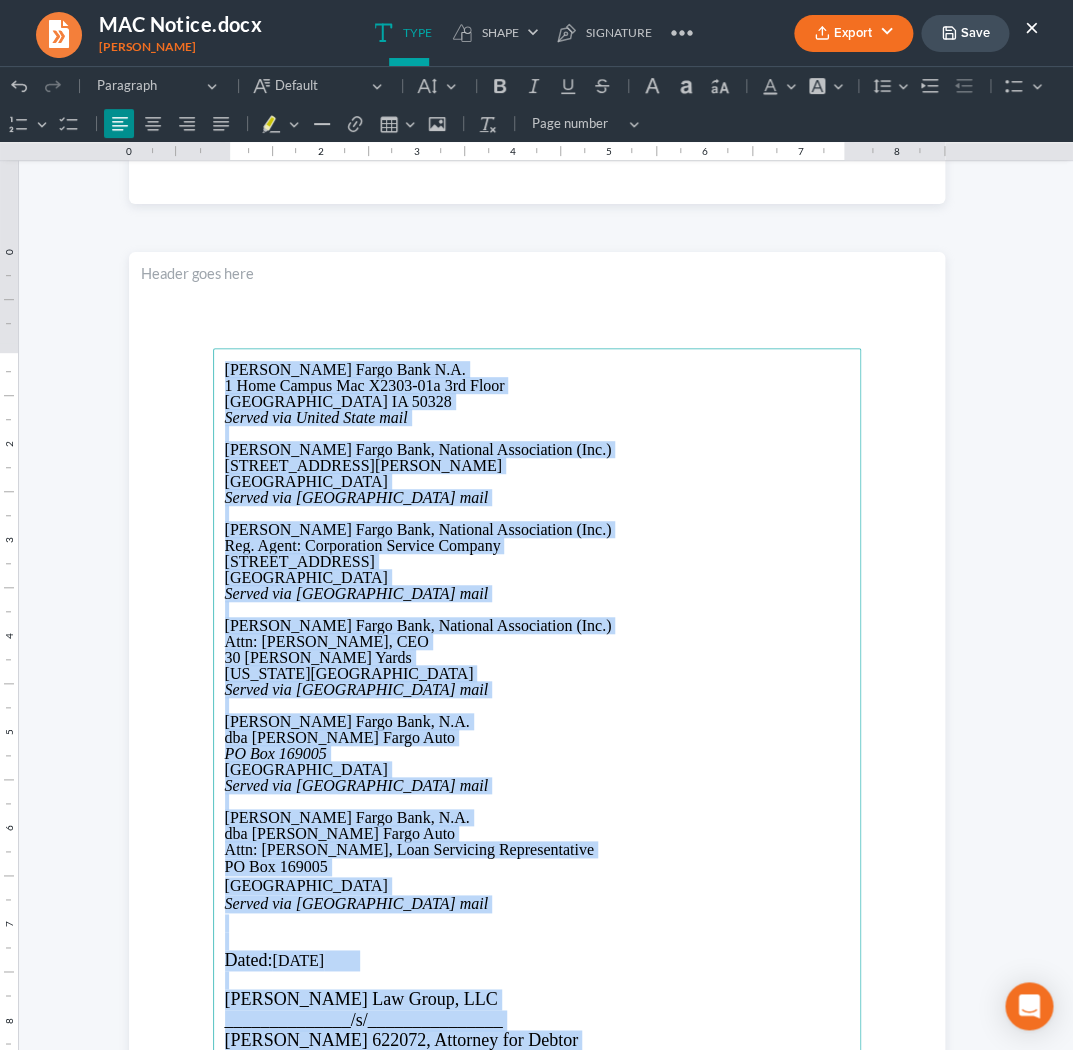 scroll, scrollTop: 6599, scrollLeft: 0, axis: vertical 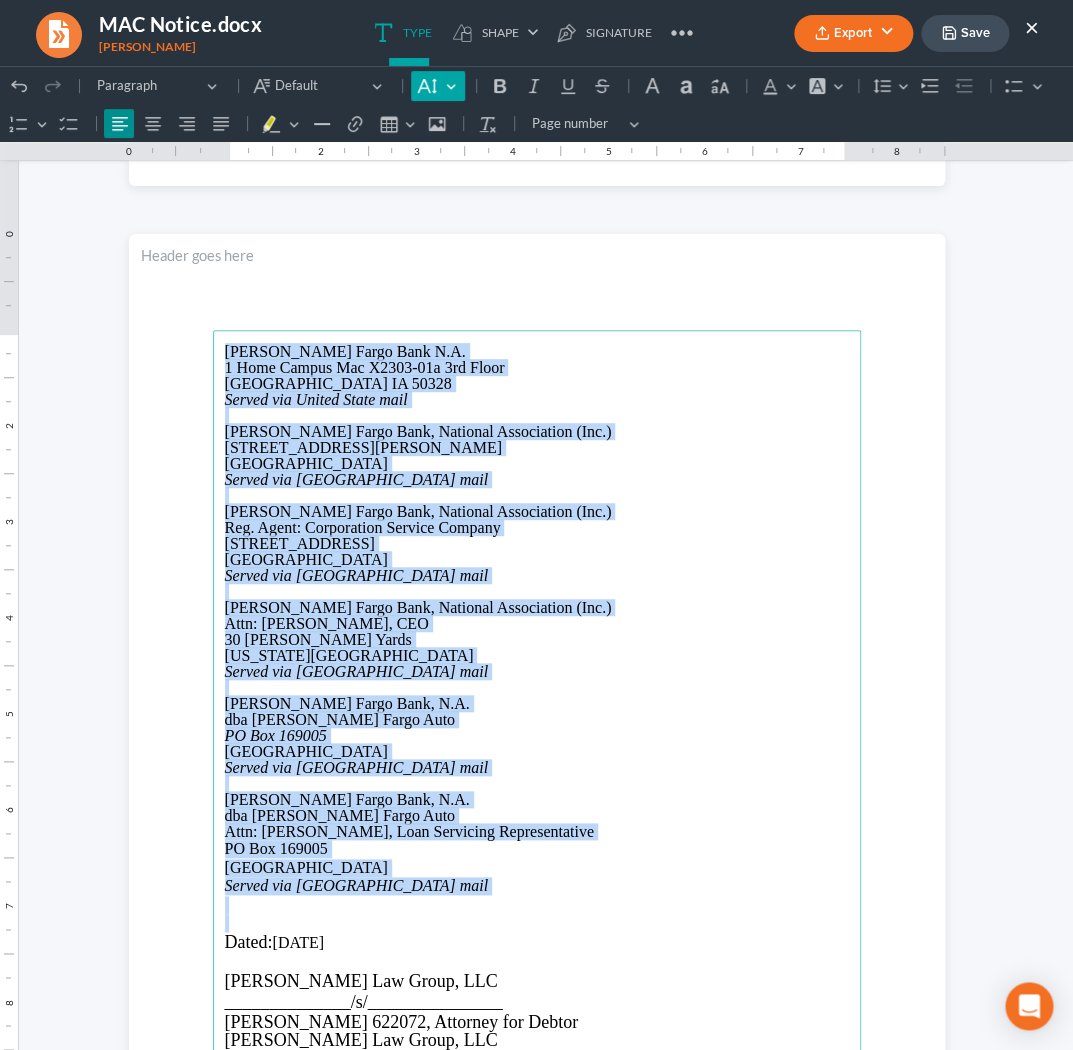 click on "Default" at bounding box center [437, 86] 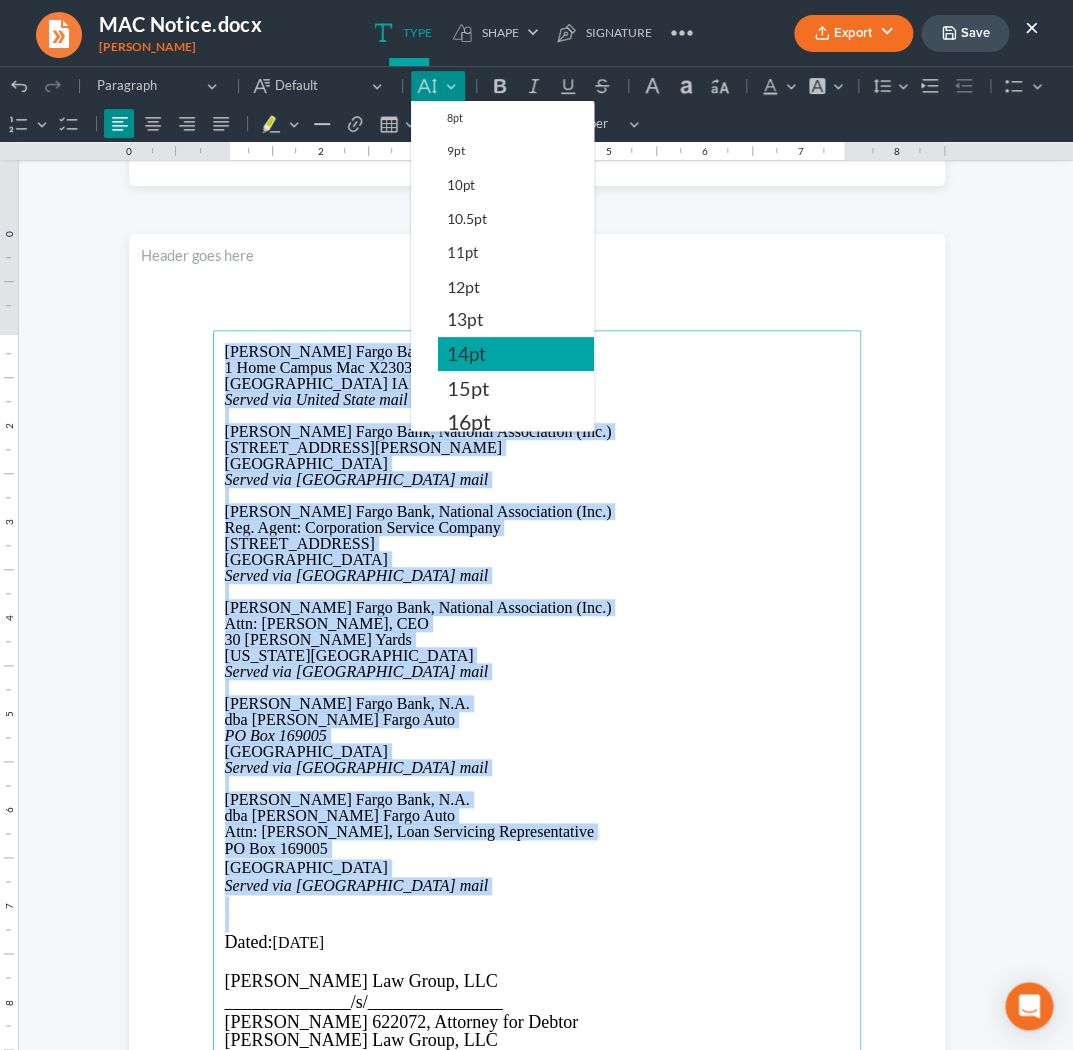 click on "14pt" at bounding box center [466, 354] 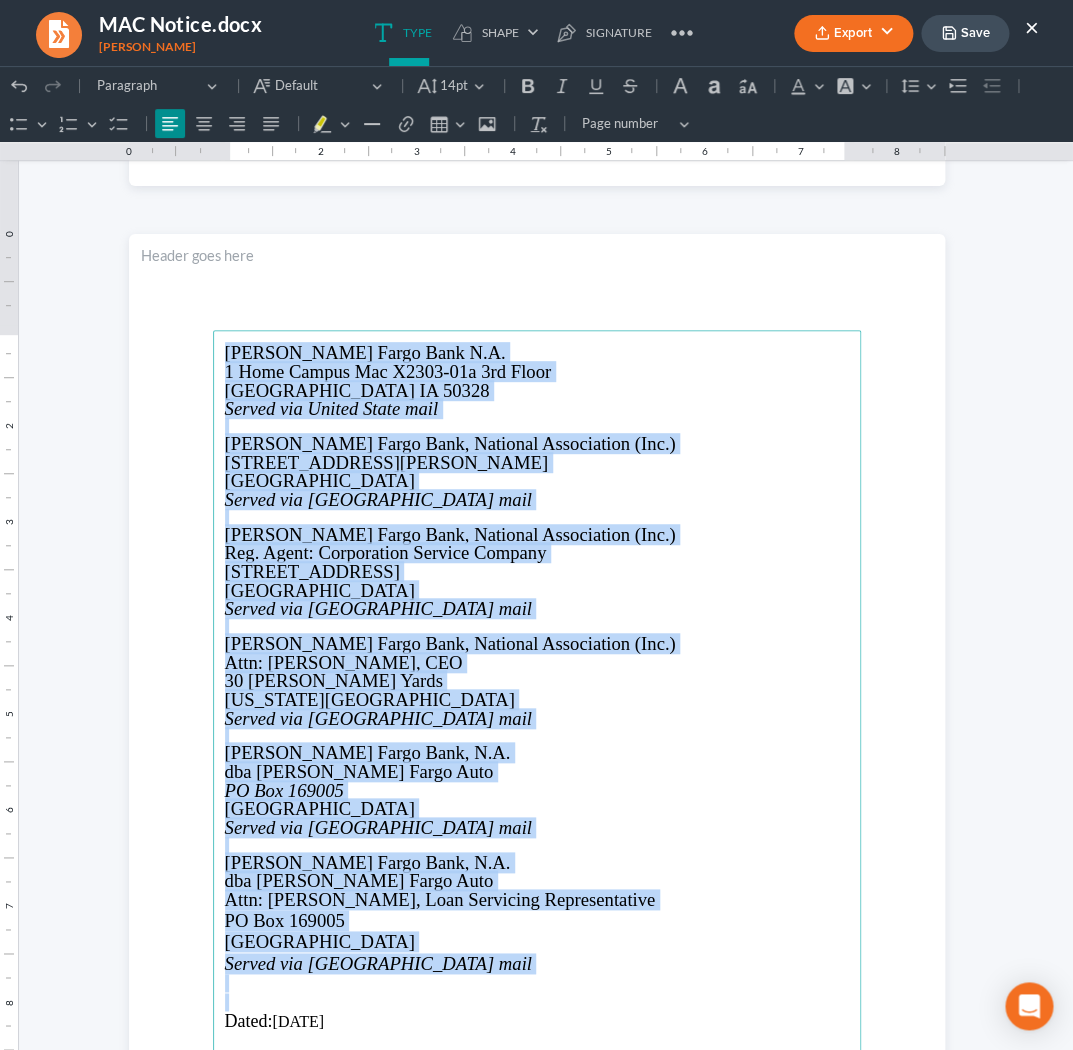 click on "Peachtree Corners, GA 30092" at bounding box center [537, 591] 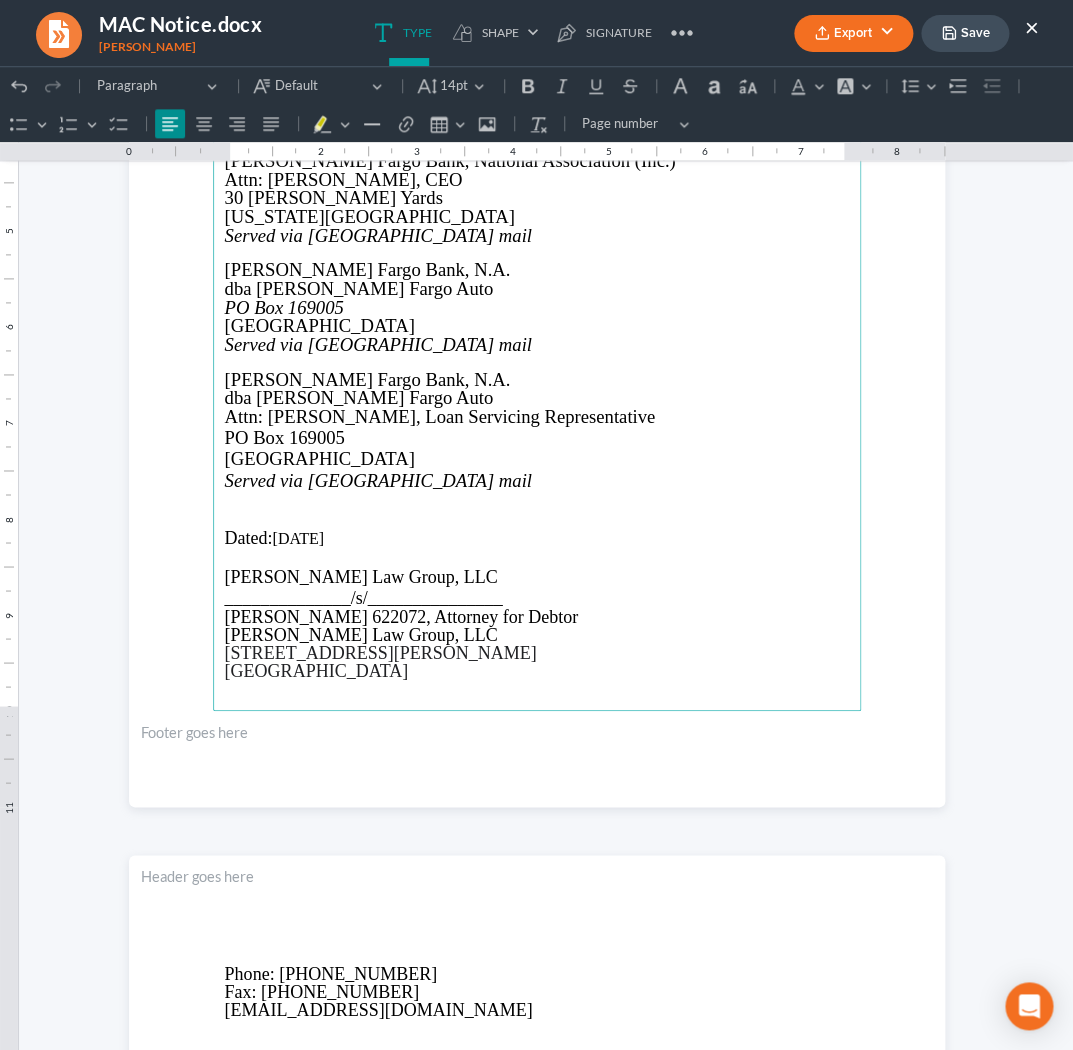 scroll, scrollTop: 7070, scrollLeft: 0, axis: vertical 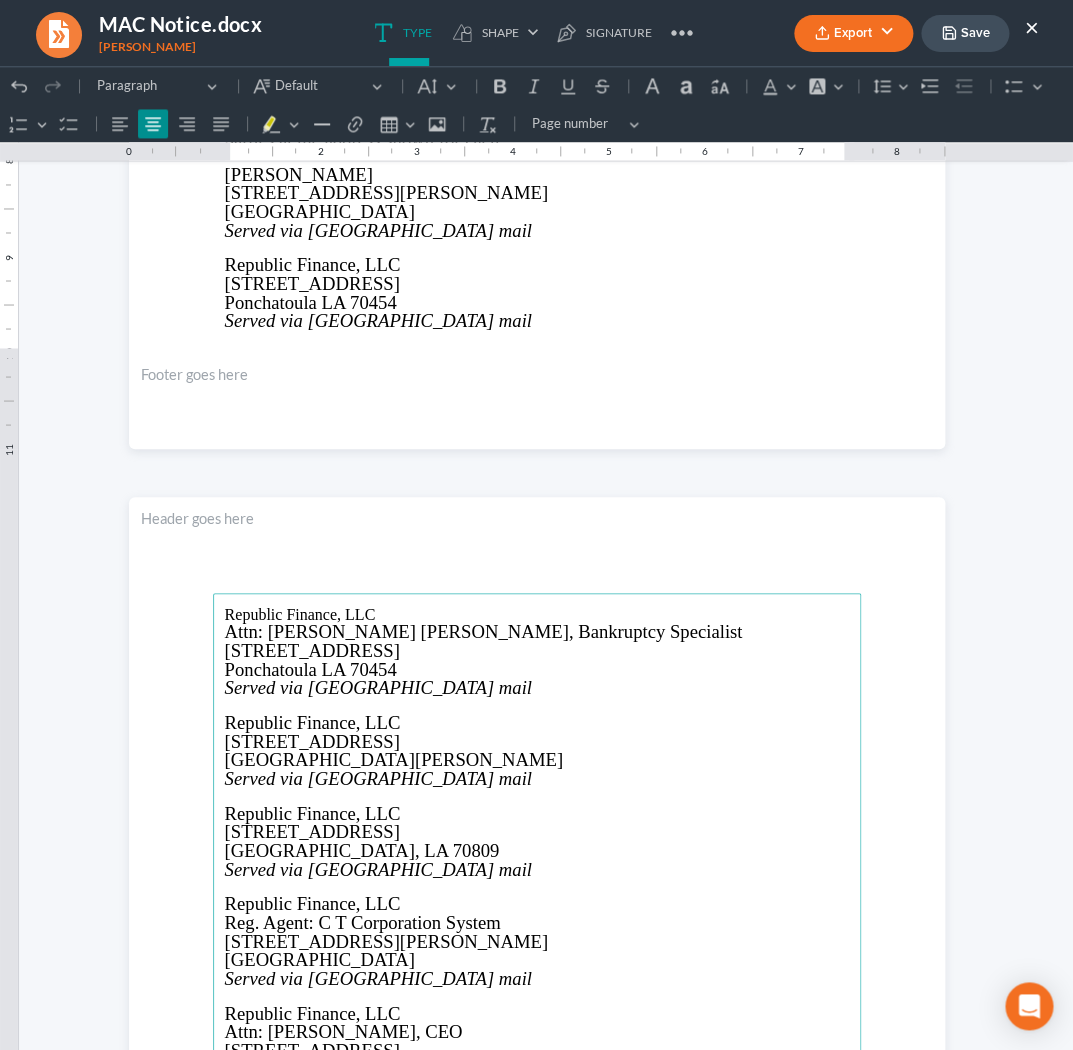 click on "Republic Finance, LLC Attn: Angela Adams Wichterich, Bankruptcy Specialist 282 Tower Road Ponchatoula LA 70454 Served via United States mail Republic Finance, LLC 6395 Old National Hwy, Ste 300 South Fulton, GA 30349 Served via United States mail Republic Finance, LLC 7031 Commerce Circle, Ste 100 Baton Rouge, LA 70809 Served via United States mail Republic Finance, LLC Reg. Agent: C T Corporation System 289 S Culver Street Lawrenceville, GA 30046 Served via United States mail Republic Finance, LLC Attn: Ian Rehmert, CEO 7031 Commerce Circle, Ste 100 Baton Rouge, LA 70809 Served via United States mail Santander Consumer USA Inc. d/b/a Chrysler Capital PO Box 961275 Fort Worth TX 76161 Served via United States mail Santander Consumer USA Inc. d/b/a Chrysler Capital Attn: Amy Hudson PO Box 961275 Fort Worth TX 76161 Served via United States mail Santander Consumer USA, Inc. 1601 Elm Street, Ste 800 Dallas, TX 75201 Served via United States mail" at bounding box center (537, 1025) 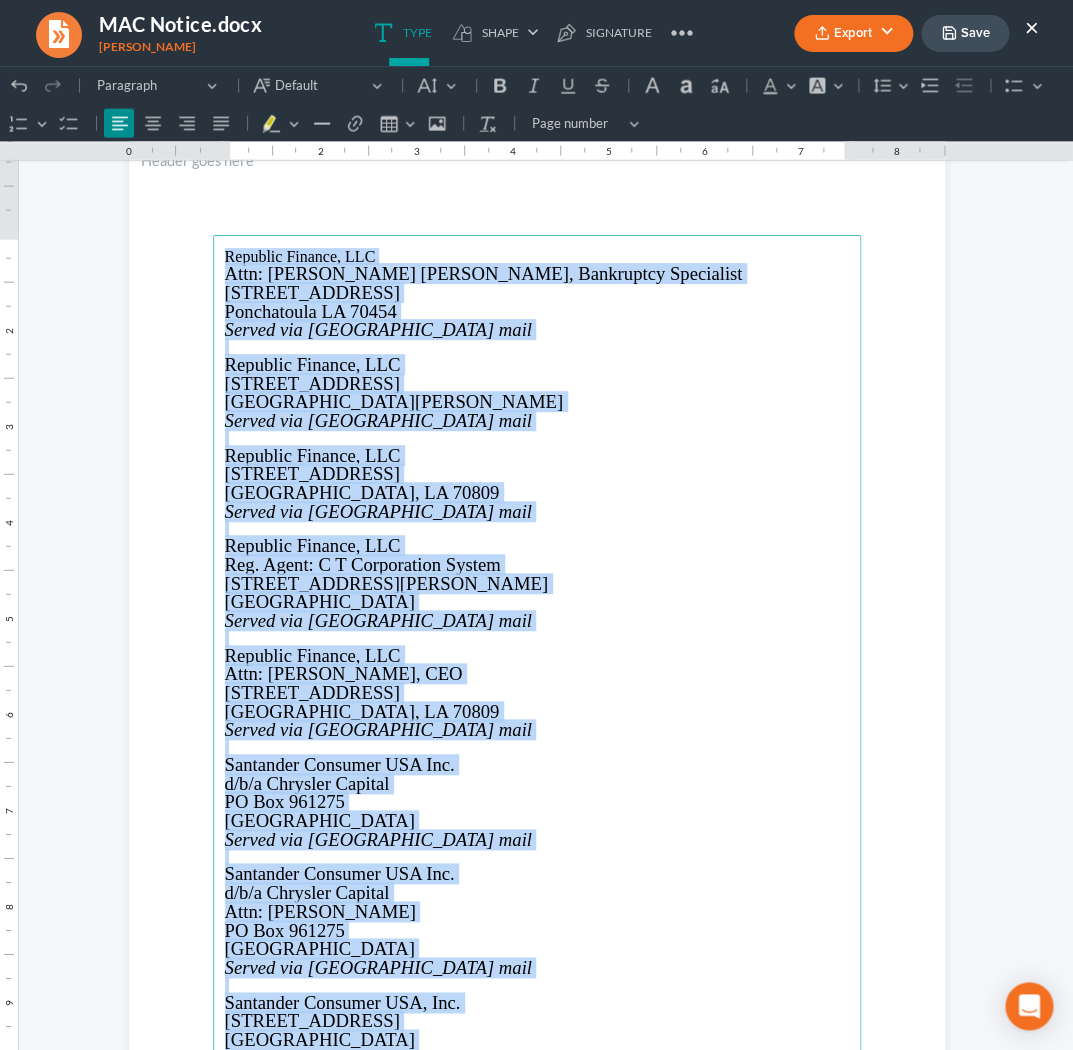 scroll, scrollTop: 3401, scrollLeft: 0, axis: vertical 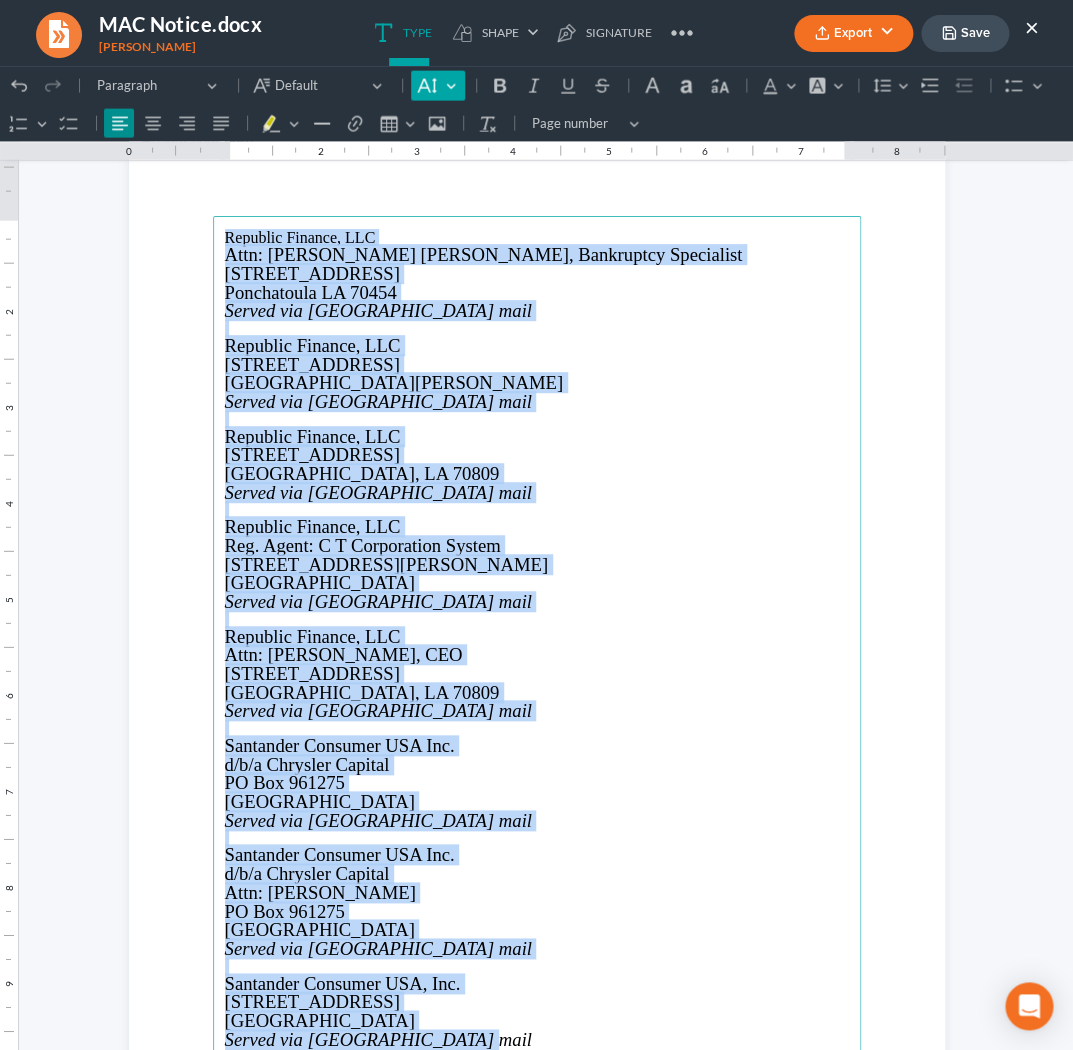 click on "Default" at bounding box center [437, 86] 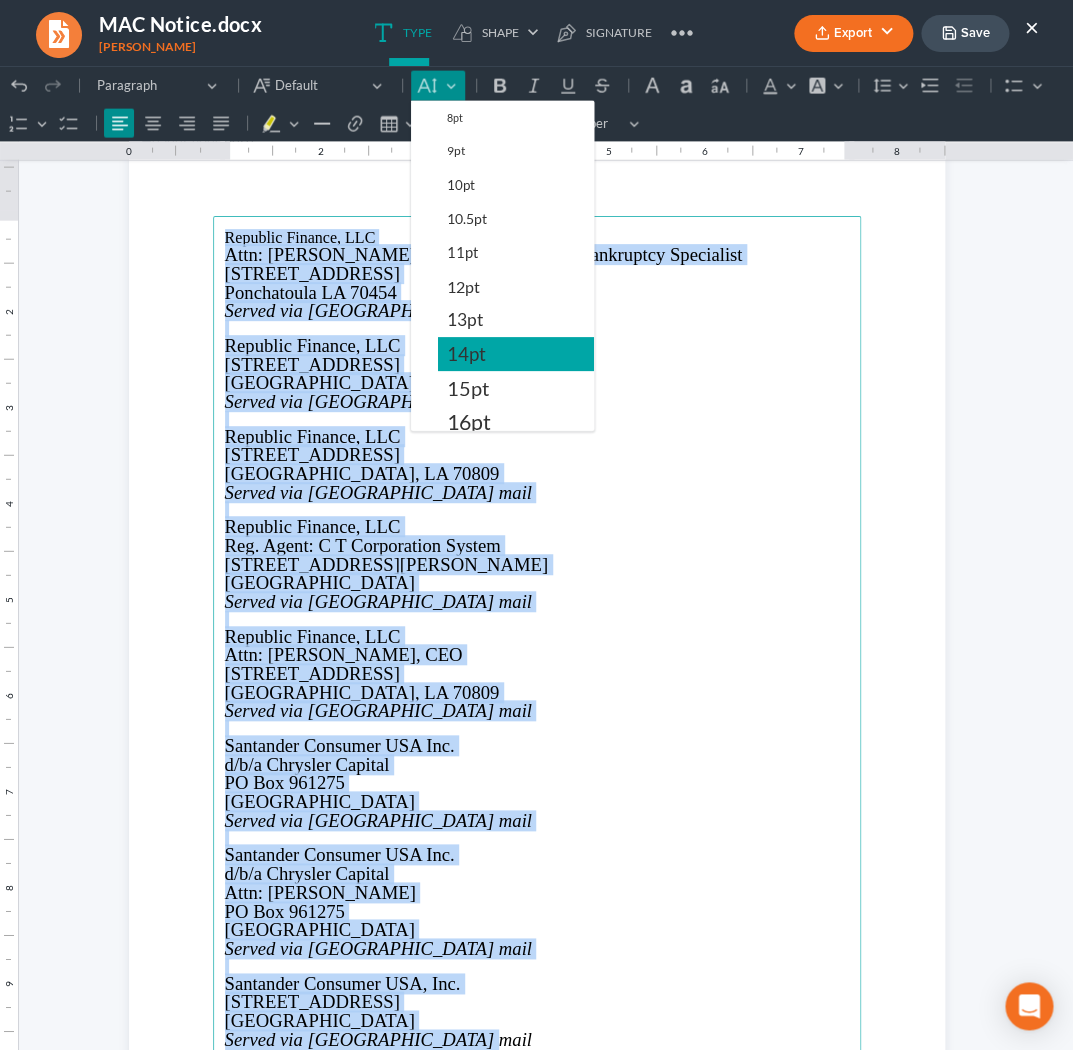click on "14pt" at bounding box center (466, 354) 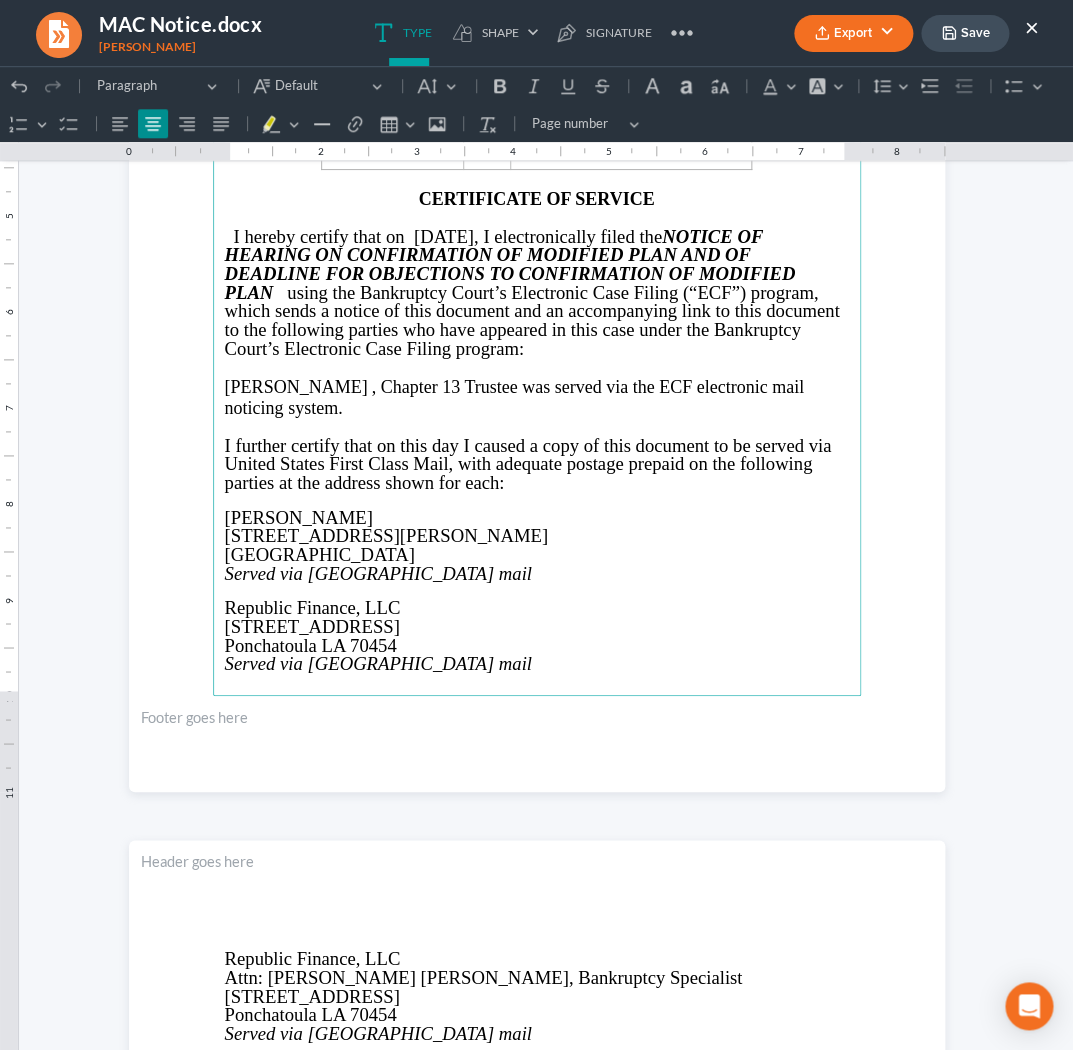 scroll, scrollTop: 2685, scrollLeft: 0, axis: vertical 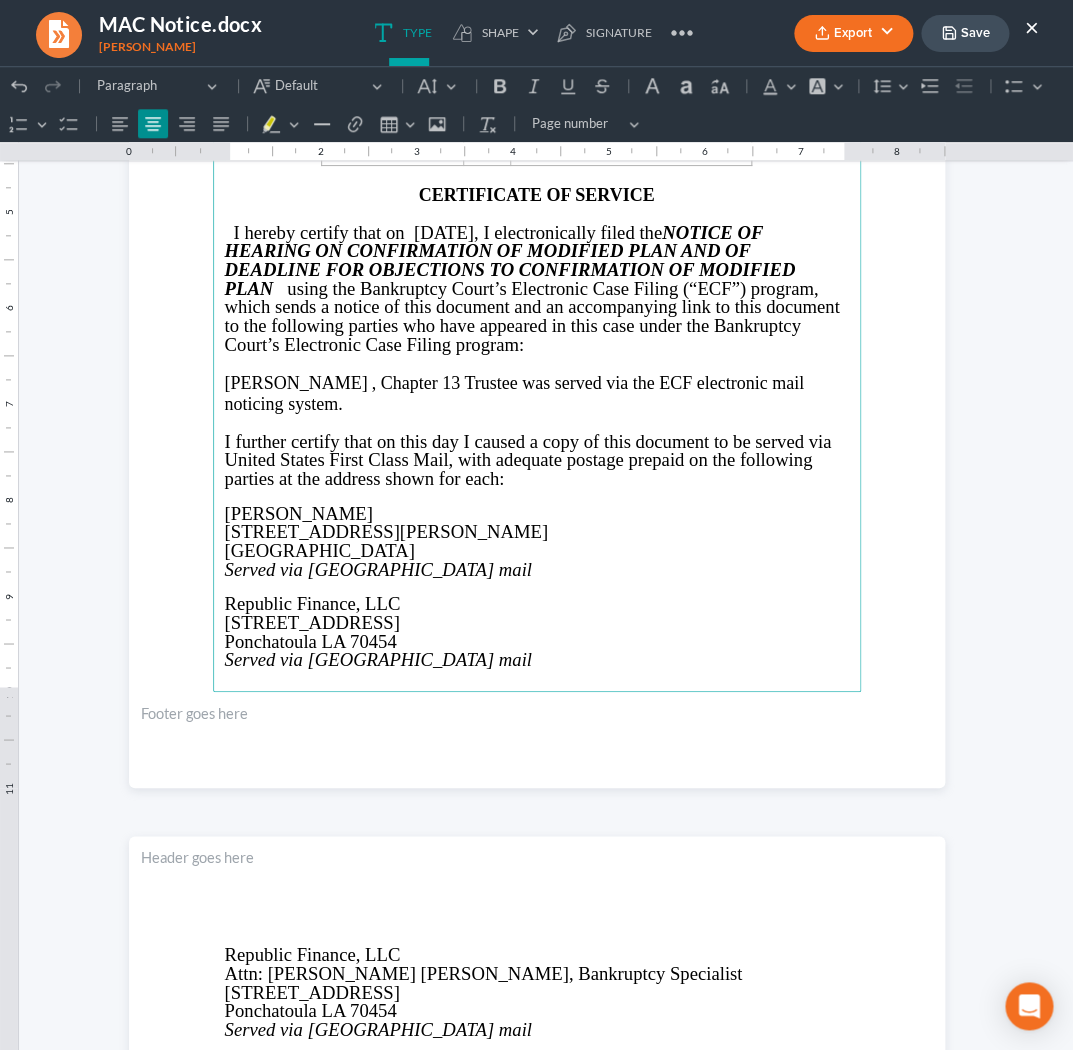 click on "IN THE UNITED STATES BANKRUPTCY COURT NORTHERN DISTRICT OF GEORGIA ATLANTA   DIVISION IN RE : } CASE NUMBER   25-54476-jwc Ramona Ann Stevenson } } } CHAPTER   13                           DEBTOR(S) } CERTIFICATE OF SERVICE          I hereby certify that on  07/15/2025, I electronically filed the  NOTICE OF HEARING ON CONFIRMATION OF MODIFIED PLAN AND OF DEADLINE FOR OBJECTIONS TO CONFIRMATION OF MODIFIED PLAN        using the Bankruptcy Court’s Electronic Case Filing (“ECF”) program, which sends a notice of this document and an accompanying link to this document to the following parties who have appeared in this case under the Bankruptcy Court’s Electronic Case Filing program: Nancy J. Whaley   , Chapter 13   Trustee was served via the ECF electronic mail noticing system. I further certify that on this day I caused a copy of this document to be served via United States First Class Mail, with adequate postage prepaid   on the following parties at the" at bounding box center (537, 260) 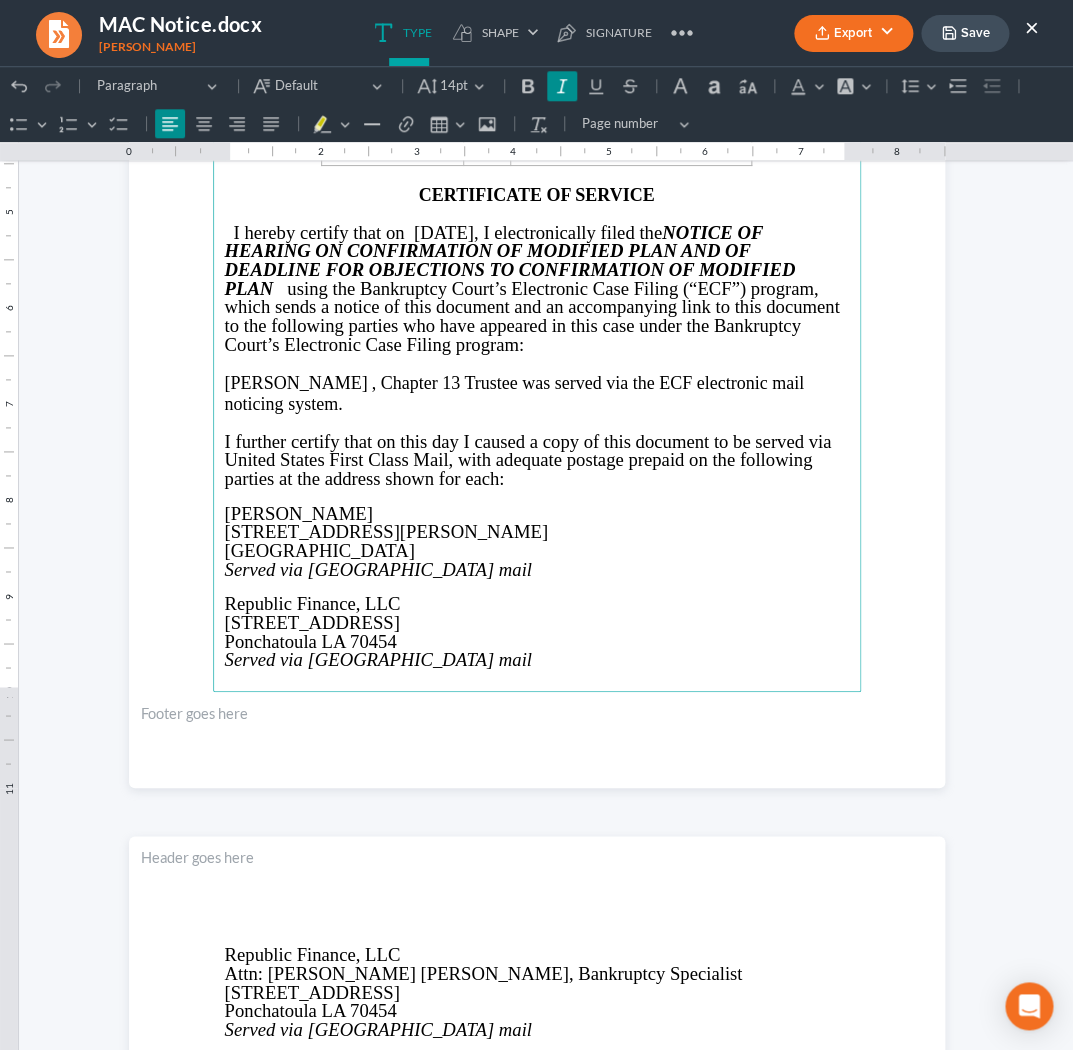 click on "Republic Finance, LLC" at bounding box center (313, 603) 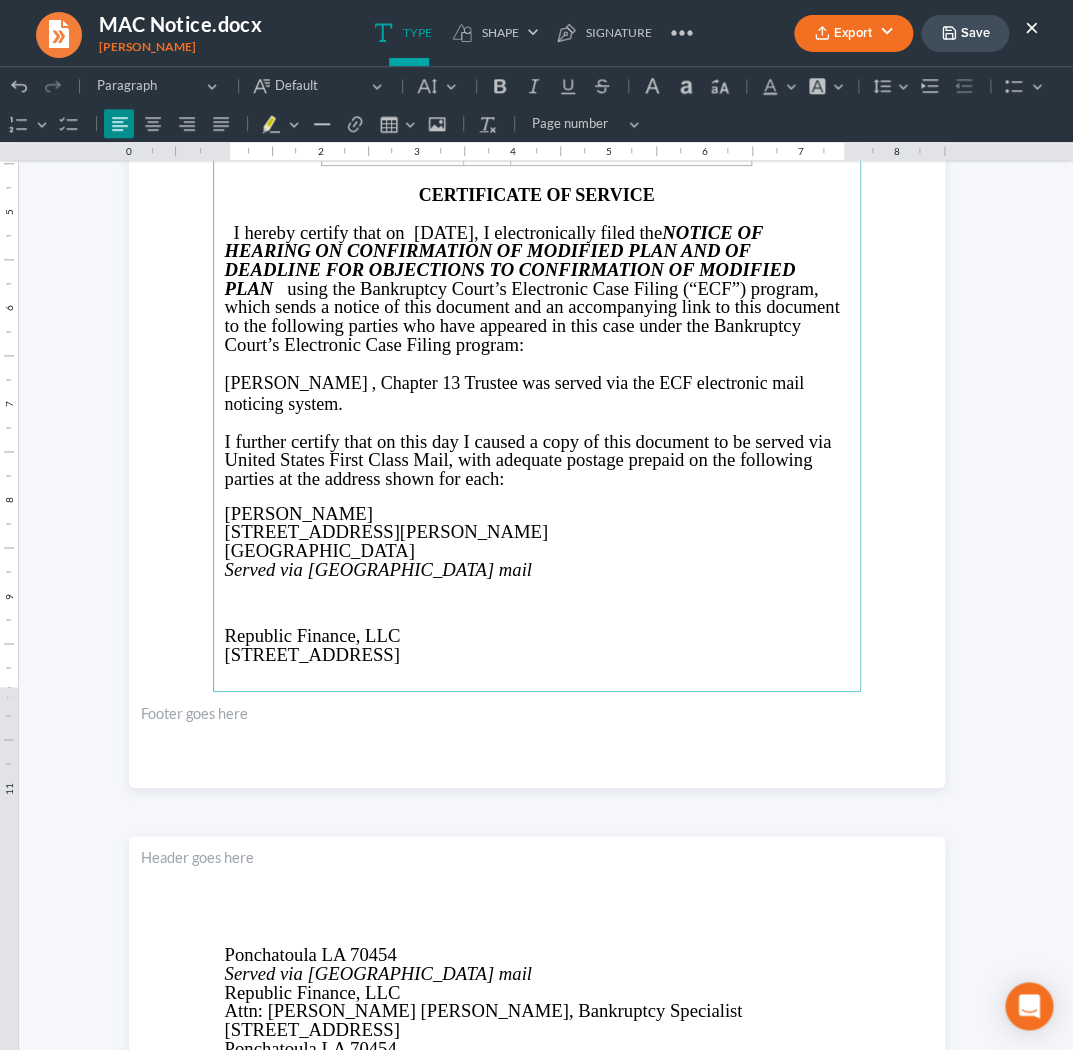 type 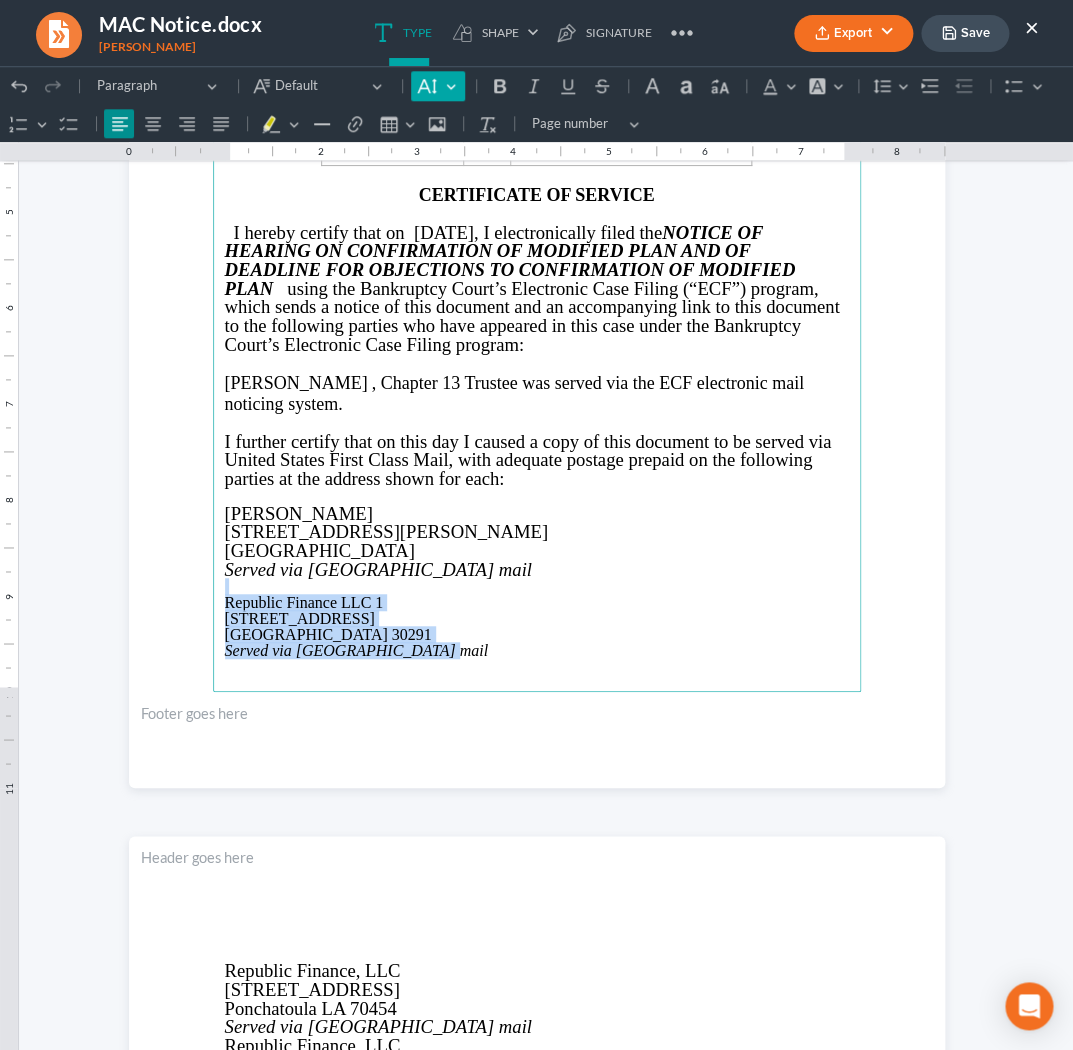 click on "Default" at bounding box center (437, 86) 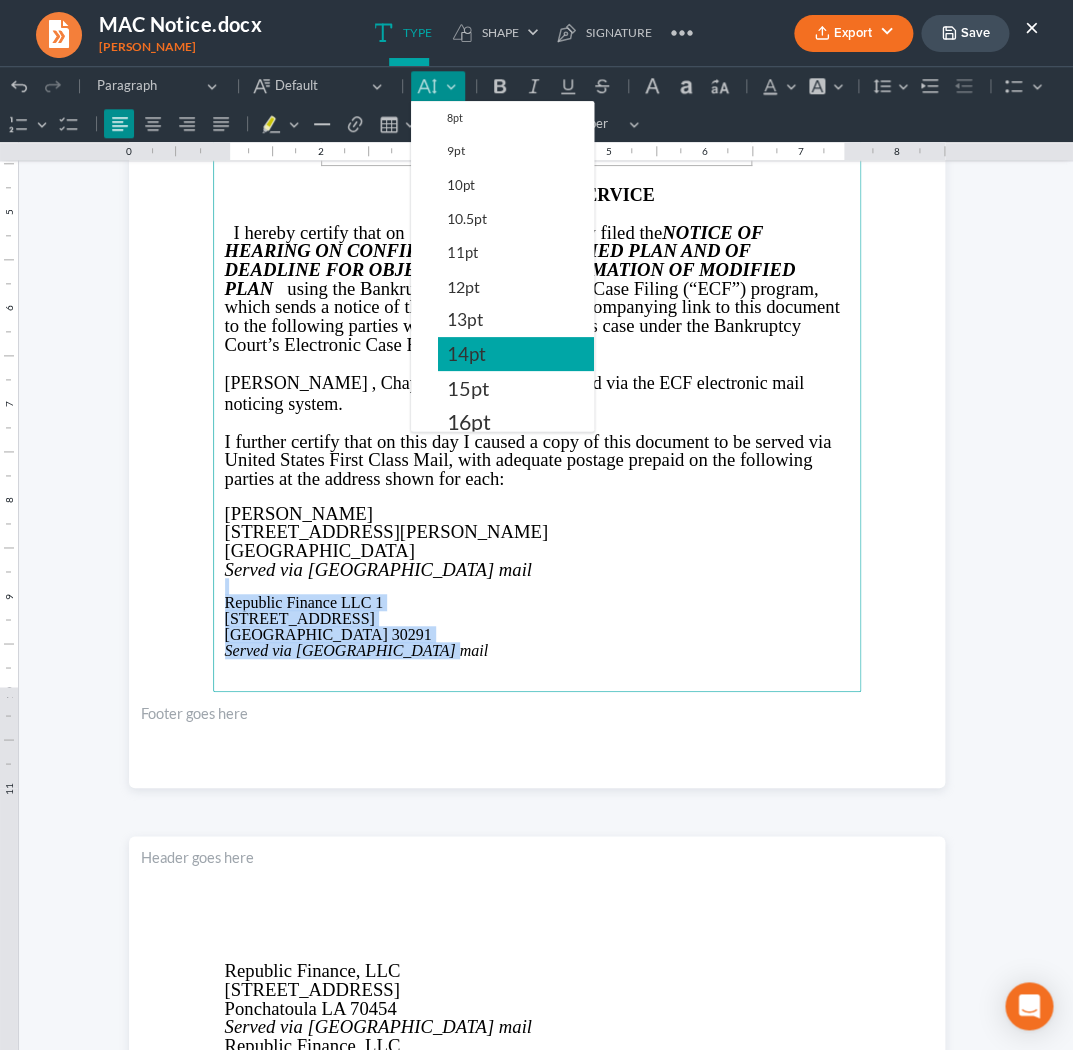click on "14pt" at bounding box center [466, 354] 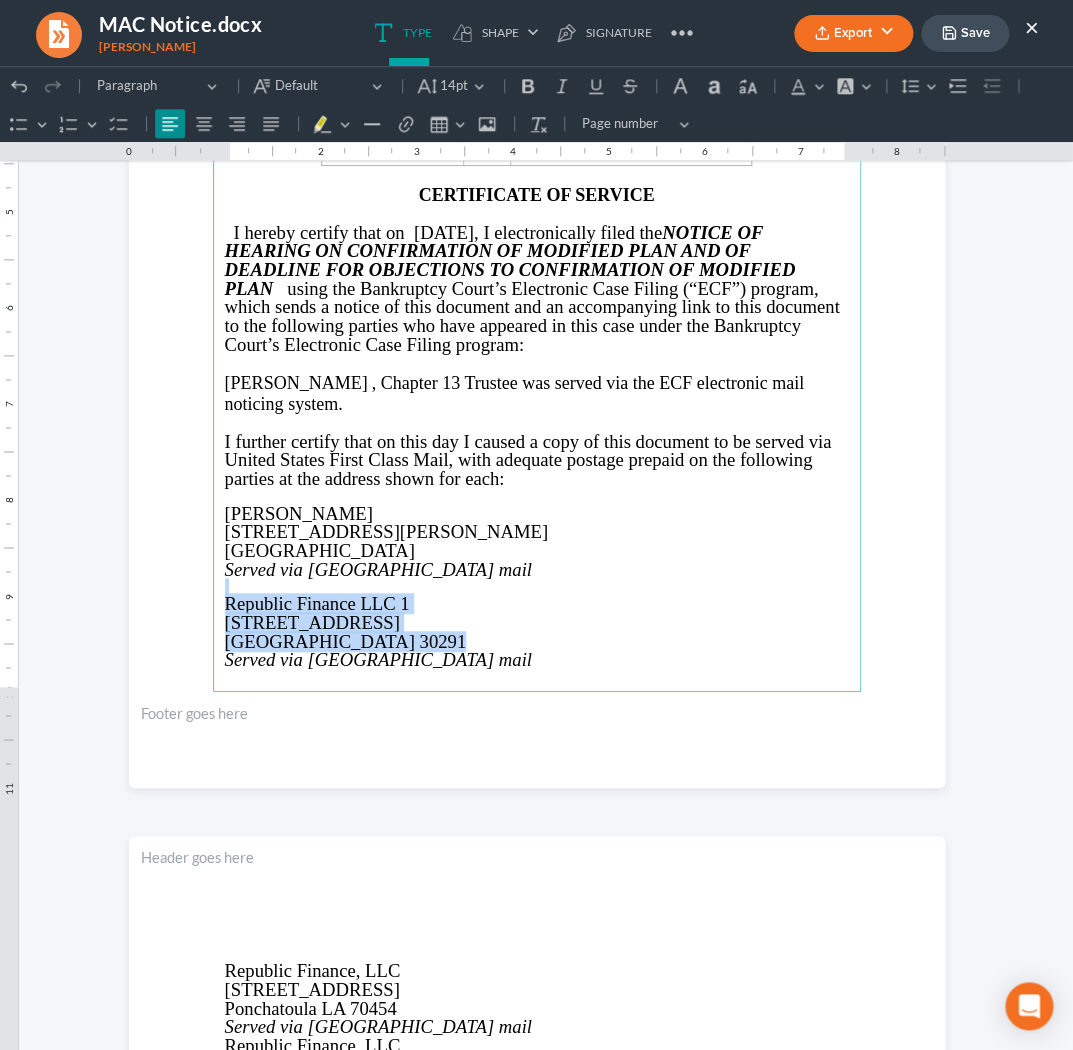 click on "IN THE UNITED STATES BANKRUPTCY COURT NORTHERN DISTRICT OF GEORGIA ATLANTA   DIVISION IN RE : } CASE NUMBER   25-54476-jwc Ramona Ann Stevenson } } } CHAPTER   13                           DEBTOR(S) } CERTIFICATE OF SERVICE          I hereby certify that on  07/15/2025, I electronically filed the  NOTICE OF HEARING ON CONFIRMATION OF MODIFIED PLAN AND OF DEADLINE FOR OBJECTIONS TO CONFIRMATION OF MODIFIED PLAN        using the Bankruptcy Court’s Electronic Case Filing (“ECF”) program, which sends a notice of this document and an accompanying link to this document to the following parties who have appeared in this case under the Bankruptcy Court’s Electronic Case Filing program: Nancy J. Whaley   , Chapter 13   Trustee was served via the ECF electronic mail noticing system. I further certify that on this day I caused a copy of this document to be served via United States First Class Mail, with adequate postage prepaid   on the following parties at the" at bounding box center (537, 260) 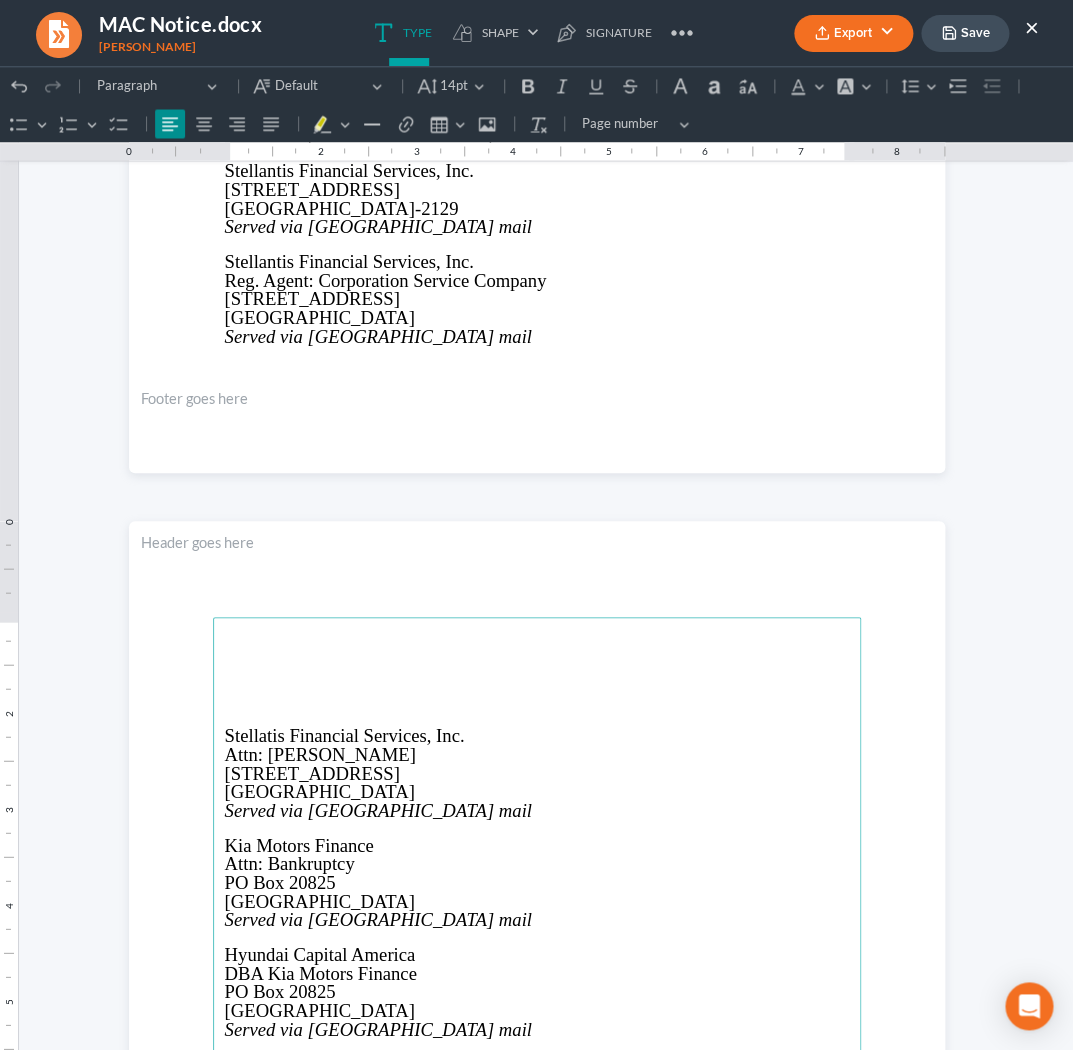 scroll, scrollTop: 5100, scrollLeft: 0, axis: vertical 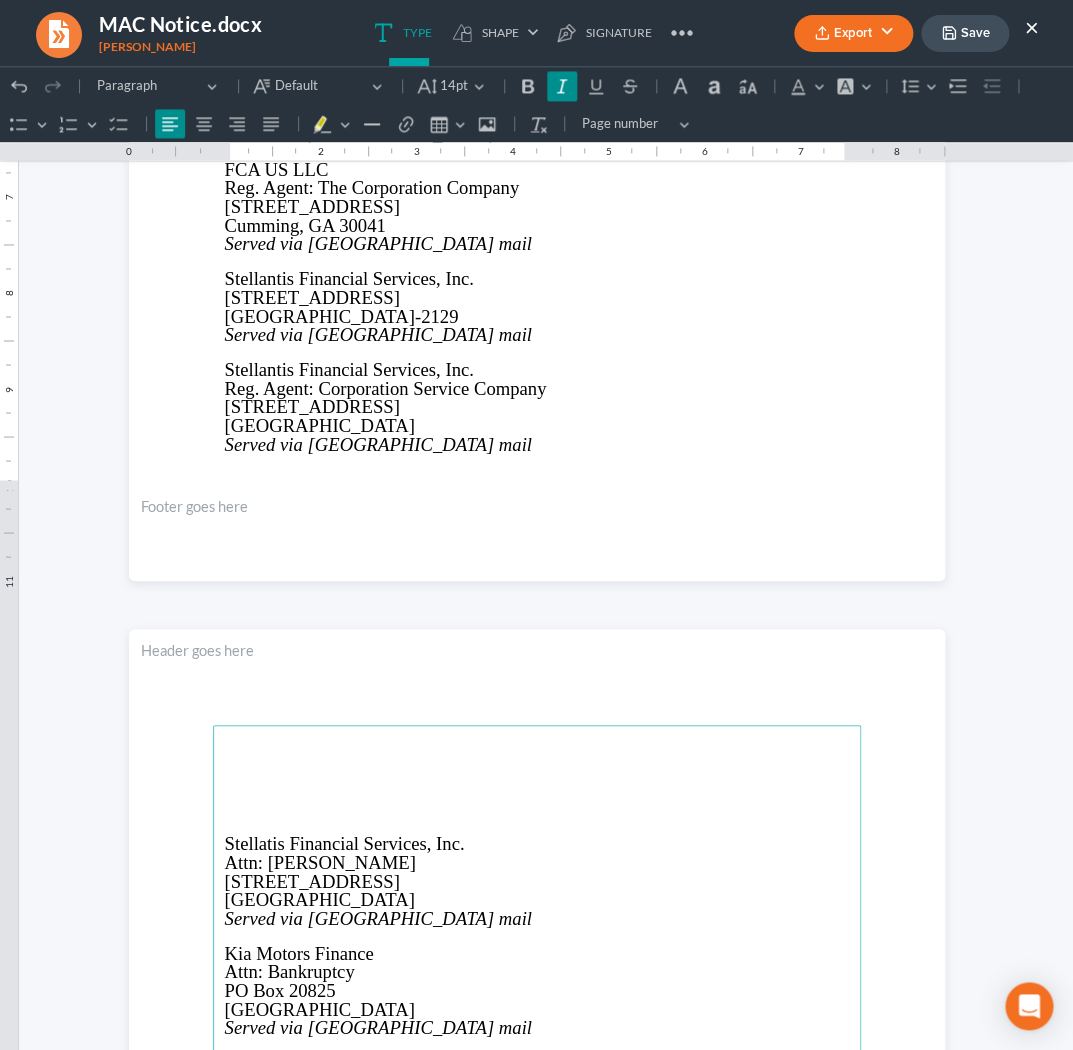 click on "Stellatis Financial Services, Inc." at bounding box center [345, 843] 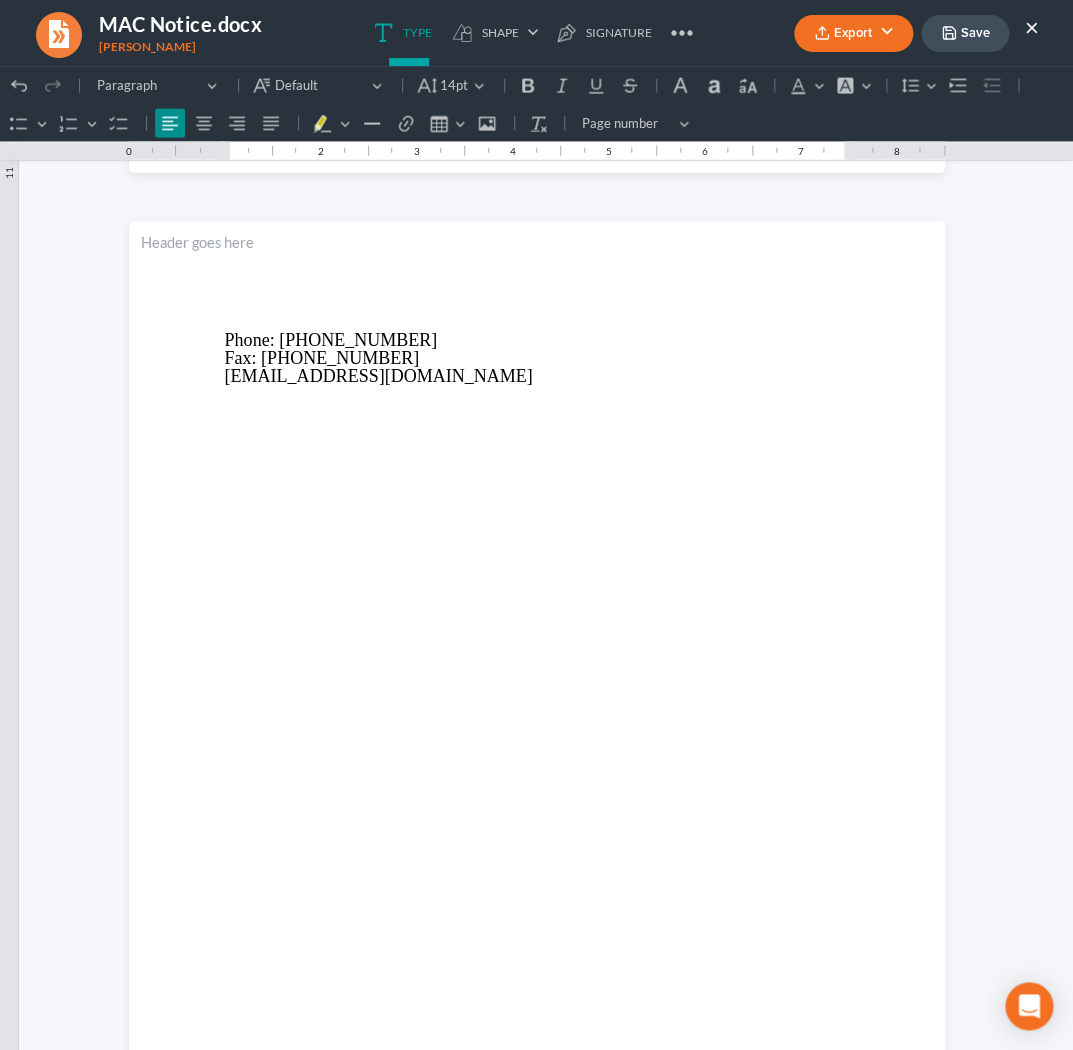 scroll, scrollTop: 7991, scrollLeft: 0, axis: vertical 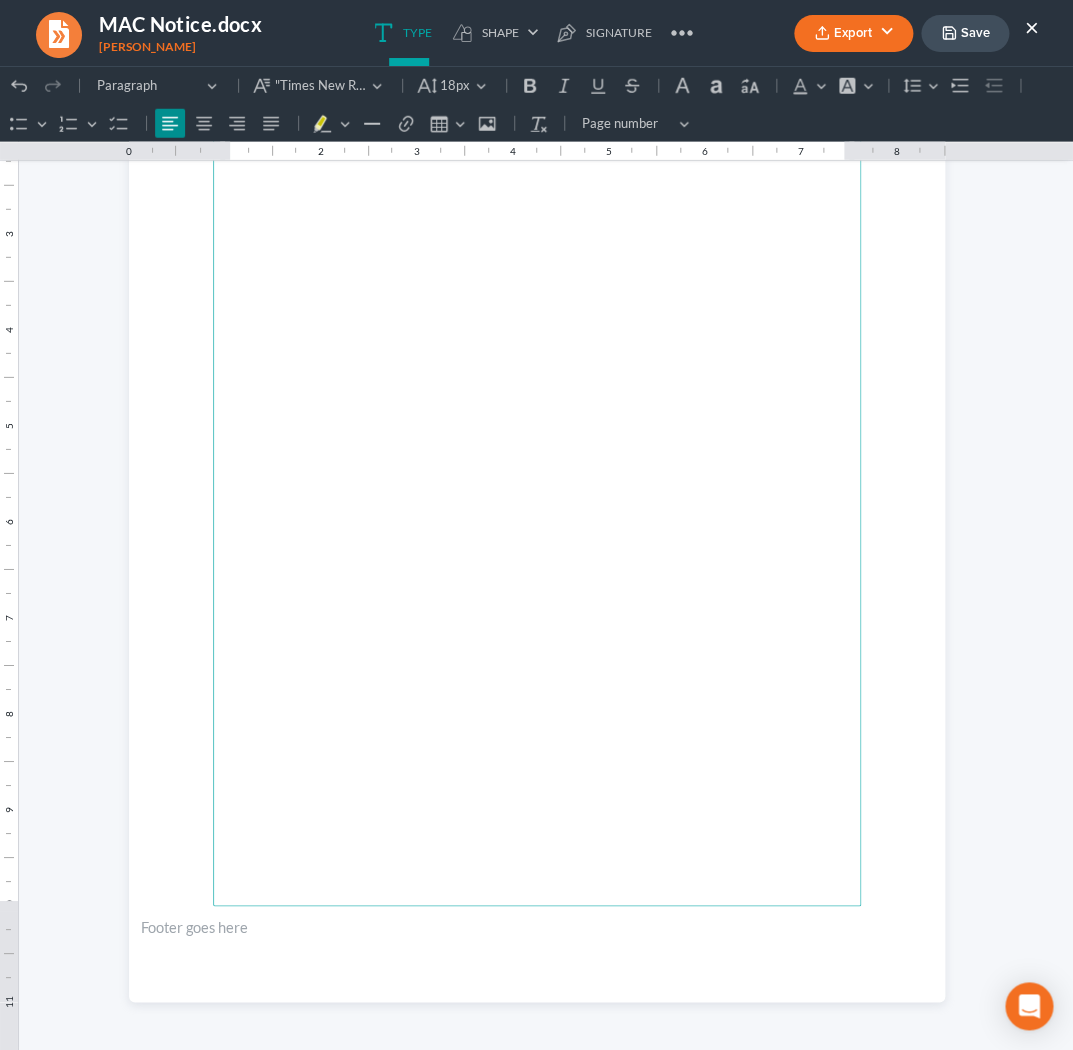 click 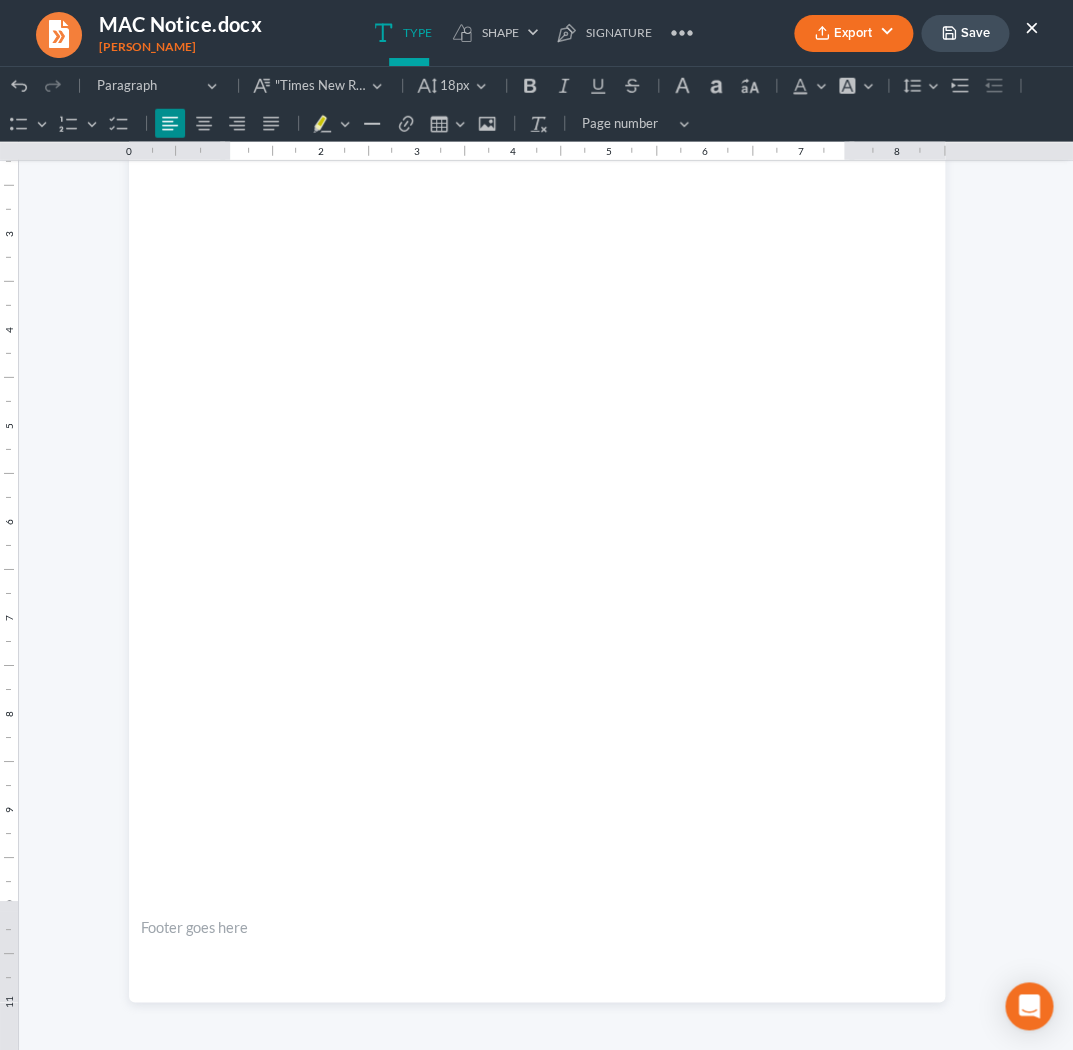 click on "Export" at bounding box center (853, 33) 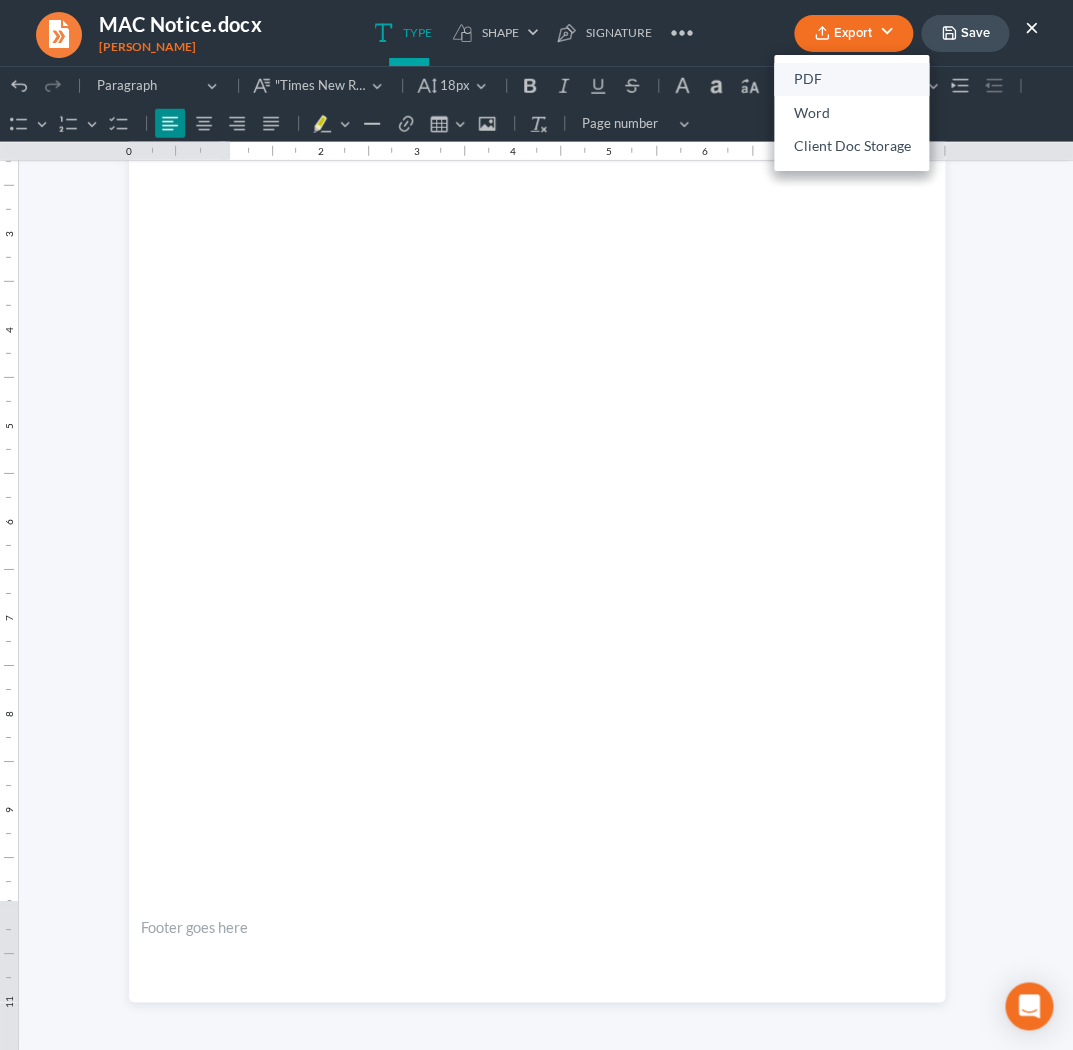 click on "PDF" at bounding box center [851, 80] 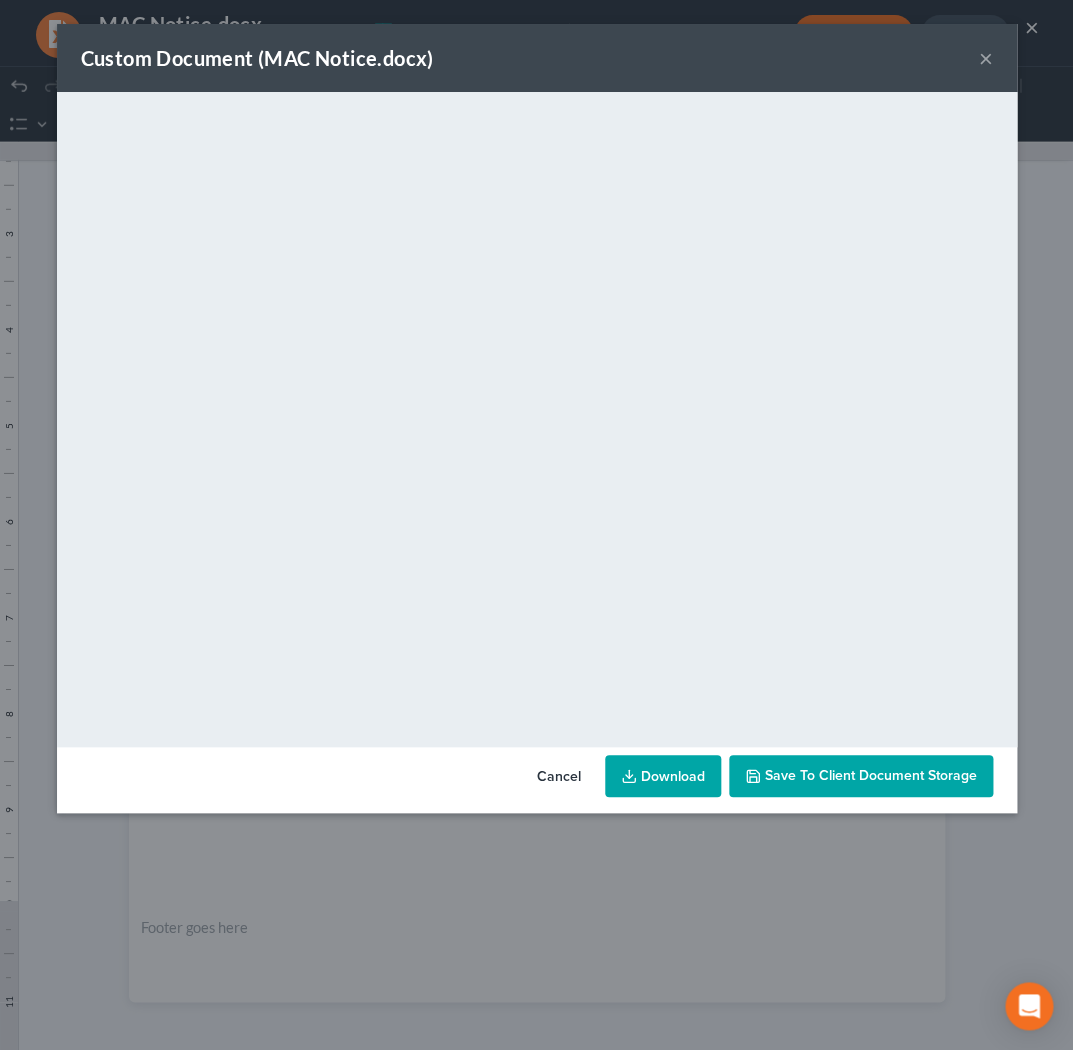 click on "Cancel" at bounding box center (559, 777) 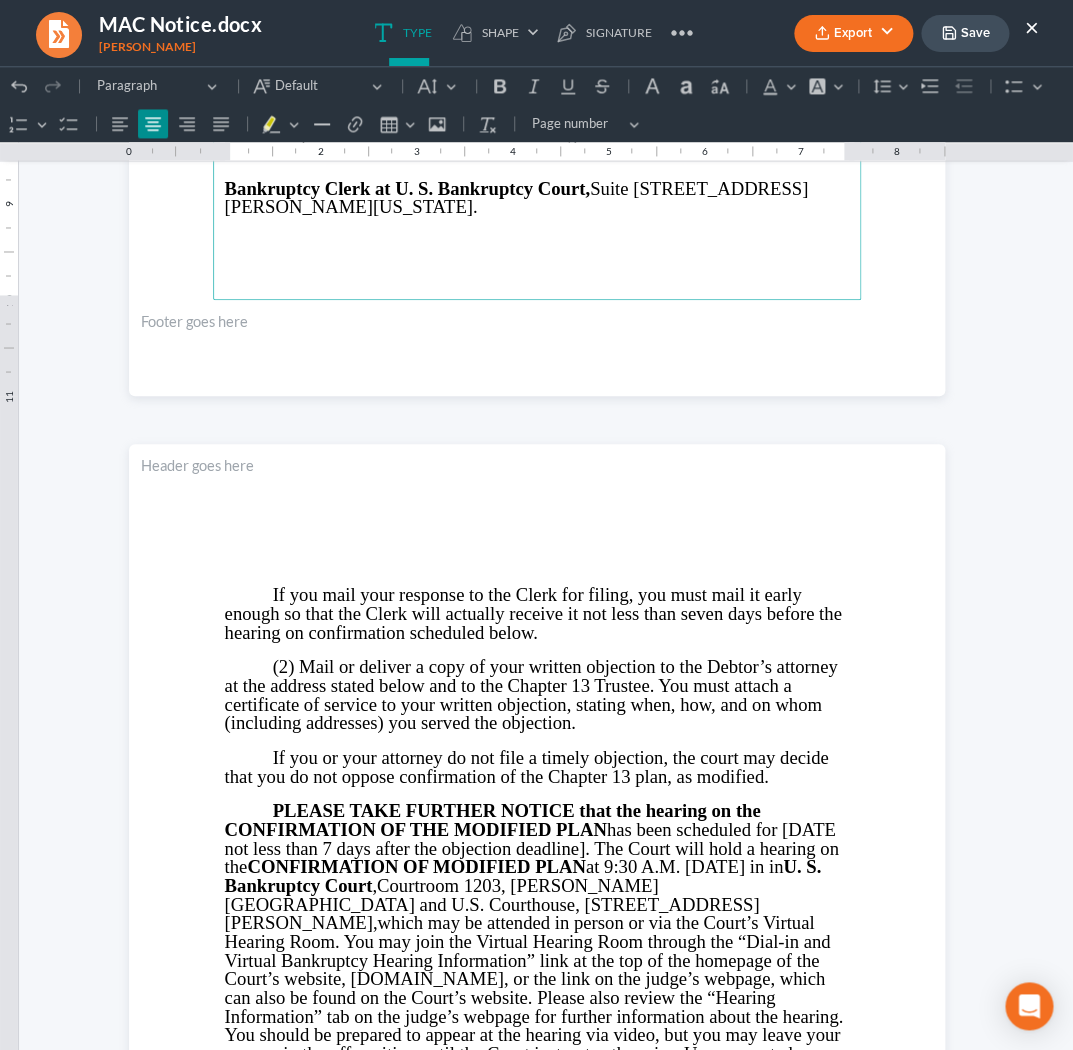 scroll, scrollTop: 872, scrollLeft: 0, axis: vertical 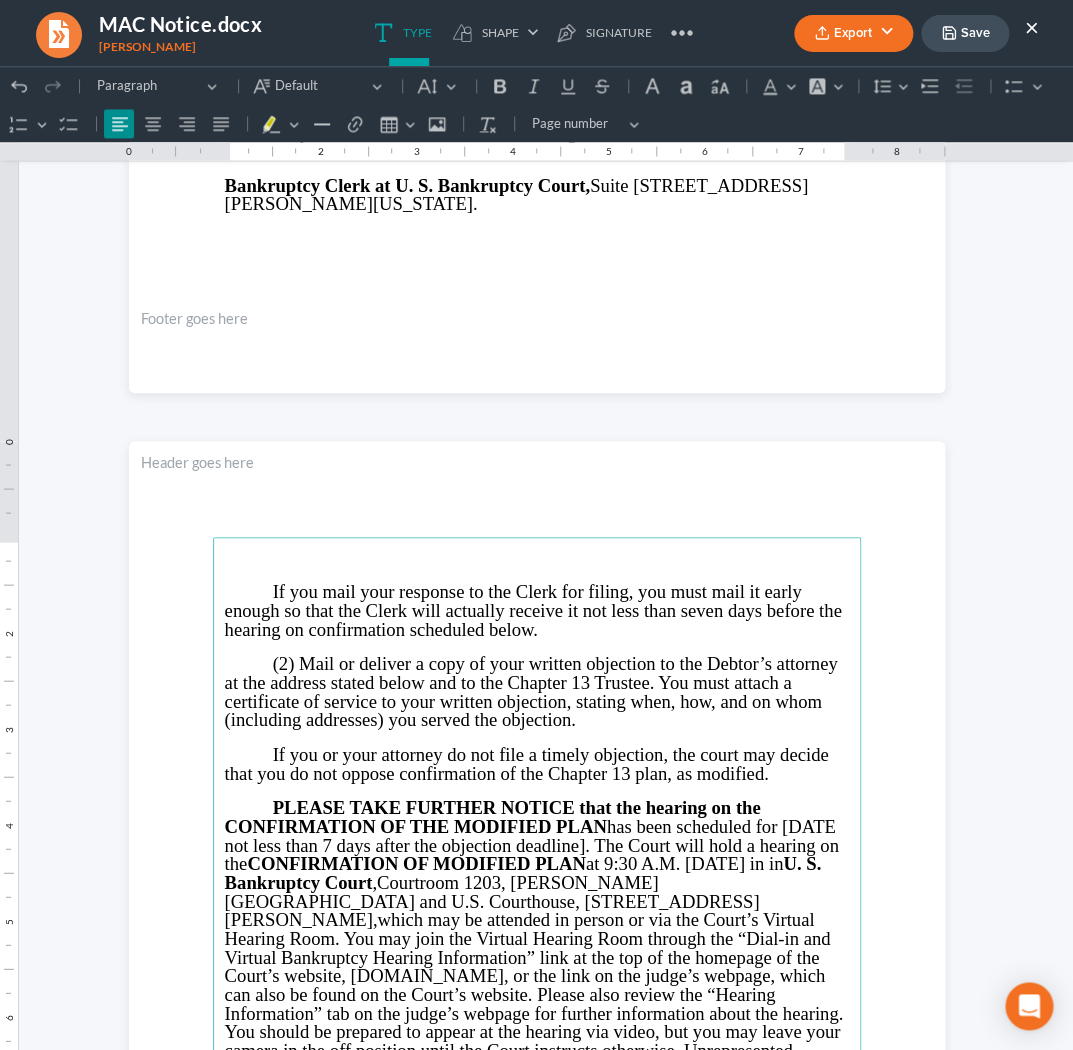 click on "PLEASE TAKE FURTHER NOTICE that the hearing on the CONFIRMATION OF THE MODIFIED PLAN  has been scheduled for [DATE not less than 7 days after the objection deadline]. The Court will hold a hearing on the  CONFIRMATION OF MODIFIED PLAN  at 9:30 A.M. on August 12, 2025 in in  U. S. Bankruptcy Court ," at bounding box center (532, 845) 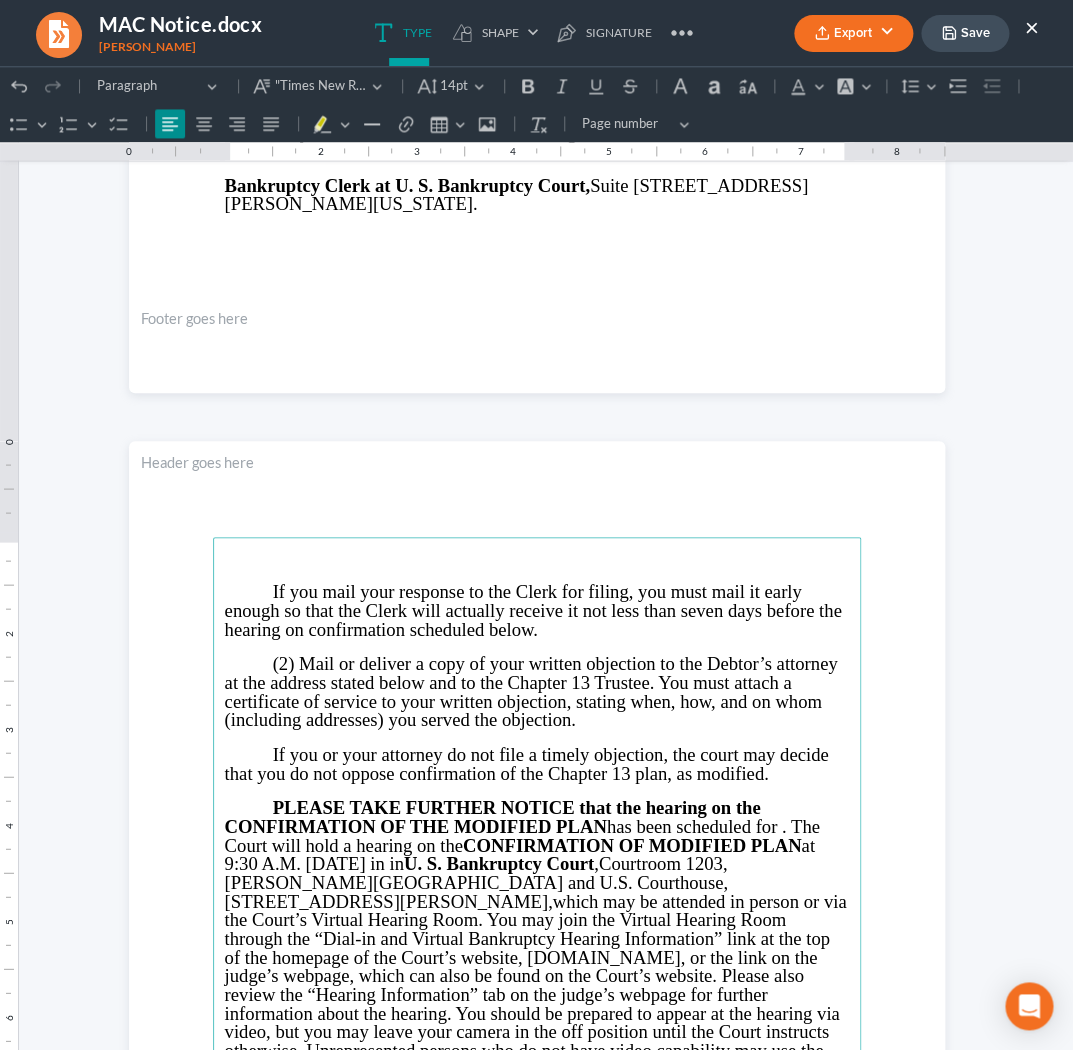 type 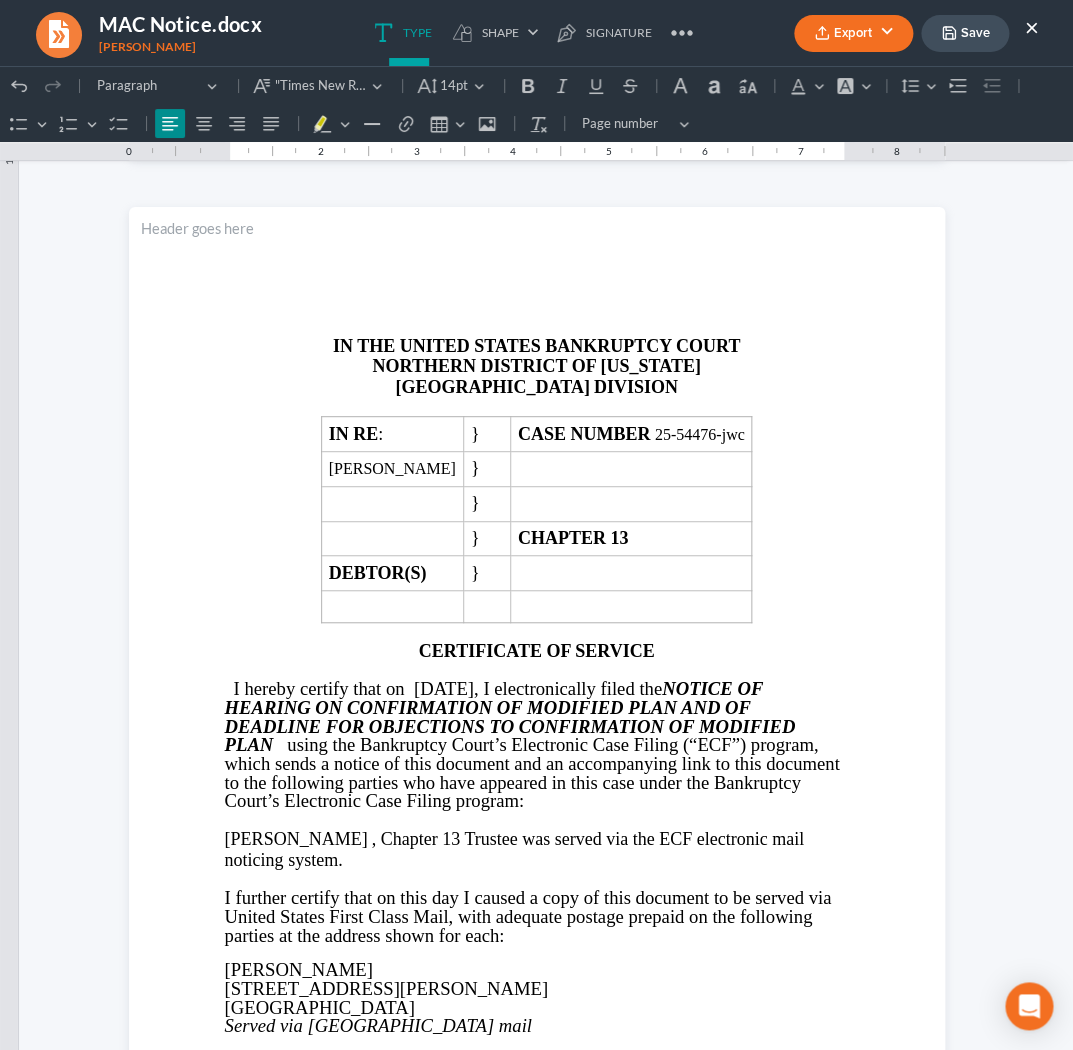 scroll, scrollTop: 2216, scrollLeft: 0, axis: vertical 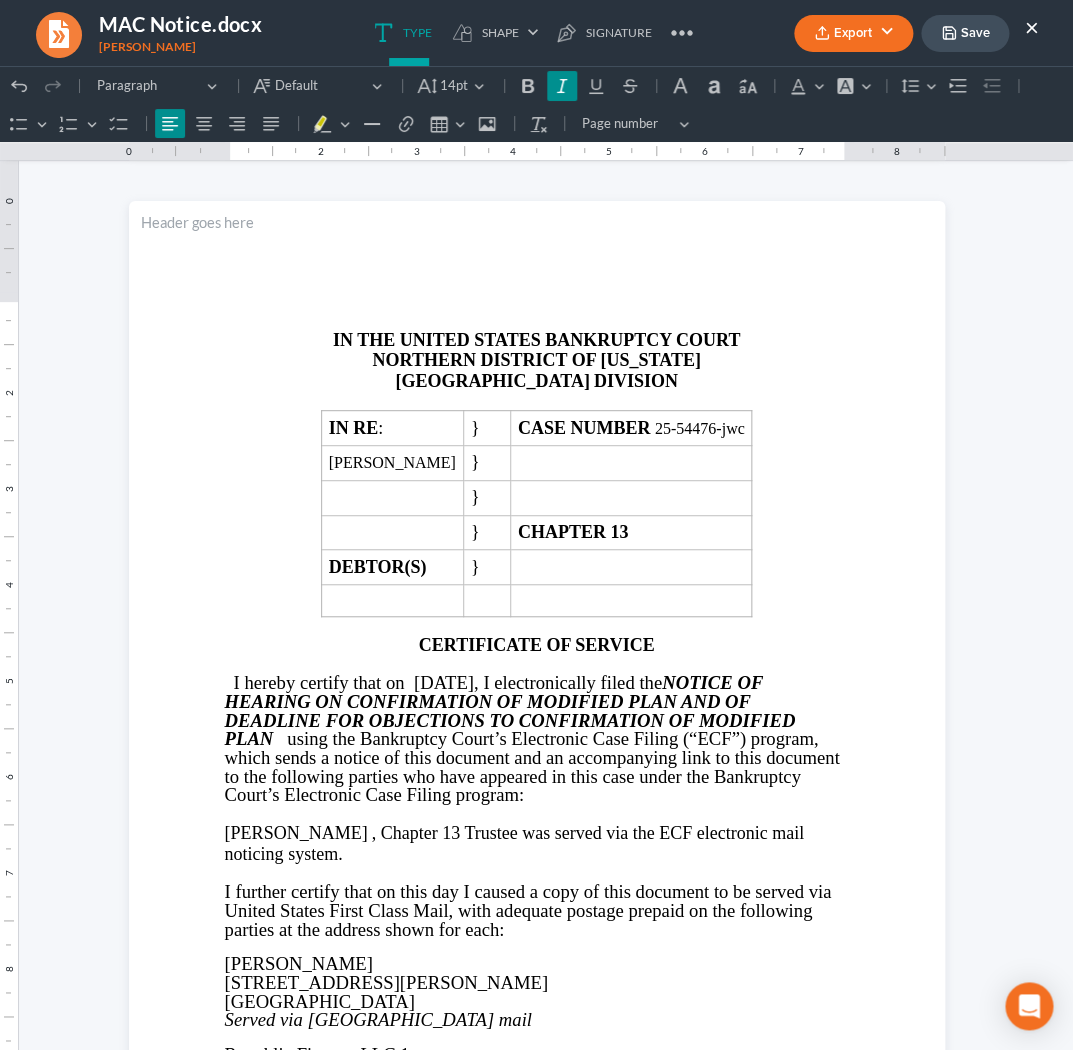 click 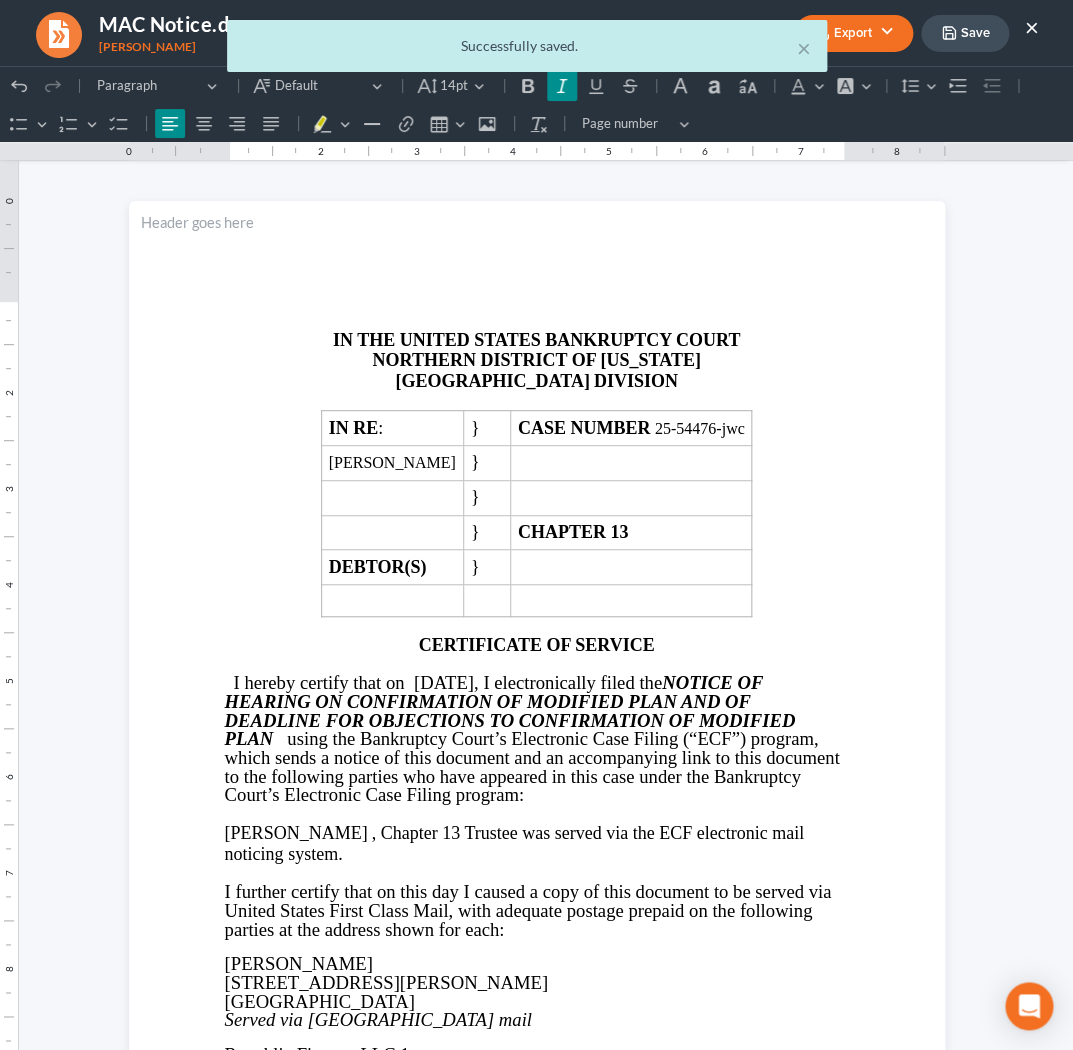 click on "×                     Successfully saved." at bounding box center (526, 51) 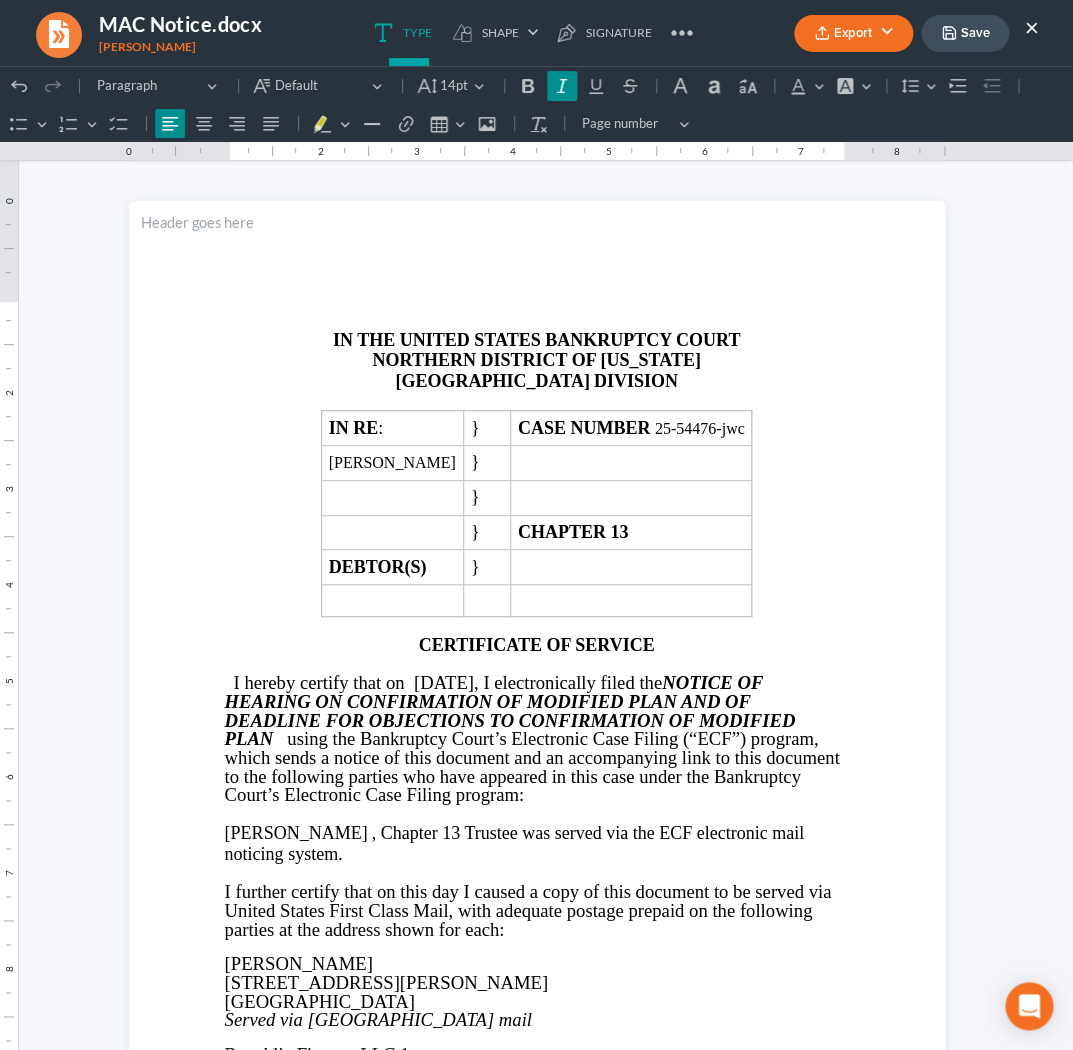 click on "Export" at bounding box center [853, 33] 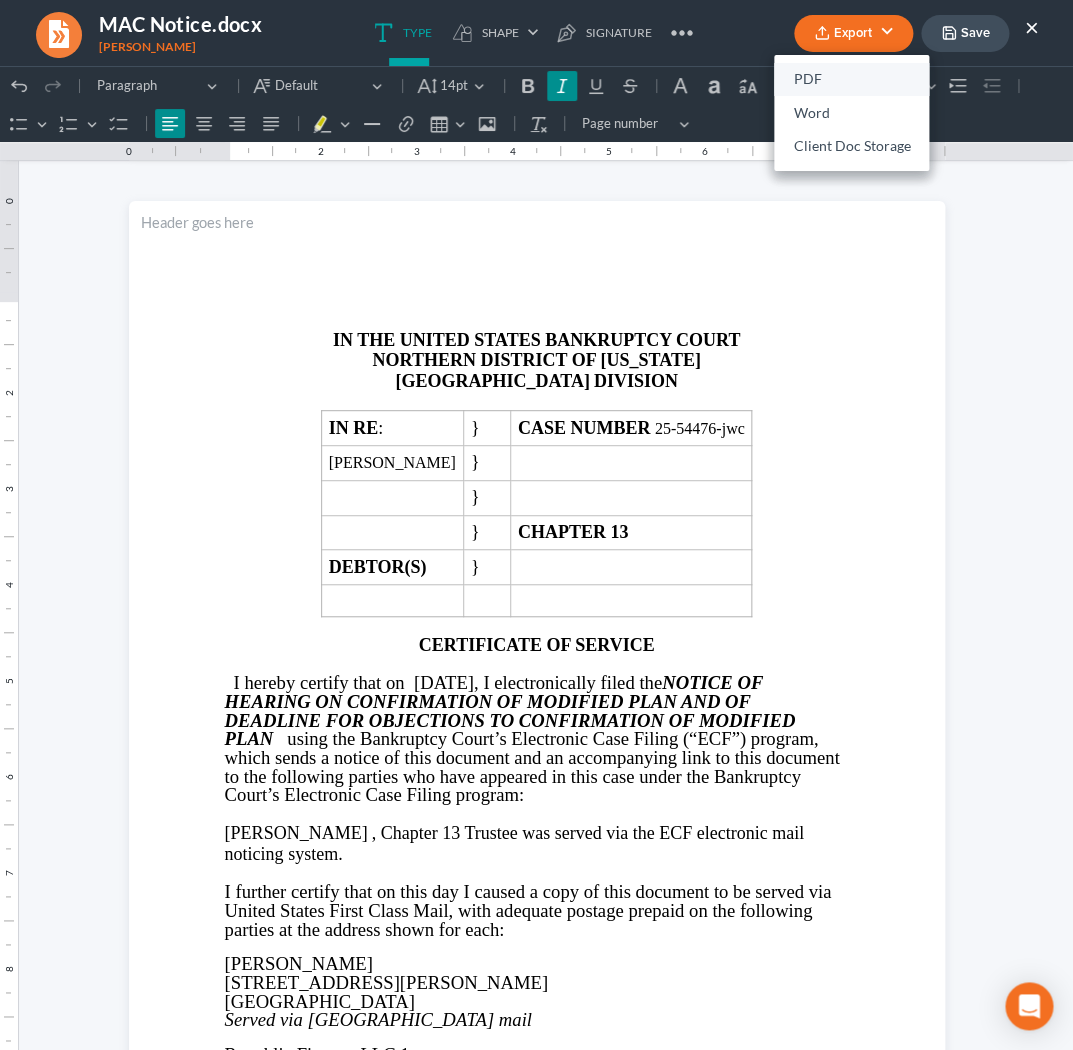 click on "PDF" at bounding box center (851, 80) 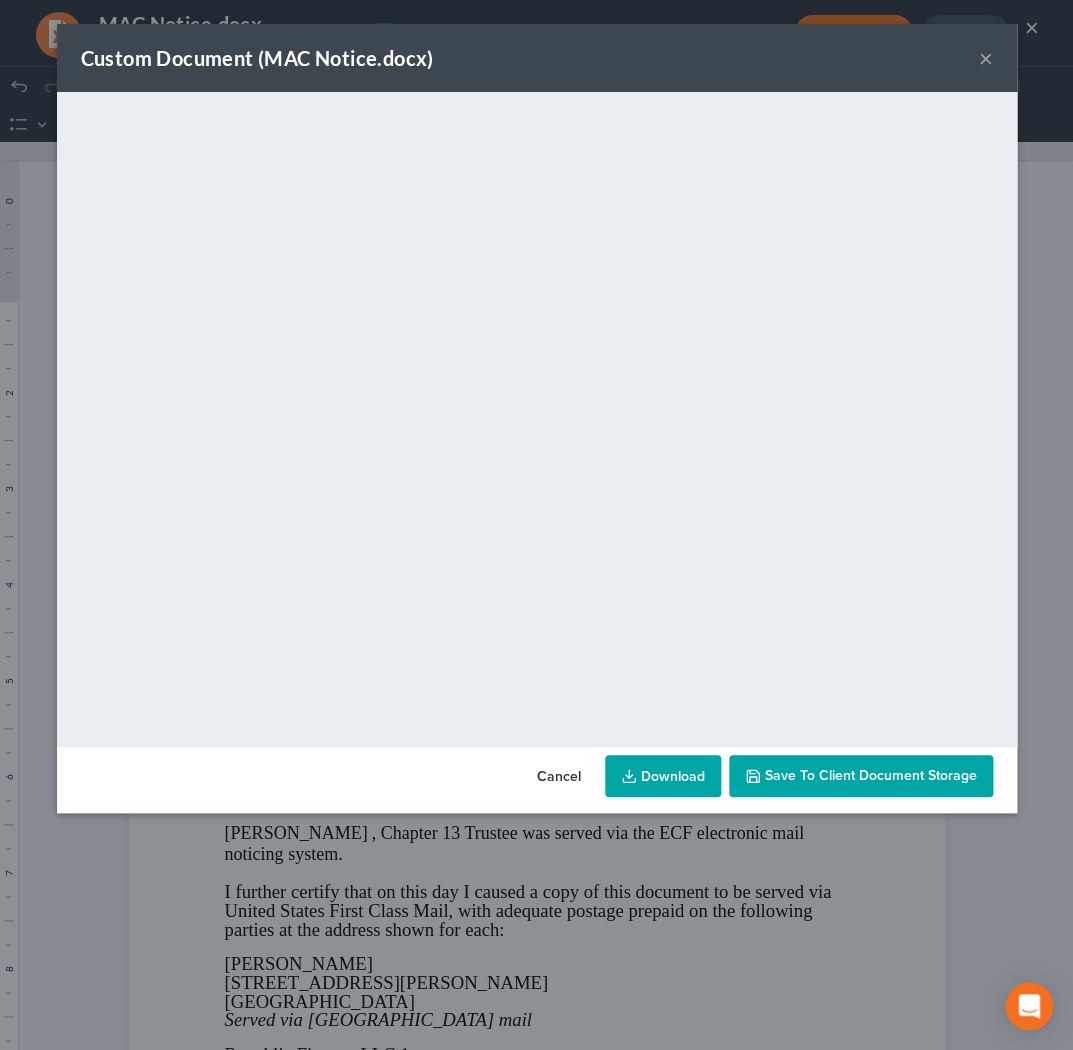 click on "Download" at bounding box center [663, 776] 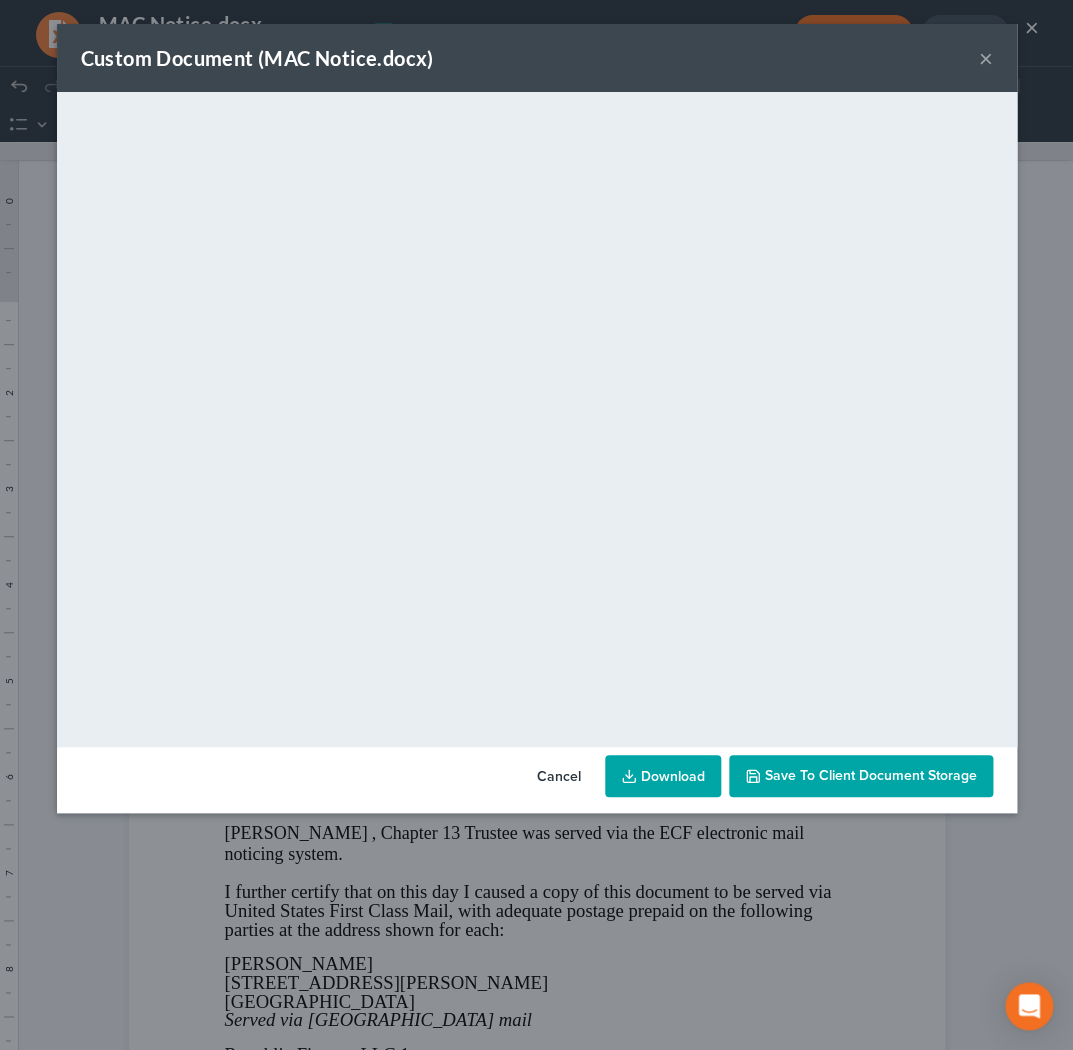 click on "×" at bounding box center [986, 58] 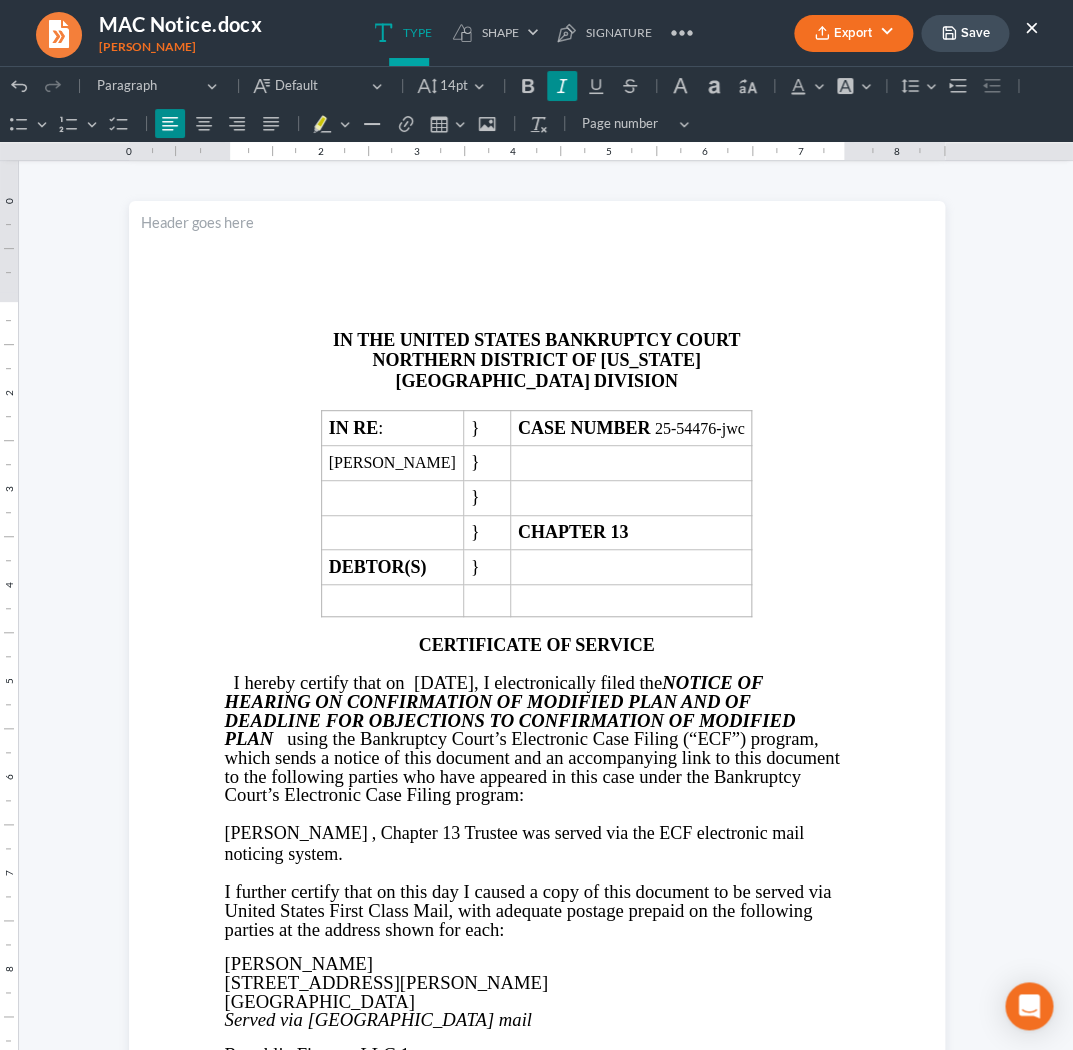 click on "Save" at bounding box center [965, 33] 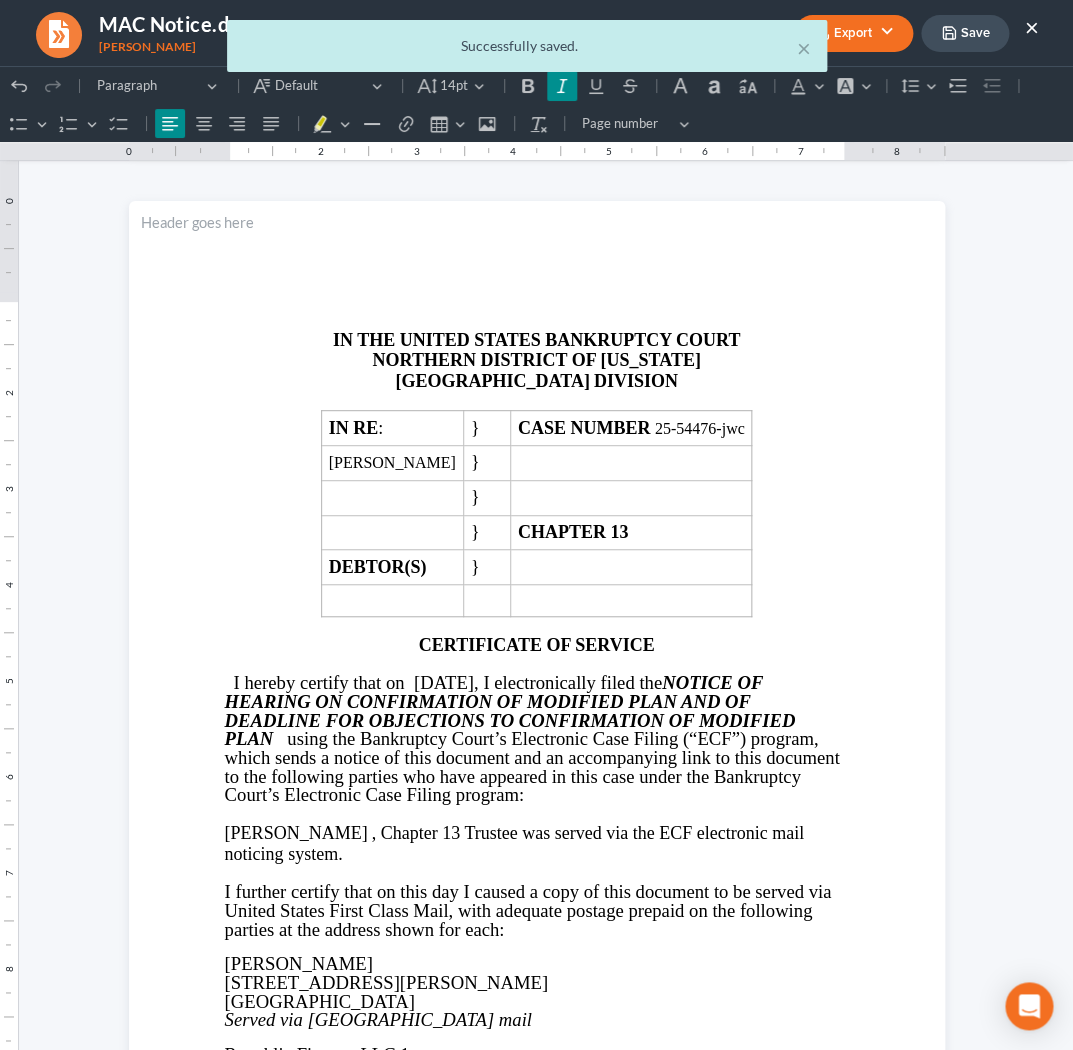 click on "Home New Case Client Portal Saedi Law Group ssudman@saedilawgroup.com My Account Settings Plan + Billing Account Add-Ons Upgrade to Whoa Help Center Webinars Training Videos What's new Log out New Case Home Client Portal         - No Result - See all results Or Press Enter... Help Help Center Webinars Training Videos What's new Saedi Law Group Saedi Law Group ssudman@saedilawgroup.com My Account Settings Plan + Billing Account Add-Ons Upgrade to Whoa Log out 	 		 ×                     Successfully saved.                     	 Stevenson, Ramona Upgraded Case 25-54476-jwc Chapter Chapter  13 Status Filed District GANB Preview Petition Navigation
Case Dashboard
Payments" at bounding box center (536, 693) 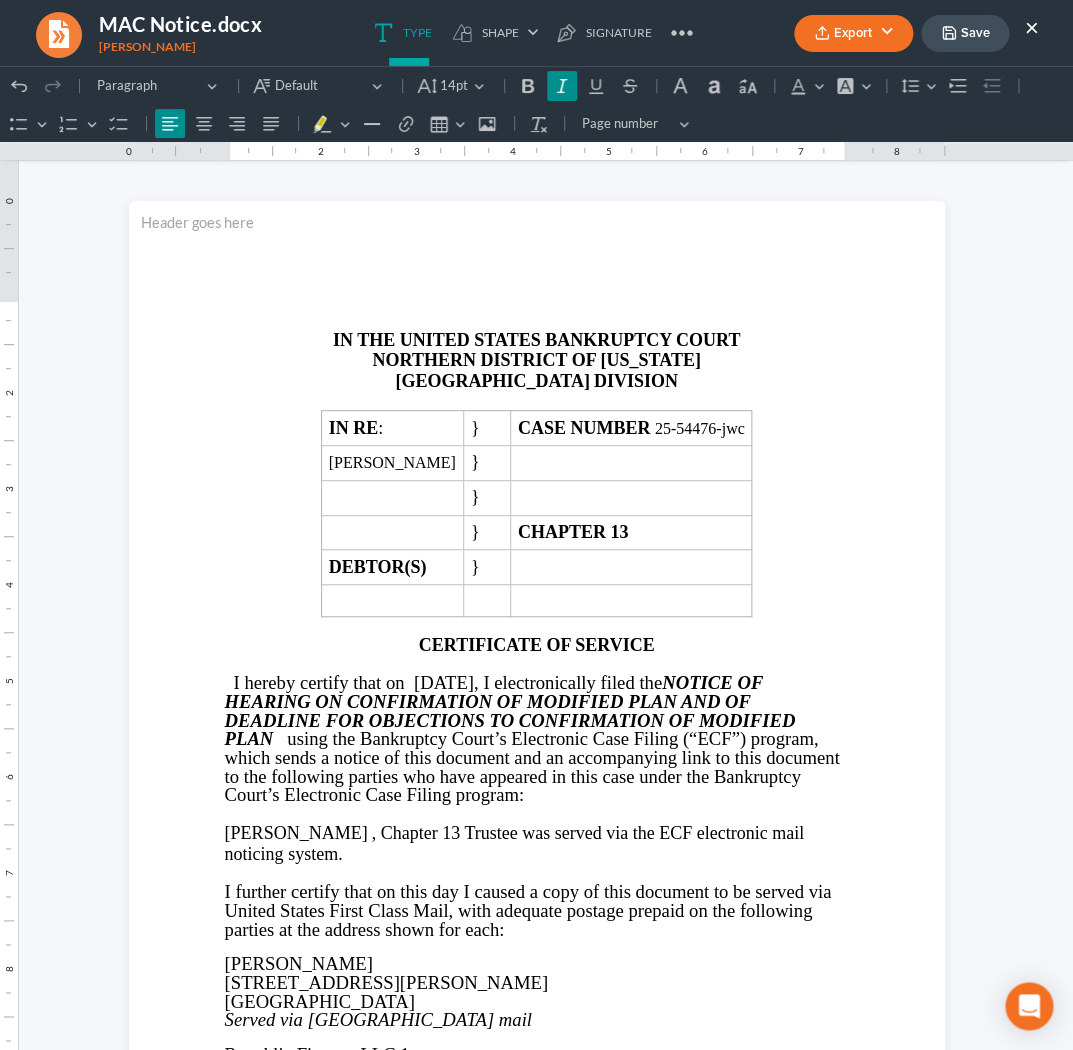 click on "×" at bounding box center [1032, 27] 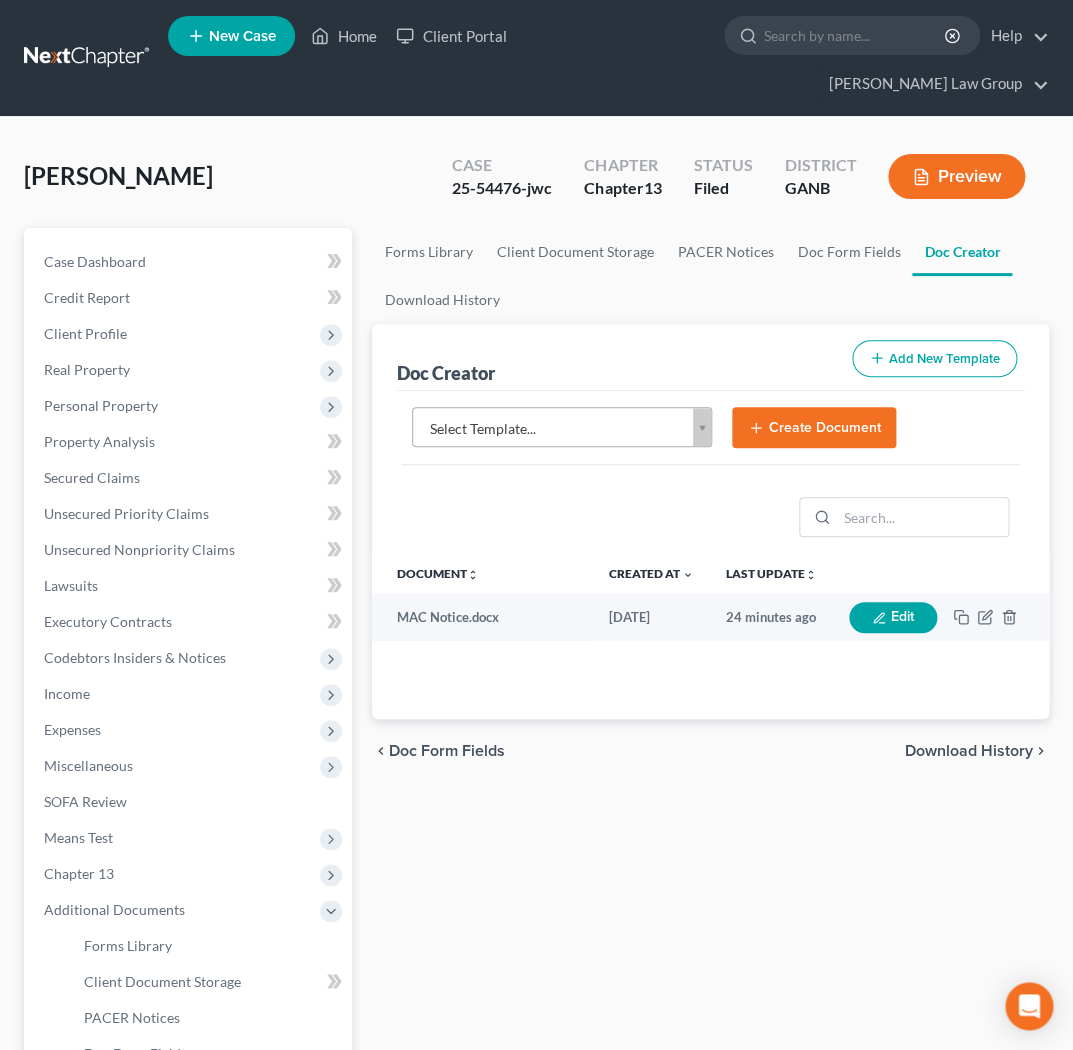 click on "Home New Case Client Portal [PERSON_NAME] Law Group [EMAIL_ADDRESS][DOMAIN_NAME] My Account Settings Plan + Billing Account Add-Ons Upgrade to Whoa Help Center Webinars Training Videos What's new Log out New Case Home Client Portal         - No Result - See all results Or Press Enter... Help Help Center Webinars Training Videos What's new [PERSON_NAME] Law Group [PERSON_NAME] Law Group [EMAIL_ADDRESS][DOMAIN_NAME] My Account Settings Plan + Billing Account Add-Ons Upgrade to Whoa Log out 	 [PERSON_NAME] Upgraded Case 25-54476-jwc Chapter Chapter  13 Status Filed District GANB Preview Petition Navigation
Case Dashboard
Payments
Invoices" at bounding box center (536, 693) 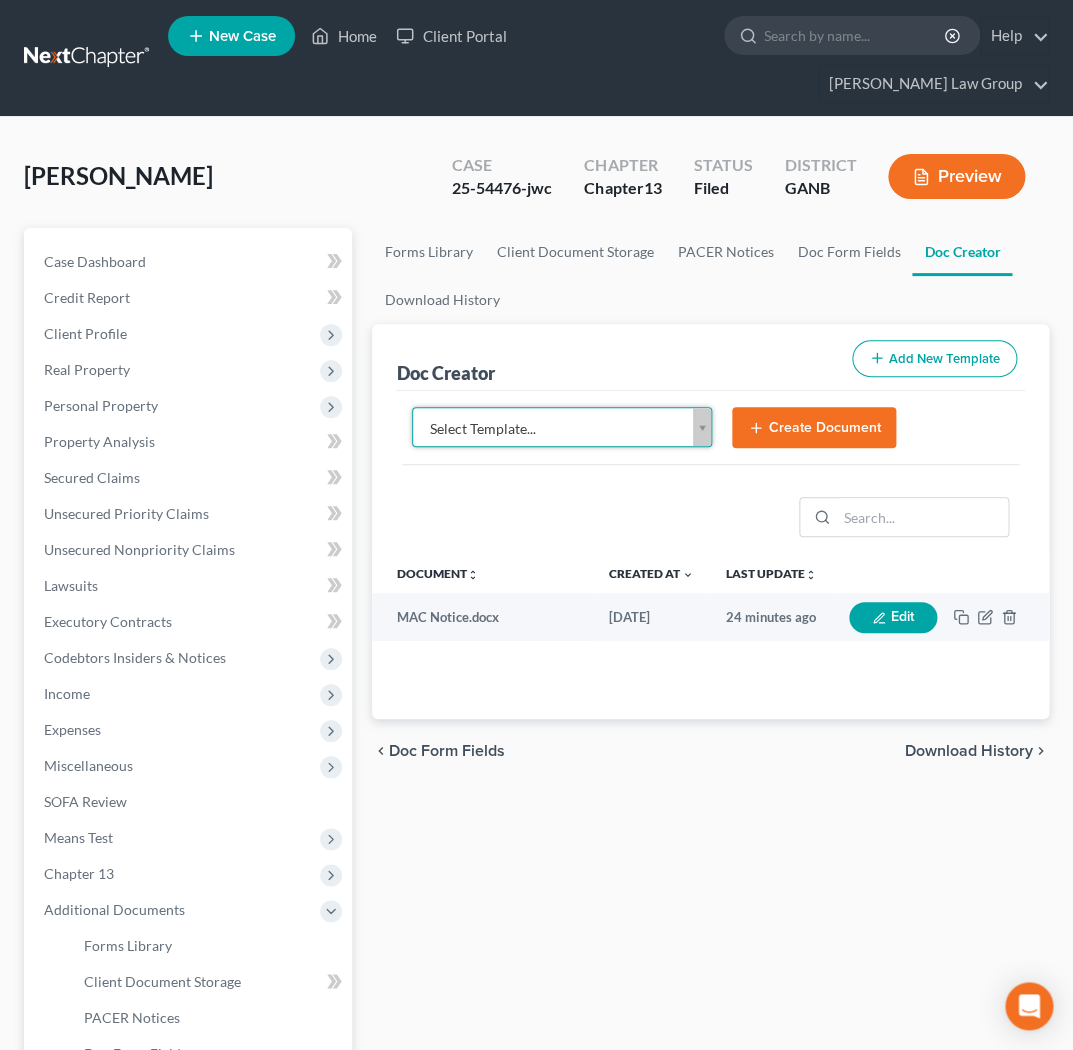 click on "Home New Case Client Portal [PERSON_NAME] Law Group [EMAIL_ADDRESS][DOMAIN_NAME] My Account Settings Plan + Billing Account Add-Ons Upgrade to Whoa Help Center Webinars Training Videos What's new Log out New Case Home Client Portal         - No Result - See all results Or Press Enter... Help Help Center Webinars Training Videos What's new [PERSON_NAME] Law Group [PERSON_NAME] Law Group [EMAIL_ADDRESS][DOMAIN_NAME] My Account Settings Plan + Billing Account Add-Ons Upgrade to Whoa Log out 	 [PERSON_NAME] Upgraded Case 25-54476-jwc Chapter Chapter  13 Status Filed District GANB Preview Petition Navigation
Case Dashboard
Payments
Invoices" at bounding box center (536, 693) 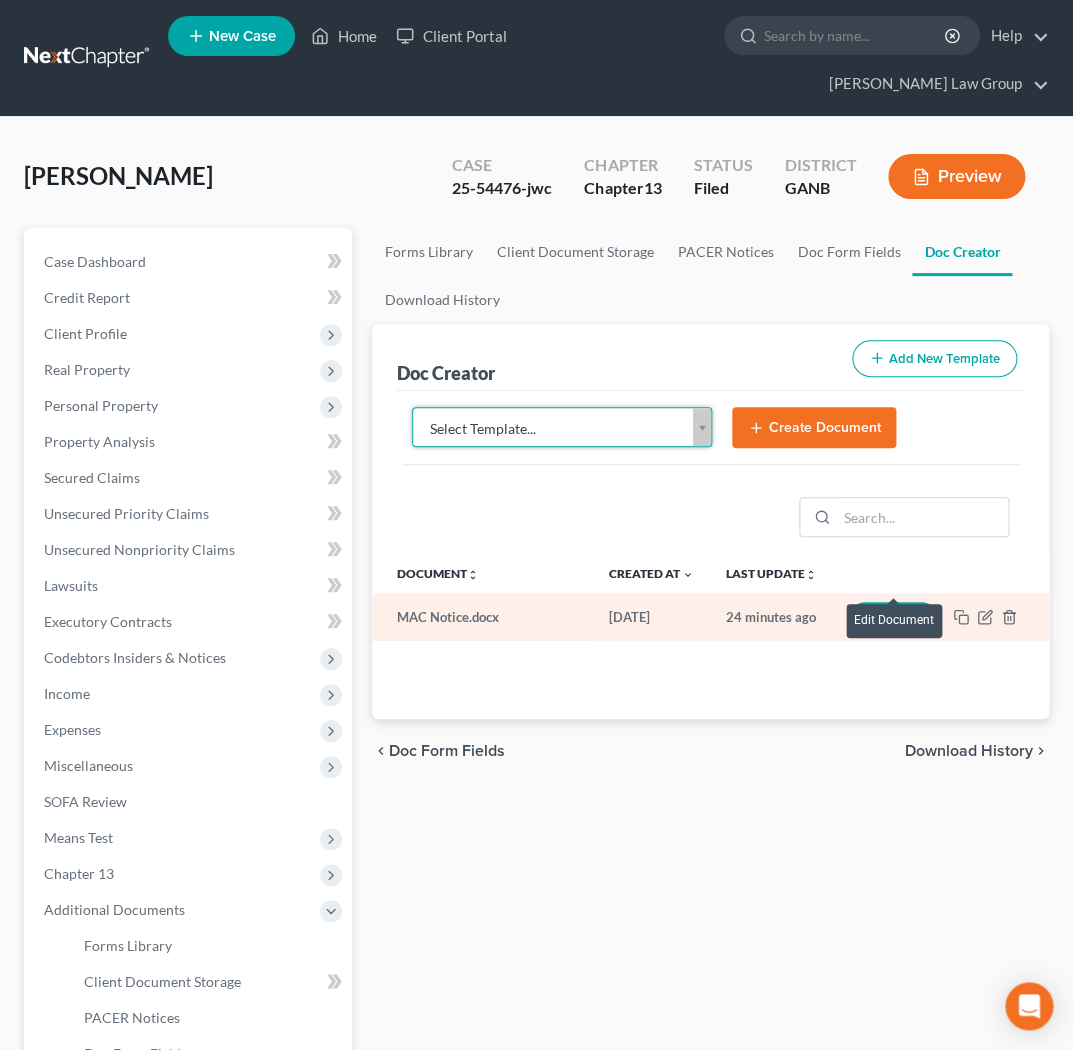 click 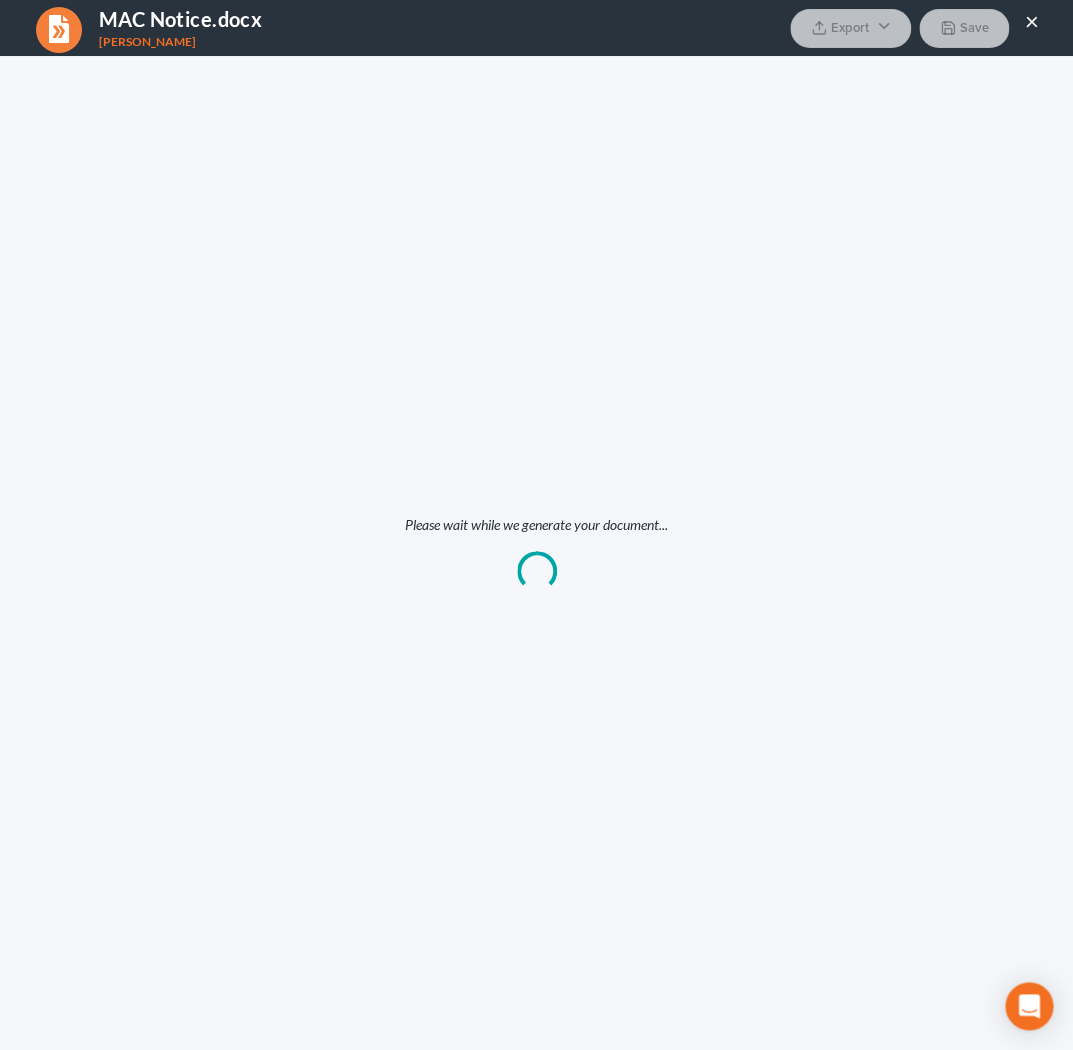 scroll, scrollTop: 0, scrollLeft: 0, axis: both 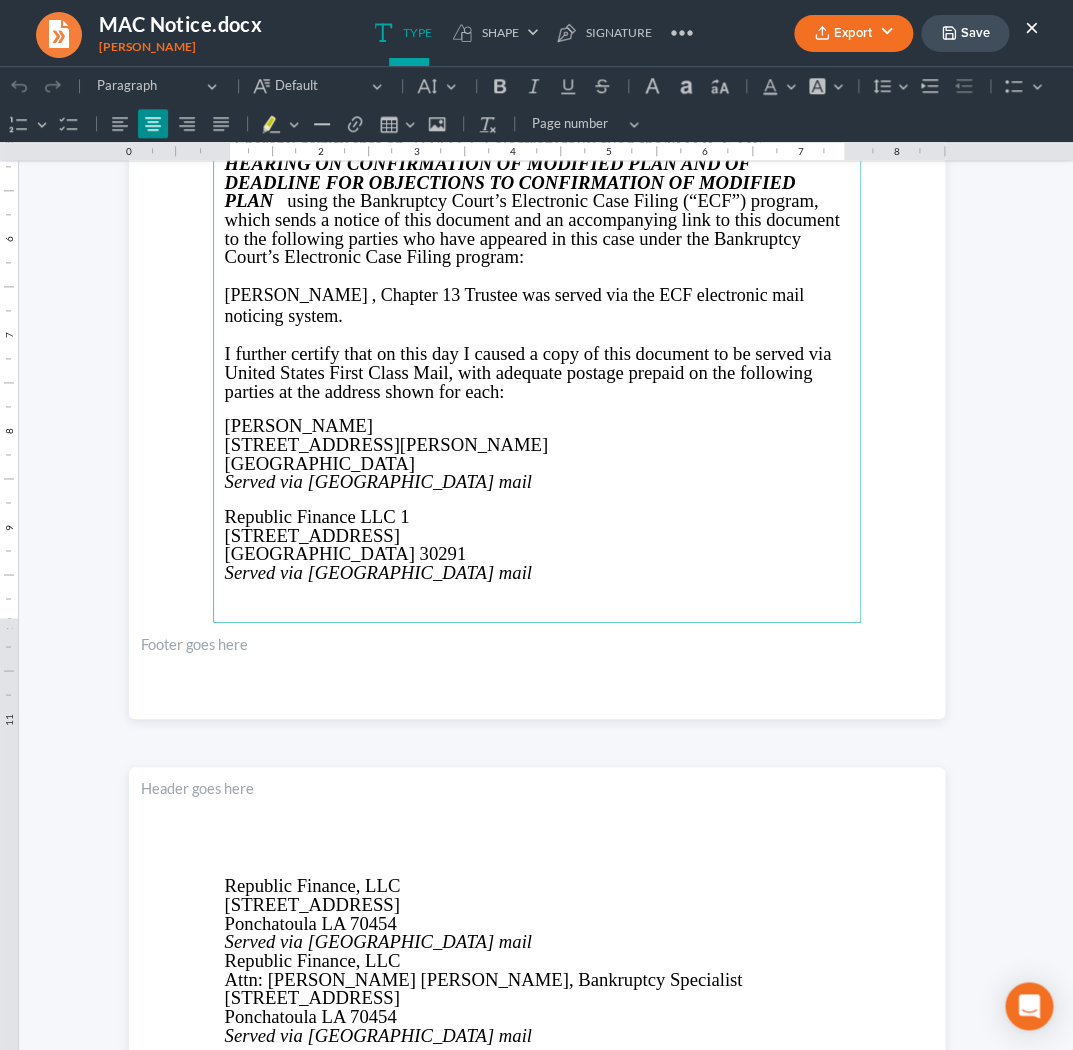 click on "IN THE UNITED STATES BANKRUPTCY COURT NORTHERN DISTRICT OF GEORGIA ATLANTA   DIVISION IN RE : } CASE NUMBER   25-54476-jwc Ramona Ann Stevenson } } } CHAPTER   13                           DEBTOR(S) } CERTIFICATE OF SERVICE          I hereby certify that on  07/15/2025, I electronically filed the  NOTICE OF HEARING ON CONFIRMATION OF MODIFIED PLAN AND OF DEADLINE FOR OBJECTIONS TO CONFIRMATION OF MODIFIED PLAN        using the Bankruptcy Court’s Electronic Case Filing (“ECF”) program, which sends a notice of this document and an accompanying link to this document to the following parties who have appeared in this case under the Bankruptcy Court’s Electronic Case Filing program: Nancy J. Whaley   , Chapter 13   Trustee was served via the ECF electronic mail noticing system. I further certify that on this day I caused a copy of this document to be served via United States First Class Mail, with adequate postage prepaid   on the following parties at the" at bounding box center (537, 191) 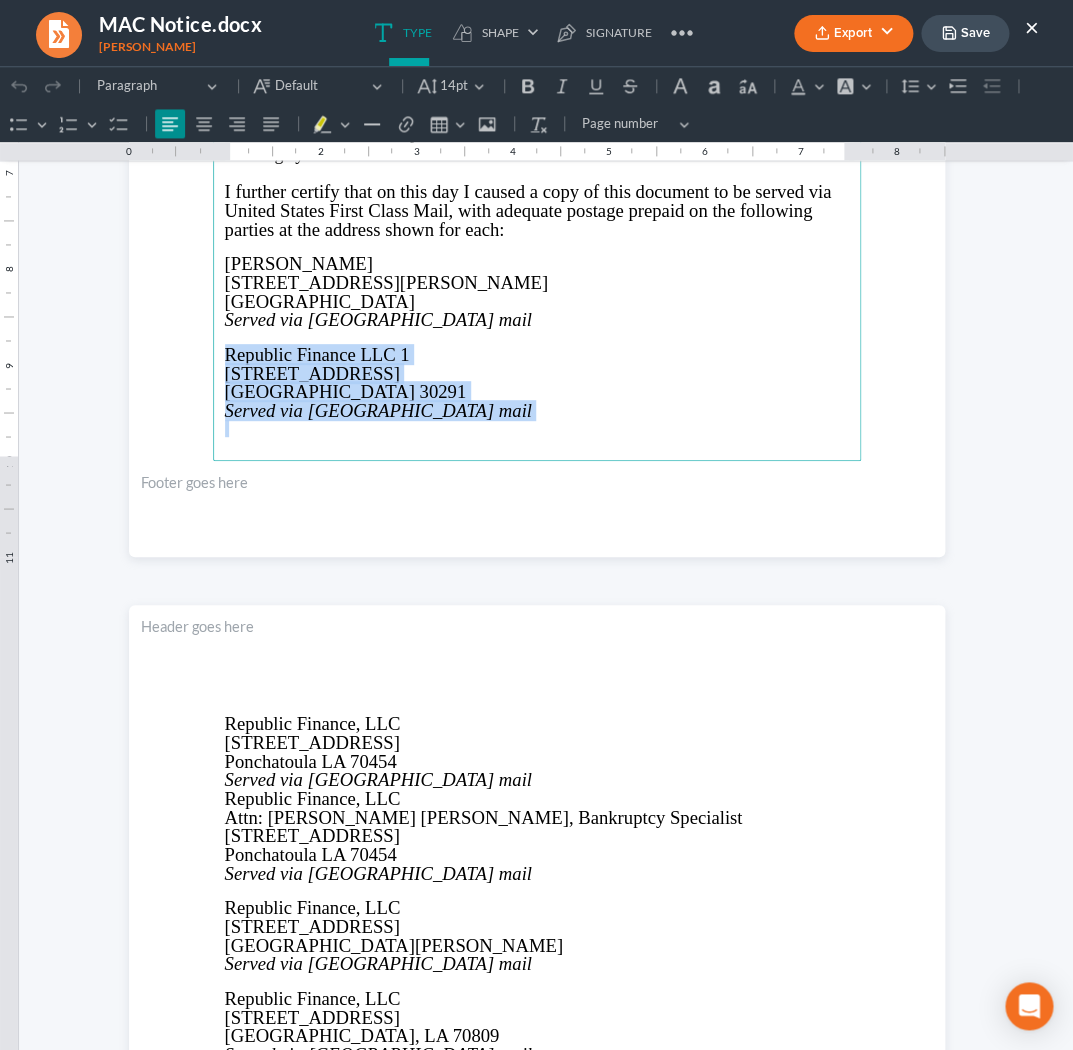 scroll, scrollTop: 2921, scrollLeft: 0, axis: vertical 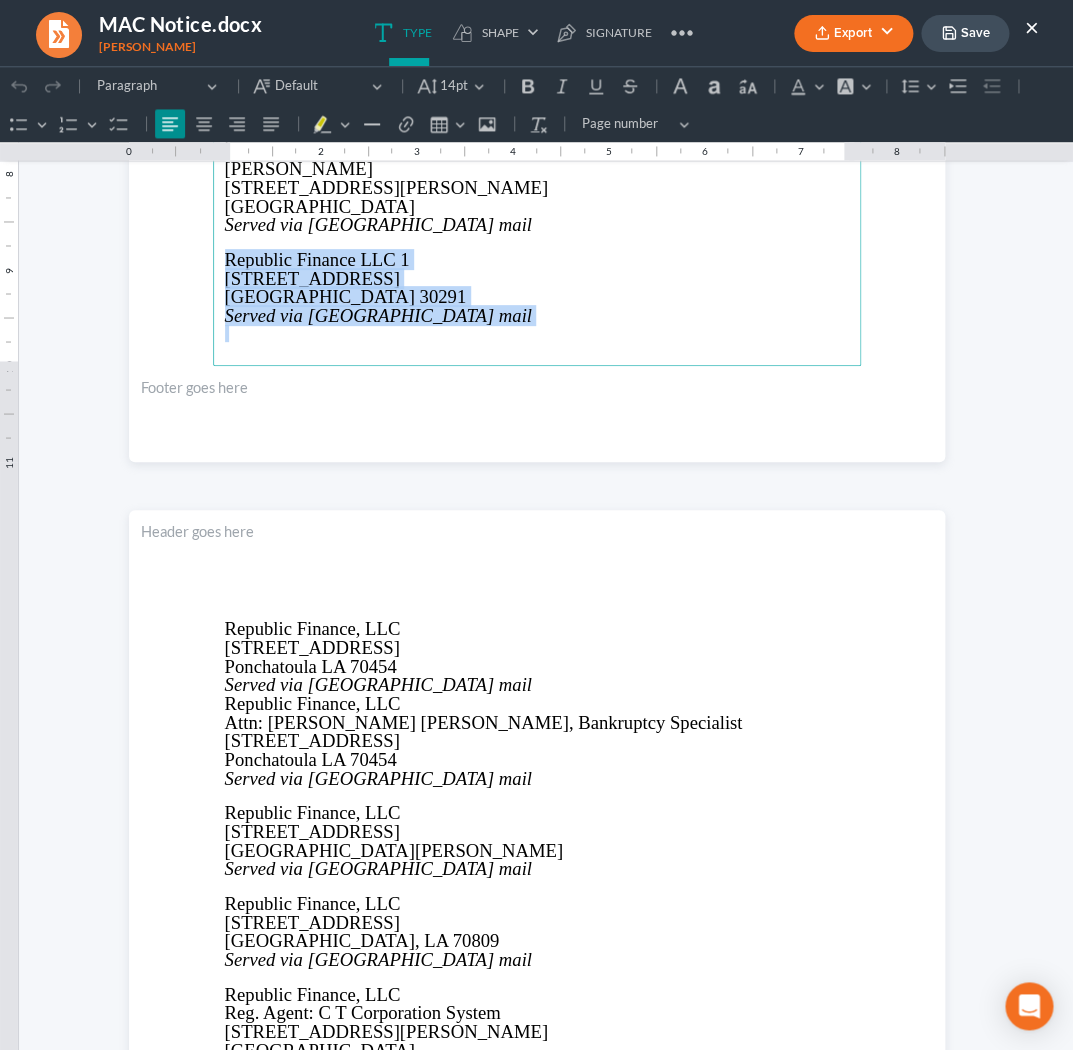 click at bounding box center (537, 243) 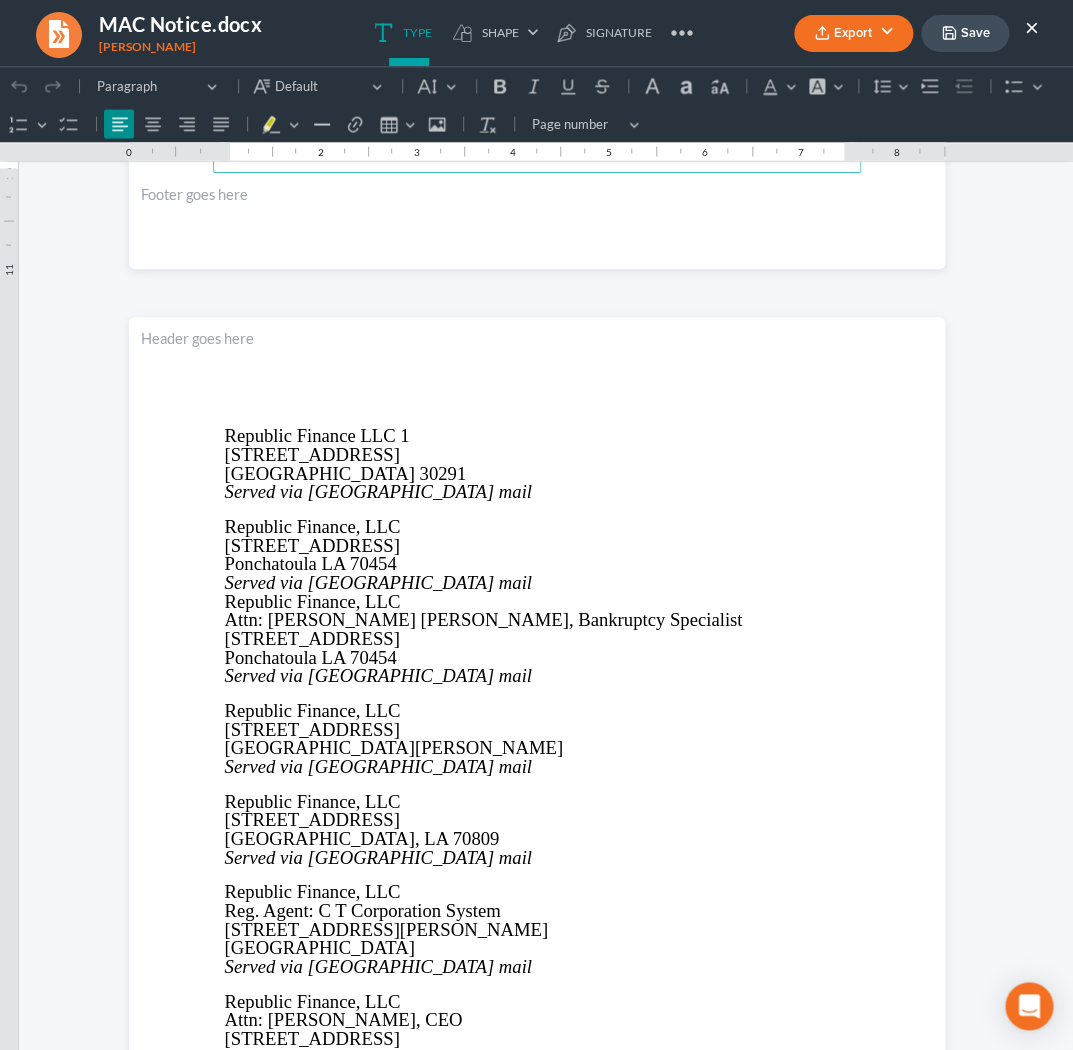 scroll, scrollTop: 3218, scrollLeft: 0, axis: vertical 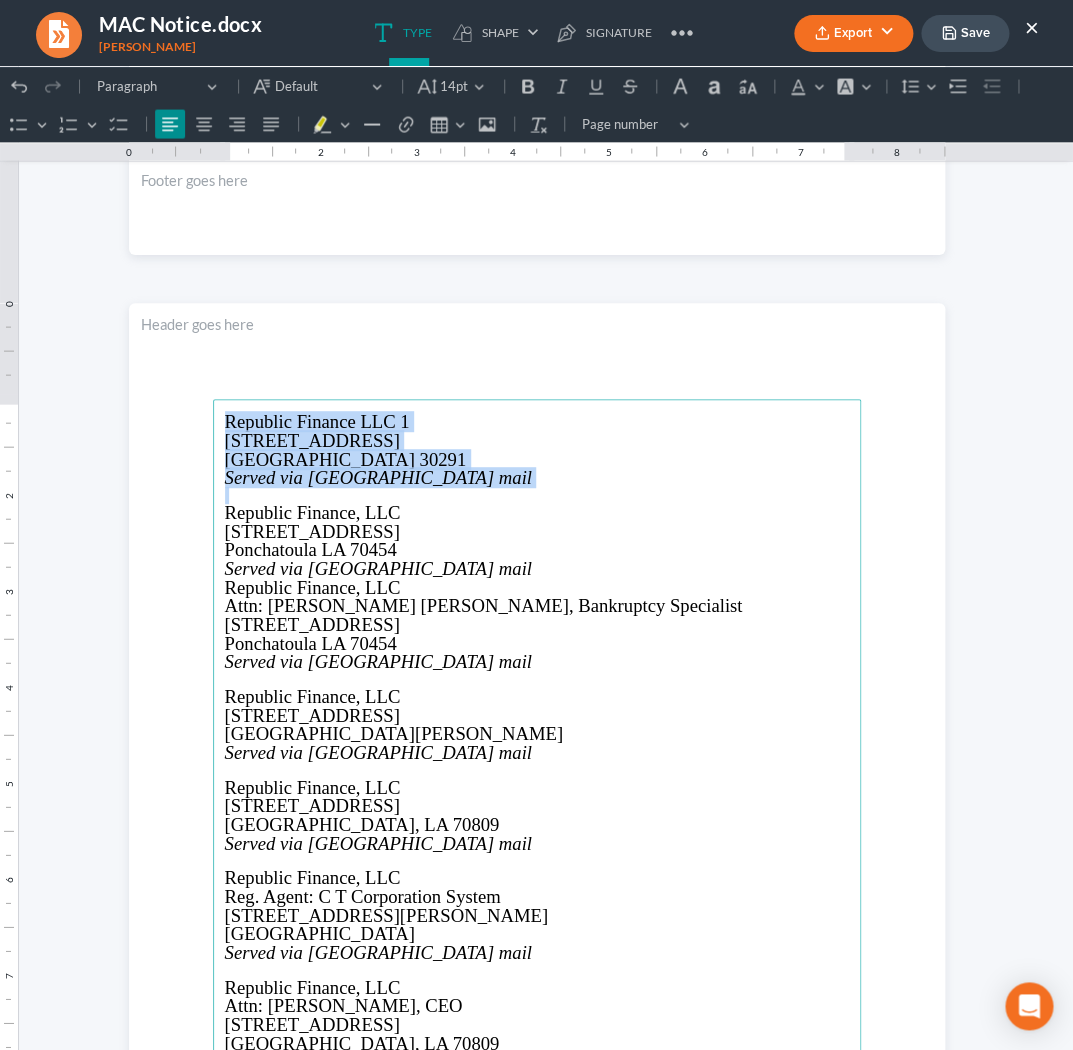 click on "Served via [GEOGRAPHIC_DATA] mail" at bounding box center [537, 569] 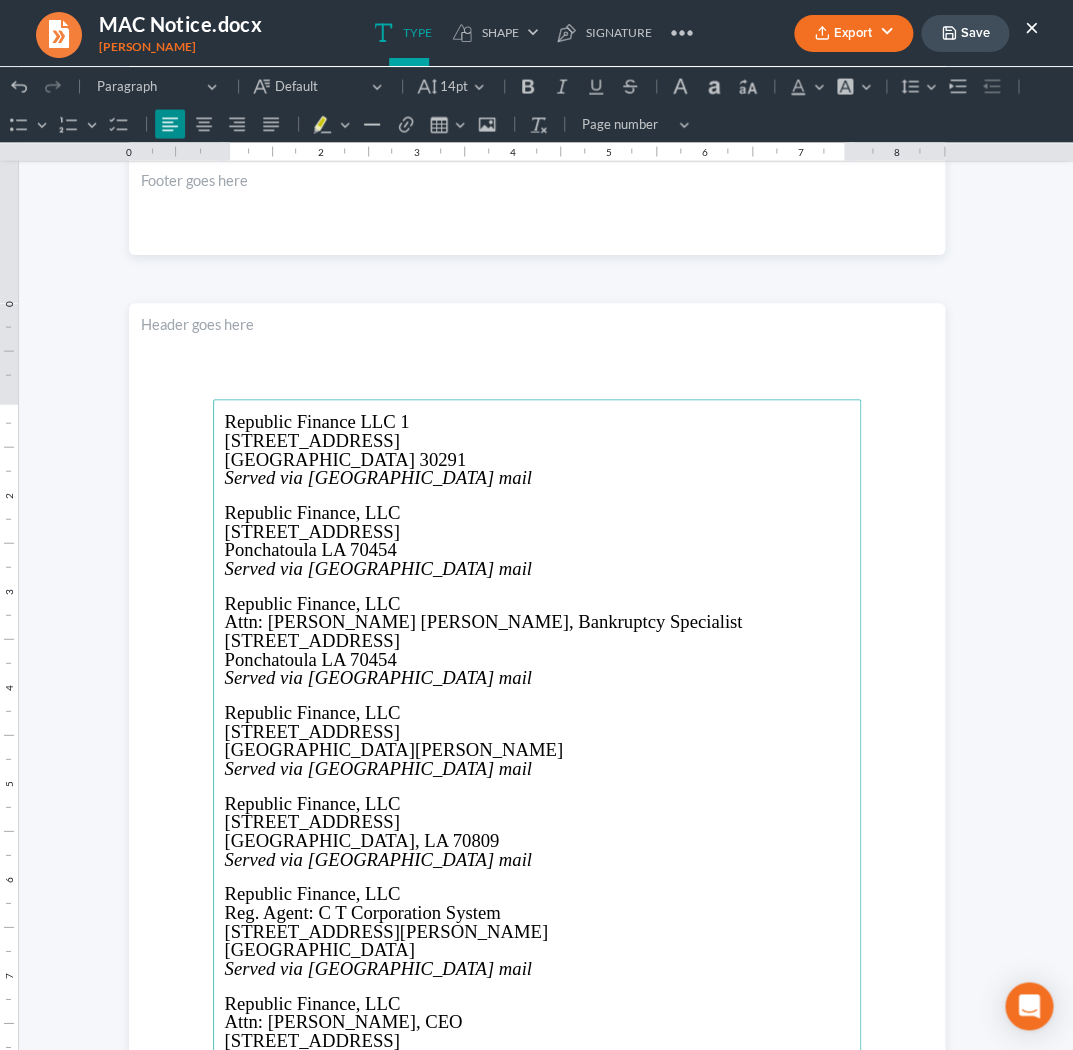 click on "Republic Finance LLC 1 6733 Jonesboro Rd, Ste 11 Union City GA 30291 Served via United States mail Republic Finance, LLC 282 Tower Road Ponchatoula LA 70454 Served via United States mail Republic Finance, LLC Attn: Angela Adams Wichterich, Bankruptcy Specialist 282 Tower Road Ponchatoula LA 70454 Served via United States mail Republic Finance, LLC 6395 Old National Hwy, Ste 300 South Fulton, GA 30349 Served via United States mail Republic Finance, LLC 7031 Commerce Circle, Ste 100 Baton Rouge, LA 70809 Served via United States mail Republic Finance, LLC Reg. Agent: C T Corporation System 289 S Culver Street Lawrenceville, GA 30046 Served via United States mail Republic Finance, LLC Attn: Ian Rehmert, CEO 7031 Commerce Circle, Ste 100 Baton Rouge, LA 70809 Served via United States mail Santander Consumer USA Inc. d/b/a Chrysler Capital PO Box 961275 Fort Worth TX 76161 Served via United States mail Santander Consumer USA Inc." at bounding box center (537, 831) 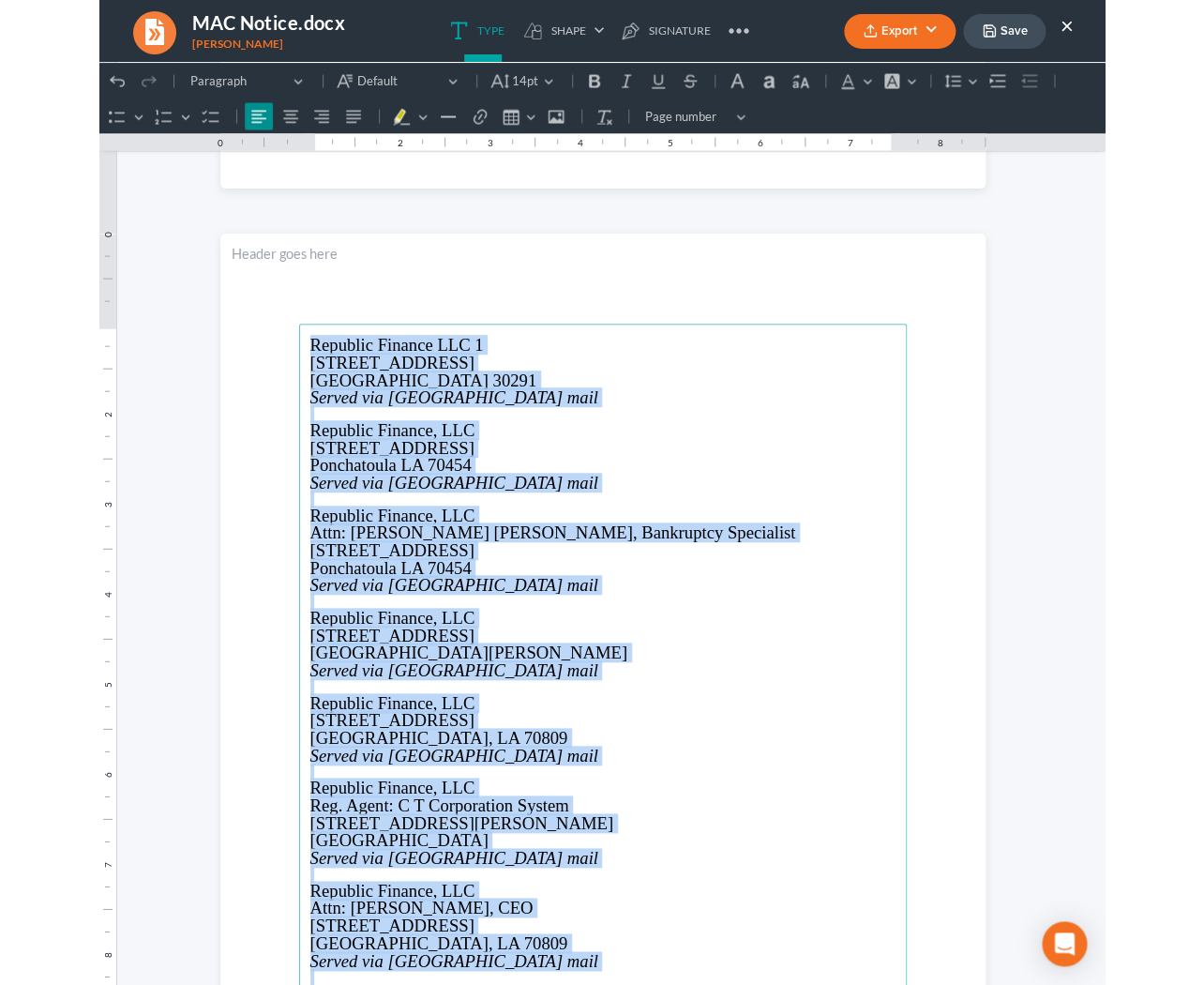 scroll, scrollTop: 3088, scrollLeft: 0, axis: vertical 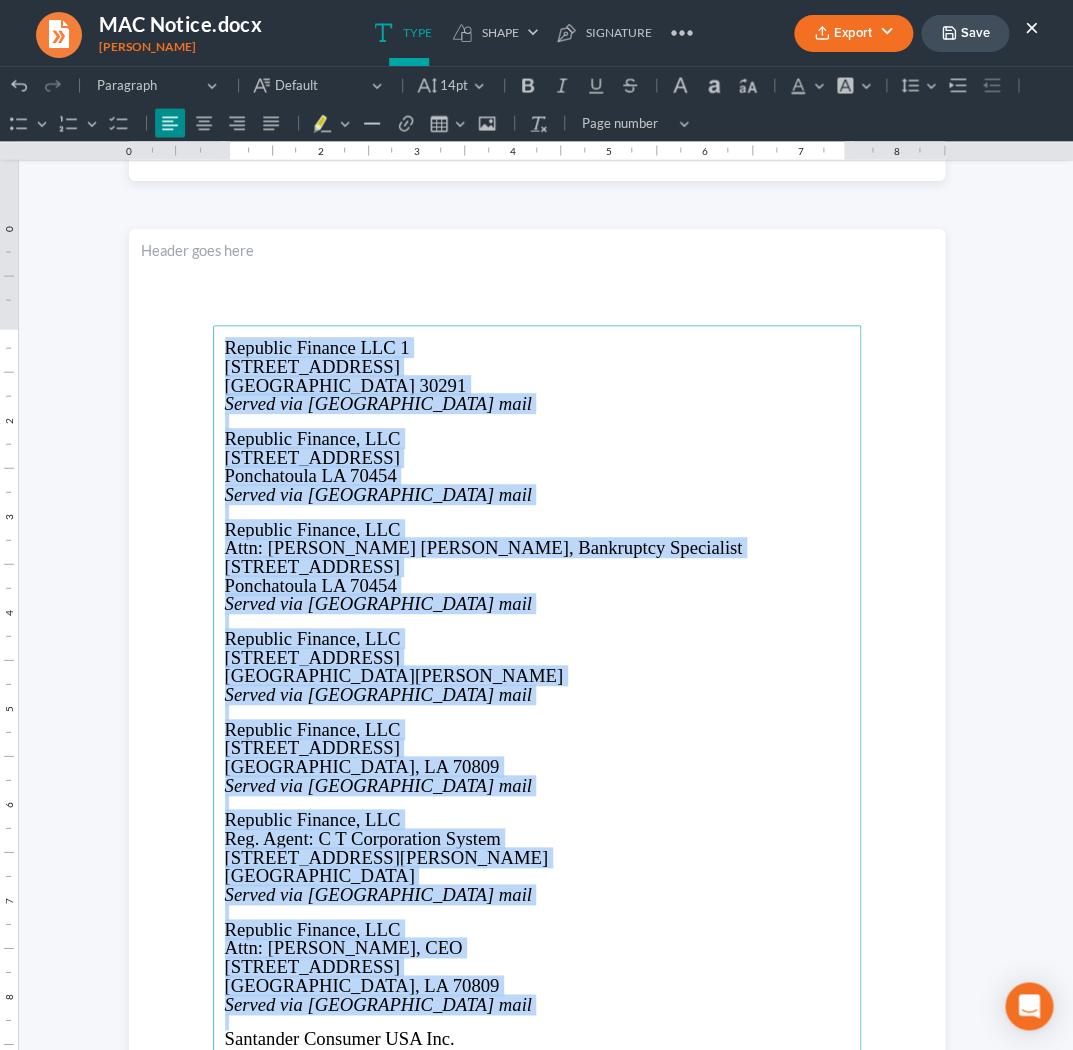 copy on "Republic Finance LLC 1 6733 Jonesboro Rd, Ste 11 Union City GA 30291 Served via United States mail Republic Finance, LLC 282 Tower Road Ponchatoula LA 70454 Served via United States mail Republic Finance, LLC Attn: Angela Adams Wichterich, Bankruptcy Specialist 282 Tower Road Ponchatoula LA 70454 Served via United States mail Republic Finance, LLC 6395 Old National Hwy, Ste 300 South Fulton, GA 30349 Served via United States mail Republic Finance, LLC 7031 Commerce Circle, Ste 100 Baton Rouge, LA 70809 Served via United States mail Republic Finance, LLC Reg. Agent: C T Corporation System 289 S Culver Street Lawrenceville, GA 30046 Served via United States mail Republic Finance, LLC Attn: Ian Rehmert, CEO 7031 Commerce Circle, Ste 100 Baton Rouge, LA 70809 Served via United States mail" 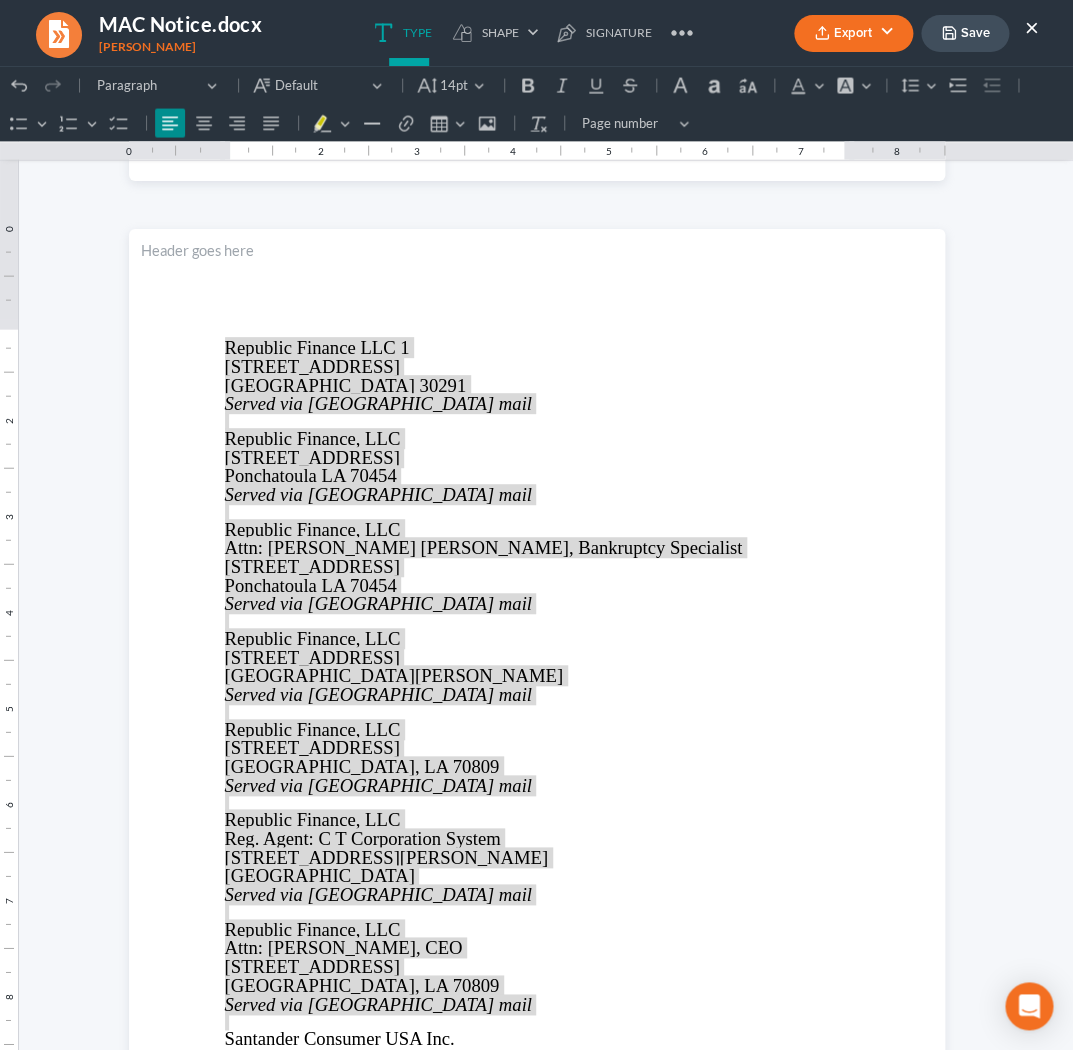 click on "Save" at bounding box center (965, 33) 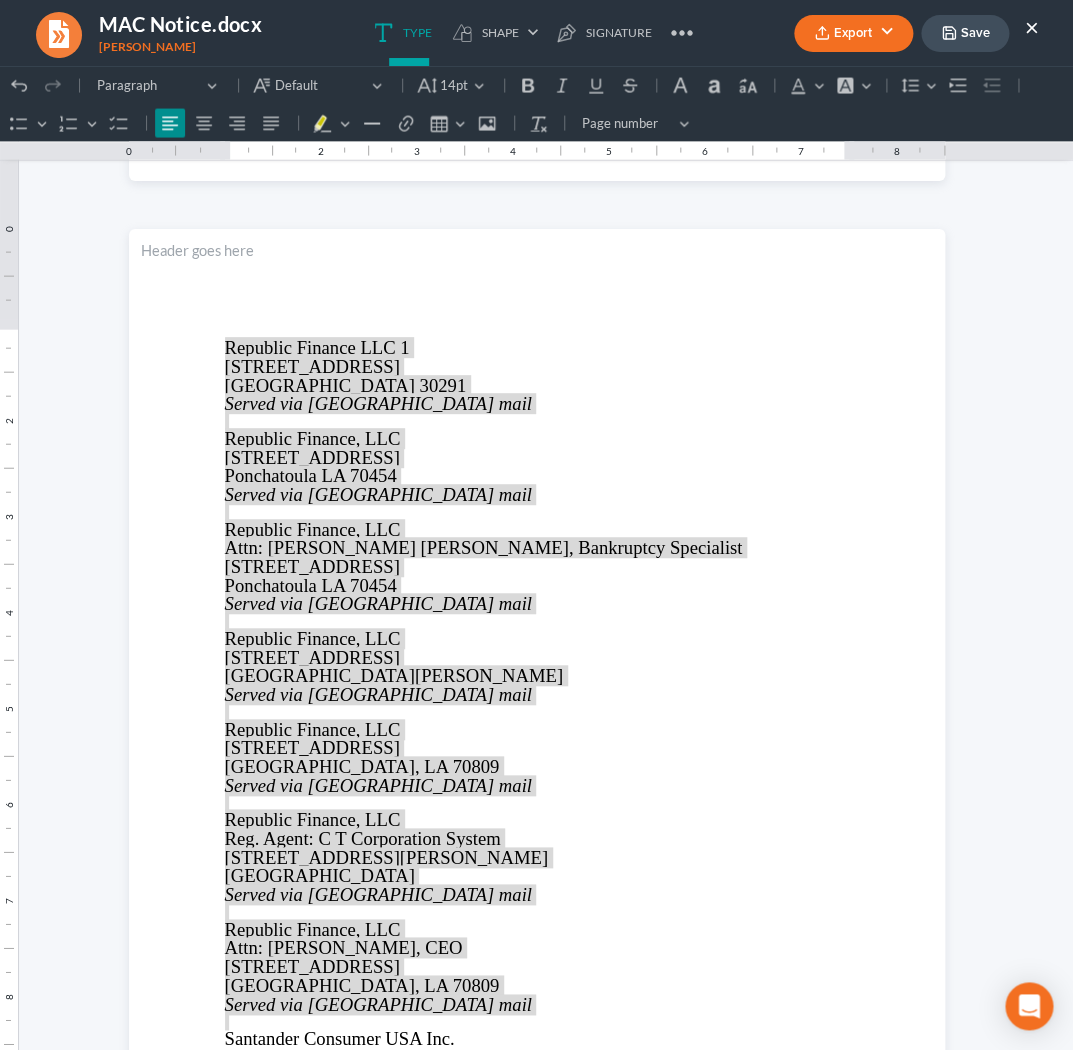 click on "×" at bounding box center [1032, 27] 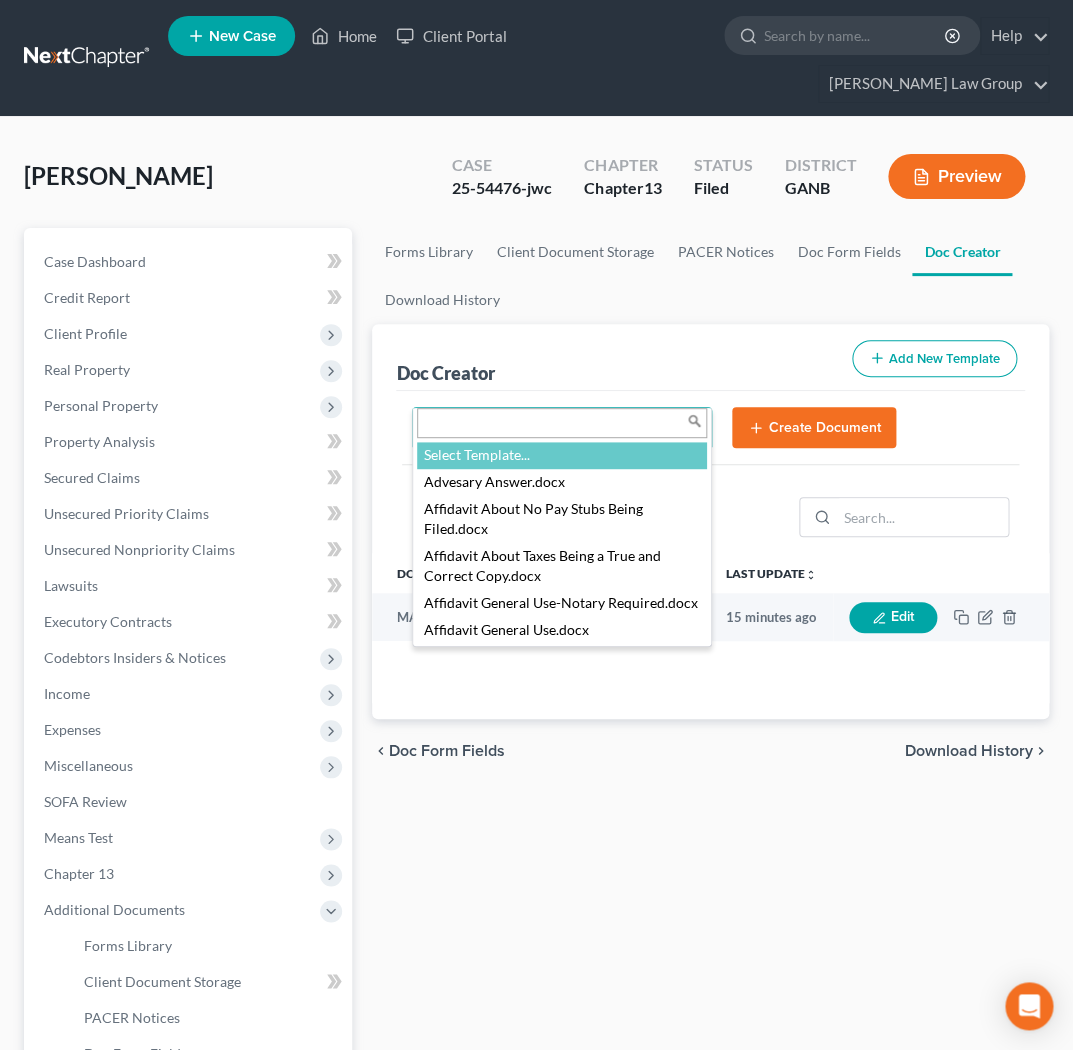 click on "Home New Case Client Portal [PERSON_NAME] Law Group [EMAIL_ADDRESS][DOMAIN_NAME] My Account Settings Plan + Billing Account Add-Ons Upgrade to Whoa Help Center Webinars Training Videos What's new Log out New Case Home Client Portal         - No Result - See all results Or Press Enter... Help Help Center Webinars Training Videos What's new [PERSON_NAME] Law Group [PERSON_NAME] Law Group [EMAIL_ADDRESS][DOMAIN_NAME] My Account Settings Plan + Billing Account Add-Ons Upgrade to Whoa Log out 	 [PERSON_NAME] Upgraded Case 25-54476-jwc Chapter Chapter  13 Status Filed District GANB Preview Petition Navigation
Case Dashboard
Payments
Invoices" at bounding box center [536, 693] 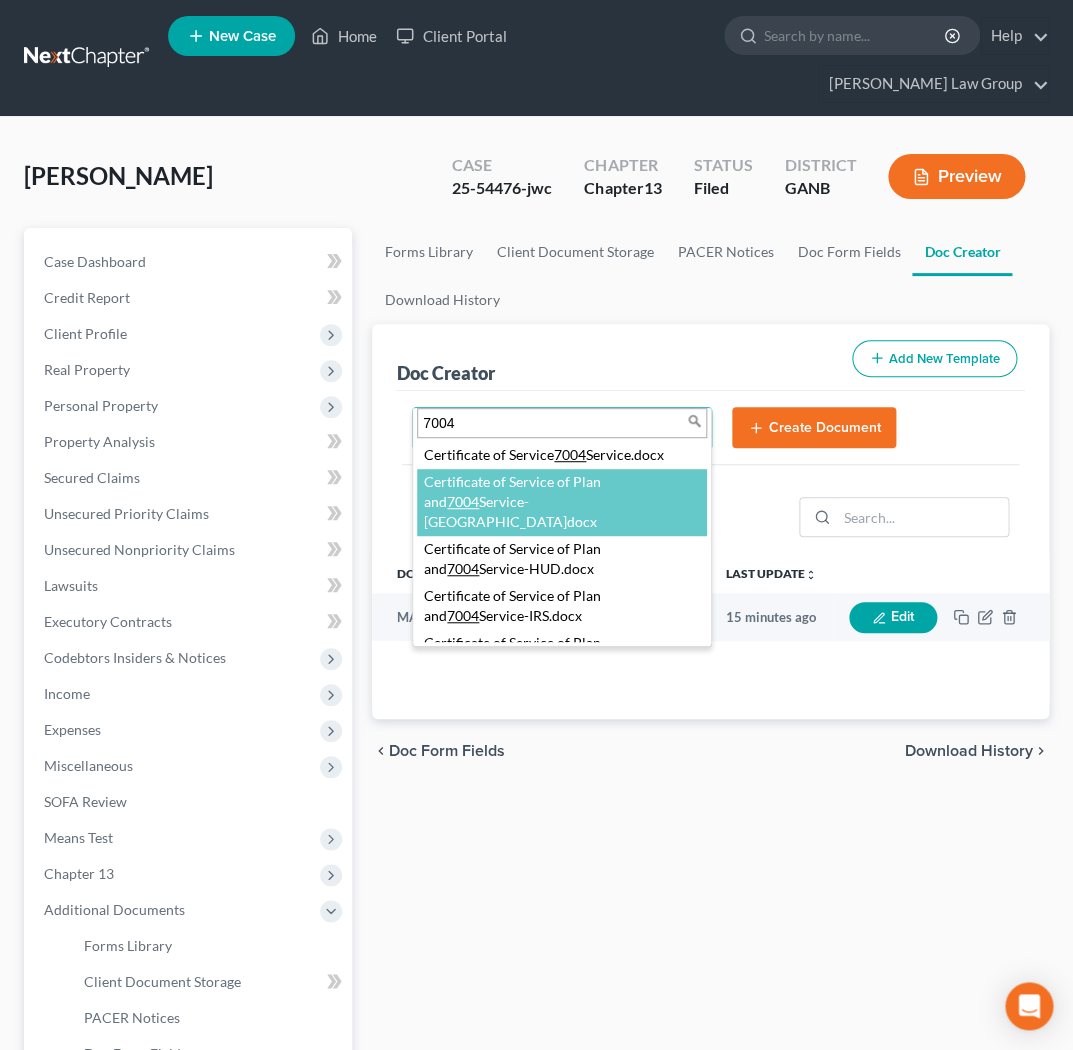 type on "7004" 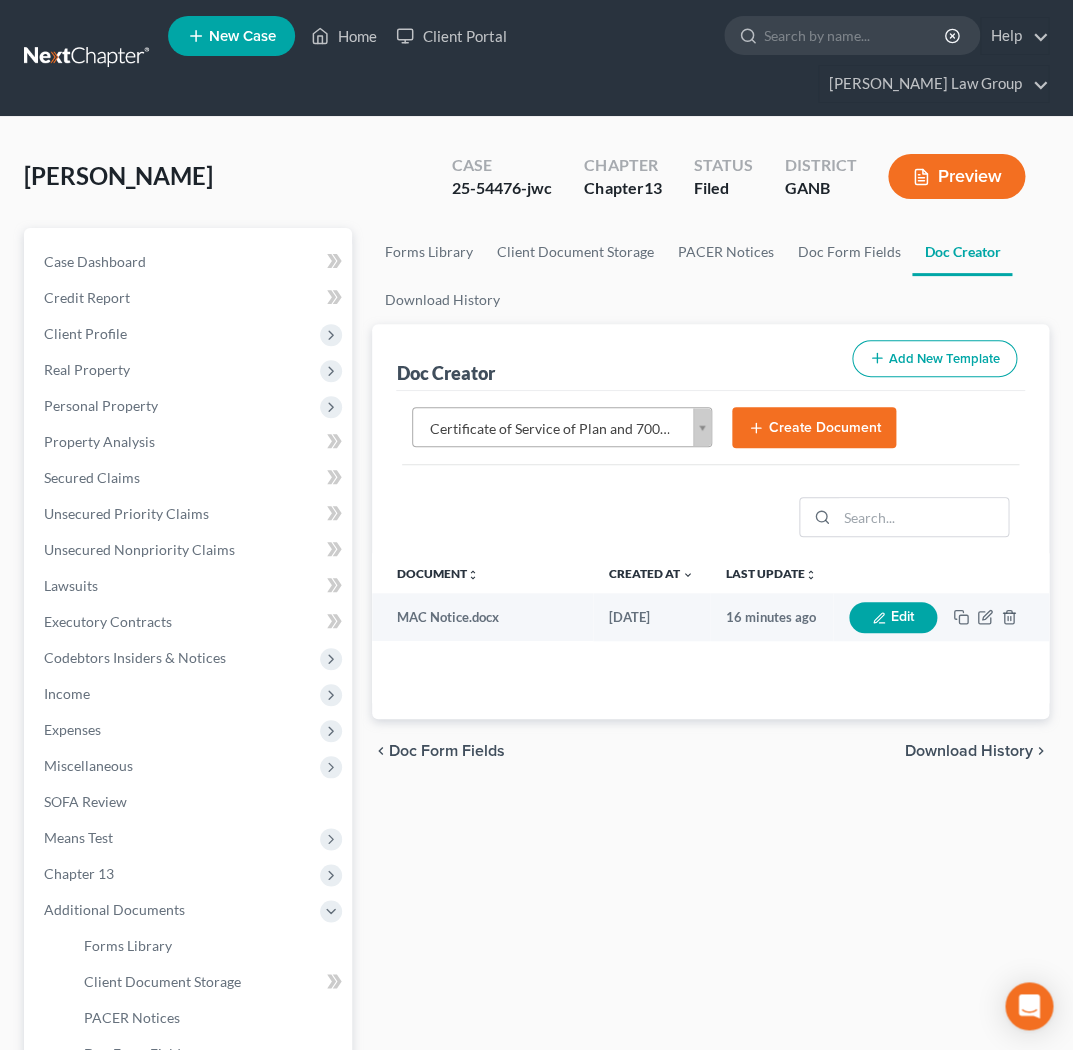click on "Create Document" at bounding box center [814, 428] 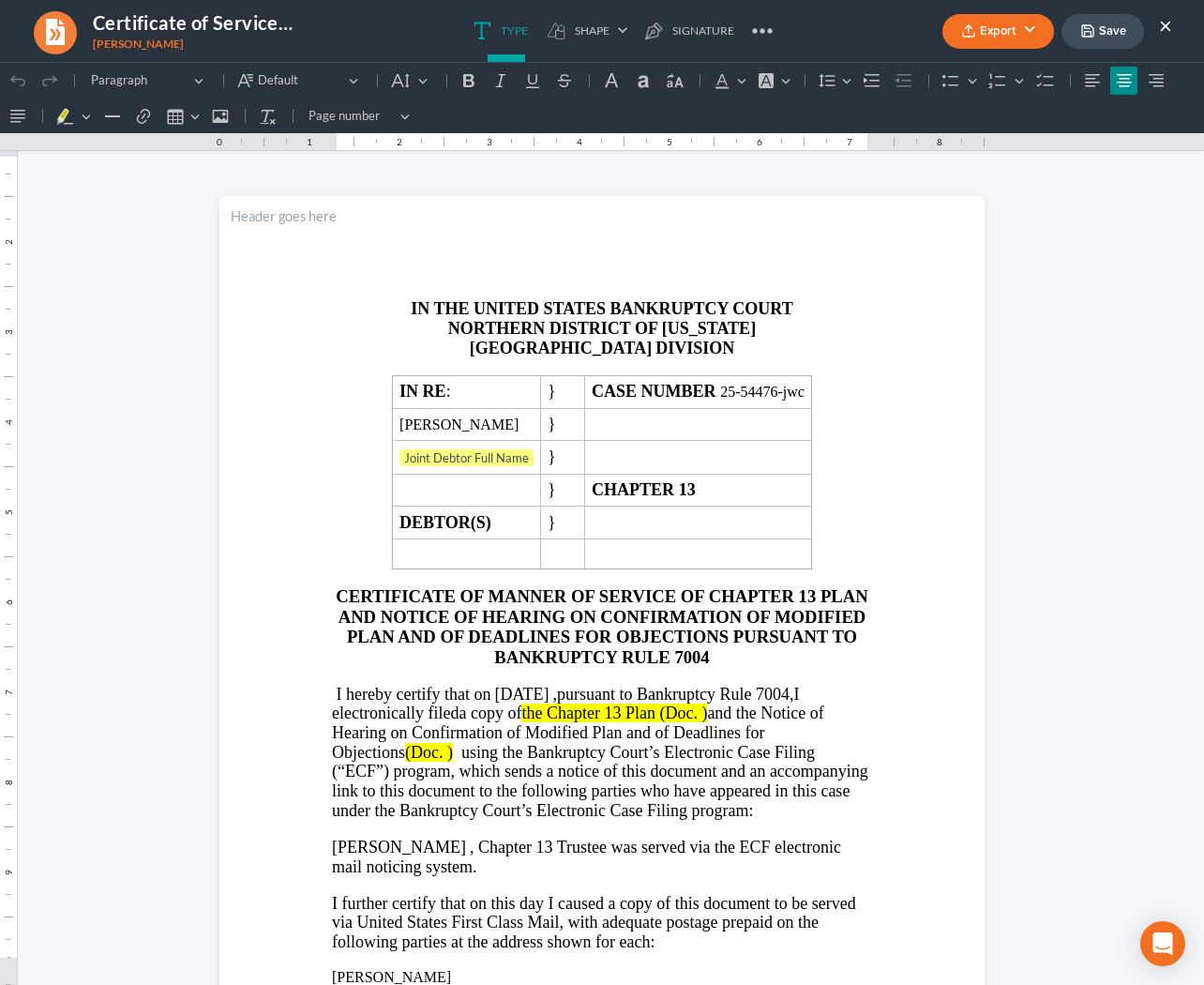 scroll, scrollTop: 0, scrollLeft: 0, axis: both 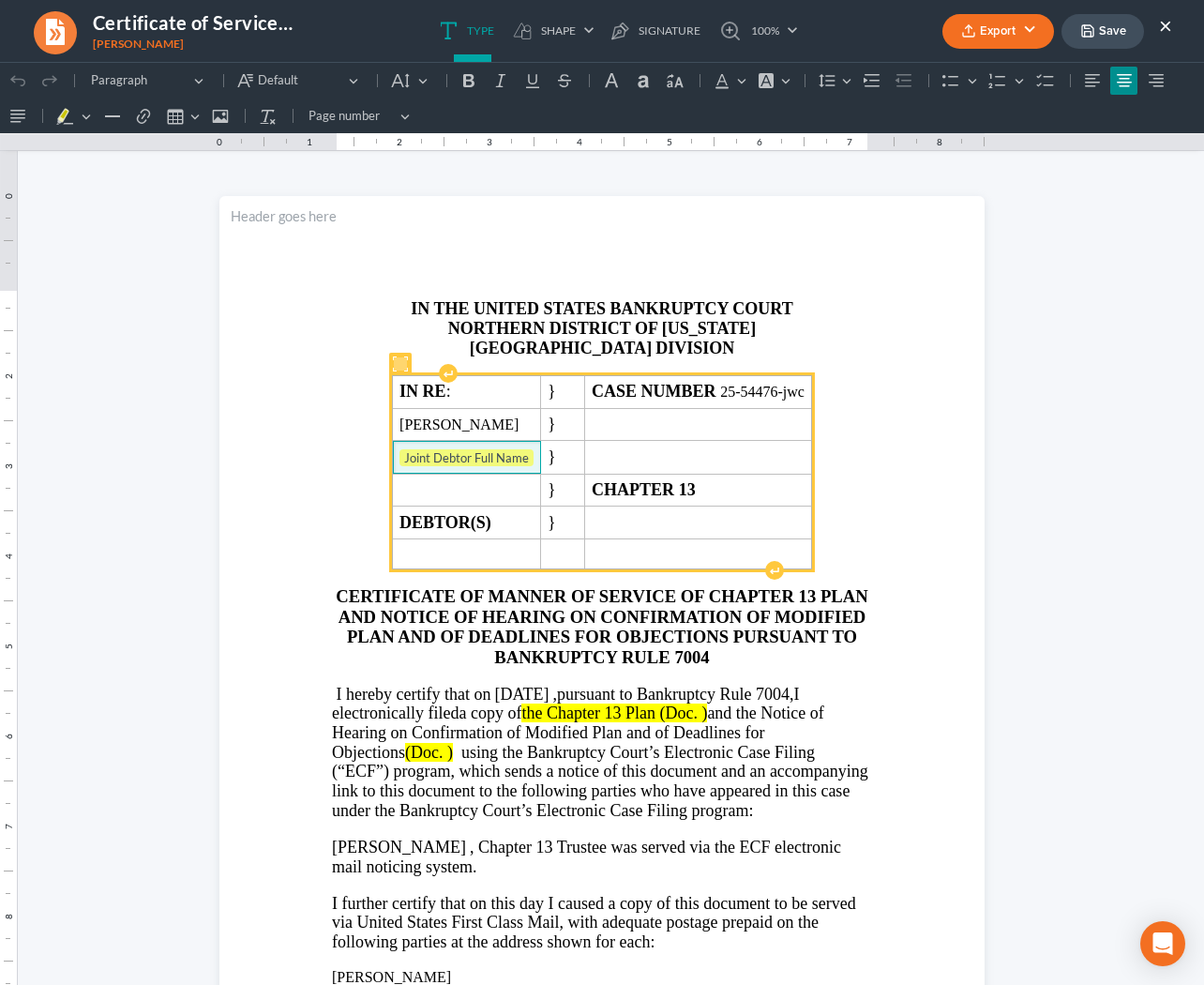 click on "Joint Debtor Full Name" at bounding box center (466, 459) 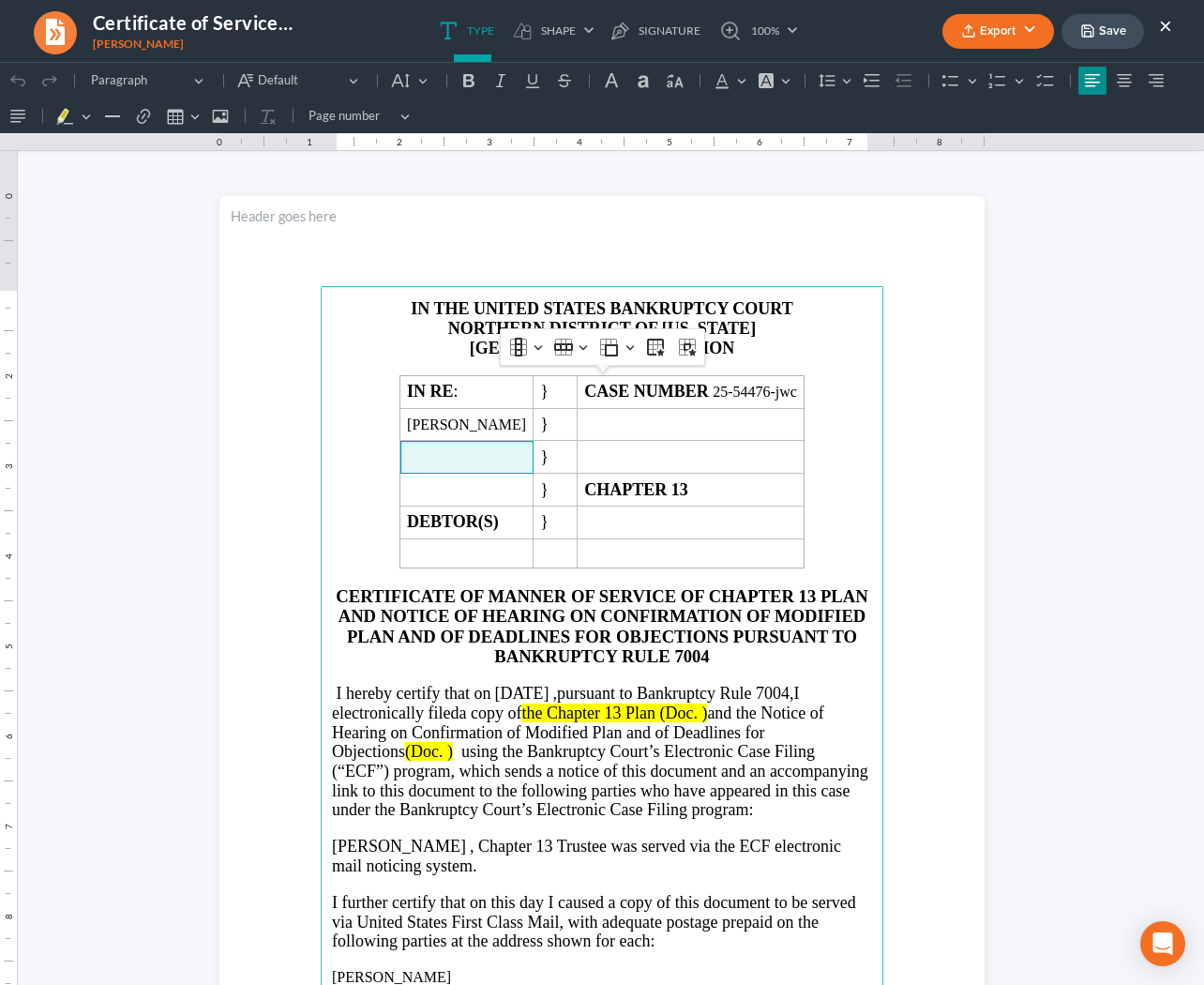 click on "ATLANTA   DIVISION" at bounding box center [602, 348] 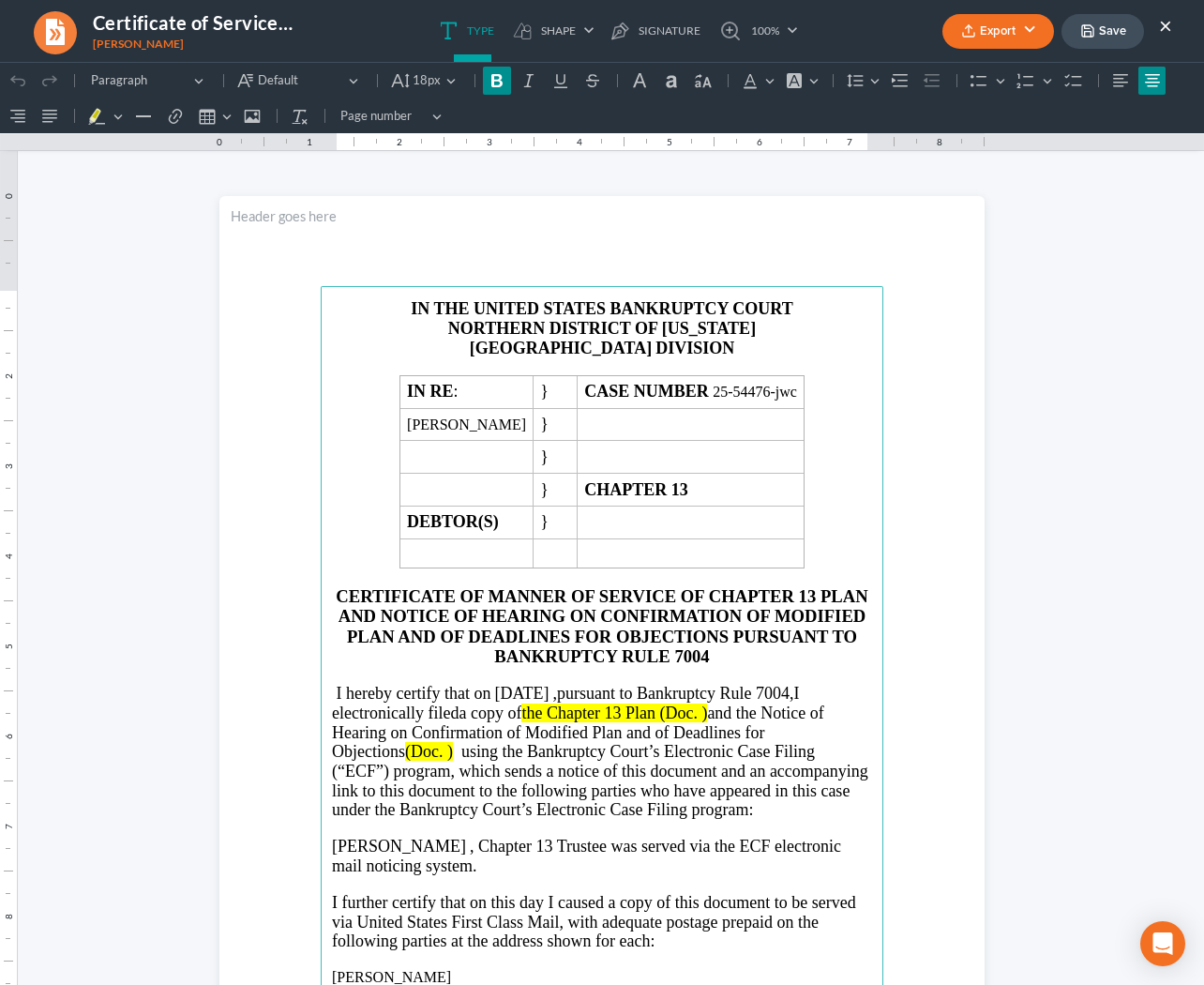 click on "a copy of" at bounding box center (489, 713) 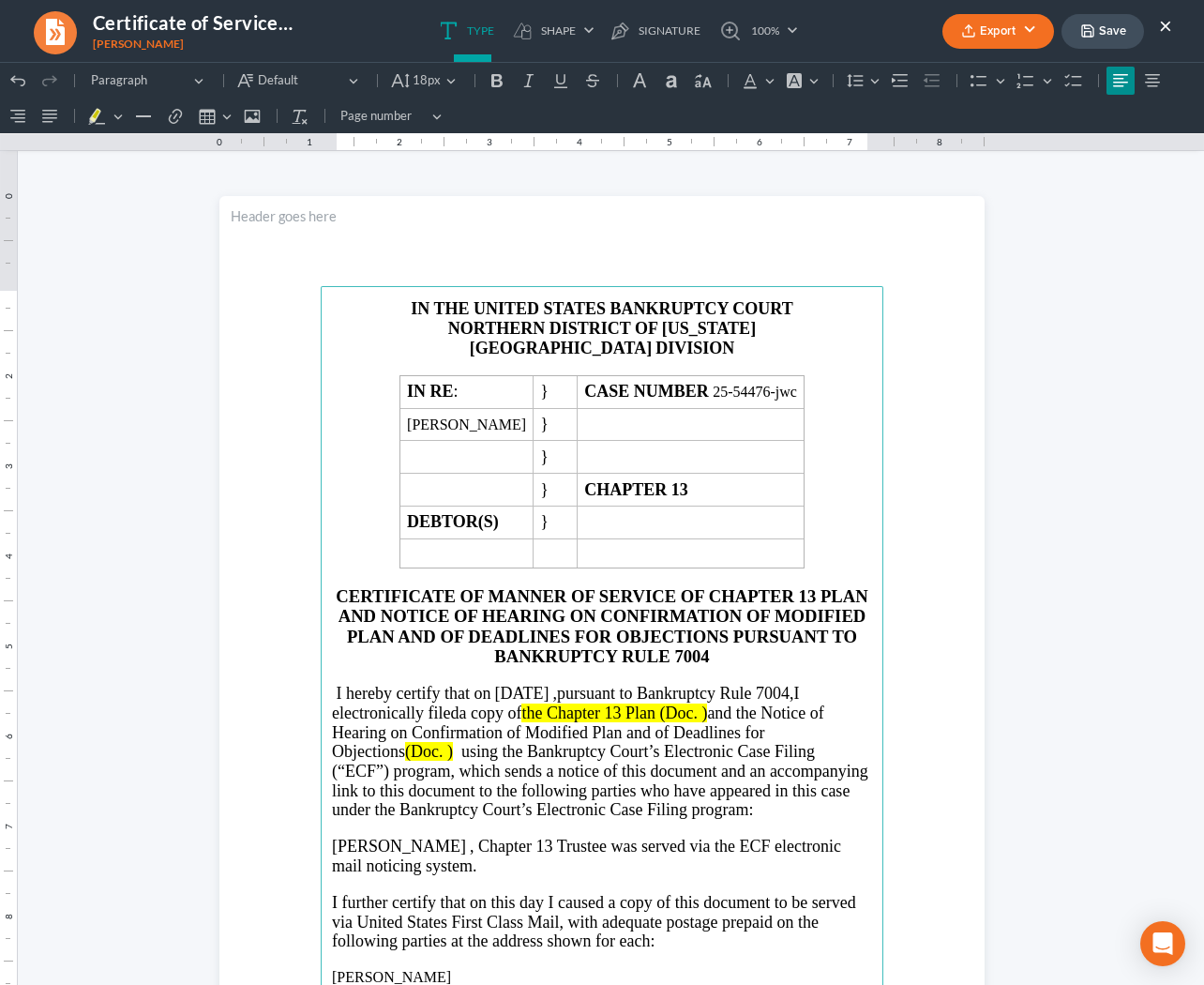 type 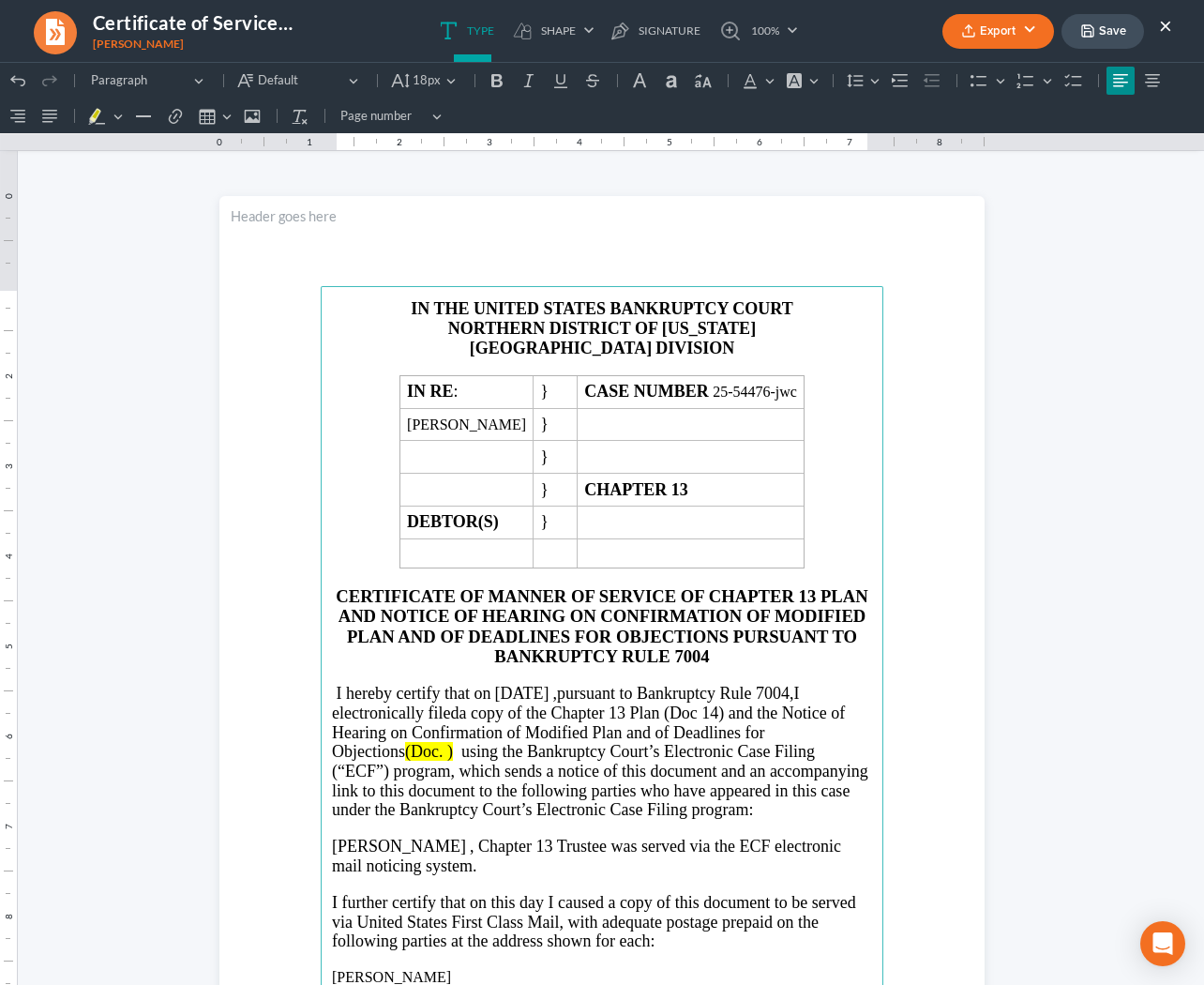 click on "I hereby certify that on    07/15/2025   ,  pursuant to Bankruptcy Rule 7004,  I electronically filed  a copy of the Chapter 13 Plan (Doc 14) and the Notice of Hearing on Confirmation of Modified Plan and of Deadlines for Objections  (Doc. )     using the Bankruptcy Court’s Electronic Case Filing (“ECF”) program, which sends a notice of this document and an accompanying link to this document to the following parties who have appeared in this case under the Bankruptcy Court’s Electronic Case Filing program:" at bounding box center [602, 751] 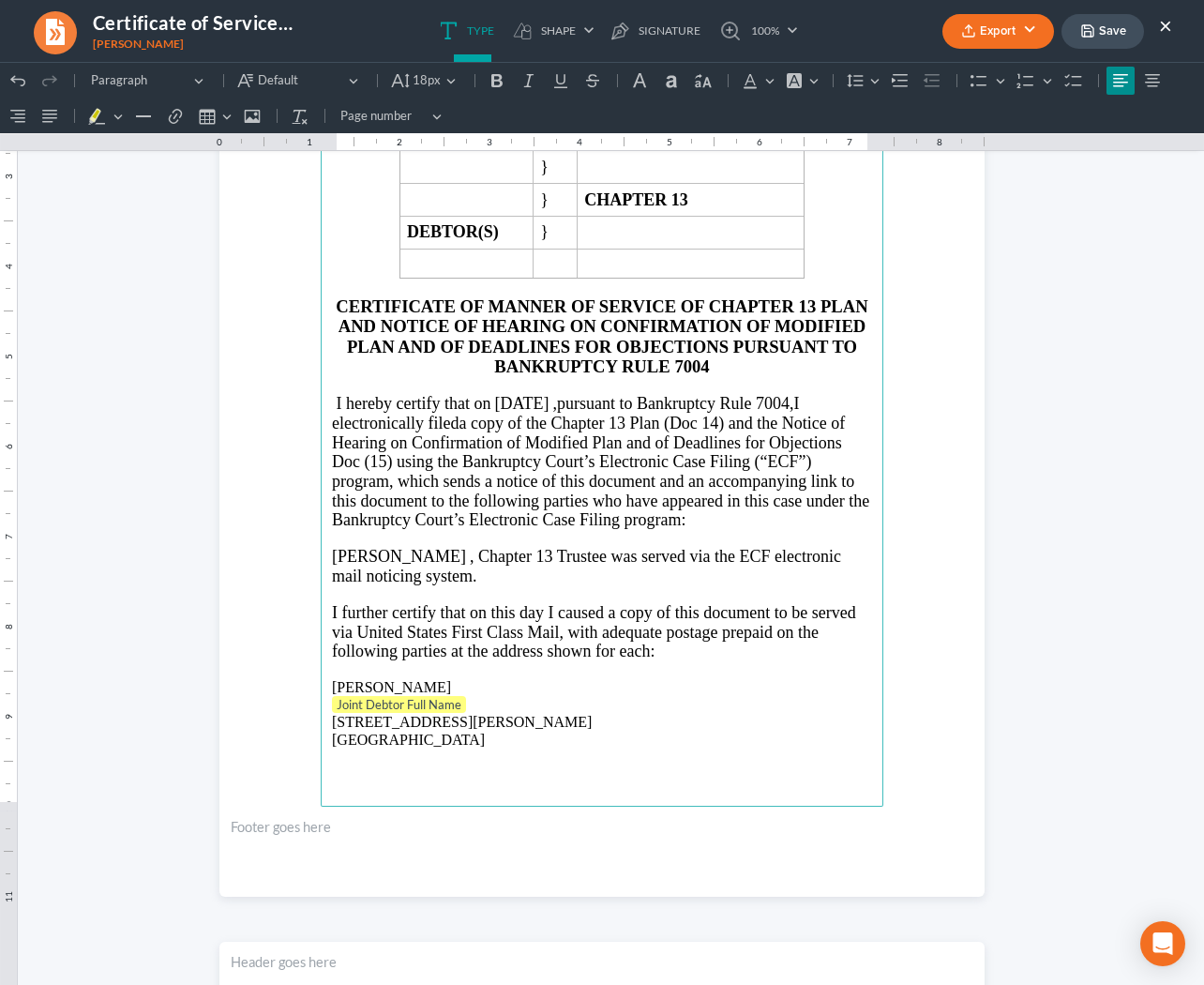 scroll, scrollTop: 307, scrollLeft: 0, axis: vertical 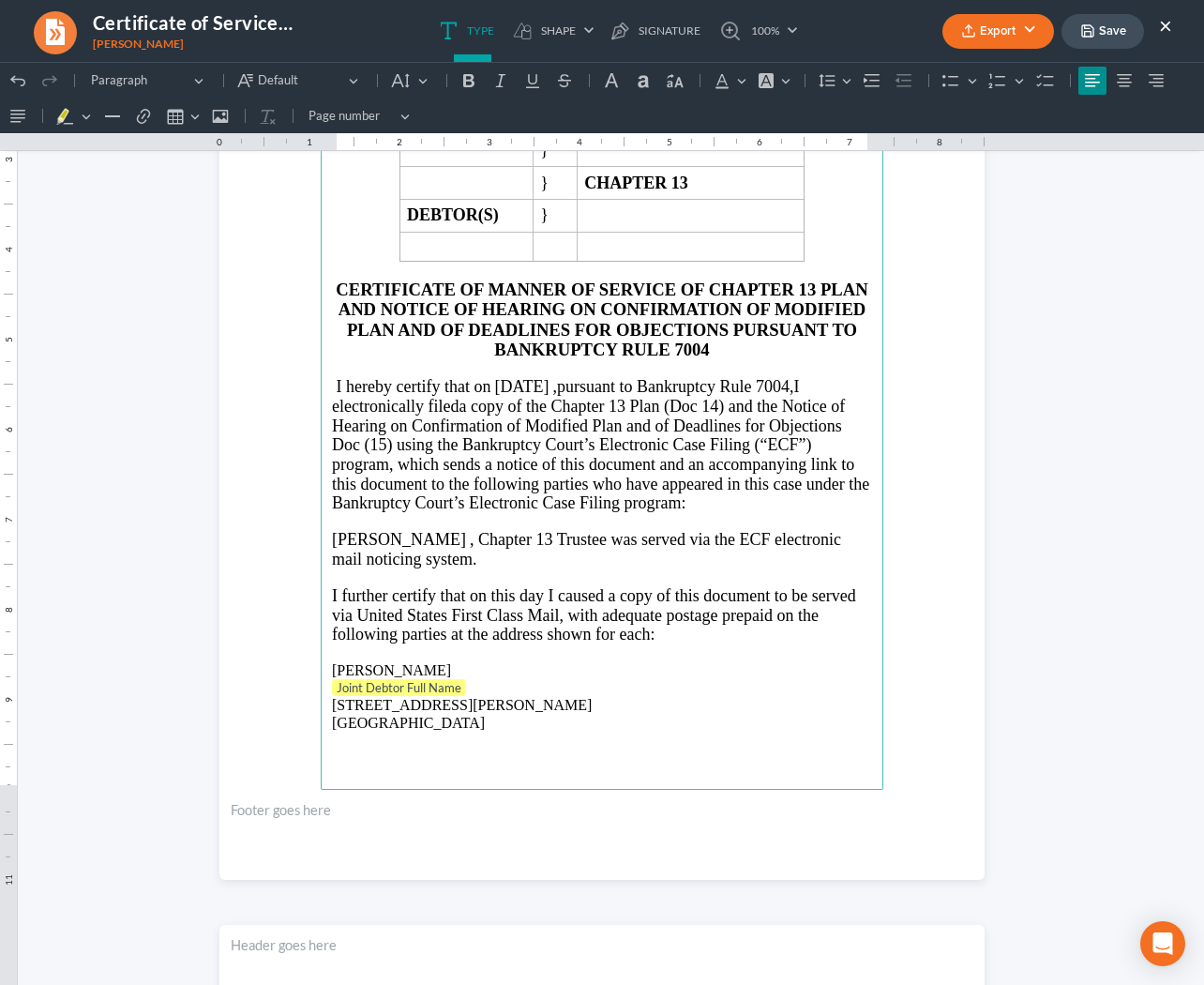 click on "Joint Debtor Full Name ⁠⁠⁠⁠⁠⁠⁠" at bounding box center (602, 689) 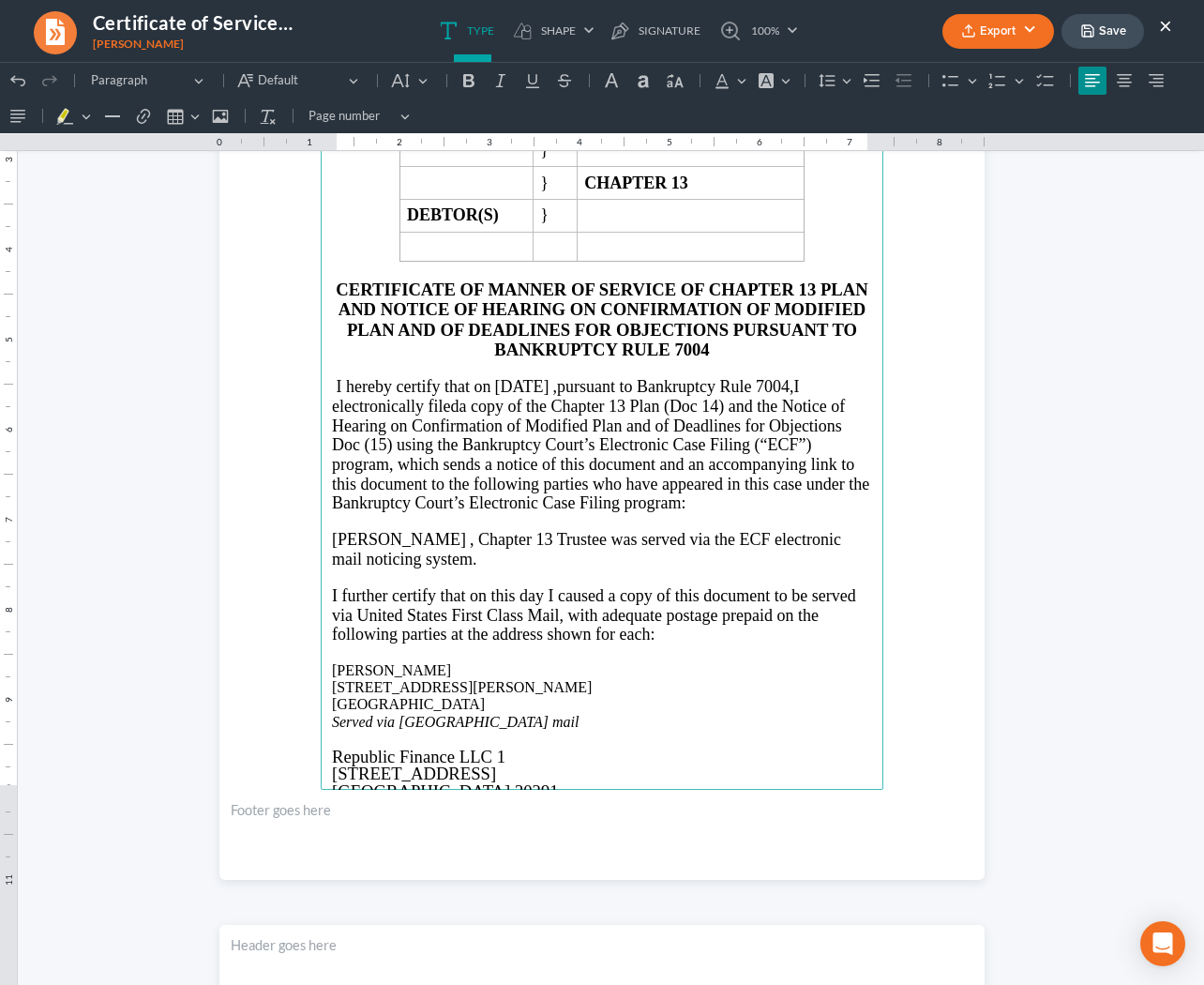 scroll, scrollTop: 853, scrollLeft: 0, axis: vertical 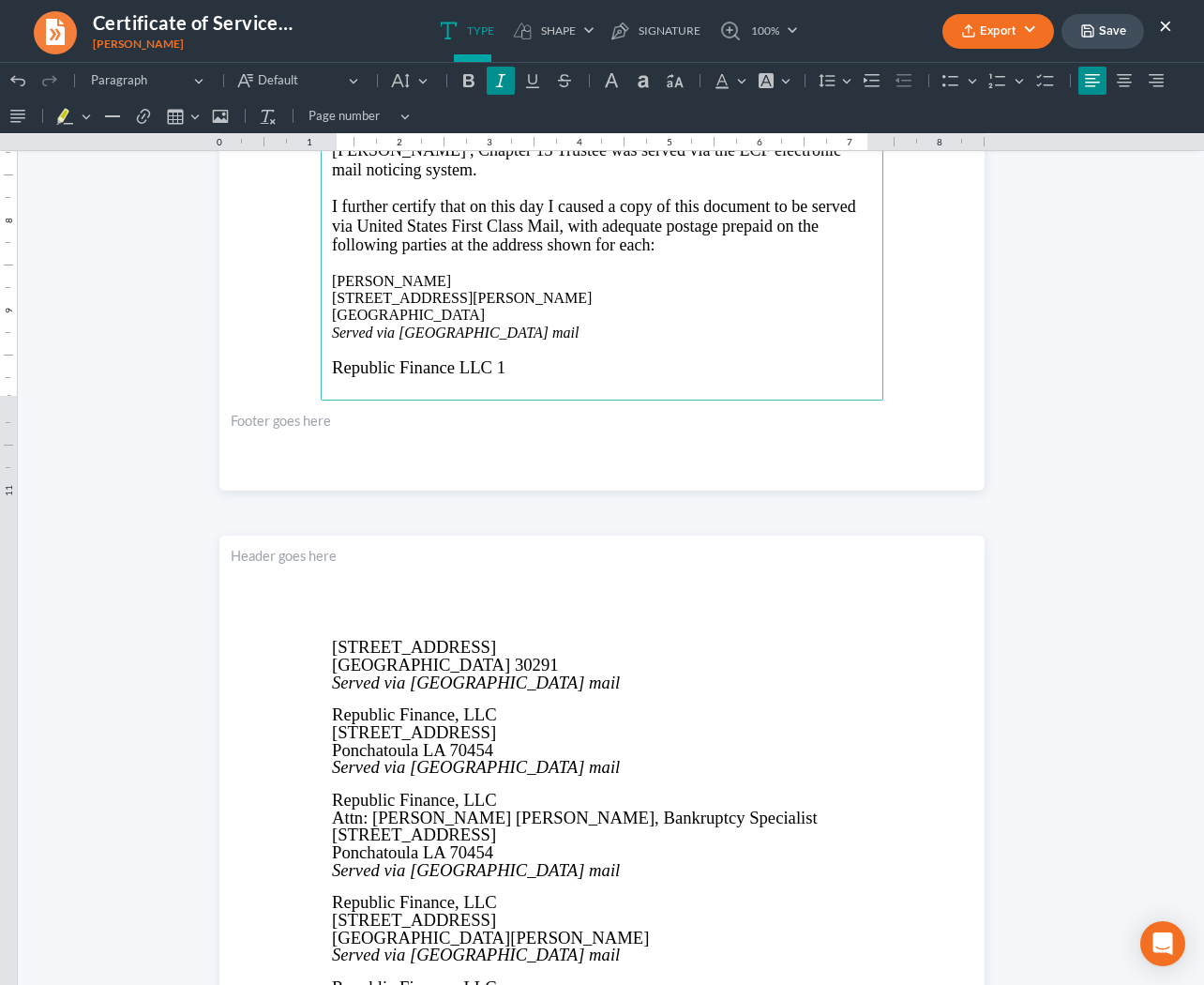 click at bounding box center (602, 350) 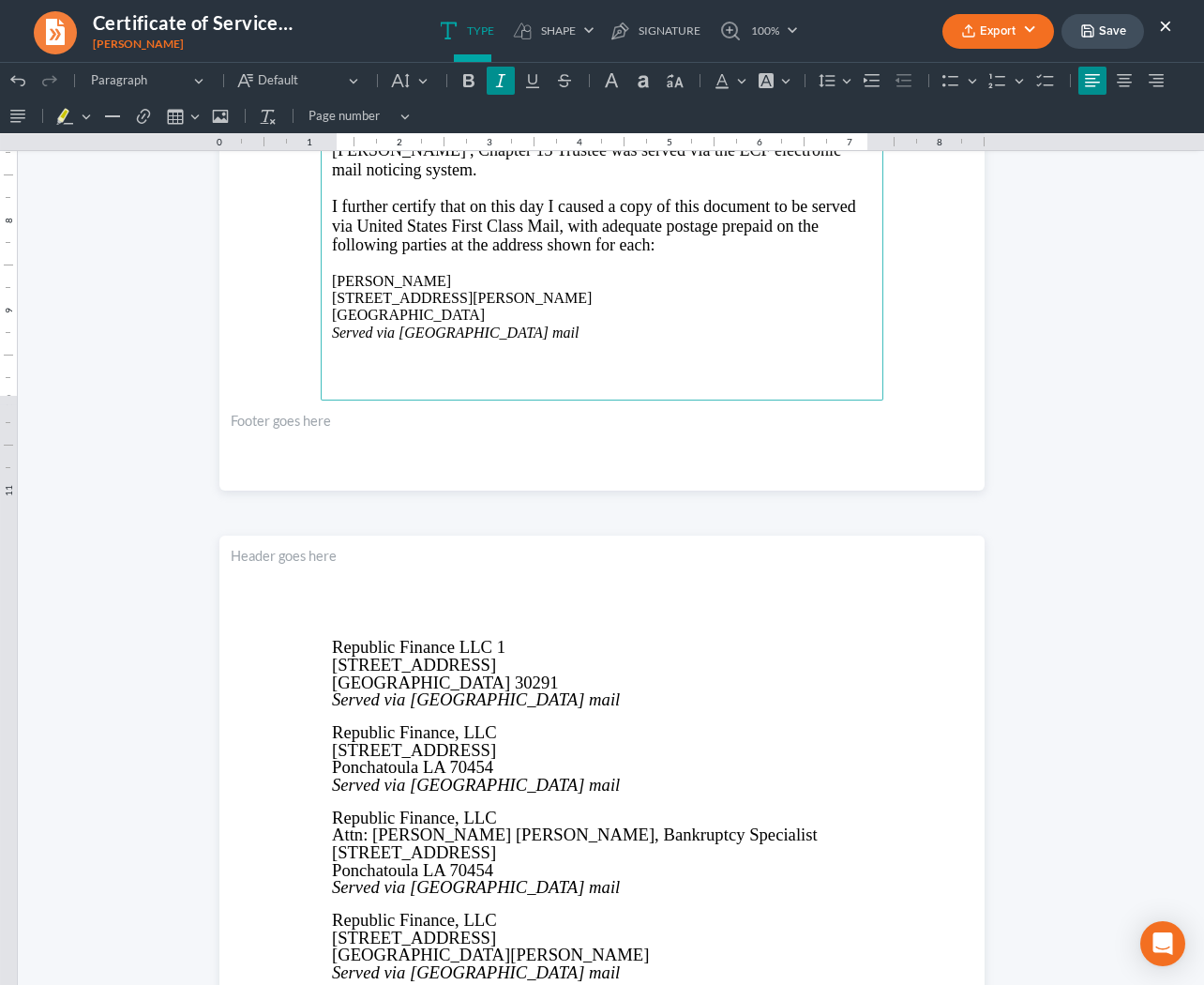 scroll, scrollTop: 698, scrollLeft: 0, axis: vertical 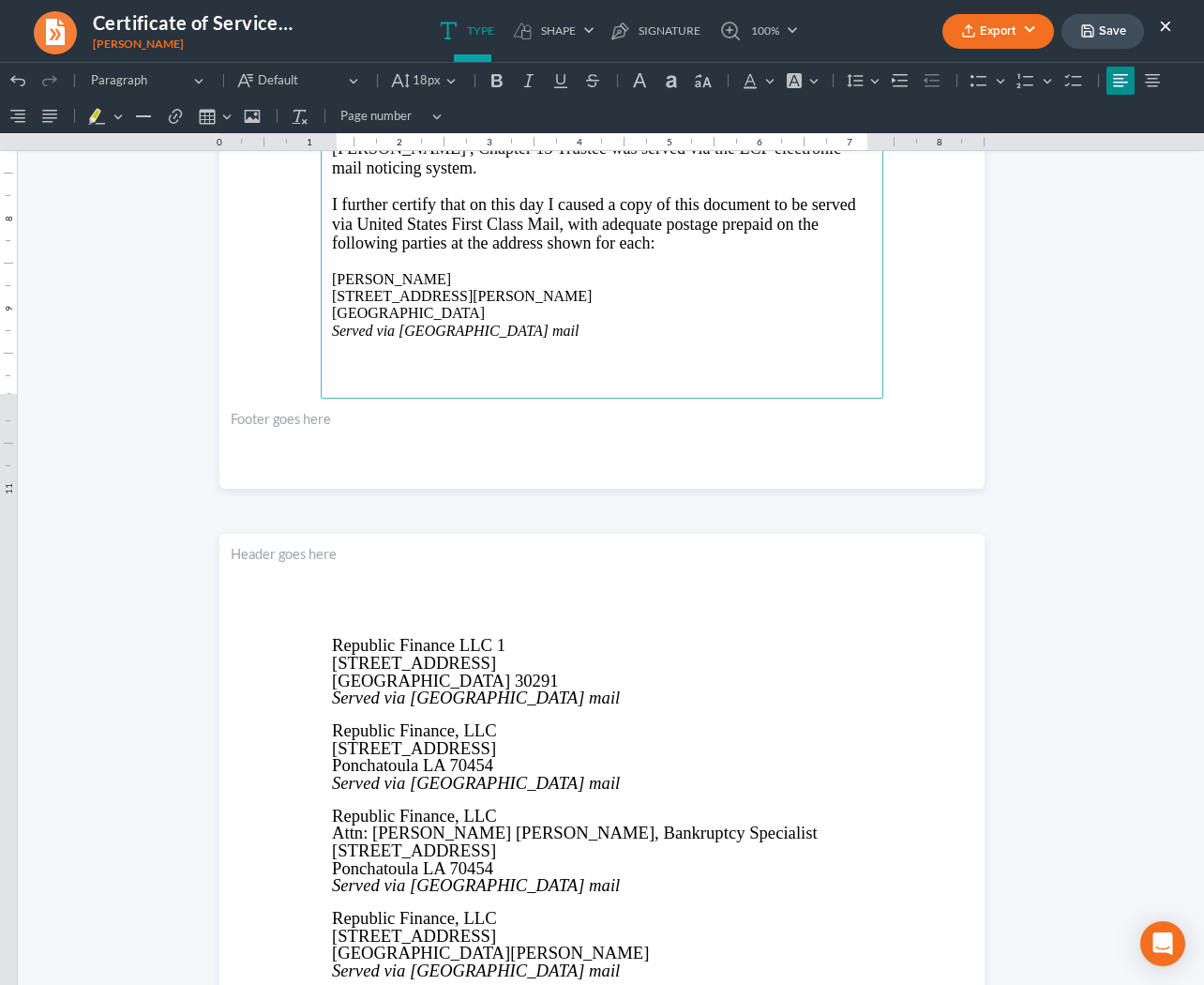 click on "I further certify that on this day I caused a copy of this document to be served via United States First Class Mail, with adequate postage prepaid   on the following parties at the   address shown for each:" at bounding box center [594, 223] 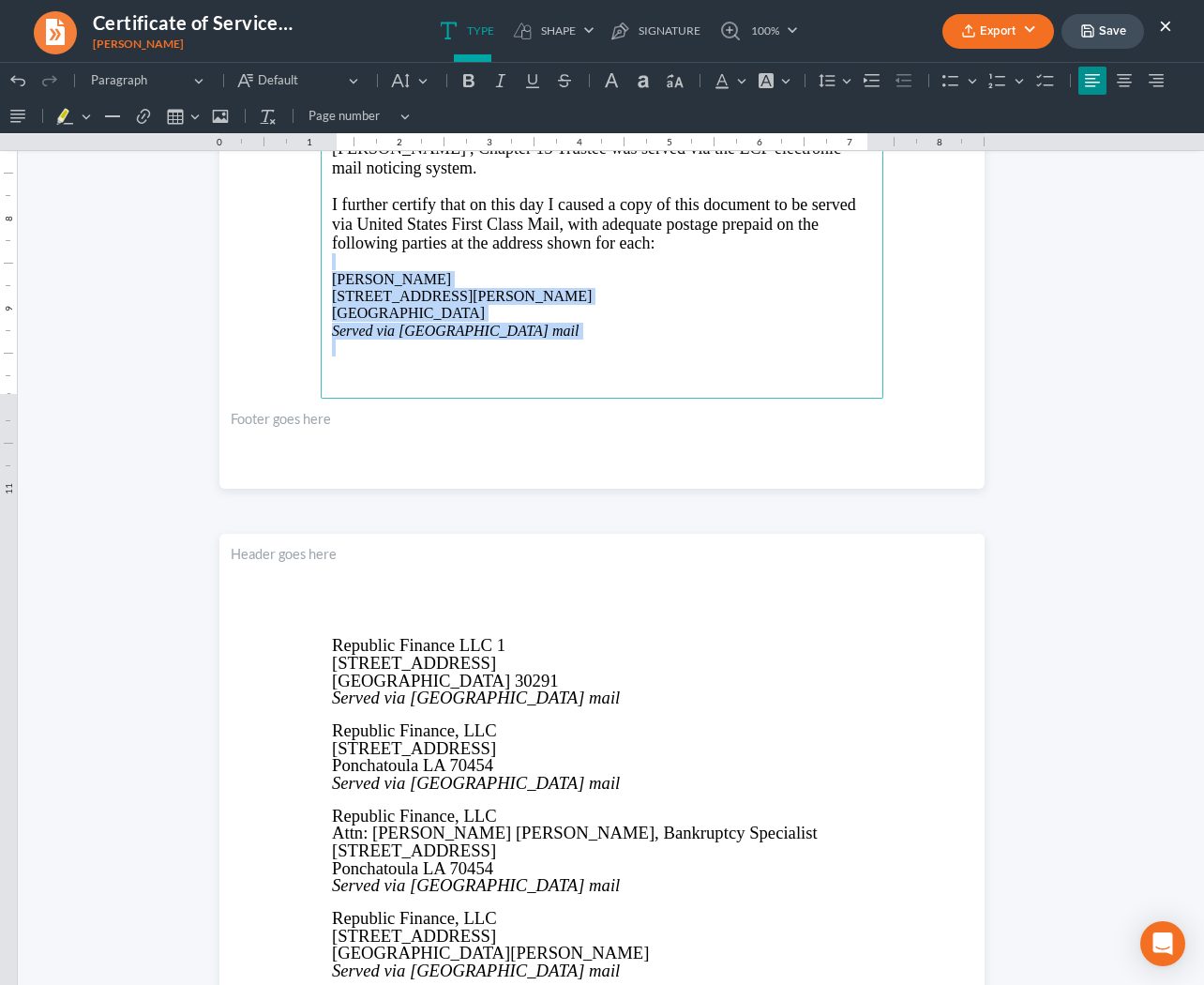 drag, startPoint x: 523, startPoint y: 352, endPoint x: 342, endPoint y: 267, distance: 199.965 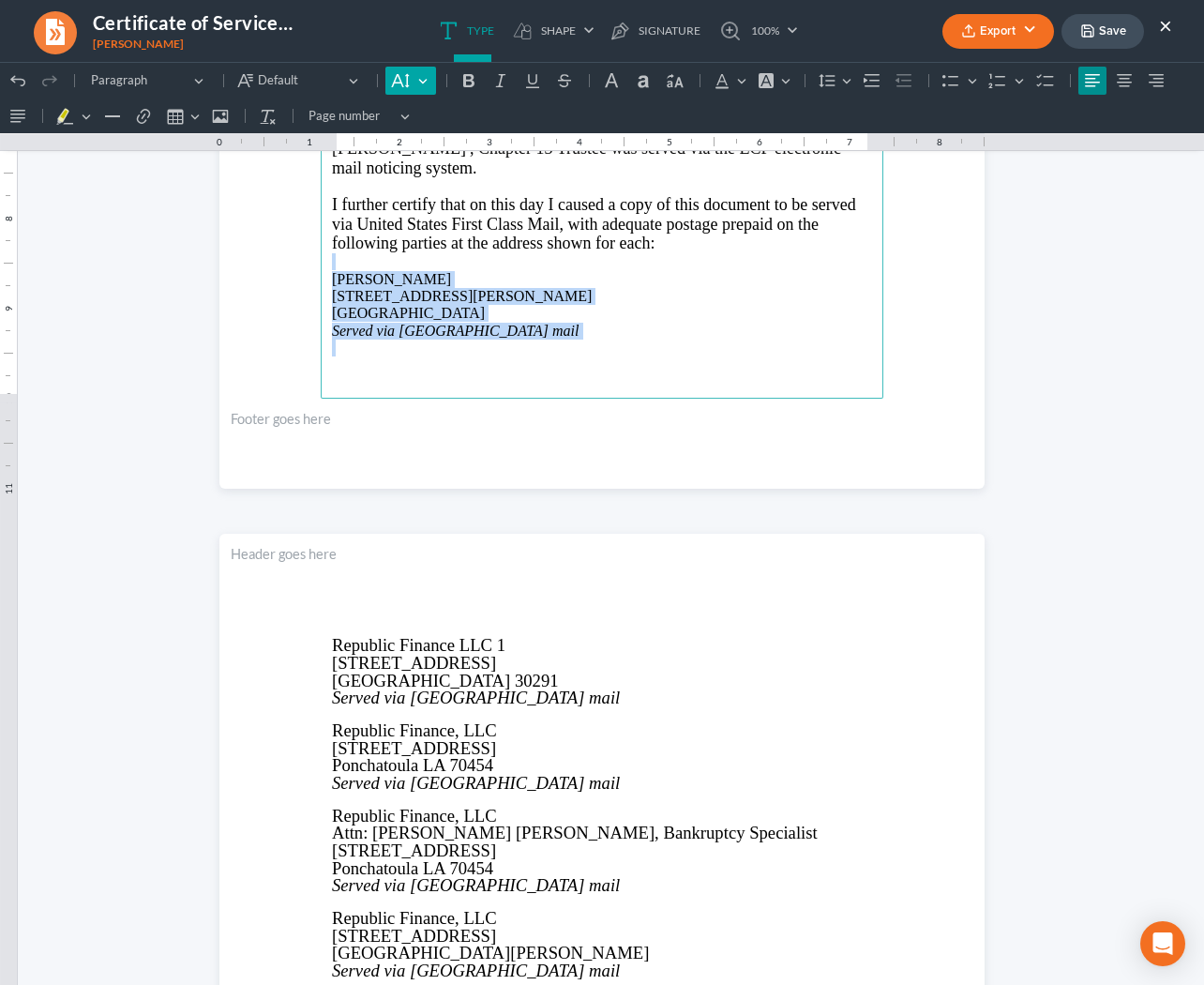 click on "Default" at bounding box center [410, 81] 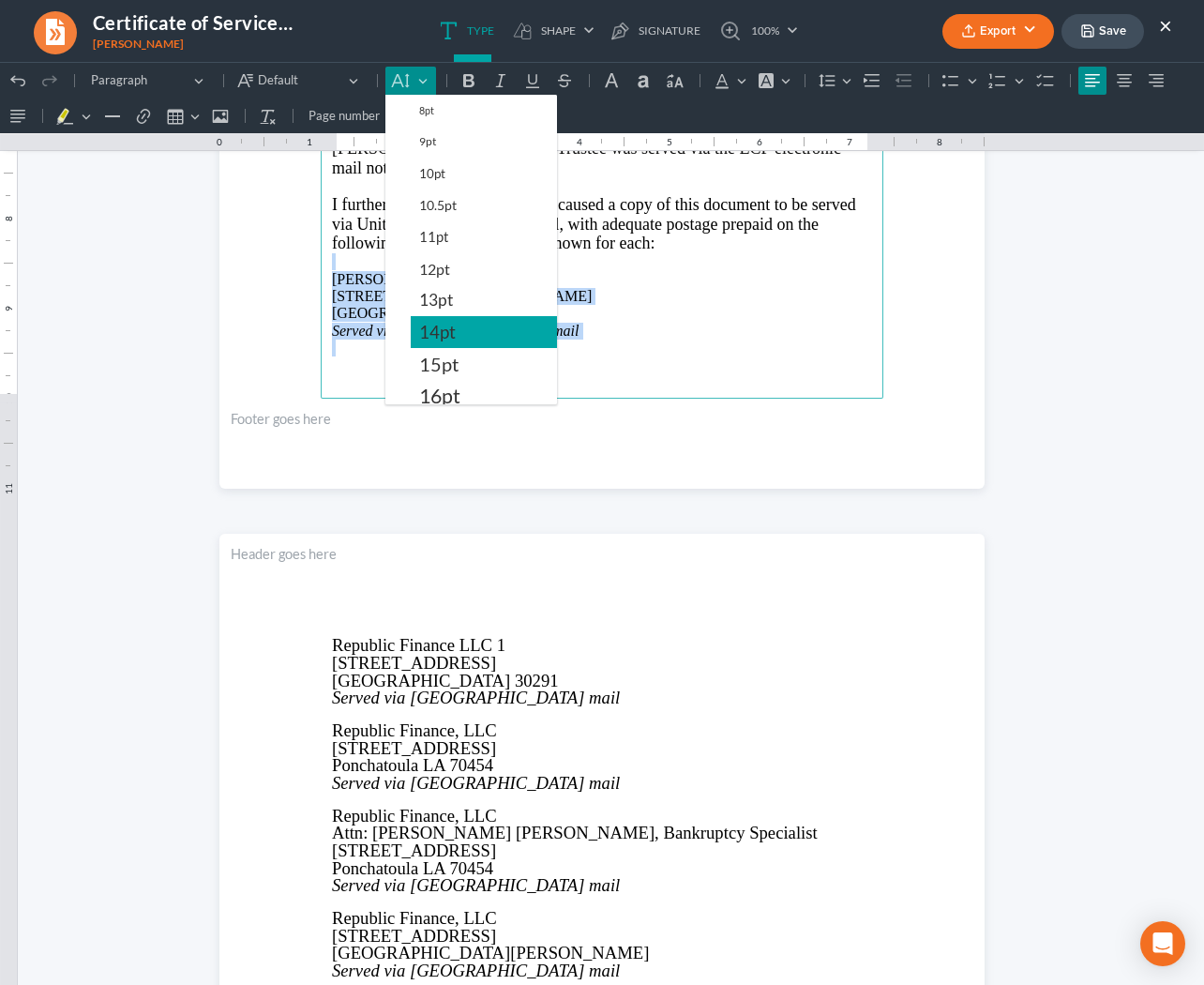 click on "14pt" at bounding box center [437, 332] 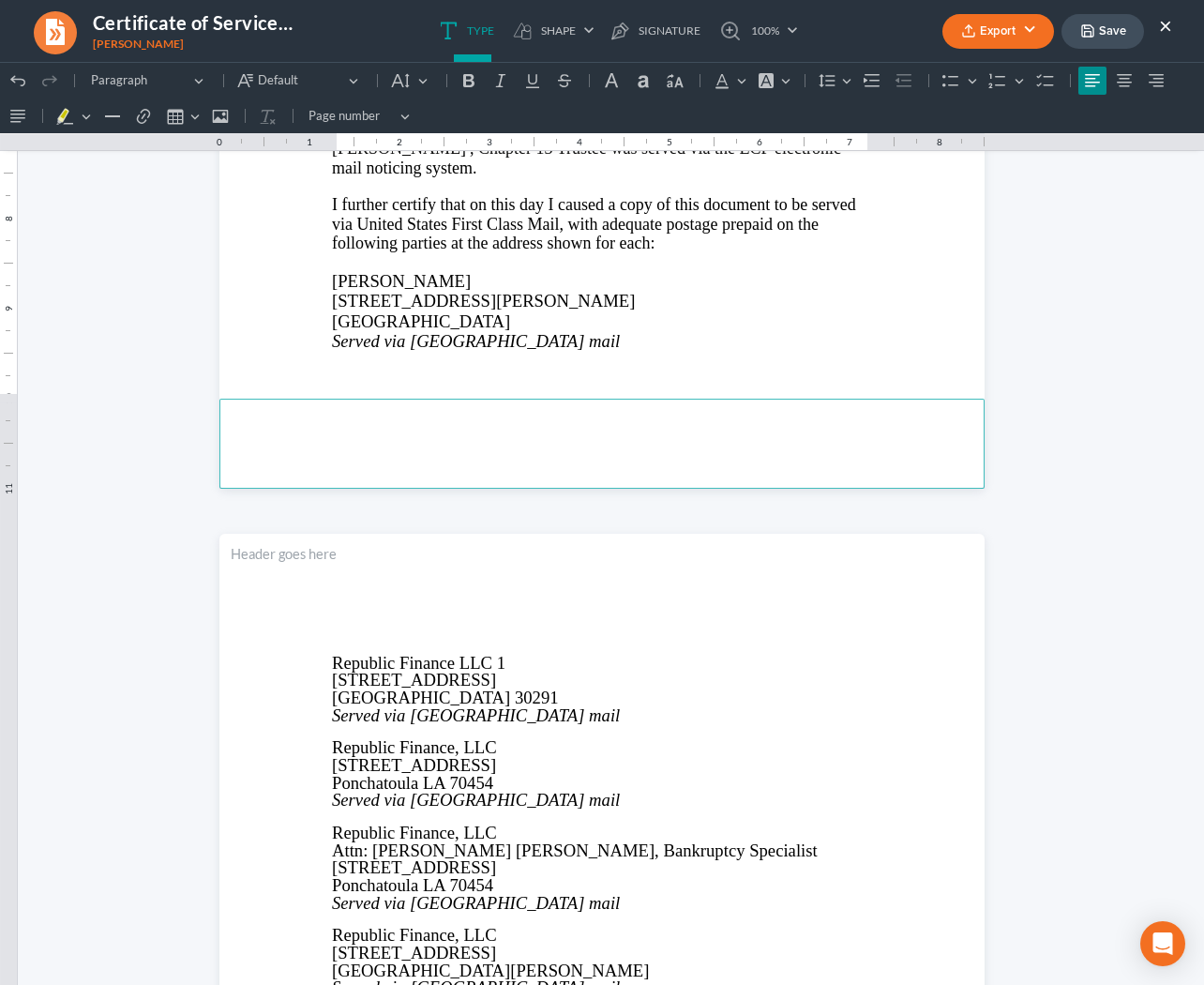 click at bounding box center (602, 444) 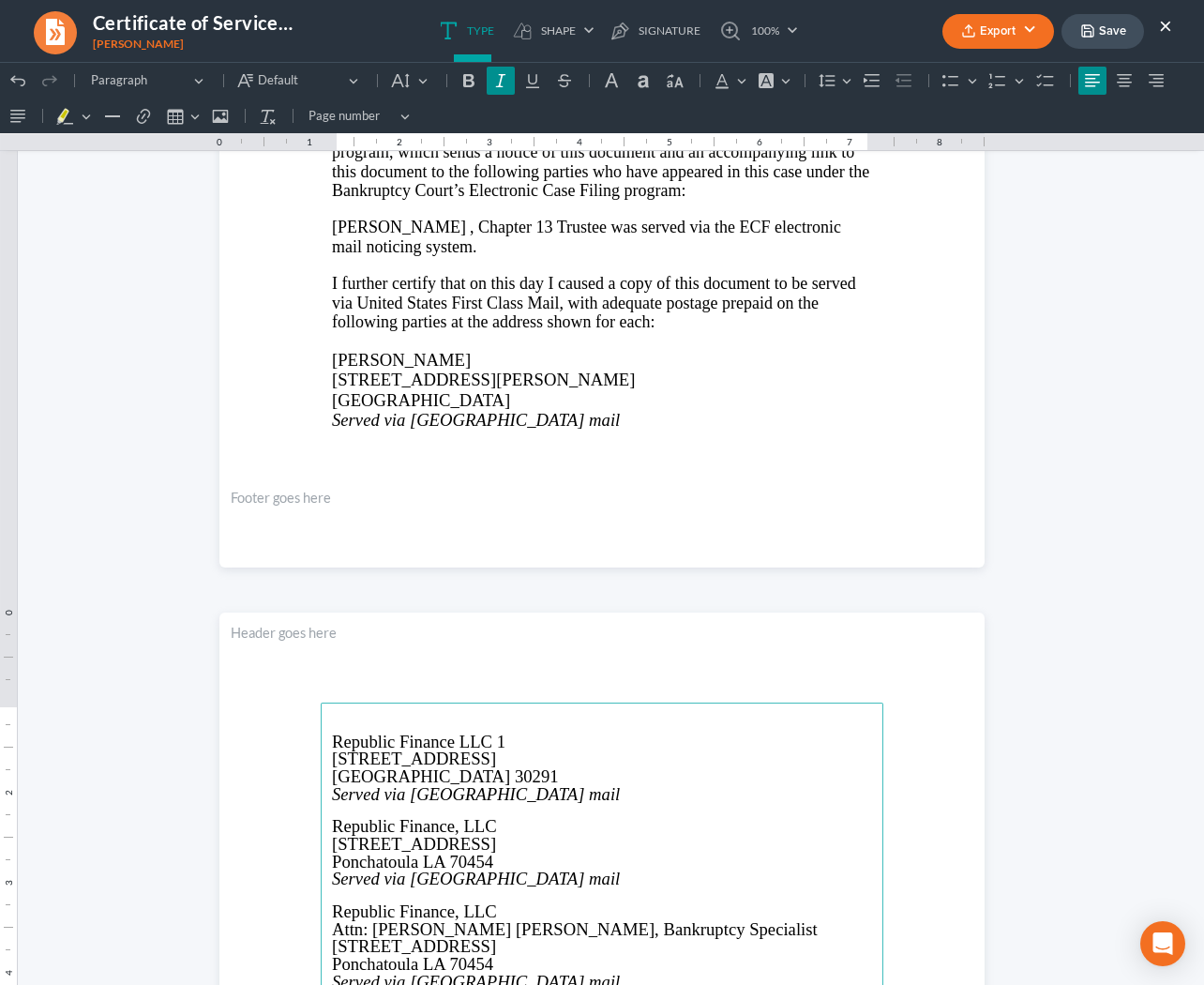 scroll, scrollTop: 443, scrollLeft: 0, axis: vertical 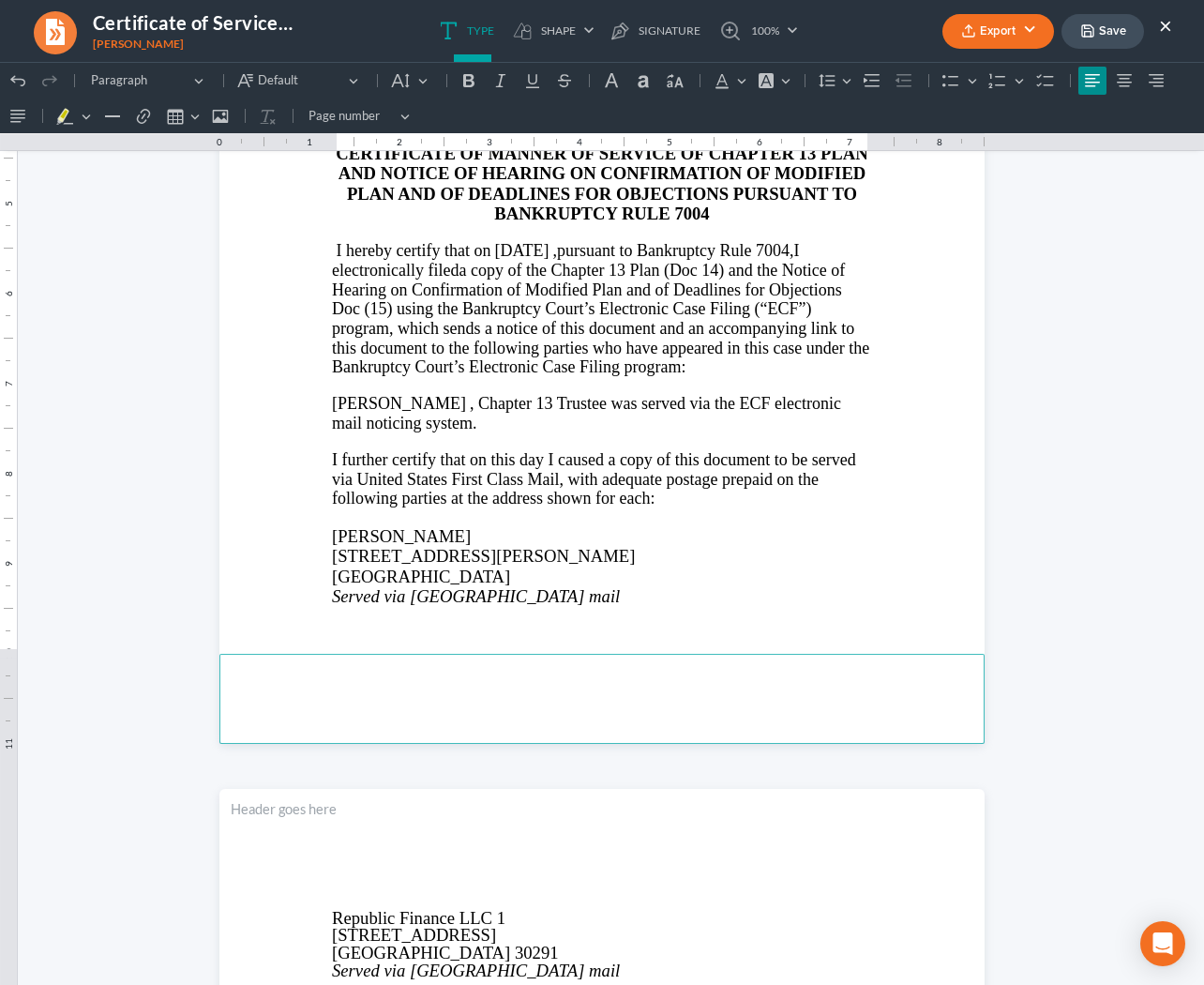 click on ", Chapter 13" at bounding box center (511, 403) 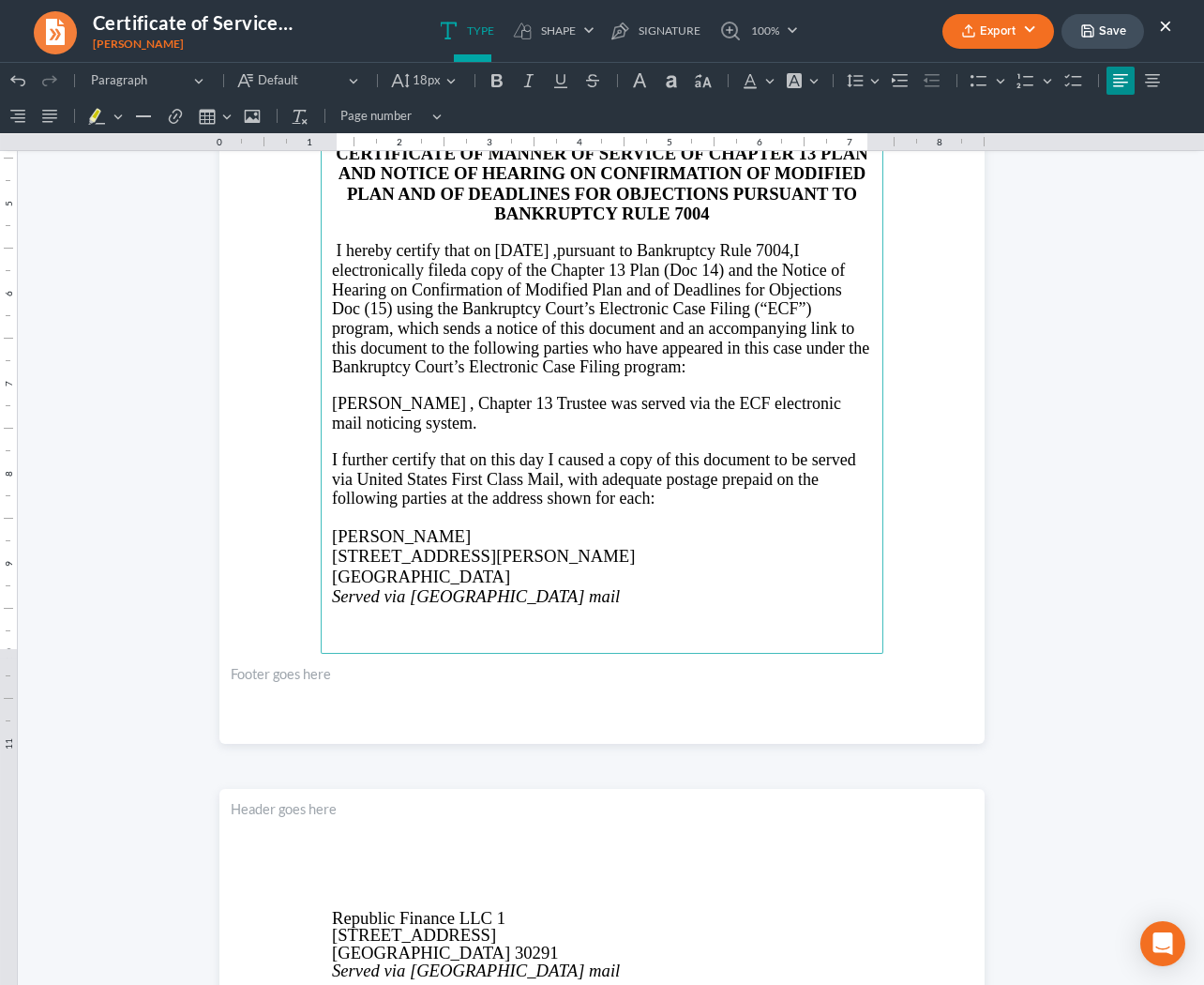 click on "using the Bankruptcy Court’s Electronic Case Filing (“ECF”) program, which sends a notice of this document and an accompanying link to this document to the following parties who have appeared in this case under the Bankruptcy Court’s Electronic Case Filing program:" at bounding box center (600, 338) 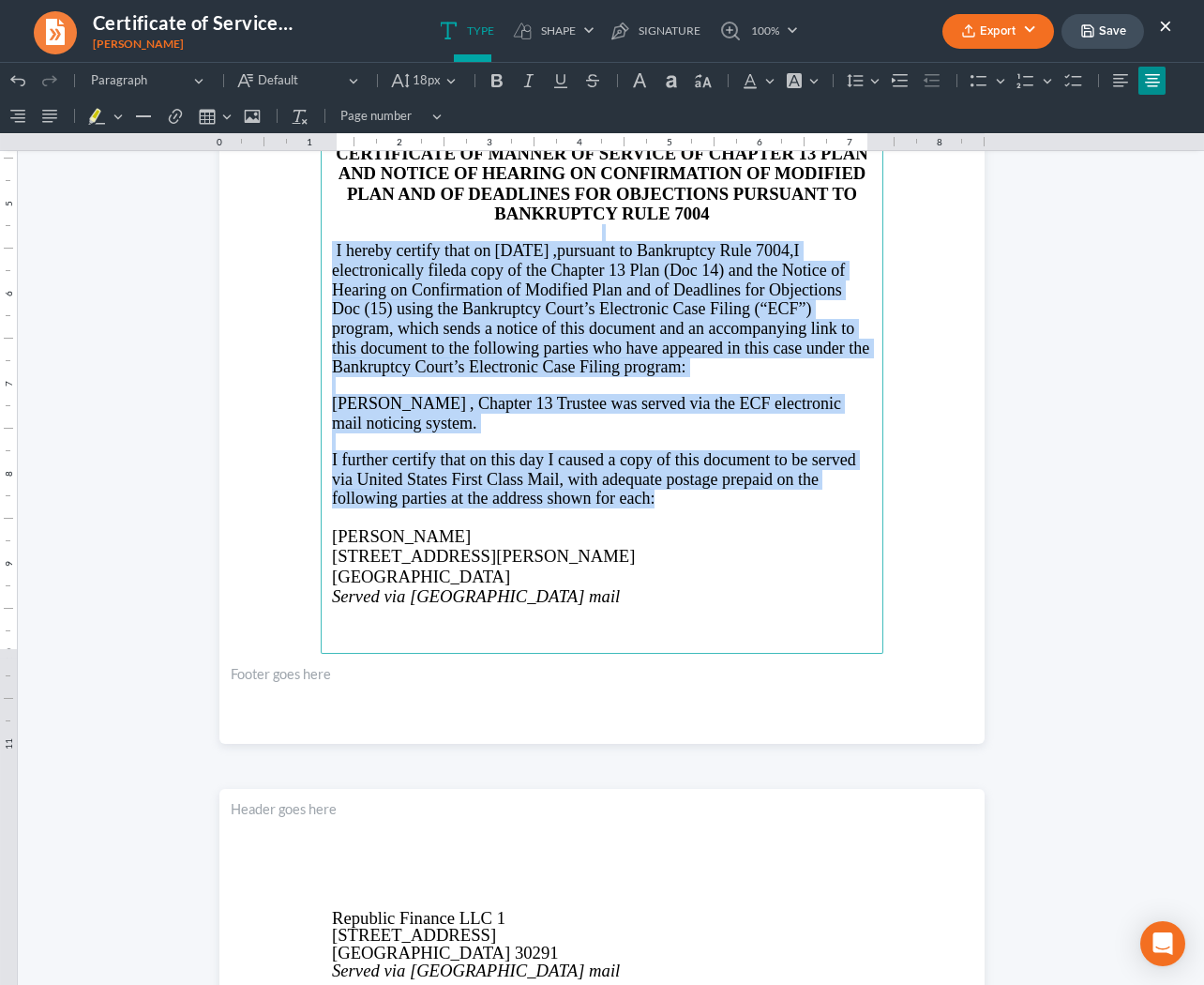 drag, startPoint x: 656, startPoint y: 509, endPoint x: 355, endPoint y: 244, distance: 401.03117 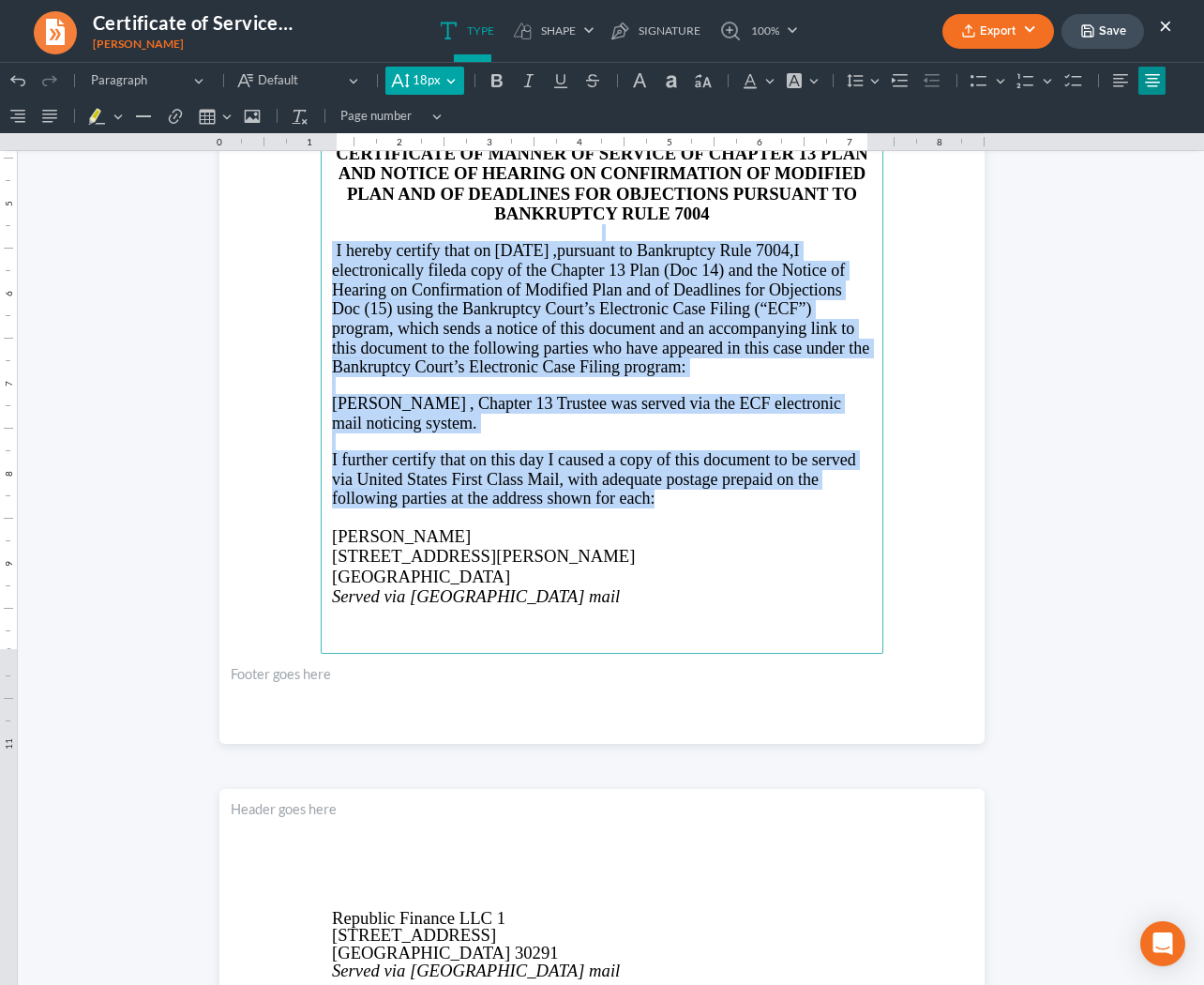 click on "18px 18px" at bounding box center [424, 81] 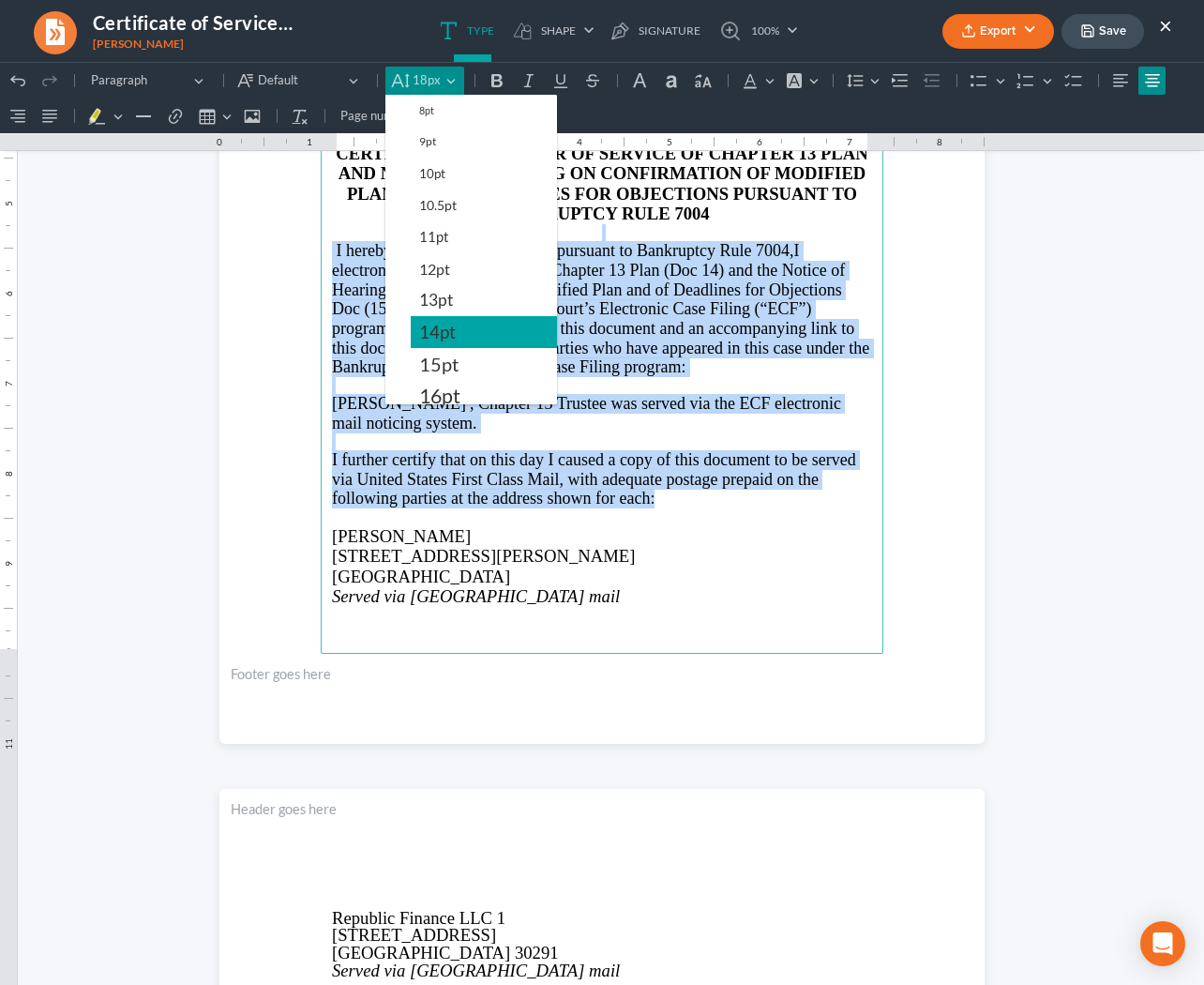 click on "14pt" at bounding box center (437, 332) 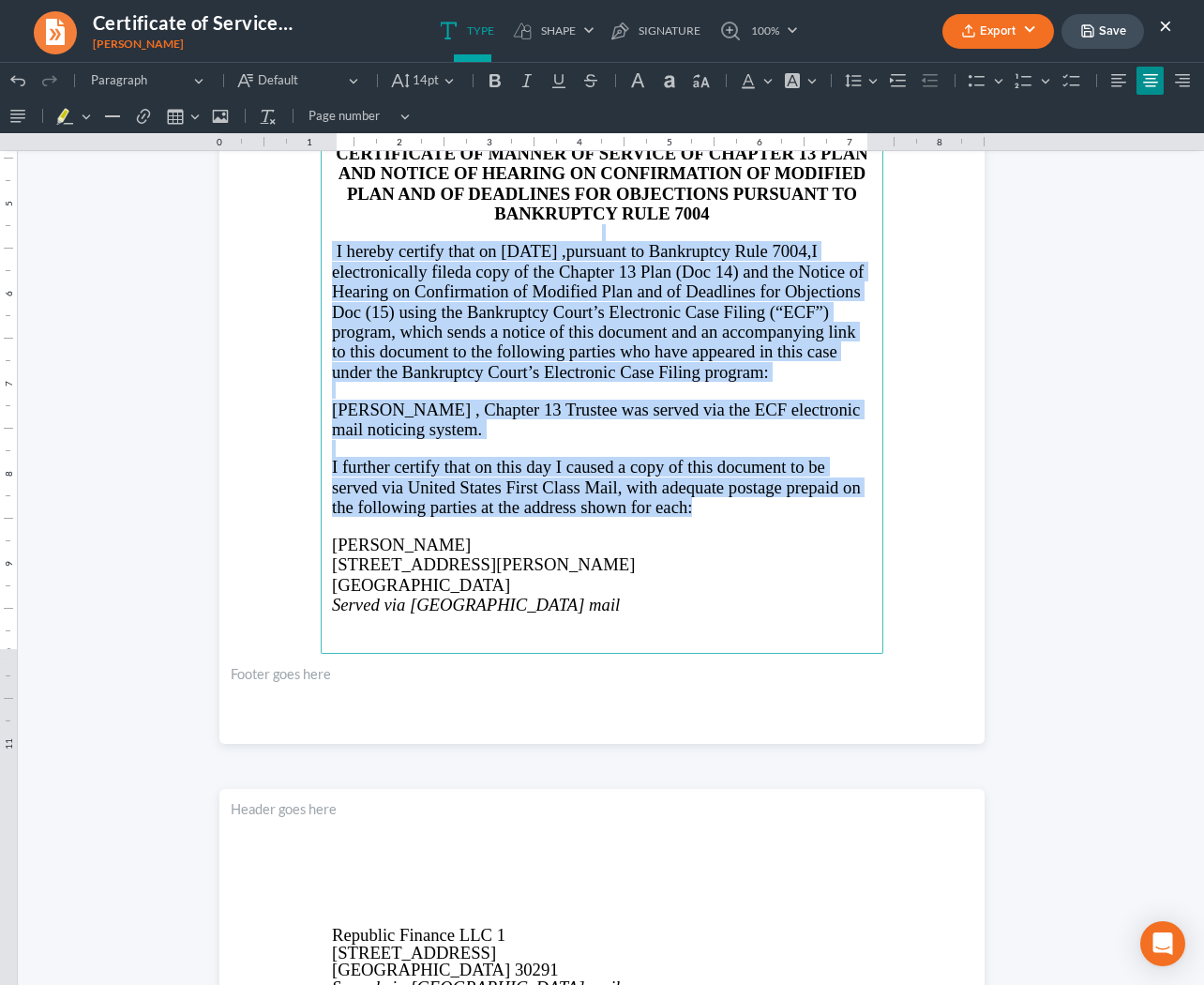 click at bounding box center (602, 390) 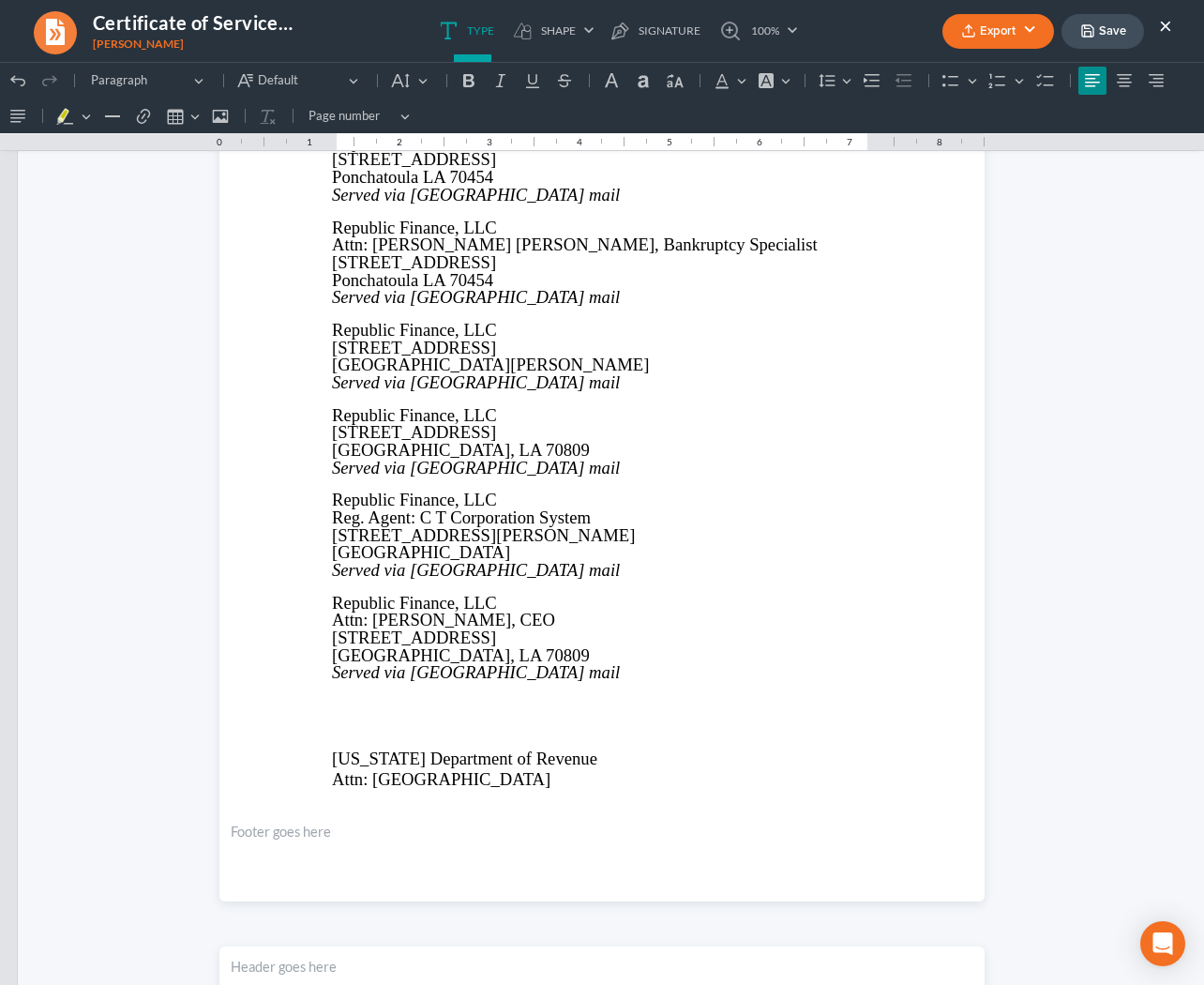 scroll, scrollTop: 1334, scrollLeft: 0, axis: vertical 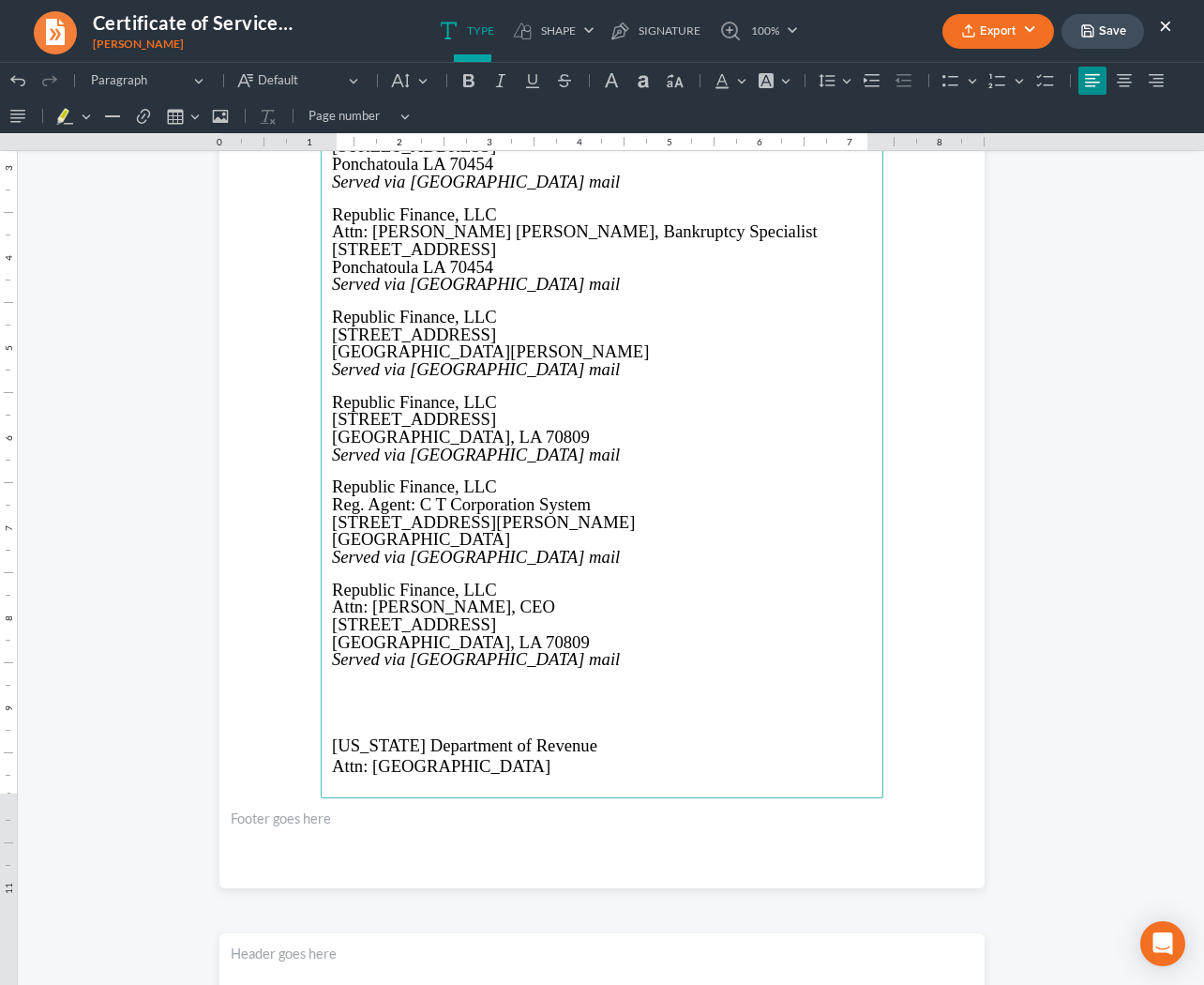 click at bounding box center (602, 692) 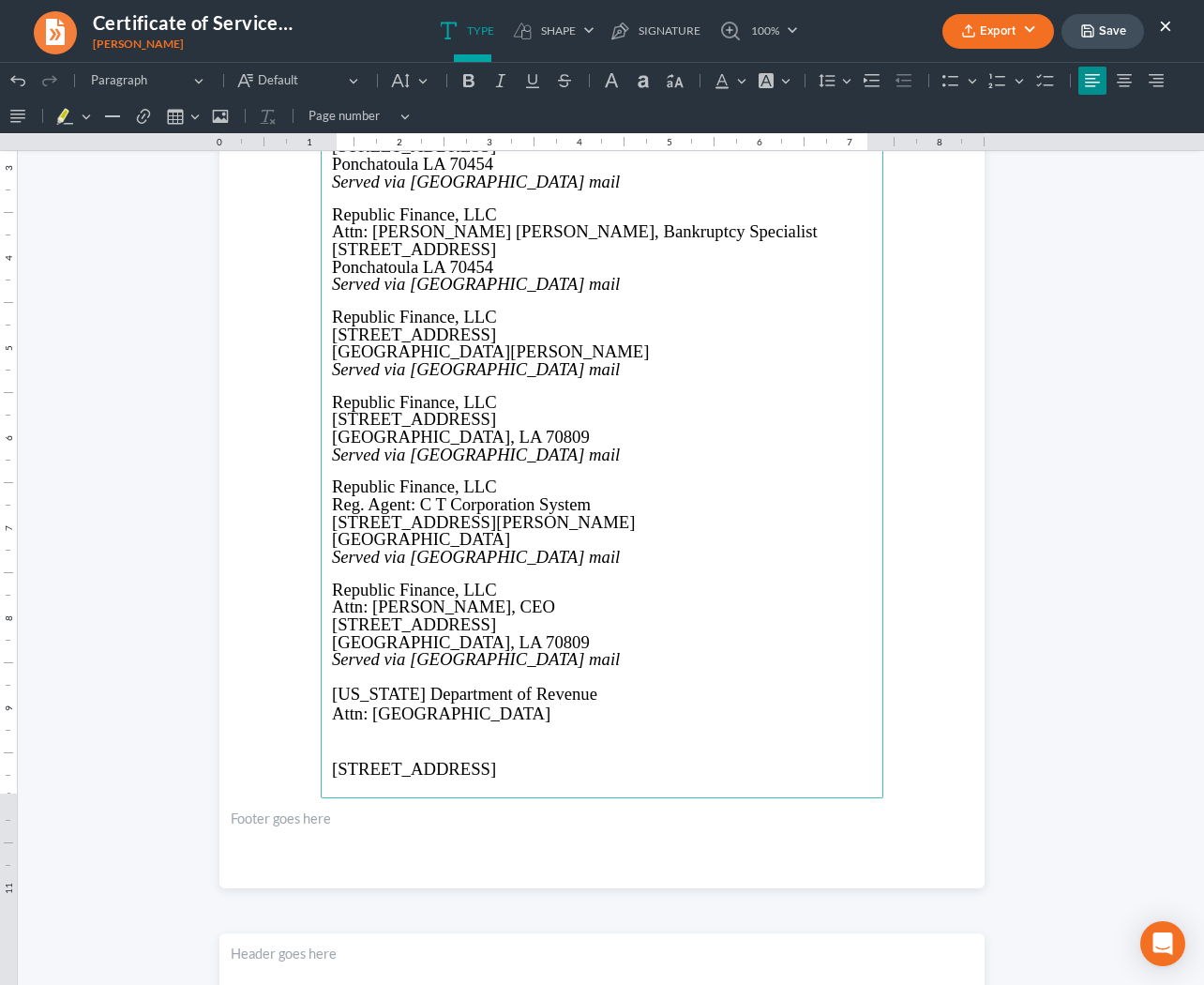 click on "[US_STATE] Department of Revenue" at bounding box center [464, 693] 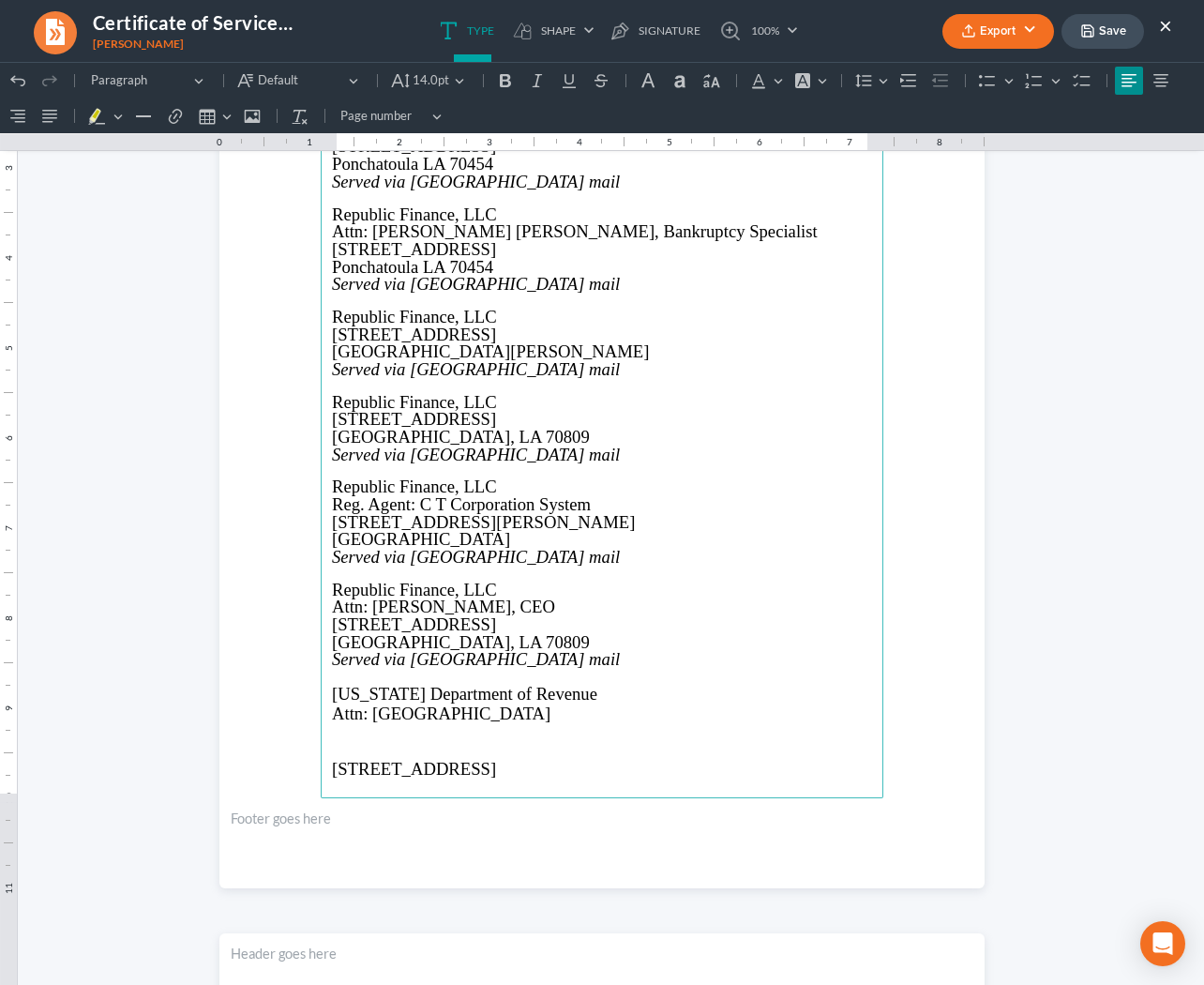 drag, startPoint x: 336, startPoint y: 685, endPoint x: 622, endPoint y: 764, distance: 296.7103 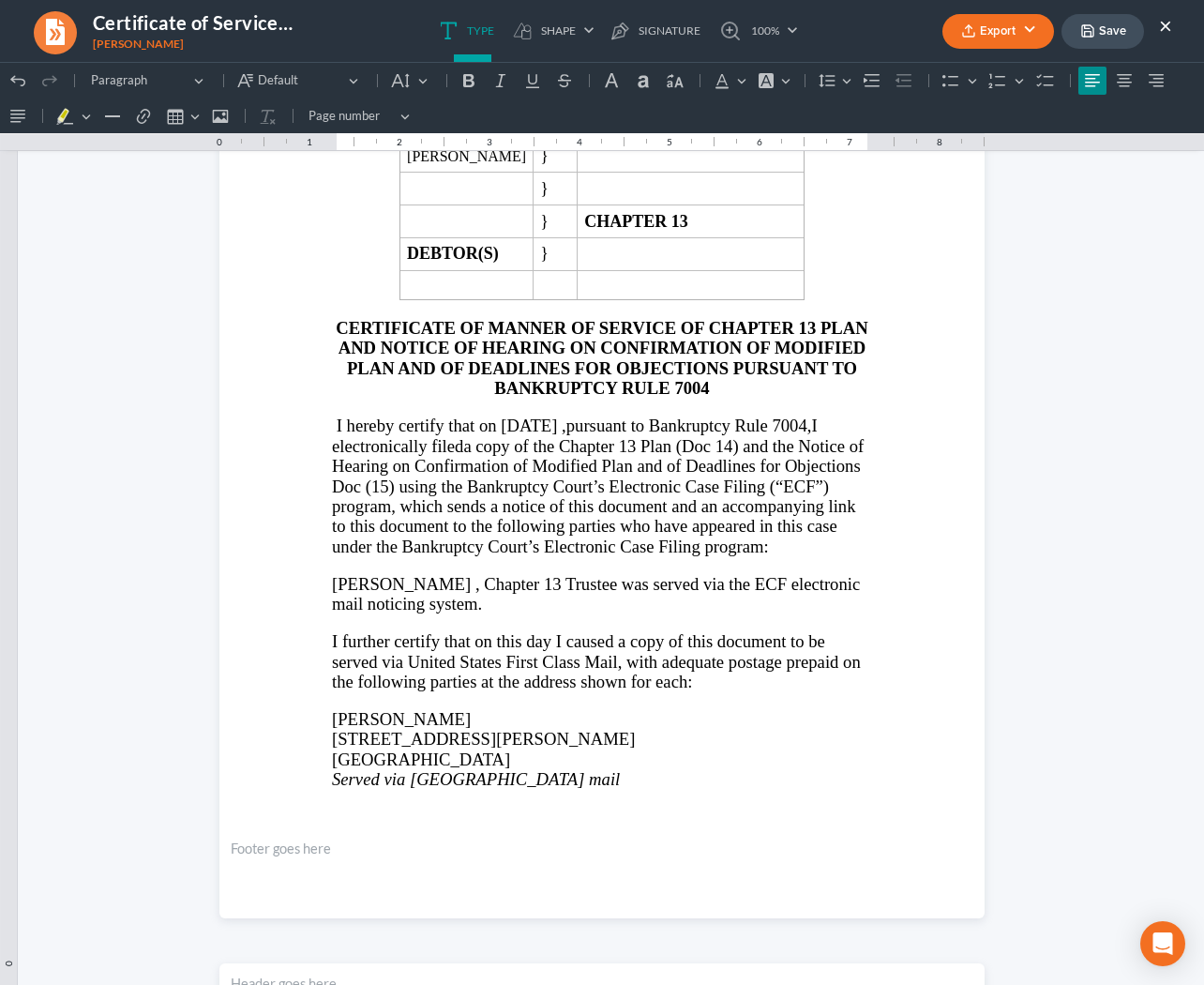 scroll, scrollTop: 0, scrollLeft: 0, axis: both 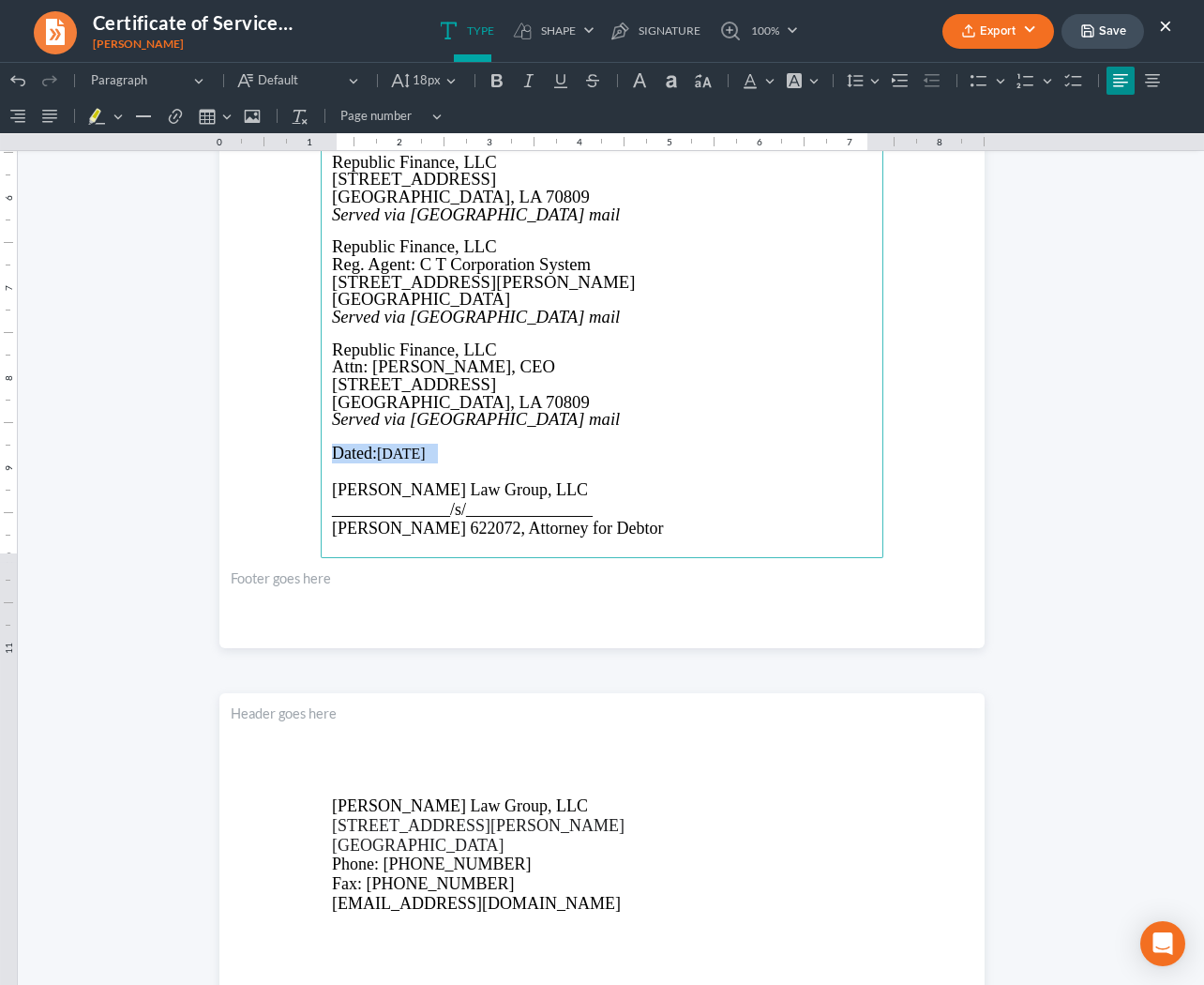 drag, startPoint x: 464, startPoint y: 447, endPoint x: 319, endPoint y: 459, distance: 145.4957 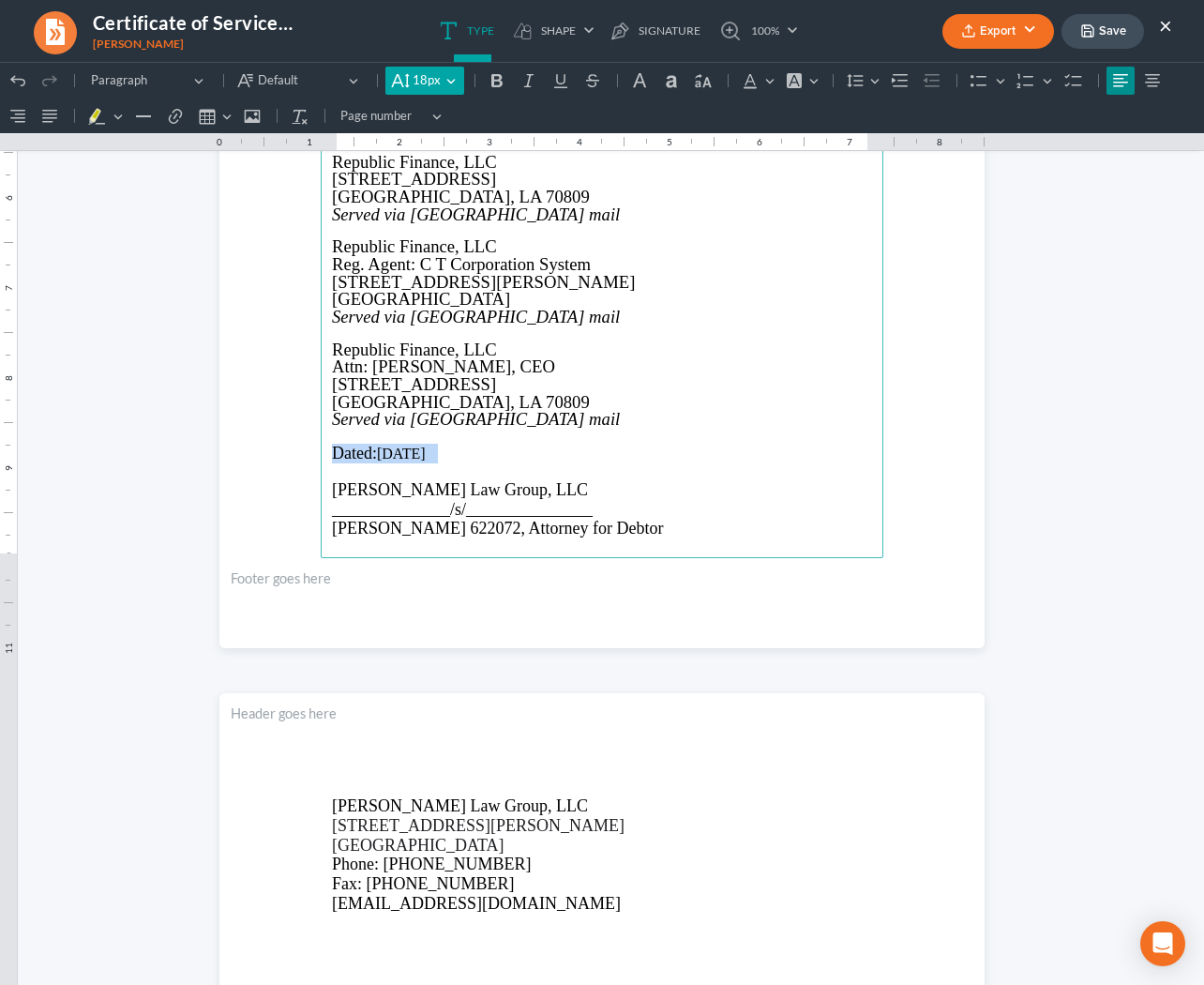 click on "18px" at bounding box center (427, 81) 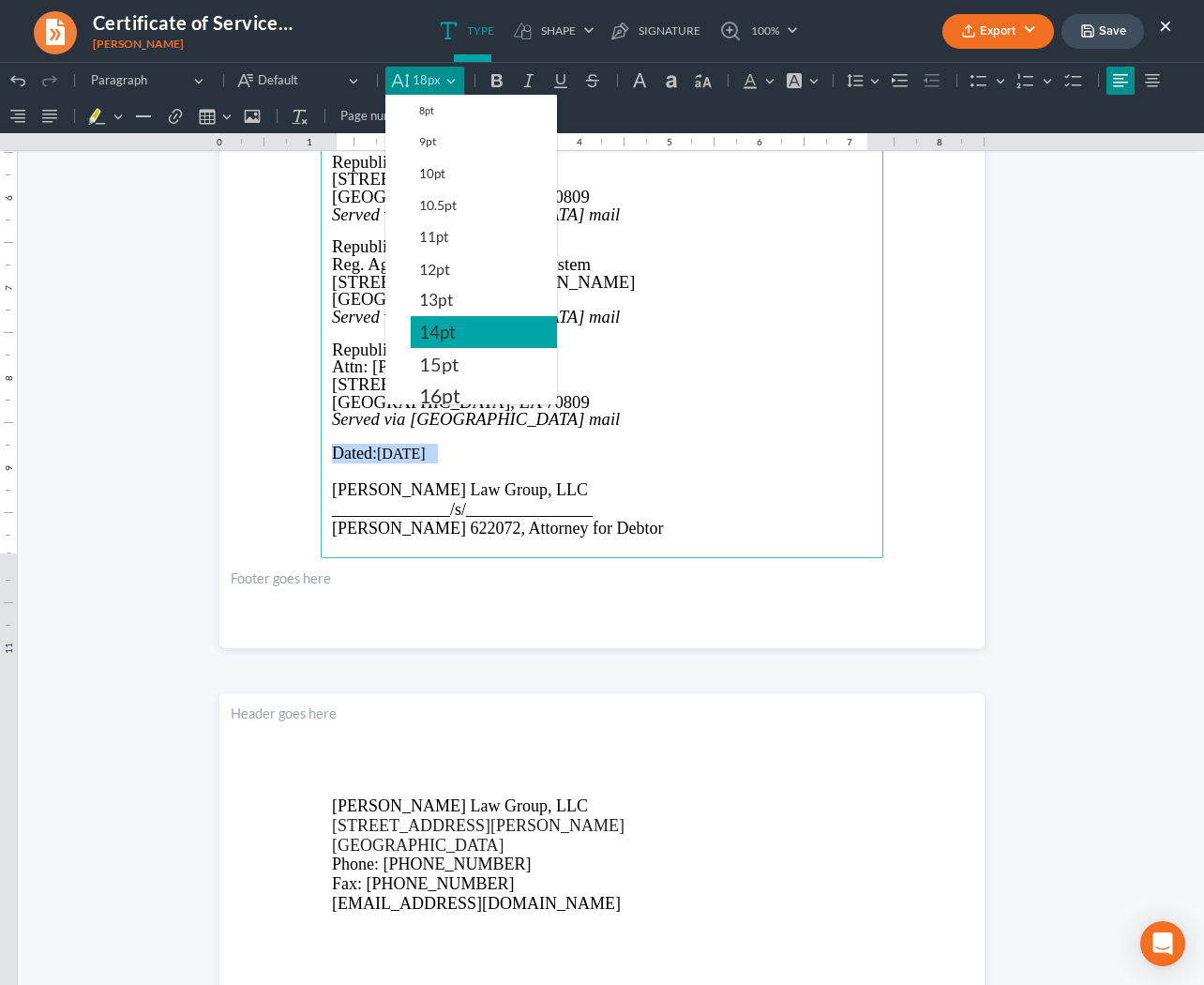 click on "14pt" at bounding box center [484, 332] 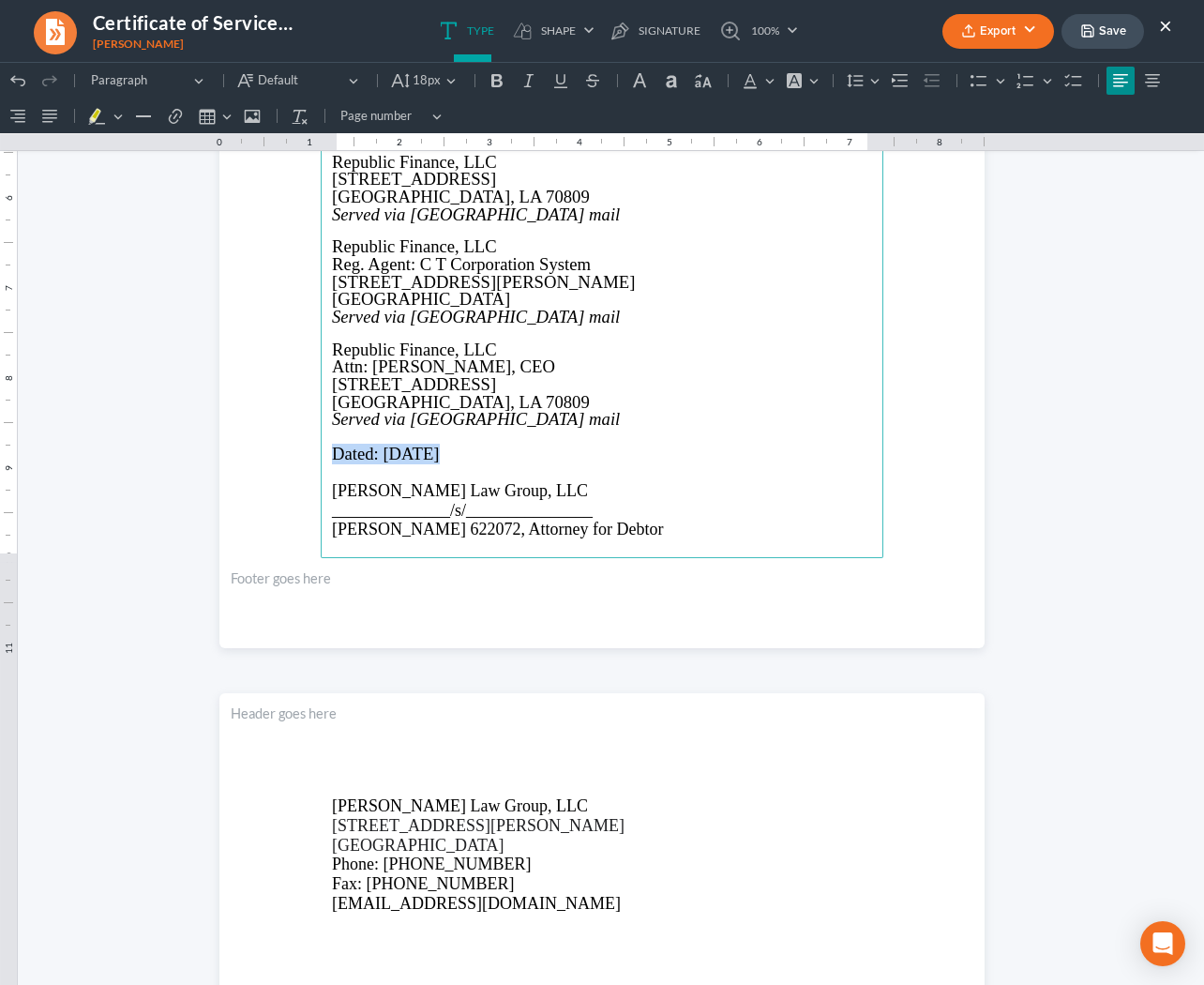 drag, startPoint x: 334, startPoint y: 483, endPoint x: 551, endPoint y: 917, distance: 485.2268 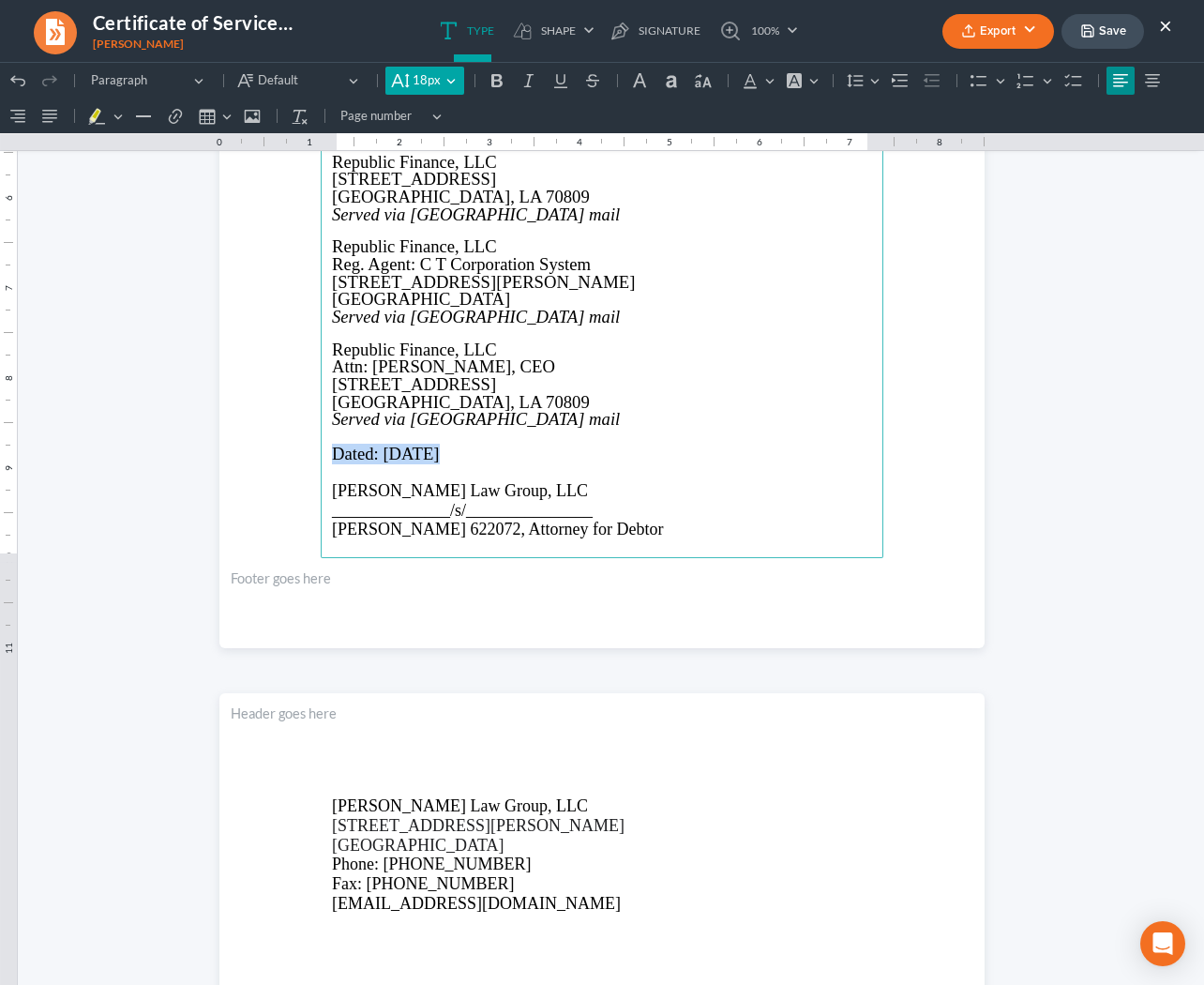 click on "18px 18px" at bounding box center (424, 81) 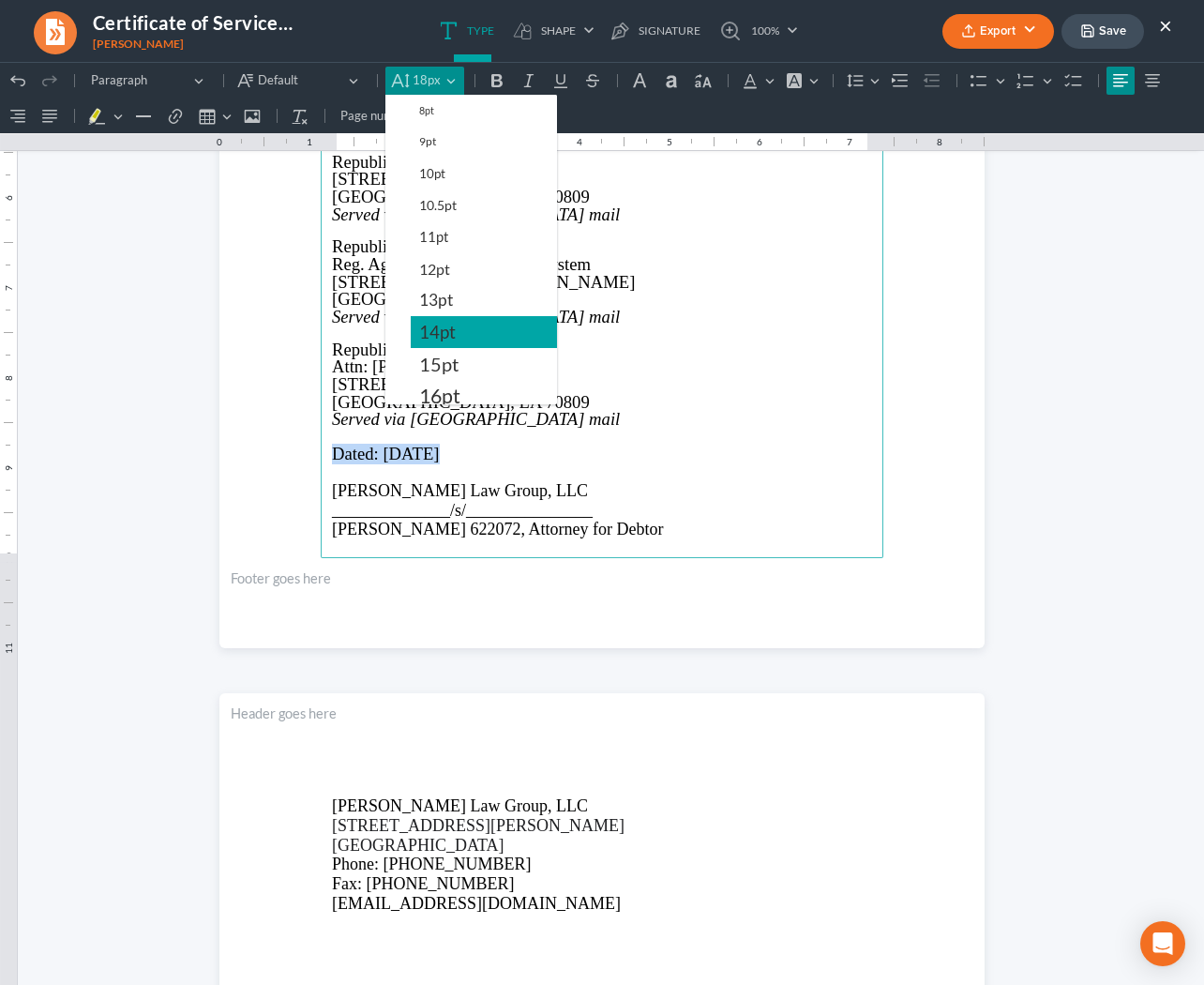 click on "14pt" at bounding box center (484, 332) 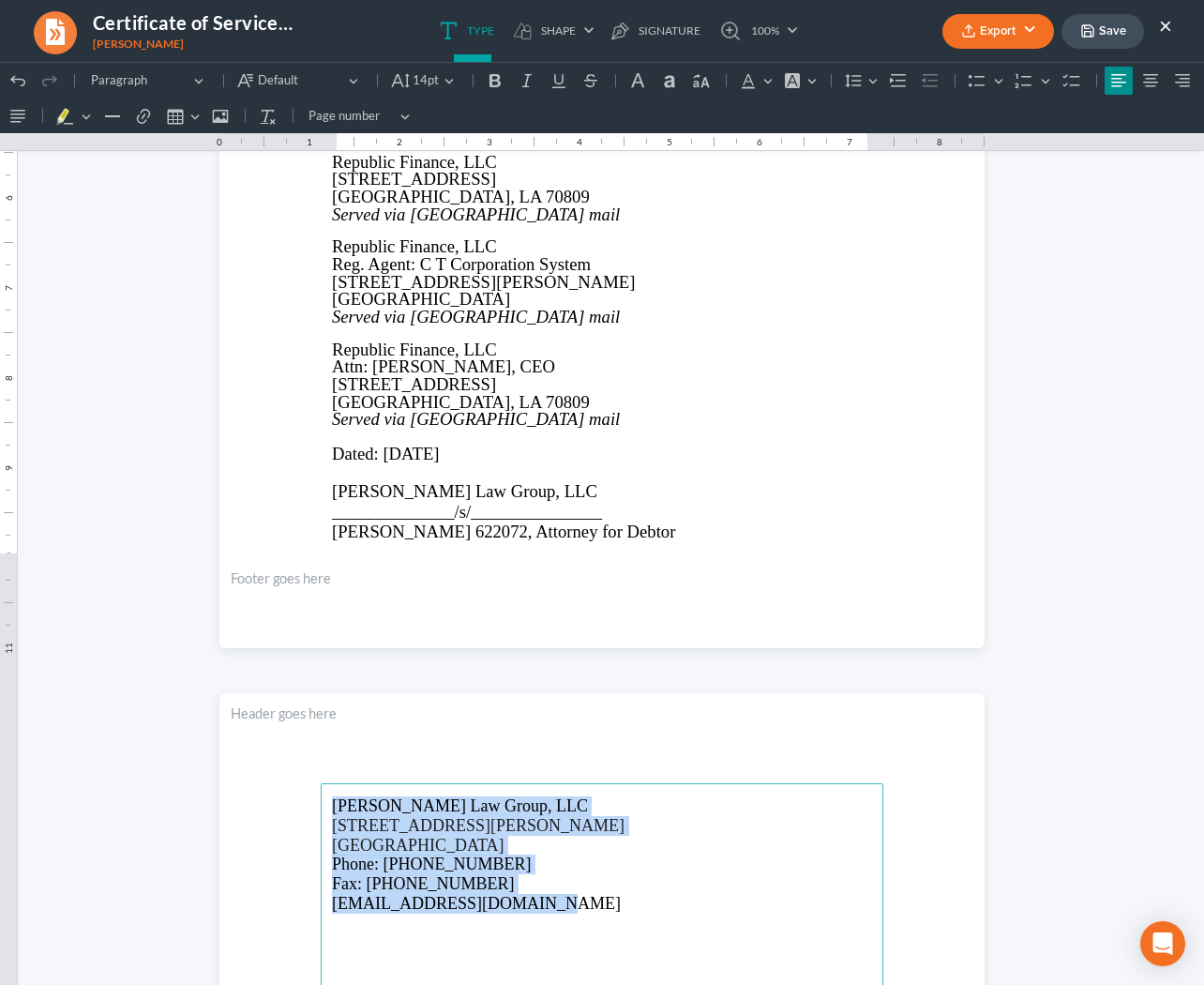 drag, startPoint x: 329, startPoint y: 804, endPoint x: 546, endPoint y: 907, distance: 240.20408 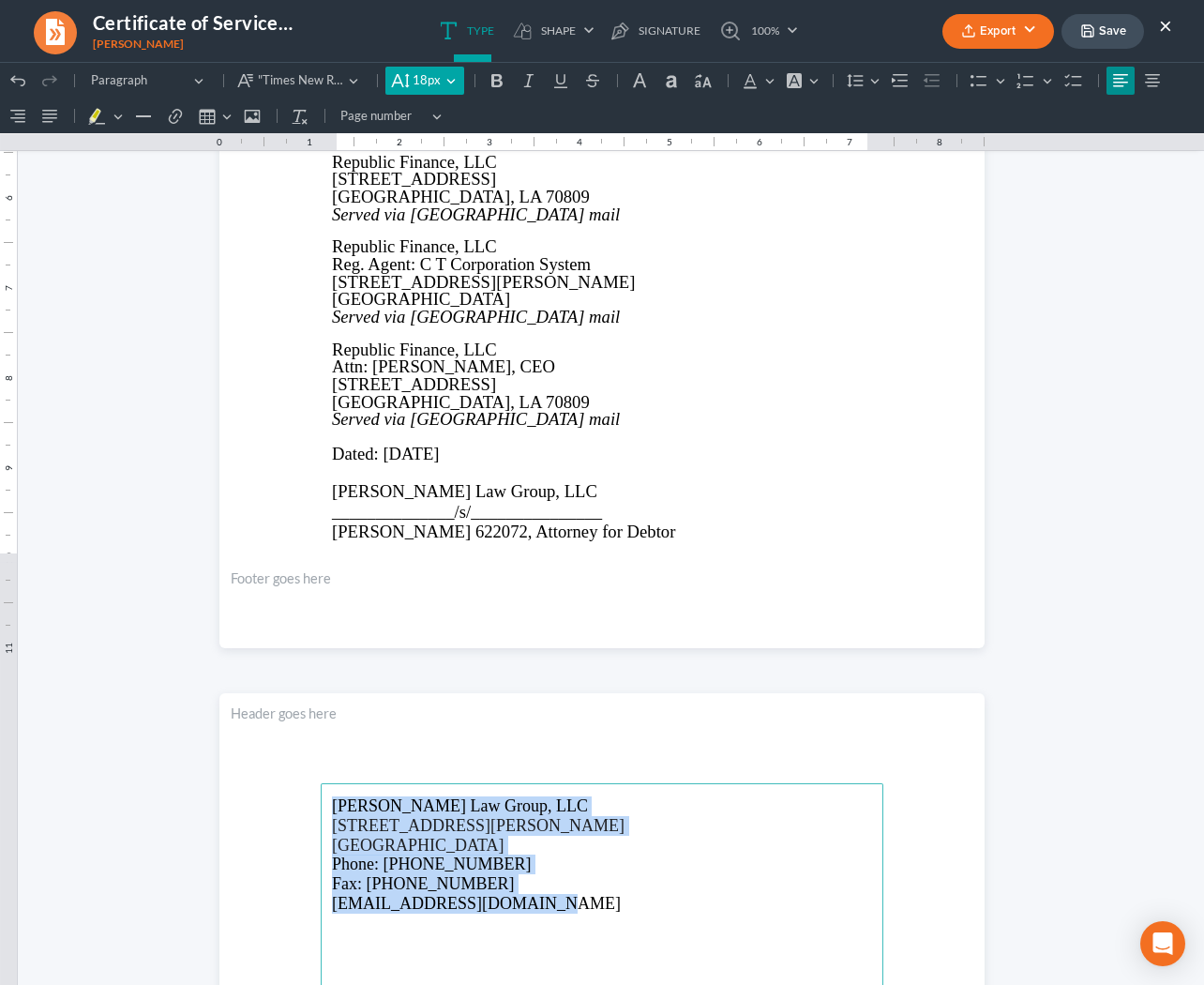 click on "18px 18px" at bounding box center [424, 81] 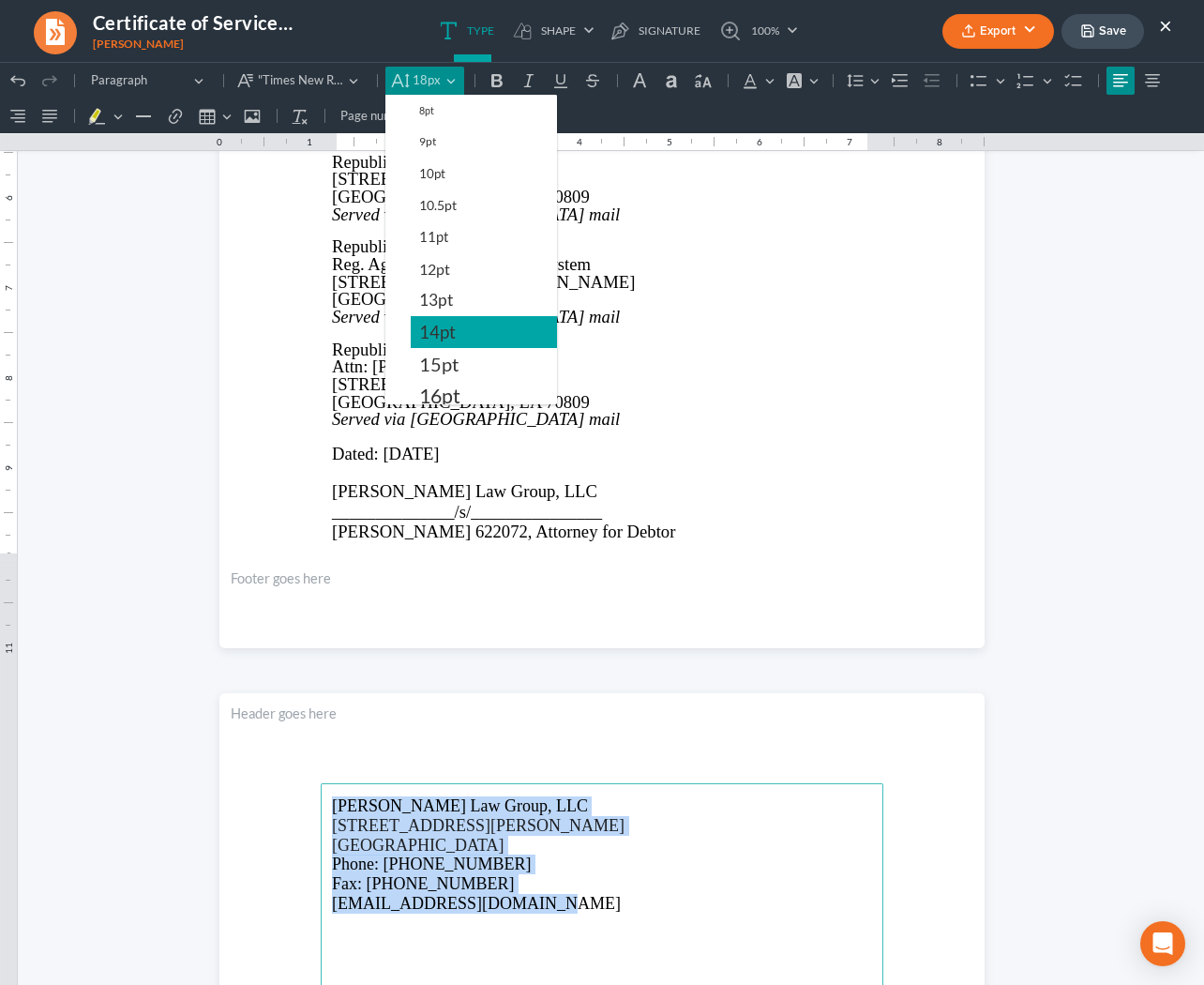 click on "14pt" at bounding box center [437, 332] 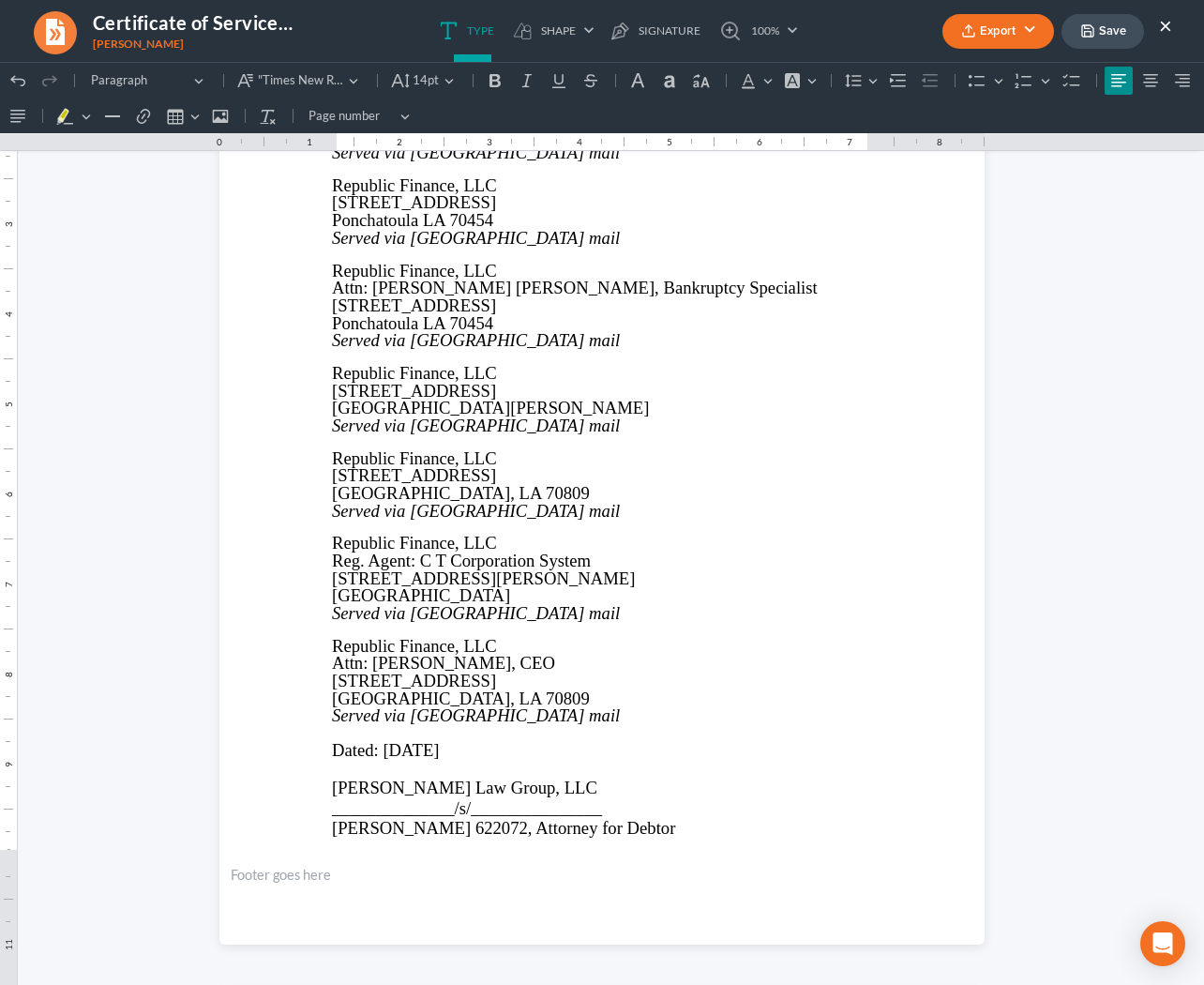 scroll, scrollTop: 0, scrollLeft: 0, axis: both 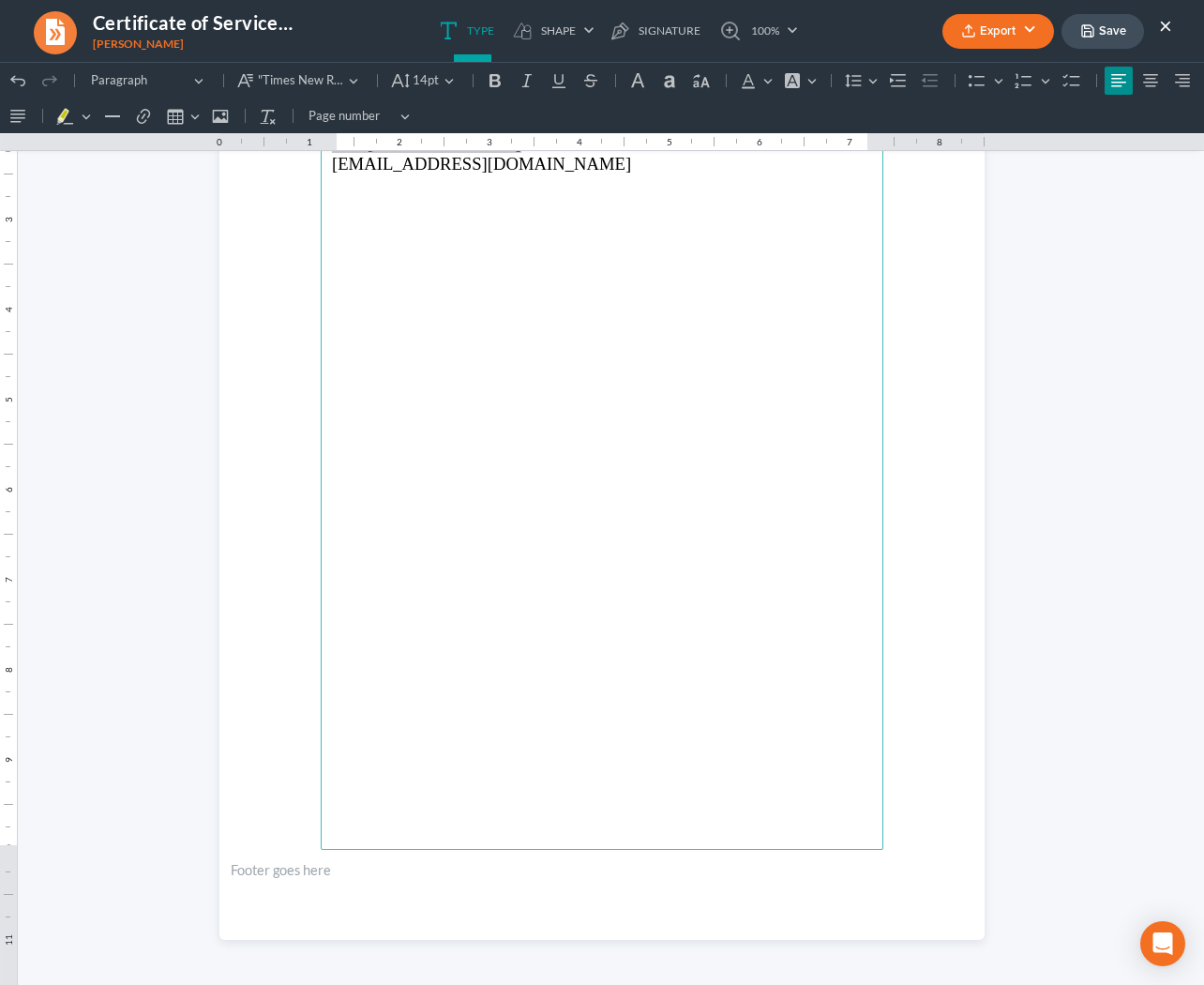 click on "Save" at bounding box center (1103, 31) 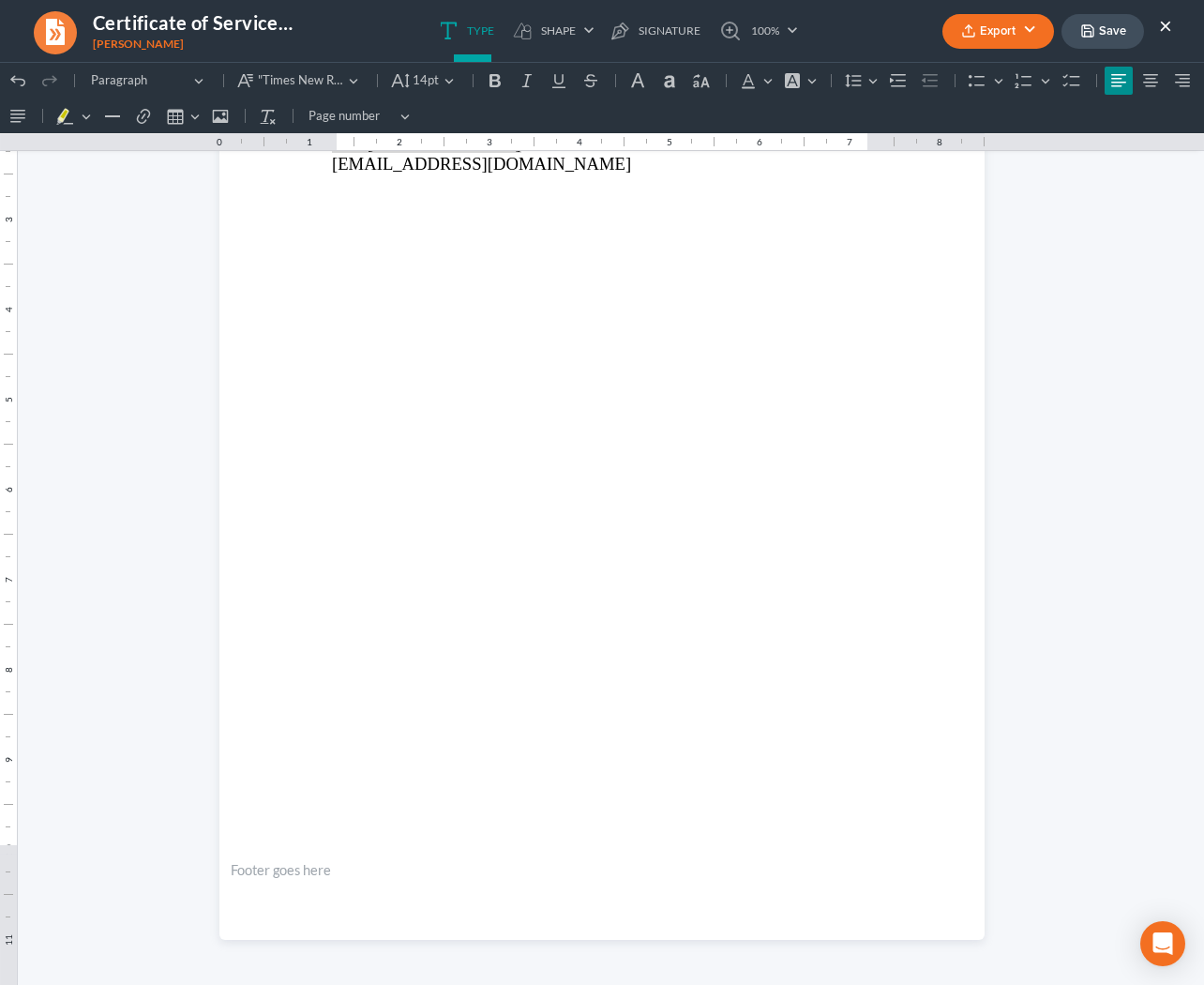 click on "Export" at bounding box center (998, 31) 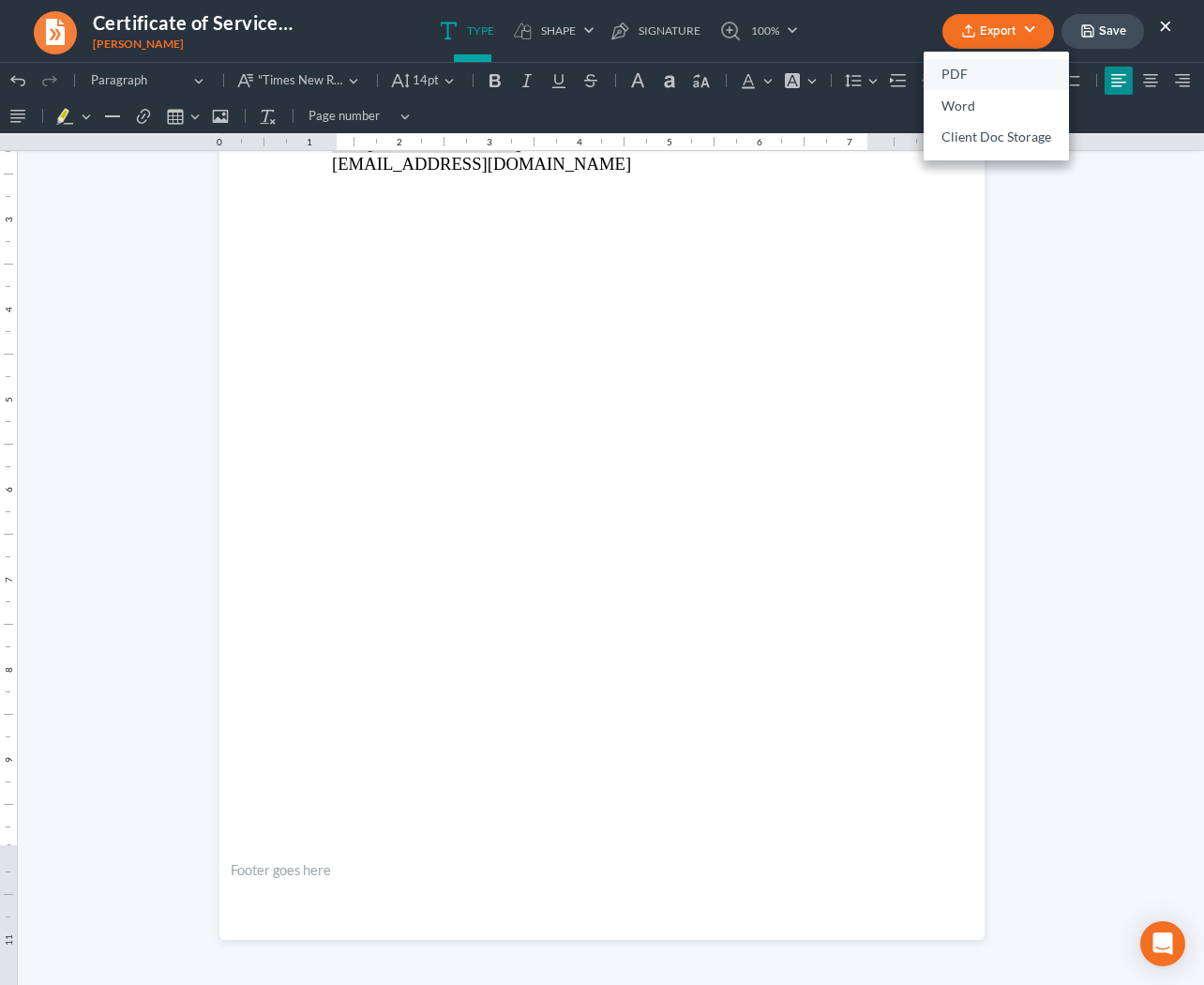 click on "PDF" at bounding box center [996, 75] 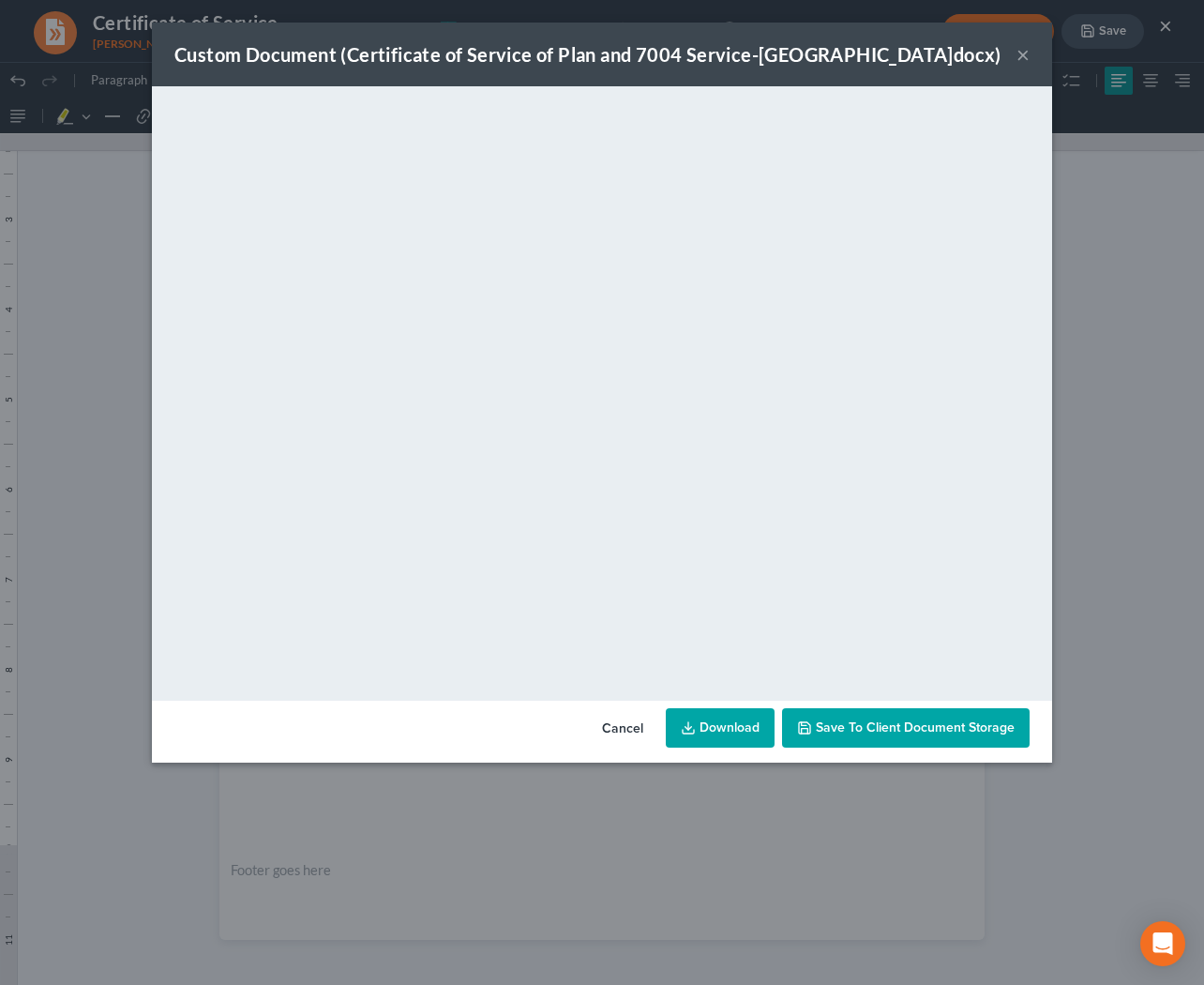 click on "Download" at bounding box center (720, 728) 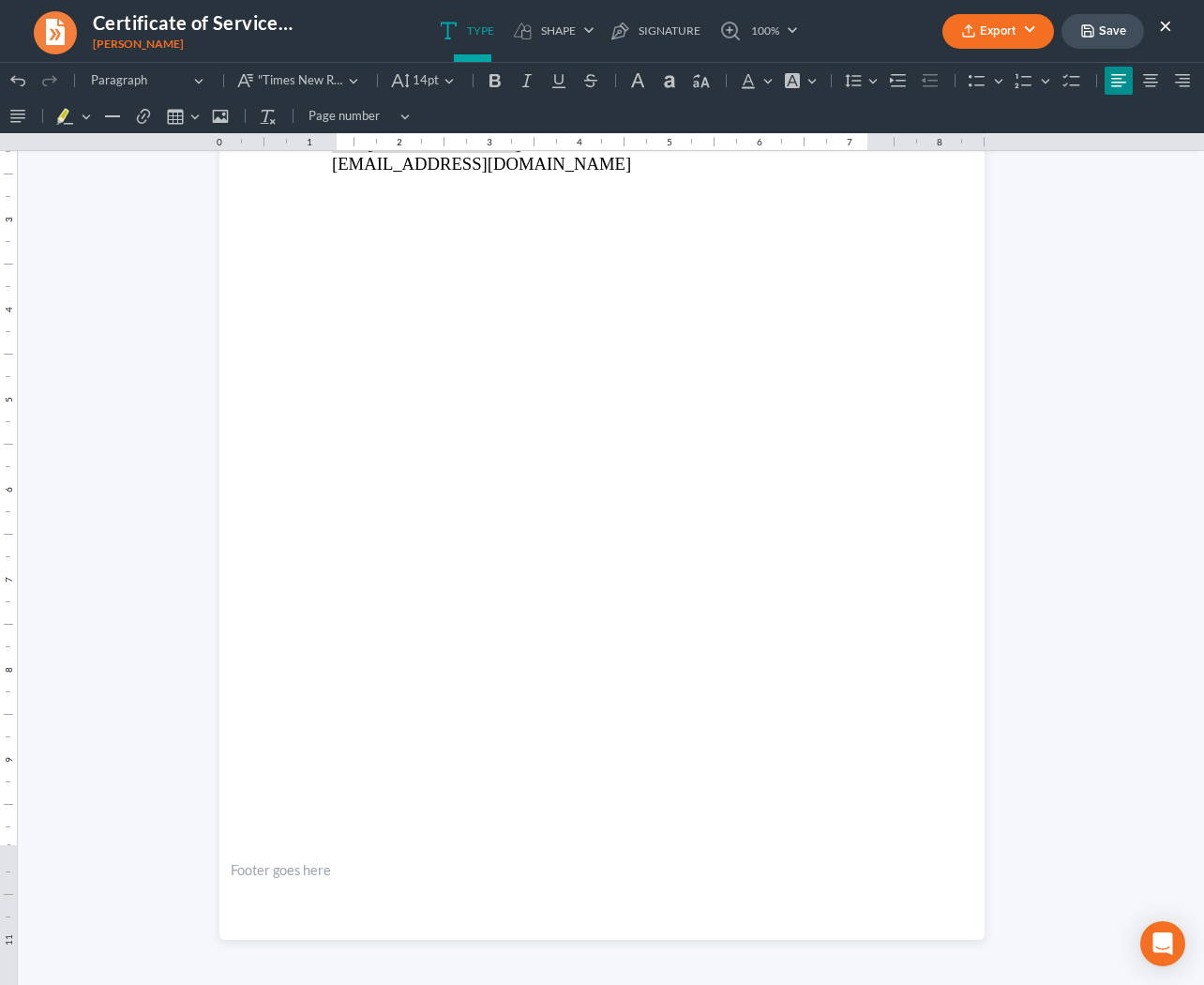 click on "Save" at bounding box center (1103, 31) 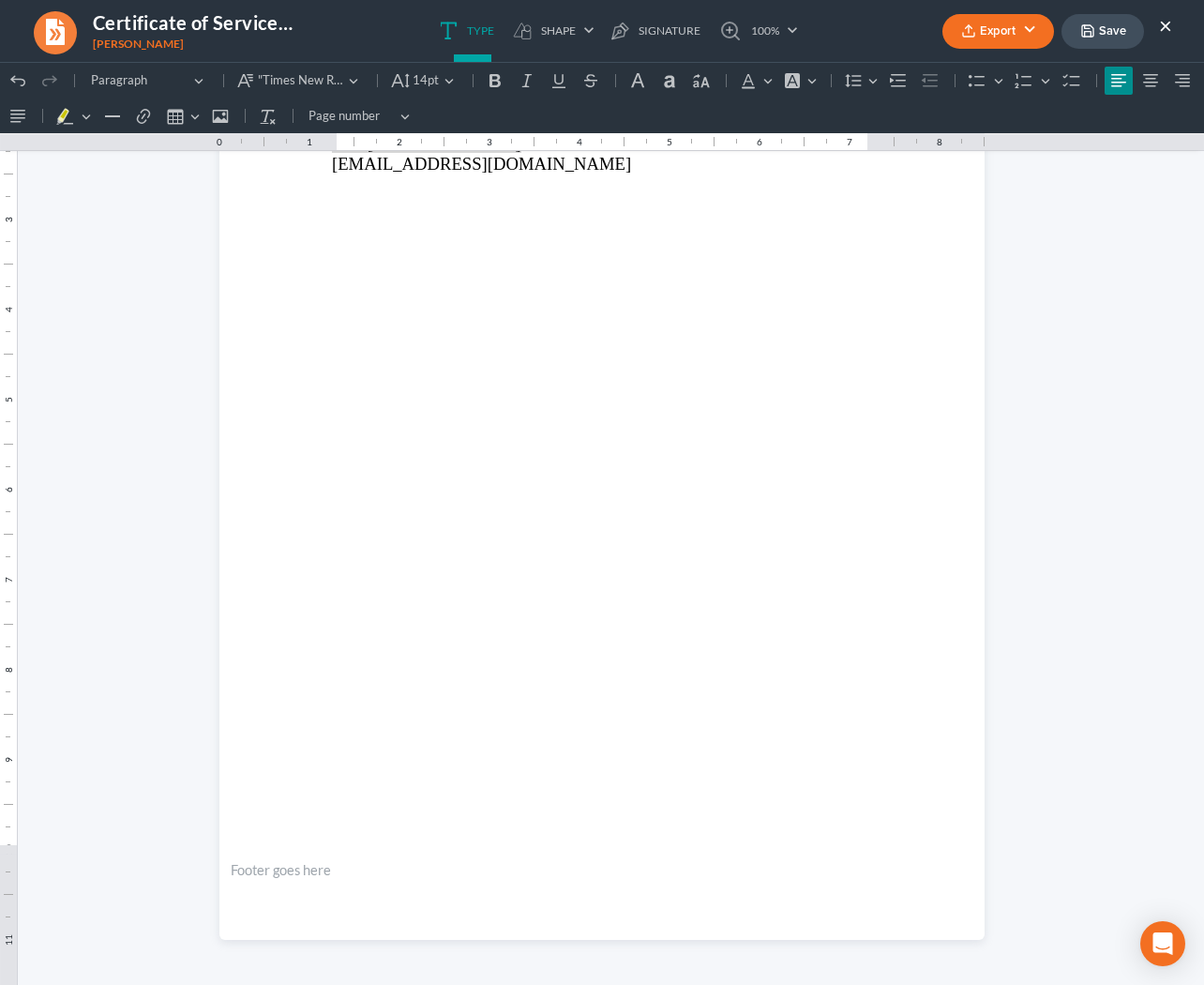click on "Save" at bounding box center (1103, 31) 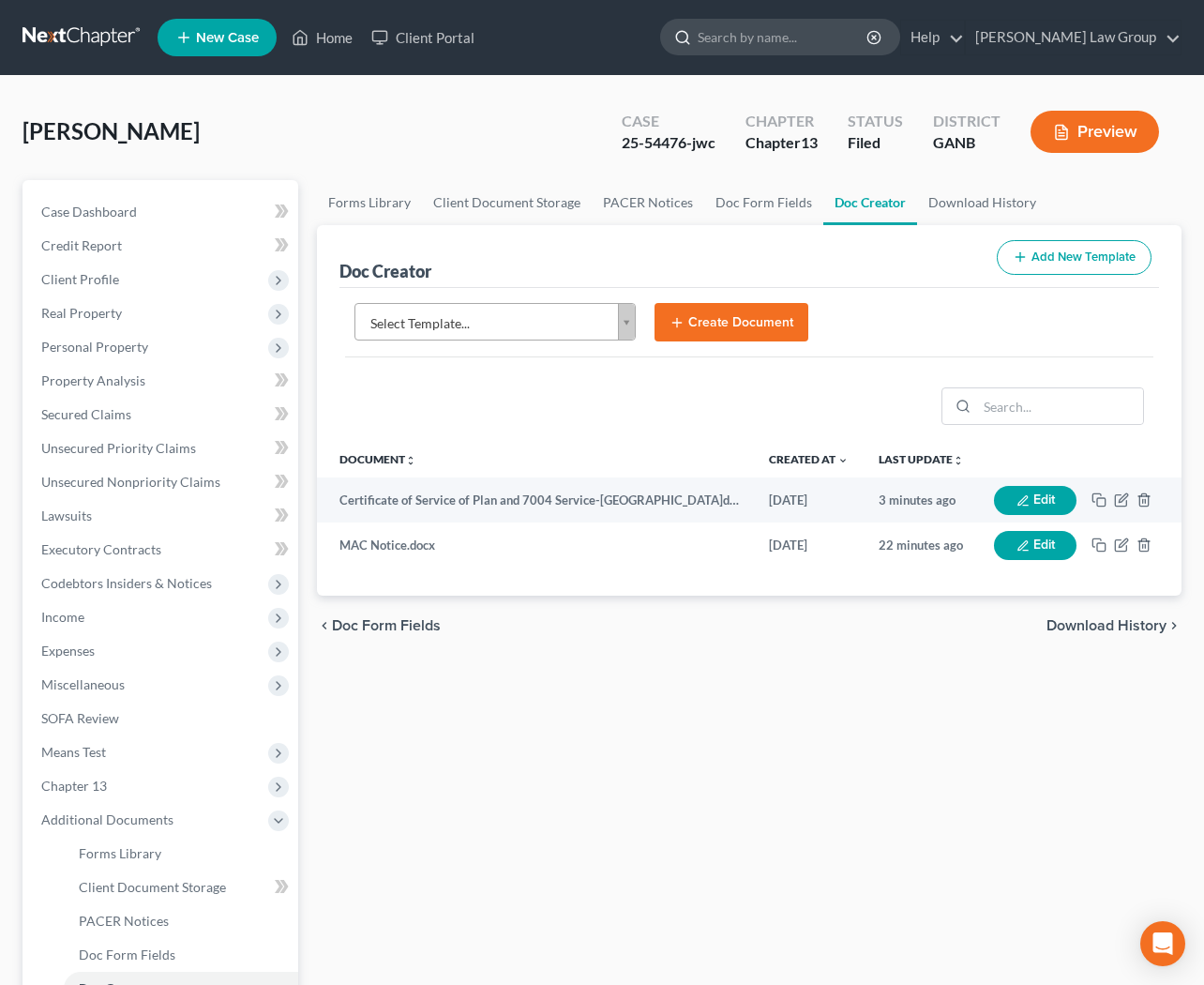 click at bounding box center (783, 37) 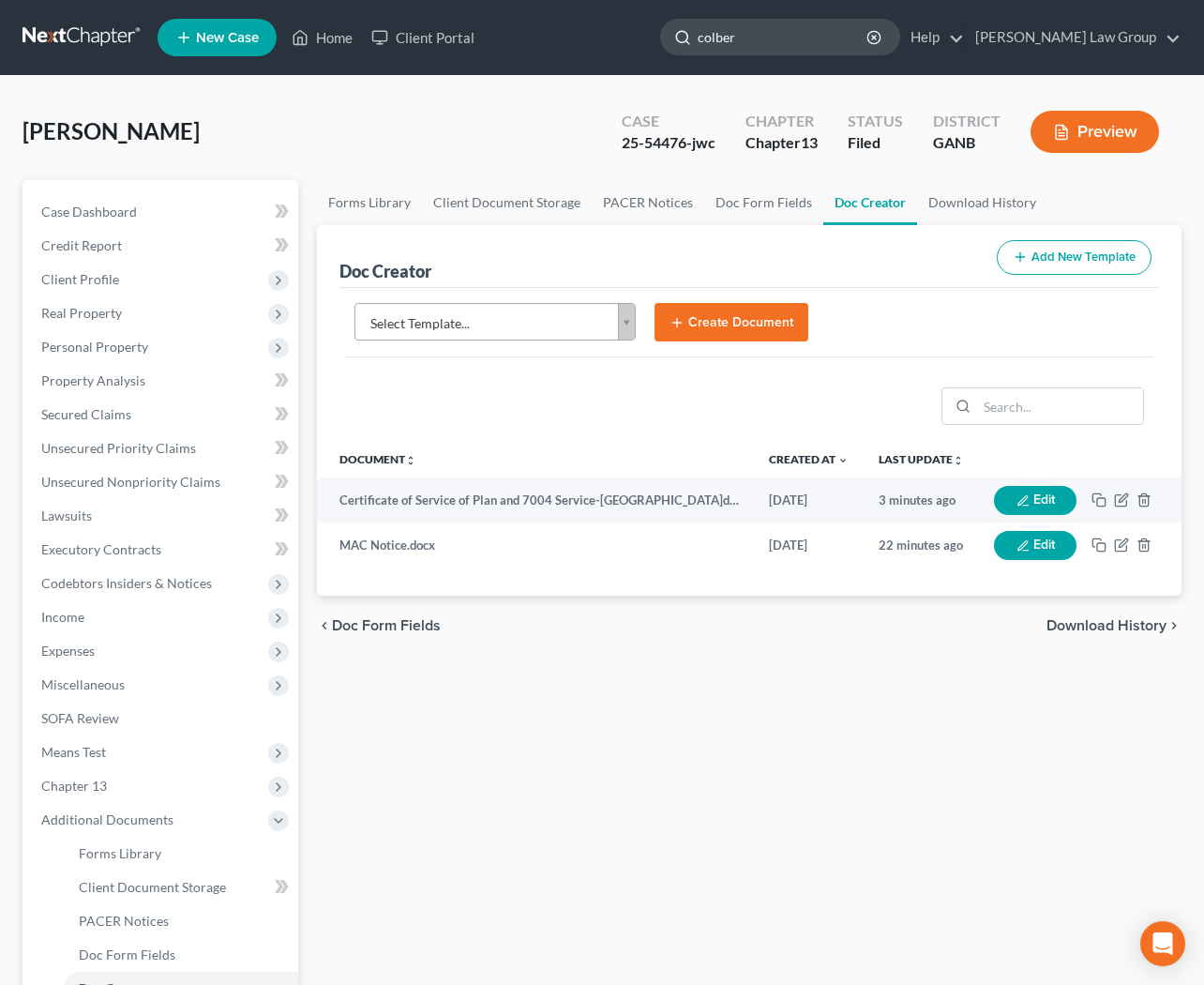 type on "colbert" 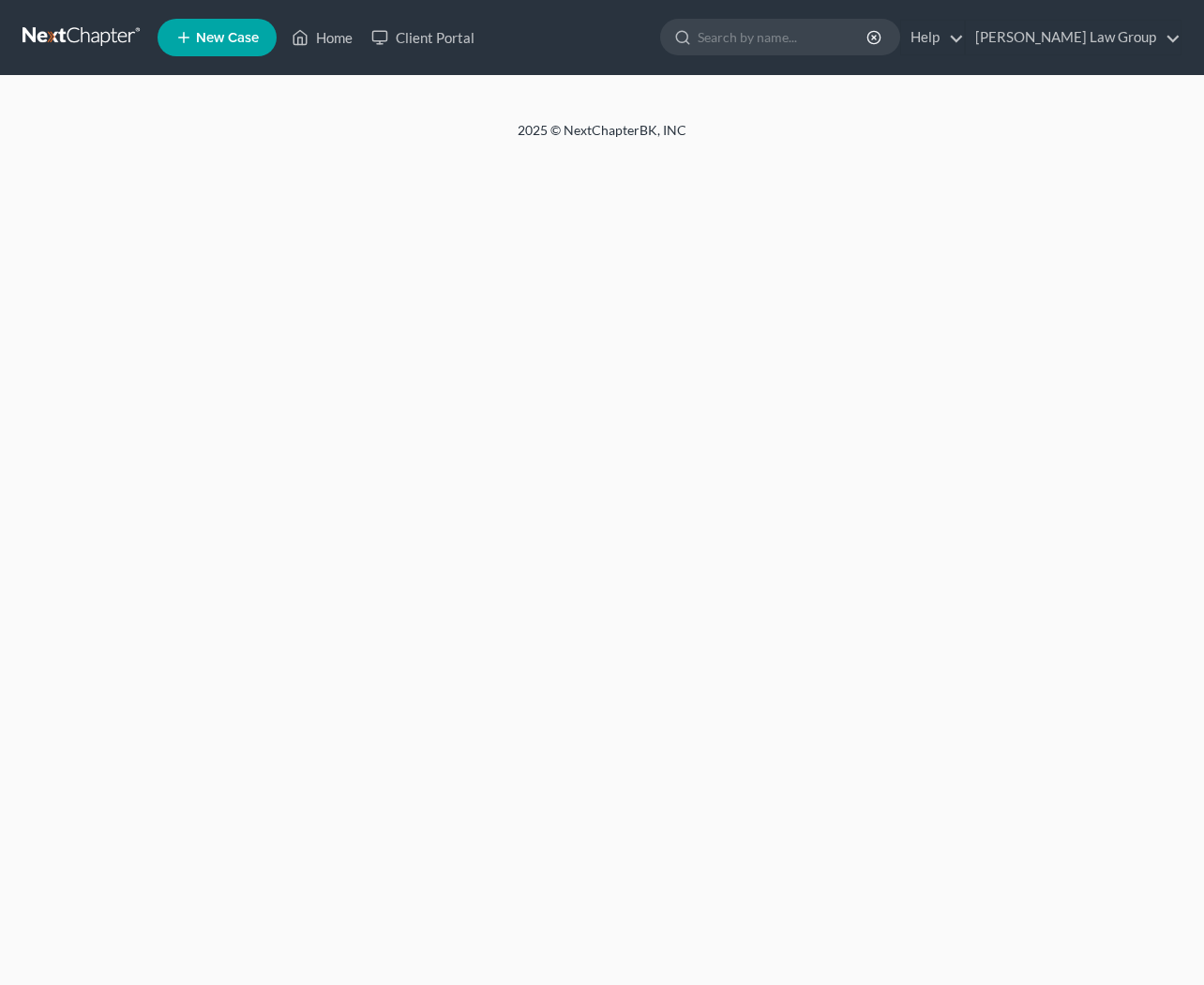 scroll, scrollTop: 0, scrollLeft: 0, axis: both 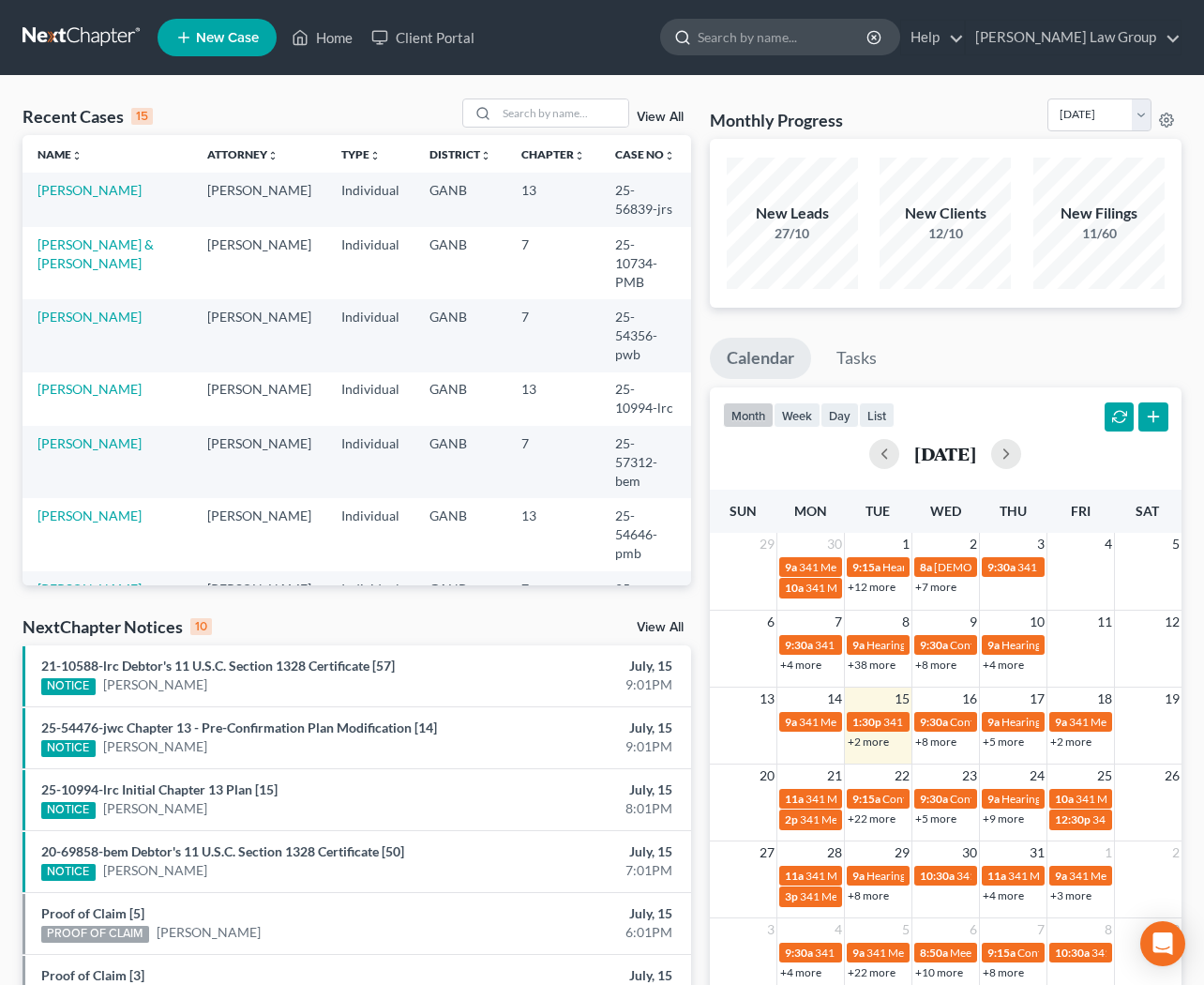 click at bounding box center (783, 37) 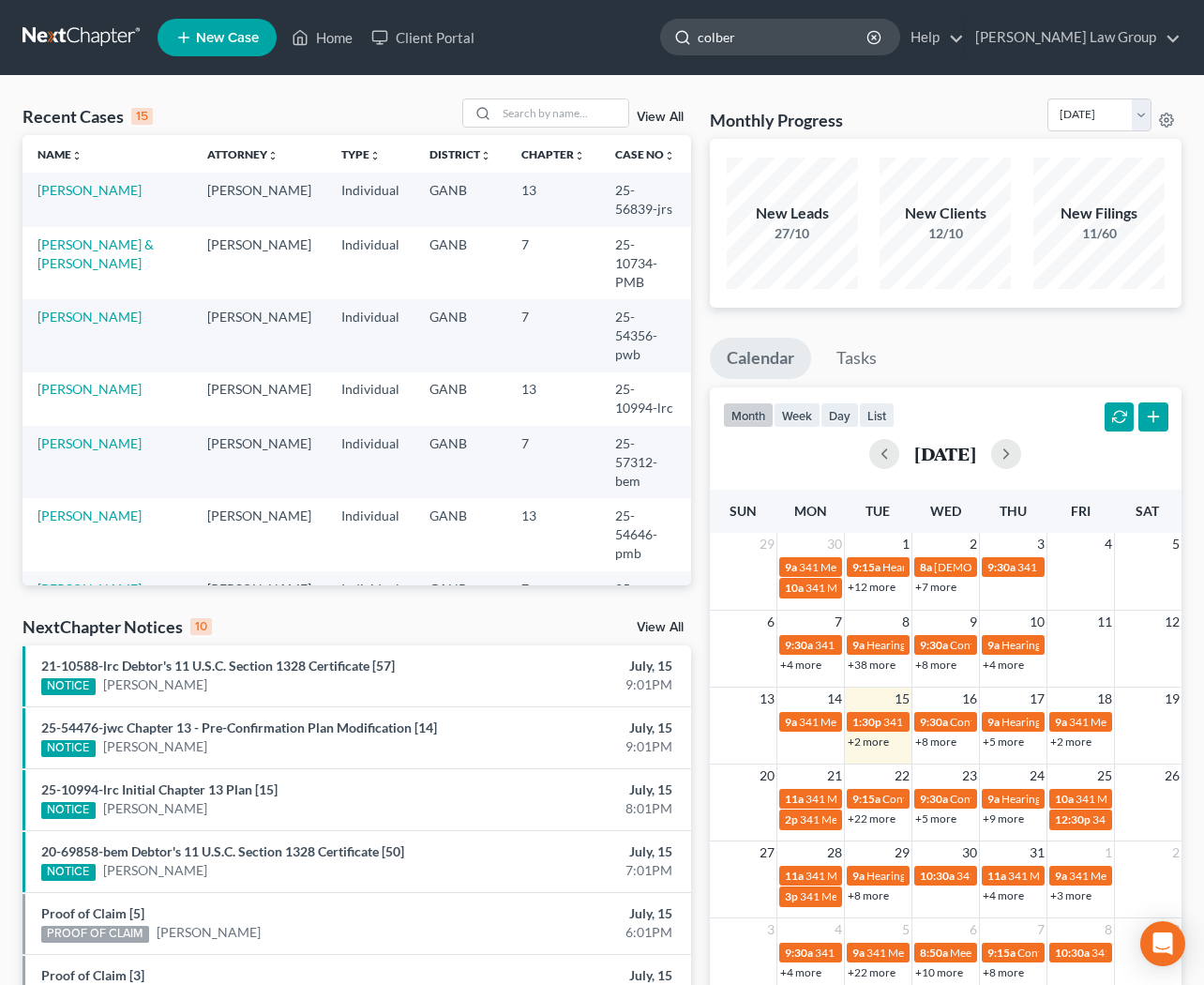 type on "colbert" 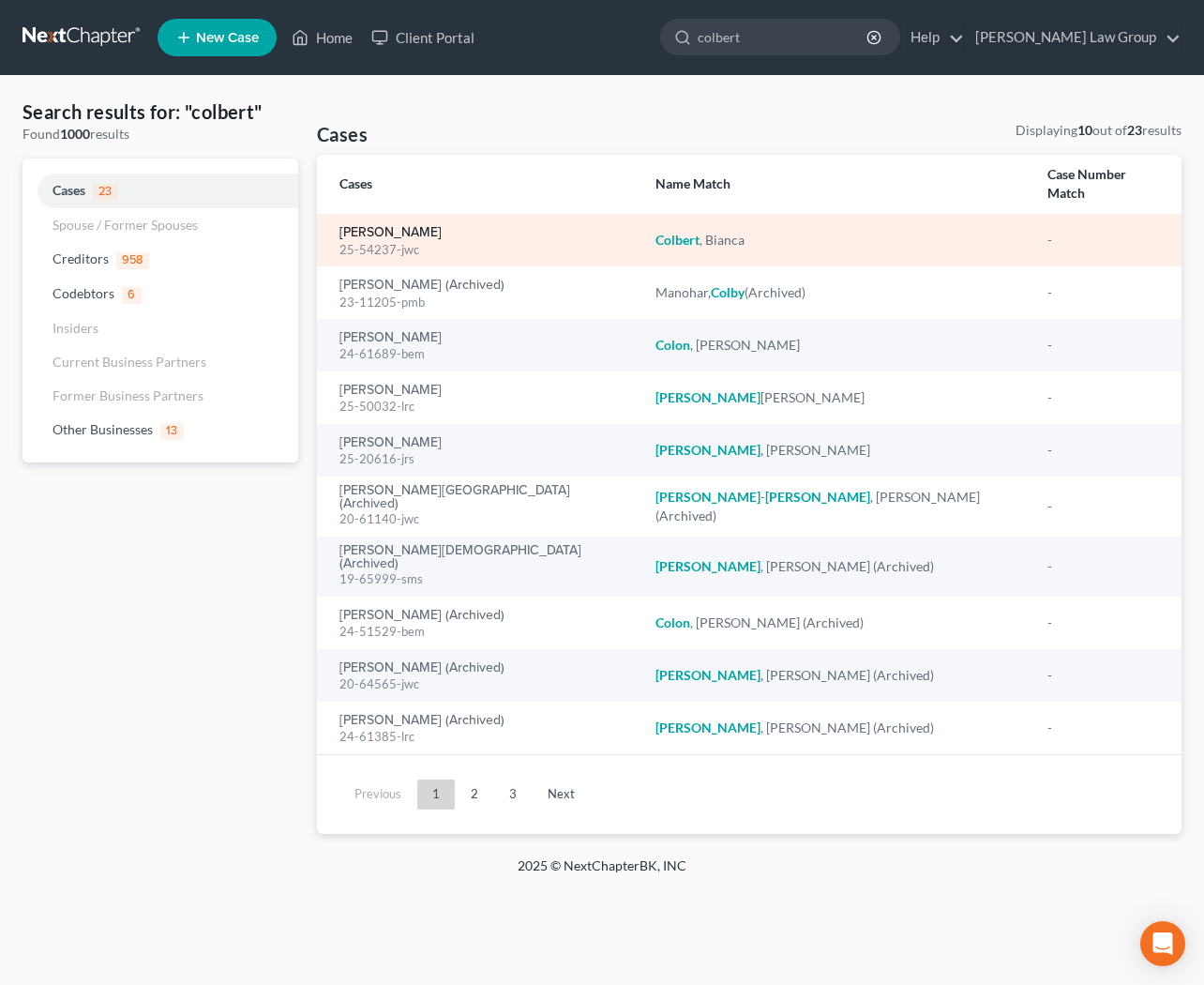 click on "[PERSON_NAME]" at bounding box center (390, 233) 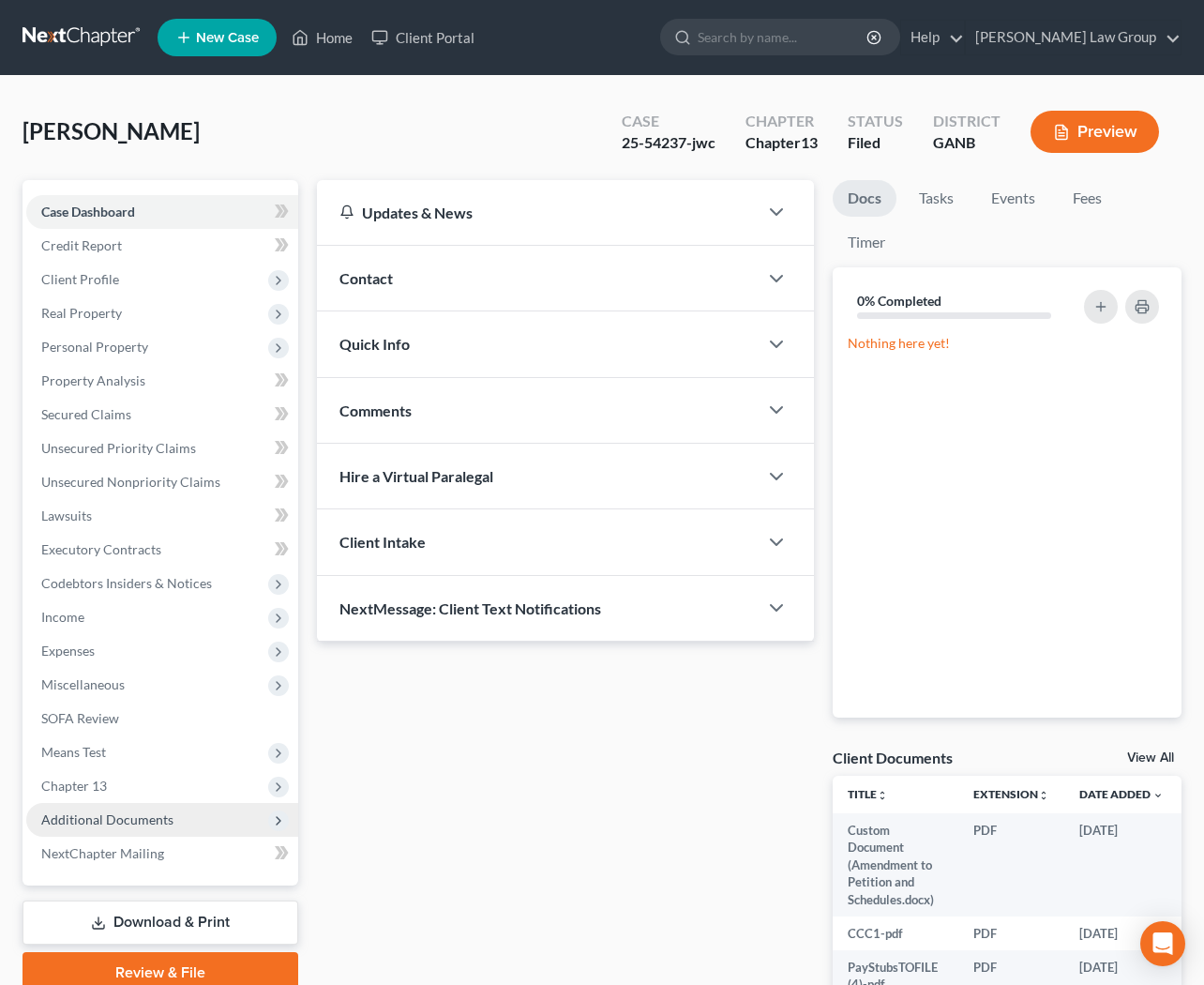 click on "Additional Documents" at bounding box center (107, 819) 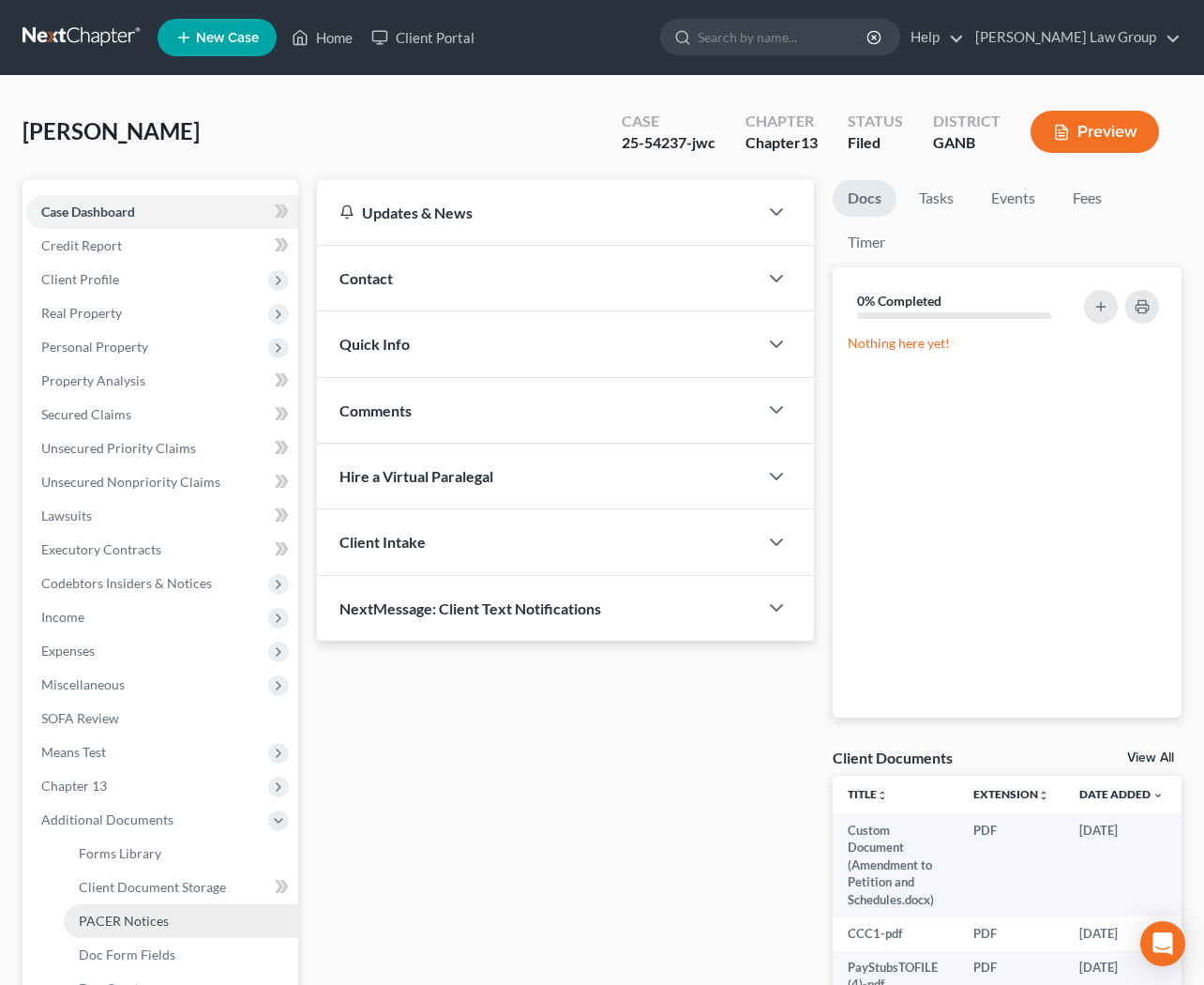 click on "PACER Notices" at bounding box center (124, 920) 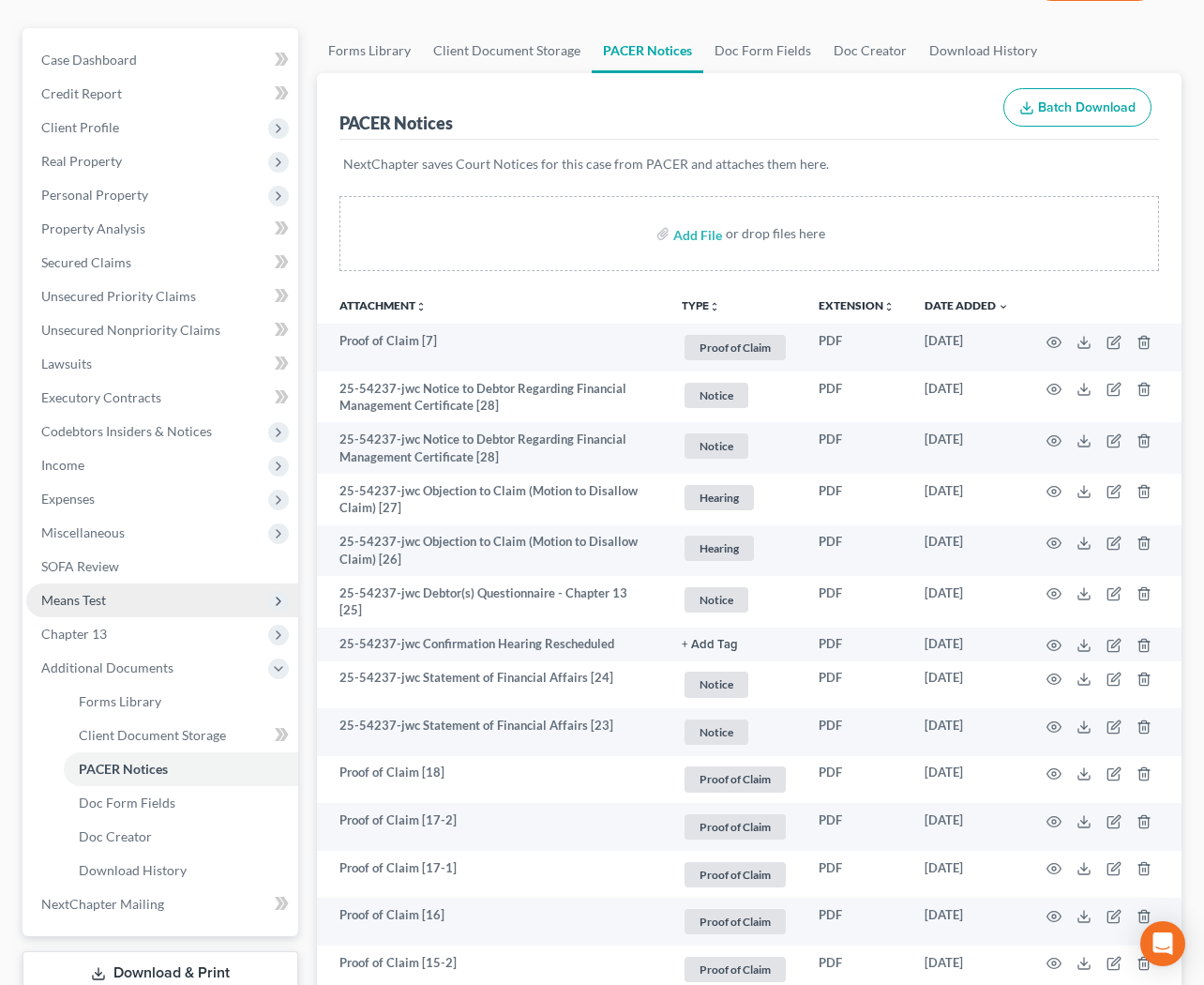 scroll, scrollTop: 161, scrollLeft: 0, axis: vertical 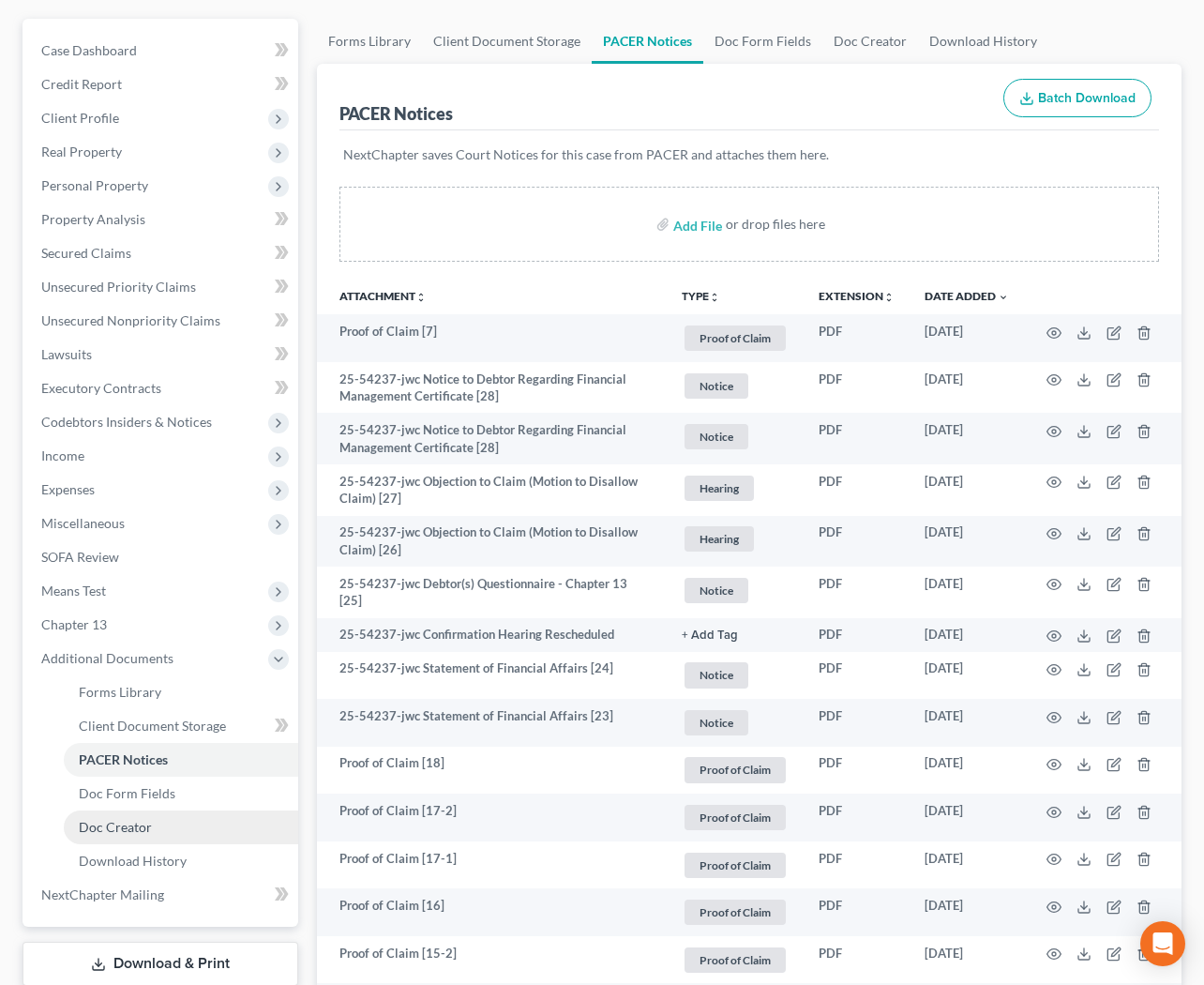 click on "Doc Creator" at bounding box center (115, 826) 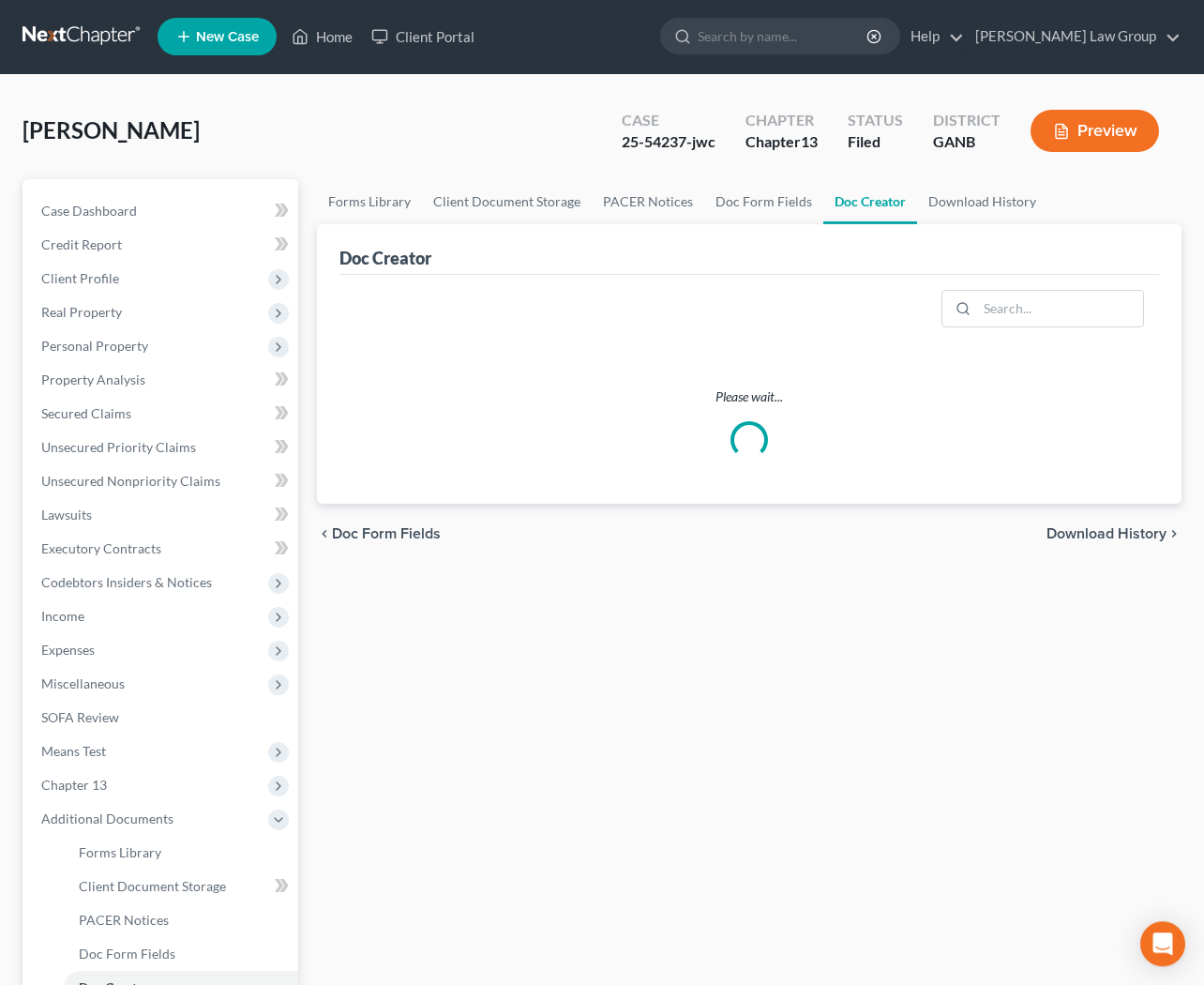 scroll, scrollTop: 0, scrollLeft: 0, axis: both 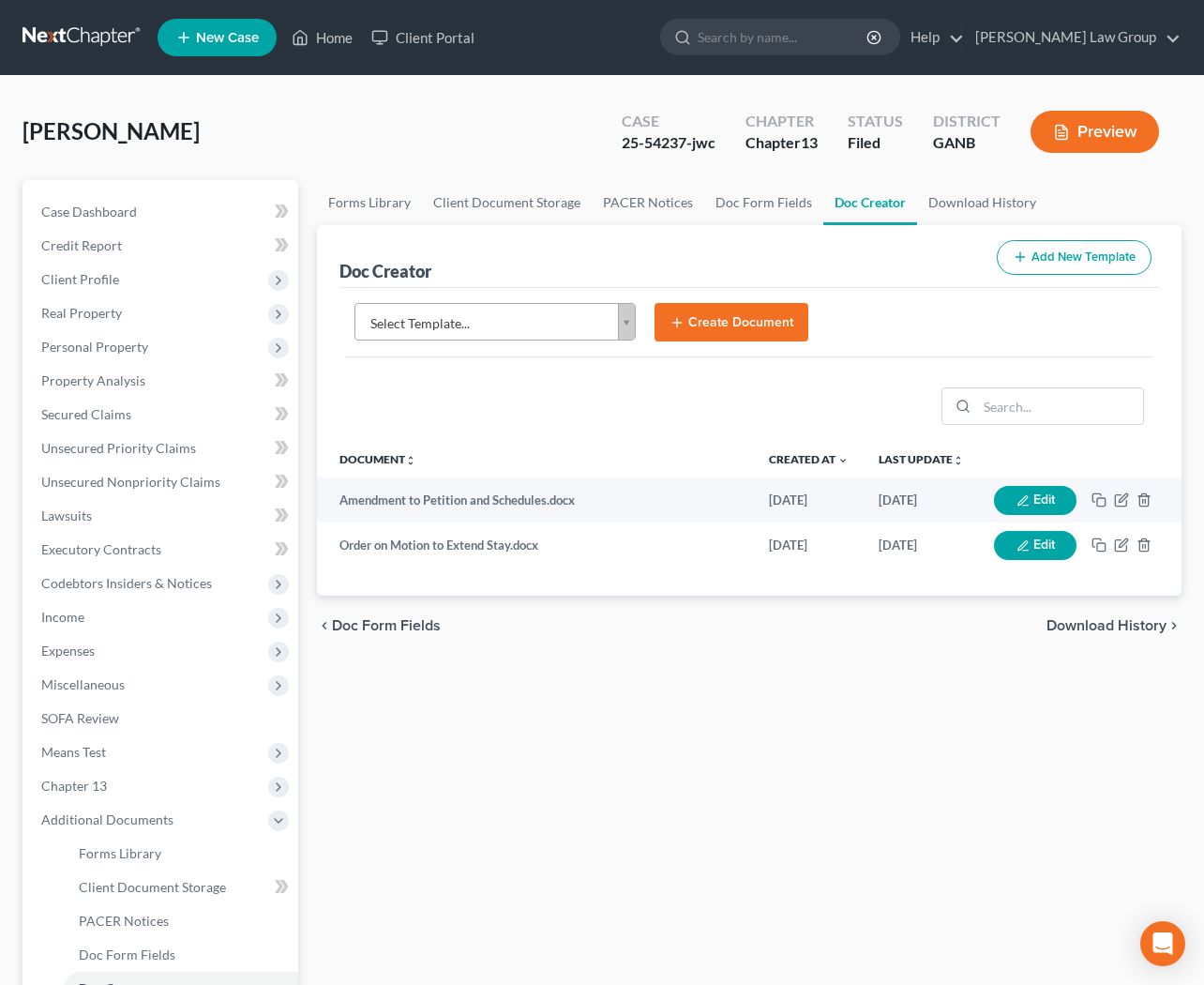 click on "Home New Case Client Portal [PERSON_NAME] Law Group [EMAIL_ADDRESS][DOMAIN_NAME] My Account Settings Plan + Billing Account Add-Ons Upgrade to Whoa Help Center Webinars Training Videos What's new Log out New Case Home Client Portal         - No Result - See all results Or Press Enter... Help Help Center Webinars Training Videos What's new [PERSON_NAME] Law Group [PERSON_NAME] Law Group [EMAIL_ADDRESS][DOMAIN_NAME] My Account Settings Plan + Billing Account Add-Ons Upgrade to Whoa Log out 	 [PERSON_NAME] Upgraded Case 25-54237-jwc Chapter Chapter  13 Status Filed District GANB Preview Petition Navigation
Case Dashboard
Payments
Invoices
Home" at bounding box center (602, 633) 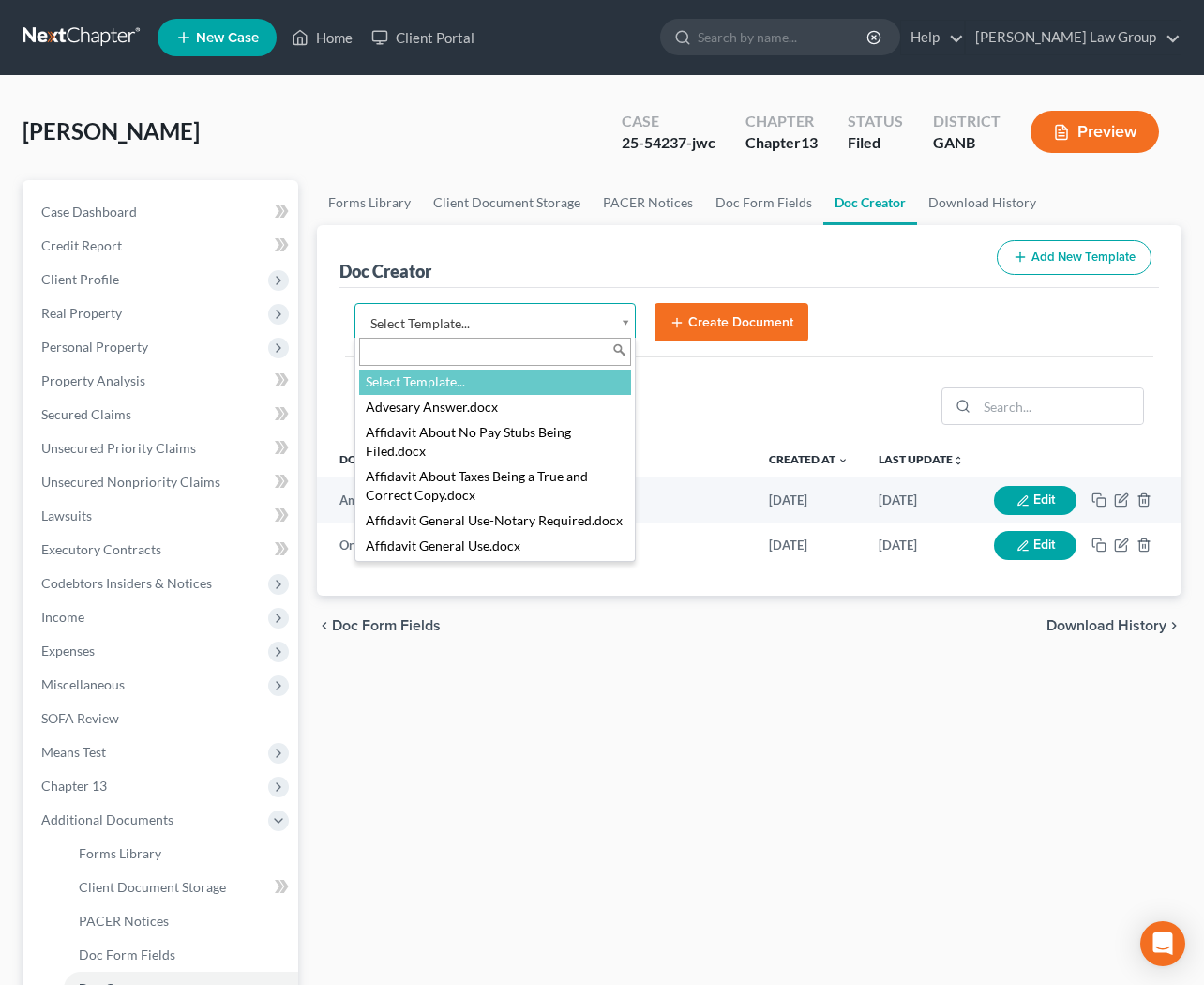 type on "c" 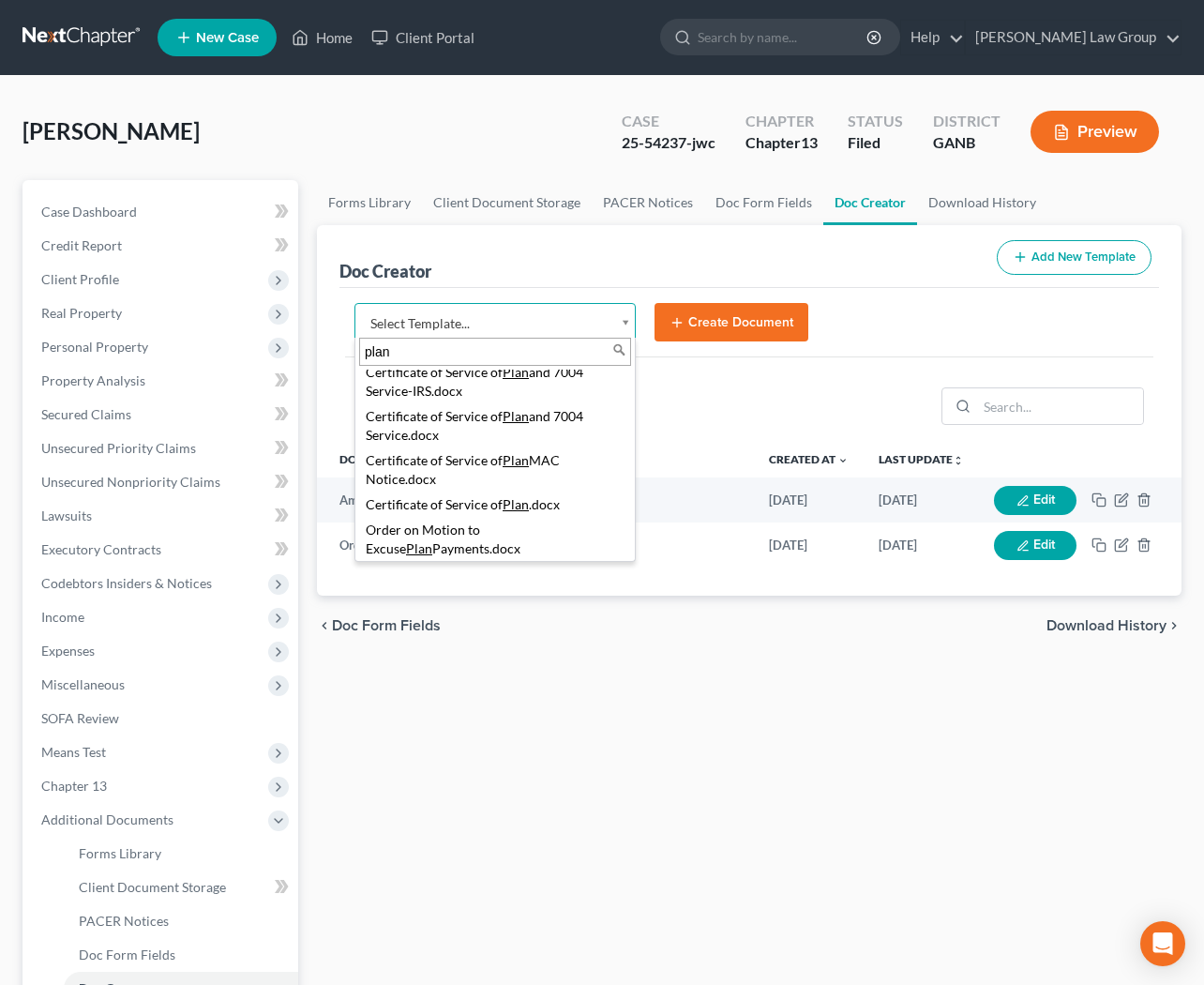 scroll, scrollTop: 129, scrollLeft: 0, axis: vertical 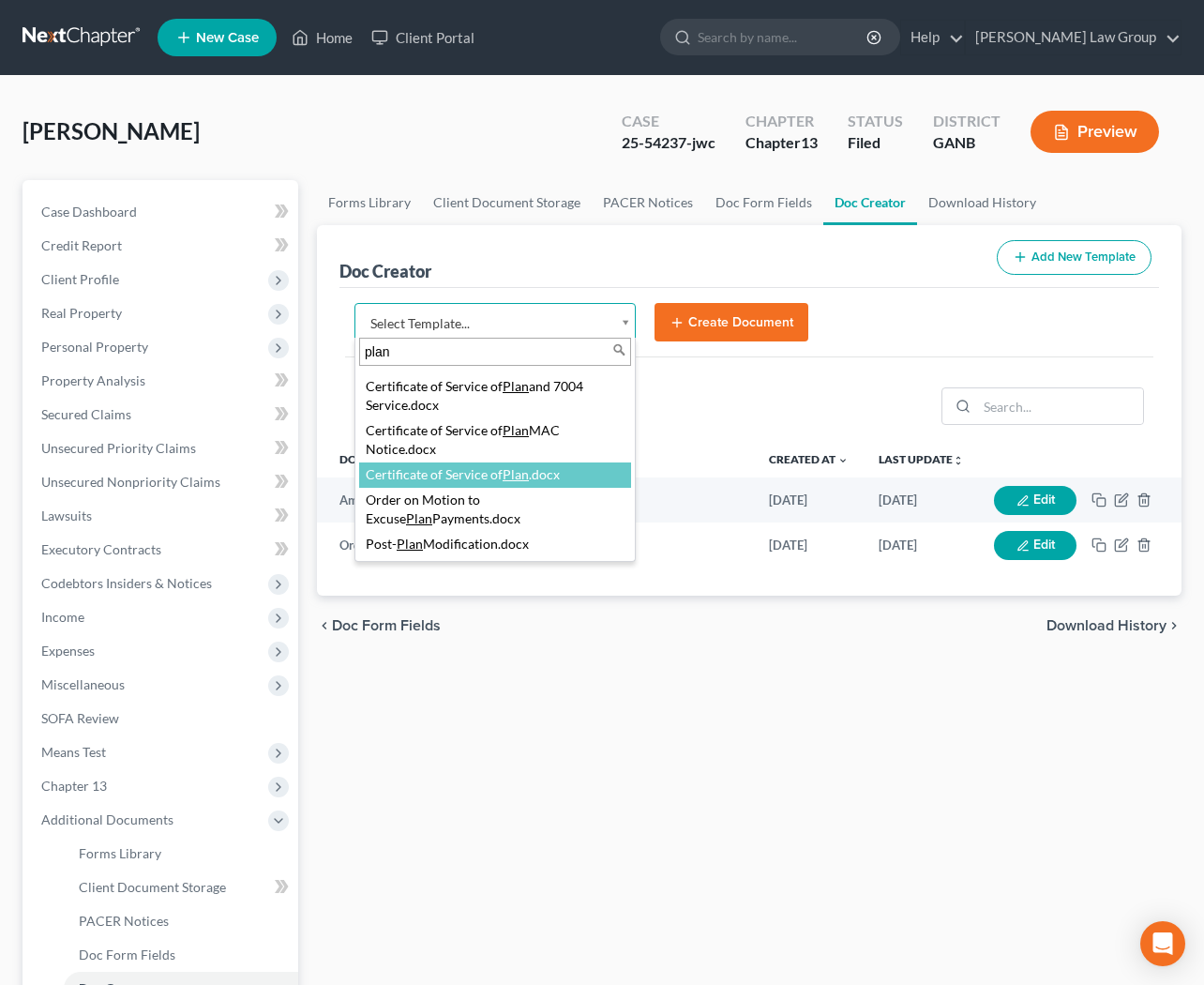 type on "plan" 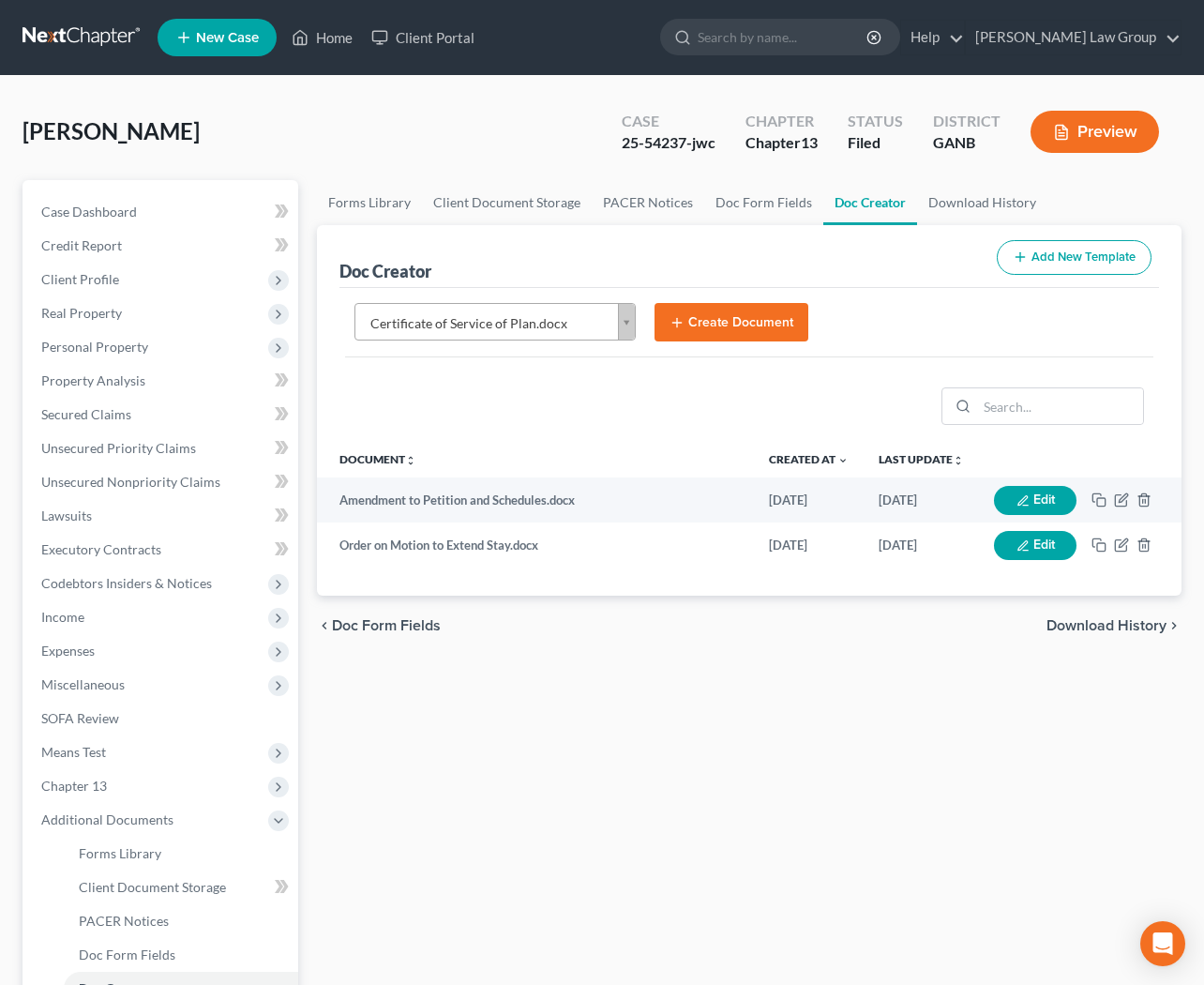 click on "Create Document" at bounding box center [731, 323] 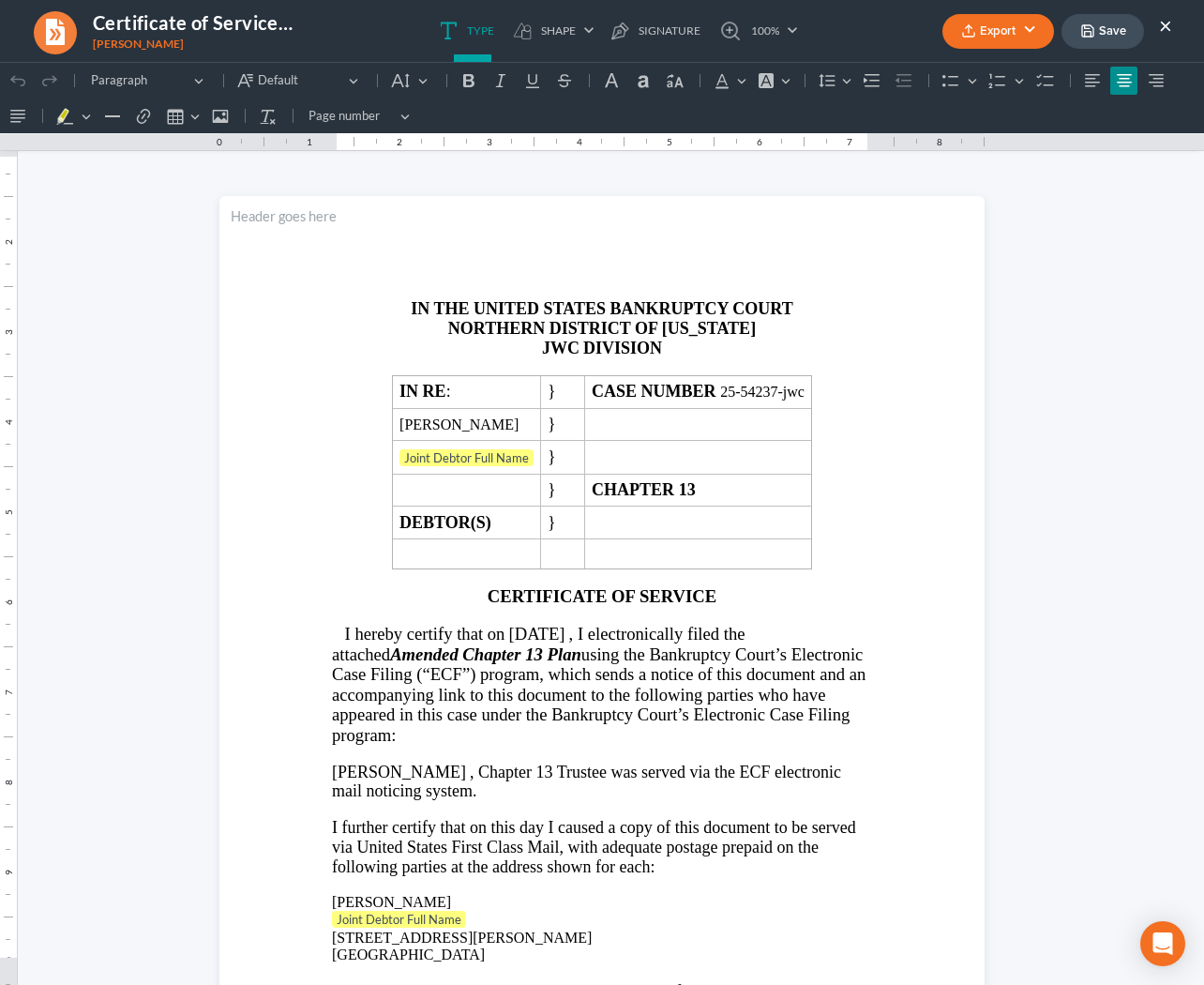 scroll, scrollTop: 0, scrollLeft: 0, axis: both 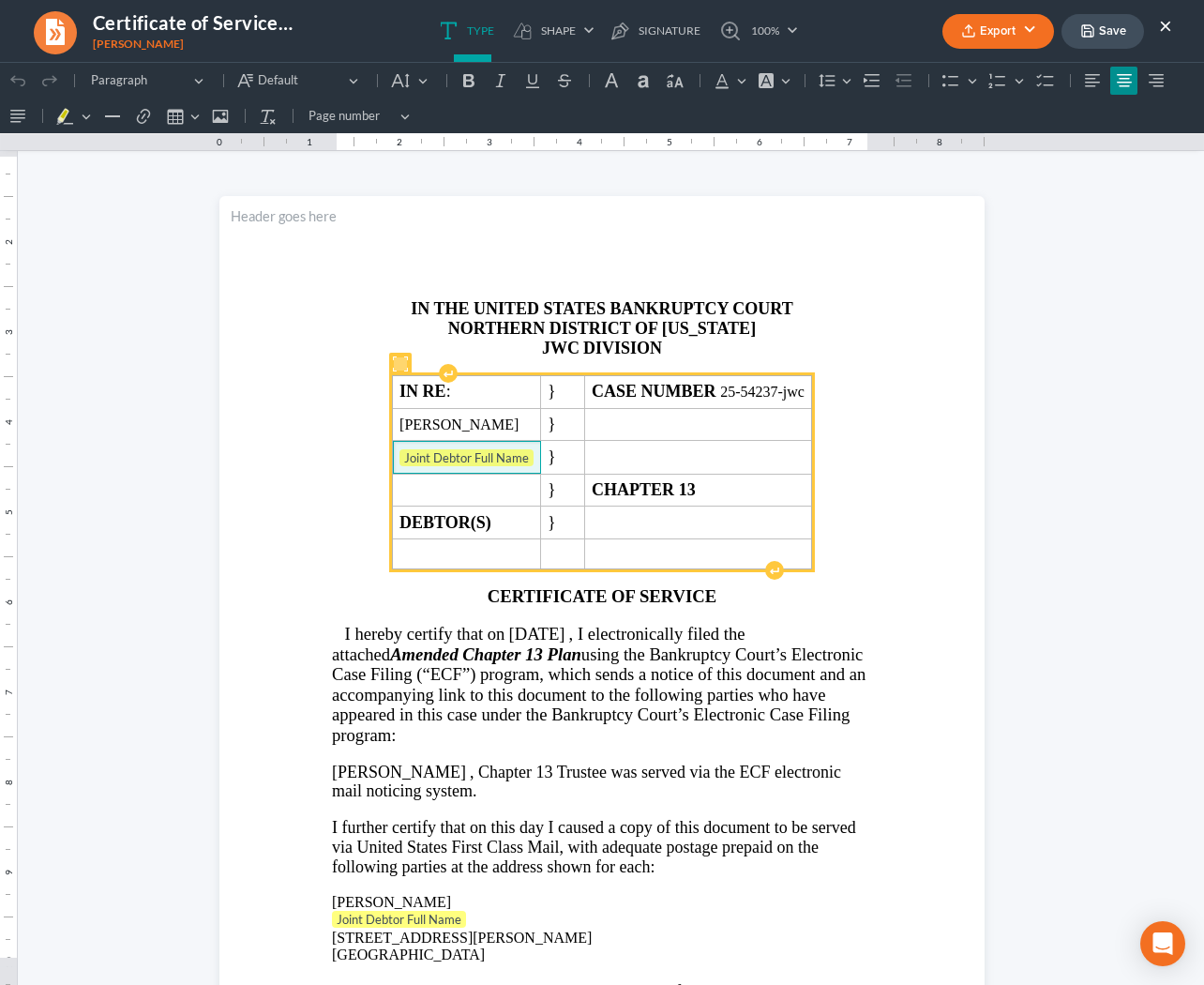 click on "Joint Debtor Full Name" at bounding box center (466, 459) 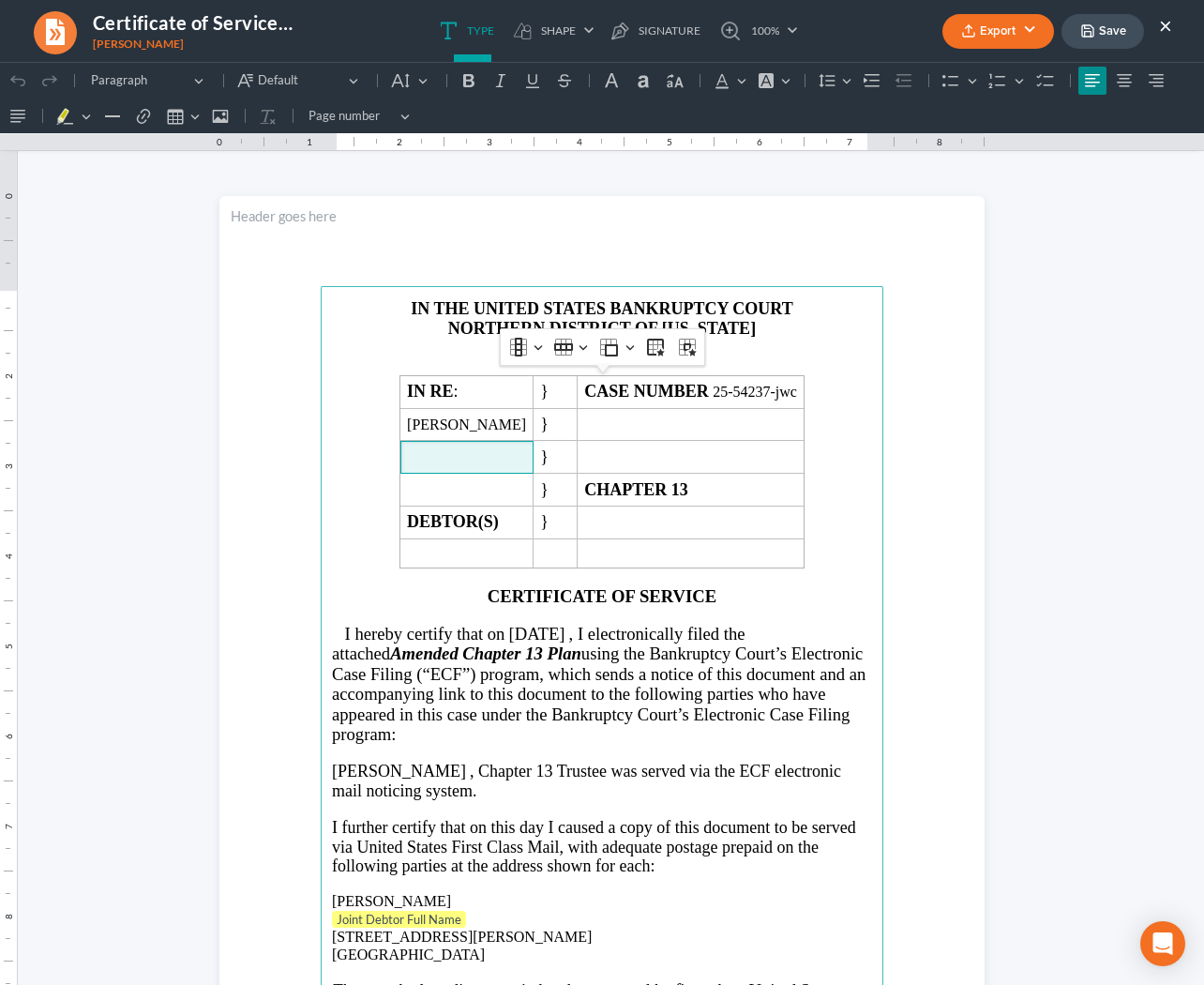 click on "JWC   DIVISION" at bounding box center [602, 348] 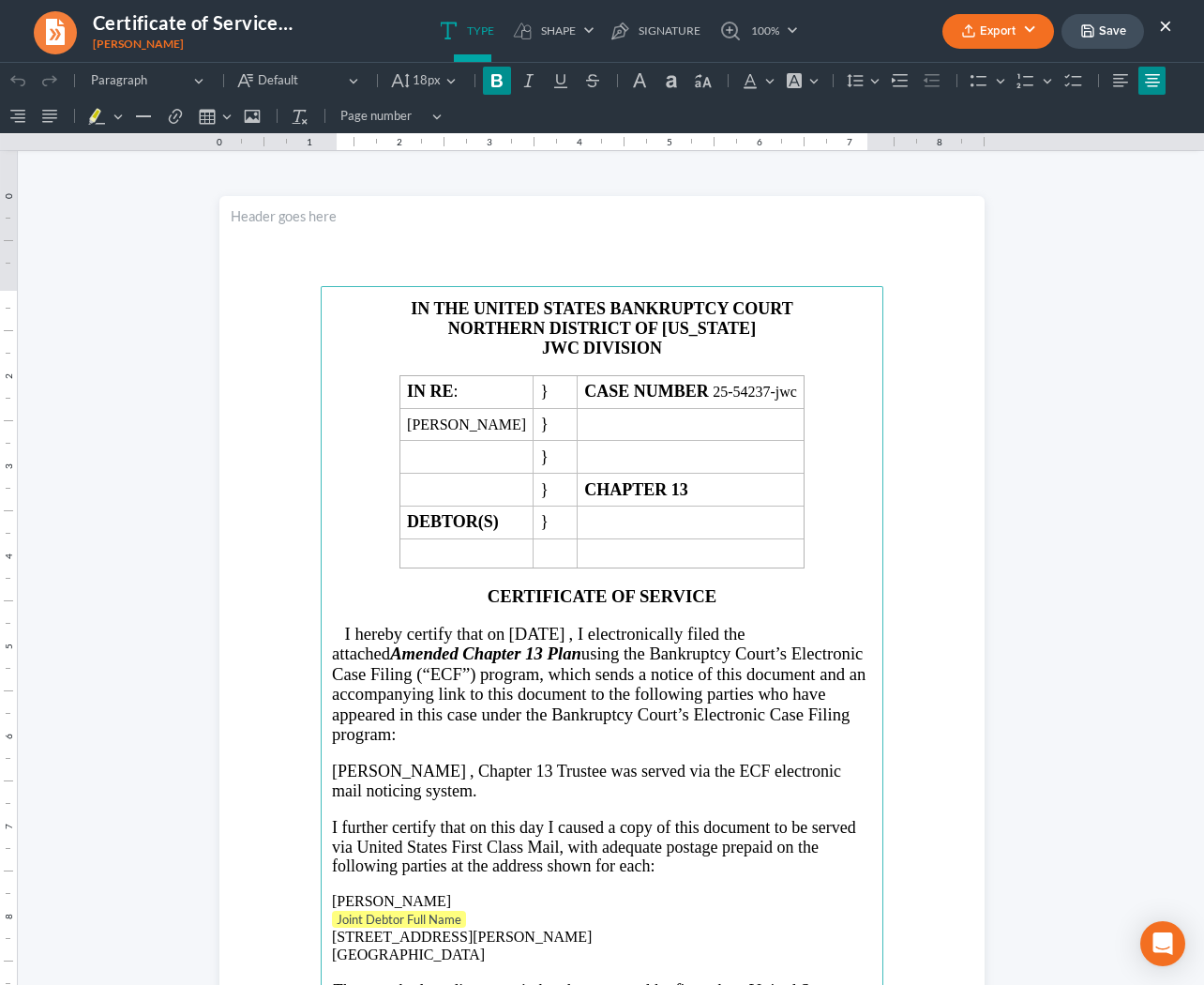 click on "JWC" at bounding box center (561, 348) 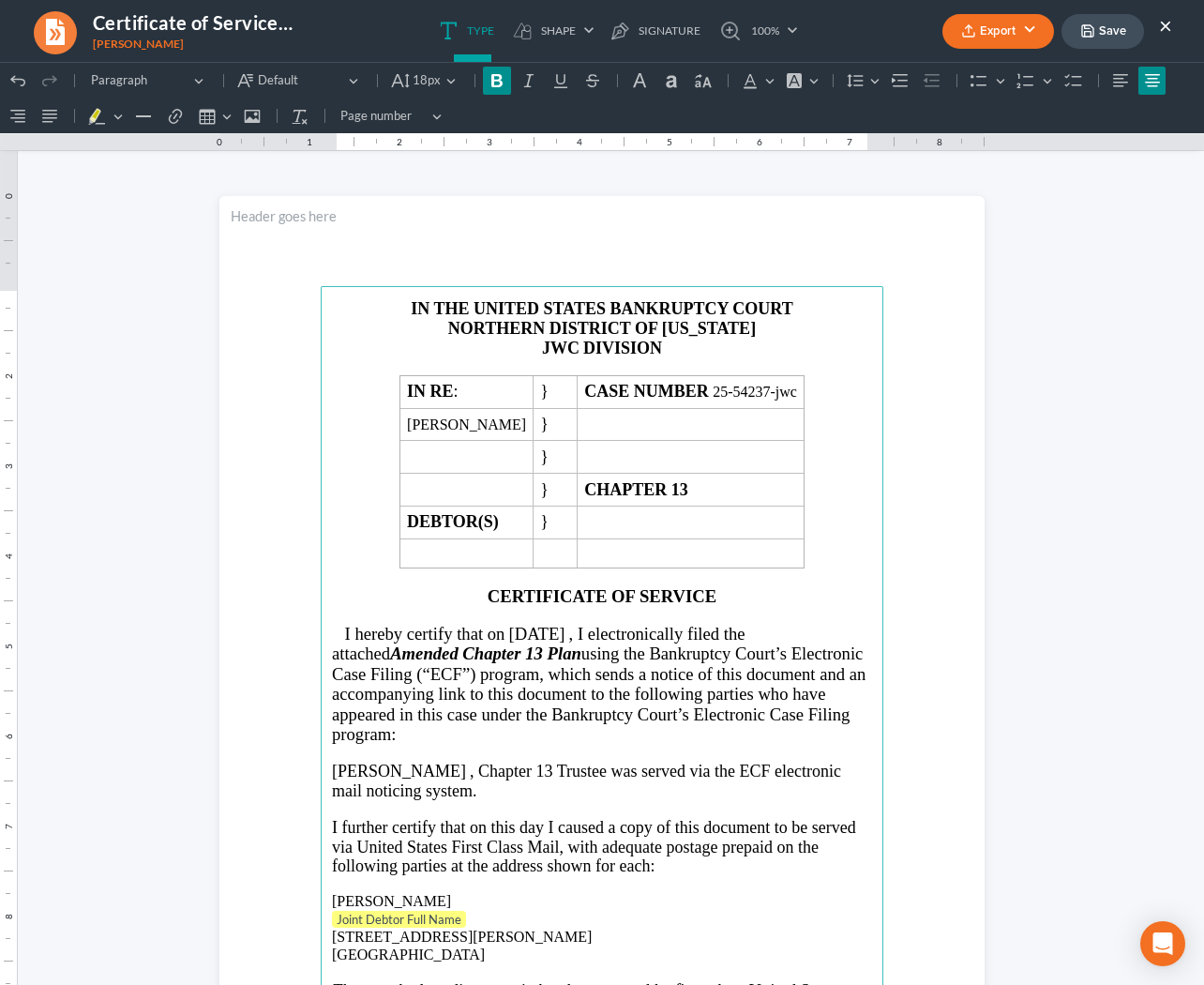 type 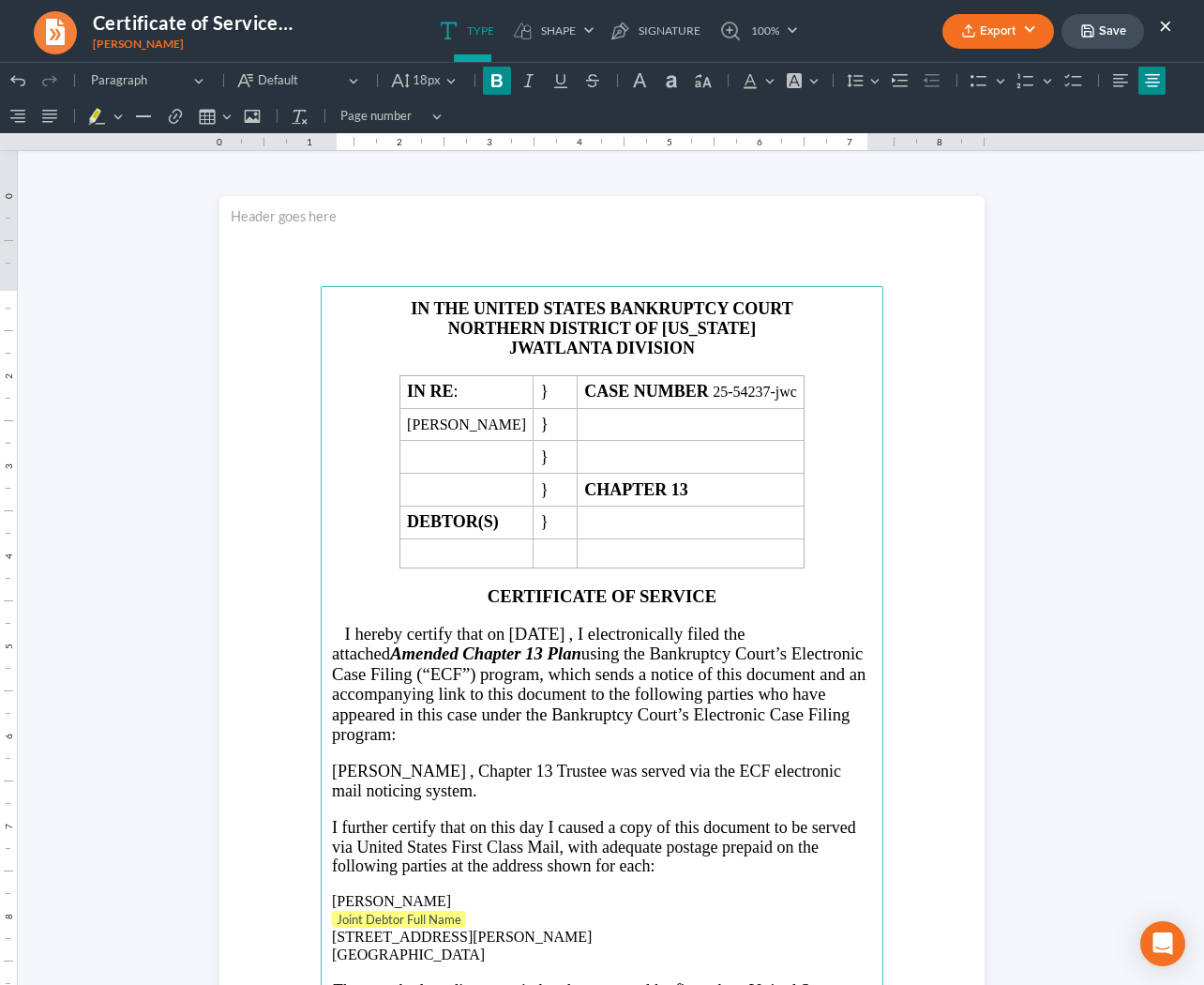 click on "JWATLANTA DIVISION" at bounding box center (602, 348) 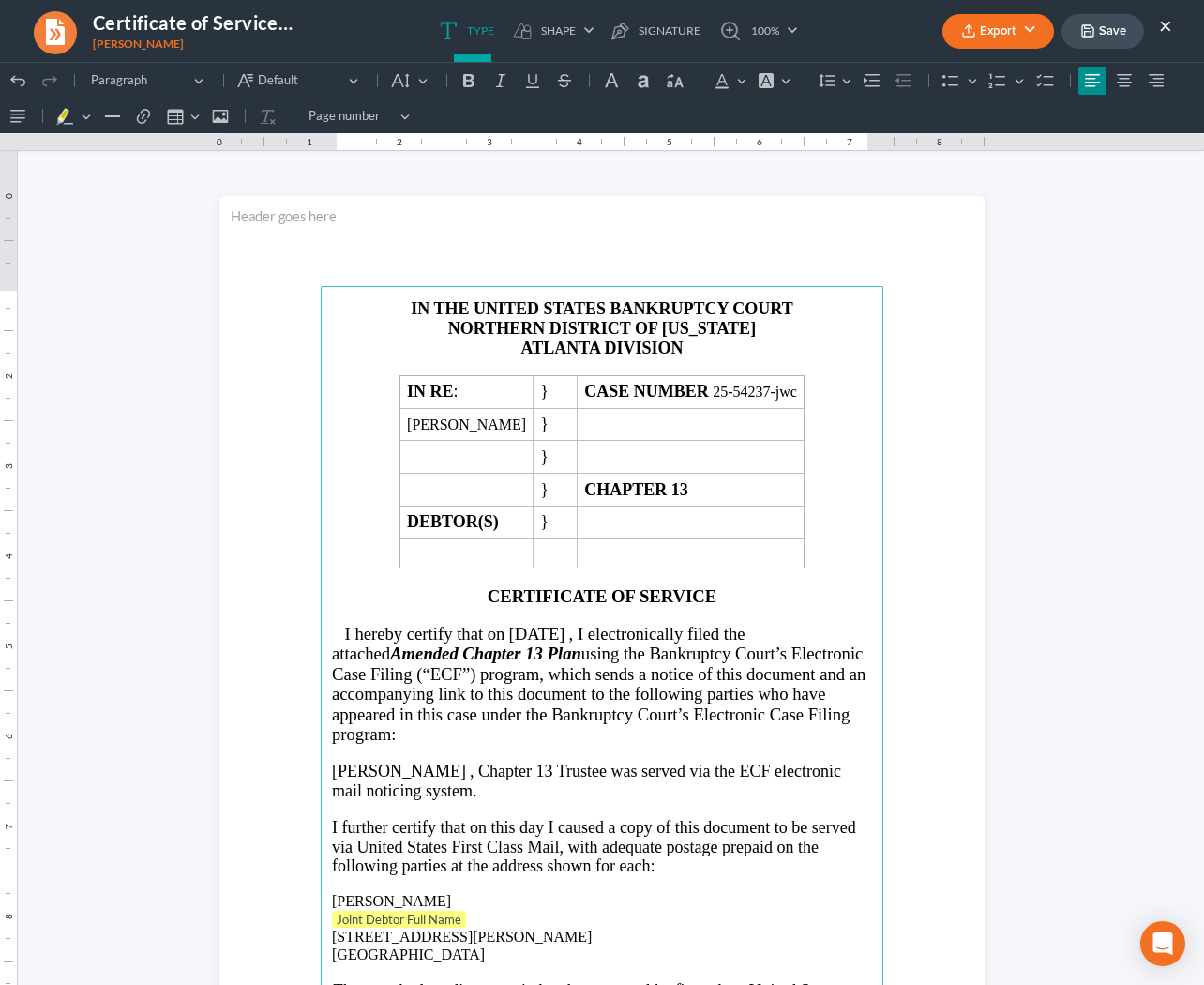 click on "[PERSON_NAME]" at bounding box center (602, 902) 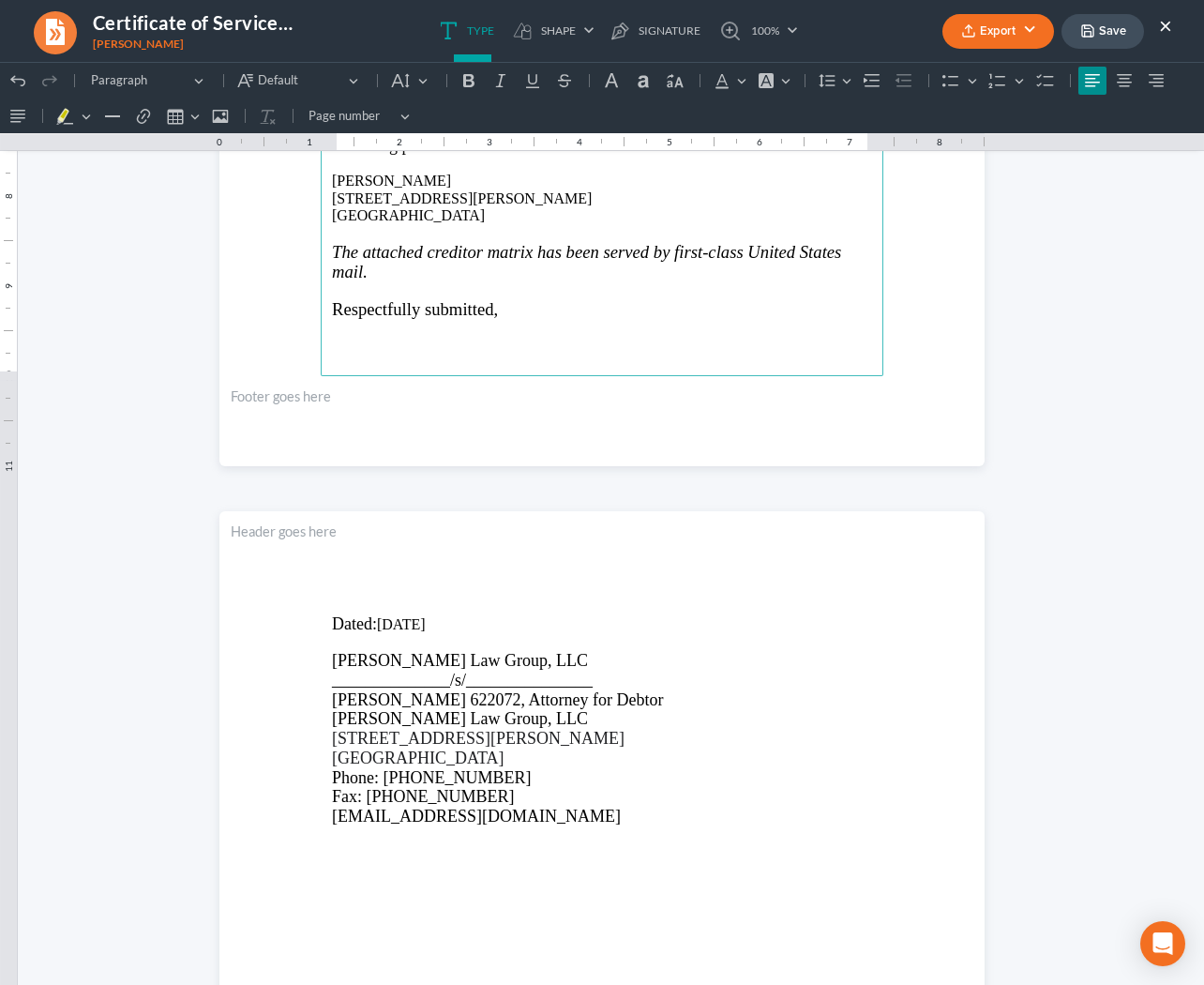 scroll, scrollTop: 0, scrollLeft: 0, axis: both 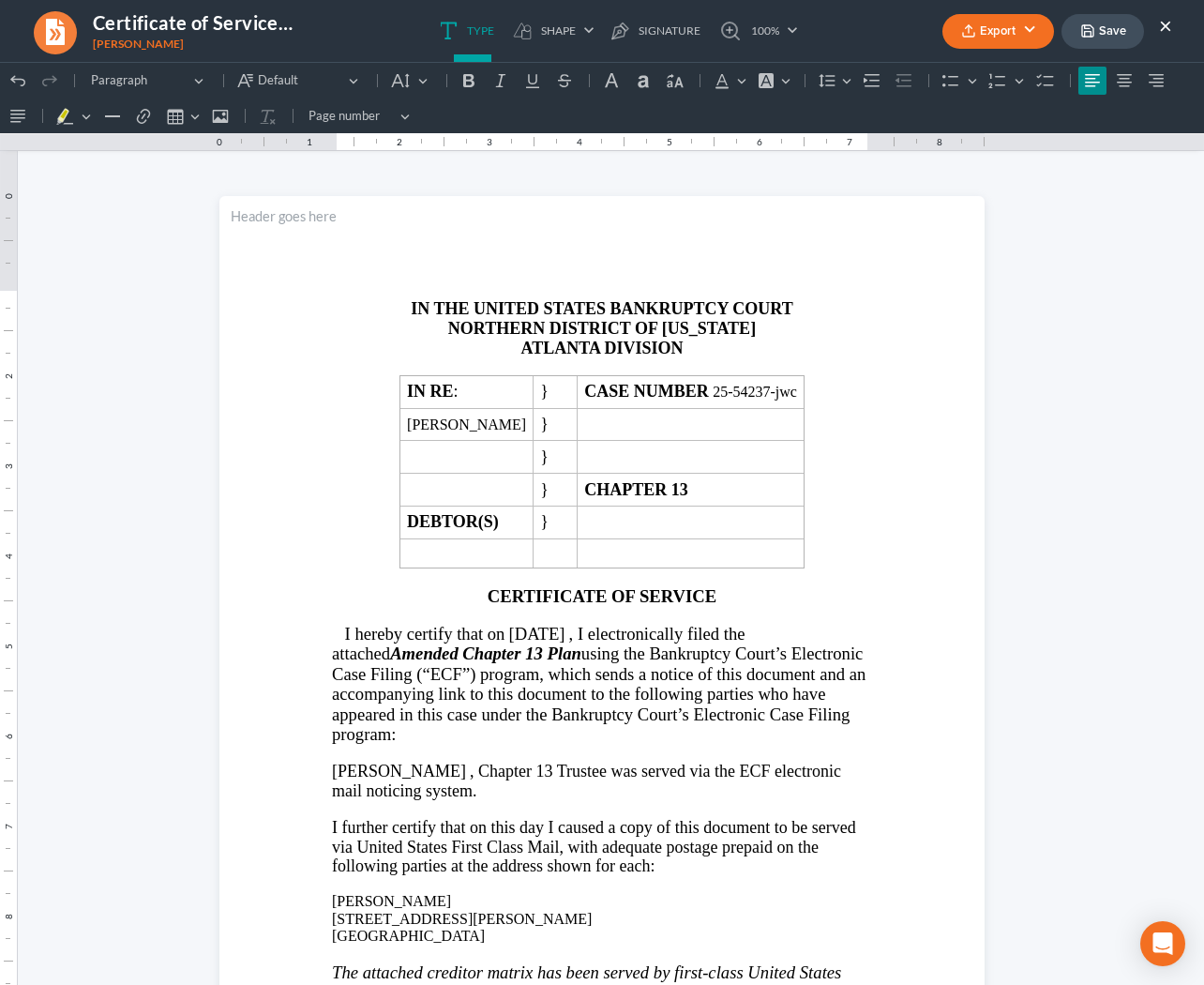 click on "Save" at bounding box center (1103, 31) 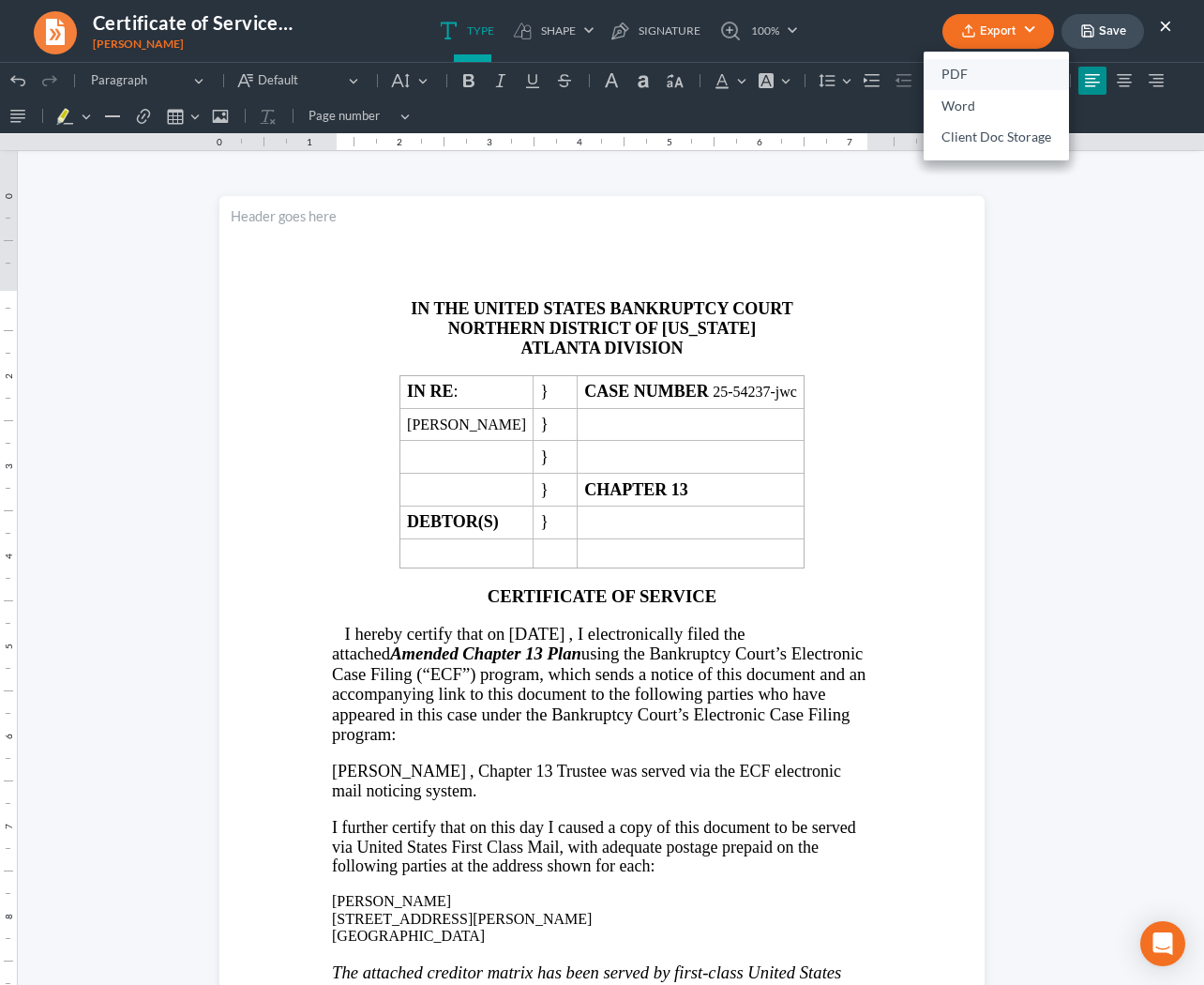 click on "PDF" at bounding box center [996, 75] 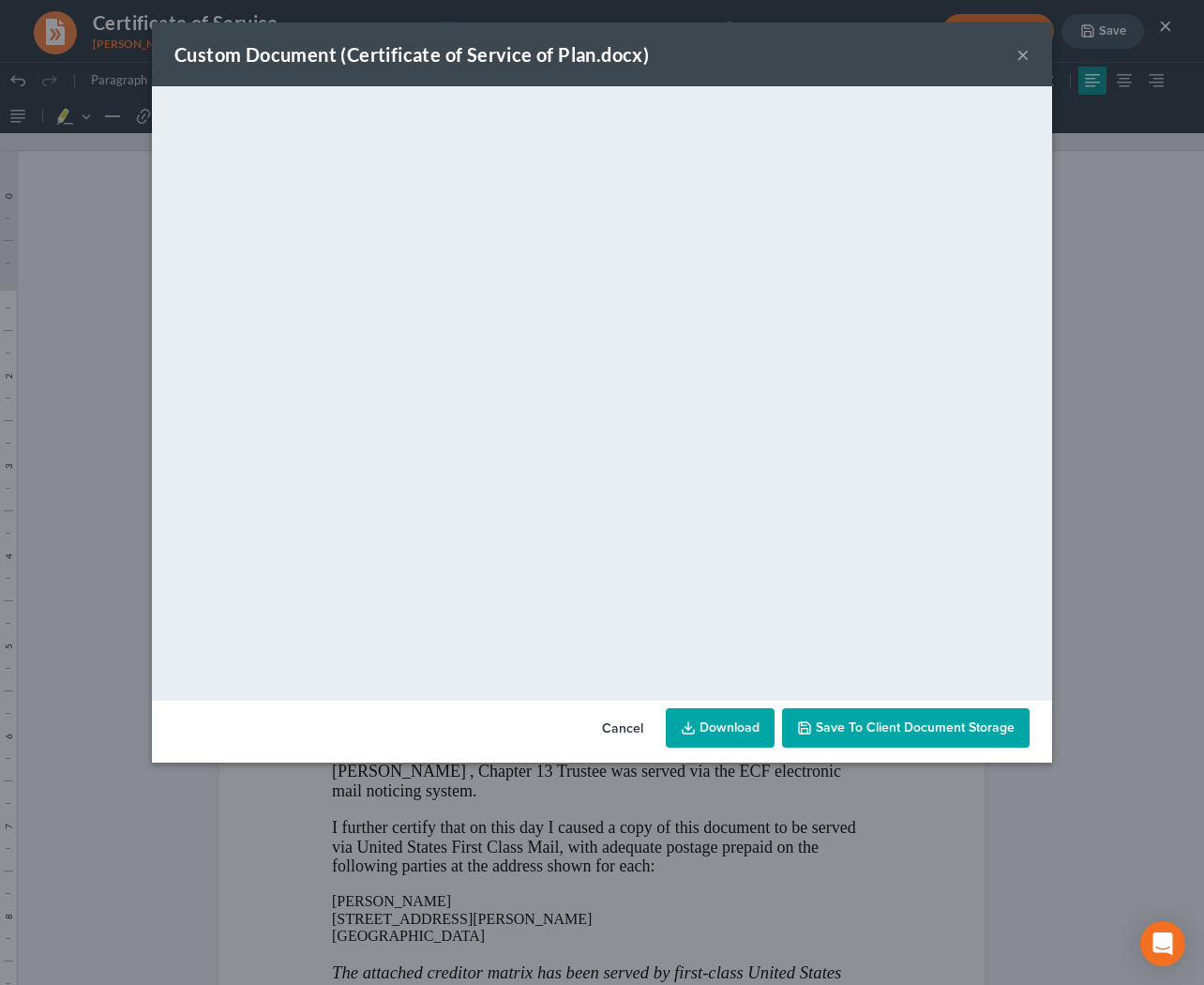 click on "Download" at bounding box center (720, 728) 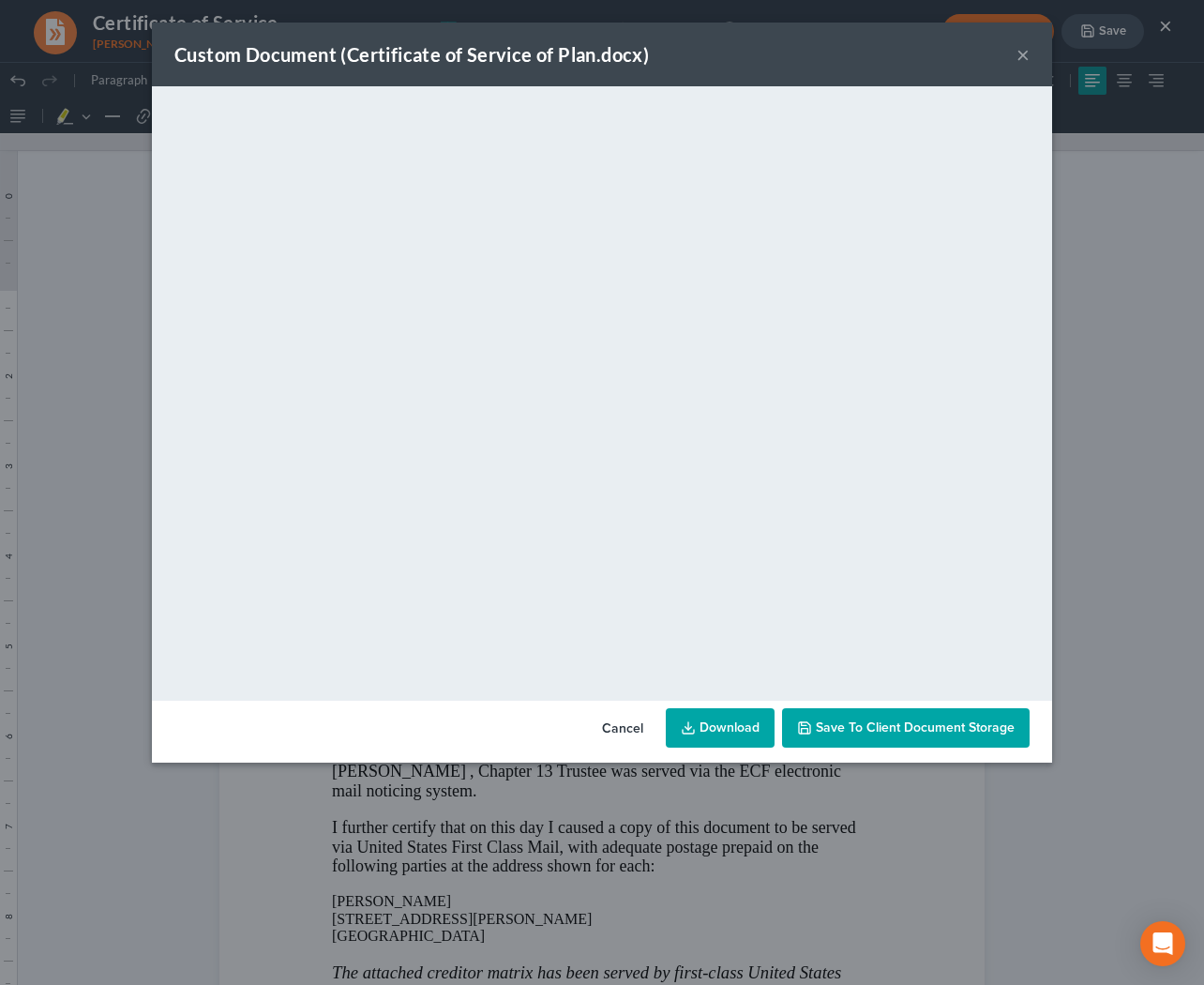 click on "×" at bounding box center [1023, 54] 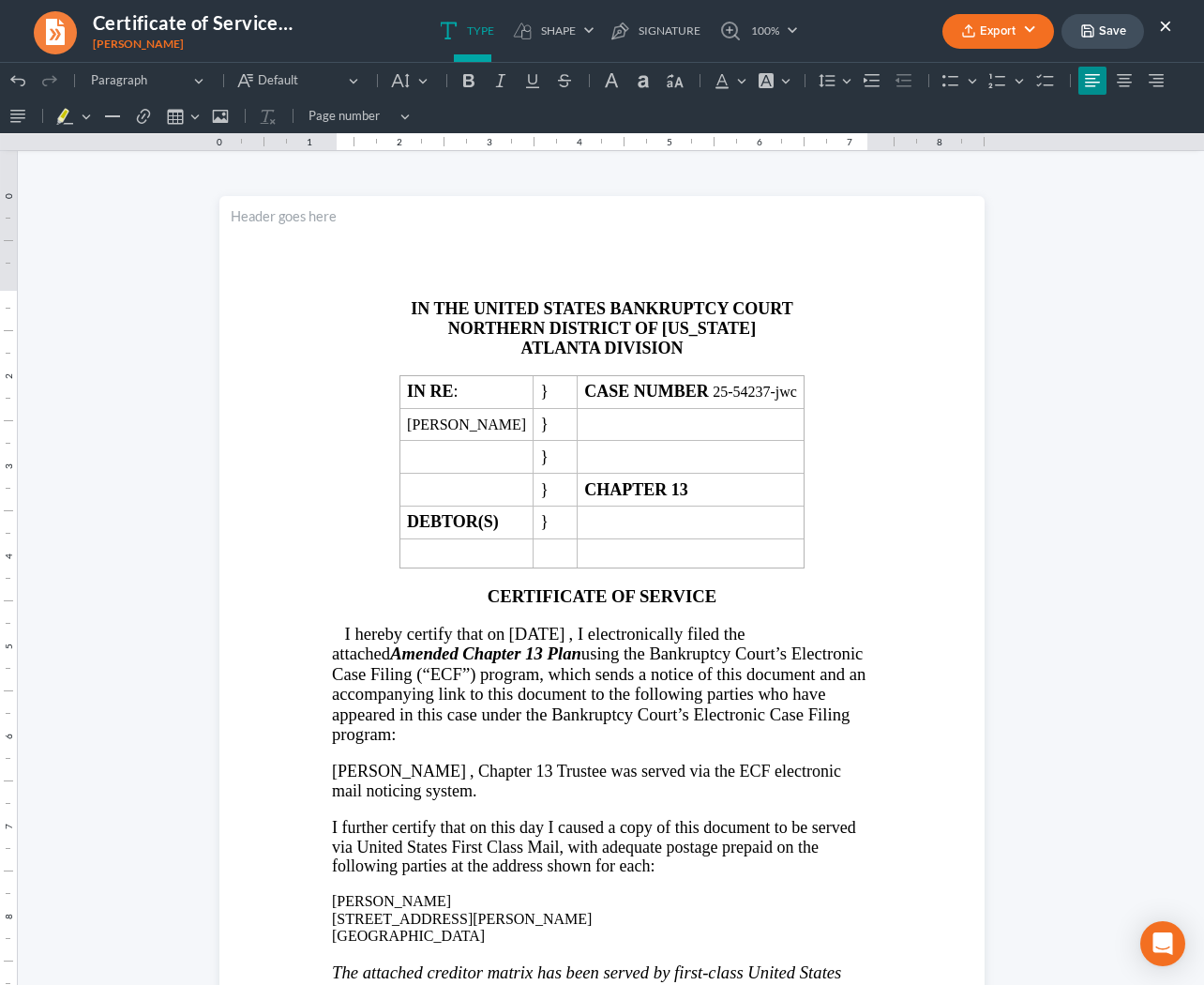 click on "×" at bounding box center (1166, 25) 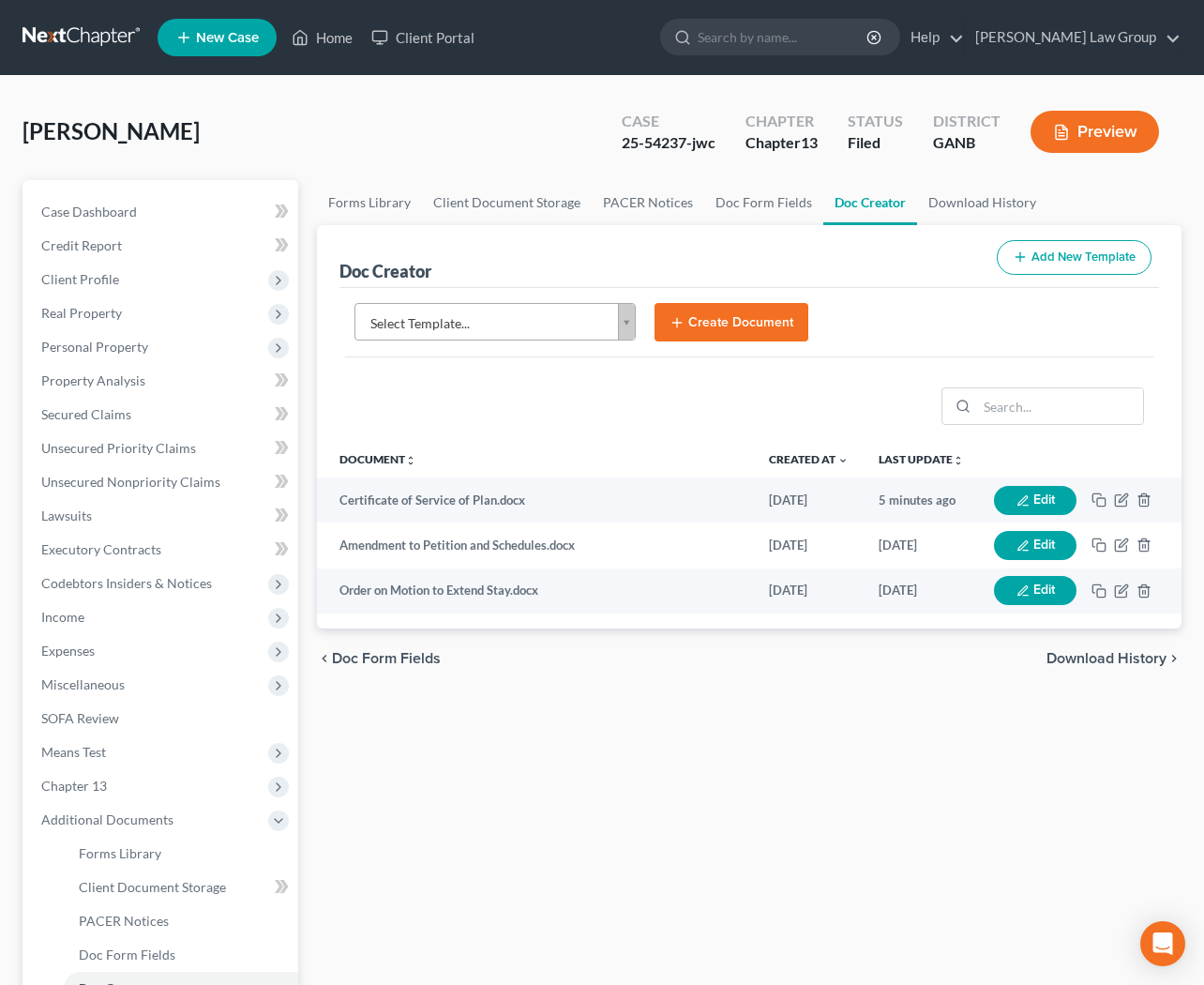 click on "Home New Case Client Portal [PERSON_NAME] Law Group [EMAIL_ADDRESS][DOMAIN_NAME] My Account Settings Plan + Billing Account Add-Ons Upgrade to Whoa Help Center Webinars Training Videos What's new Log out New Case Home Client Portal         - No Result - See all results Or Press Enter... Help Help Center Webinars Training Videos What's new [PERSON_NAME] Law Group [PERSON_NAME] Law Group [EMAIL_ADDRESS][DOMAIN_NAME] My Account Settings Plan + Billing Account Add-Ons Upgrade to Whoa Log out 	 [PERSON_NAME] Upgraded Case 25-54237-jwc Chapter Chapter  13 Status Filed District GANB Preview Petition Navigation
Case Dashboard
Payments
Invoices
Home" at bounding box center (602, 633) 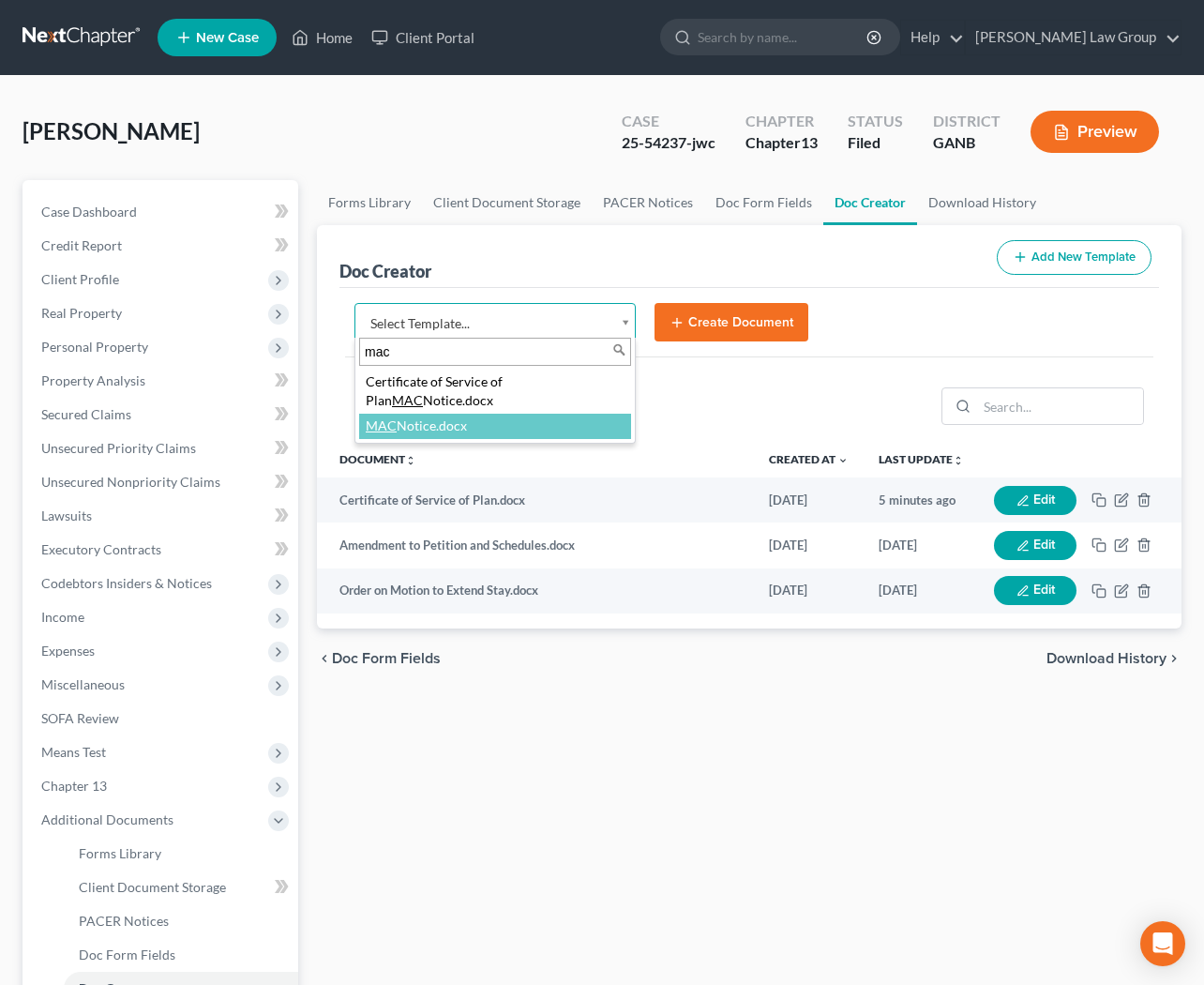 type on "mac" 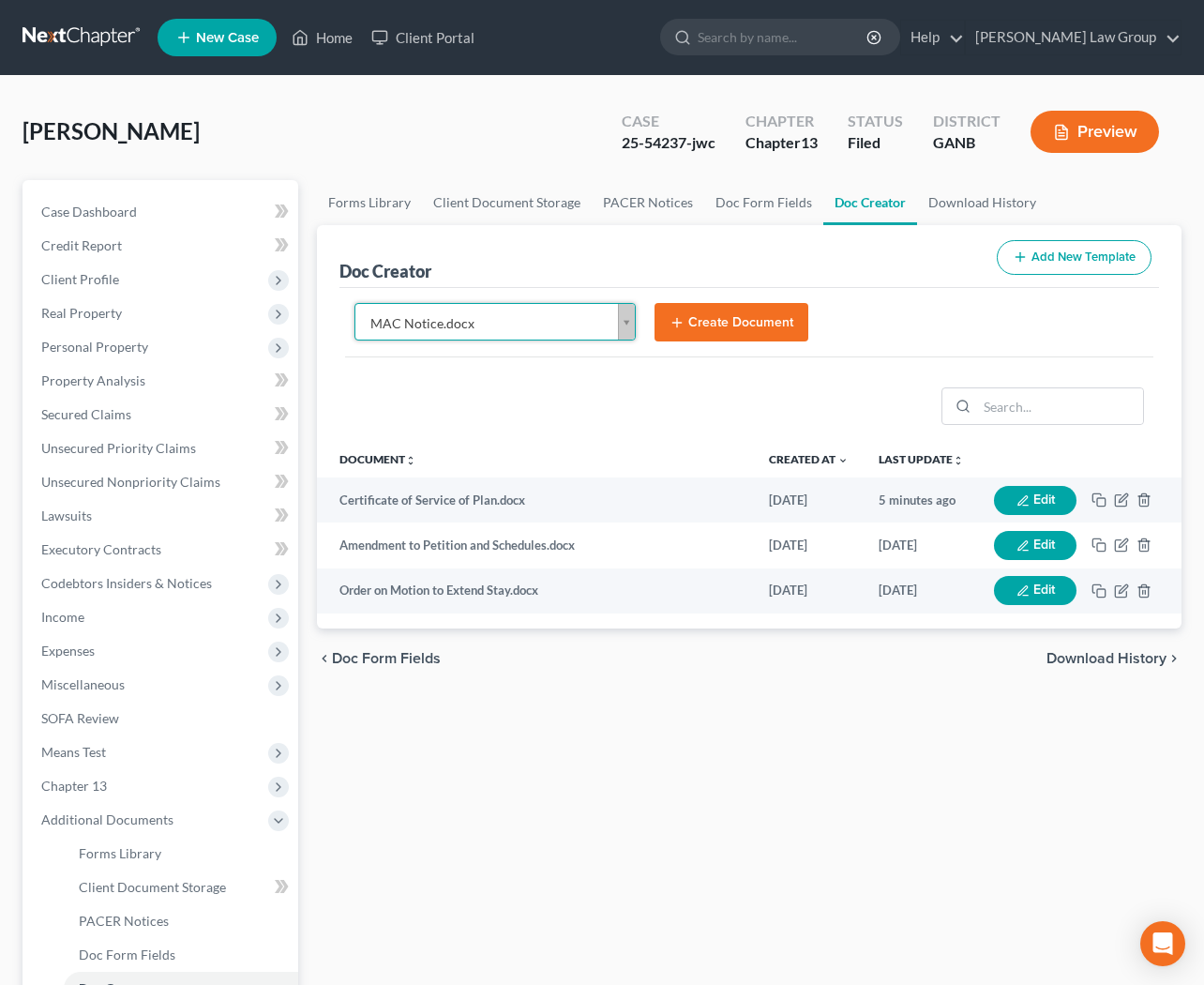 click on "Create Document" at bounding box center (731, 323) 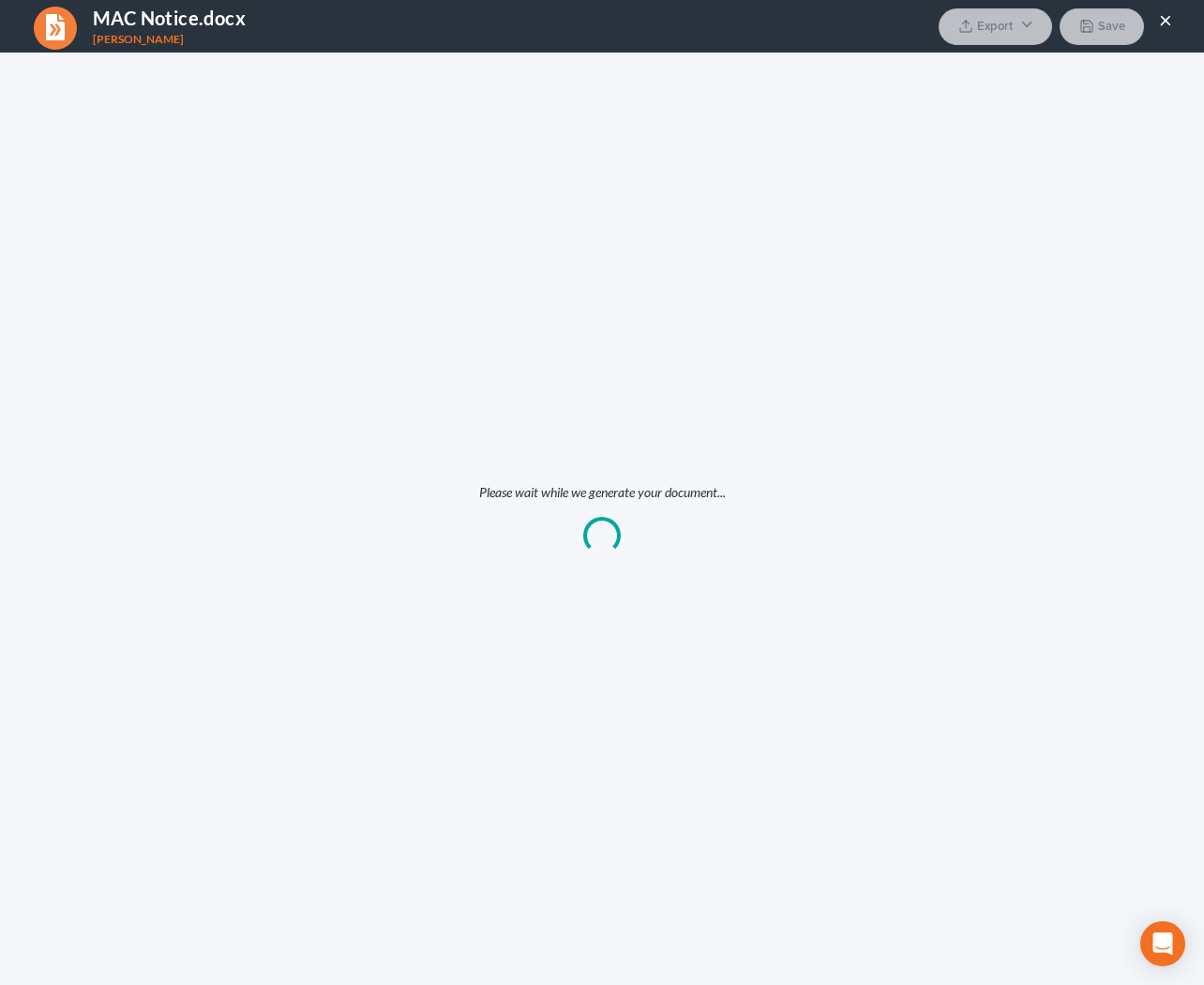 scroll, scrollTop: 0, scrollLeft: 0, axis: both 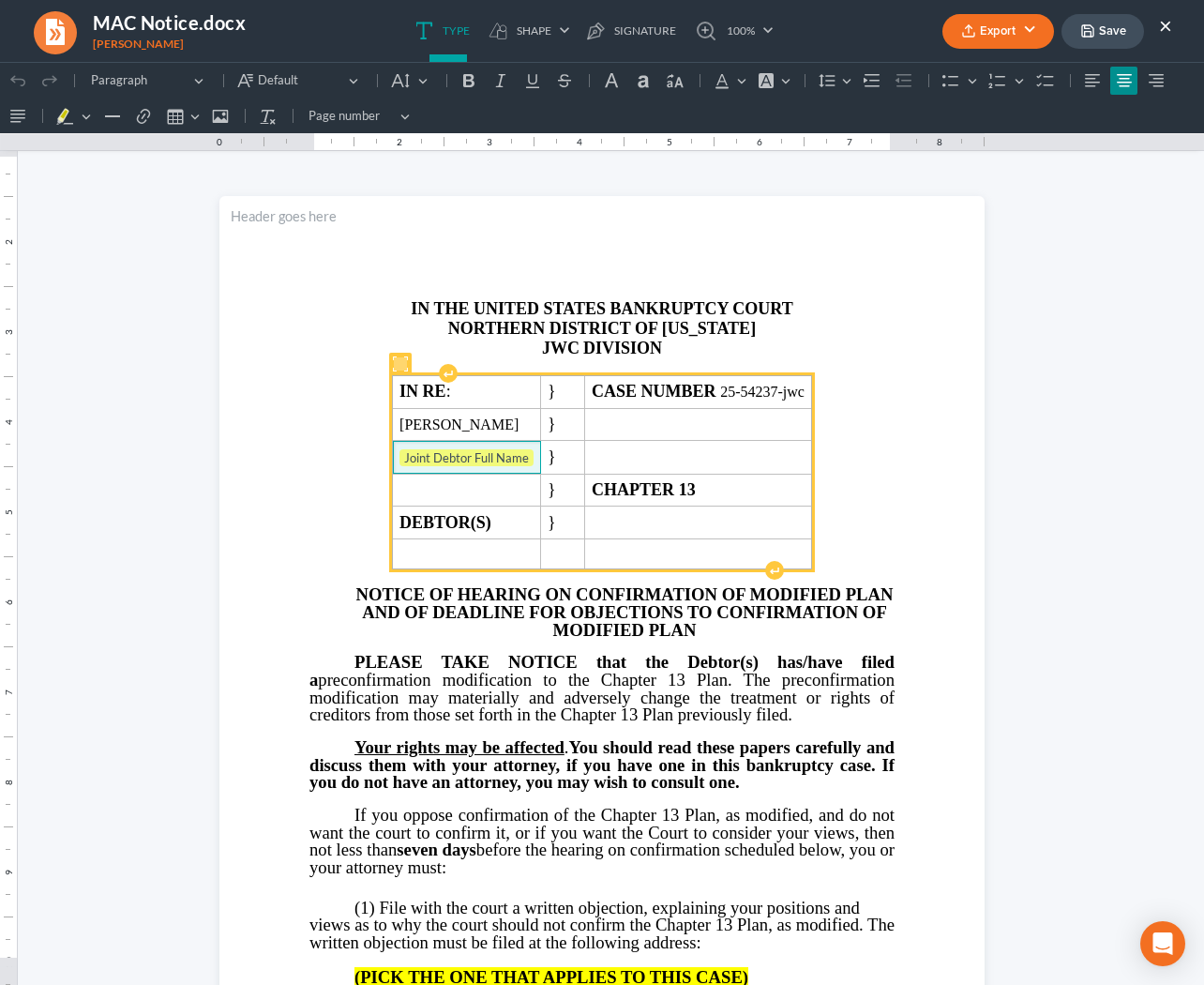 click on "Joint Debtor Full Name" at bounding box center (466, 459) 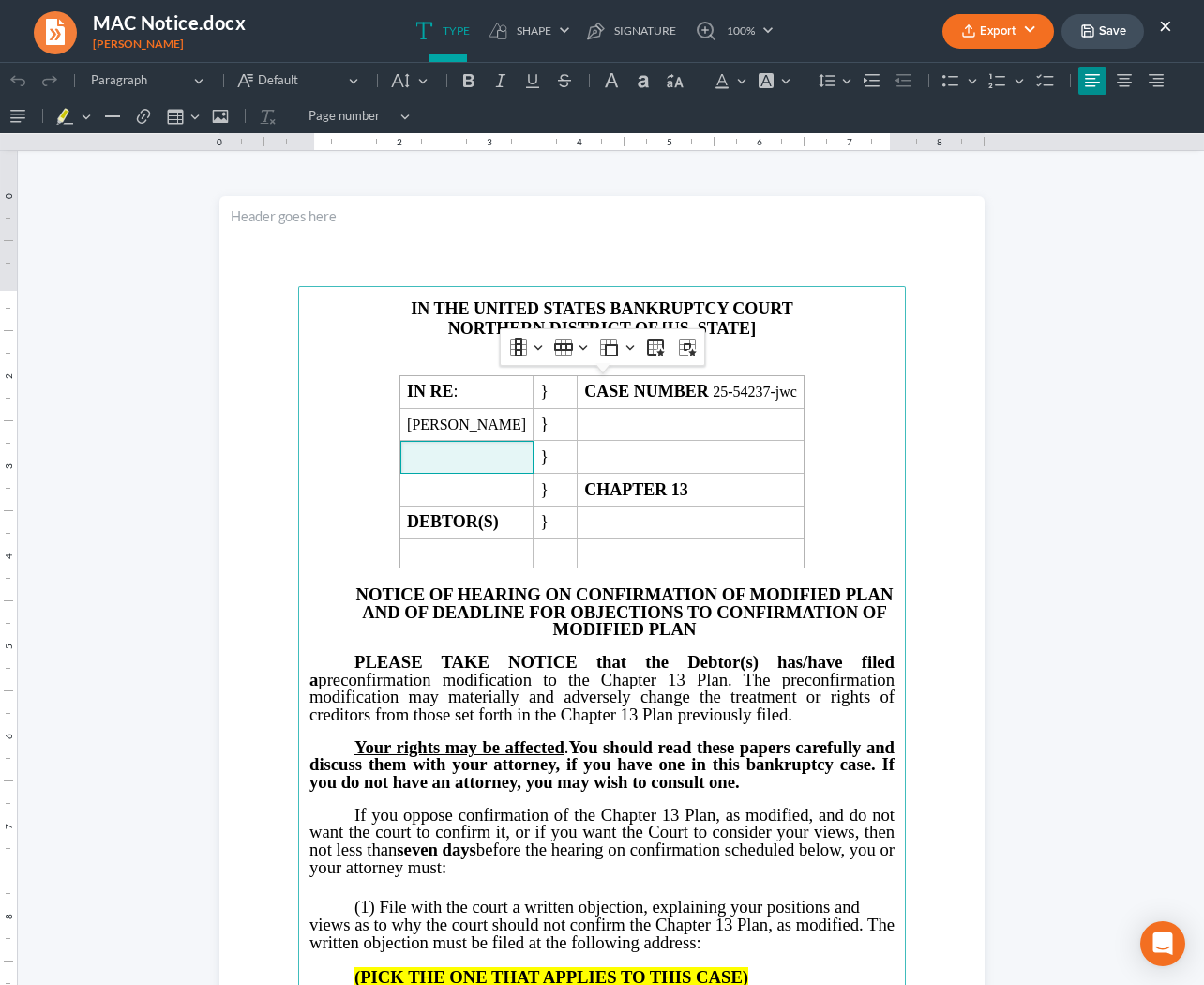 click on "JWC   DIVISION" at bounding box center (602, 348) 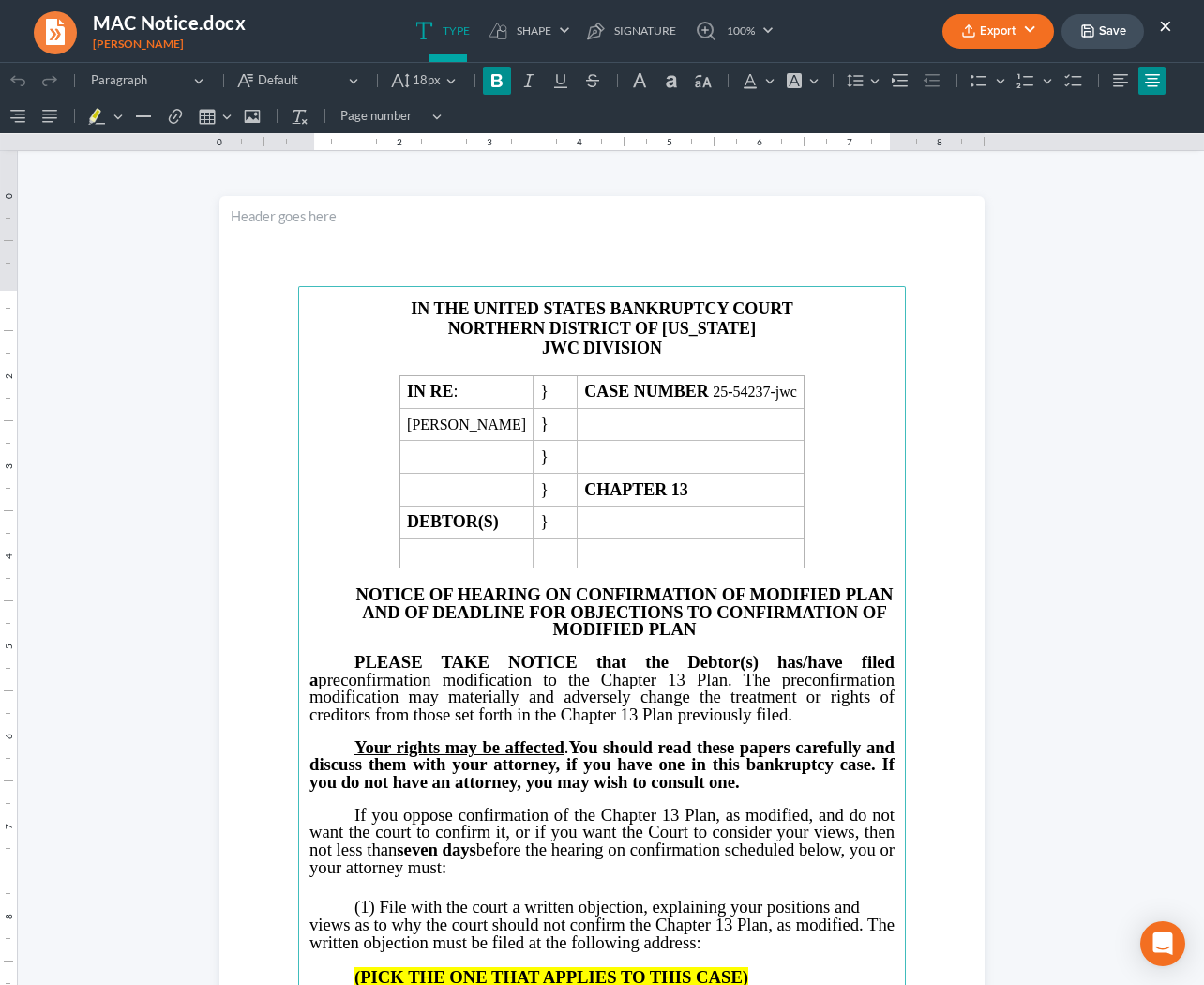 click on "JWC" at bounding box center (561, 348) 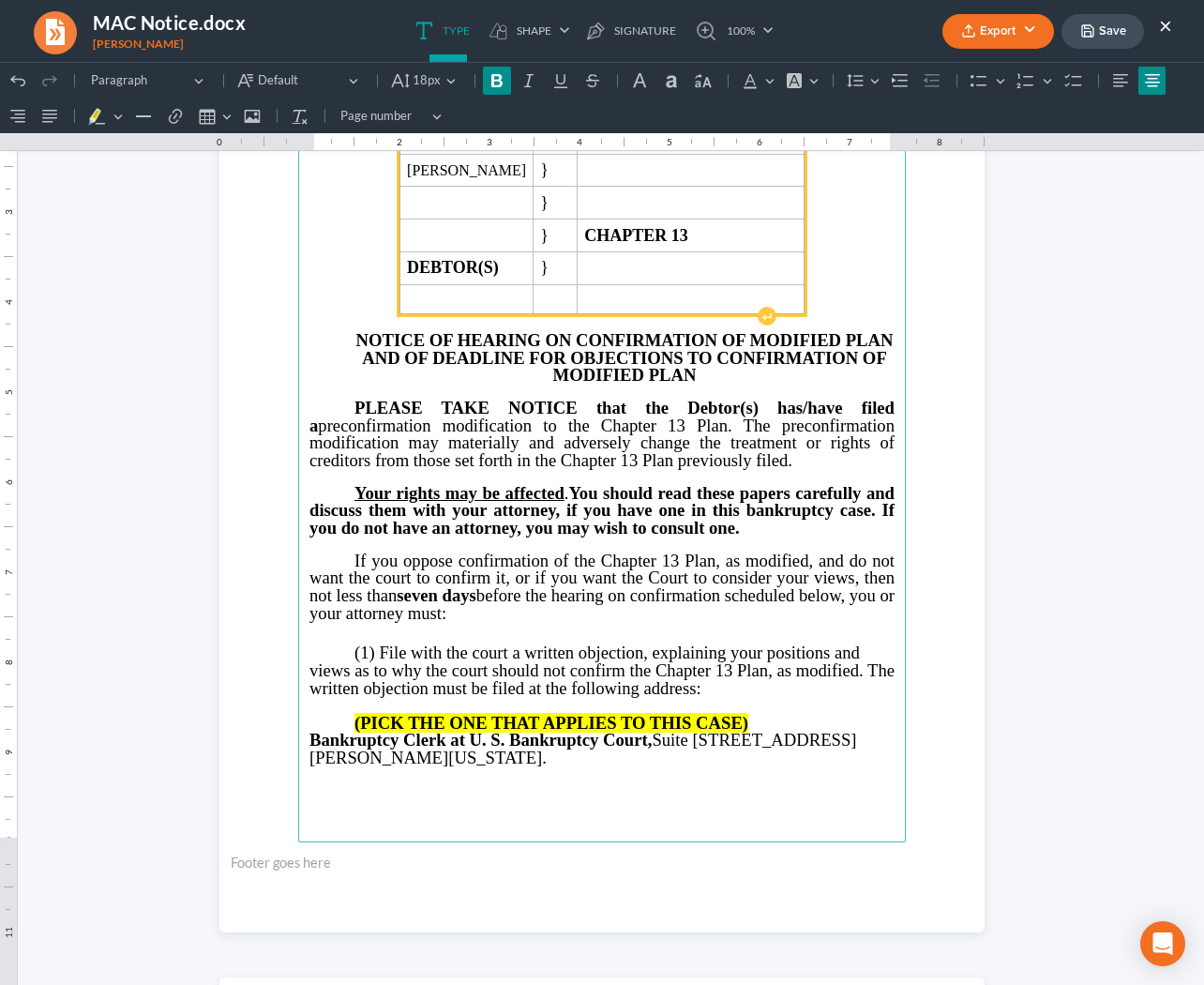 scroll, scrollTop: 259, scrollLeft: 0, axis: vertical 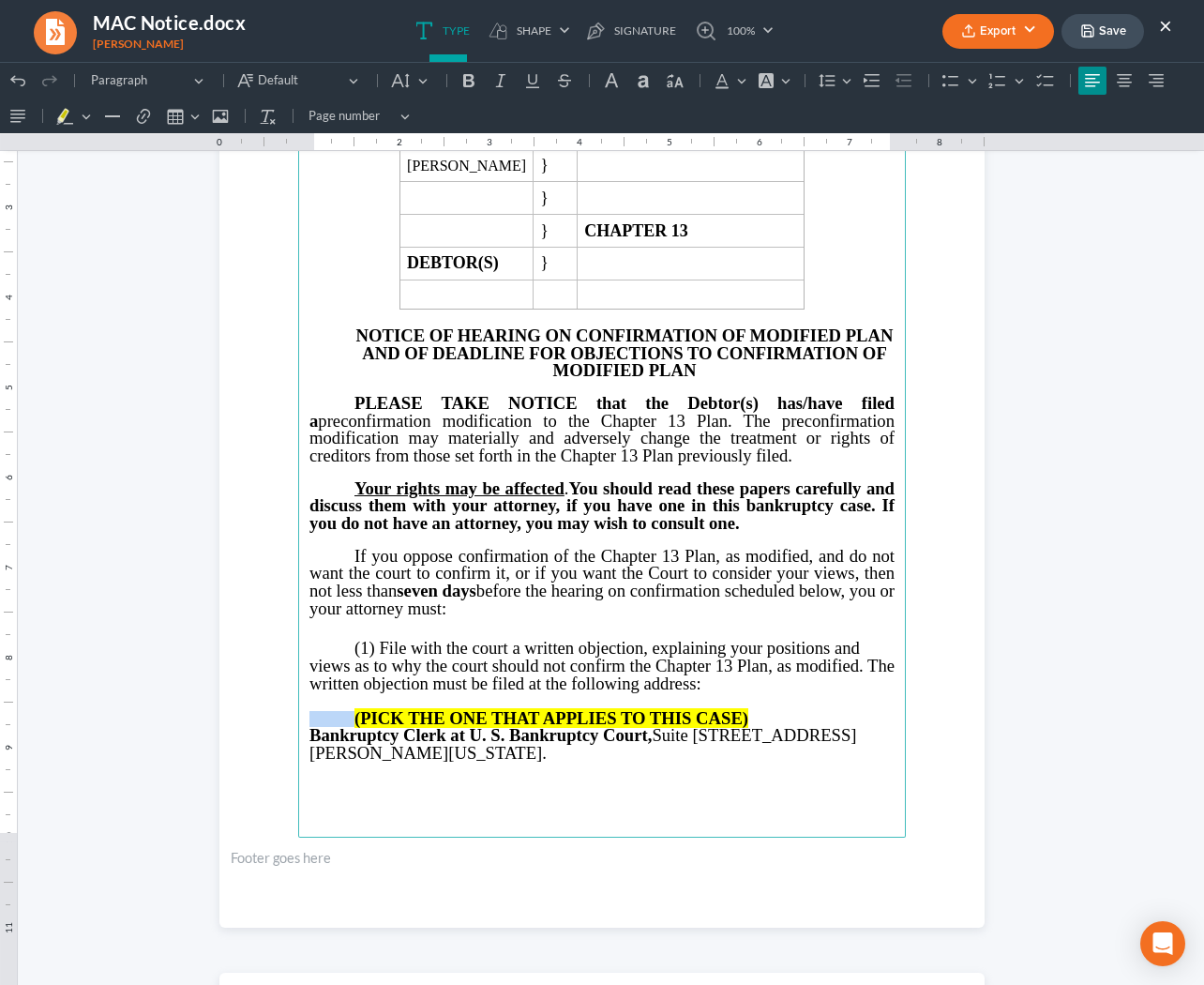 drag, startPoint x: 761, startPoint y: 720, endPoint x: 350, endPoint y: 720, distance: 411 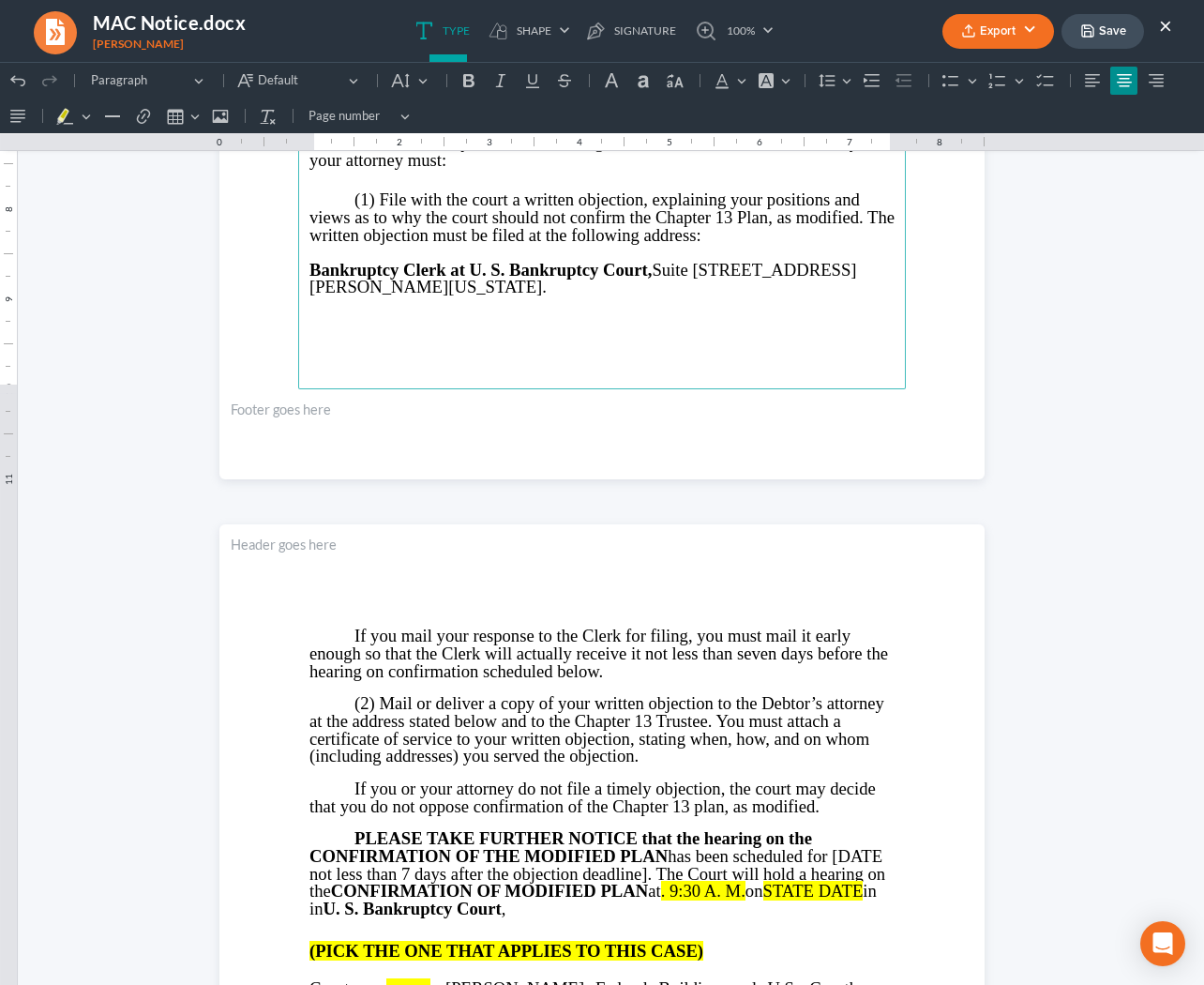 scroll, scrollTop: 712, scrollLeft: 0, axis: vertical 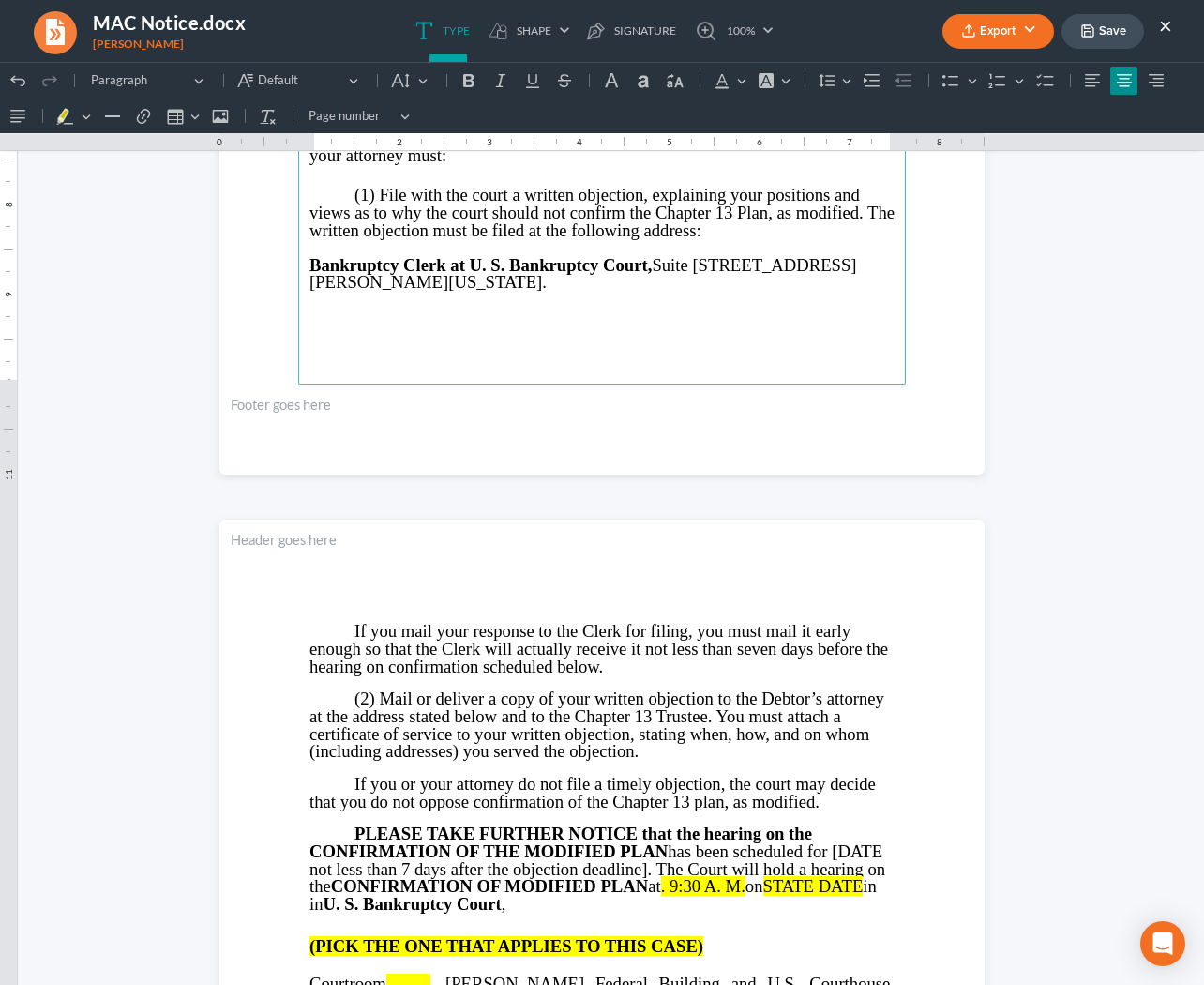 click on "PLEASE TAKE FURTHER NOTICE that the hearing on the CONFIRMATION OF THE MODIFIED PLAN  has been scheduled for [DATE not less than 7 days after the objection deadline]. The Court will hold a hearing on the  CONFIRMATION OF MODIFIED PLAN  at" at bounding box center [597, 859] 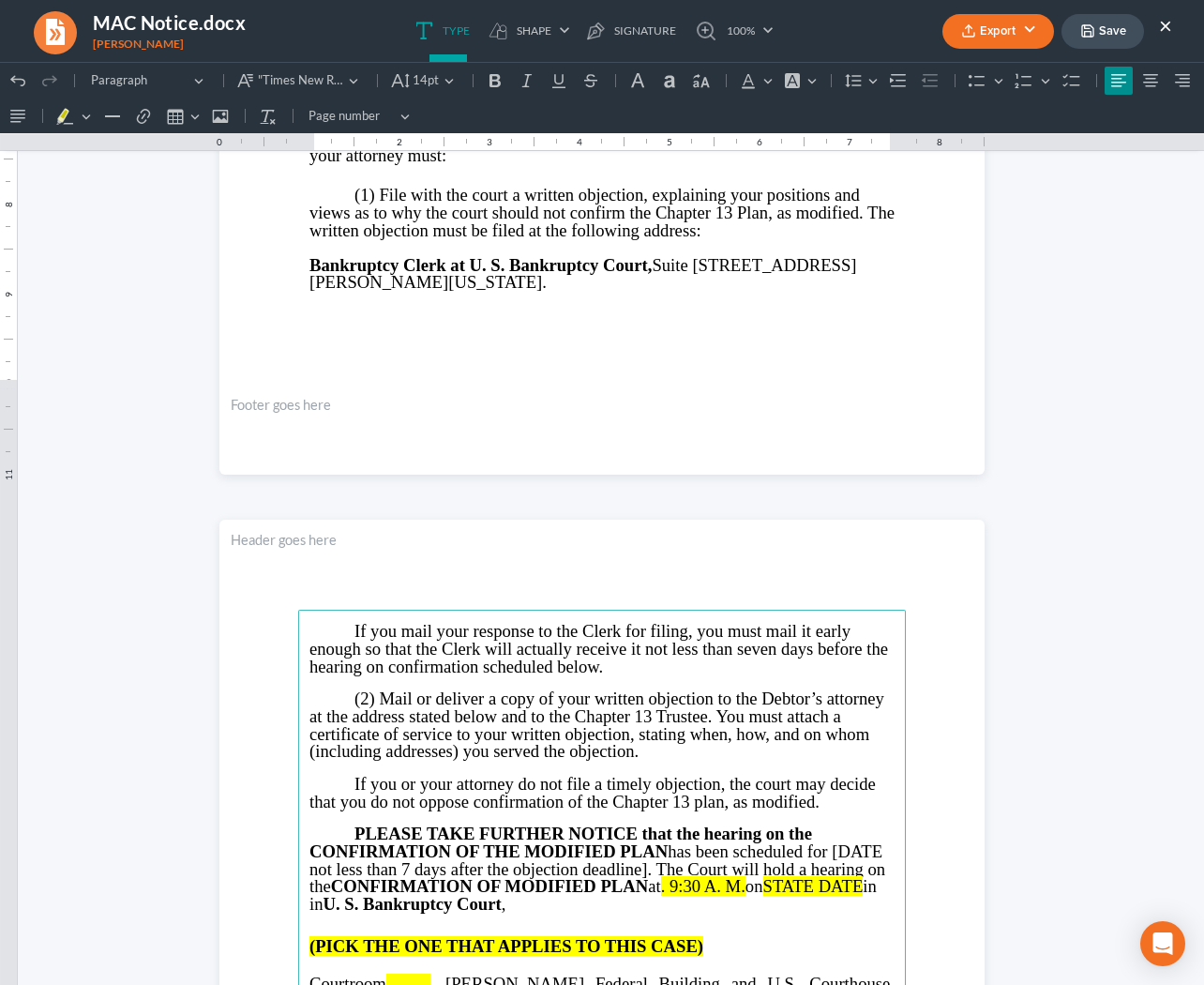 type 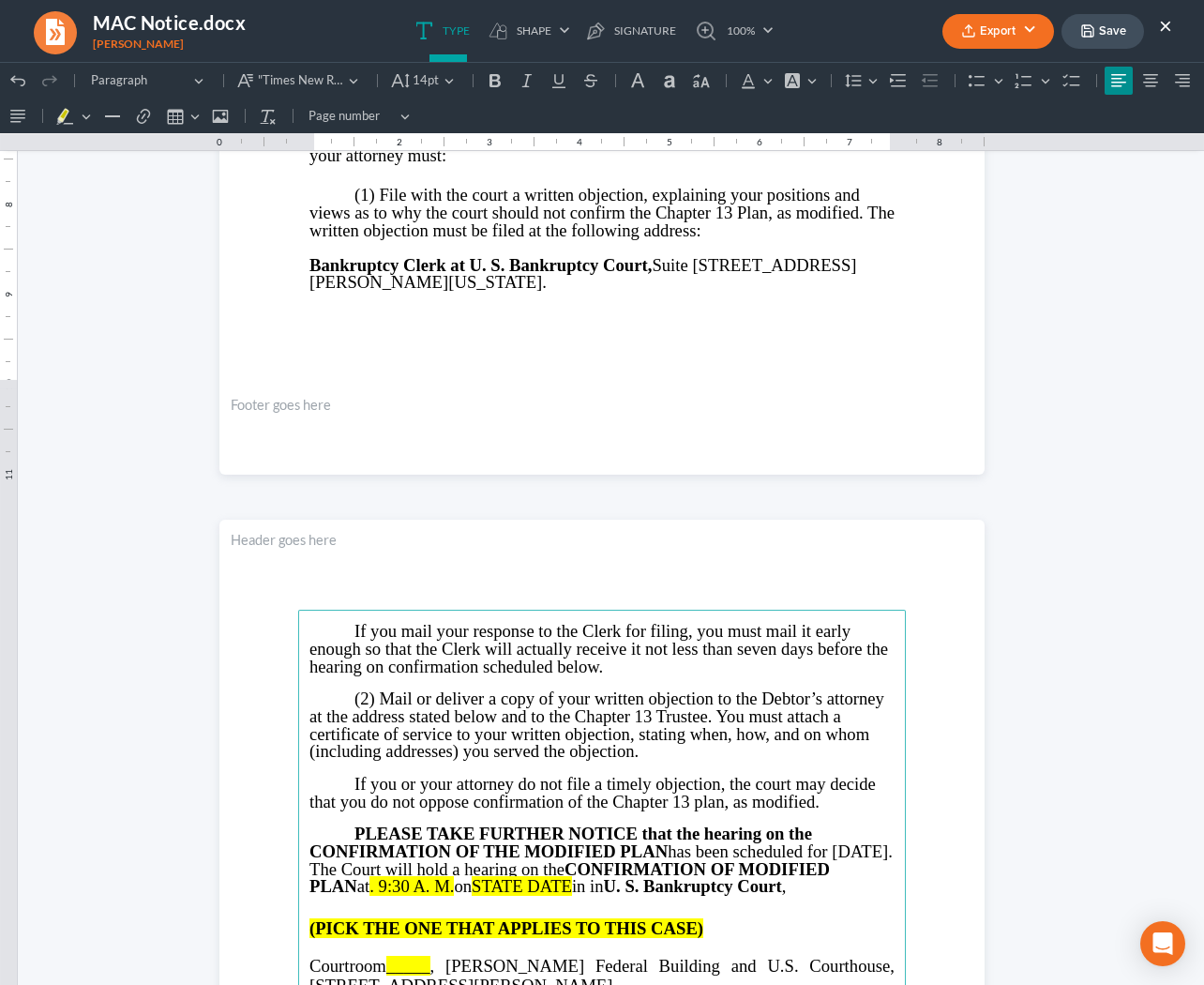click on "PLEASE TAKE FURTHER NOTICE that the hearing on the CONFIRMATION OF THE MODIFIED PLAN  has been scheduled for AUGUST 12, 2025. The Court will hold a hearing on the  CONFIRMATION OF MODIFIED PLAN  at" at bounding box center [601, 859] 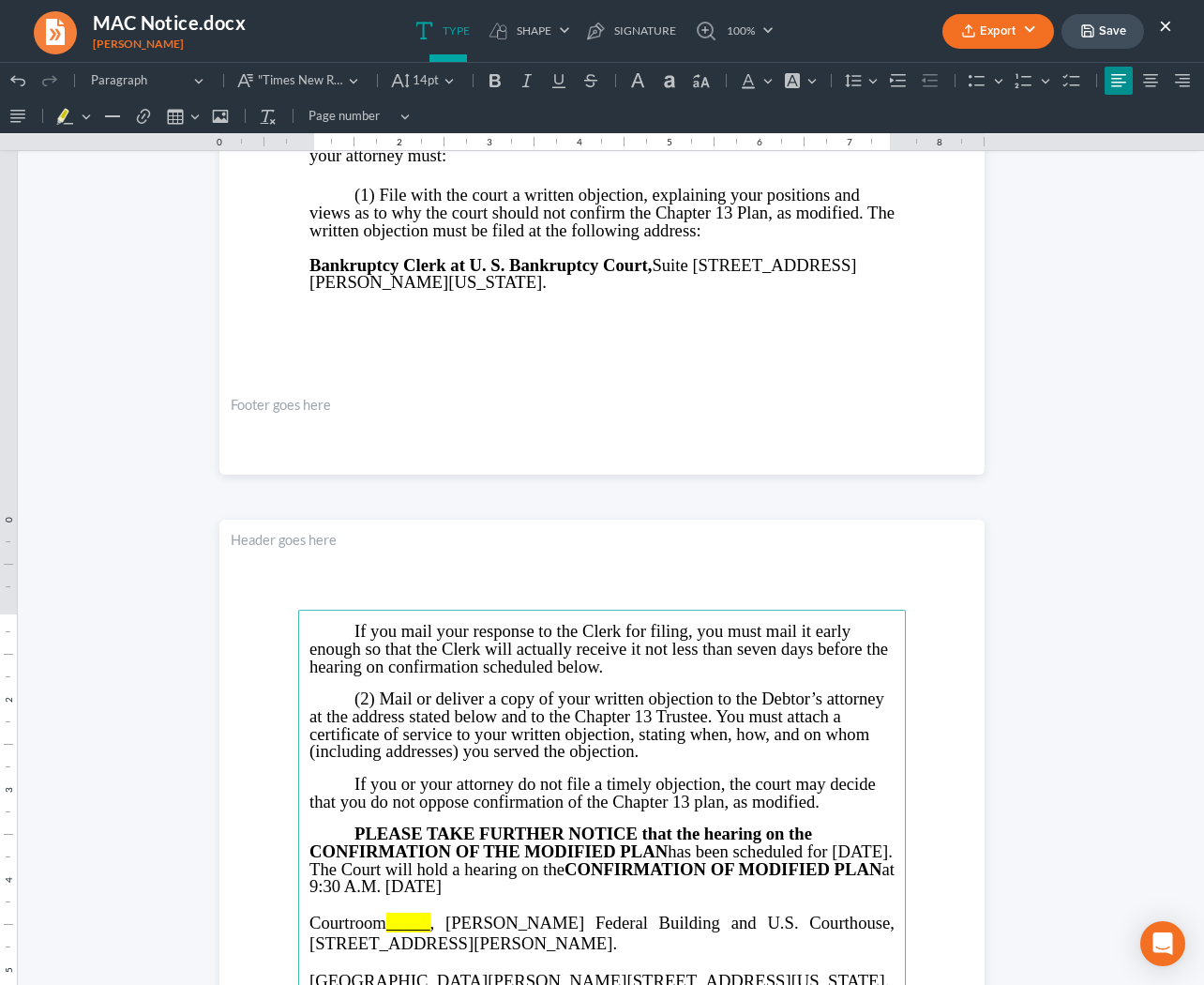 click on "Courtroom" at bounding box center (348, 922) 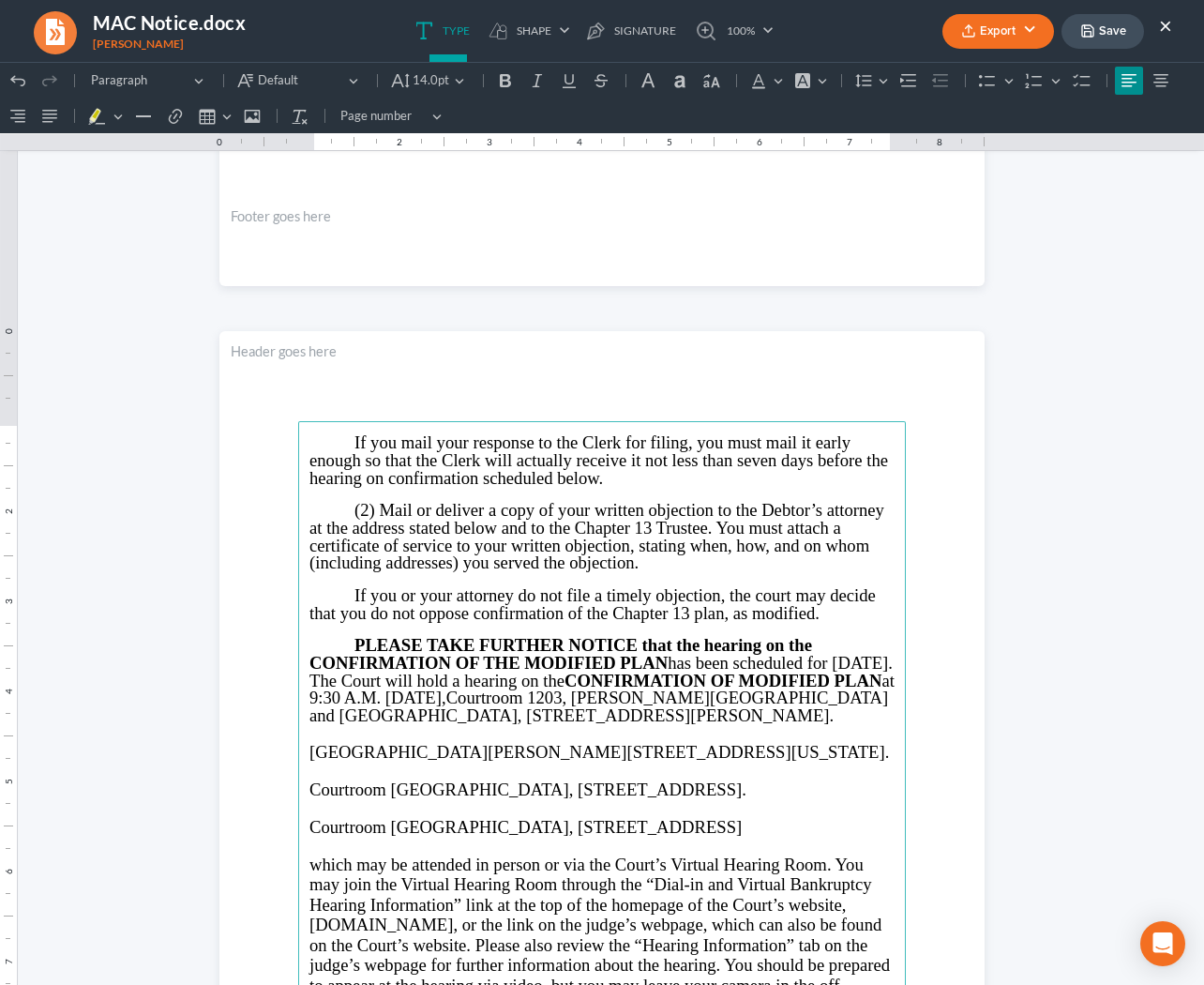 scroll, scrollTop: 903, scrollLeft: 0, axis: vertical 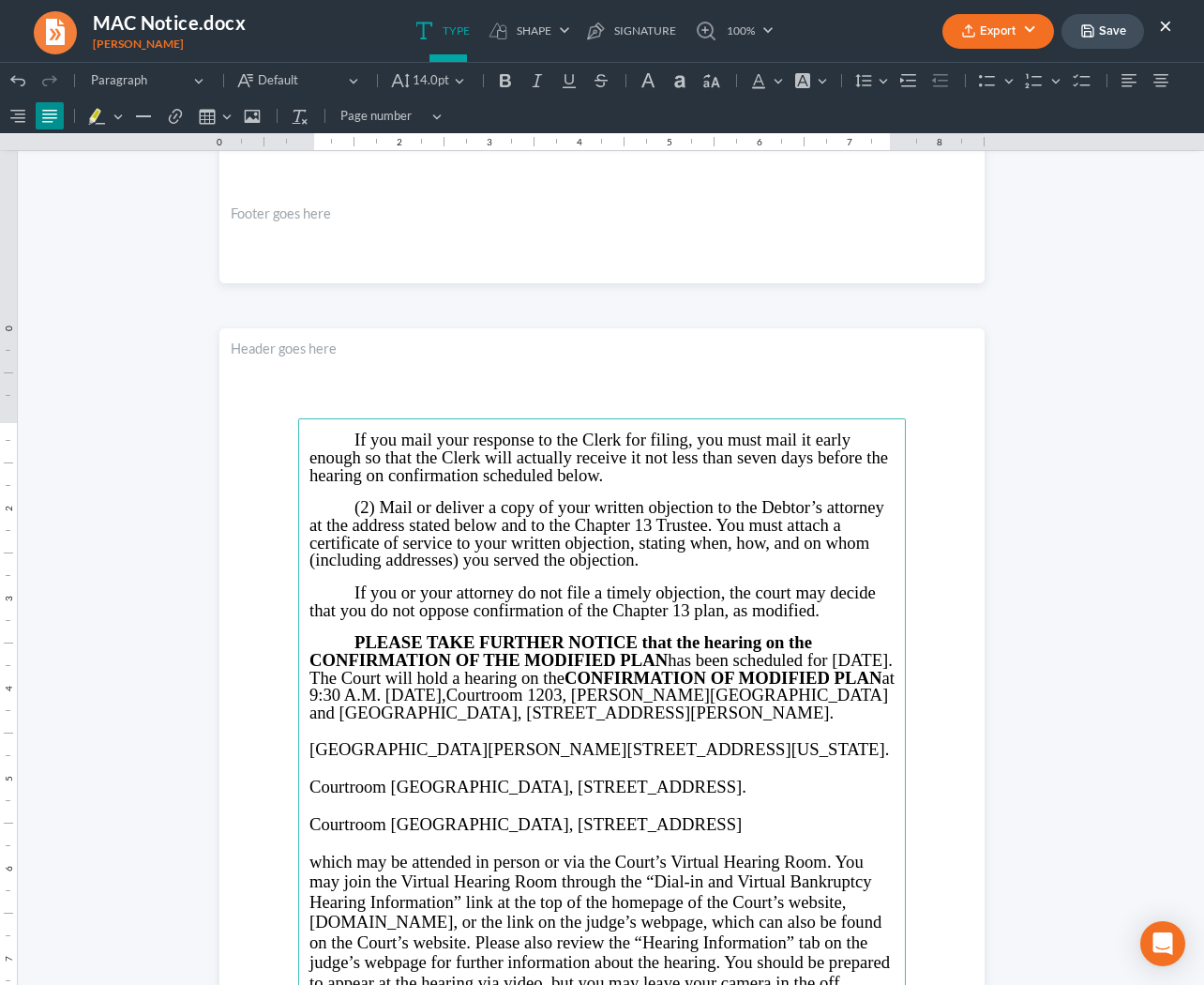 click on "[GEOGRAPHIC_DATA][PERSON_NAME][STREET_ADDRESS][US_STATE]." at bounding box center (599, 749) 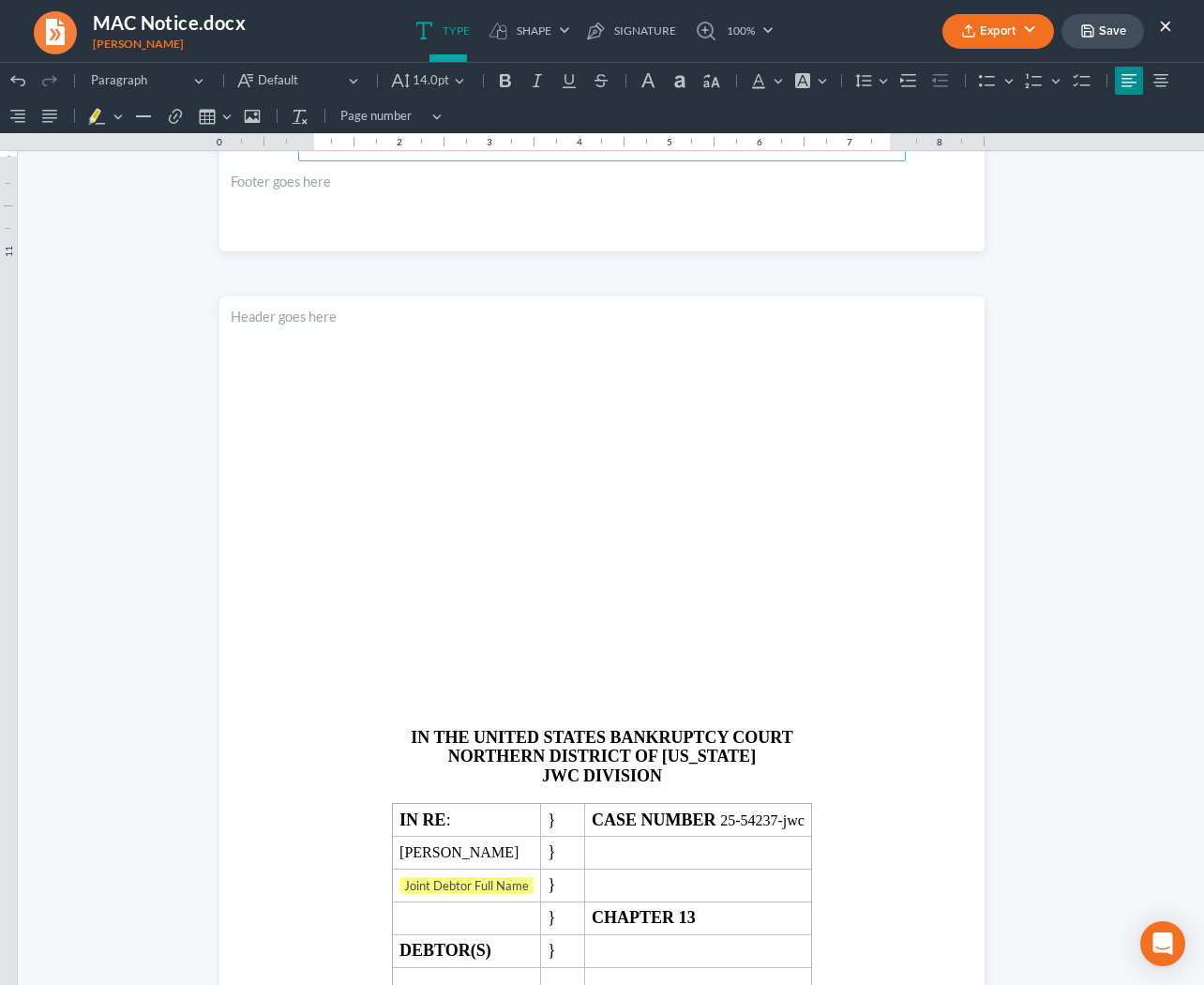 scroll, scrollTop: 2190, scrollLeft: 0, axis: vertical 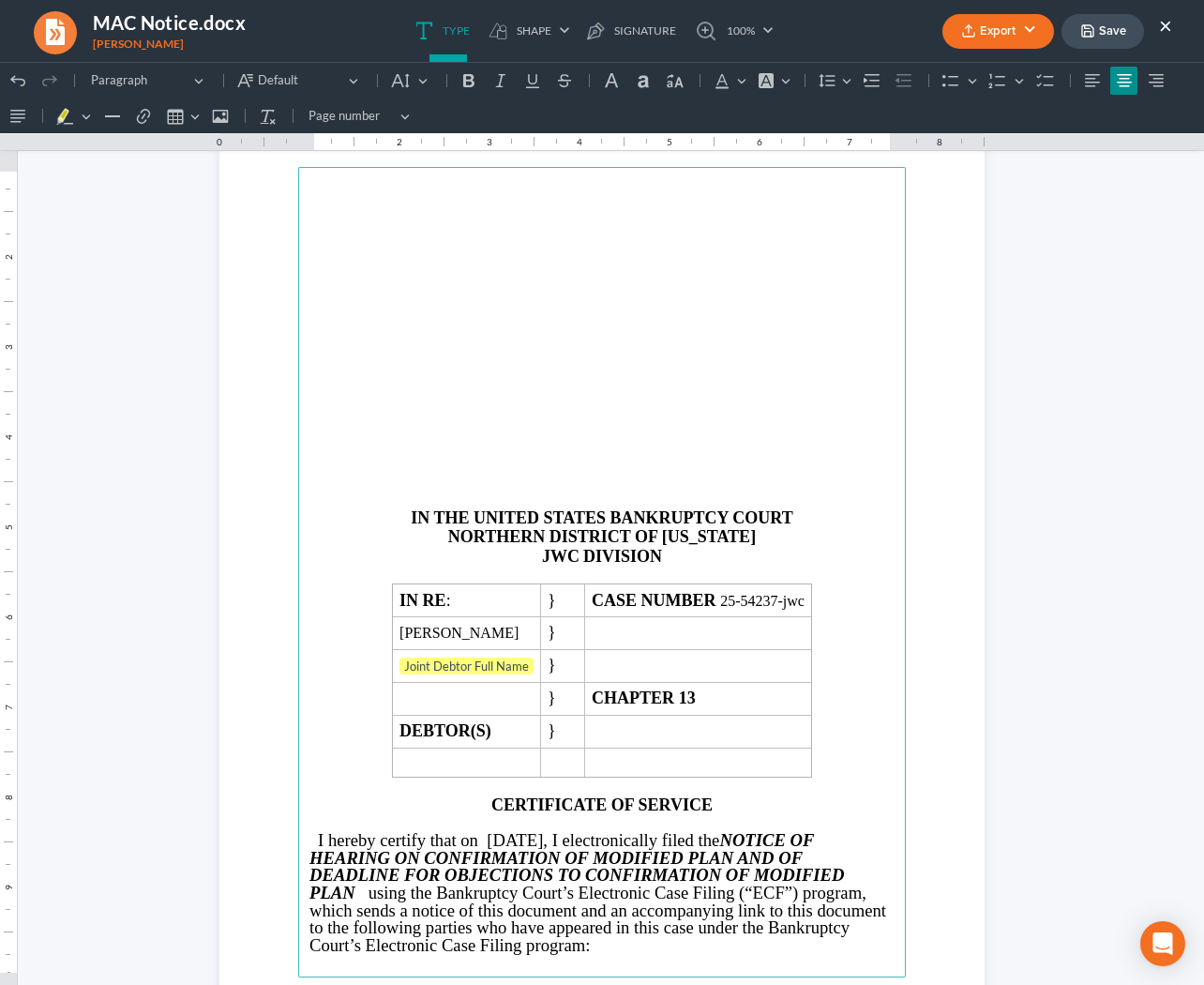 click at bounding box center [602, 465] 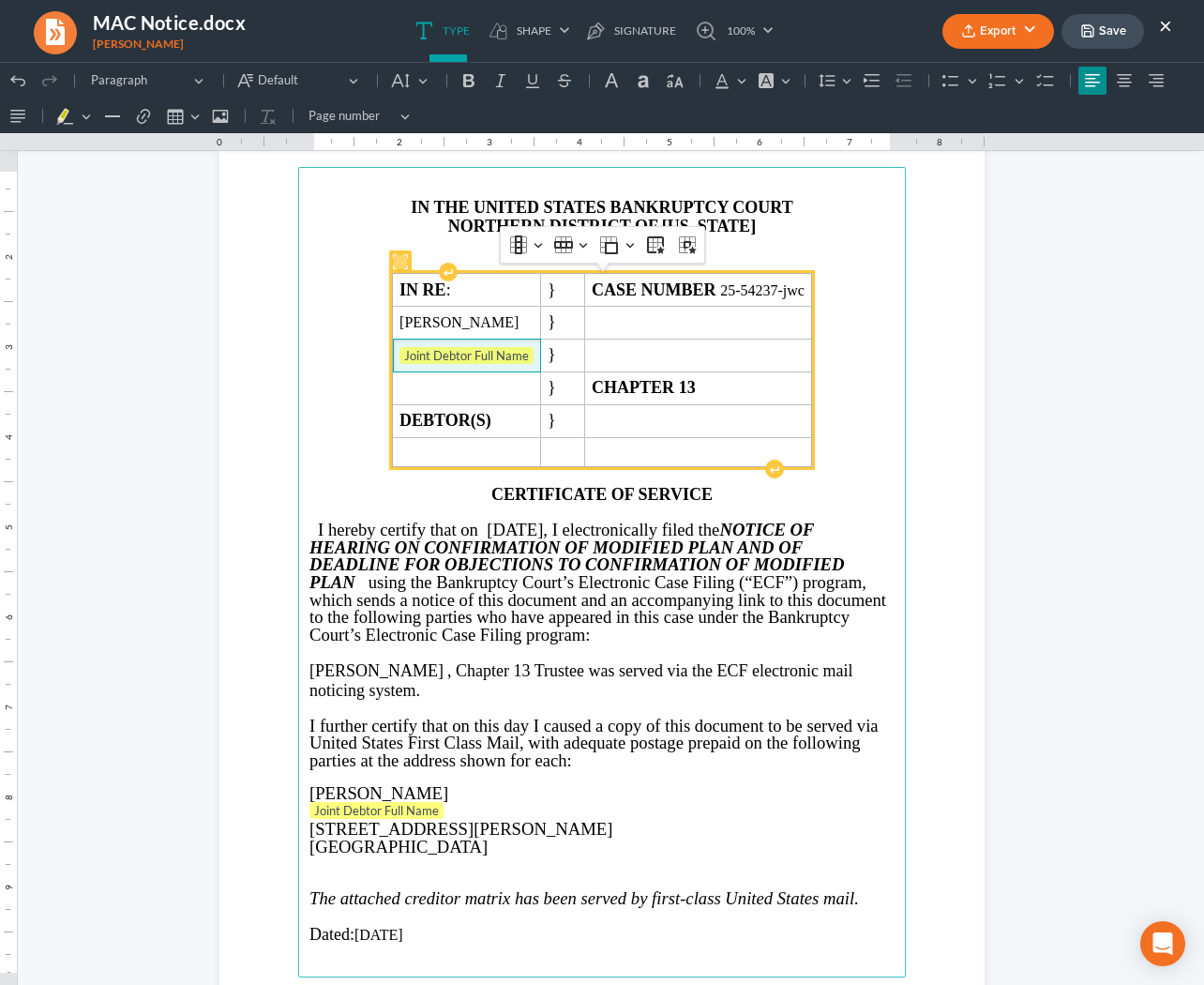 click on "Joint Debtor Full Name ⁠⁠⁠⁠⁠⁠⁠" at bounding box center (467, 355) 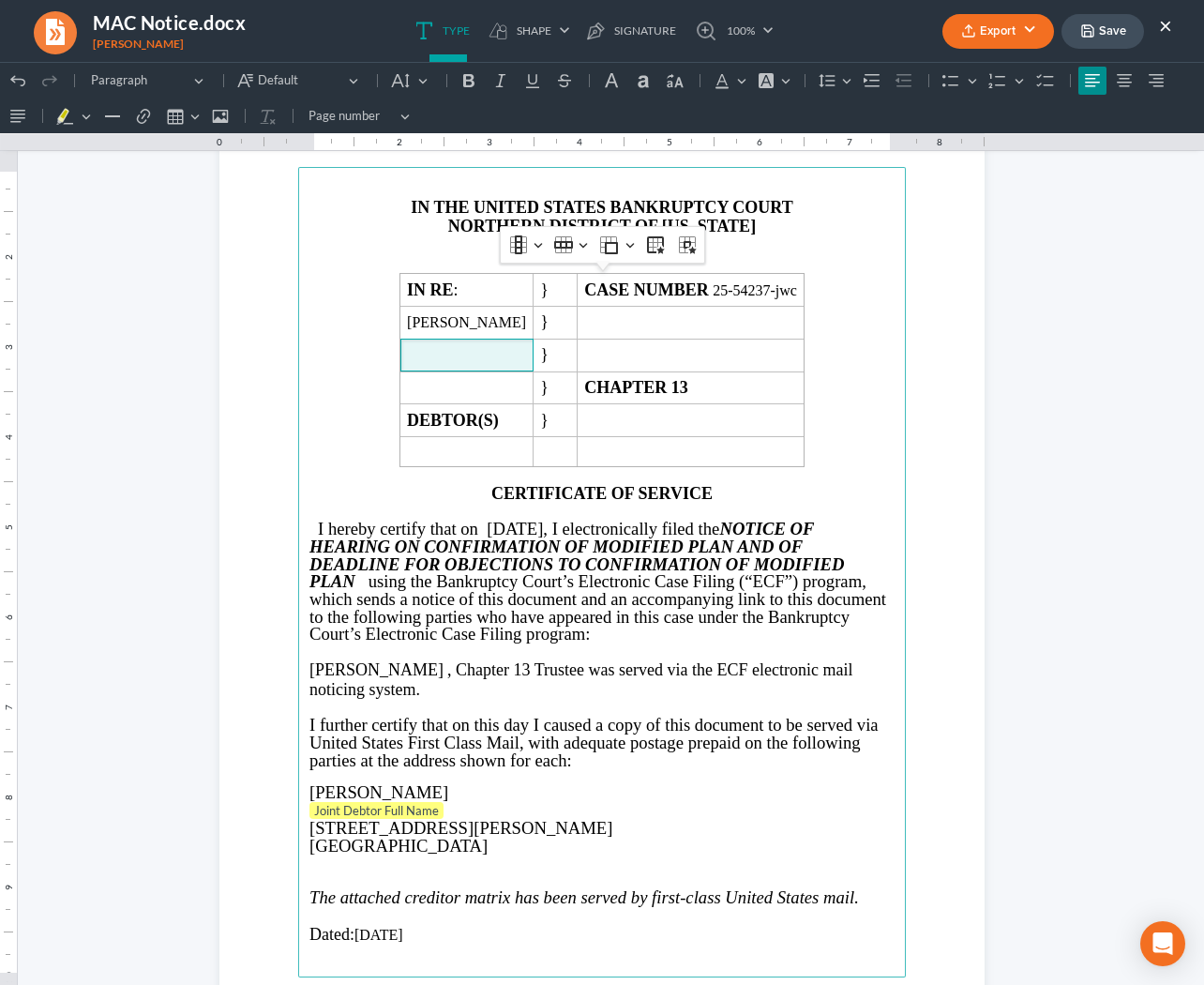 click on "JWC   DIVISION" at bounding box center [602, 246] 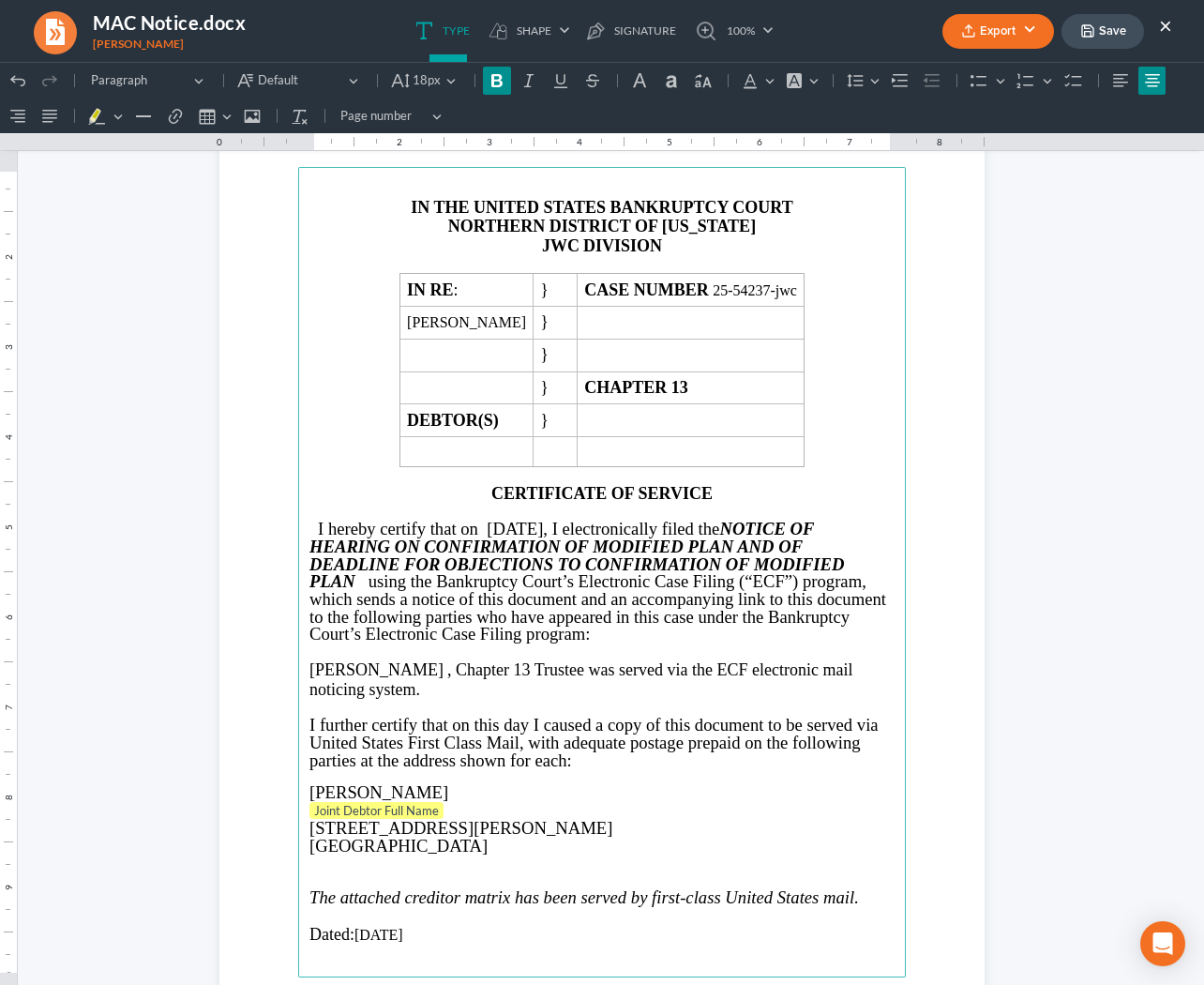 click on "JWC" at bounding box center (561, 246) 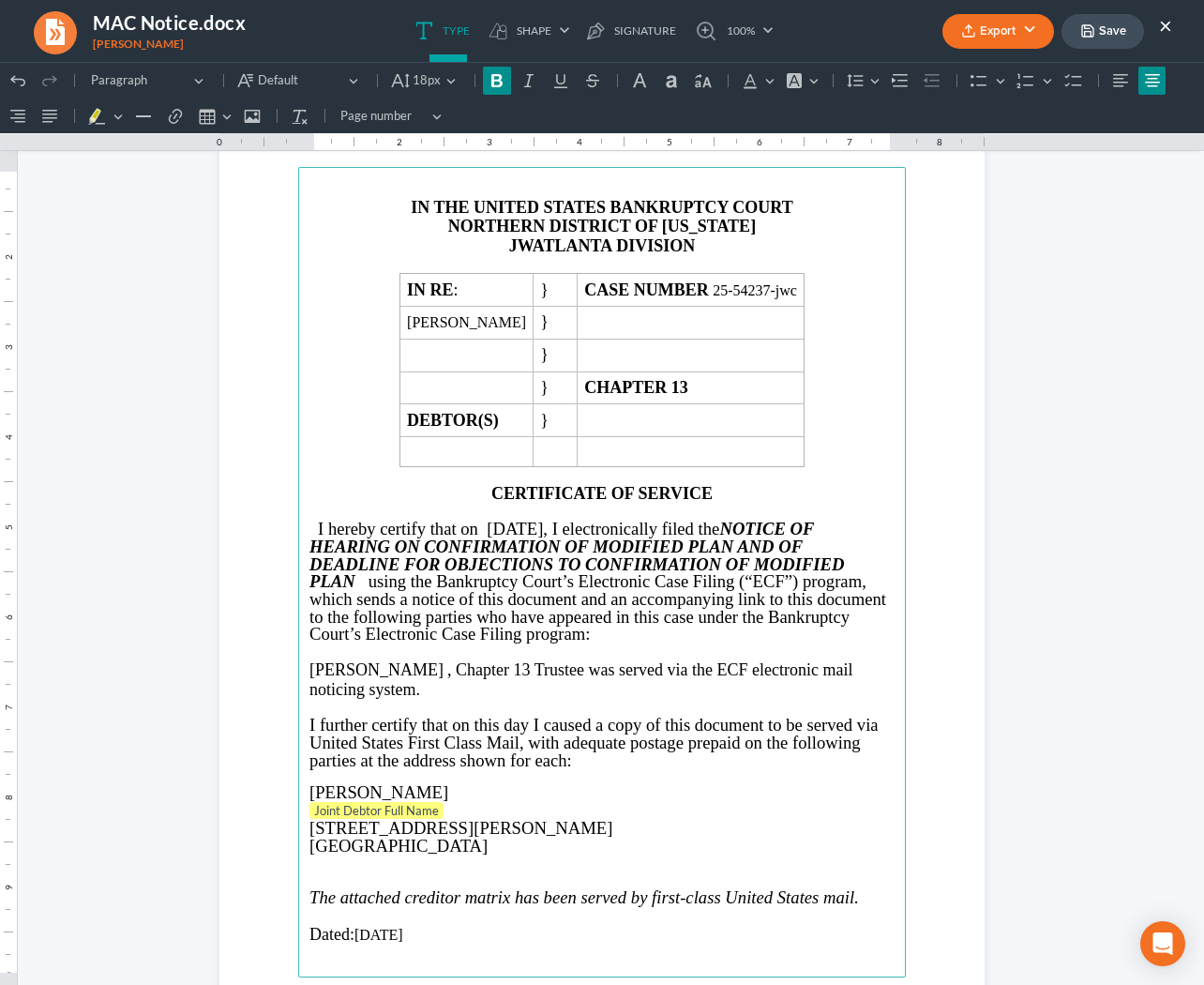 click on "JWATLANTA" at bounding box center (561, 246) 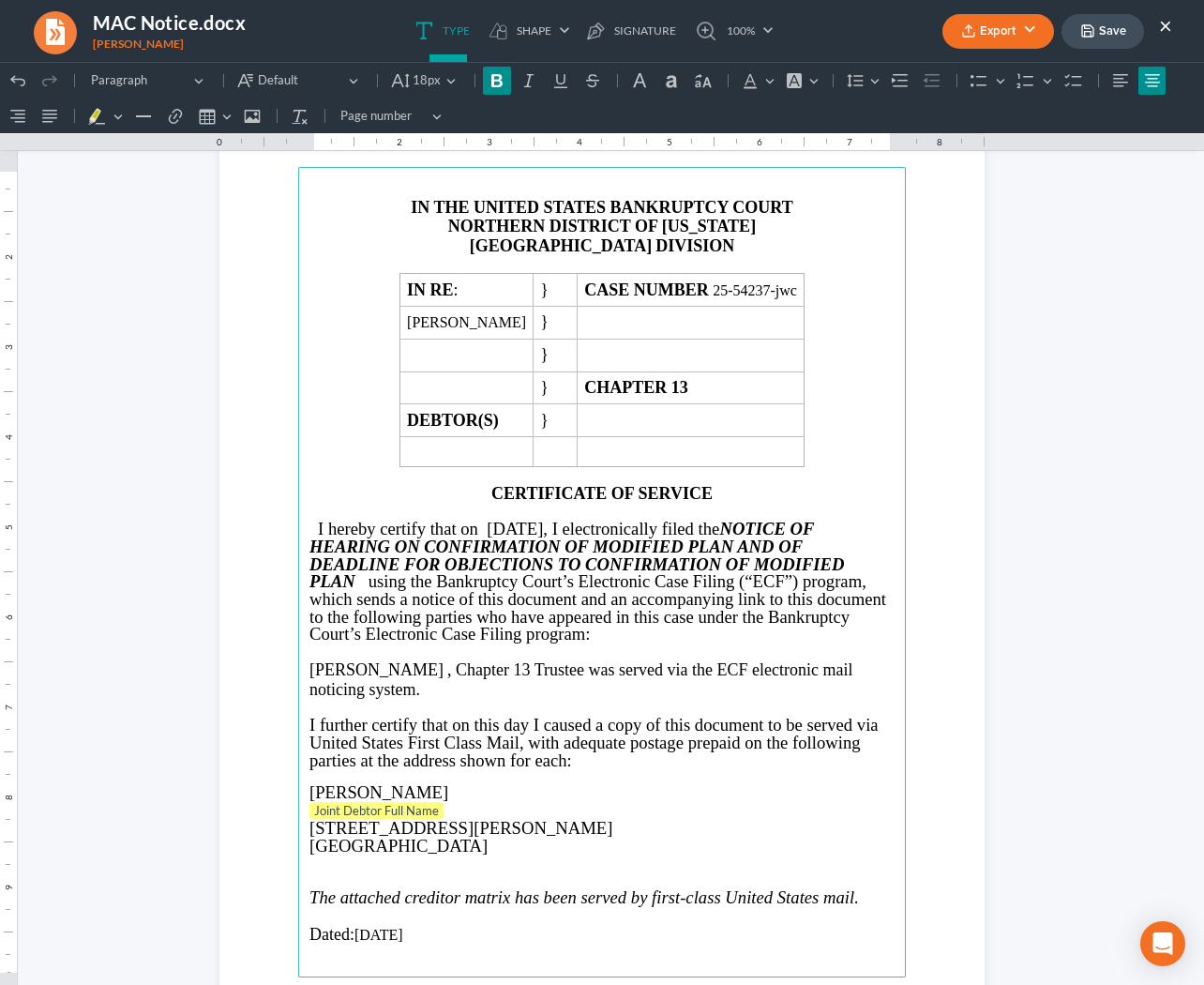 click on "Joint Debtor Full Name" at bounding box center [602, 811] 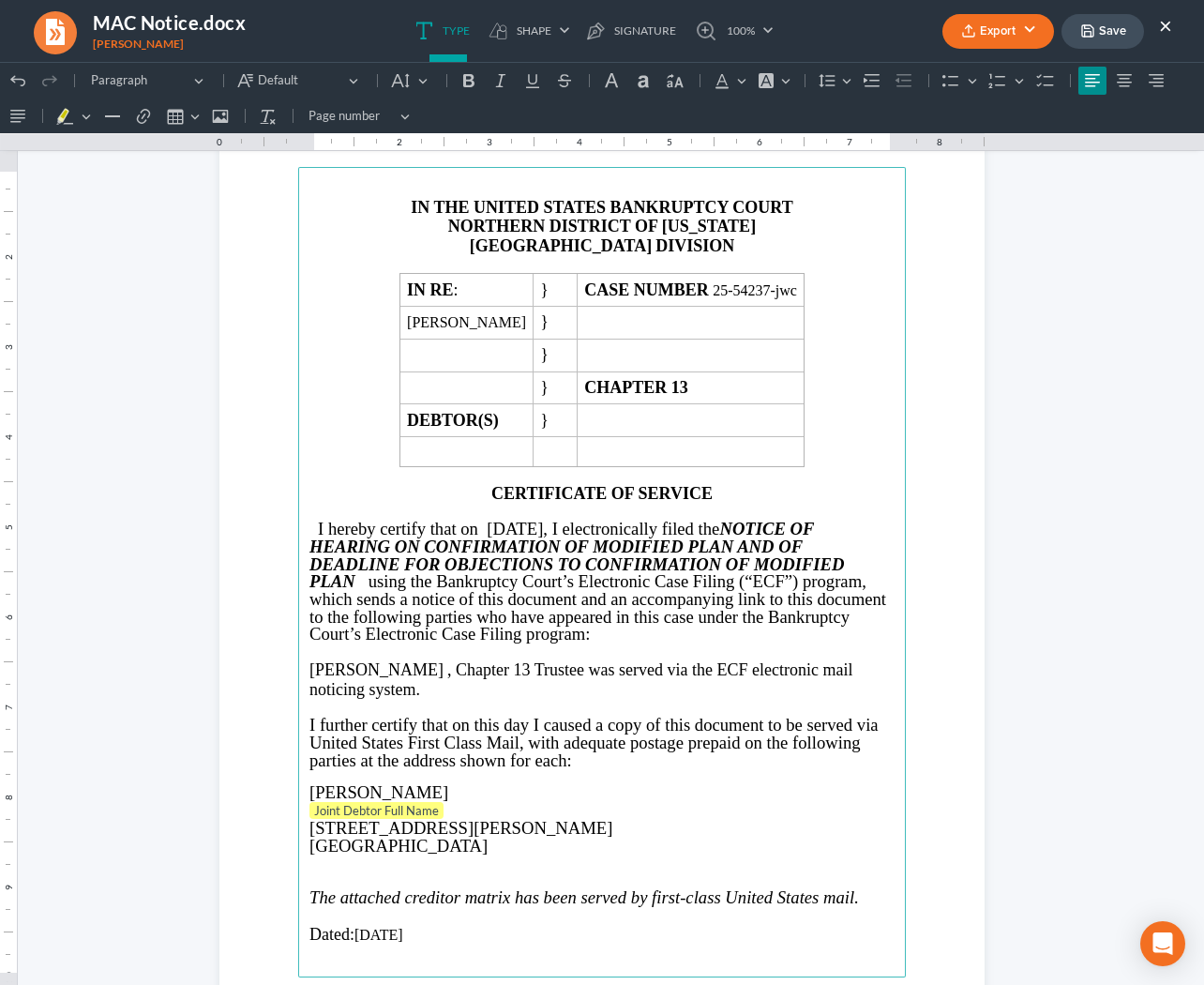 click on "Joint Debtor Full Name ⁠⁠⁠⁠⁠⁠⁠" at bounding box center (602, 811) 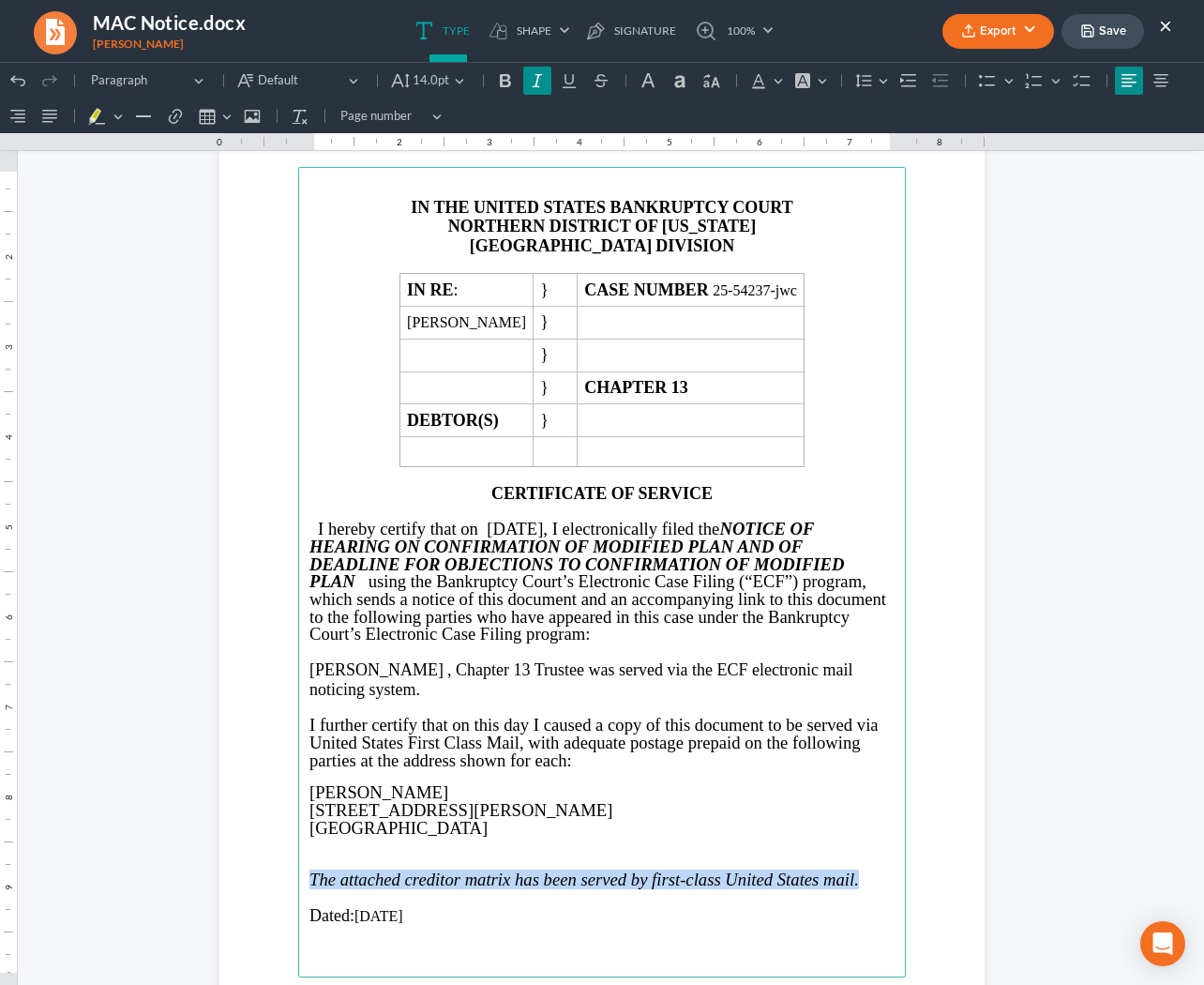 drag, startPoint x: 865, startPoint y: 889, endPoint x: 312, endPoint y: 886, distance: 553.00814 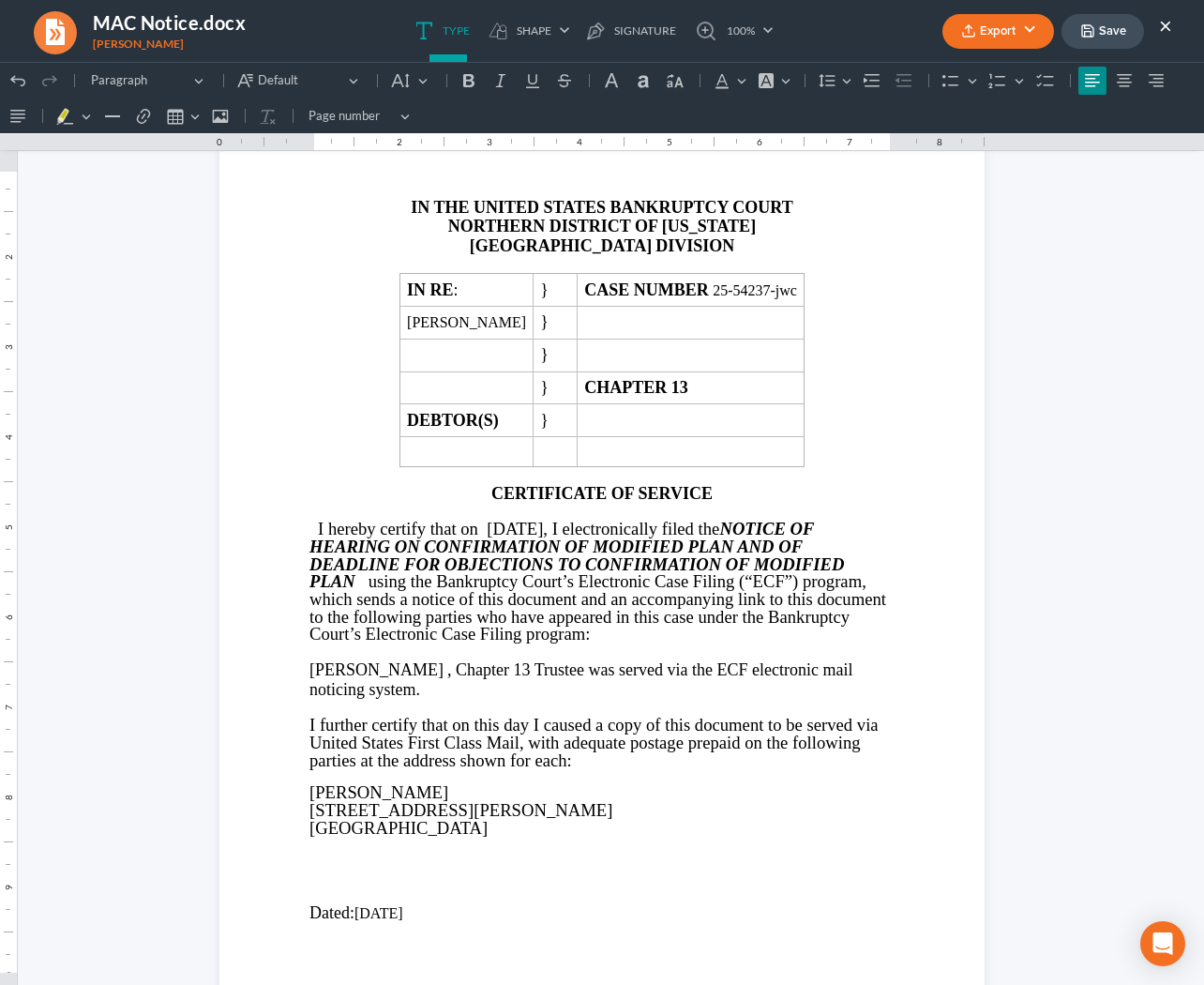 click on "Save" at bounding box center [1103, 31] 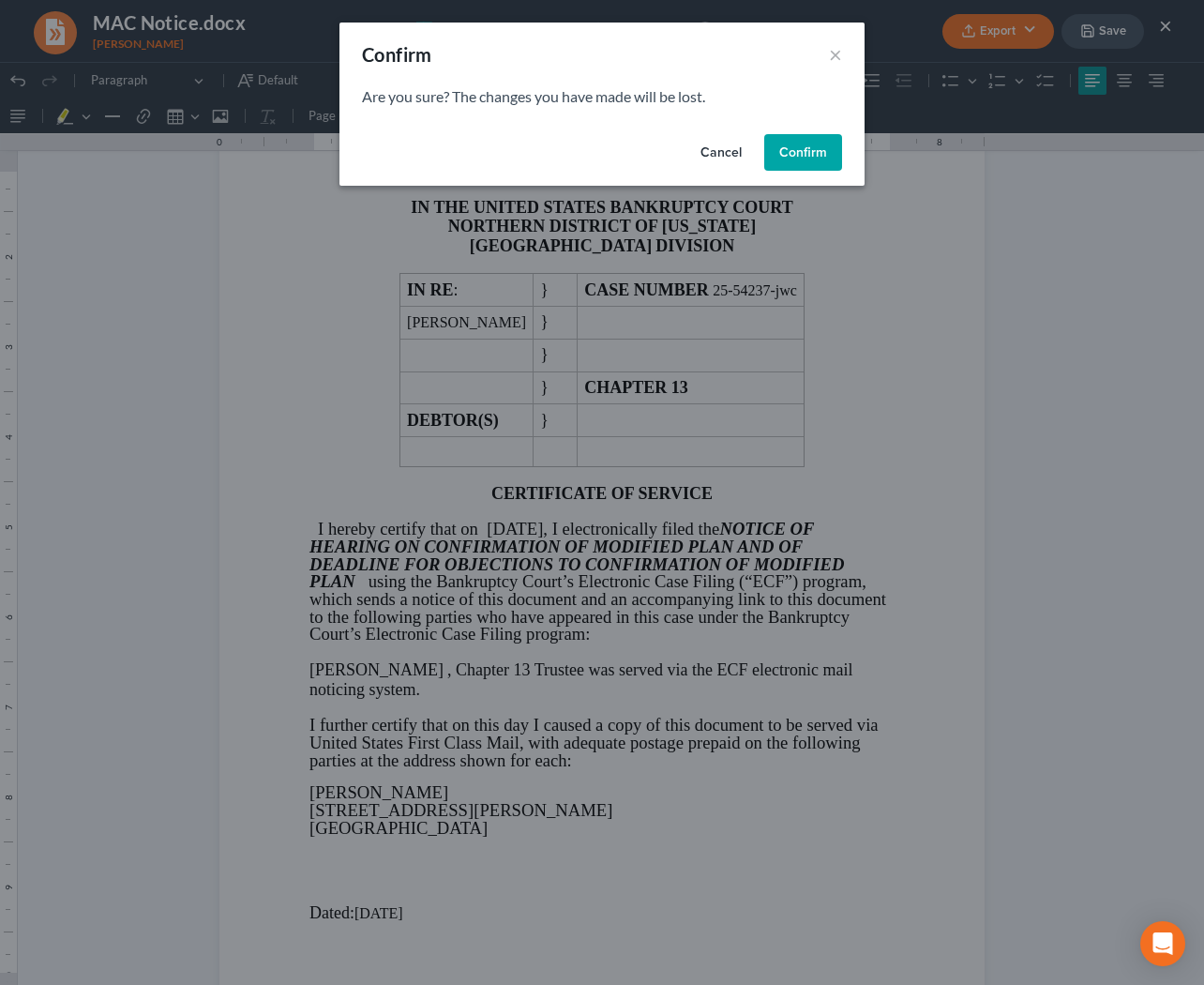 click on "Confirm" at bounding box center [803, 153] 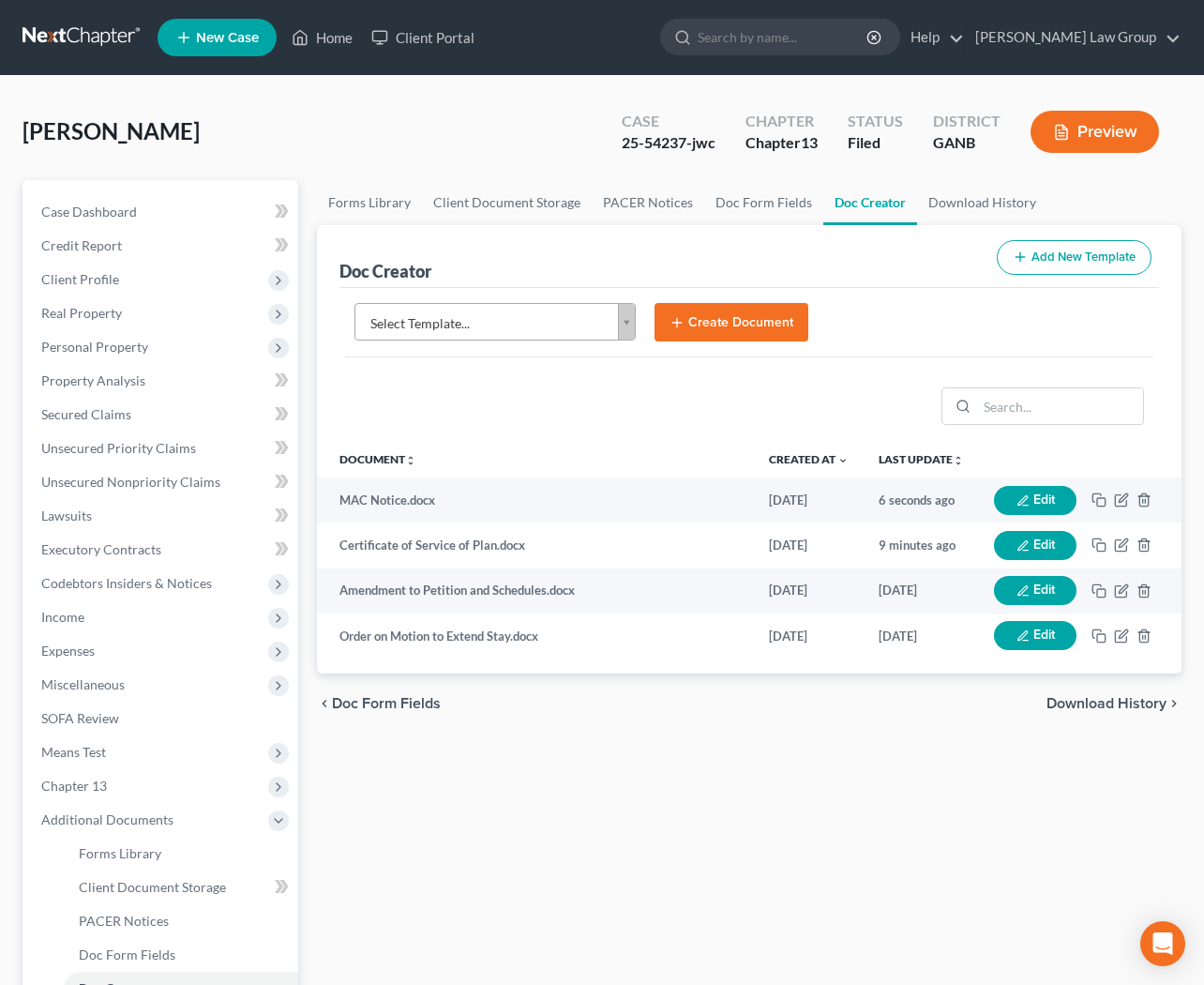 click on "Home New Case Client Portal [PERSON_NAME] Law Group [EMAIL_ADDRESS][DOMAIN_NAME] My Account Settings Plan + Billing Account Add-Ons Upgrade to Whoa Help Center Webinars Training Videos What's new Log out New Case Home Client Portal         - No Result - See all results Or Press Enter... Help Help Center Webinars Training Videos What's new [PERSON_NAME] Law Group [PERSON_NAME] Law Group [EMAIL_ADDRESS][DOMAIN_NAME] My Account Settings Plan + Billing Account Add-Ons Upgrade to Whoa Log out 	 [PERSON_NAME] Upgraded Case 25-54237-jwc Chapter Chapter  13 Status Filed District GANB Preview Petition Navigation
Case Dashboard
Payments
Invoices
Home" at bounding box center [602, 633] 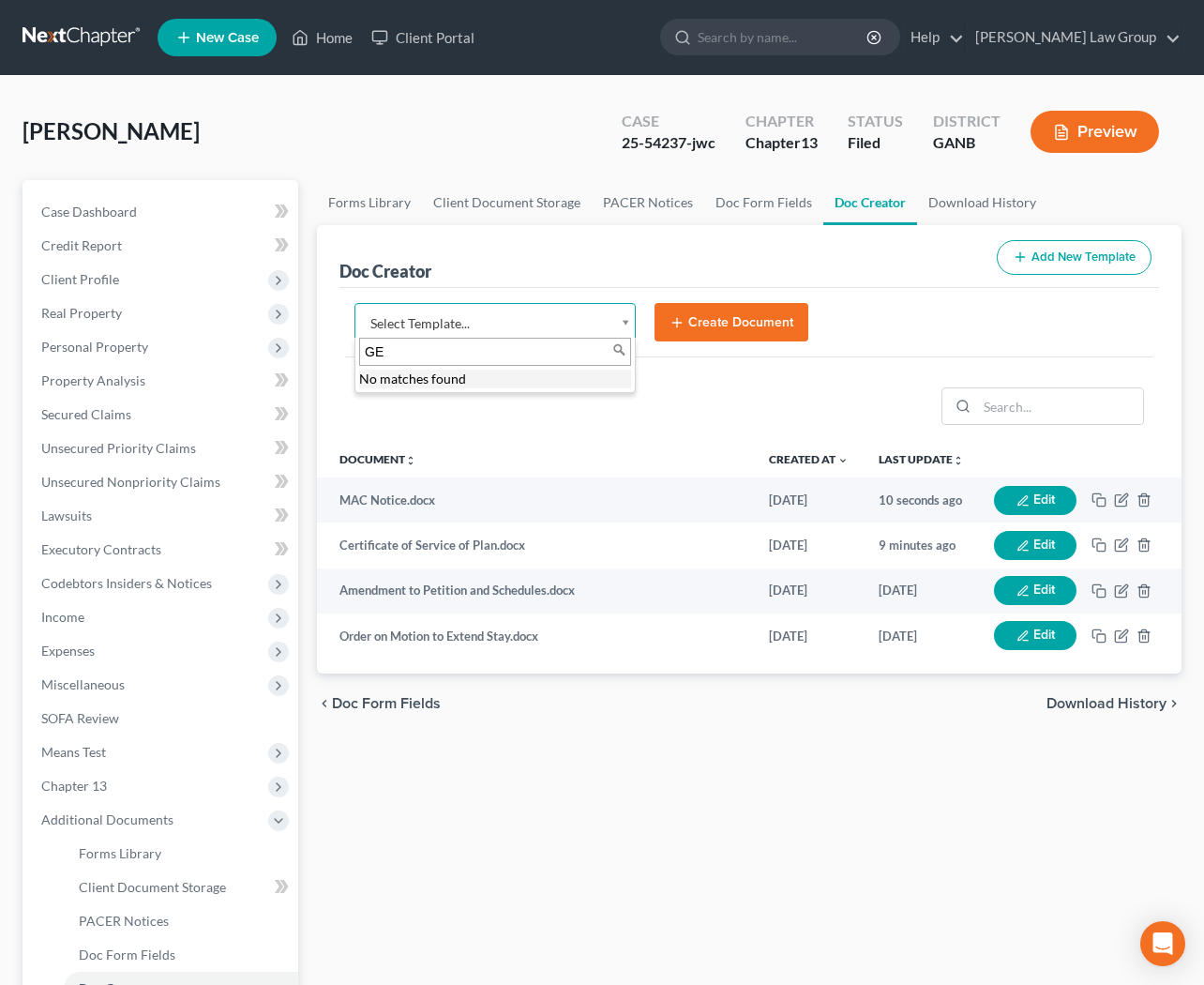 type on "G" 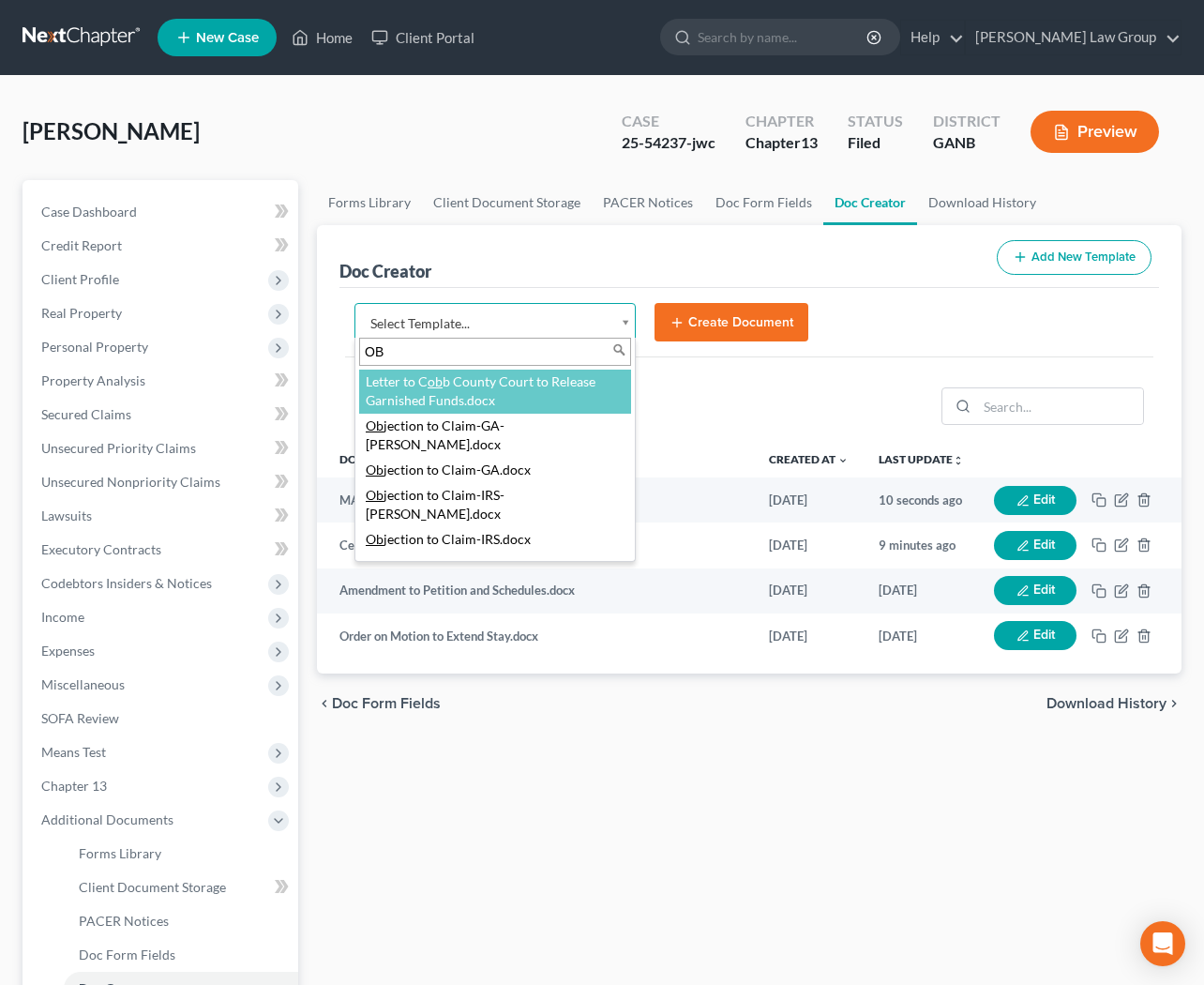 type on "OBJ" 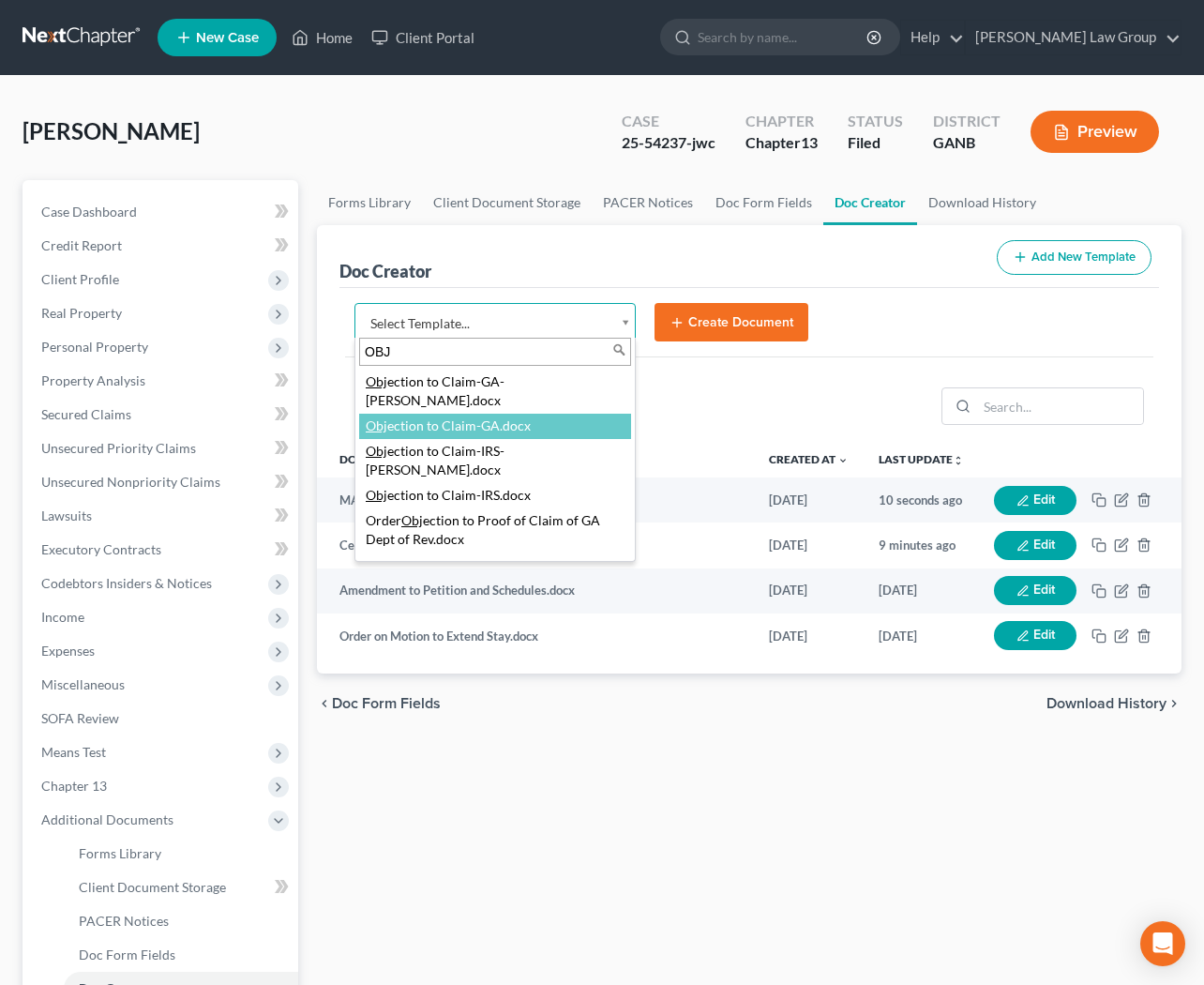 select on "111894" 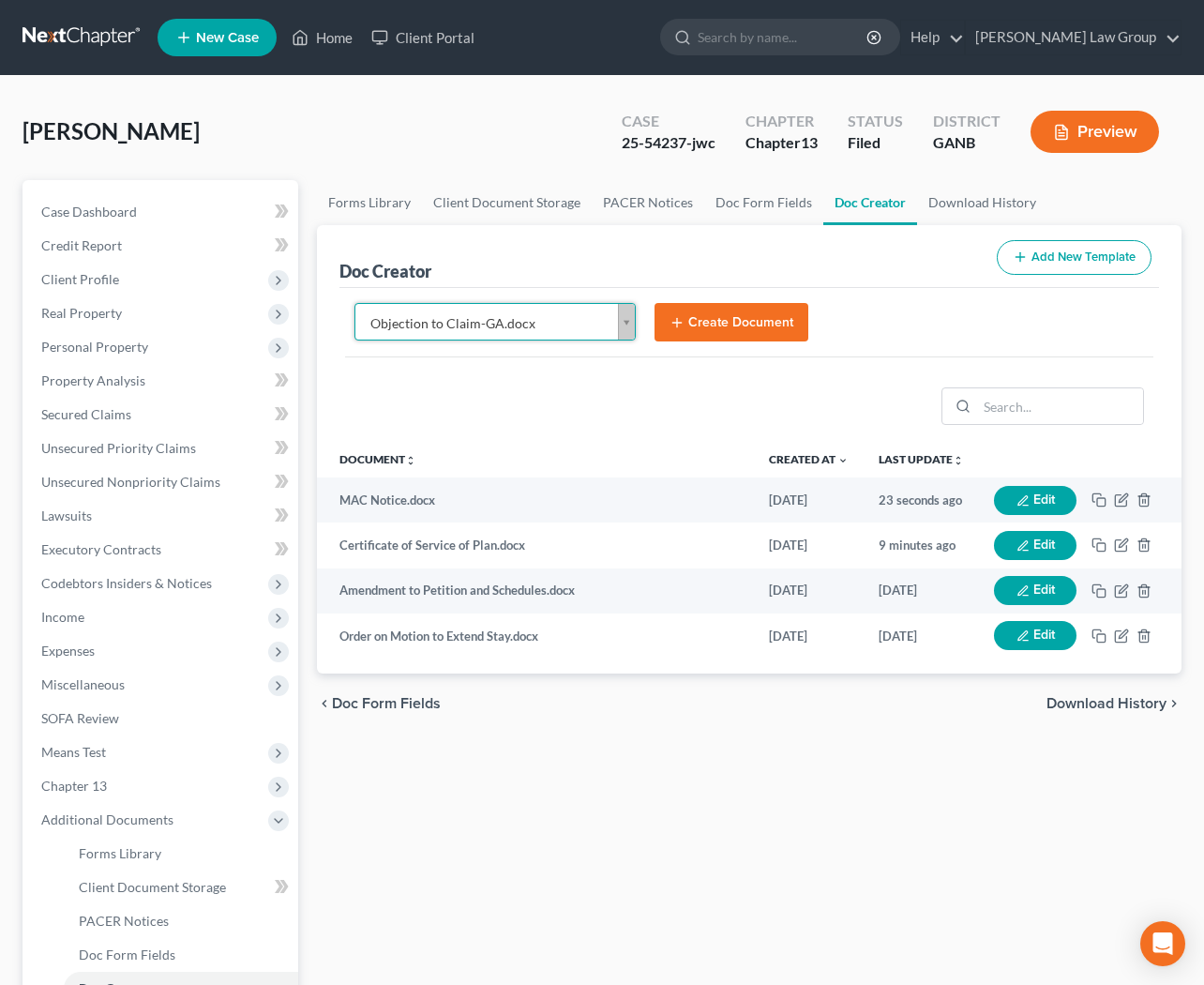 click on "Create Document" at bounding box center [731, 323] 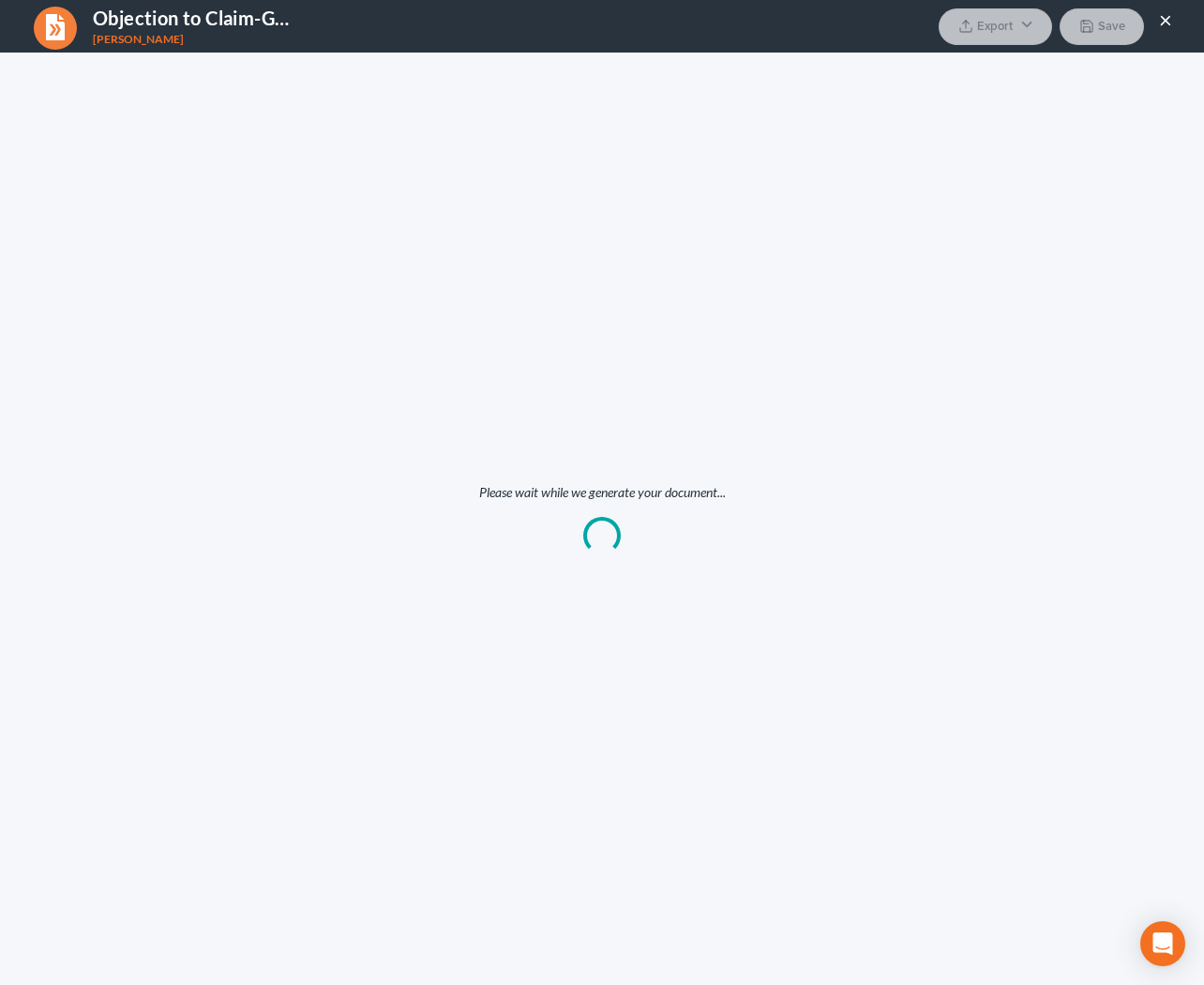 scroll, scrollTop: 0, scrollLeft: 0, axis: both 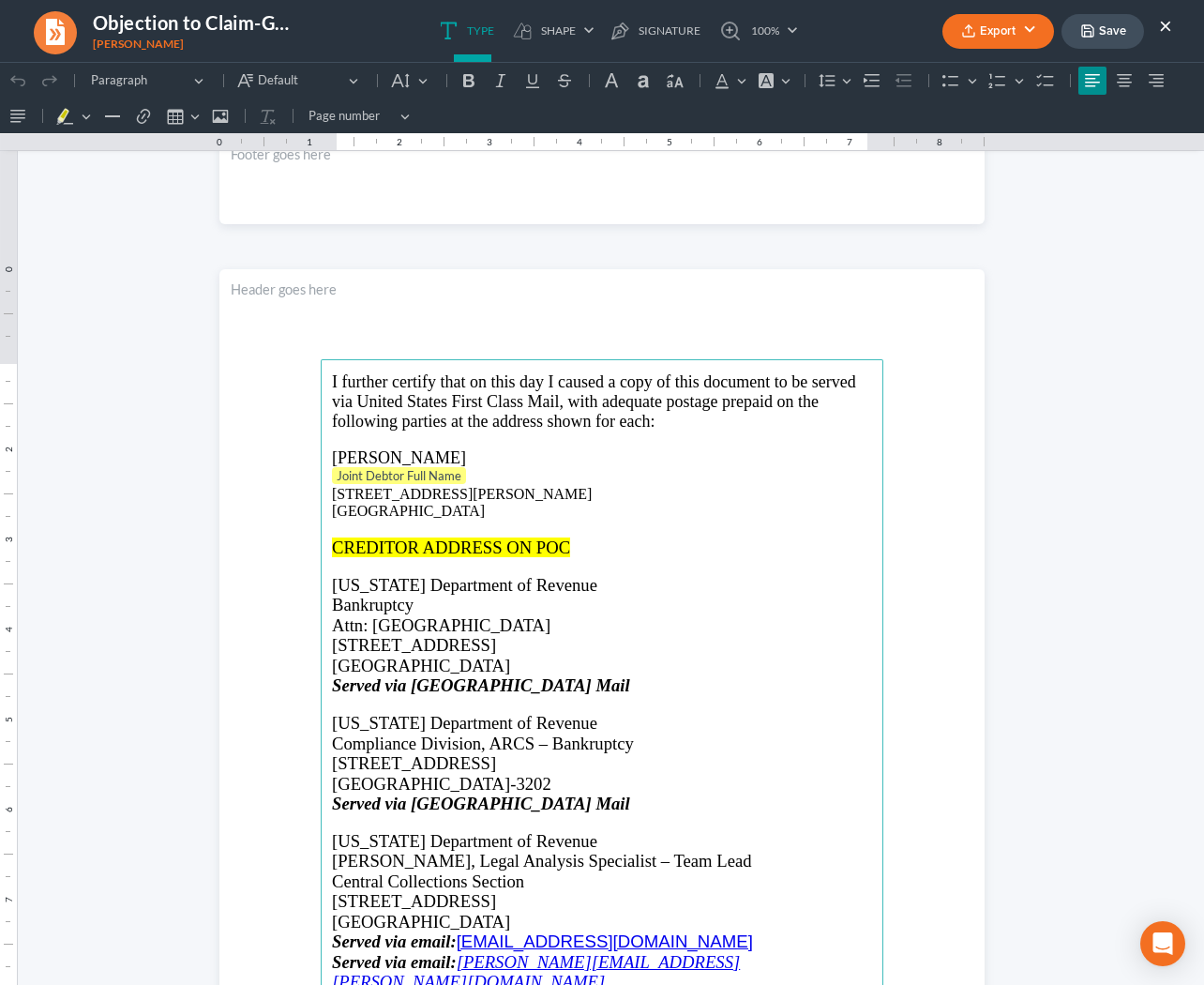 click on "[US_STATE] Department of Revenue" at bounding box center (464, 584) 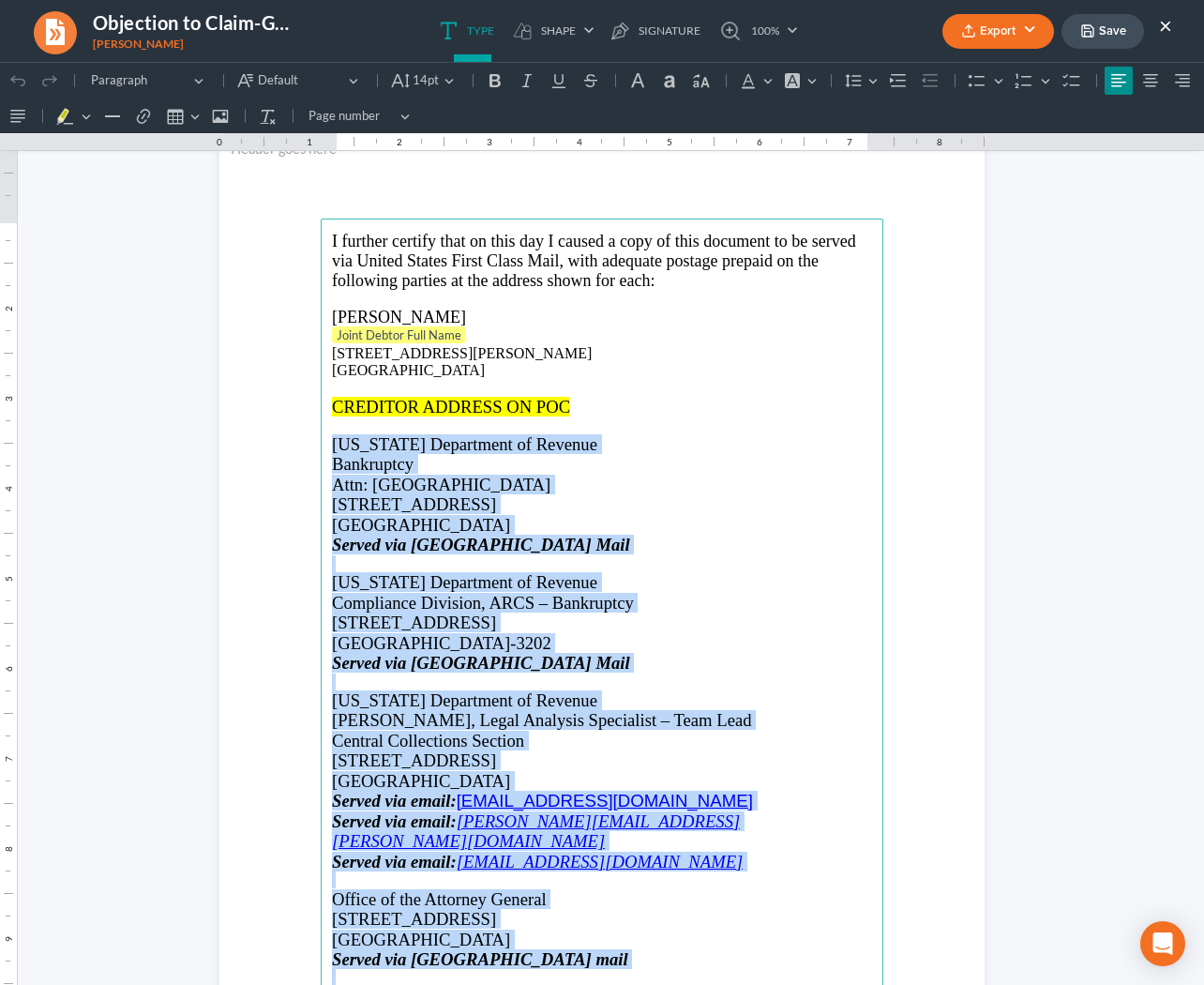 scroll, scrollTop: 6301, scrollLeft: 0, axis: vertical 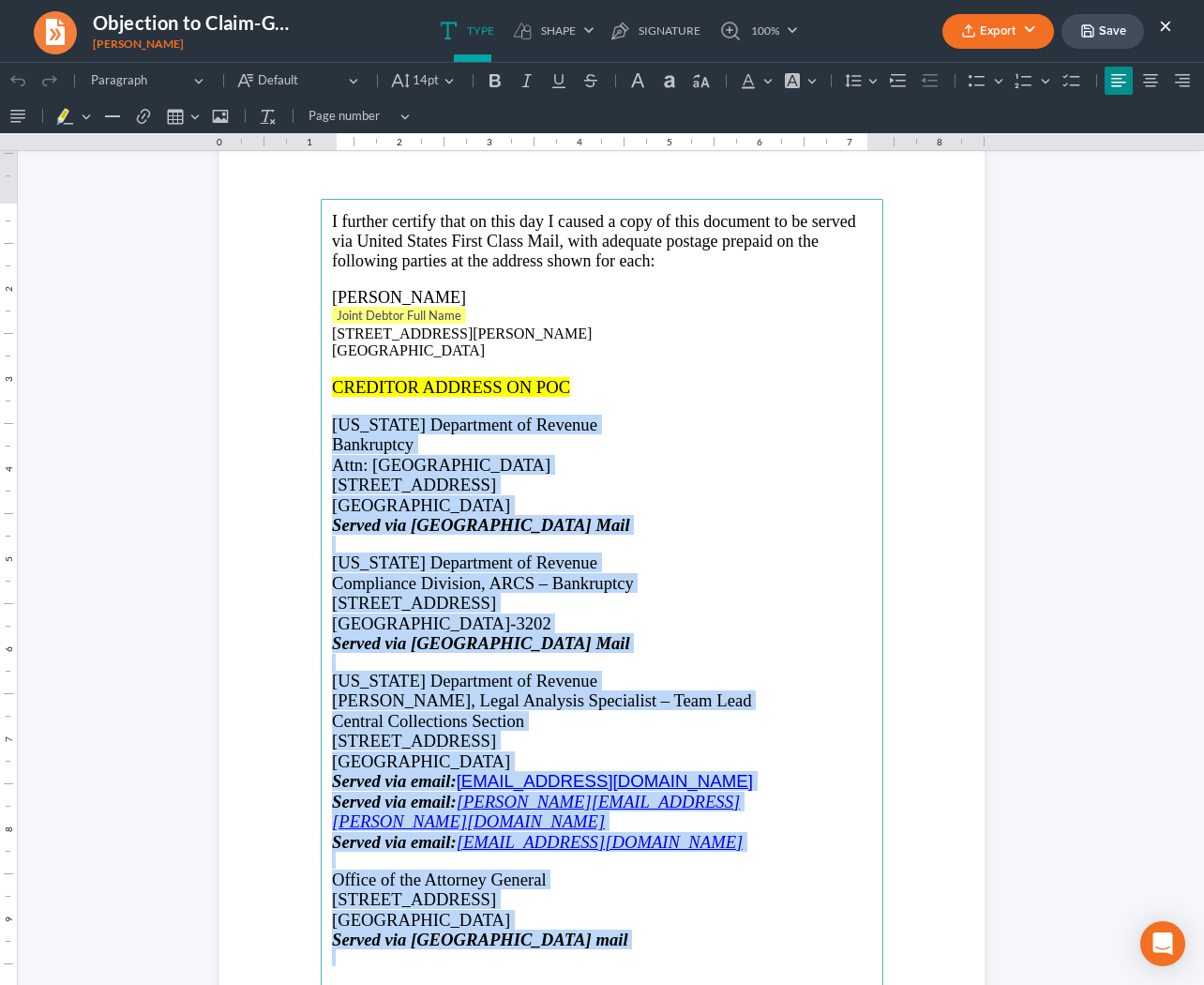 copy on "Georgia Department of Revenue Bankruptcy Attn: L. Tharkan 2595 Century Parkway NE, Suite 339 Atlanta, GA 30345 Served via United States Mail Georgia Department of Revenue Compliance Division, ARCS – Bankruptcy 1800 Century Blvd NE, Suite 9100 Atlanta, GA 30345-3202 Served via United States Mail Georgia Department of Revenue Tricia Dooley, Legal Analysis Specialist – Team Lead Central Collections Section 1800 Century Blvd, NE Ste 9100 Atlanta, GA 303045 Served via email:  Bankruptcy.Notices@dor.ga.gov Served via email:  Darryl.Kolberg@DOR.GA.GOV Served via email:  bankruptcy.notices@dor.ga.gov Office of the Attorney General 40 Capitol Square, SW Atlanta, GA 30334 Served via United States mail" 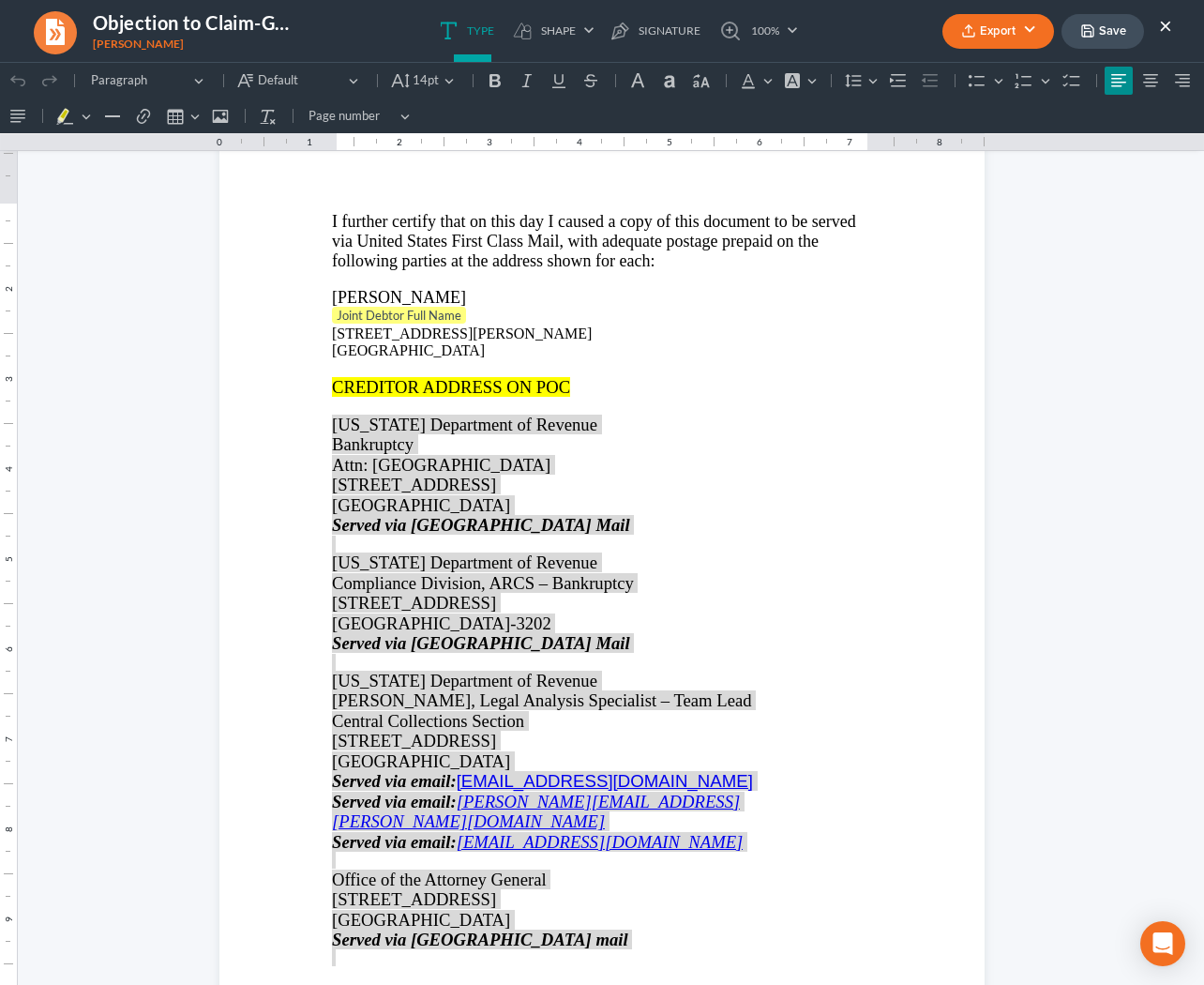 click on "×" at bounding box center (1166, 25) 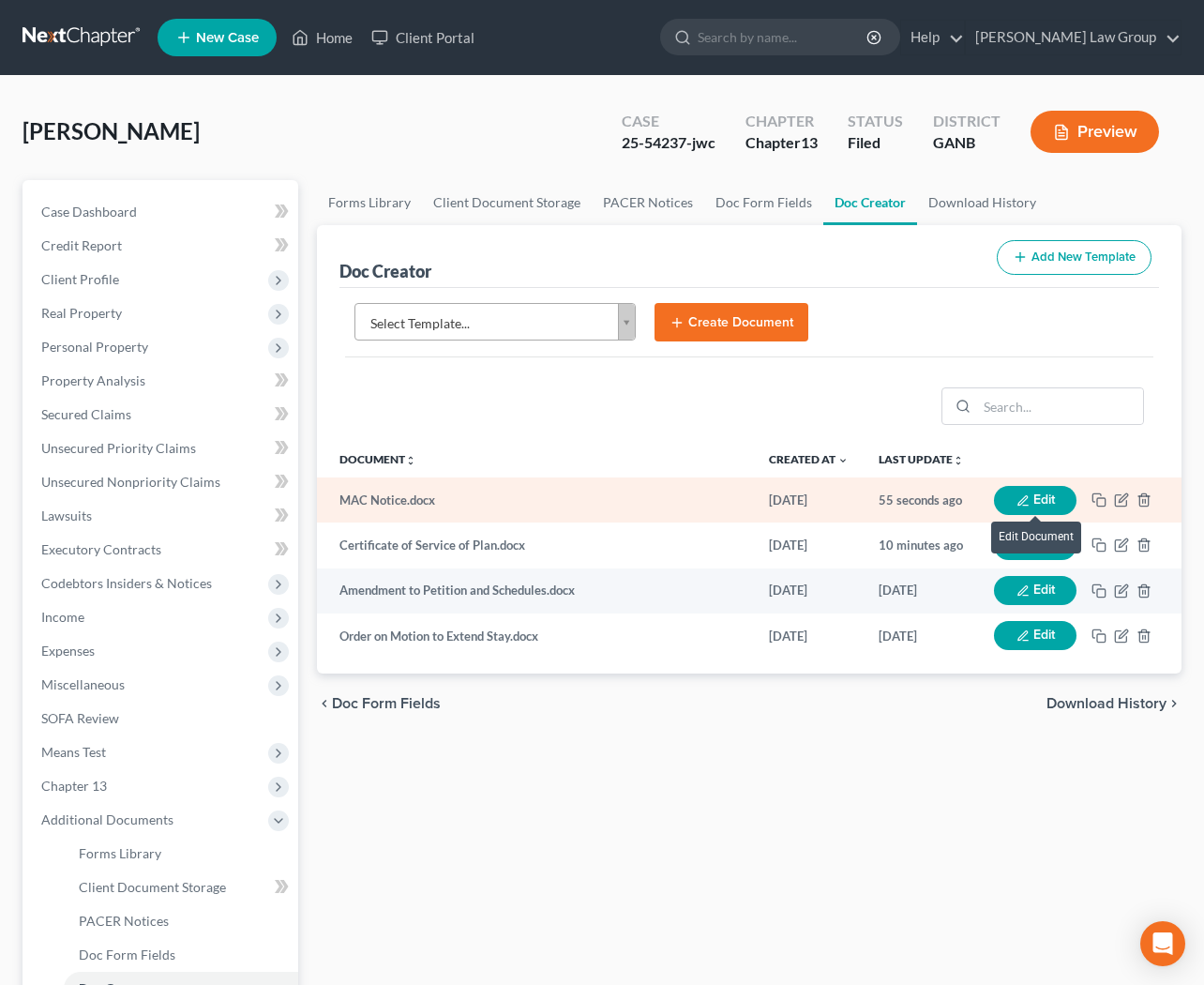 click on "Edit" at bounding box center (1035, 500) 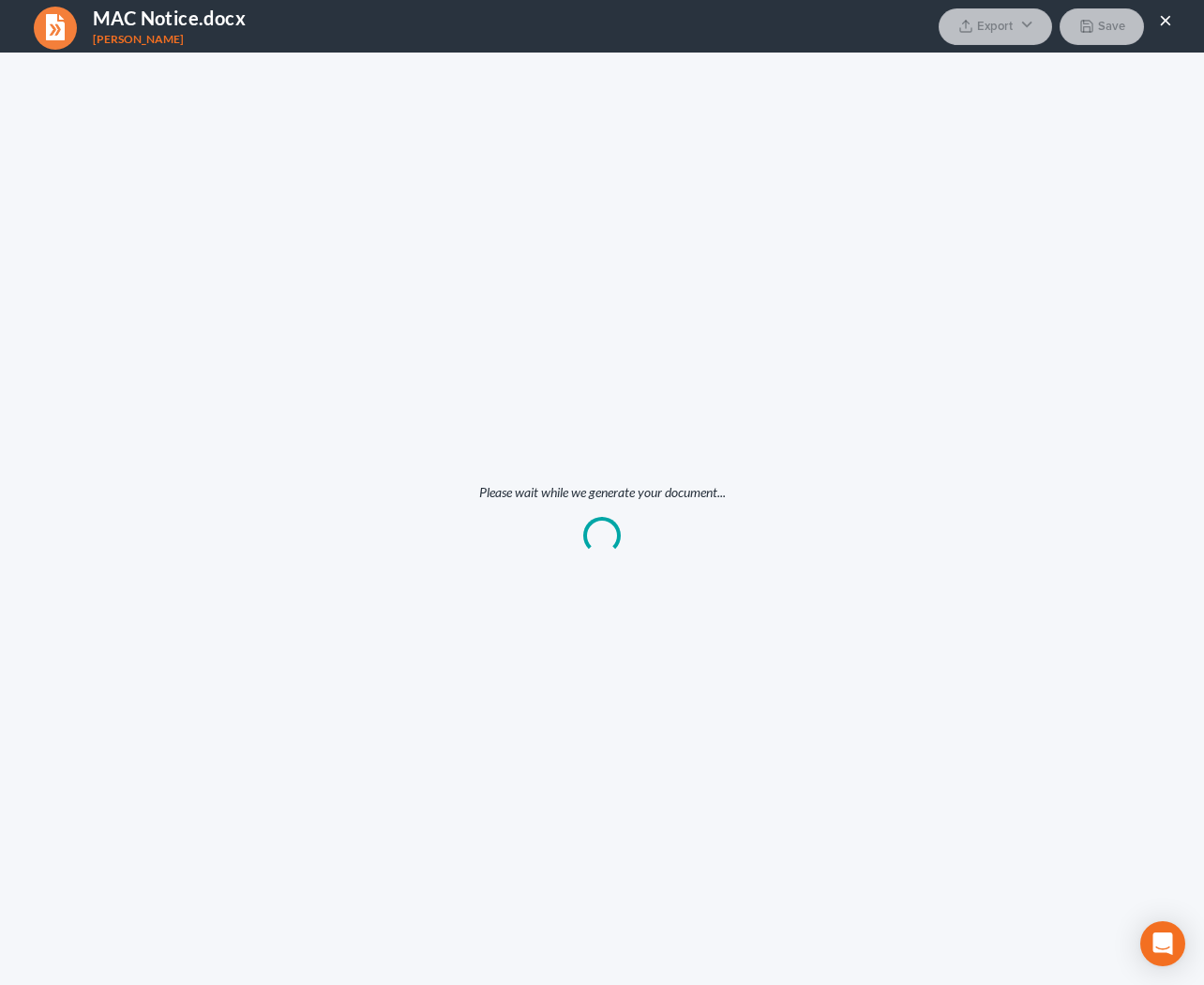 scroll, scrollTop: 0, scrollLeft: 0, axis: both 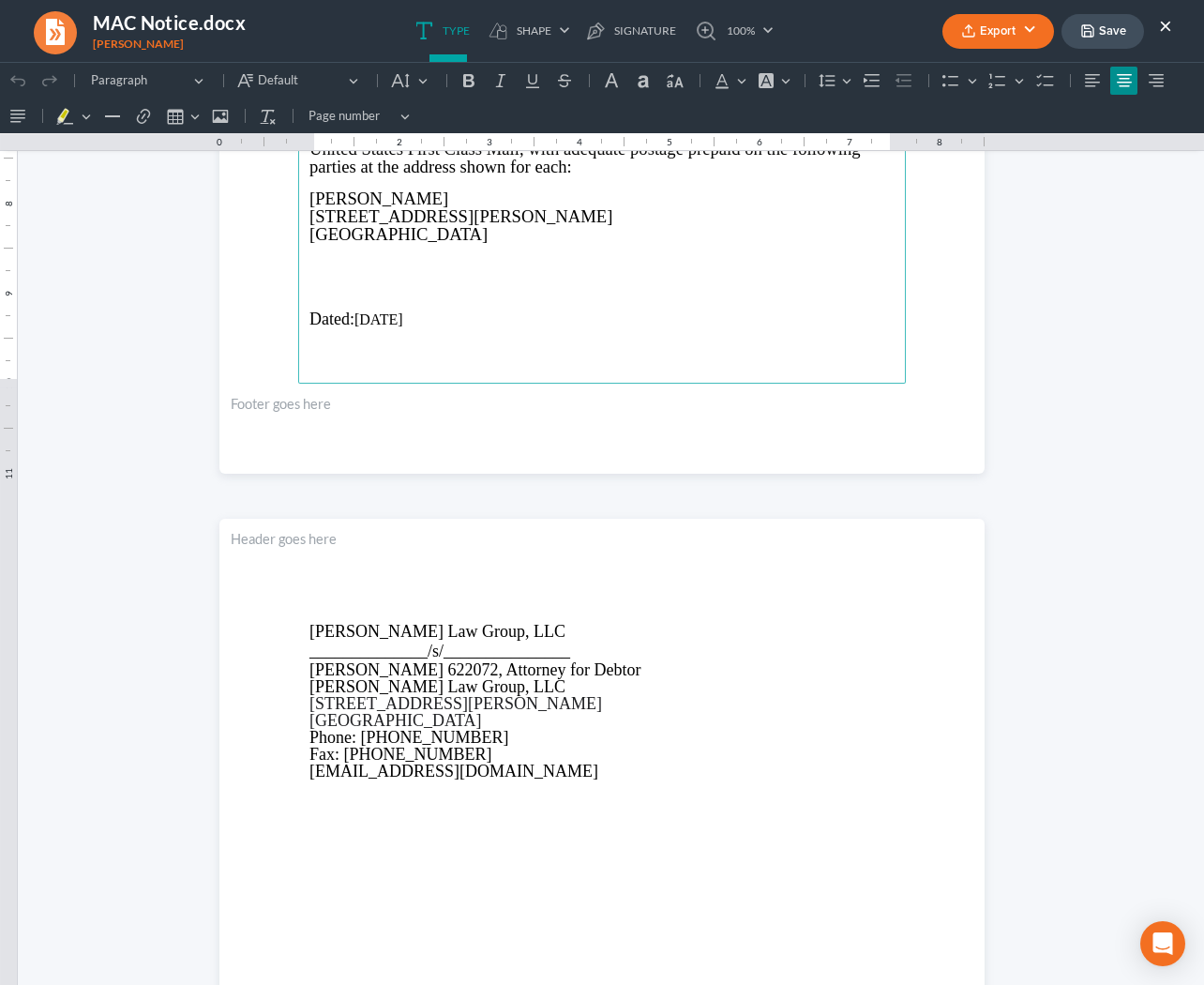 click at bounding box center (602, 266) 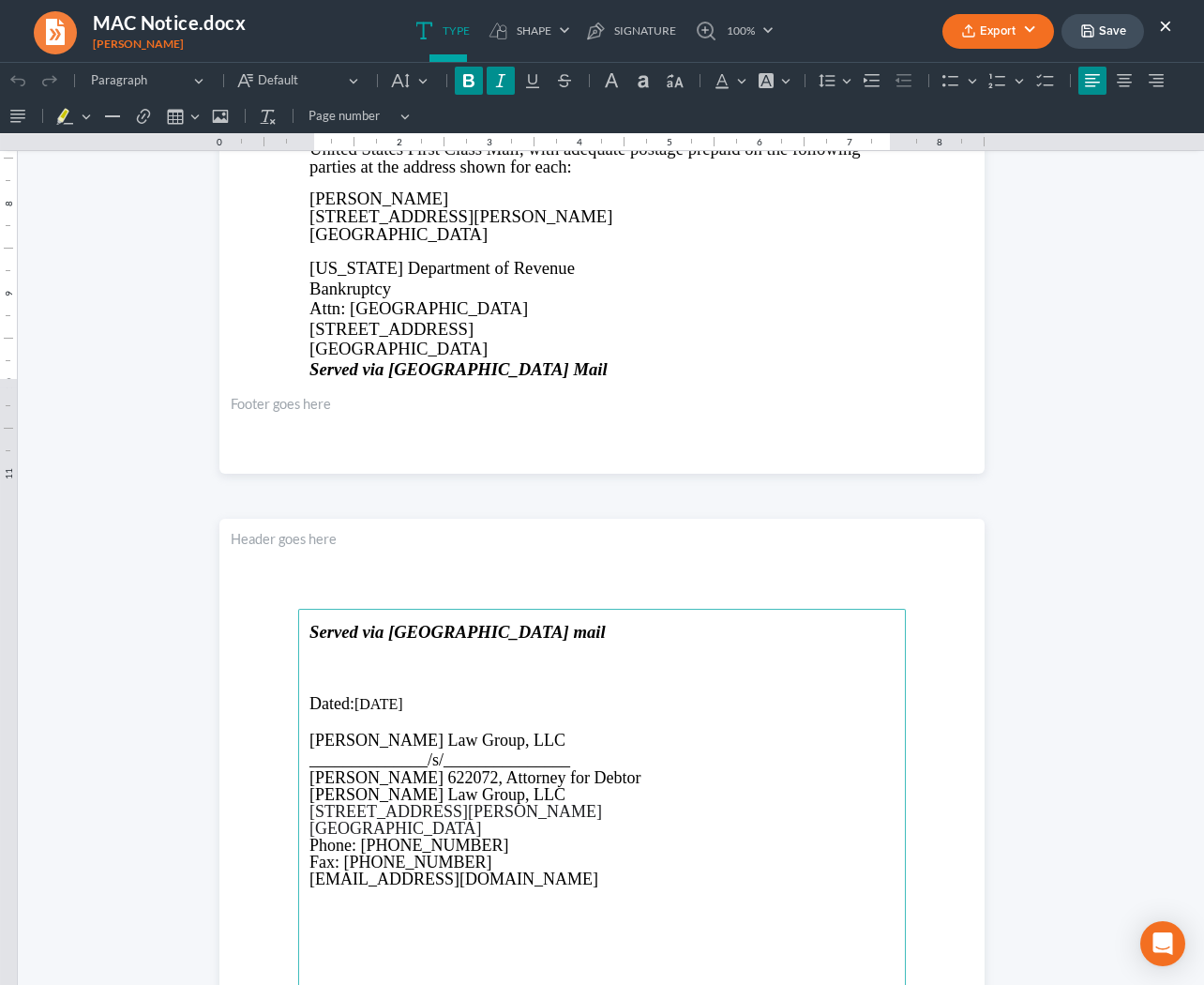 scroll, scrollTop: 2842, scrollLeft: 0, axis: vertical 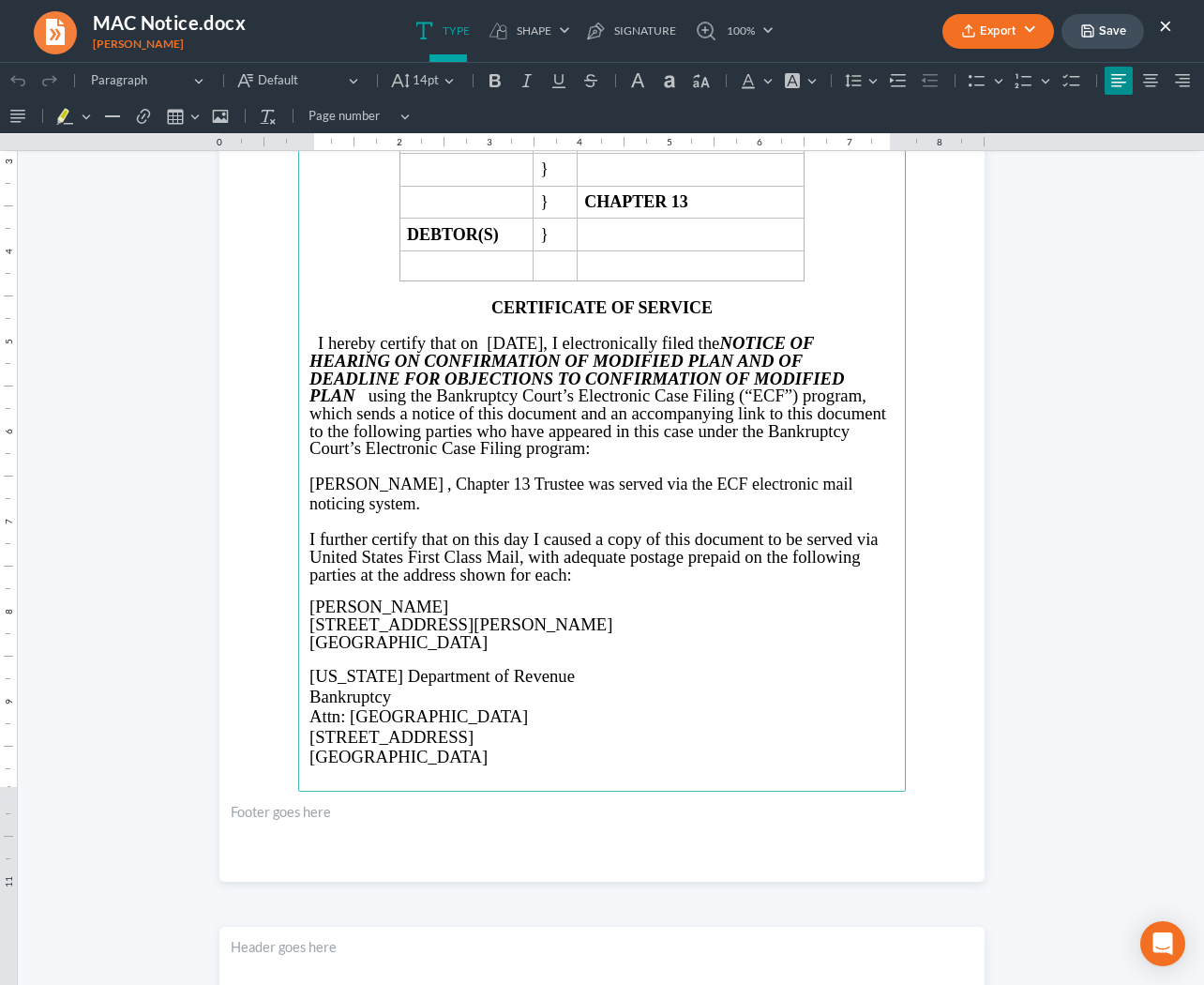 click on "7625 Forest Glen Way Lithia Springs, GA 30122" at bounding box center (602, 633) 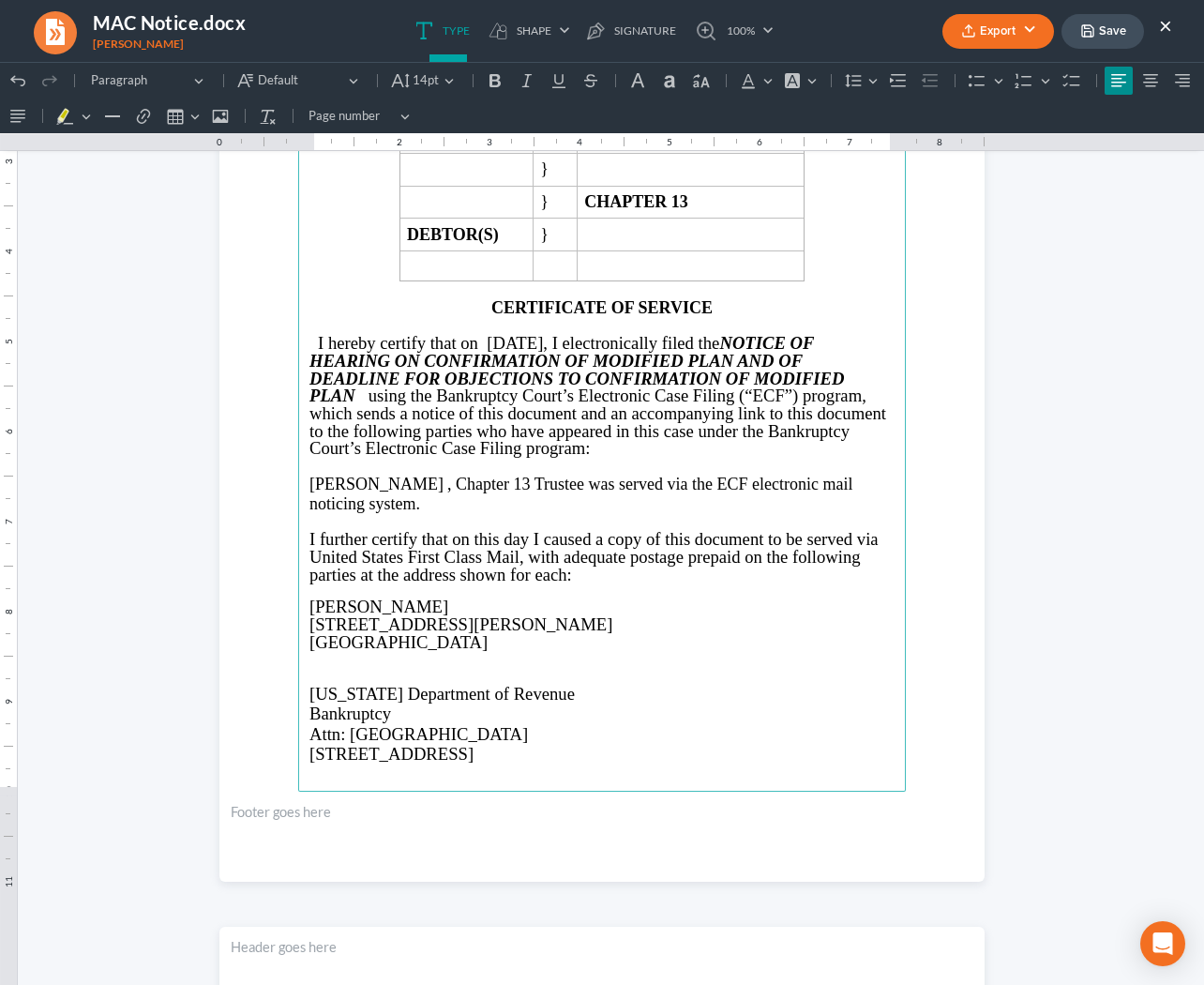 type 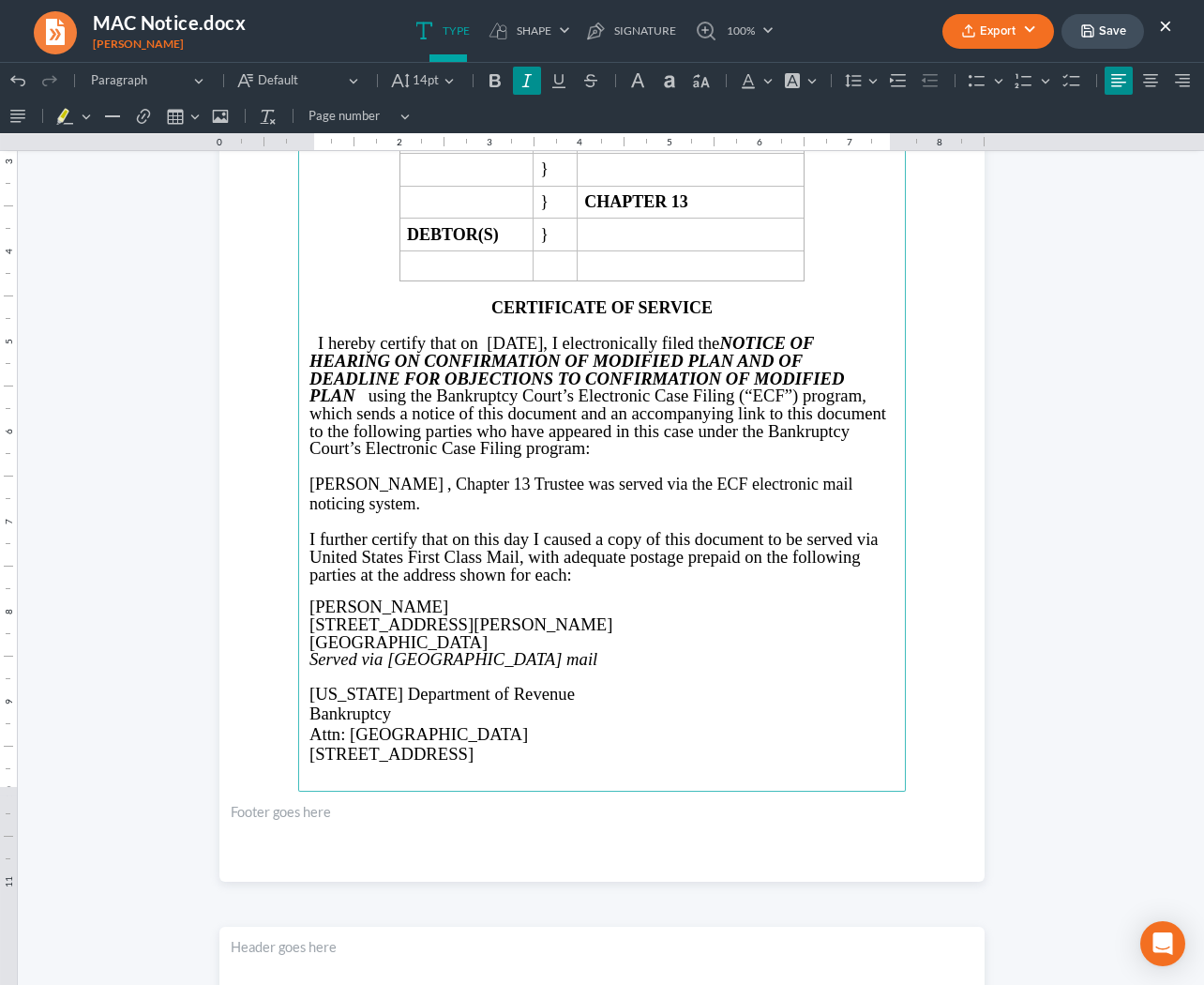 click on "Save" at bounding box center (1103, 31) 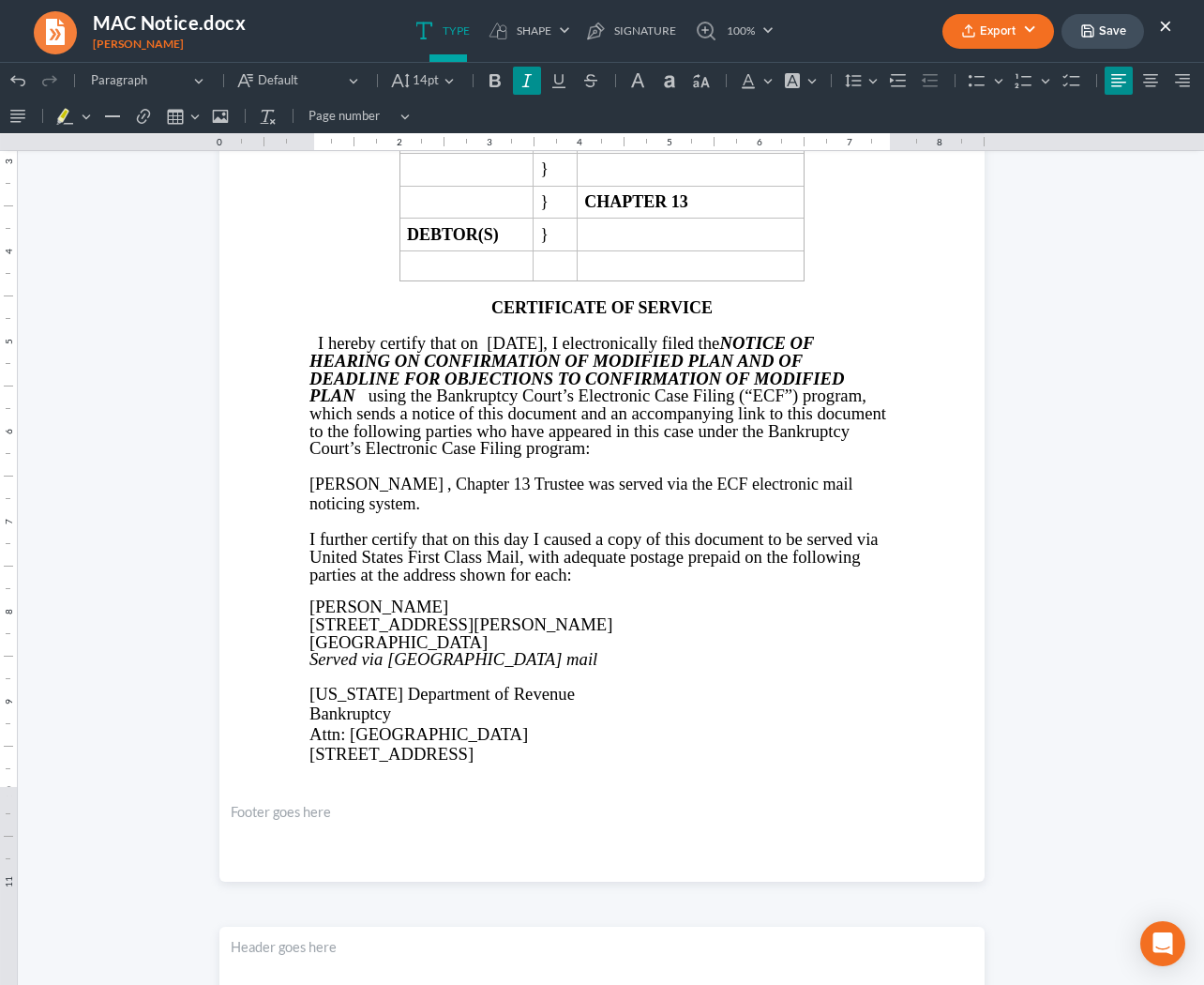 click on "×" at bounding box center [1166, 25] 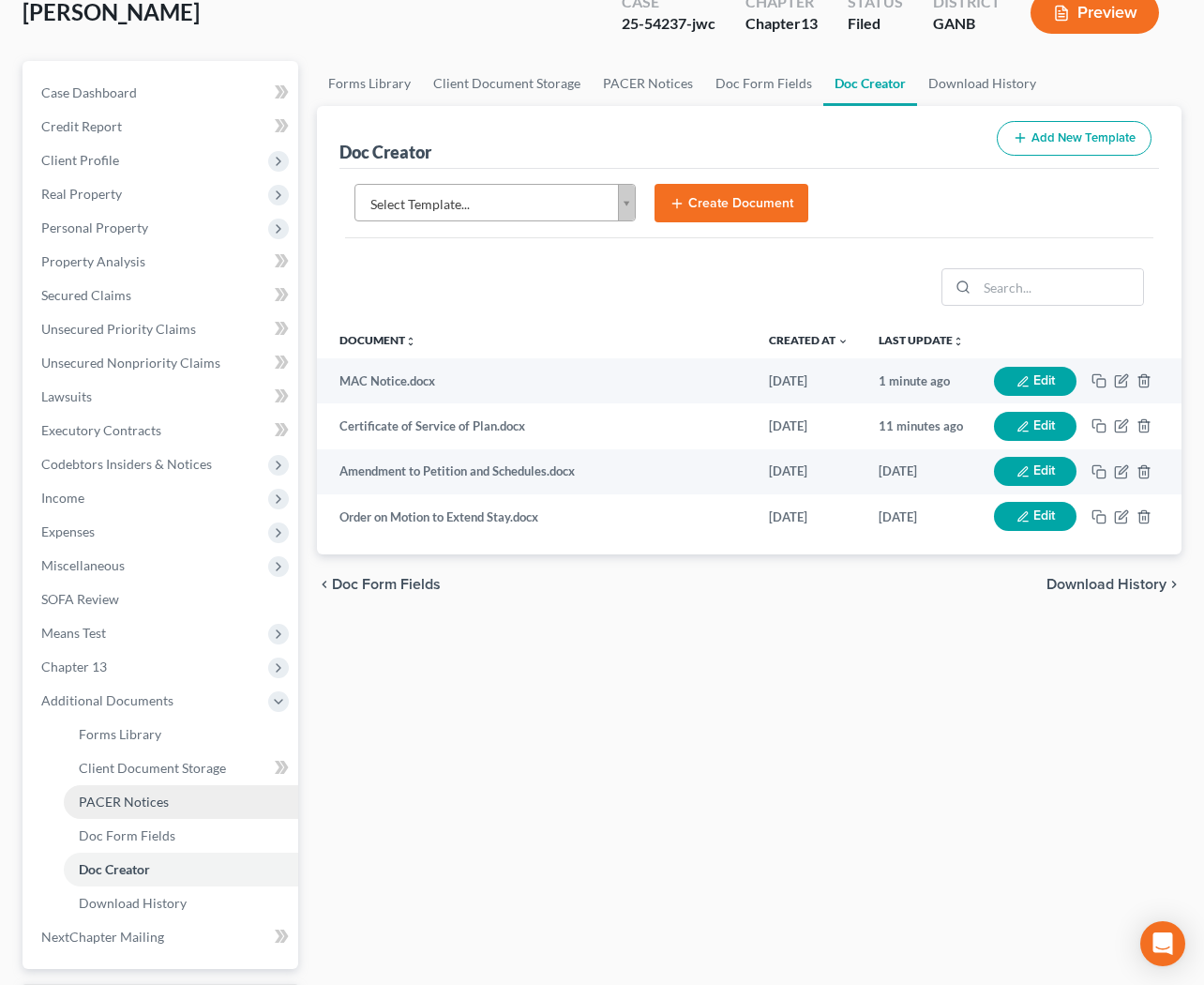 click on "PACER Notices" at bounding box center (124, 801) 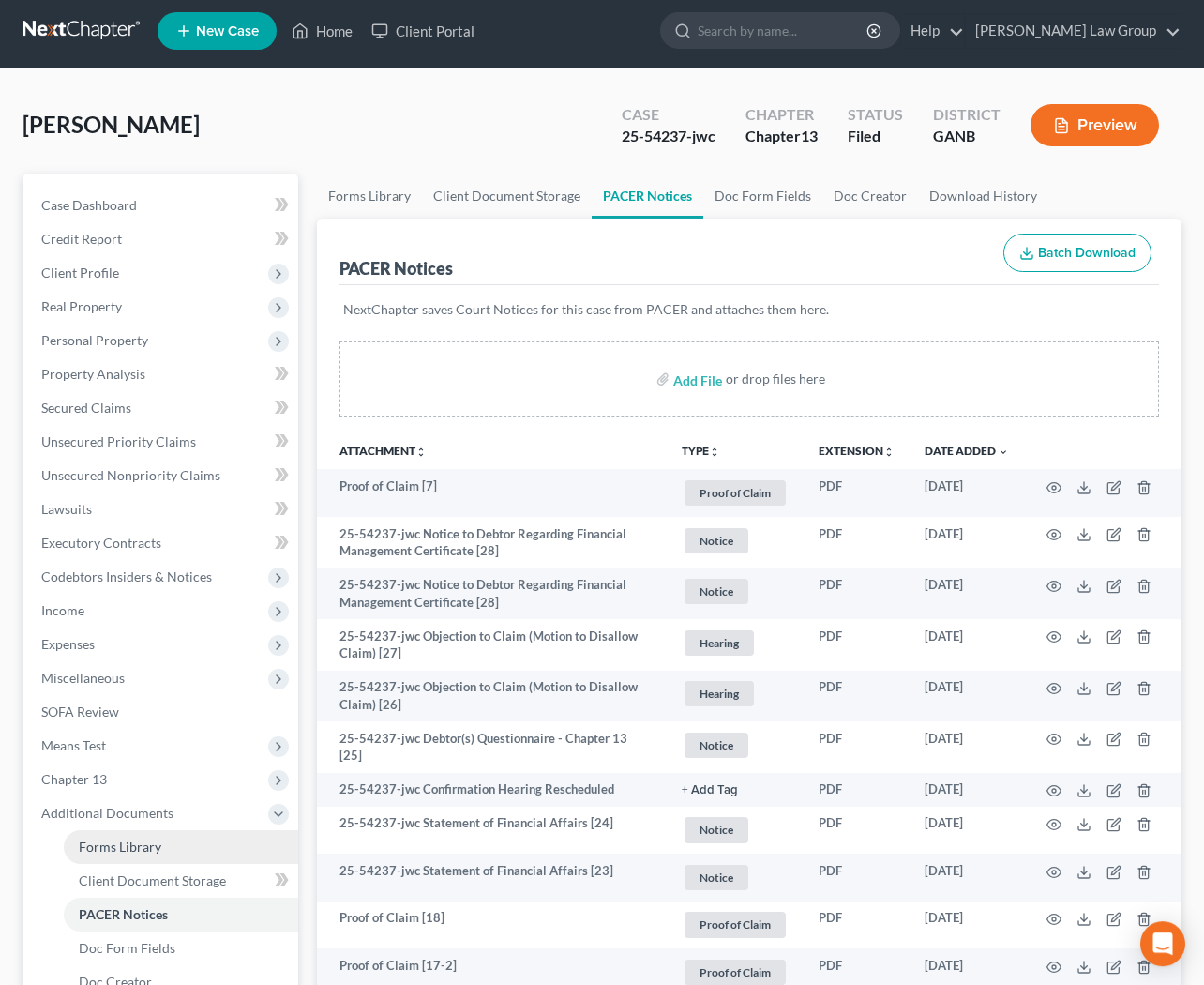 scroll, scrollTop: 0, scrollLeft: 0, axis: both 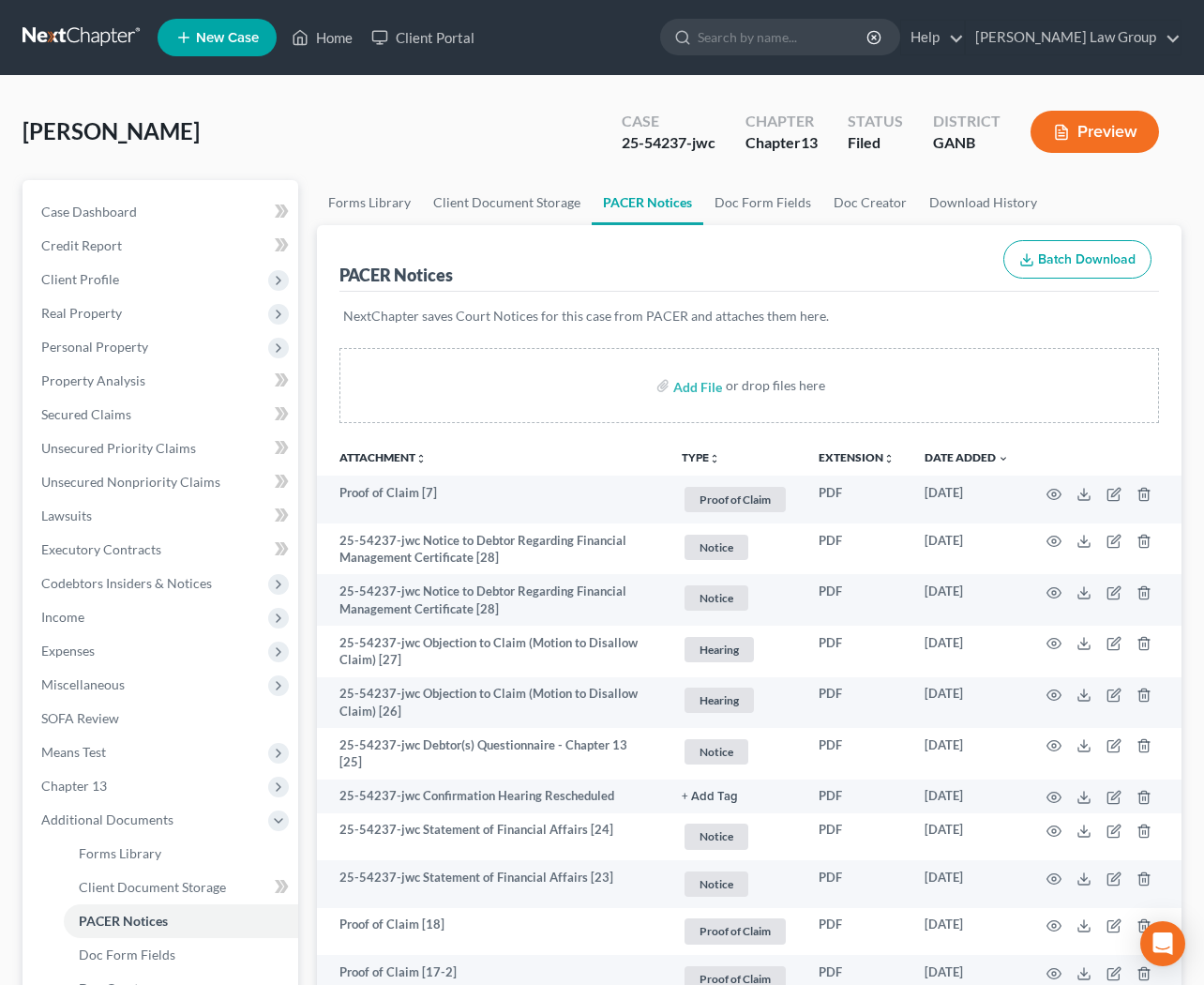 click on "TYPE unfold_more" at bounding box center [700, 458] 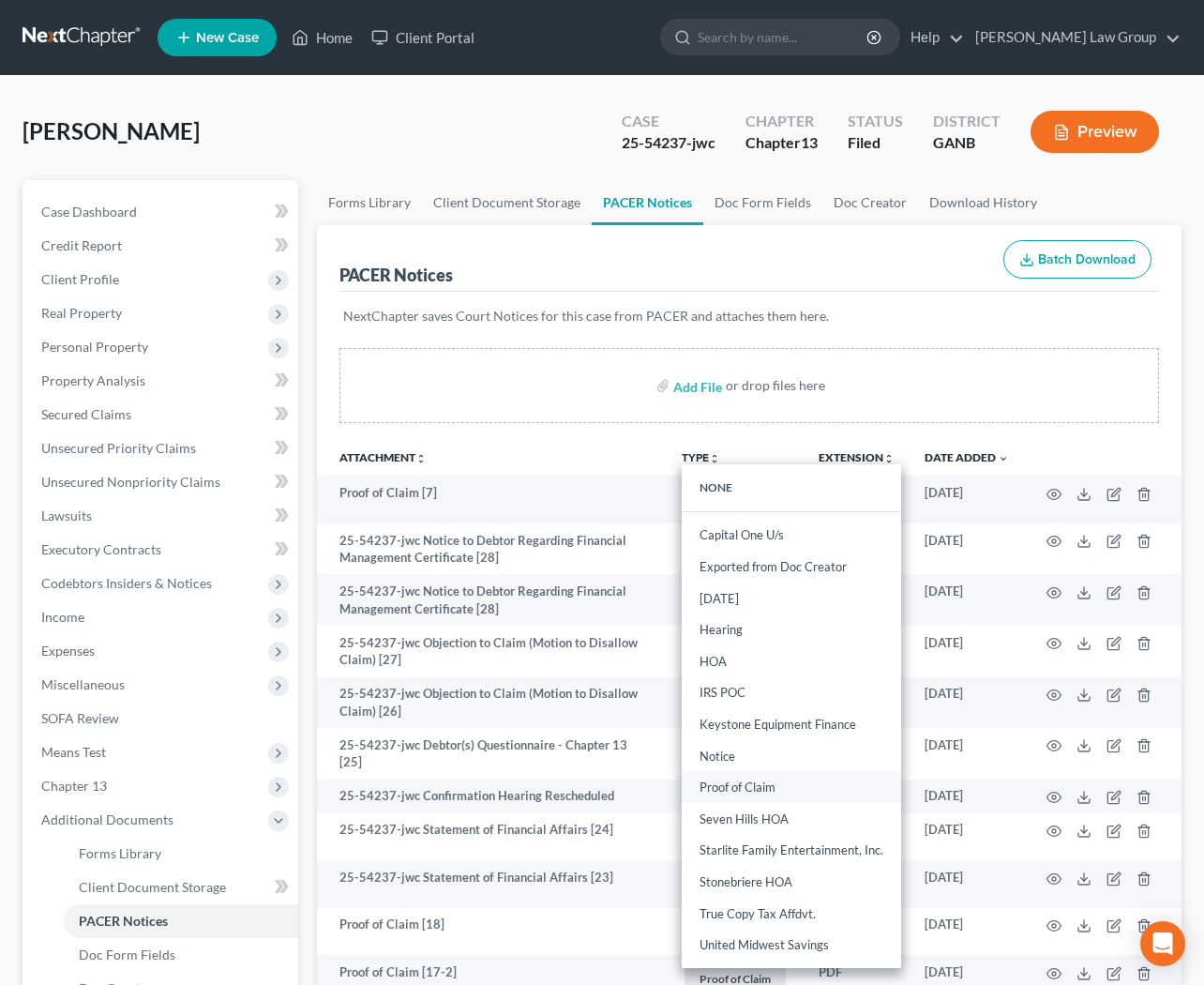 click on "Proof of Claim" at bounding box center [791, 788] 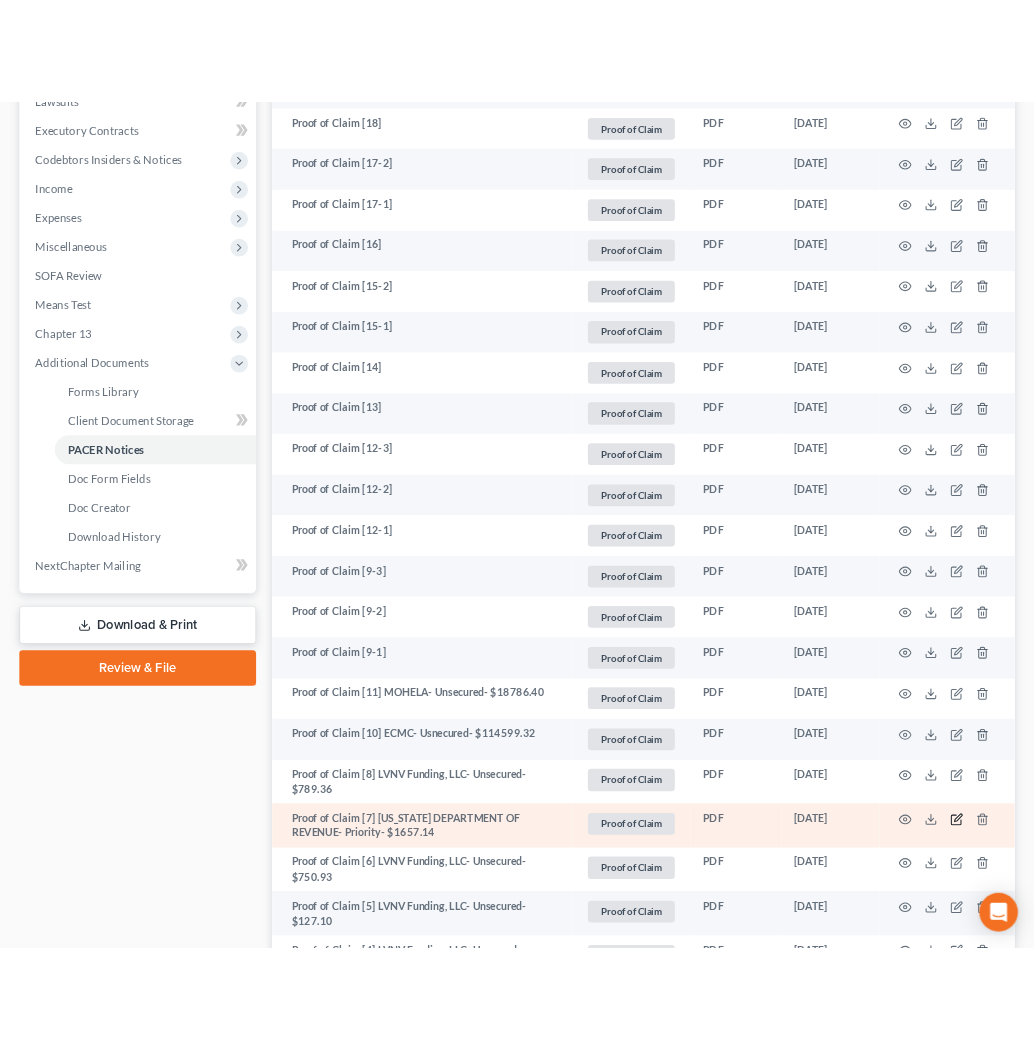 scroll, scrollTop: 66, scrollLeft: 0, axis: vertical 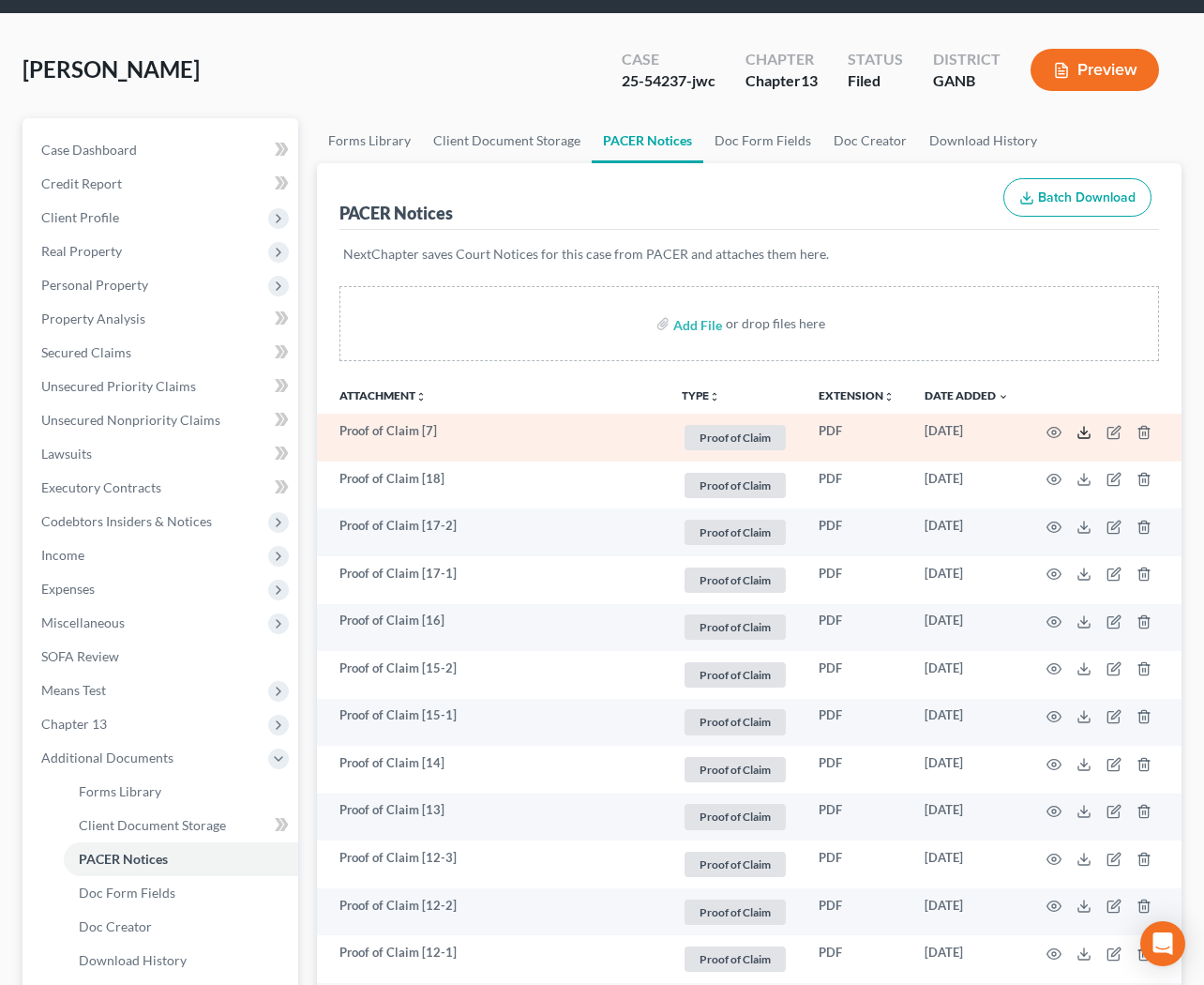 click 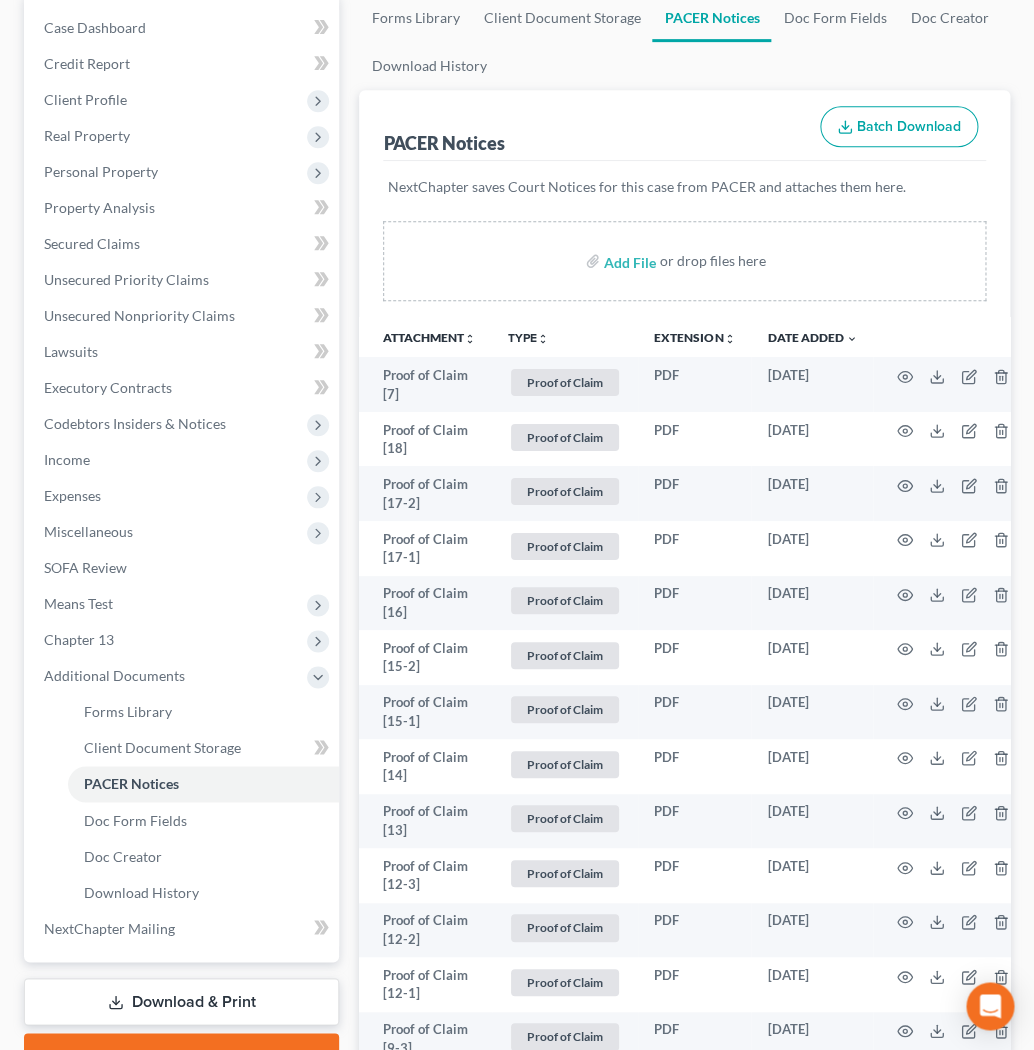 scroll, scrollTop: 237, scrollLeft: 0, axis: vertical 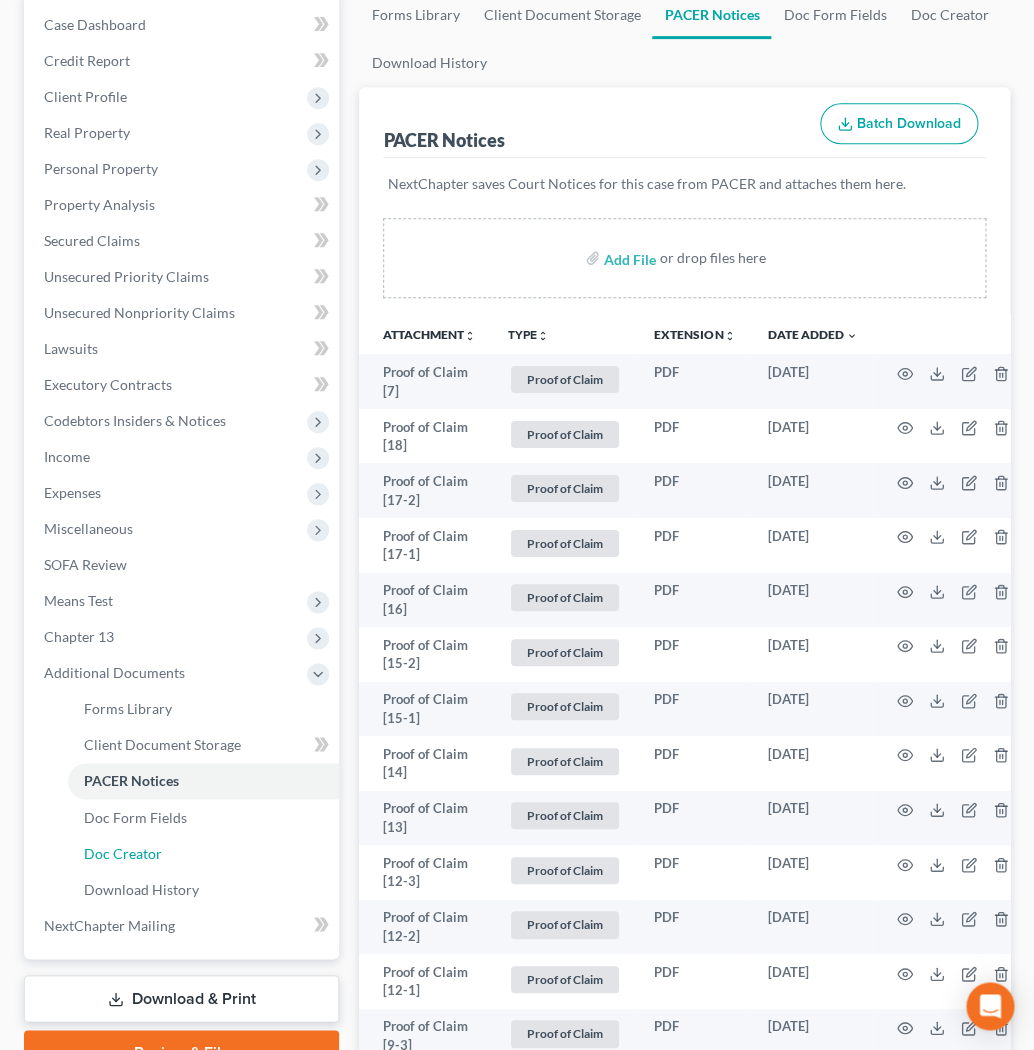 click on "Doc Creator" at bounding box center (203, 853) 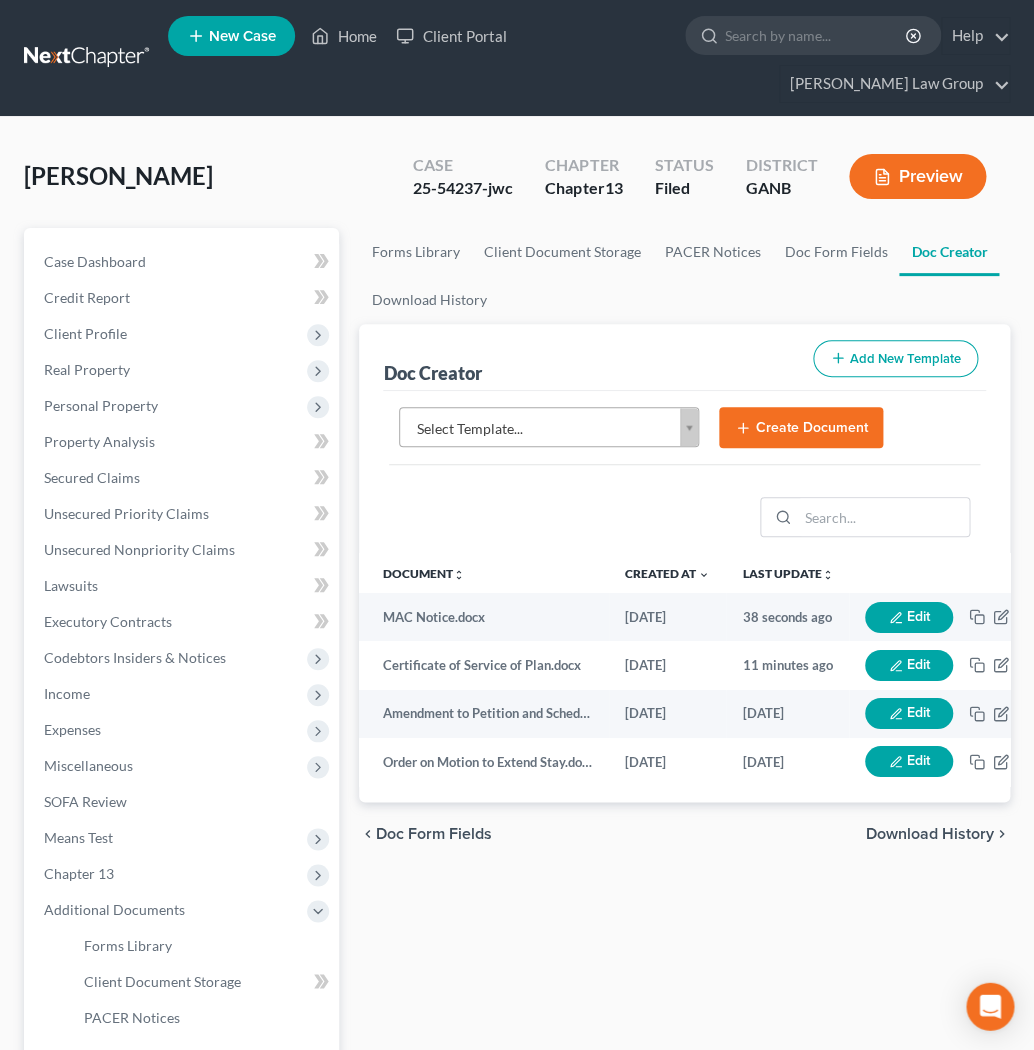 scroll, scrollTop: 0, scrollLeft: 0, axis: both 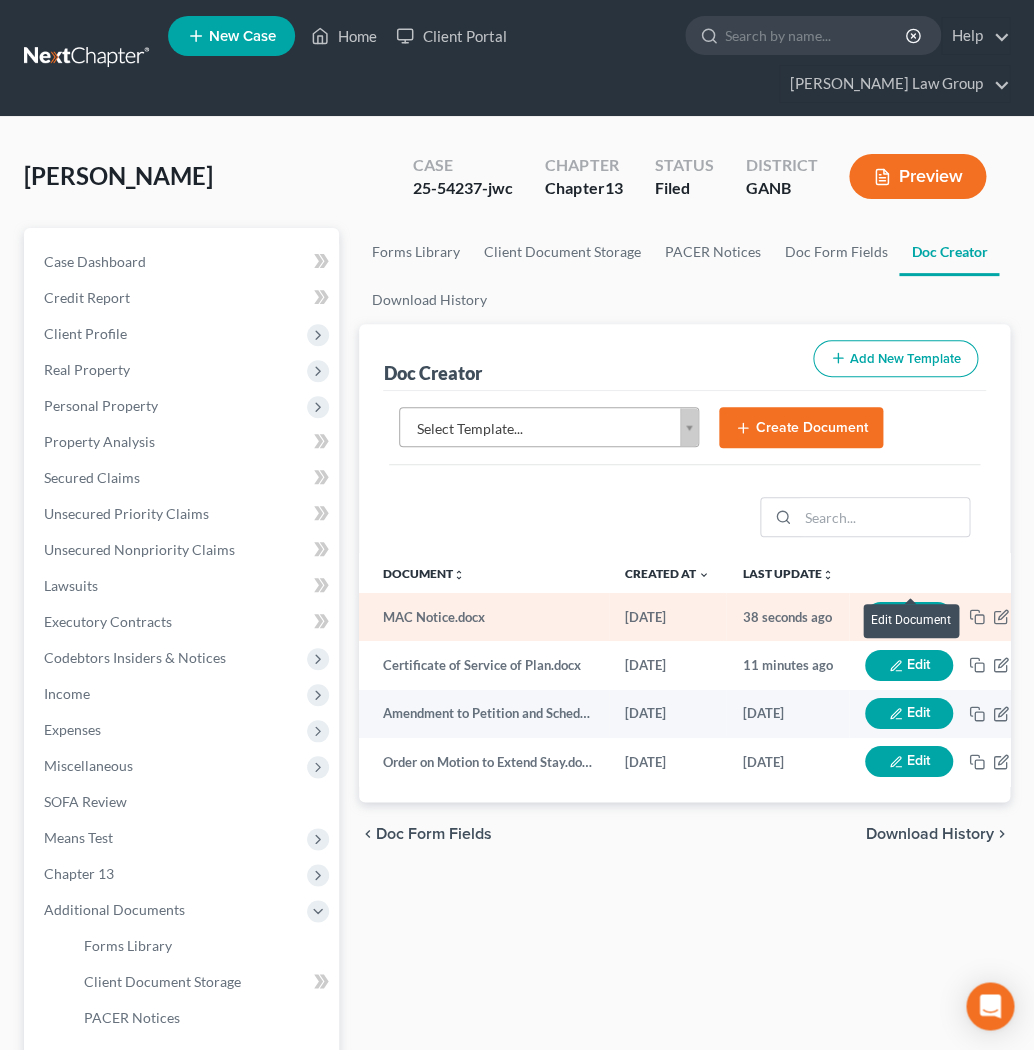 click on "Edit" at bounding box center (909, 617) 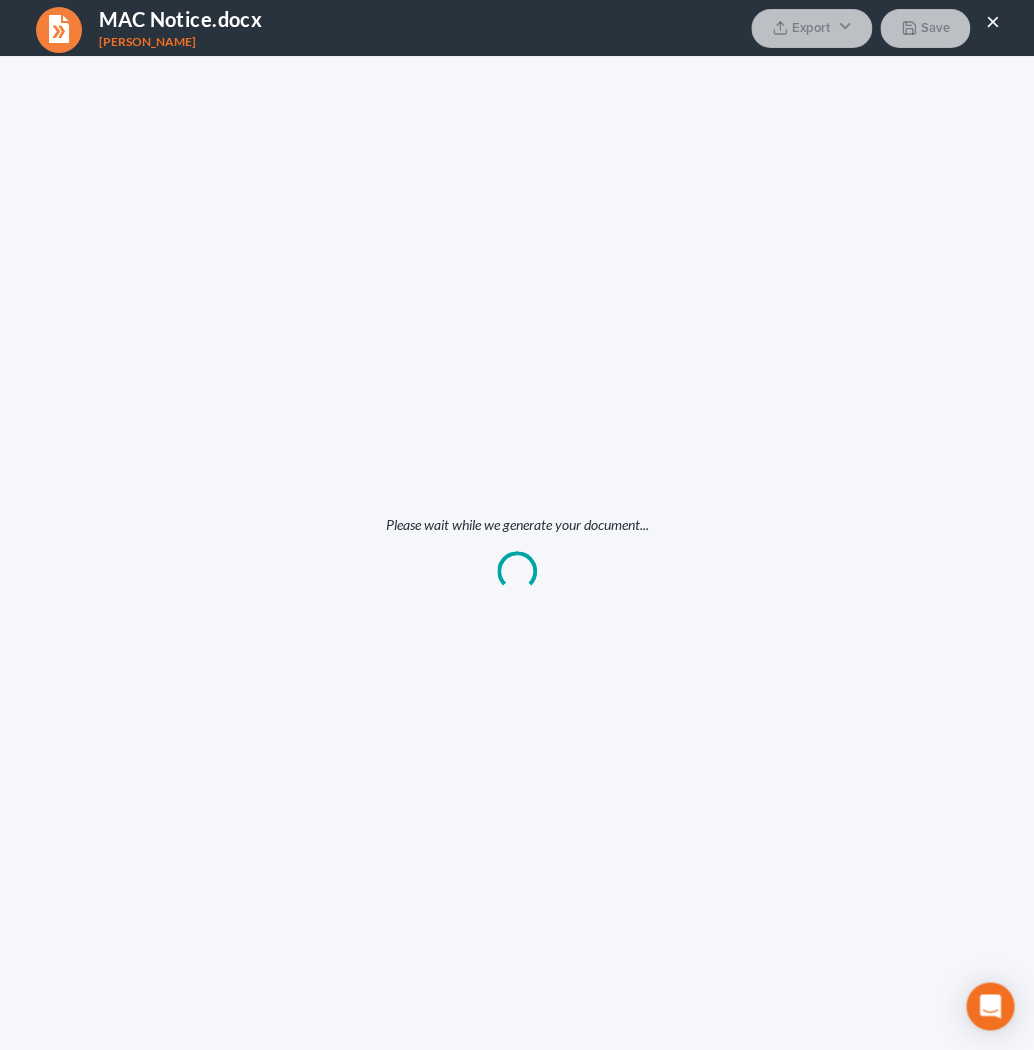 scroll, scrollTop: 0, scrollLeft: 0, axis: both 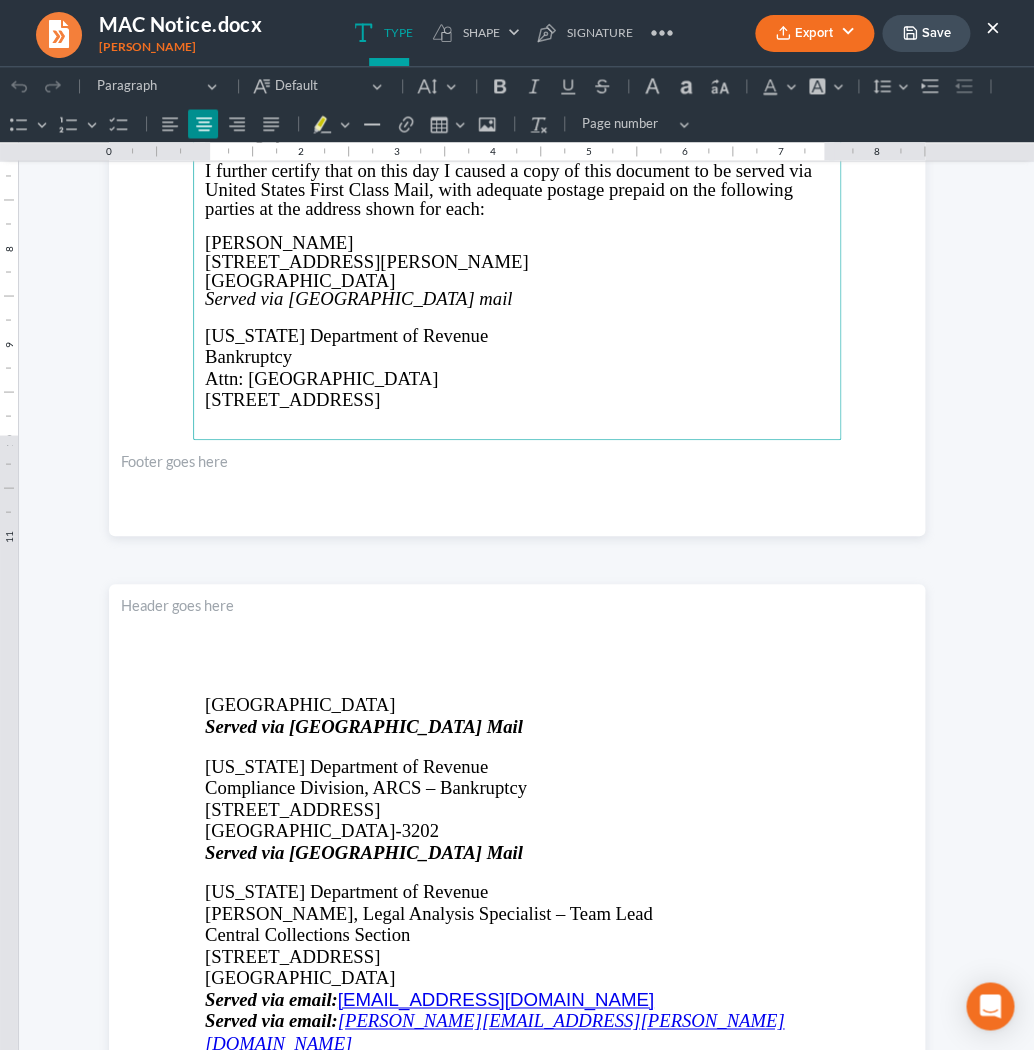click at bounding box center [517, 317] 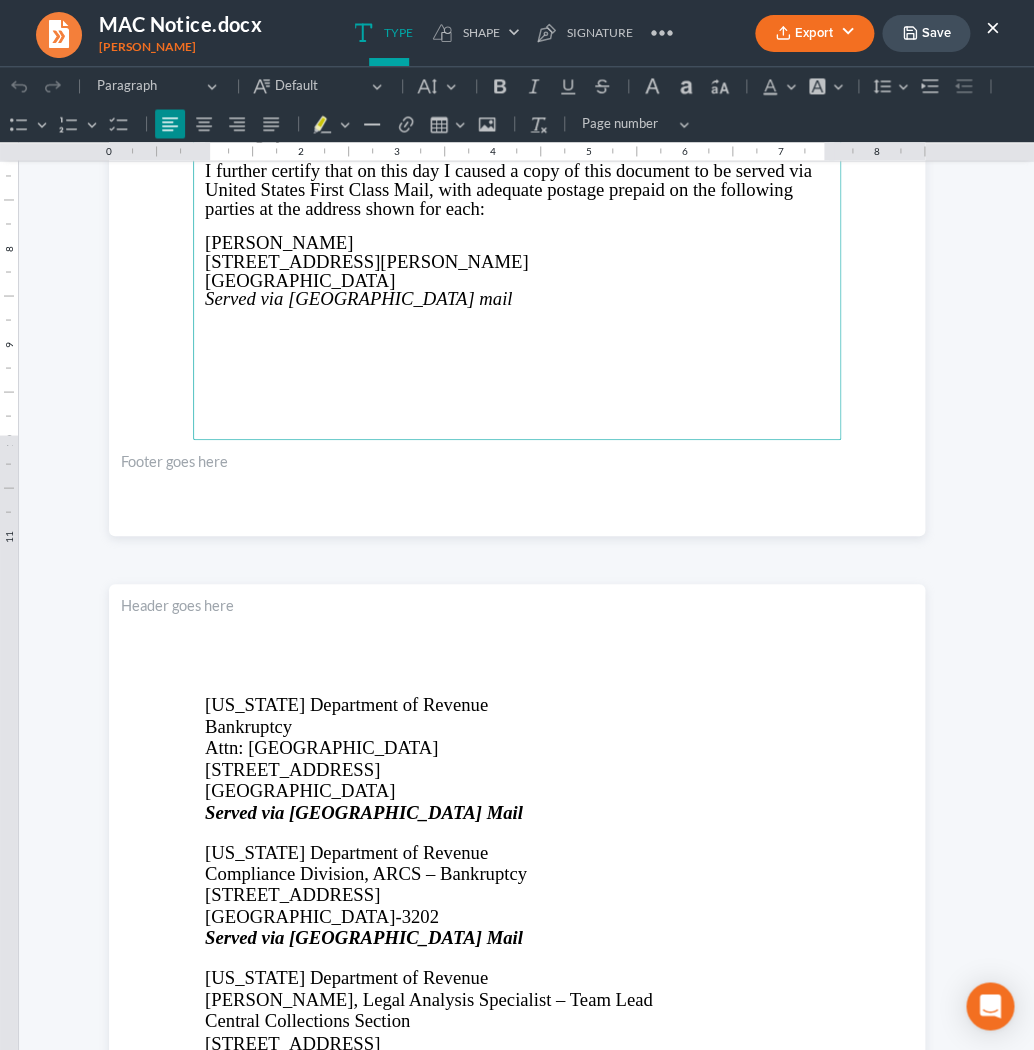 click on "Attn: L. Tharkan" at bounding box center (517, 747) 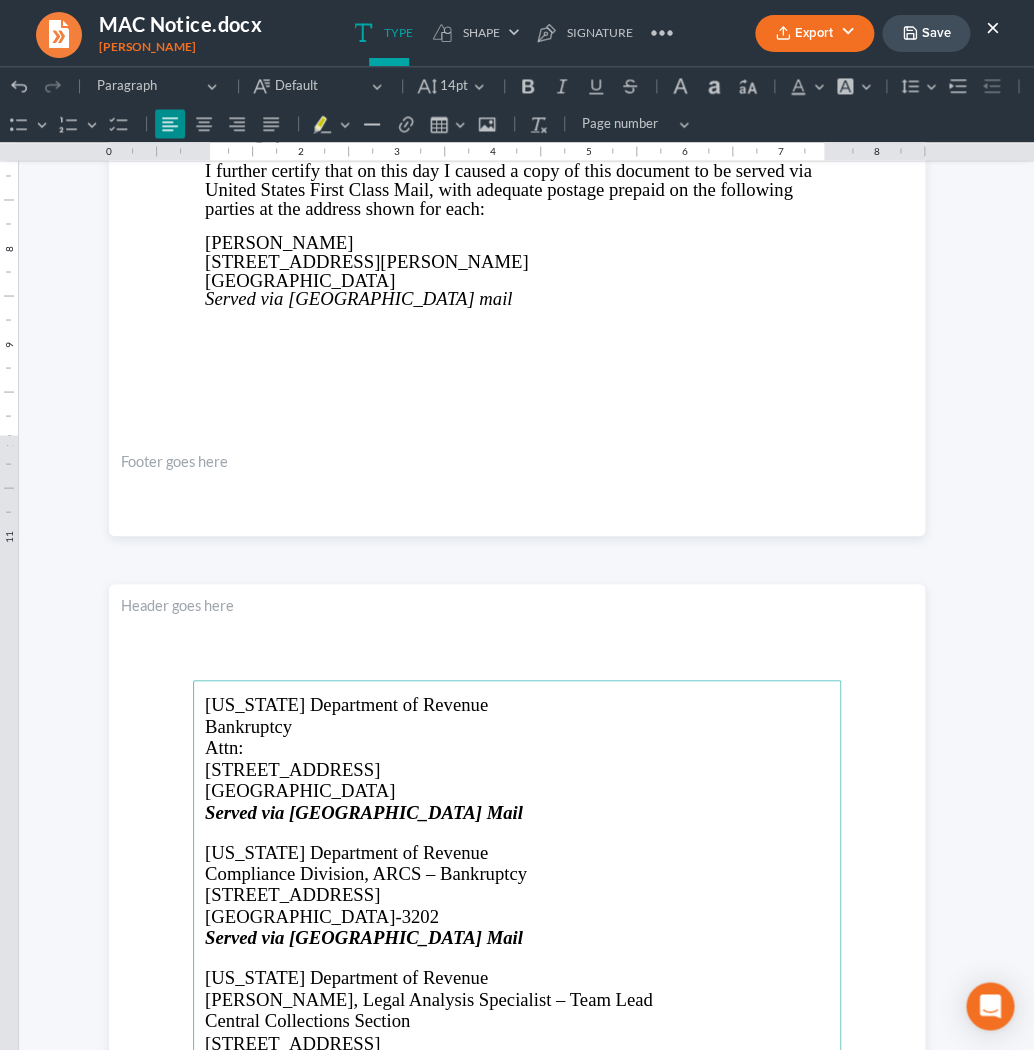 type 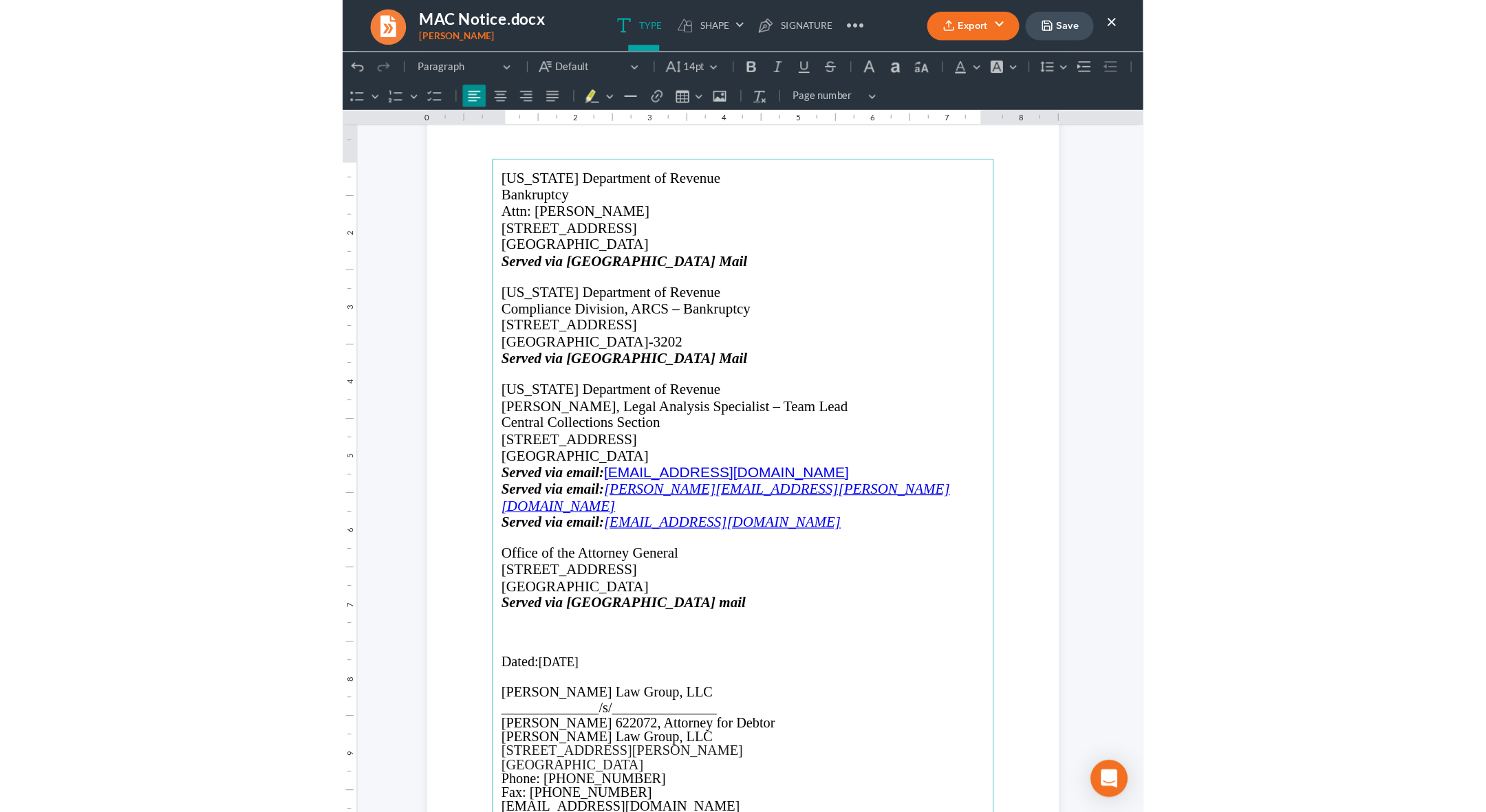 scroll, scrollTop: 2348, scrollLeft: 0, axis: vertical 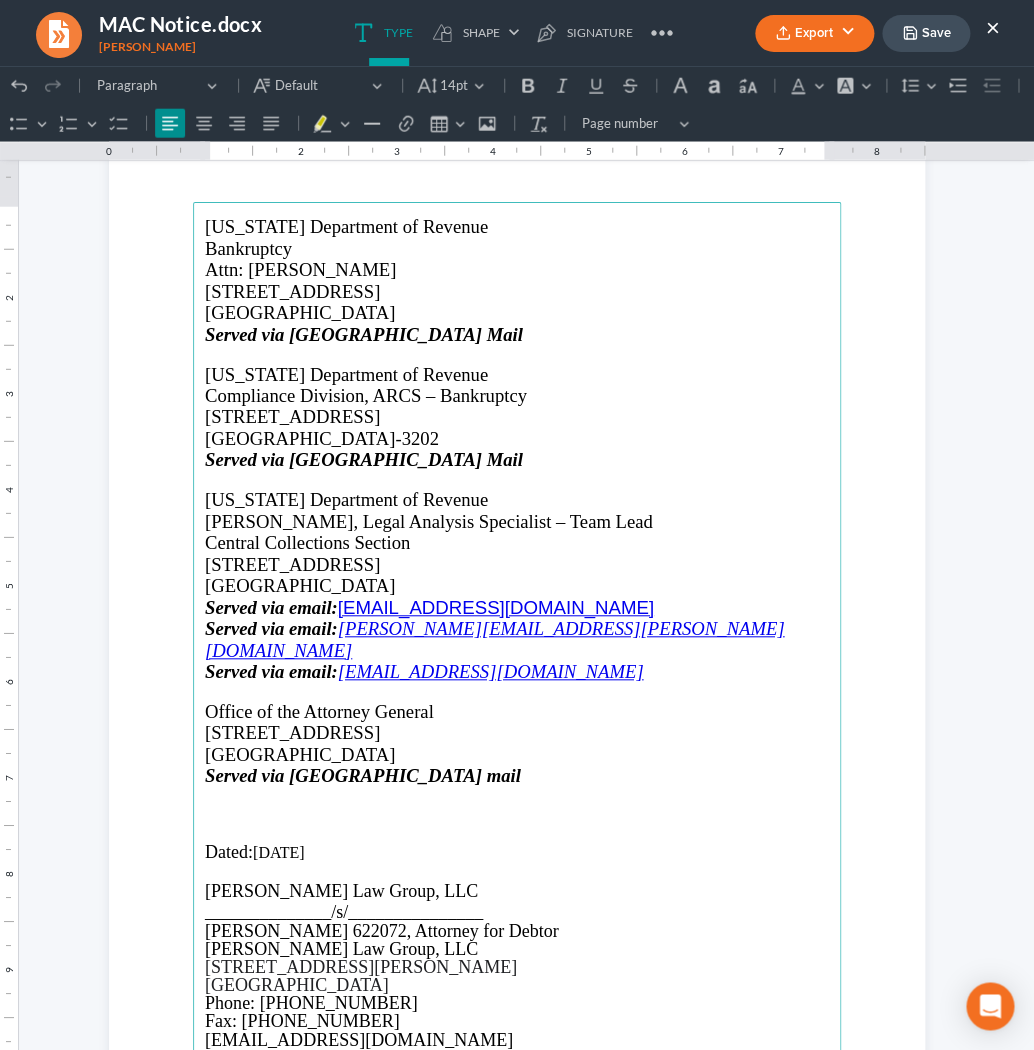 click on "Export" at bounding box center (814, 33) 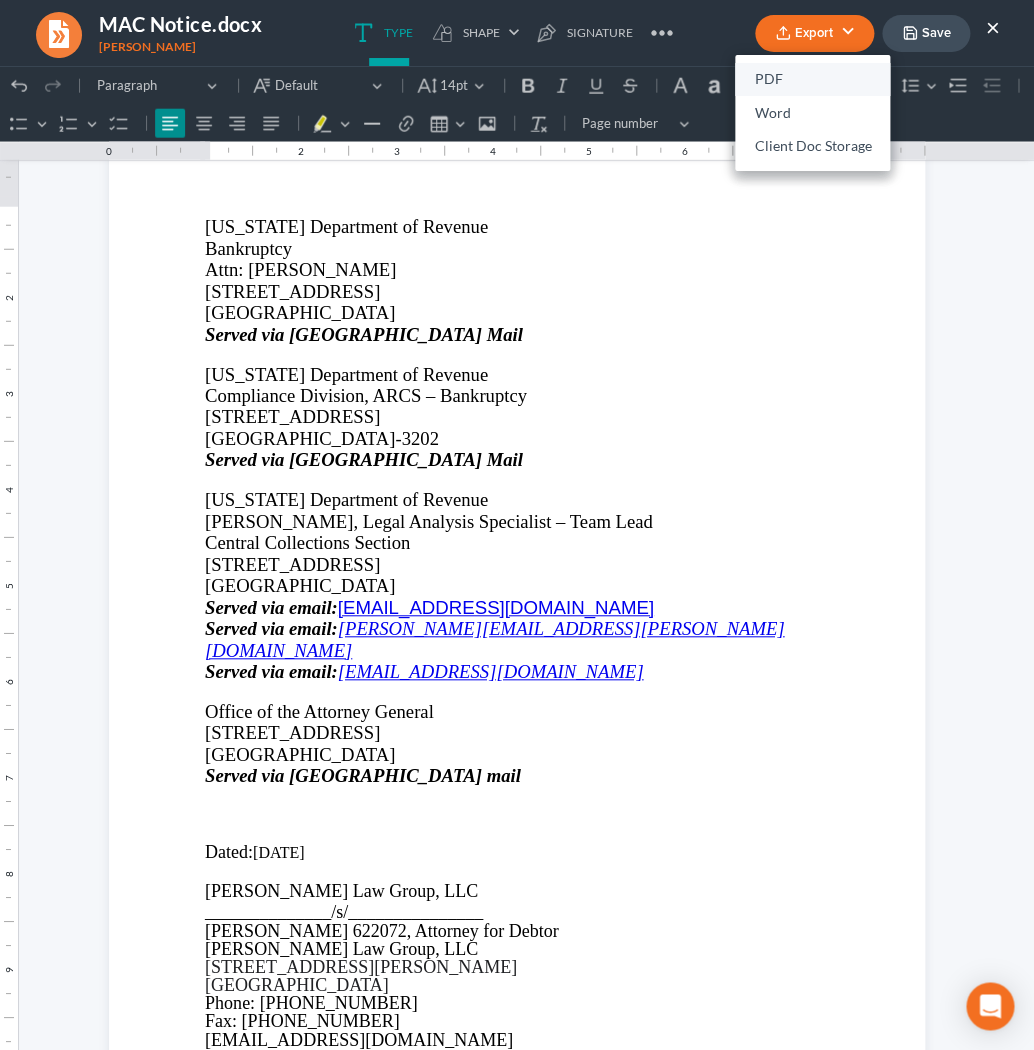 click on "PDF" at bounding box center [812, 80] 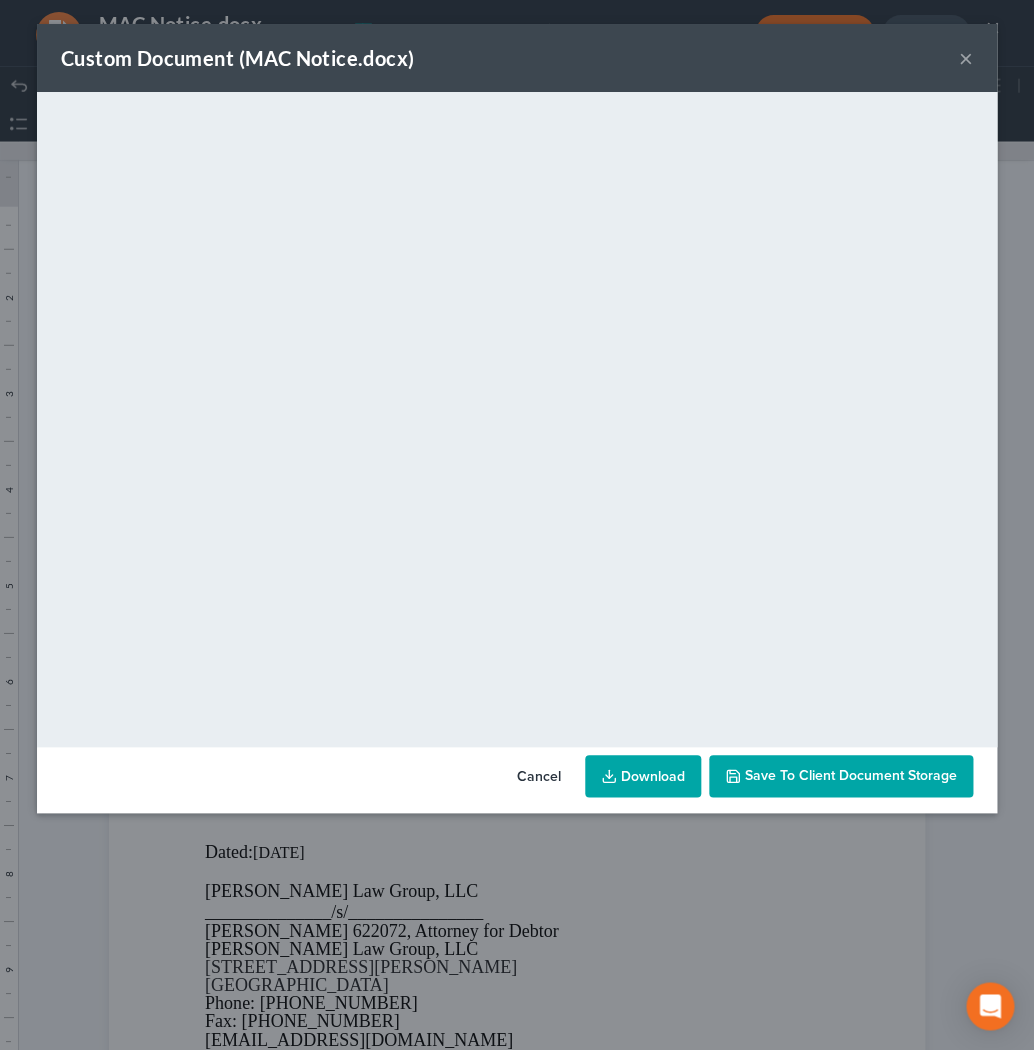 click on "×" at bounding box center (966, 58) 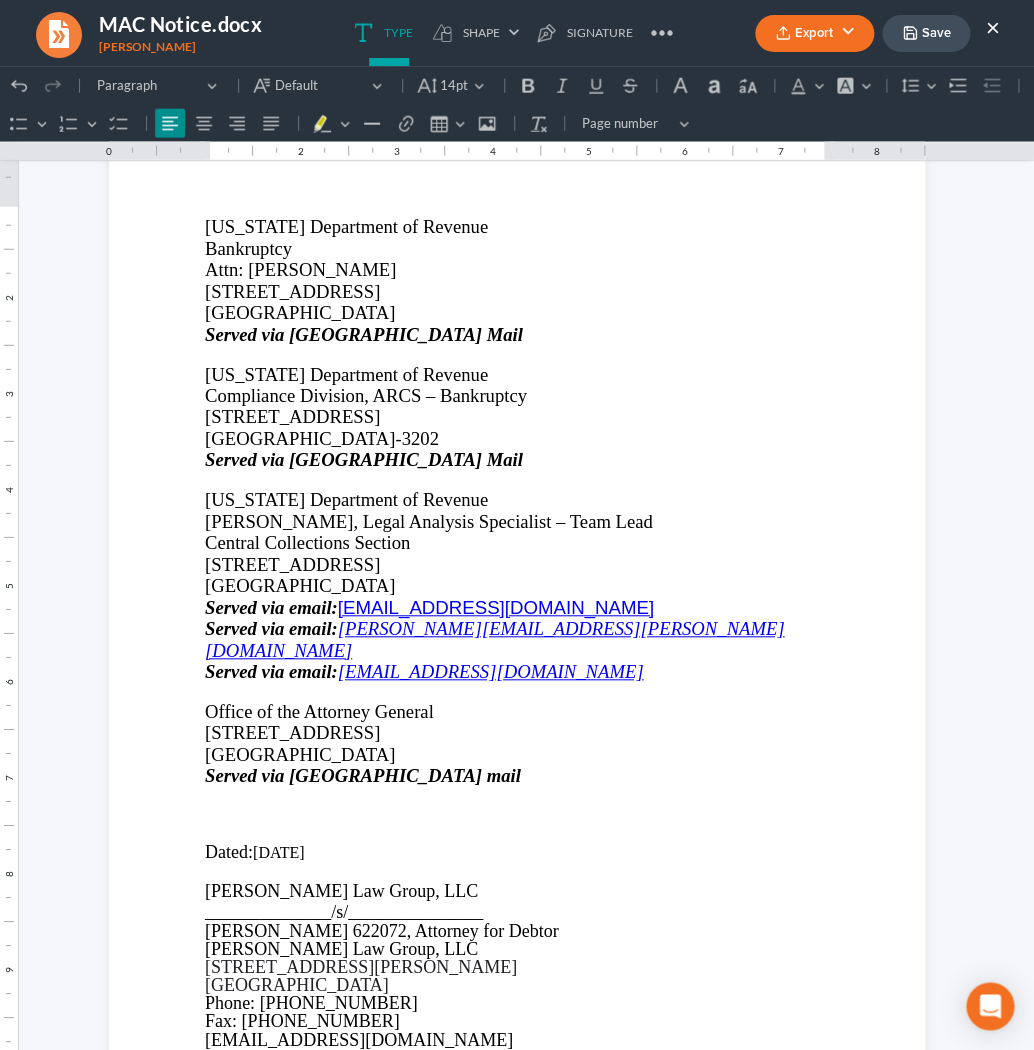 click on "Save" at bounding box center [926, 33] 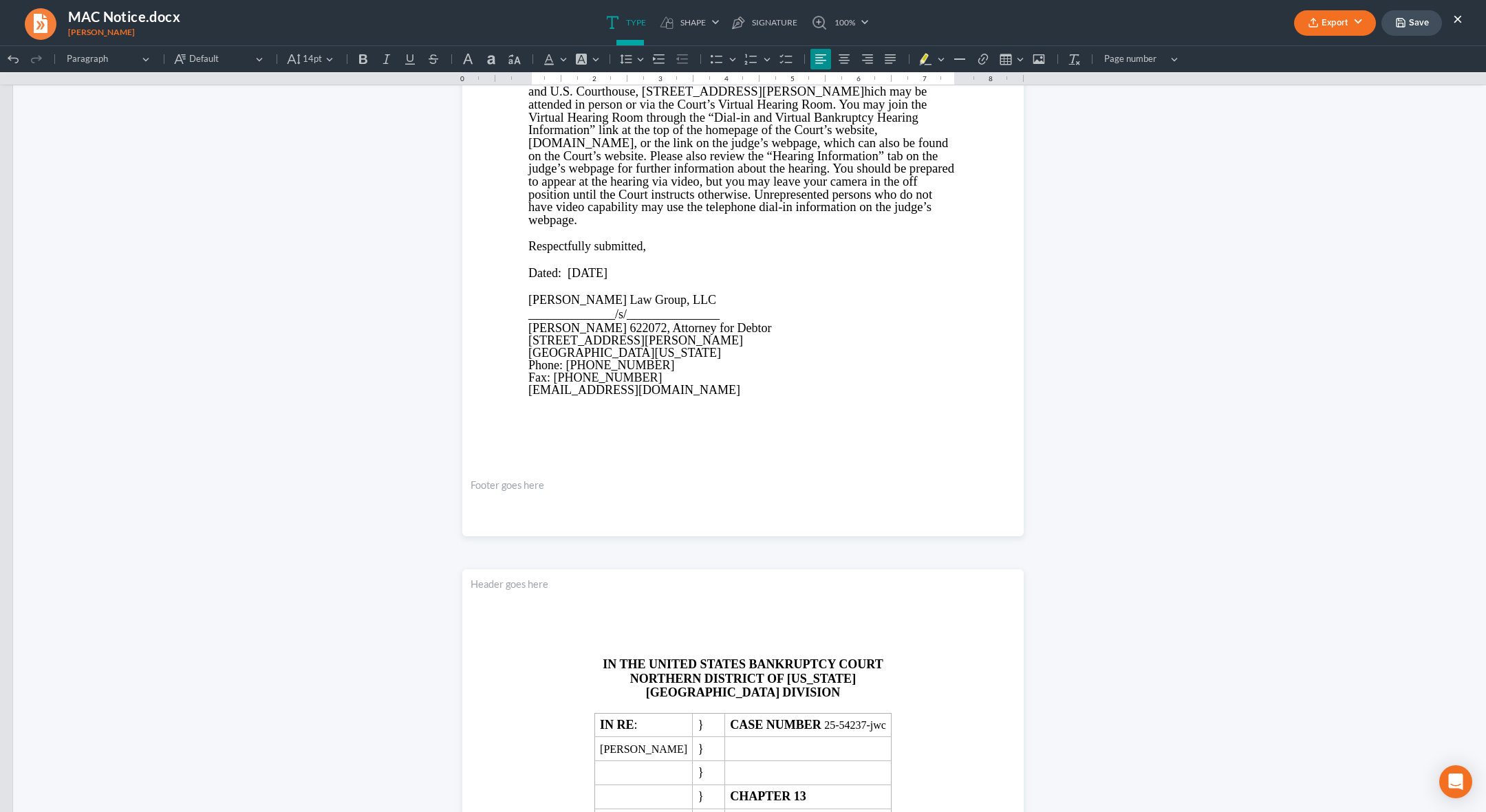 scroll, scrollTop: 0, scrollLeft: 0, axis: both 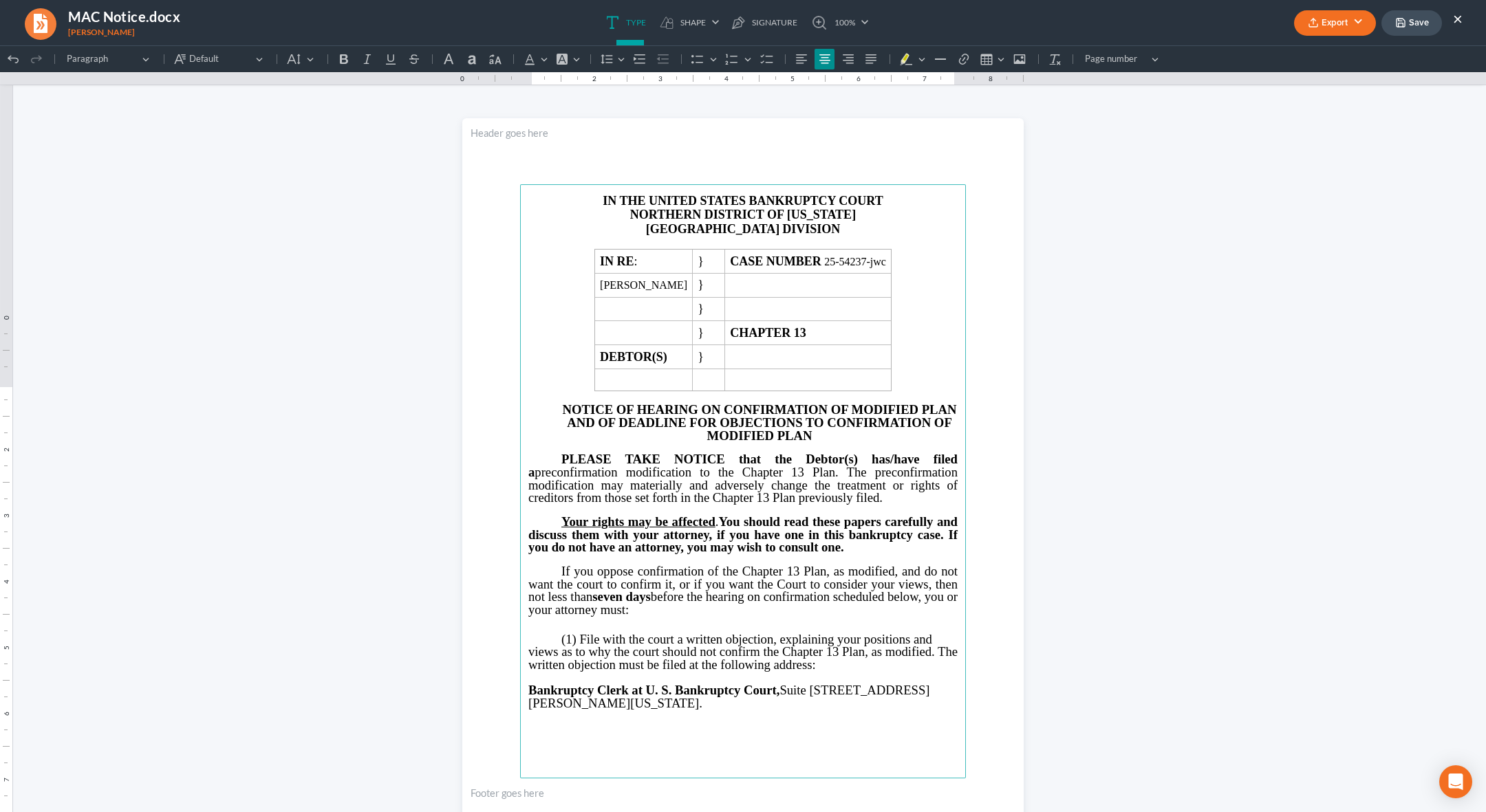 click on "Save" at bounding box center [1412, 23] 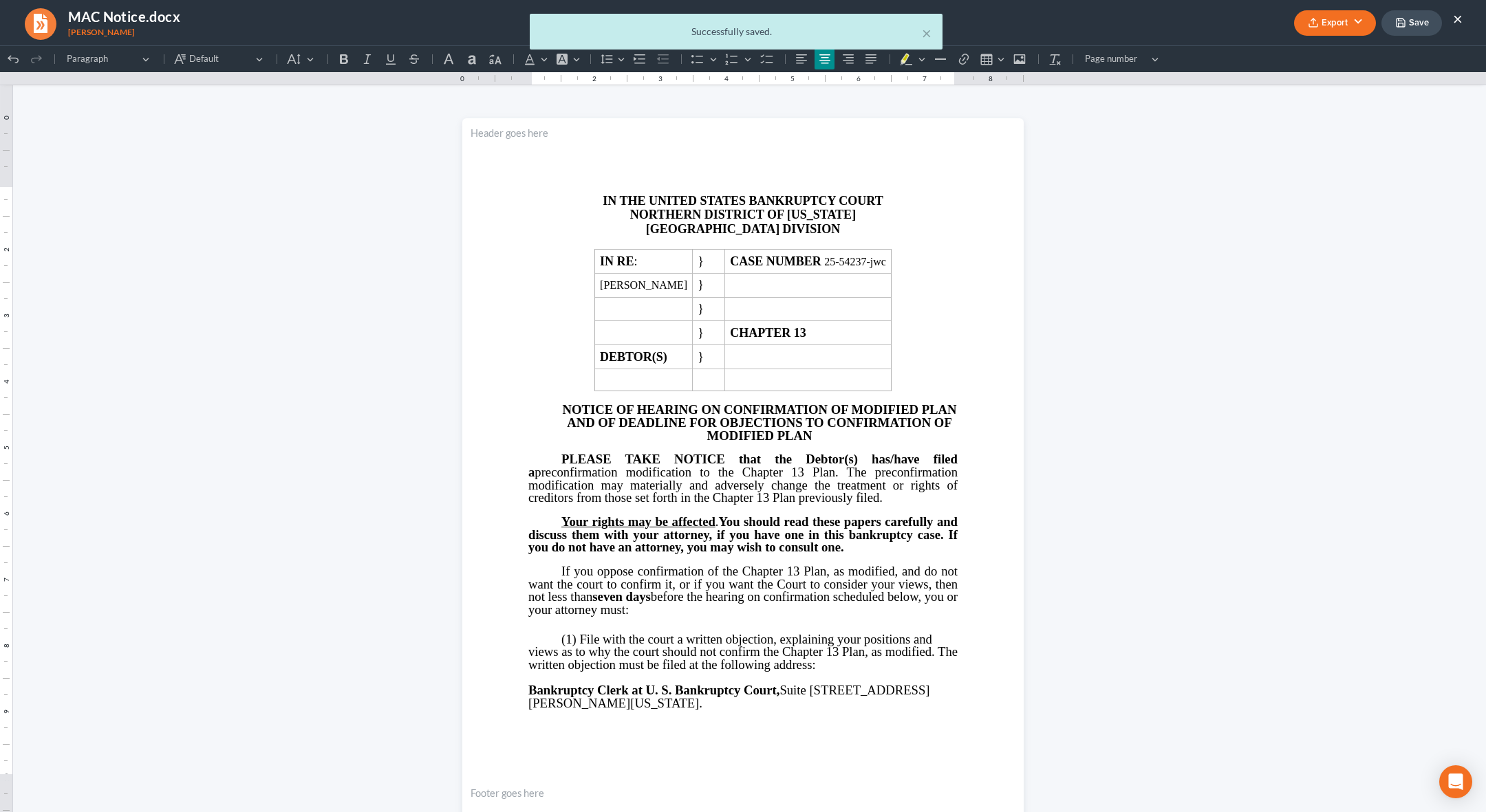 click on "×                     Successfully saved." at bounding box center [736, 35] 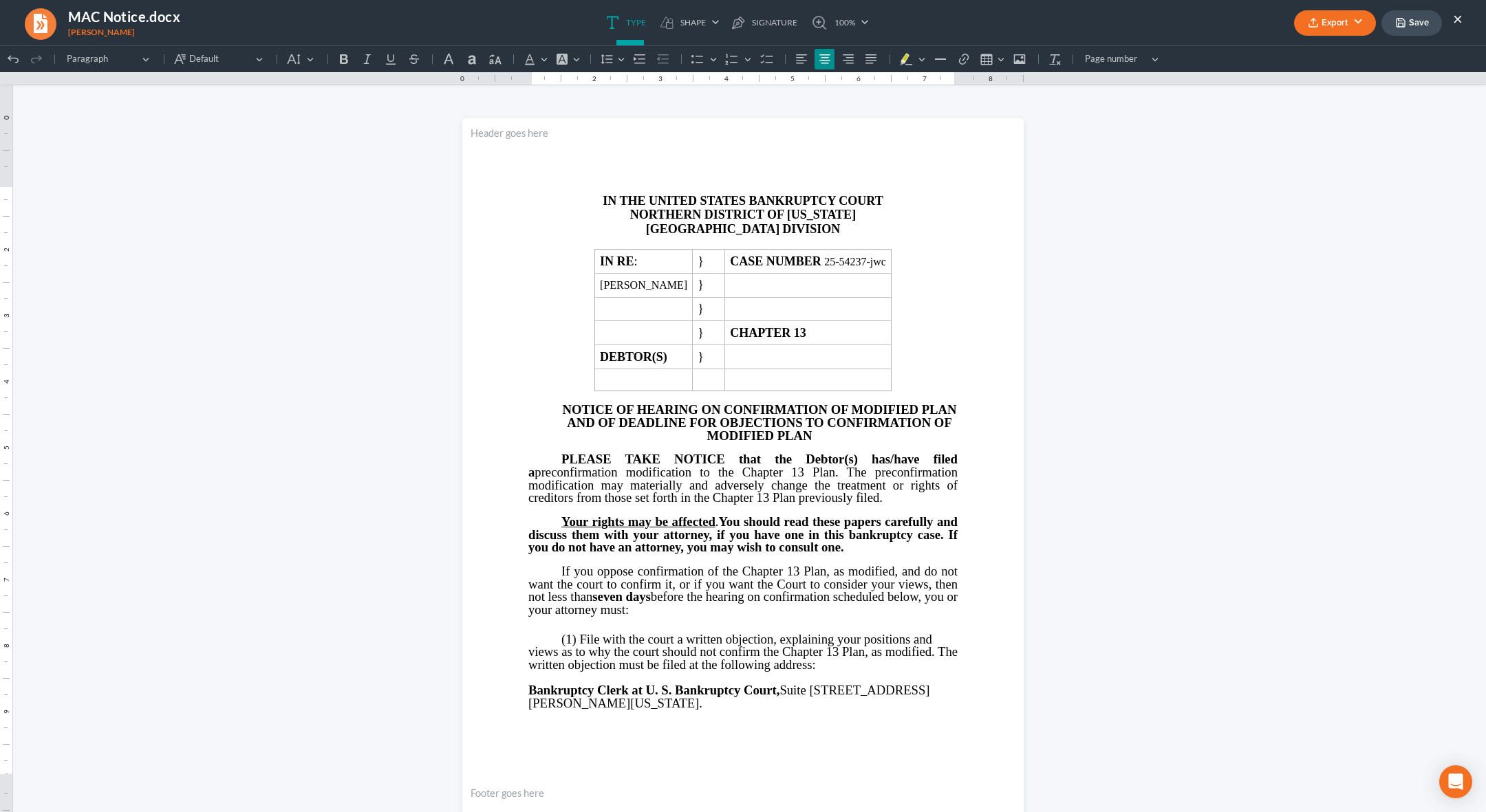 click on "×" at bounding box center (1458, 19) 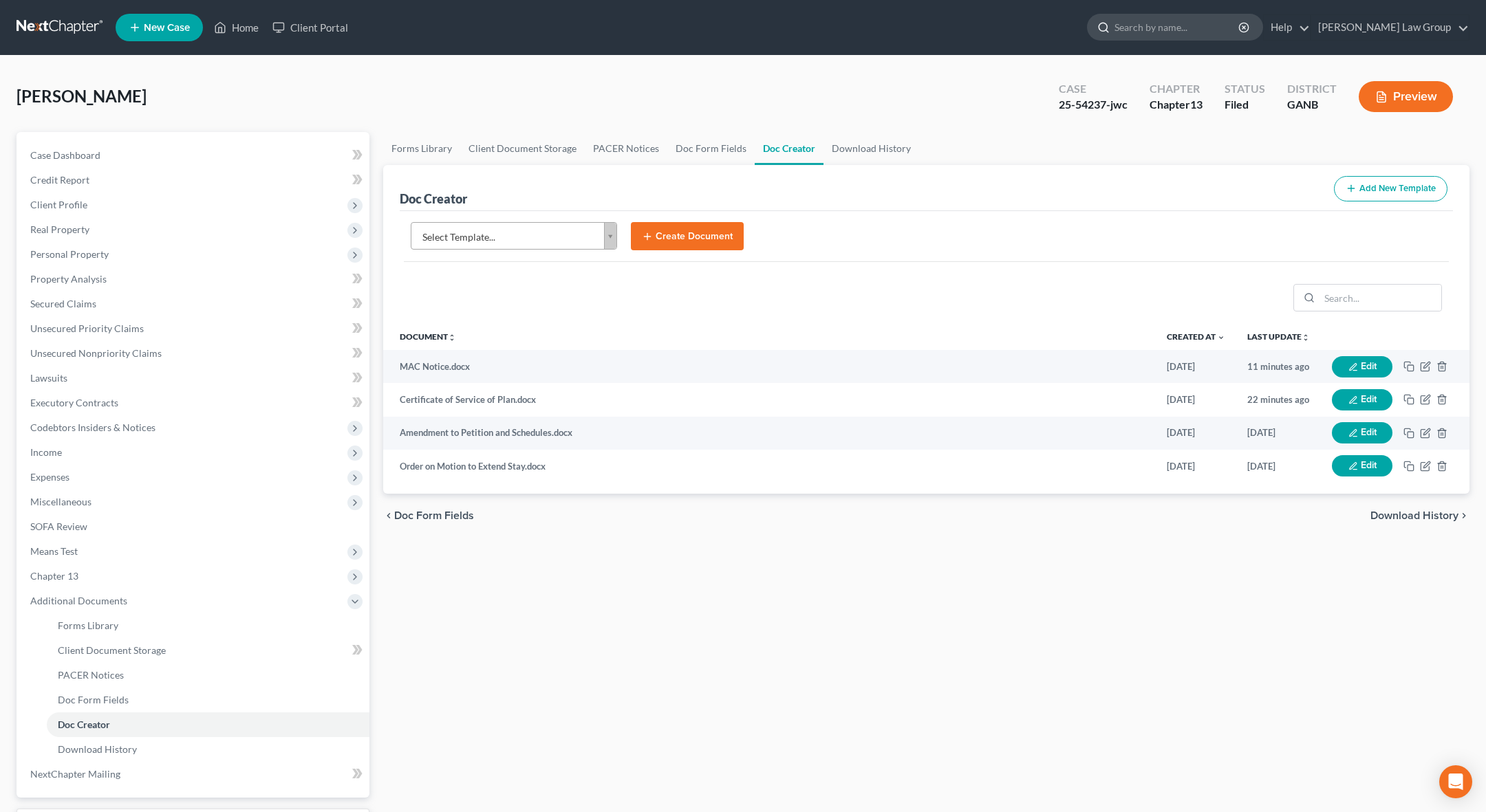 click at bounding box center (1177, 27) 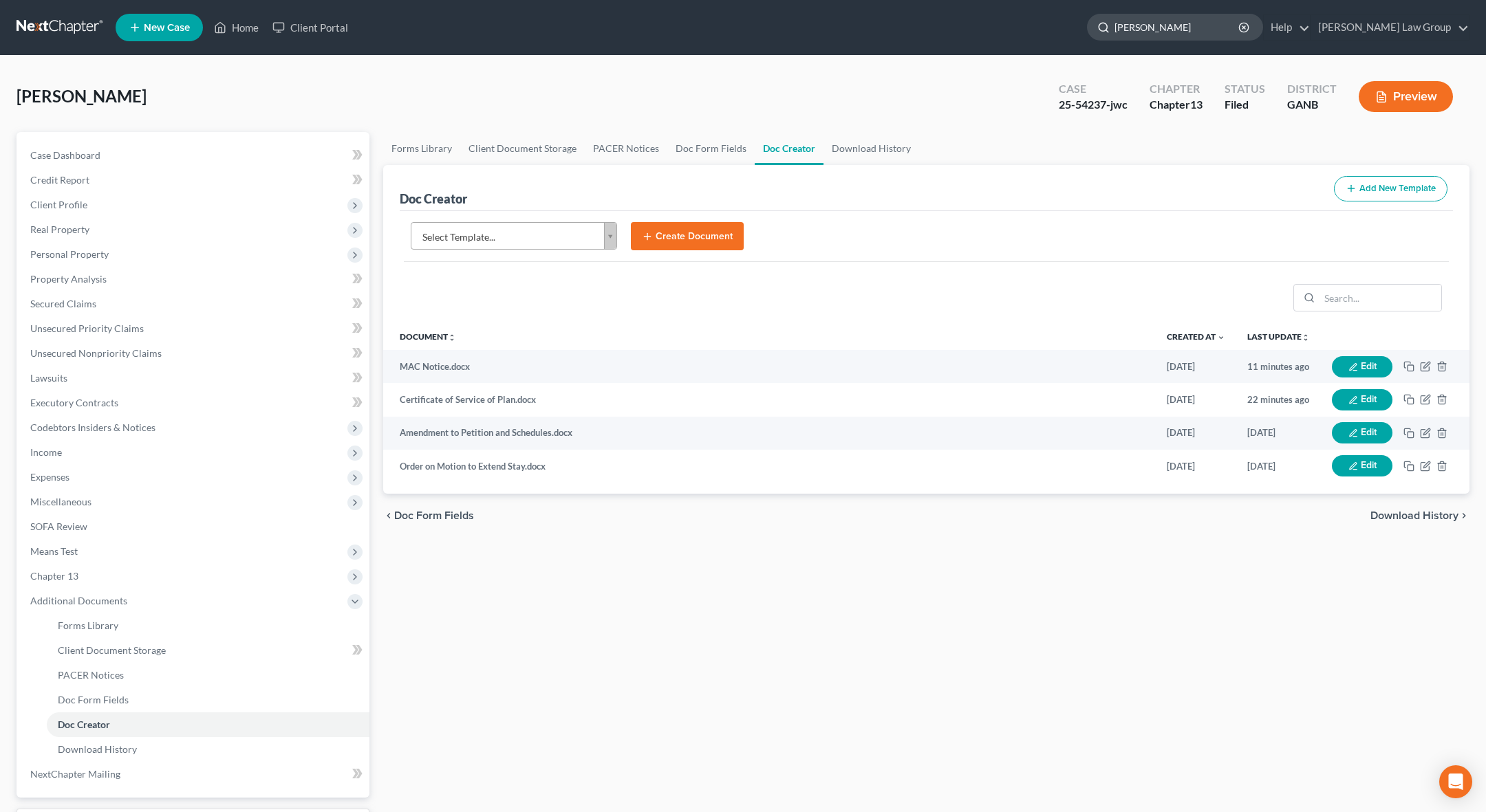 type on "perkins" 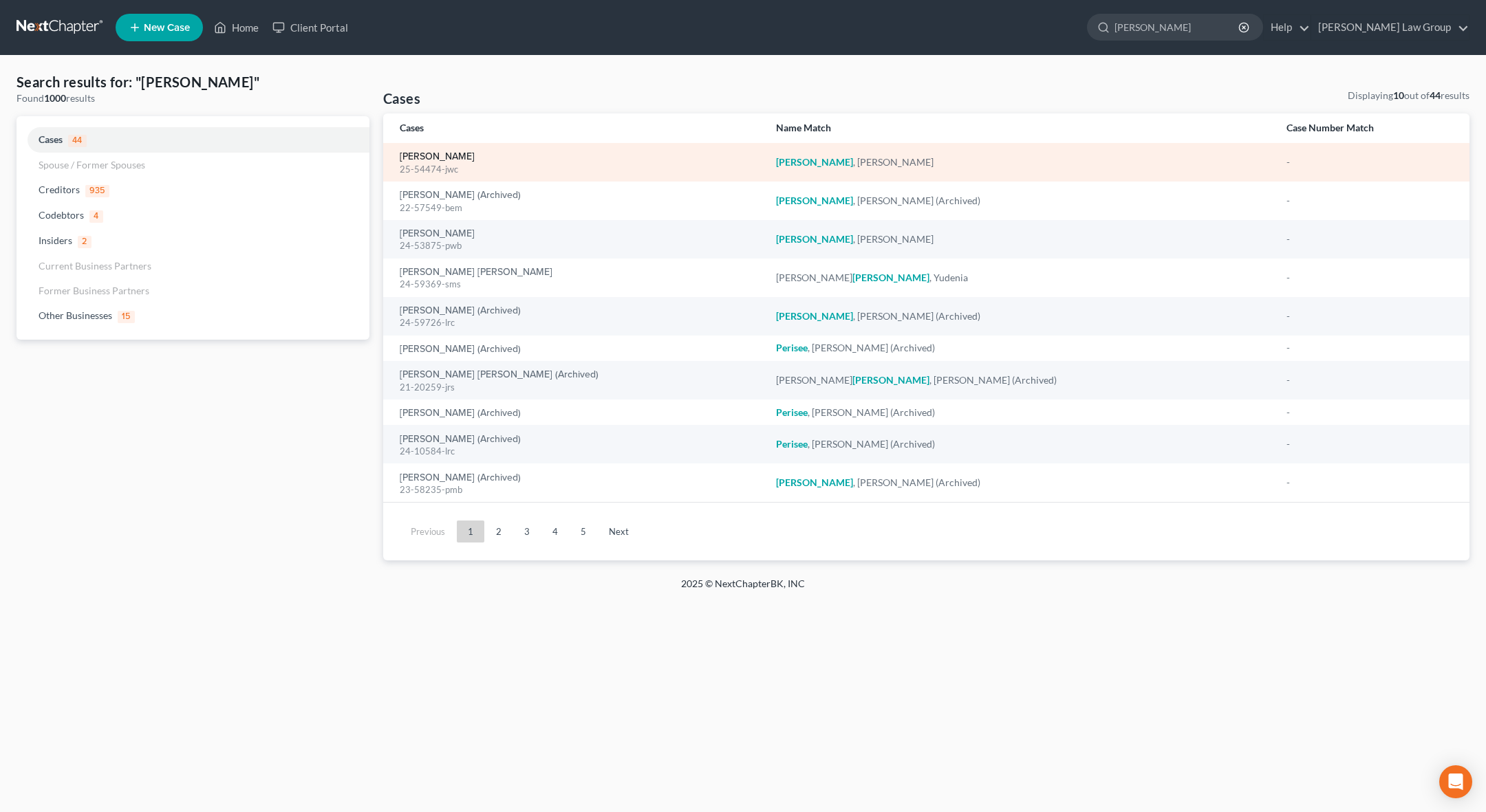click on "Perkins, Haskell" at bounding box center [437, 157] 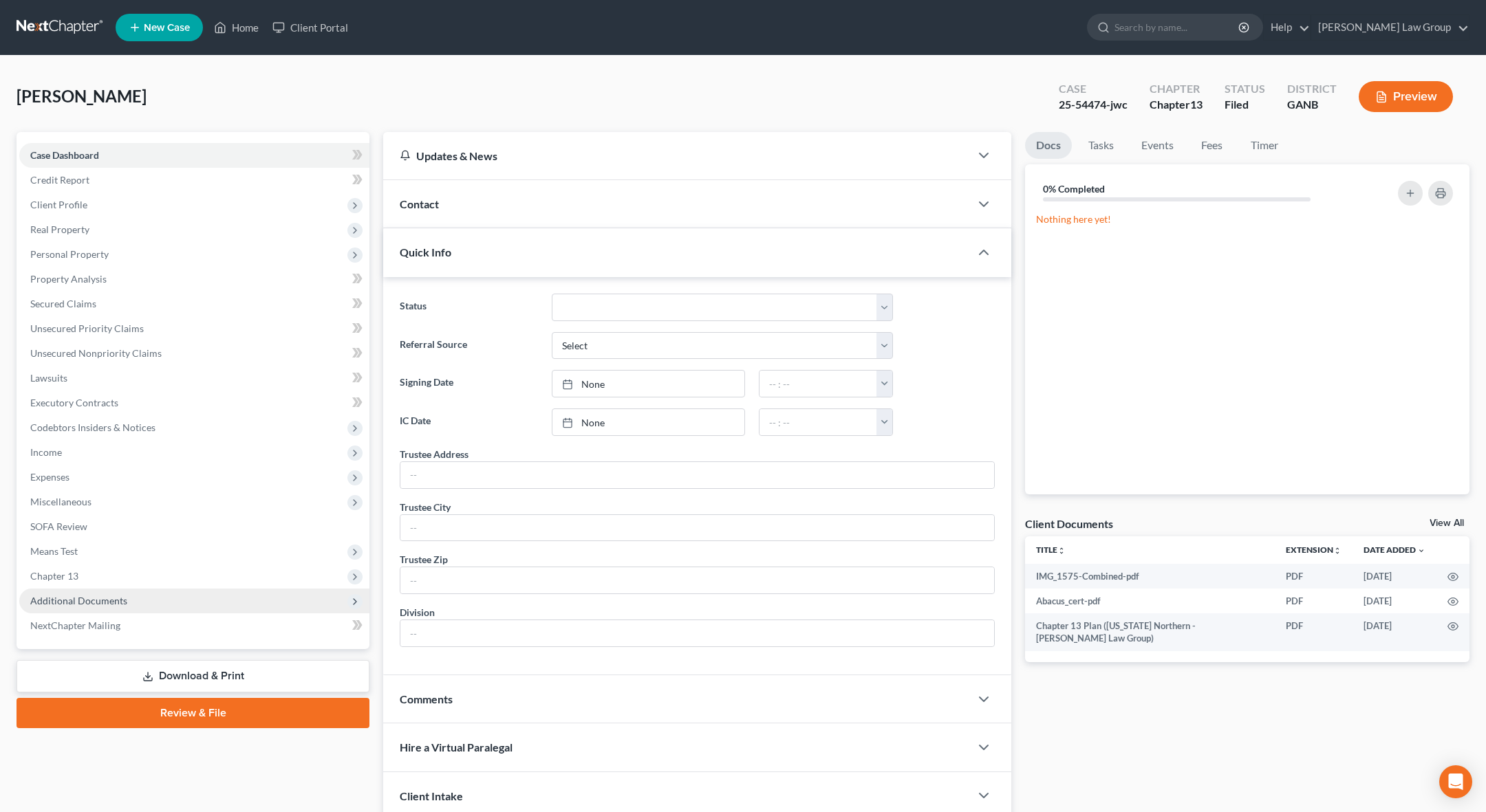 click on "Additional Documents" at bounding box center (78, 600) 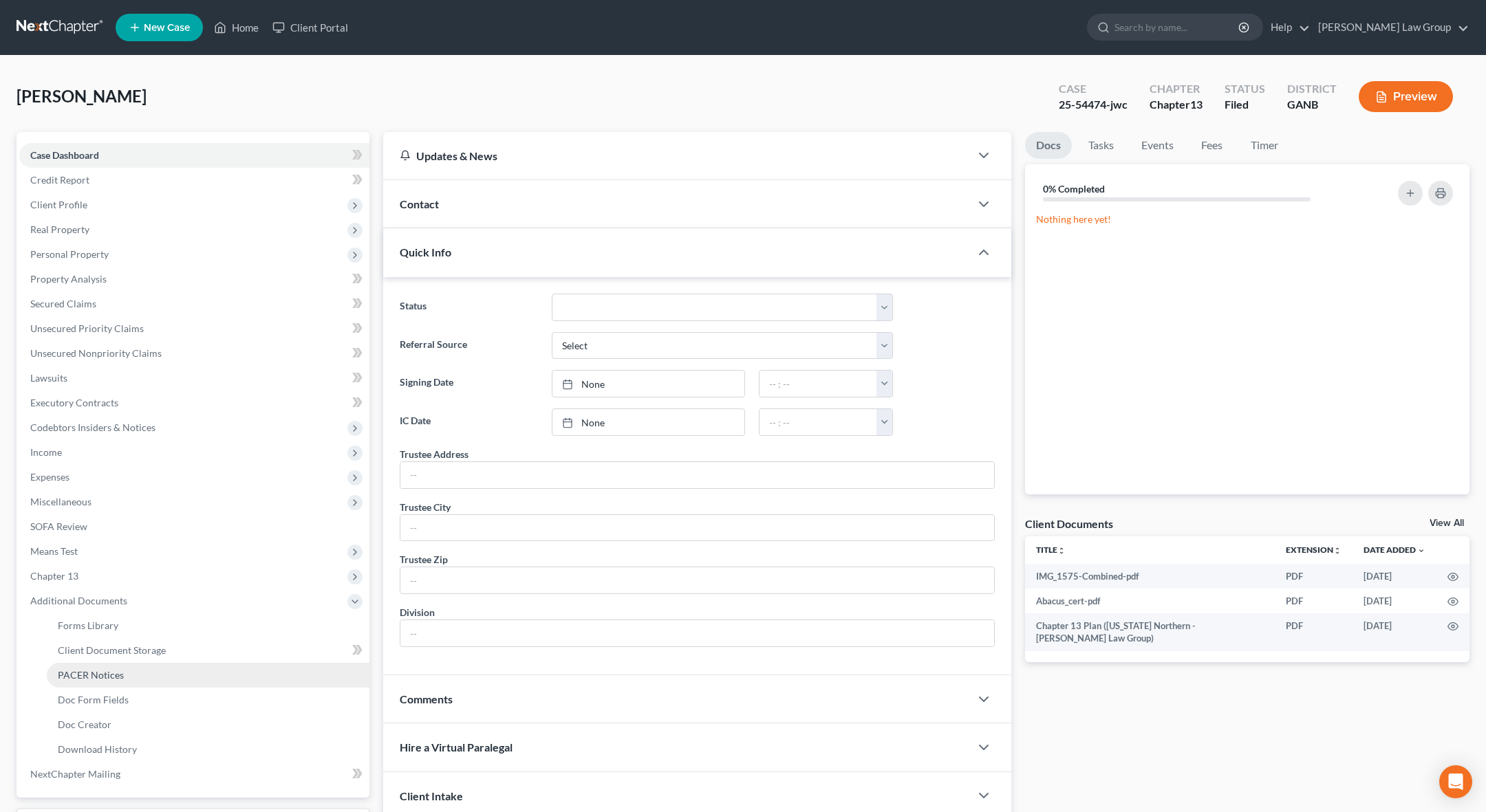 click on "PACER Notices" at bounding box center [91, 674] 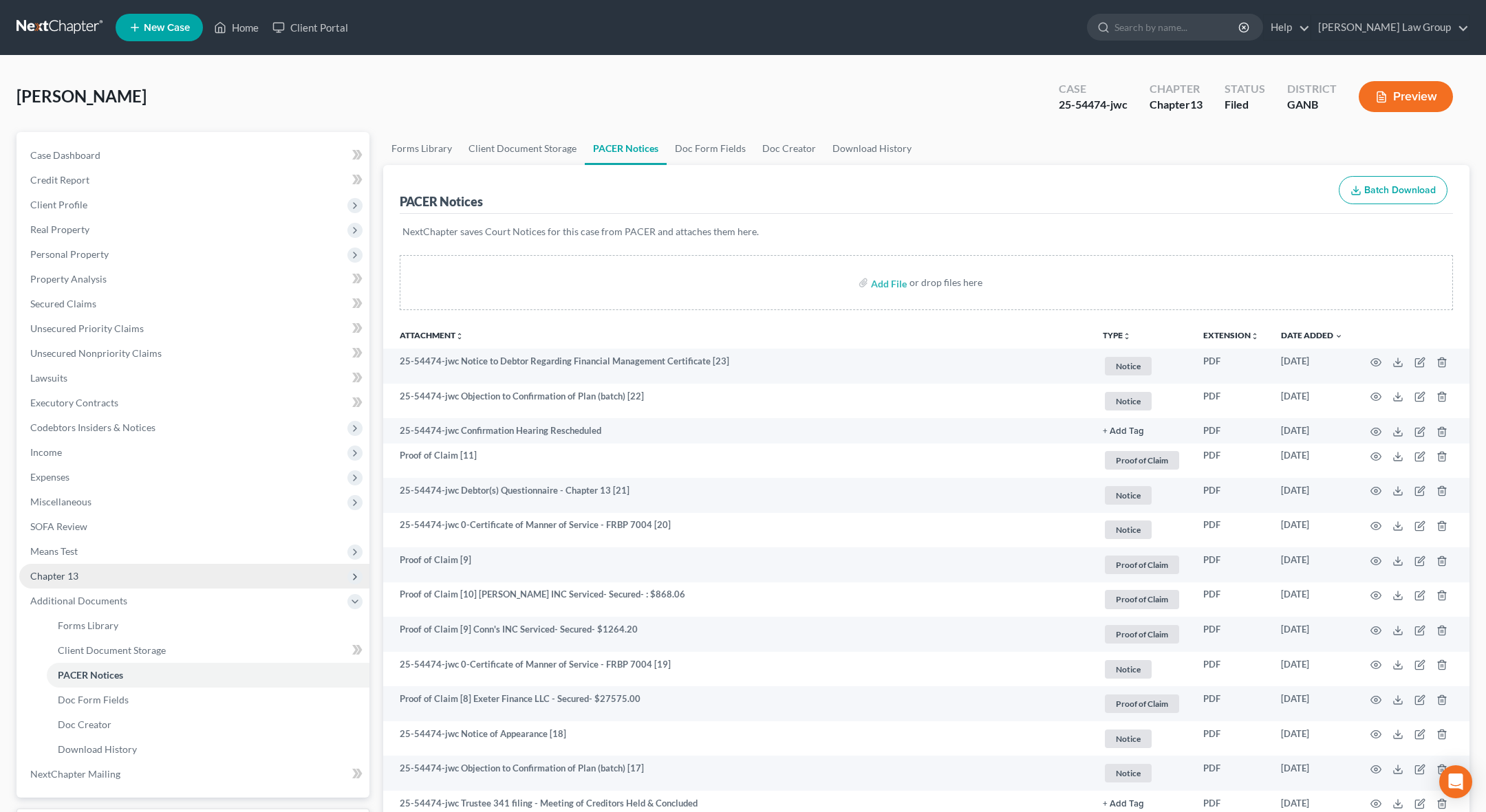 click on "Chapter 13" at bounding box center [194, 576] 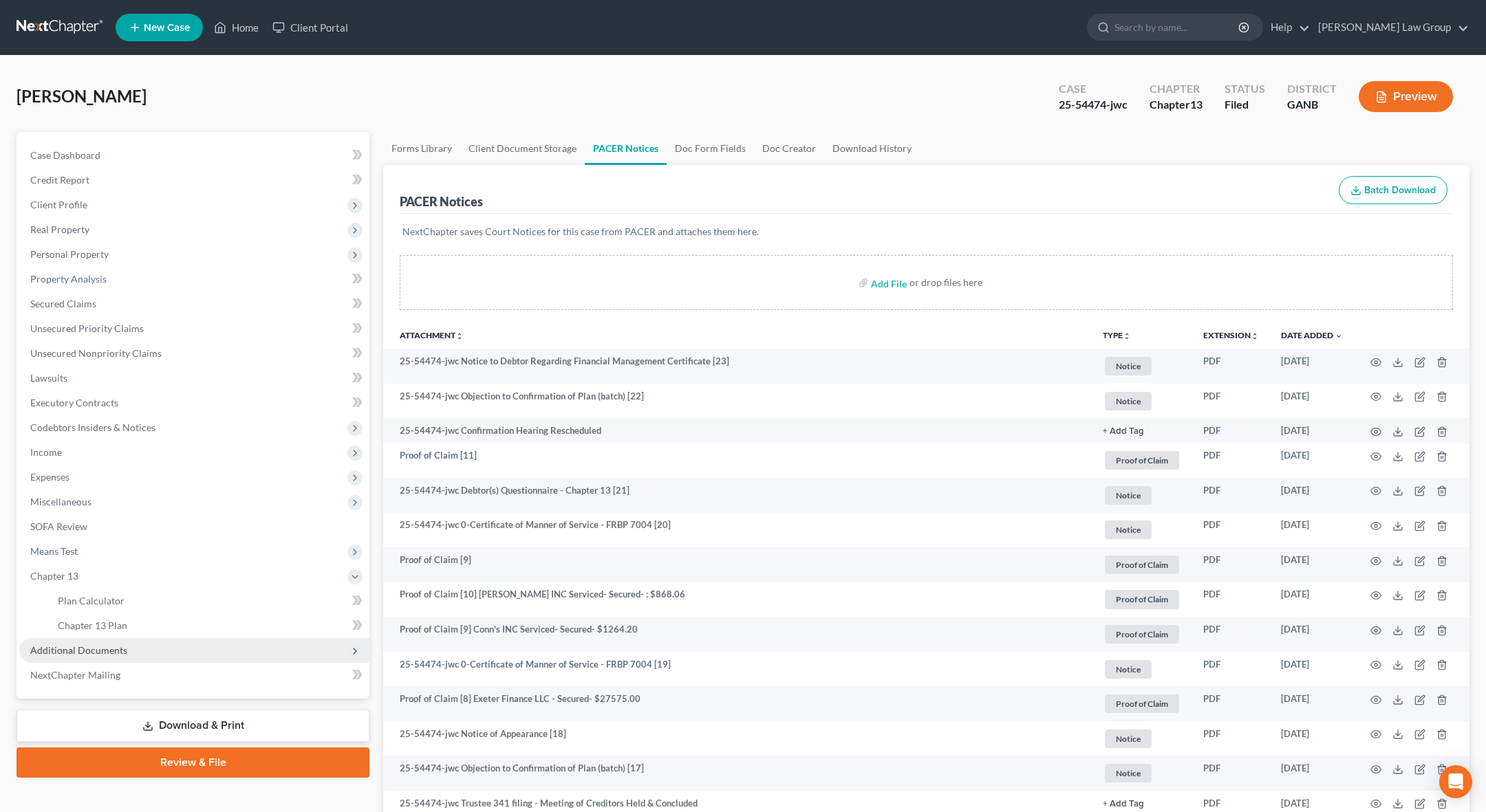 click on "Additional Documents" at bounding box center [78, 650] 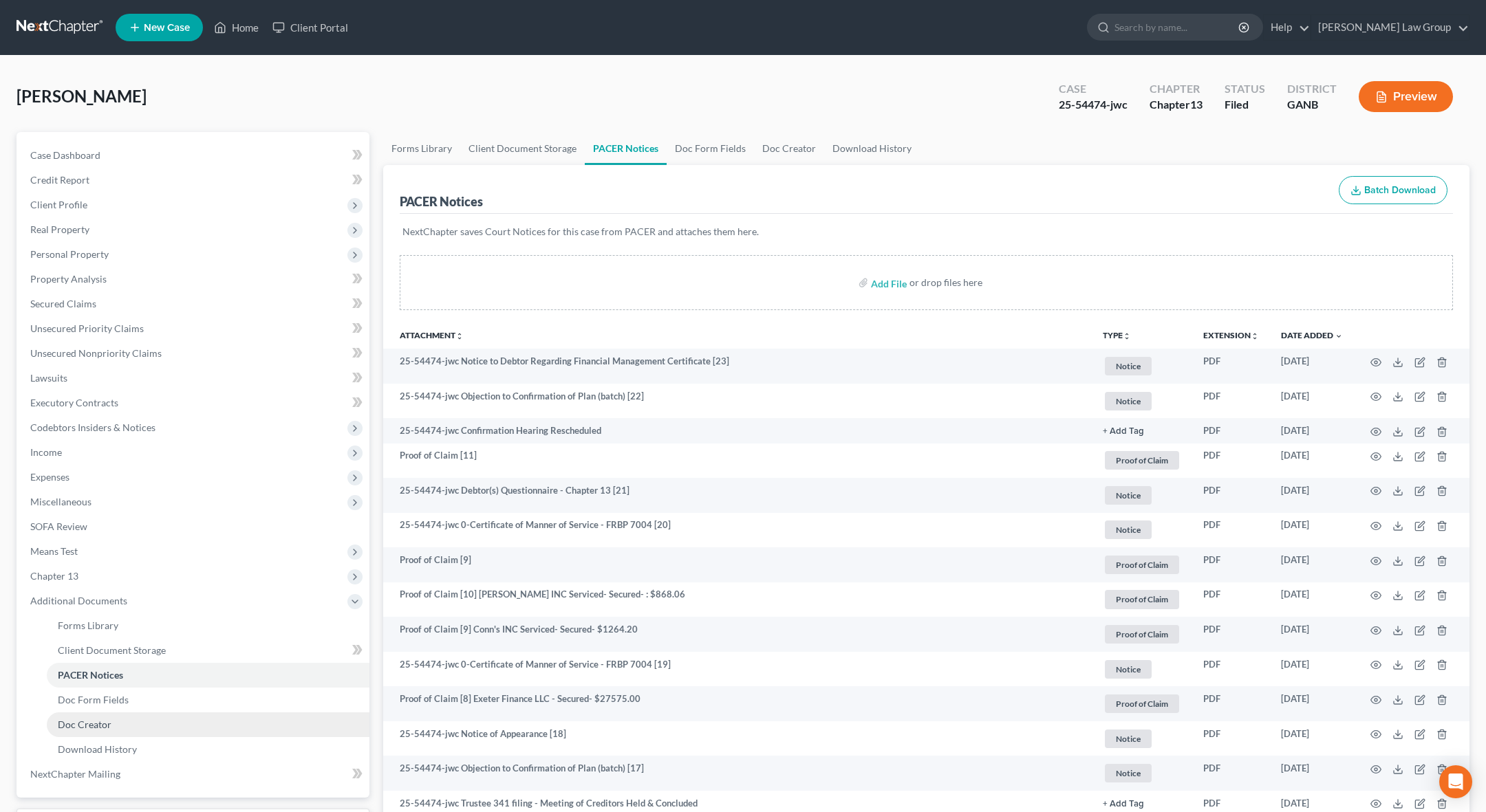 click on "Doc Creator" at bounding box center (85, 724) 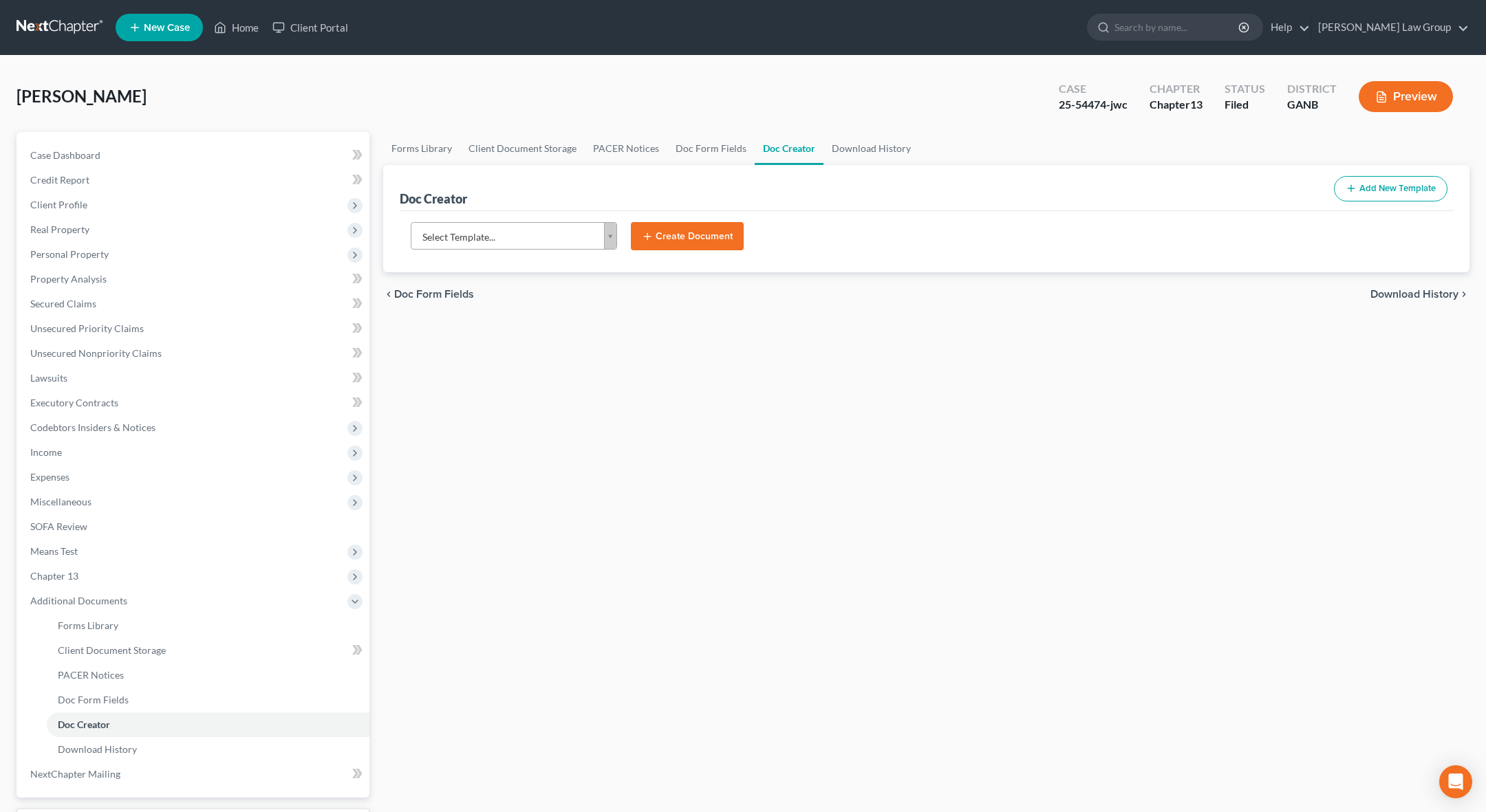 click on "Home New Case Client Portal Saedi Law Group ssudman@saedilawgroup.com My Account Settings Plan + Billing Account Add-Ons Upgrade to Whoa Help Center Webinars Training Videos What's new Log out New Case Home Client Portal         - No Result - See all results Or Press Enter... Help Help Center Webinars Training Videos What's new Saedi Law Group Saedi Law Group ssudman@saedilawgroup.com My Account Settings Plan + Billing Account Add-Ons Upgrade to Whoa Log out 	 Perkins, Haskell Upgraded Case 25-54474-jwc Chapter Chapter  13 Status Filed District GANB Preview Petition Navigation
Case Dashboard
Payments
Invoices
Home" at bounding box center (743, 464) 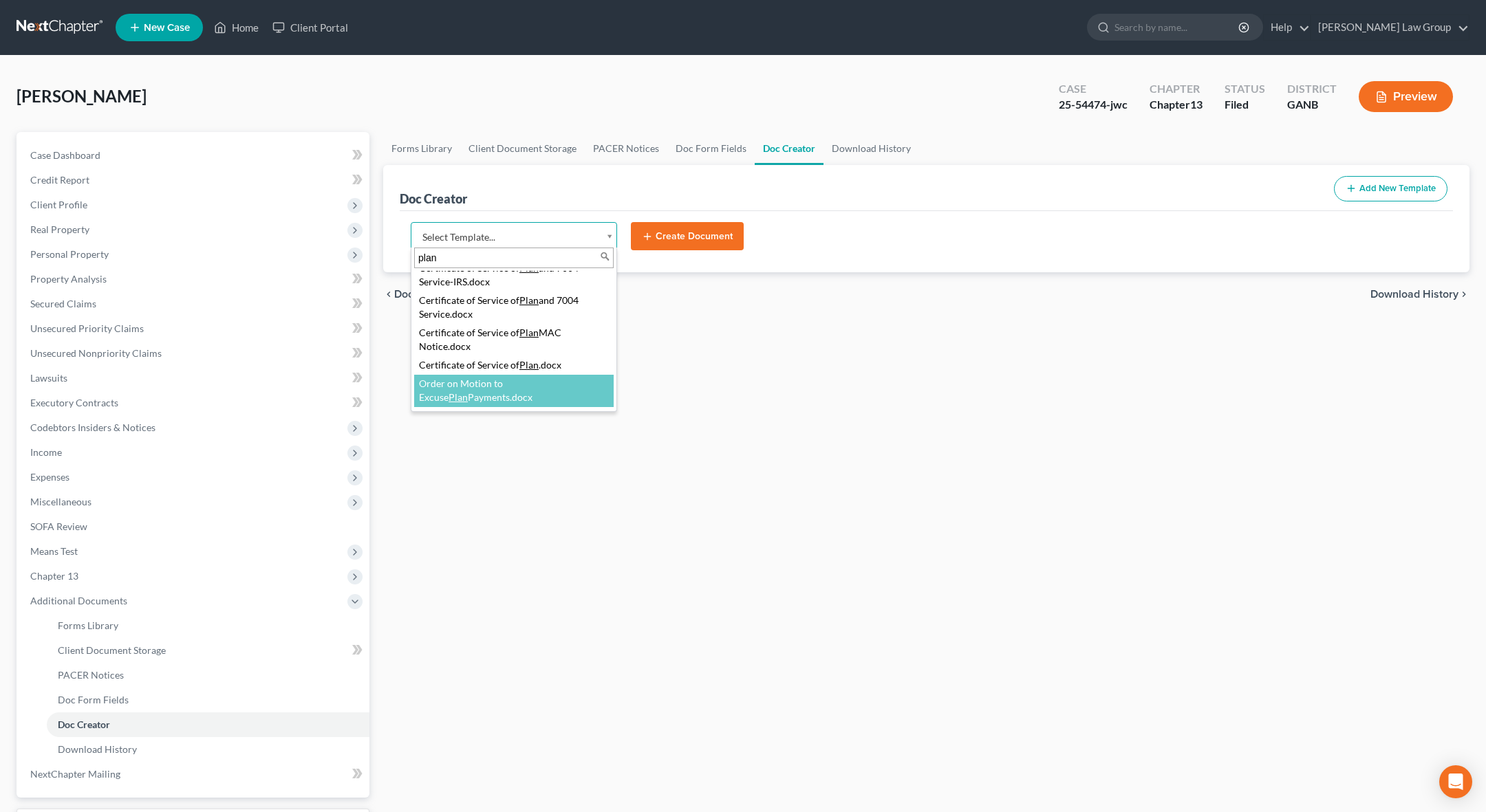 scroll, scrollTop: 80, scrollLeft: 0, axis: vertical 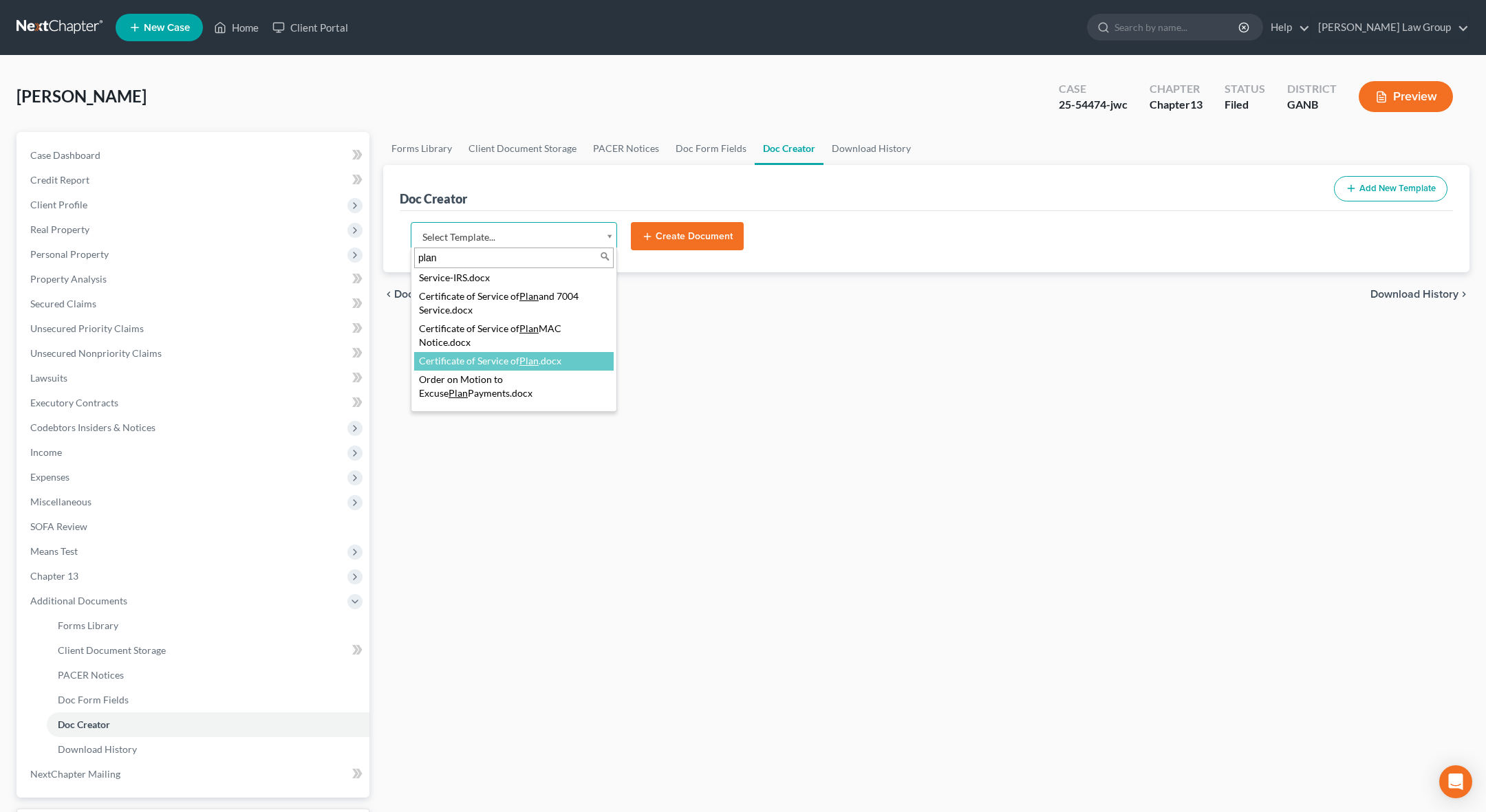 type on "plan" 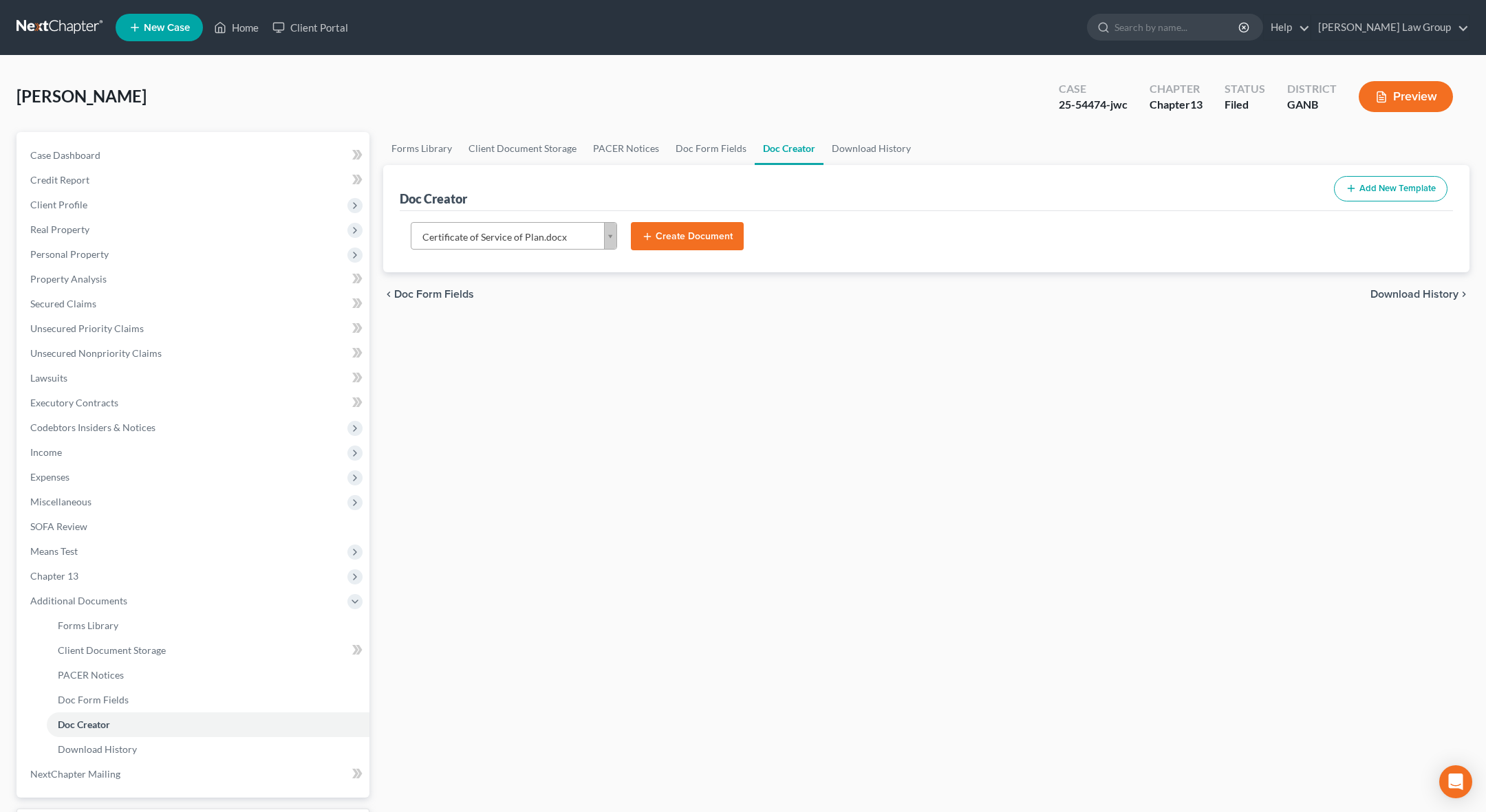 click on "Create Document" at bounding box center [687, 237] 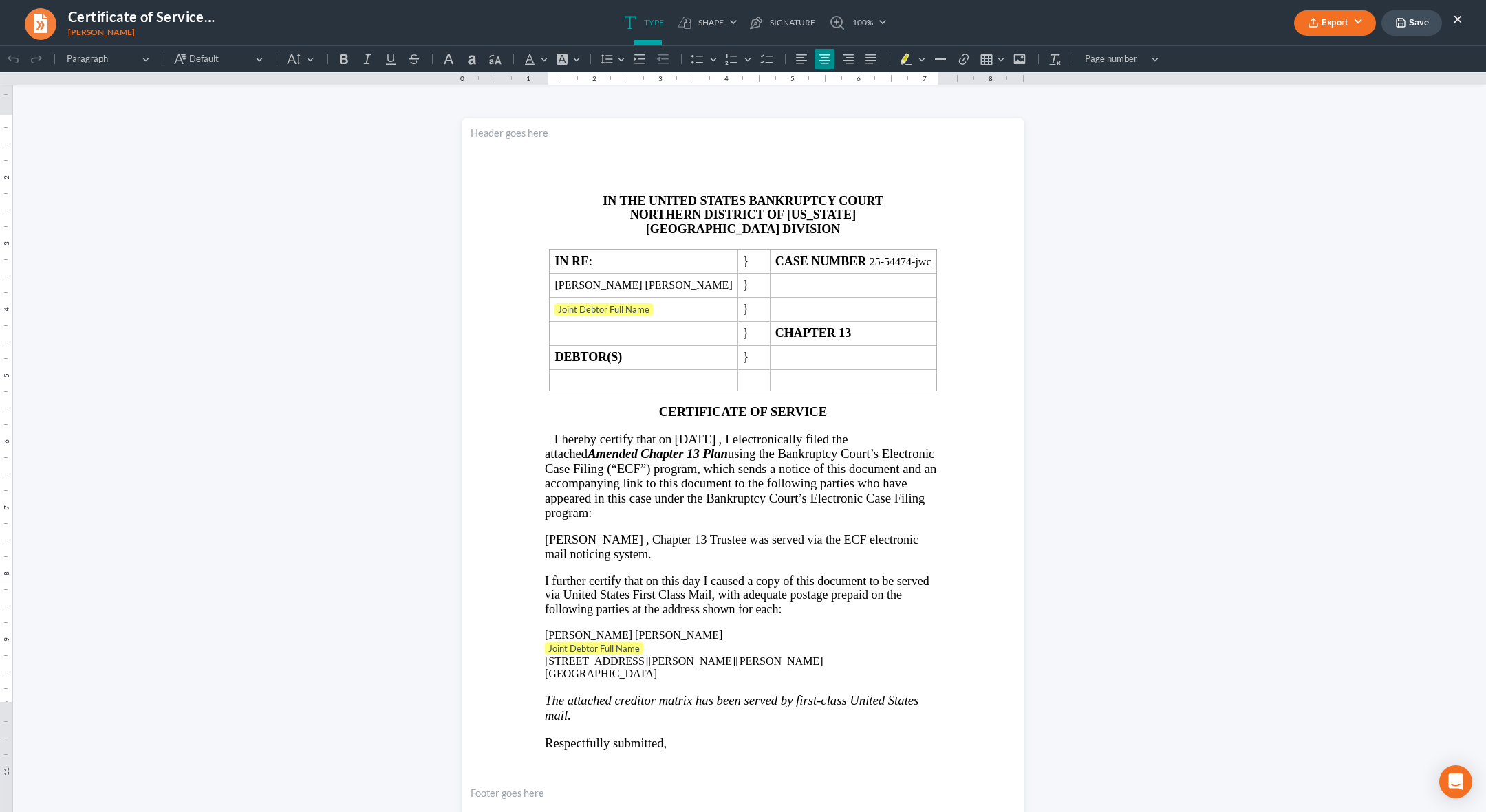 scroll, scrollTop: 0, scrollLeft: 0, axis: both 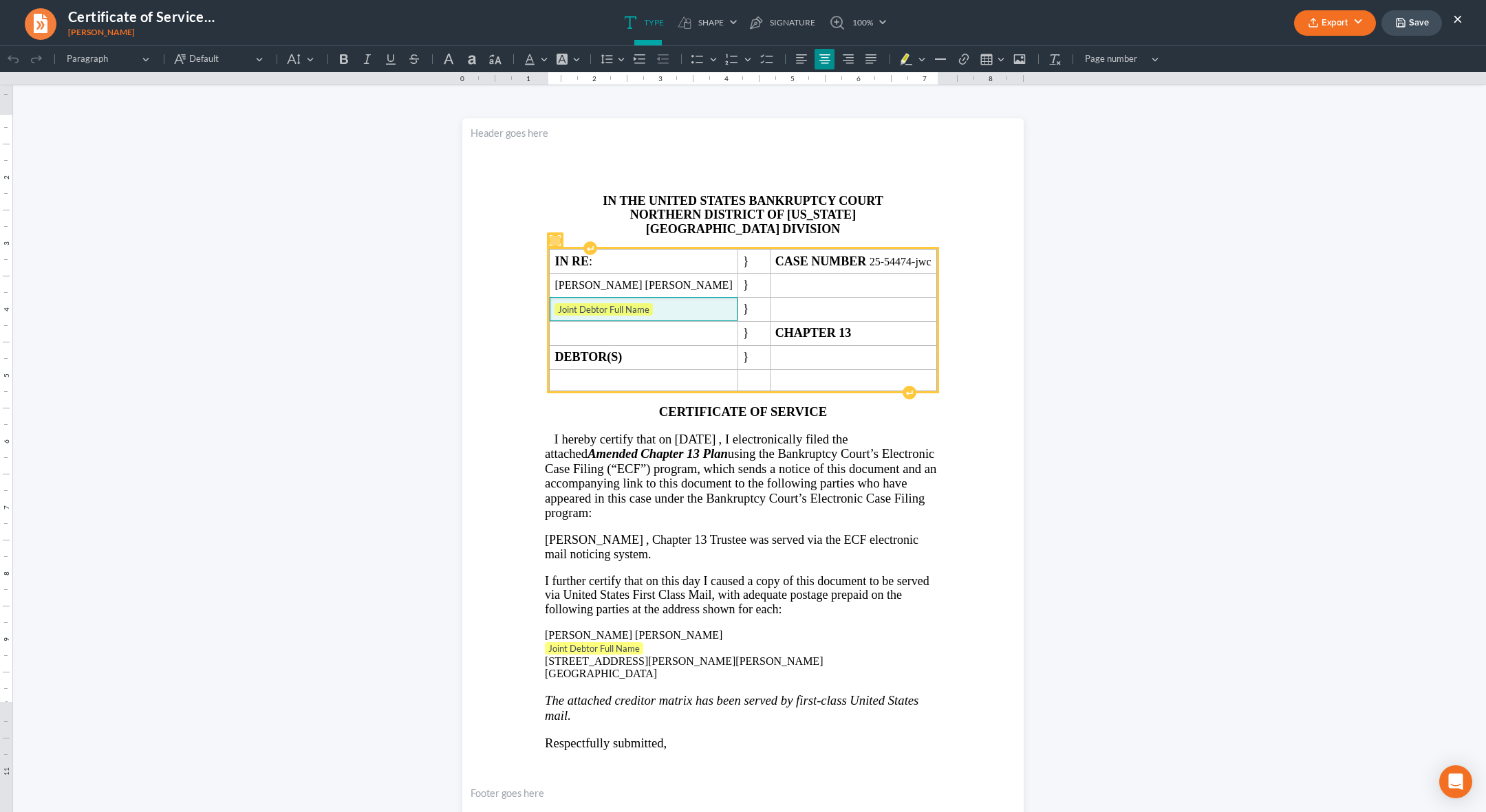 click on "Joint Debtor Full Name" at bounding box center [643, 310] 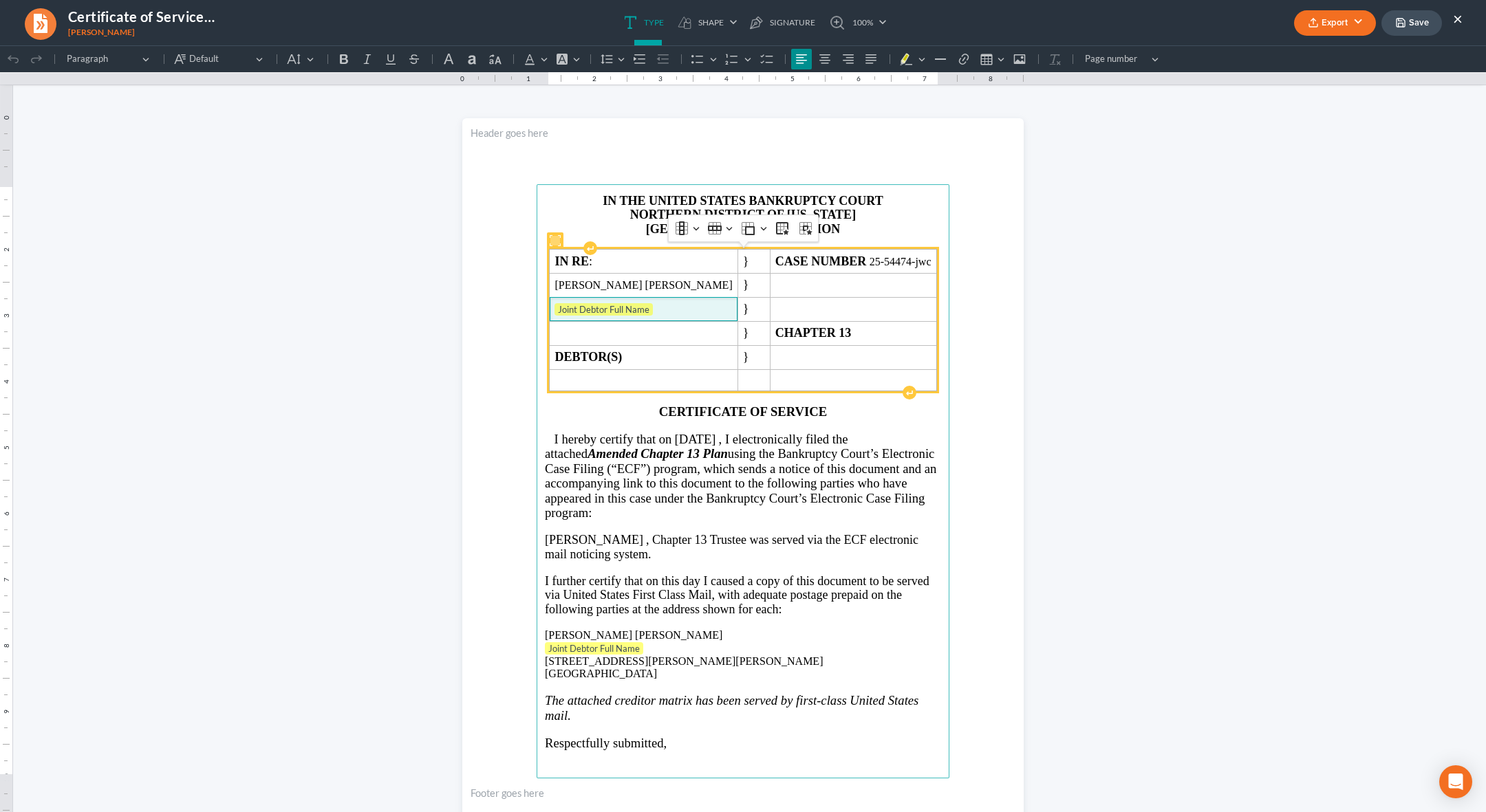 type 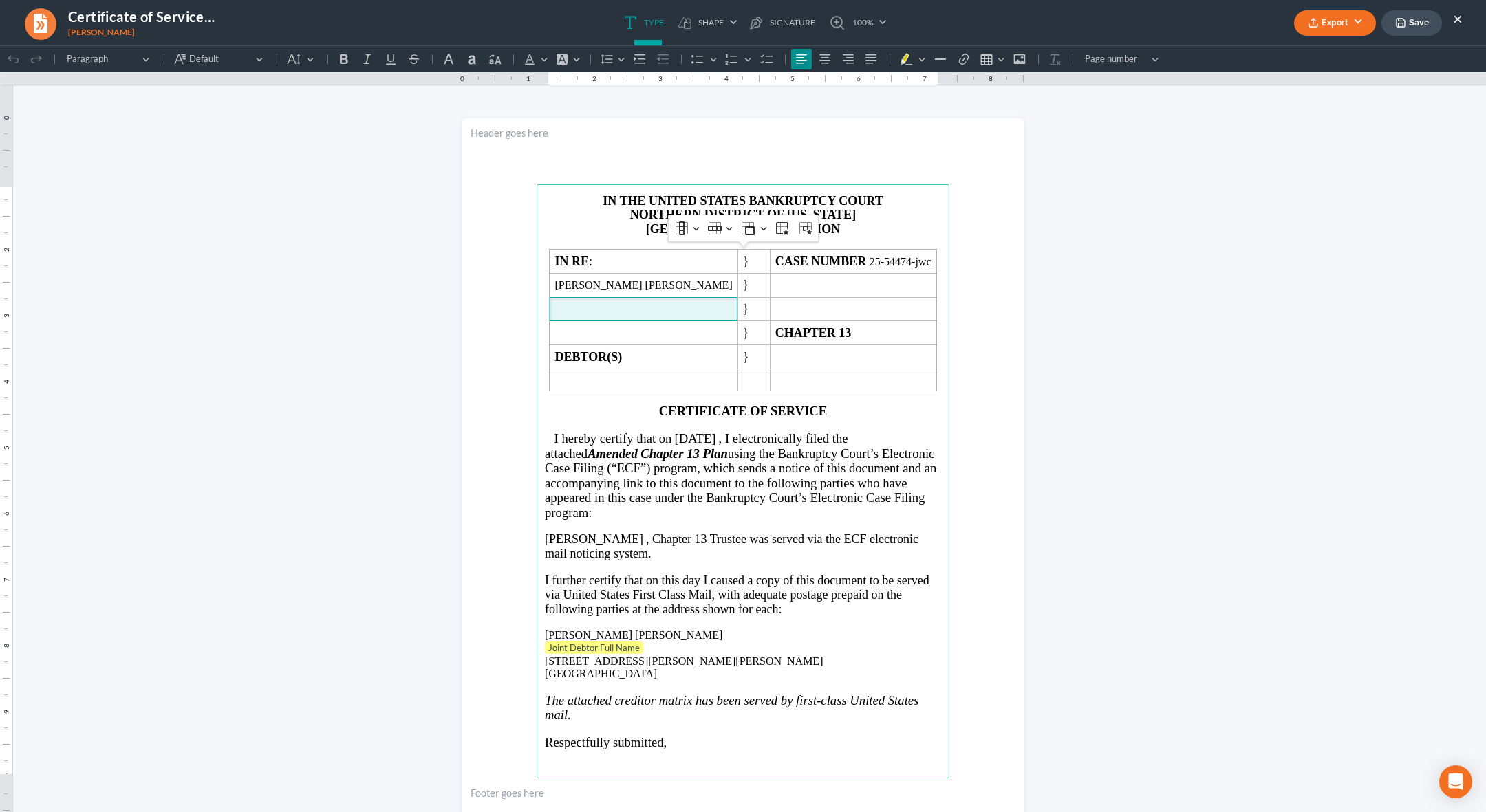 click on "Joint Debtor Full Name" at bounding box center [743, 648] 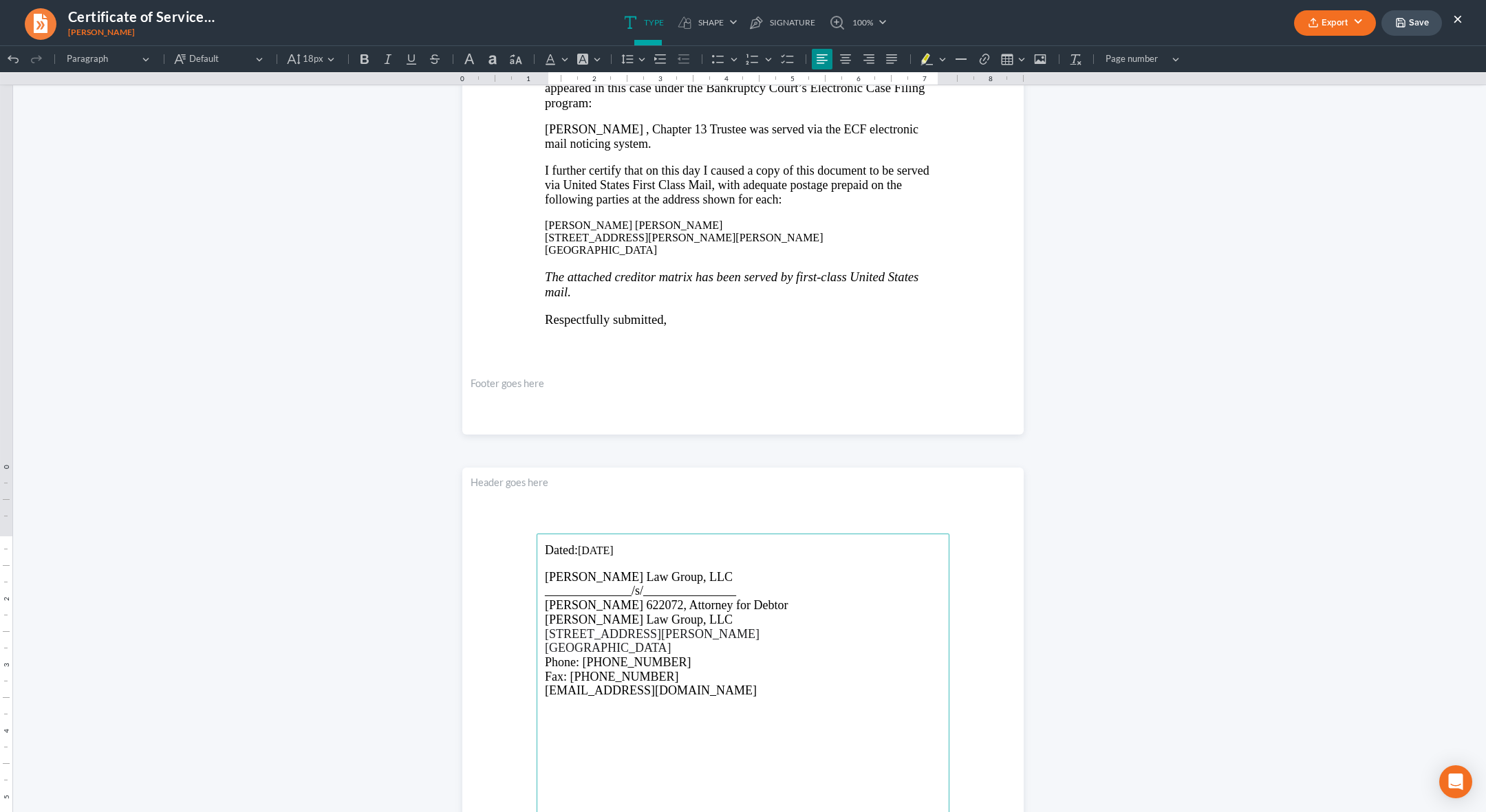 scroll, scrollTop: 0, scrollLeft: 0, axis: both 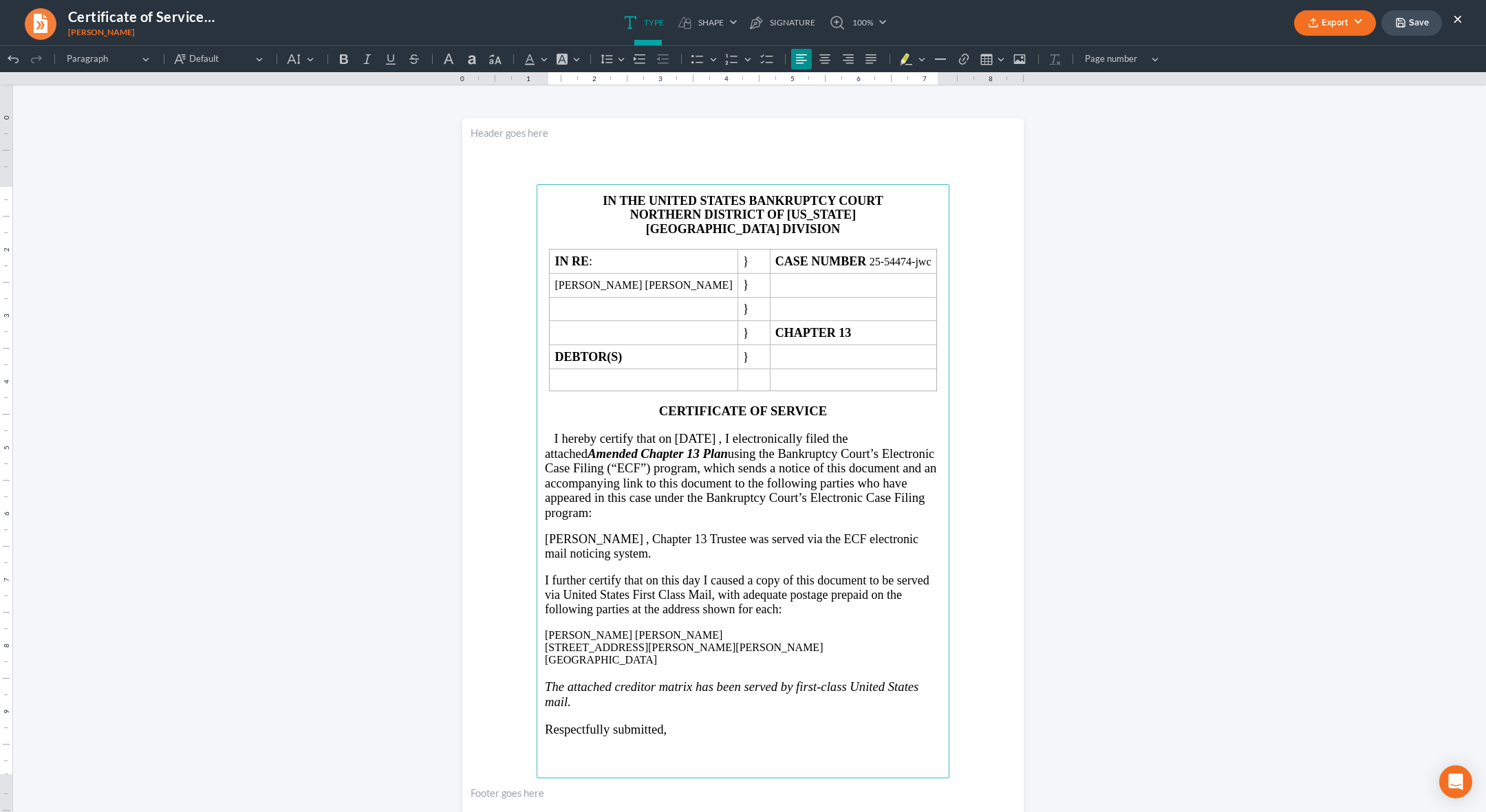 click on "Save" at bounding box center (1412, 23) 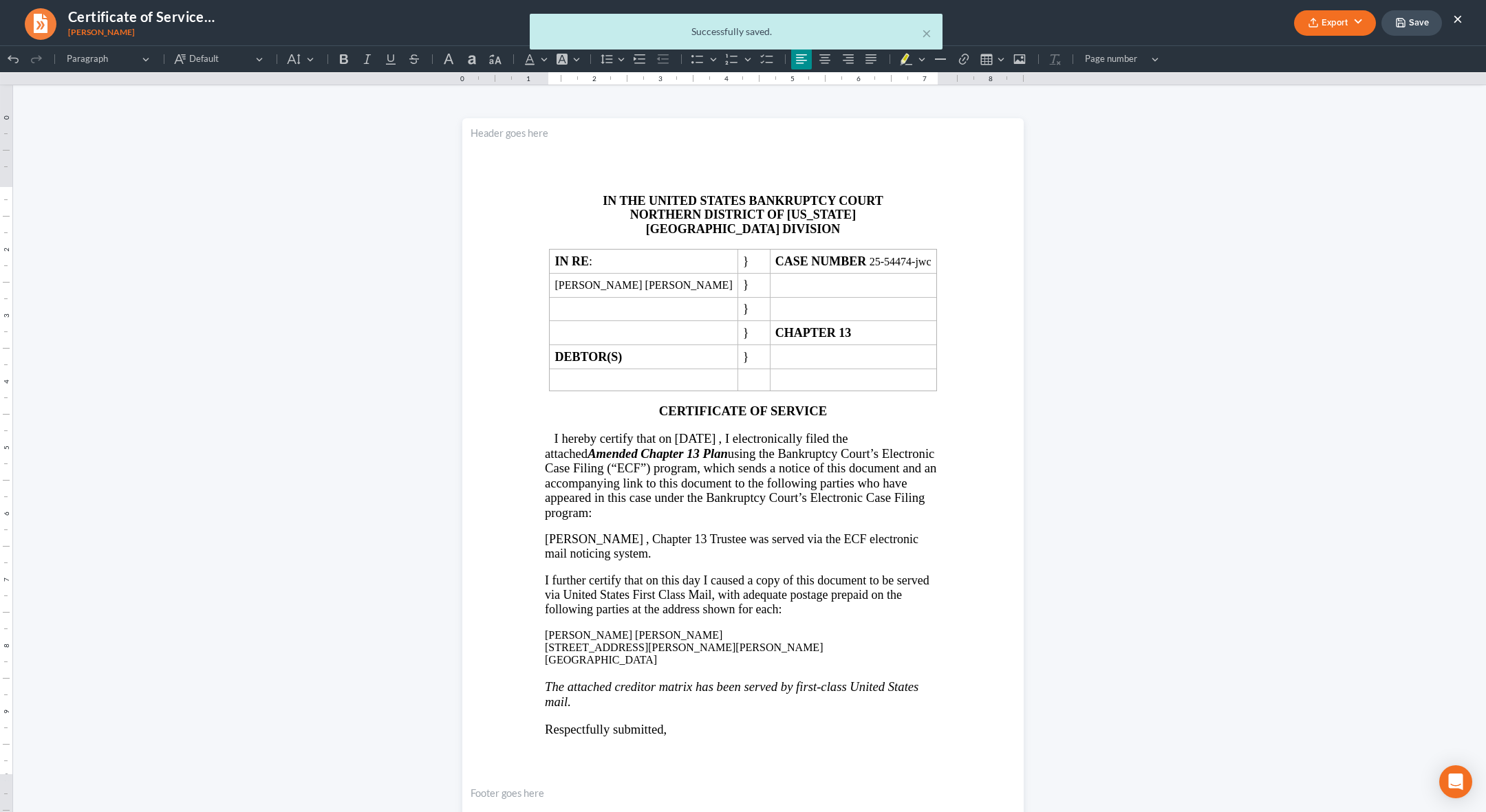 click on "×                     Successfully saved." at bounding box center [736, 35] 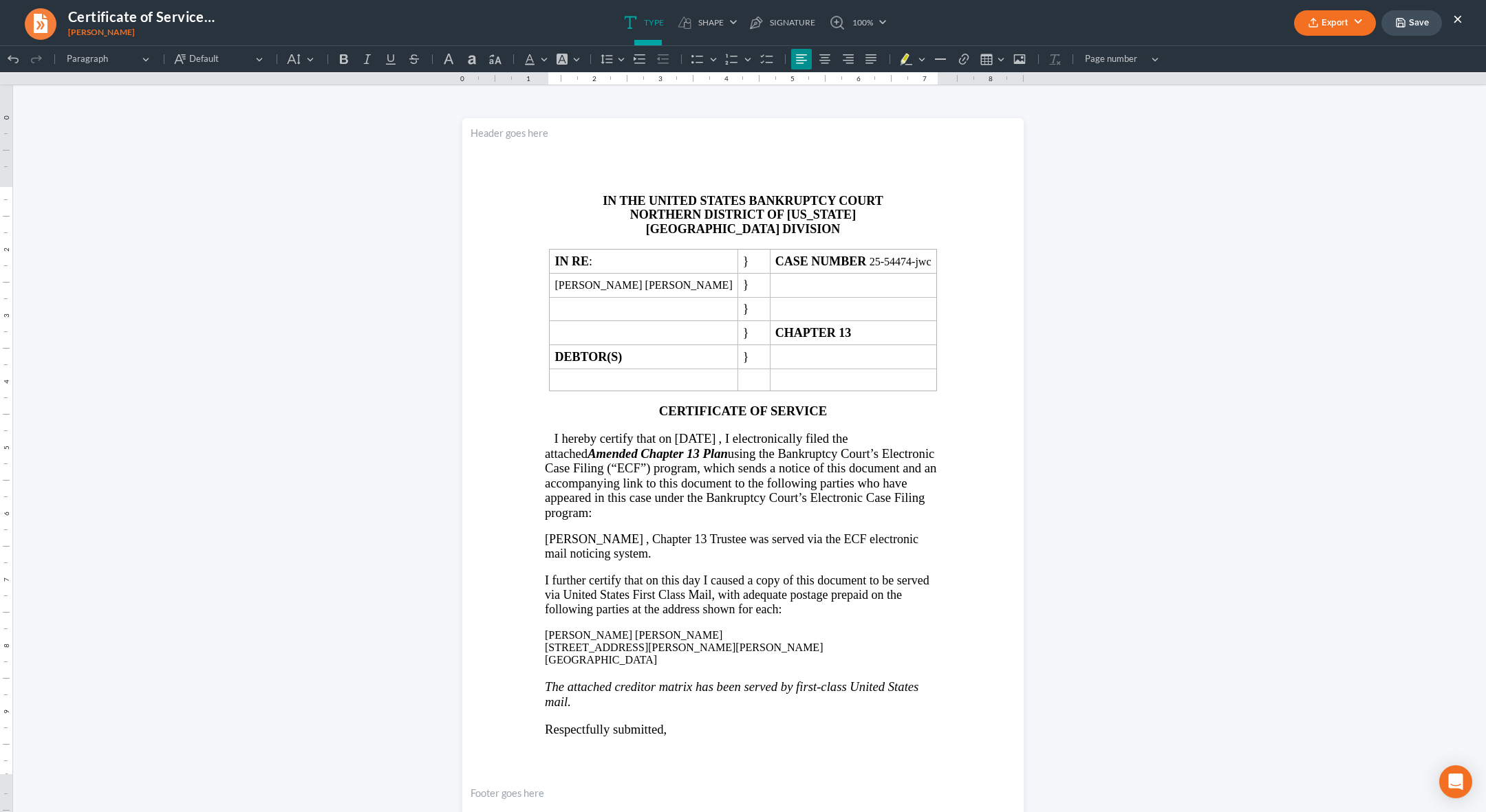 click on "Export" at bounding box center [1335, 23] 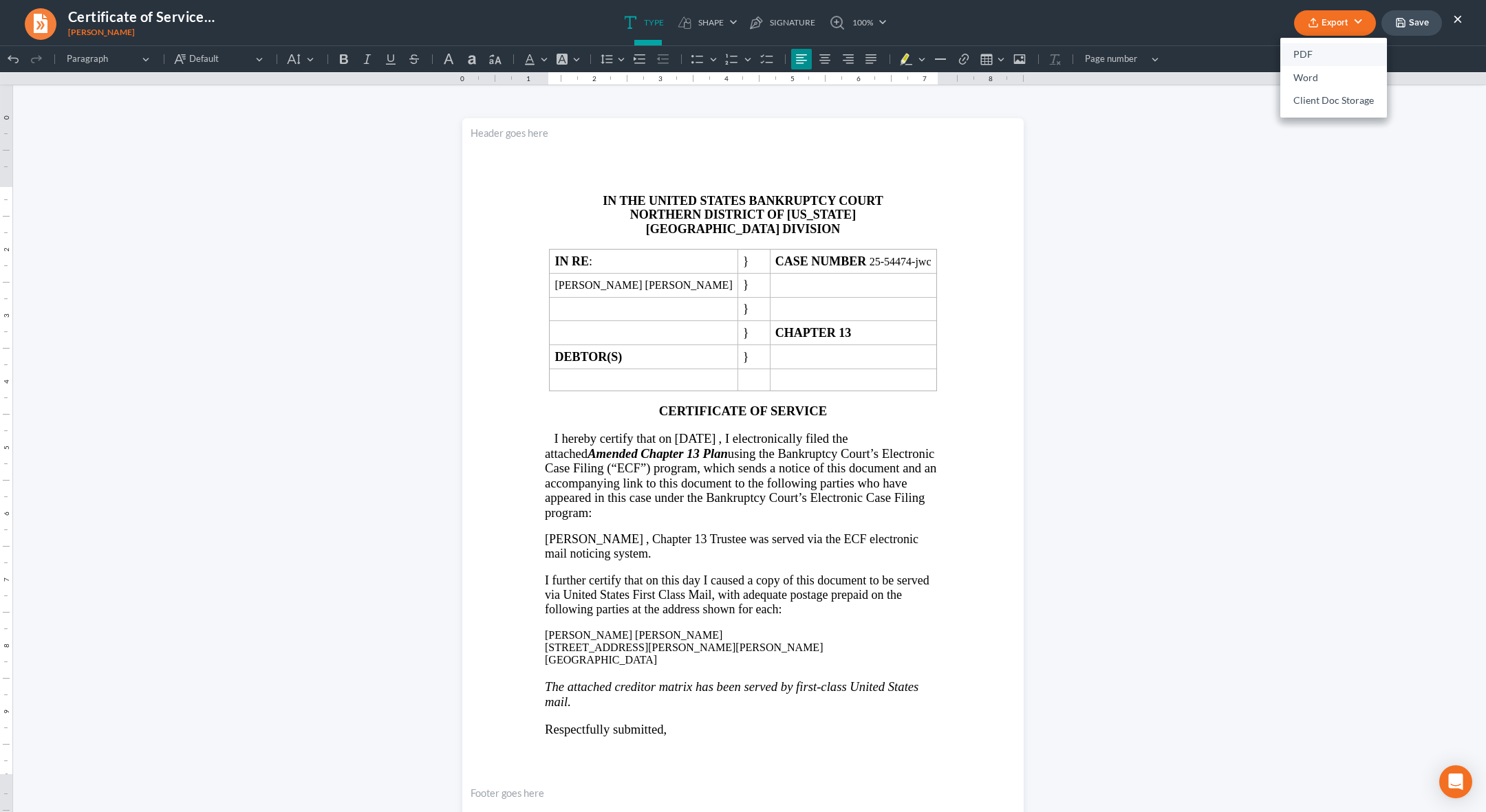 click on "PDF" at bounding box center (1333, 55) 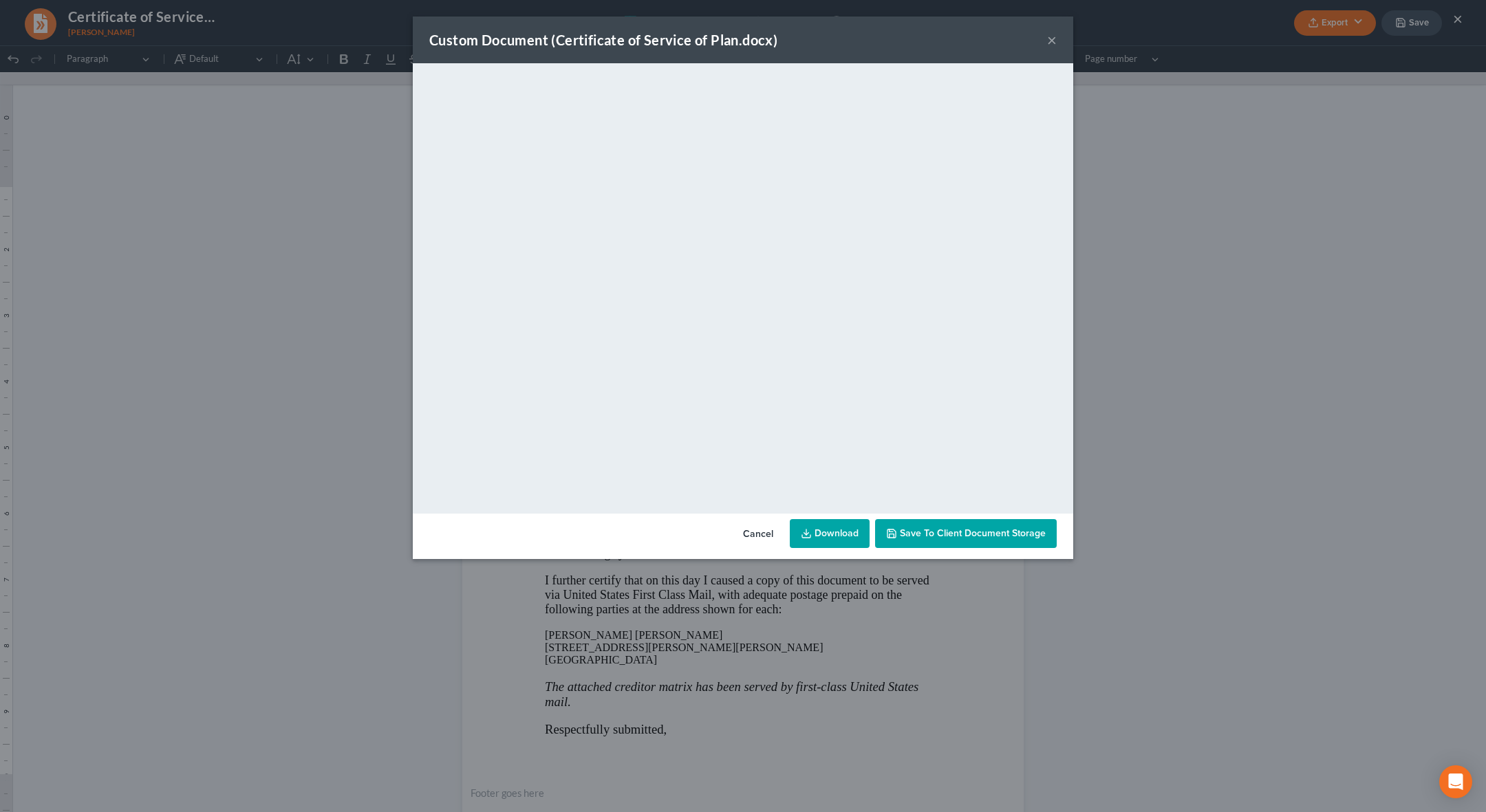 click on "Download" at bounding box center (830, 534) 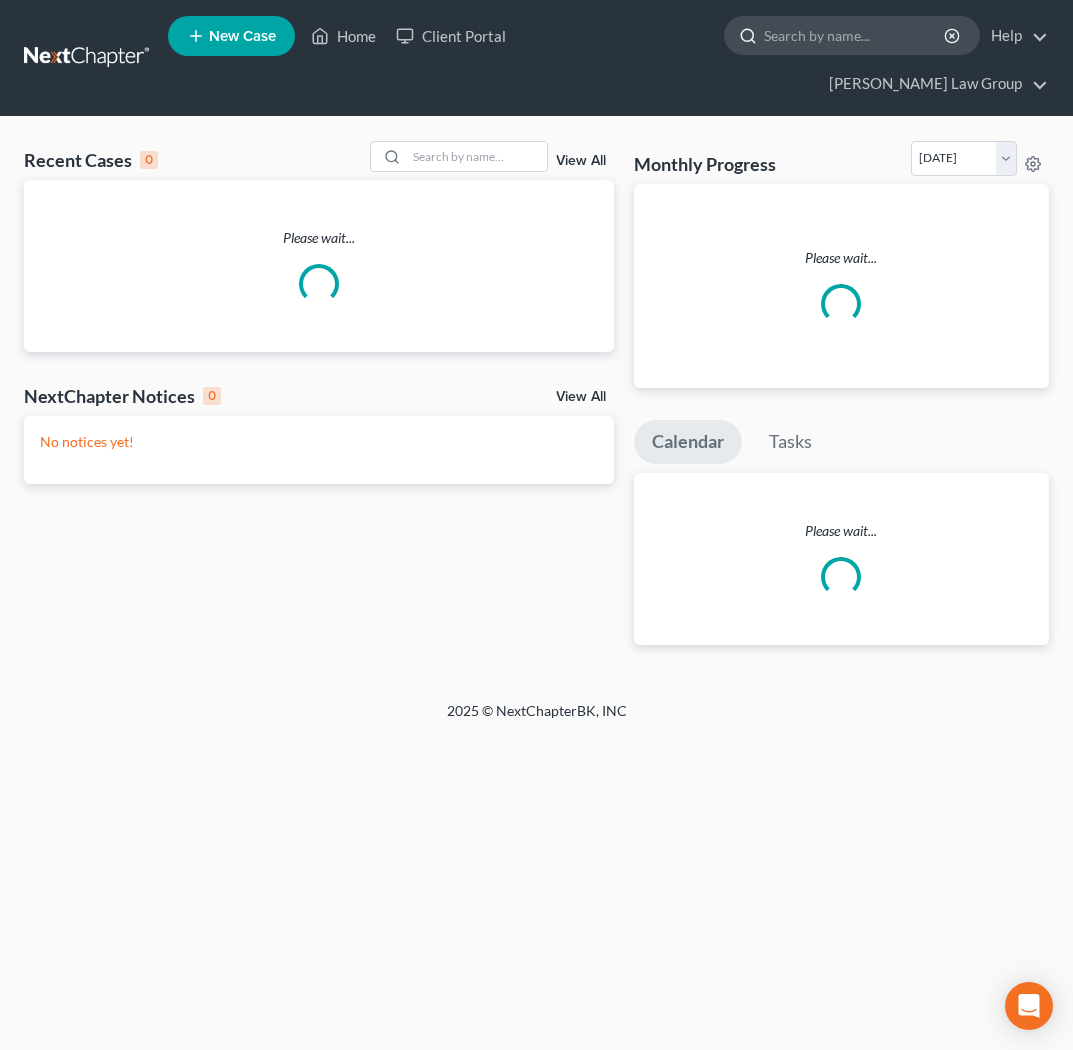 scroll, scrollTop: 0, scrollLeft: 0, axis: both 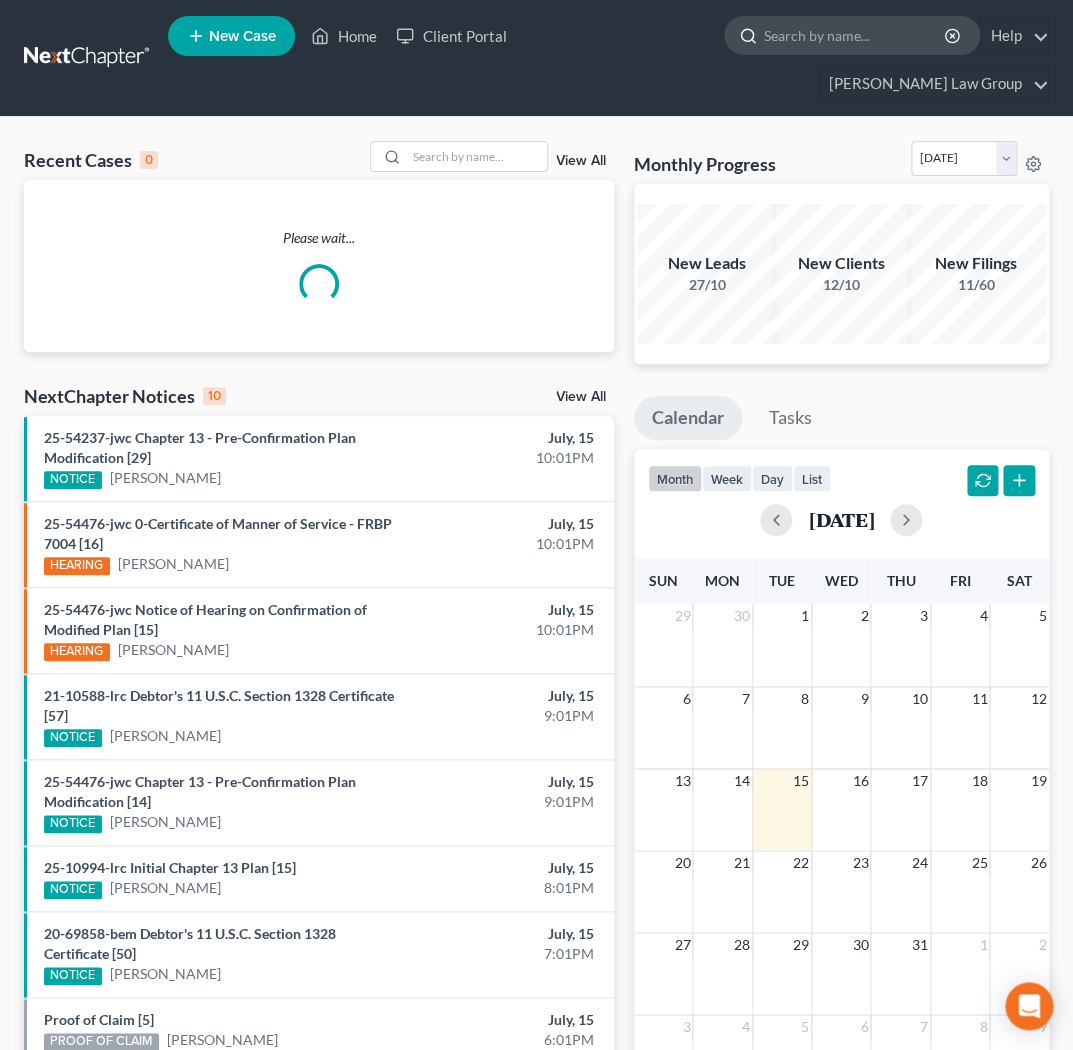 click at bounding box center (855, 35) 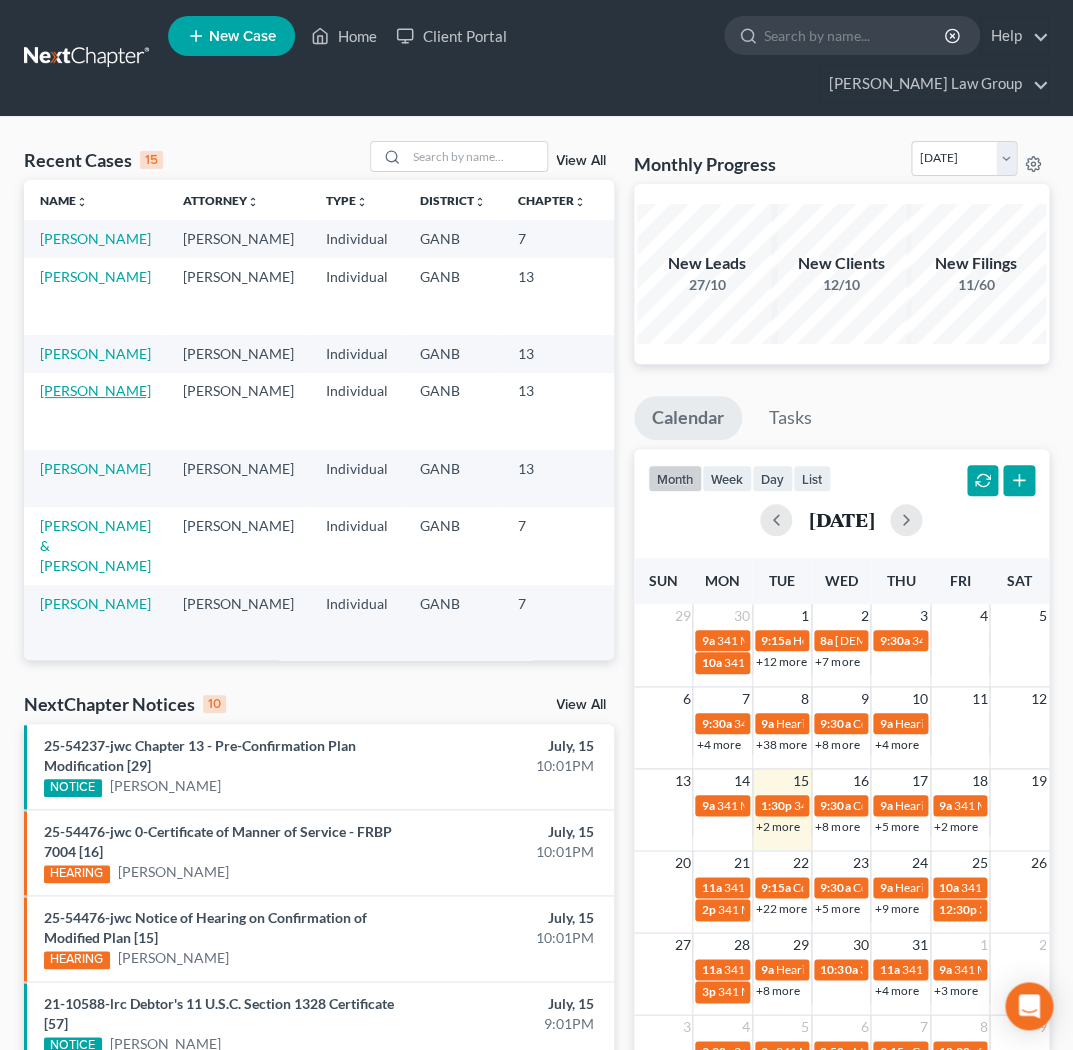 click on "[PERSON_NAME]" at bounding box center [95, 390] 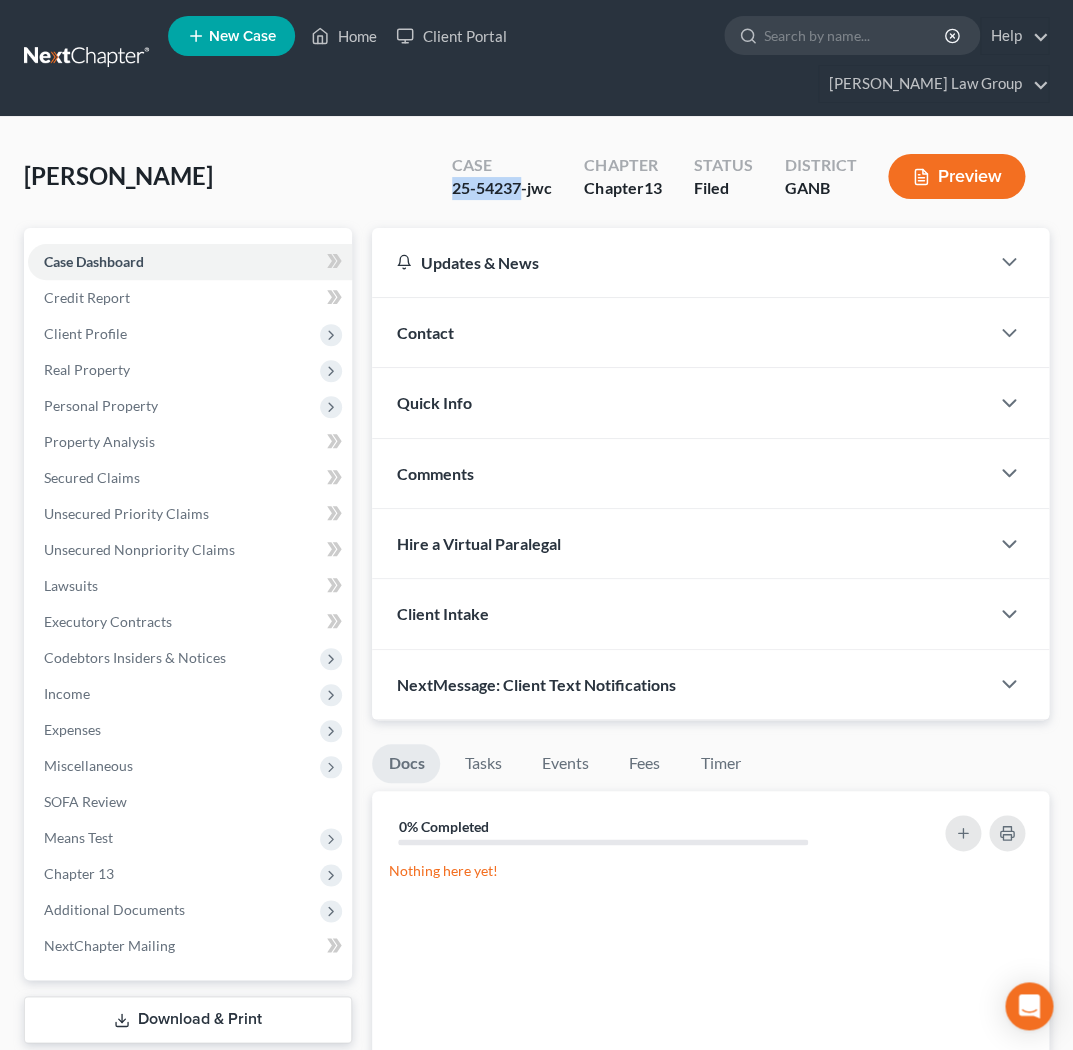 drag, startPoint x: 521, startPoint y: 154, endPoint x: 446, endPoint y: 155, distance: 75.00667 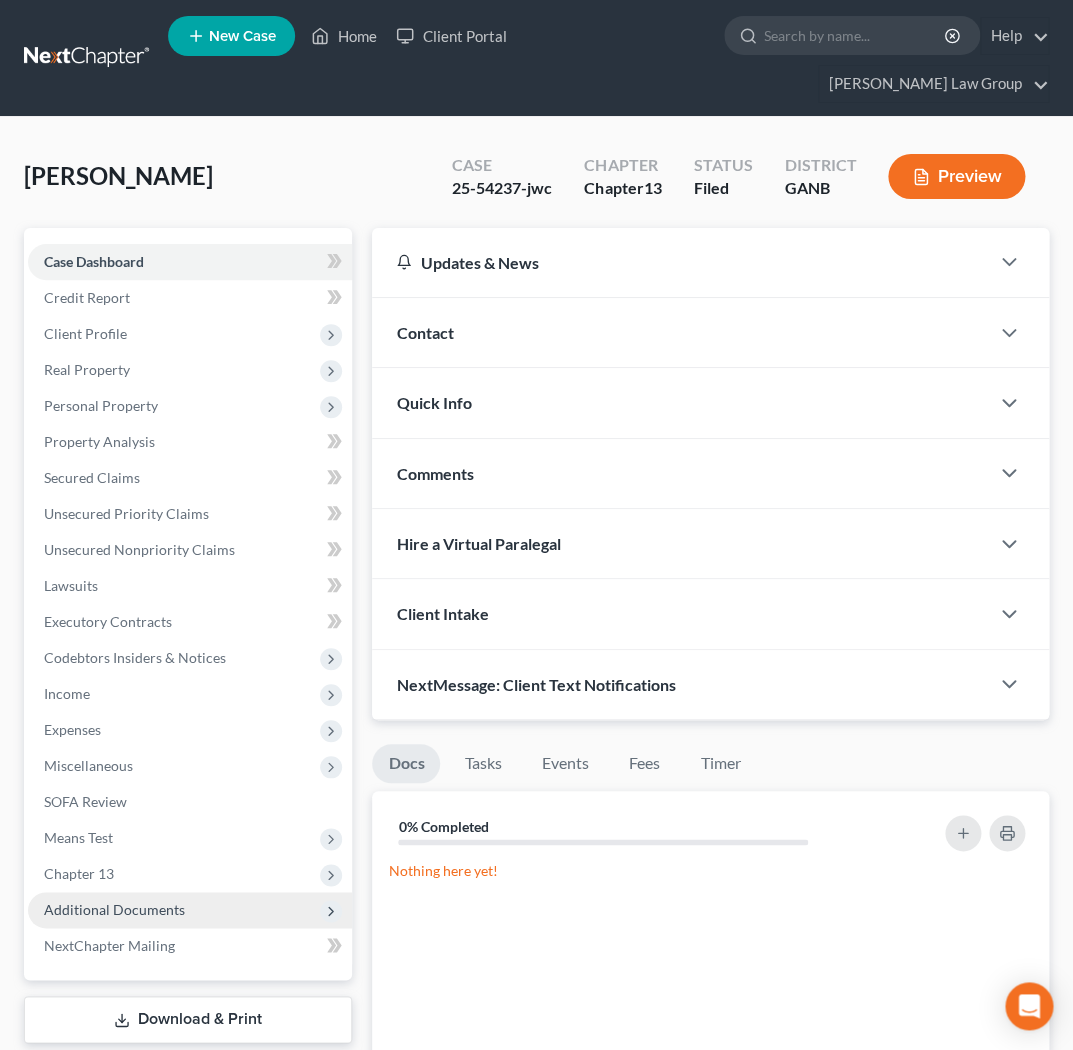 click on "Additional Documents" at bounding box center [190, 910] 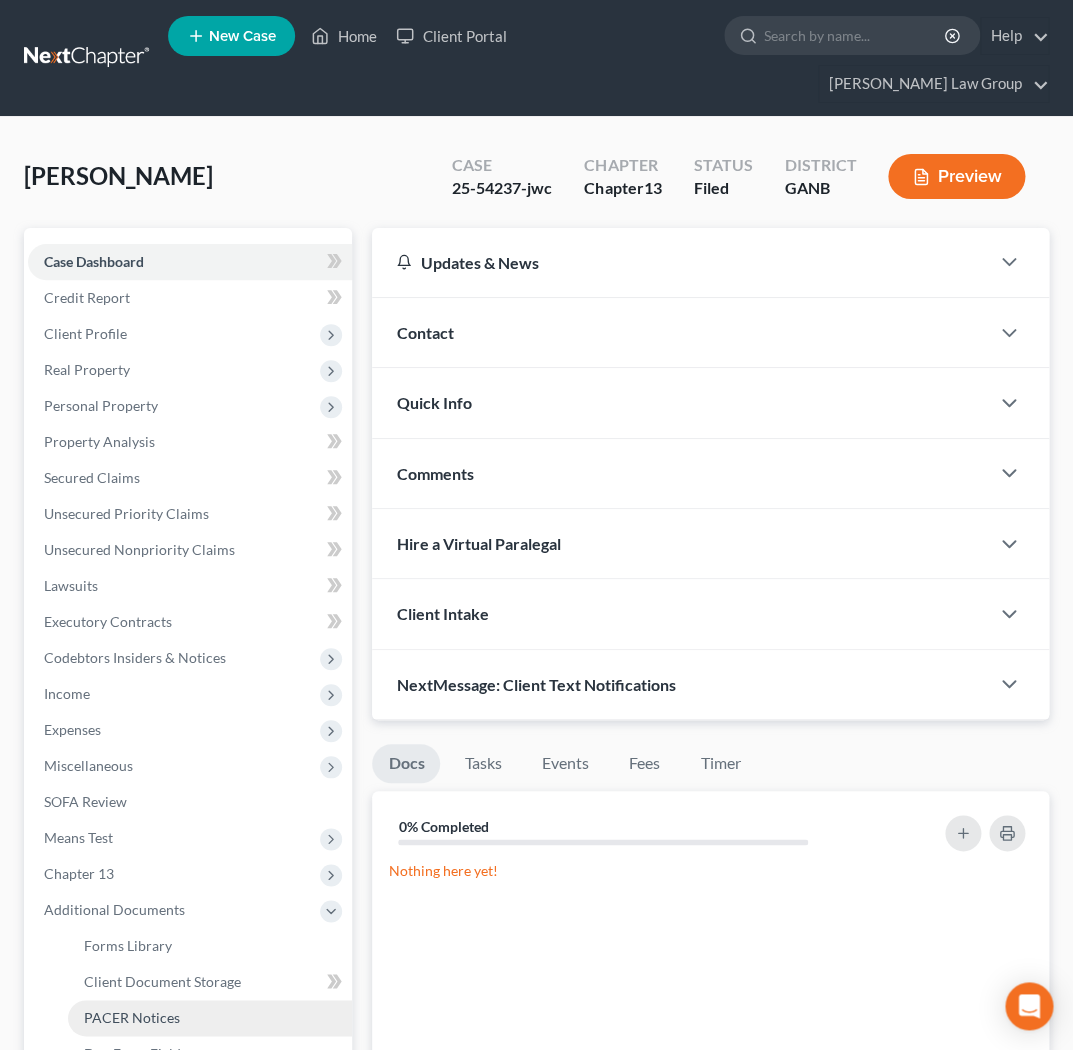 click on "PACER Notices" at bounding box center [210, 1018] 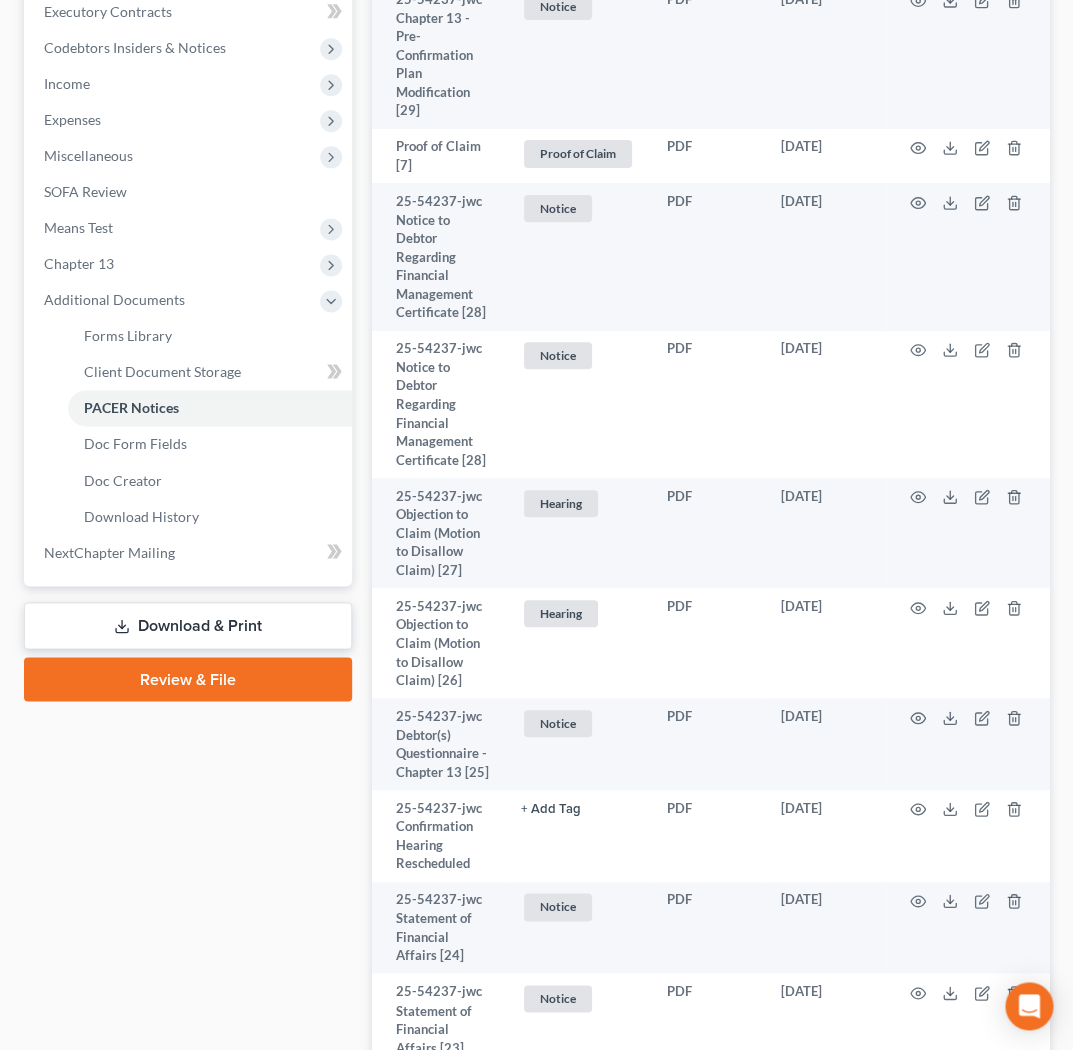scroll, scrollTop: 613, scrollLeft: 0, axis: vertical 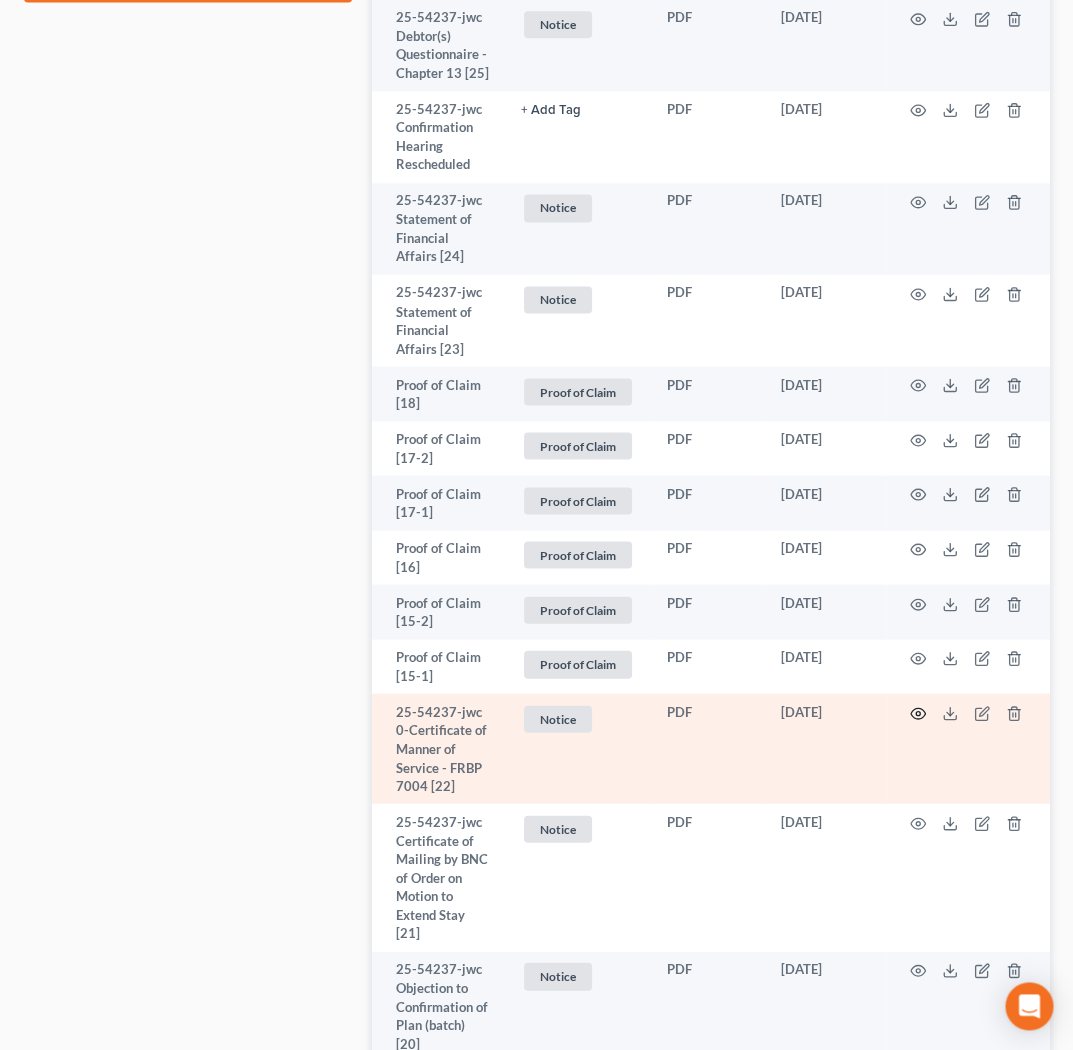 click 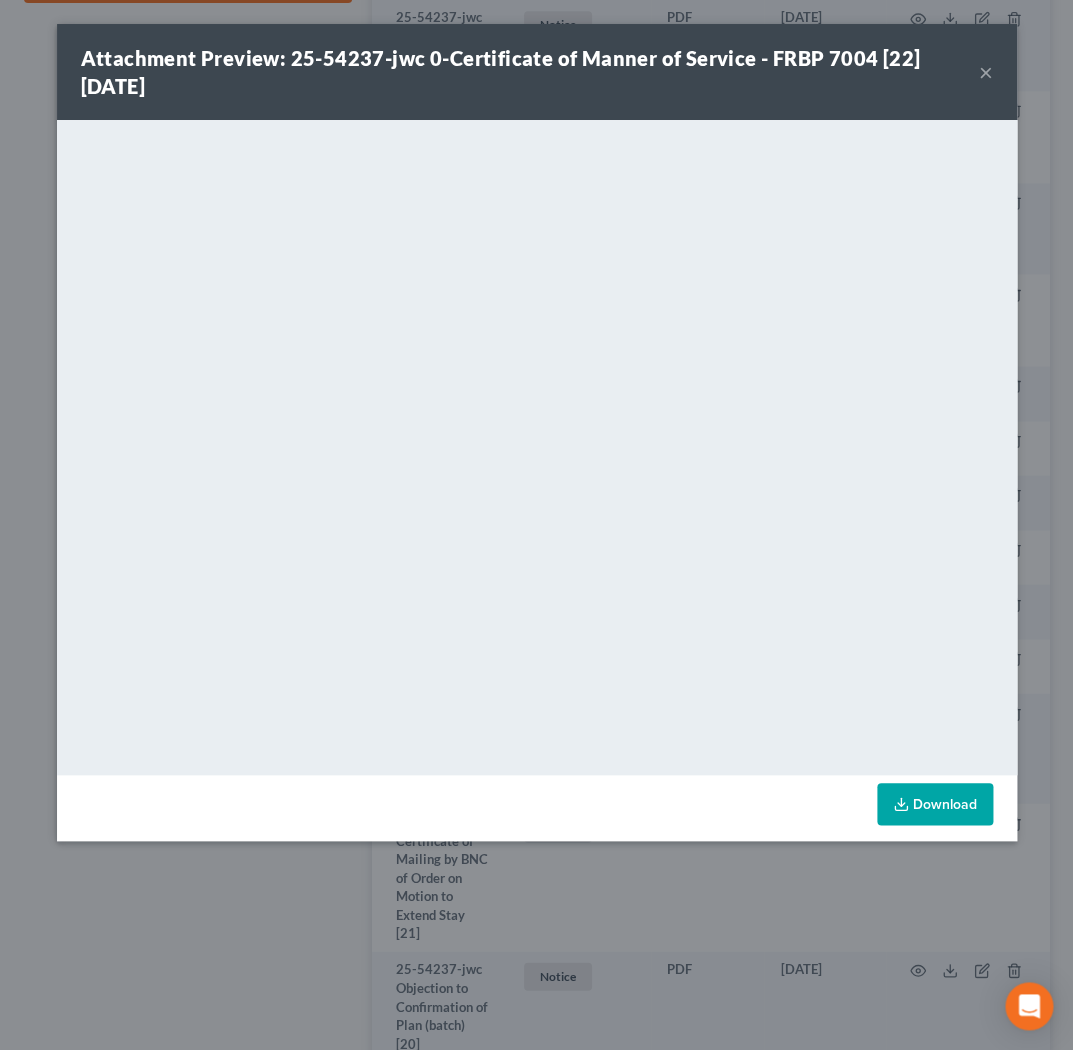 click on "×" at bounding box center (986, 72) 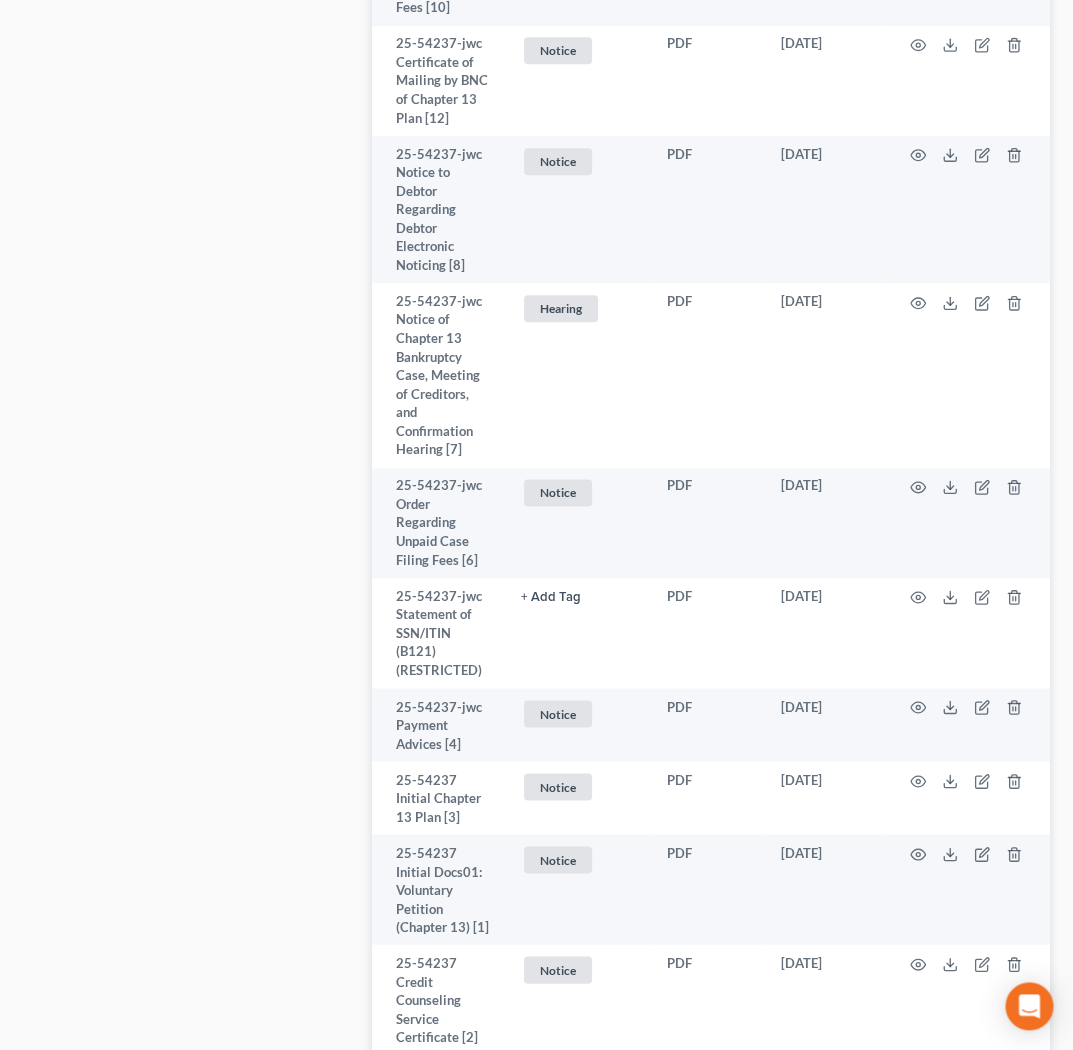 scroll, scrollTop: 5256, scrollLeft: 0, axis: vertical 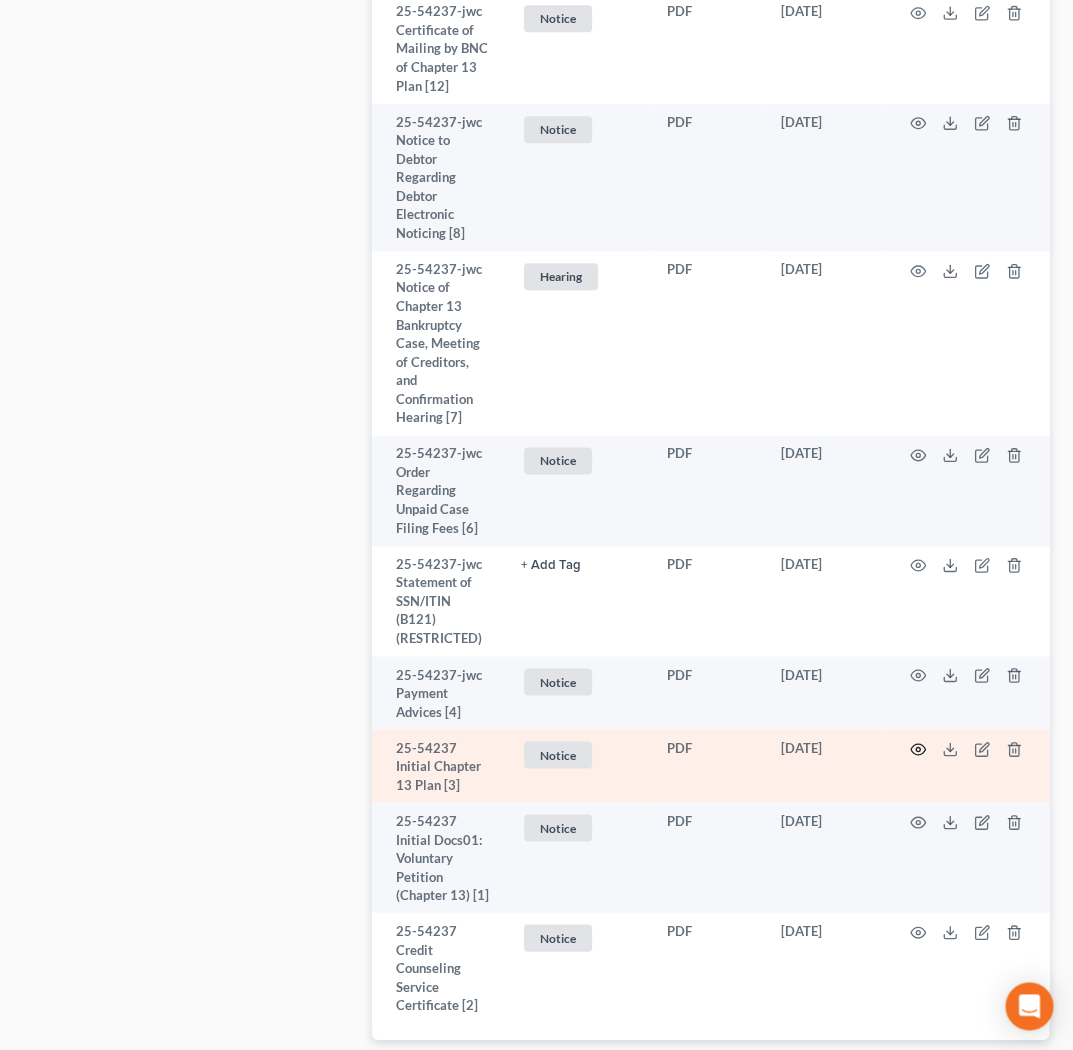 click 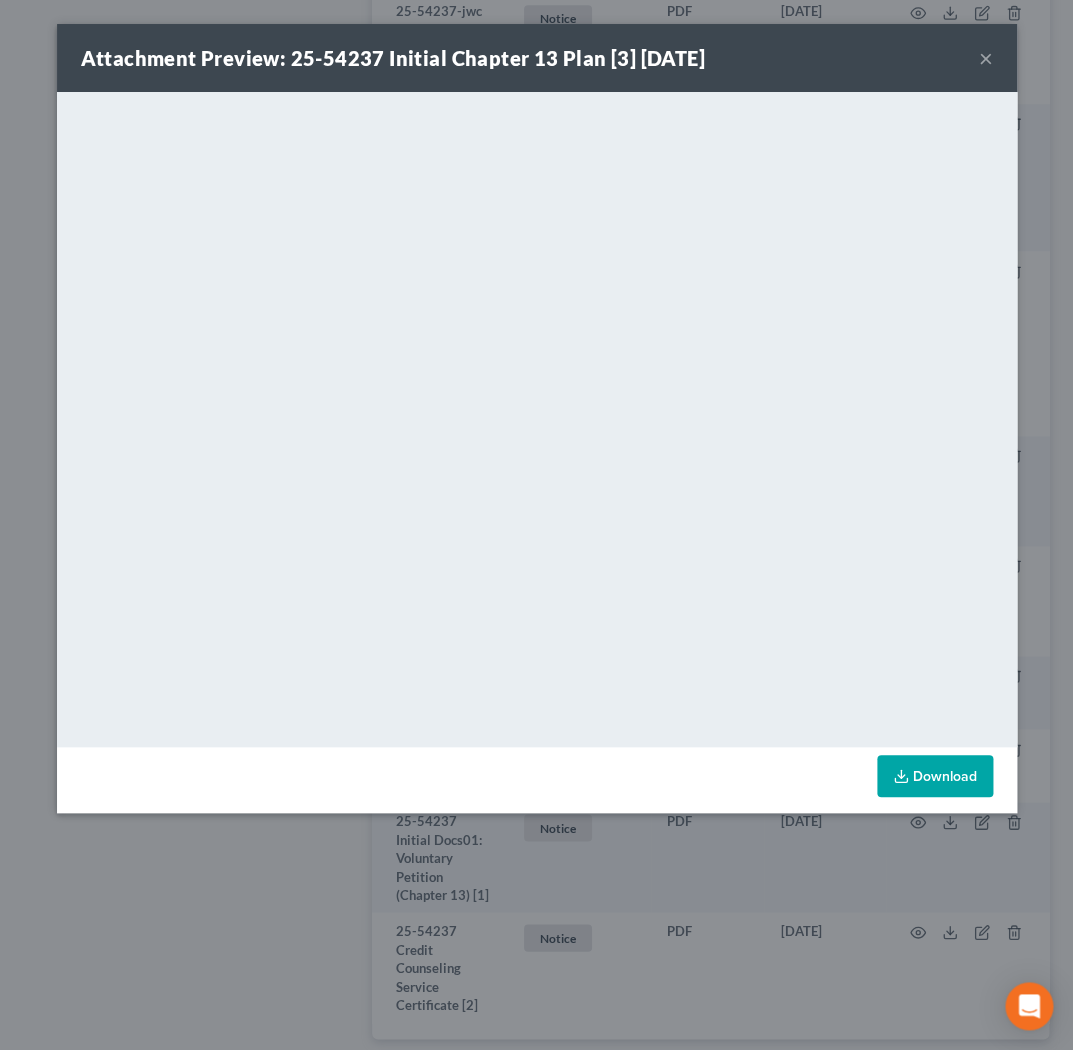 click on "×" at bounding box center [986, 58] 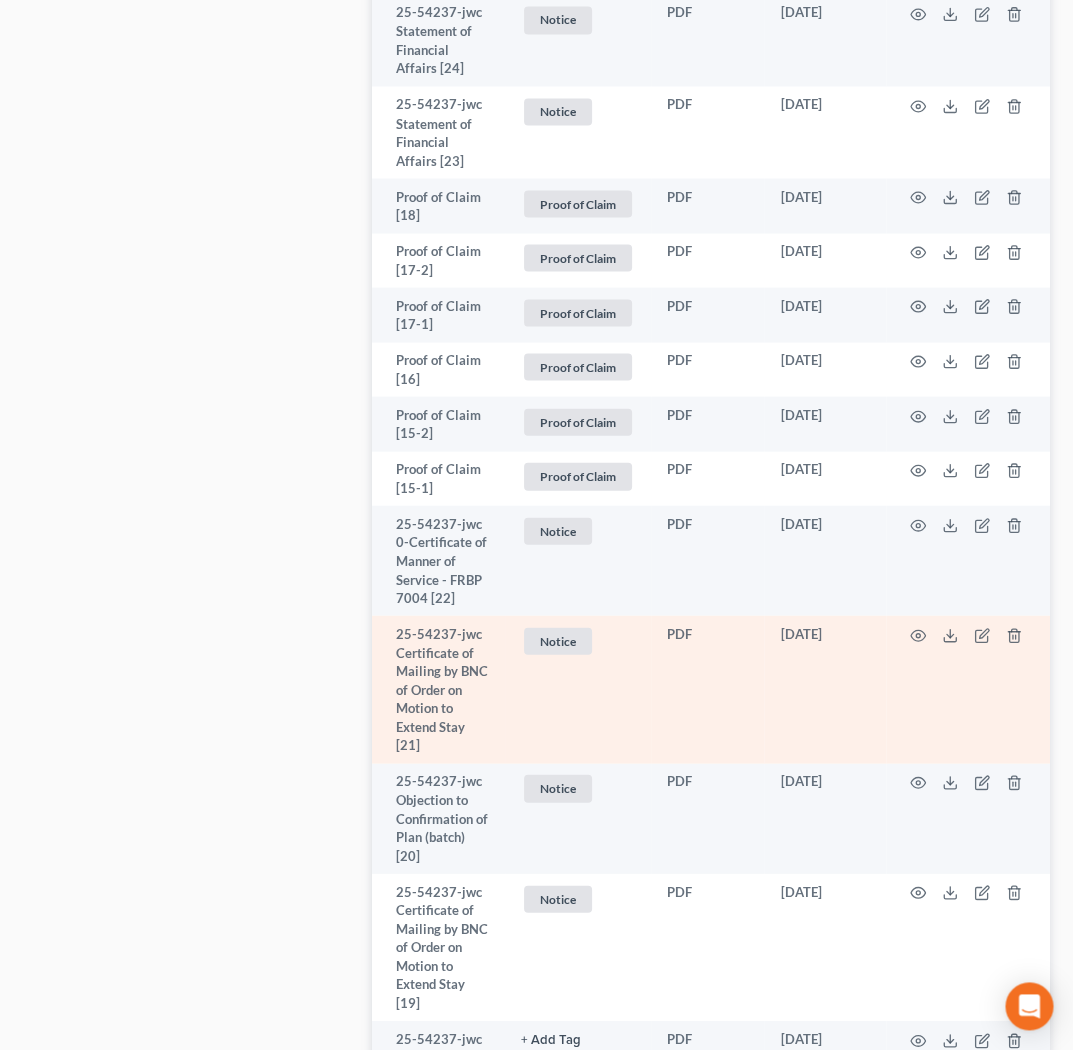 scroll, scrollTop: 1493, scrollLeft: 0, axis: vertical 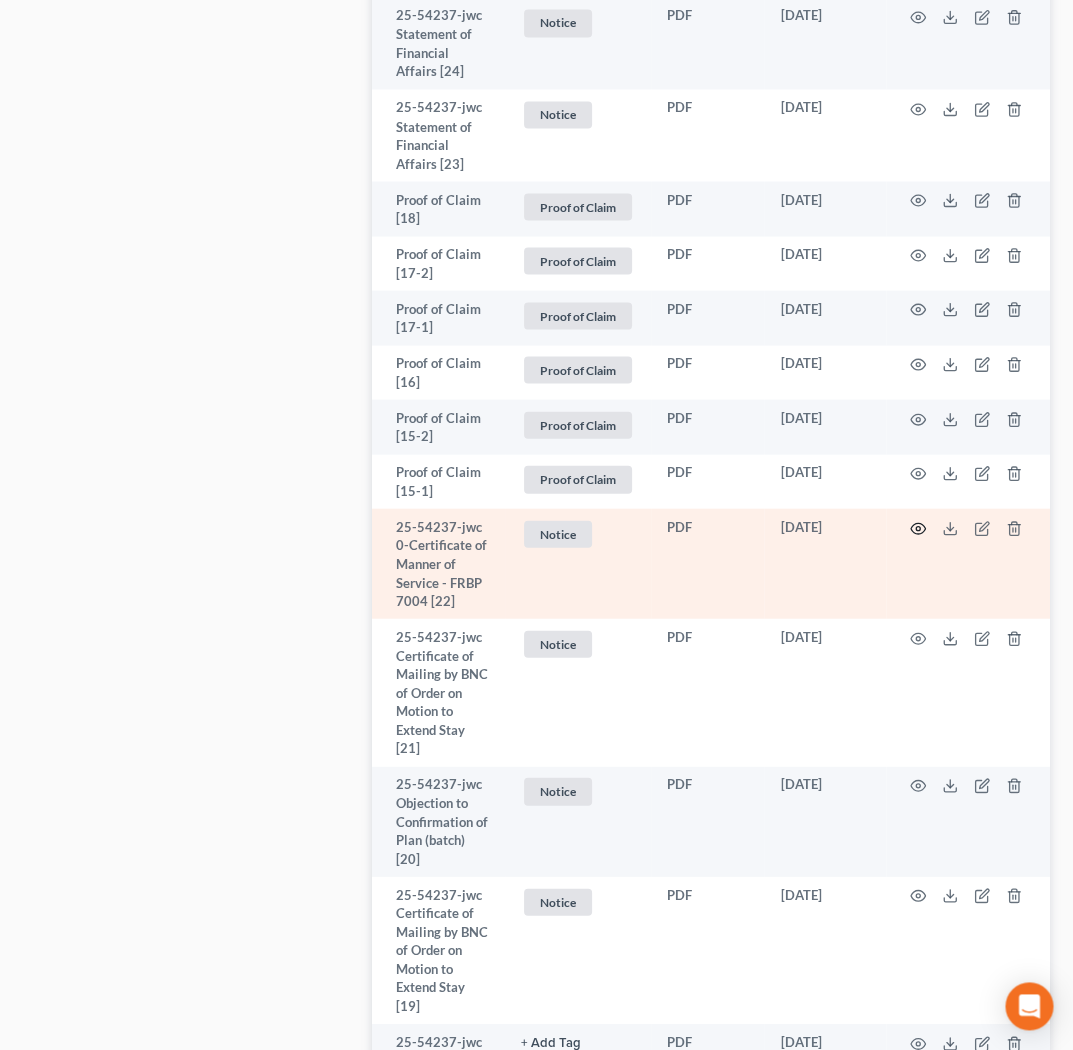 click 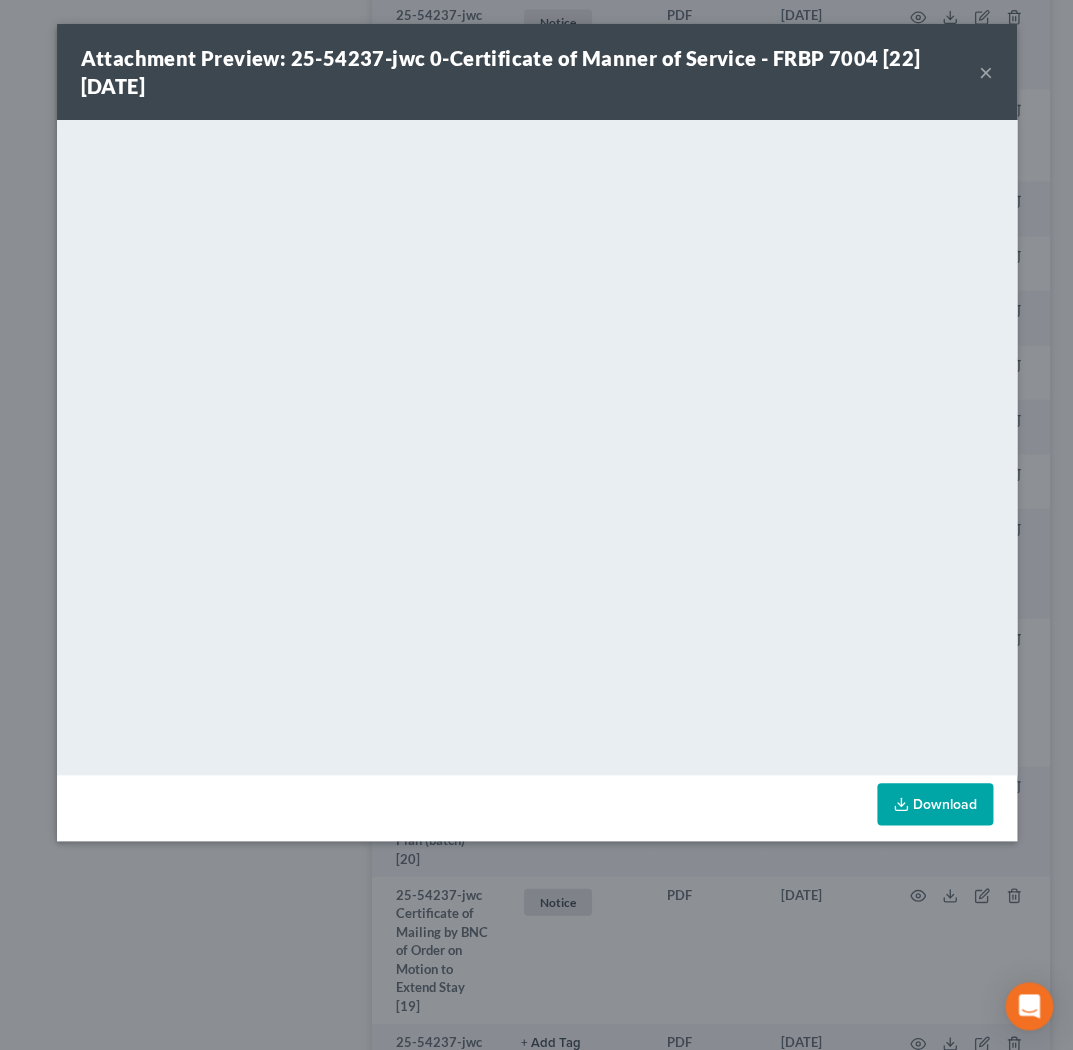 click on "×" at bounding box center (986, 72) 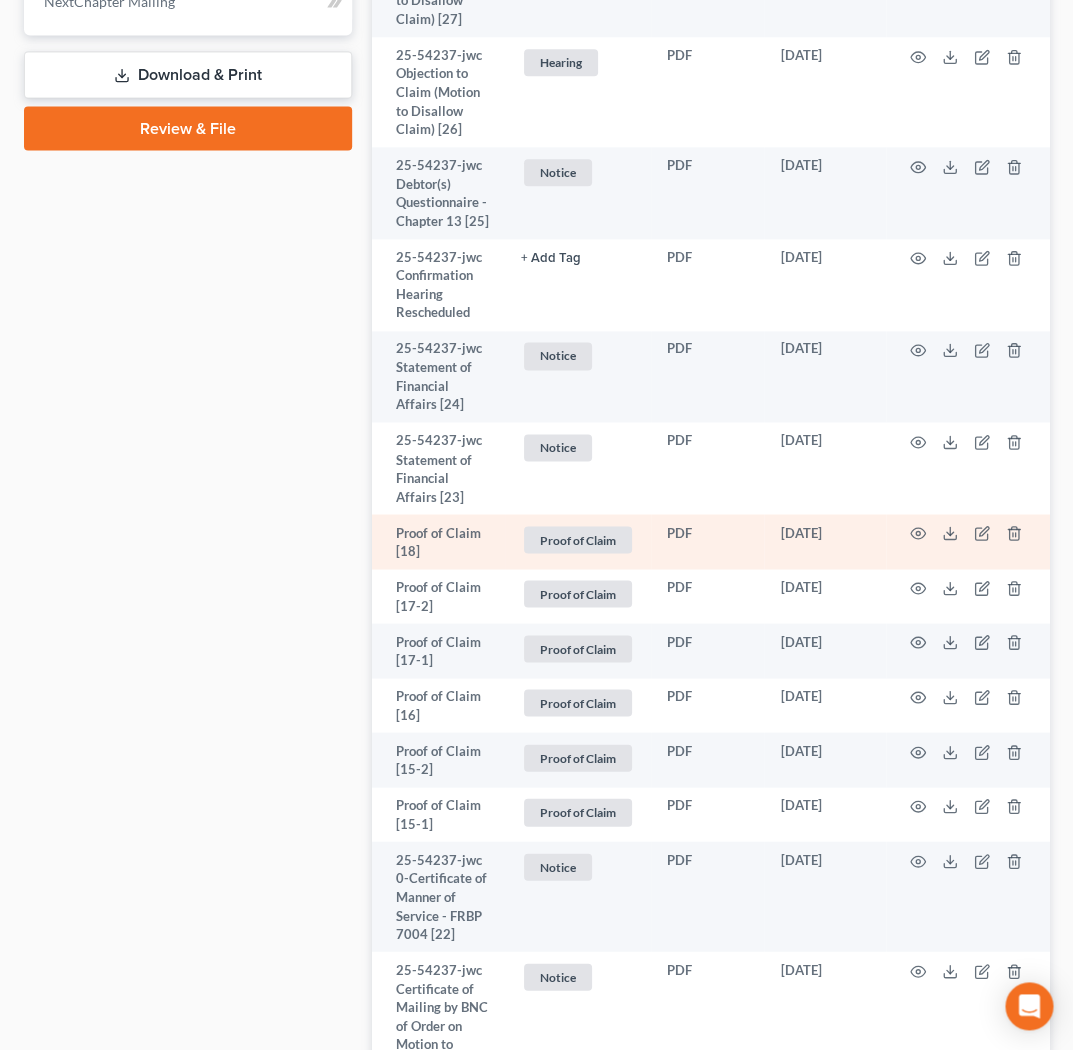 scroll, scrollTop: 0, scrollLeft: 0, axis: both 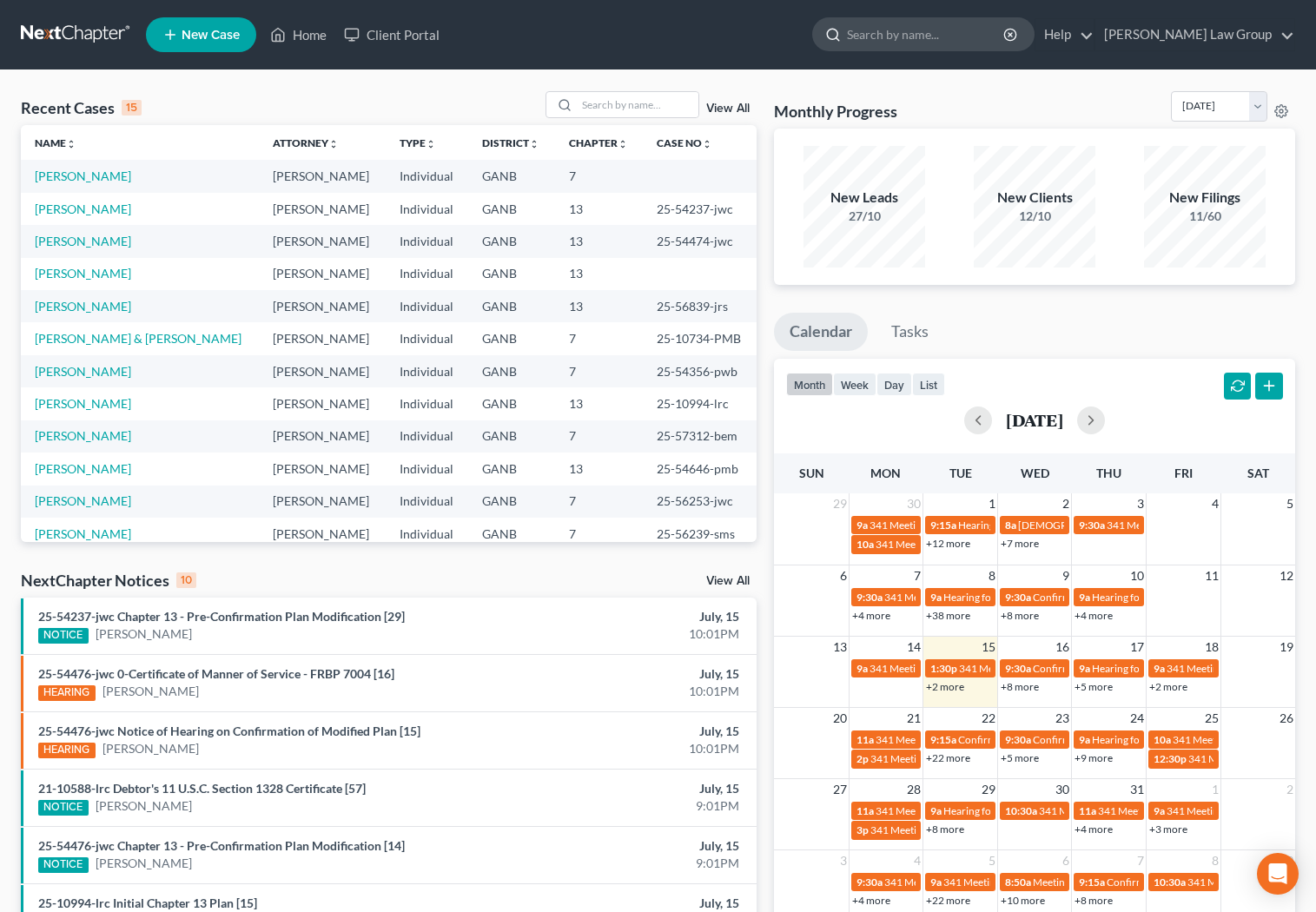 click at bounding box center [926, 34] 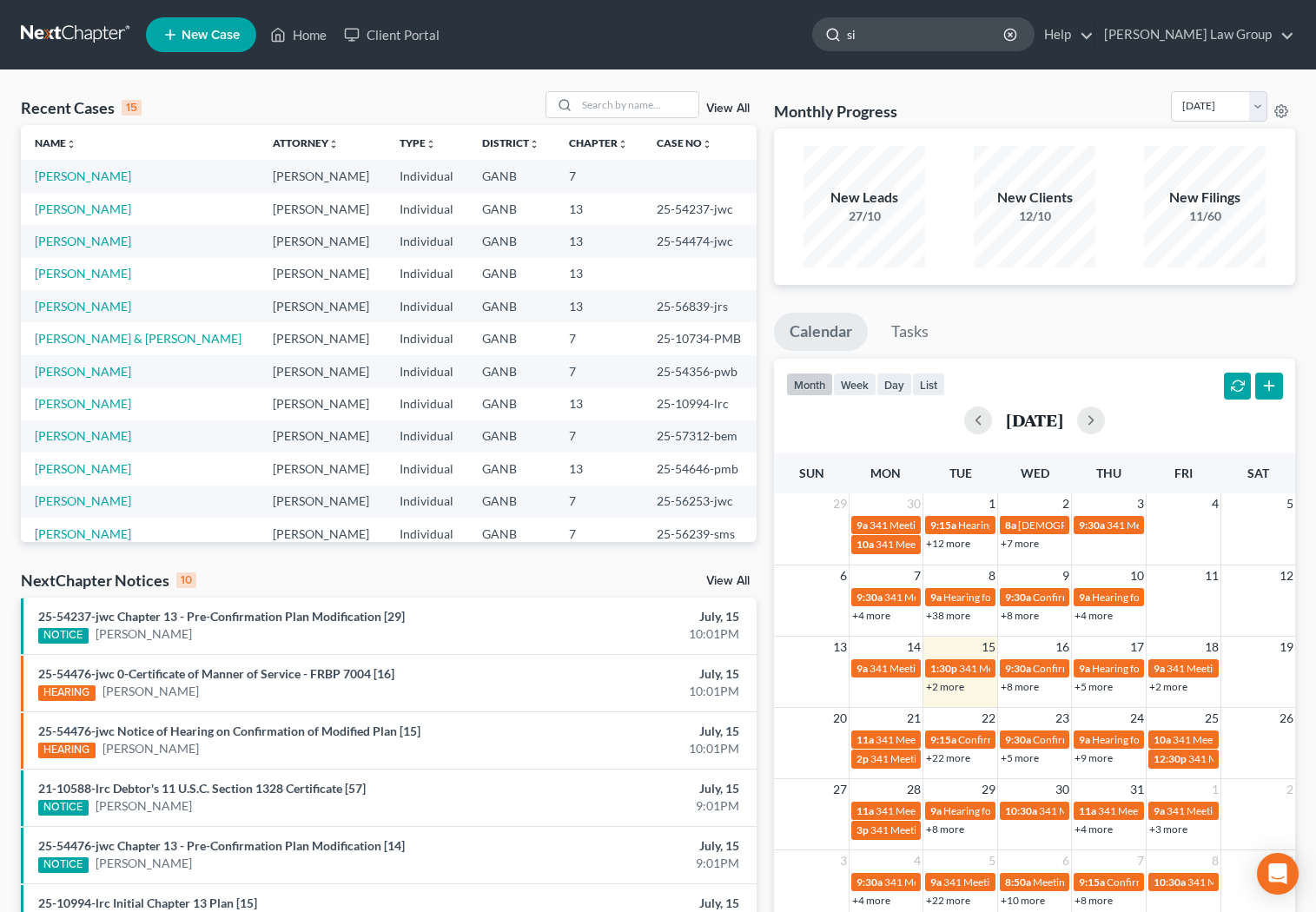 type on "s" 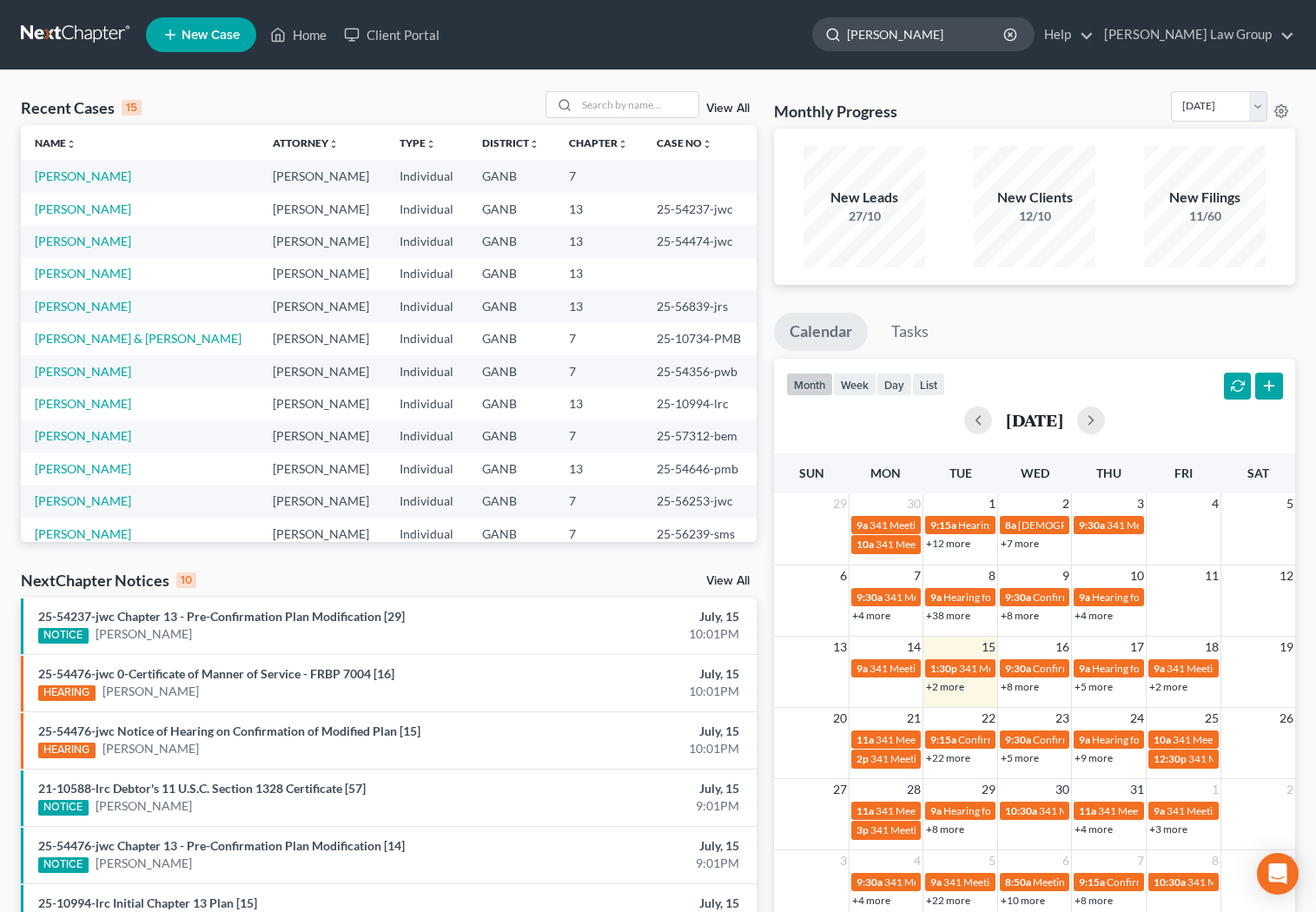 type on "[PERSON_NAME]" 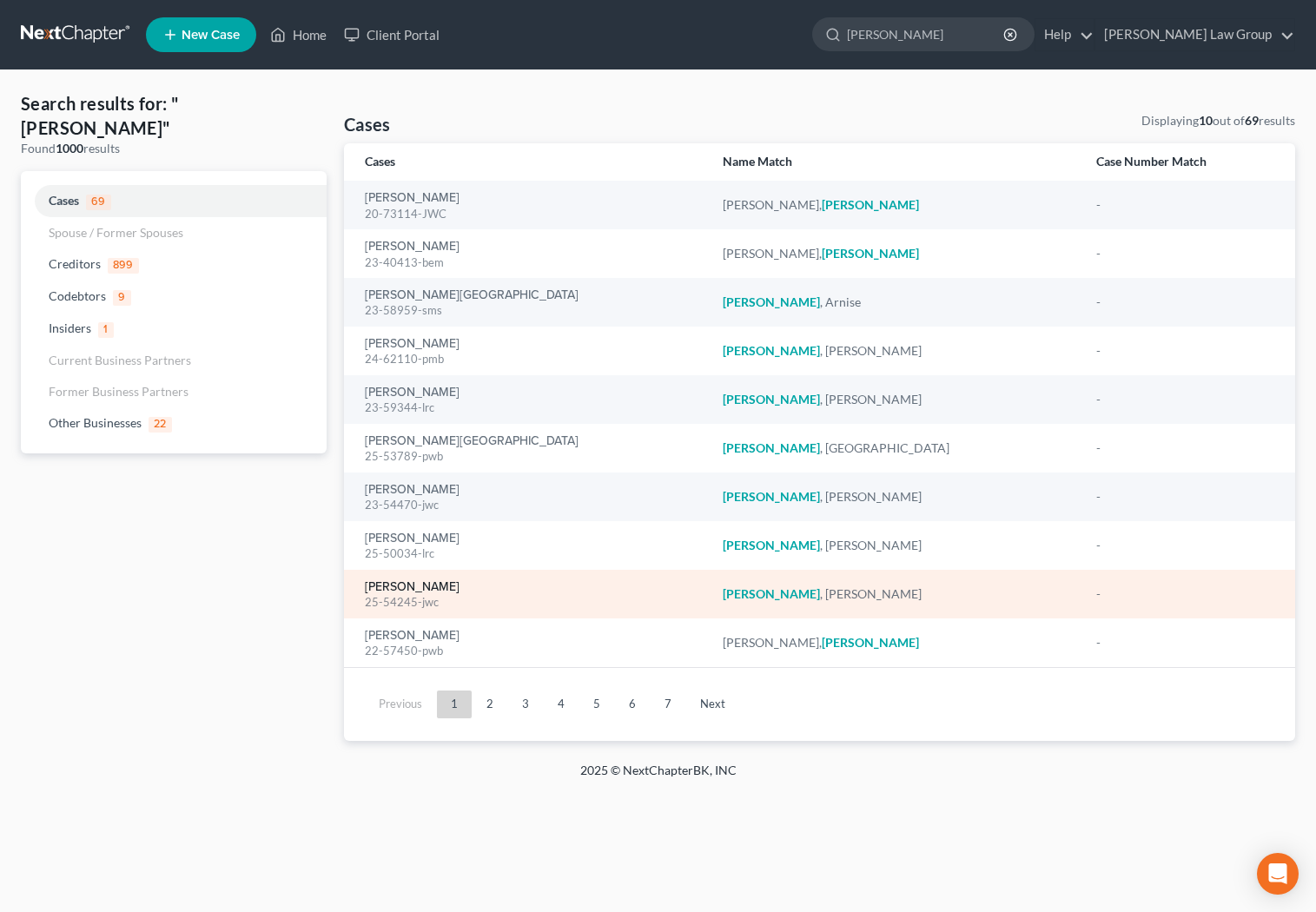 click on "[PERSON_NAME]" at bounding box center (412, 587) 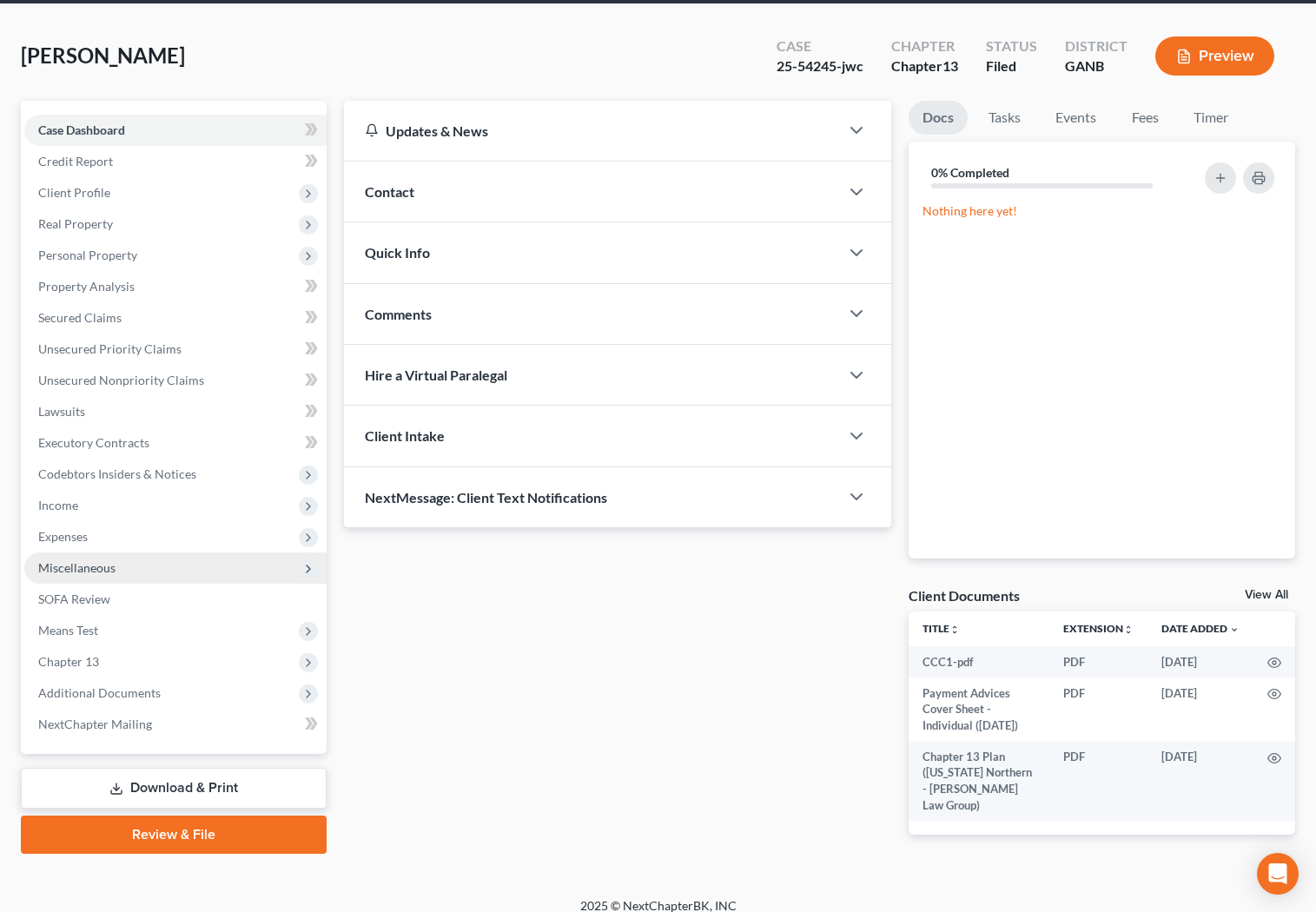 scroll, scrollTop: 82, scrollLeft: 0, axis: vertical 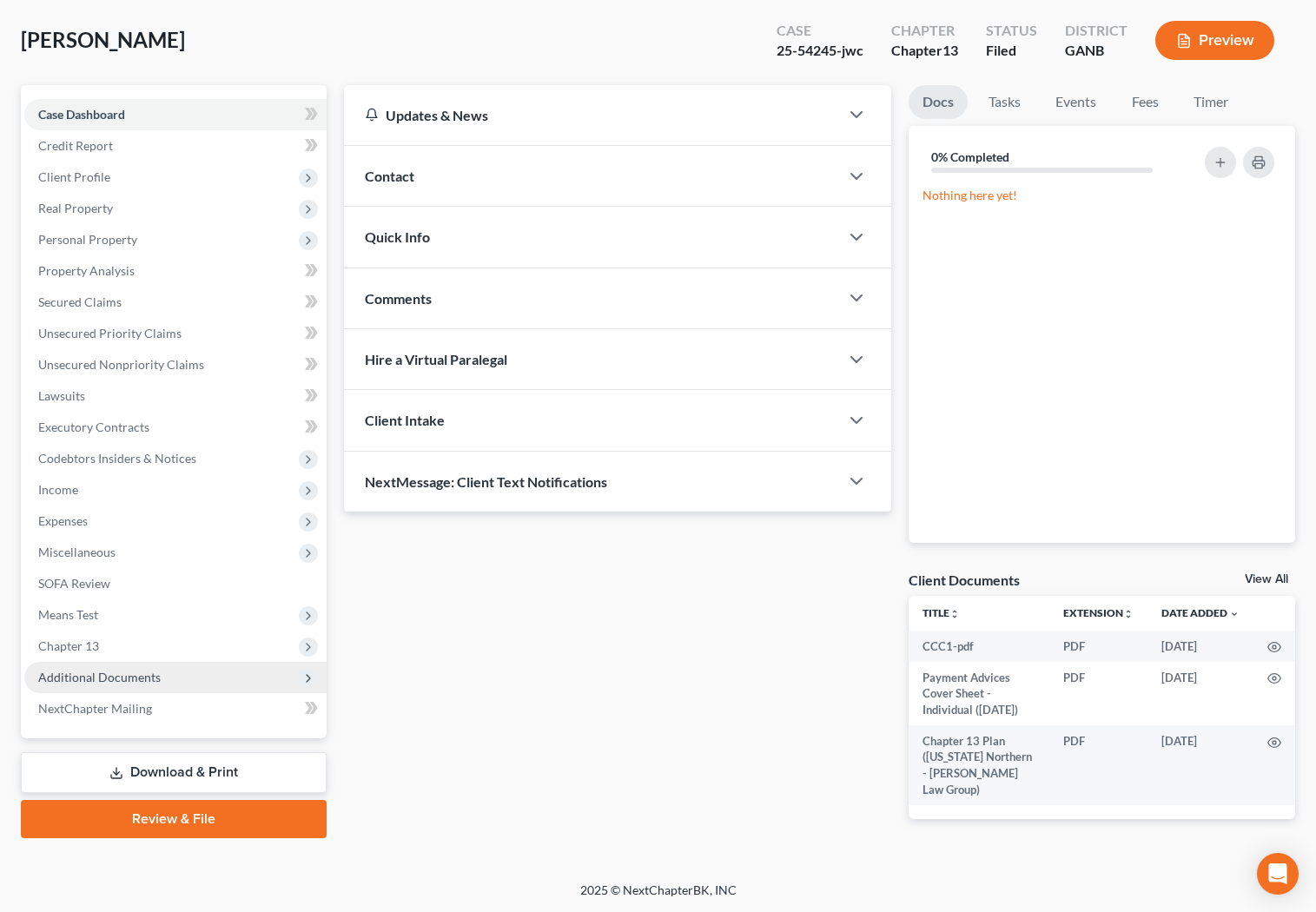 click on "Additional Documents" at bounding box center [175, 677] 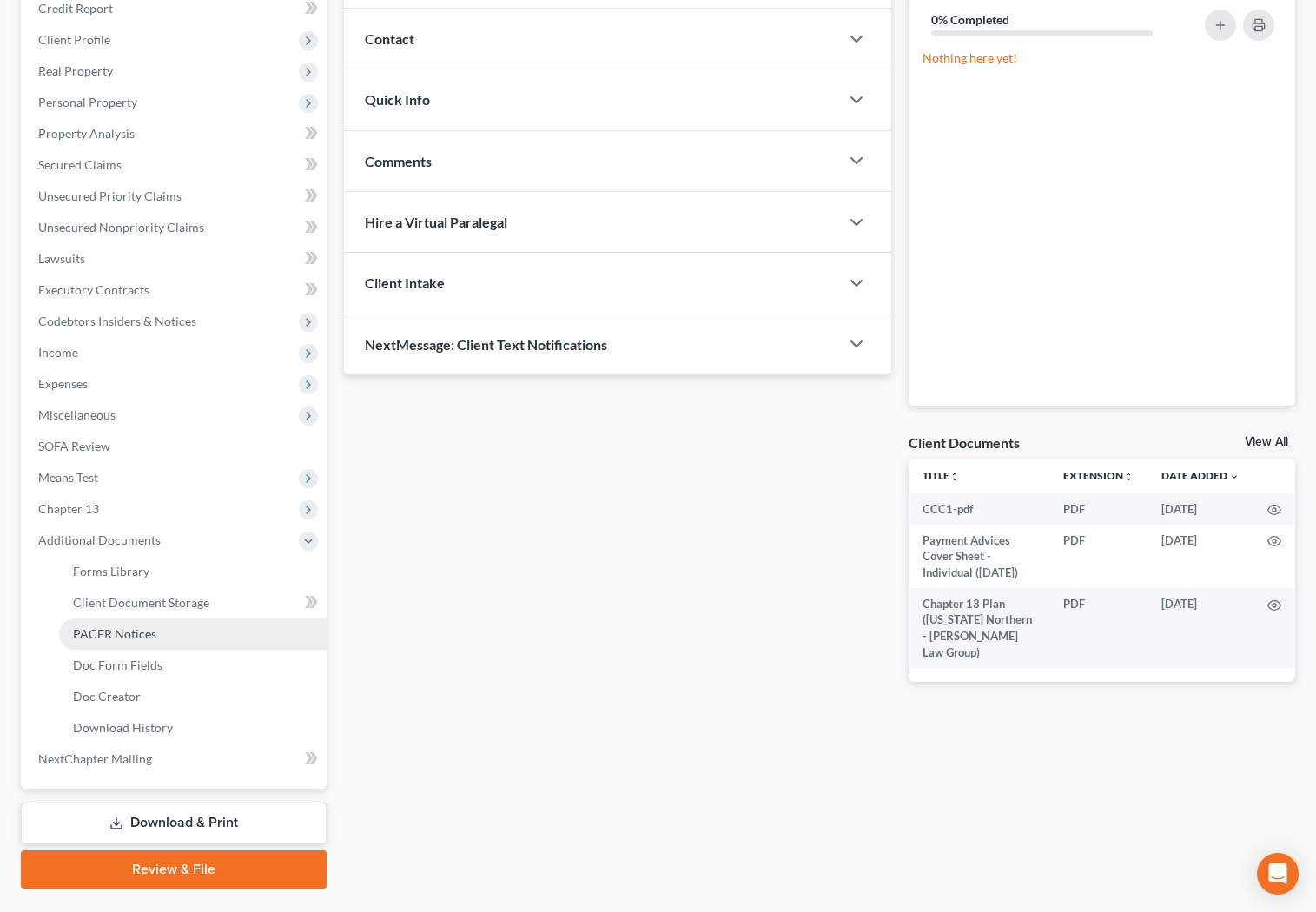 click on "PACER Notices" at bounding box center [193, 634] 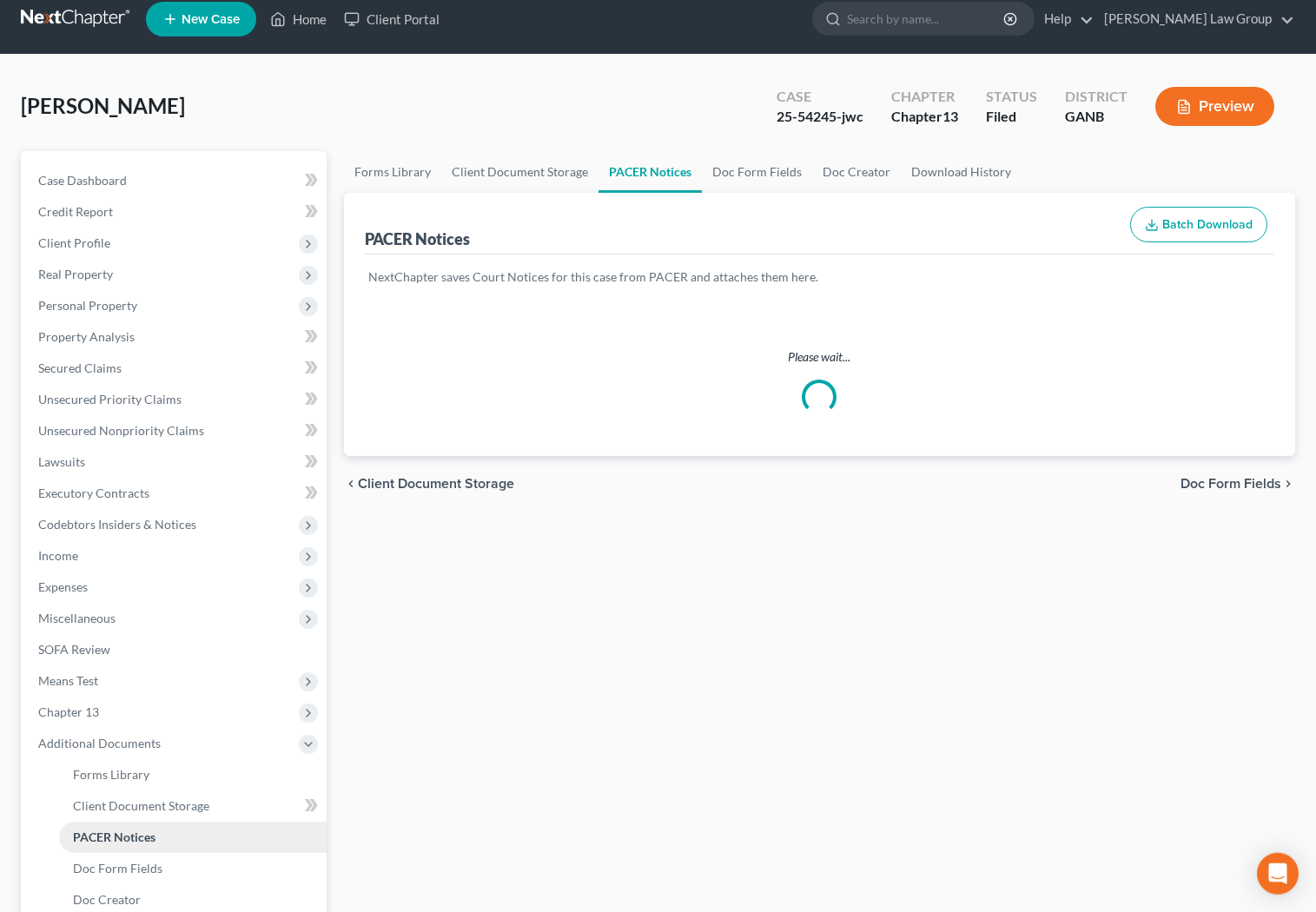 scroll, scrollTop: 0, scrollLeft: 0, axis: both 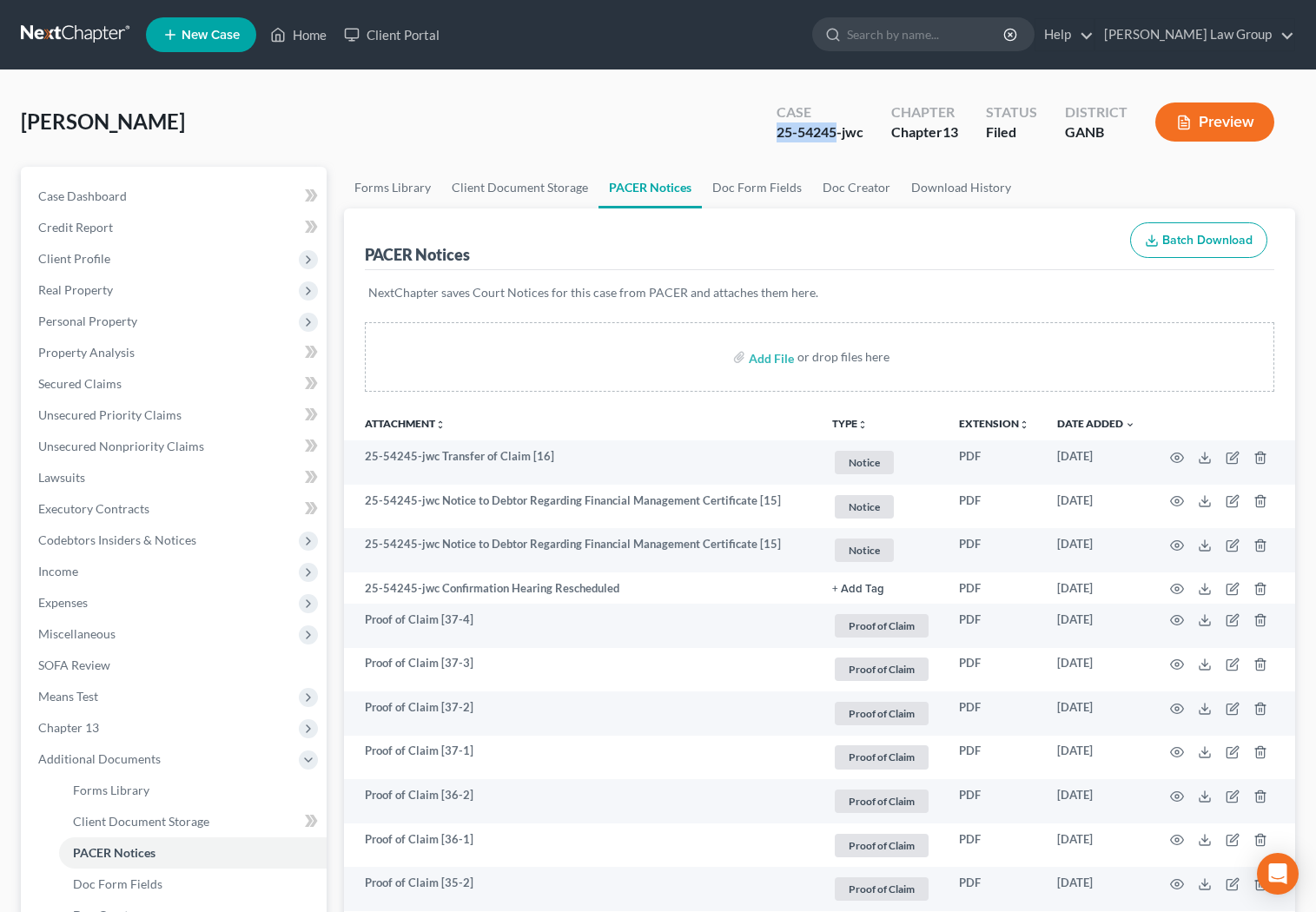 drag, startPoint x: 836, startPoint y: 133, endPoint x: 765, endPoint y: 135, distance: 71.02816 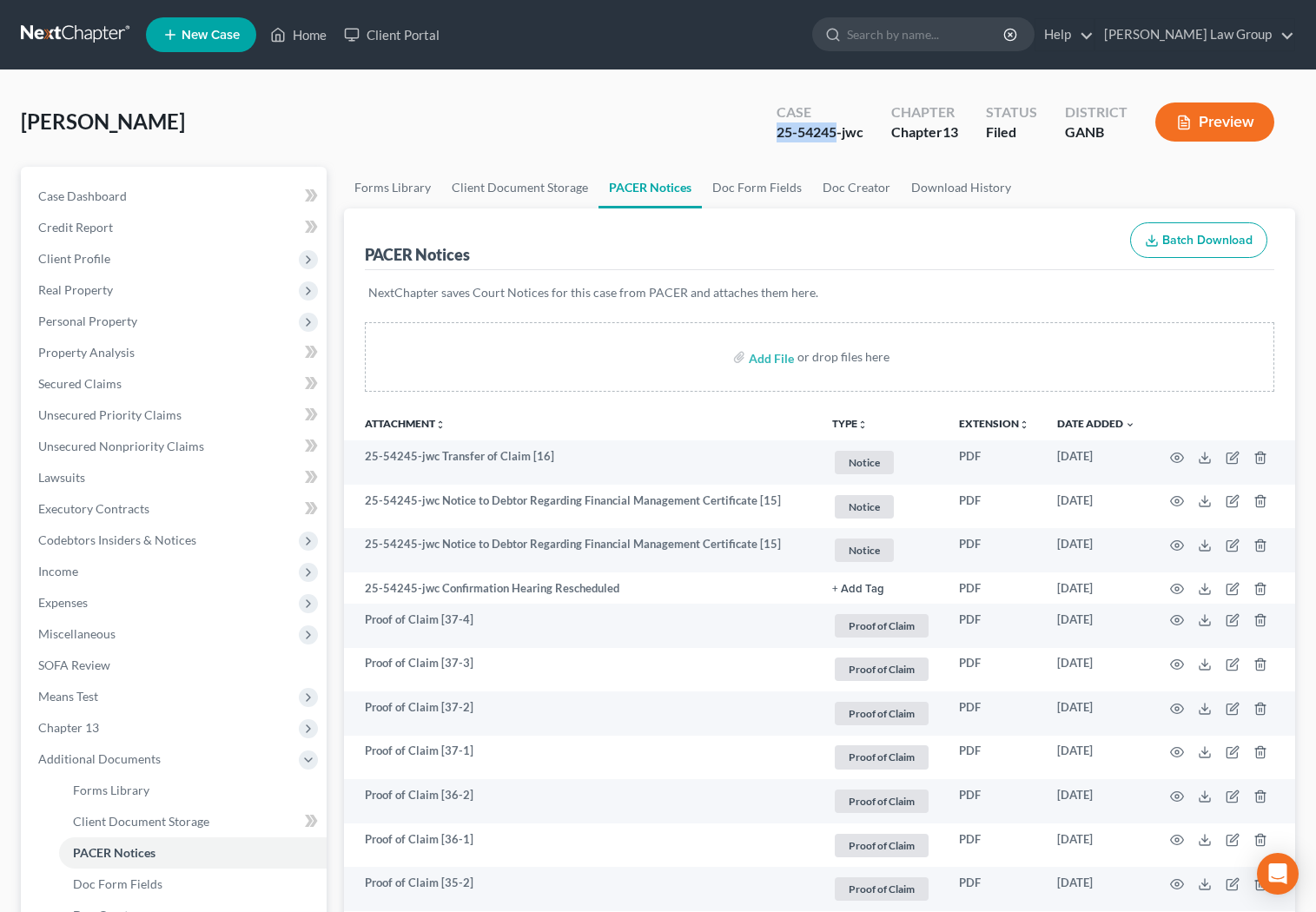click on "Case 25-54245-jwc" at bounding box center [820, 123] 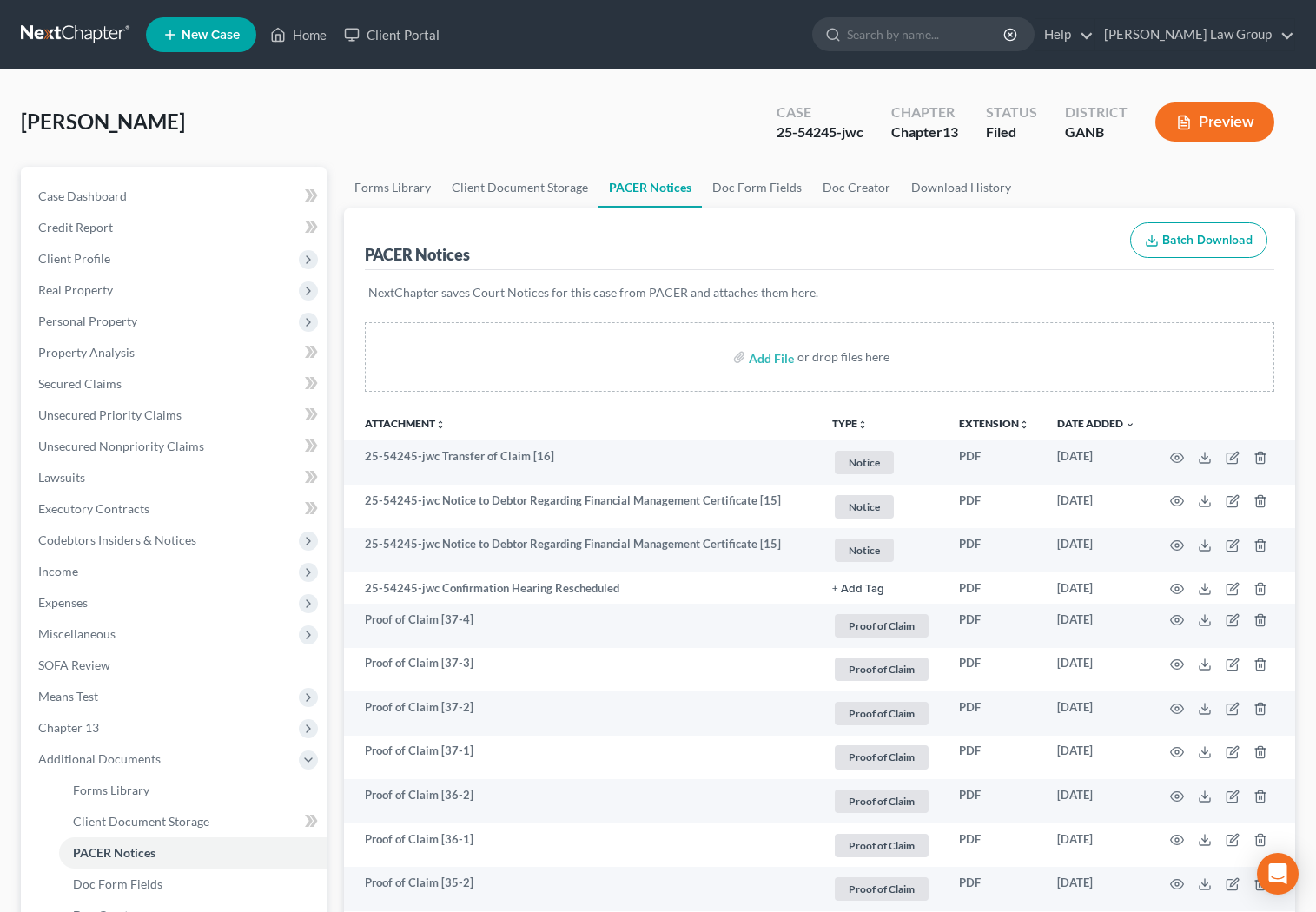 click at bounding box center (923, 35) 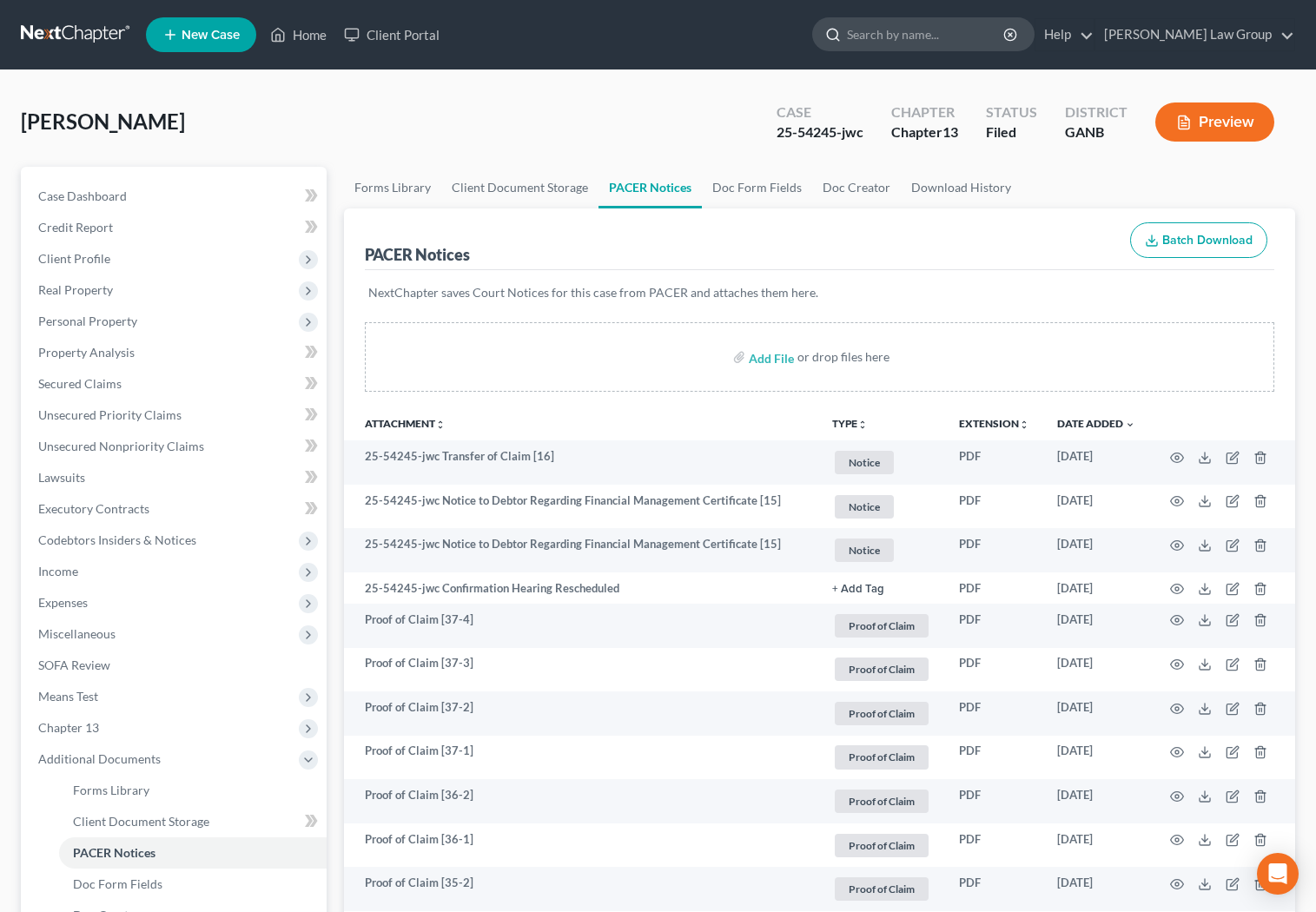 click at bounding box center (926, 34) 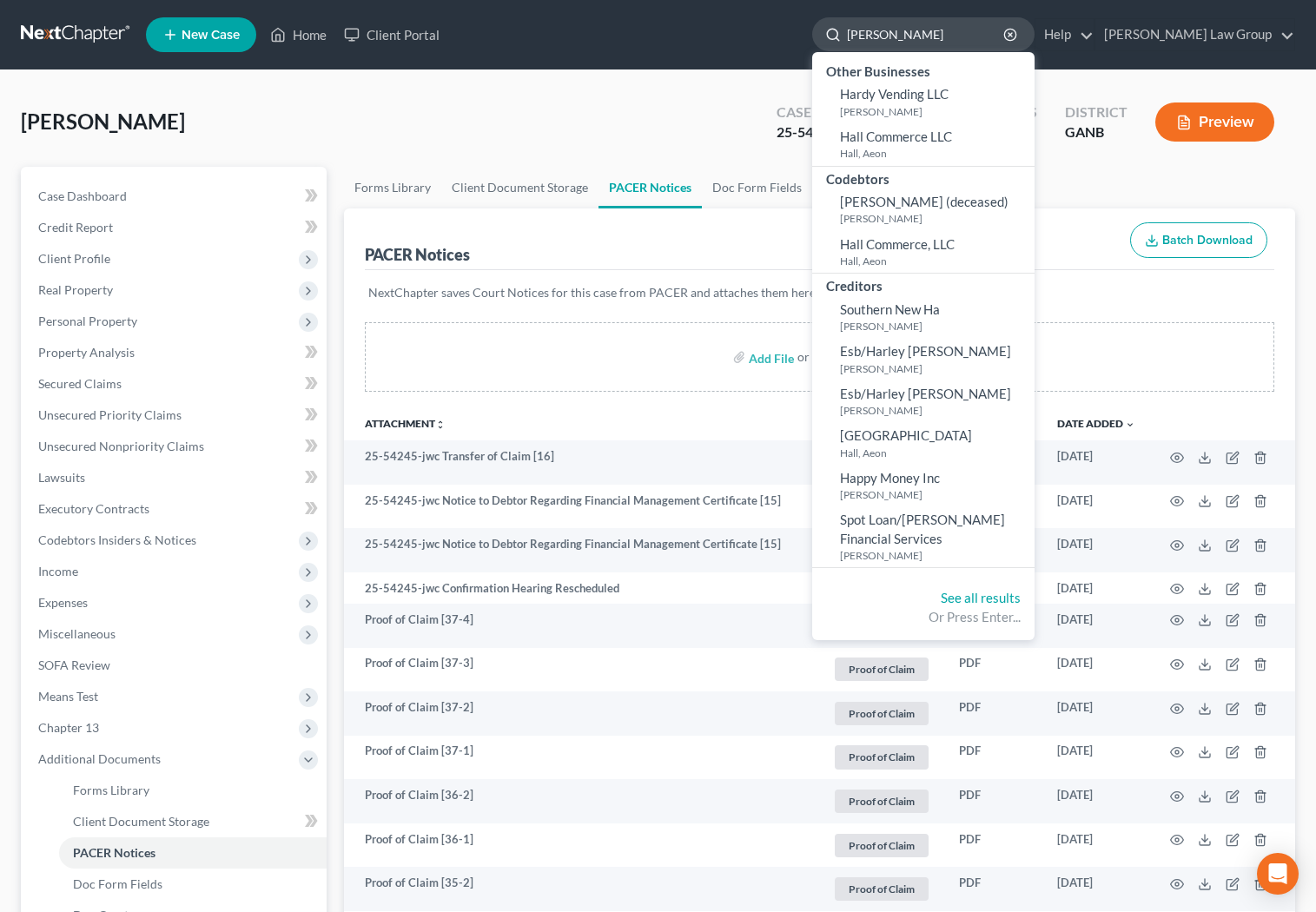 type on "[PERSON_NAME]" 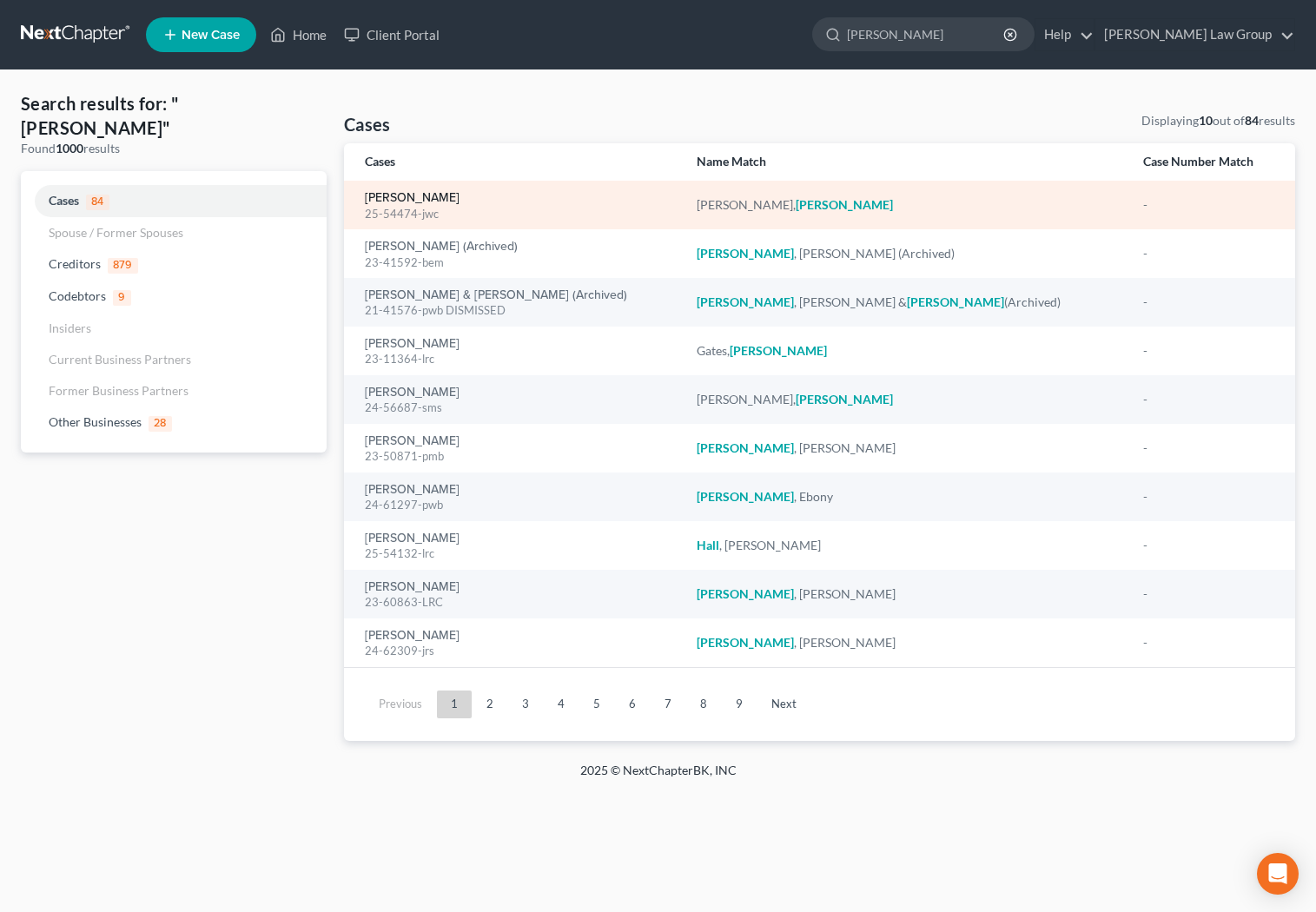 click on "[PERSON_NAME]" at bounding box center [412, 198] 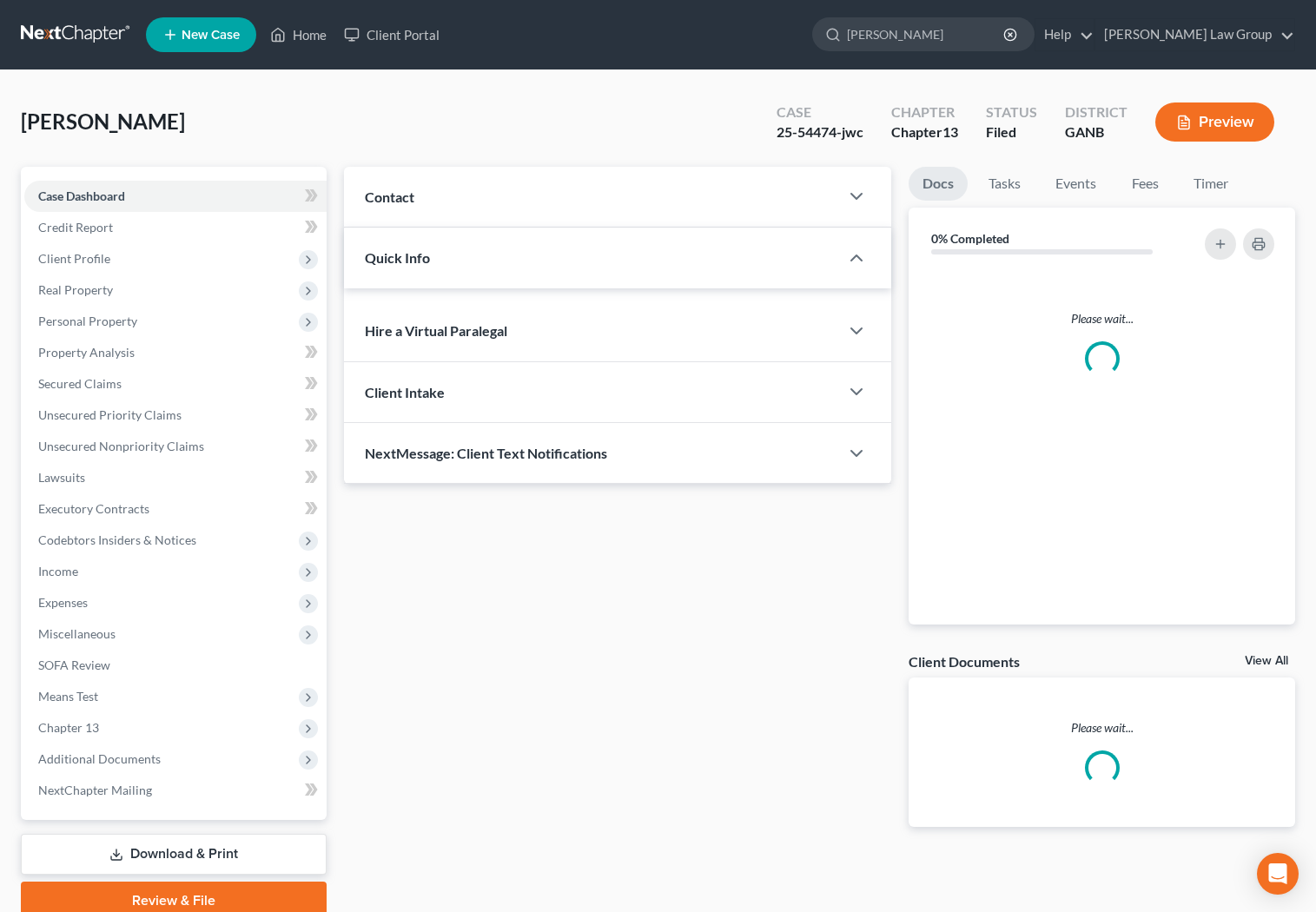 type 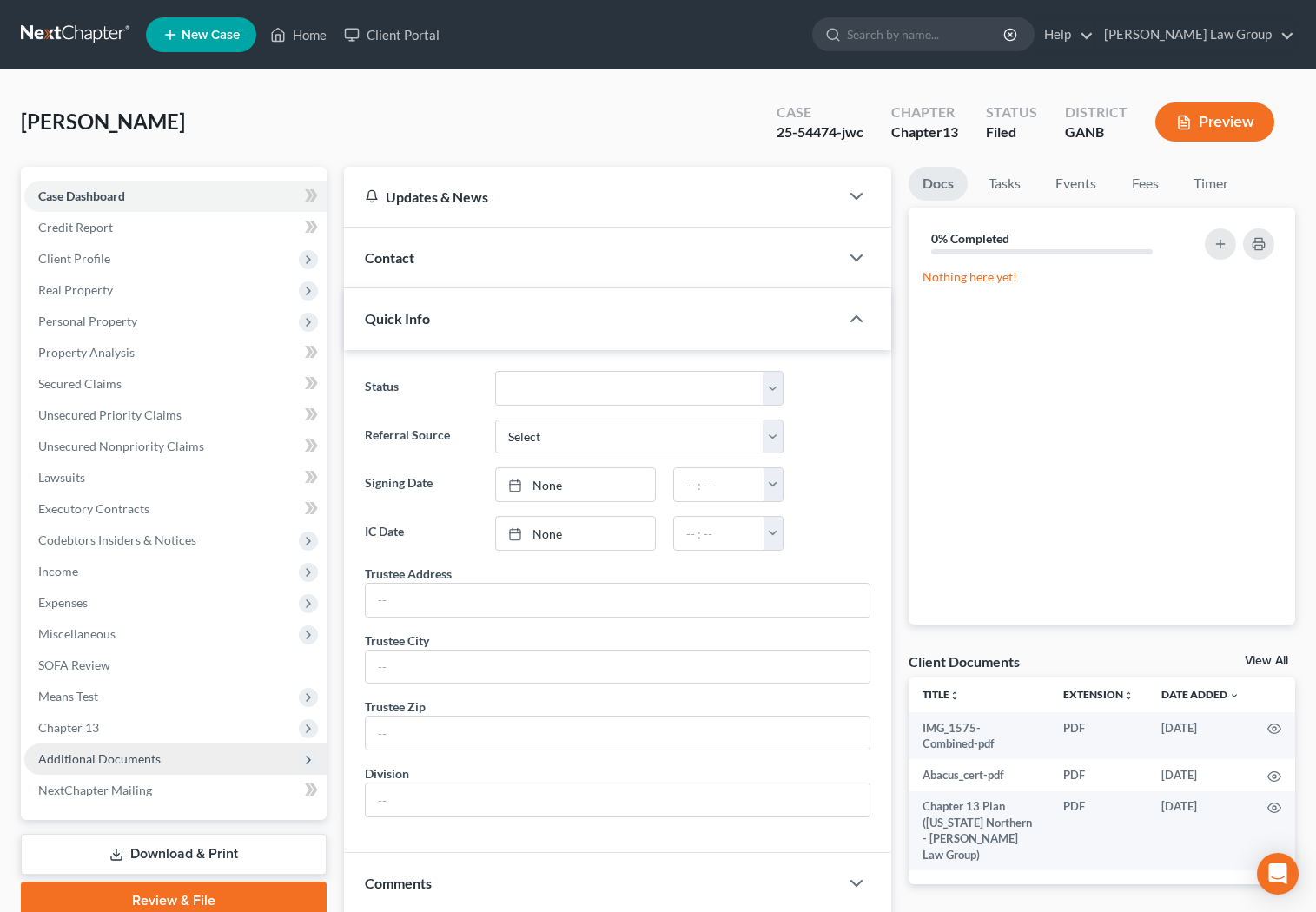 click on "Additional Documents" at bounding box center [175, 759] 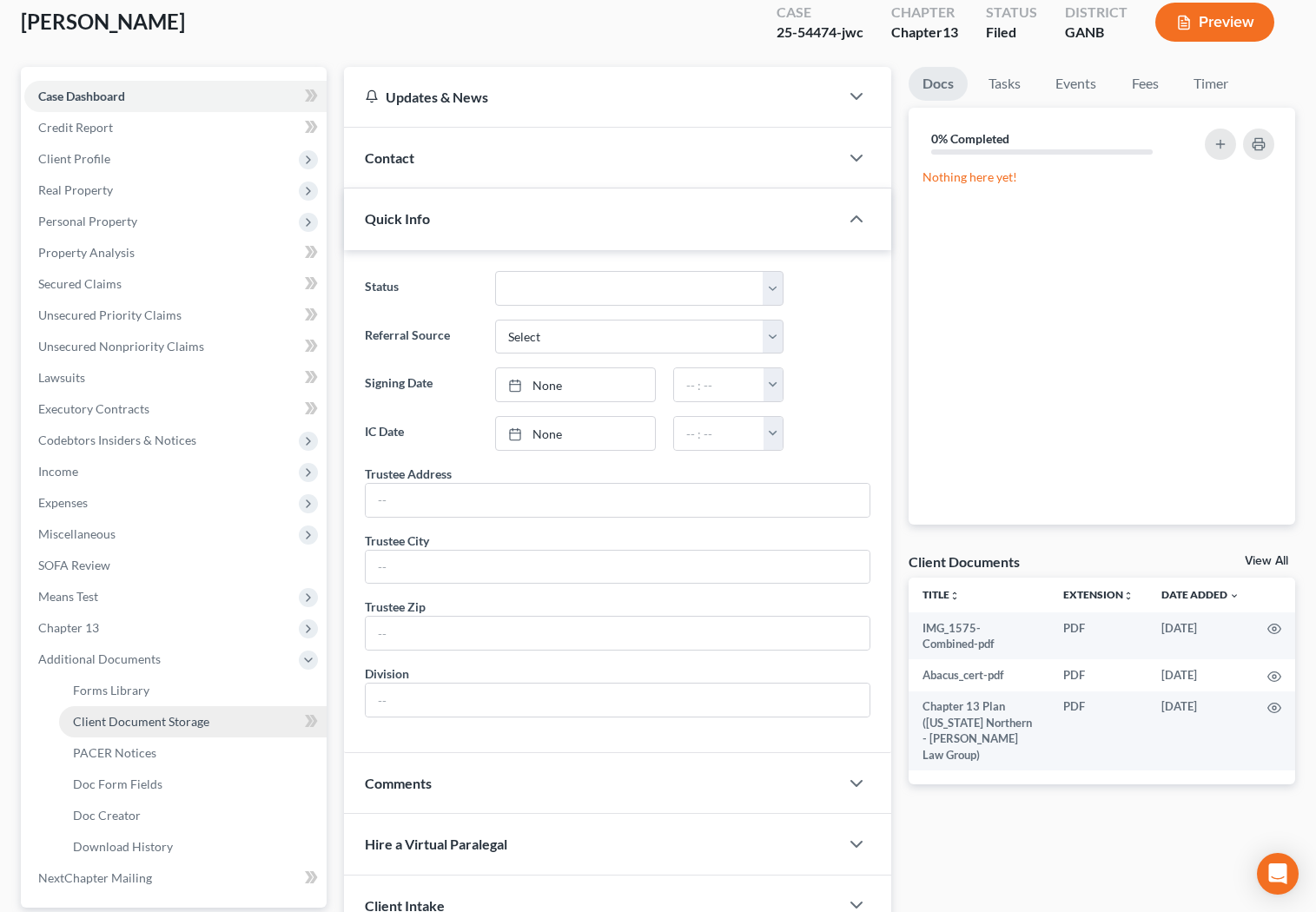 scroll, scrollTop: 107, scrollLeft: 0, axis: vertical 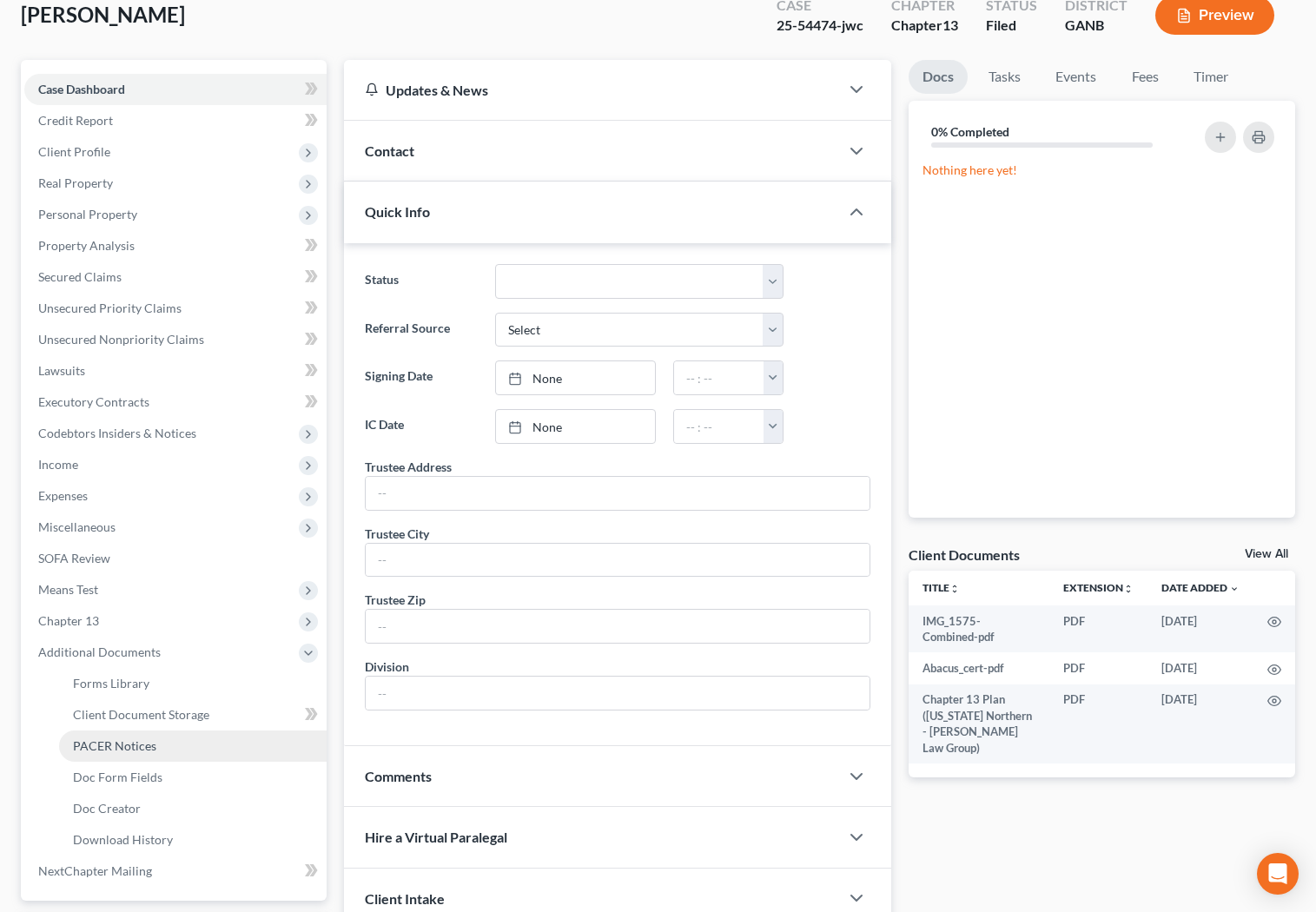 click on "PACER Notices" at bounding box center (193, 746) 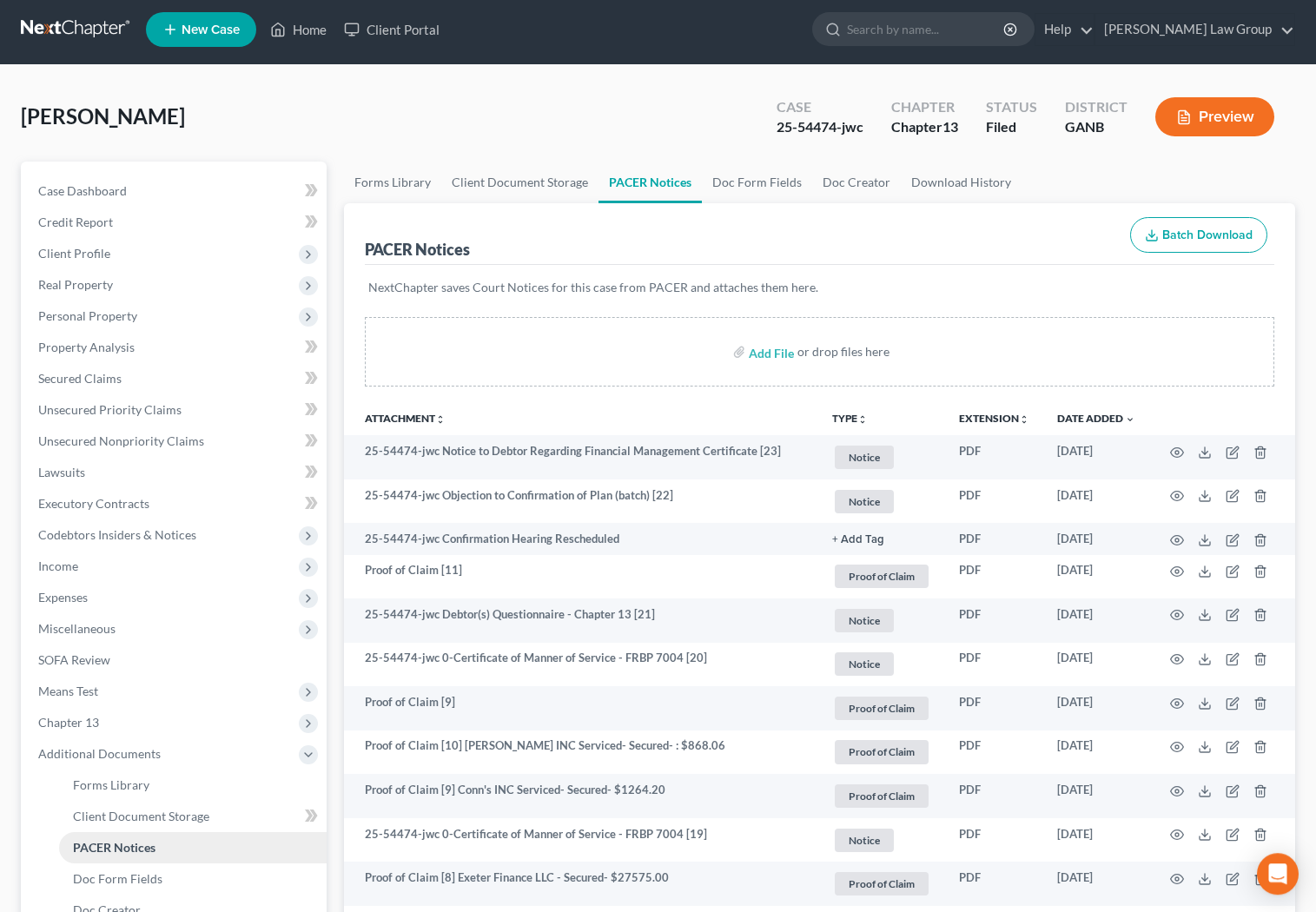 scroll, scrollTop: 0, scrollLeft: 0, axis: both 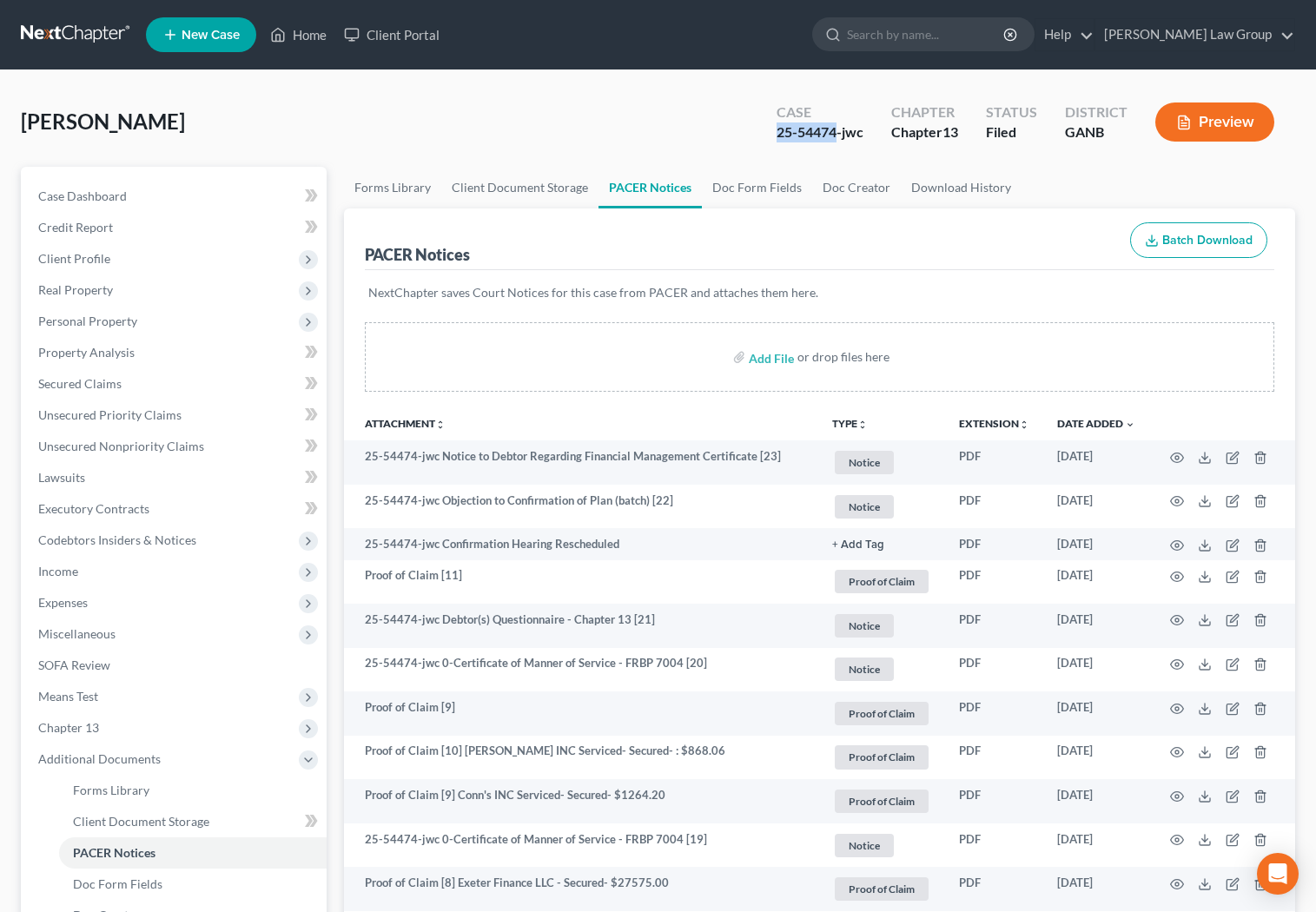 drag, startPoint x: 837, startPoint y: 134, endPoint x: 765, endPoint y: 131, distance: 72.06247 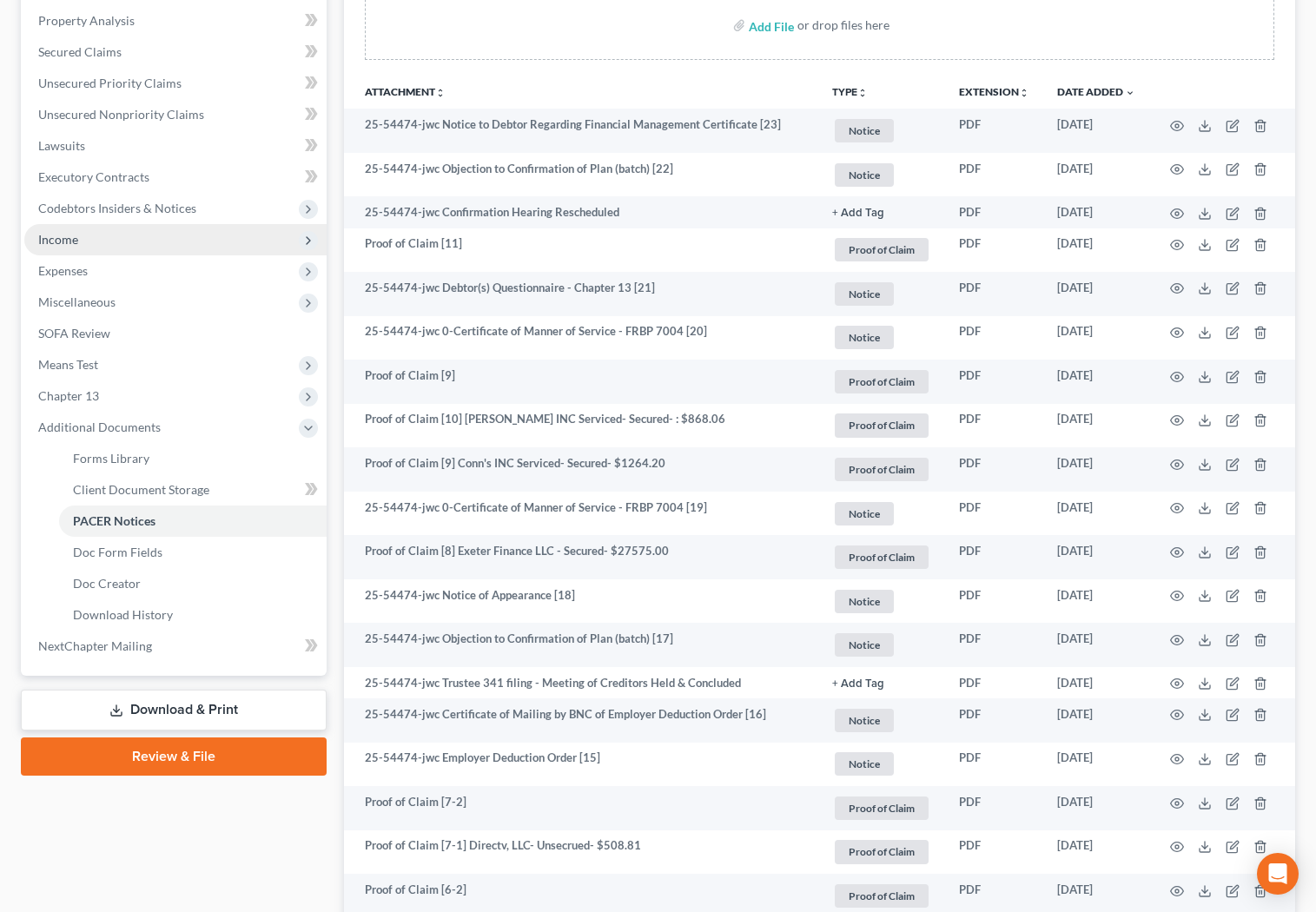 scroll, scrollTop: 334, scrollLeft: 0, axis: vertical 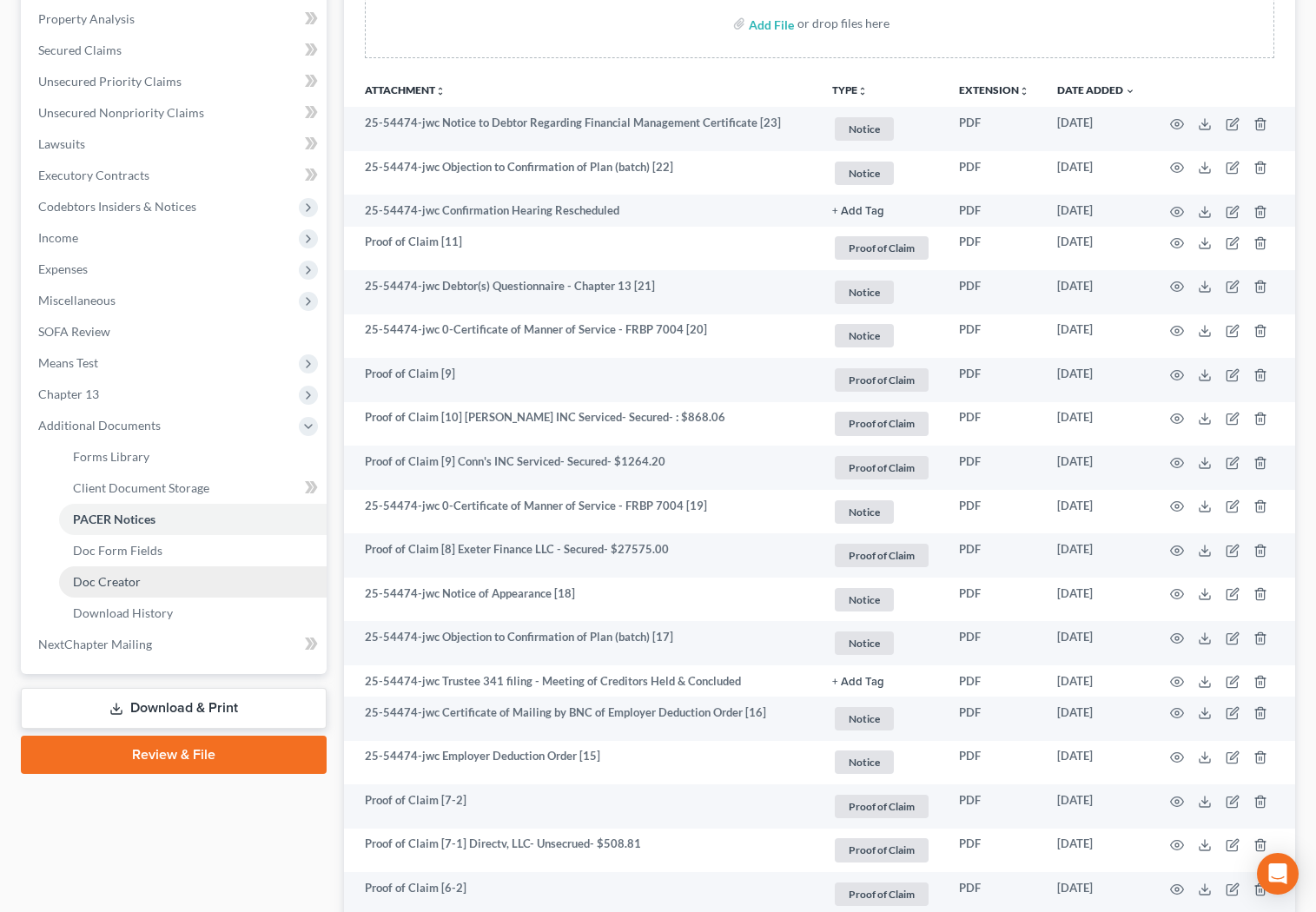 click on "Doc Creator" at bounding box center (193, 582) 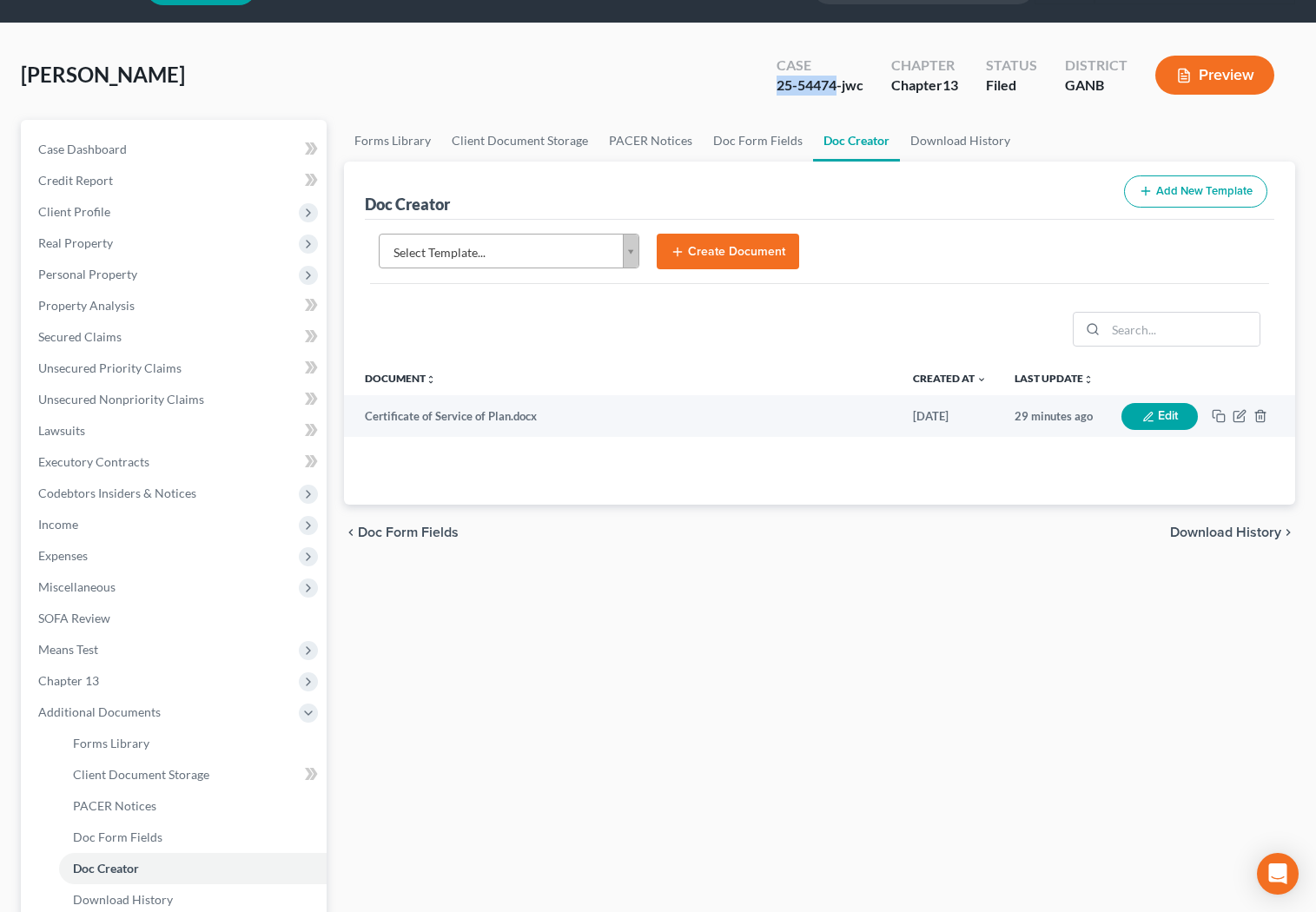 scroll, scrollTop: 0, scrollLeft: 0, axis: both 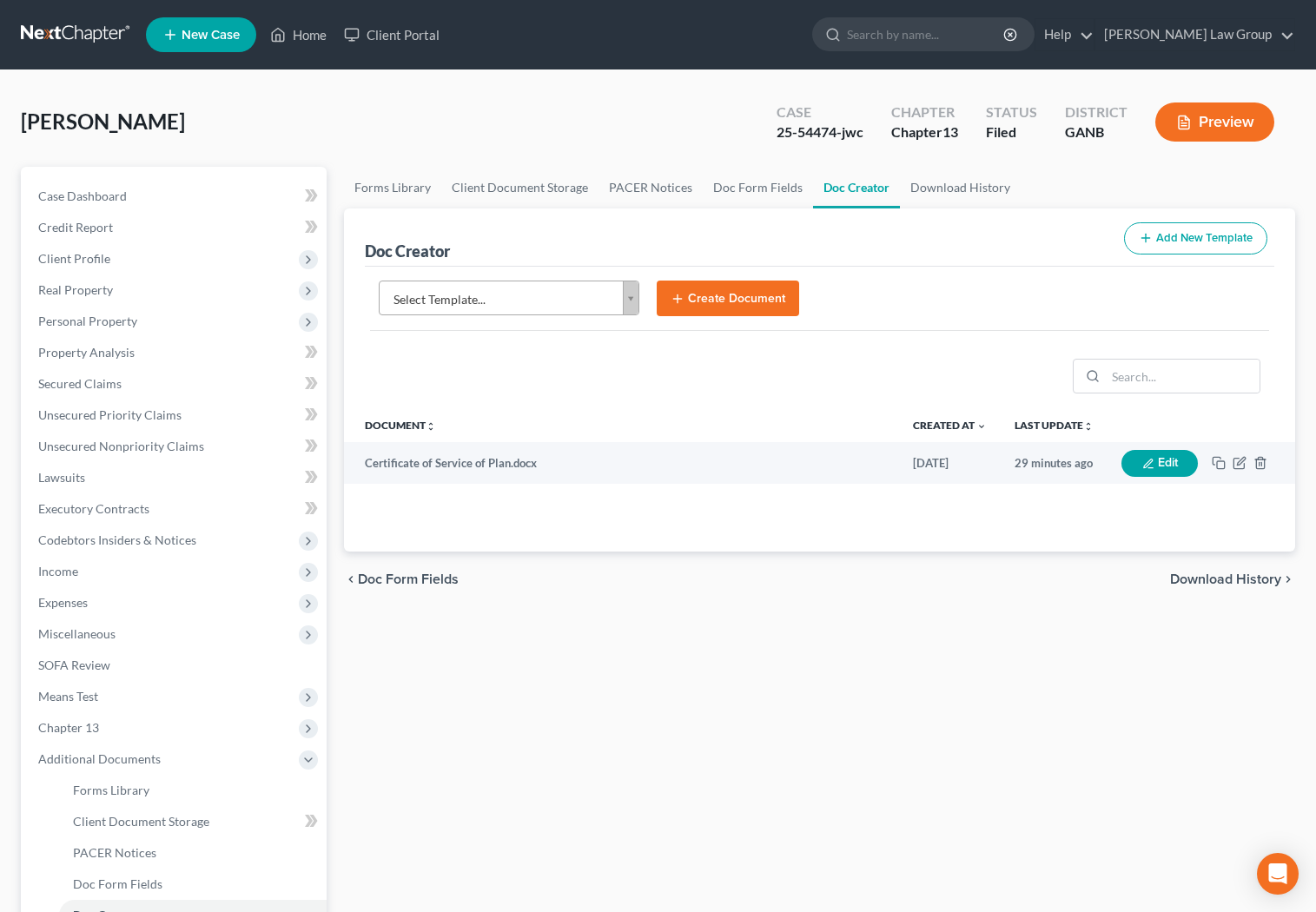 click on "Home New Case Client Portal [PERSON_NAME] Law Group [EMAIL_ADDRESS][DOMAIN_NAME] My Account Settings Plan + Billing Account Add-Ons Upgrade to Whoa Help Center Webinars Training Videos What's new Log out New Case Home Client Portal         - No Result - See all results Or Press Enter... Help Help Center Webinars Training Videos What's new [PERSON_NAME] Law Group [PERSON_NAME] Law Group [EMAIL_ADDRESS][DOMAIN_NAME] My Account Settings Plan + Billing Account Add-Ons Upgrade to Whoa Log out 	 [PERSON_NAME] Upgraded Case 25-54474-jwc Chapter Chapter  13 Status Filed District GANB Preview Petition Navigation
Case Dashboard
Payments
Invoices
Home" at bounding box center [658, 586] 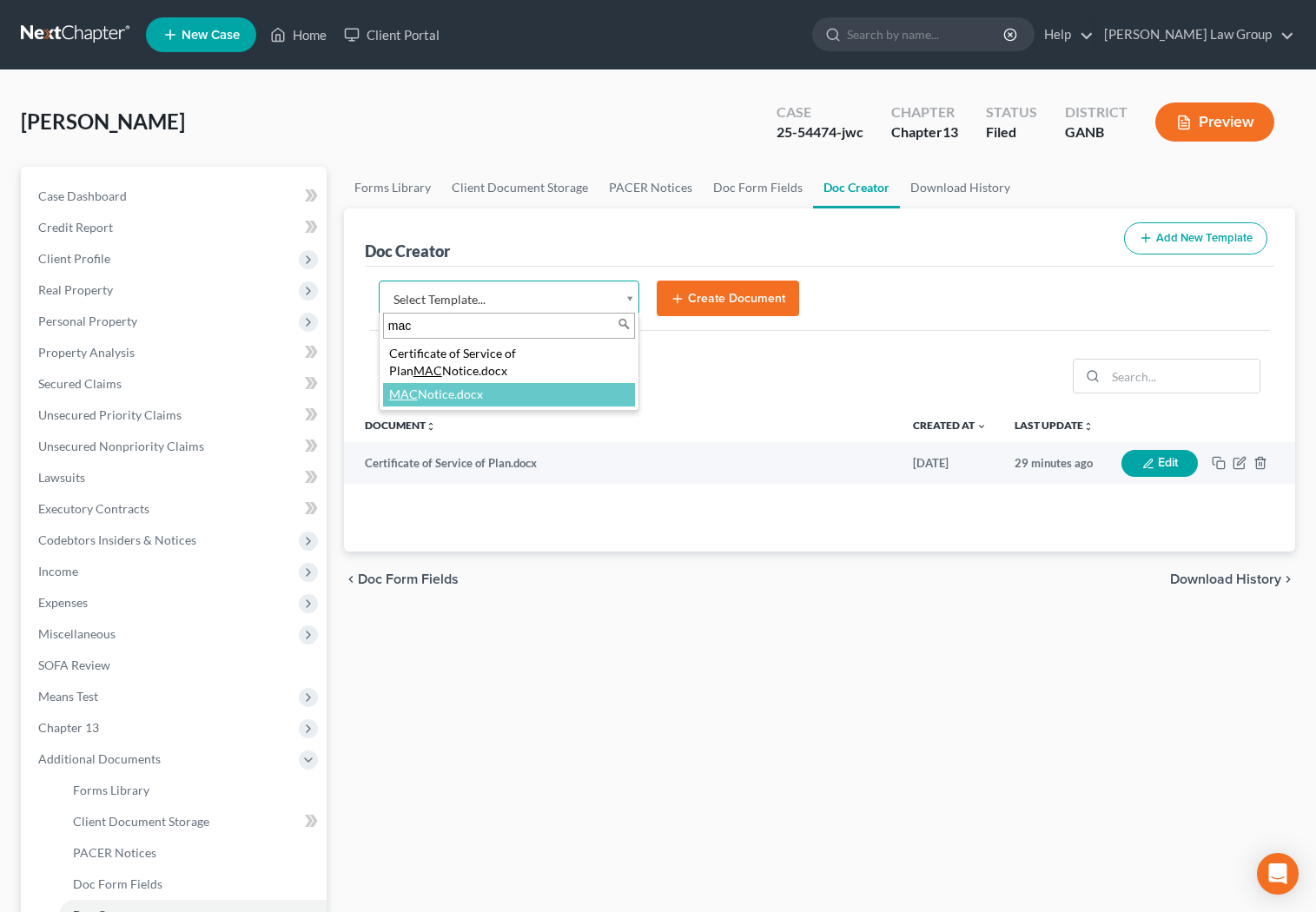 type on "mac" 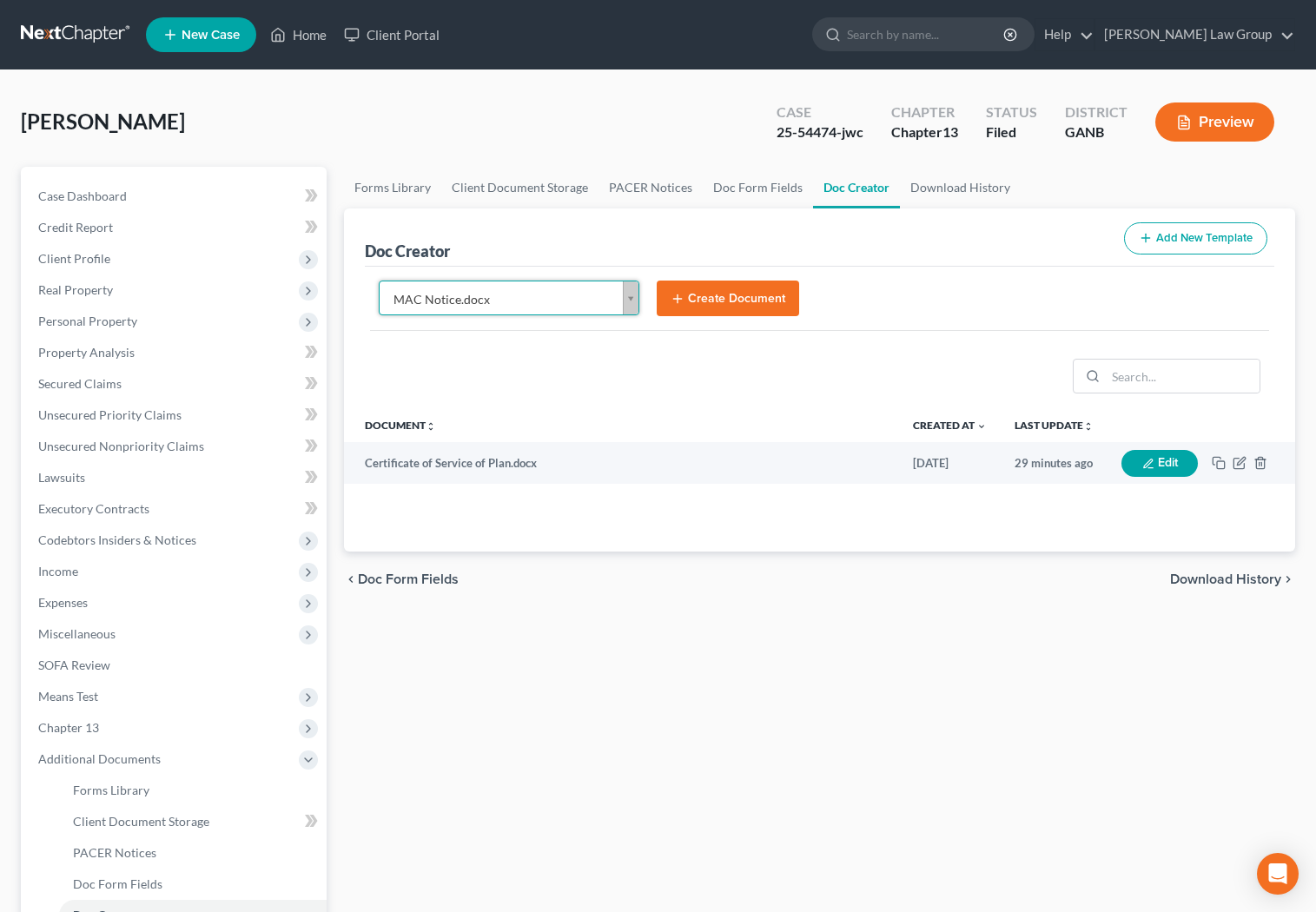 click on "Create Document" at bounding box center (728, 299) 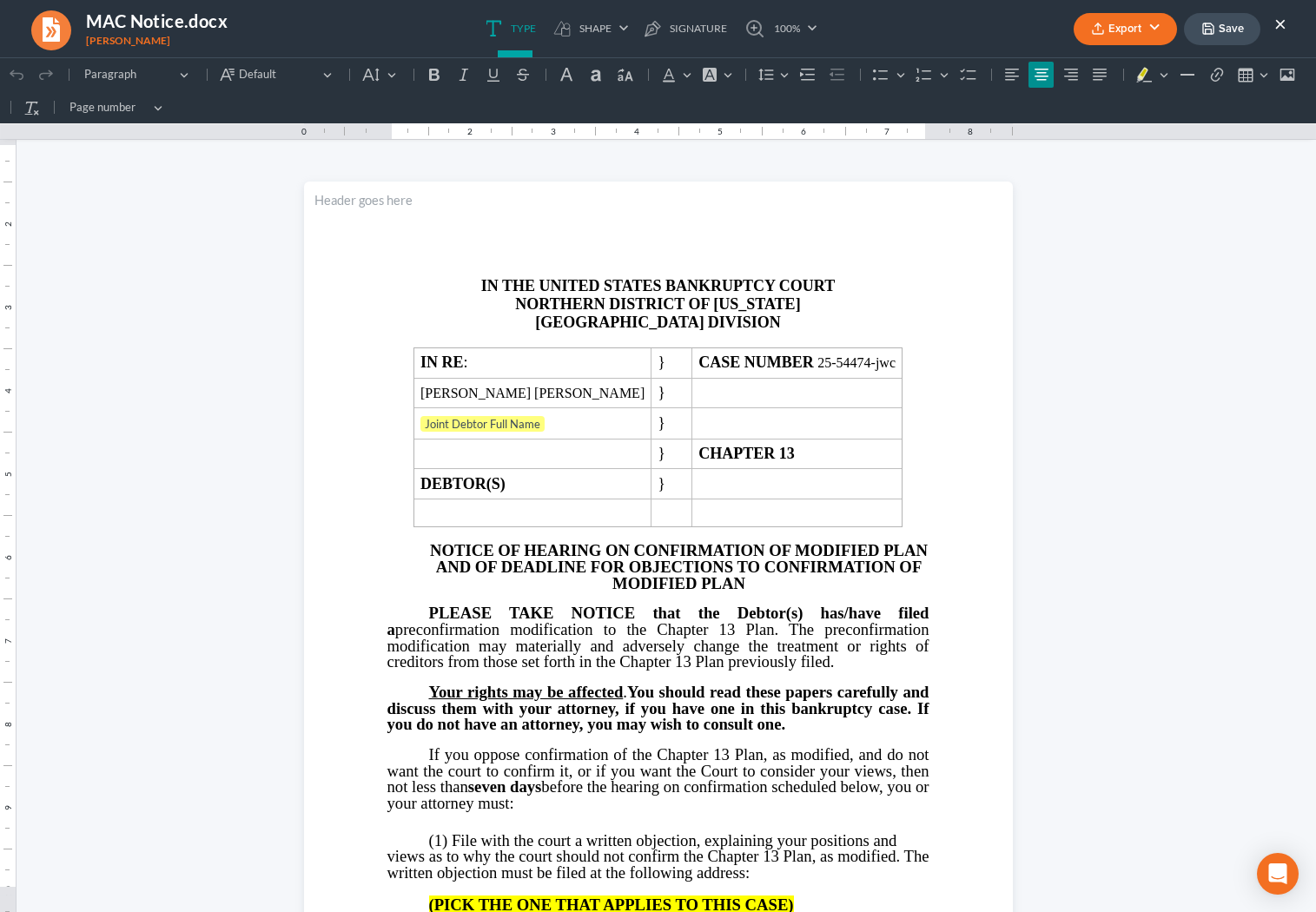 scroll, scrollTop: 0, scrollLeft: 0, axis: both 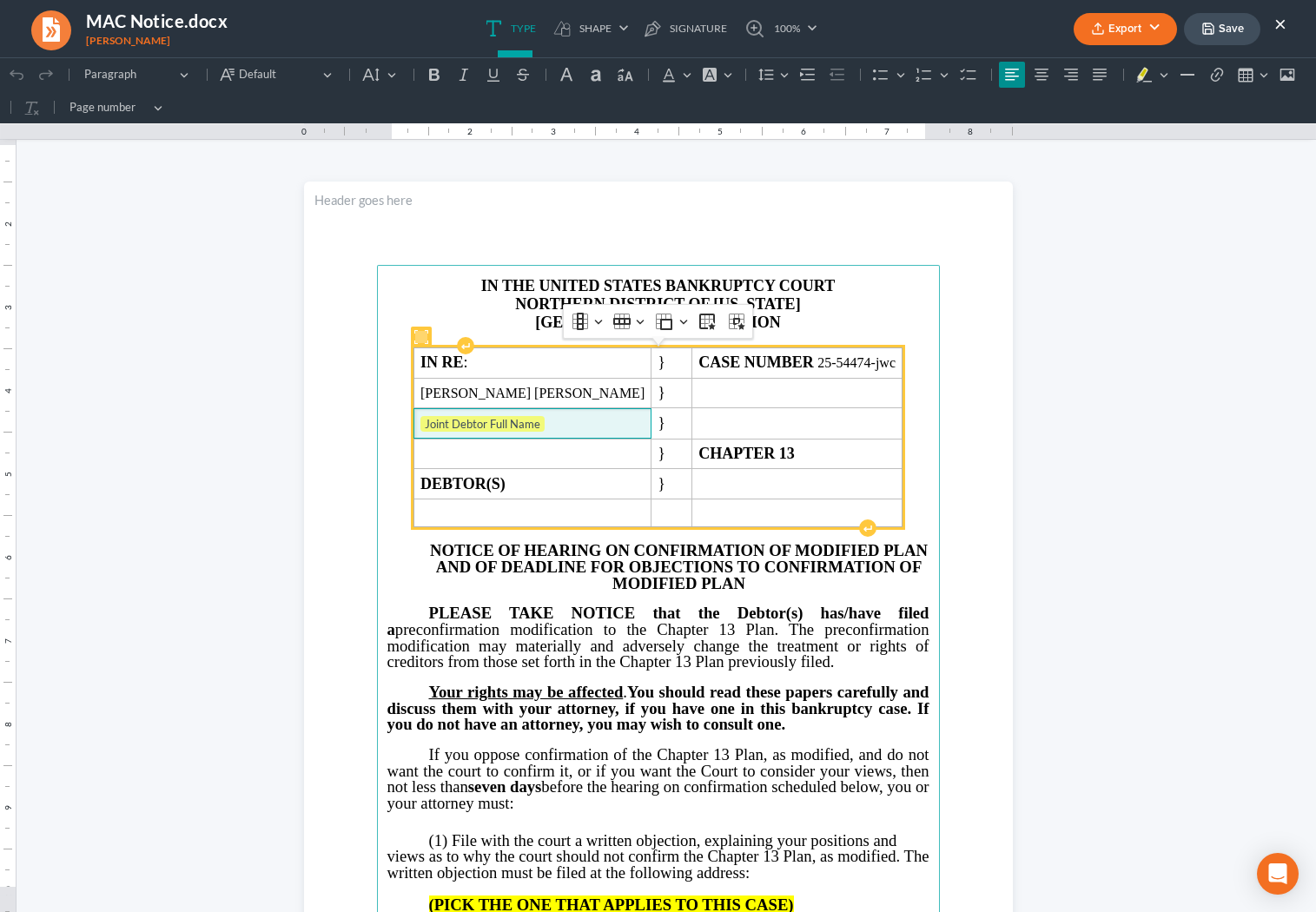 click on "Joint Debtor Full Name ⁠⁠⁠⁠⁠⁠⁠" at bounding box center (532, 423) 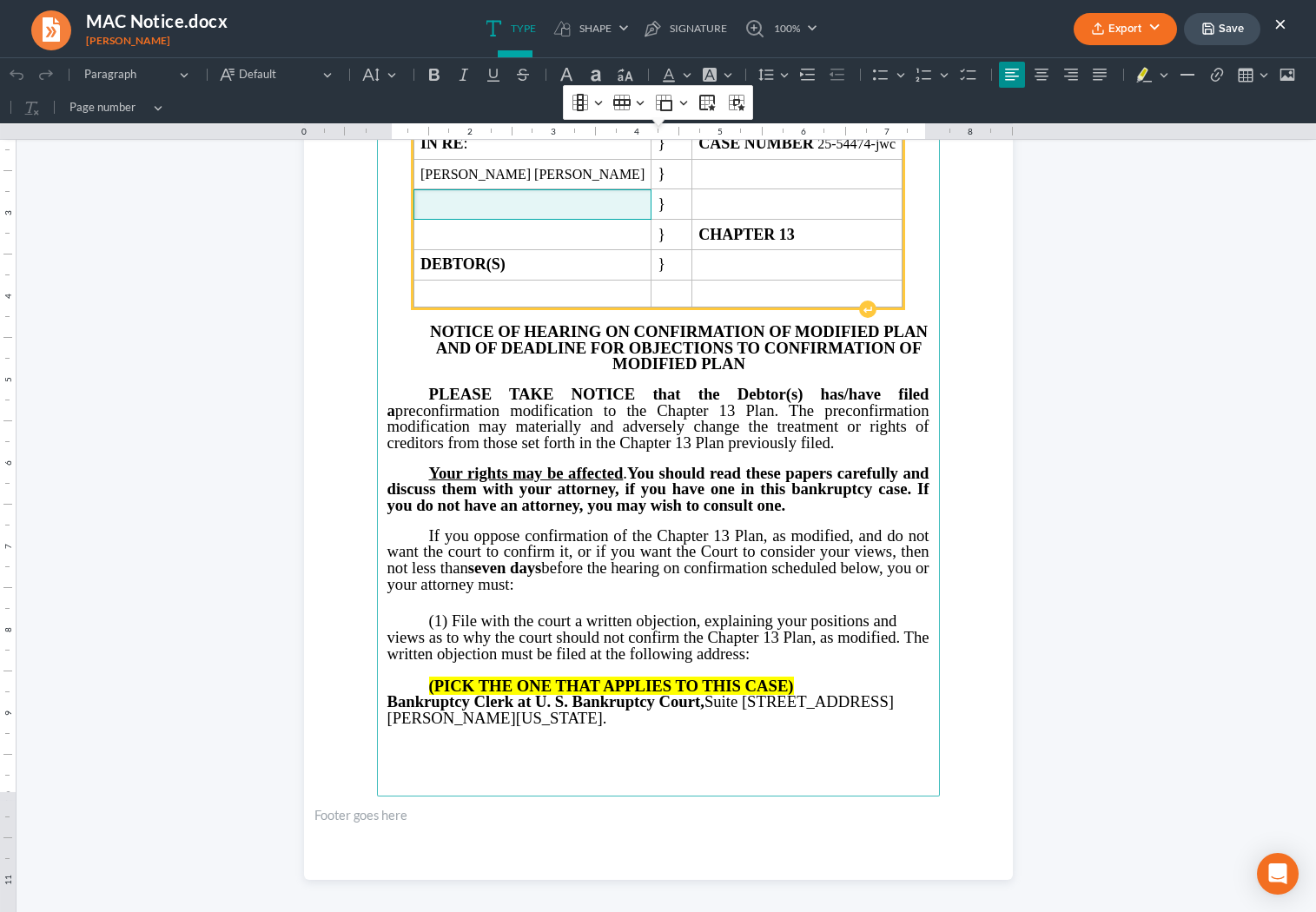 scroll, scrollTop: 246, scrollLeft: 0, axis: vertical 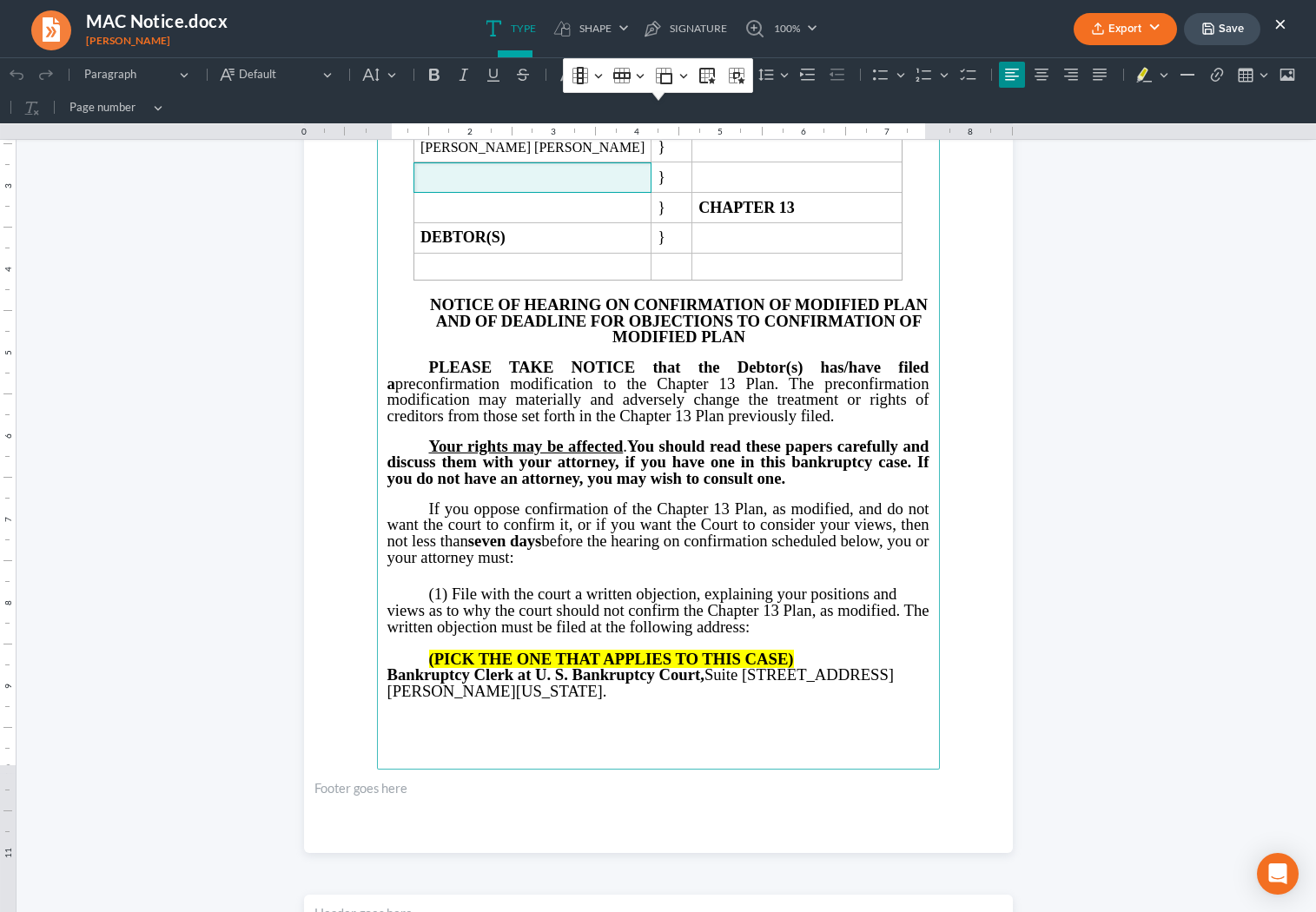 click on "Bankruptcy Clerk at U. S. Bankruptcy Court," at bounding box center (546, 674) 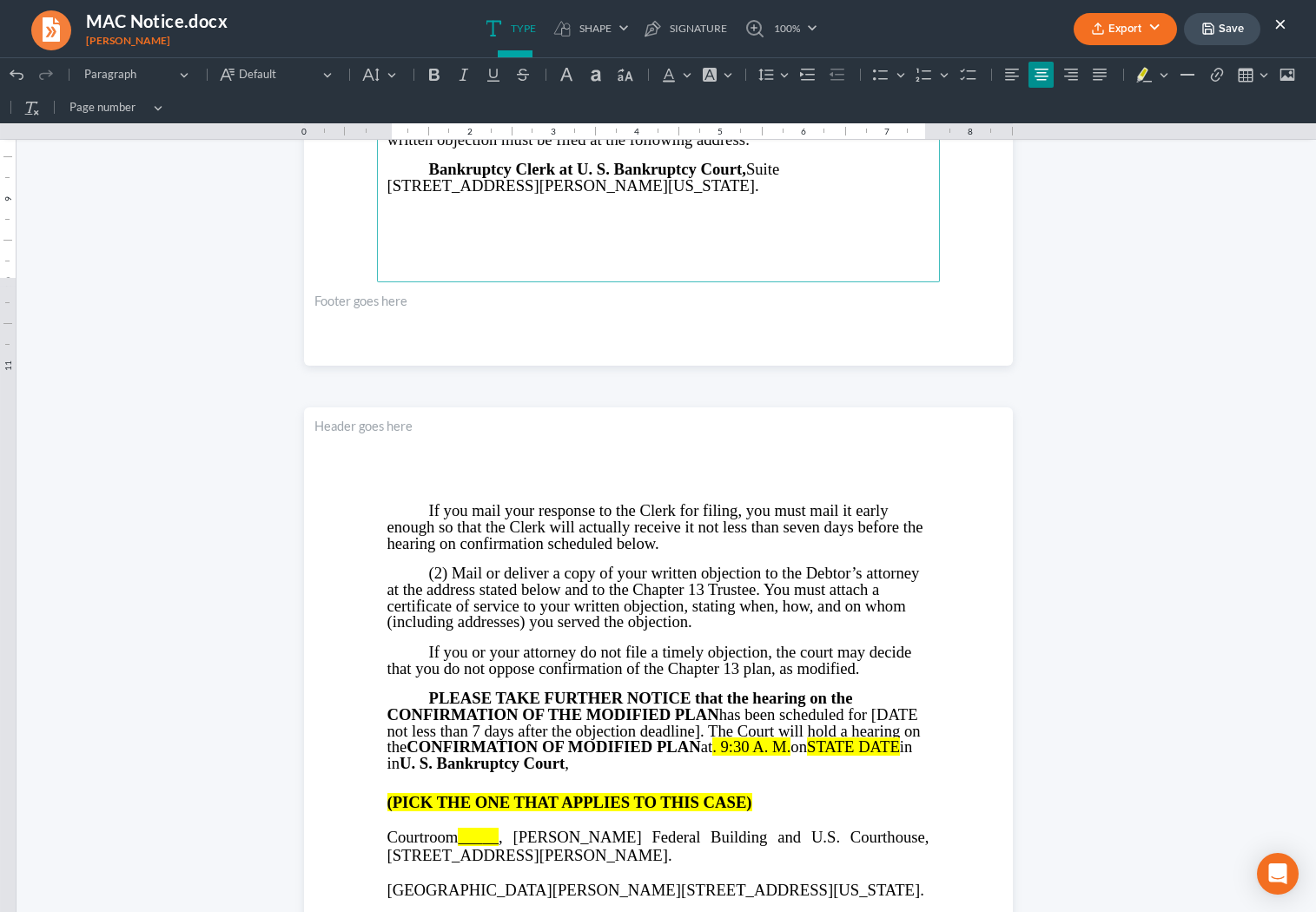 scroll, scrollTop: 740, scrollLeft: 0, axis: vertical 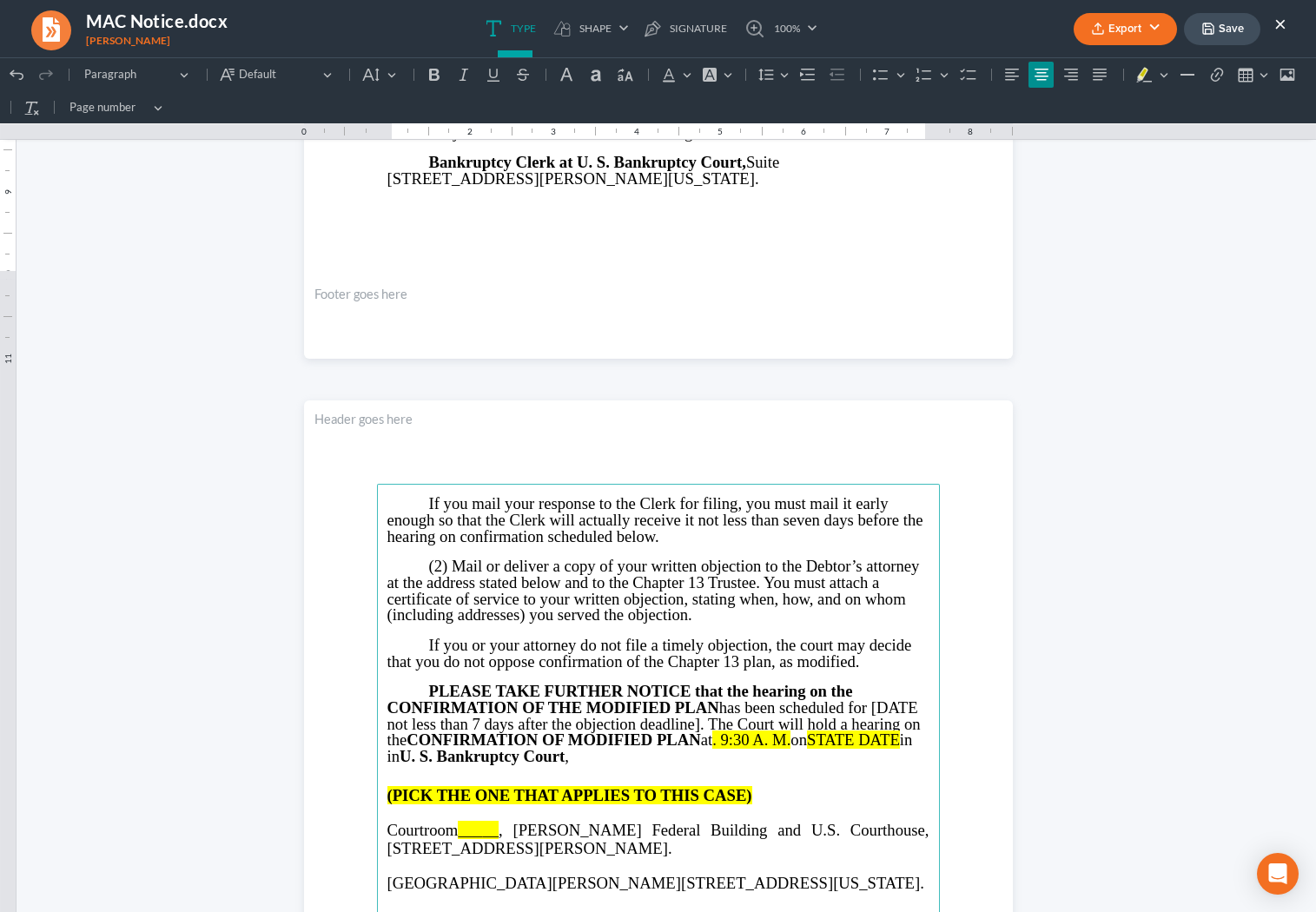 click on "PLEASE TAKE FURTHER NOTICE that the hearing on the CONFIRMATION OF THE MODIFIED PLAN  has been scheduled for [DATE not less than 7 days after the objection deadline]. The Court will hold a hearing on the  CONFIRMATION OF MODIFIED PLAN  at" at bounding box center [654, 715] 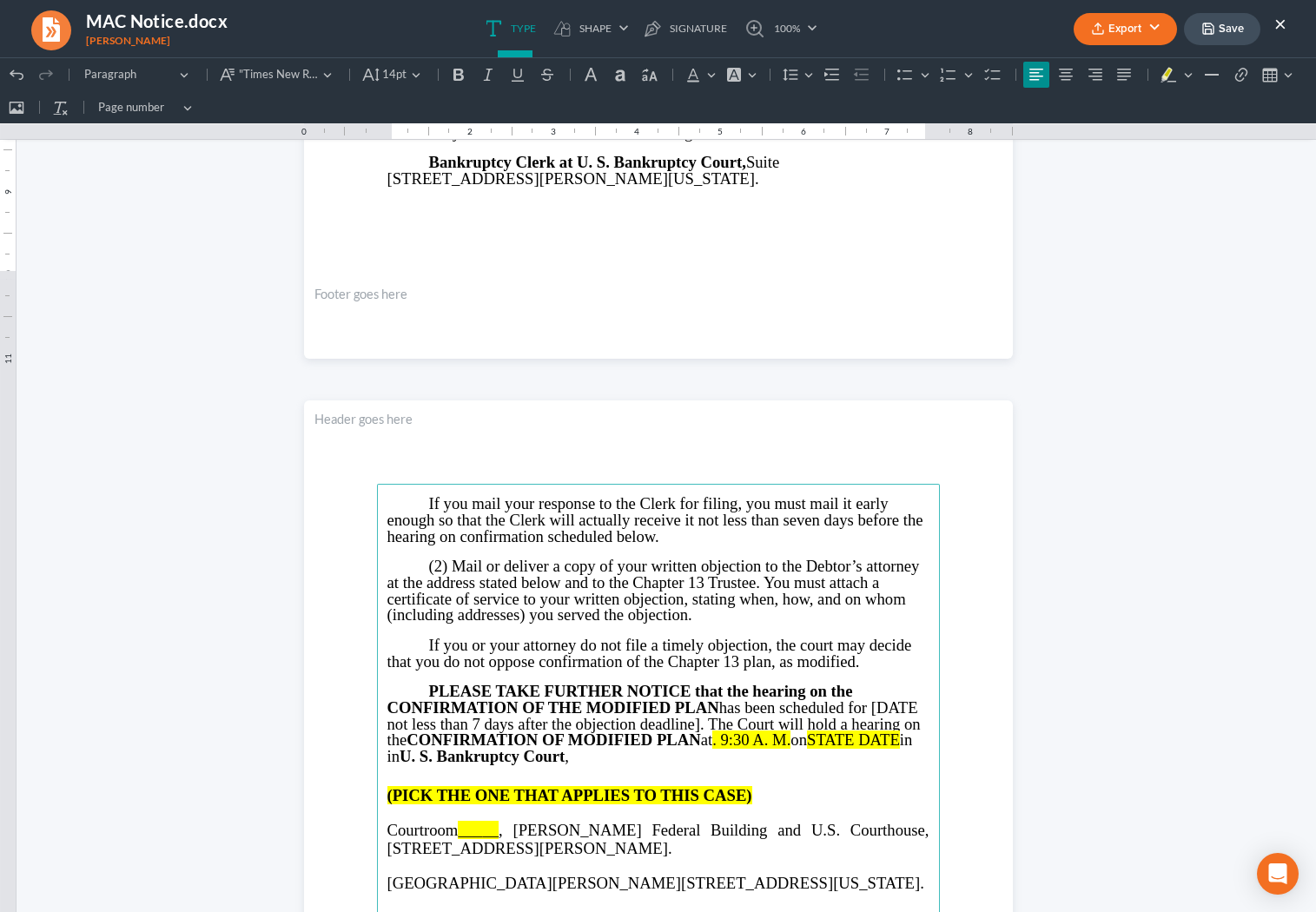 click on "PLEASE TAKE FURTHER NOTICE that the hearing on the CONFIRMATION OF THE MODIFIED PLAN  has been scheduled for [DATE not less than 7 days after the objection deadline]. The Court will hold a hearing on the  CONFIRMATION OF MODIFIED PLAN  at" at bounding box center (654, 715) 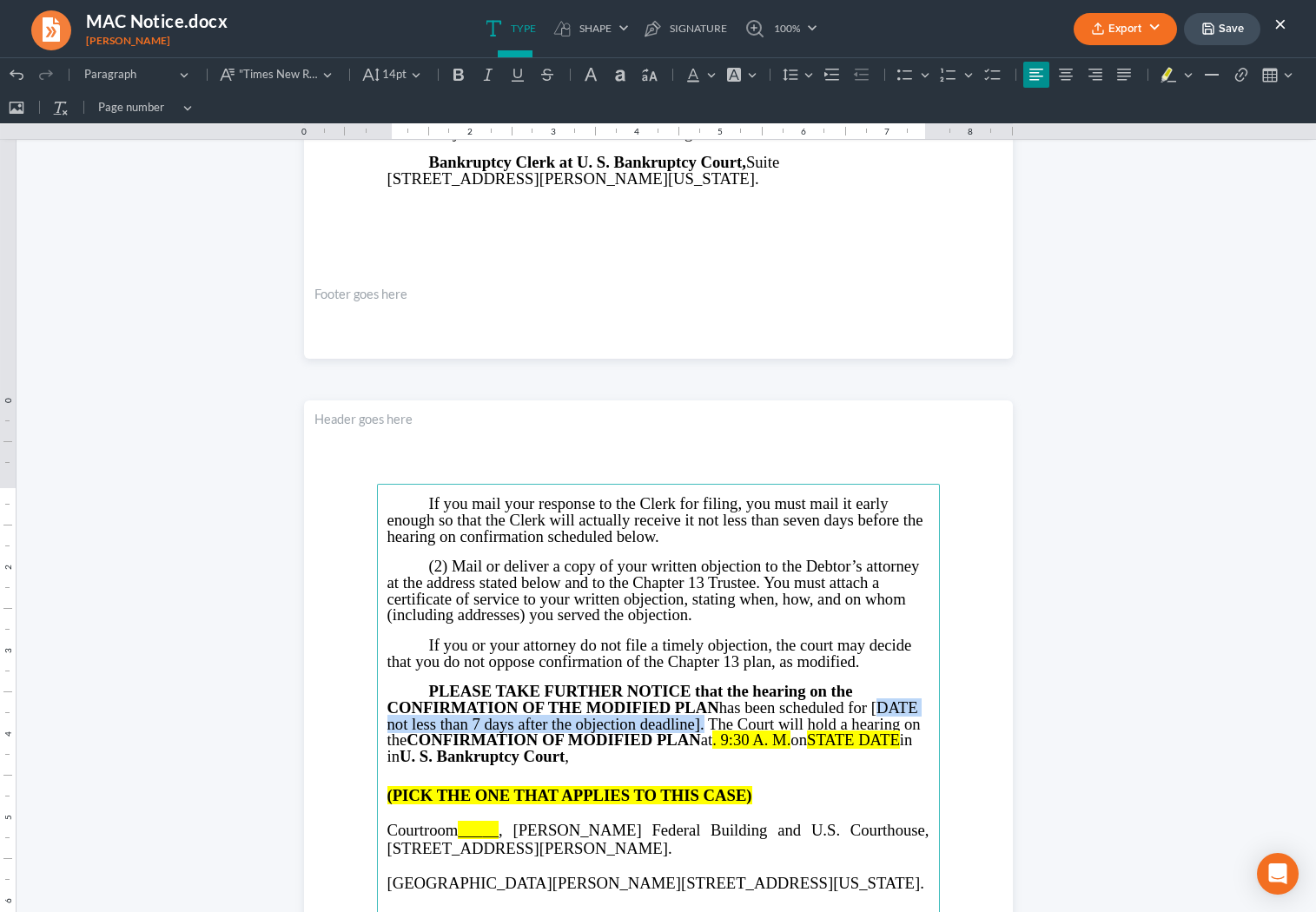 type 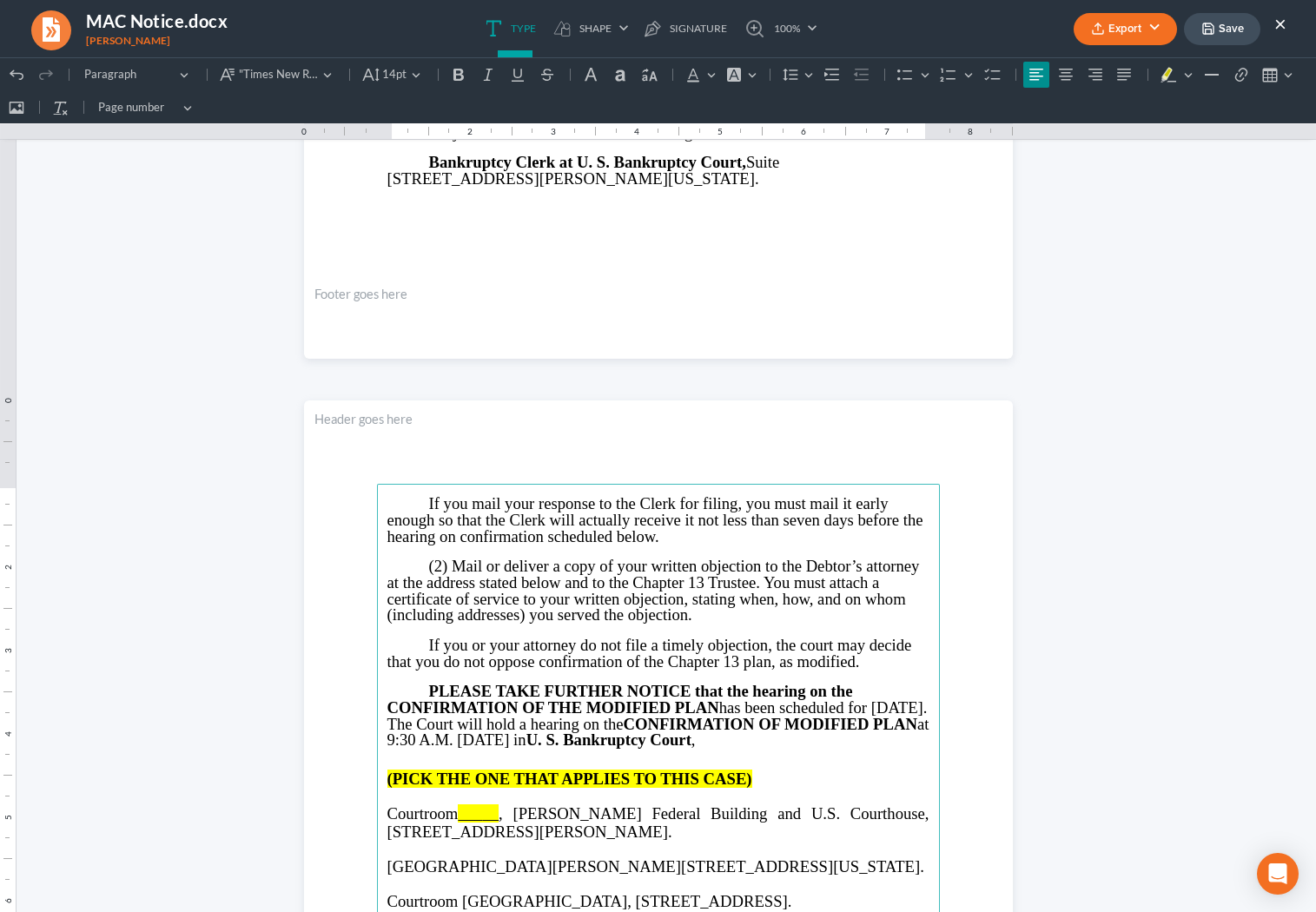 click on "Courtroom" at bounding box center (423, 813) 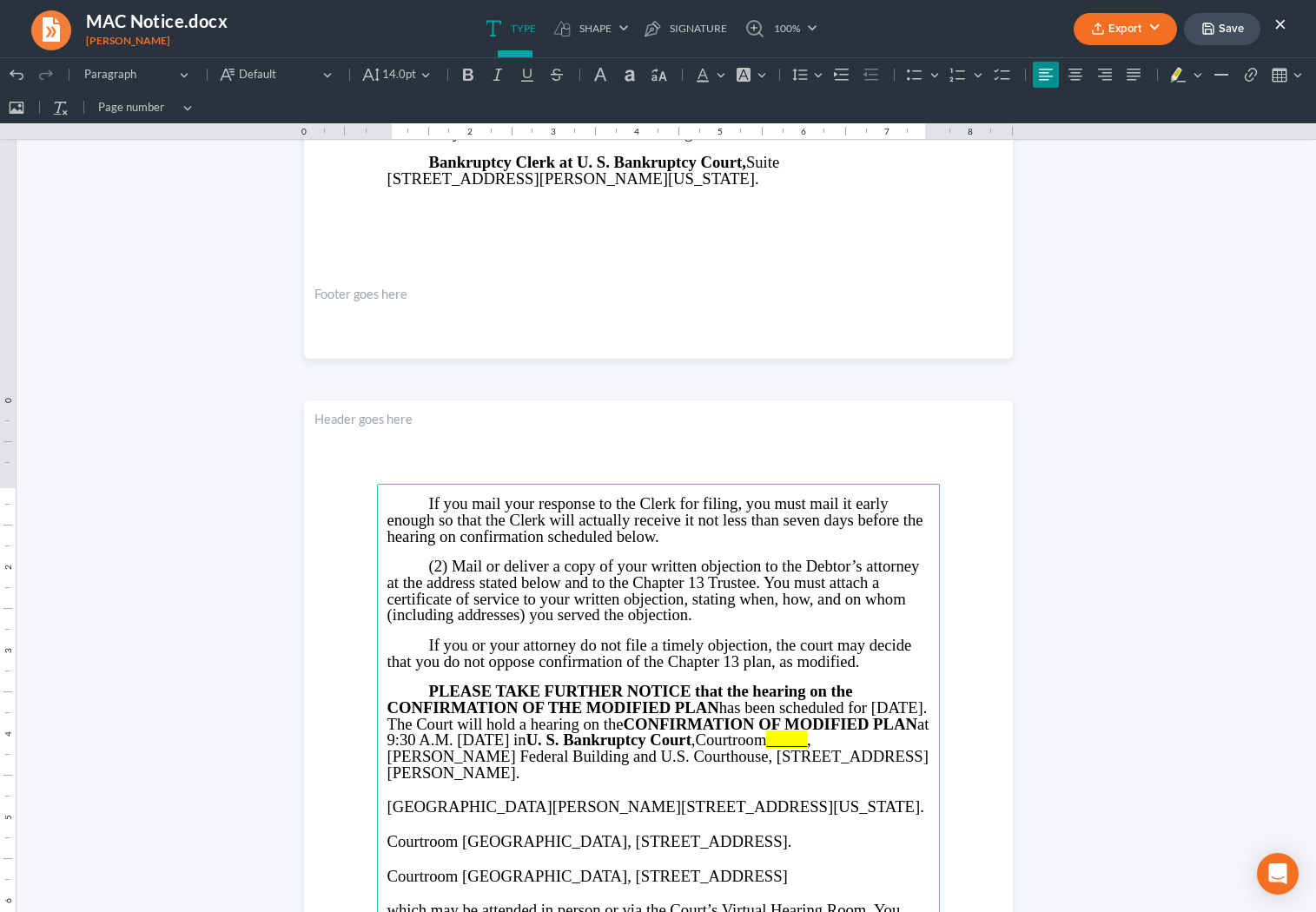 click on "Courtroom" at bounding box center (731, 739) 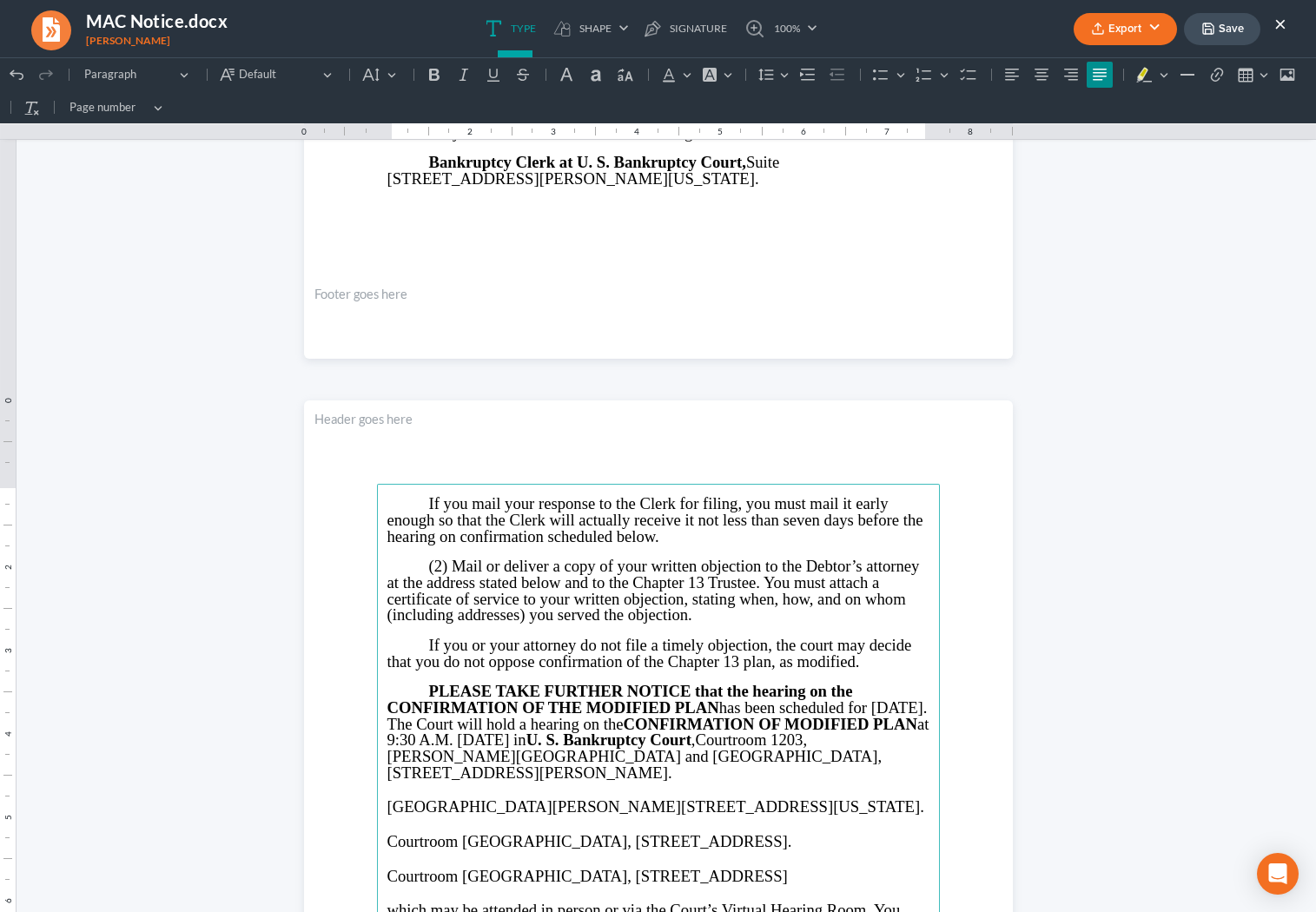 click at bounding box center (658, 789) 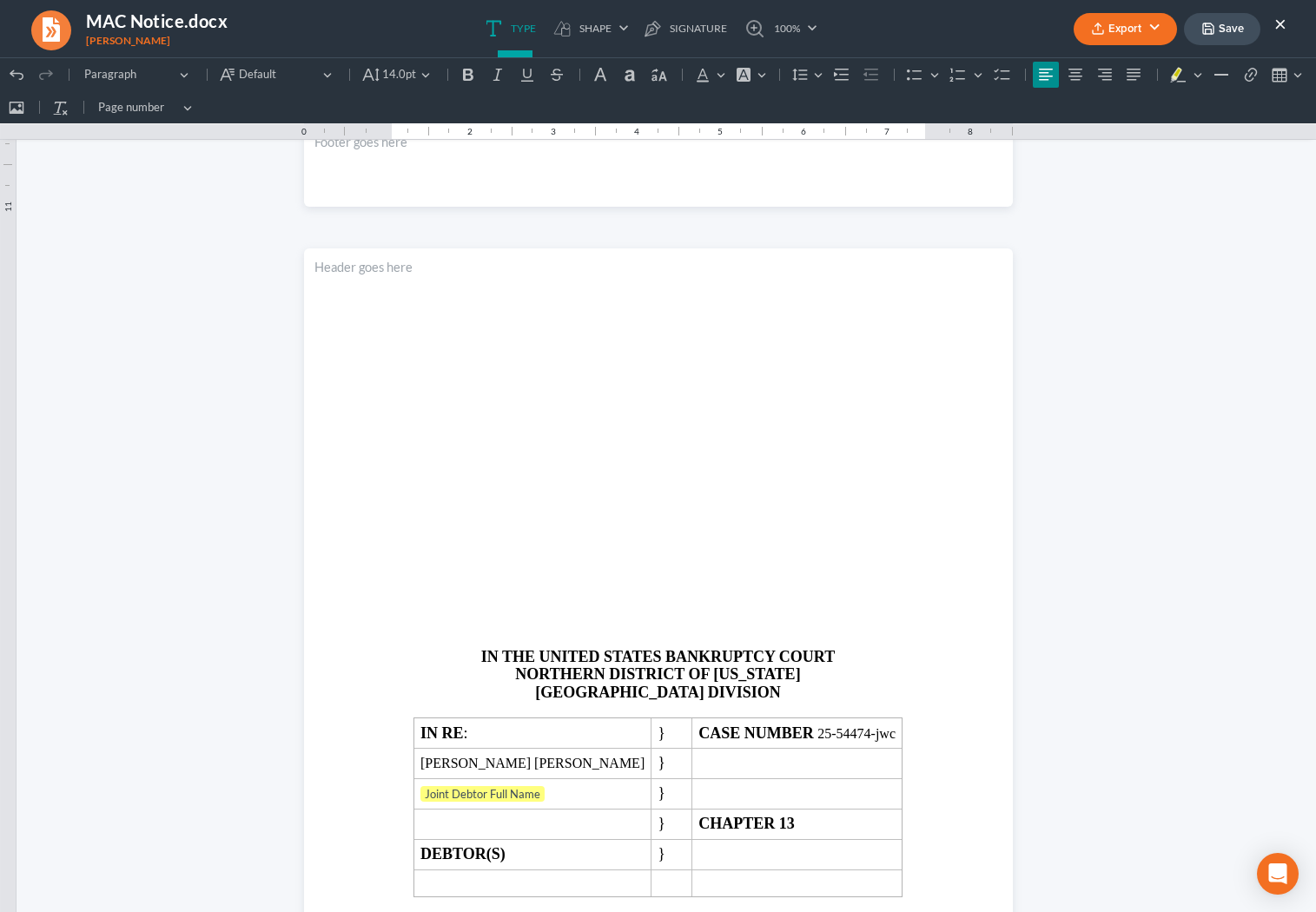 scroll, scrollTop: 1845, scrollLeft: 0, axis: vertical 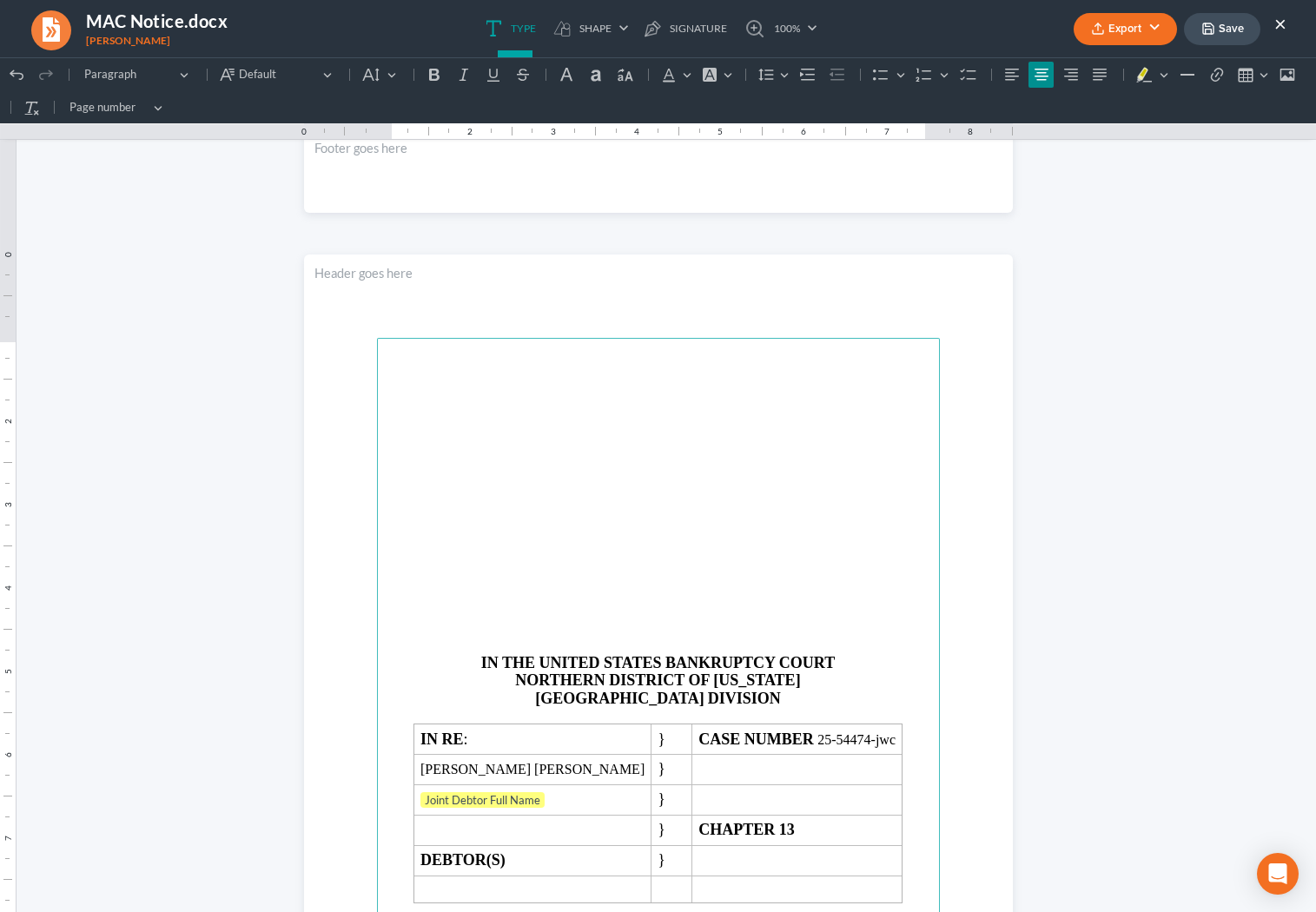 click at bounding box center (658, 645) 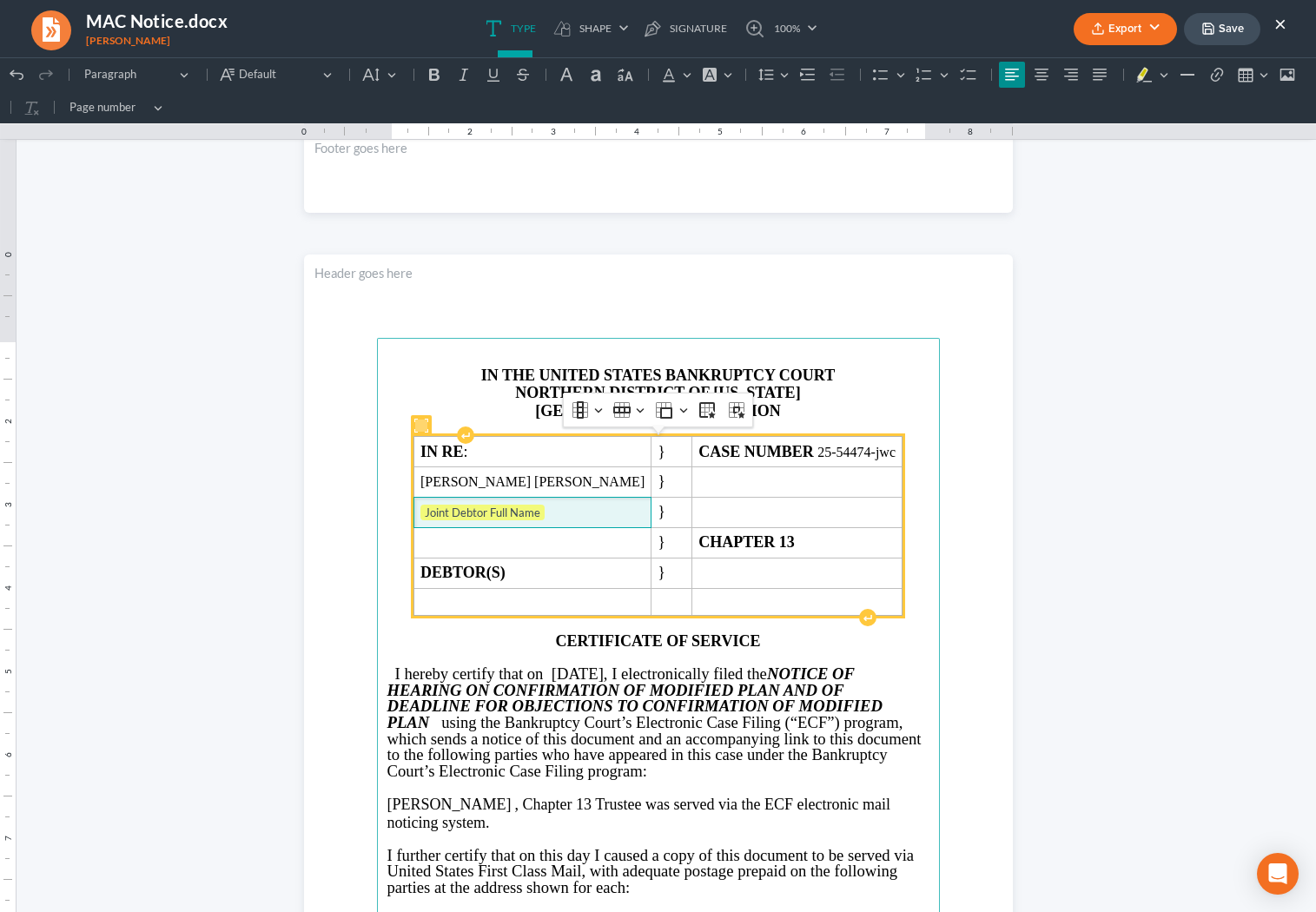 click on "Joint Debtor Full Name ⁠⁠⁠⁠⁠⁠⁠" at bounding box center (532, 513) 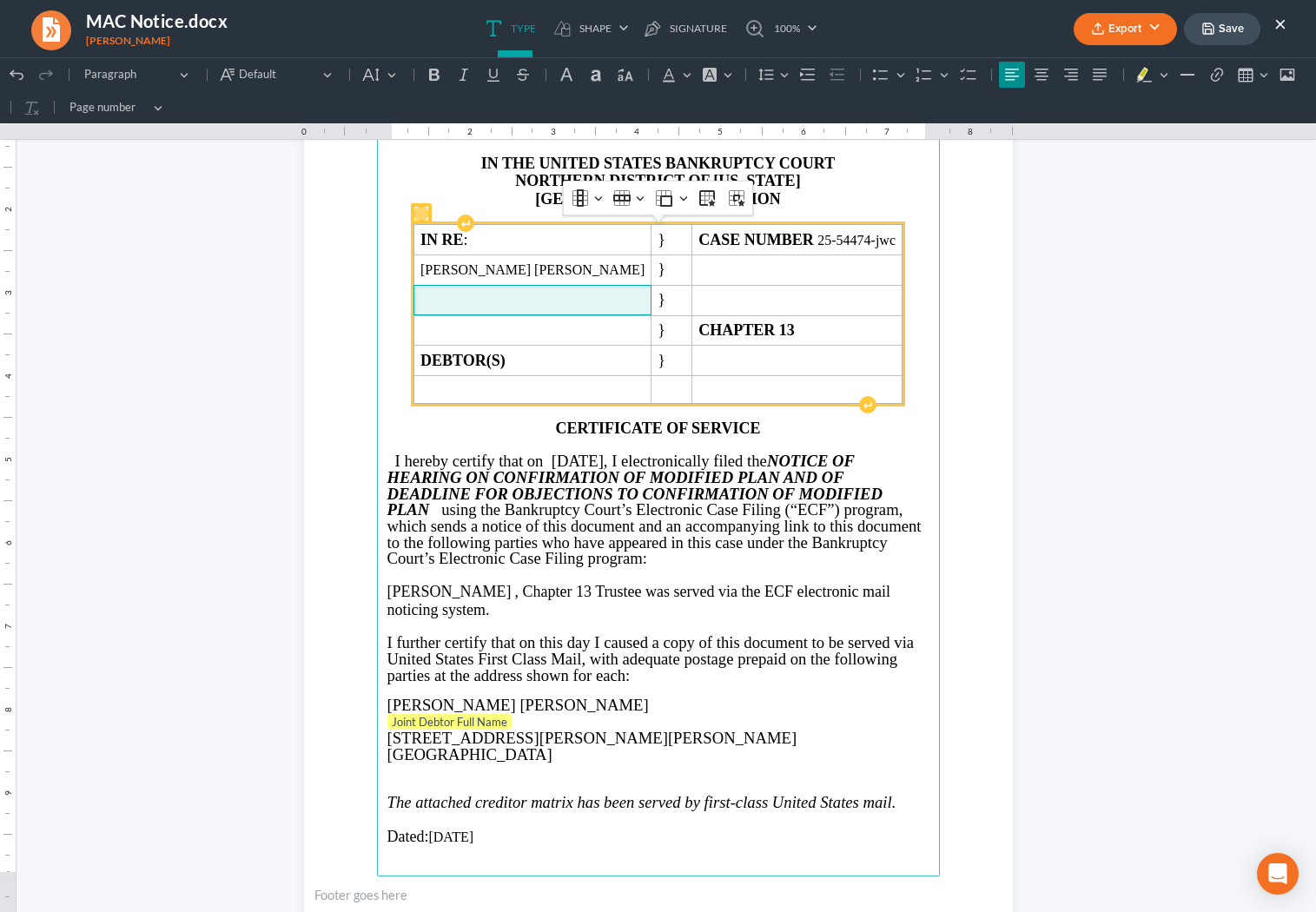 scroll, scrollTop: 2093, scrollLeft: 0, axis: vertical 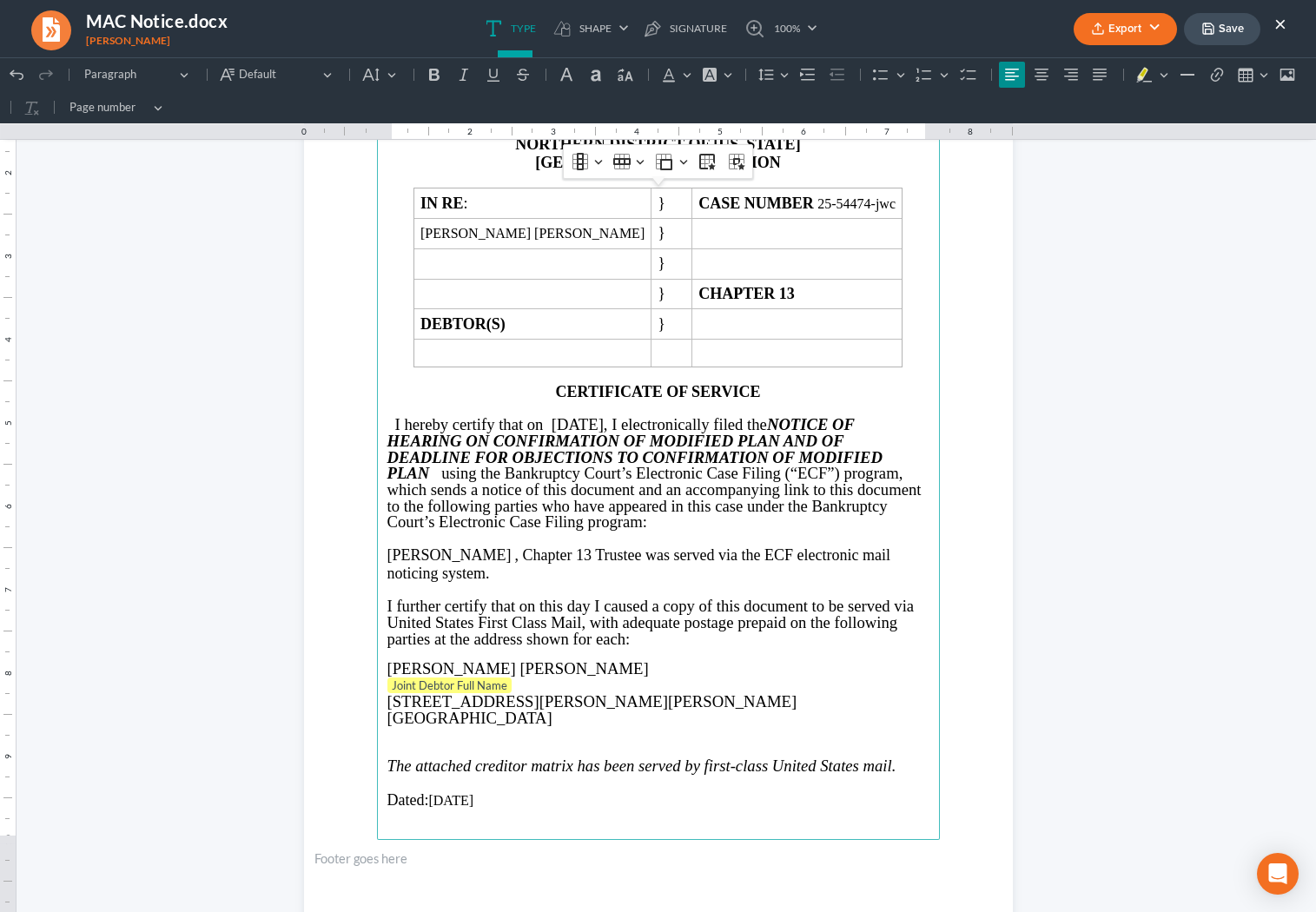 click on "Joint Debtor Full Name" at bounding box center (658, 686) 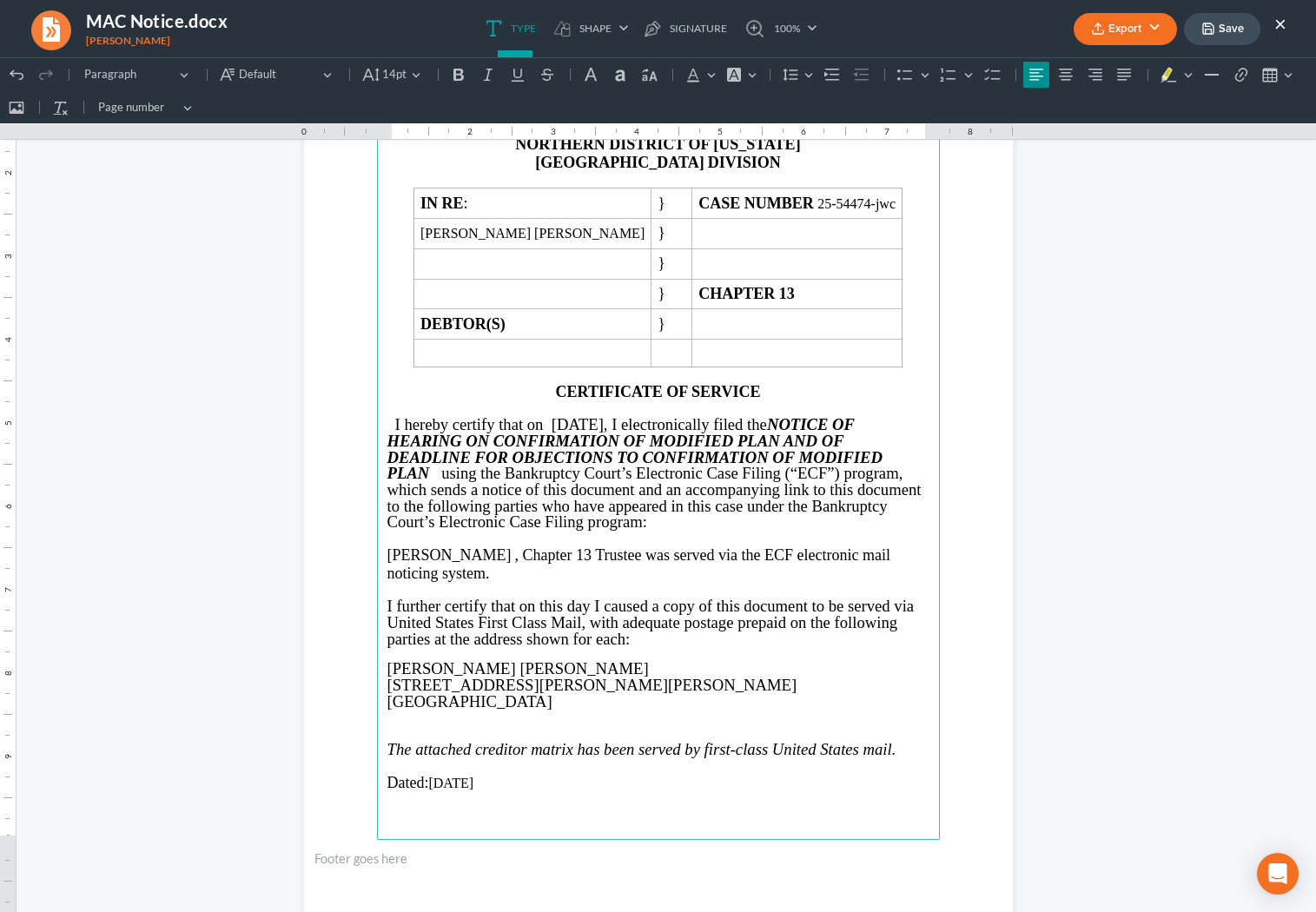 click on "[STREET_ADDRESS][PERSON_NAME][PERSON_NAME]" at bounding box center [658, 693] 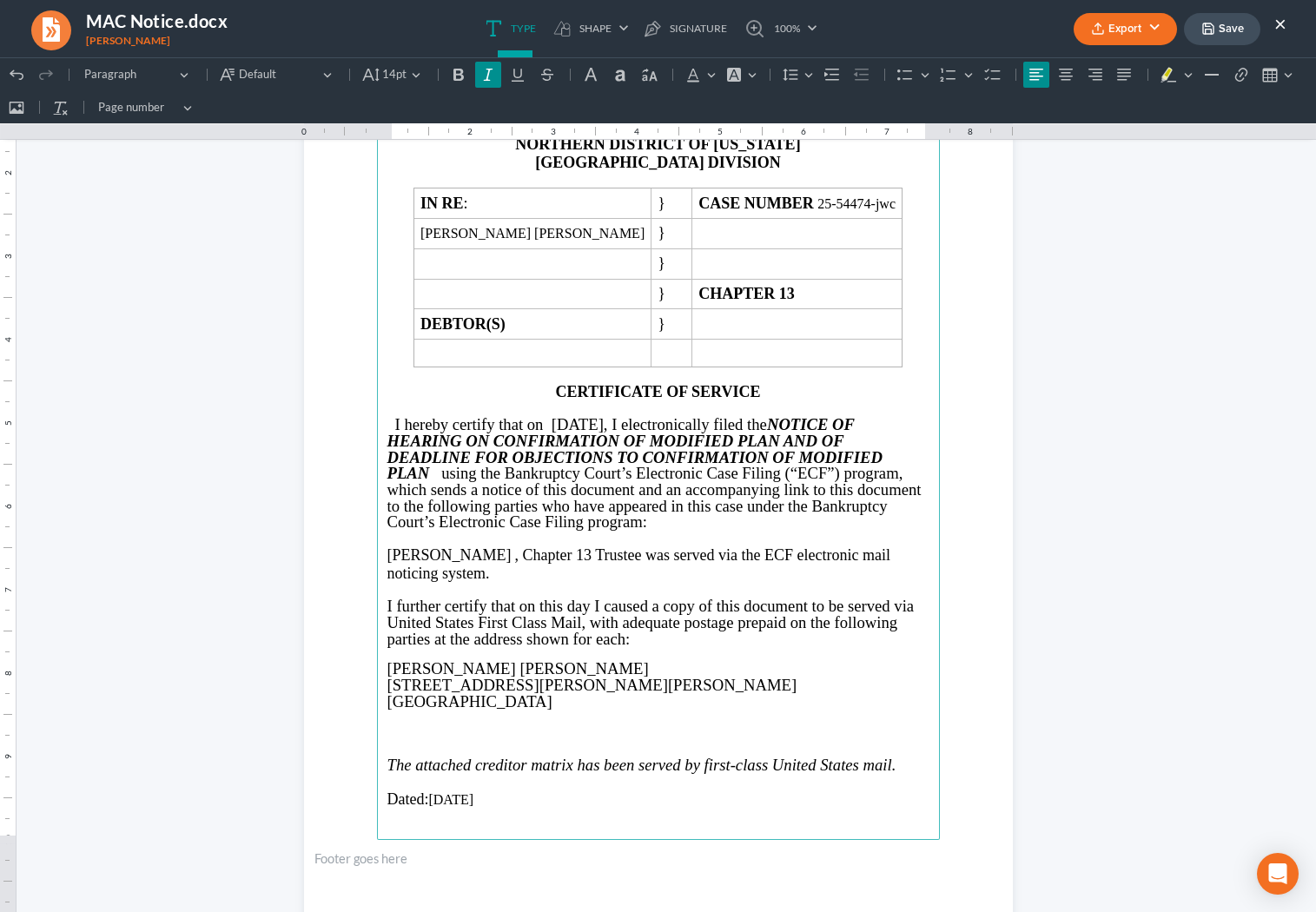 type 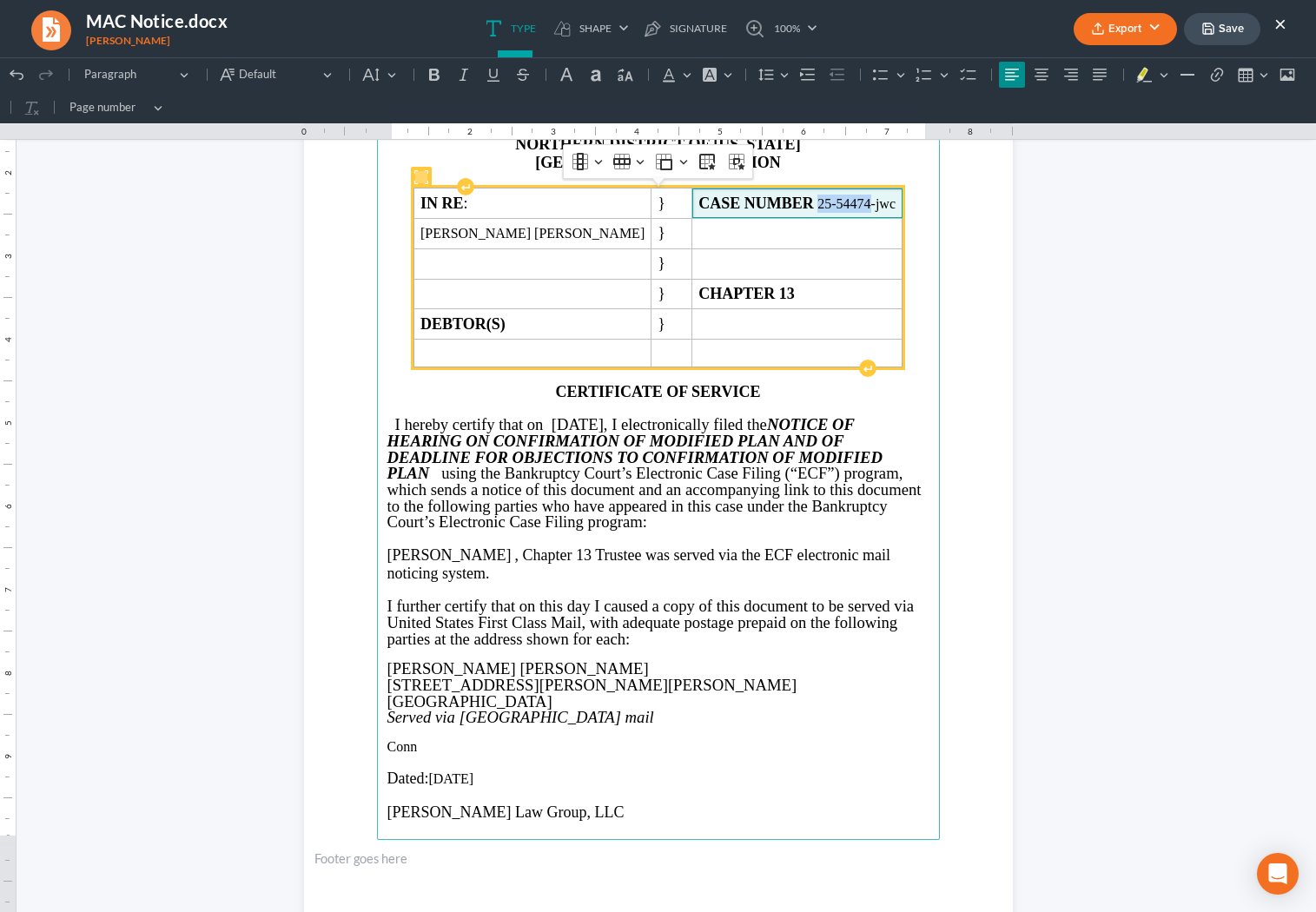 drag, startPoint x: 799, startPoint y: 205, endPoint x: 851, endPoint y: 205, distance: 52 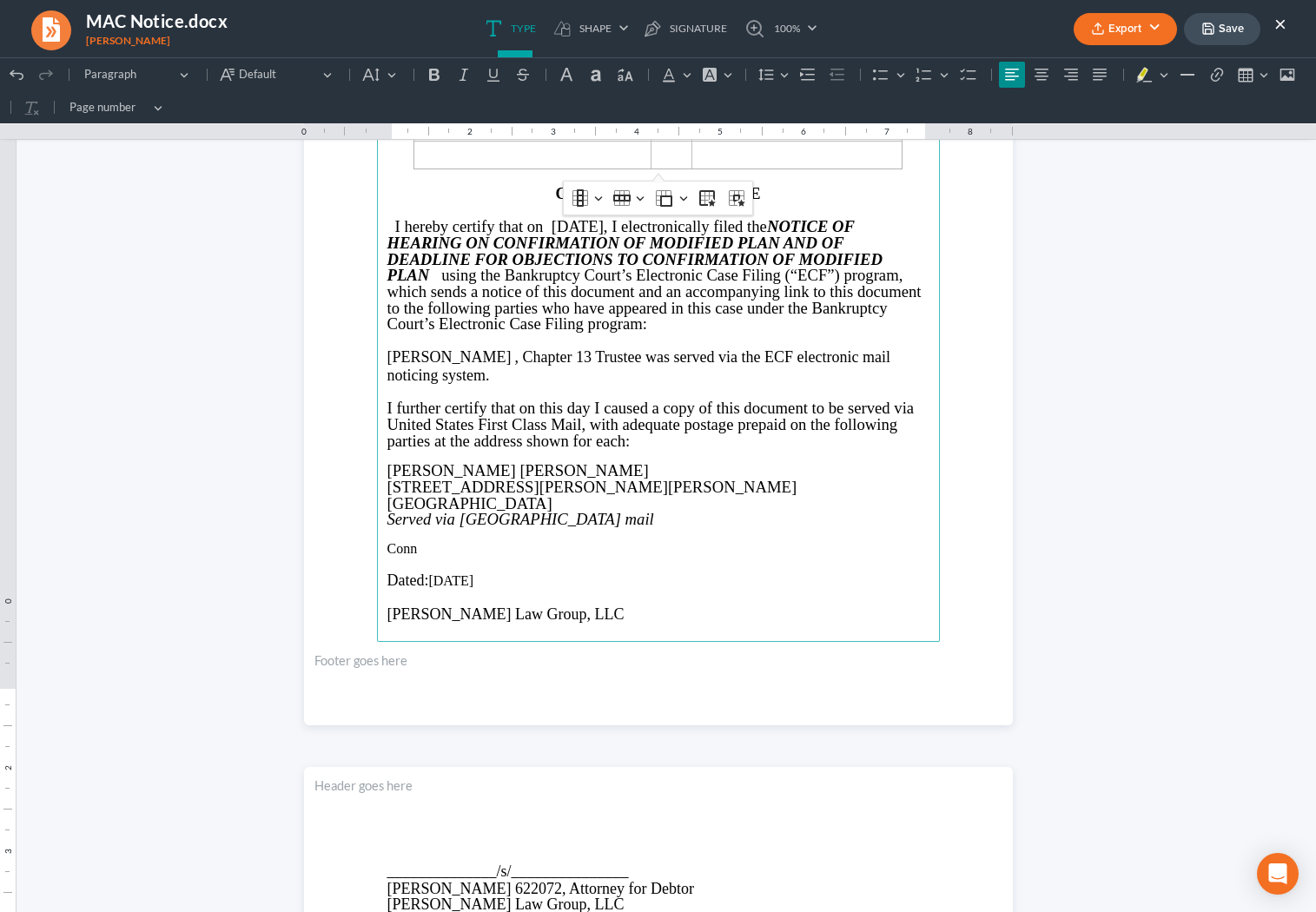 scroll, scrollTop: 2292, scrollLeft: 0, axis: vertical 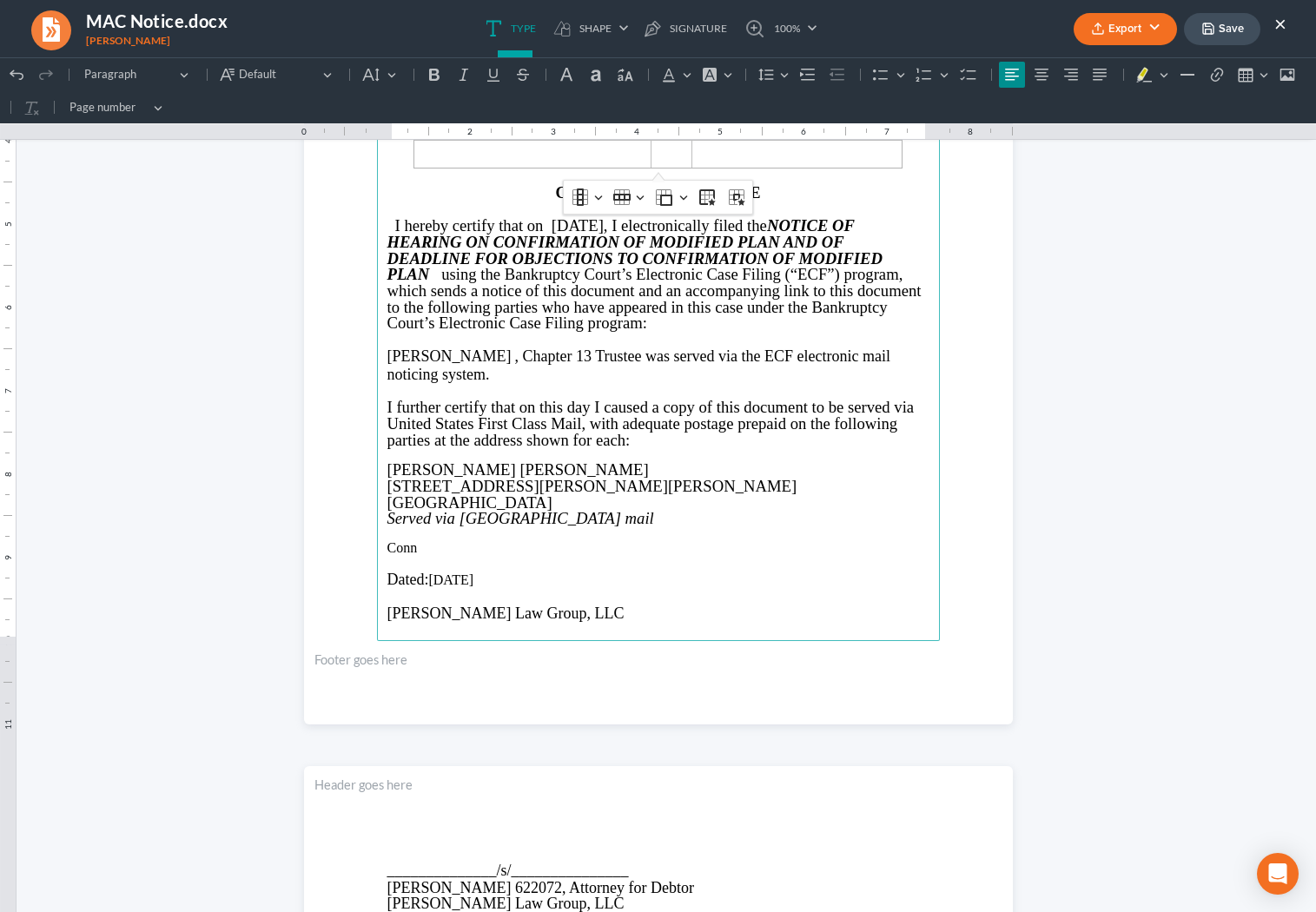 click on "Conn" at bounding box center (658, 548) 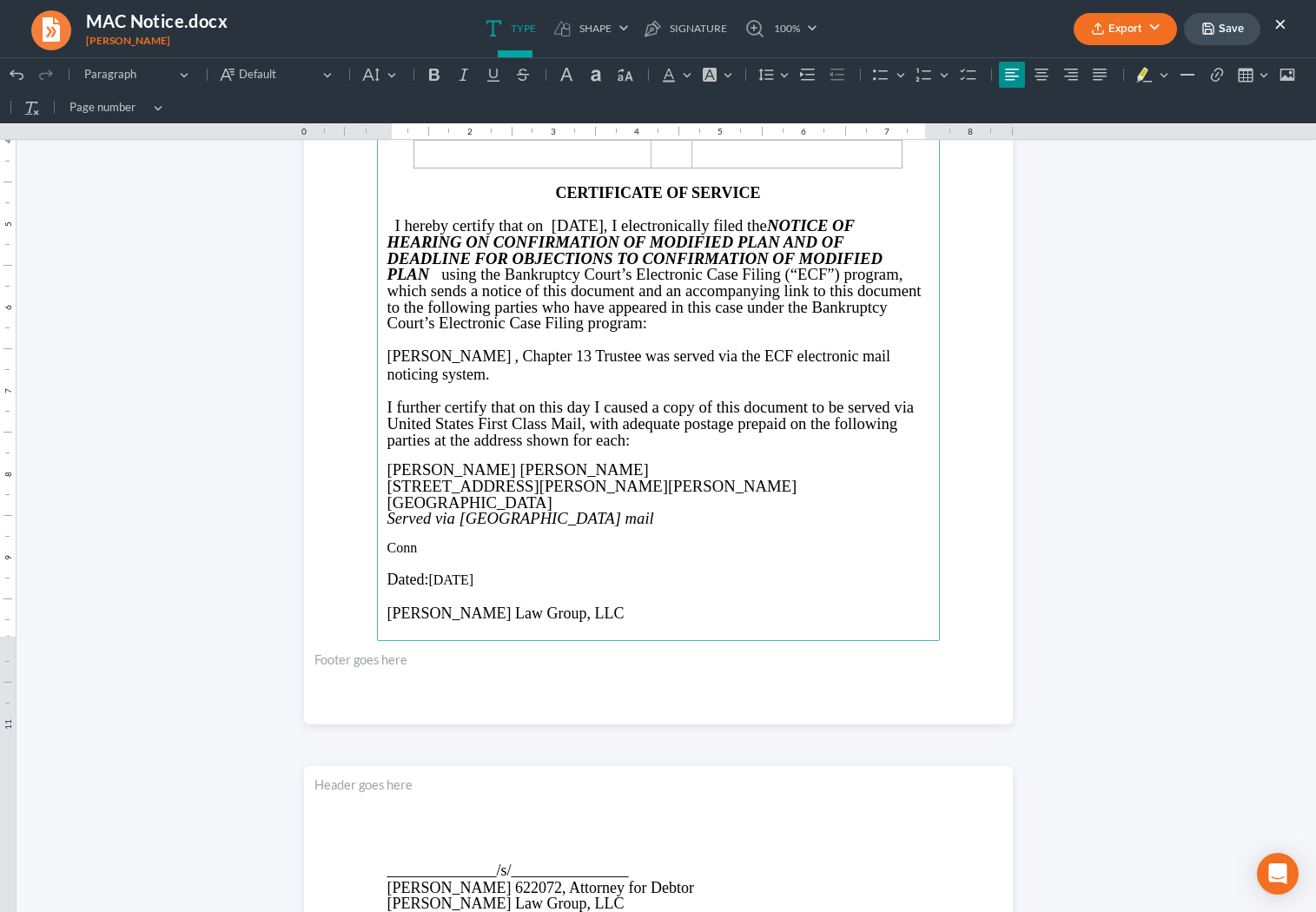click on "Conn" at bounding box center (658, 548) 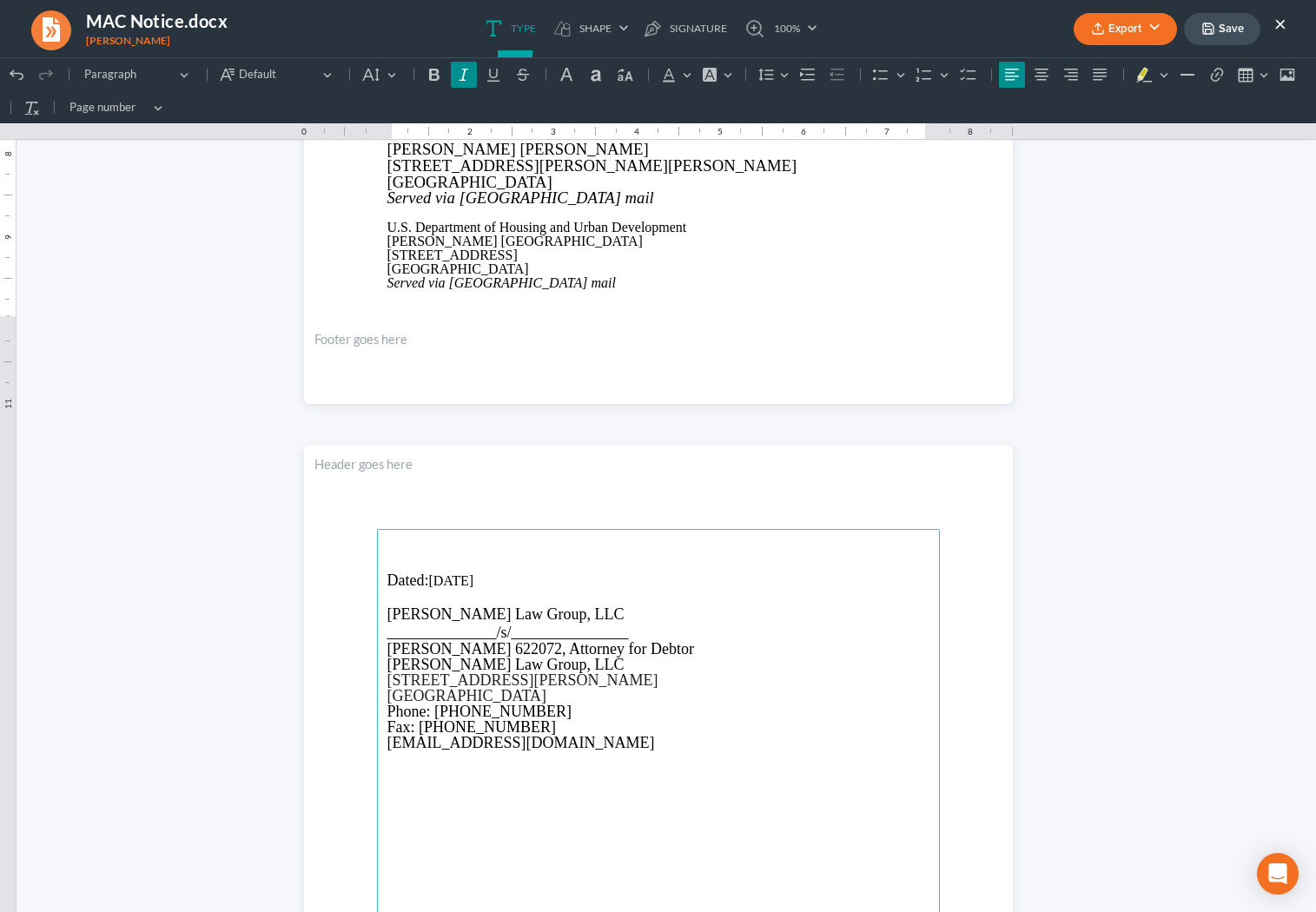 scroll, scrollTop: 2707, scrollLeft: 0, axis: vertical 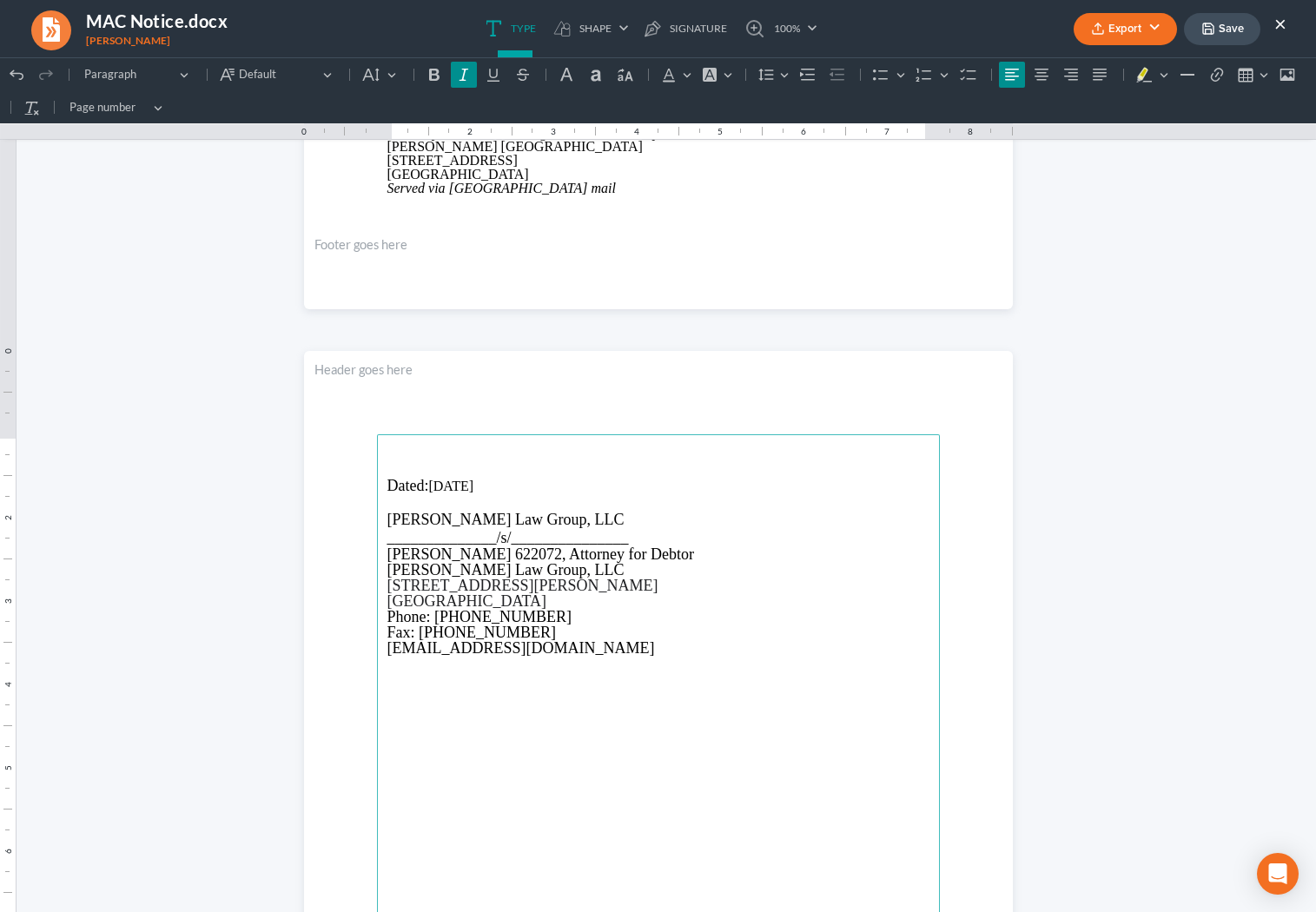 click at bounding box center [658, 453] 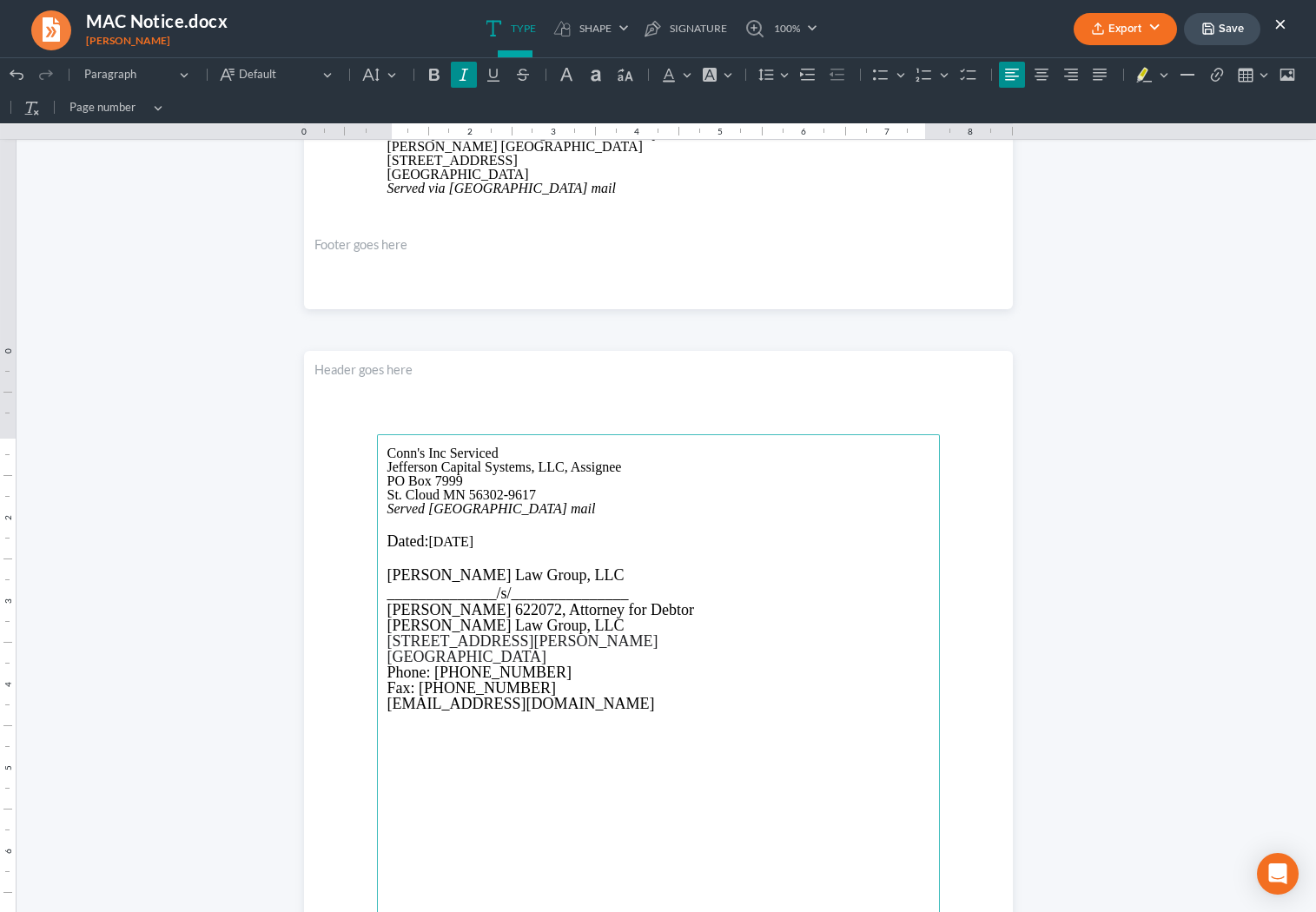 click on "Served Via United States mail" at bounding box center (658, 509) 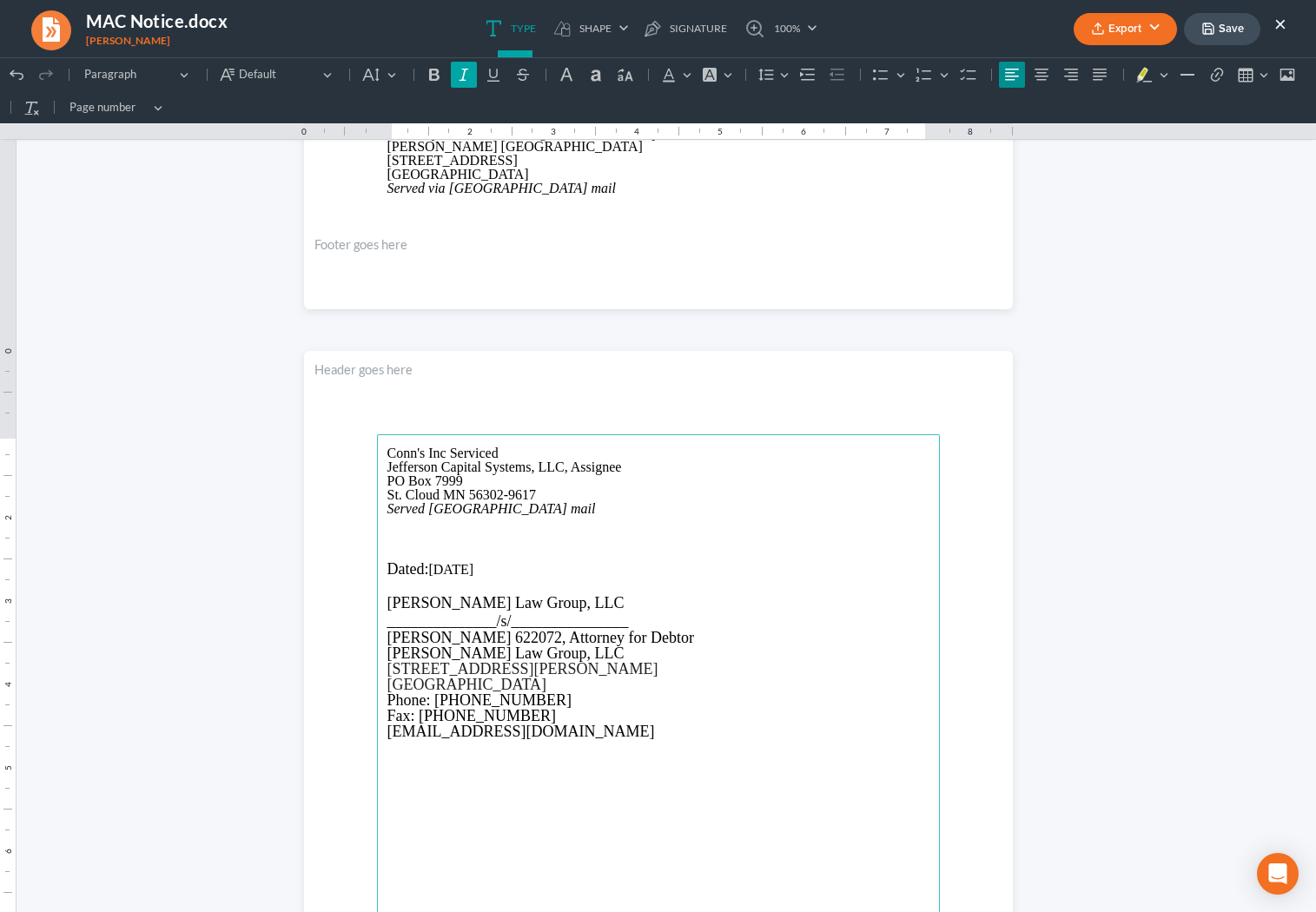 click 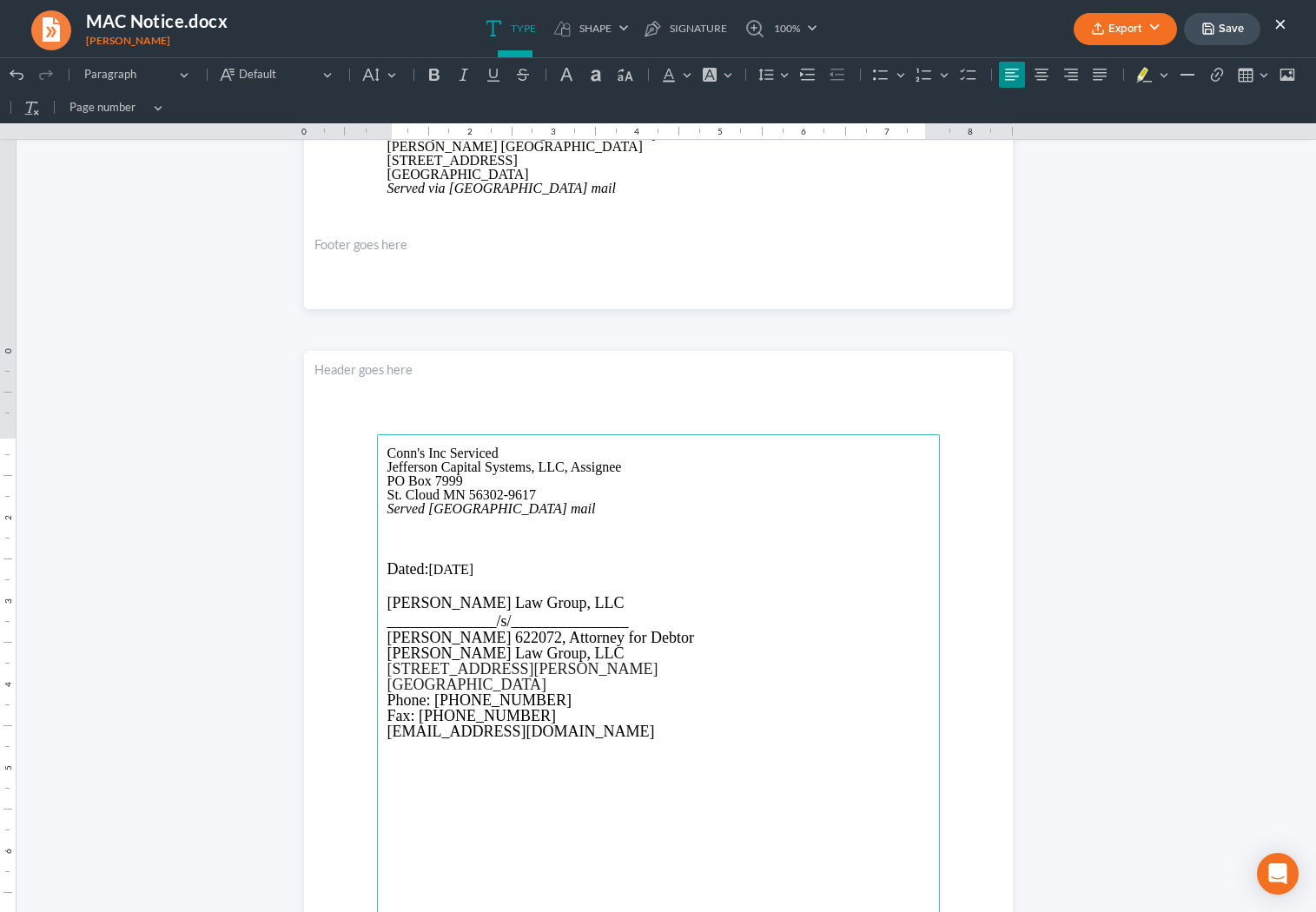 click on "Save" at bounding box center (1222, 29) 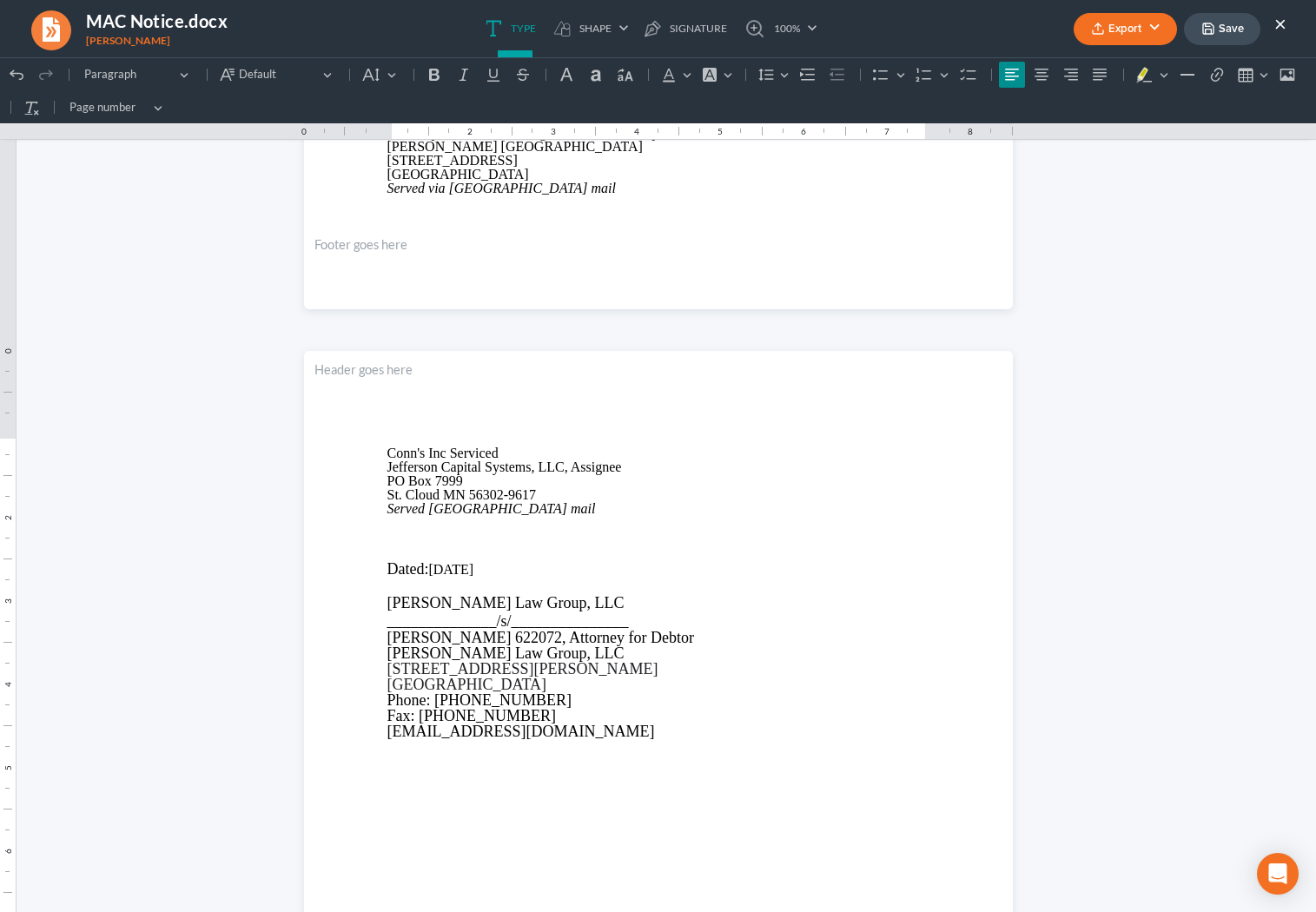 click on "×" at bounding box center [1280, 23] 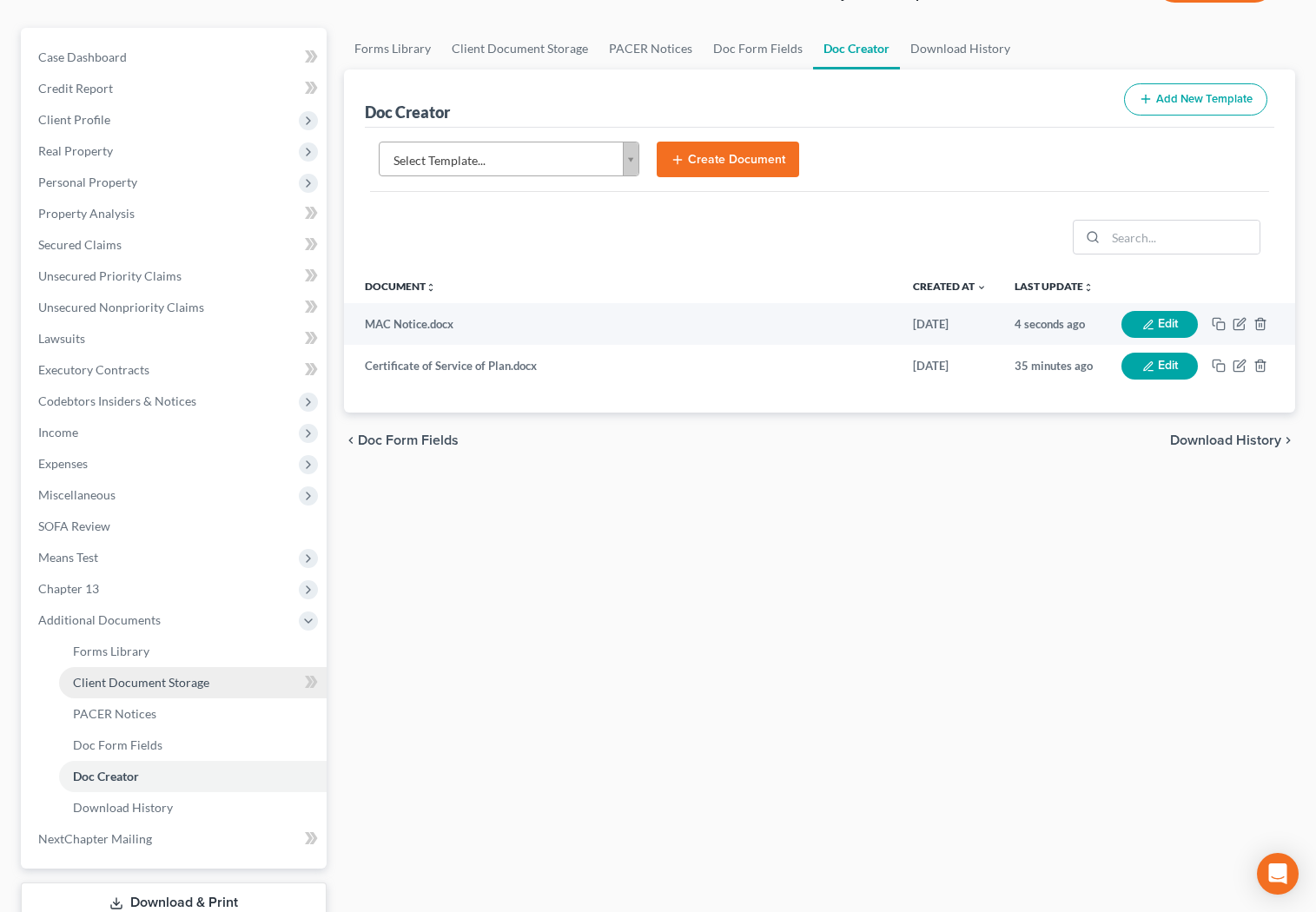 scroll, scrollTop: 147, scrollLeft: 0, axis: vertical 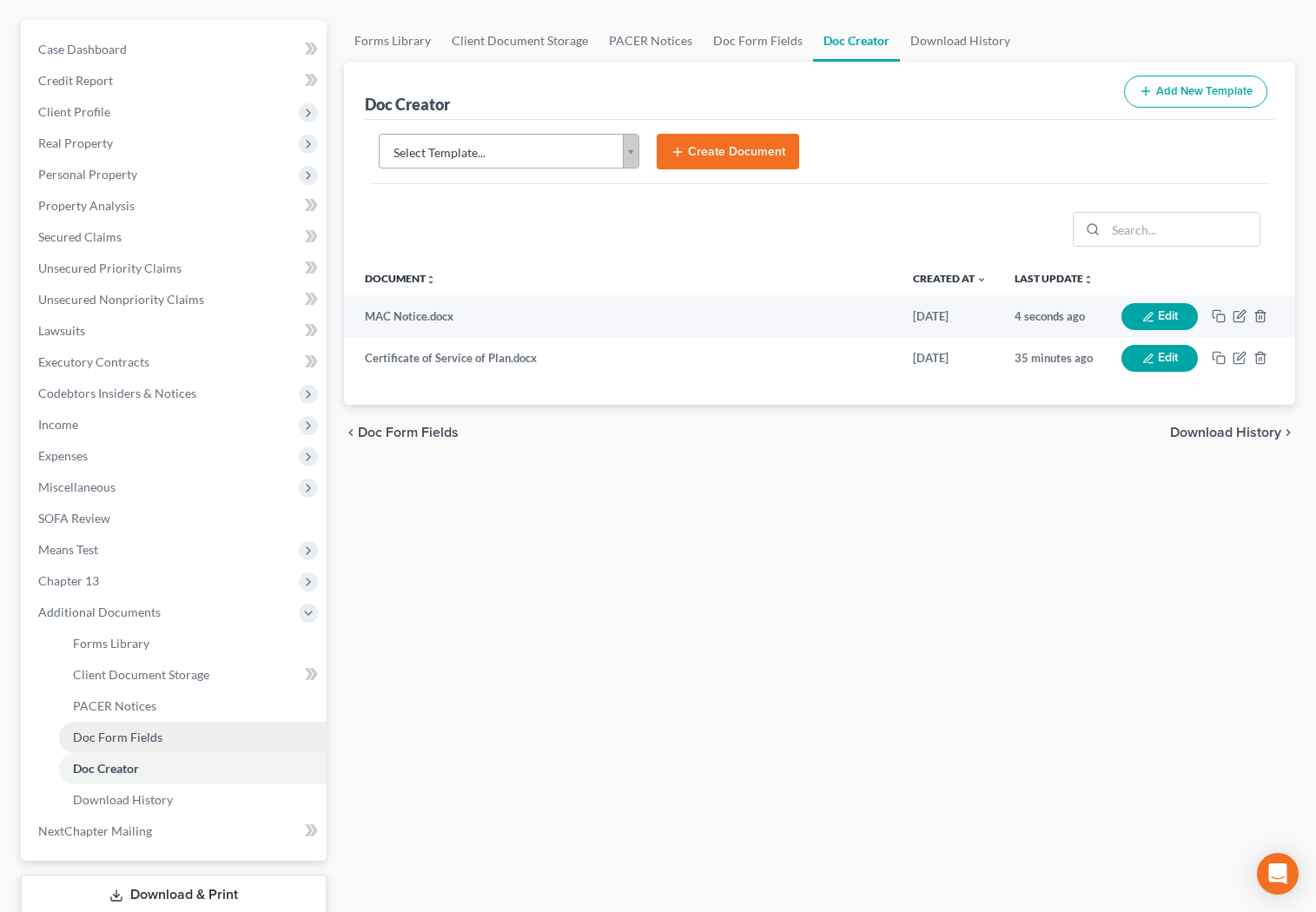 click on "Doc Form Fields" at bounding box center [117, 737] 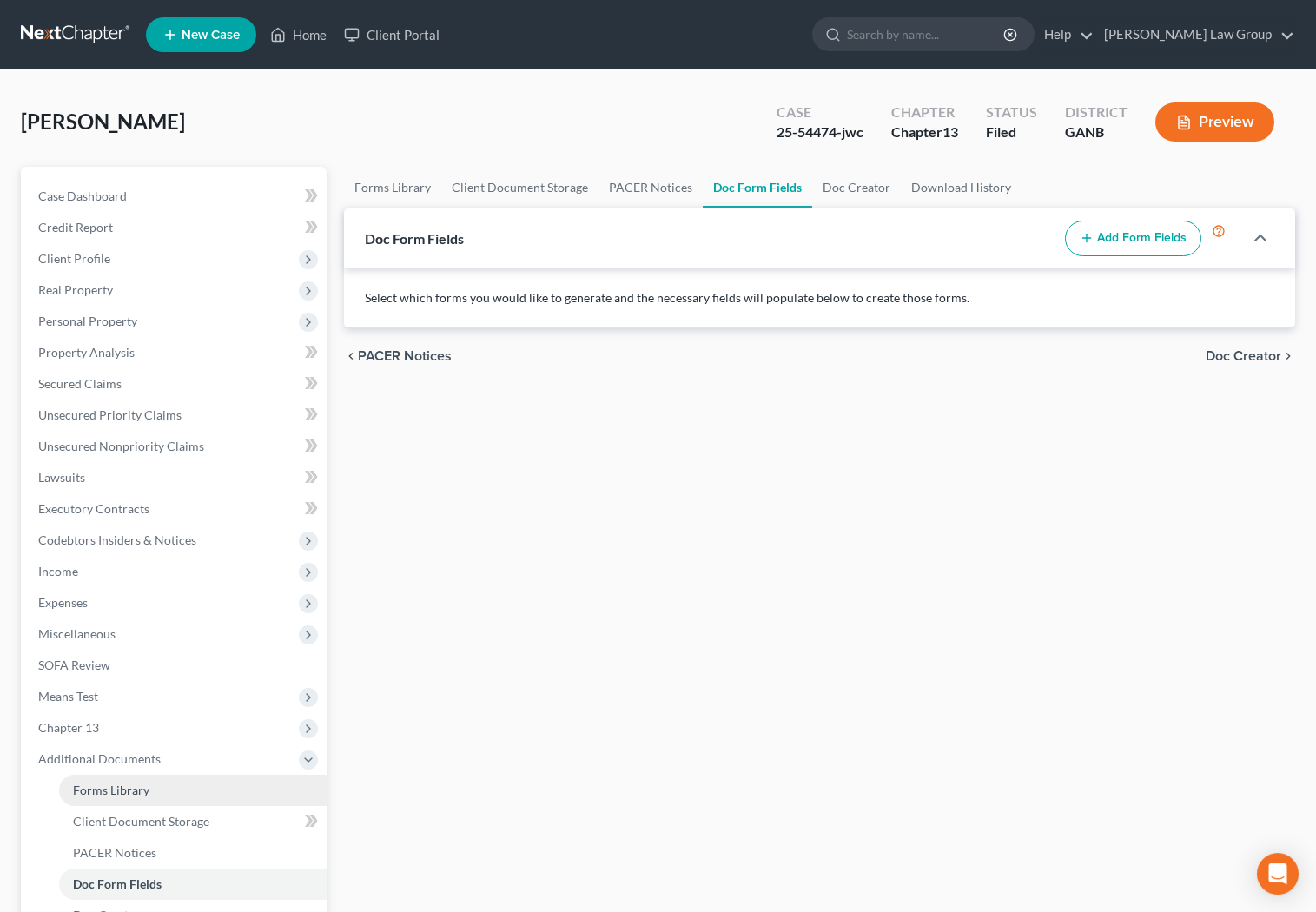 scroll, scrollTop: 0, scrollLeft: 0, axis: both 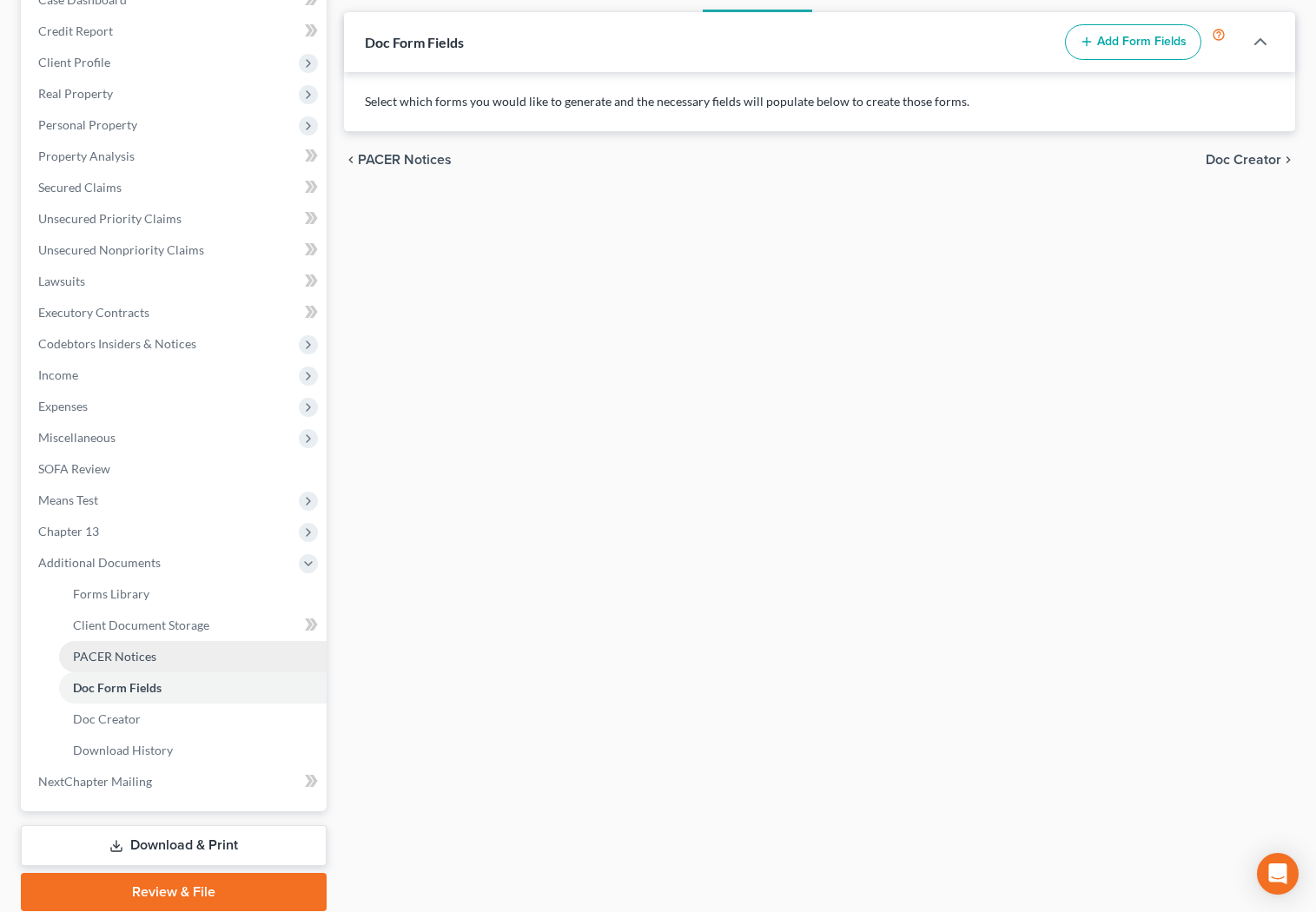 click on "PACER Notices" at bounding box center (193, 657) 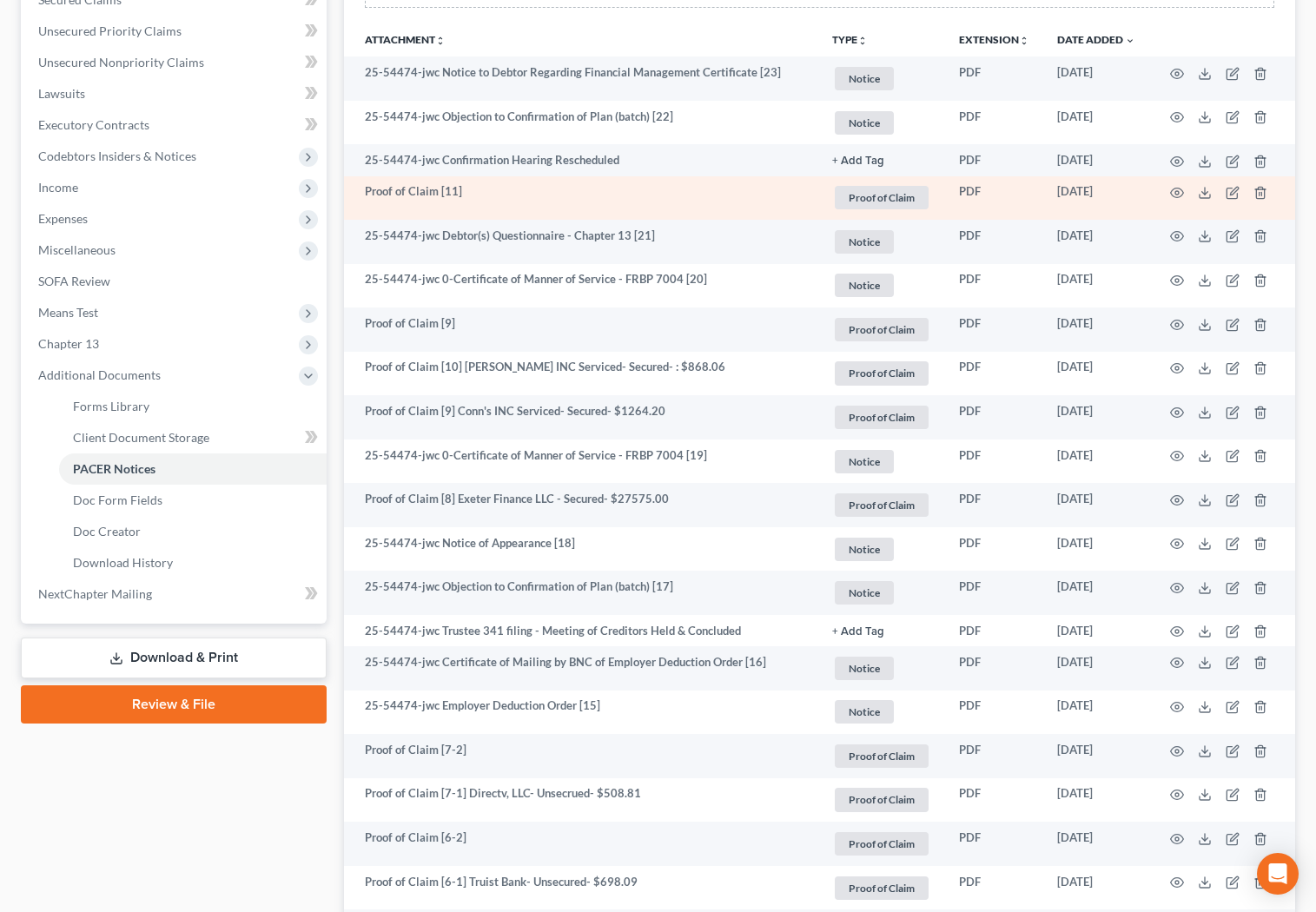 scroll, scrollTop: 387, scrollLeft: 0, axis: vertical 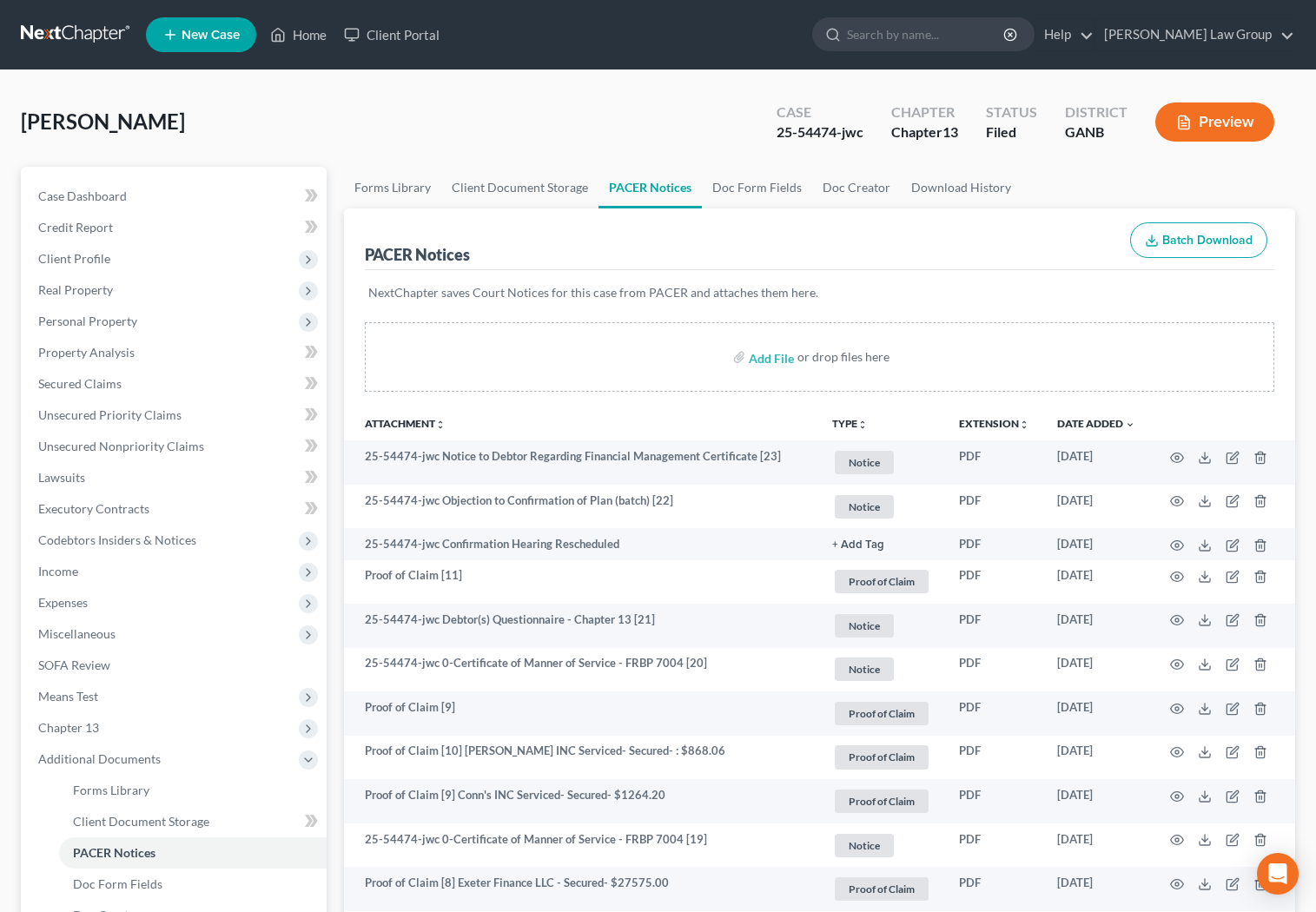 click on "TYPE unfold_more" at bounding box center (850, 424) 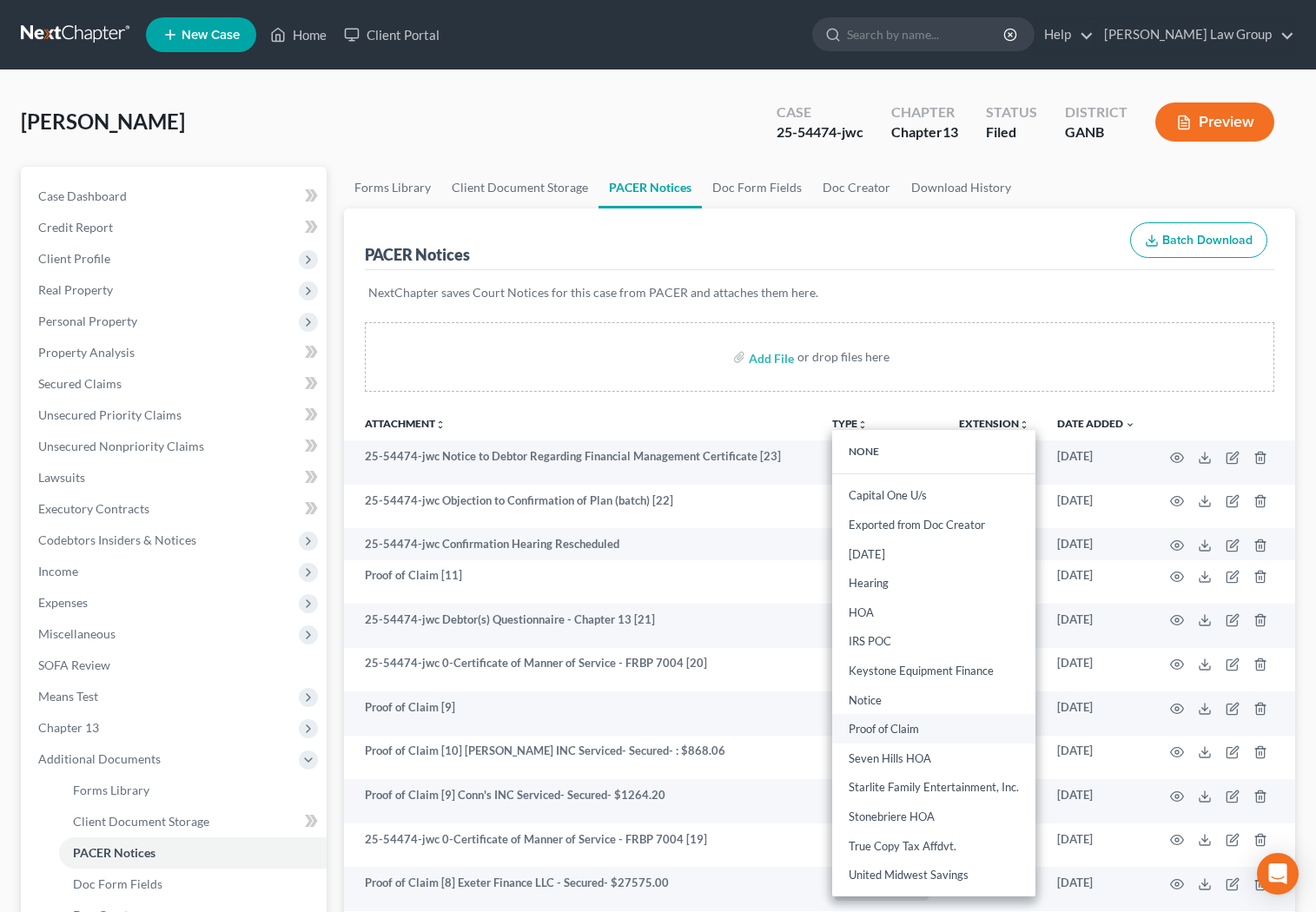 click on "Proof of Claim" at bounding box center (934, 730) 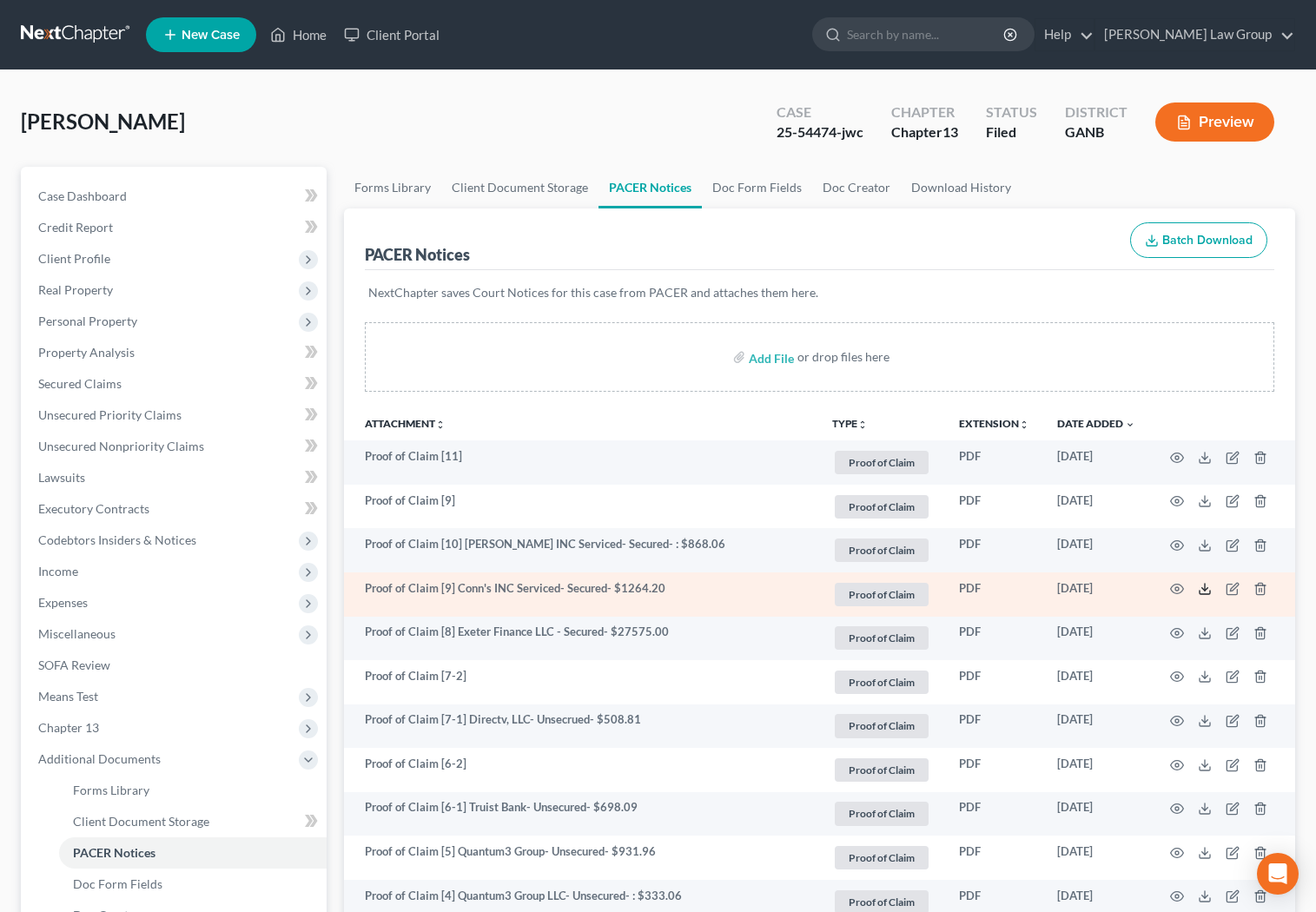 click 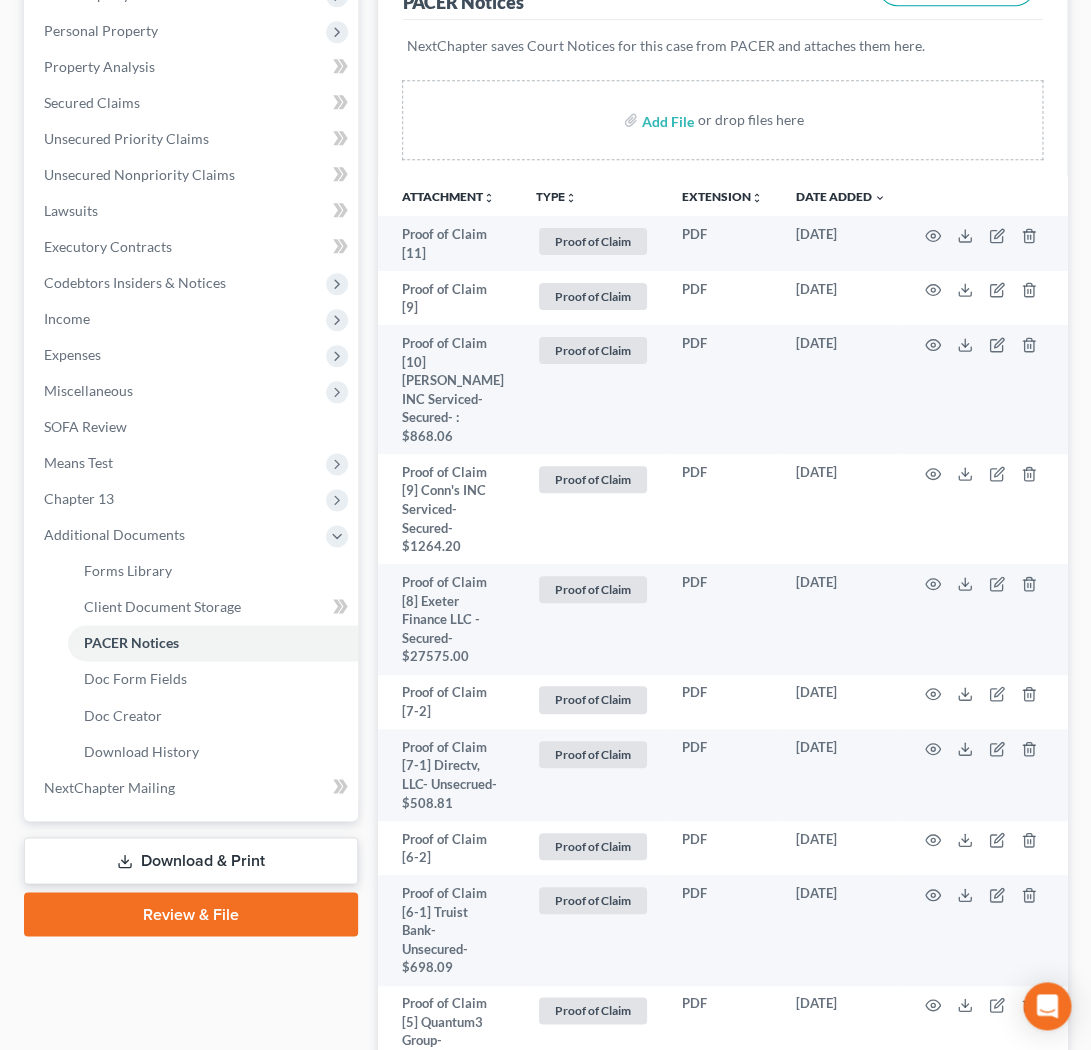 scroll, scrollTop: 319, scrollLeft: 0, axis: vertical 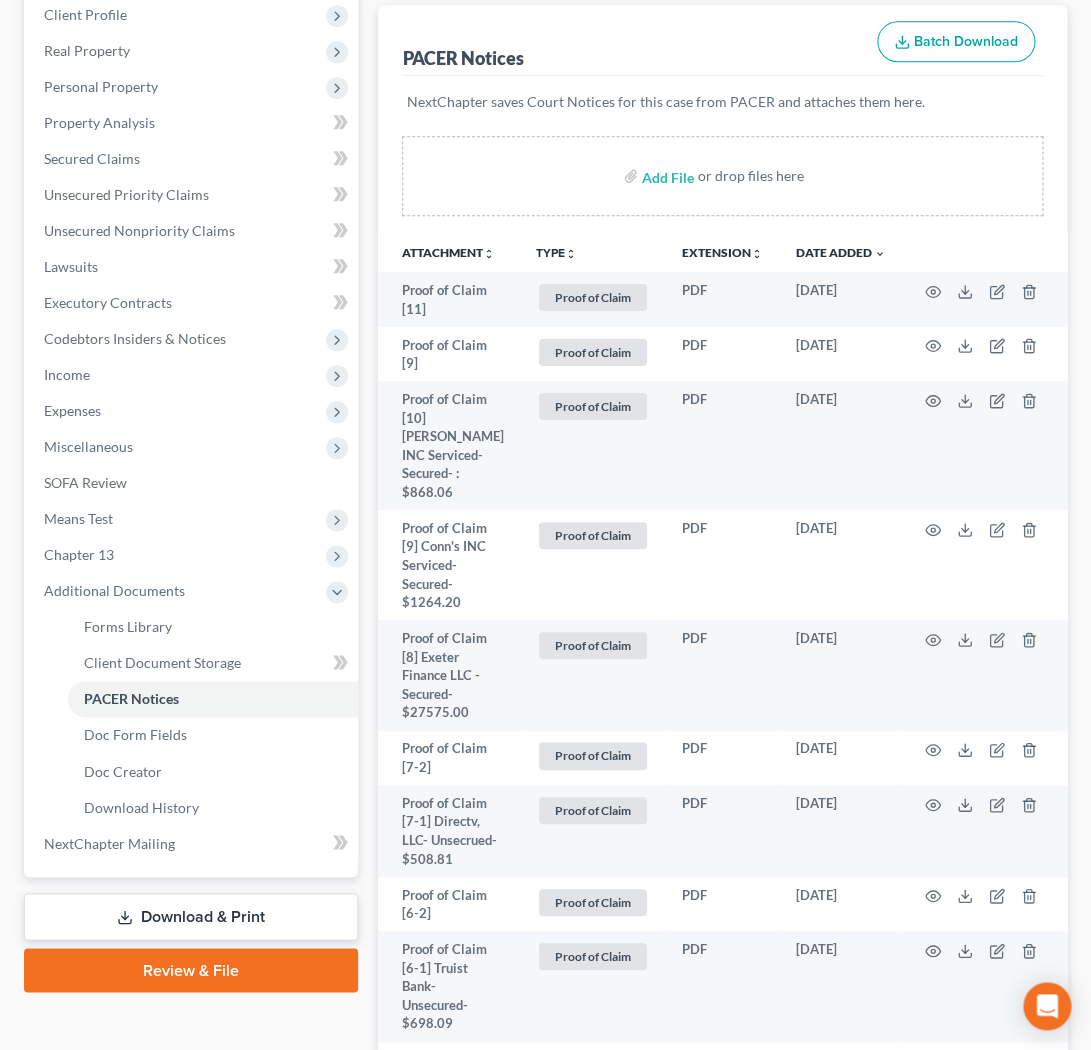 click on "Chapter 13" at bounding box center (193, 555) 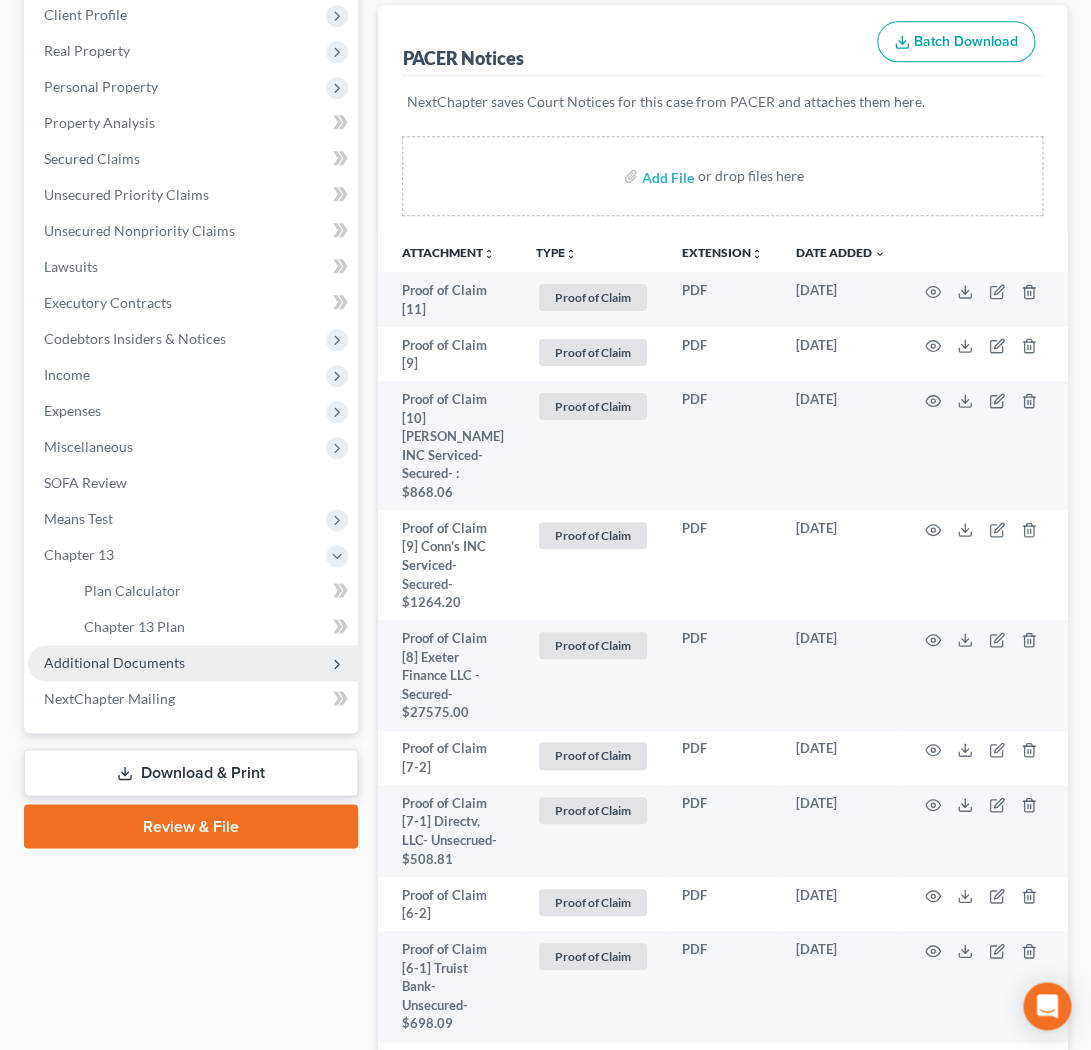click on "Additional Documents" at bounding box center (193, 663) 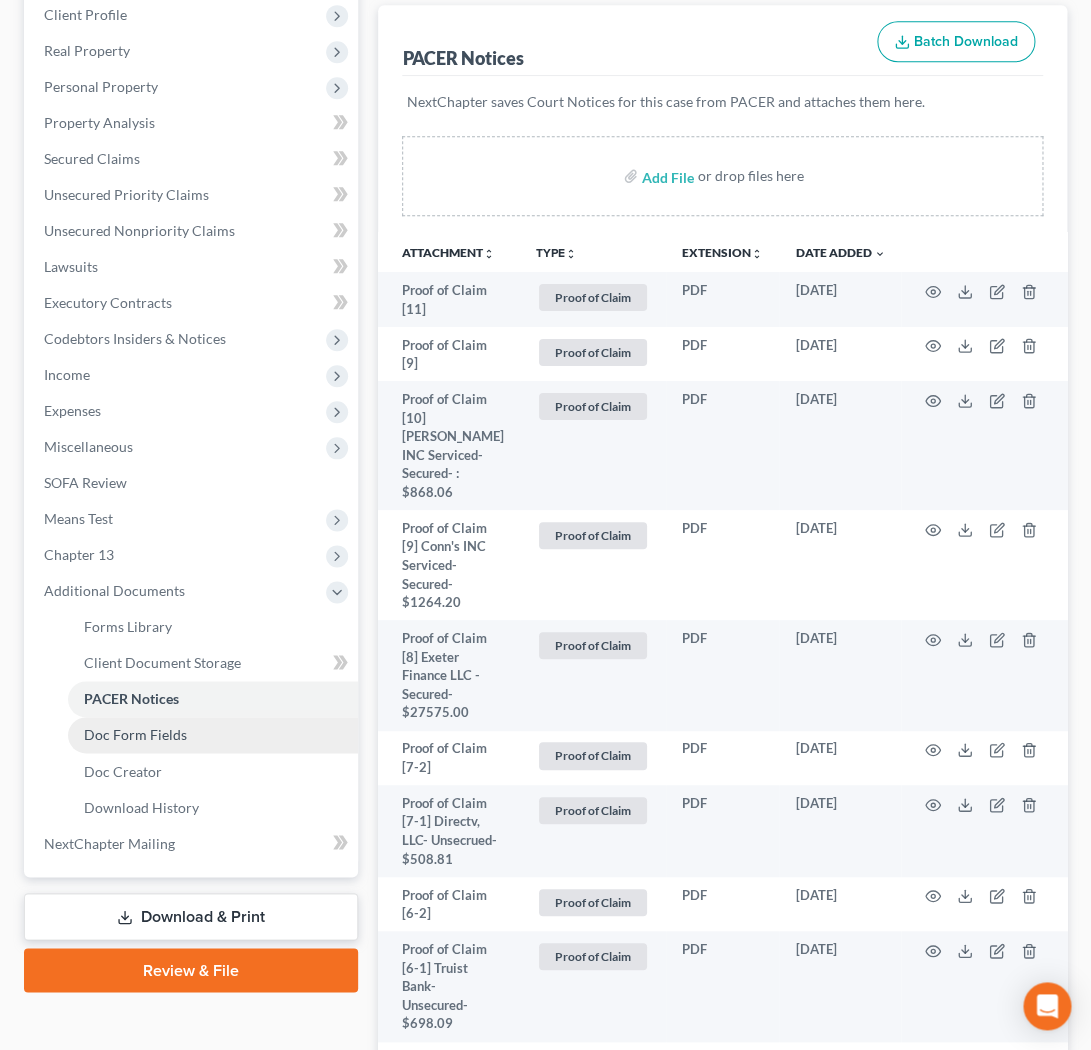 click on "Doc Form Fields" at bounding box center [213, 735] 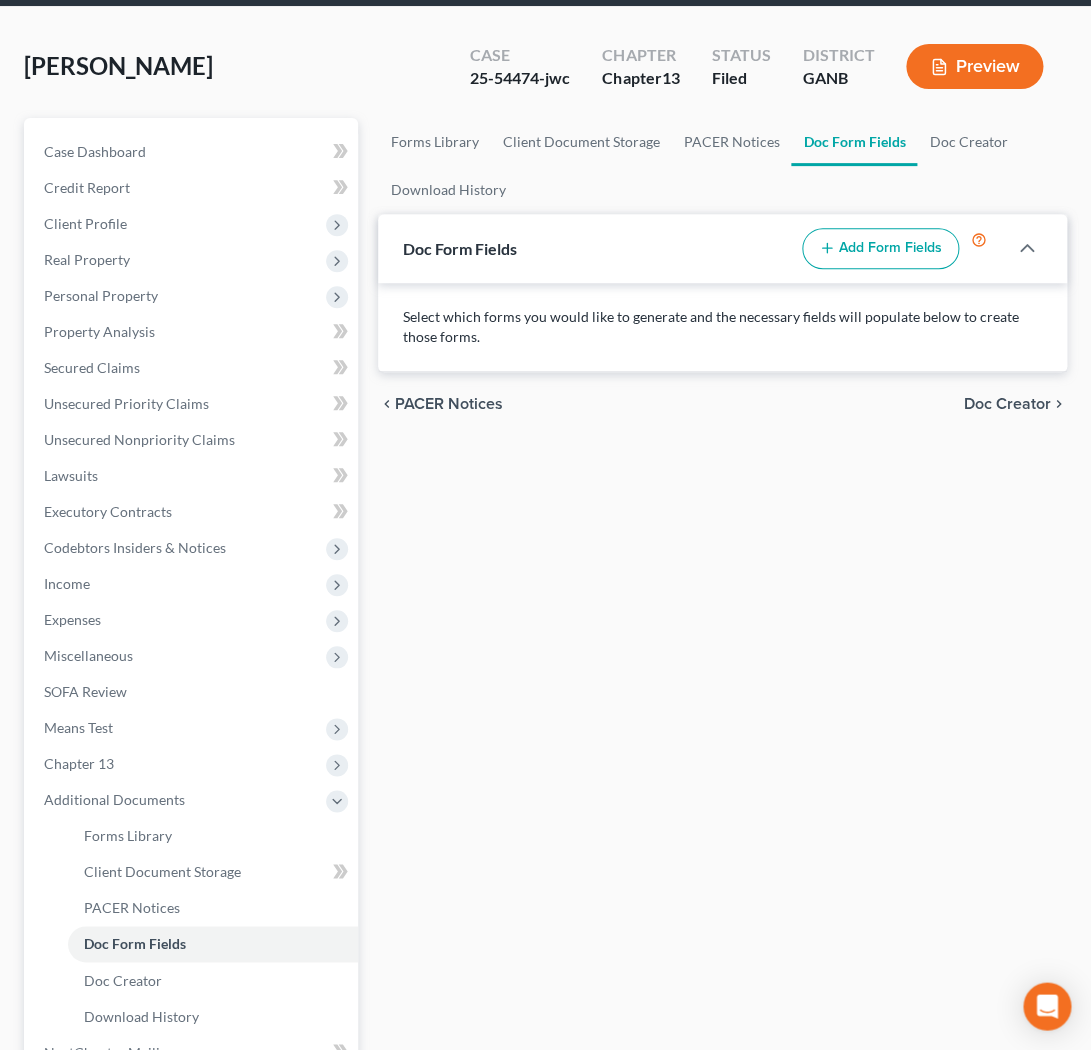 scroll, scrollTop: 240, scrollLeft: 0, axis: vertical 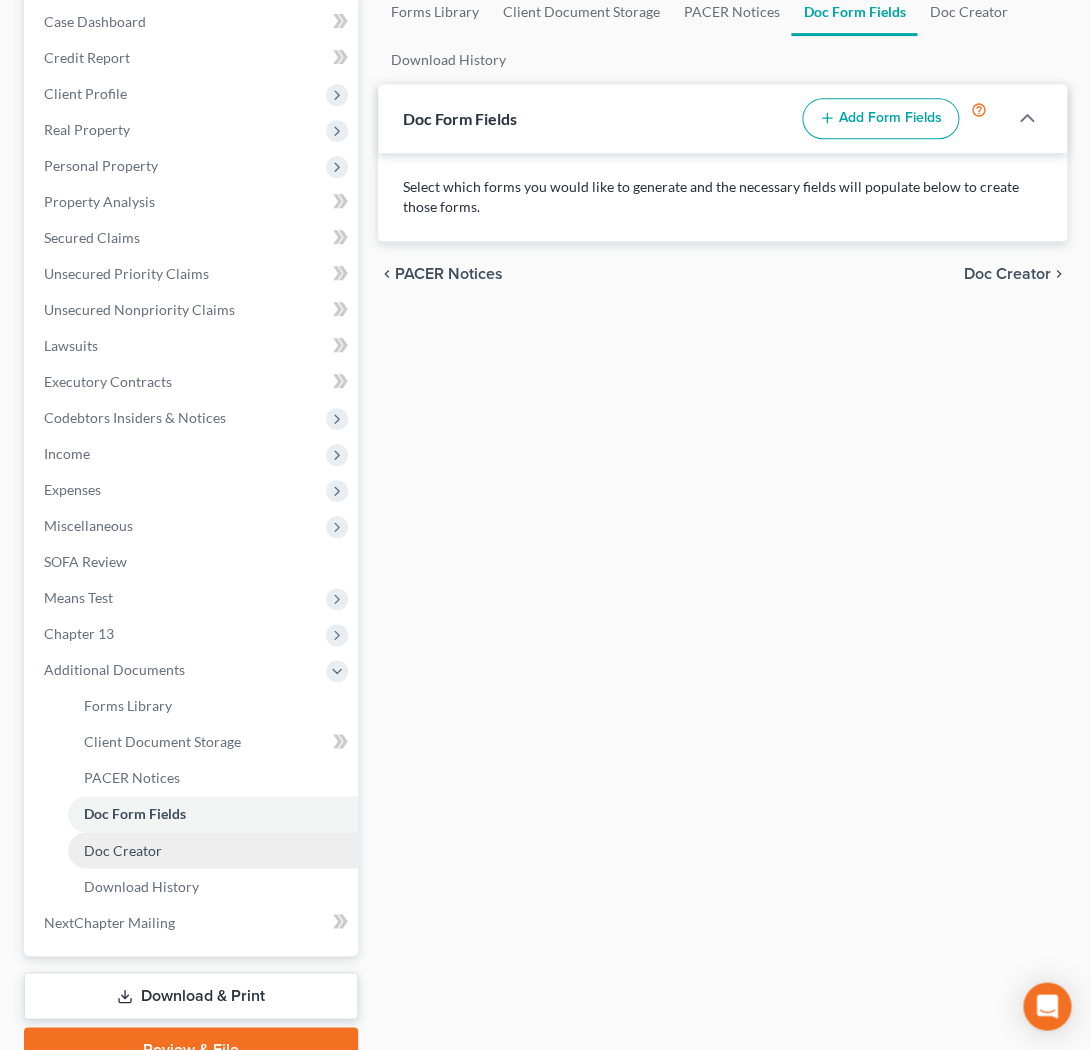 click on "Doc Creator" at bounding box center (213, 850) 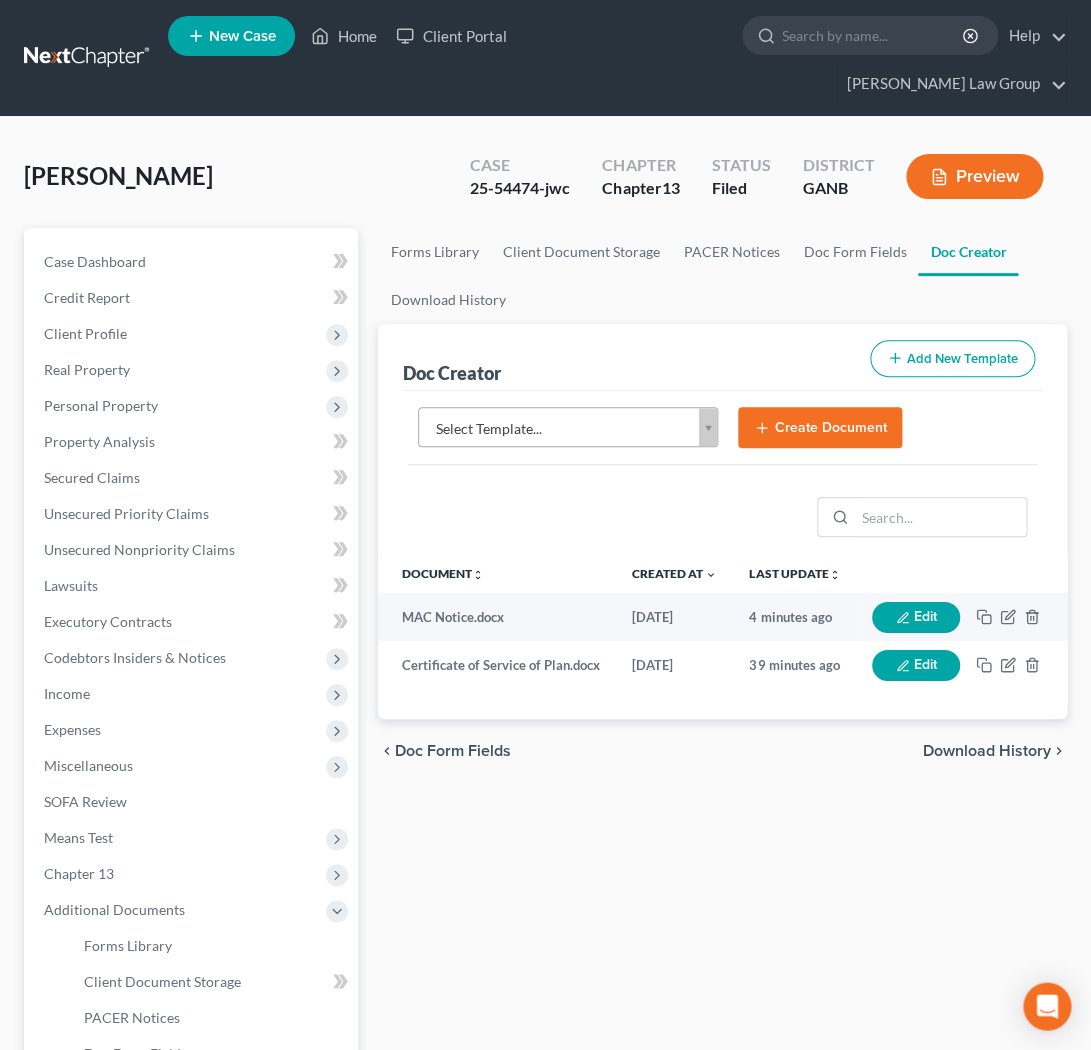 scroll, scrollTop: 0, scrollLeft: 0, axis: both 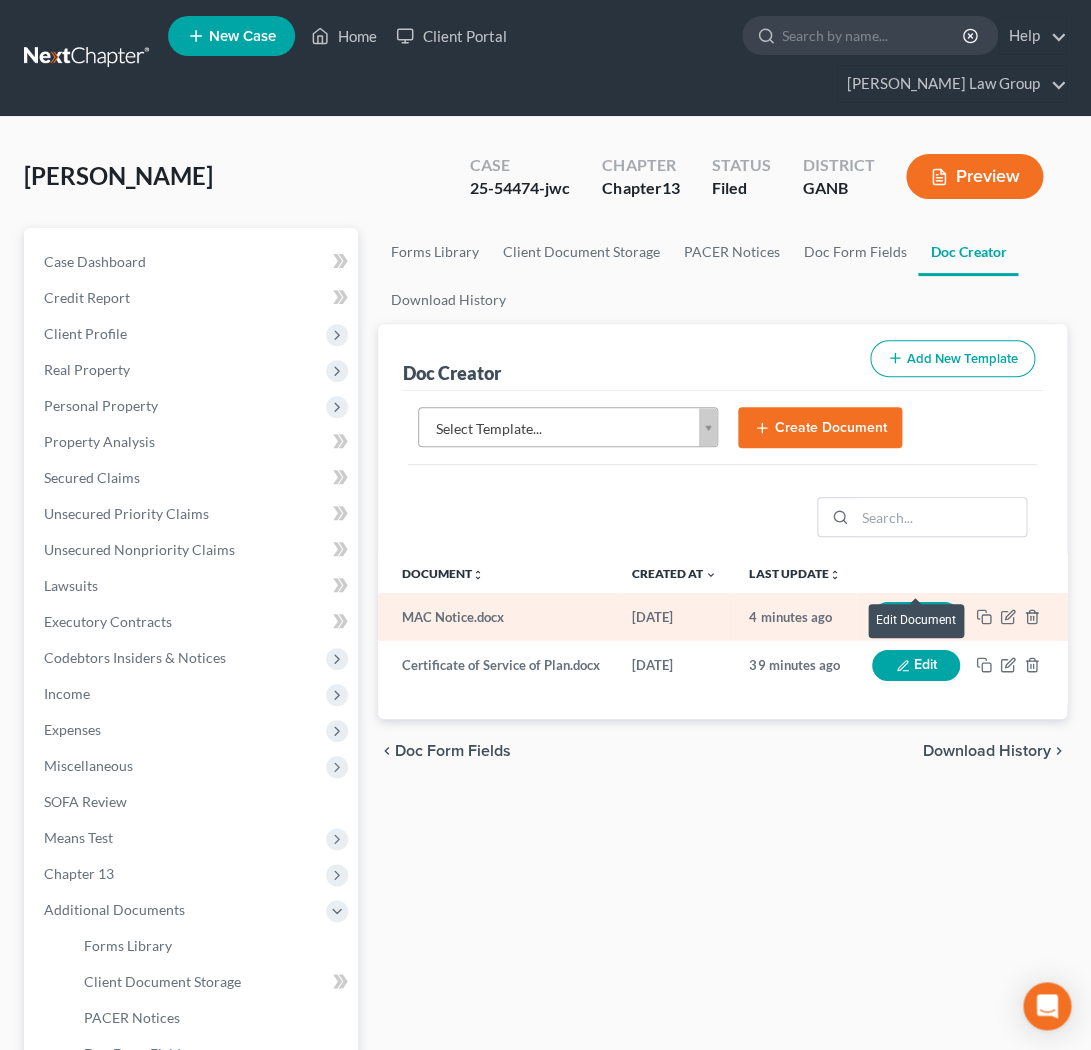 click on "Edit" at bounding box center [916, 617] 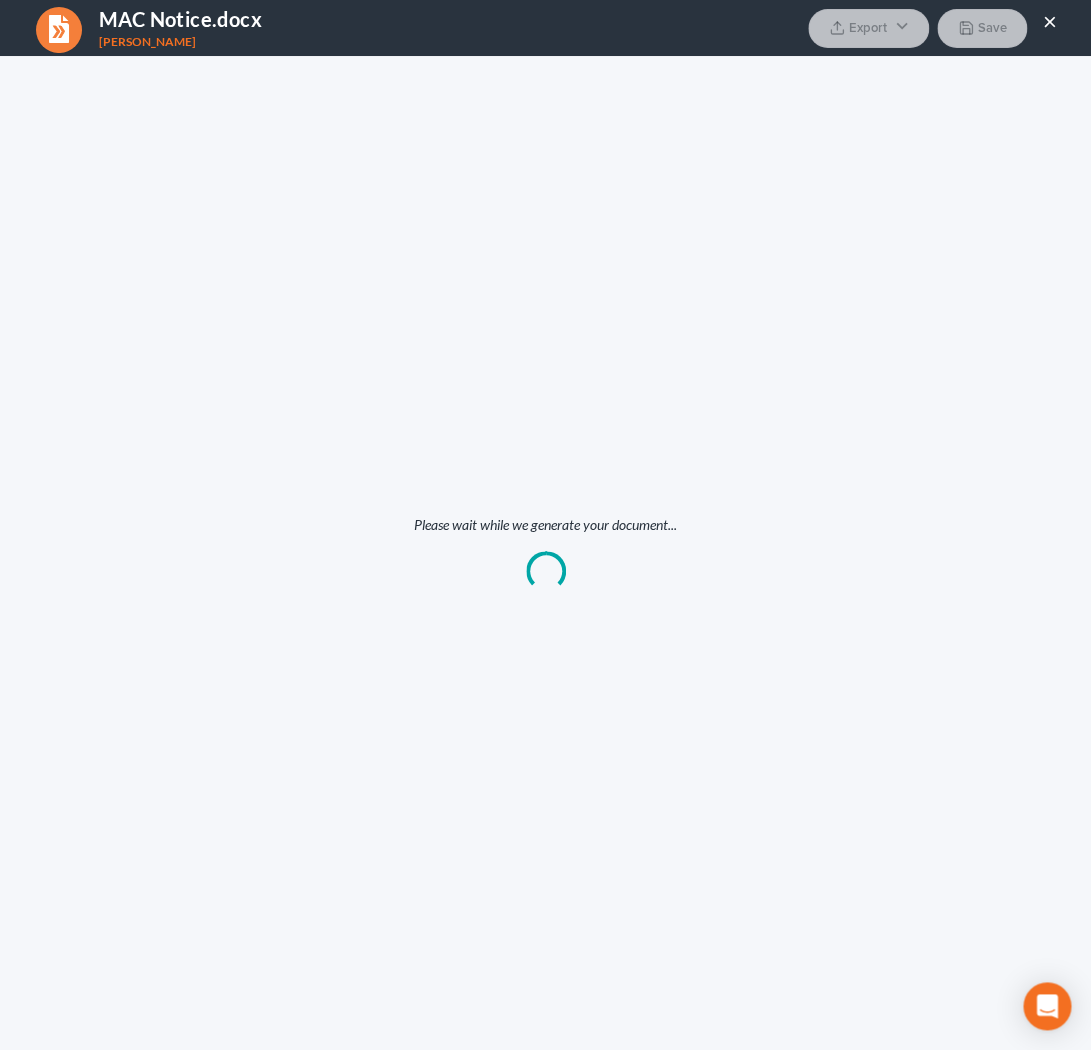 scroll, scrollTop: 0, scrollLeft: 0, axis: both 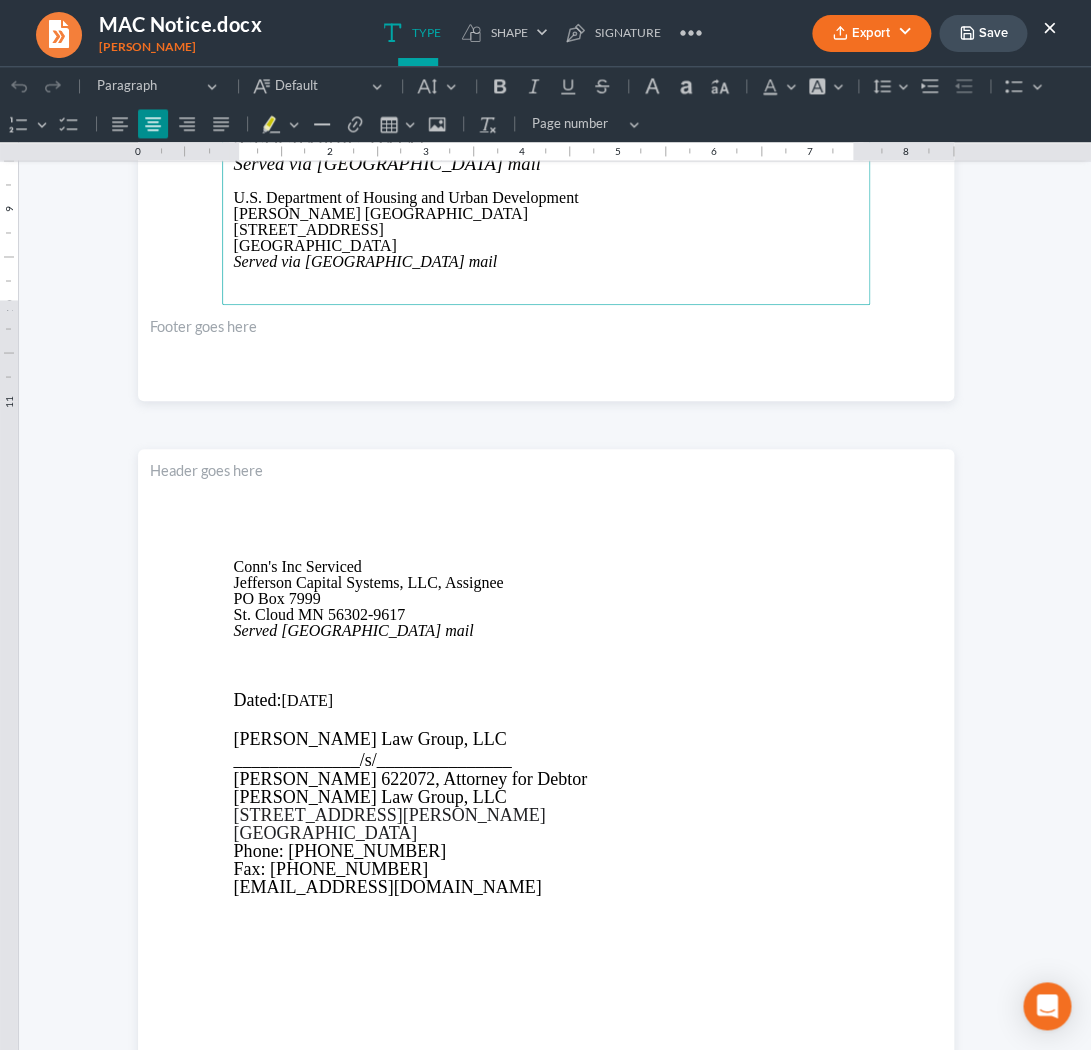 click on "Served Via United States mail" at bounding box center [546, 631] 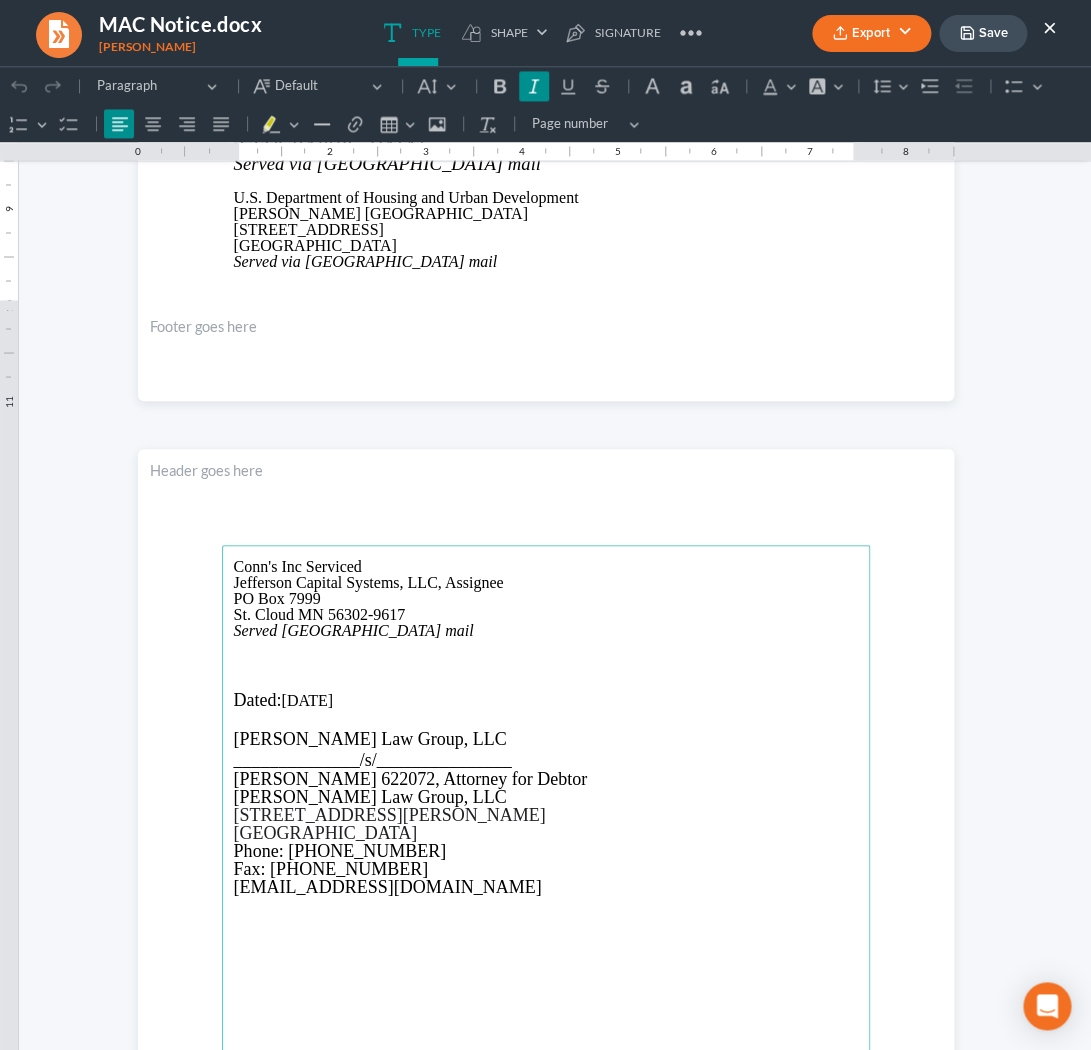 click at bounding box center [546, 663] 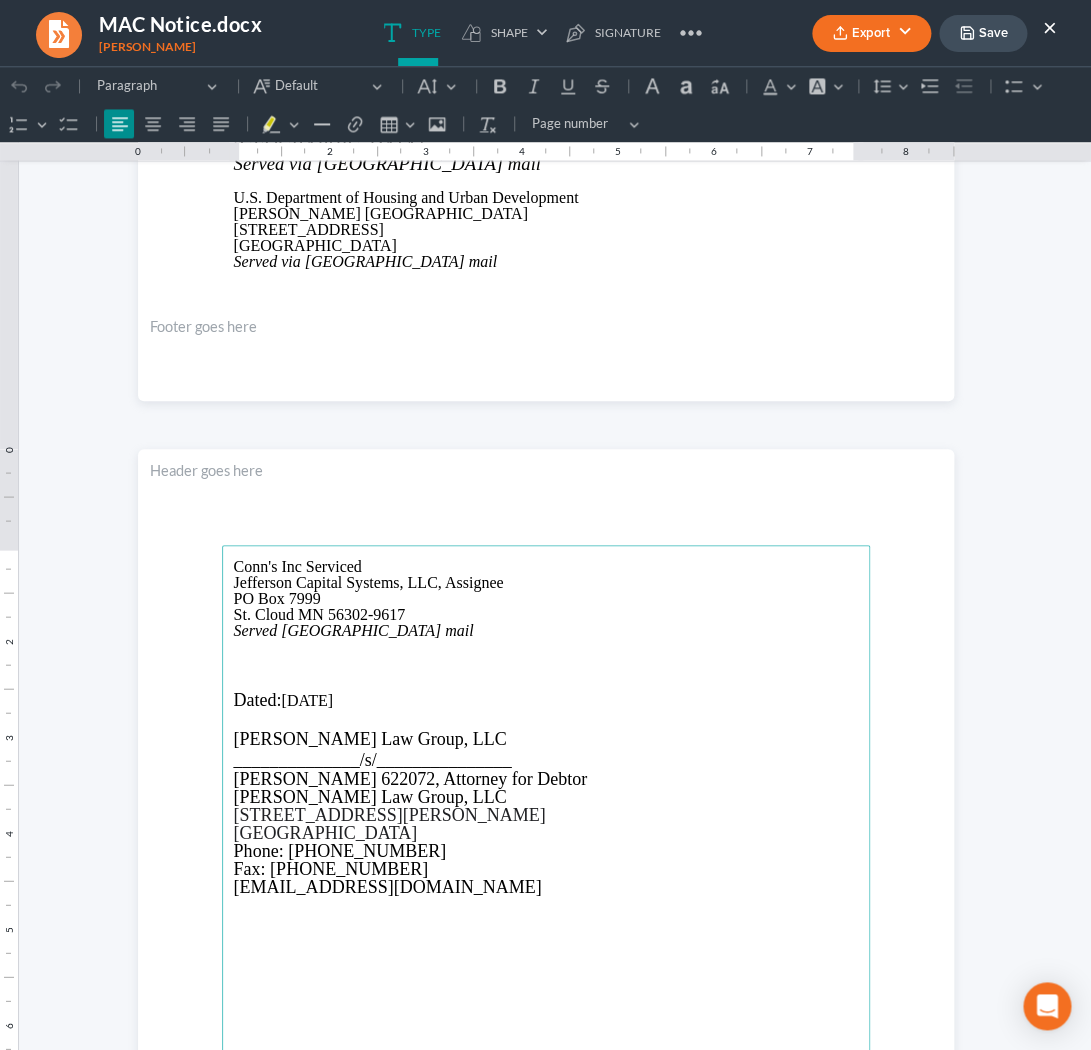type 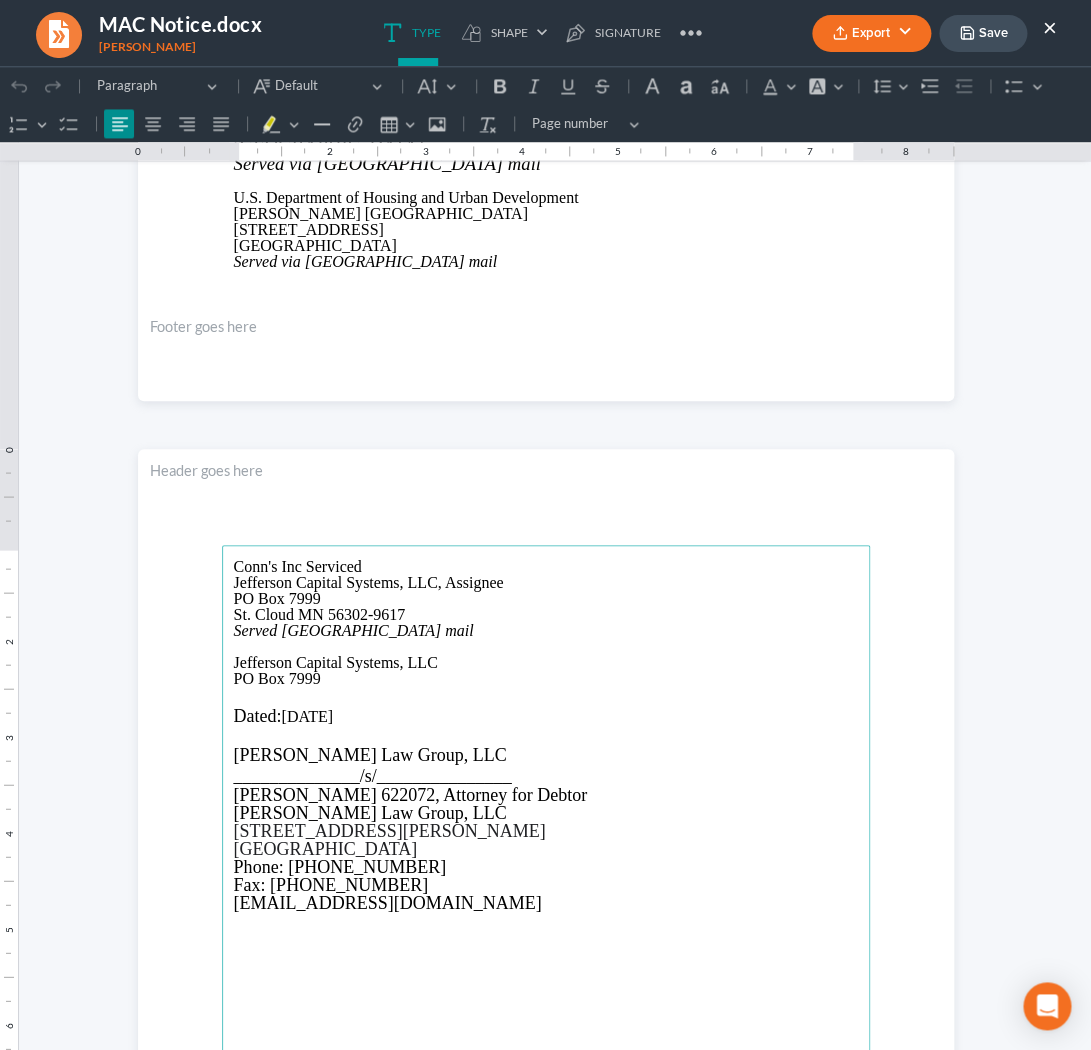 click on "PO Box 7999" at bounding box center [546, 679] 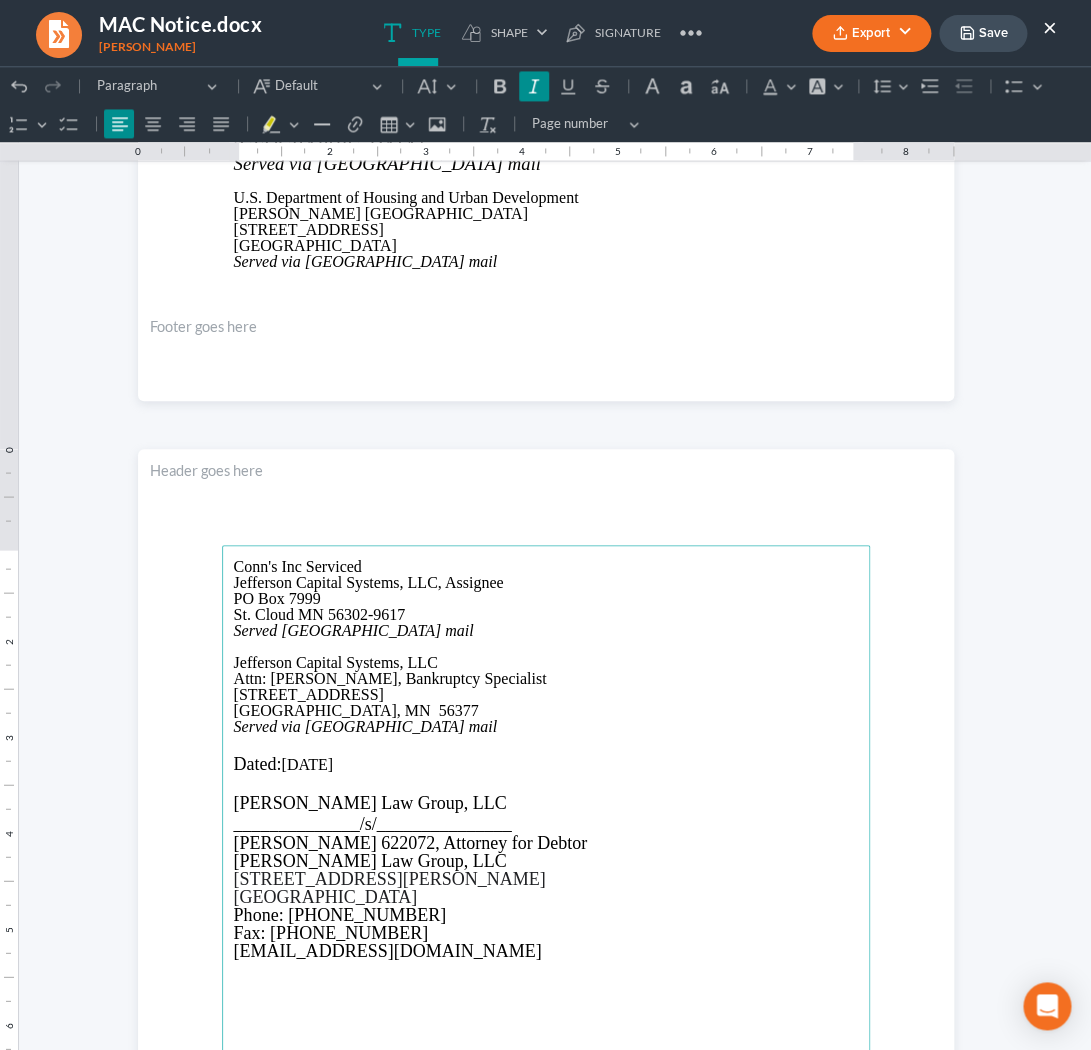 click on "Save" at bounding box center [983, 33] 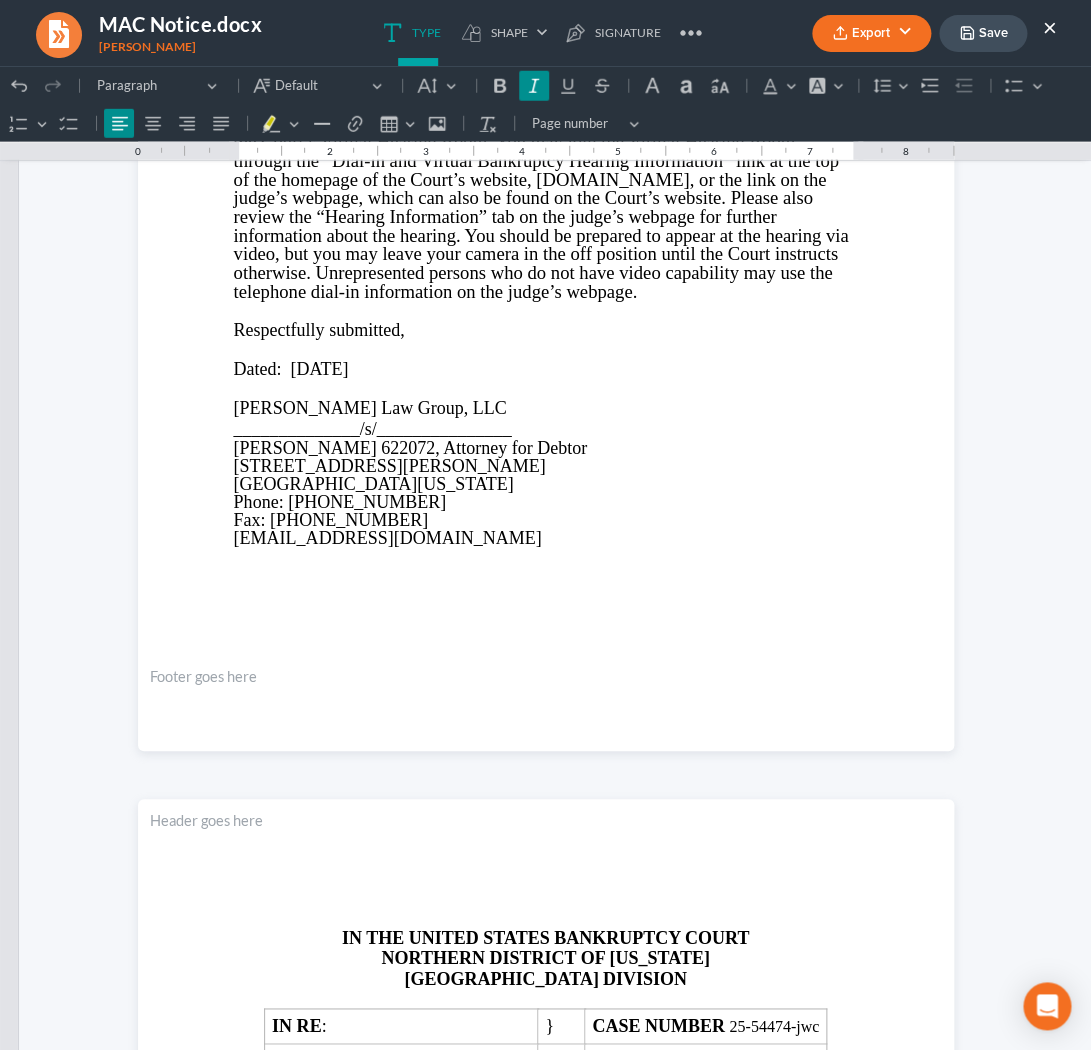scroll, scrollTop: 1573, scrollLeft: 0, axis: vertical 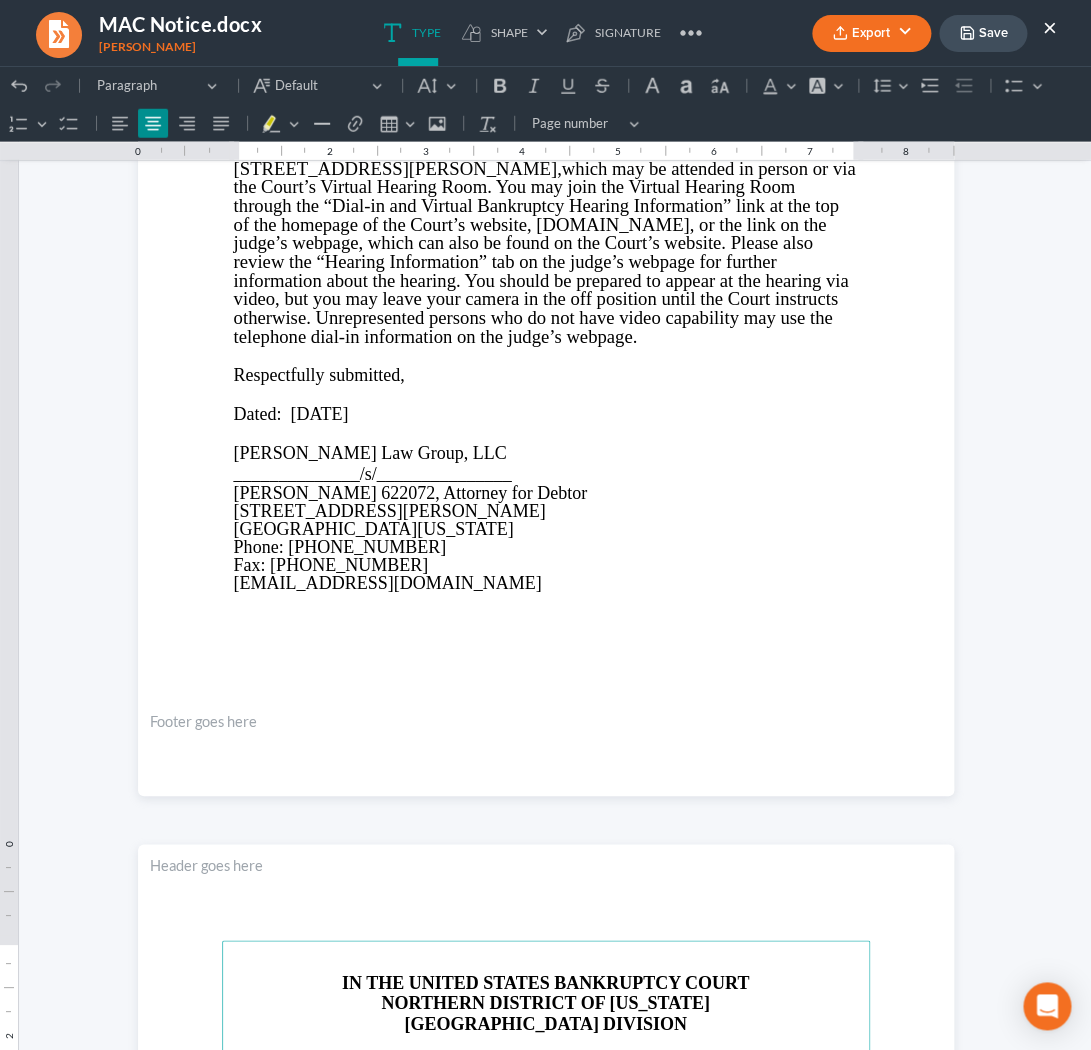 click on "×" at bounding box center (1050, 27) 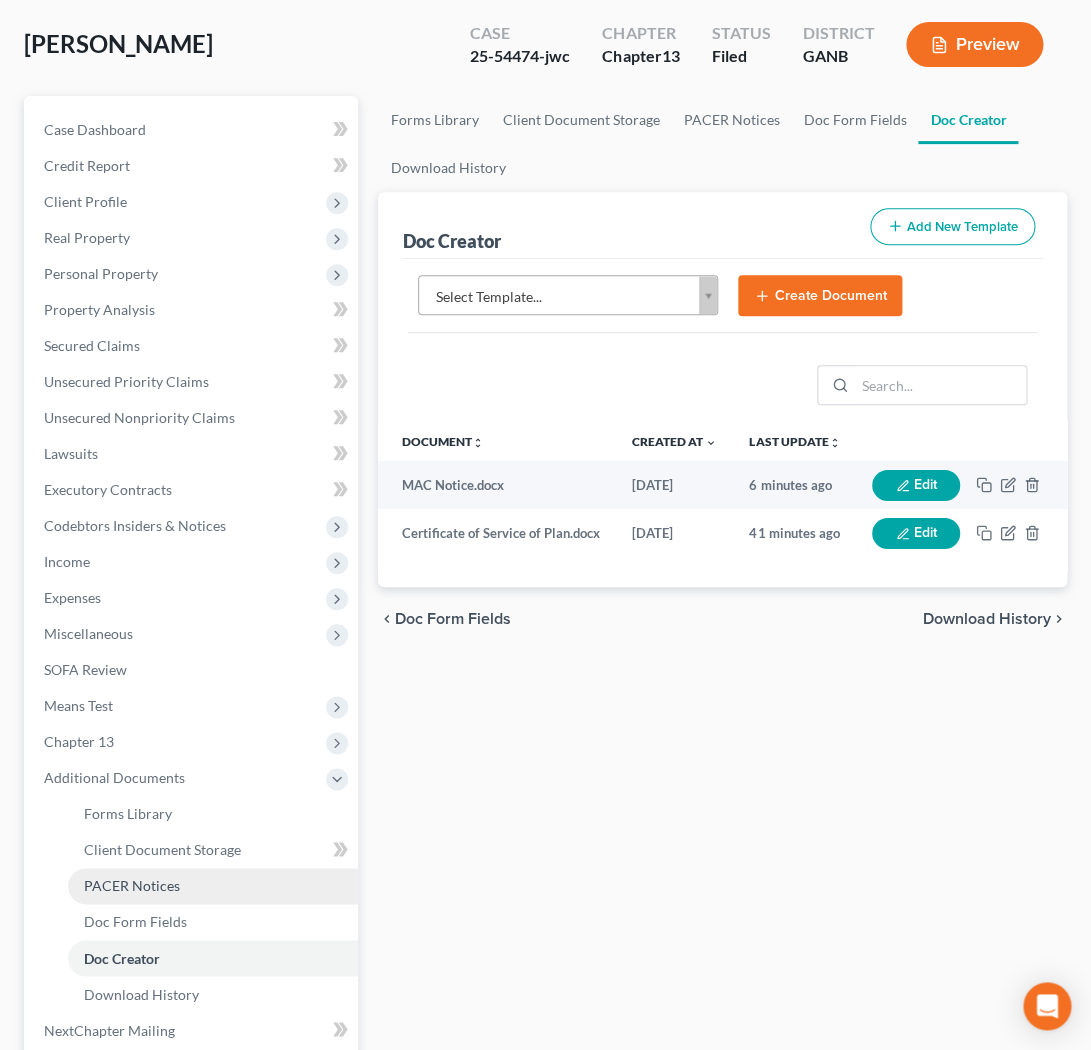 click on "PACER Notices" at bounding box center (132, 885) 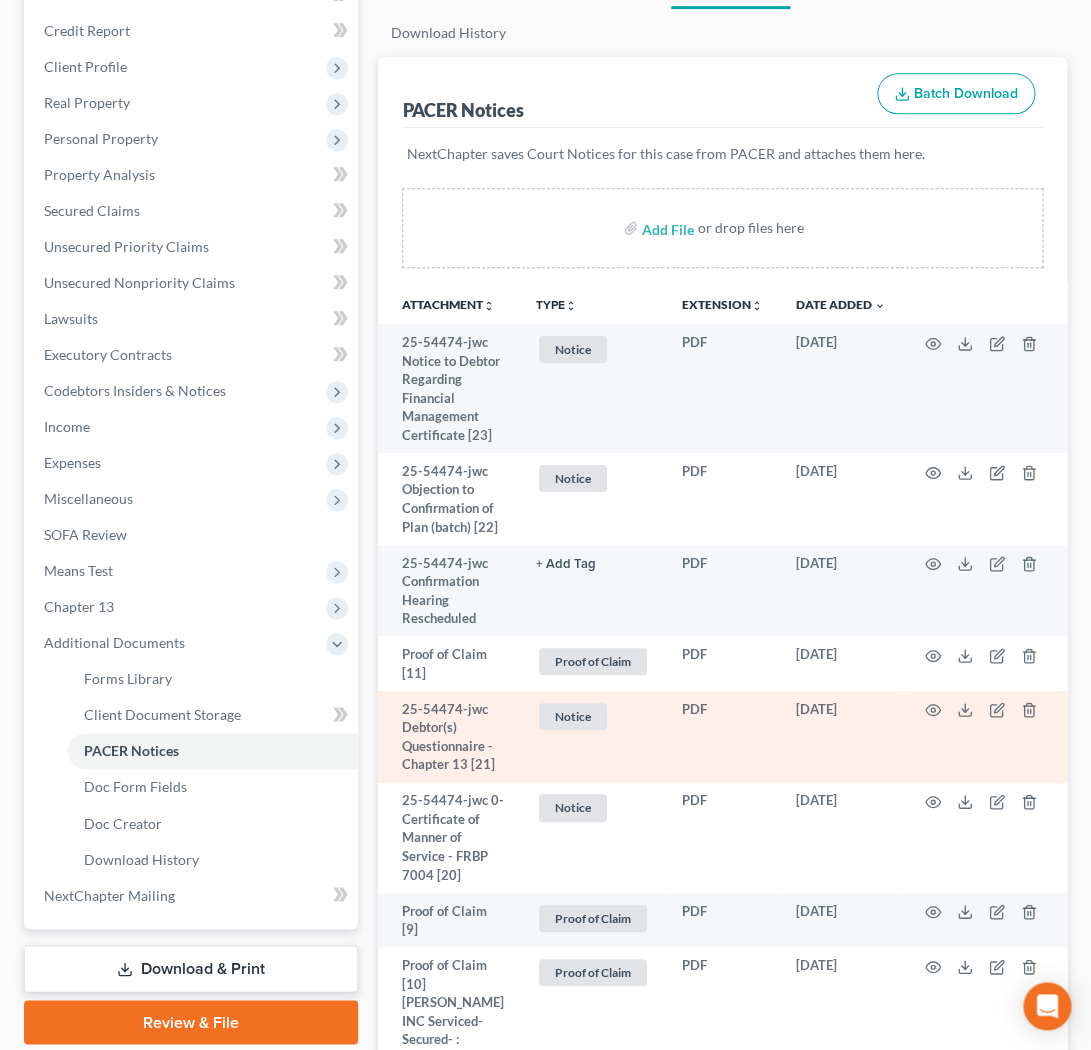 scroll, scrollTop: 271, scrollLeft: 0, axis: vertical 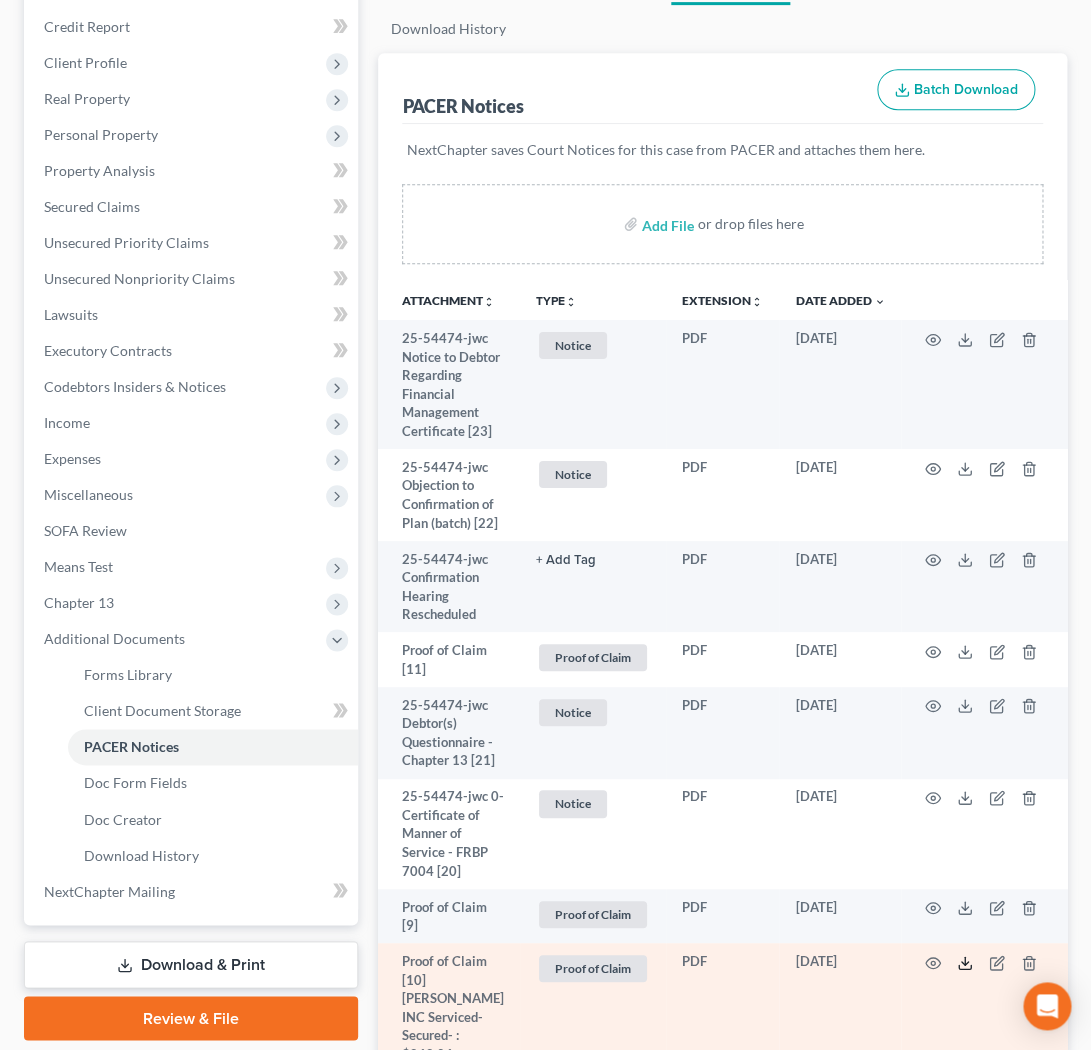 click 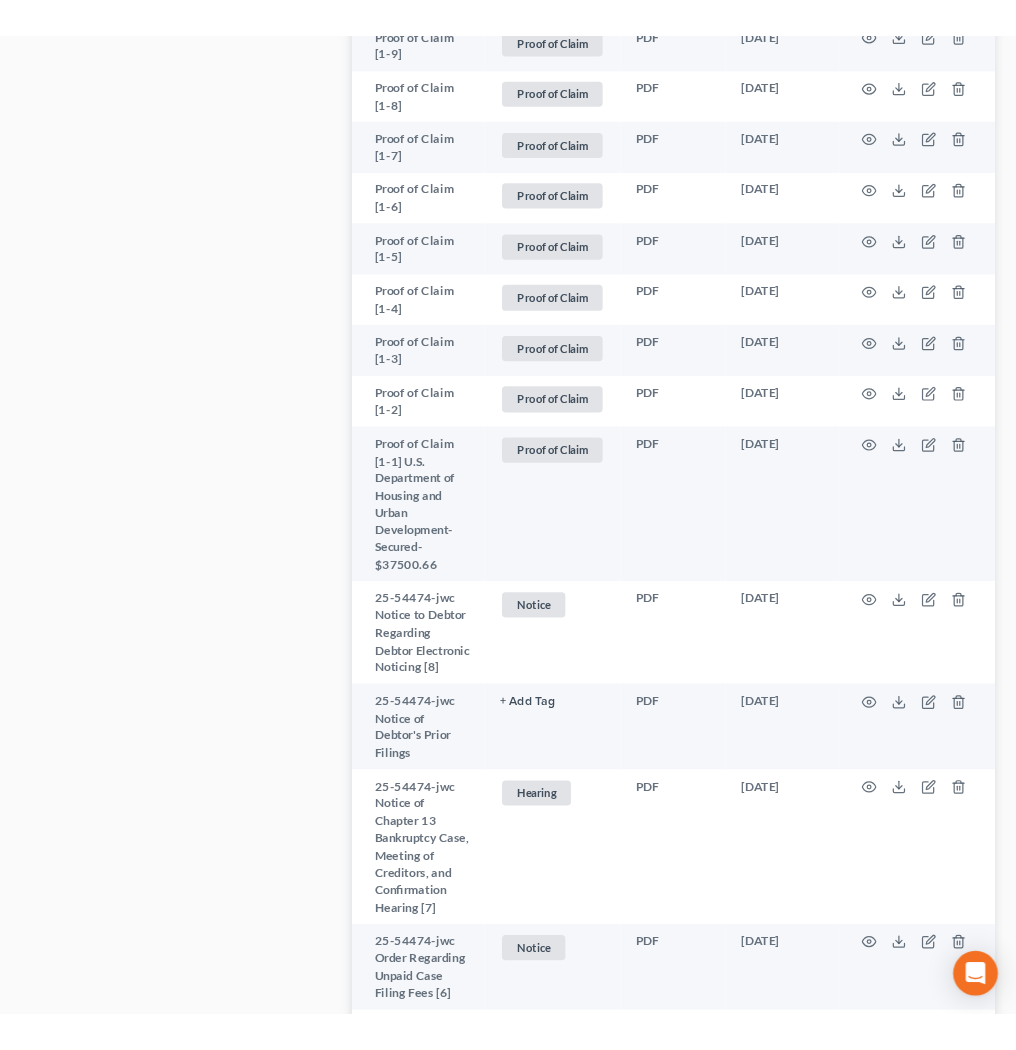 scroll, scrollTop: 3726, scrollLeft: 0, axis: vertical 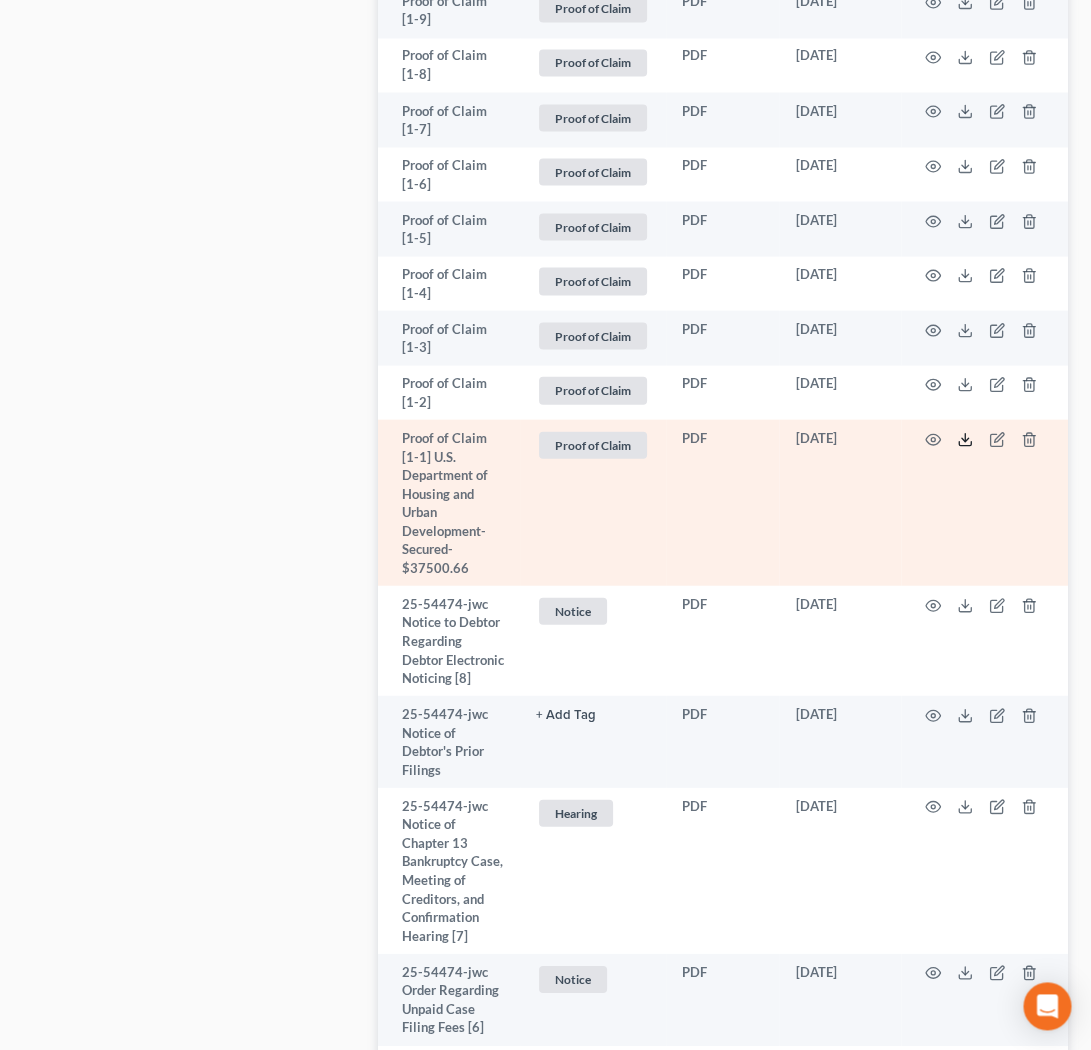 click 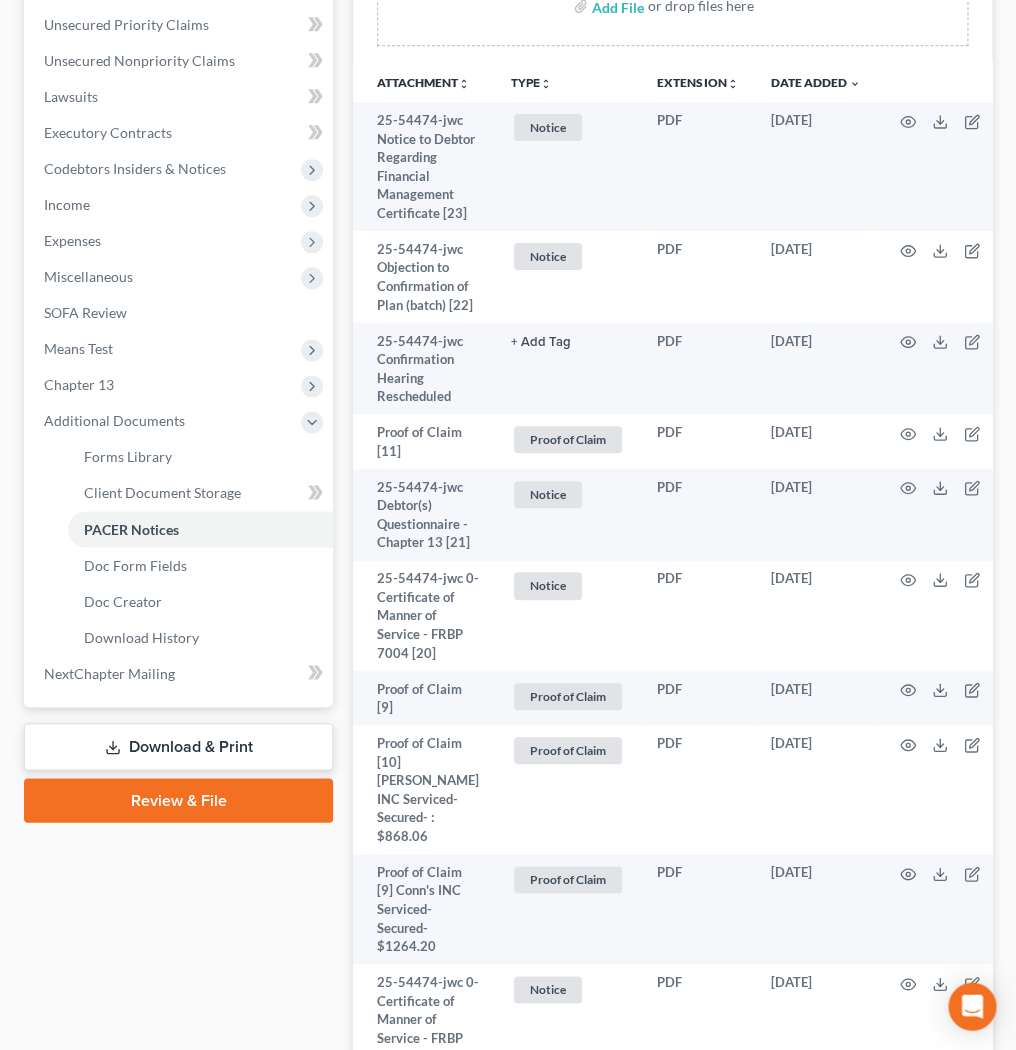 scroll, scrollTop: 509, scrollLeft: 0, axis: vertical 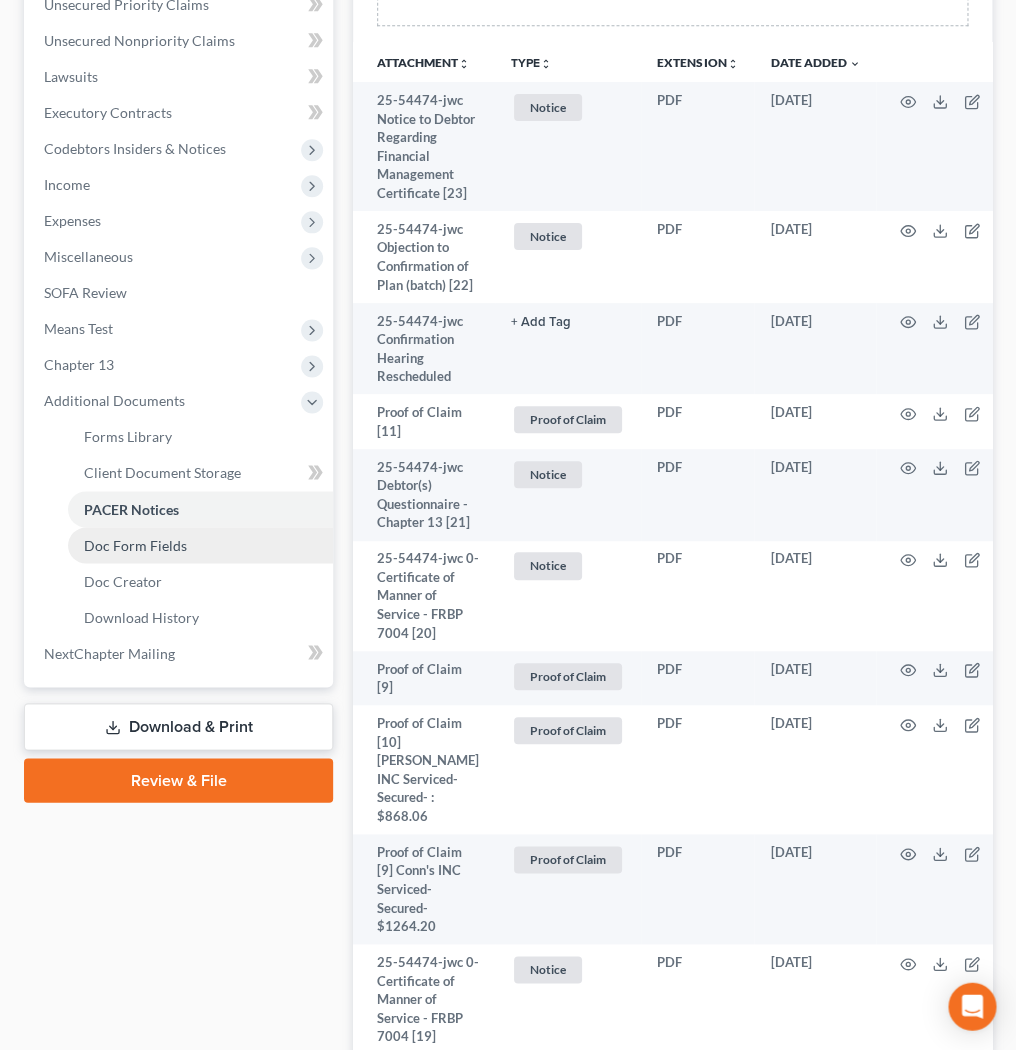 click on "Doc Form Fields" at bounding box center [200, 545] 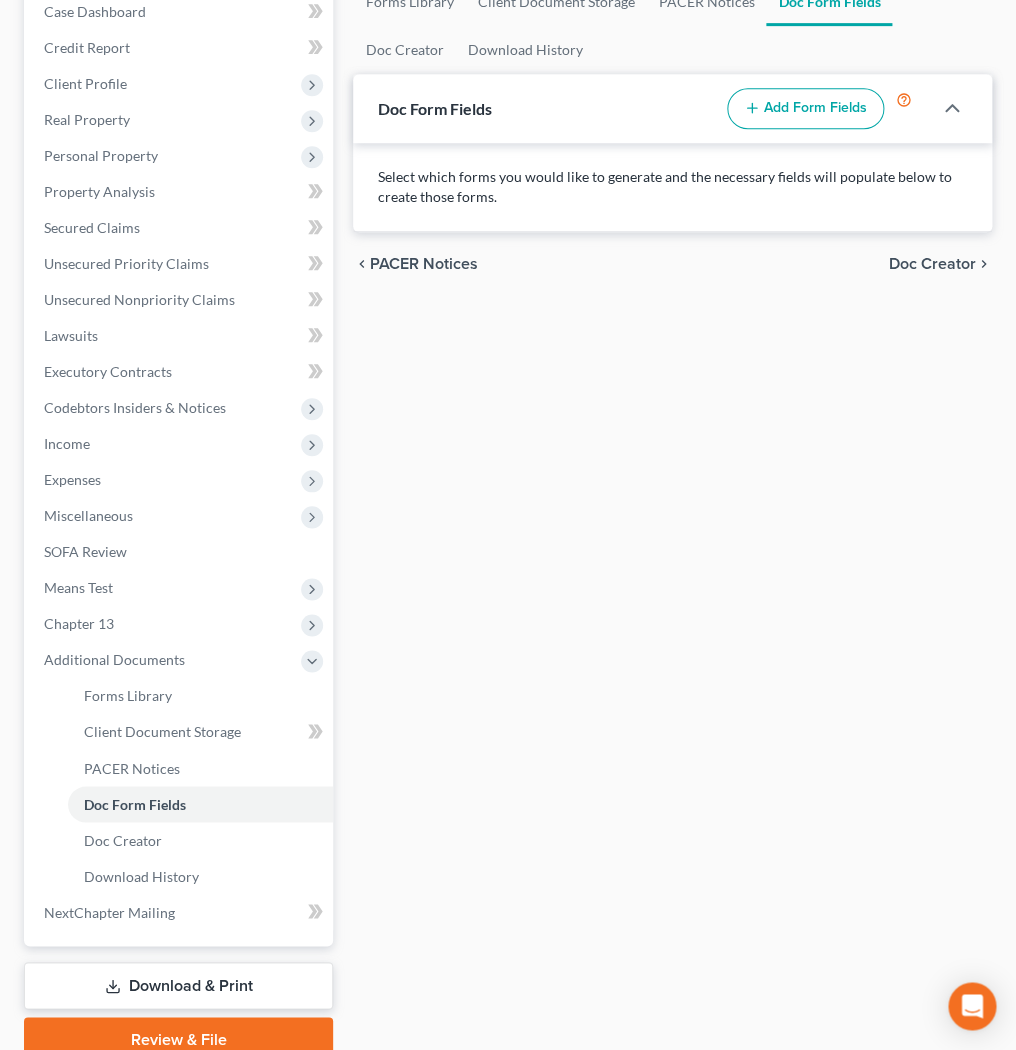 scroll, scrollTop: 268, scrollLeft: 0, axis: vertical 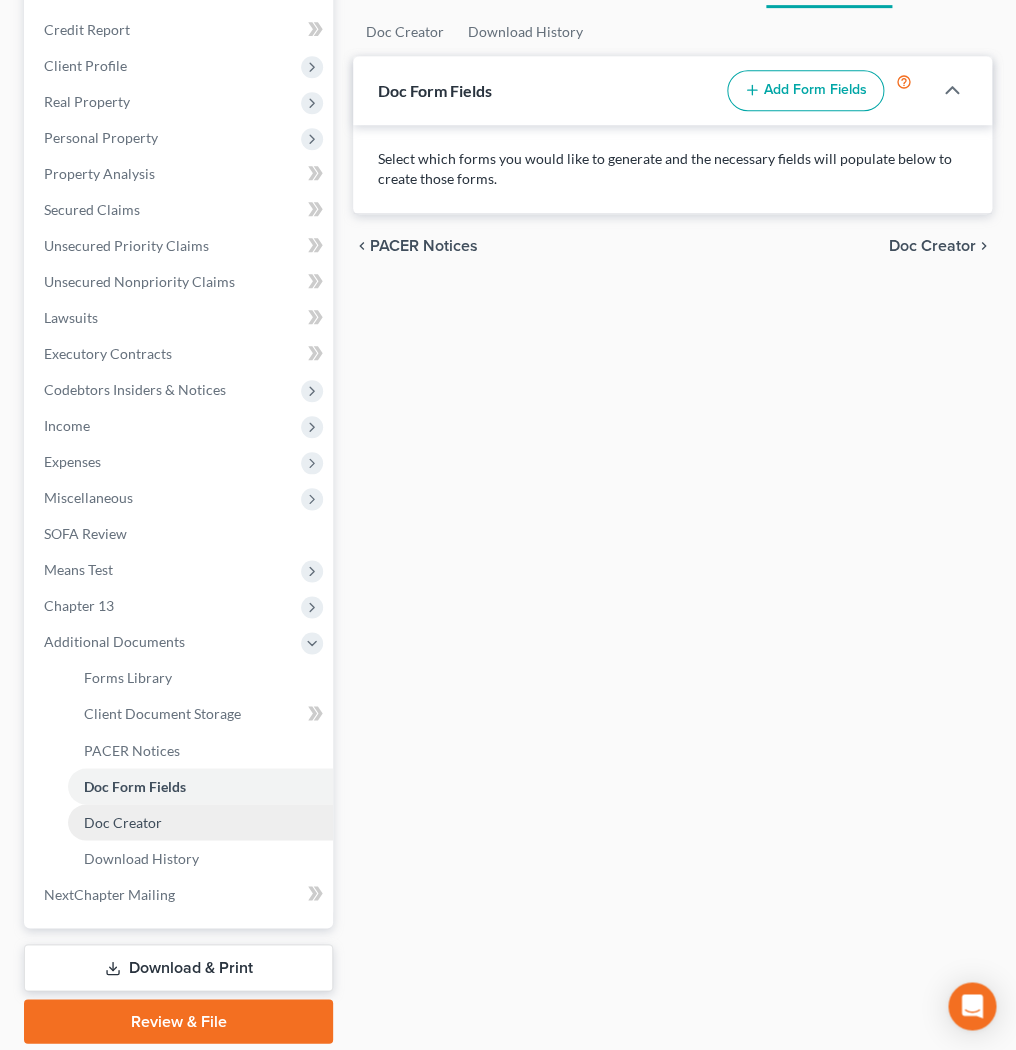 click on "Doc Creator" at bounding box center (200, 822) 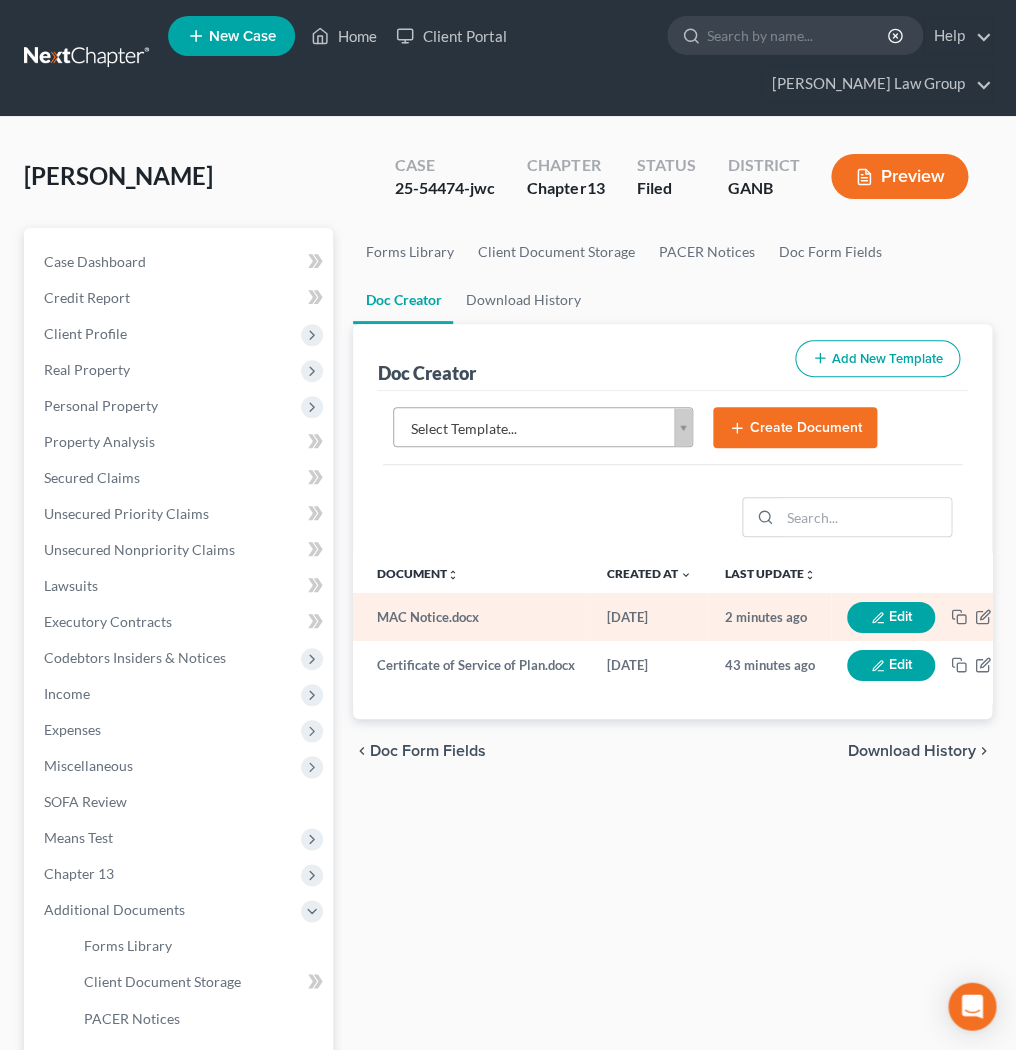 scroll, scrollTop: 0, scrollLeft: 0, axis: both 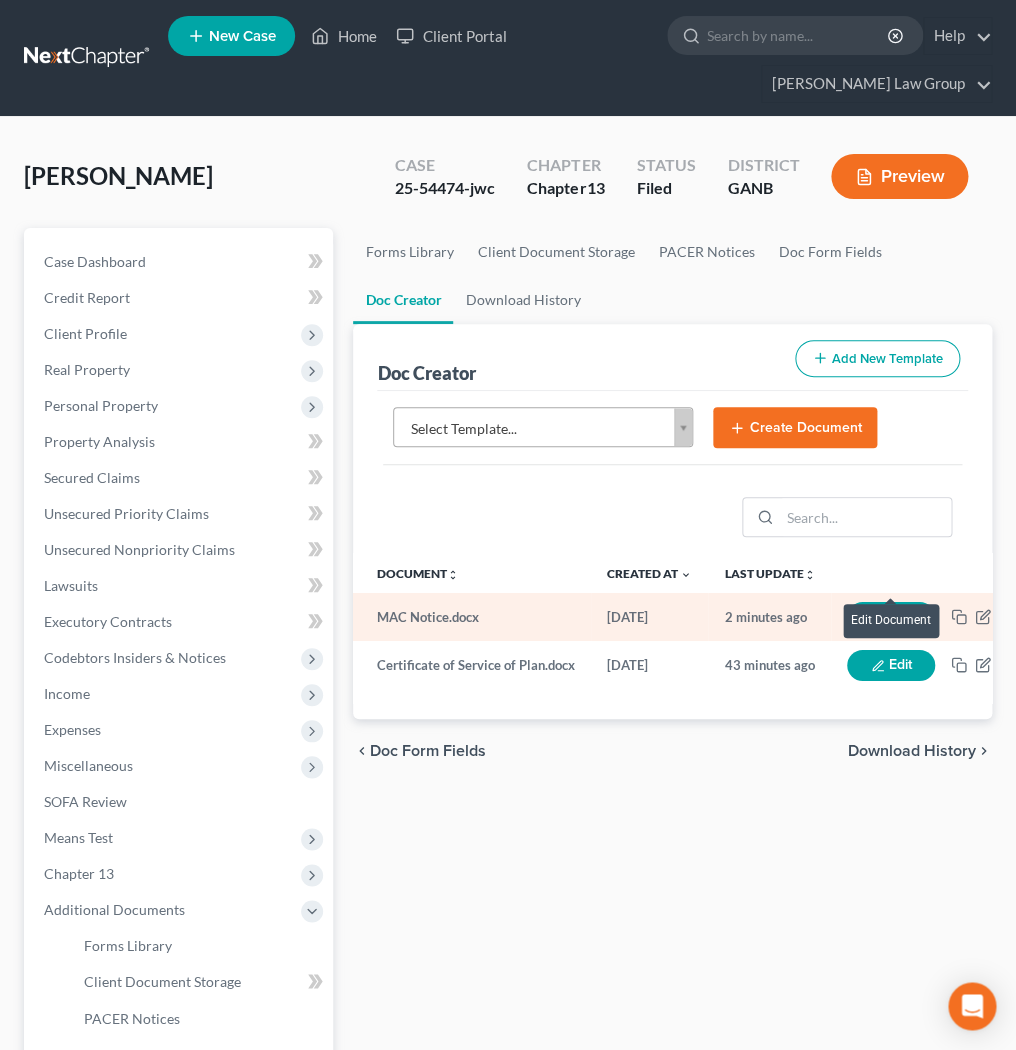 click 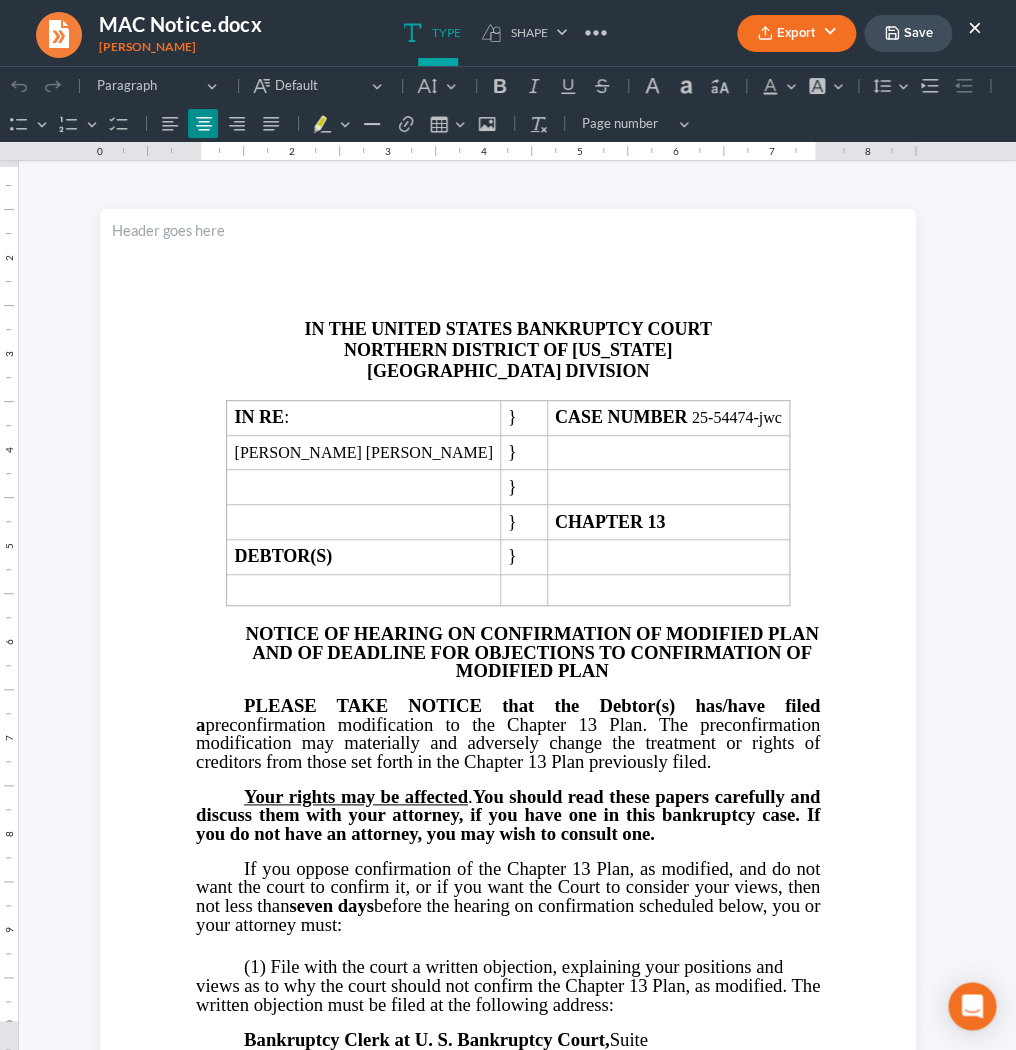 scroll, scrollTop: 0, scrollLeft: 0, axis: both 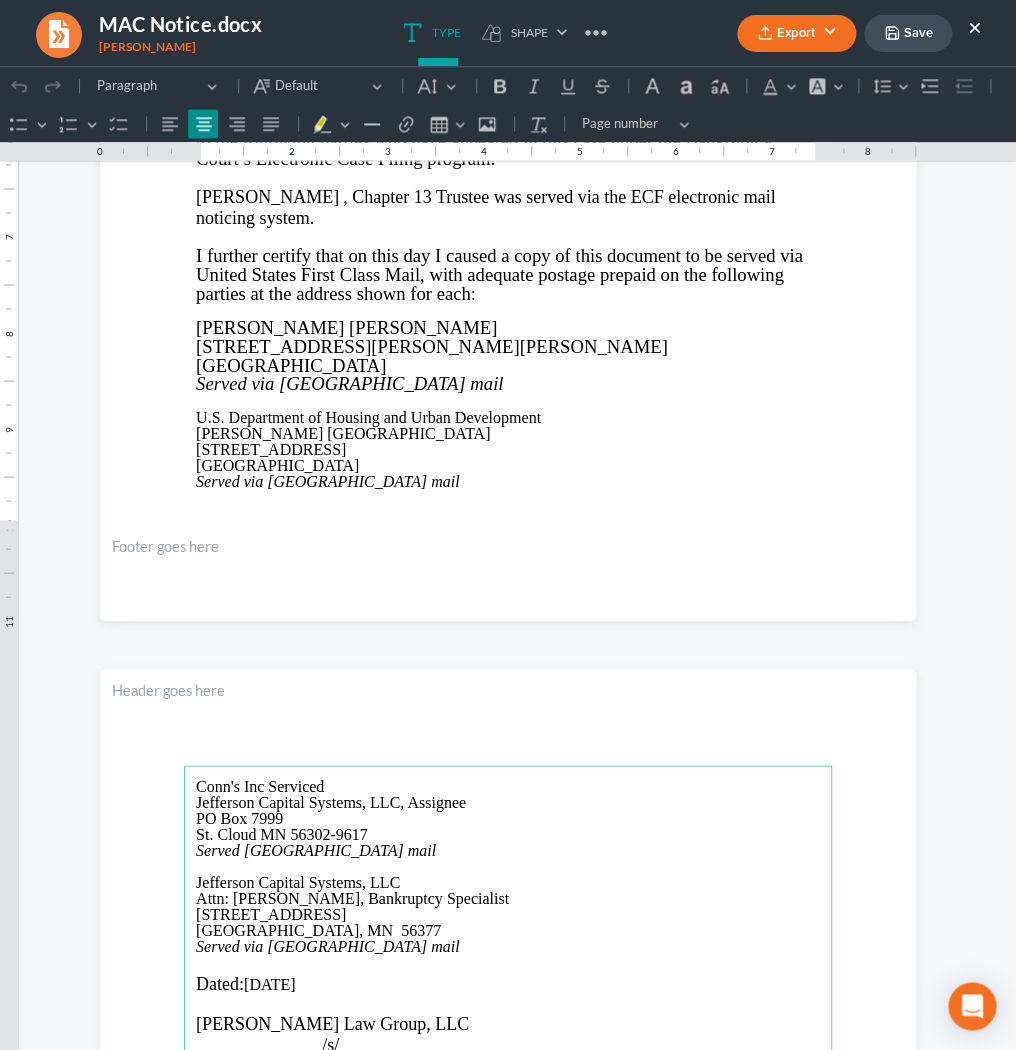 click on "Conn's Inc Serviced Jefferson Capital Systems, LLC, Assignee PO Box 7999 St. Cloud MN 56302-9617 Served Via United States mail Jefferson Capital Systems, LLC Attn: Rhonda Pratt, Bankruptcy Specialist 200 14th Avenue E Sartell, MN  56377 Served via United States mail Dated:  07/15/2025          Saedi Law Group, LLC ______________/s/_______________ Lorena L. Saedi 622072, Attorney for Debtor Saedi Law Group, LLC 3411 Pierce Dr Atlanta, GA 30341 Phone: 404-919-7296 Fax: 470-329-0016 Lsaedi@SaediLawGroup.com" at bounding box center (508, 1197) 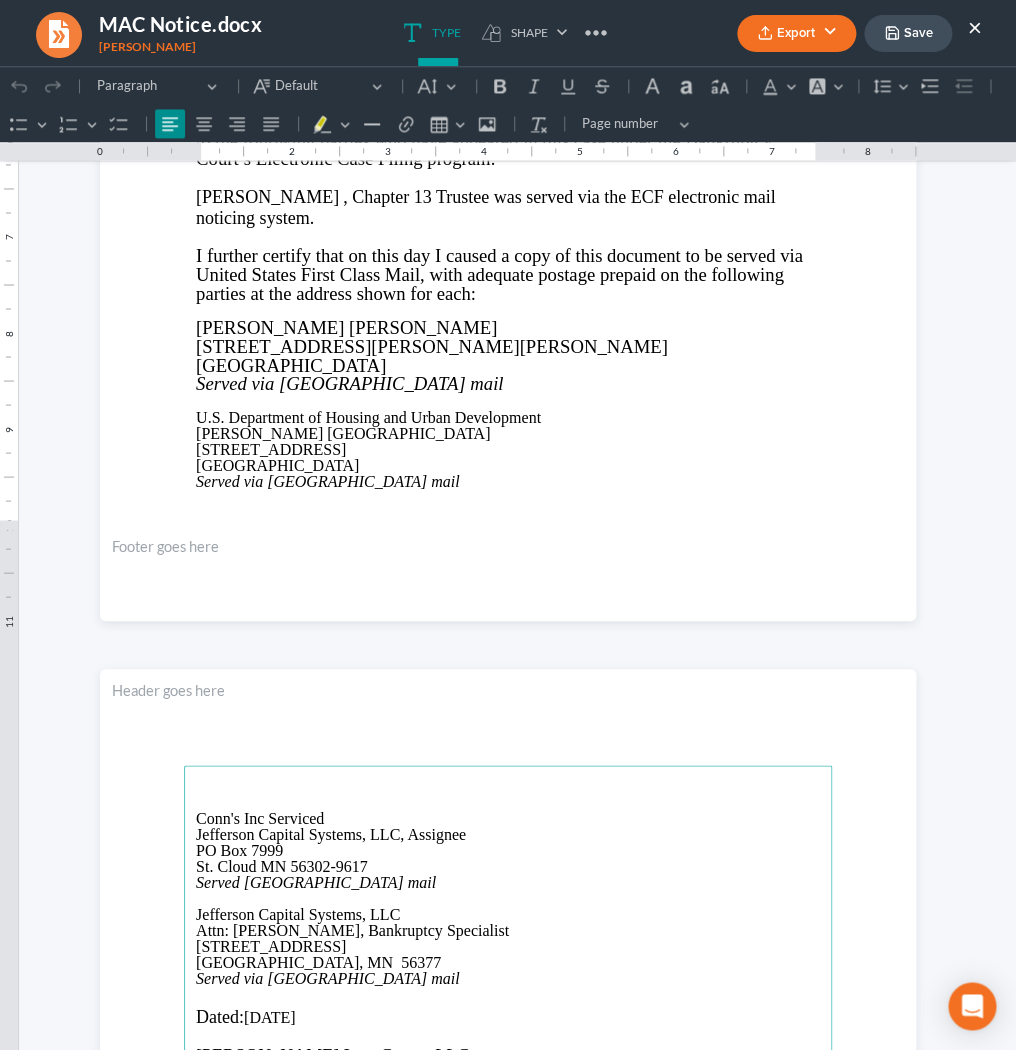 type 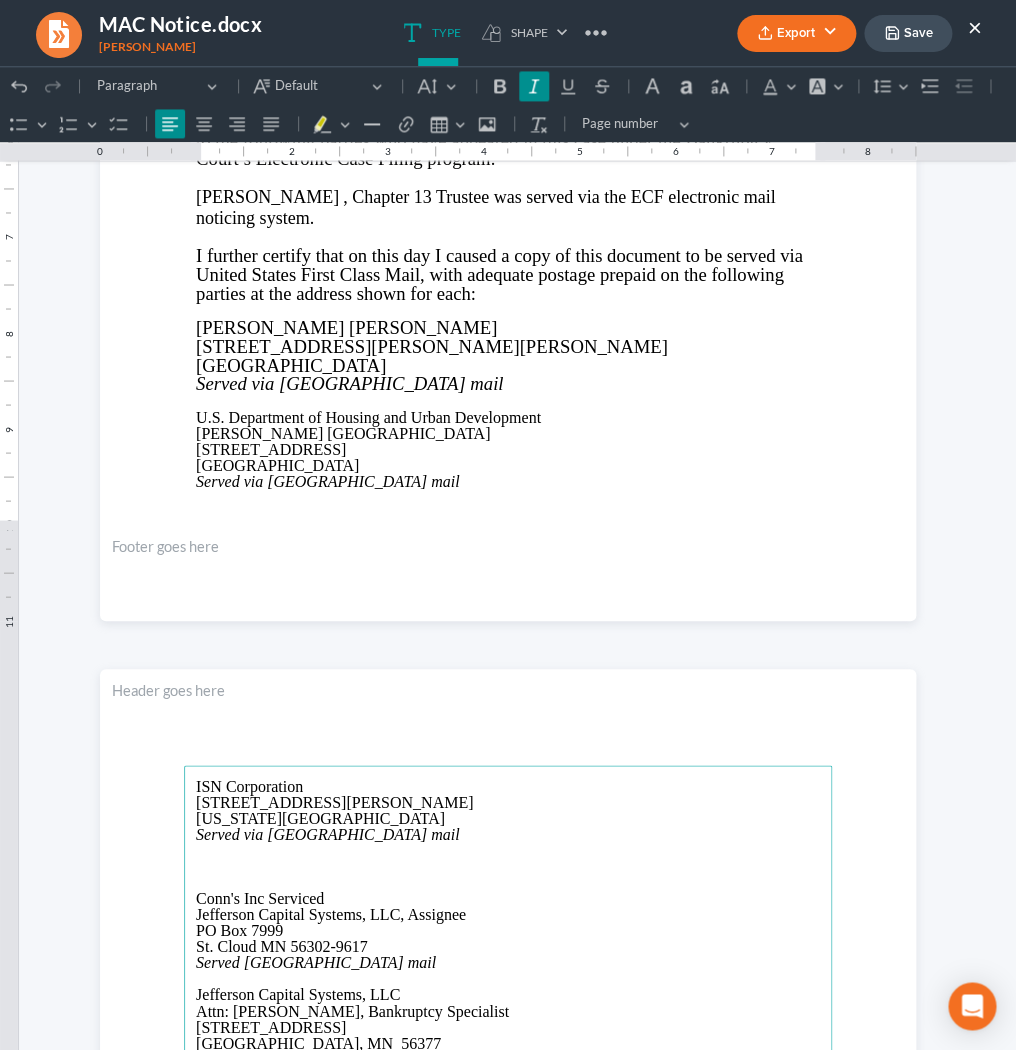 click on "Save" at bounding box center [908, 33] 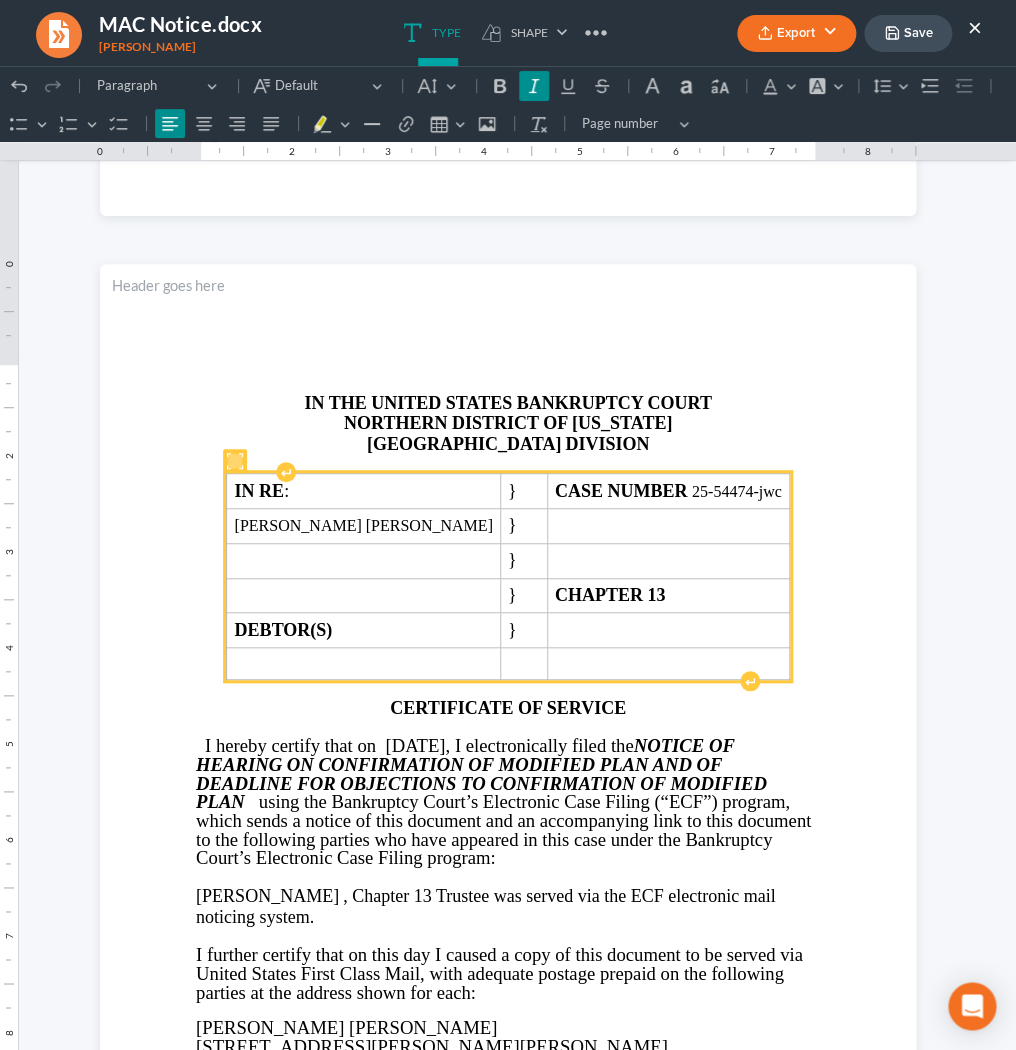 scroll, scrollTop: 2129, scrollLeft: 0, axis: vertical 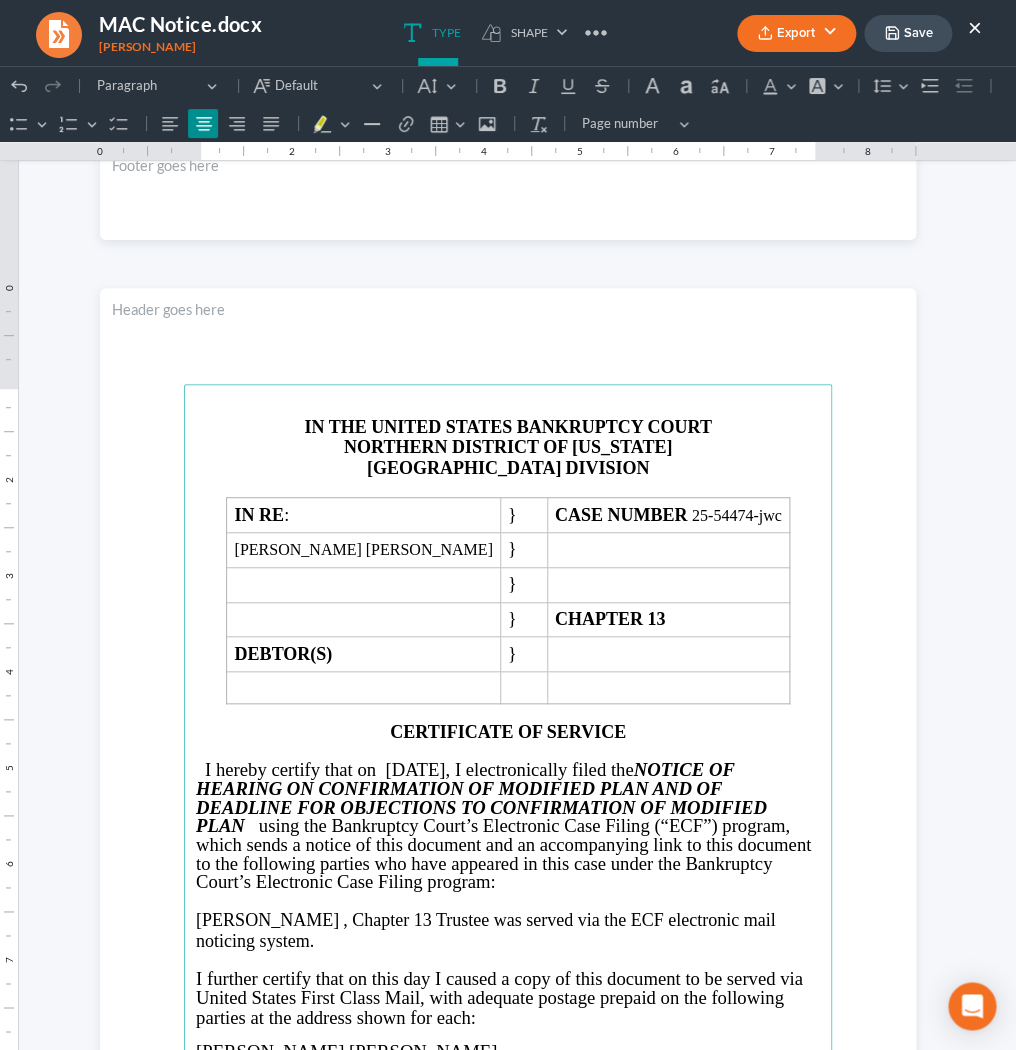 click on "×" at bounding box center [975, 27] 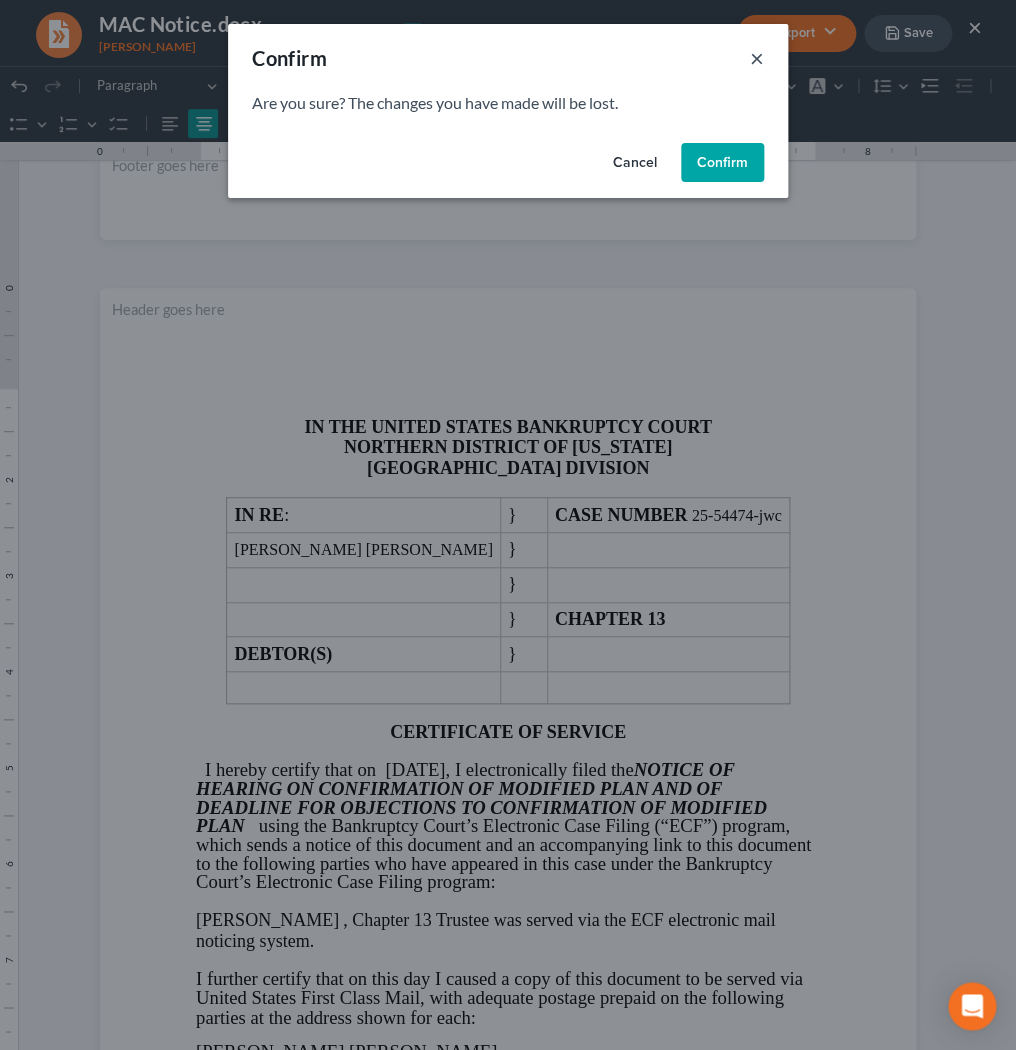 click on "×" at bounding box center (757, 58) 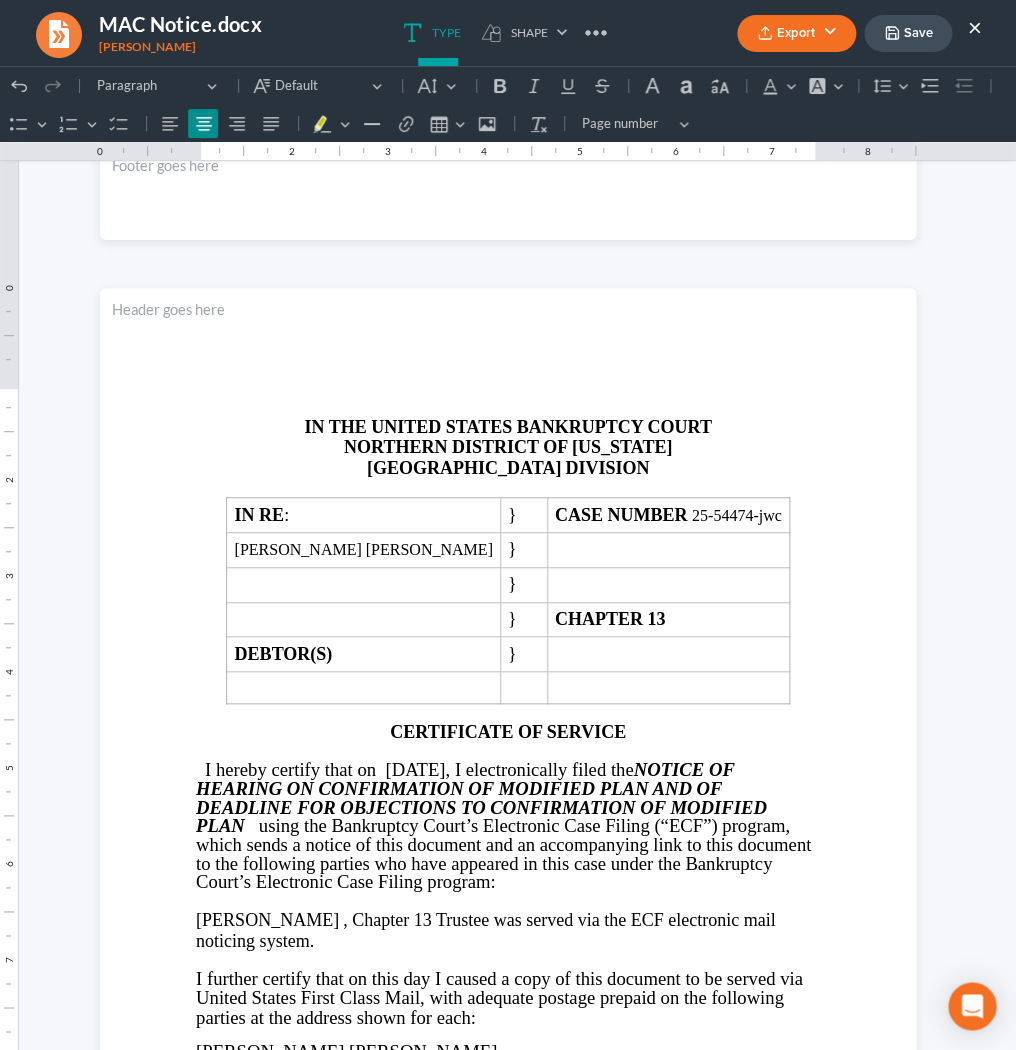 click on "Save" at bounding box center [908, 33] 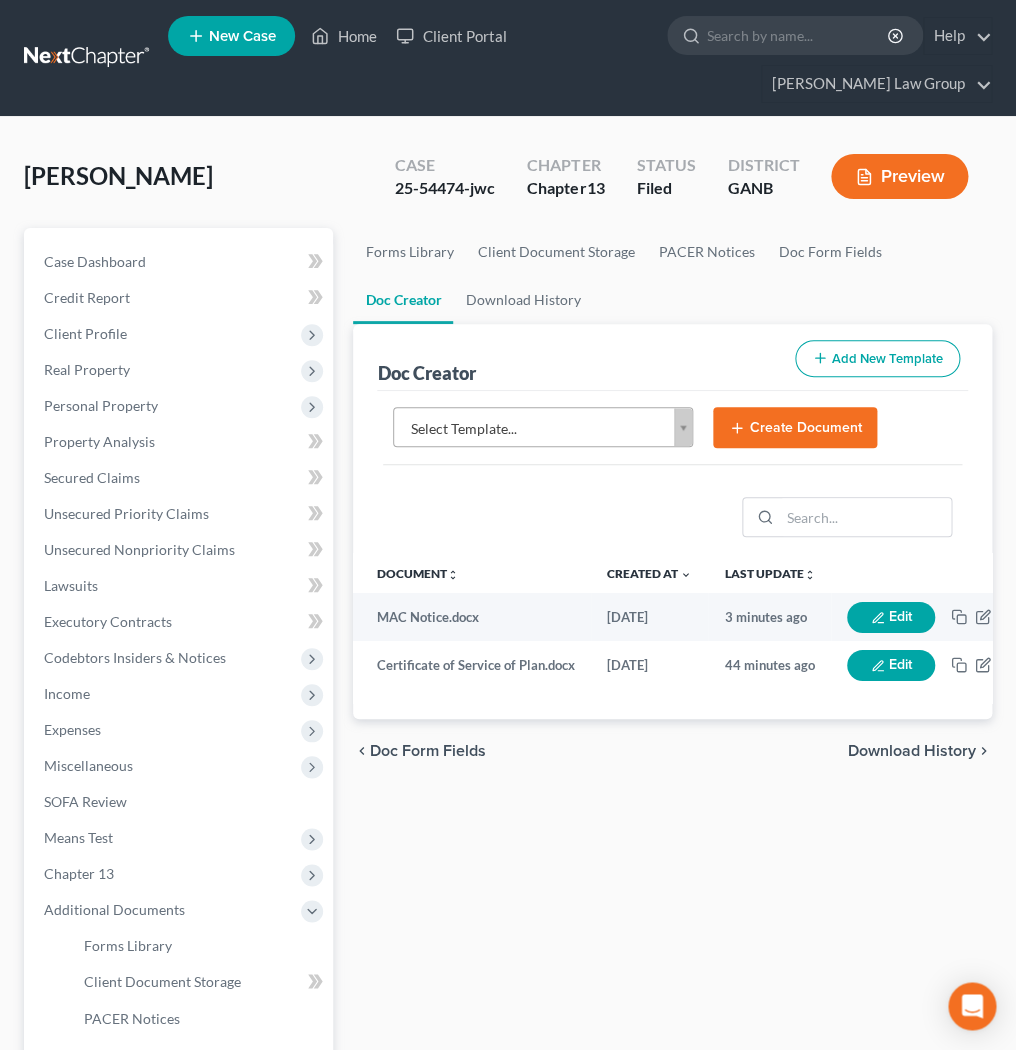 click on "Home New Case Client Portal Saedi Law Group ssudman@saedilawgroup.com My Account Settings Plan + Billing Account Add-Ons Upgrade to Whoa Help Center Webinars Training Videos What's new Log out New Case Home Client Portal         - No Result - See all results Or Press Enter... Help Help Center Webinars Training Videos What's new Saedi Law Group Saedi Law Group ssudman@saedilawgroup.com My Account Settings Plan + Billing Account Add-Ons Upgrade to Whoa Log out 	 Perkins, Haskell Upgraded Case 25-54474-jwc Chapter Chapter  13 Status Filed District GANB Preview Petition Navigation
Case Dashboard
Payments
Invoices
Home" at bounding box center (508, 693) 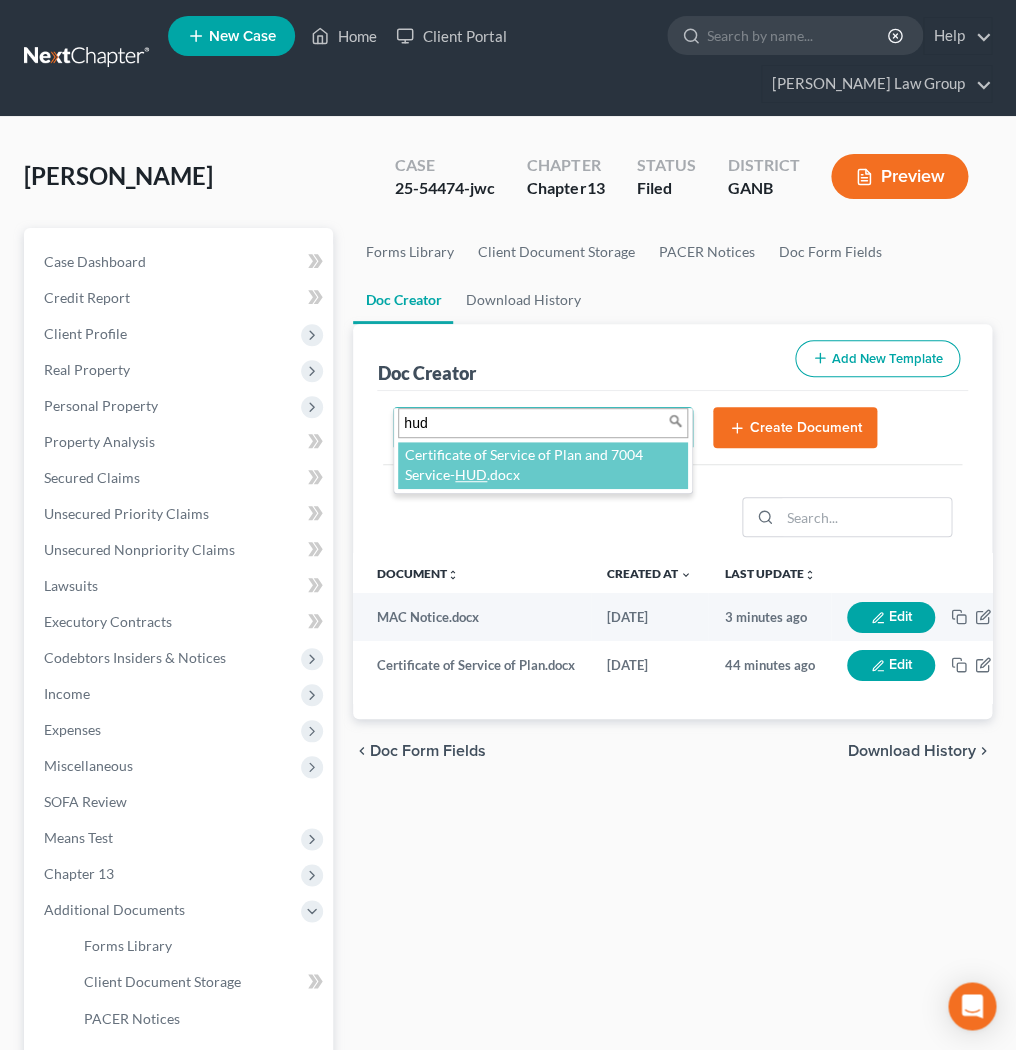 type on "hud" 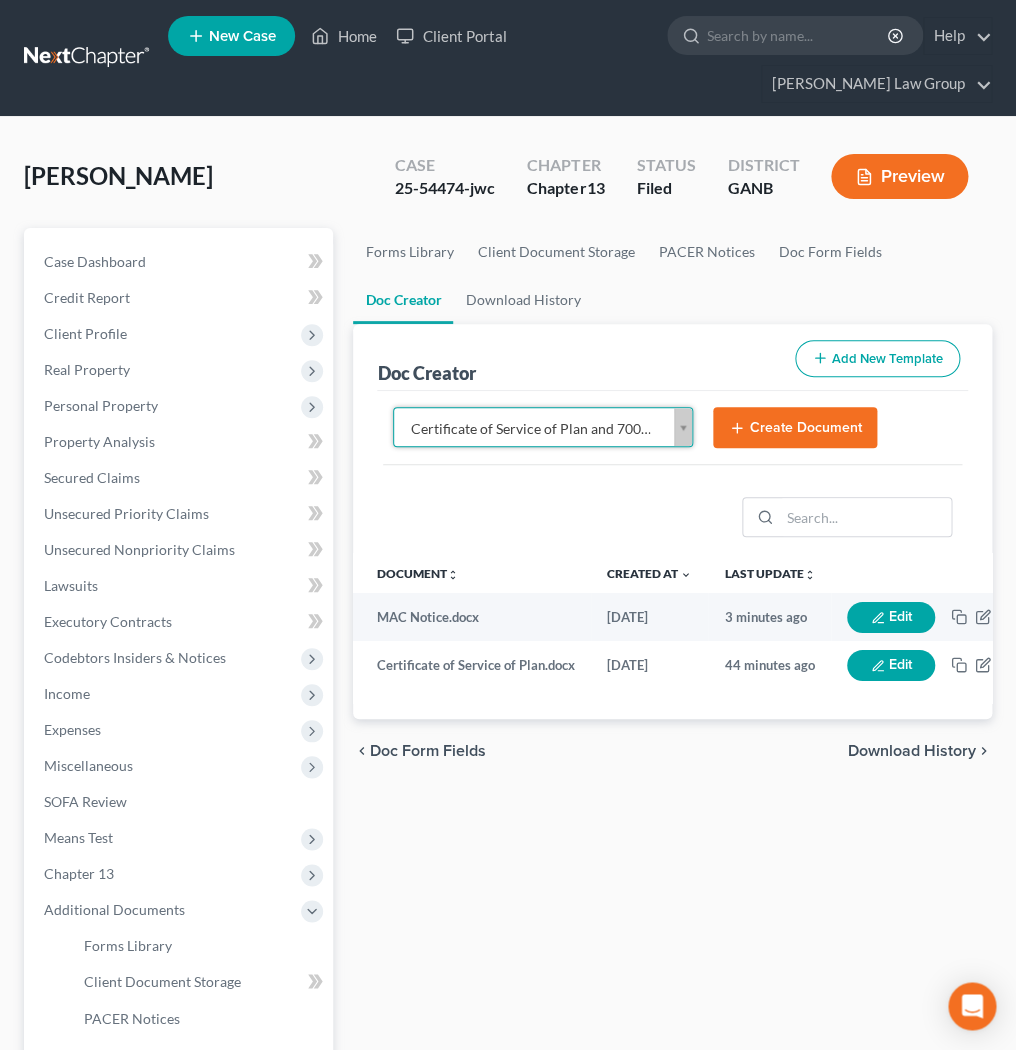 click on "Create Document" at bounding box center (795, 428) 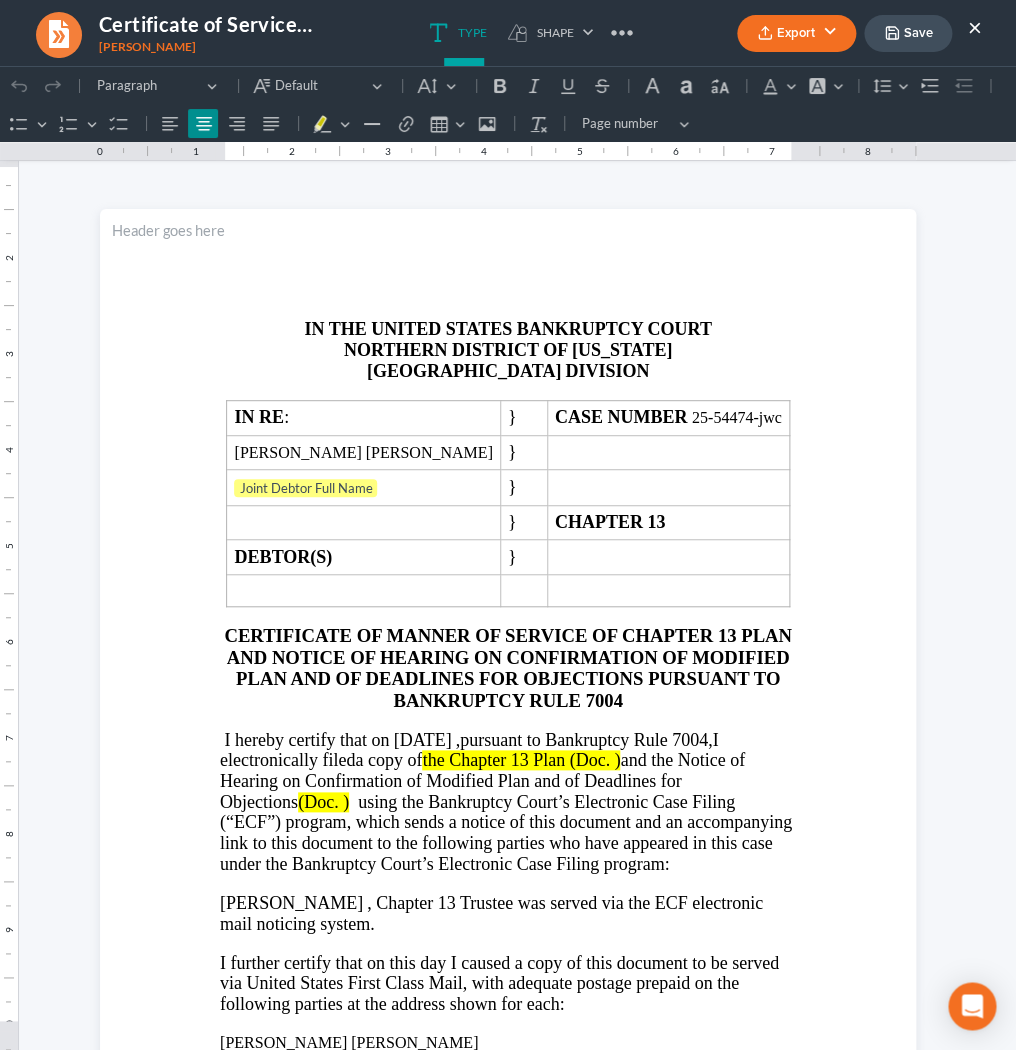 scroll, scrollTop: 0, scrollLeft: 0, axis: both 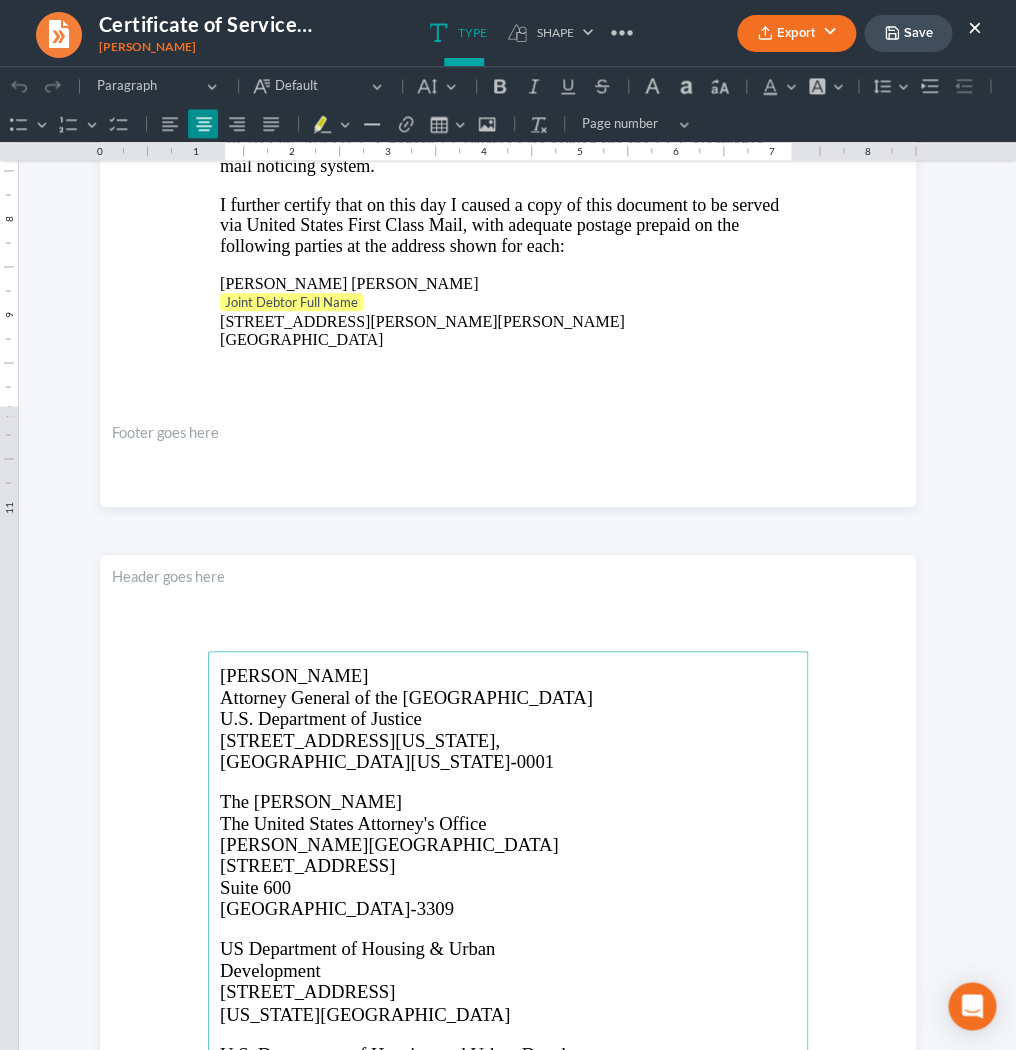 click on "Pamela Bondi" at bounding box center (294, 675) 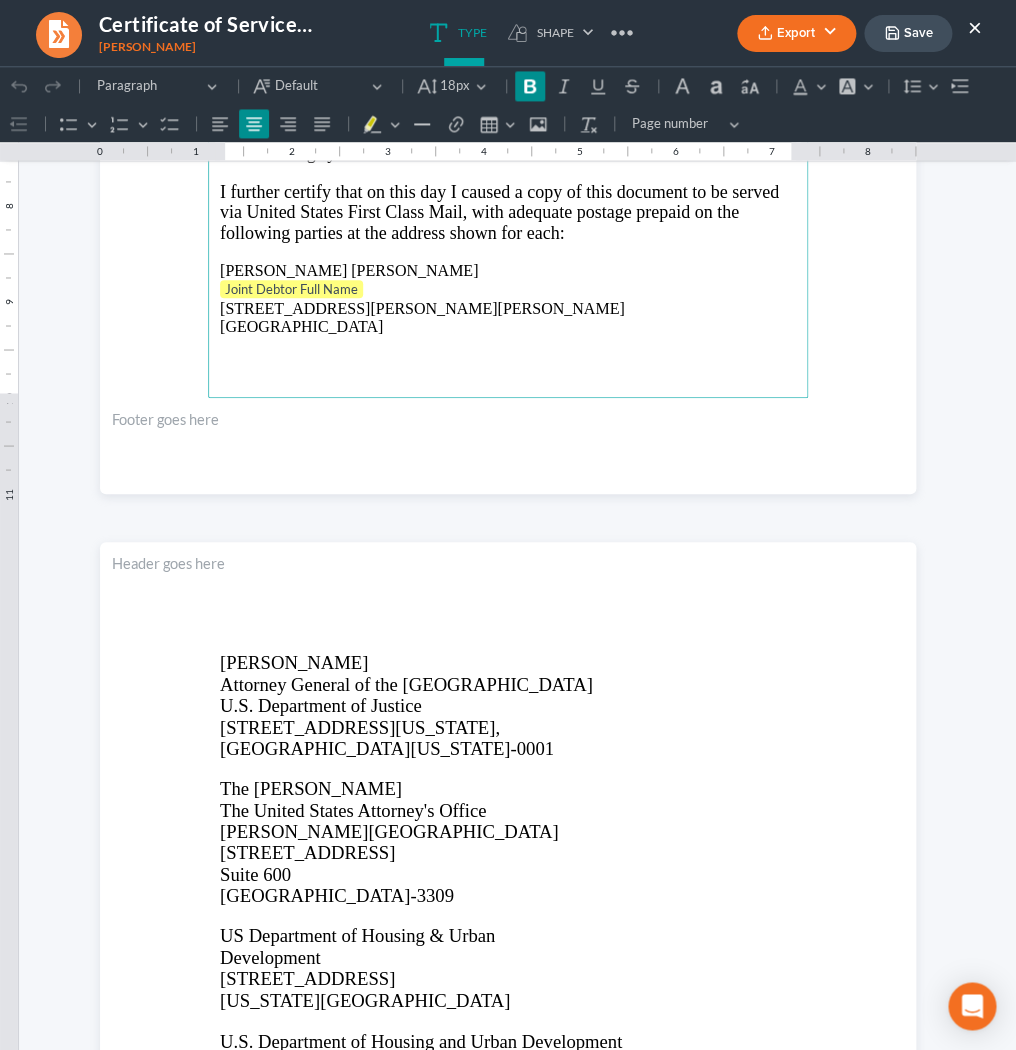 scroll, scrollTop: 273, scrollLeft: 0, axis: vertical 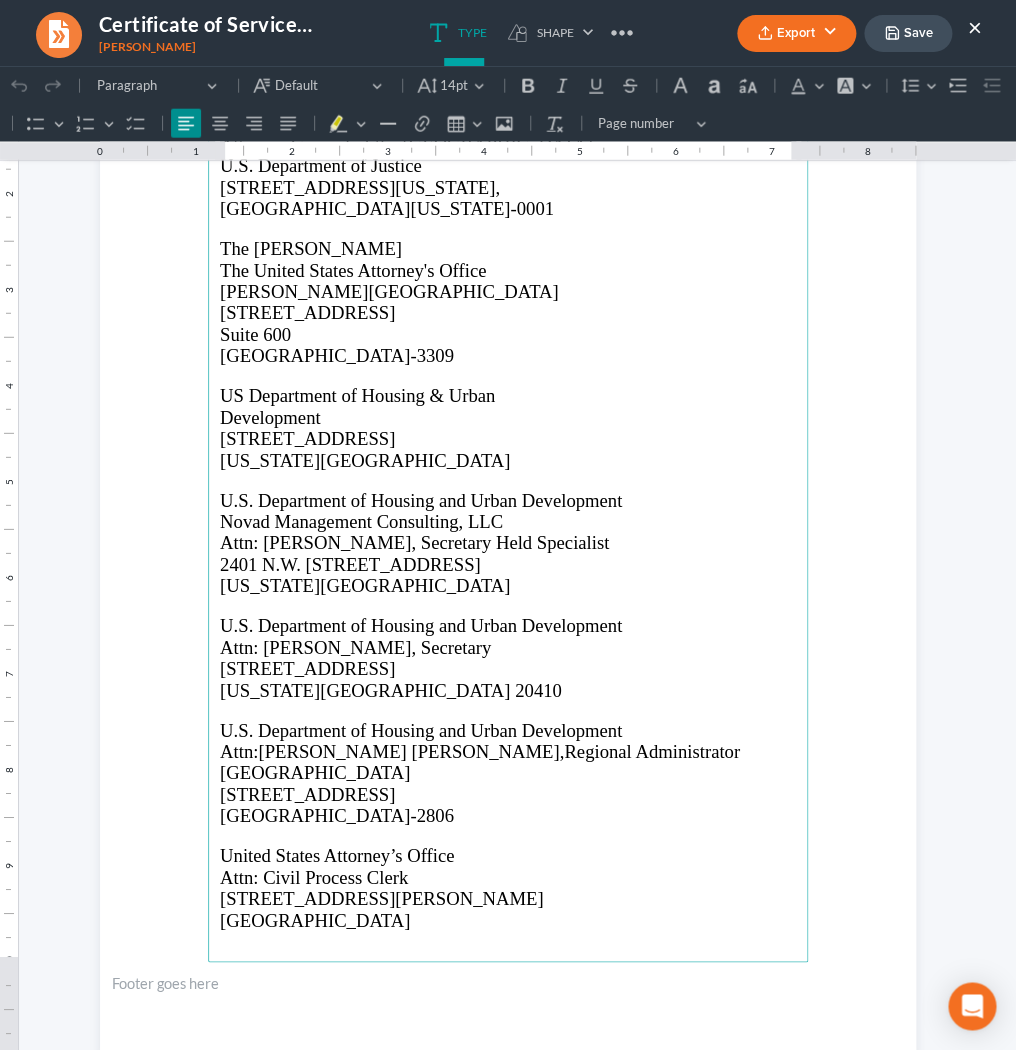 click on "Atlanta, GA 30303" at bounding box center (508, 920) 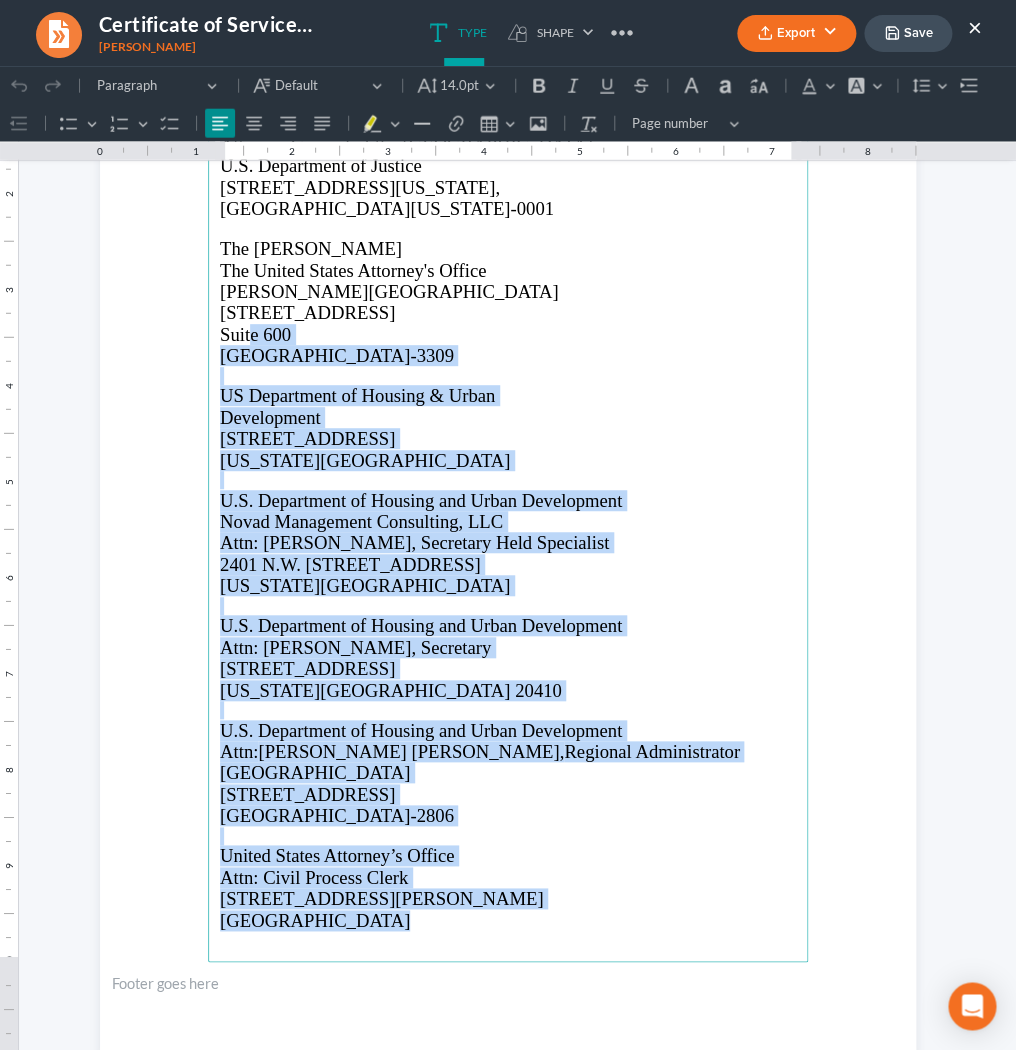 drag, startPoint x: 369, startPoint y: 925, endPoint x: 255, endPoint y: 337, distance: 598.9491 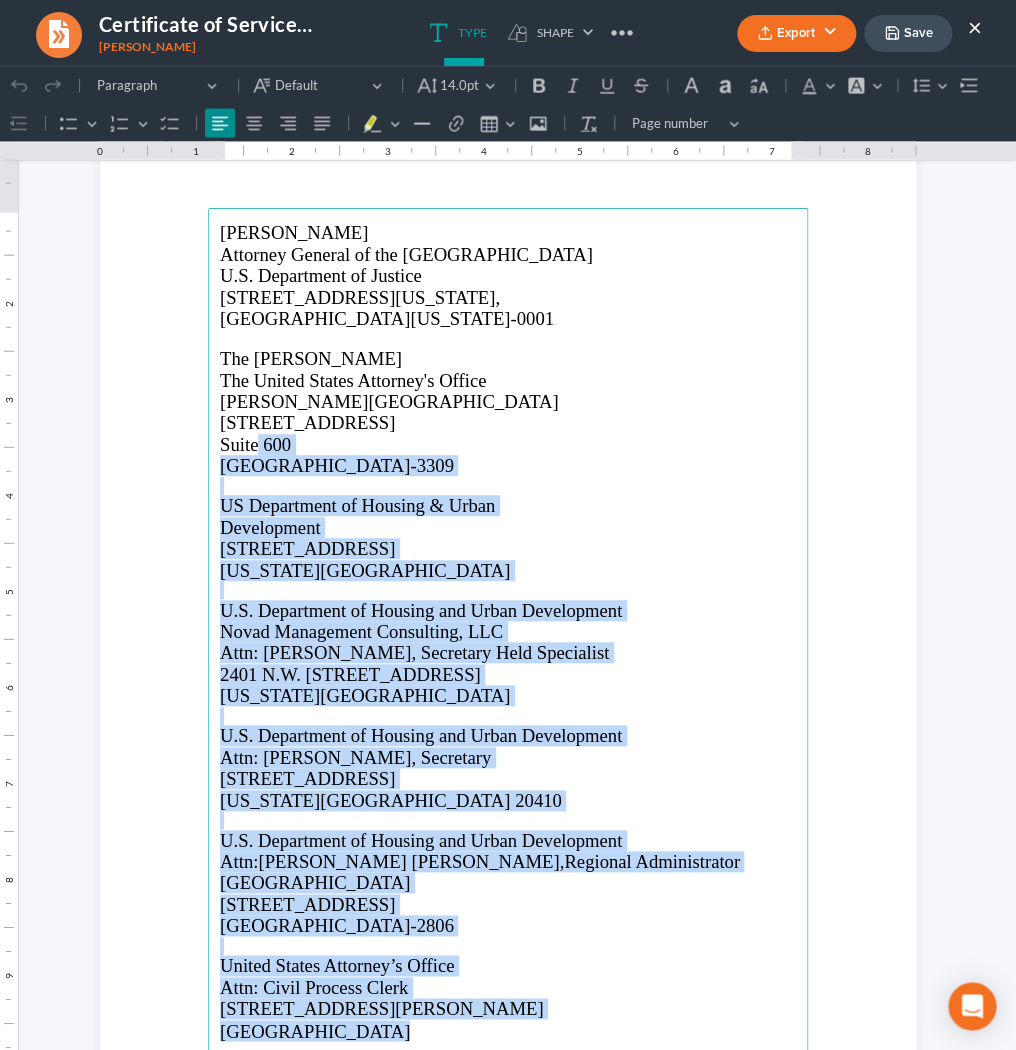 scroll, scrollTop: 1188, scrollLeft: 0, axis: vertical 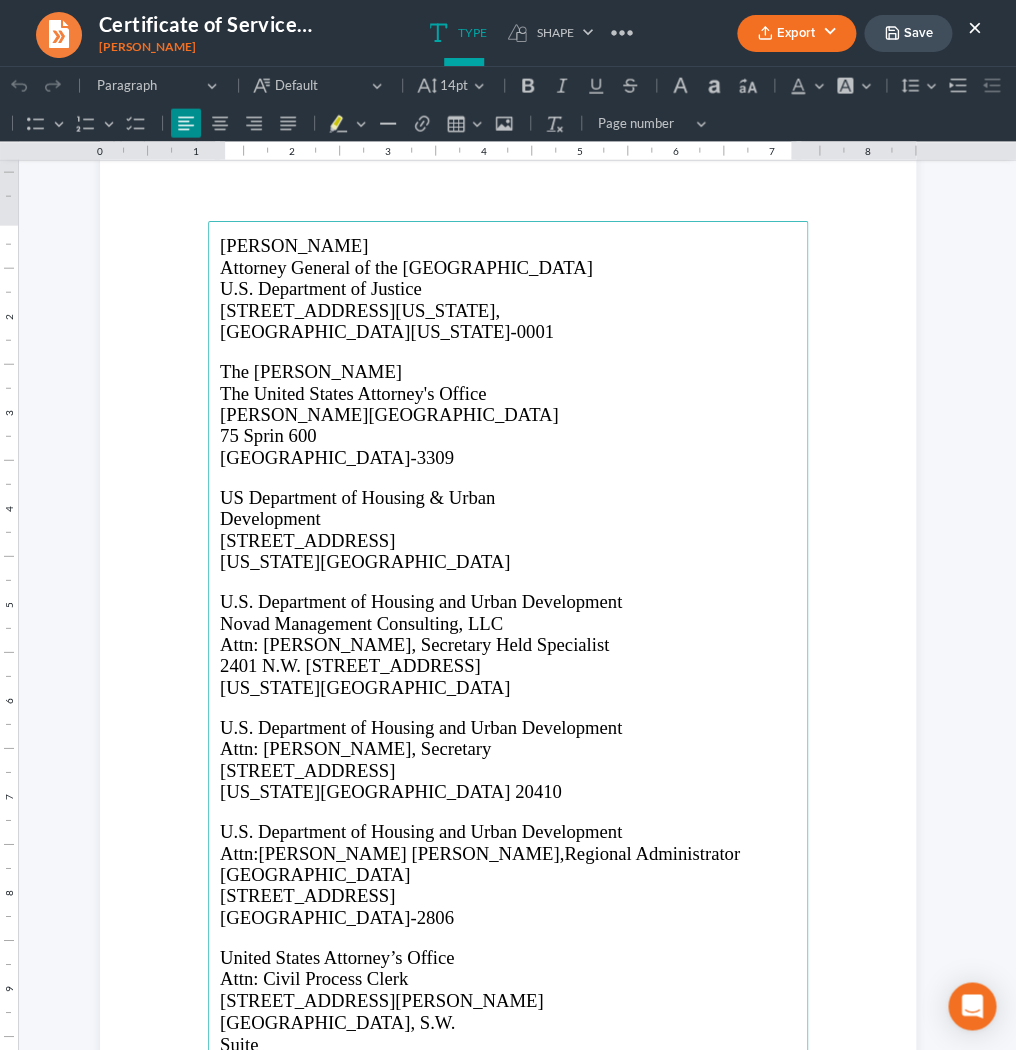 click on "Pamela Bondi" at bounding box center (294, 245) 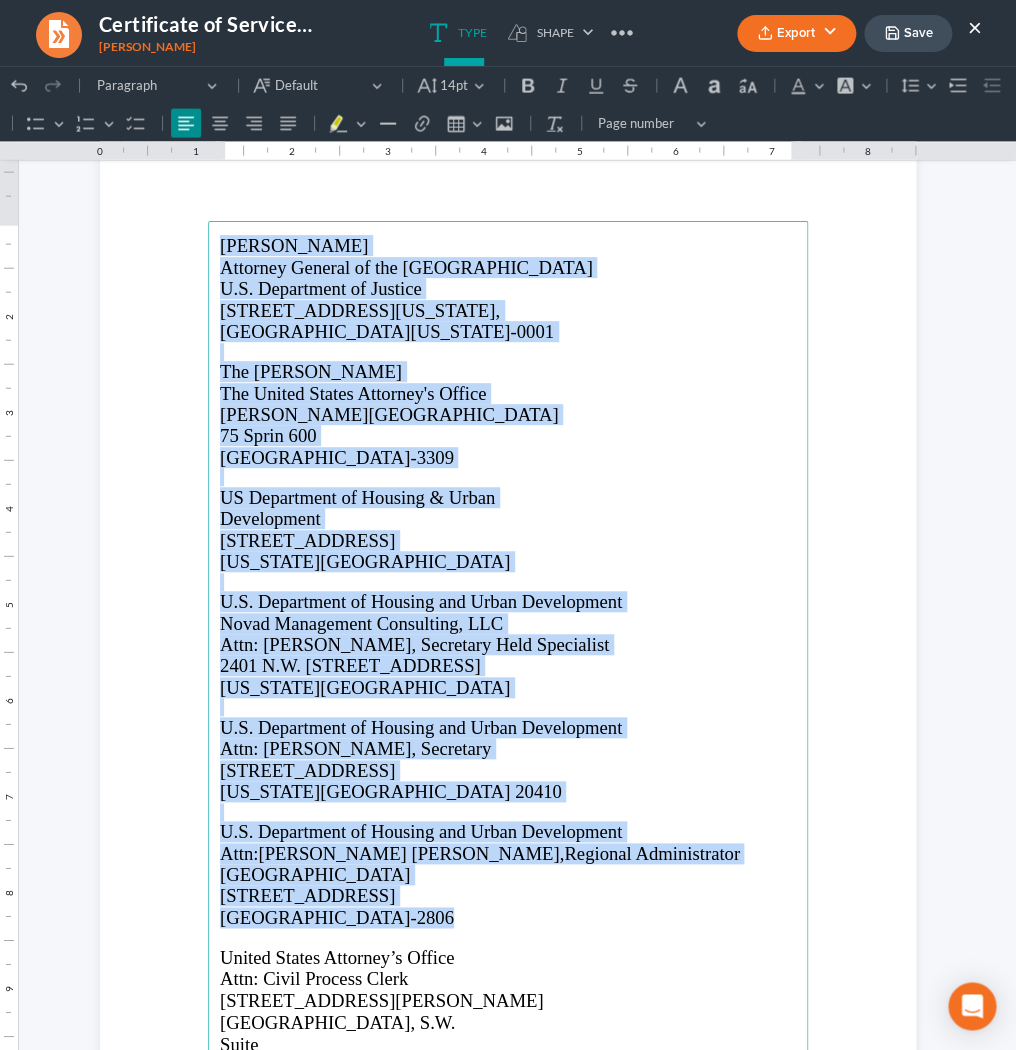 drag, startPoint x: 224, startPoint y: 243, endPoint x: 444, endPoint y: 911, distance: 703.2951 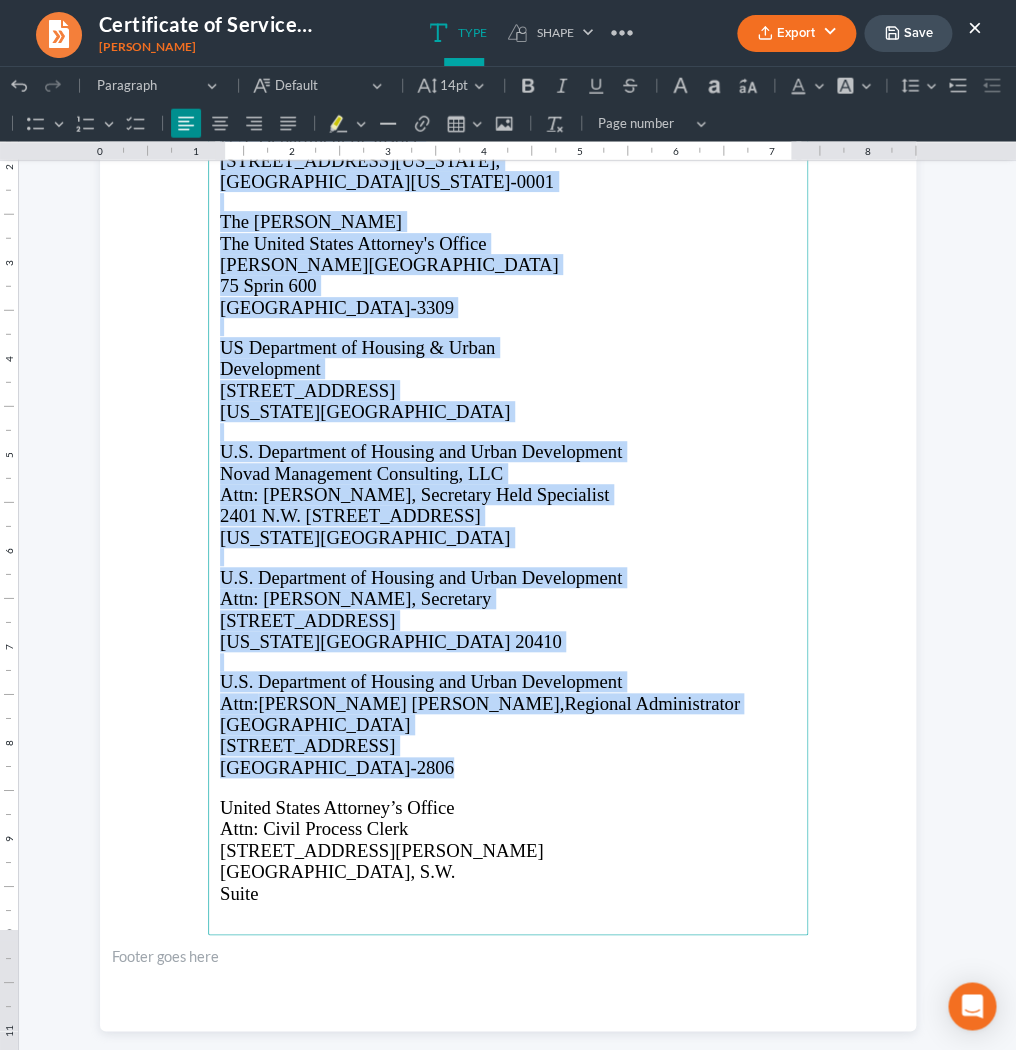 scroll, scrollTop: 1335, scrollLeft: 0, axis: vertical 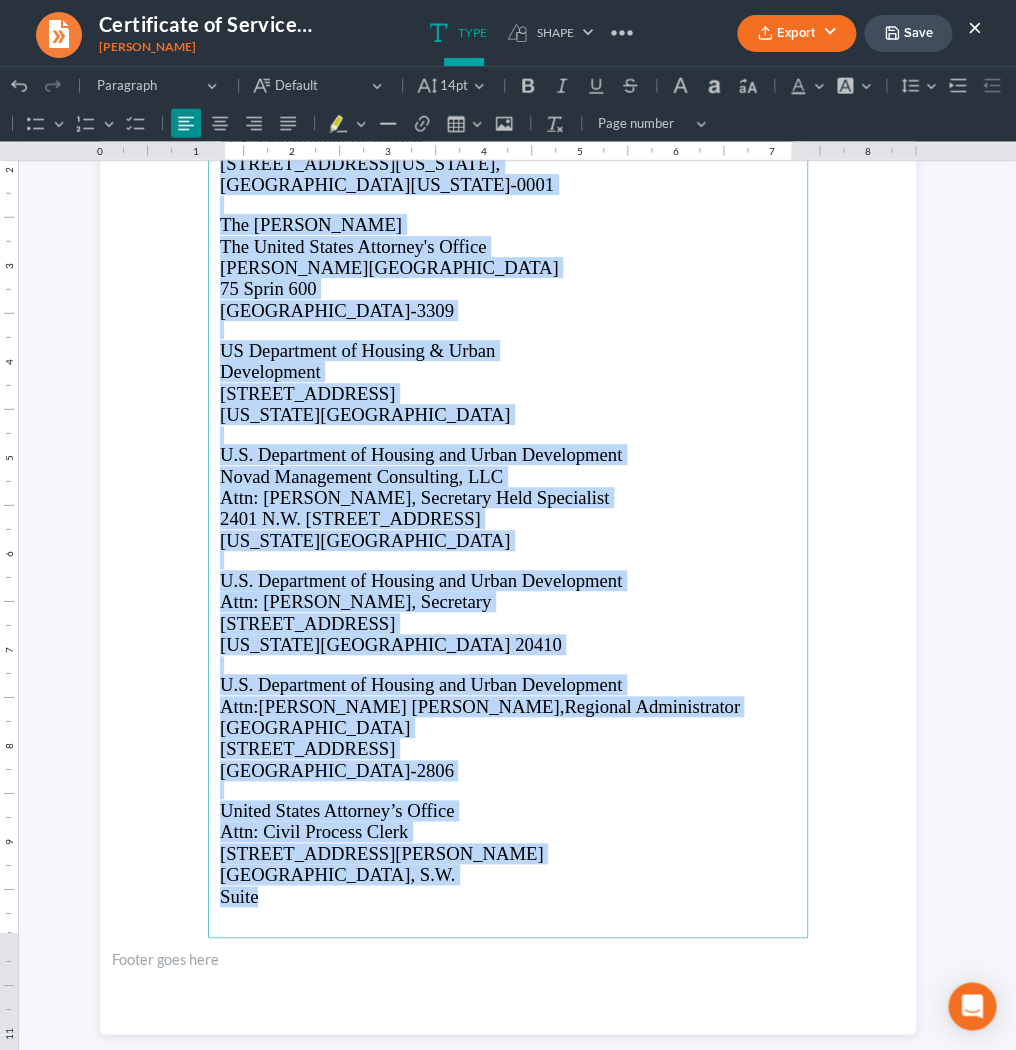 copy on "Pamela Bondi Attorney General of the United States  U.S. Department of Justice  950 Pennsylvania Avenue,  NW Washington, DC 20530-0001 The Honorable Ryan Buchanon The United States Attorney's Office Richard B. Russell Federal Building 75 Sprin 600 Atlanta, GA 30303-3309 US Department of Housing & Urban Development 451 Seventh Street, SW Washington, DC 20410 U.S. Department of Housing and Urban Development Novad Management Consulting, LLC Attn: Daniel Leyva-Huaman, Secretary Held Specialist 2401 N.W. 23rd Street, Suite 1A1 Oklahoma City, OK 73107 U.S. Department of Housing and Urban Development Attn: Marcia Fudge, Secretary 451 7th Street, SW Washington DC 20410 U.S. Department of Housing and Urban Development Attn:  Jennifer Riley Collins,  Regional Administrator Five Points Plaza Building 40 Marietta Street Atlanta, GA 30303-2806 United States Attorney’s Office Attn: Civil Process Clerk 75 Ted Turner Dr. SW, Ste 600 Atlanta, GA 30303g Street, S.W. Suite" 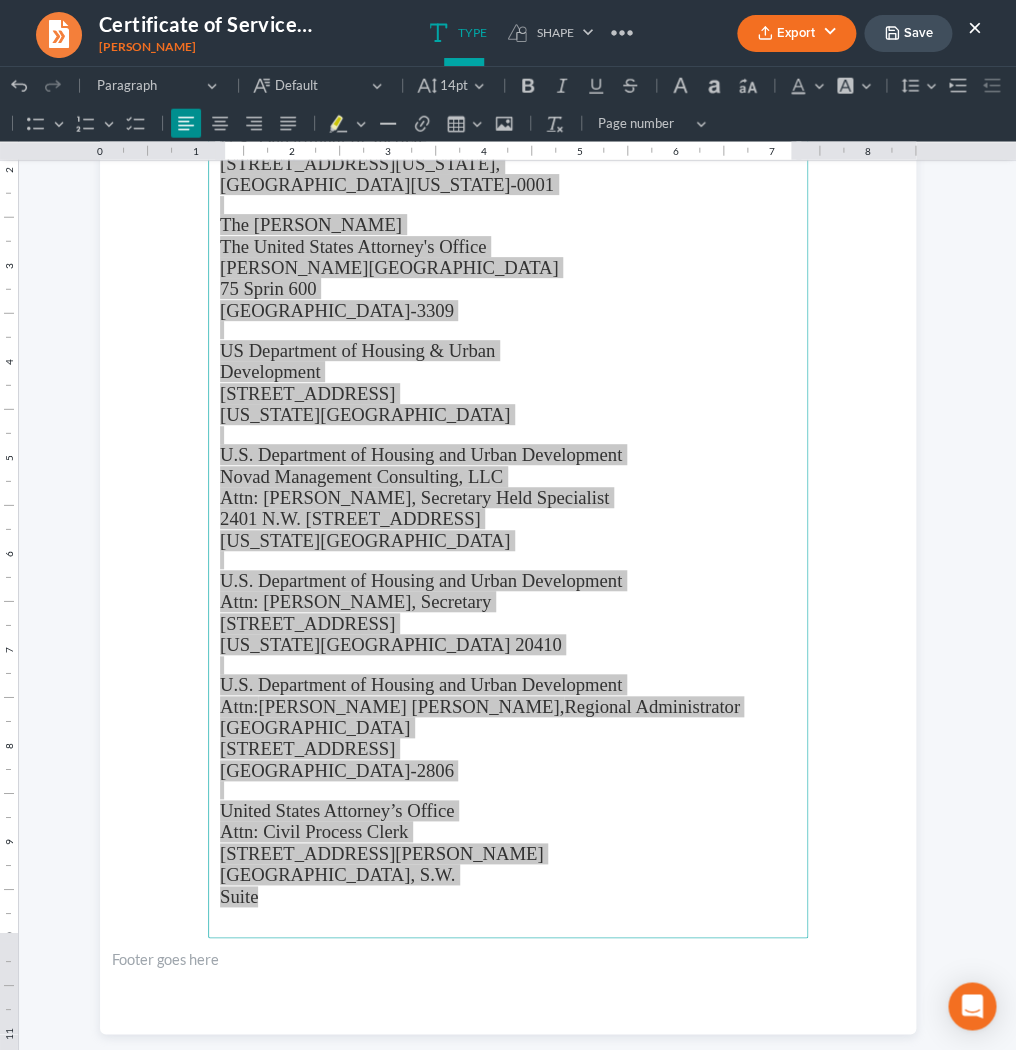 click on "Save" at bounding box center (908, 33) 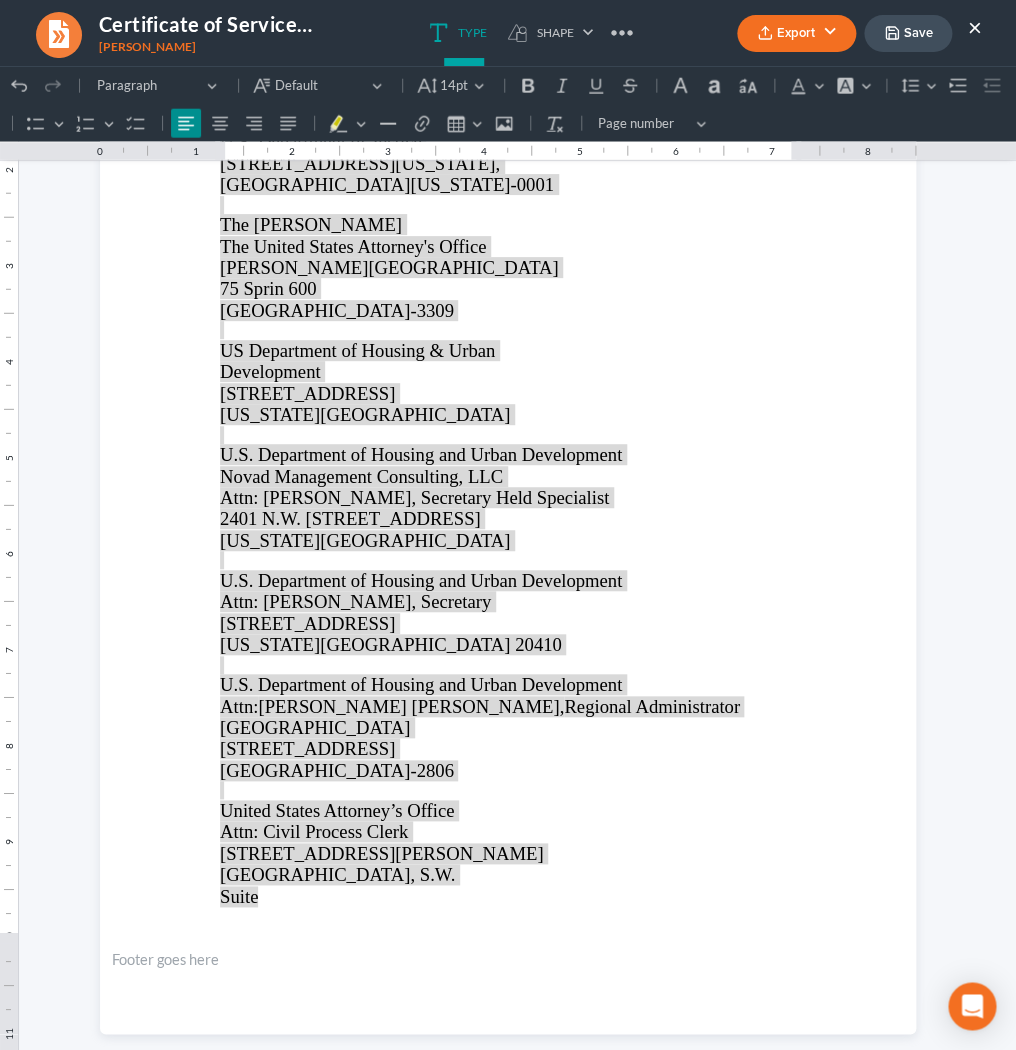 click on "×" at bounding box center (975, 27) 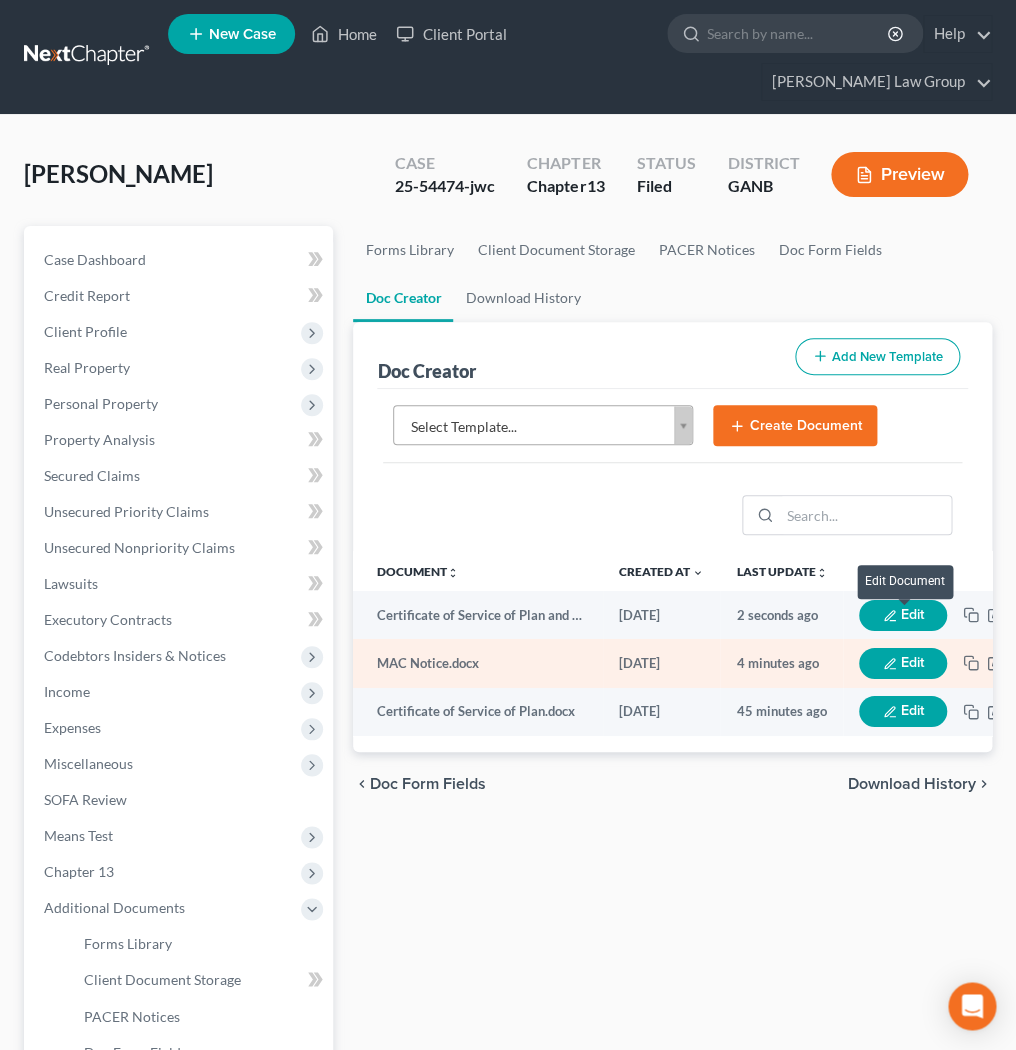 click on "Edit" at bounding box center [903, 663] 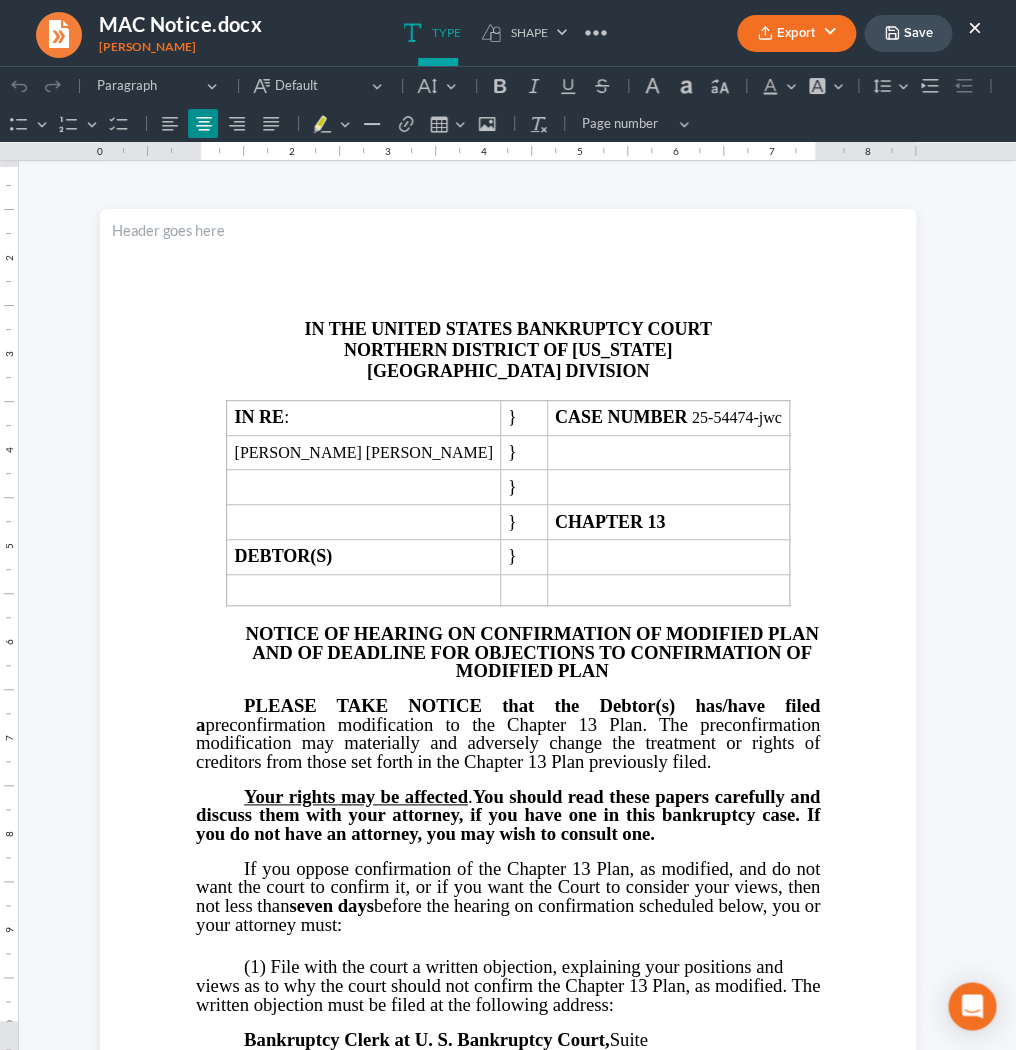scroll, scrollTop: 0, scrollLeft: 0, axis: both 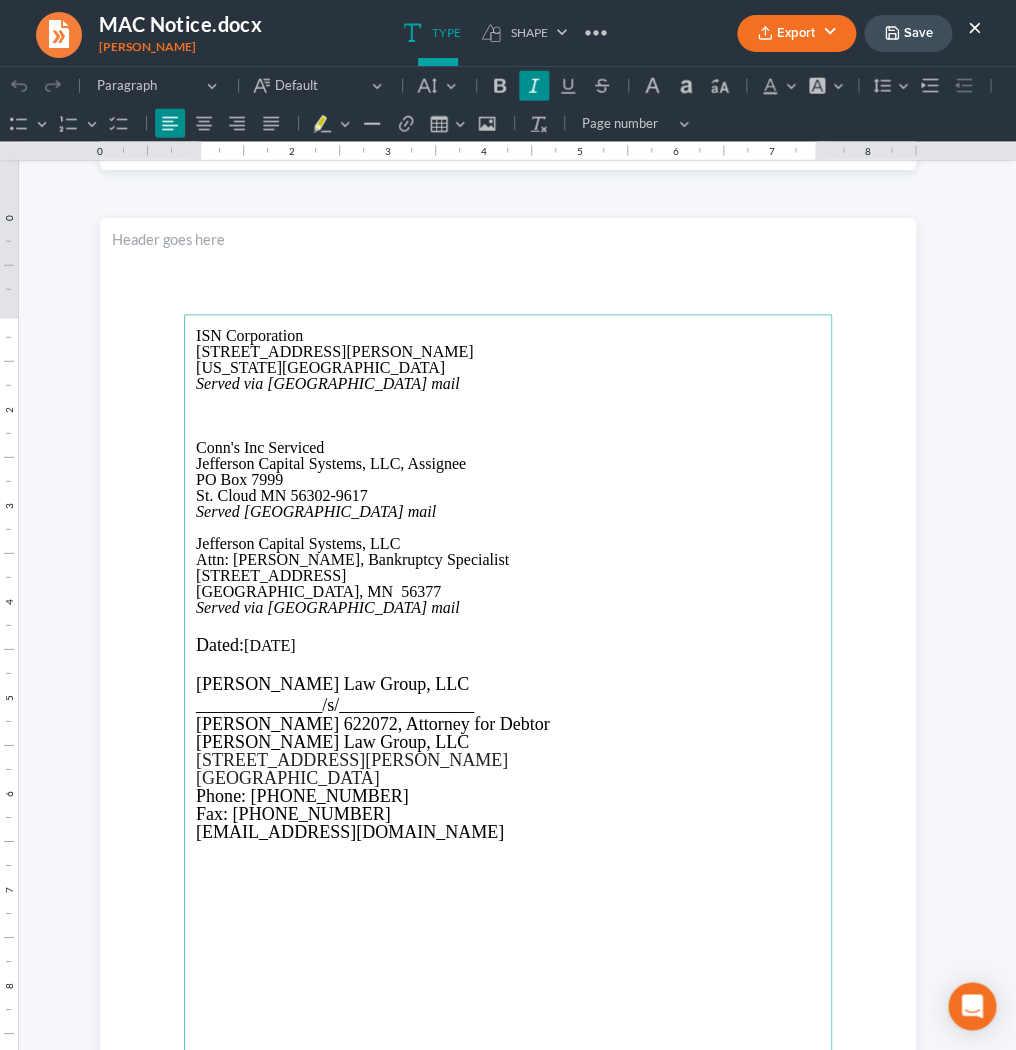 click on "Served via United States mail" at bounding box center [508, 608] 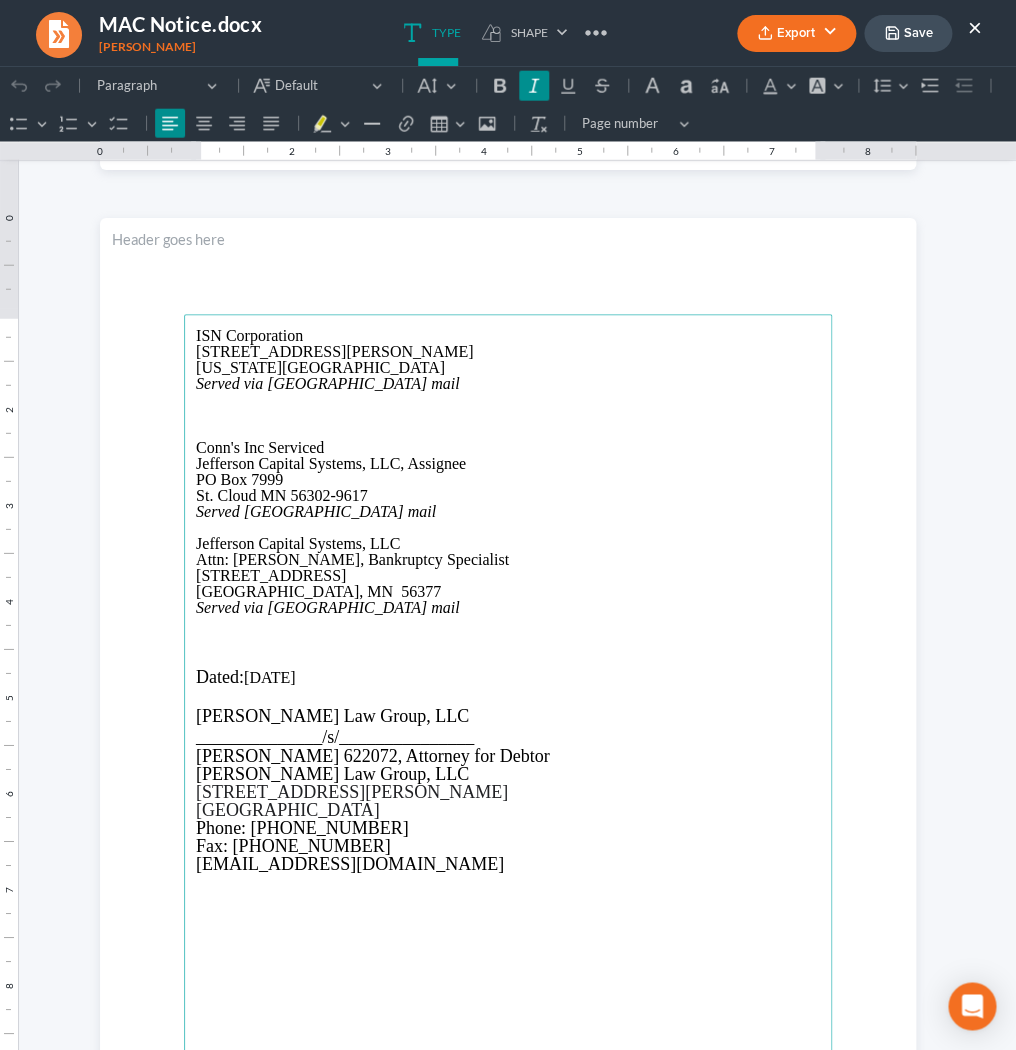 scroll, scrollTop: 150, scrollLeft: 0, axis: vertical 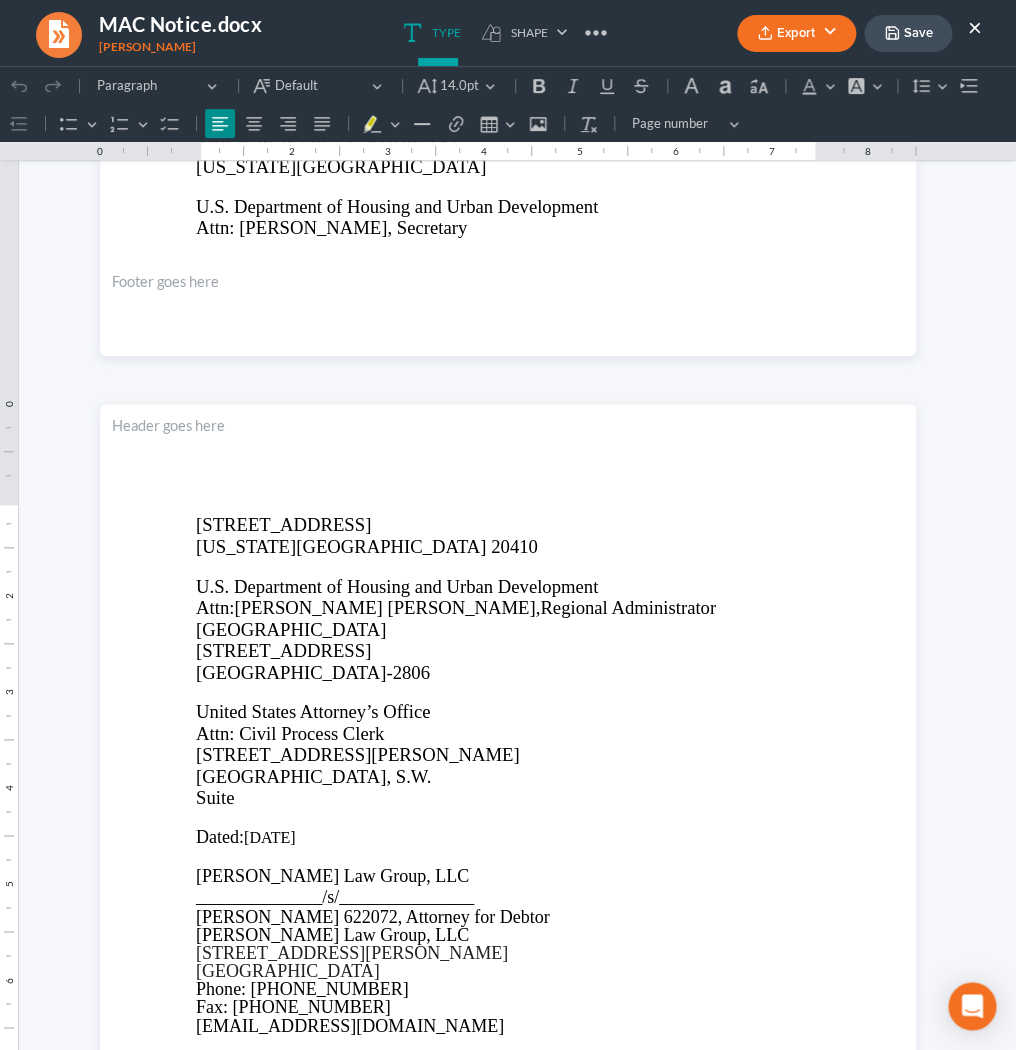 click on "Save" at bounding box center (908, 33) 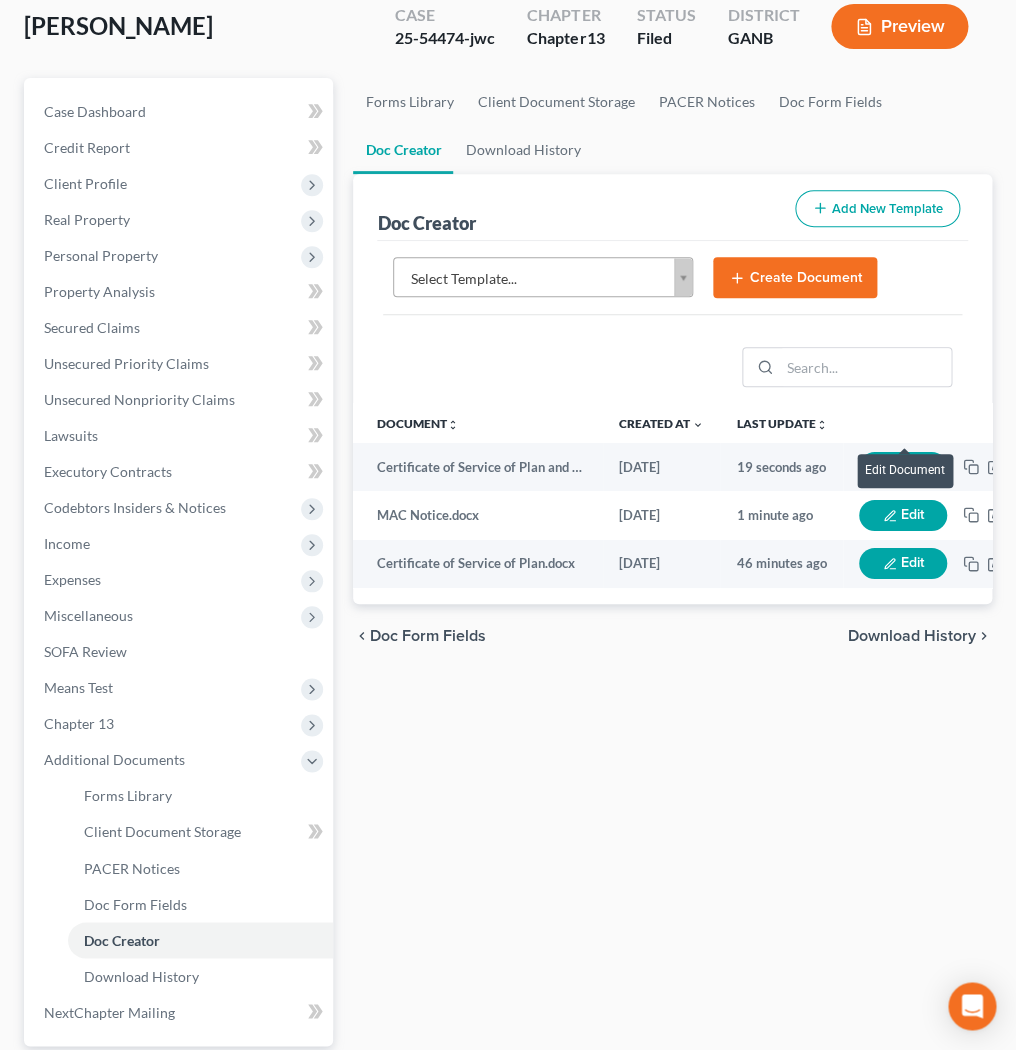 click 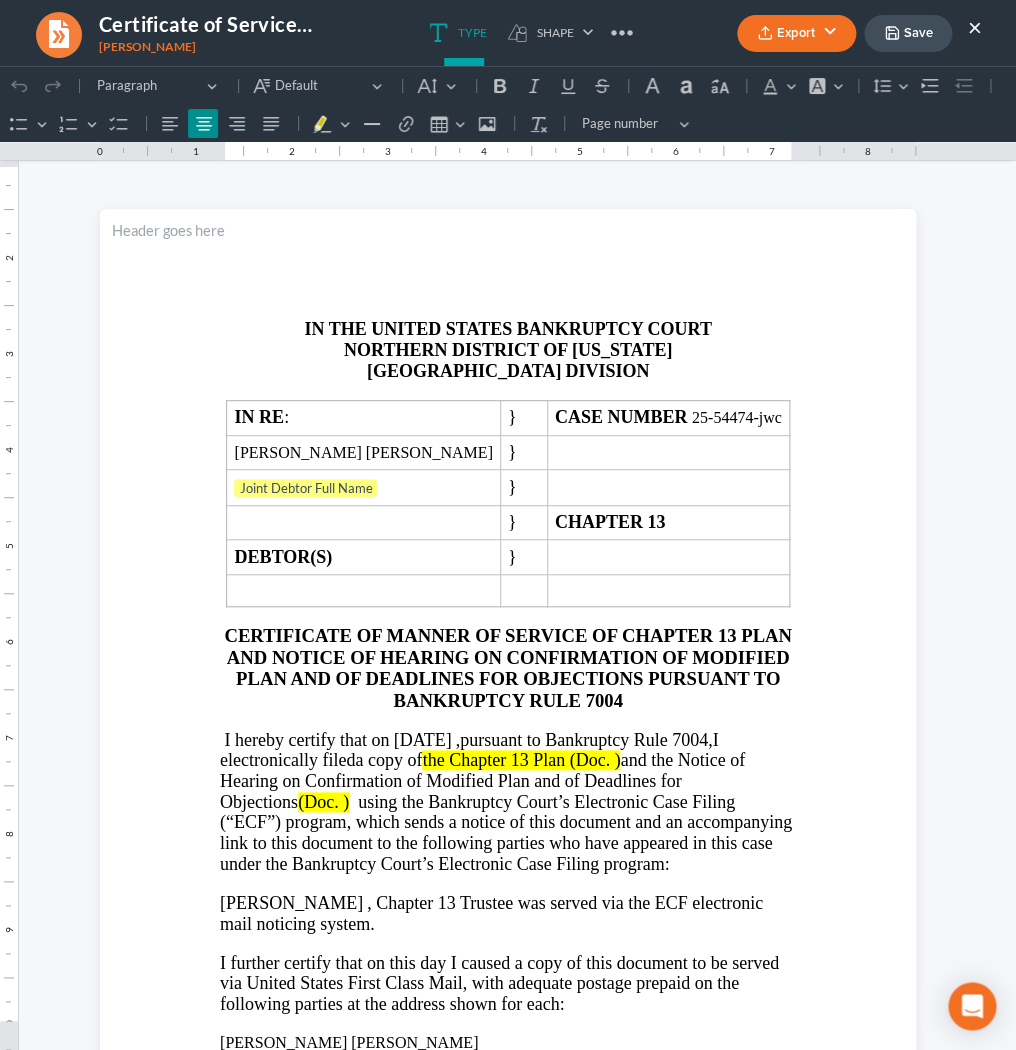 scroll, scrollTop: 0, scrollLeft: 0, axis: both 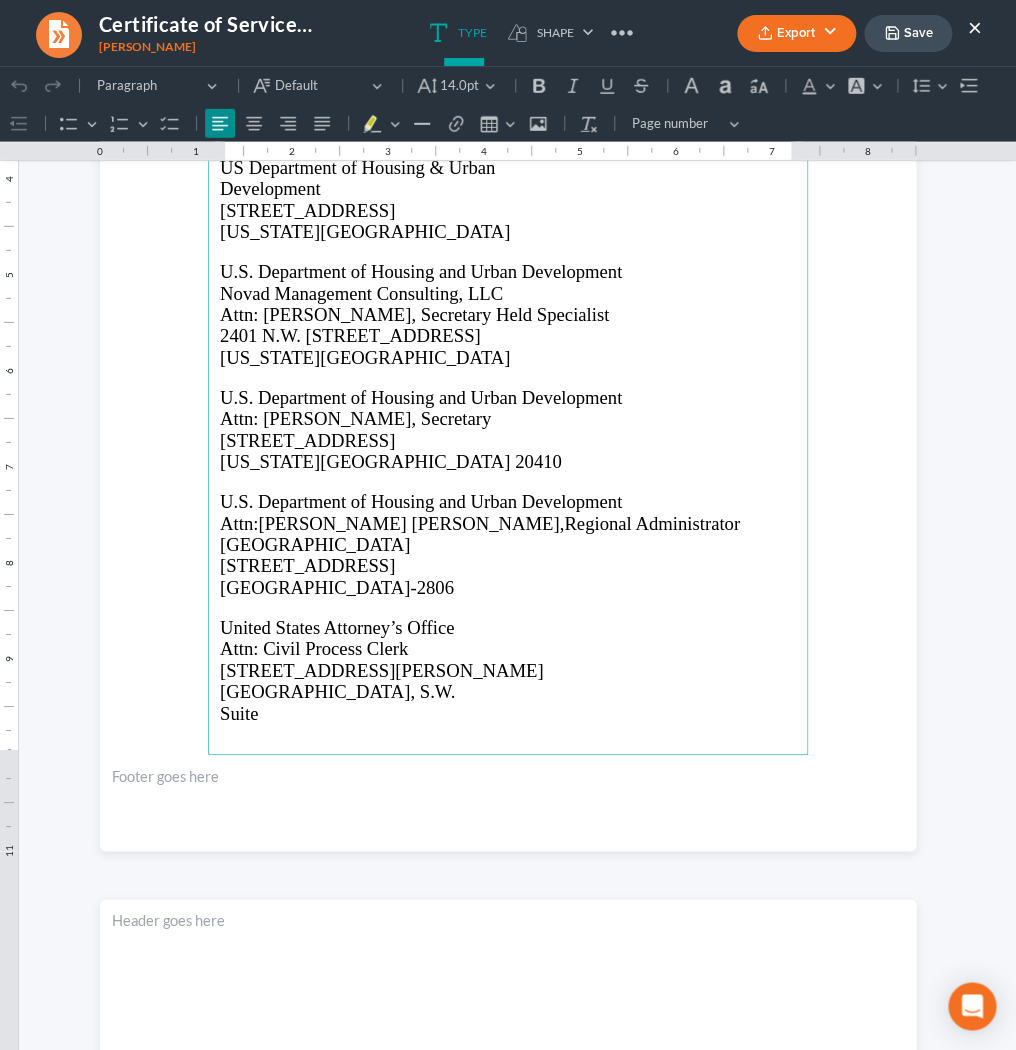 click on "Pamela Bondi Attorney General of the United States  U.S. Department of Justice  950 Pennsylvania Avenue,  NW Washington, DC 20530-0001 The Honorable Ryan Buchanon The United States Attorney's Office Richard B. Russell Federal Building 75 Sprin 600 Atlanta, GA 30303-3309 US Department of Housing & Urban Development 451 Seventh Street, SW Washington, DC 20410 U.S. Department of Housing and Urban Development Novad Management Consulting, LLC Attn: Daniel Leyva-Huaman, Secretary Held Specialist 2401 N.W. 23rd Street, Suite 1A1 Oklahoma City, OK 73107 U.S. Department of Housing and Urban Development Attn: Marcia Fudge, Secretary 451 7th Street, SW Washington DC 20410 U.S. Department of Housing and Urban Development Attn:  Jennifer Riley Collins,  Regional Administrator Five Points Plaza Building 40 Marietta Street Atlanta, GA 30303-2806 United States Attorney’s Office Attn: Civil Process Clerk 75 Ted Turner Dr. SW, Ste 600 Atlanta, GA 30303g Street, S.W. Suite" at bounding box center [508, 323] 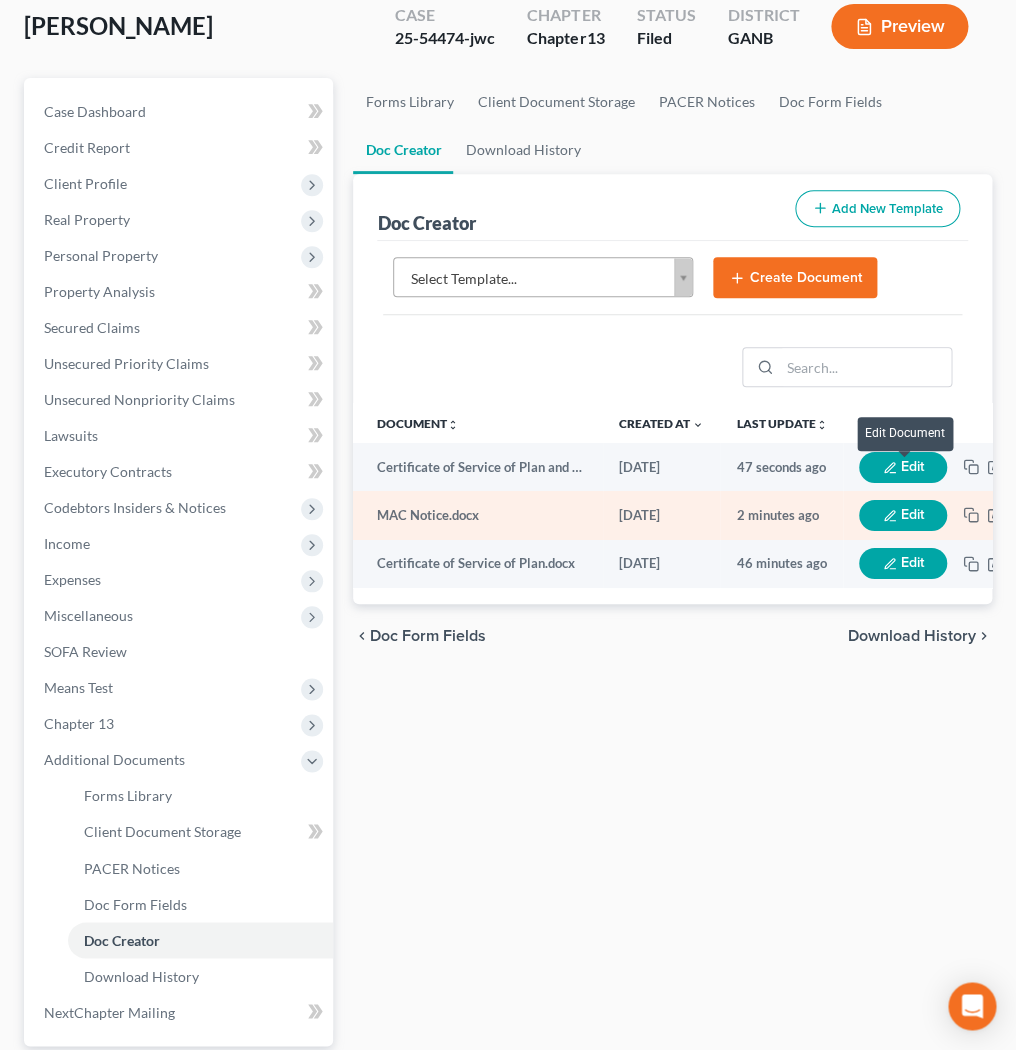 click 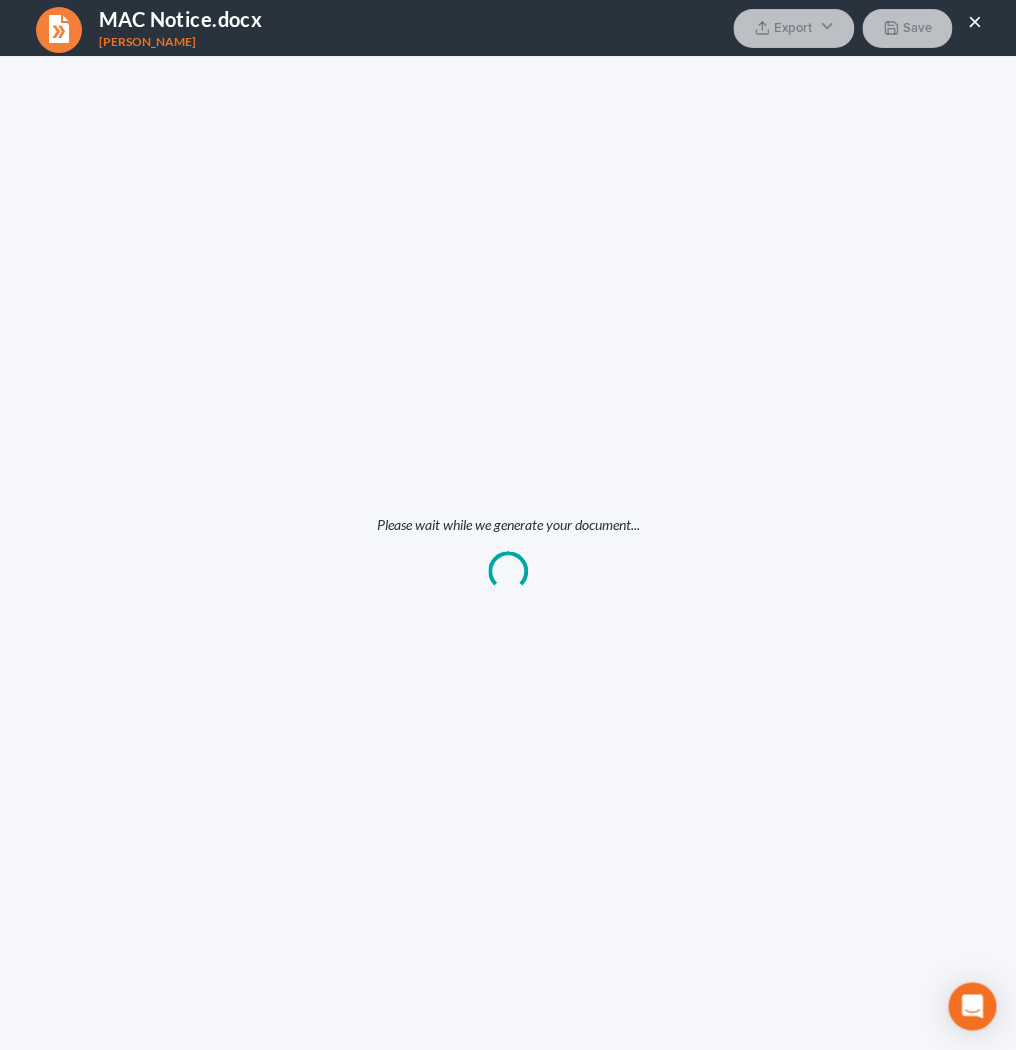 scroll, scrollTop: 0, scrollLeft: 0, axis: both 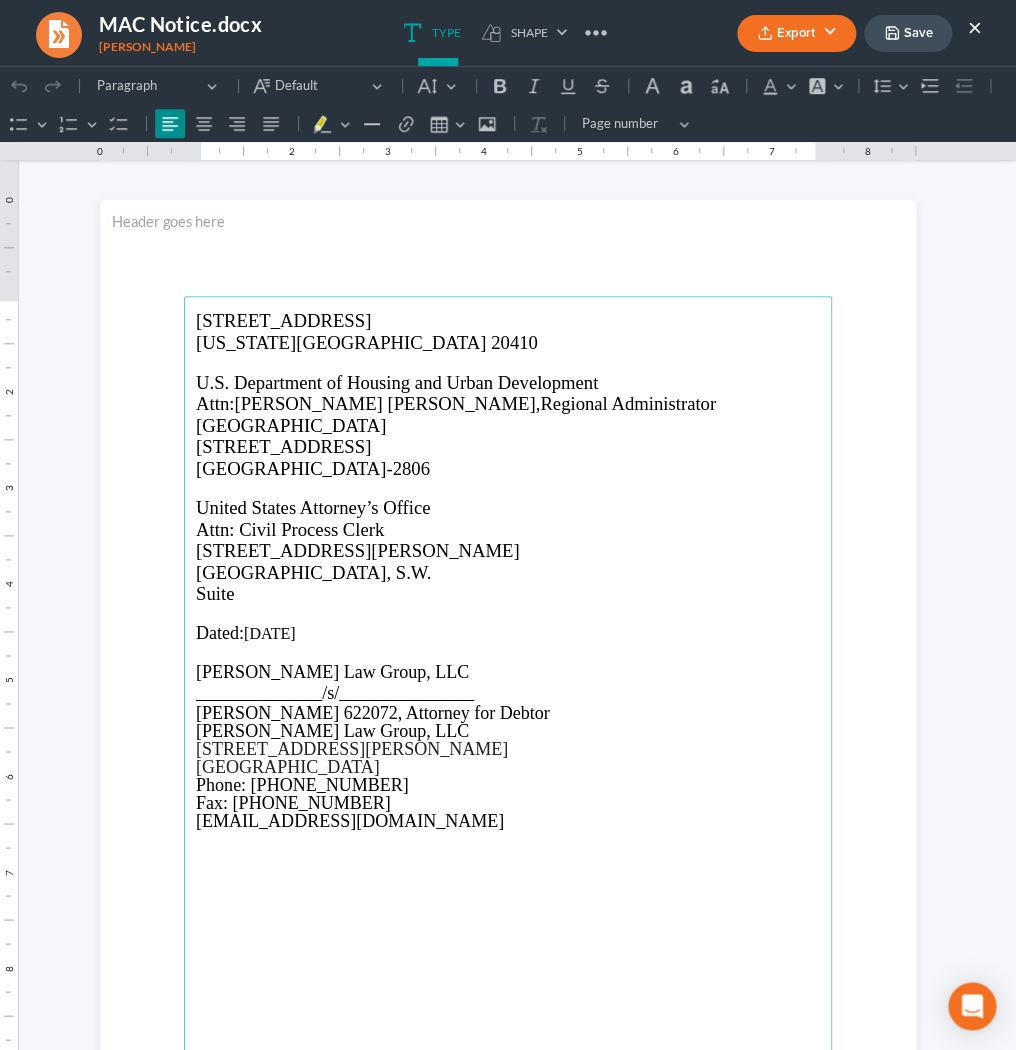 click on "Suite" at bounding box center (508, 593) 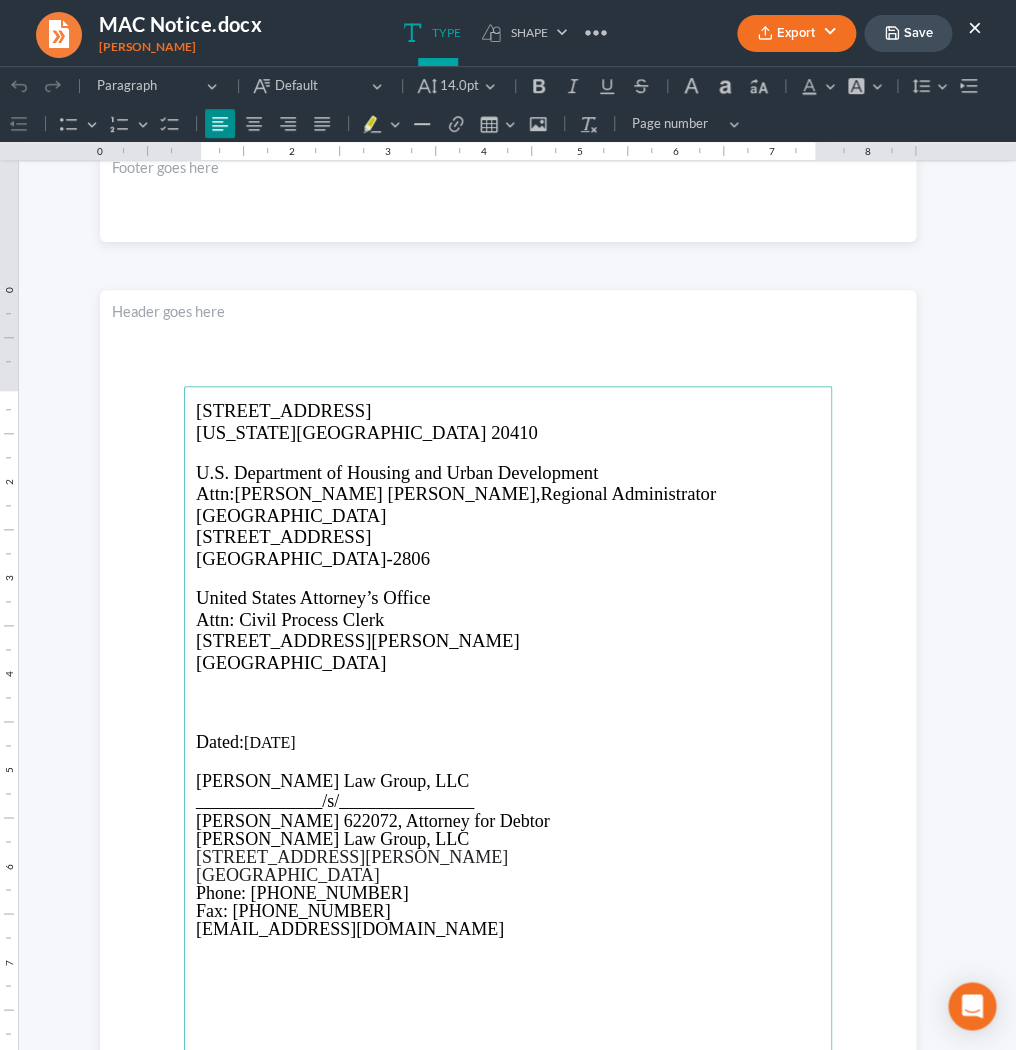 scroll, scrollTop: 4023, scrollLeft: 0, axis: vertical 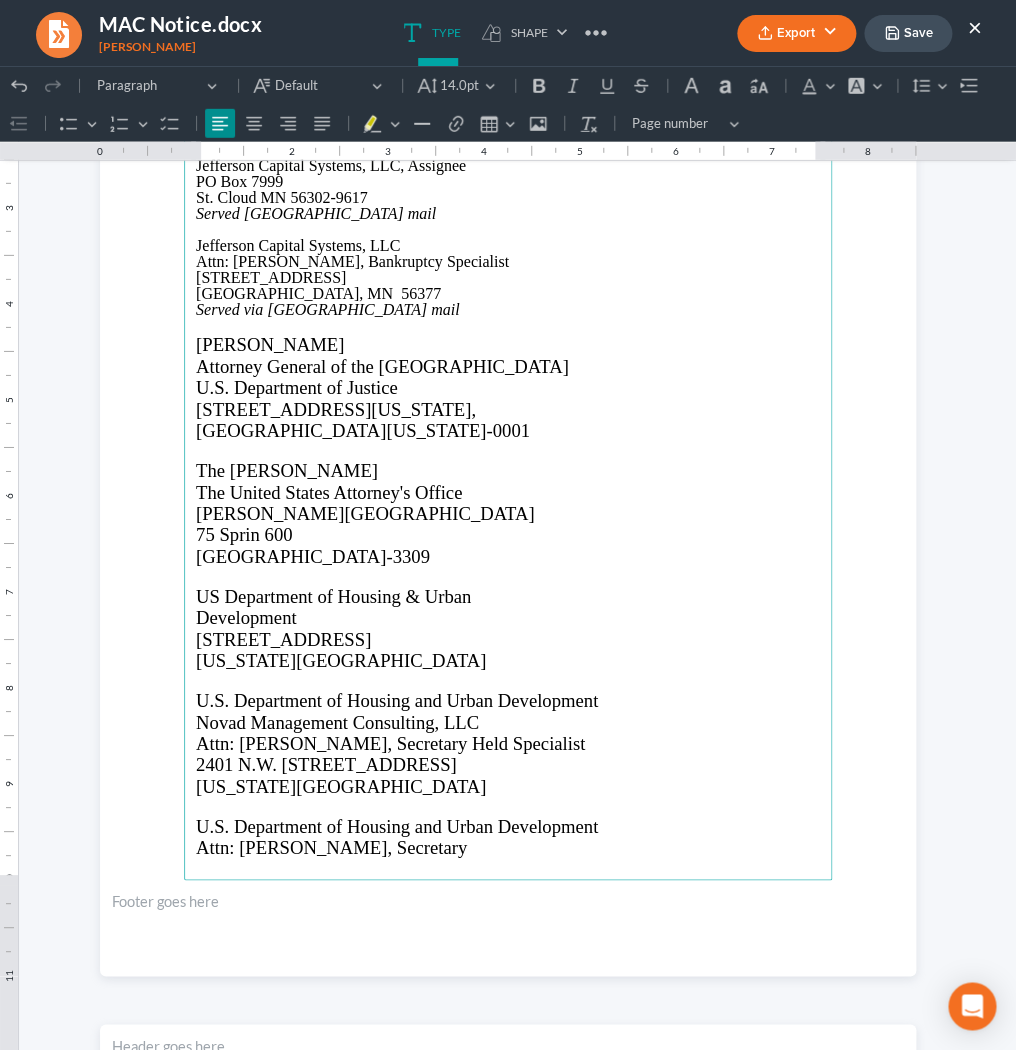 click on "NW Washington, DC 20530-0001" at bounding box center [508, 430] 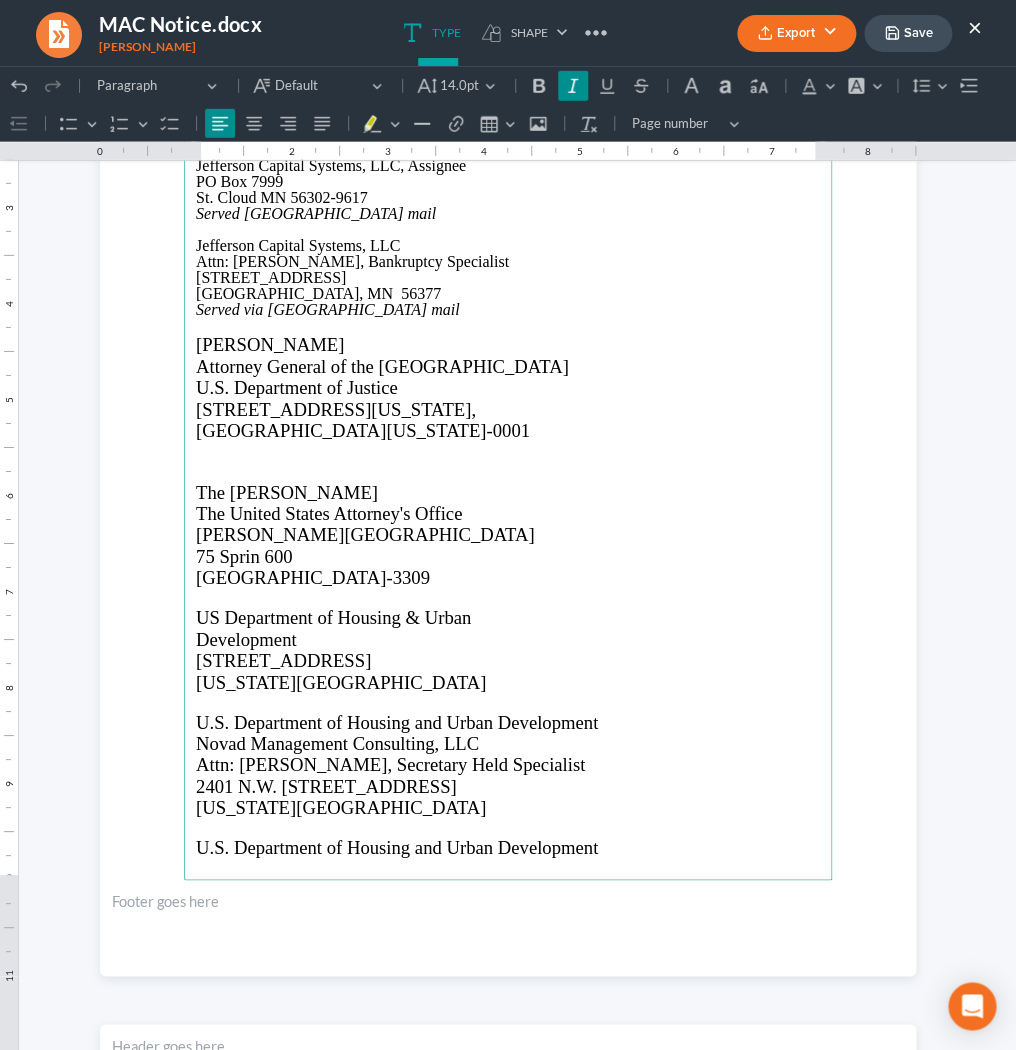 type 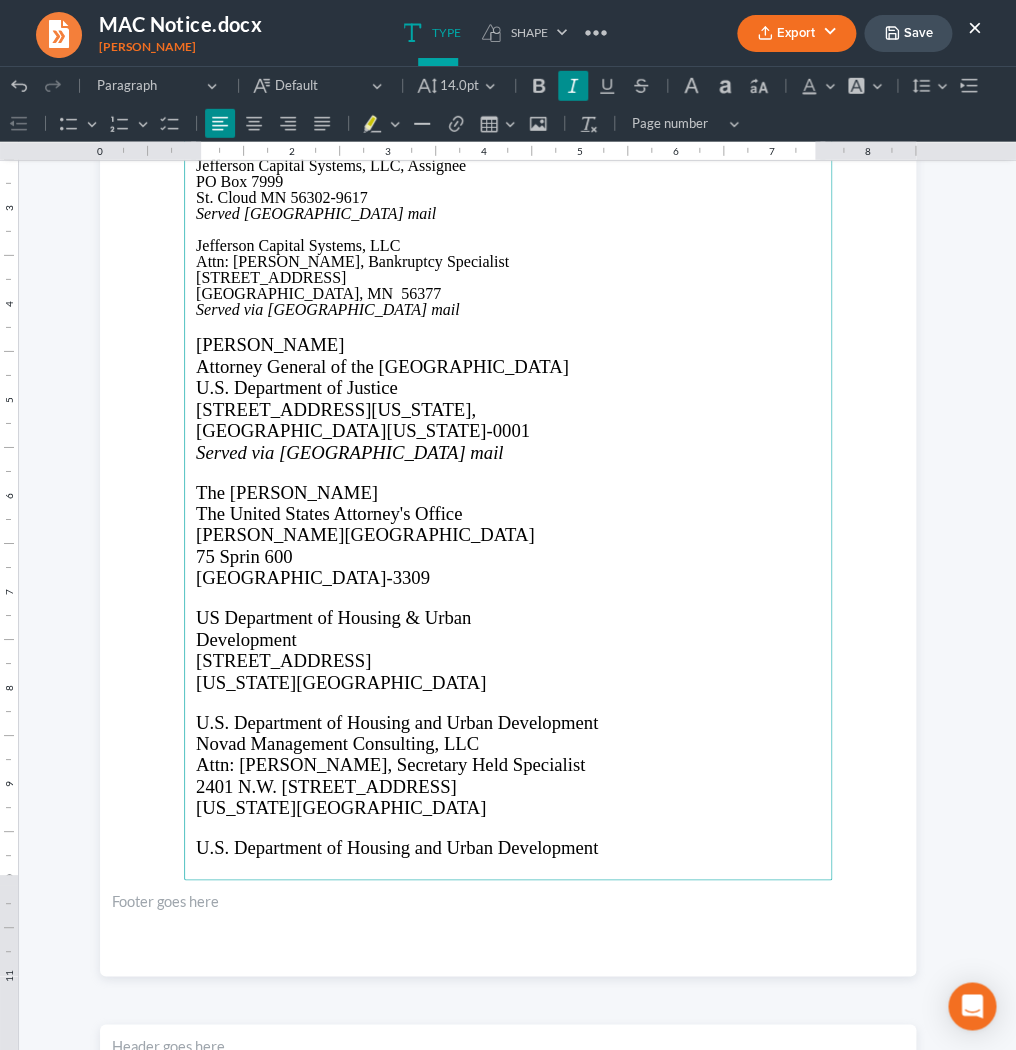 click on "Atlanta, GA 30303-3309" at bounding box center (508, 577) 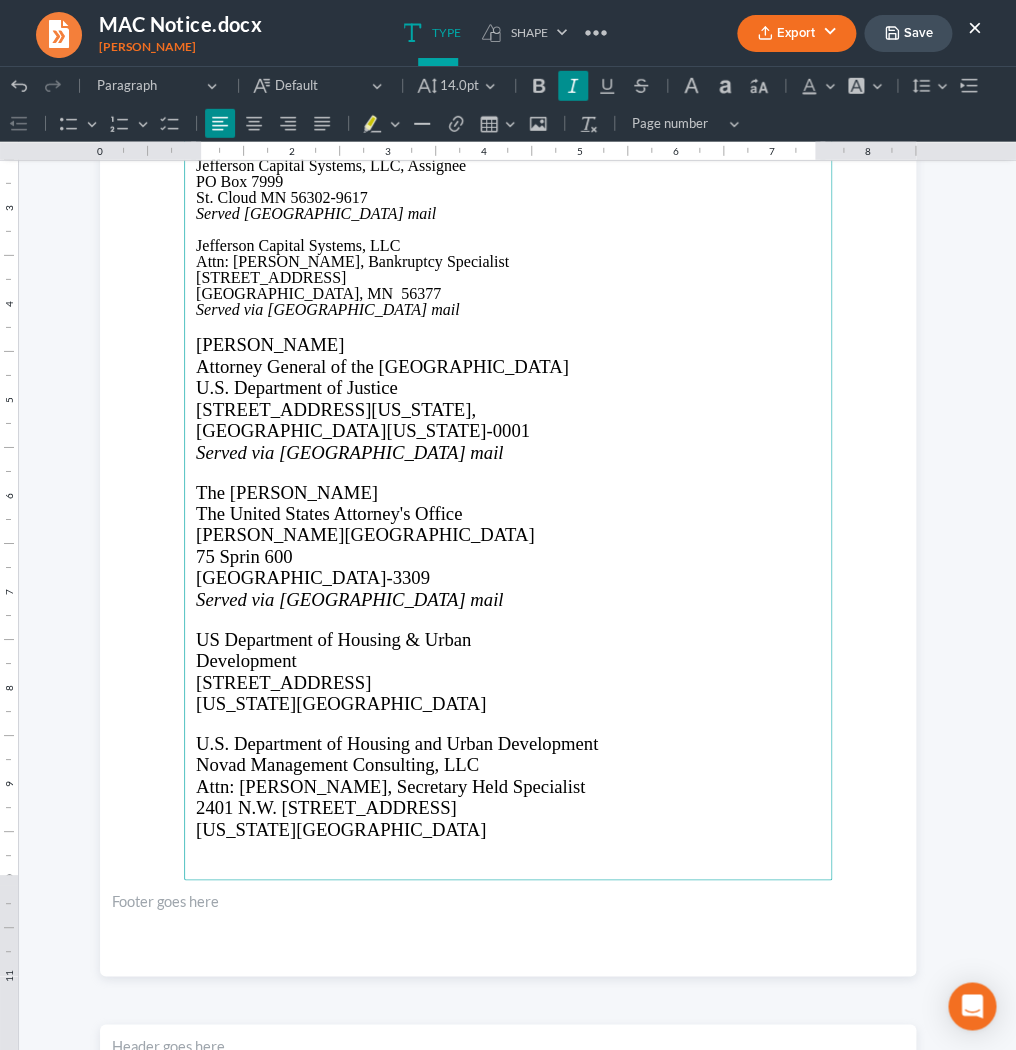 click on "Washington, DC 20410" at bounding box center [508, 703] 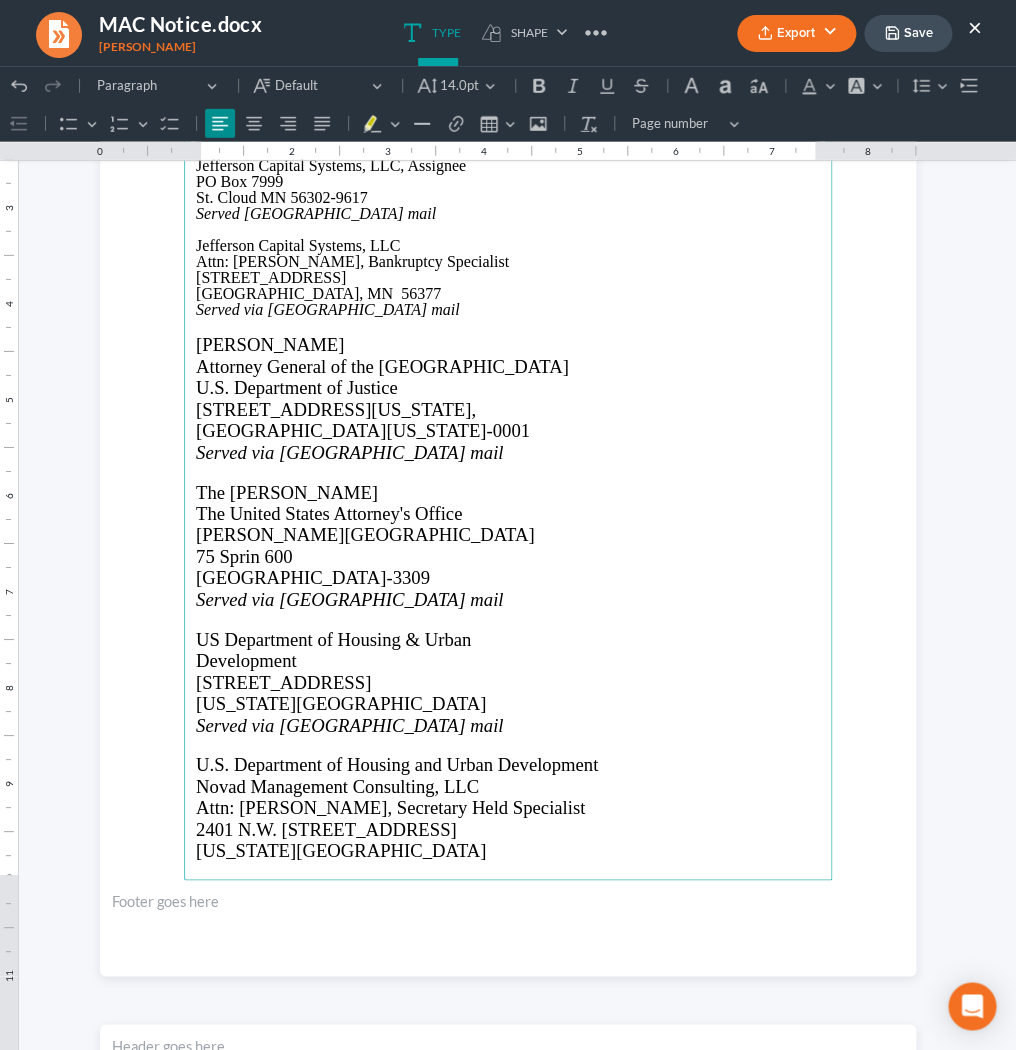 drag, startPoint x: 436, startPoint y: 495, endPoint x: 318, endPoint y: 493, distance: 118.016945 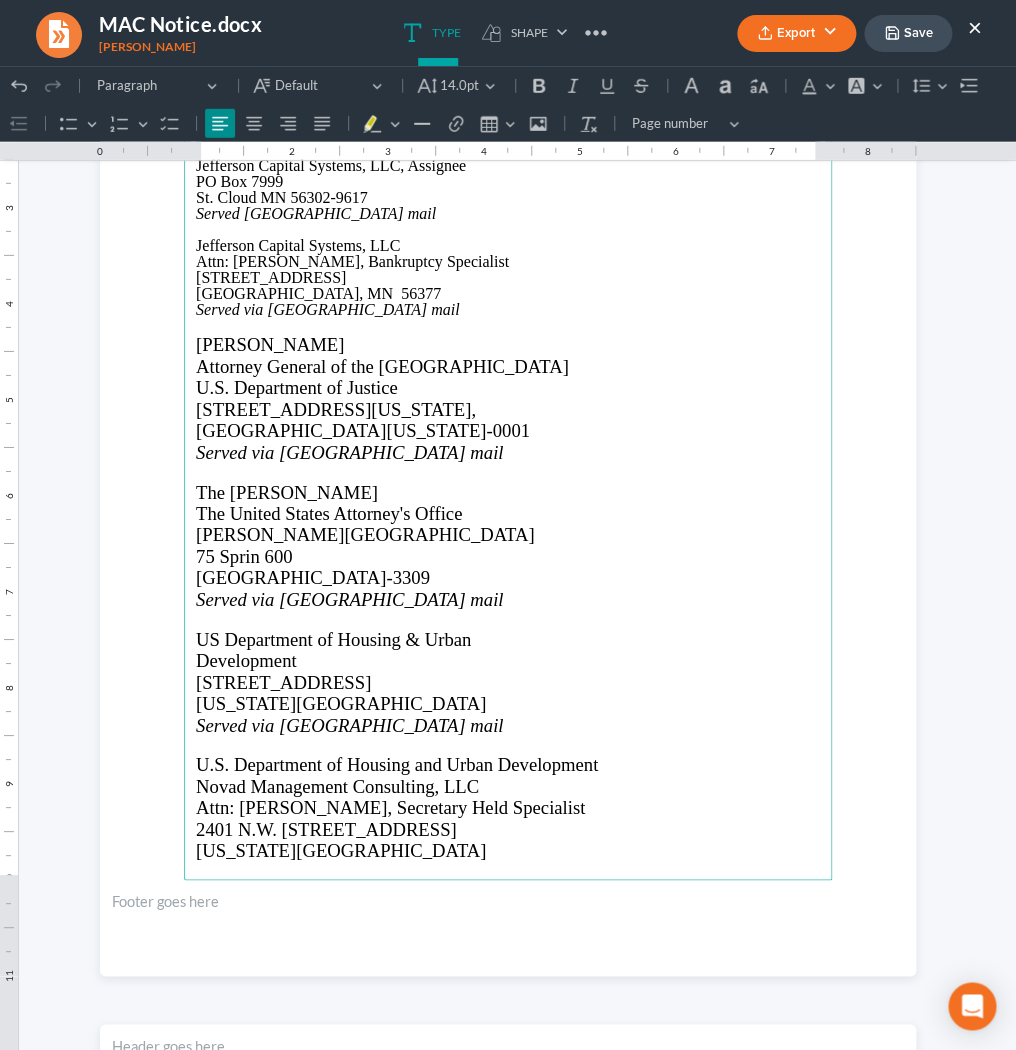 click on "75 Sprin 600" at bounding box center (244, 556) 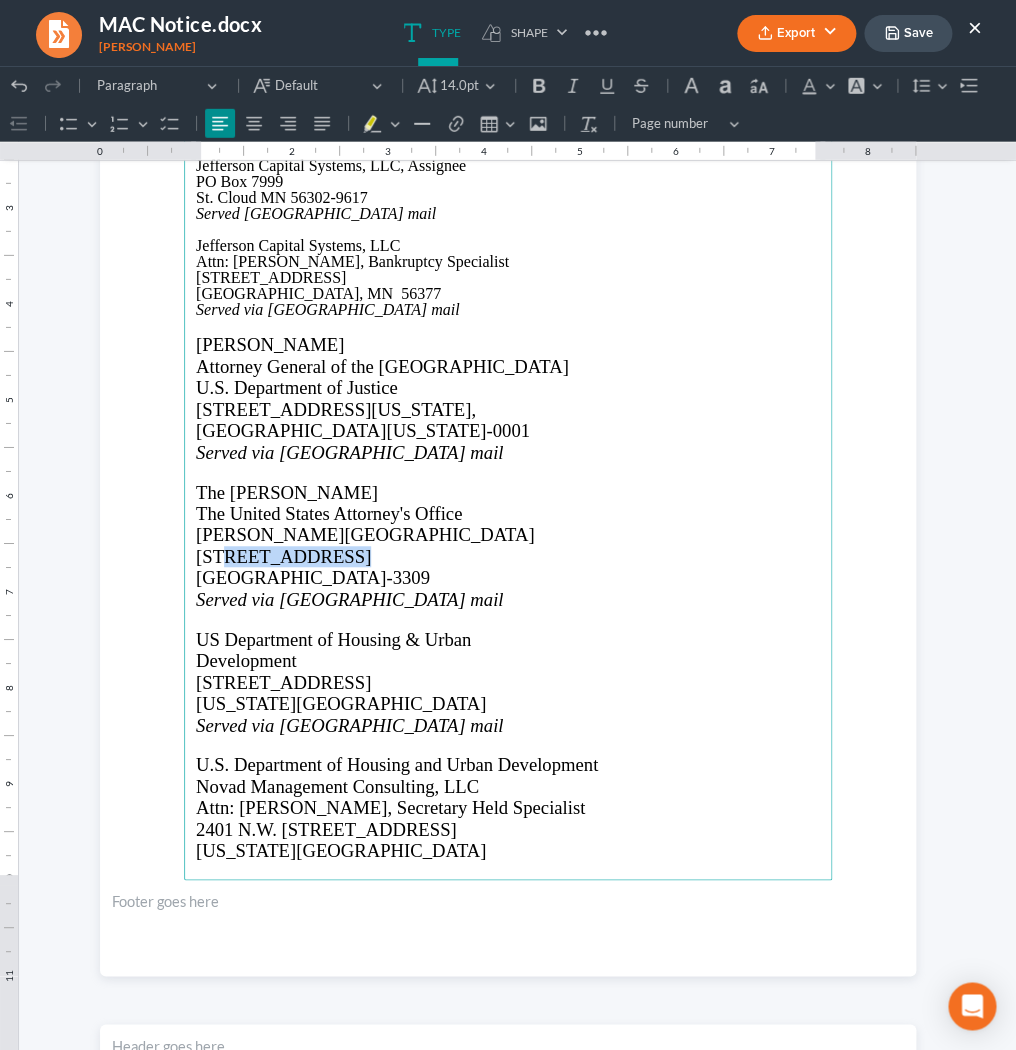 drag, startPoint x: 317, startPoint y: 560, endPoint x: 223, endPoint y: 557, distance: 94.04786 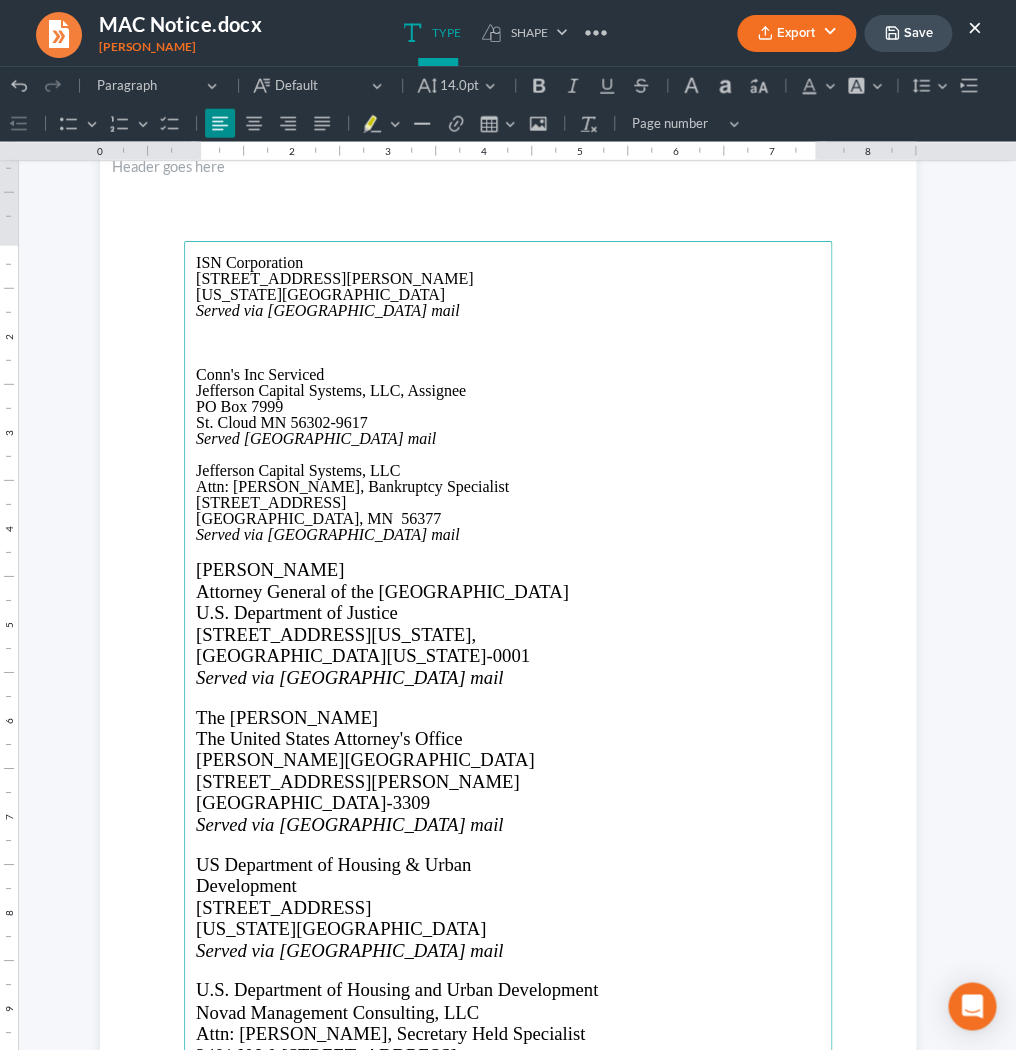 scroll, scrollTop: 3375, scrollLeft: 0, axis: vertical 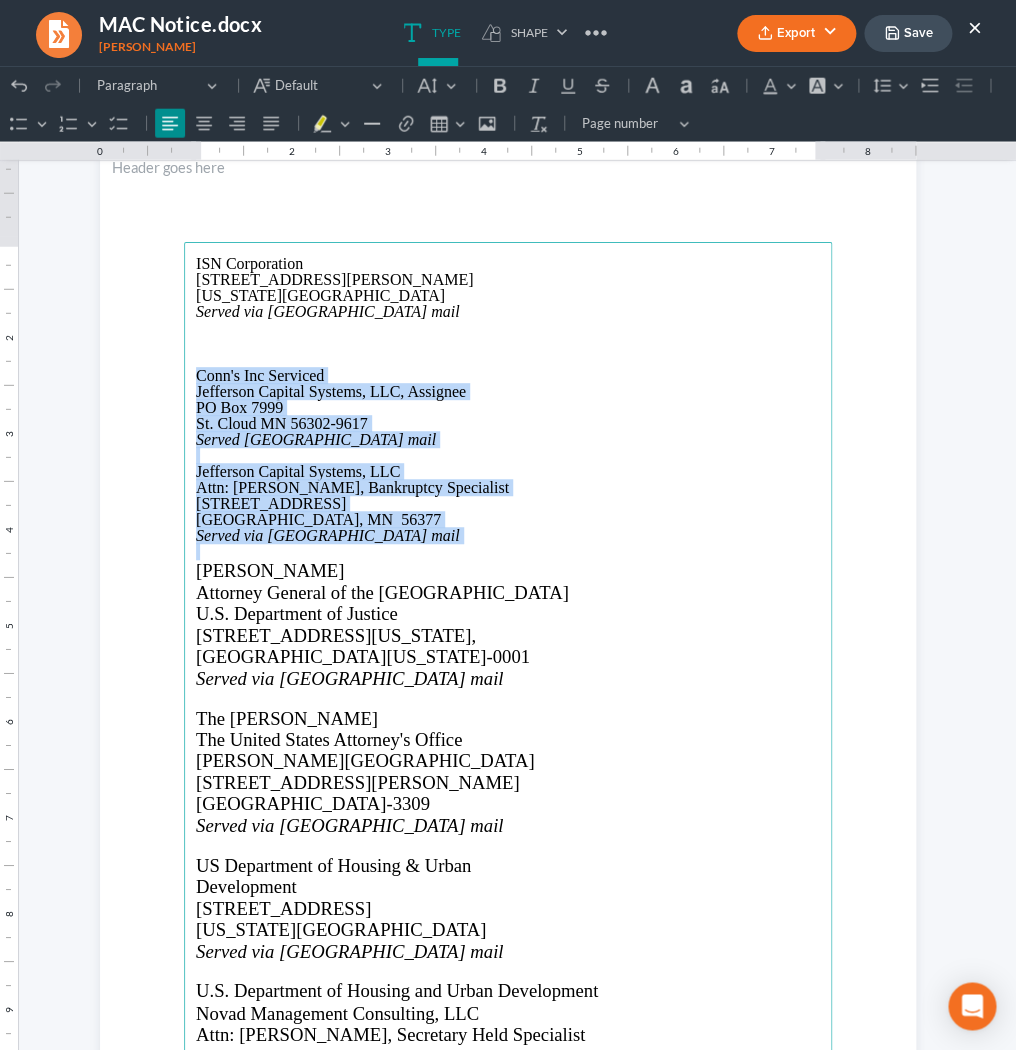 drag, startPoint x: 407, startPoint y: 548, endPoint x: 193, endPoint y: 374, distance: 275.81152 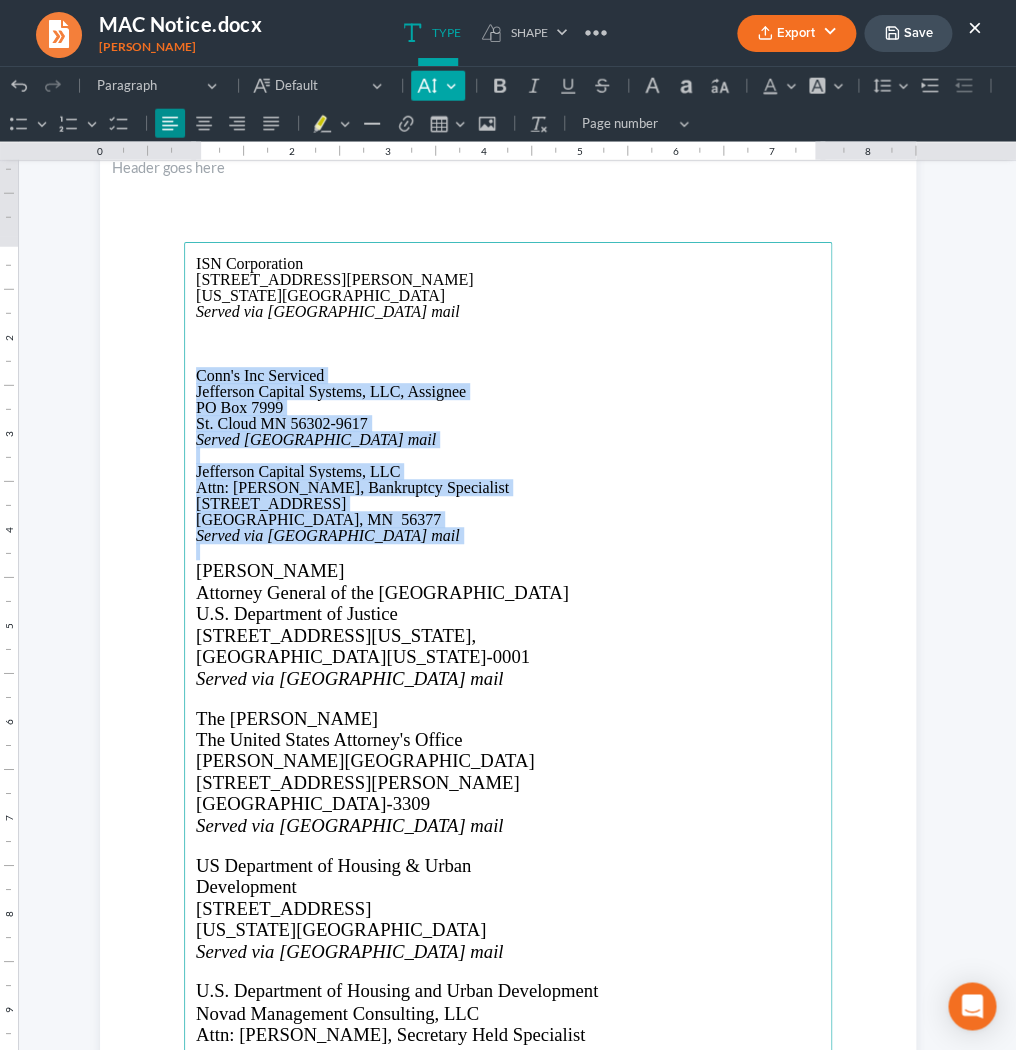 click on "Default" at bounding box center [437, 86] 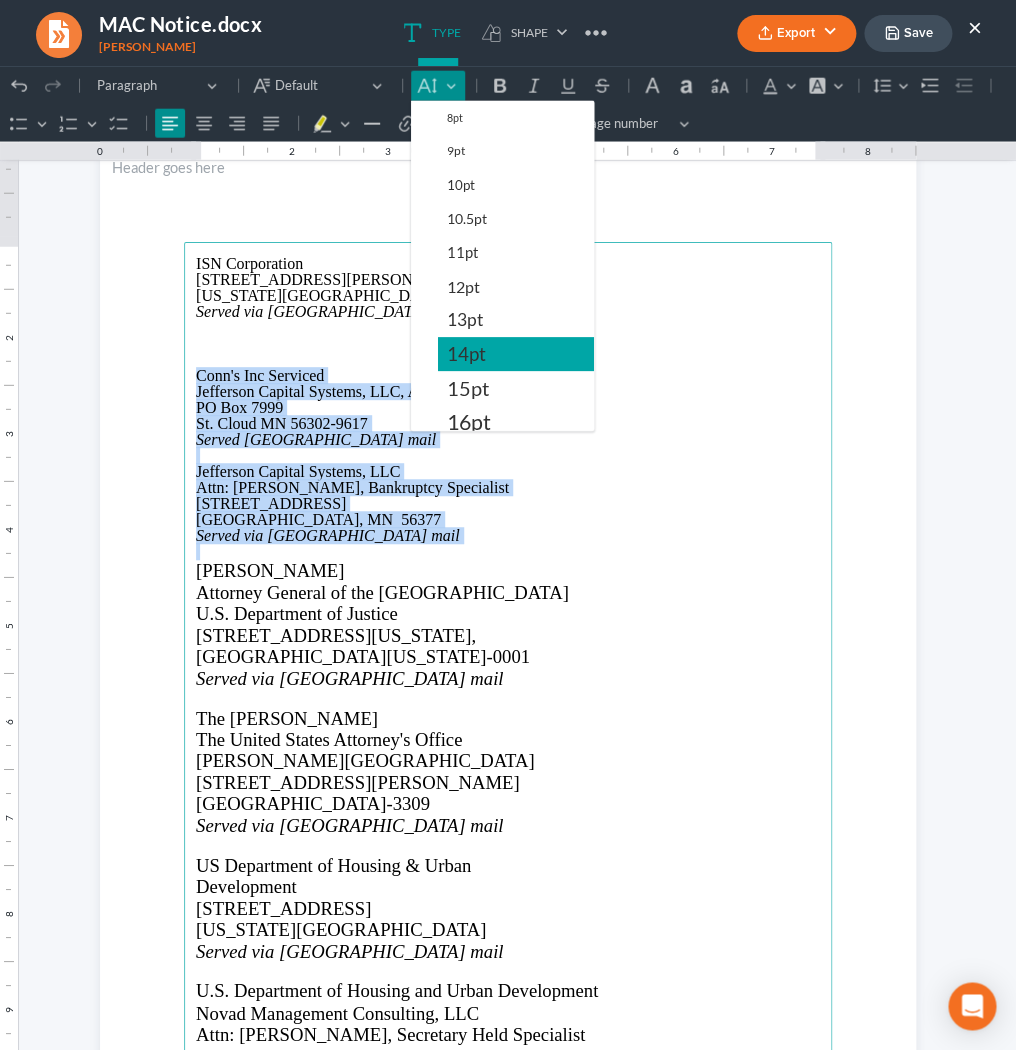 click on "14pt" at bounding box center [466, 354] 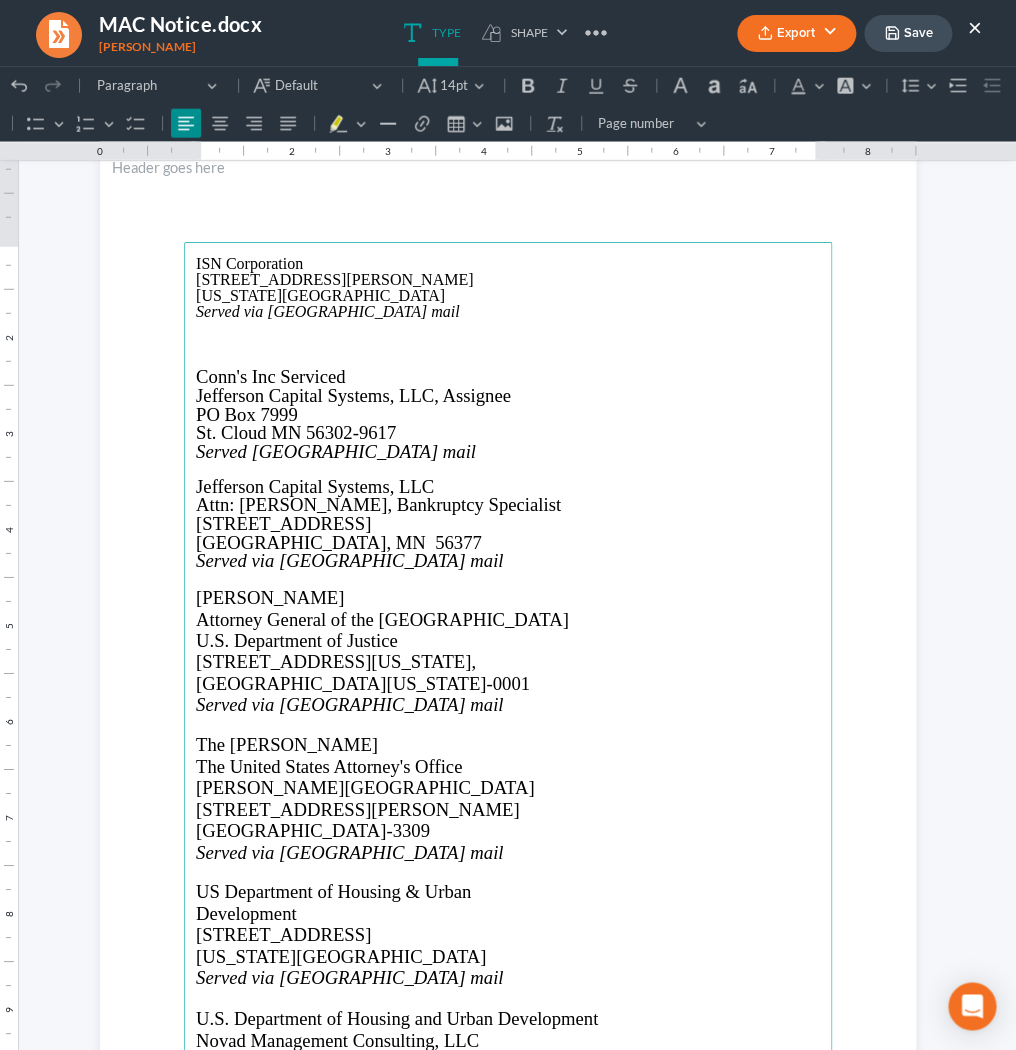 click on "Attorney General of the United States" at bounding box center (382, 619) 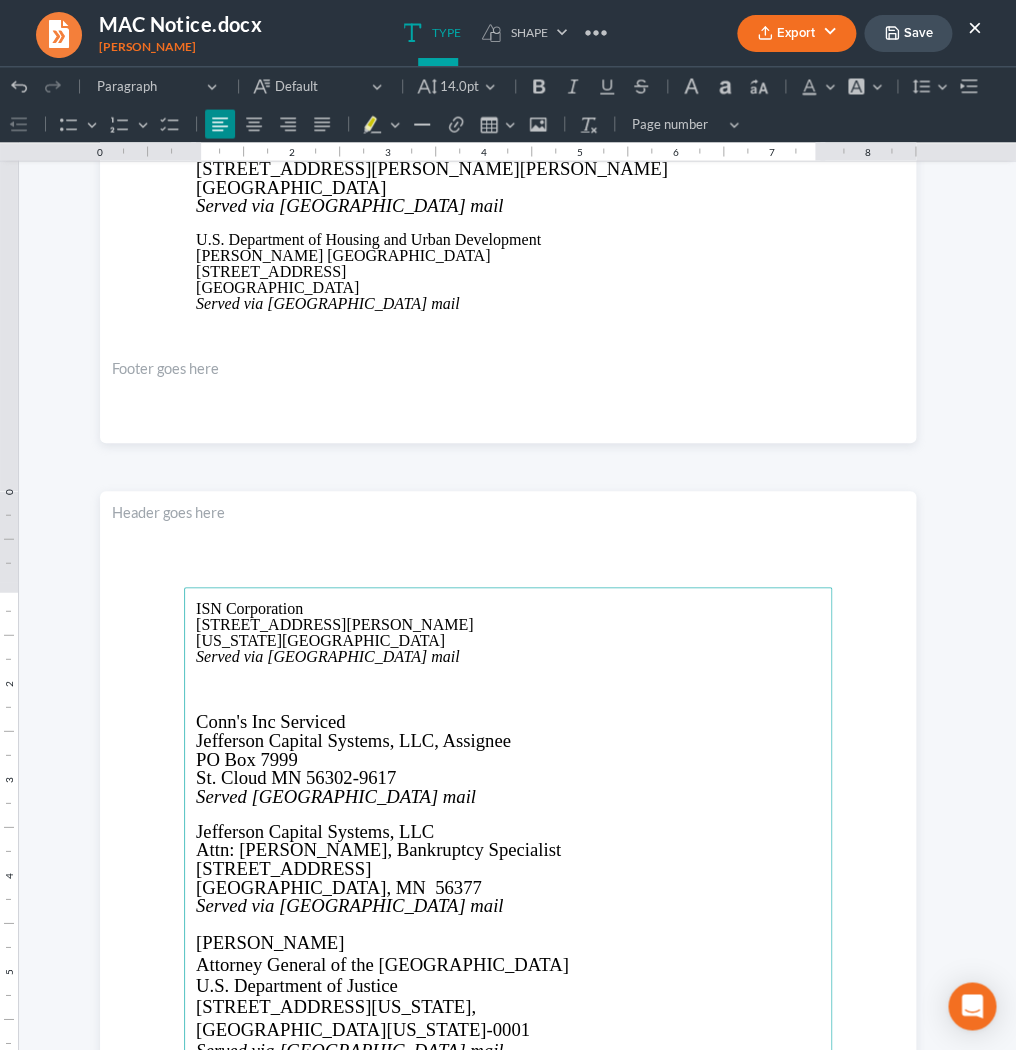 scroll, scrollTop: 3018, scrollLeft: 0, axis: vertical 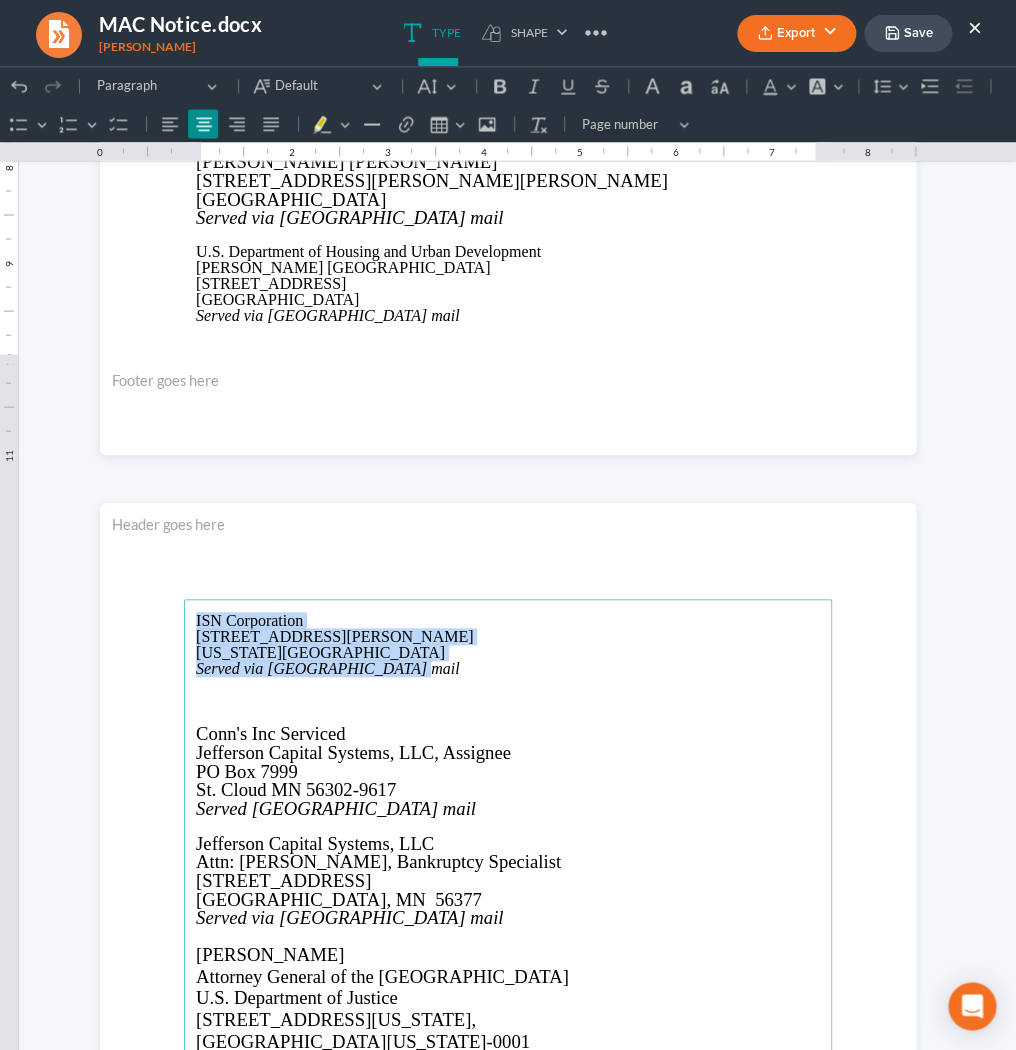 drag, startPoint x: 404, startPoint y: 670, endPoint x: 194, endPoint y: 619, distance: 216.10414 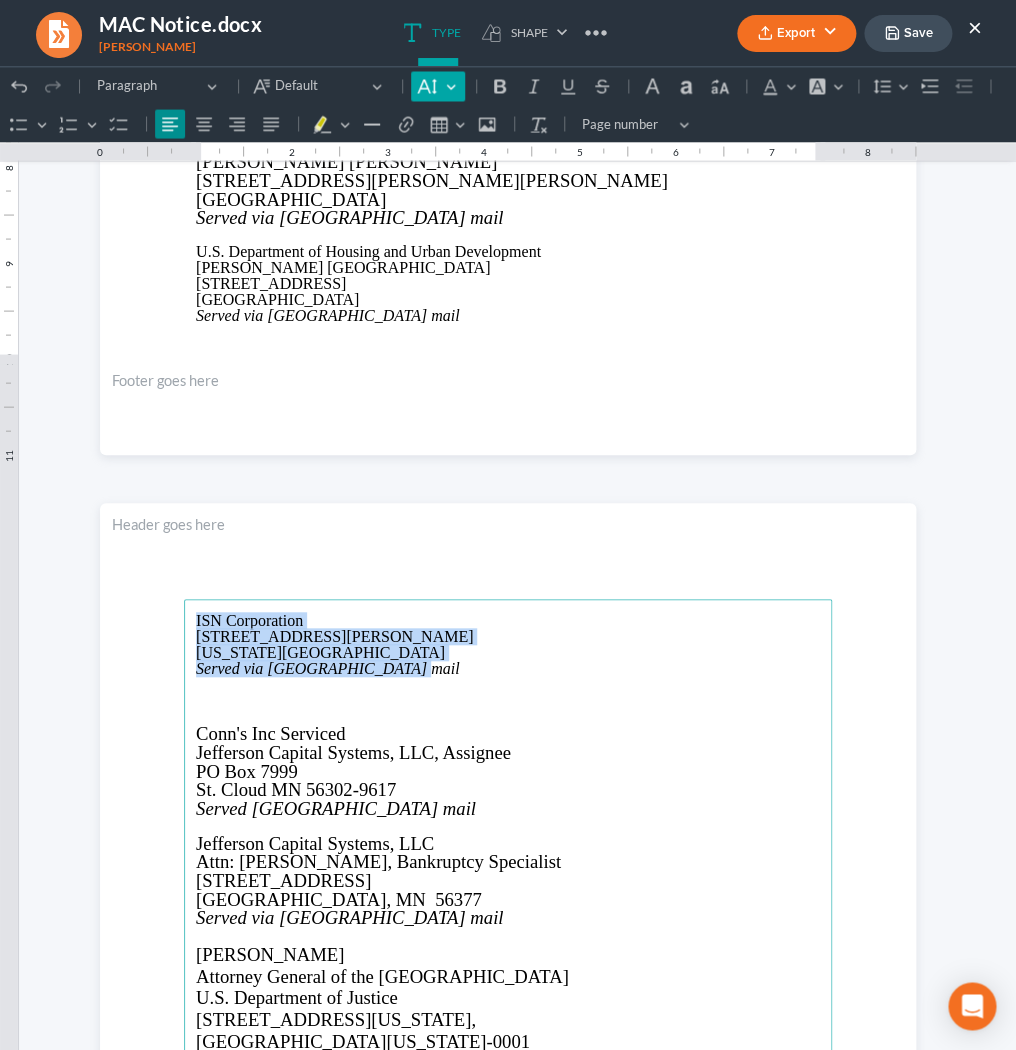 click on "Default" at bounding box center [437, 86] 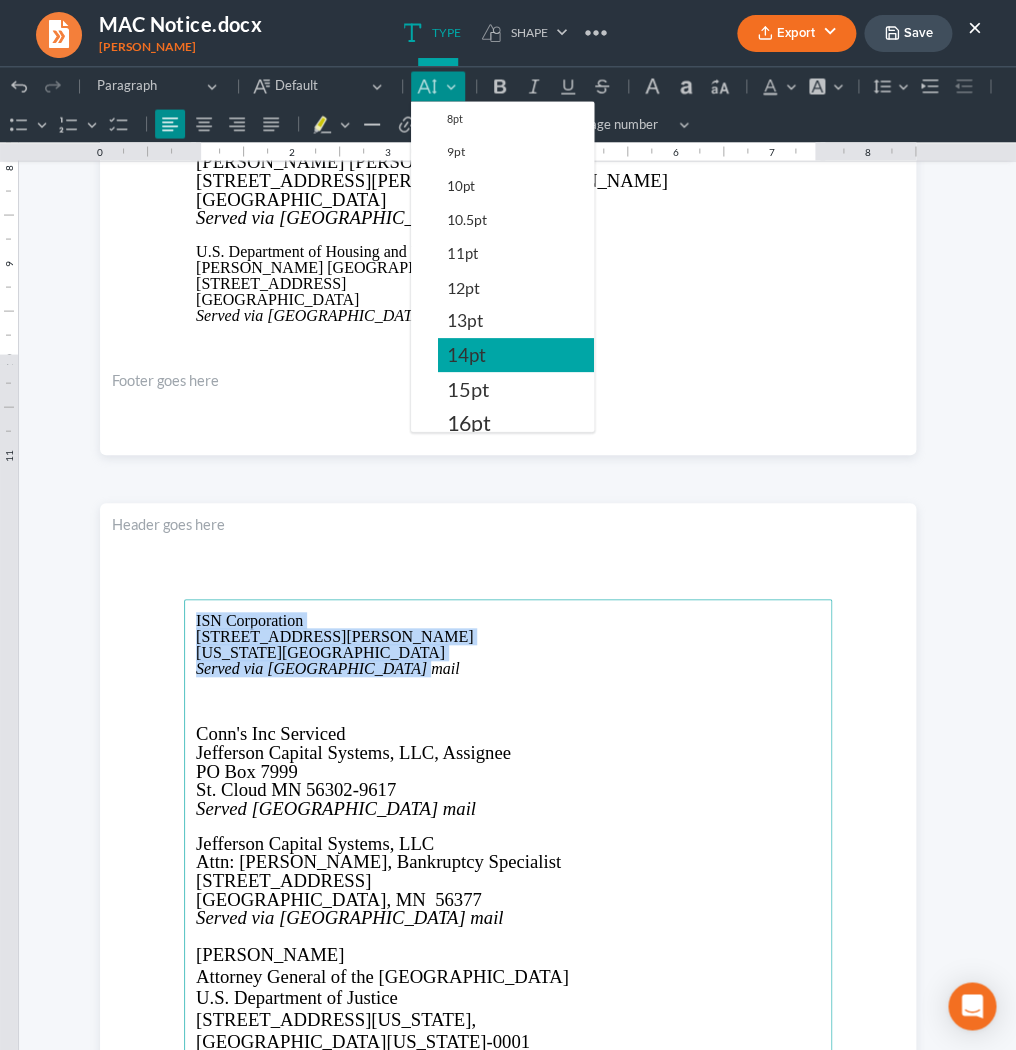 click on "14pt" at bounding box center [466, 354] 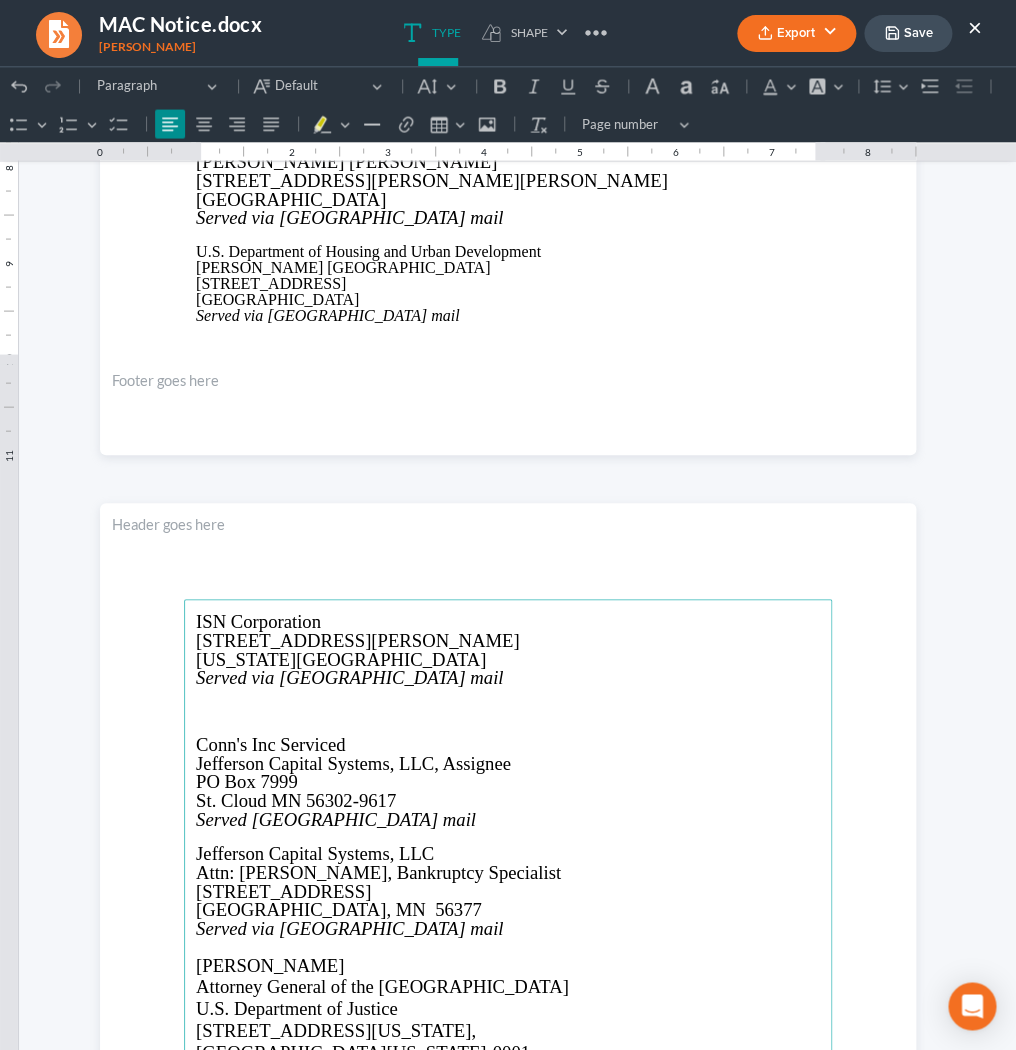 click at bounding box center [508, 728] 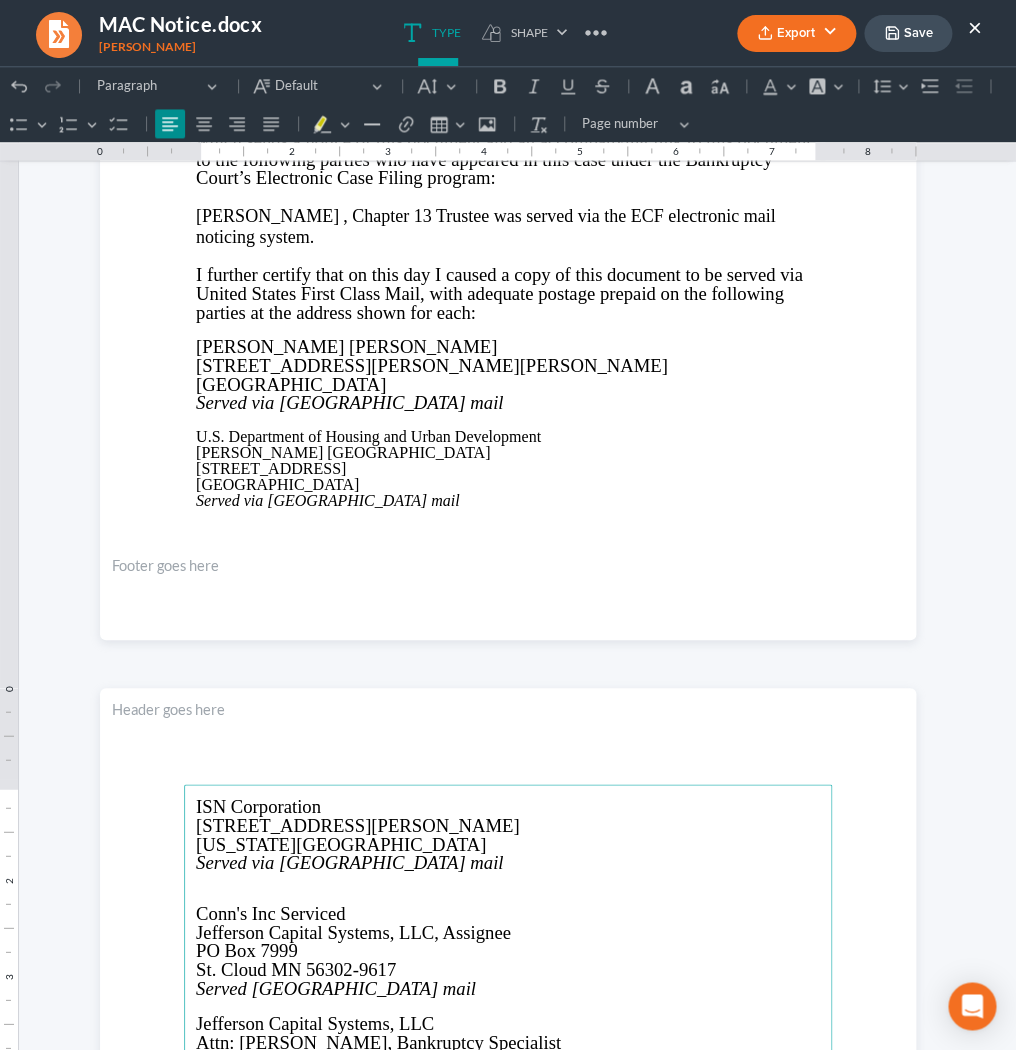 scroll, scrollTop: 2830, scrollLeft: 0, axis: vertical 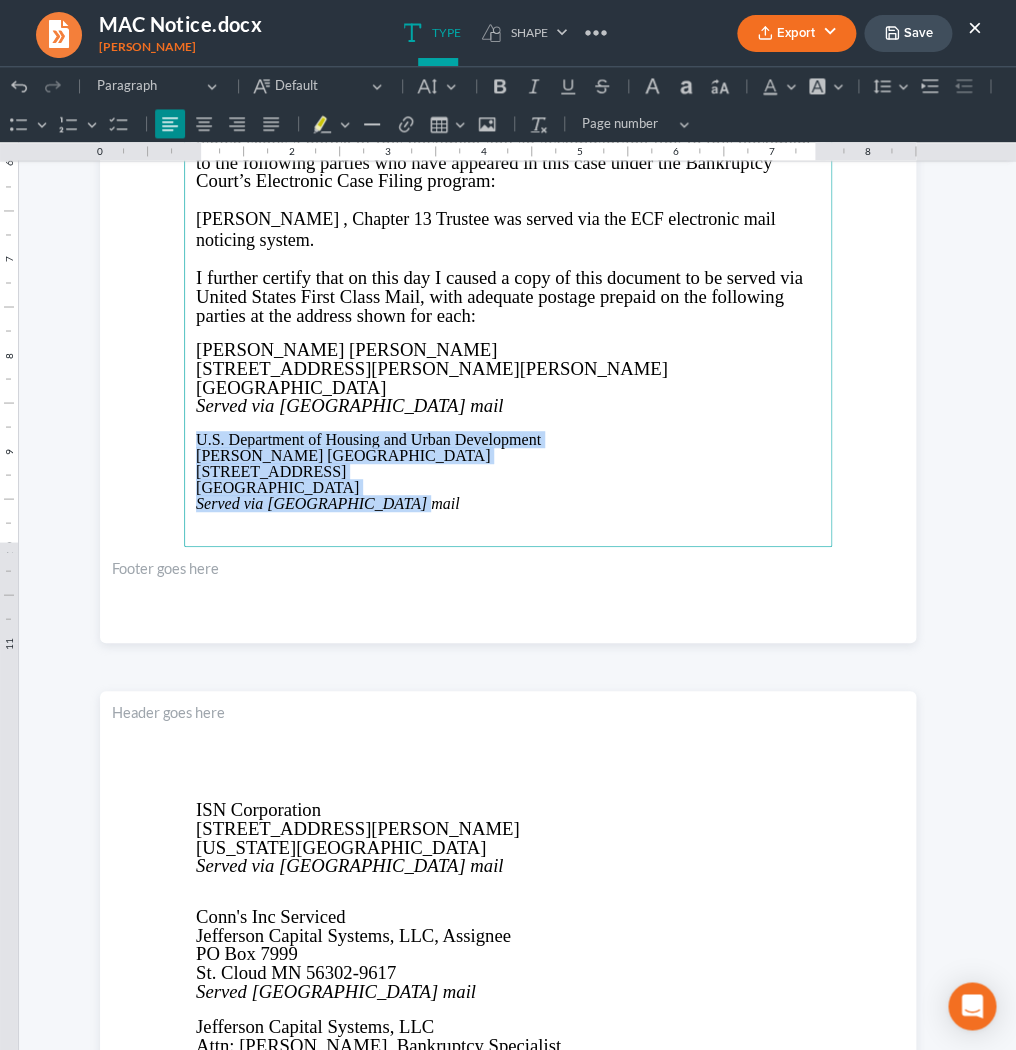drag, startPoint x: 388, startPoint y: 518, endPoint x: 194, endPoint y: 441, distance: 208.7223 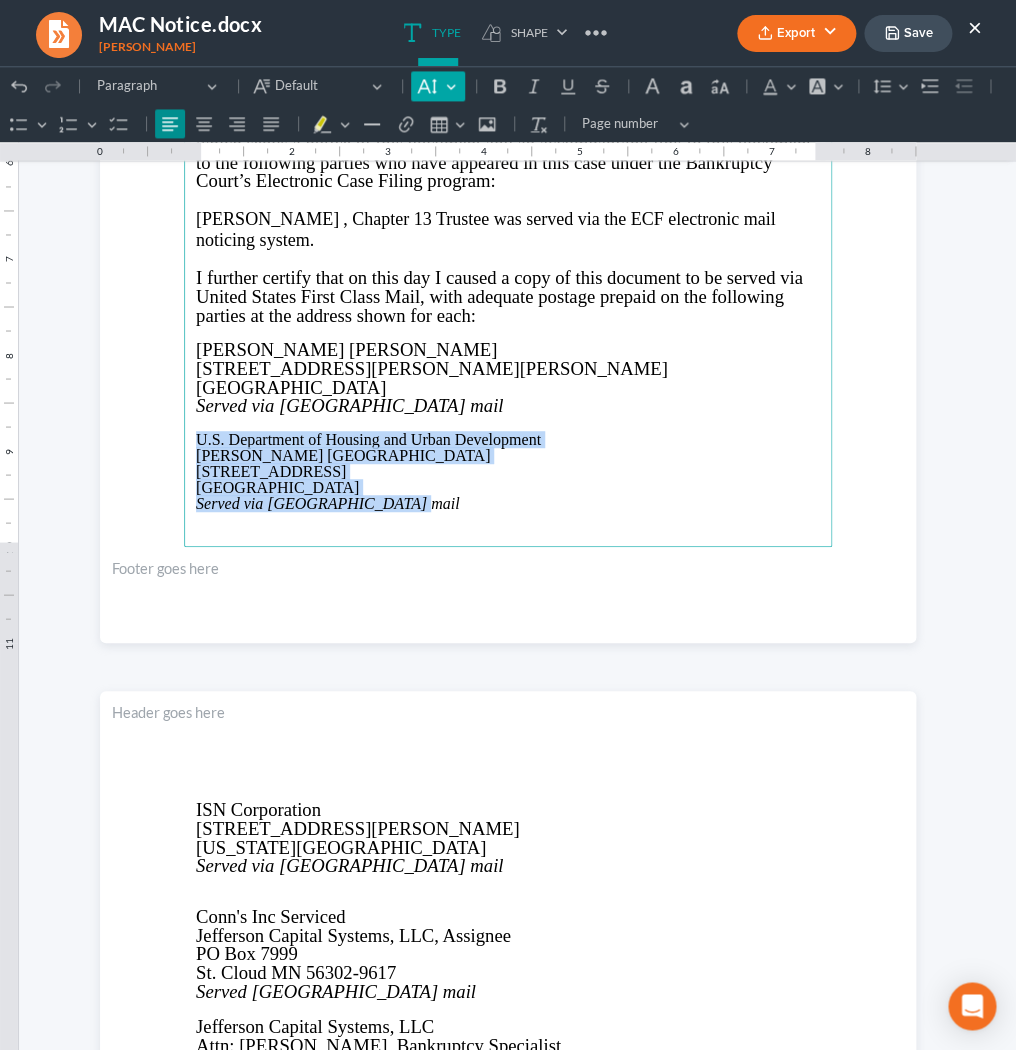 click on "Default" at bounding box center (437, 86) 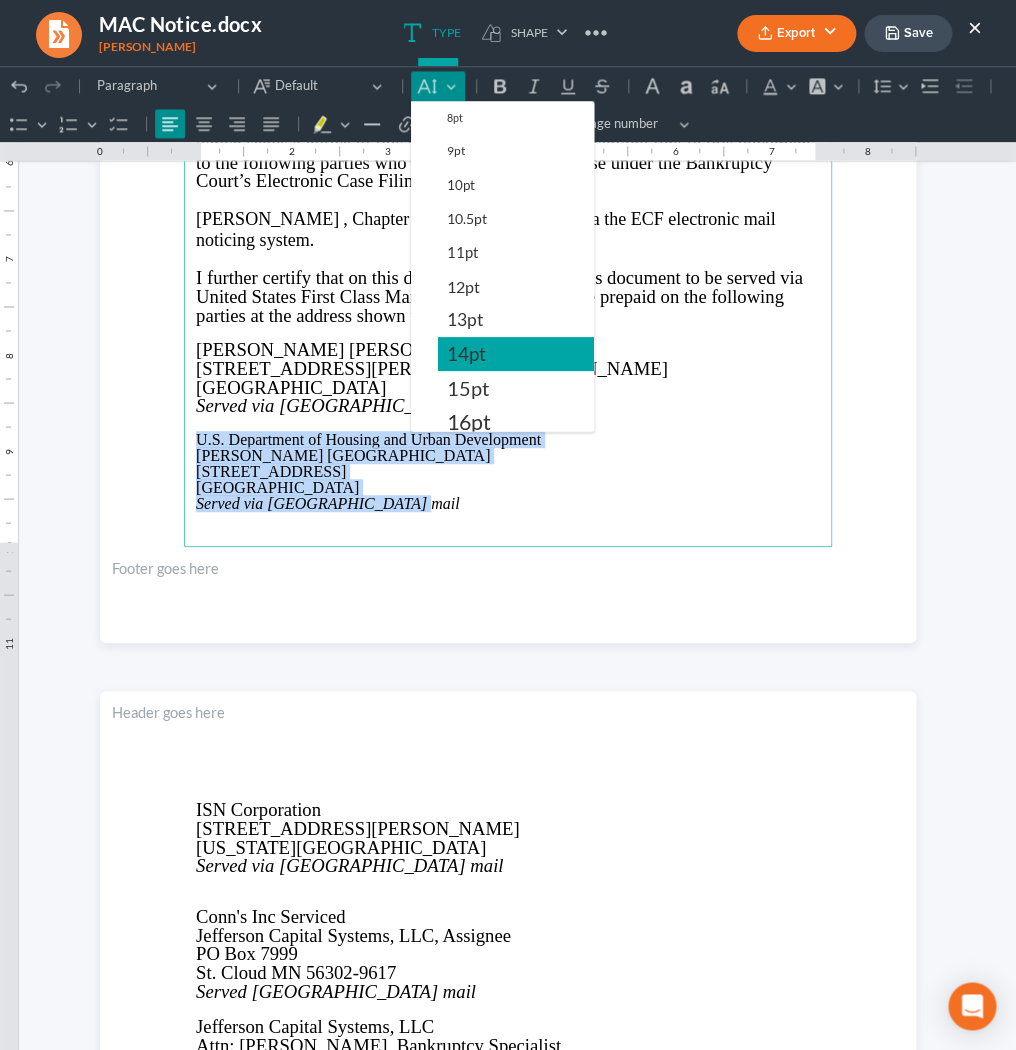 click on "14pt" at bounding box center [466, 354] 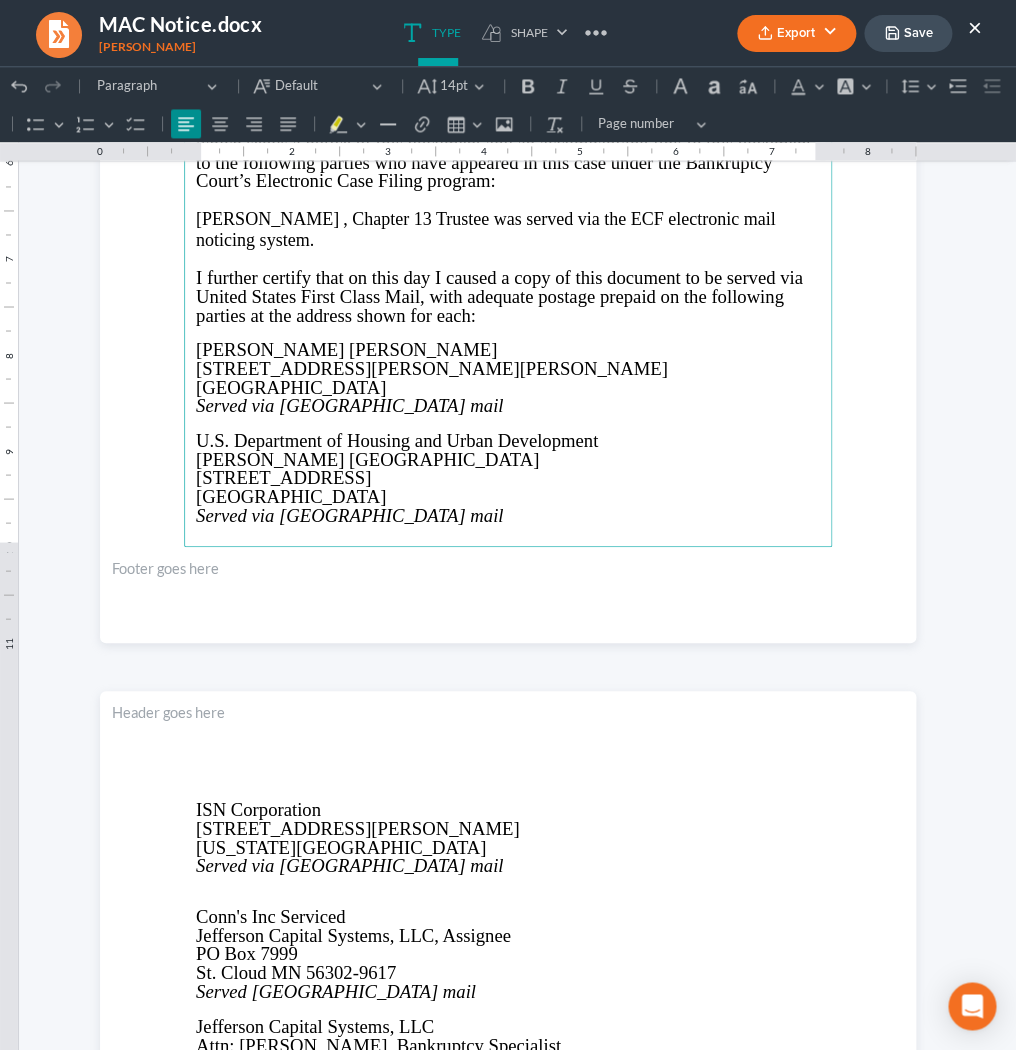 click at bounding box center (508, 595) 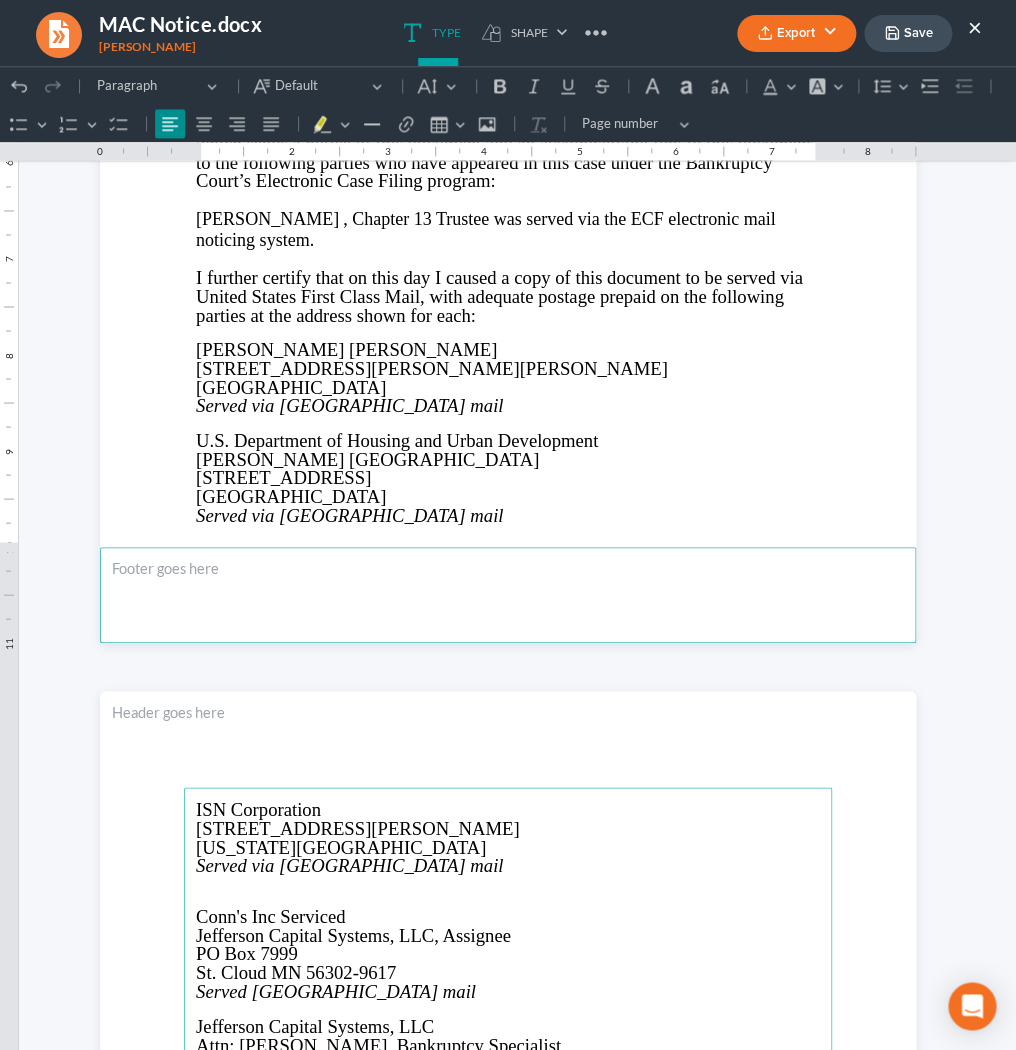 click at bounding box center [508, 884] 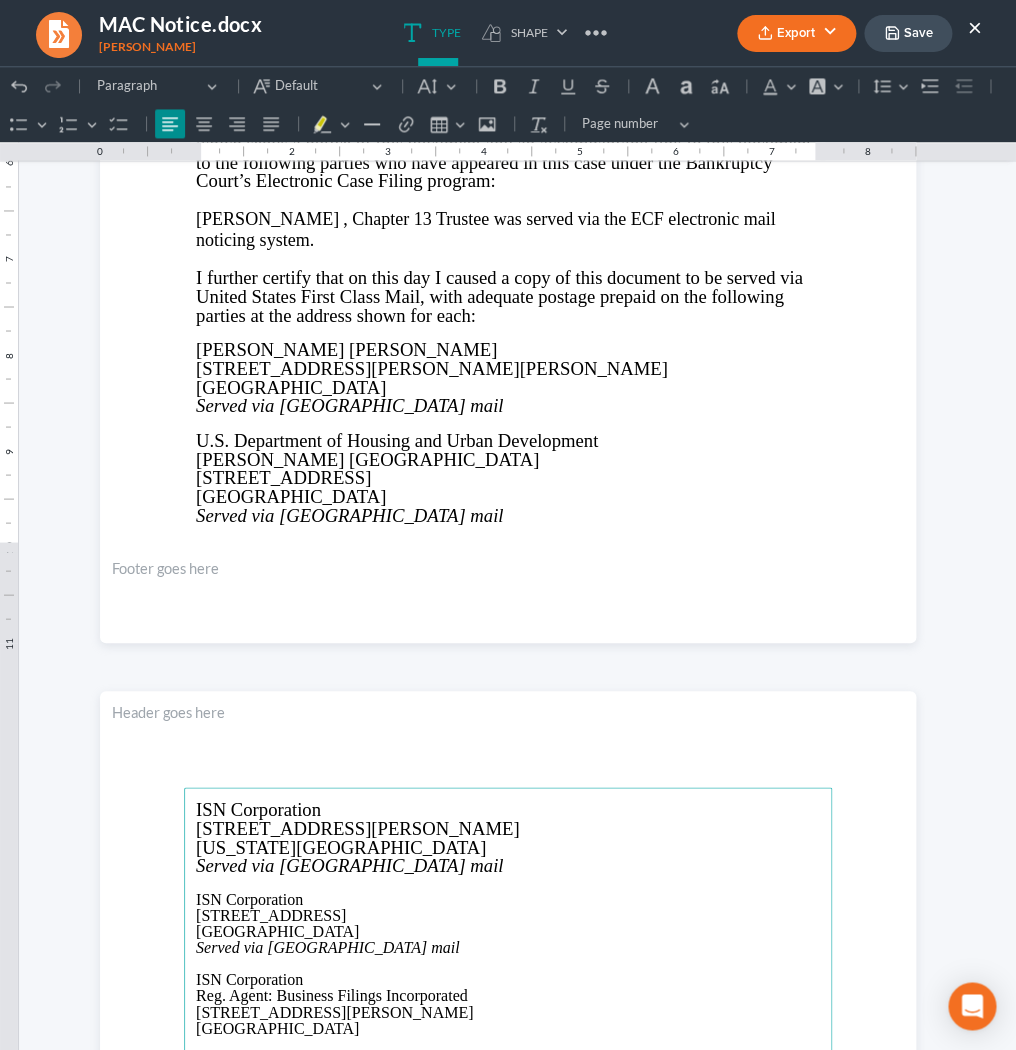 scroll, scrollTop: 176, scrollLeft: 0, axis: vertical 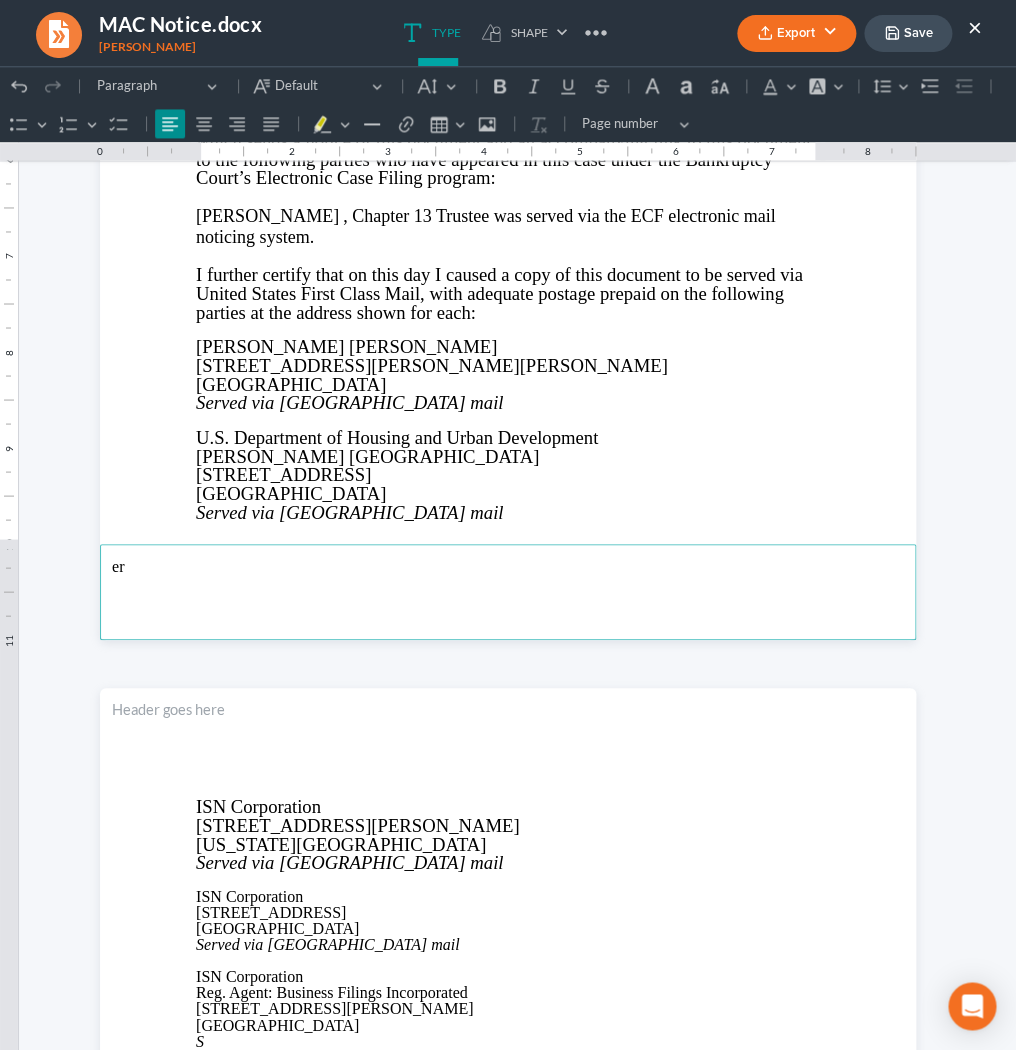 type 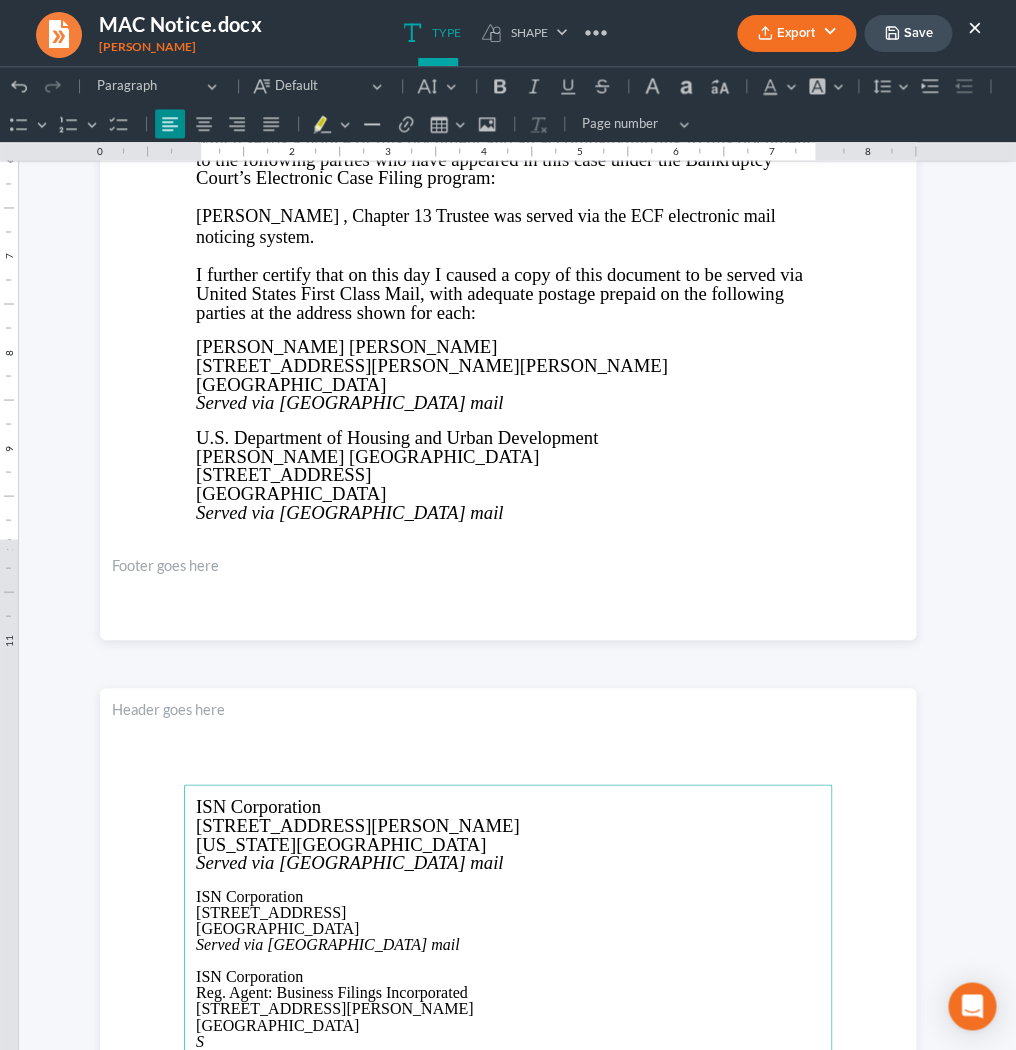 click at bounding box center (508, 881) 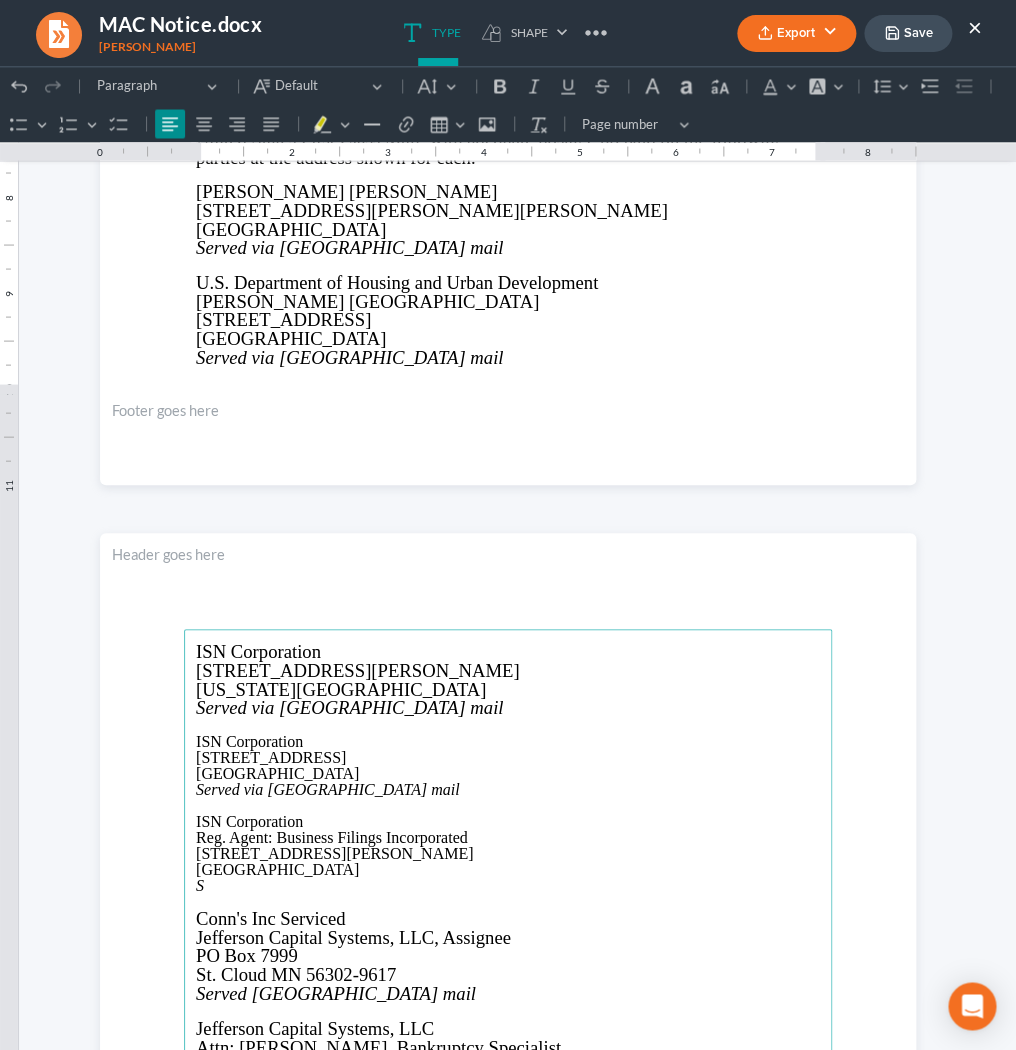 scroll, scrollTop: 3003, scrollLeft: 0, axis: vertical 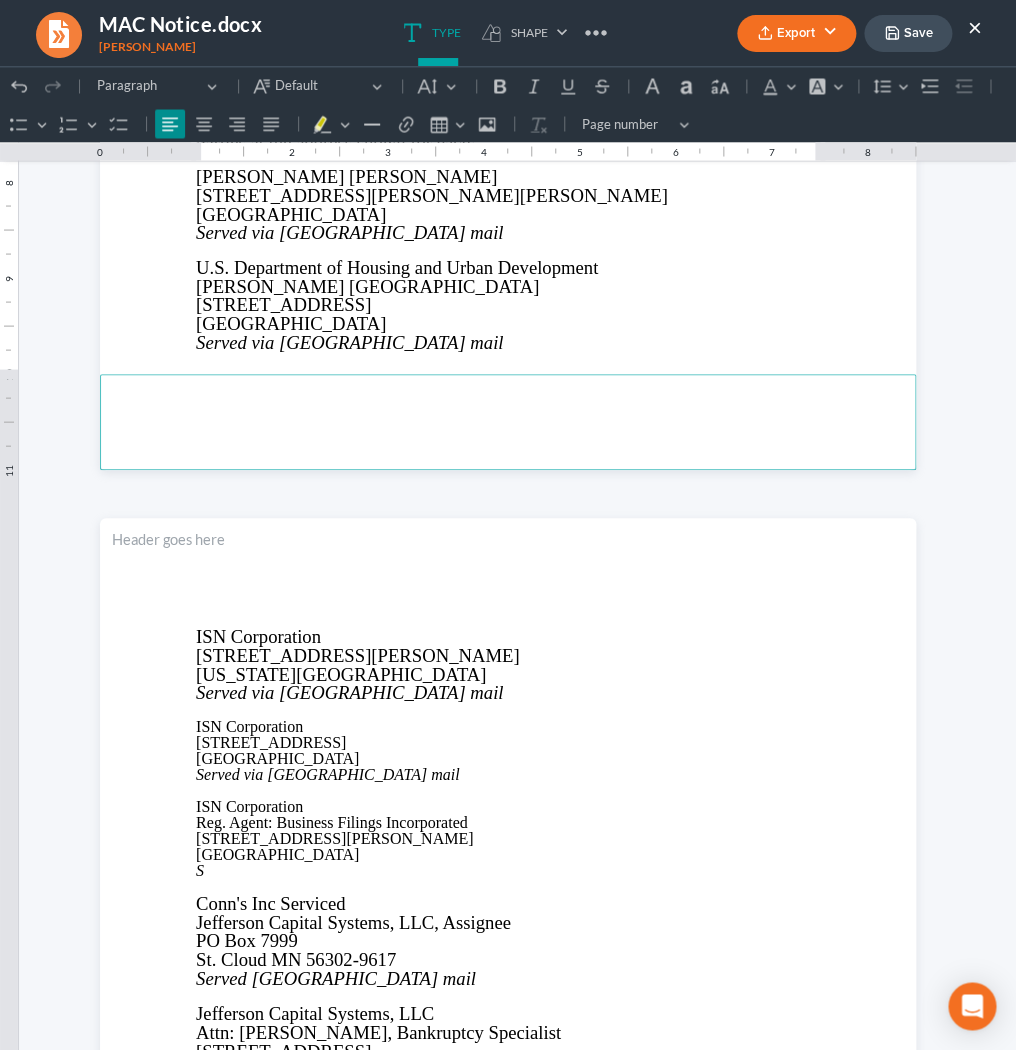 click on "S" at bounding box center [508, 871] 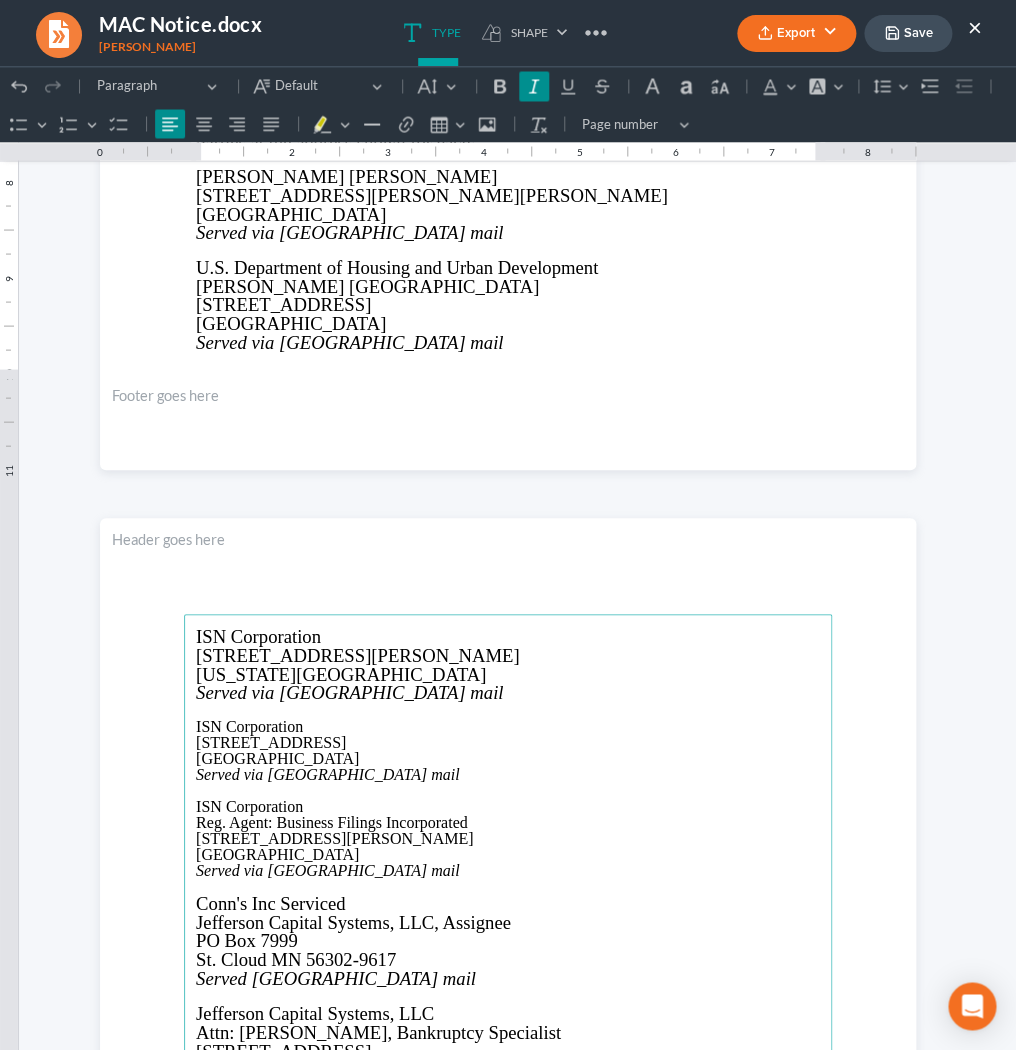 click on "Served via United States mail" at bounding box center (508, 871) 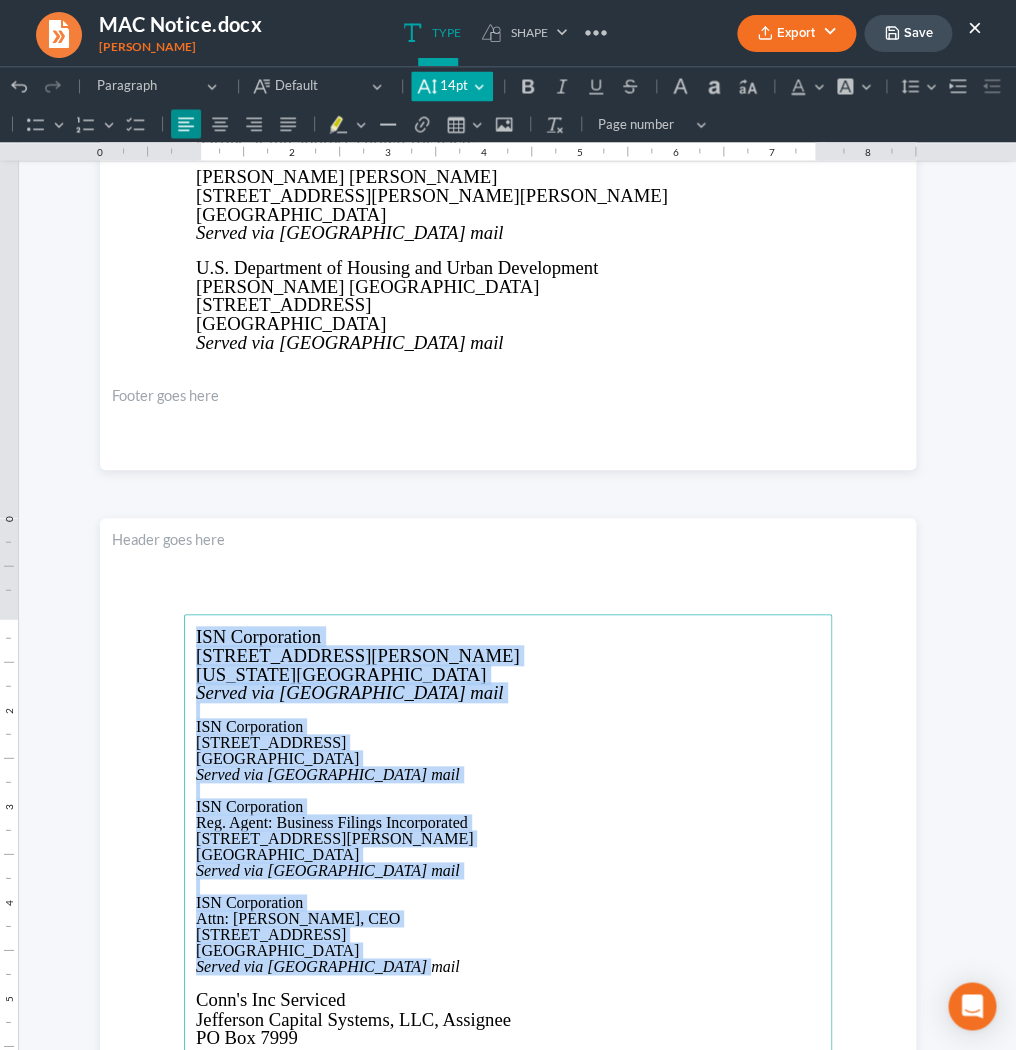 click on "14pt 14pt" at bounding box center (451, 86) 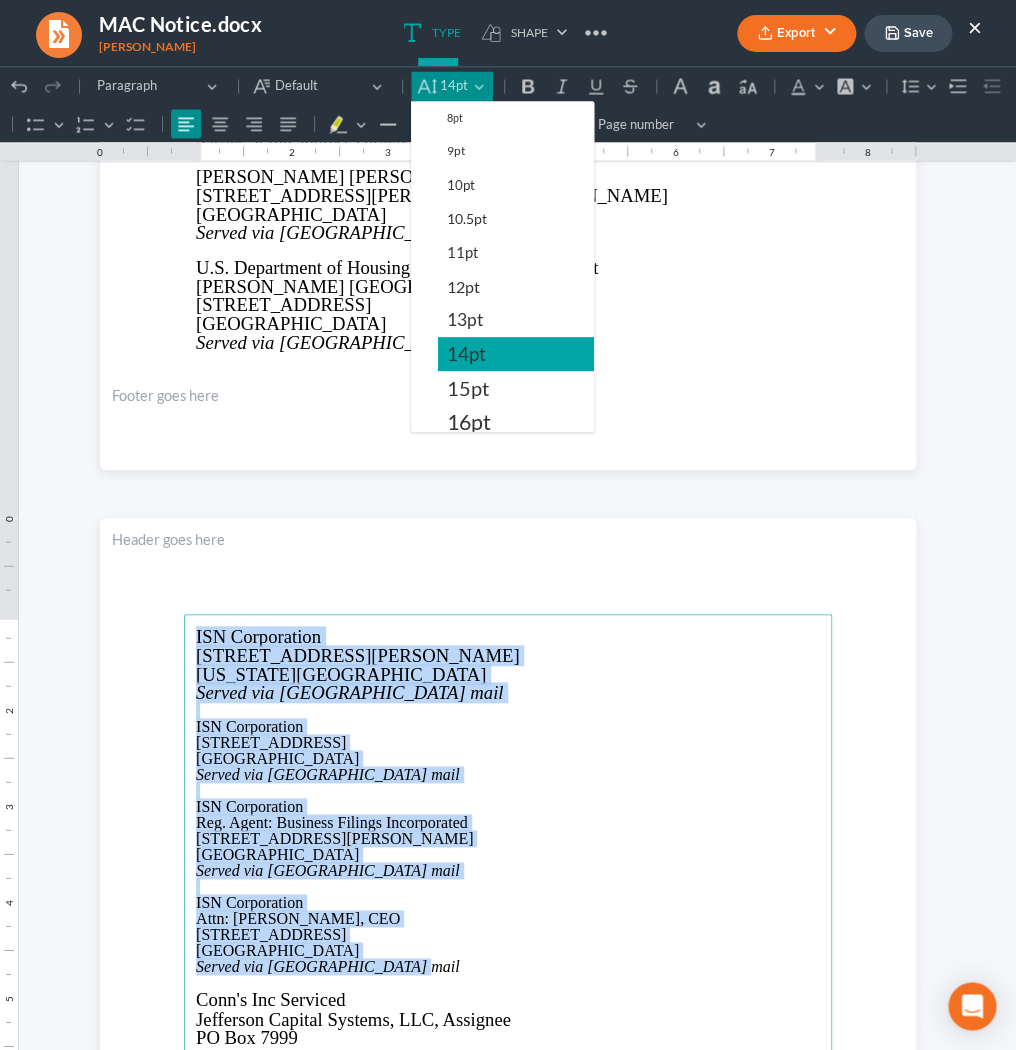 click on "14pt" at bounding box center (516, 354) 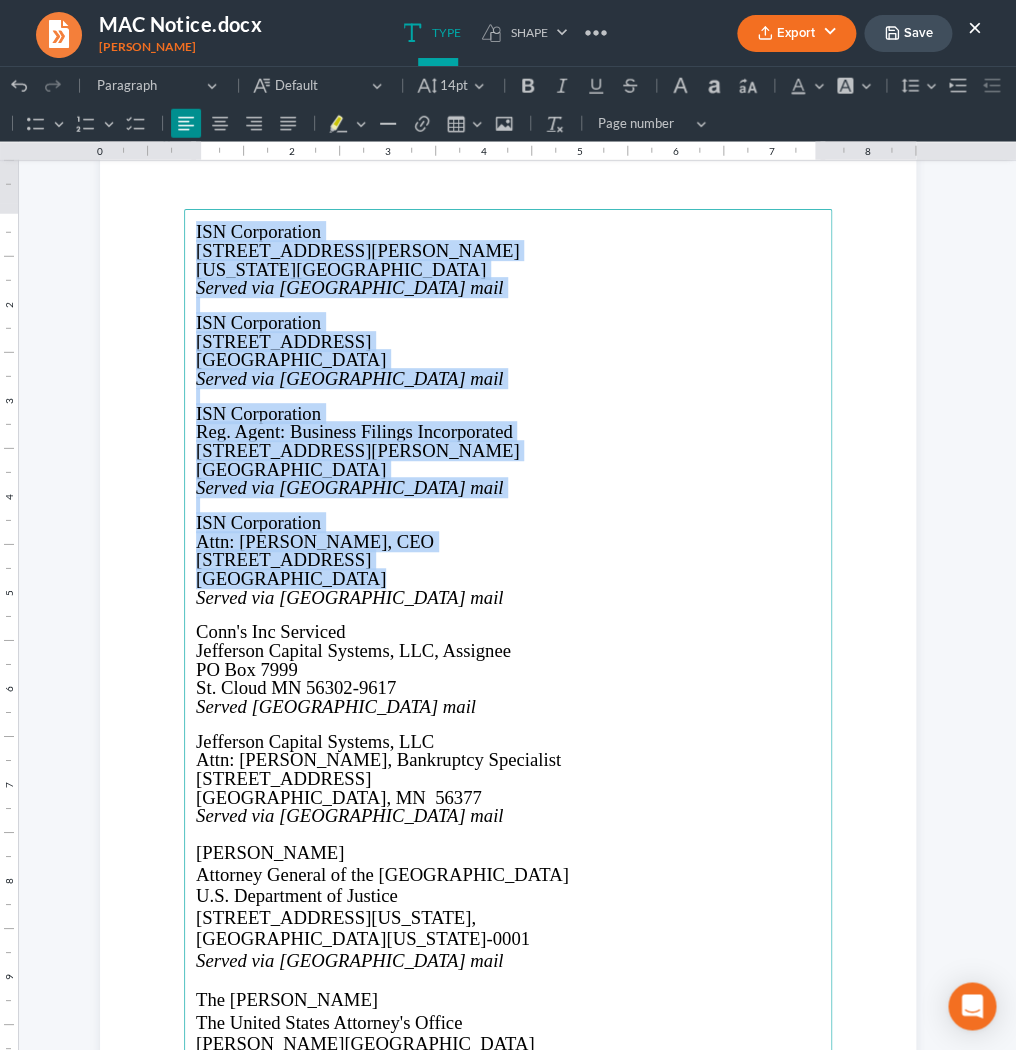 scroll, scrollTop: 3415, scrollLeft: 0, axis: vertical 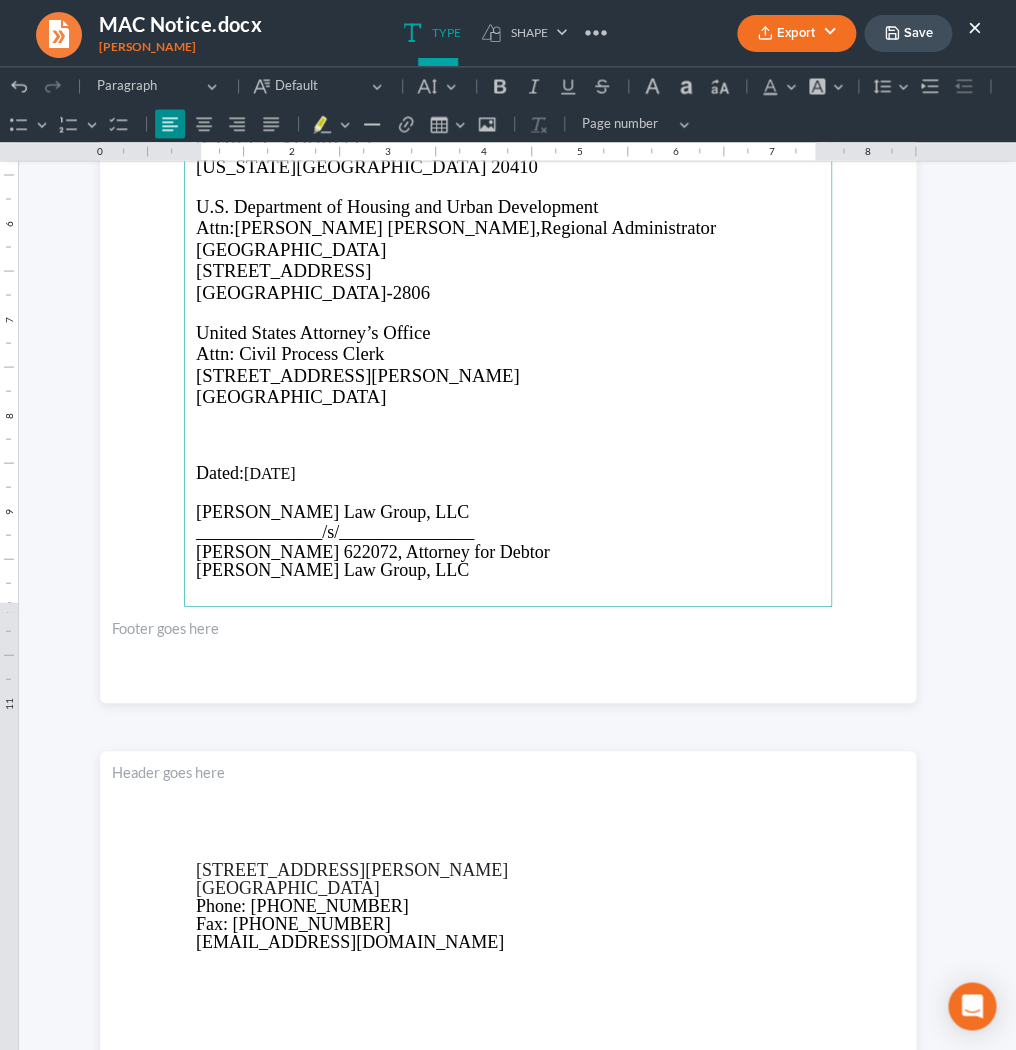 click on "Save" at bounding box center (908, 33) 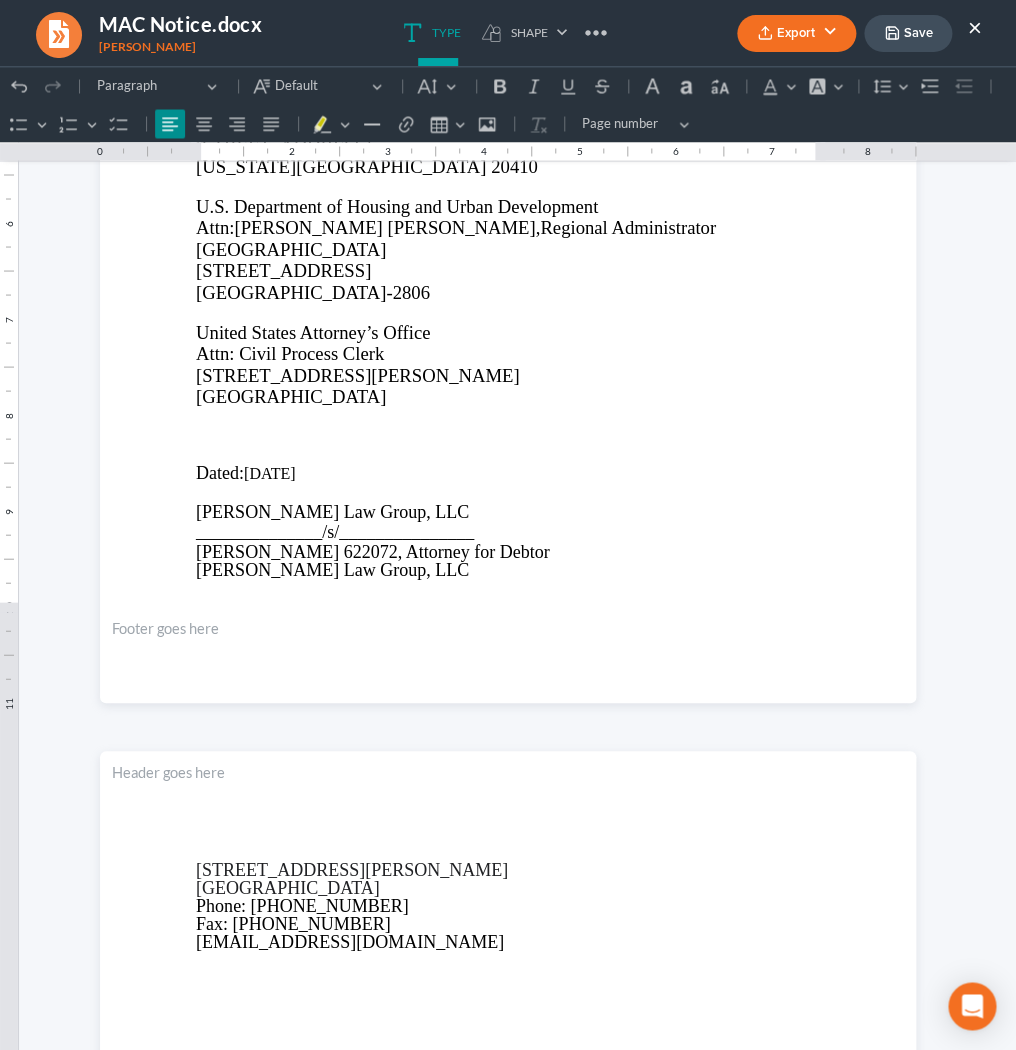 click on "Save" at bounding box center [908, 33] 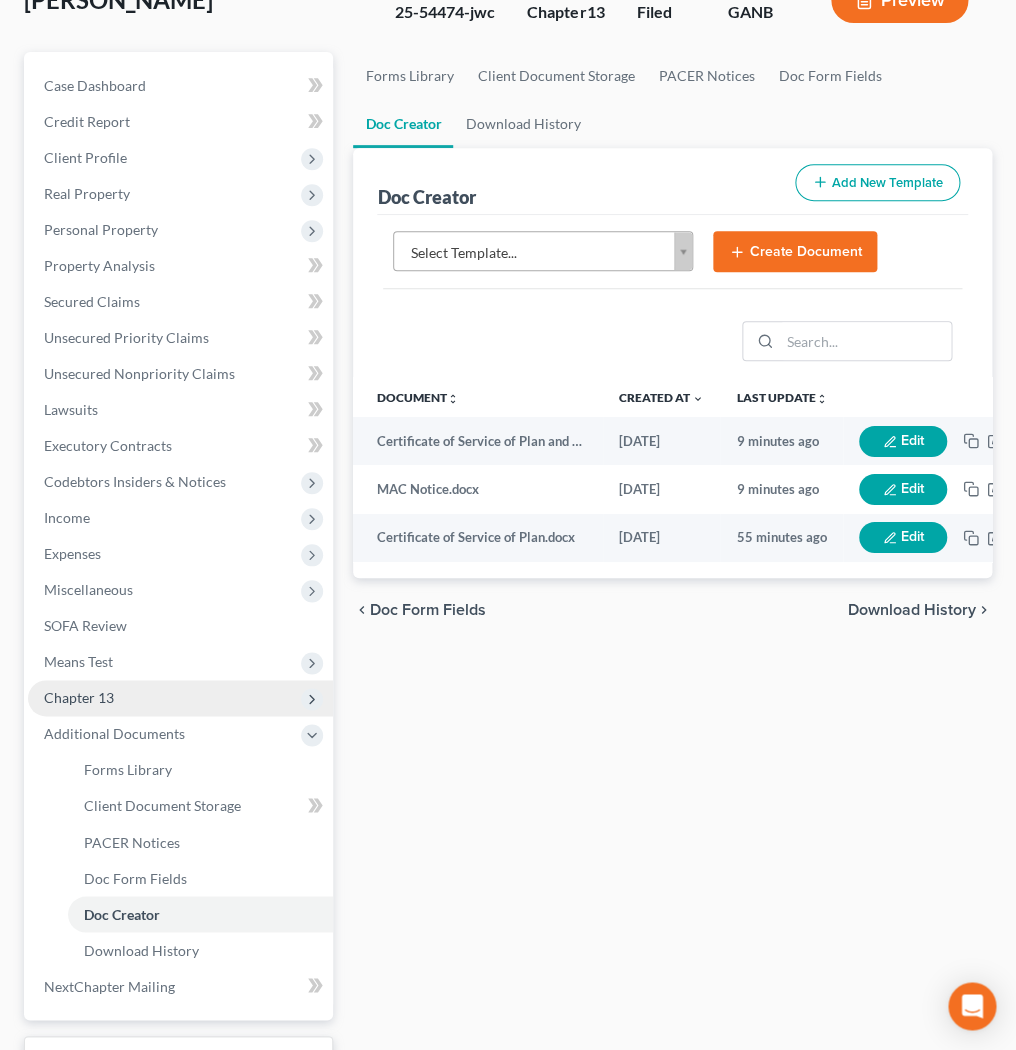 click on "Chapter 13" at bounding box center (180, 698) 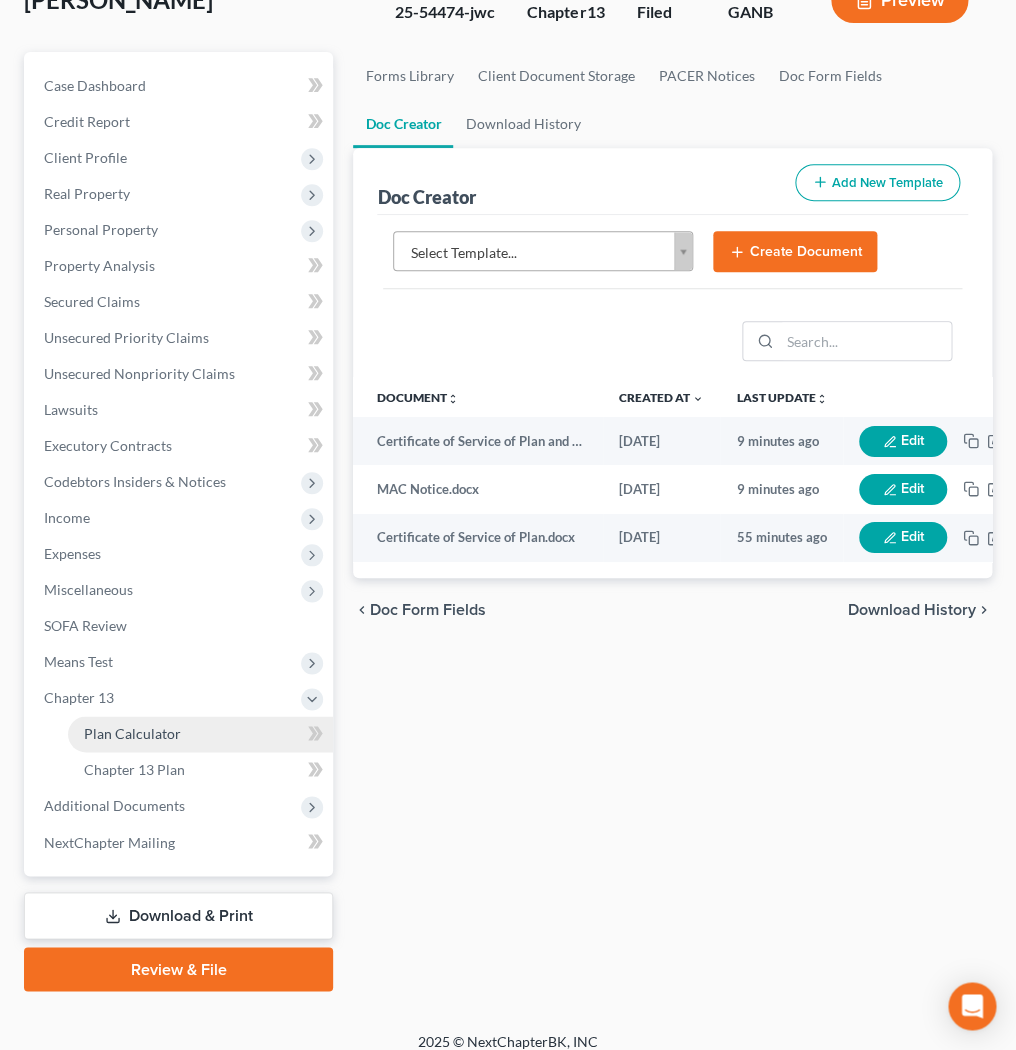 scroll, scrollTop: 154, scrollLeft: 0, axis: vertical 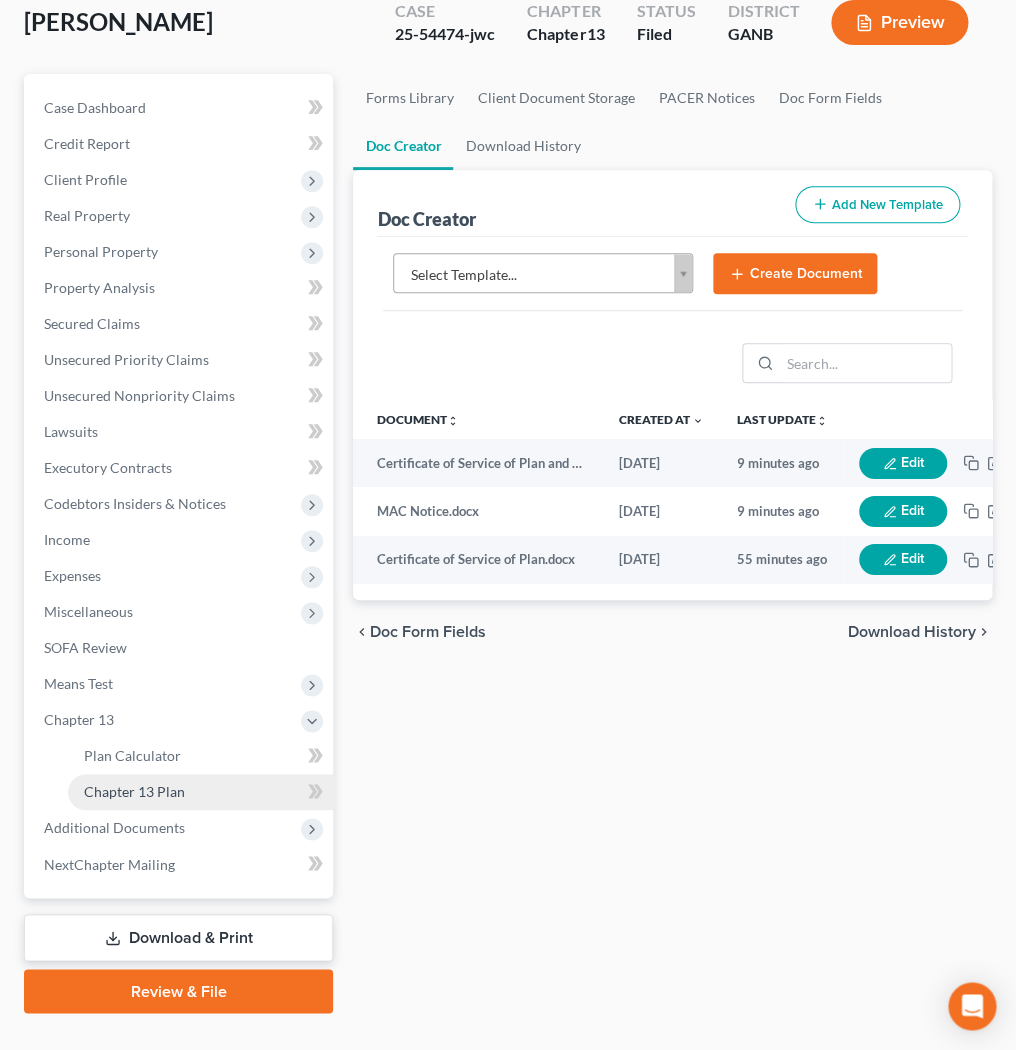 click on "Chapter 13 Plan" at bounding box center (134, 791) 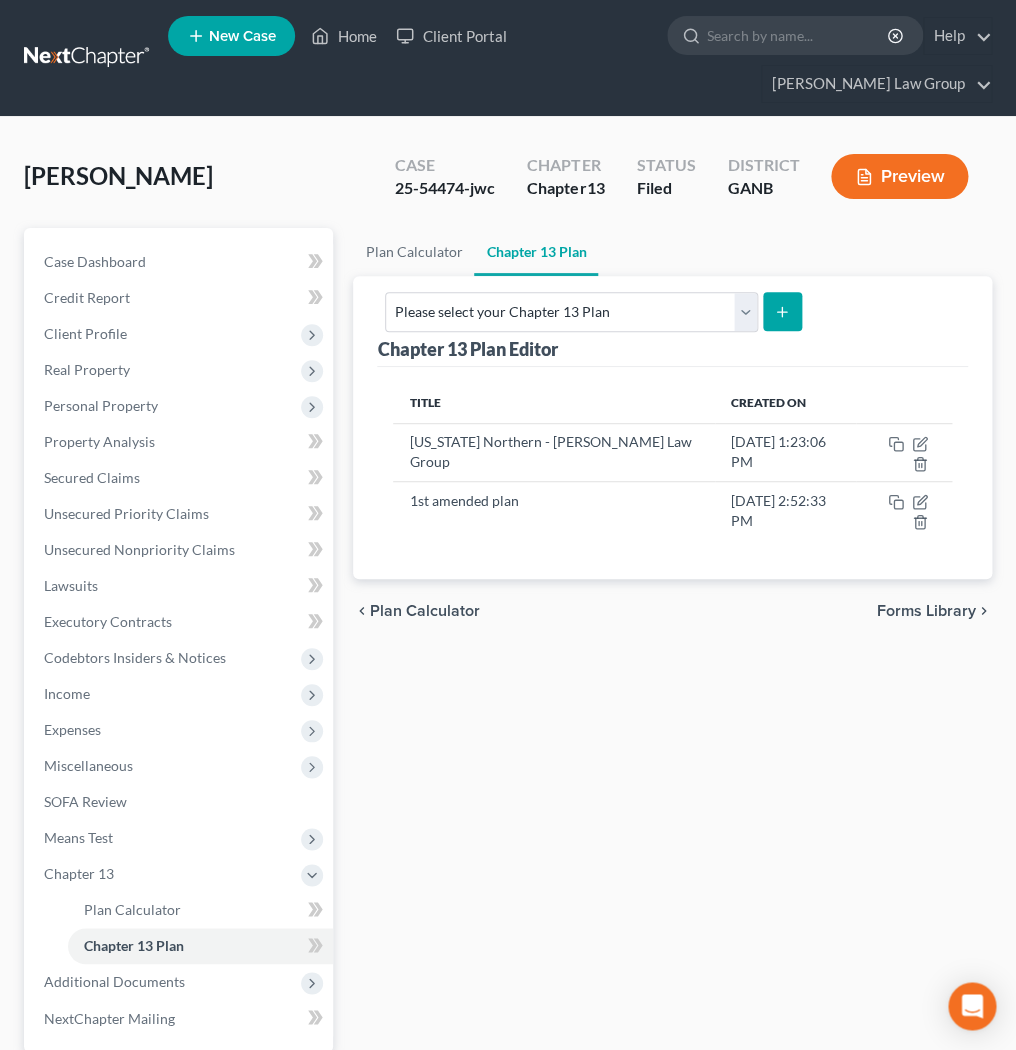 scroll, scrollTop: 0, scrollLeft: 0, axis: both 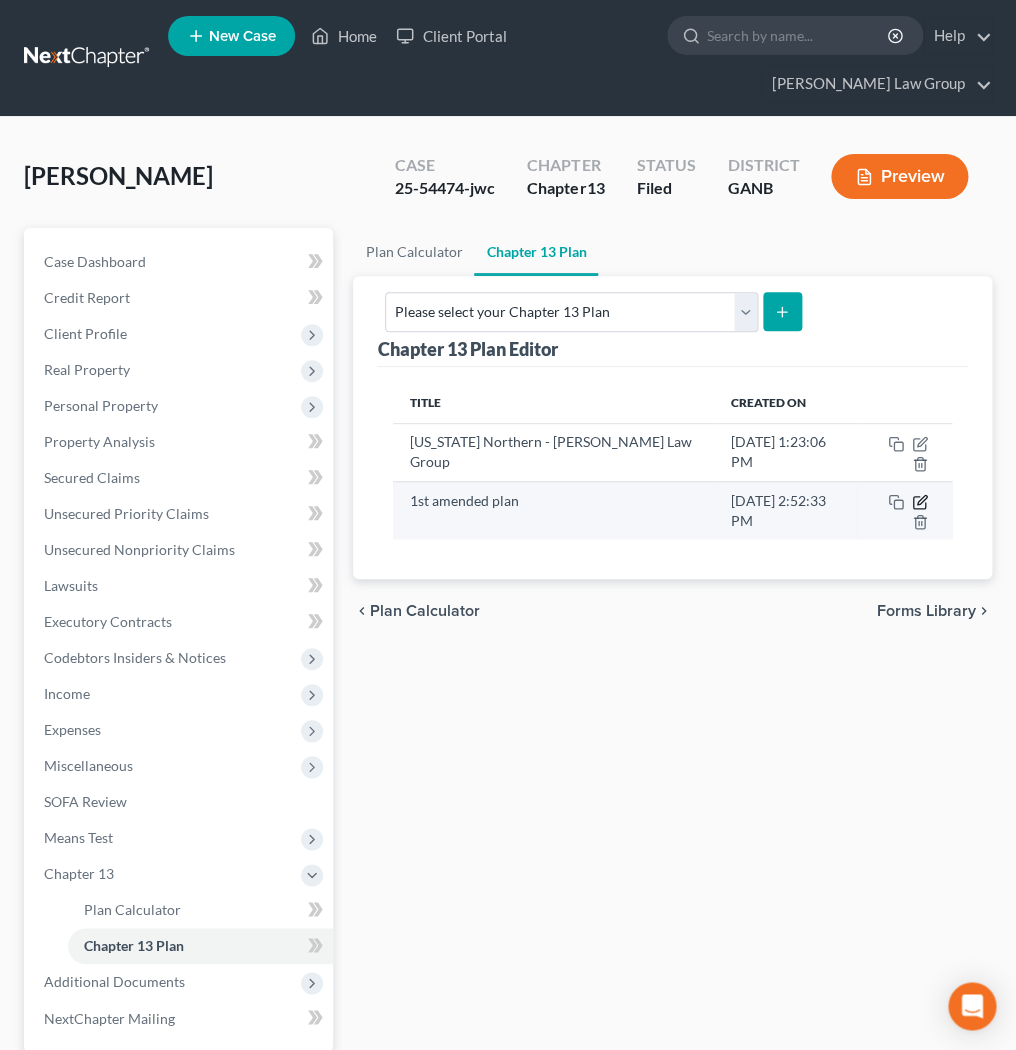 click 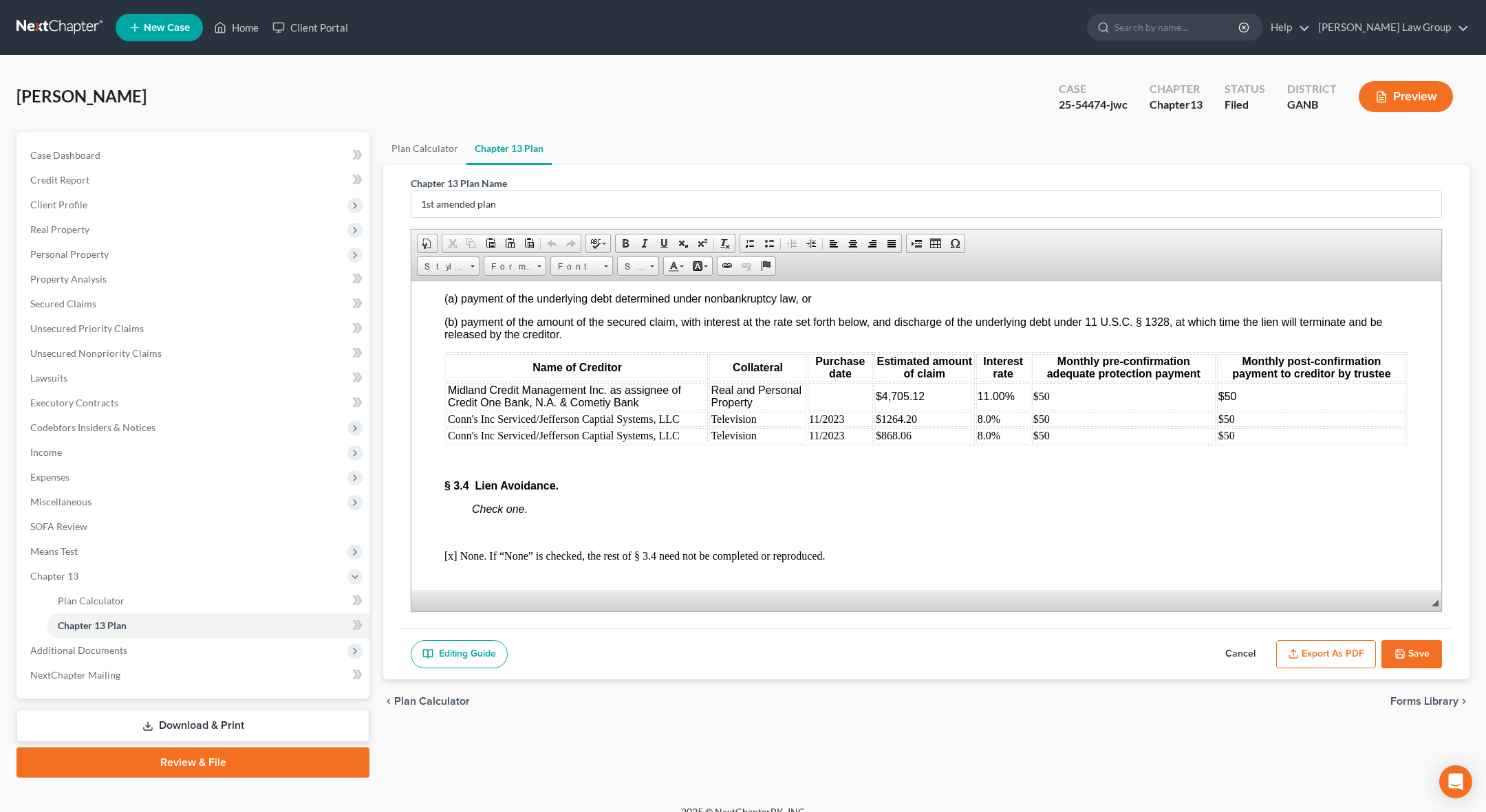 scroll, scrollTop: 3401, scrollLeft: 0, axis: vertical 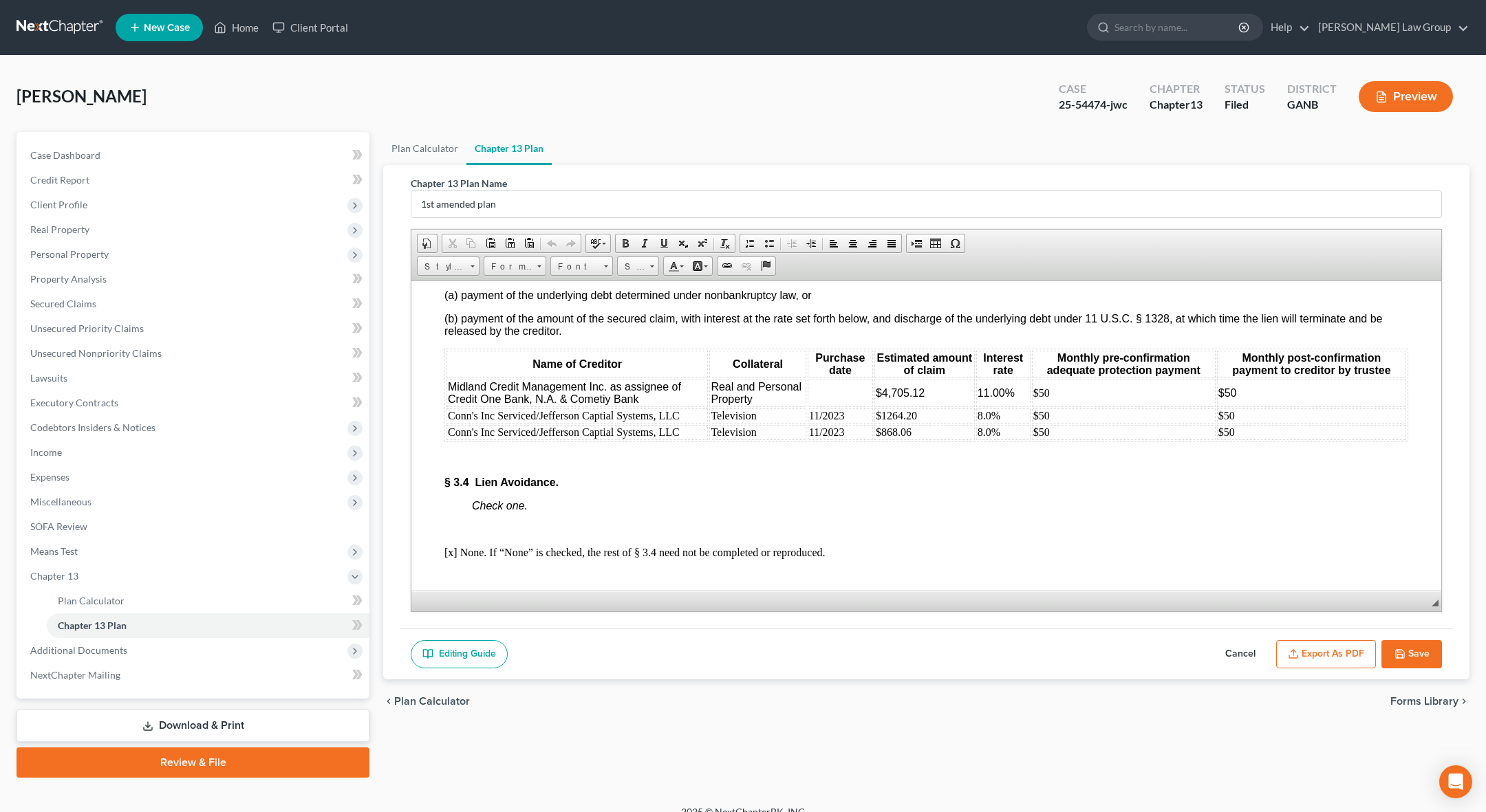 click on "Cancel" at bounding box center [1240, 655] 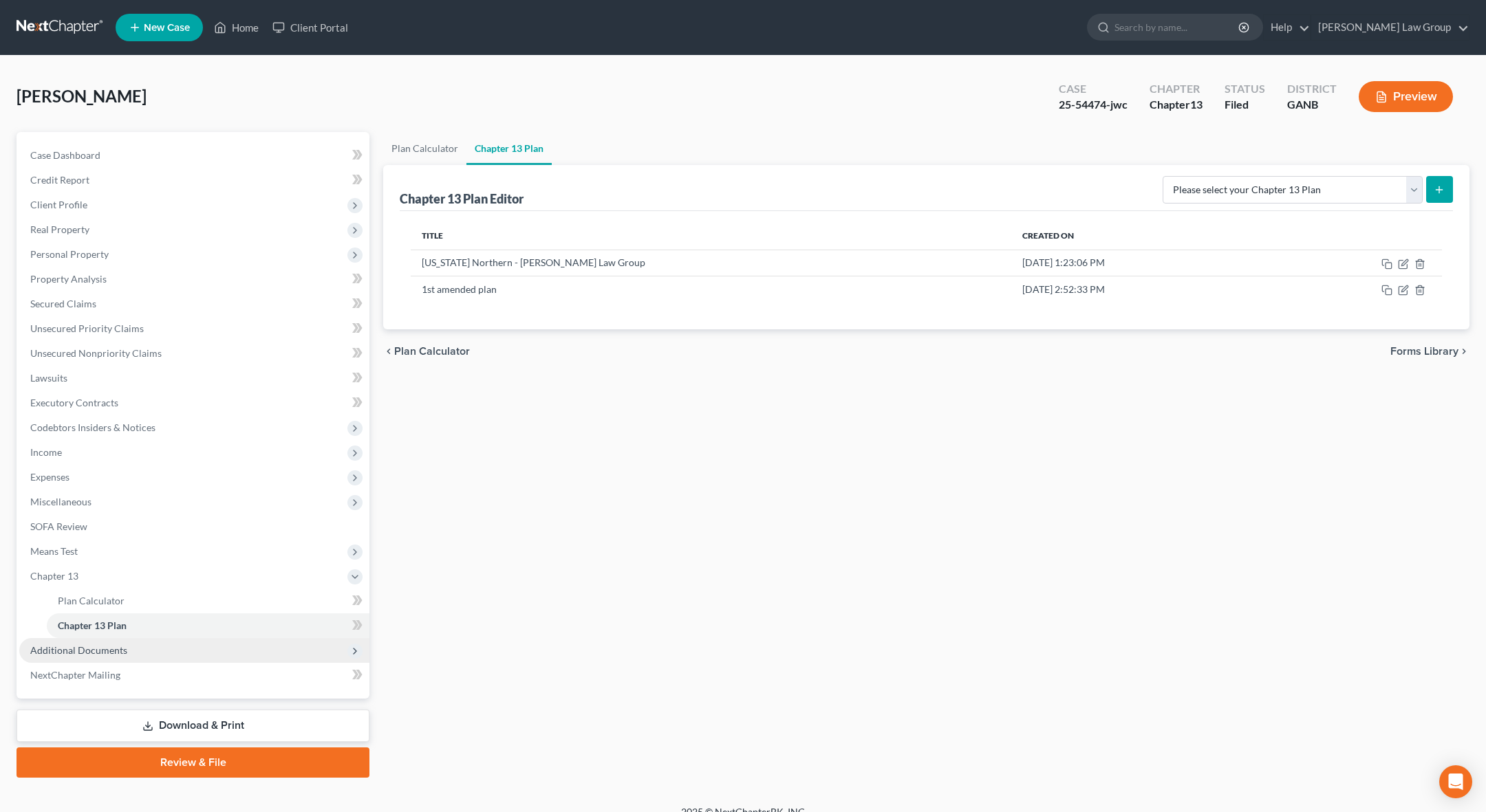 click on "Additional Documents" at bounding box center (194, 650) 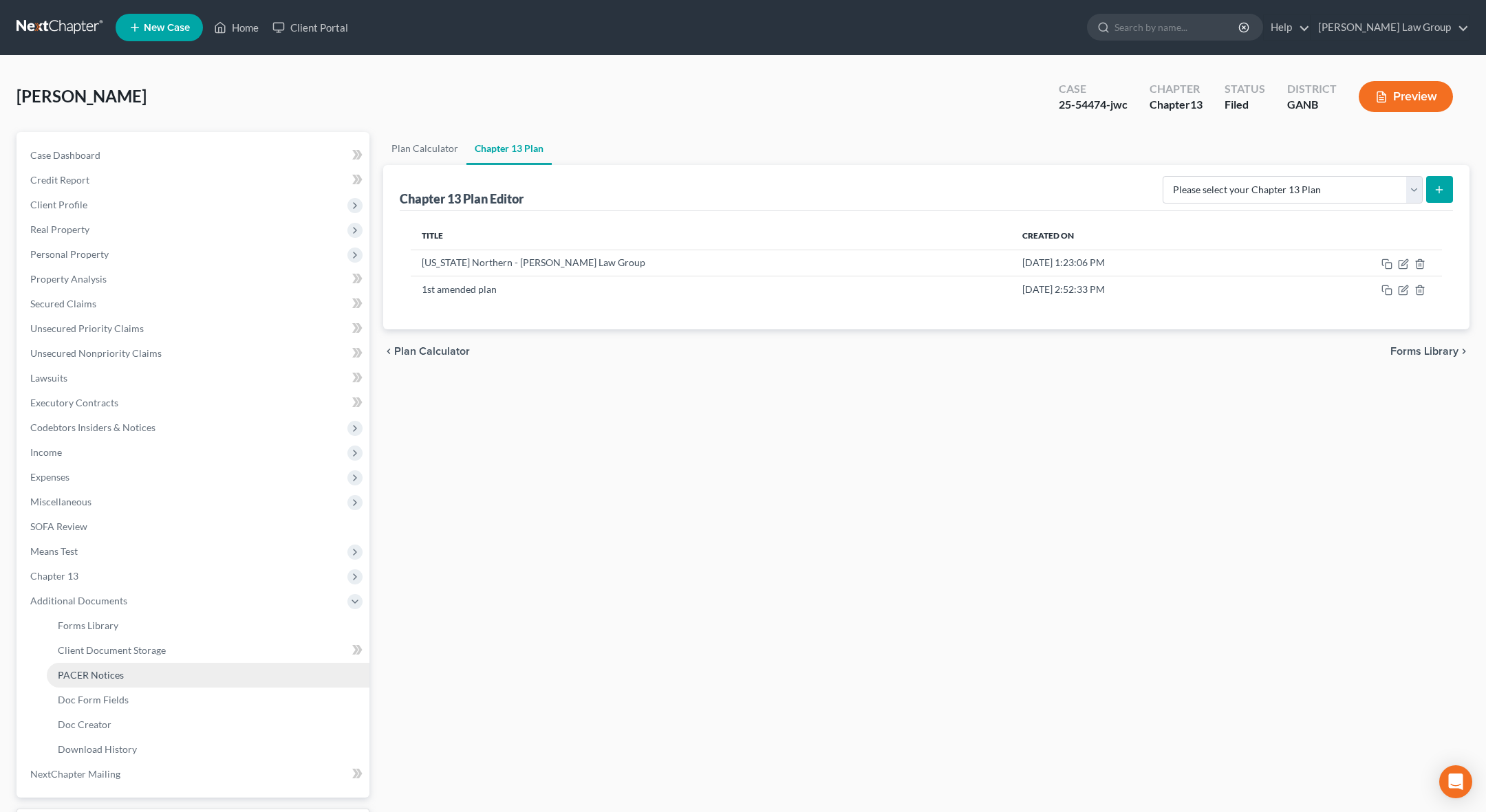 click on "PACER Notices" at bounding box center [208, 675] 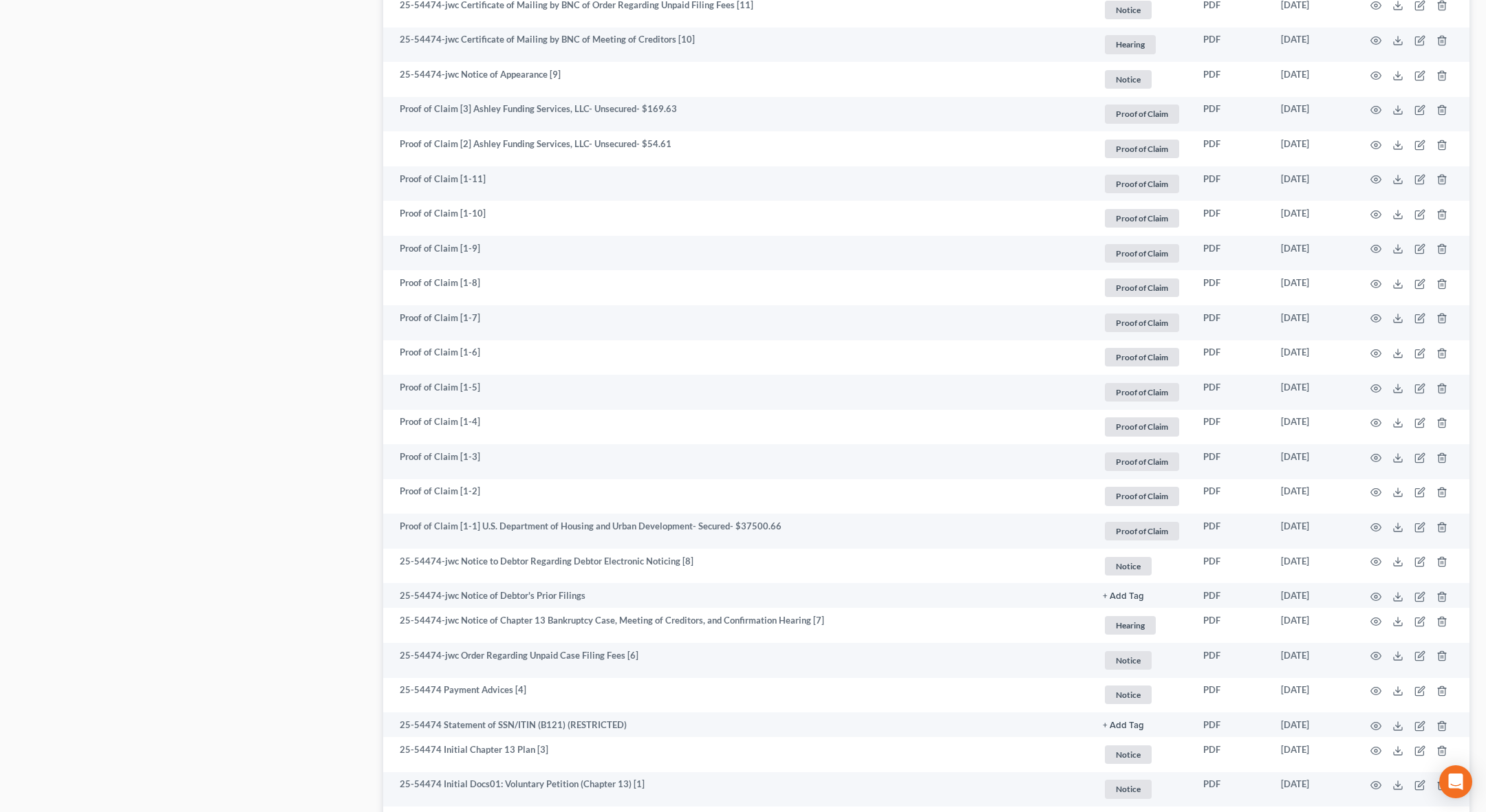 scroll, scrollTop: 1343, scrollLeft: 0, axis: vertical 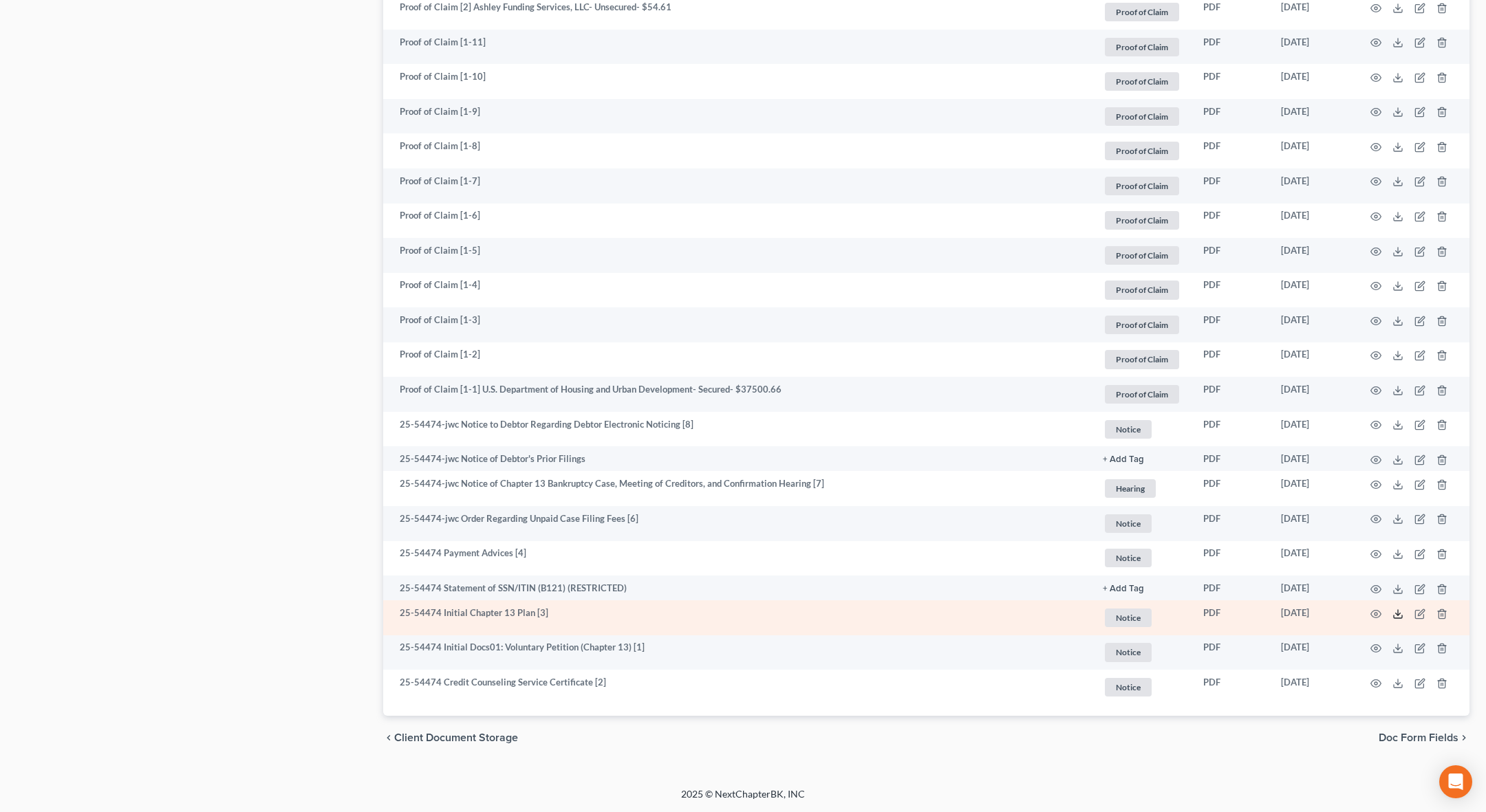 click 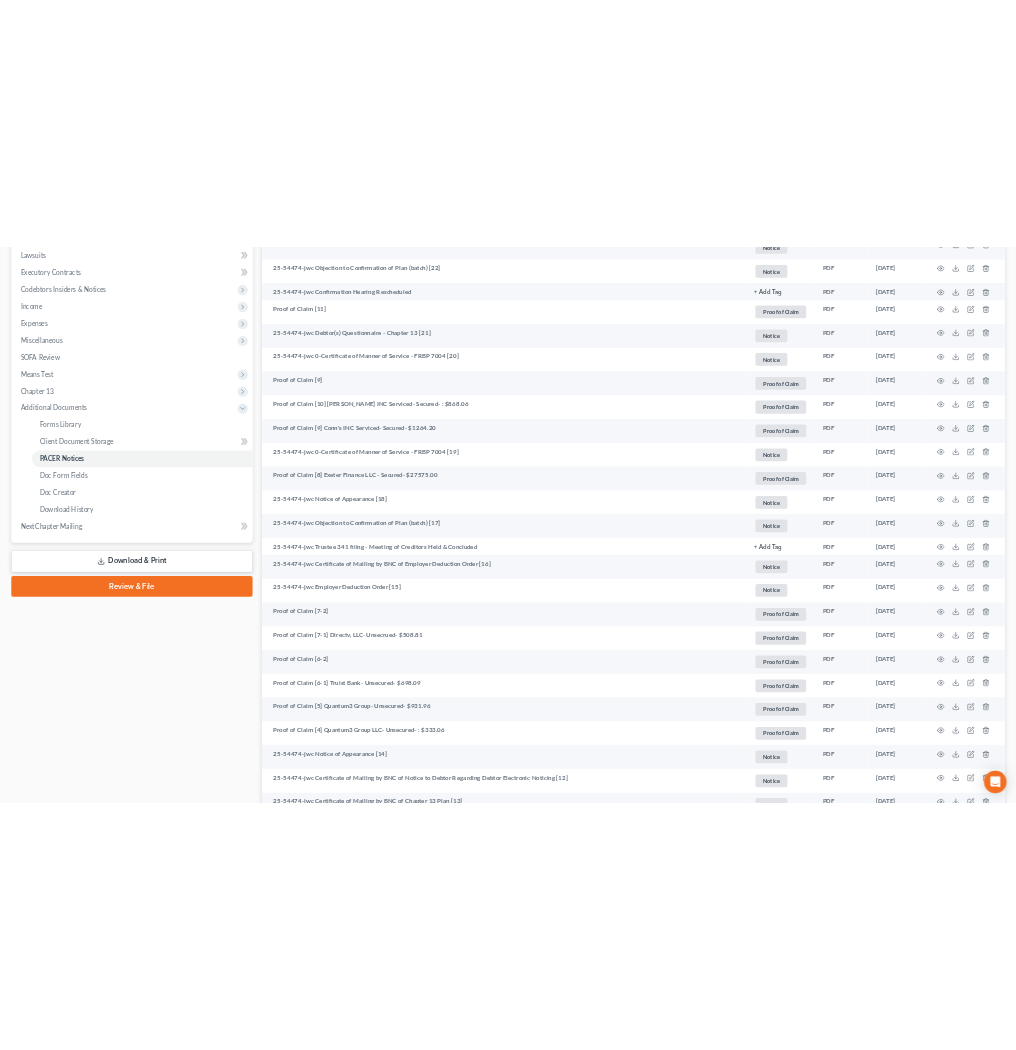 scroll, scrollTop: 0, scrollLeft: 0, axis: both 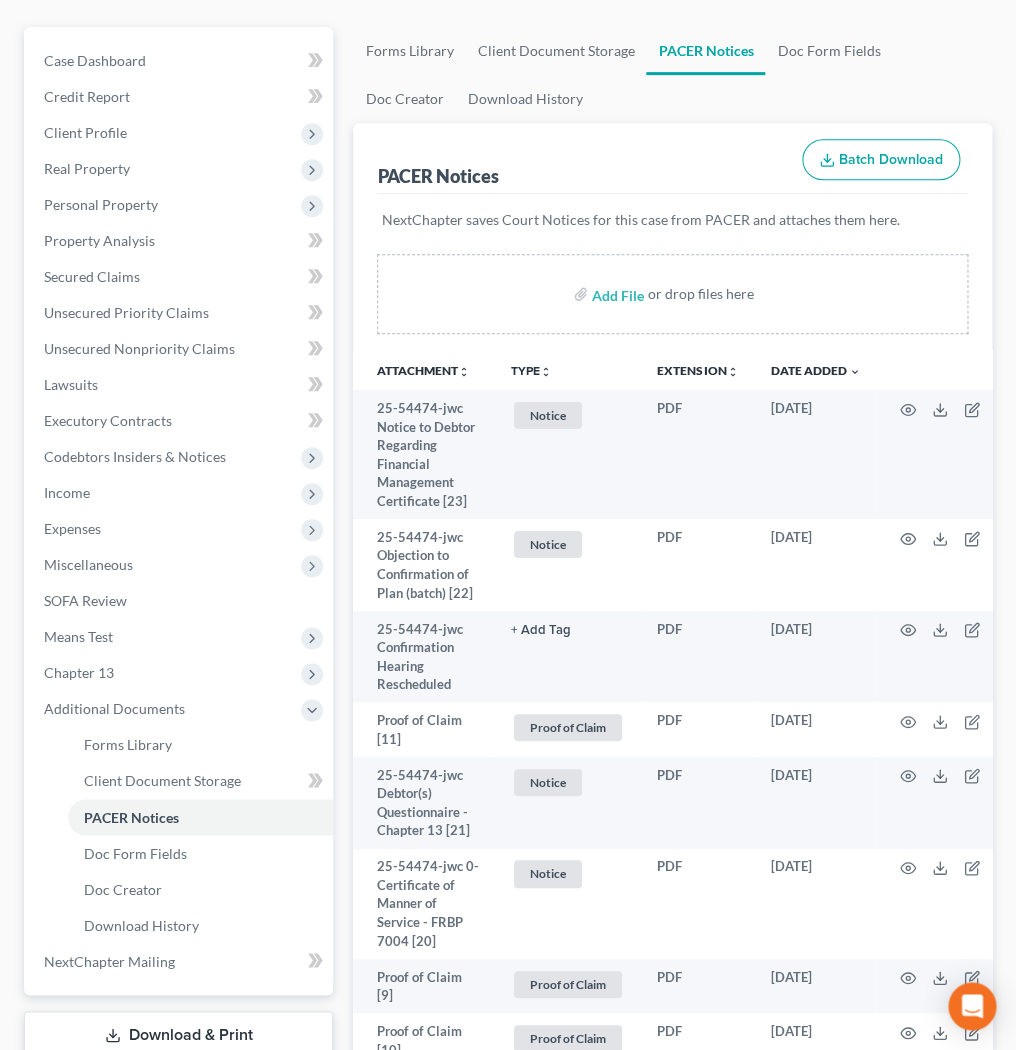 click on "TYPE unfold_more" at bounding box center [531, 371] 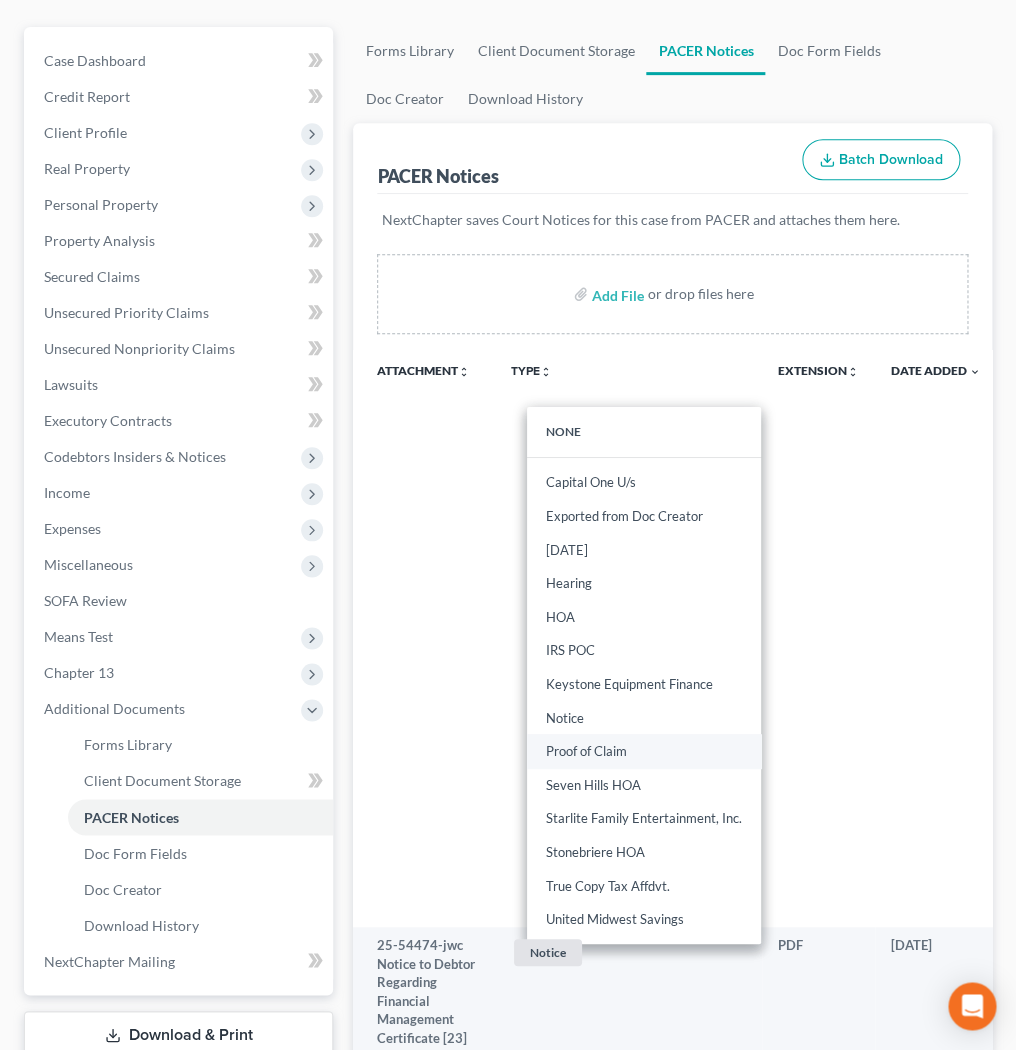 click on "Proof of Claim" at bounding box center [644, 751] 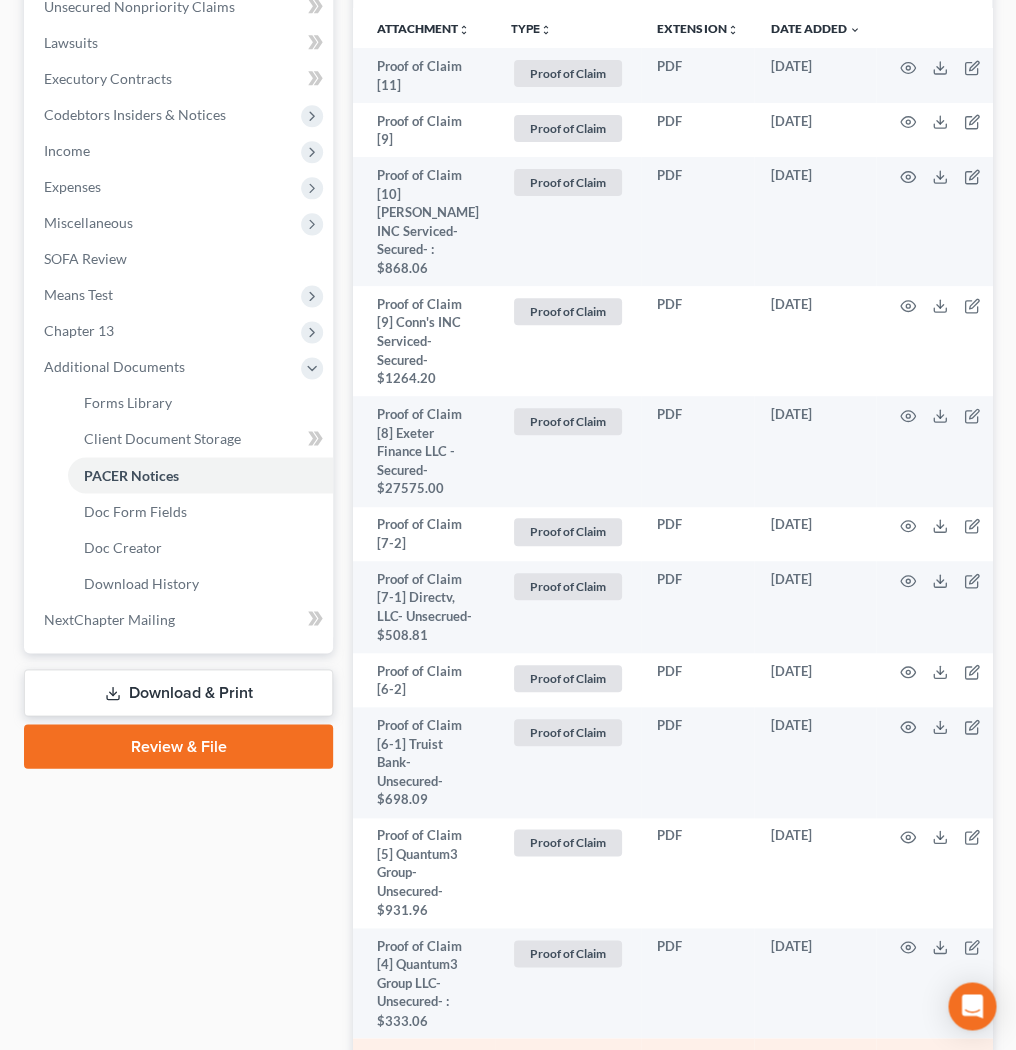 scroll, scrollTop: 0, scrollLeft: 0, axis: both 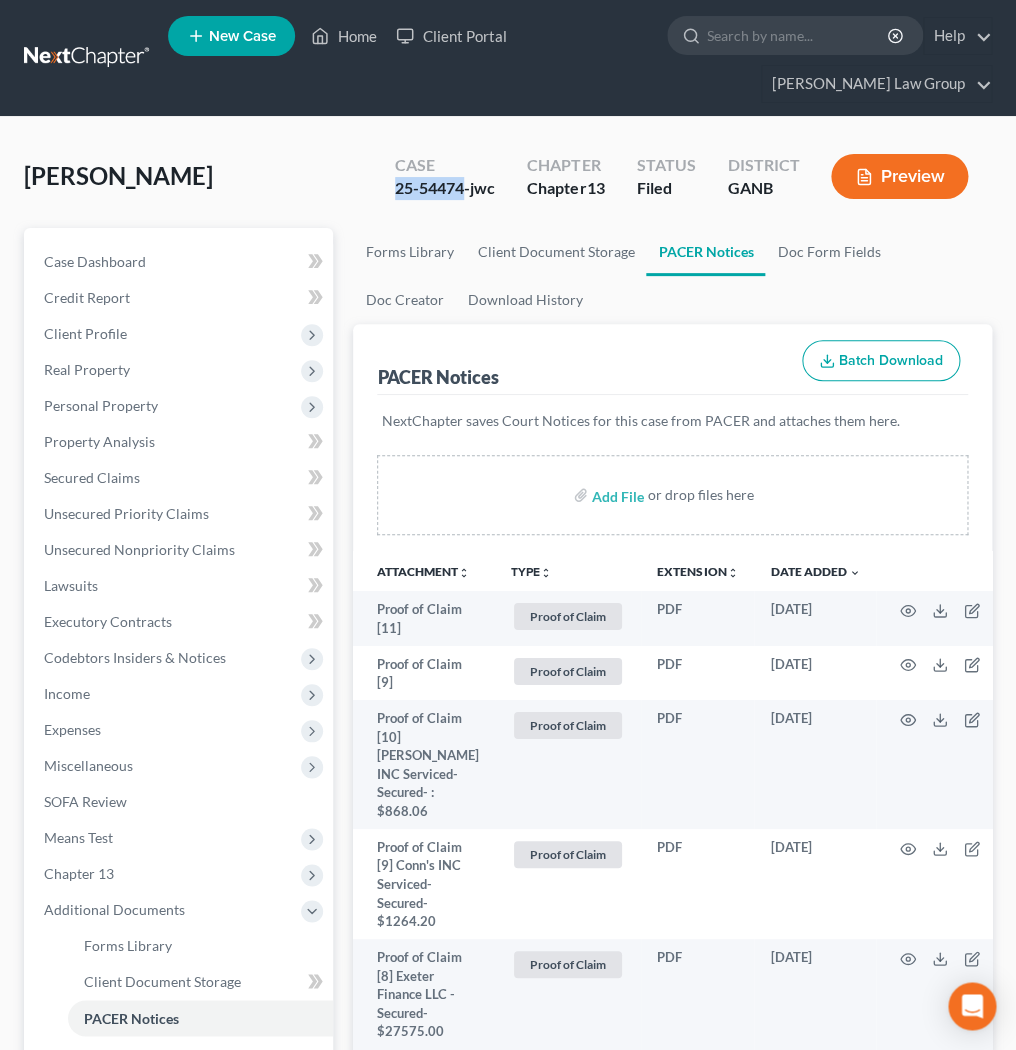 drag, startPoint x: 464, startPoint y: 152, endPoint x: 389, endPoint y: 150, distance: 75.026665 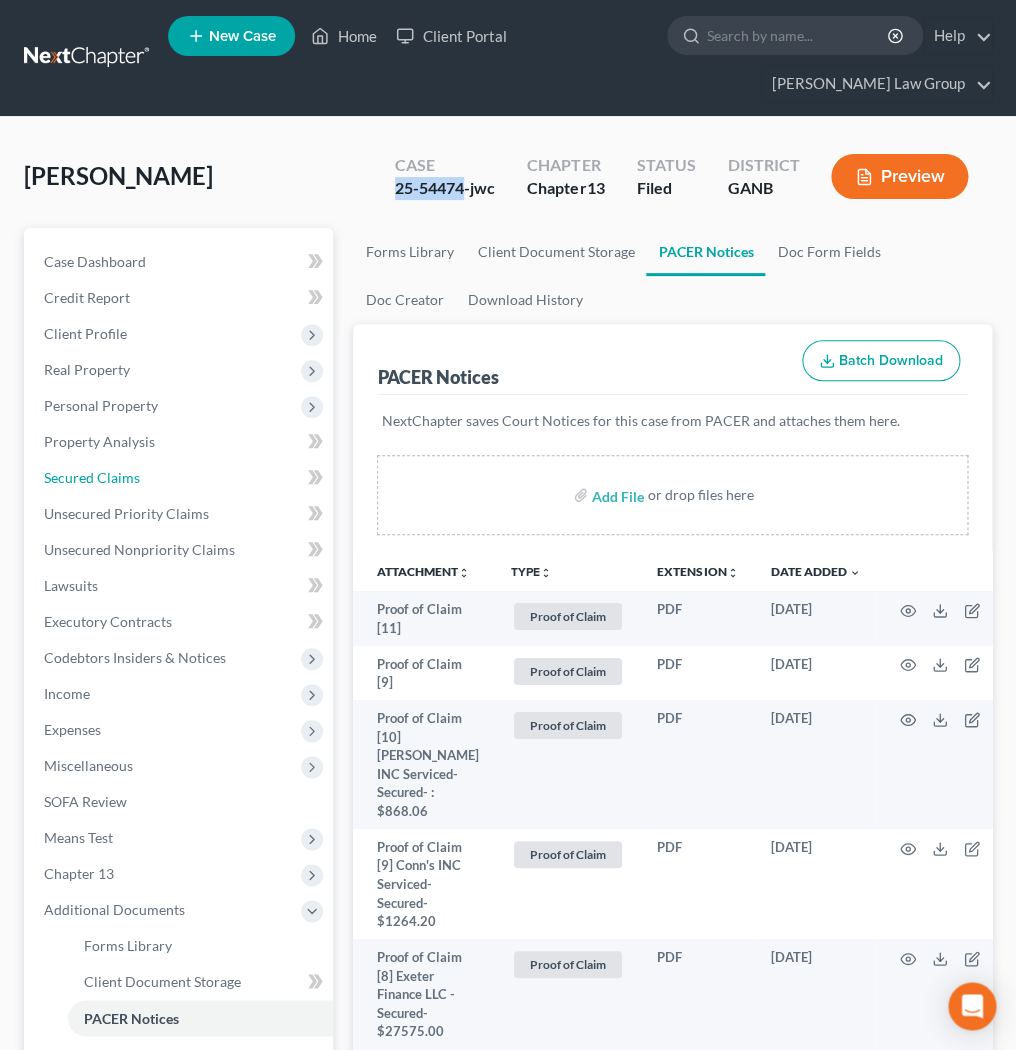 click on "Secured Claims" at bounding box center [92, 477] 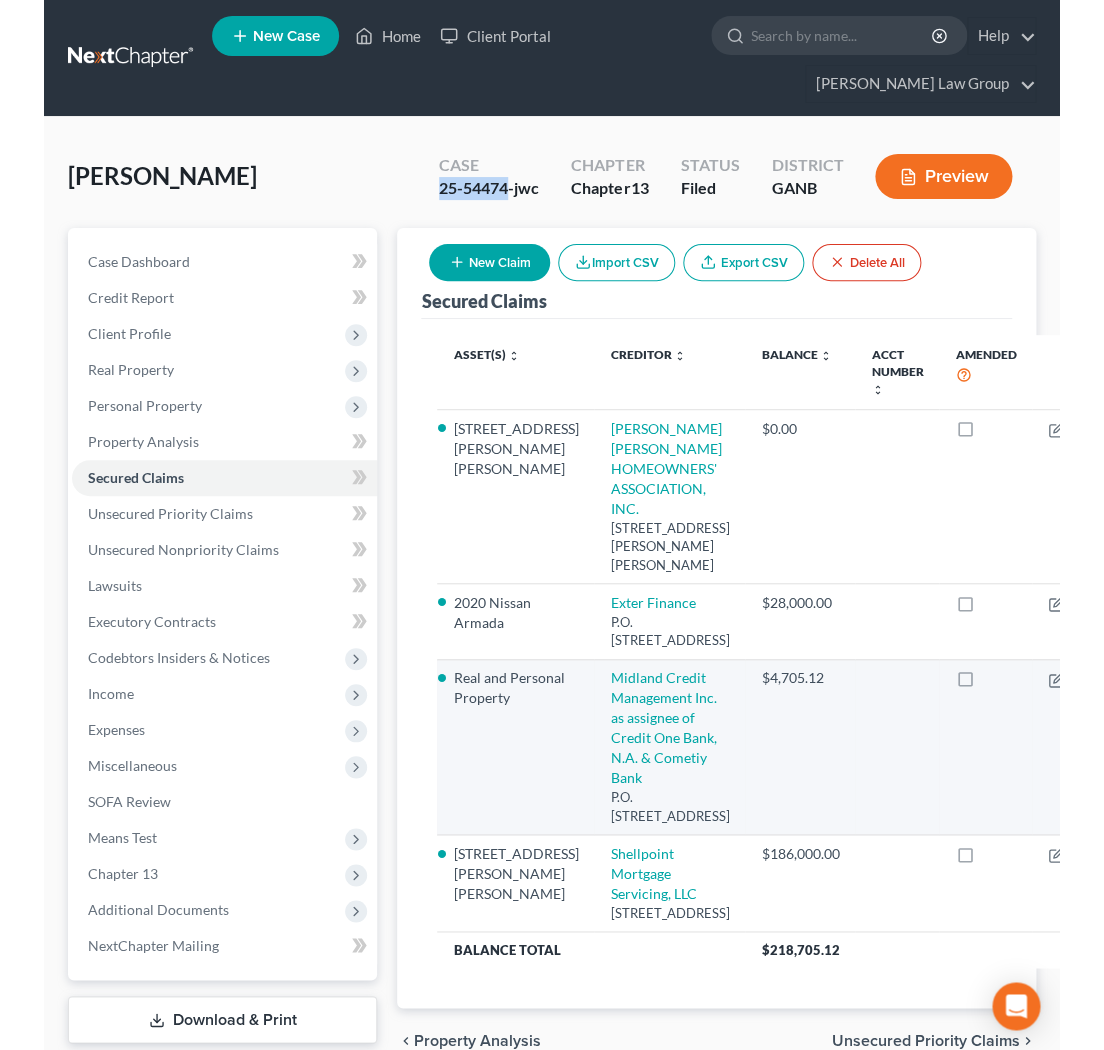 scroll, scrollTop: 9, scrollLeft: 0, axis: vertical 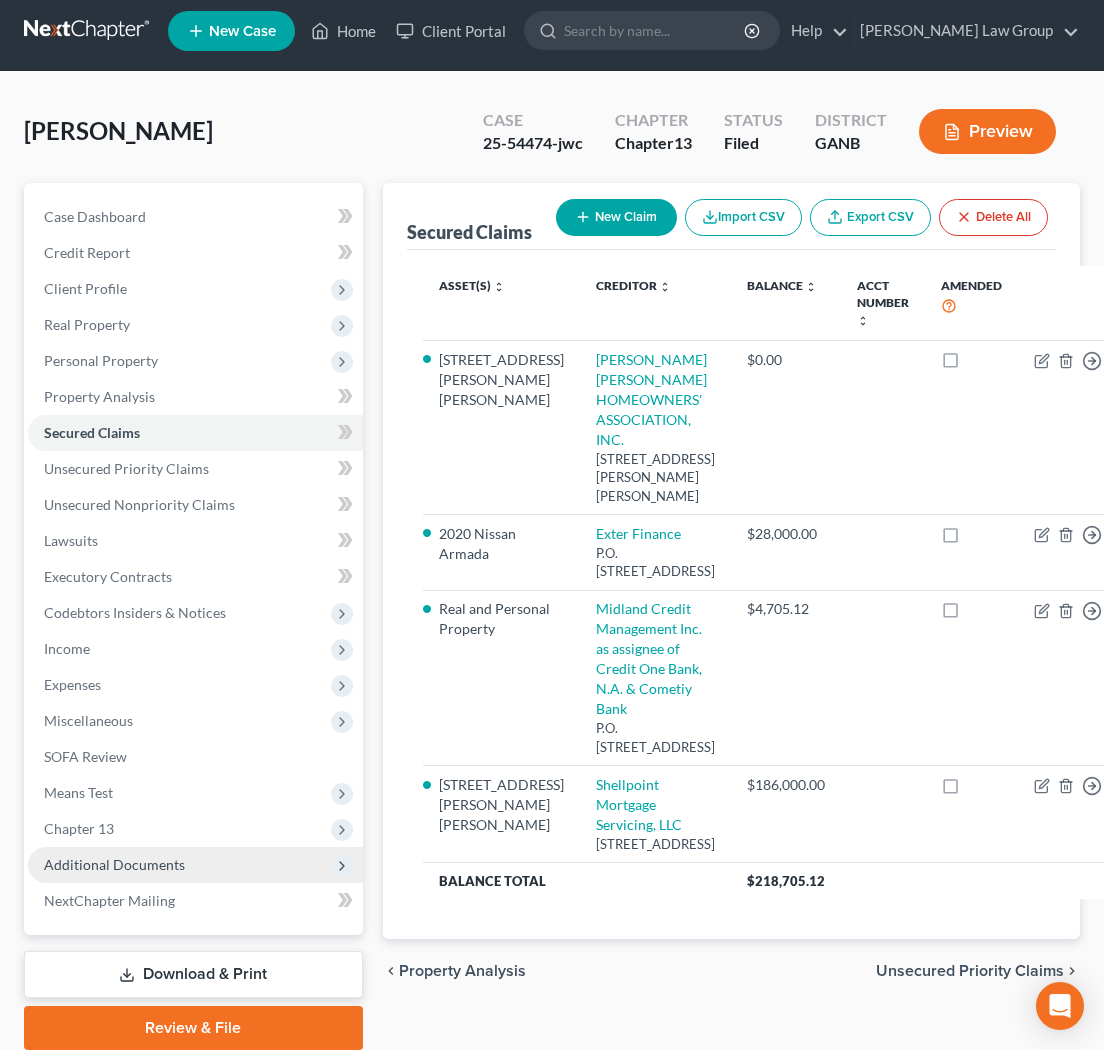 click on "Additional Documents" at bounding box center (195, 865) 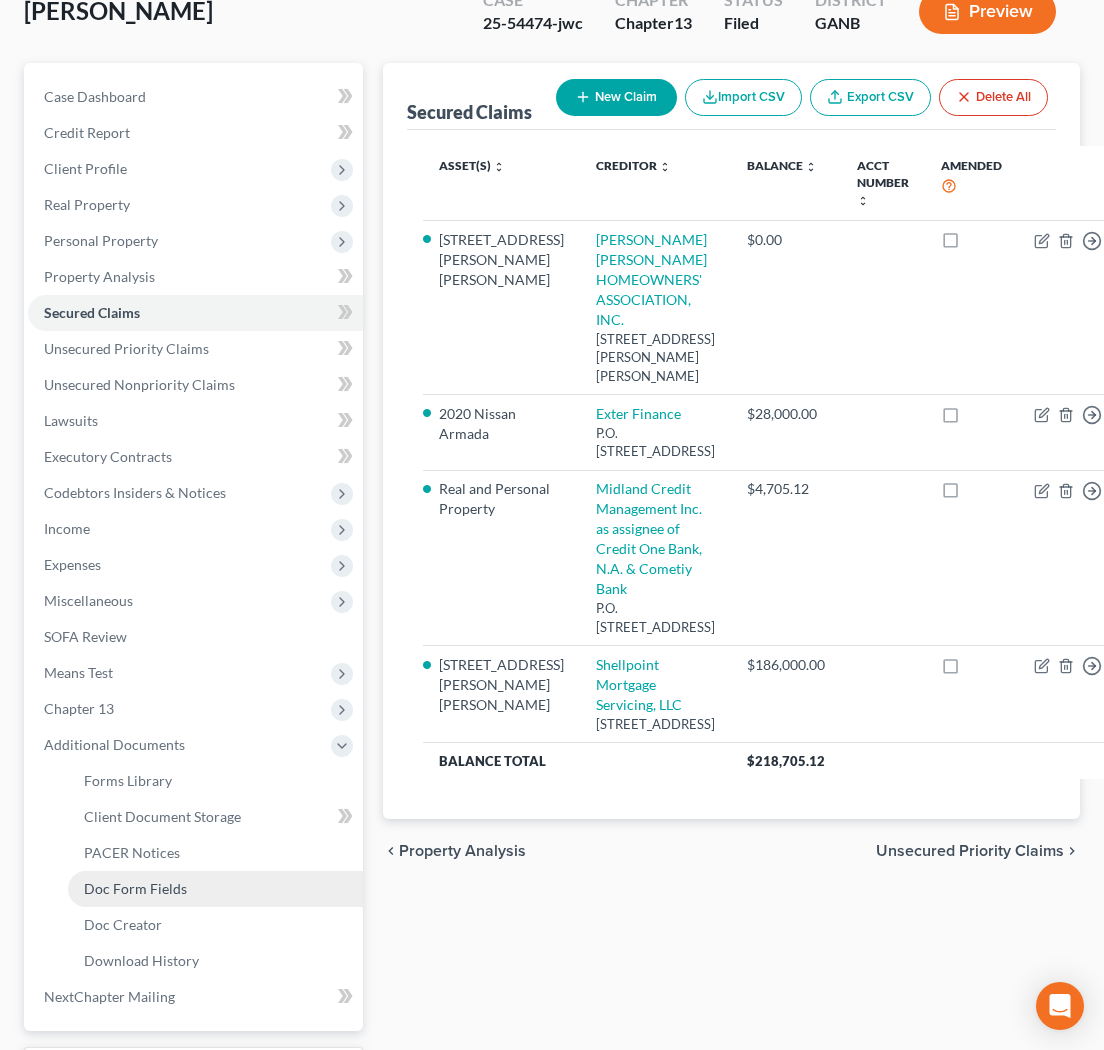 scroll, scrollTop: 142, scrollLeft: 0, axis: vertical 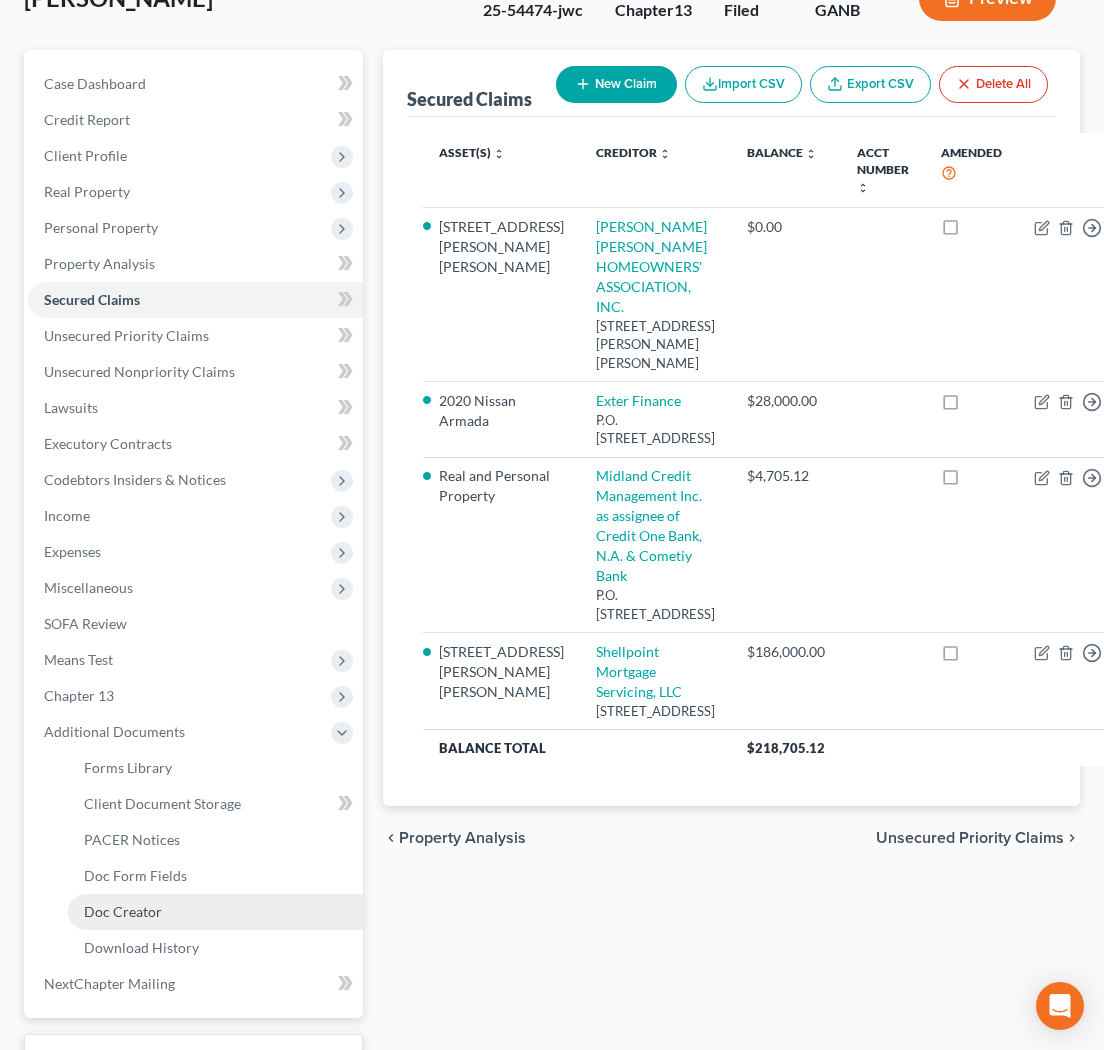 click on "Doc Creator" at bounding box center [215, 912] 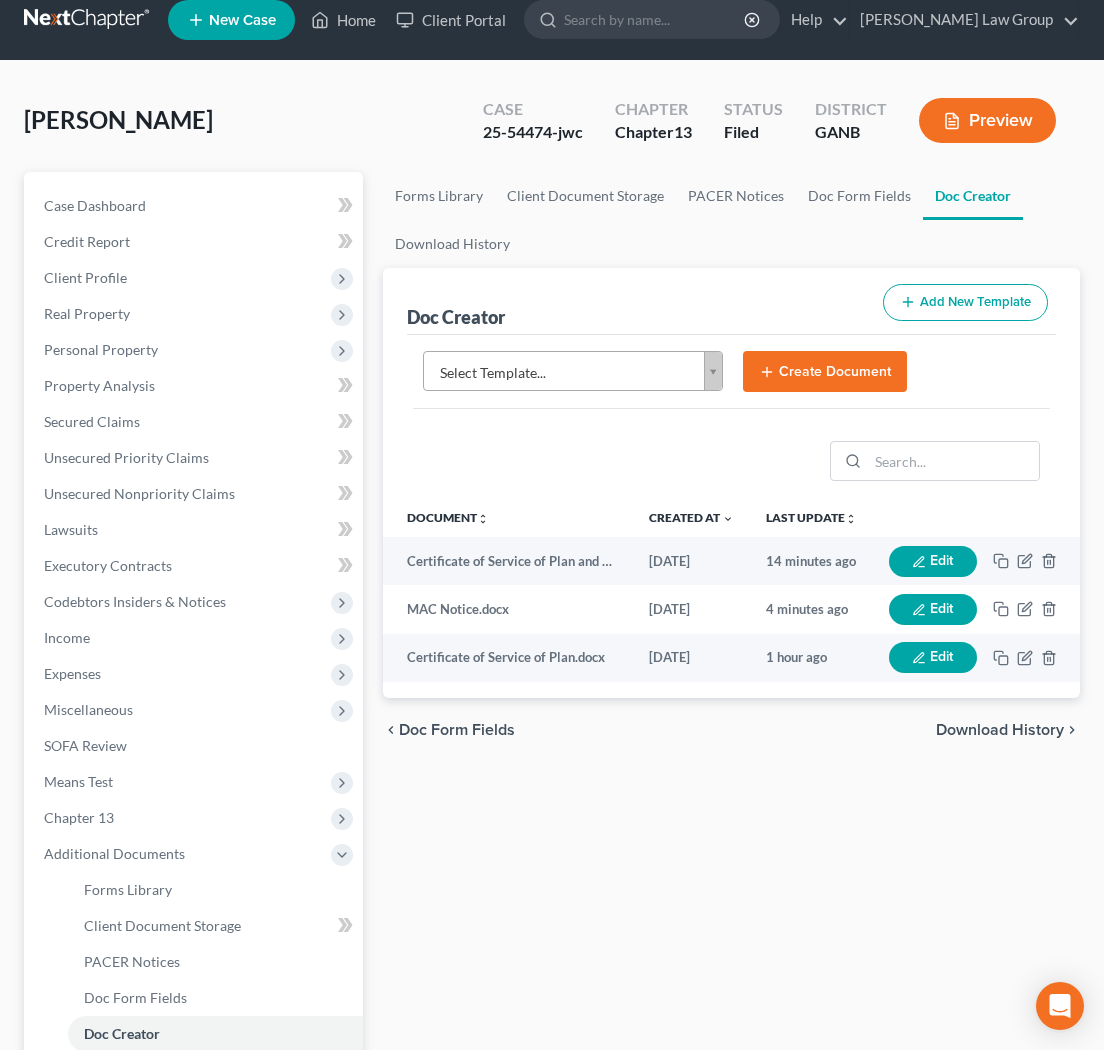 scroll, scrollTop: 0, scrollLeft: 0, axis: both 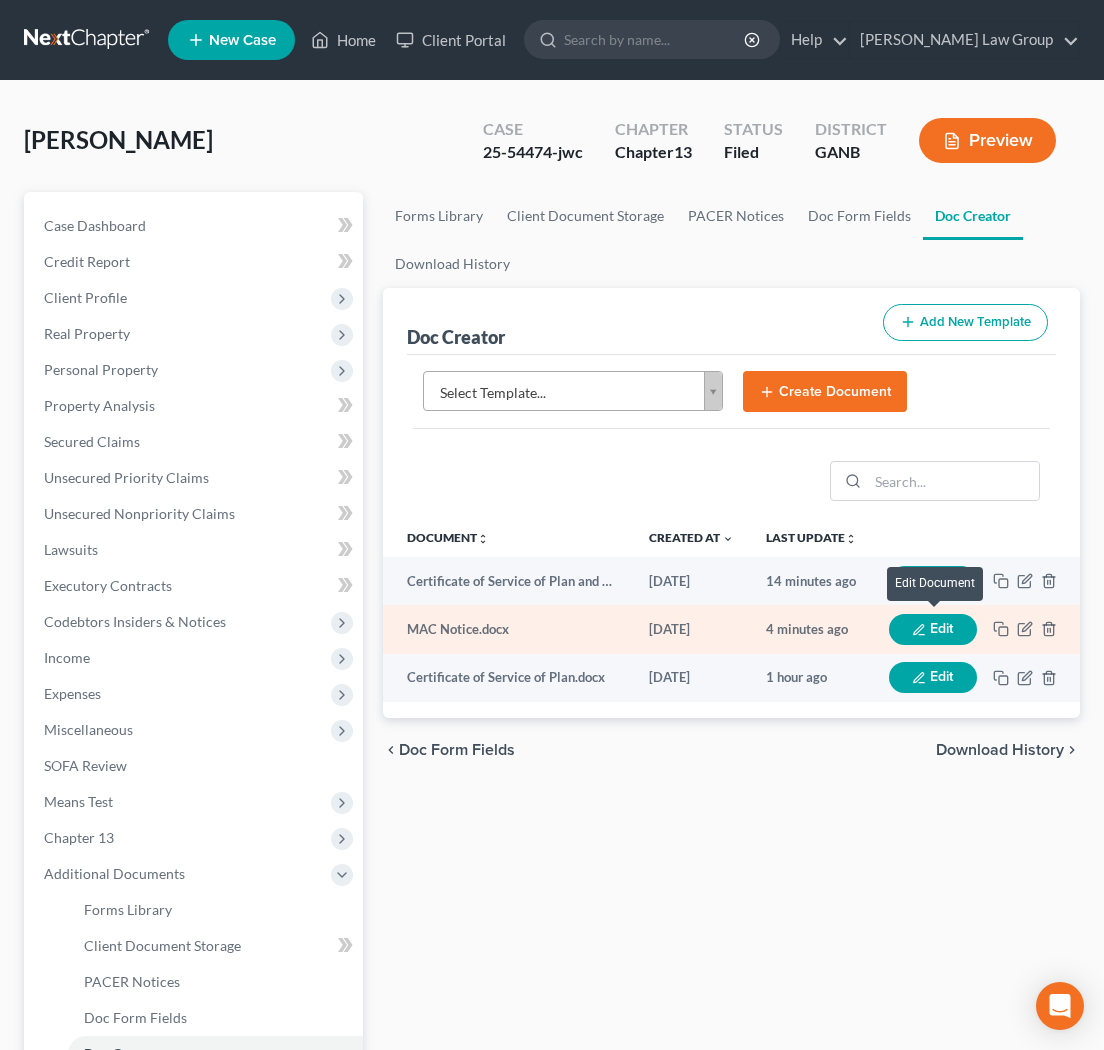 click on "Edit" at bounding box center [933, 629] 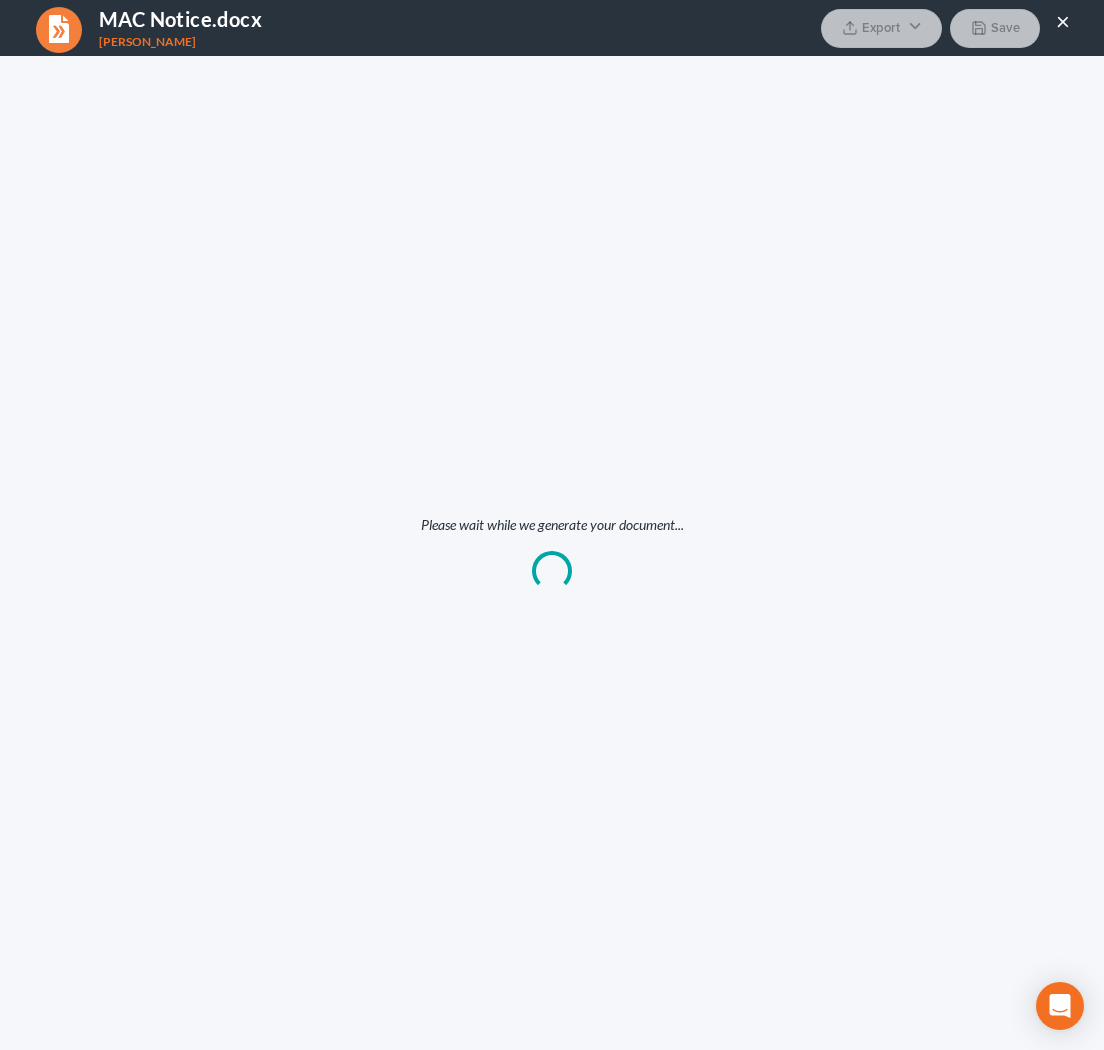 scroll, scrollTop: 0, scrollLeft: 0, axis: both 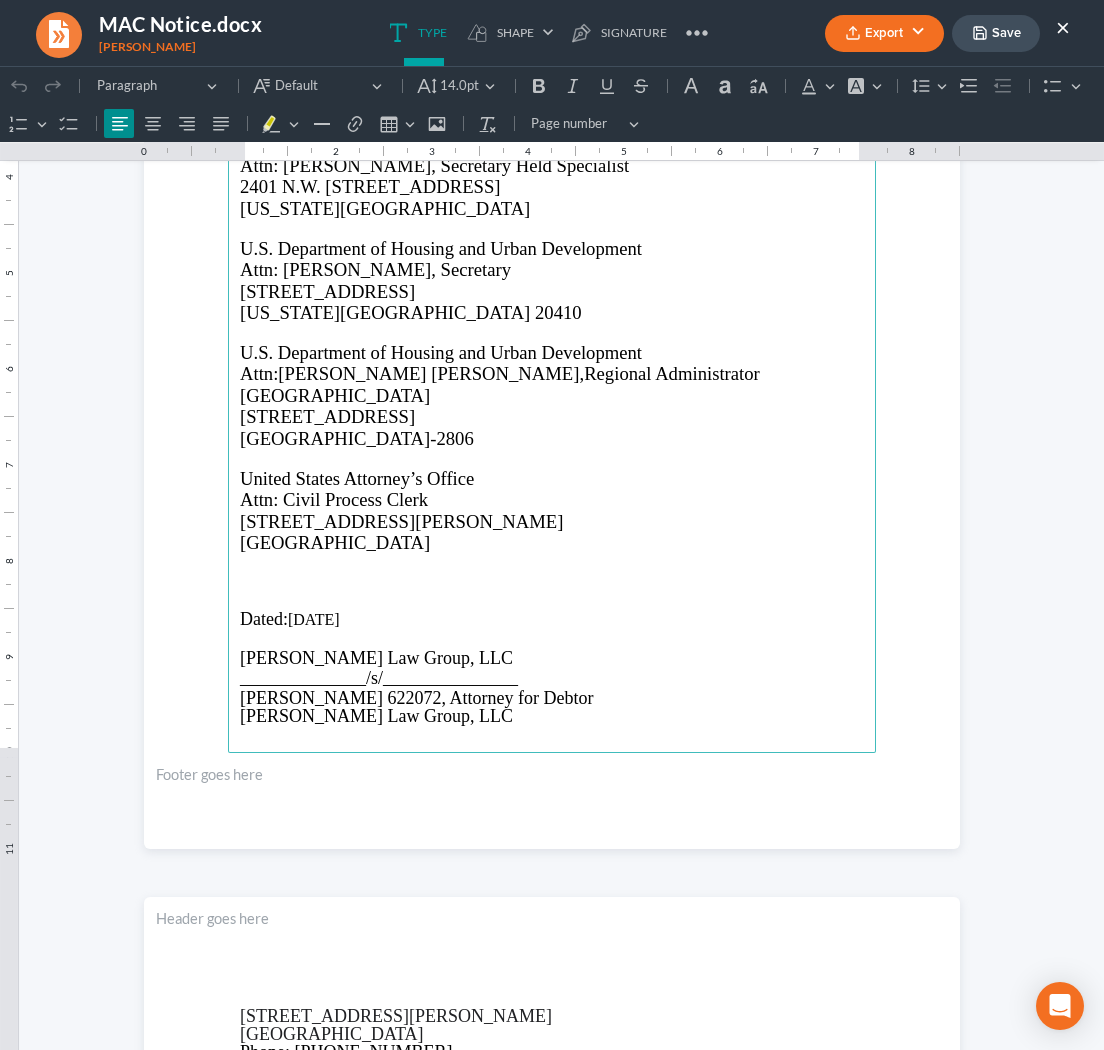 click on "Atlanta, GA 30303" at bounding box center (552, 542) 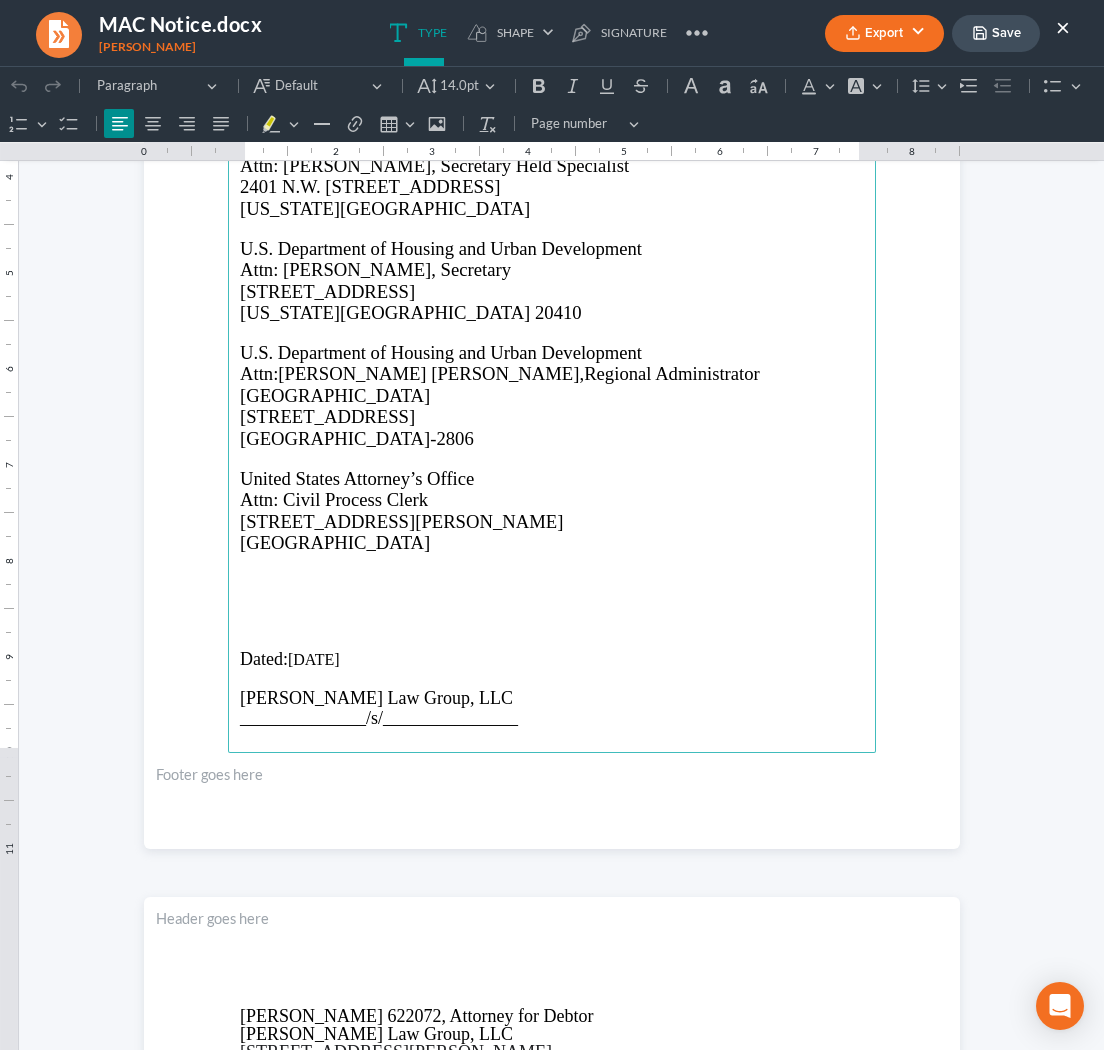 type 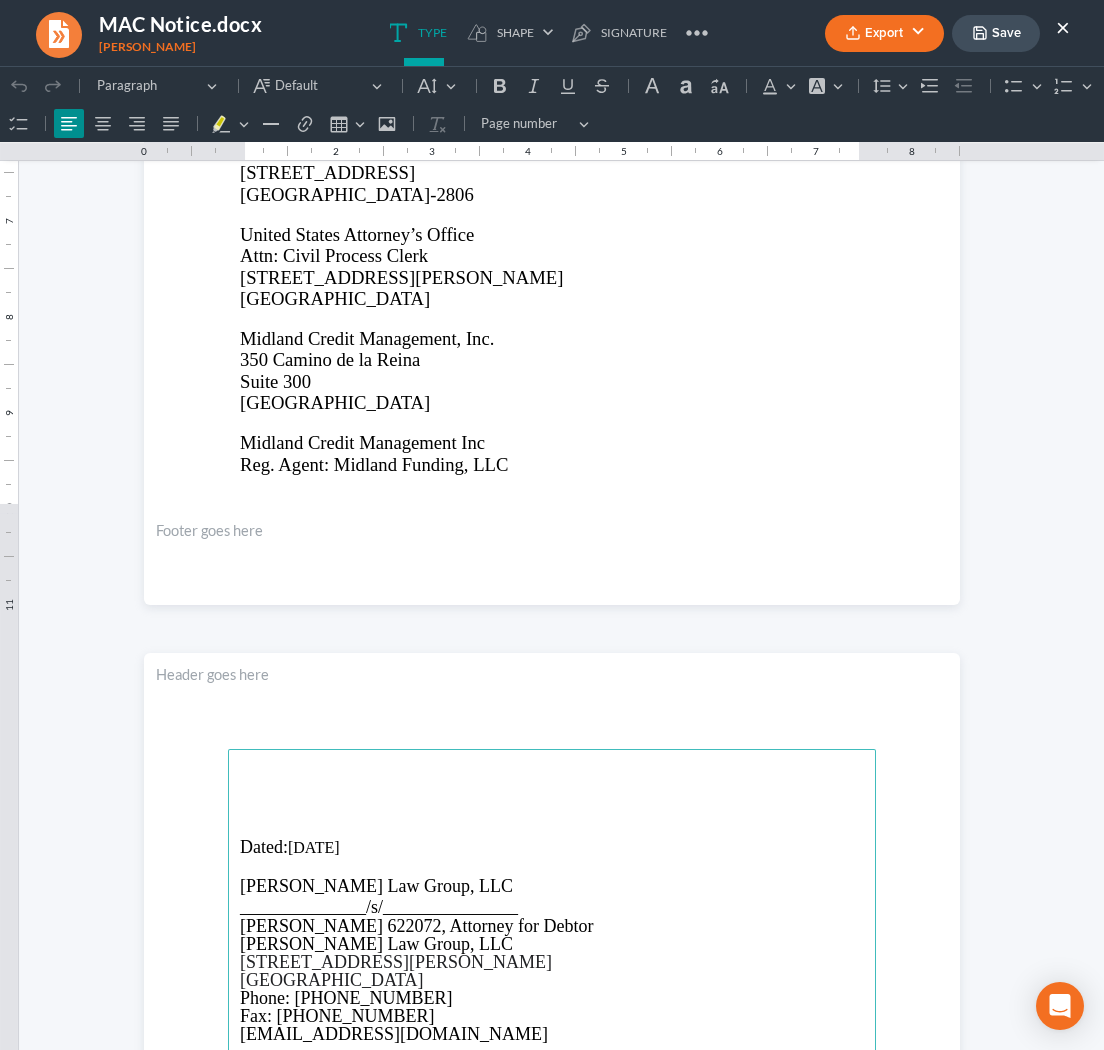 scroll, scrollTop: 5325, scrollLeft: 0, axis: vertical 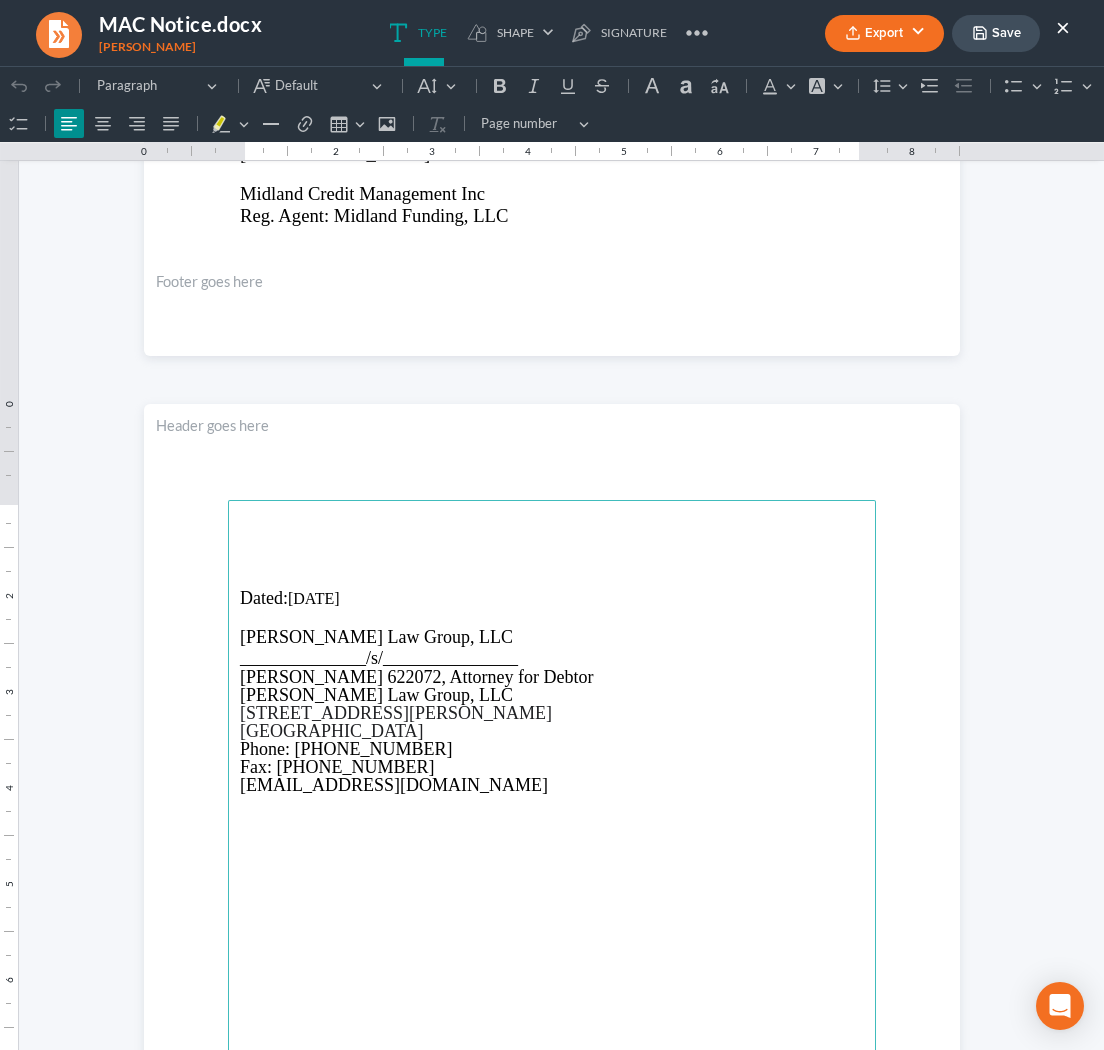 type 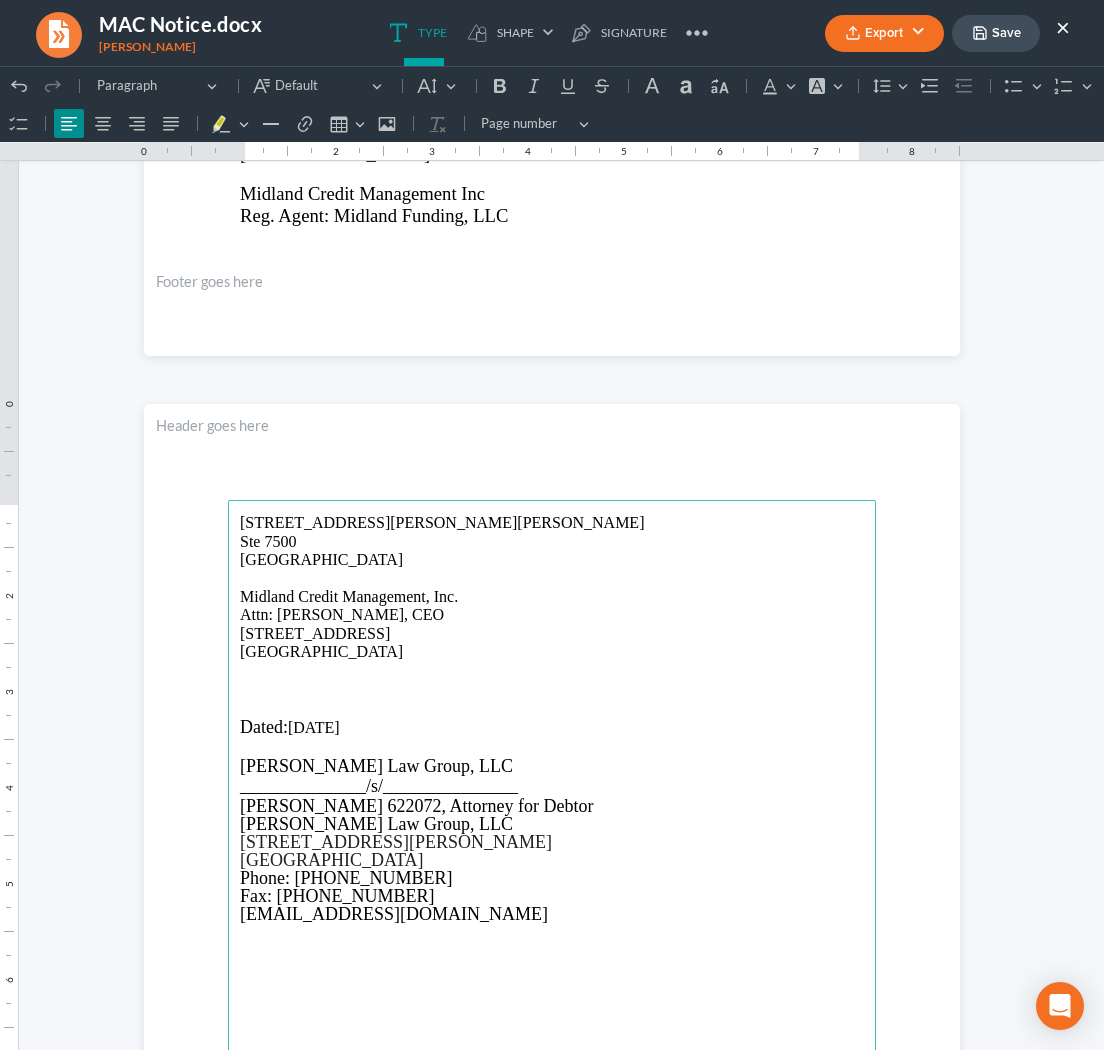 click on "Save" at bounding box center (996, 33) 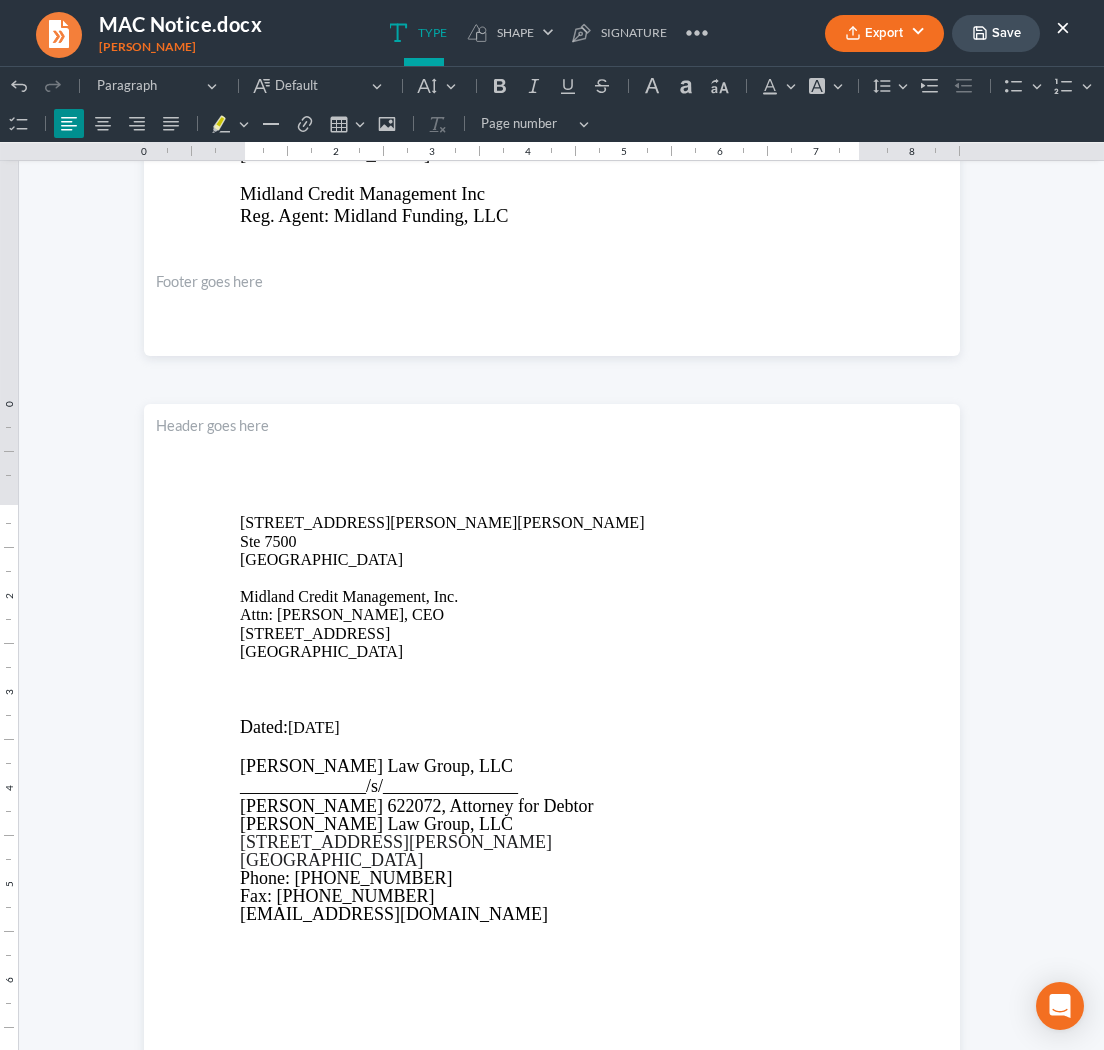 click on "Save" at bounding box center [996, 33] 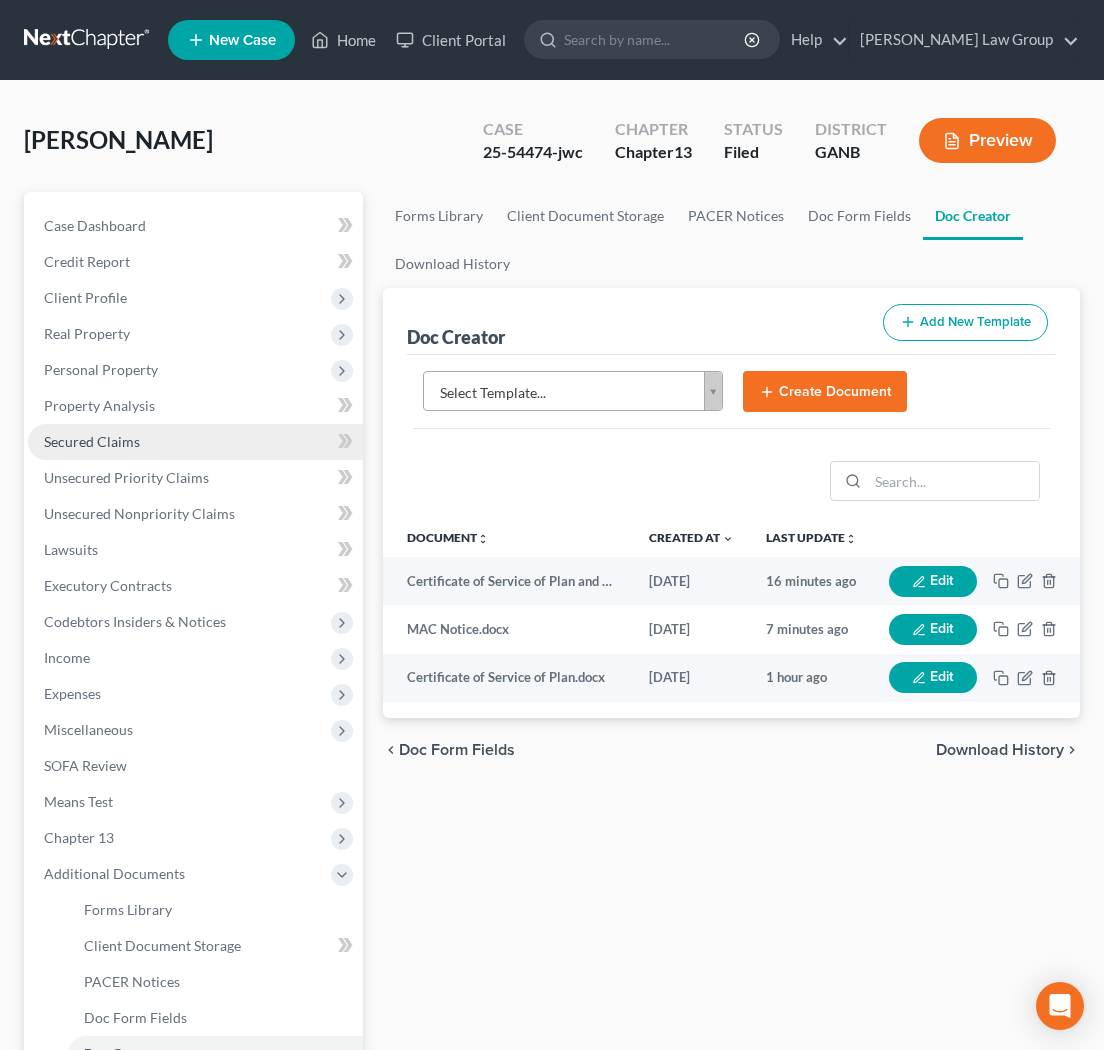 click on "Secured Claims" at bounding box center [92, 441] 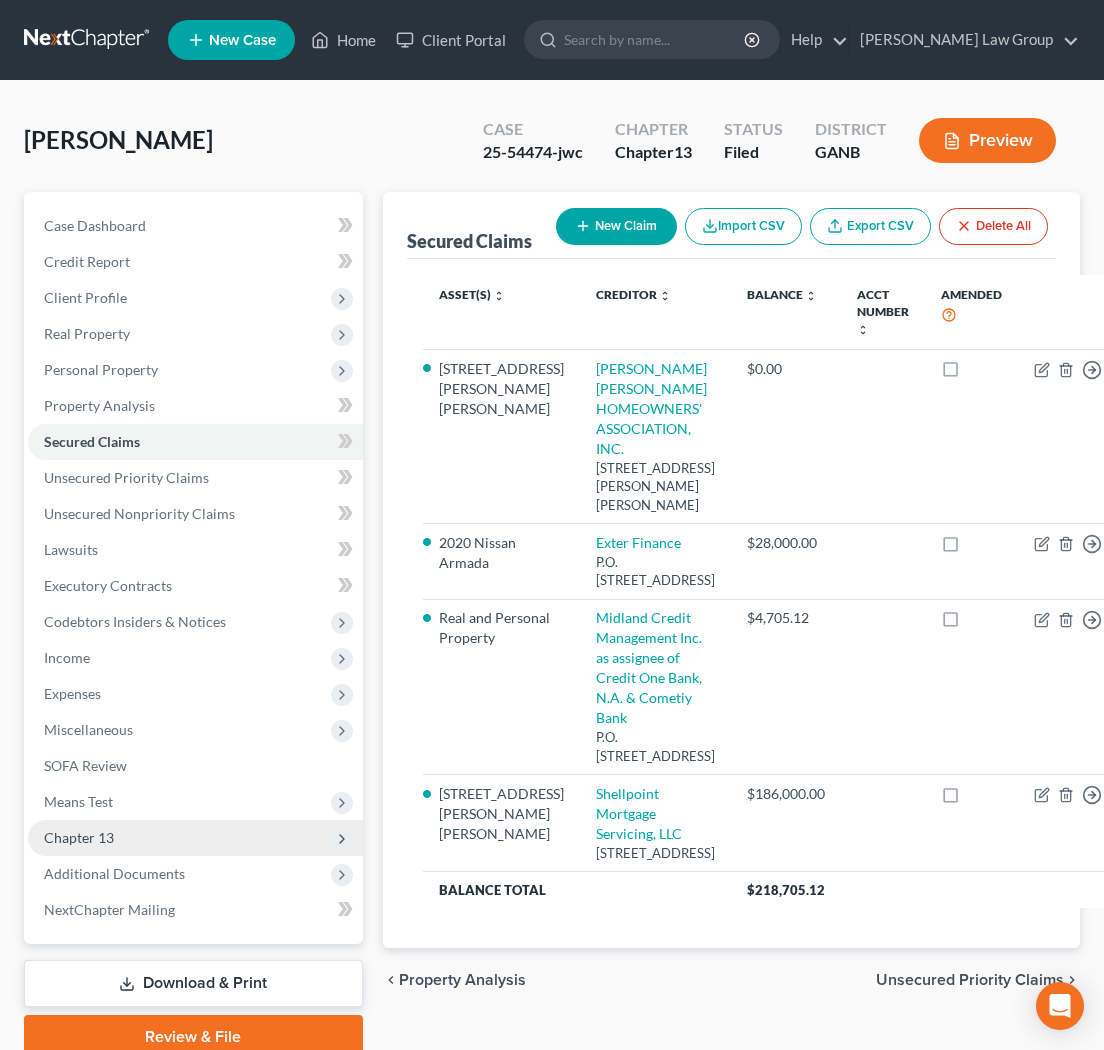 scroll, scrollTop: 60, scrollLeft: 0, axis: vertical 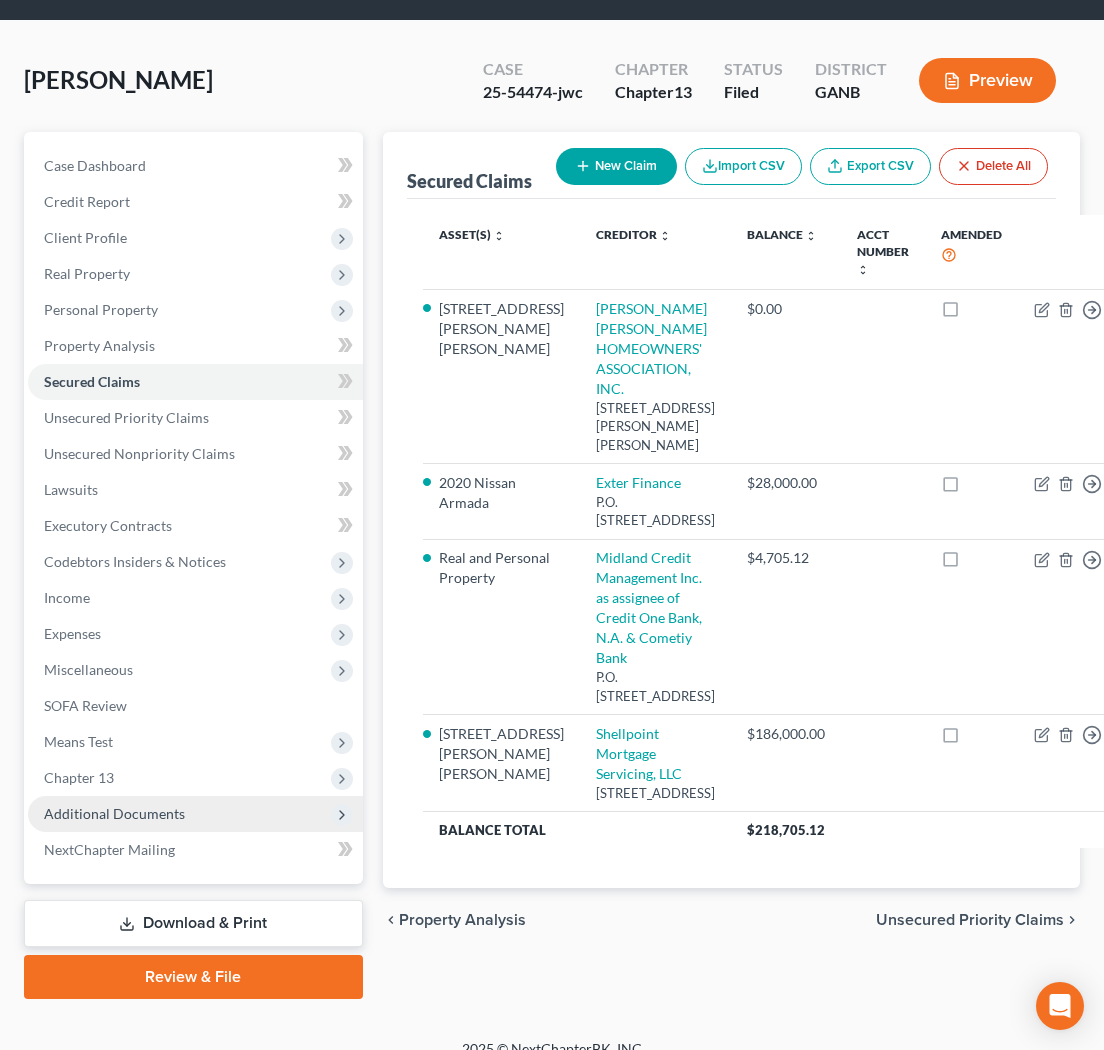 click on "Additional Documents" at bounding box center [195, 814] 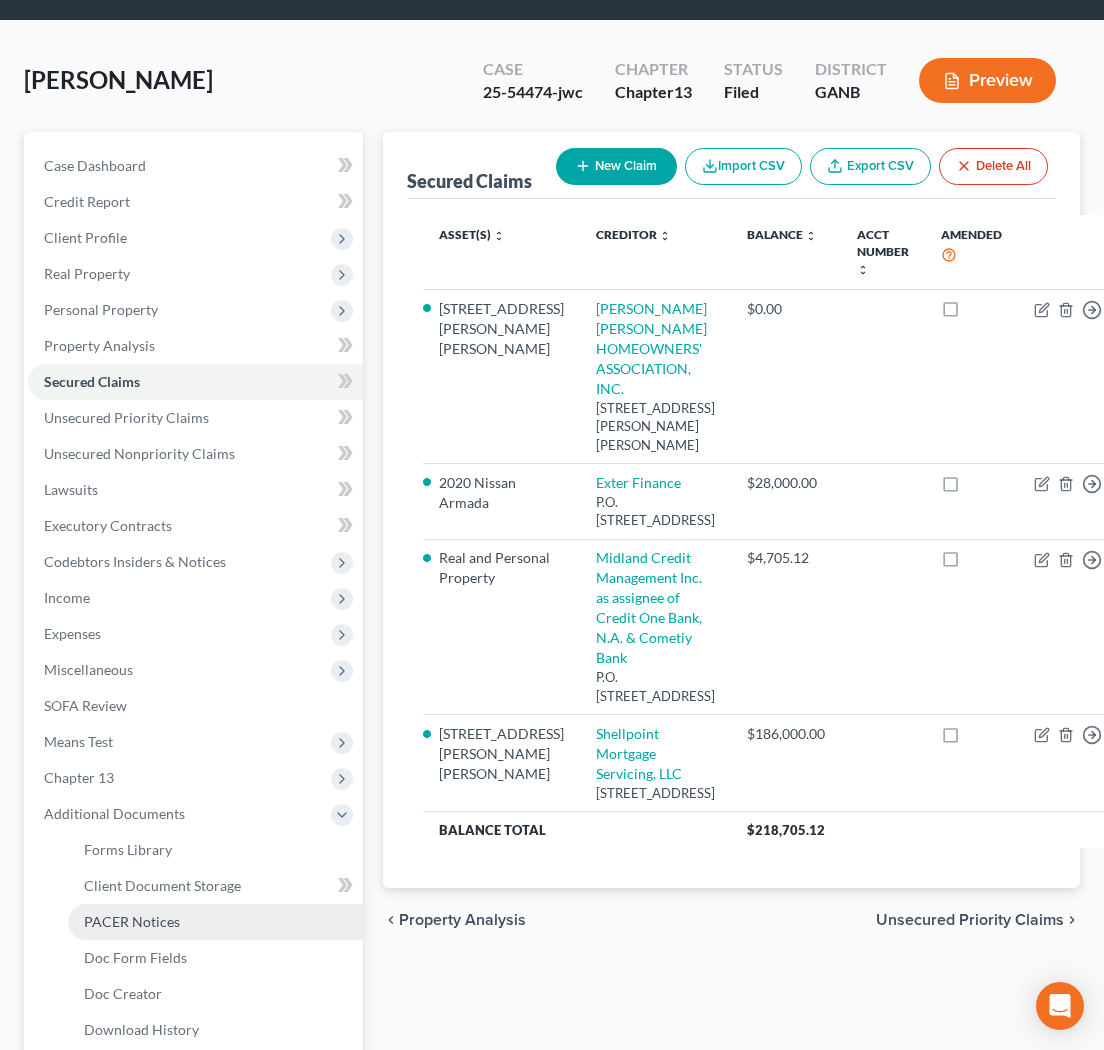 click on "PACER Notices" at bounding box center (215, 922) 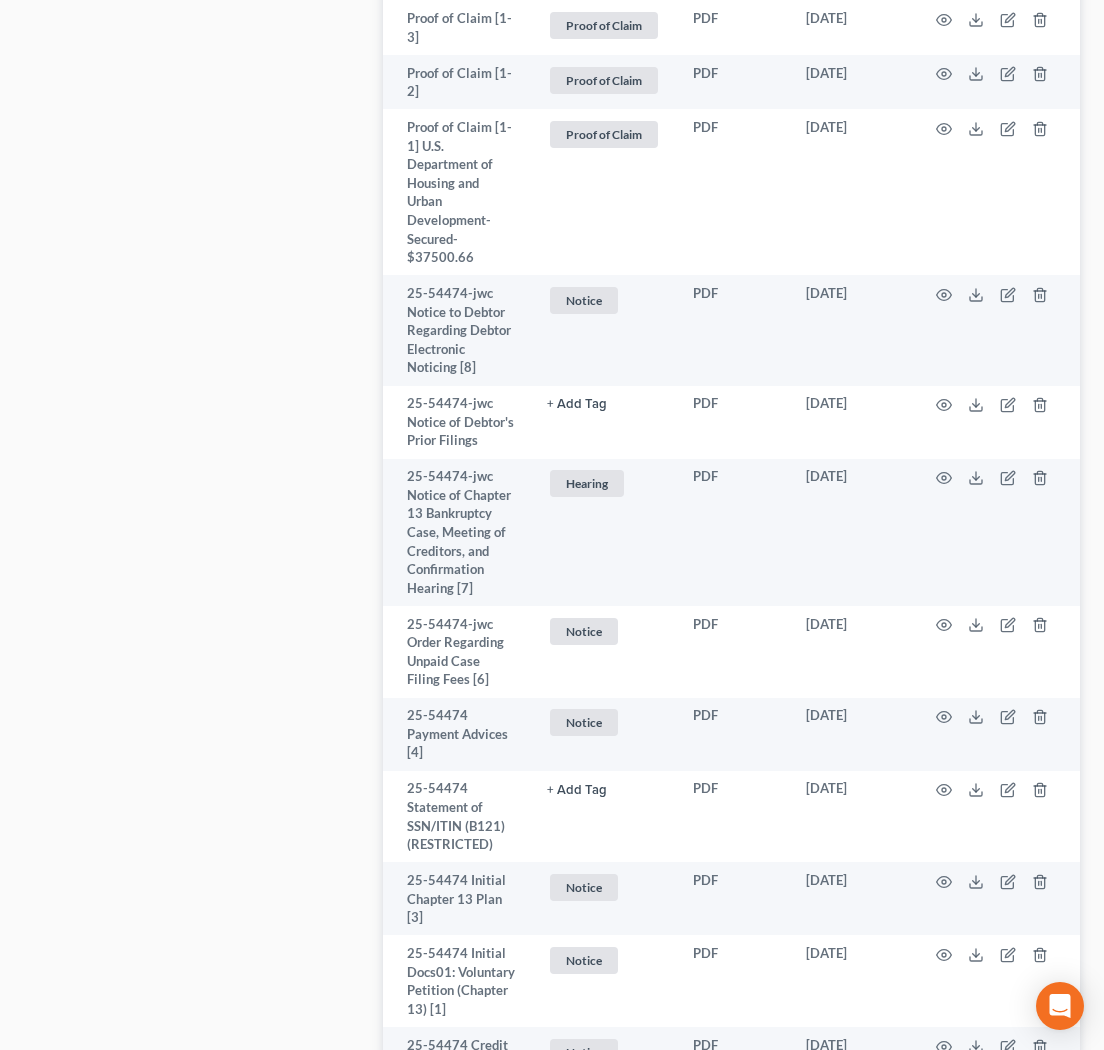 scroll, scrollTop: 4146, scrollLeft: 0, axis: vertical 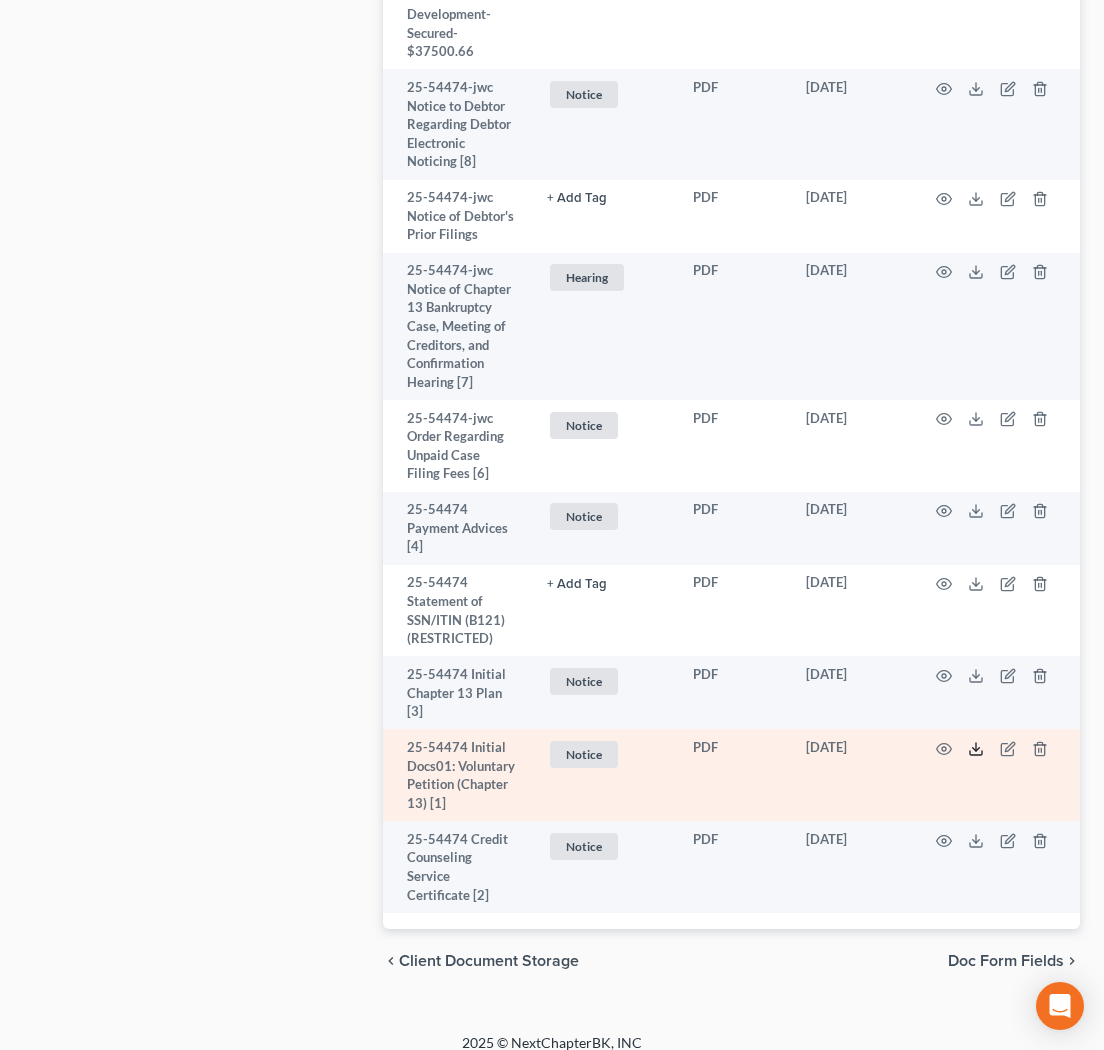 click 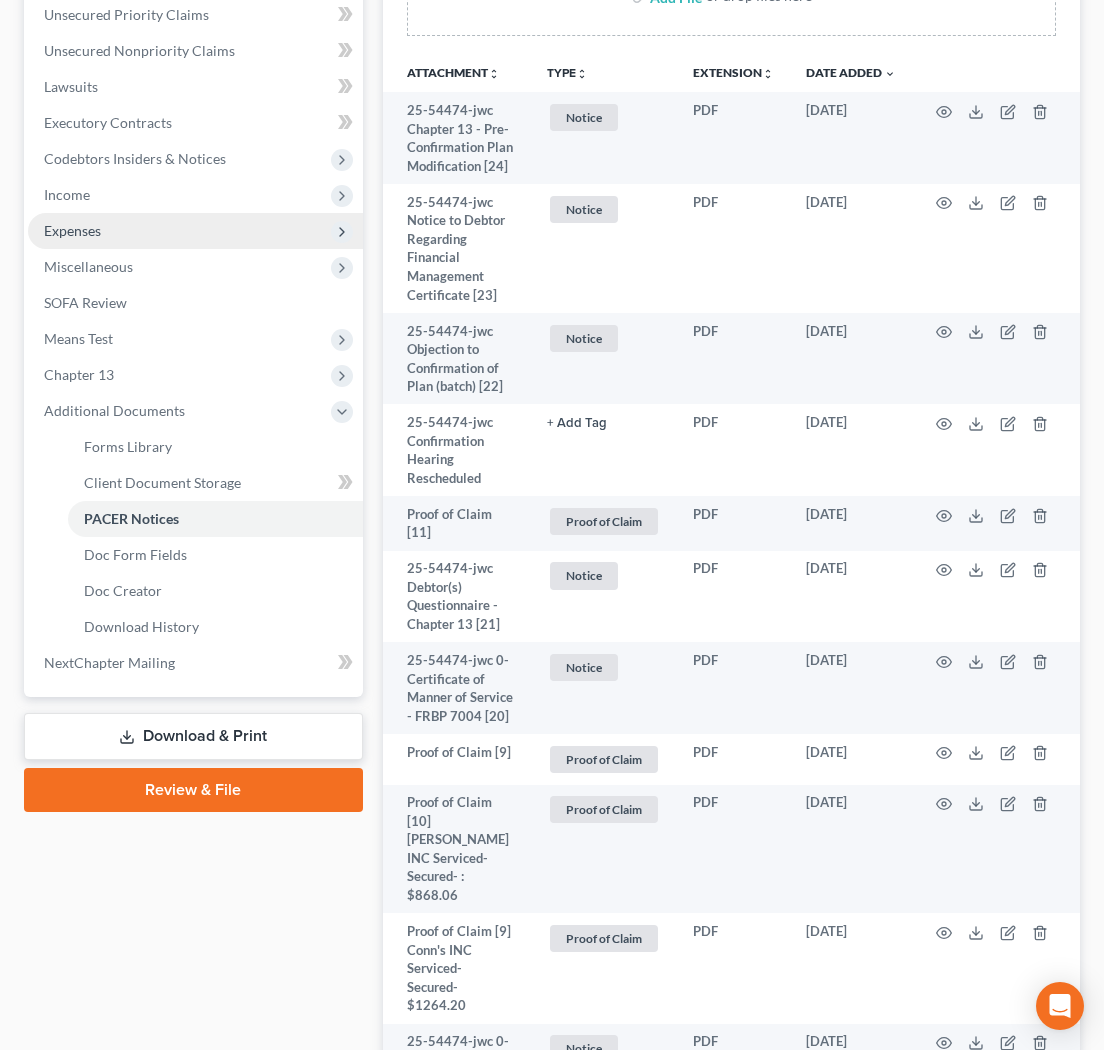 scroll, scrollTop: 781, scrollLeft: 0, axis: vertical 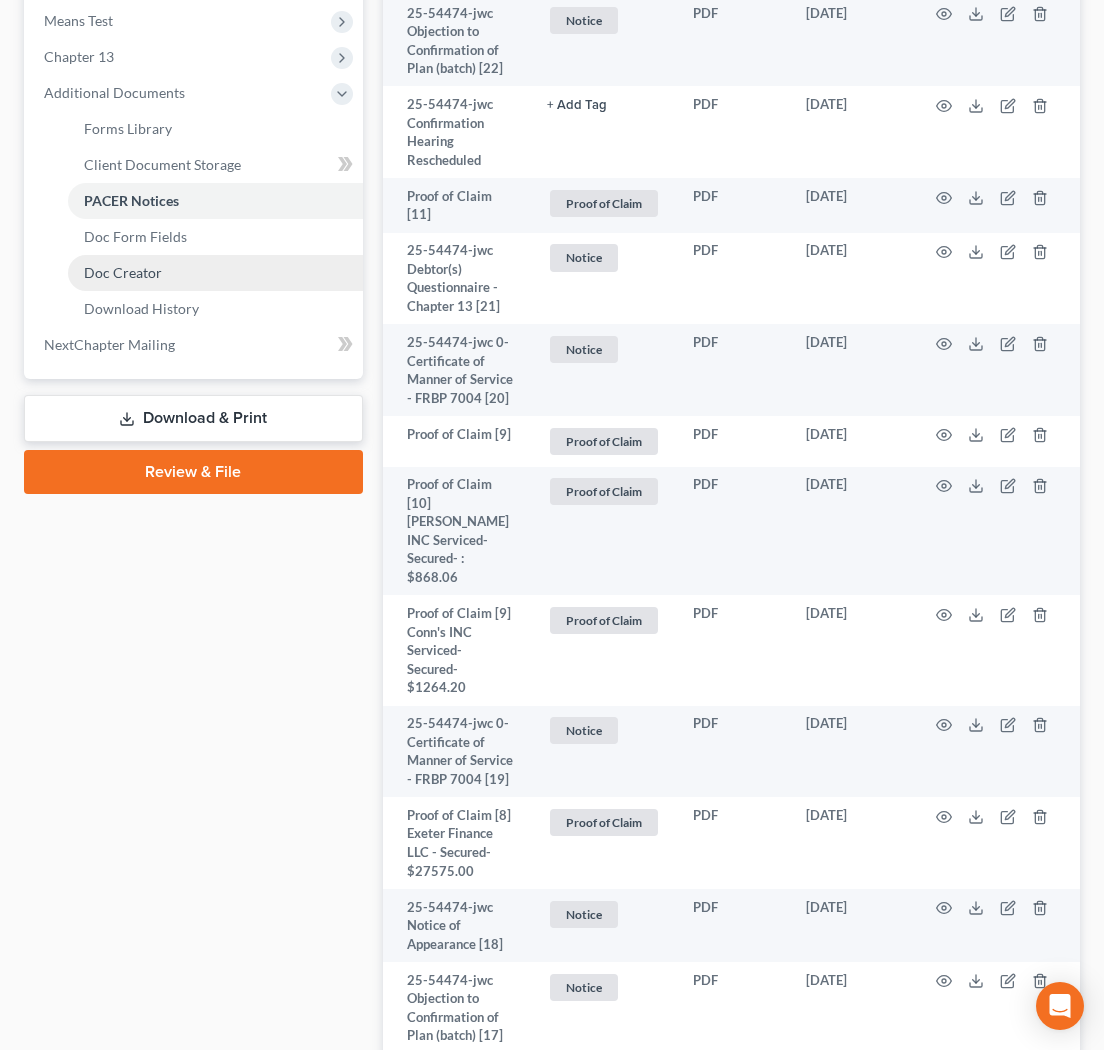click on "Doc Creator" at bounding box center (215, 273) 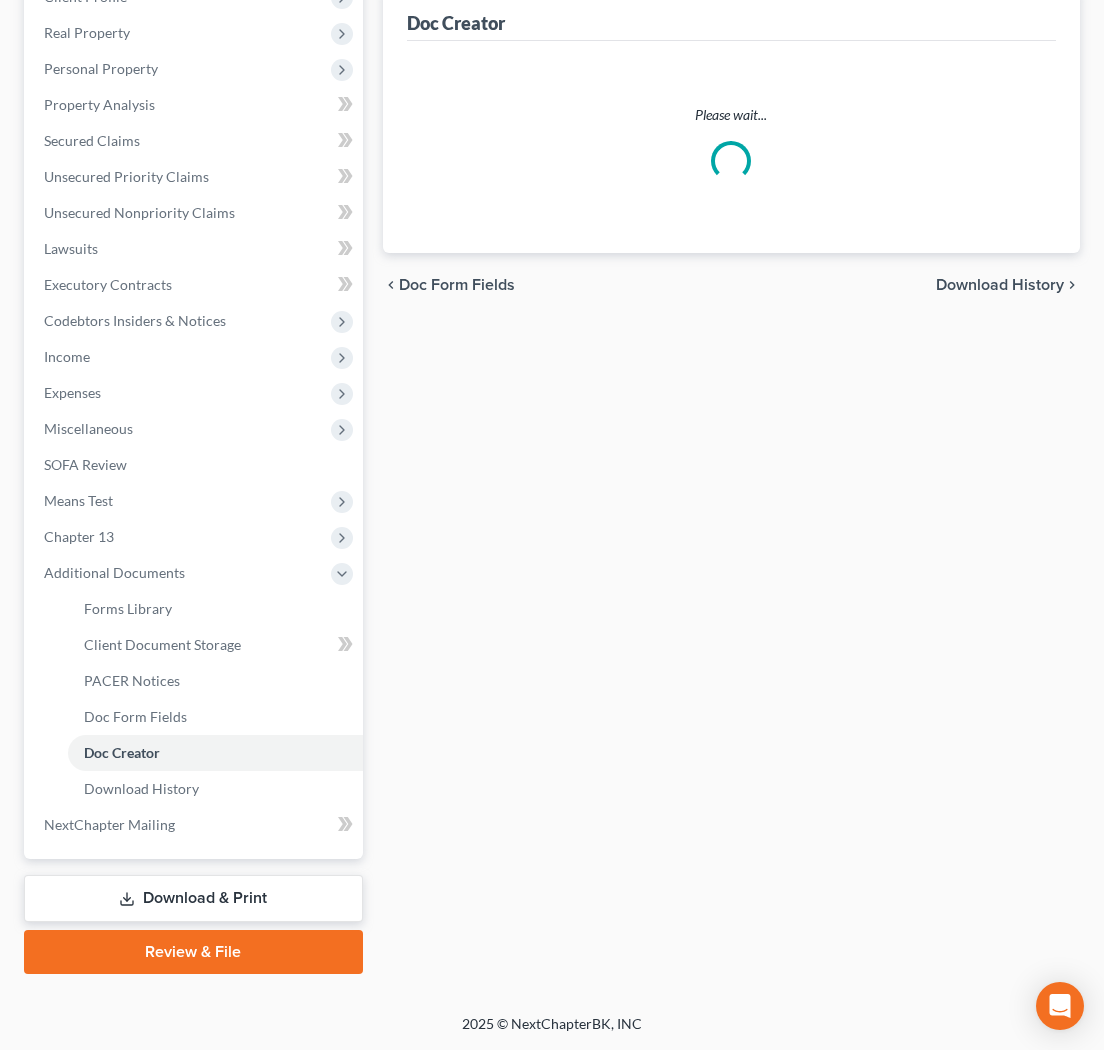 scroll, scrollTop: 298, scrollLeft: 0, axis: vertical 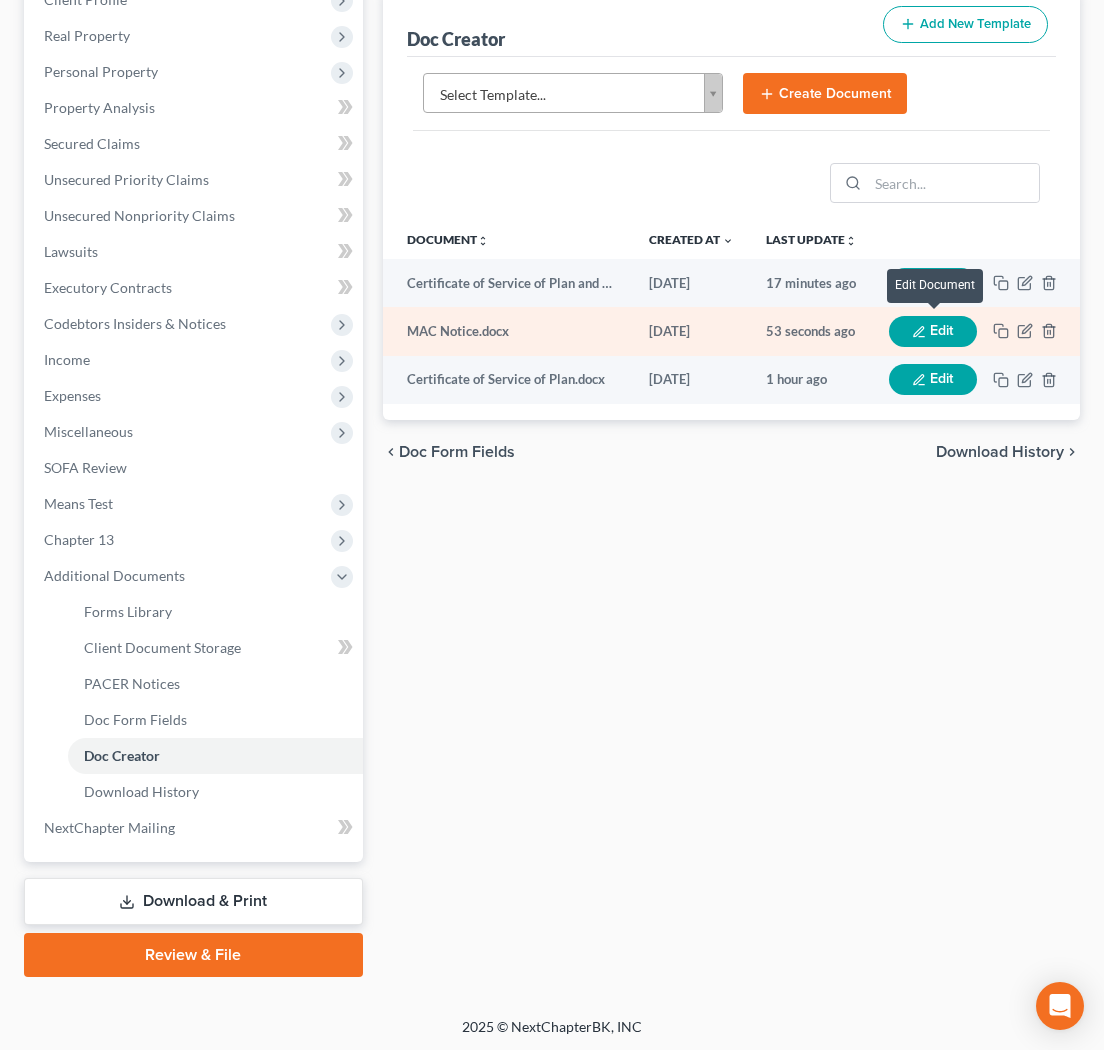 click on "Edit" at bounding box center (933, 331) 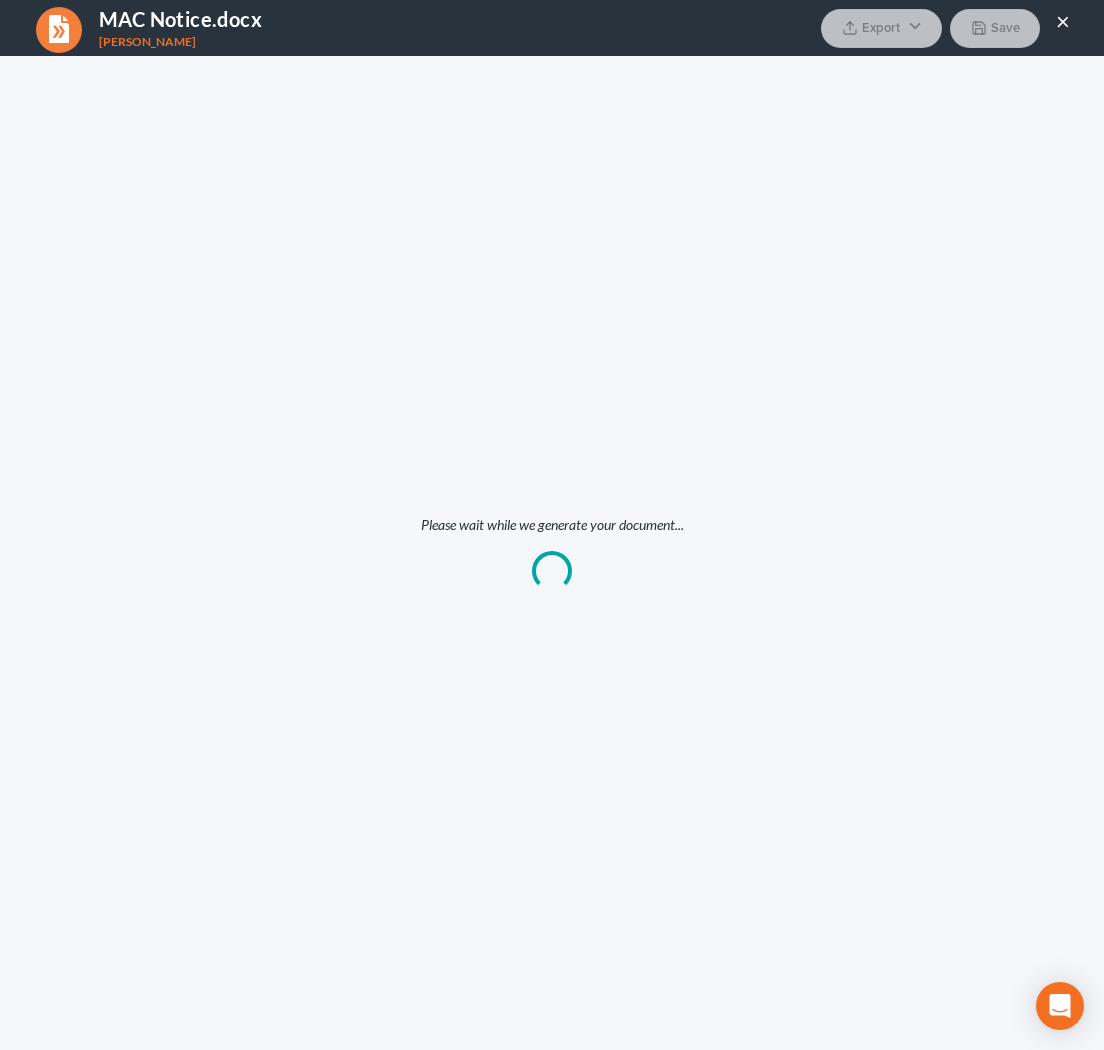 scroll, scrollTop: 297, scrollLeft: 0, axis: vertical 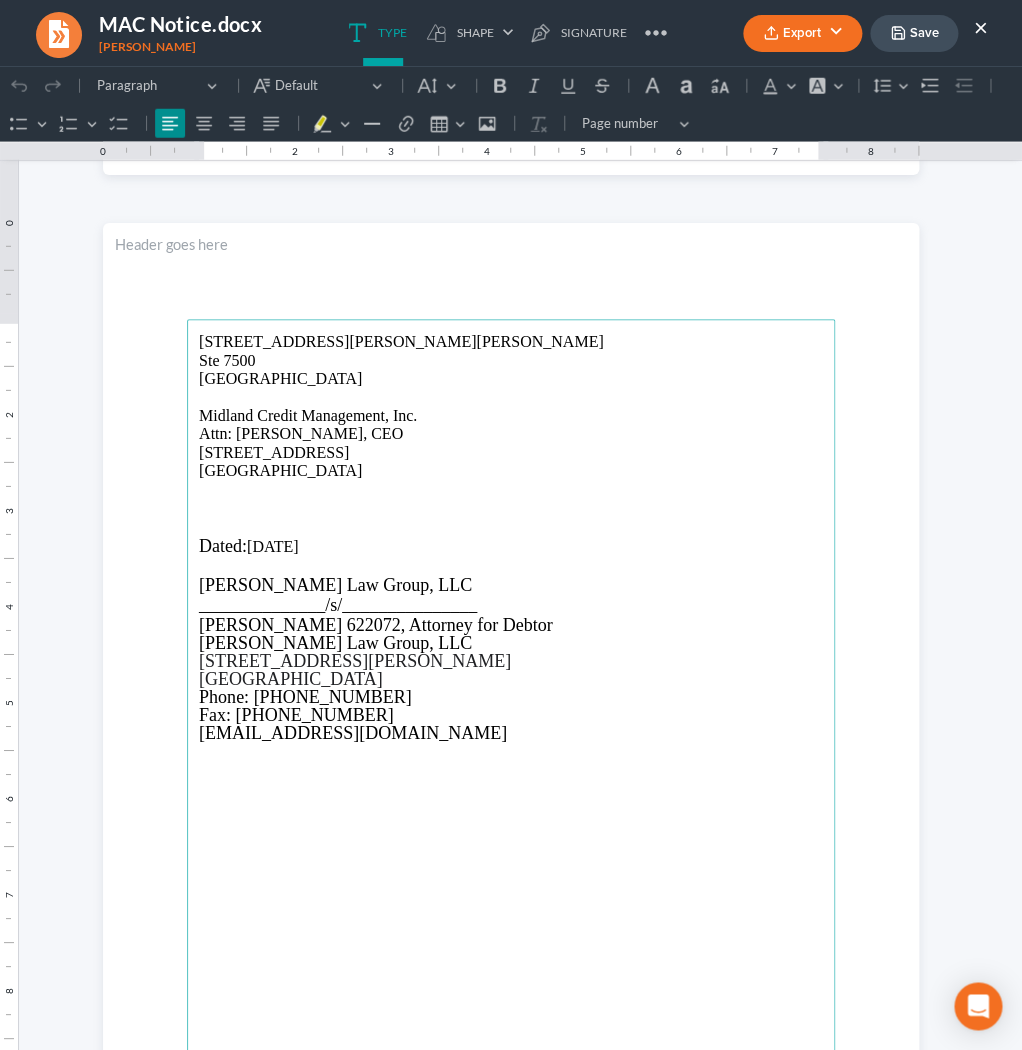click at bounding box center (511, 508) 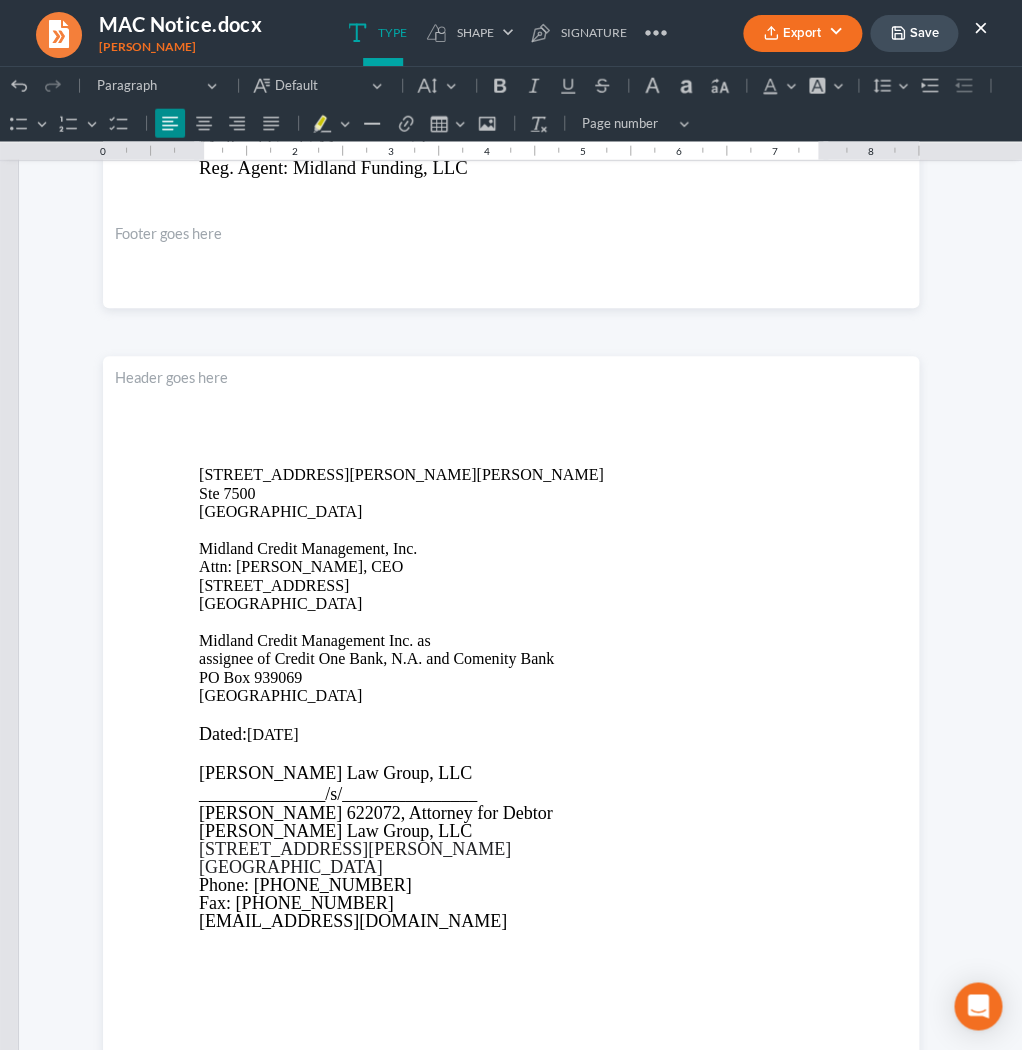 scroll, scrollTop: 5374, scrollLeft: 0, axis: vertical 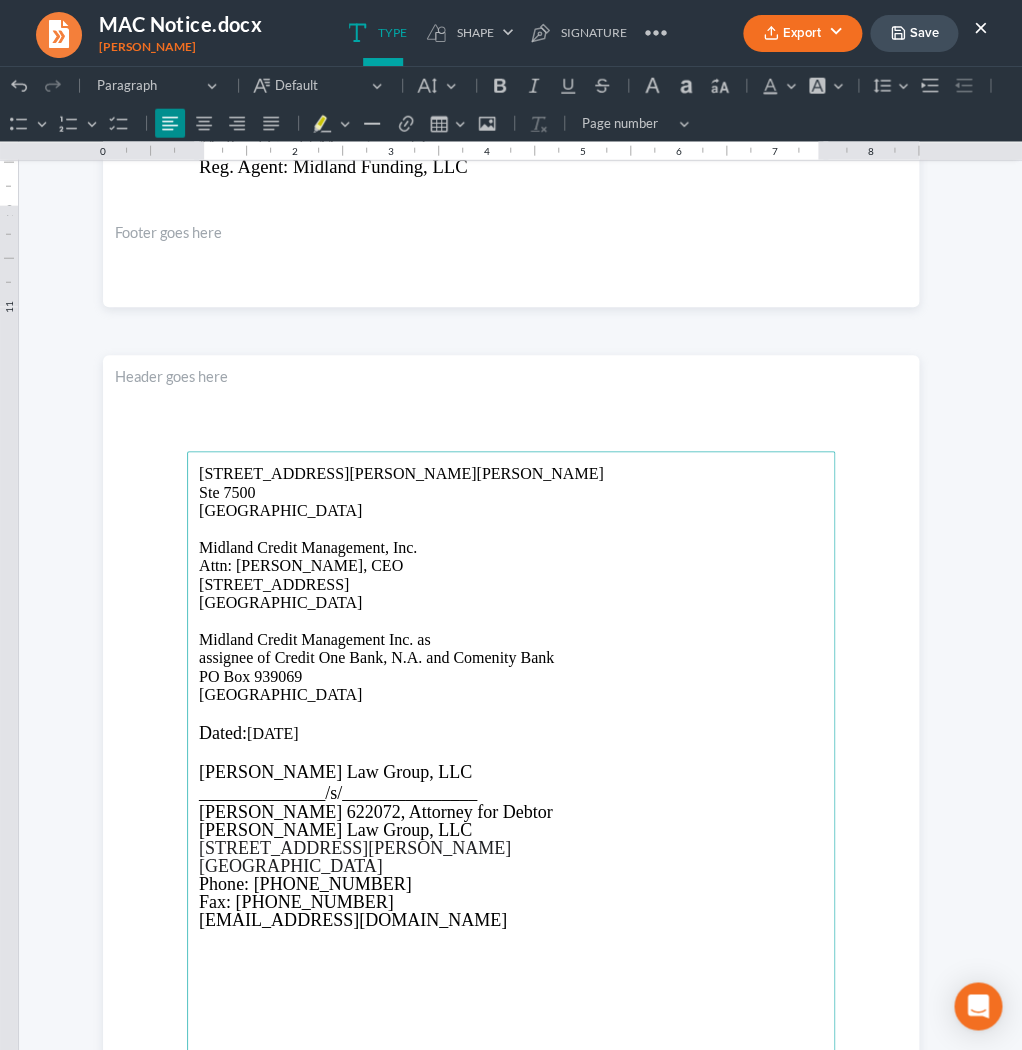 drag, startPoint x: 347, startPoint y: 692, endPoint x: 195, endPoint y: 453, distance: 283.24017 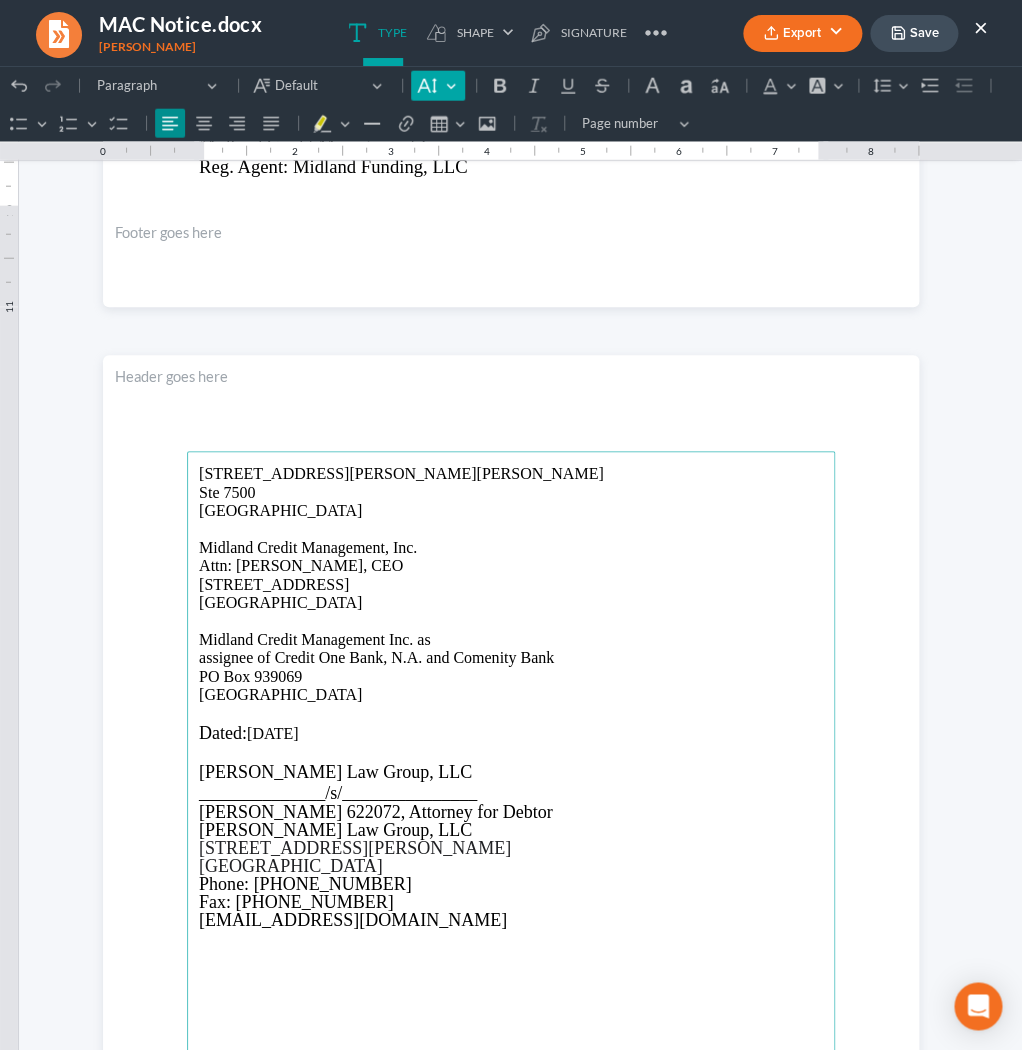 click on "Default" at bounding box center [437, 86] 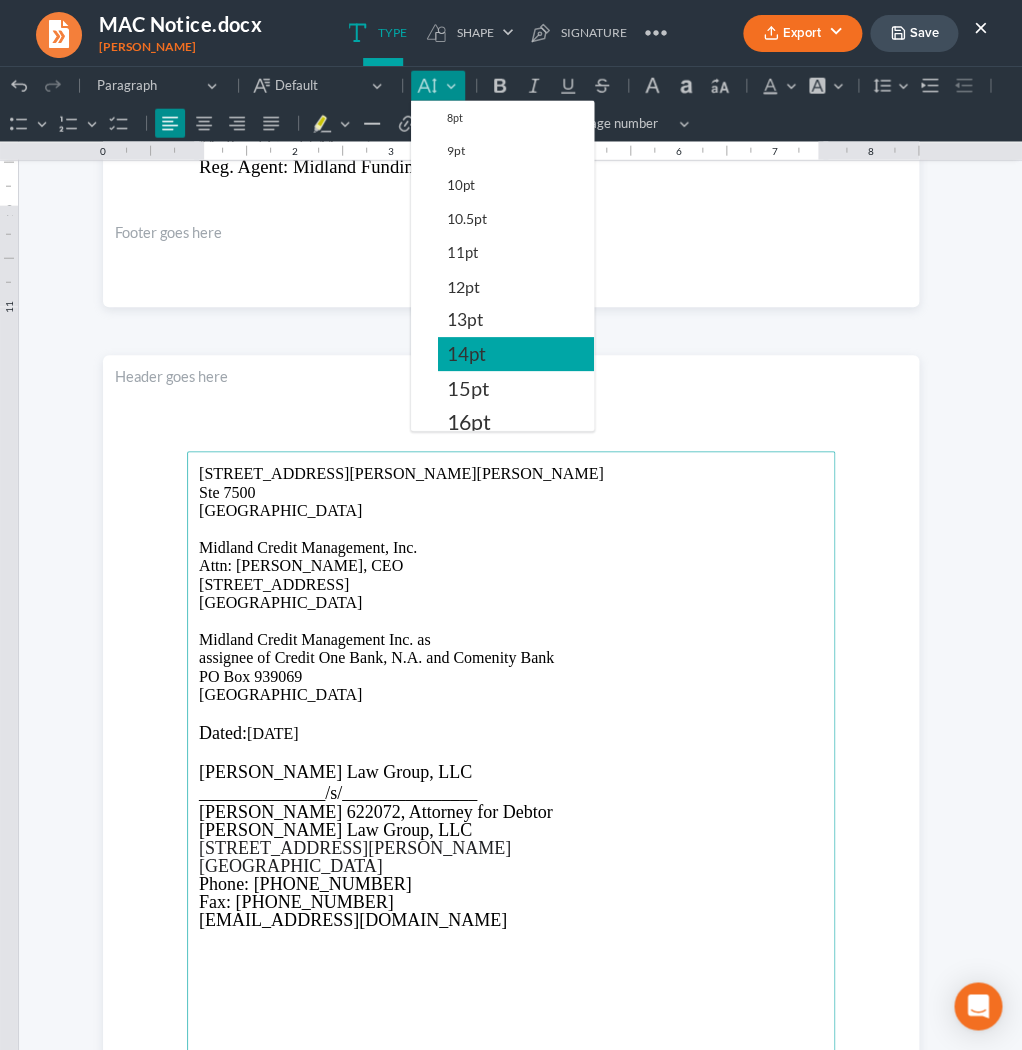 click on "14pt" at bounding box center (466, 354) 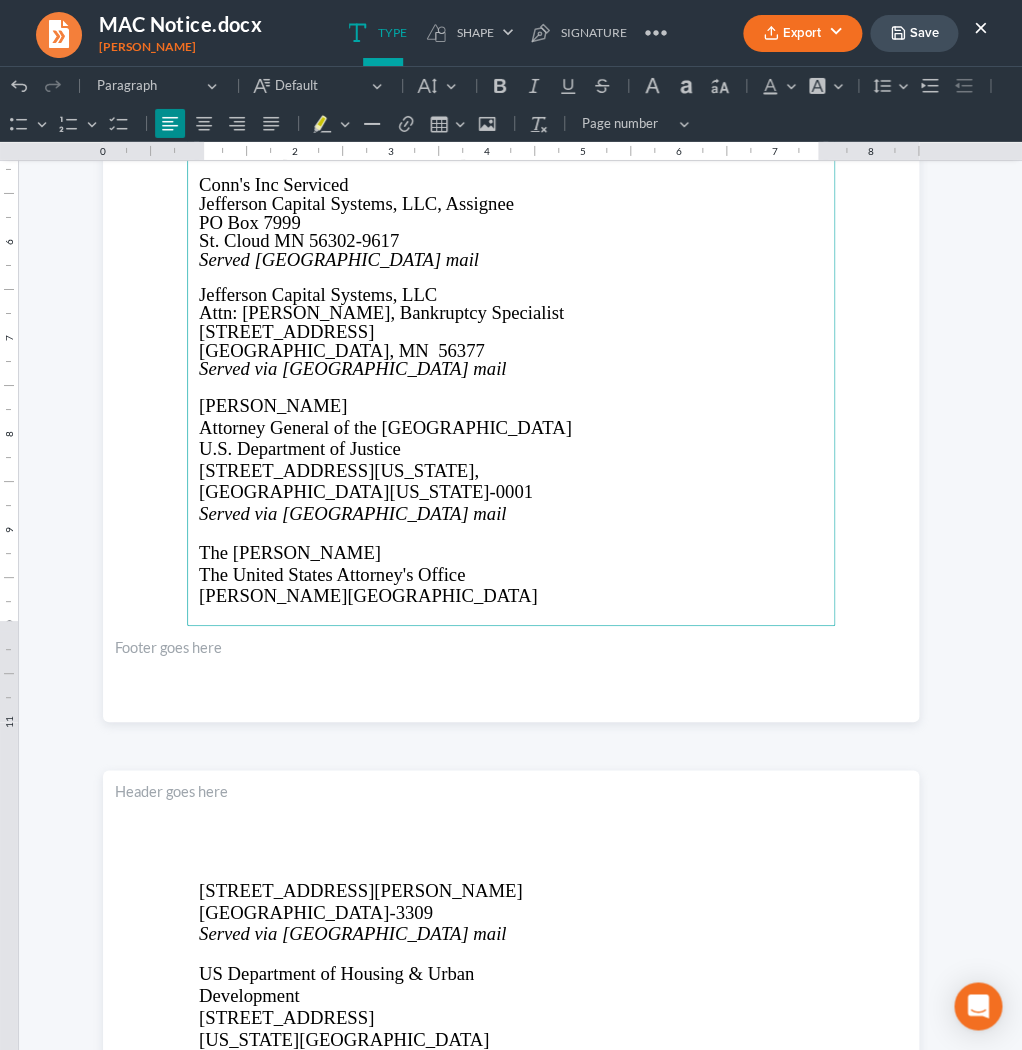 scroll, scrollTop: 3862, scrollLeft: 0, axis: vertical 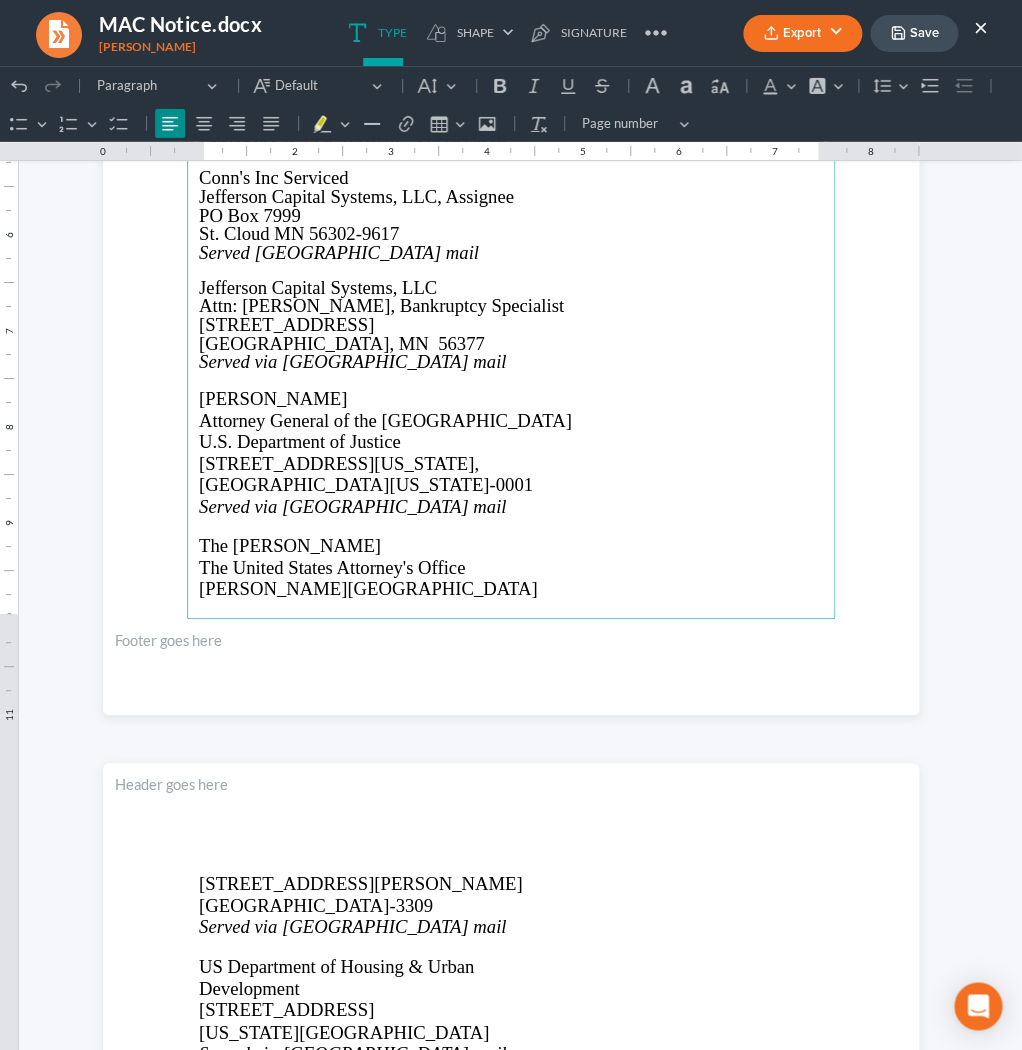click on "The Honorable Theodore S. Hertzberg" at bounding box center (511, 537) 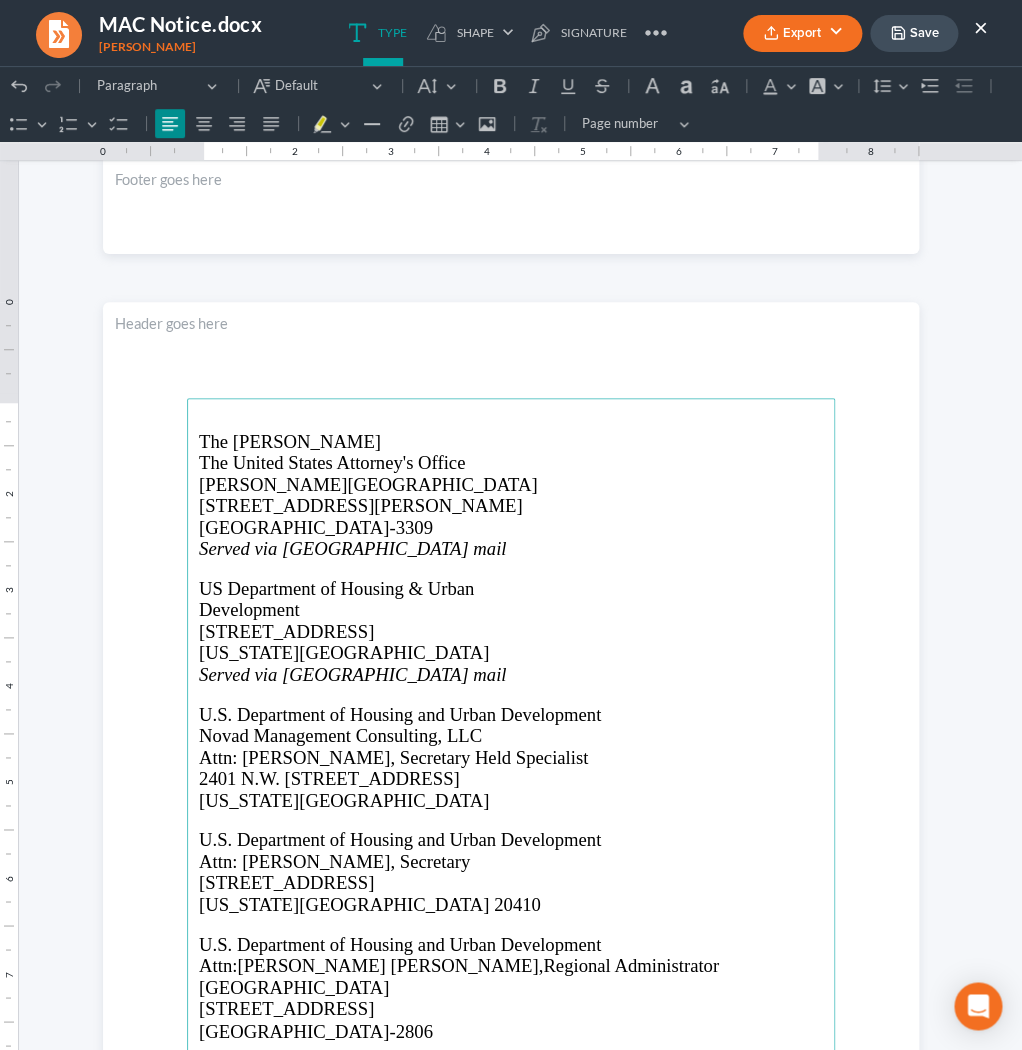 scroll, scrollTop: 4329, scrollLeft: 0, axis: vertical 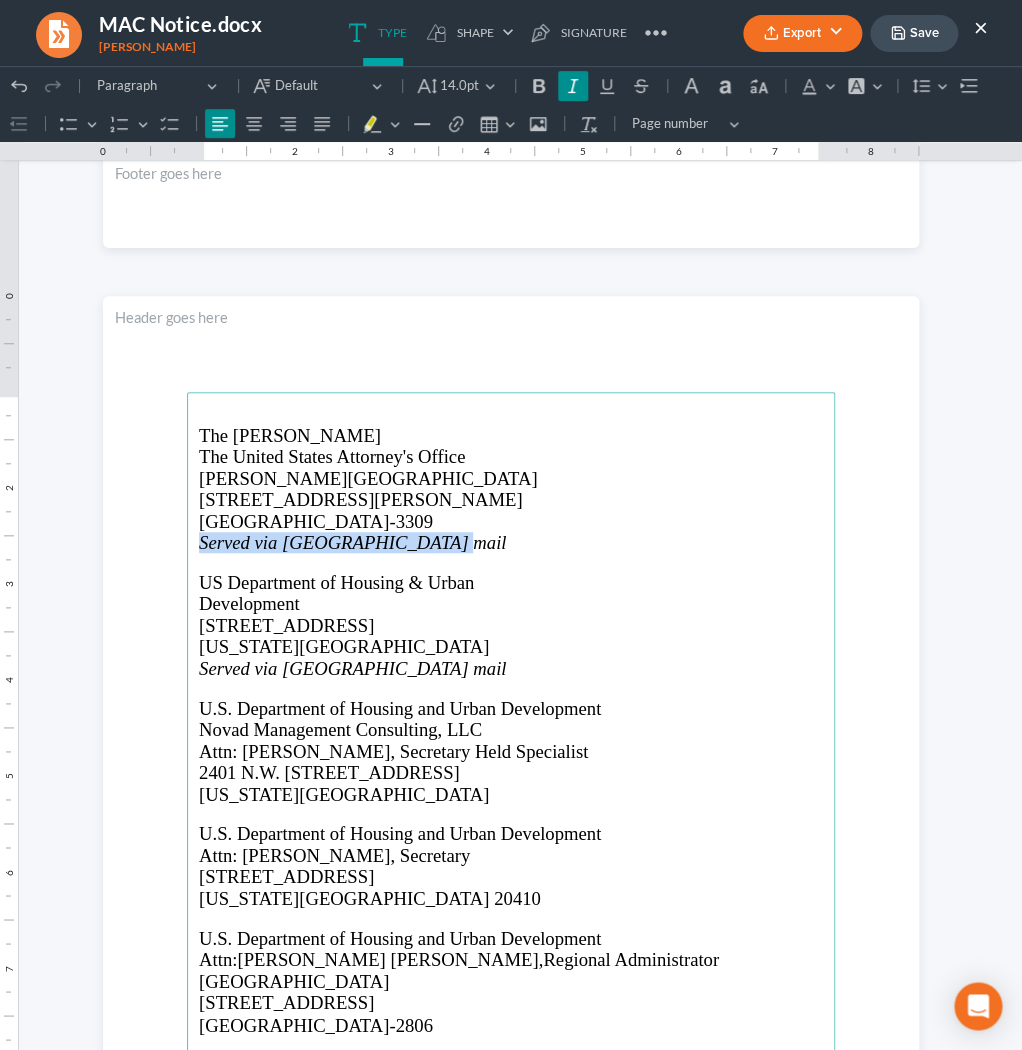 drag, startPoint x: 420, startPoint y: 542, endPoint x: 203, endPoint y: 548, distance: 217.08293 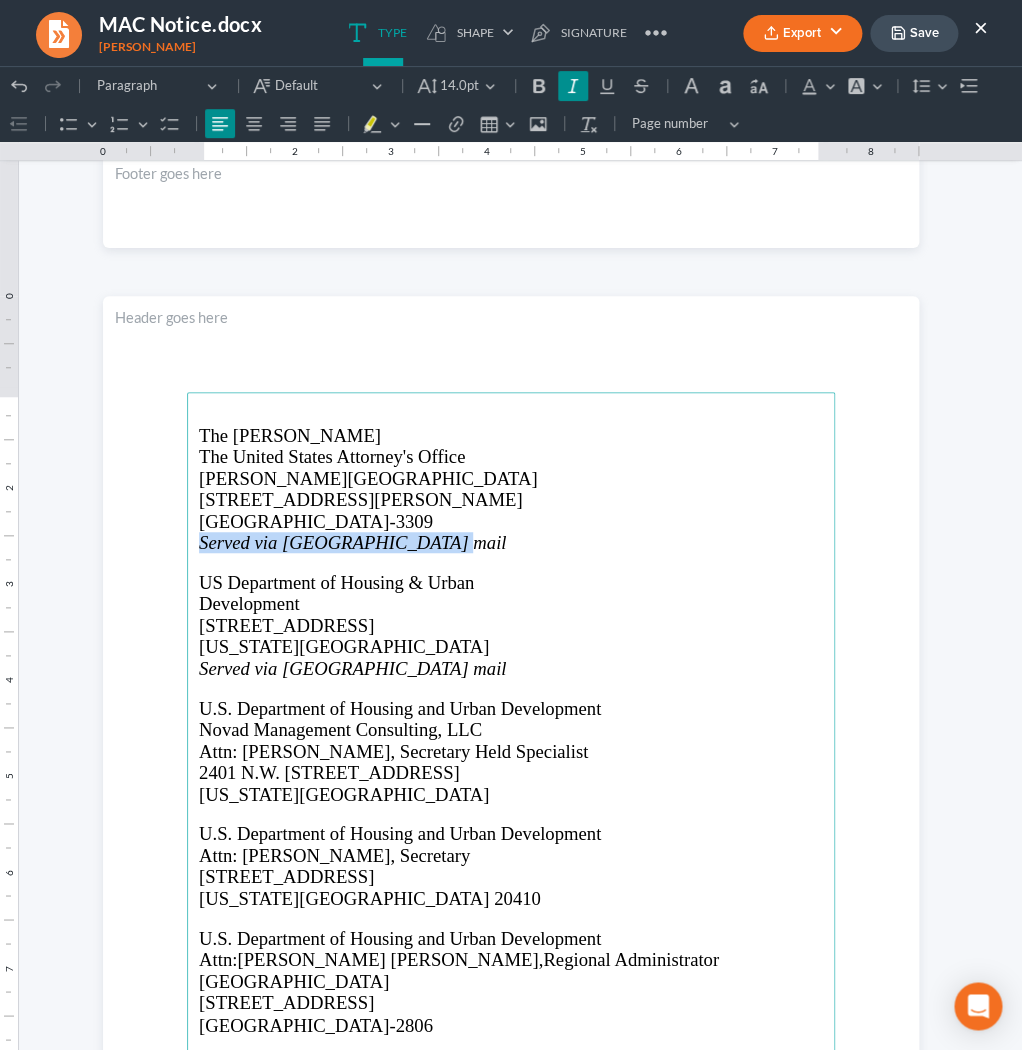 copy on "Served via United States mail" 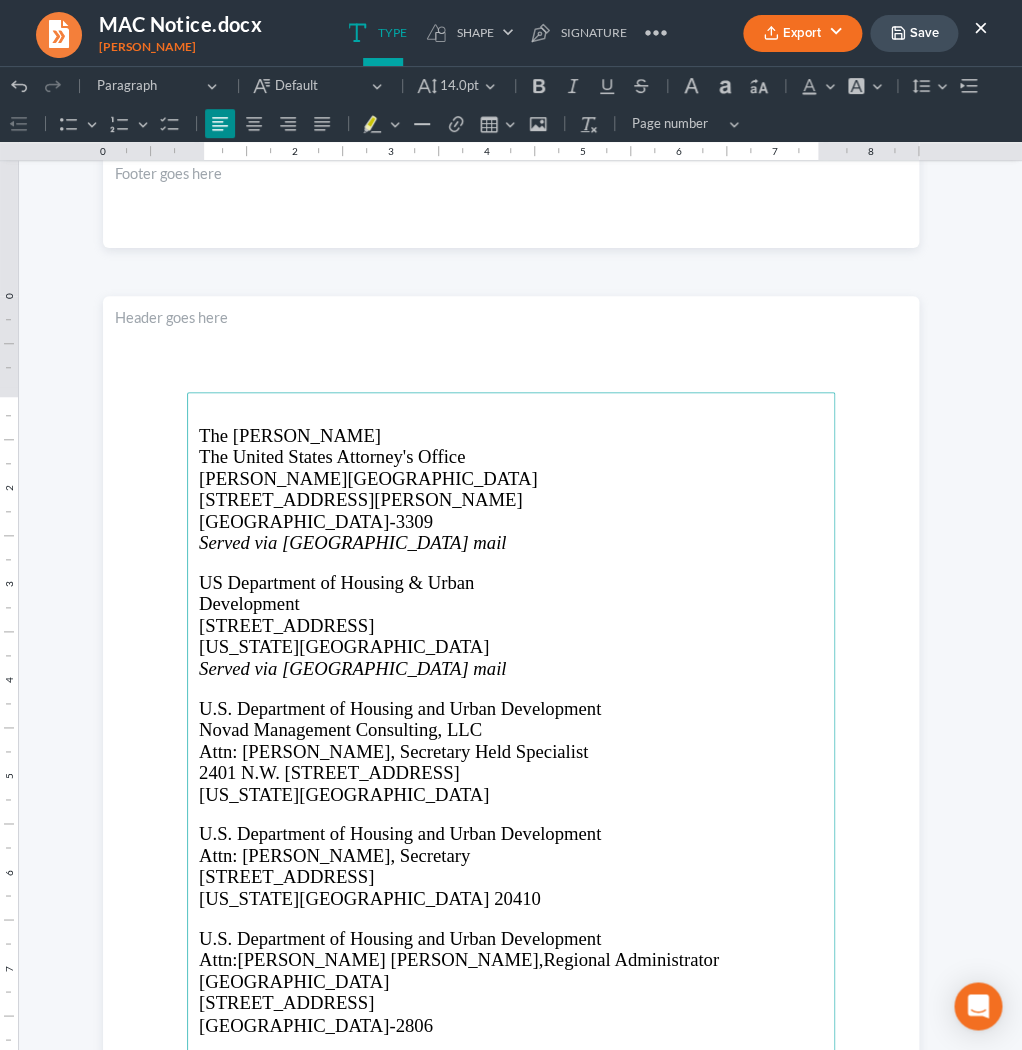 click on "Oklahoma City, OK 73107" at bounding box center [511, 794] 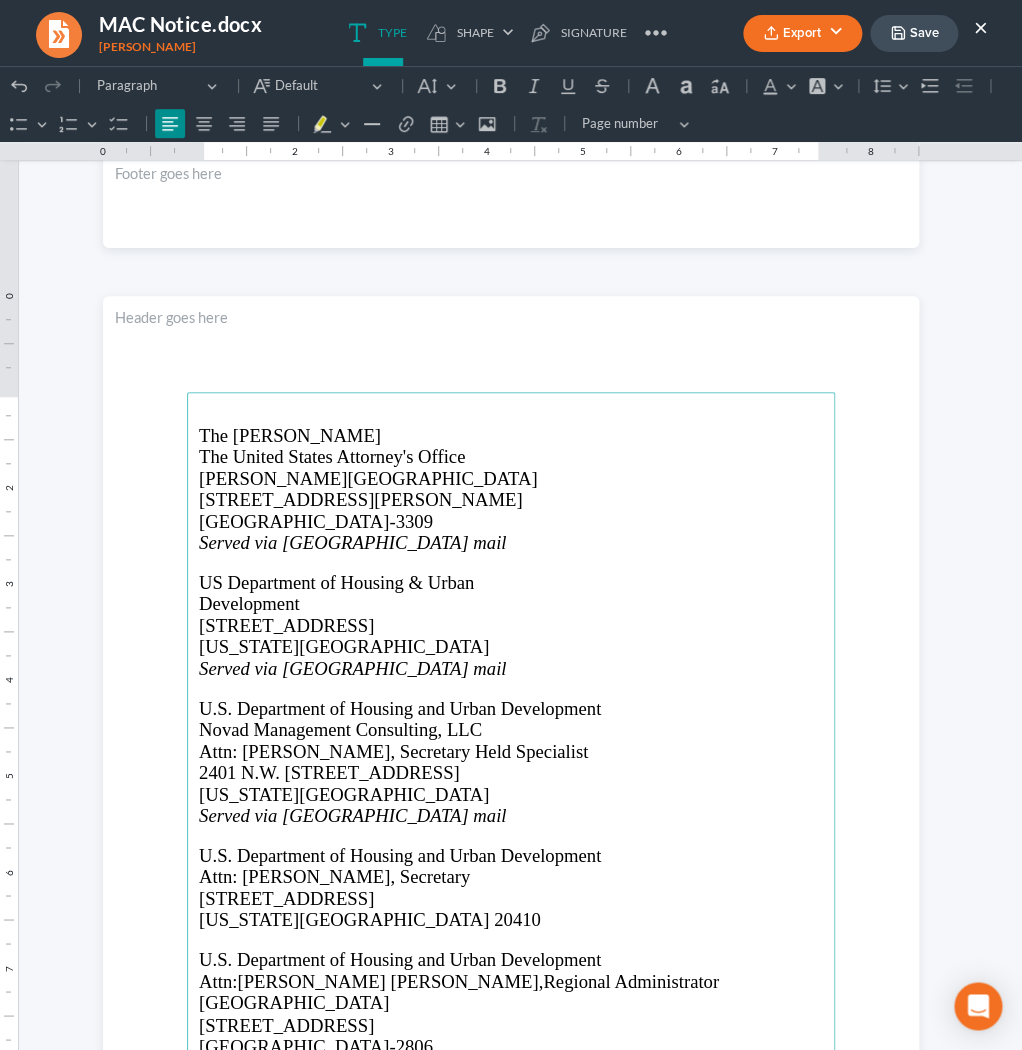 click at bounding box center [511, 940] 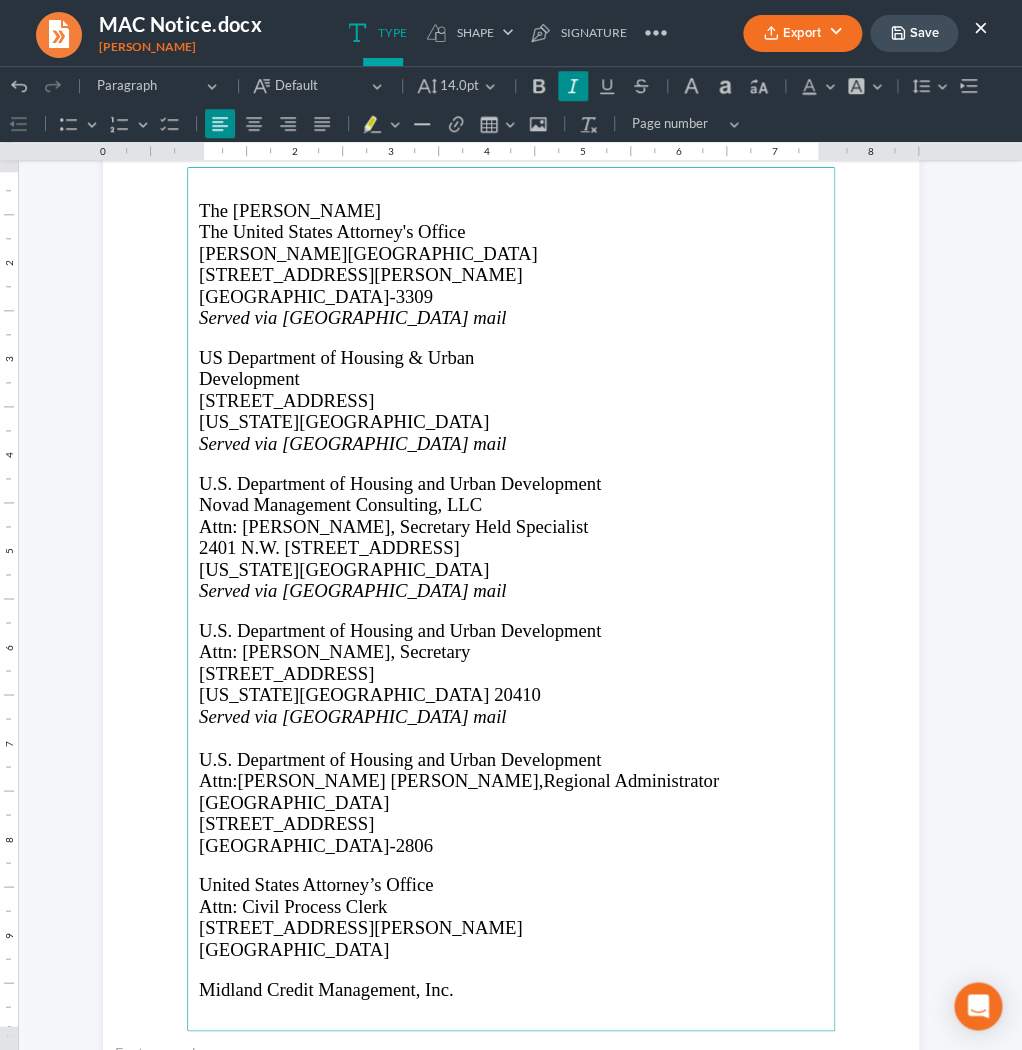 scroll, scrollTop: 4563, scrollLeft: 0, axis: vertical 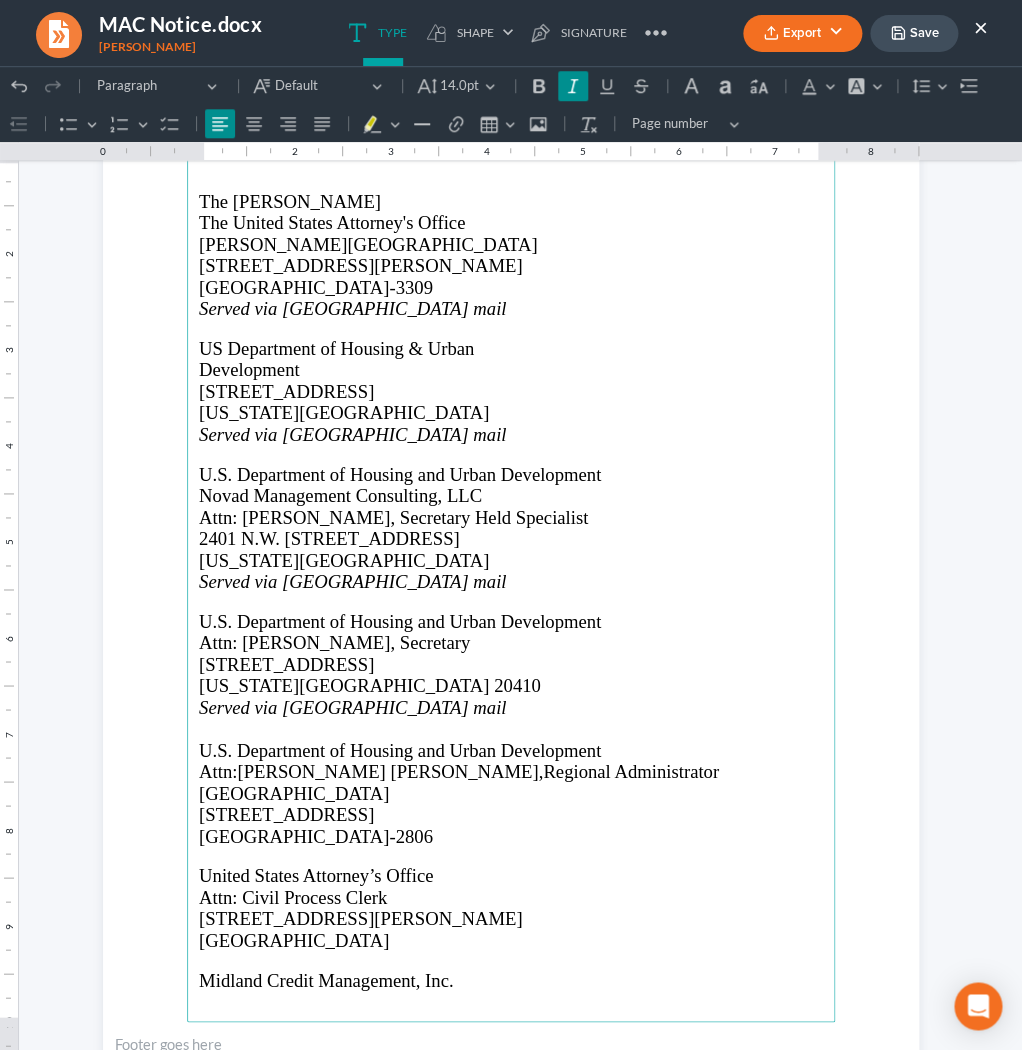 click at bounding box center [511, 856] 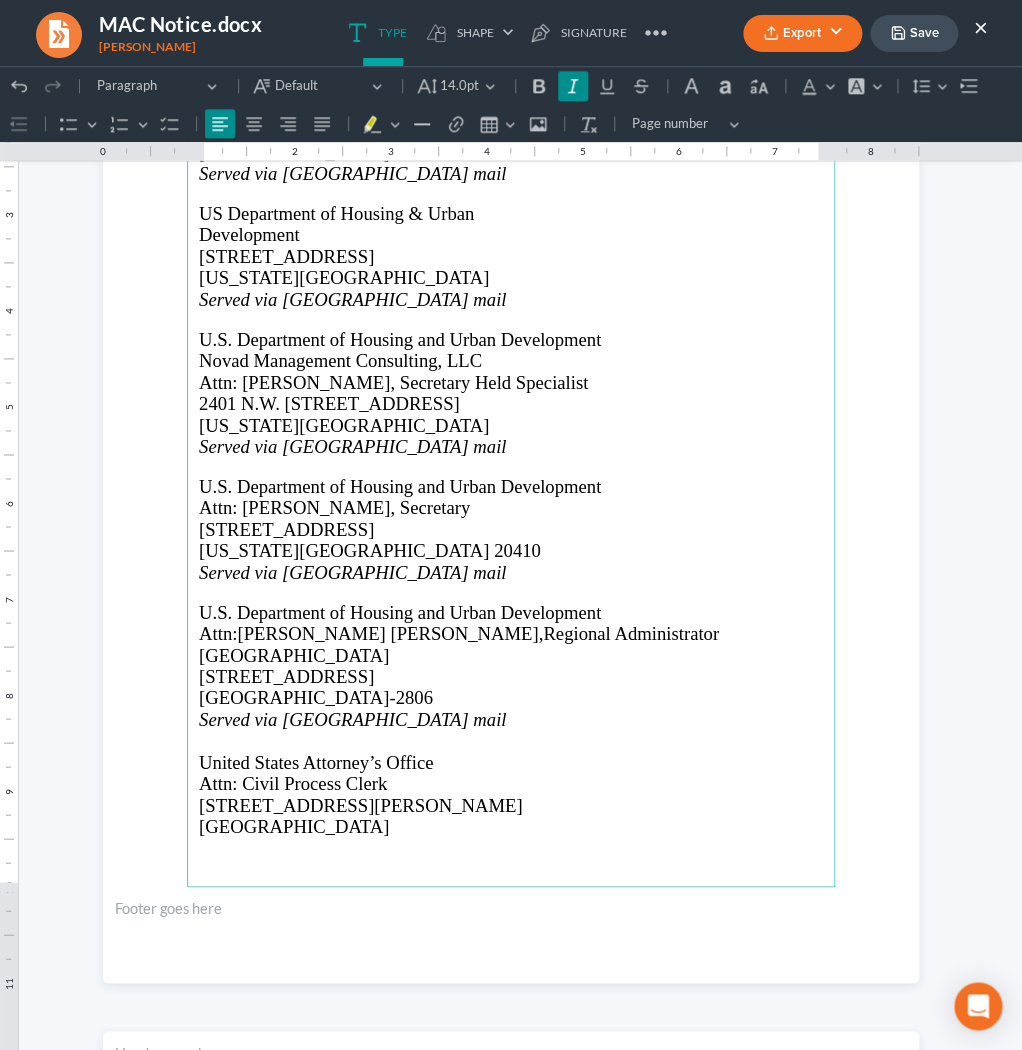 scroll, scrollTop: 4735, scrollLeft: 0, axis: vertical 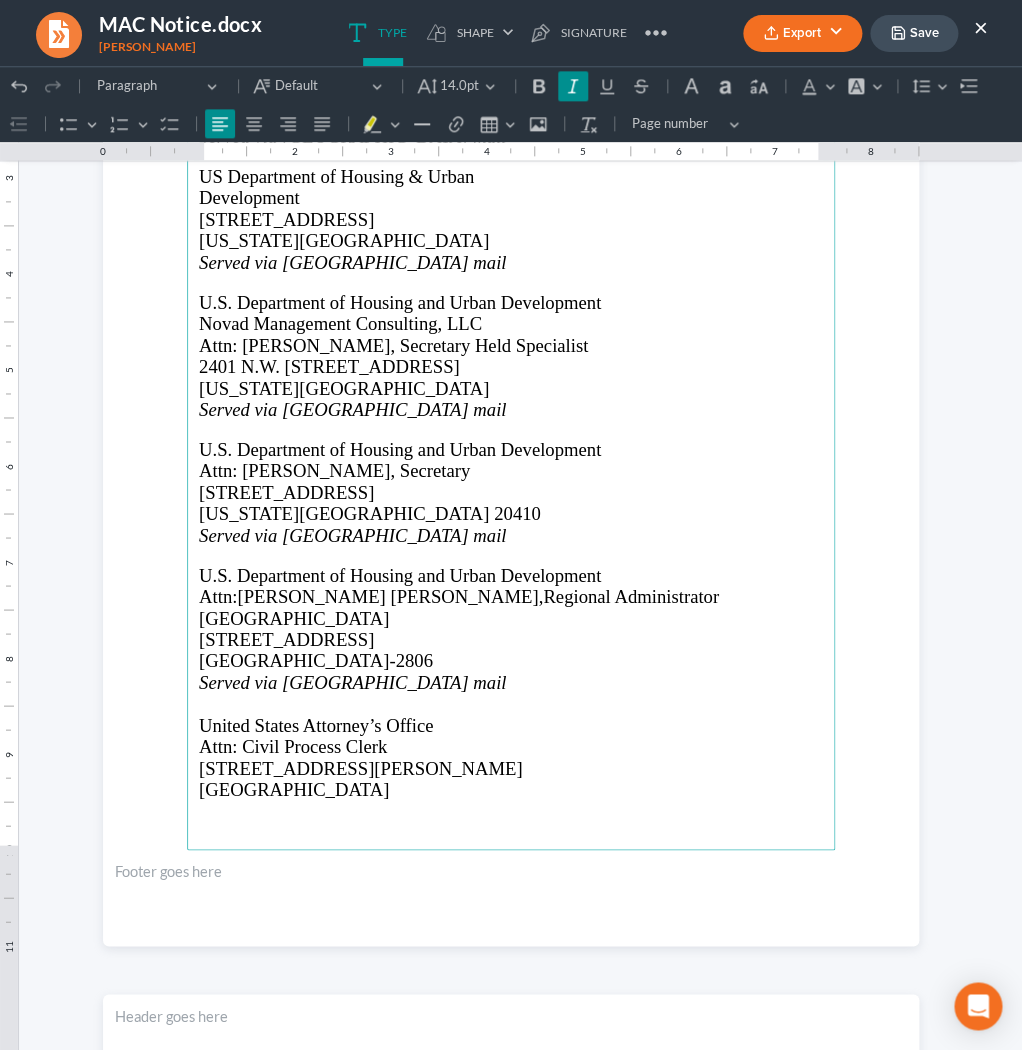 click at bounding box center (511, 810) 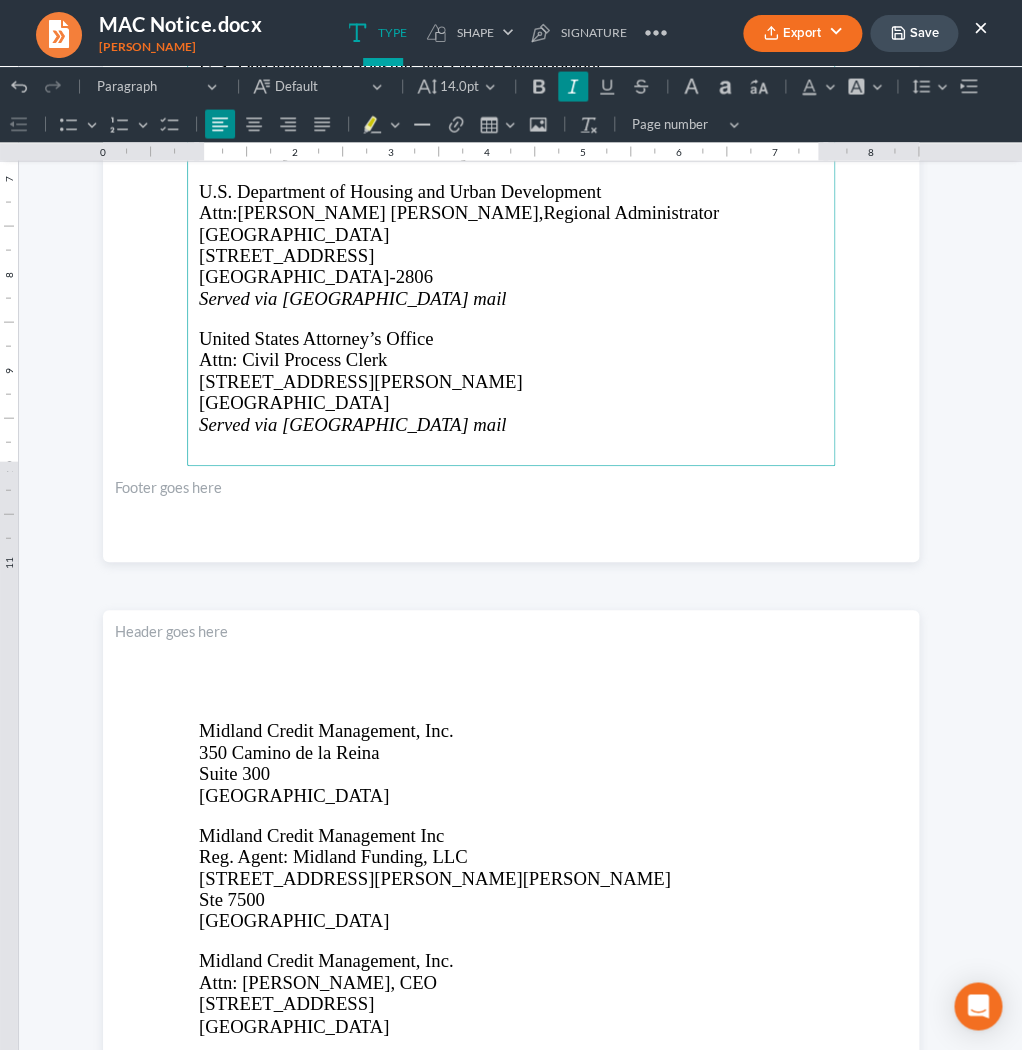 scroll, scrollTop: 5160, scrollLeft: 0, axis: vertical 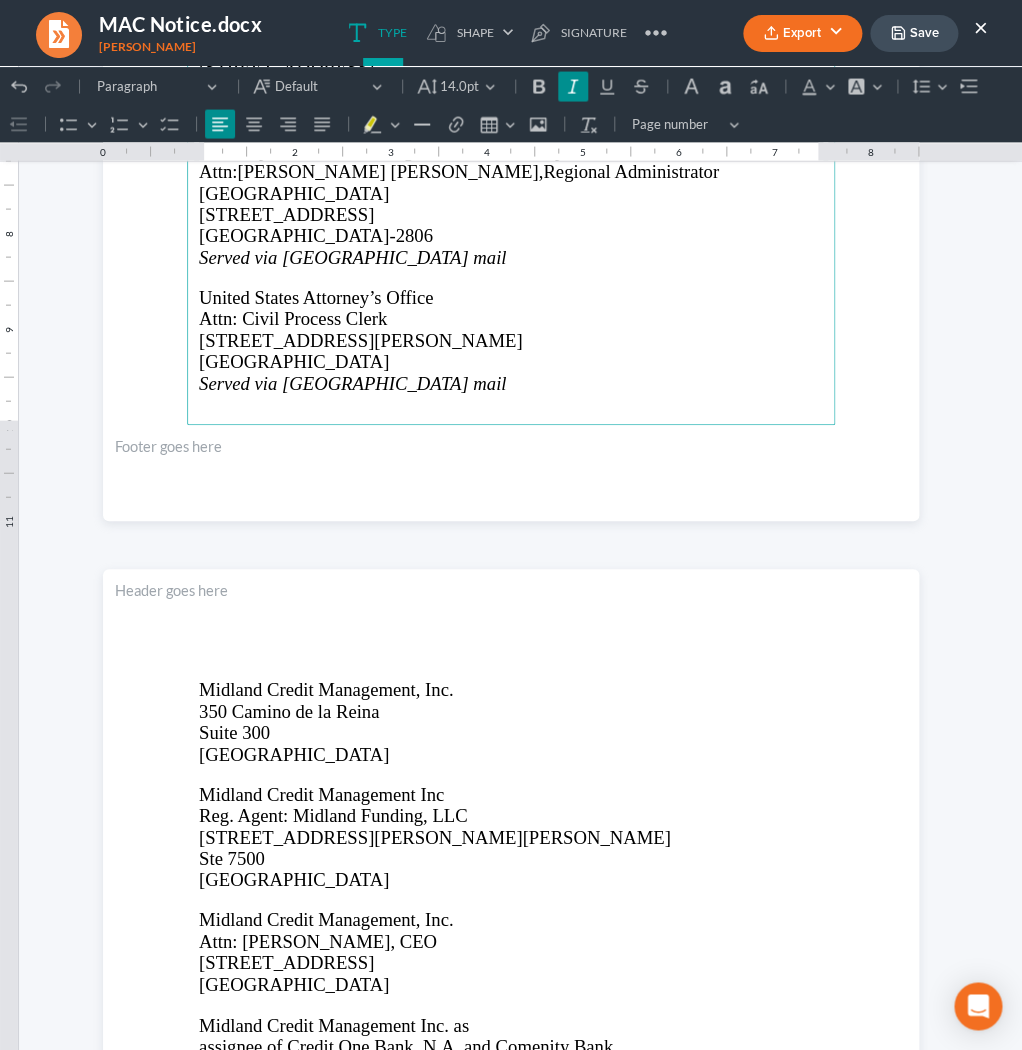 click at bounding box center [511, 774] 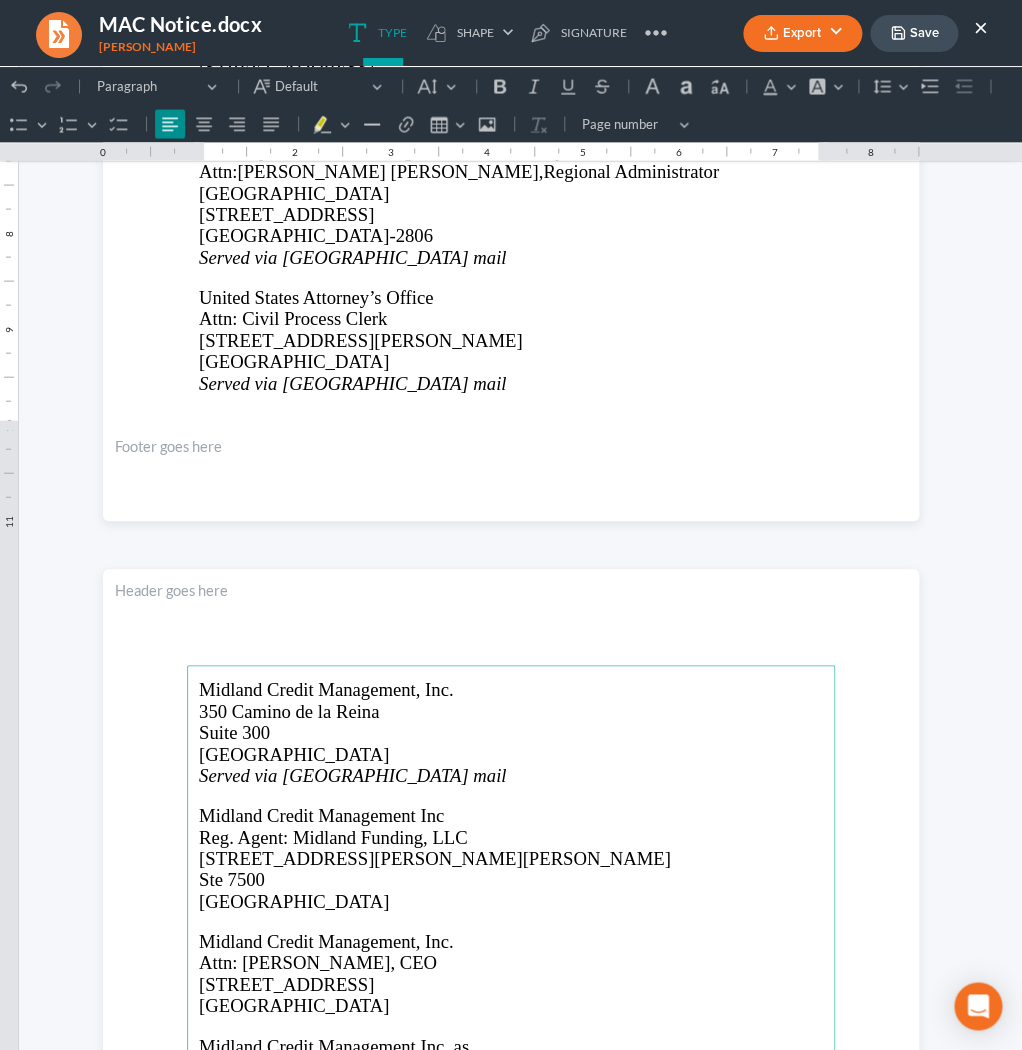 click at bounding box center (511, 921) 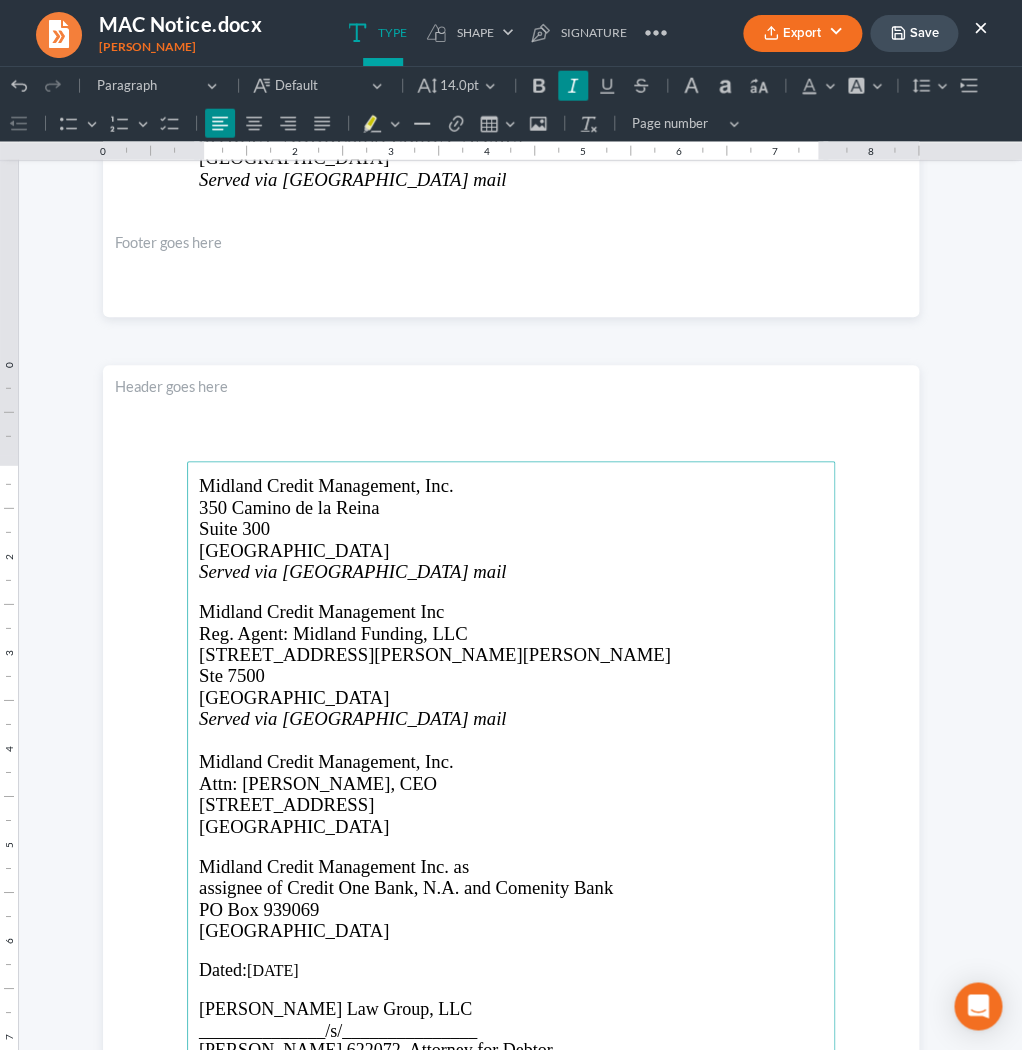 scroll, scrollTop: 5374, scrollLeft: 0, axis: vertical 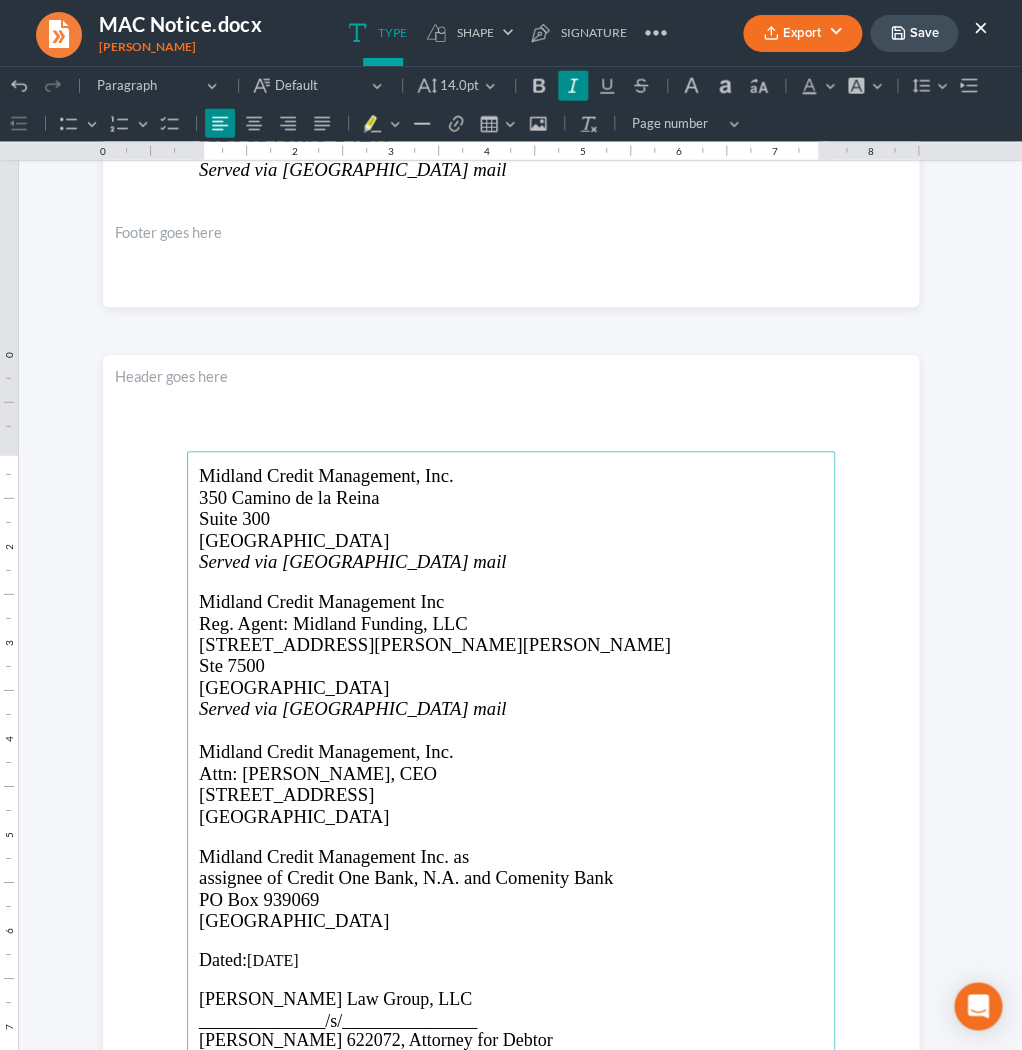 click at bounding box center [511, 836] 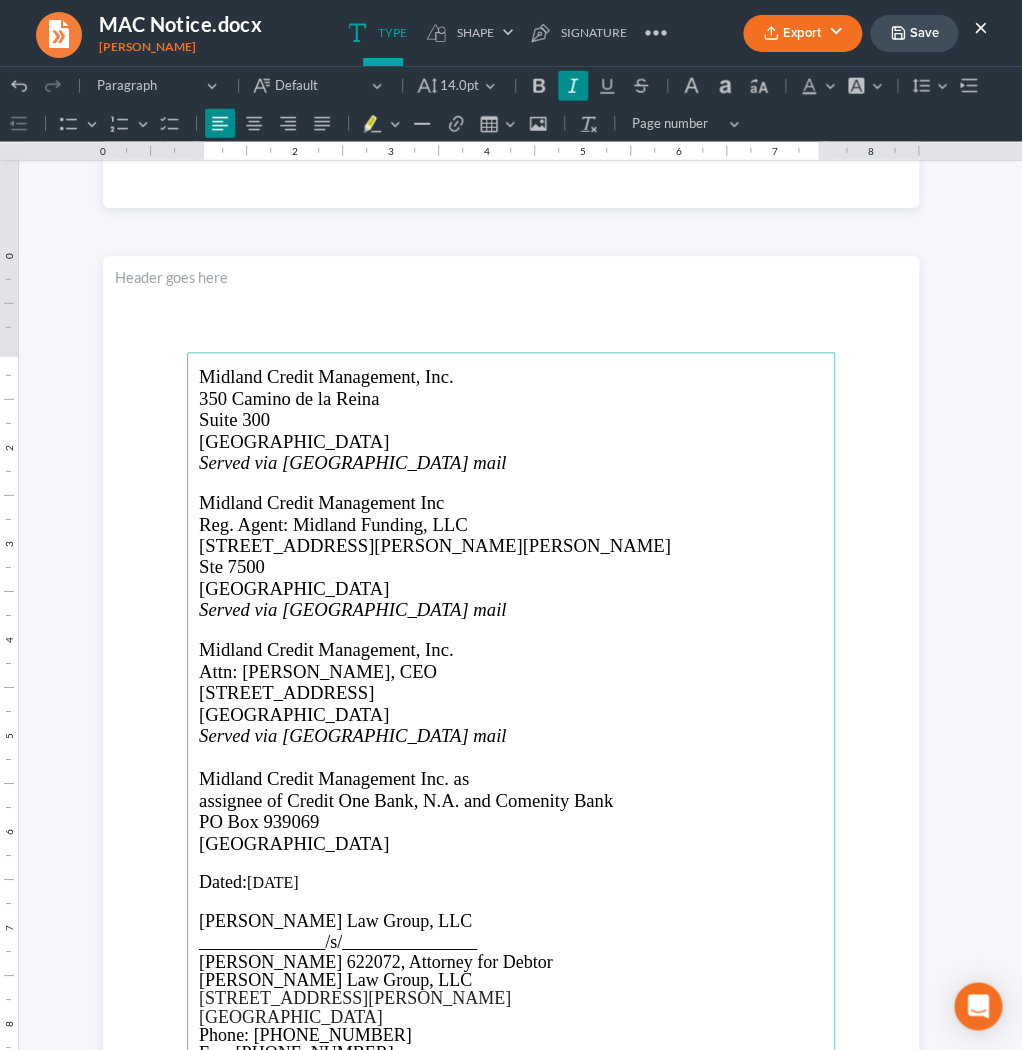 scroll, scrollTop: 5490, scrollLeft: 0, axis: vertical 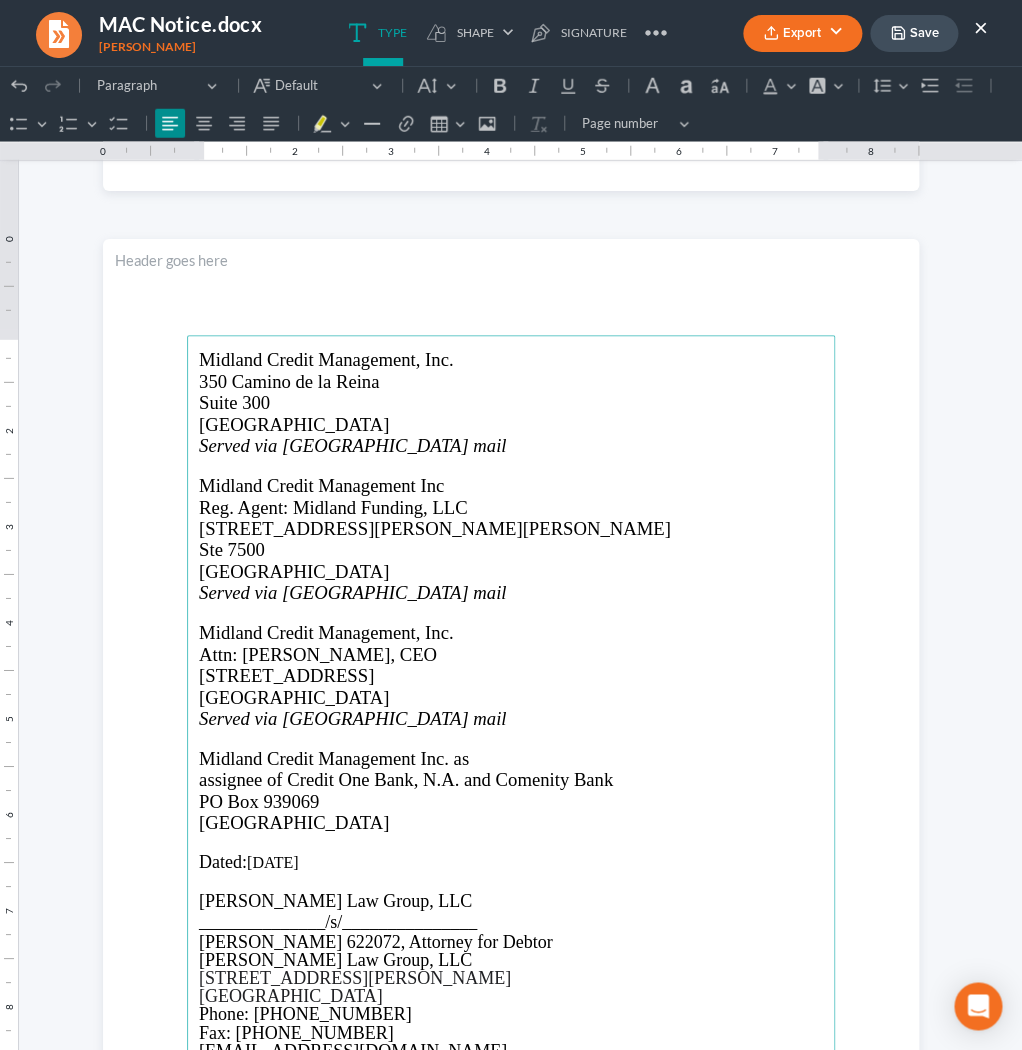 click at bounding box center (511, 843) 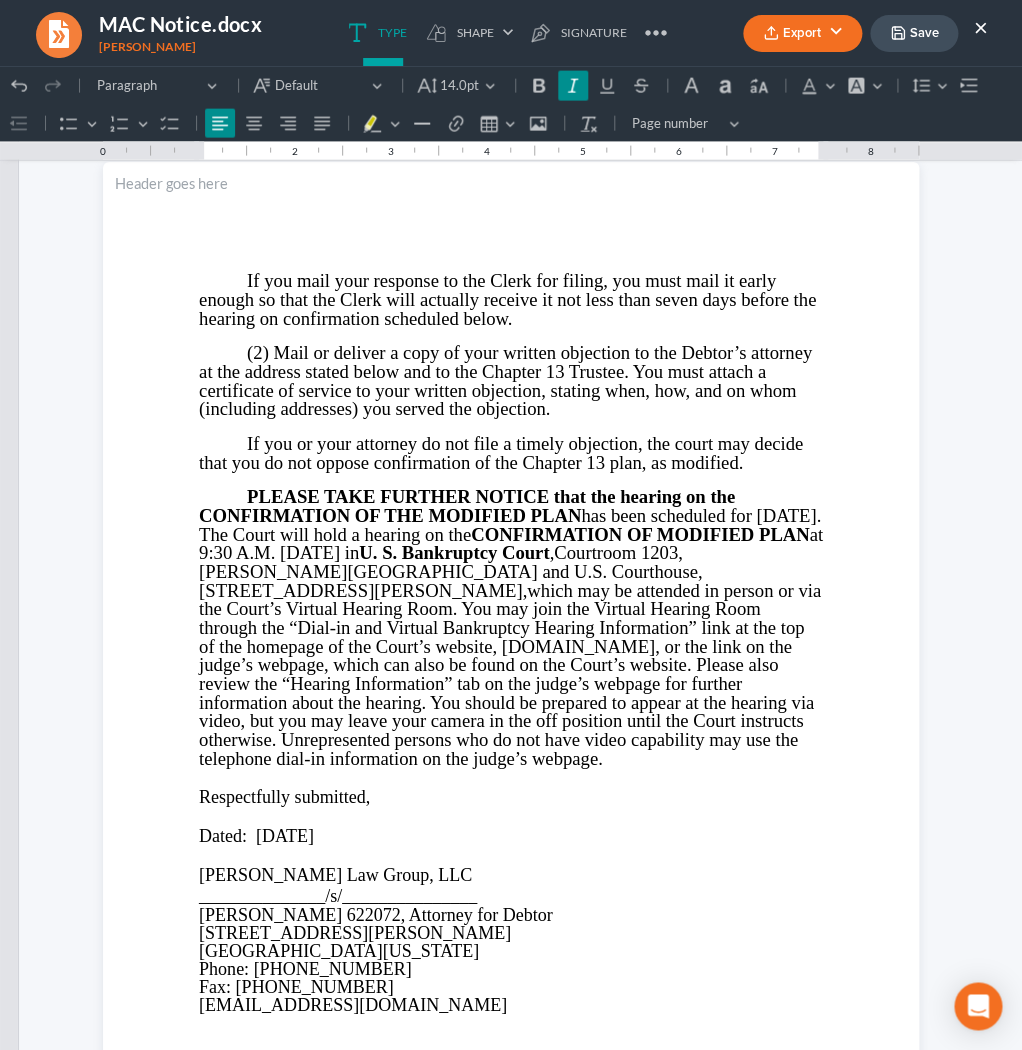 scroll, scrollTop: 1127, scrollLeft: 0, axis: vertical 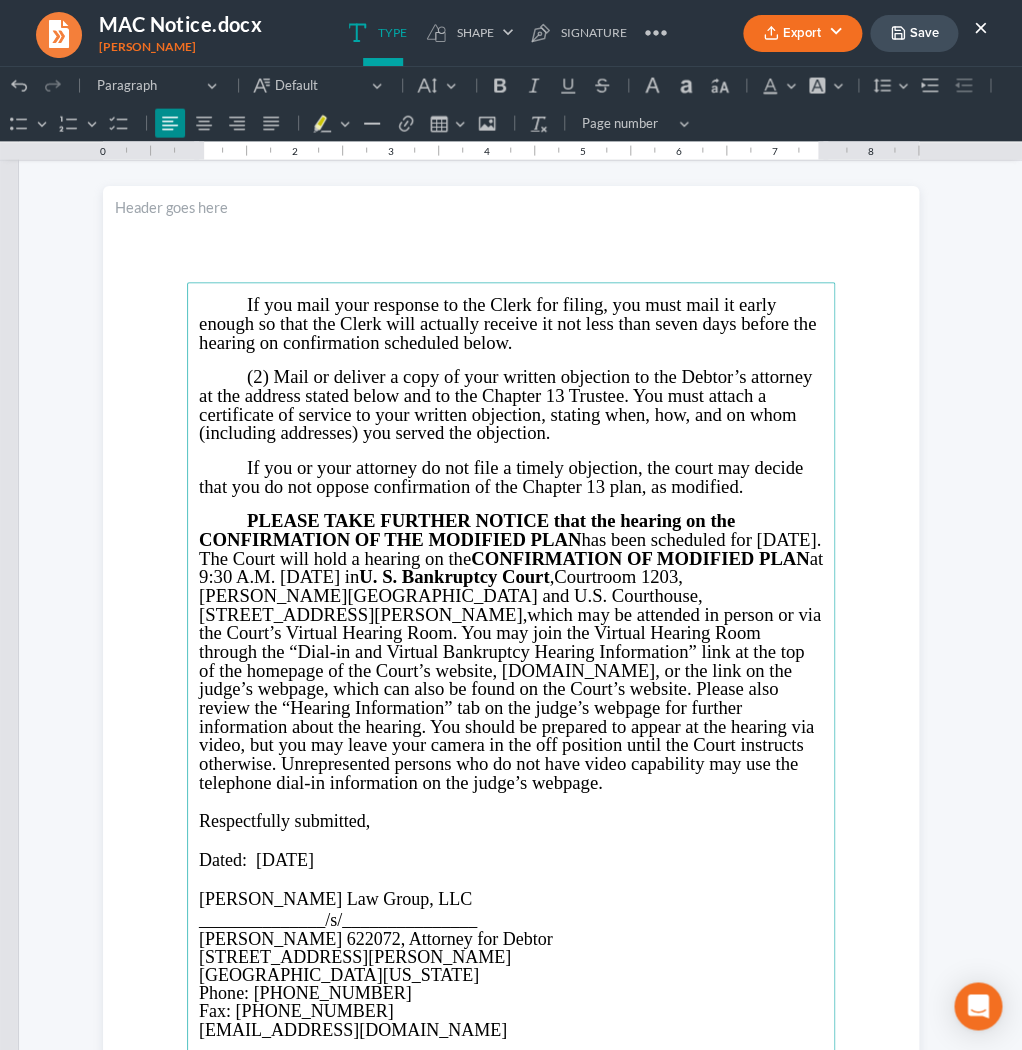 click on "Save" at bounding box center (914, 33) 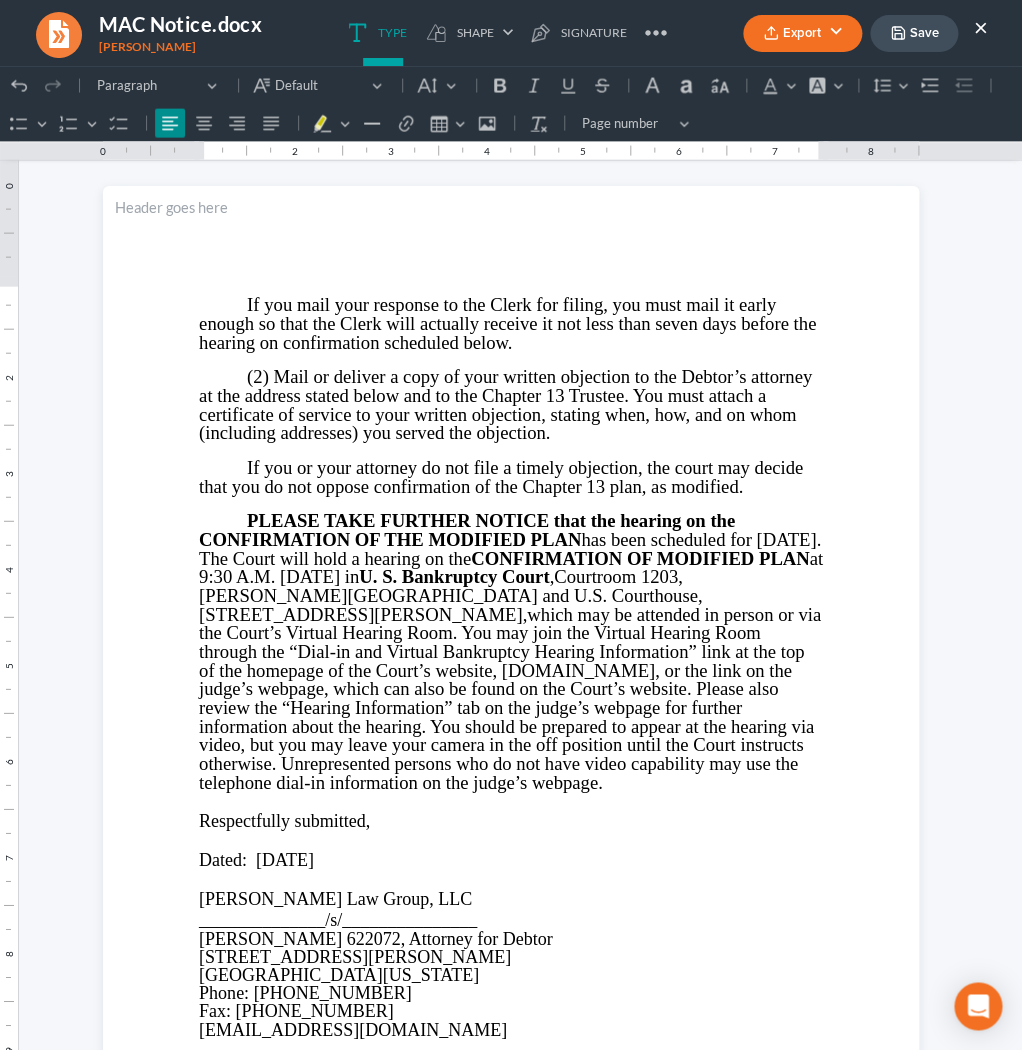 click on "Export" at bounding box center [802, 33] 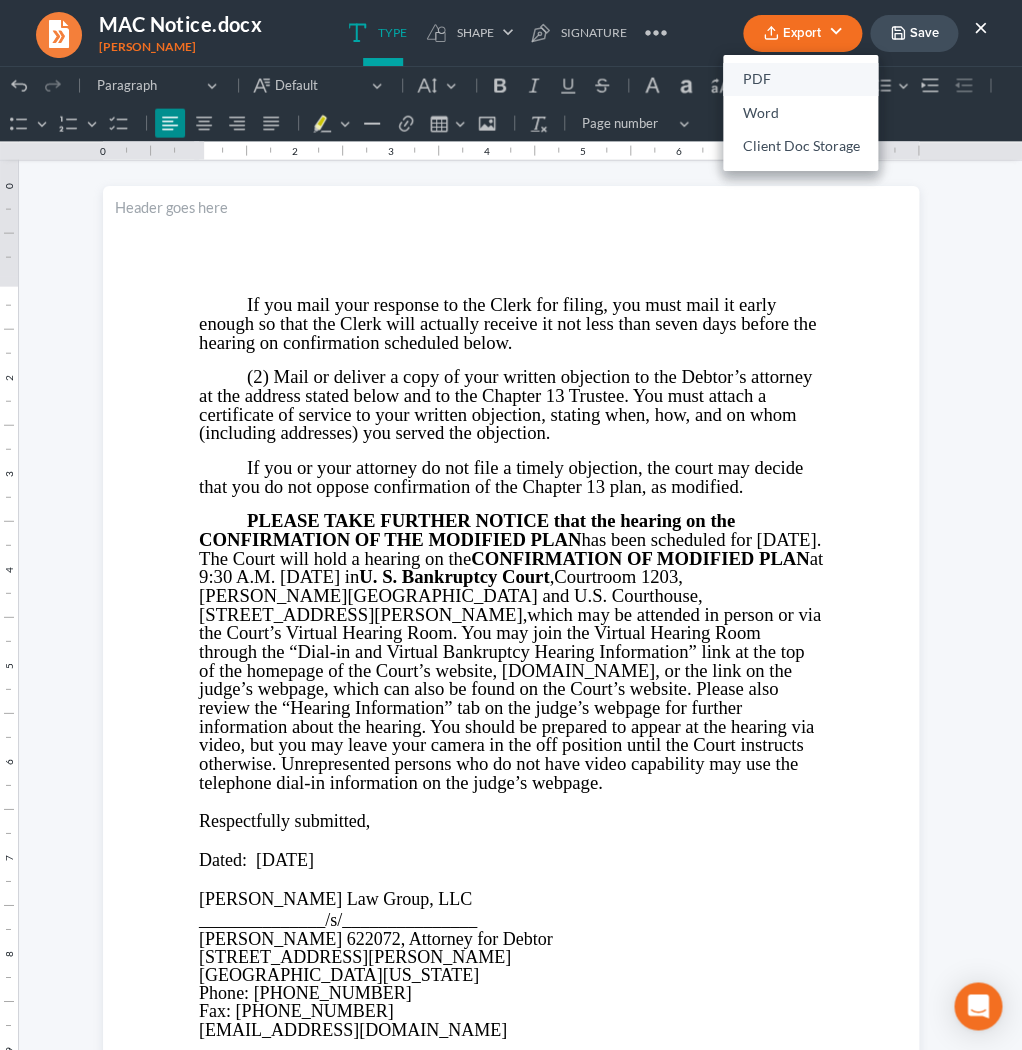 click on "PDF" at bounding box center [800, 80] 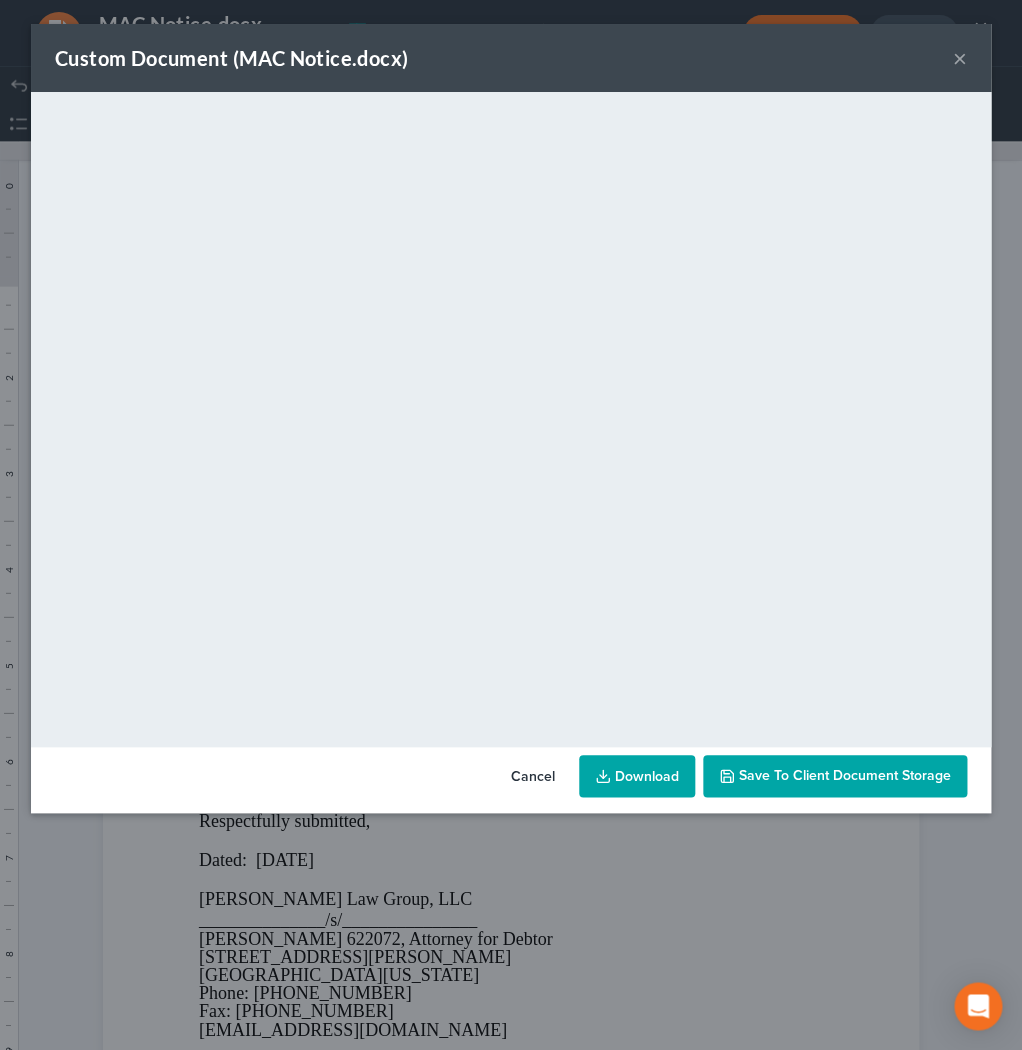 click on "Download" at bounding box center [637, 776] 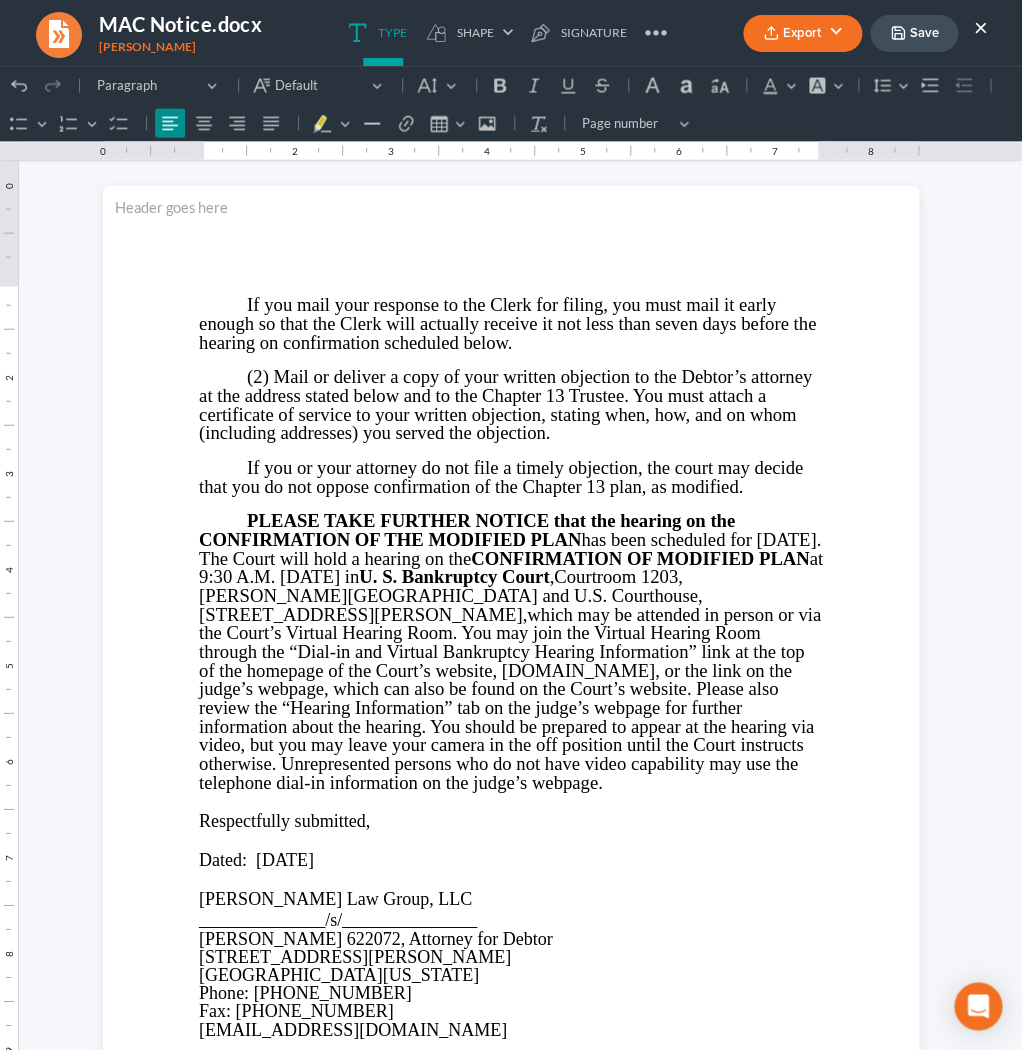 click on "Save" at bounding box center [914, 33] 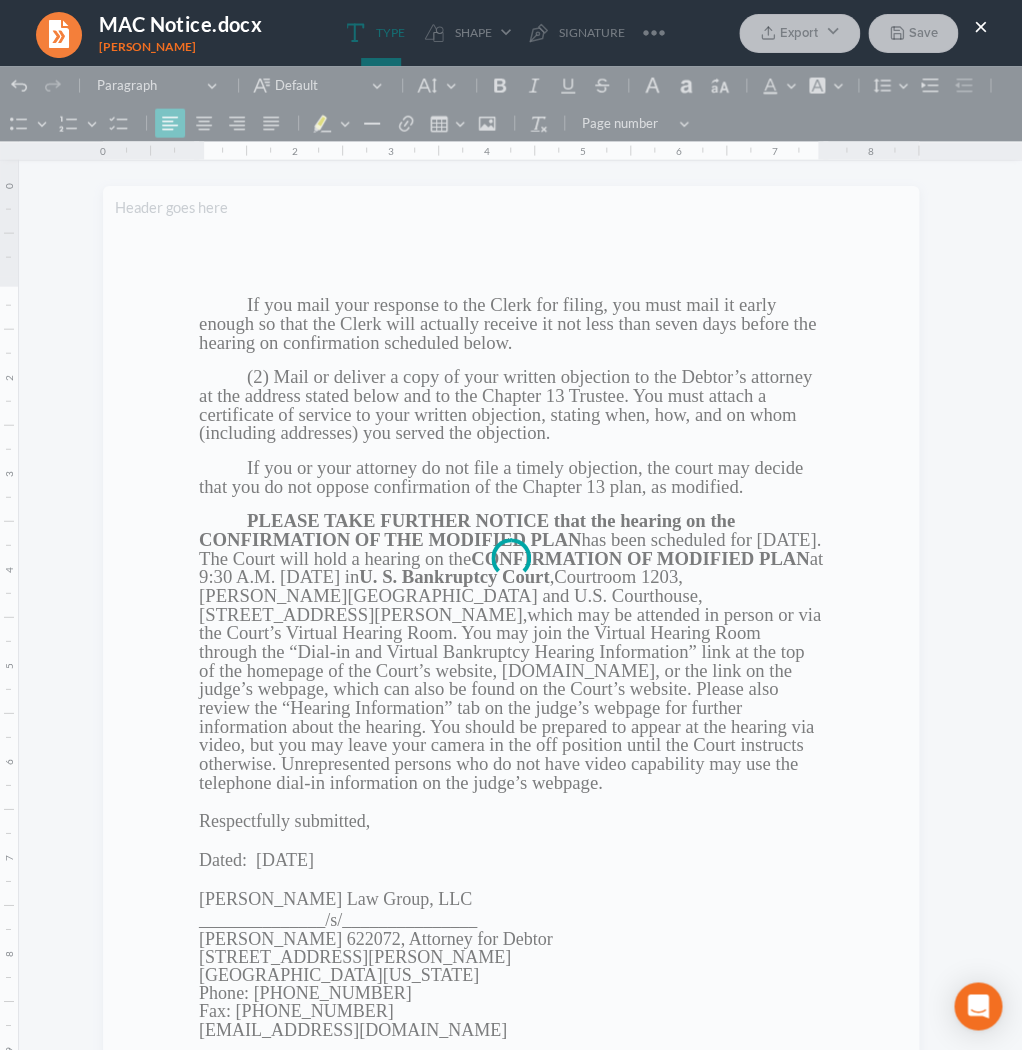 click at bounding box center [501, 20] 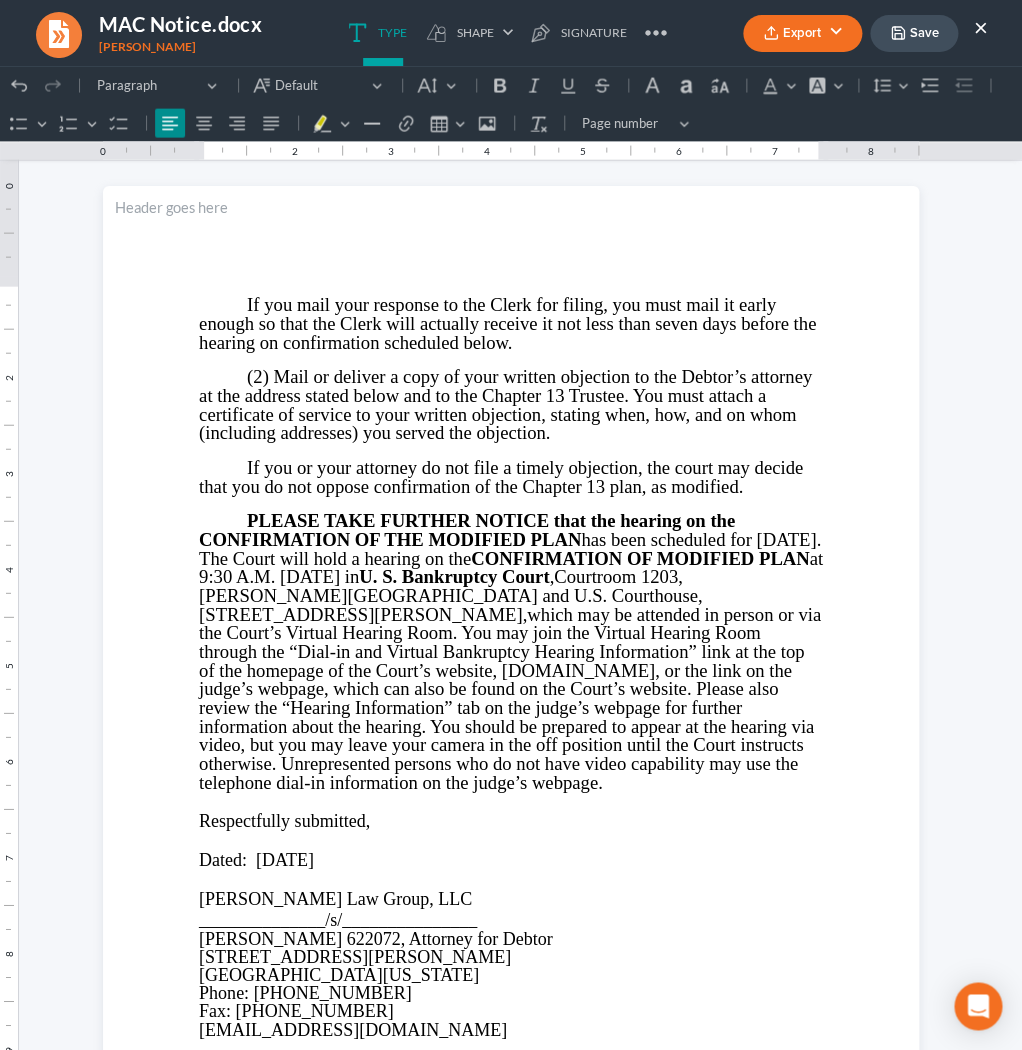 click on "×" at bounding box center [981, 27] 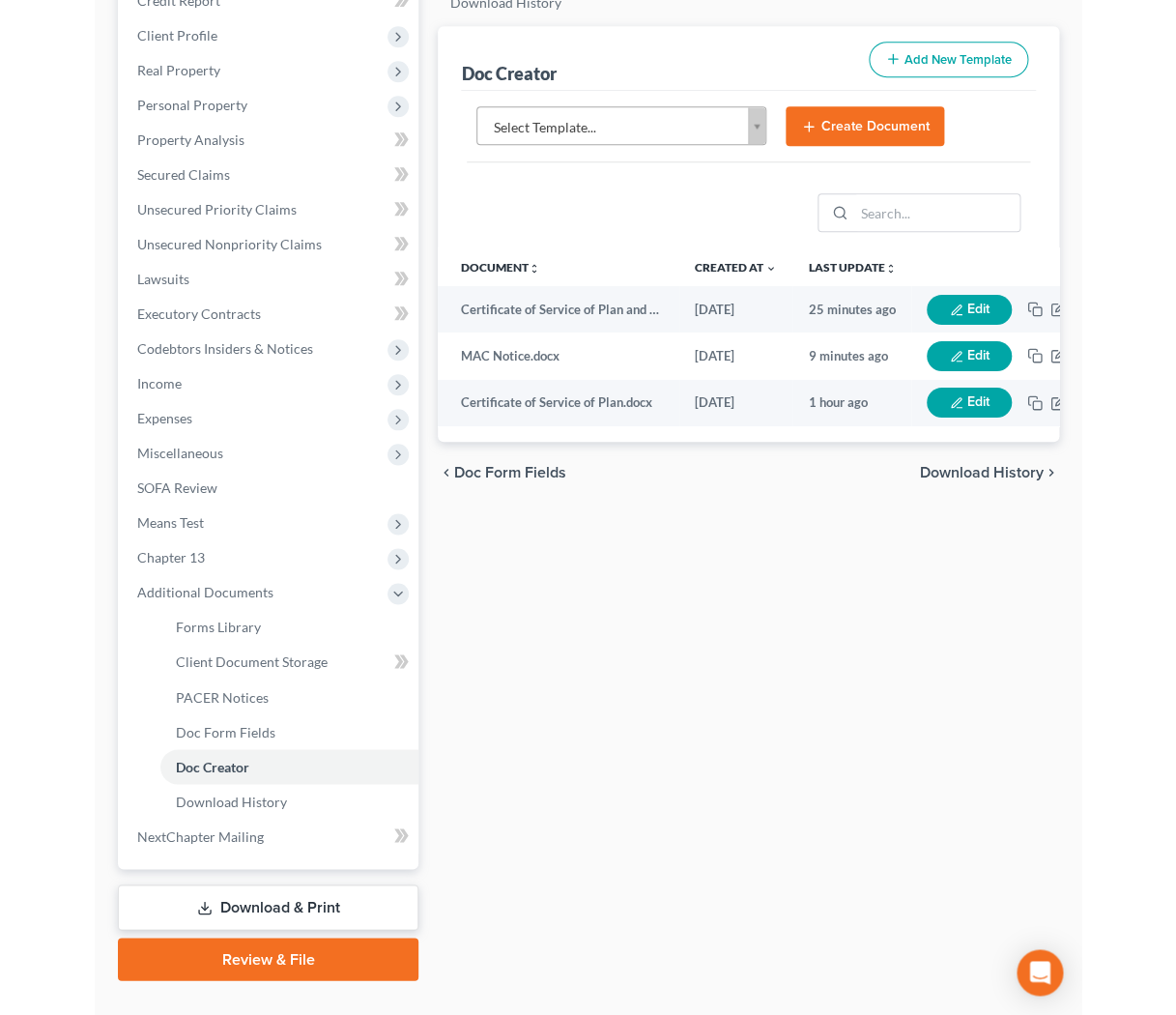 scroll, scrollTop: 0, scrollLeft: 0, axis: both 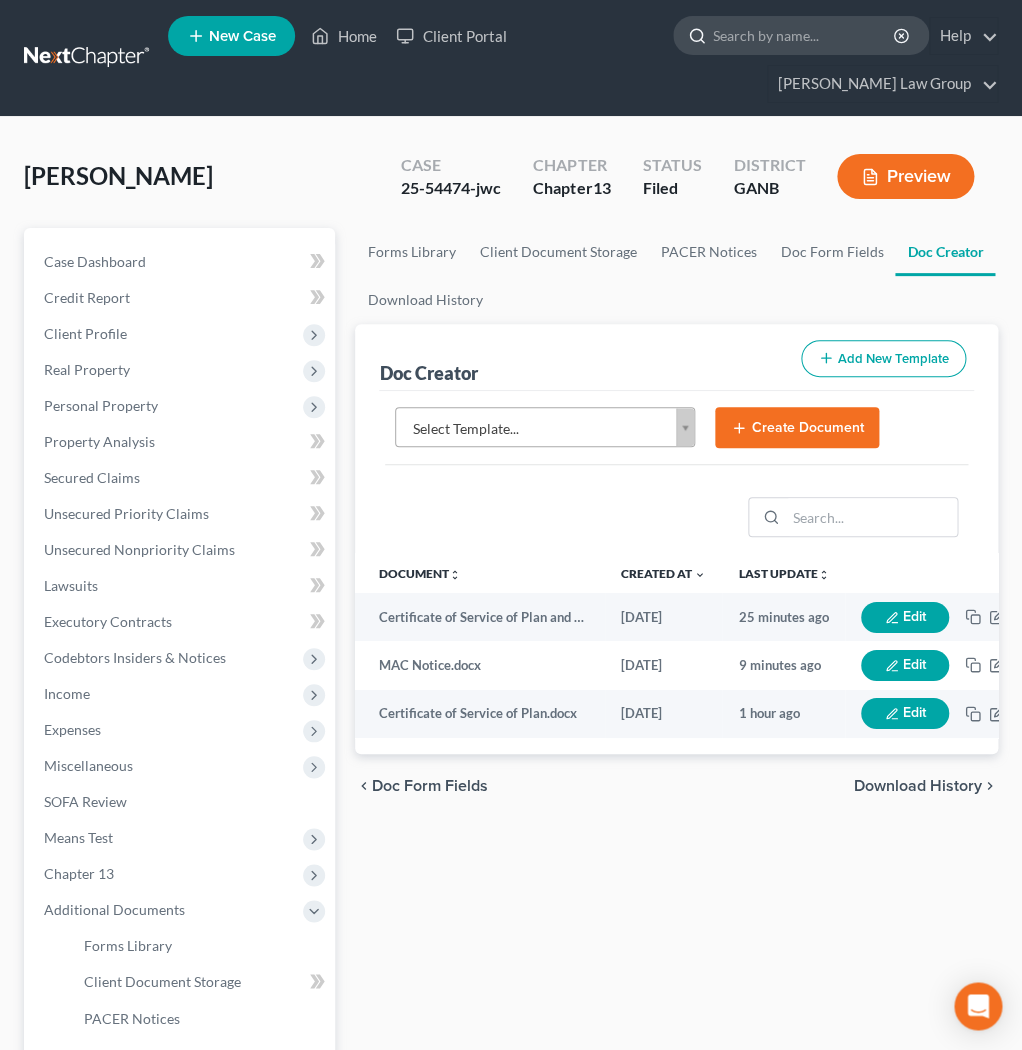 click at bounding box center (804, 35) 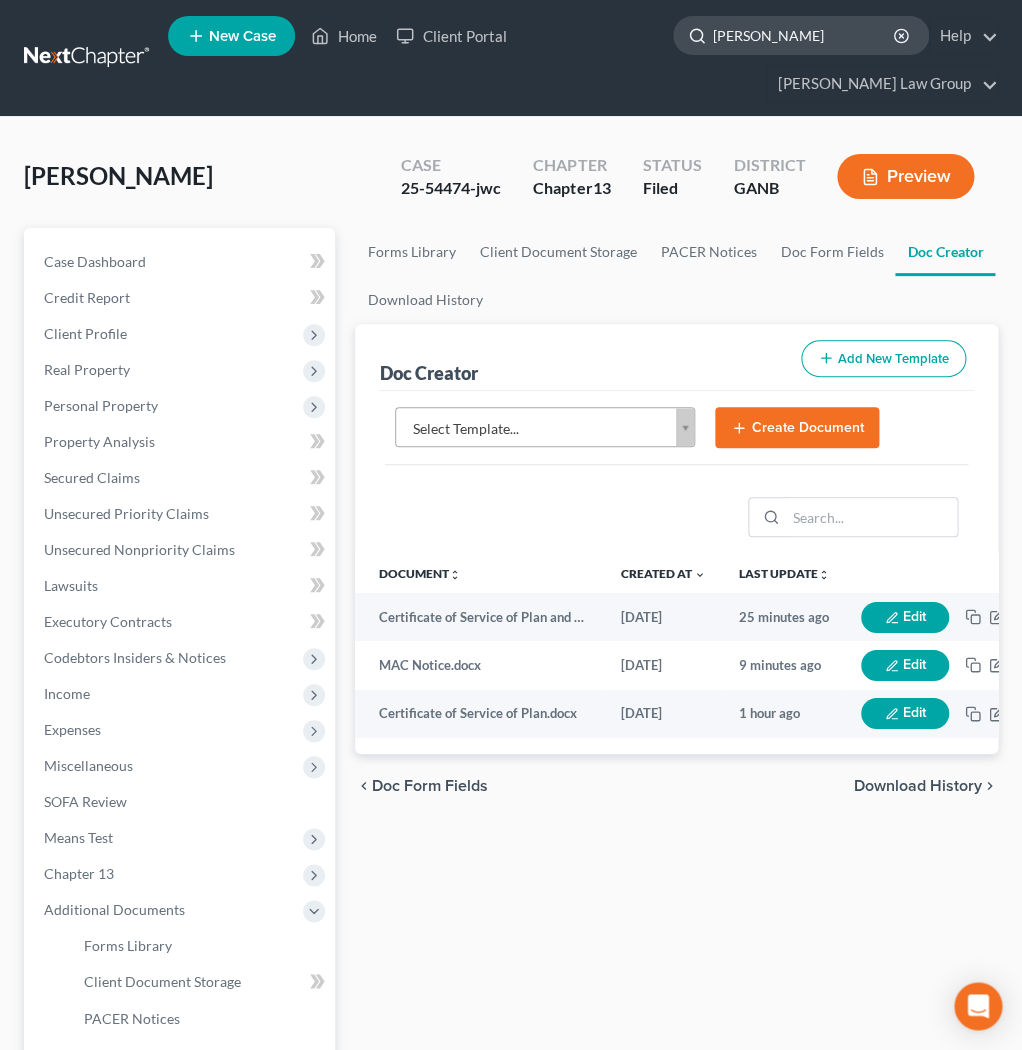 type on "ramona" 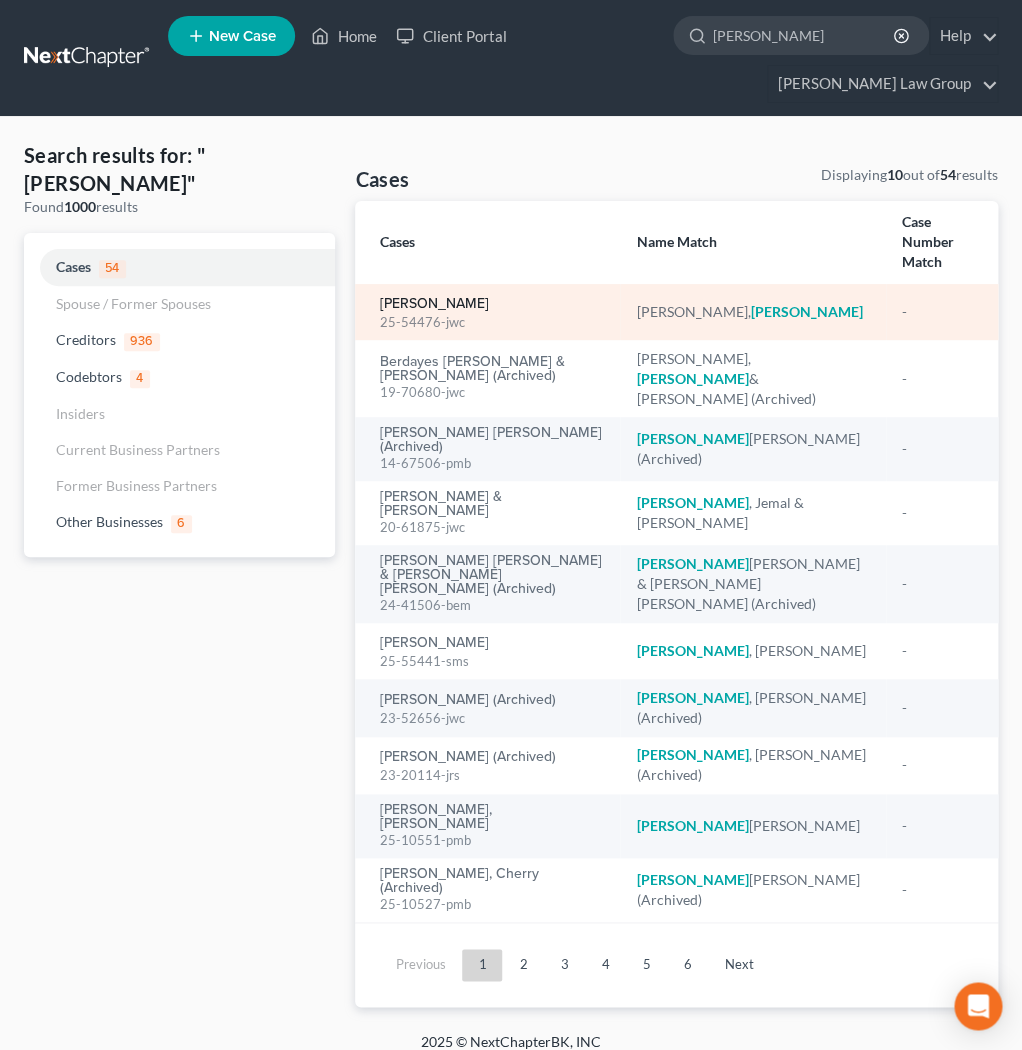 click on "Stevenson, Ramona" at bounding box center (433, 304) 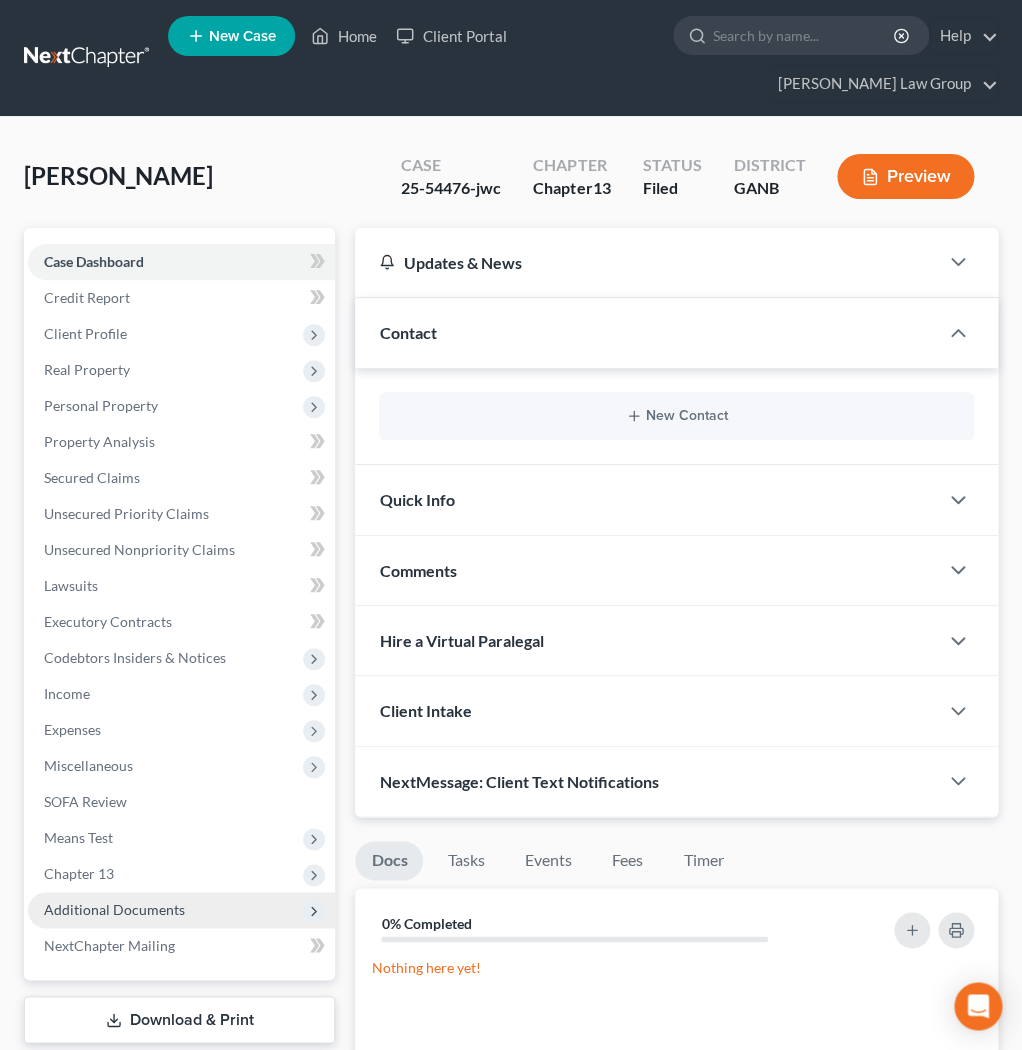 click on "Additional Documents" at bounding box center [114, 909] 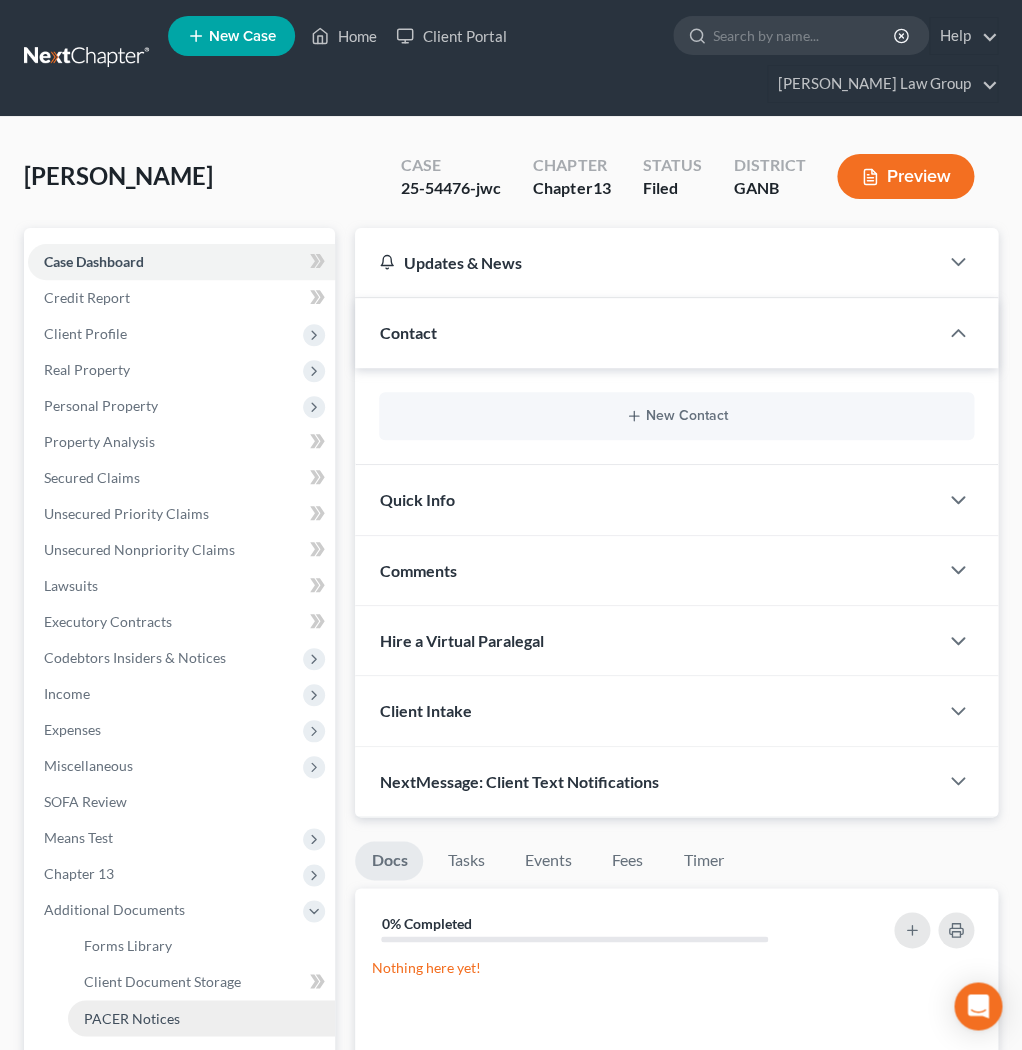 click on "PACER Notices" at bounding box center [132, 1017] 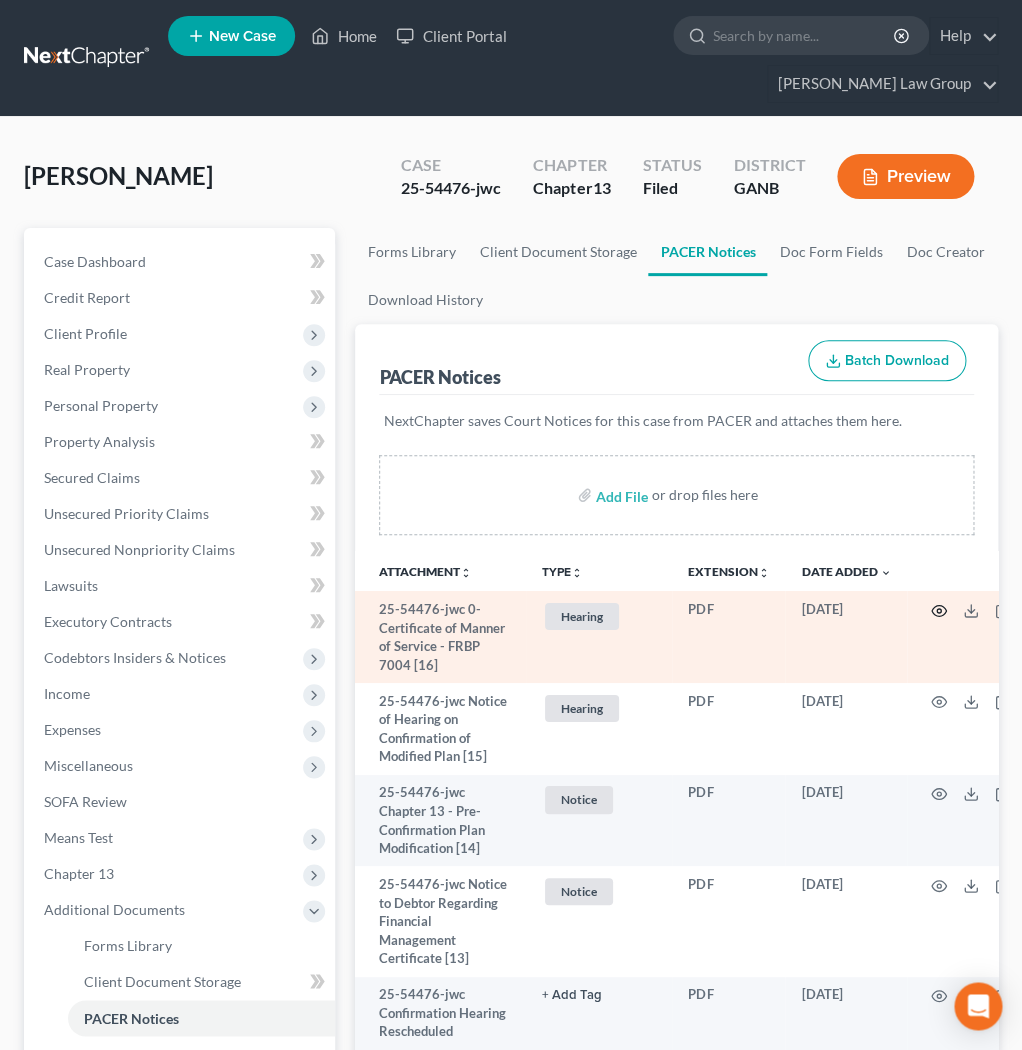 click 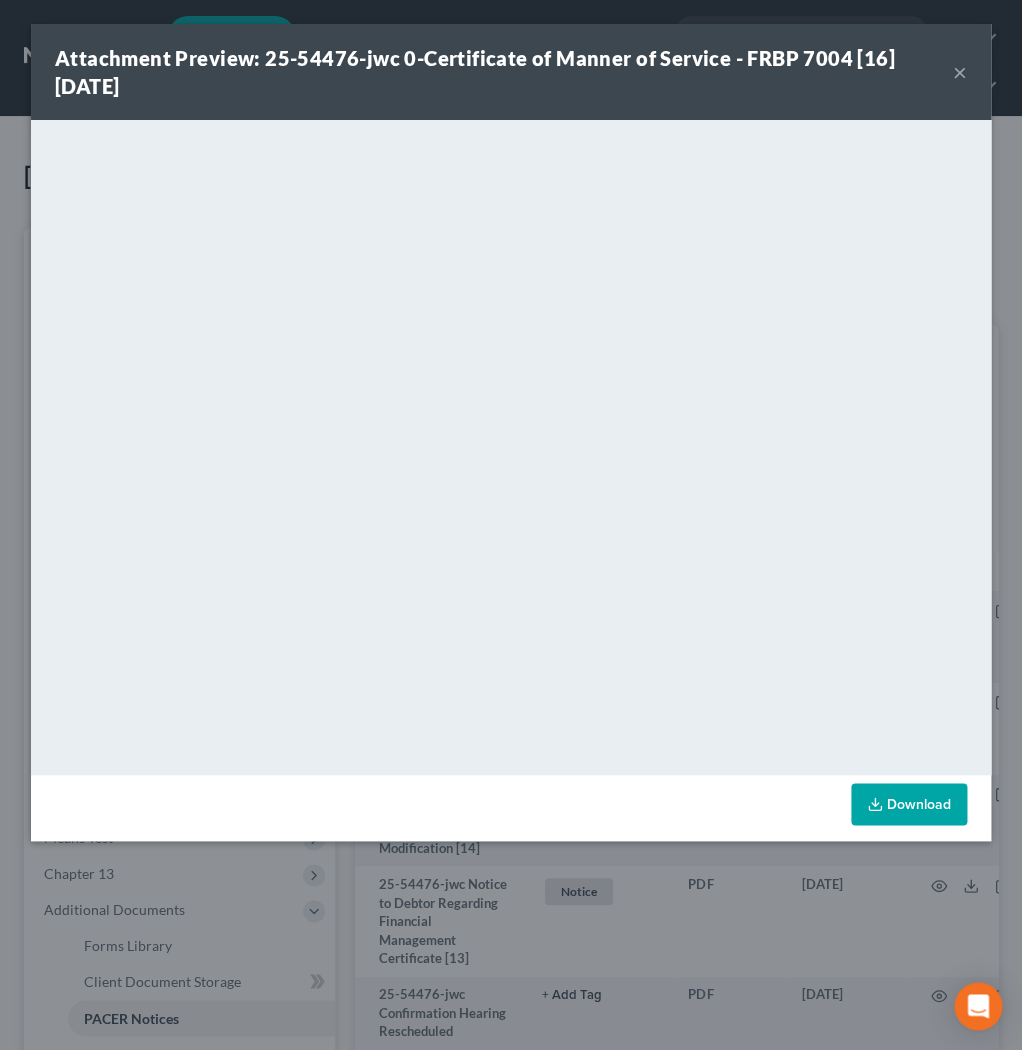 click on "×" at bounding box center (960, 72) 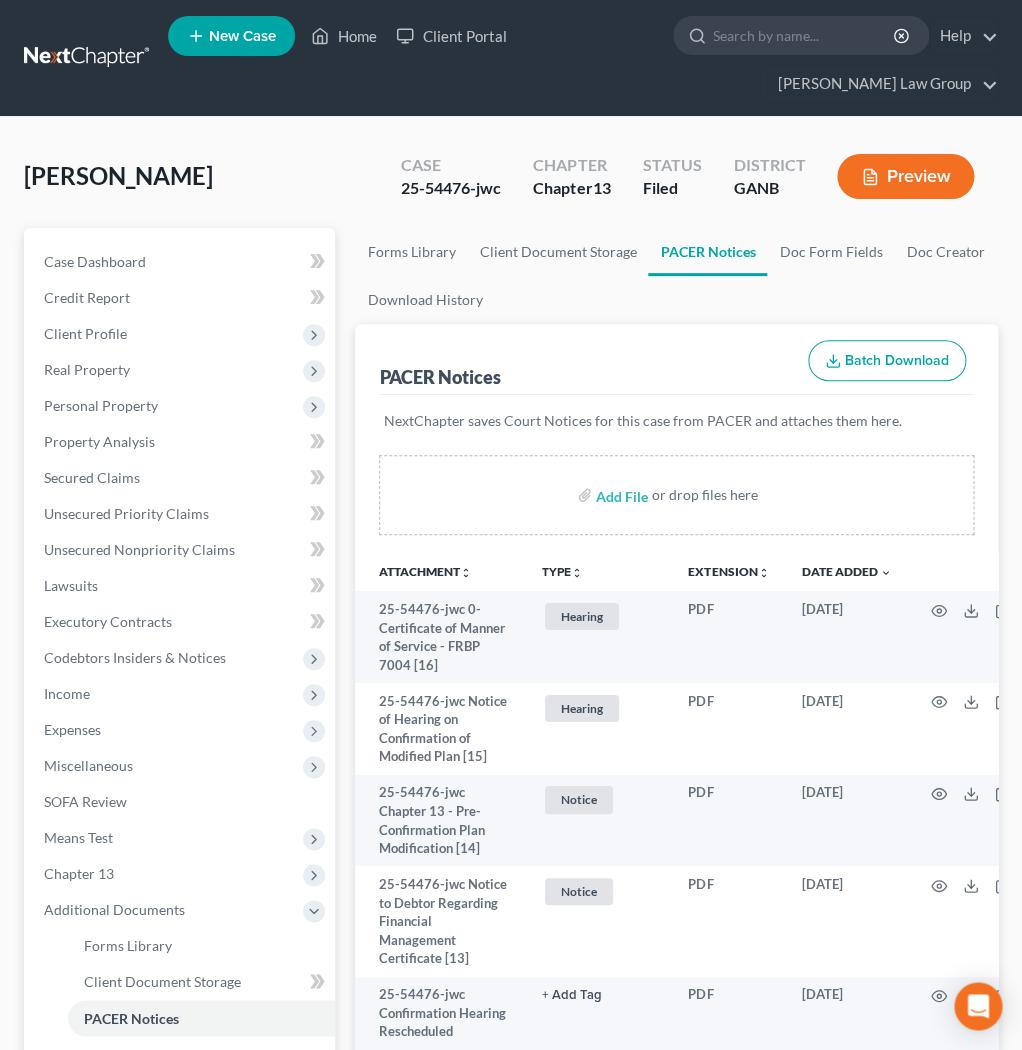 click on "Client Profile" at bounding box center (85, 333) 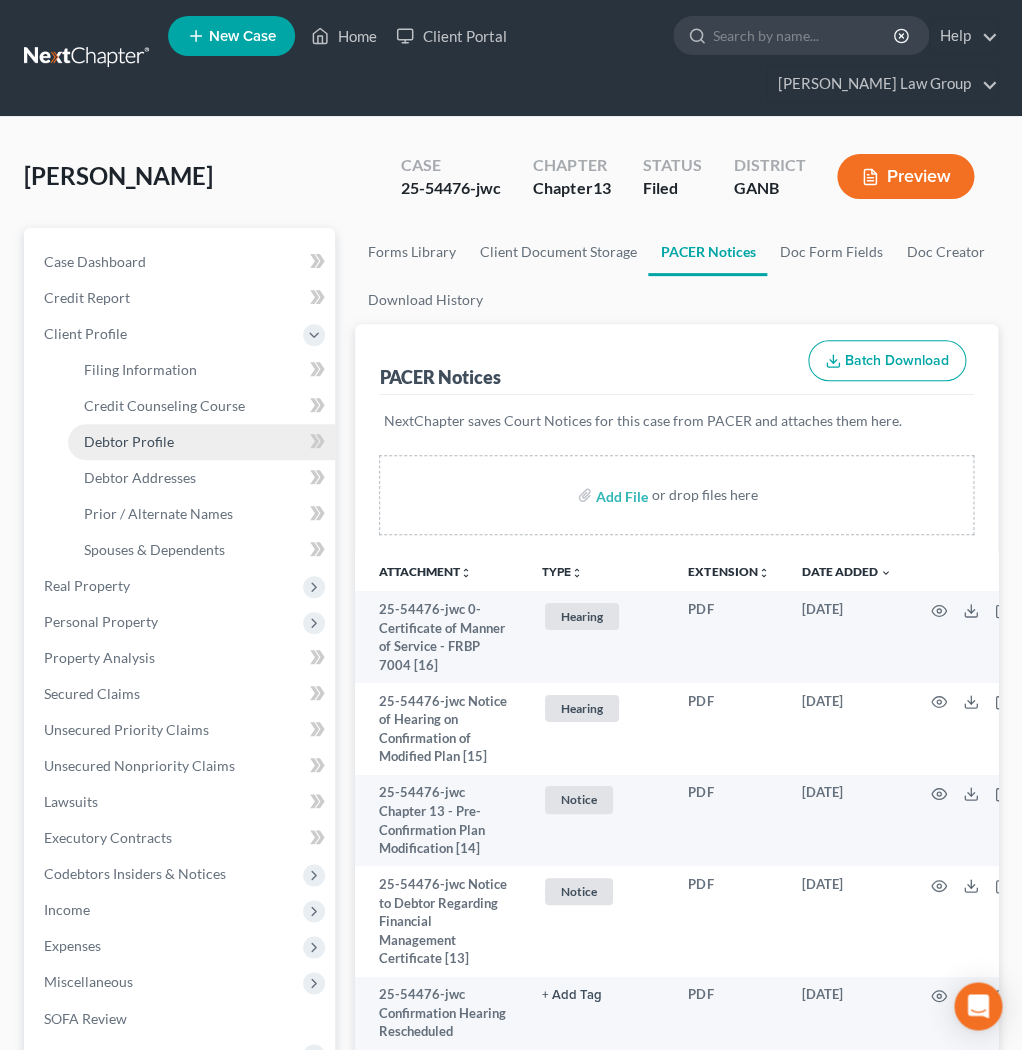 click on "Debtor Profile" at bounding box center (129, 441) 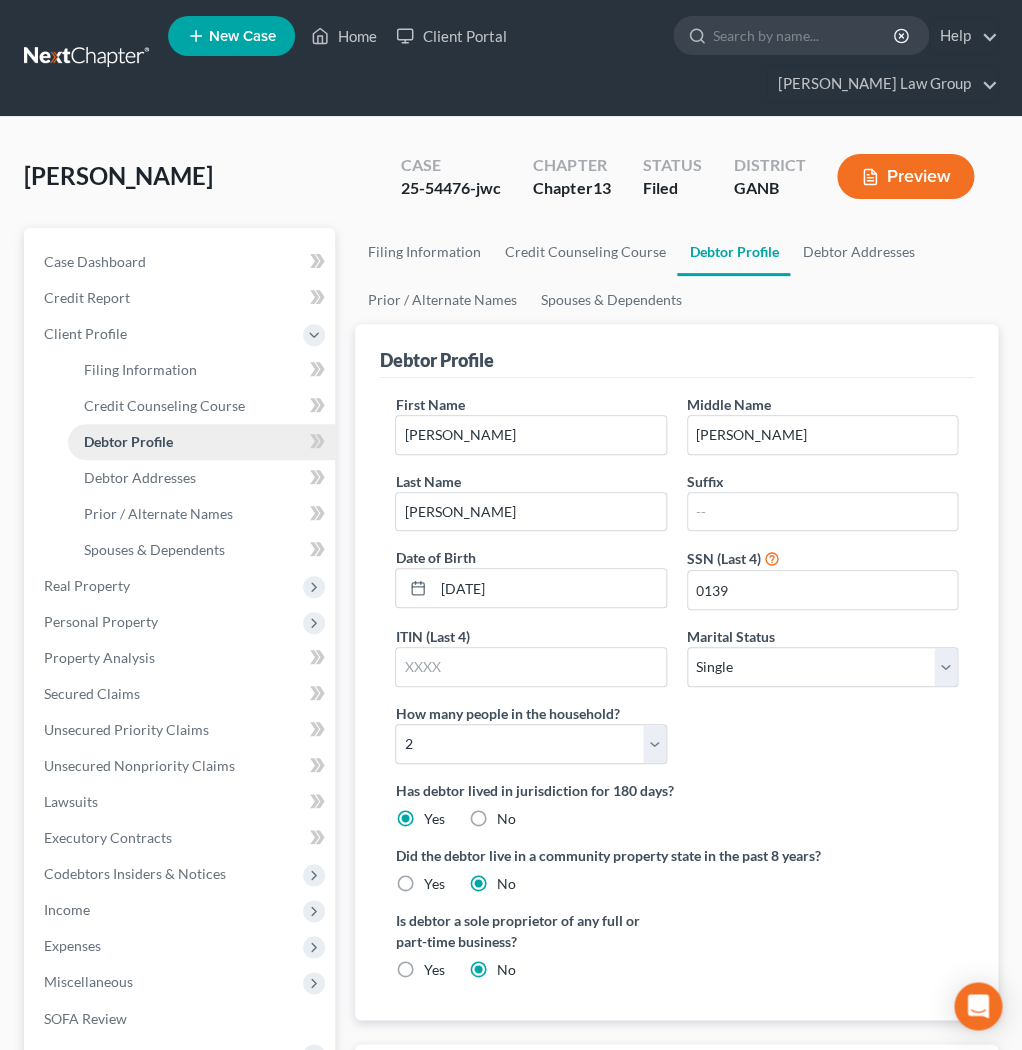 radio on "true" 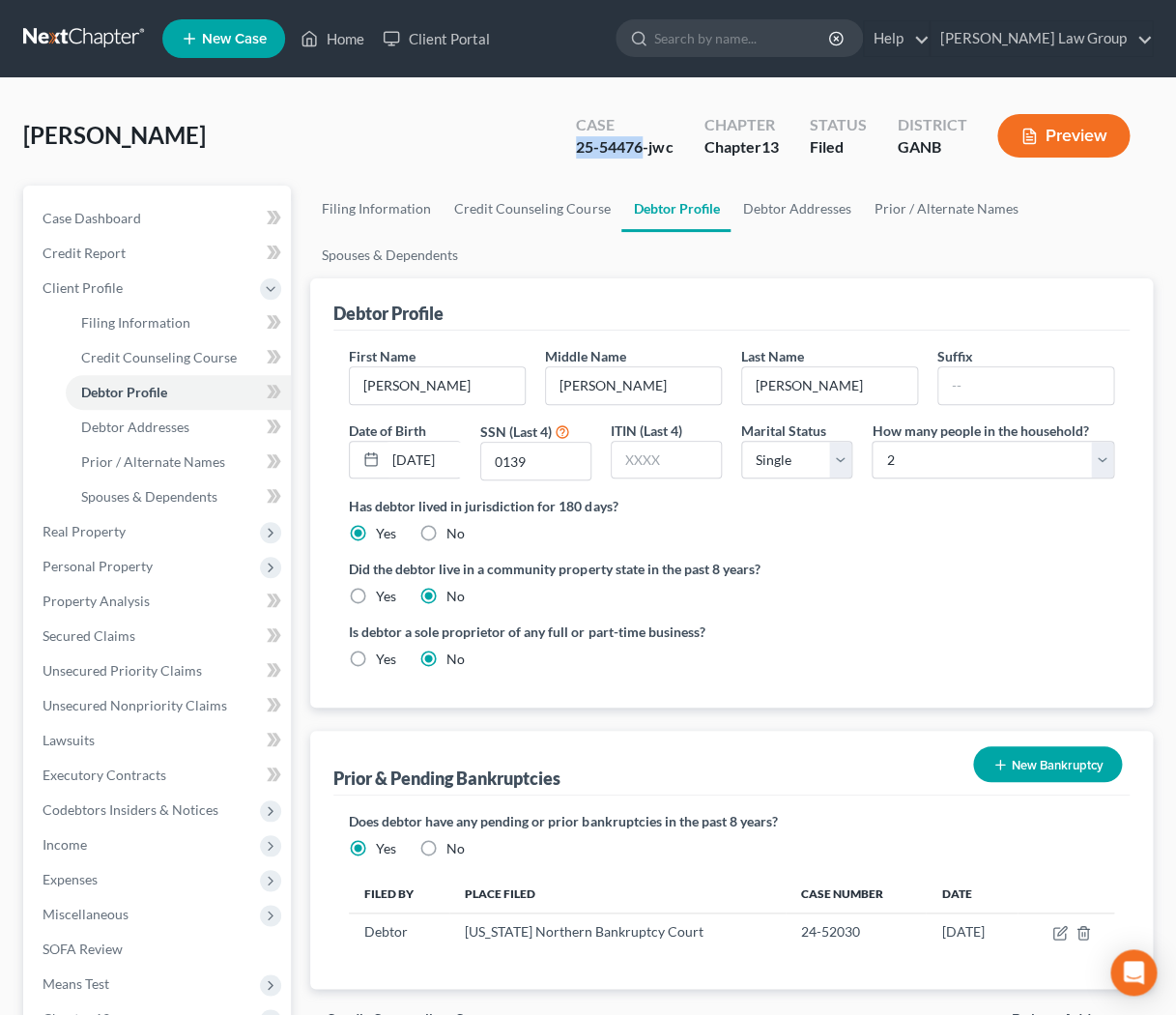 drag, startPoint x: 645, startPoint y: 146, endPoint x: 547, endPoint y: 148, distance: 98.0204 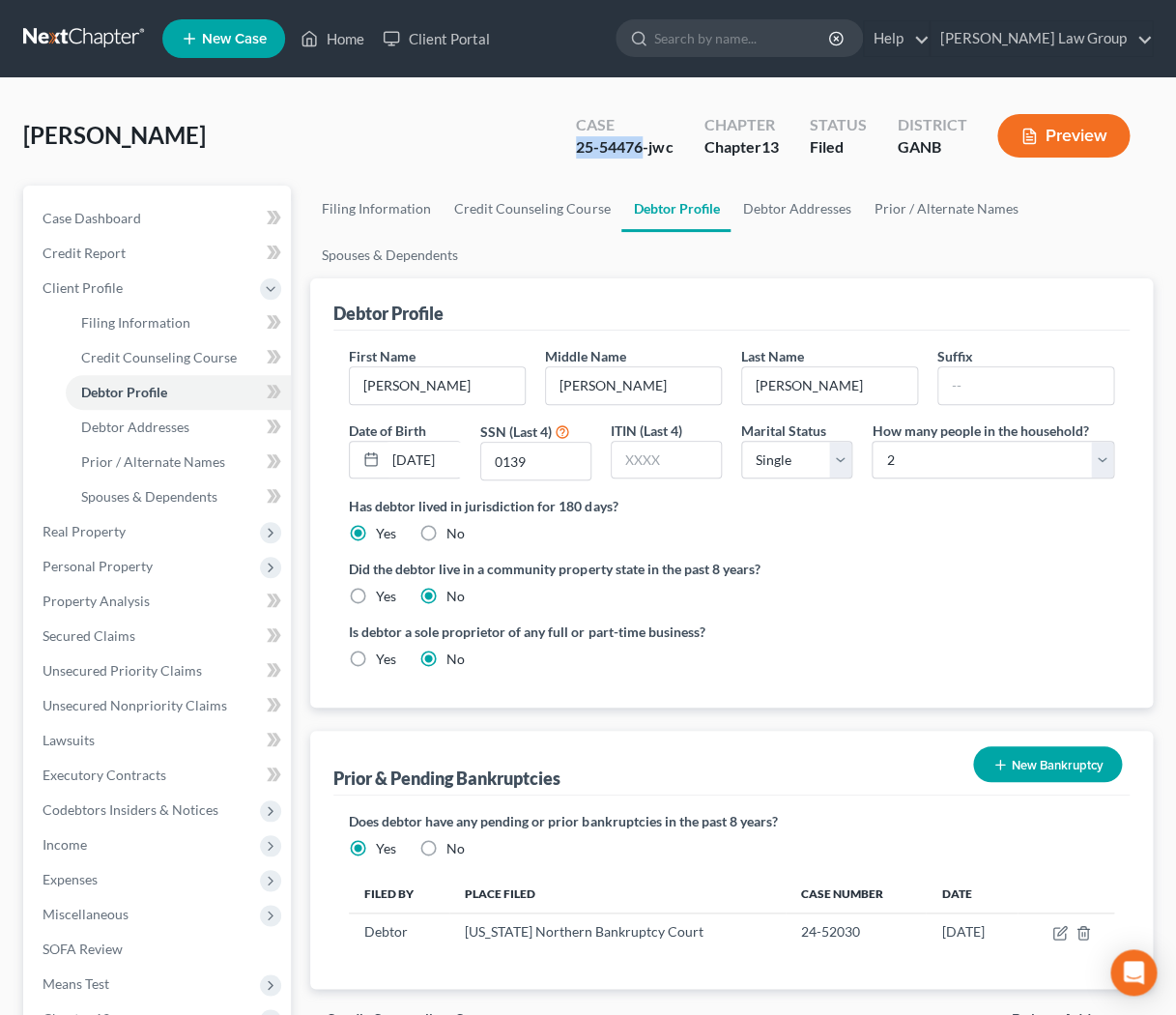 copy on "25-54476" 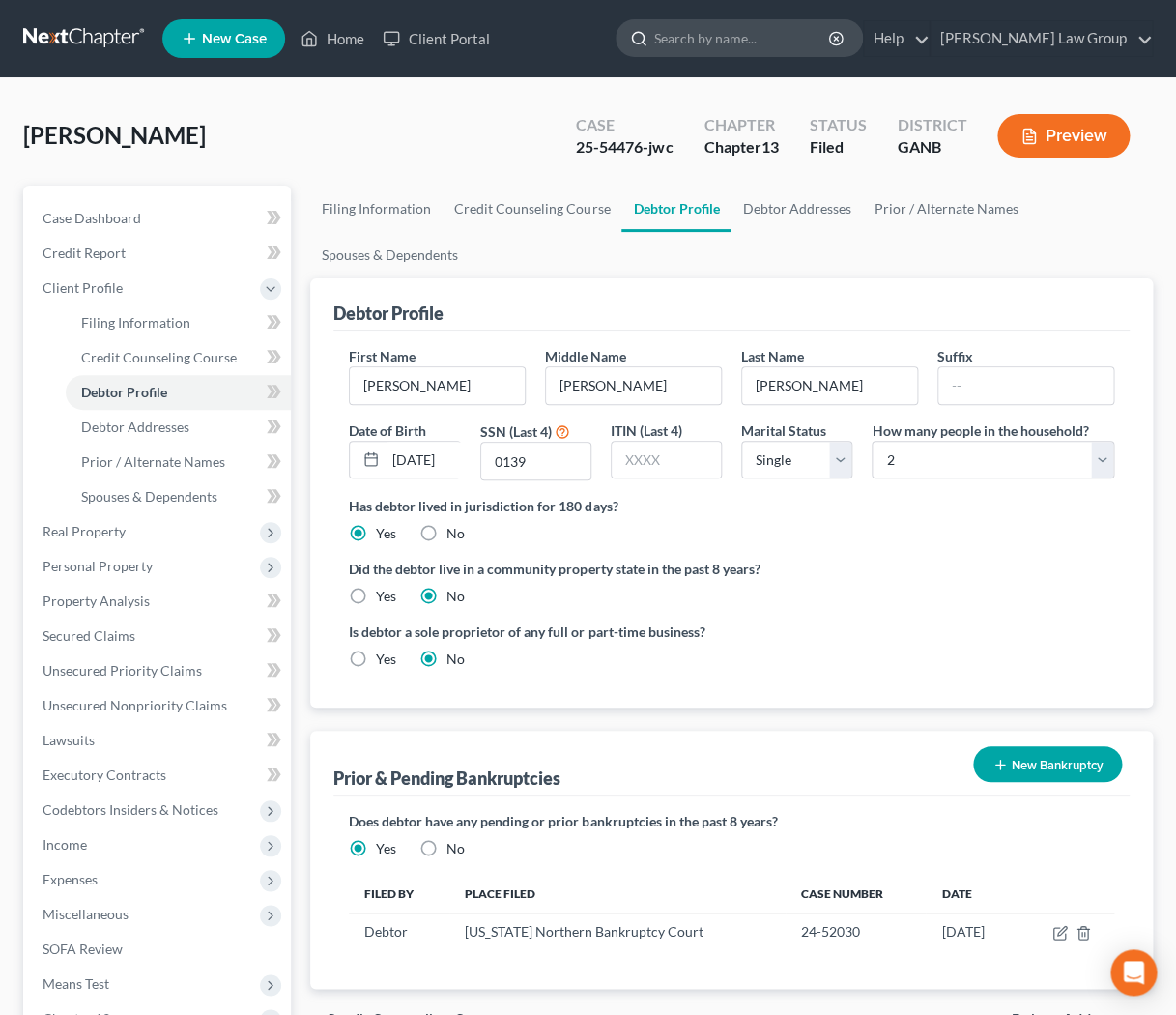 click 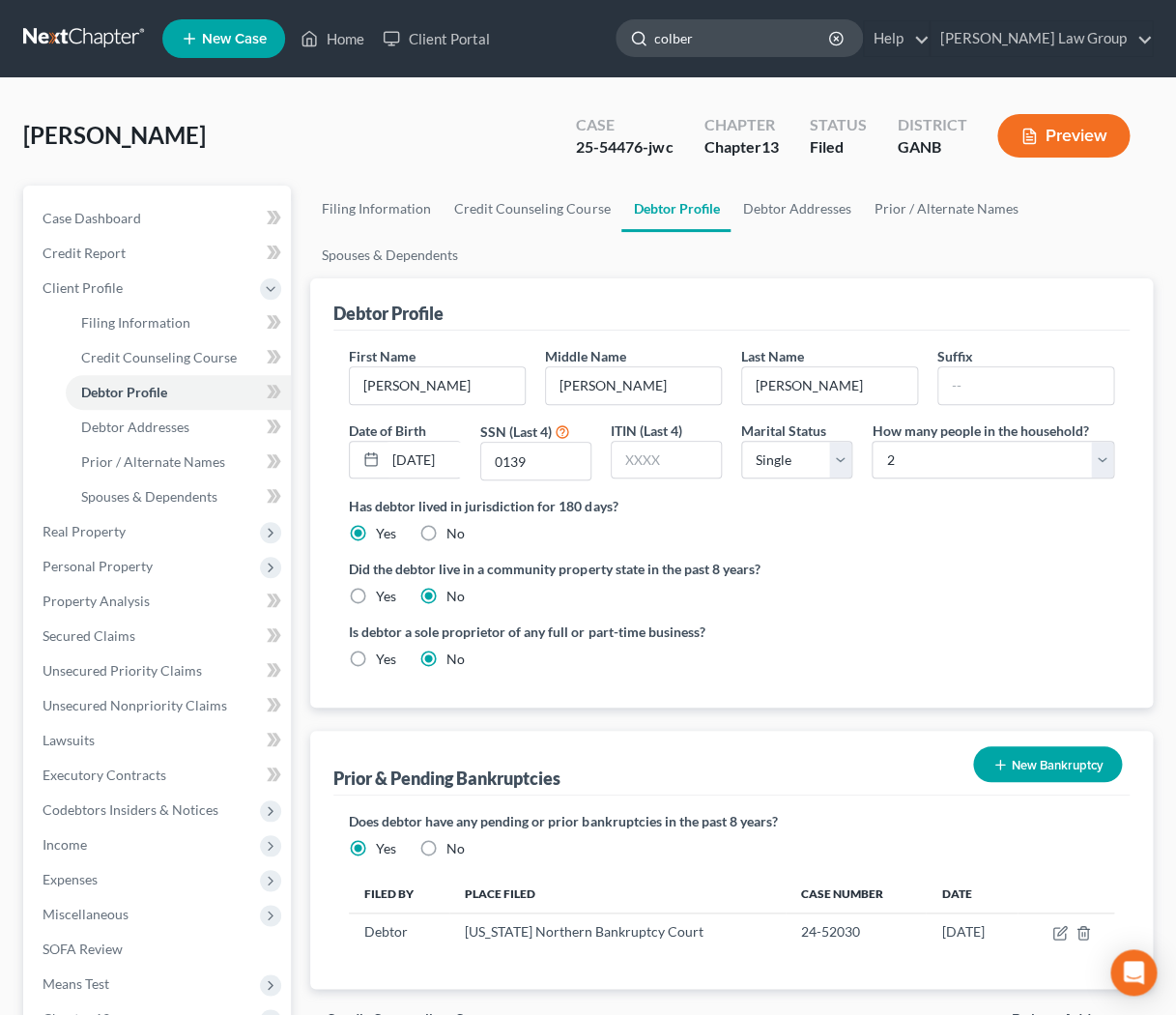 type on "colbert" 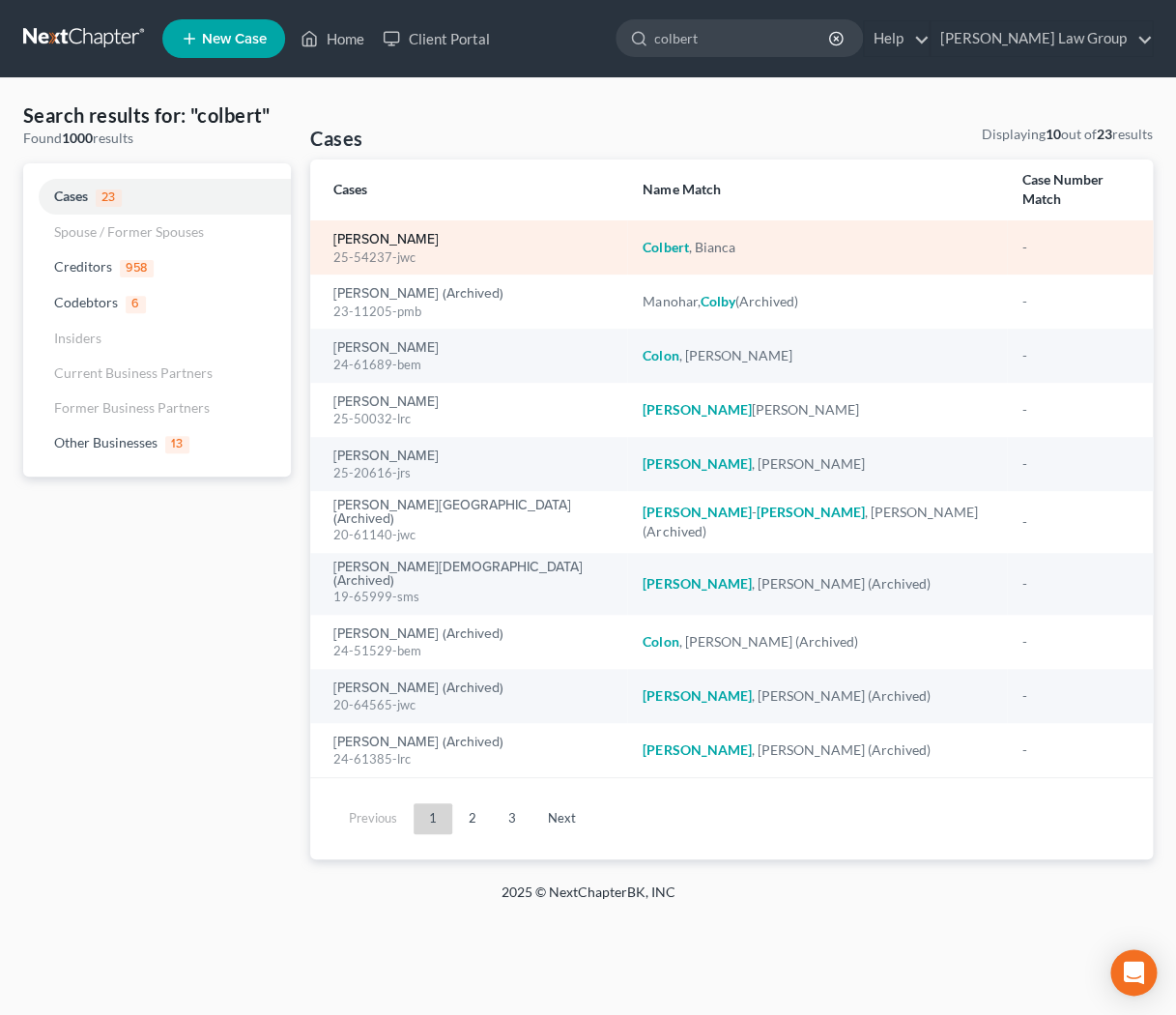 click on "Colbert, Bianca" 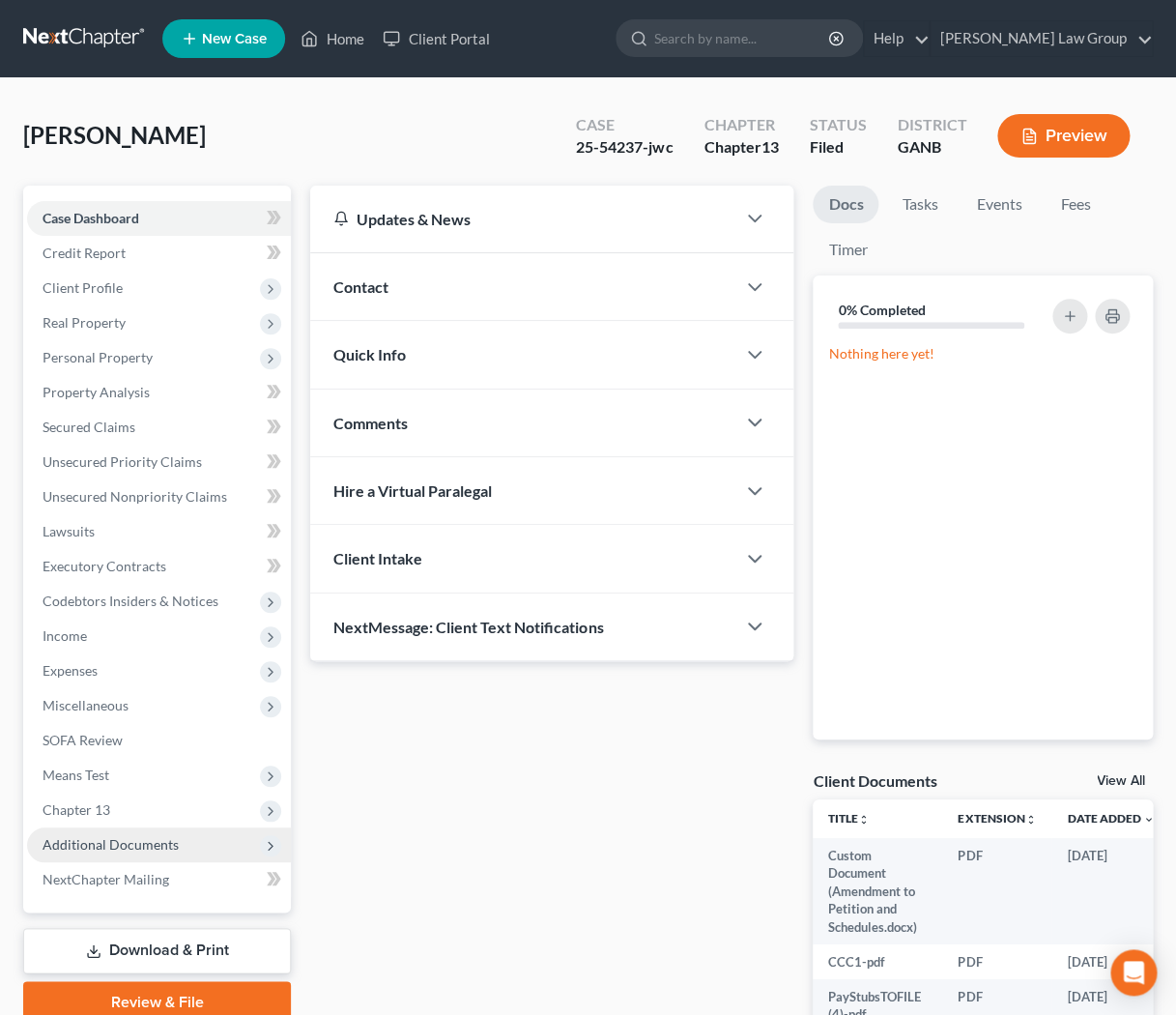 click on "Additional Documents" 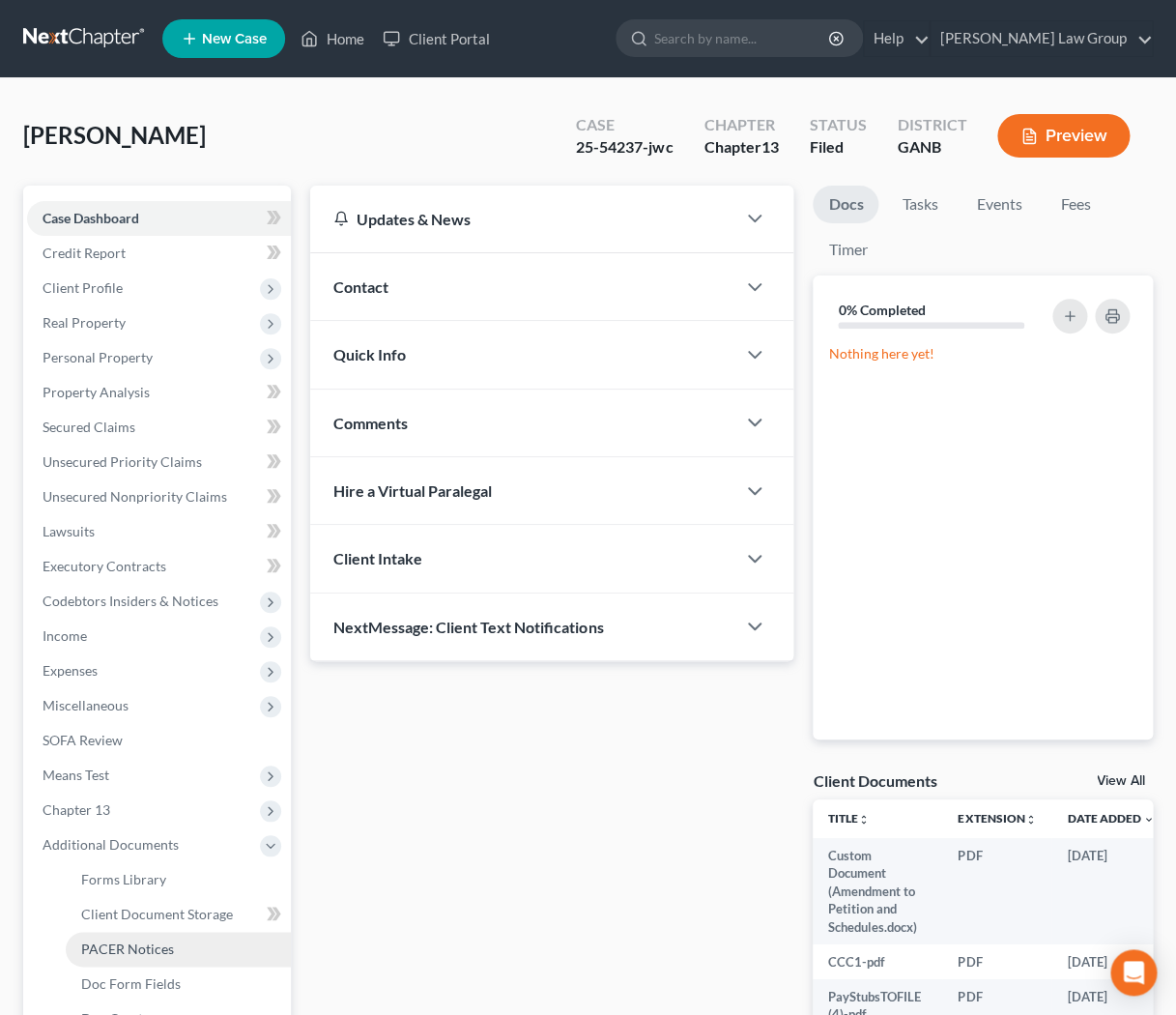 click on "PACER Notices" 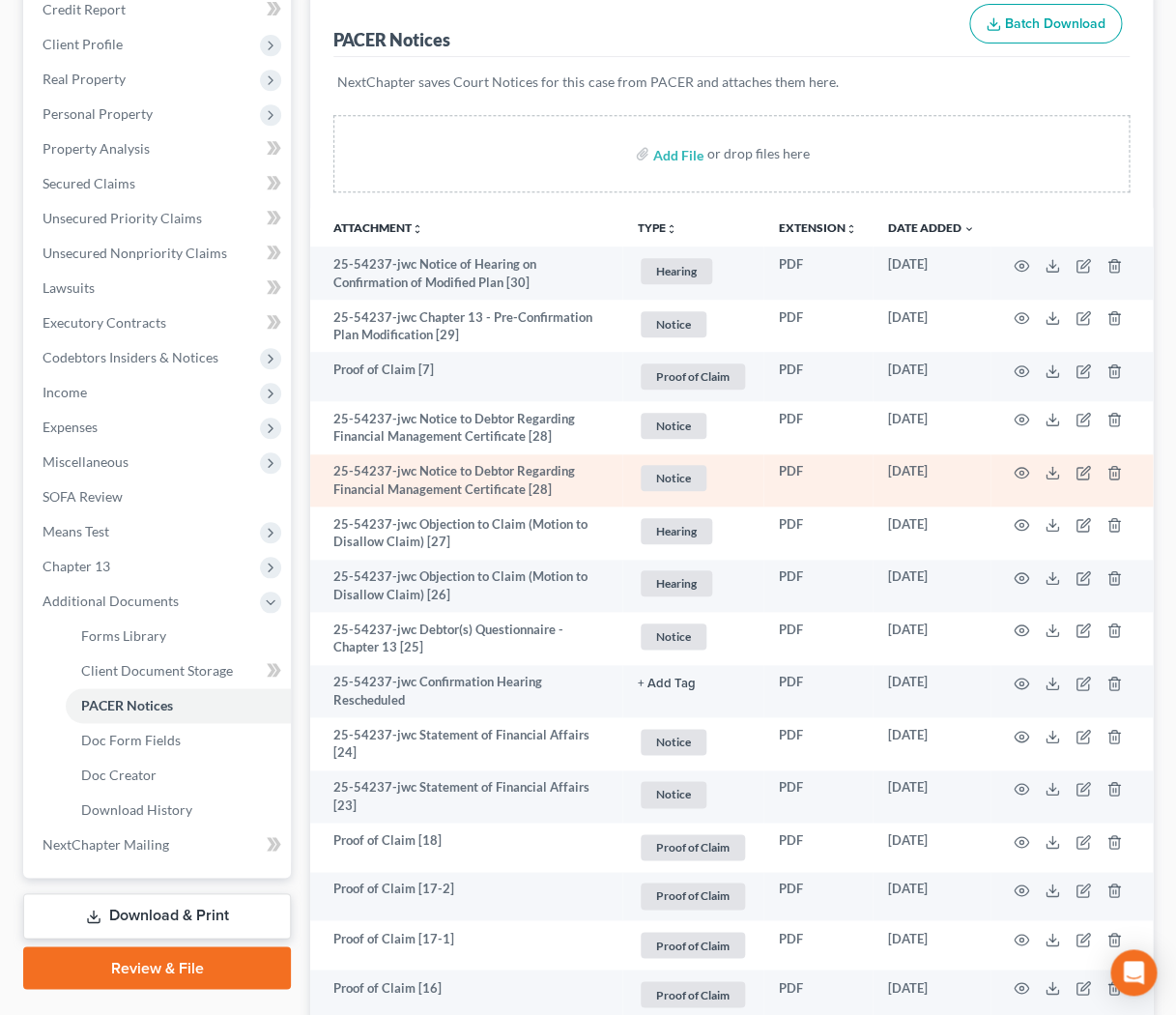 scroll, scrollTop: 0, scrollLeft: 0, axis: both 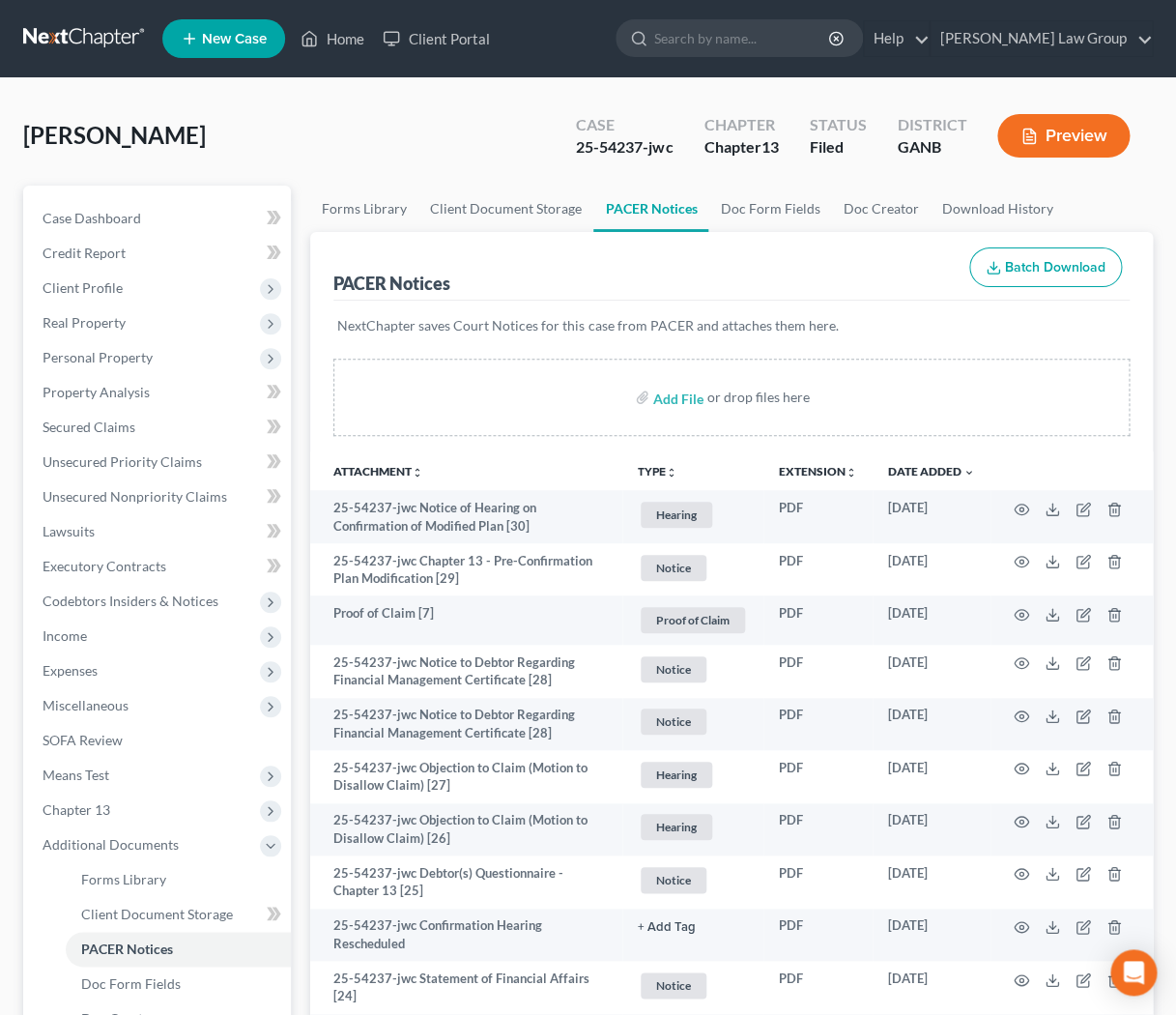 click on "TYPE unfold_more" 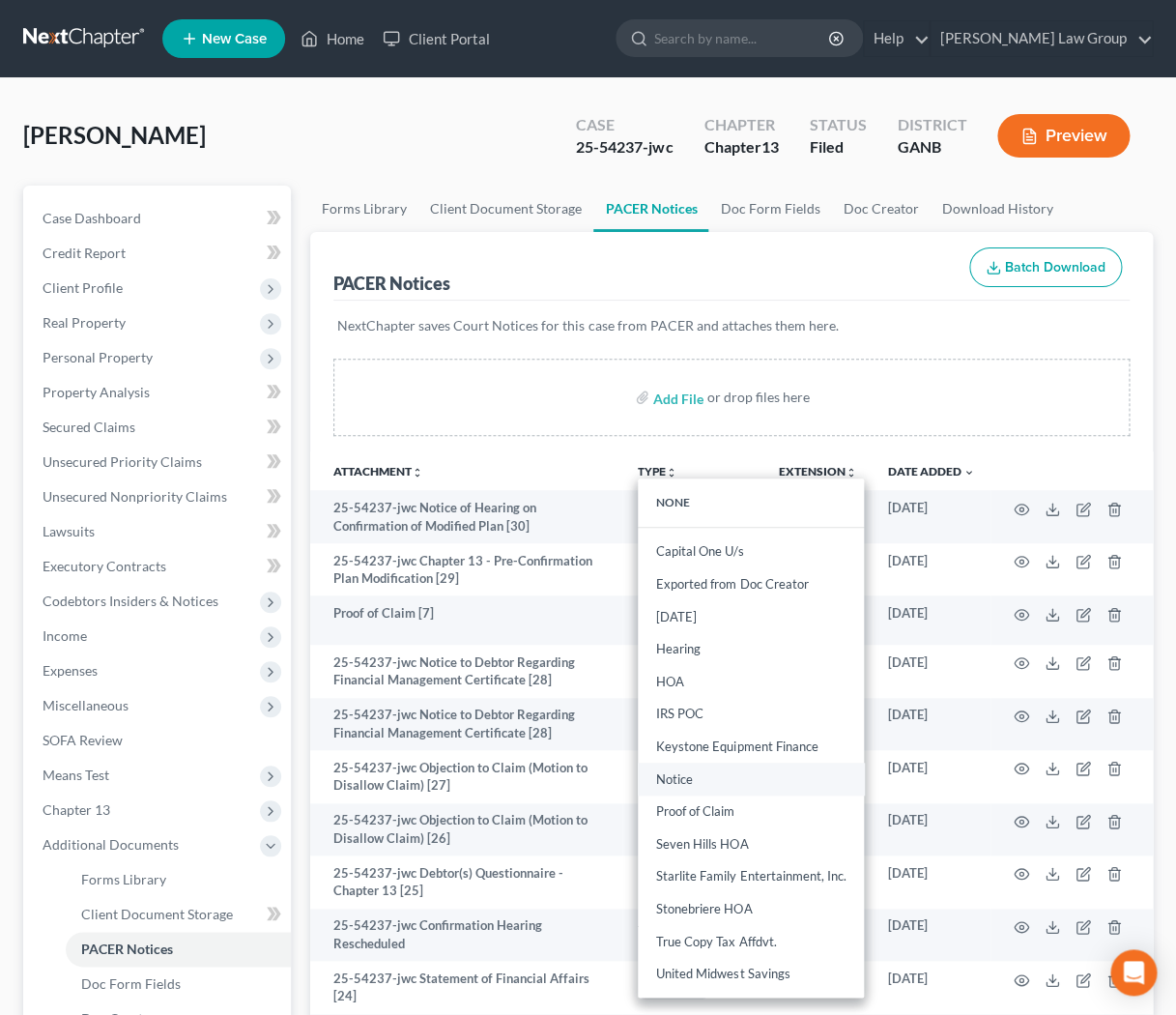 click on "Notice" 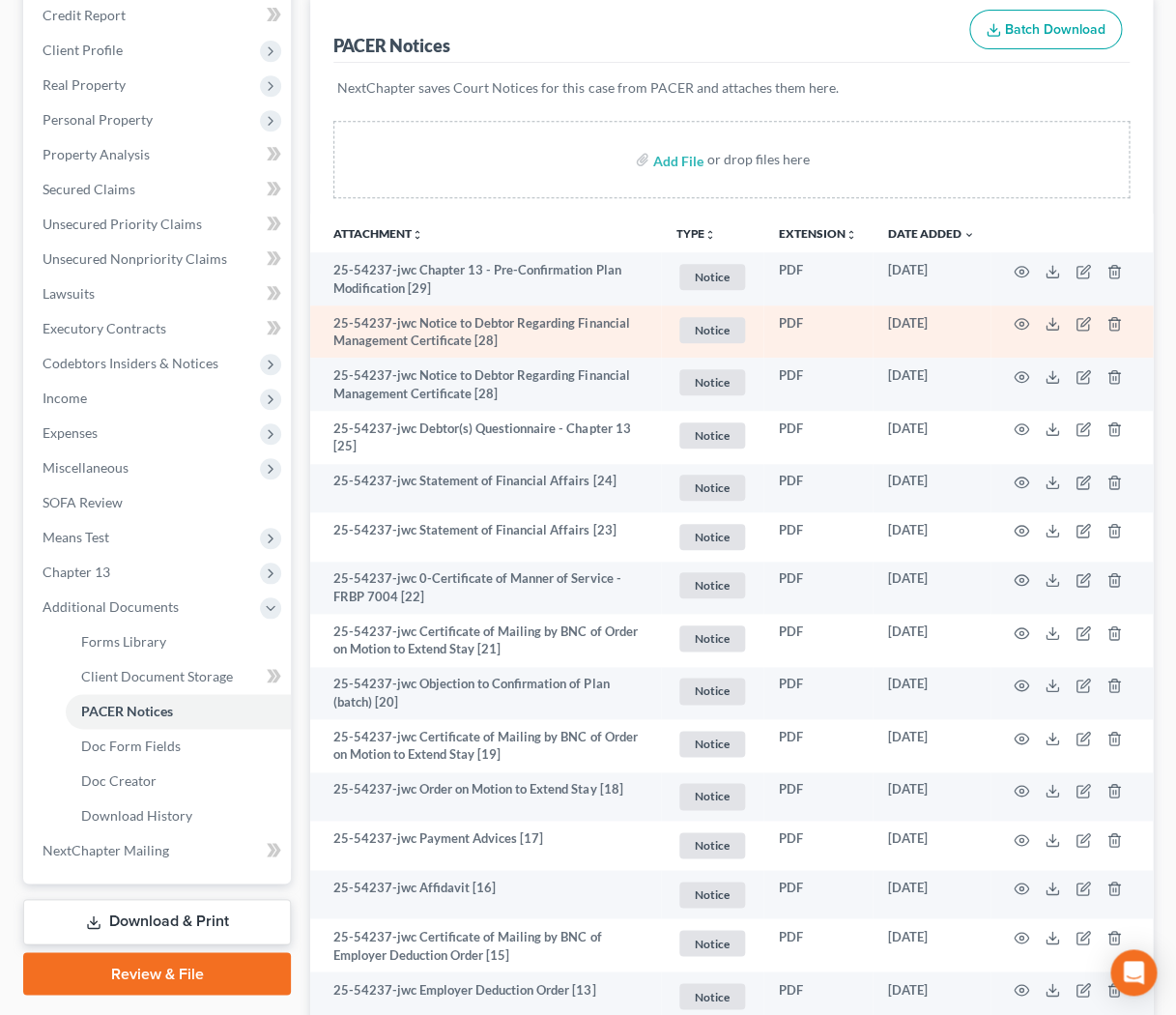 scroll, scrollTop: 242, scrollLeft: 0, axis: vertical 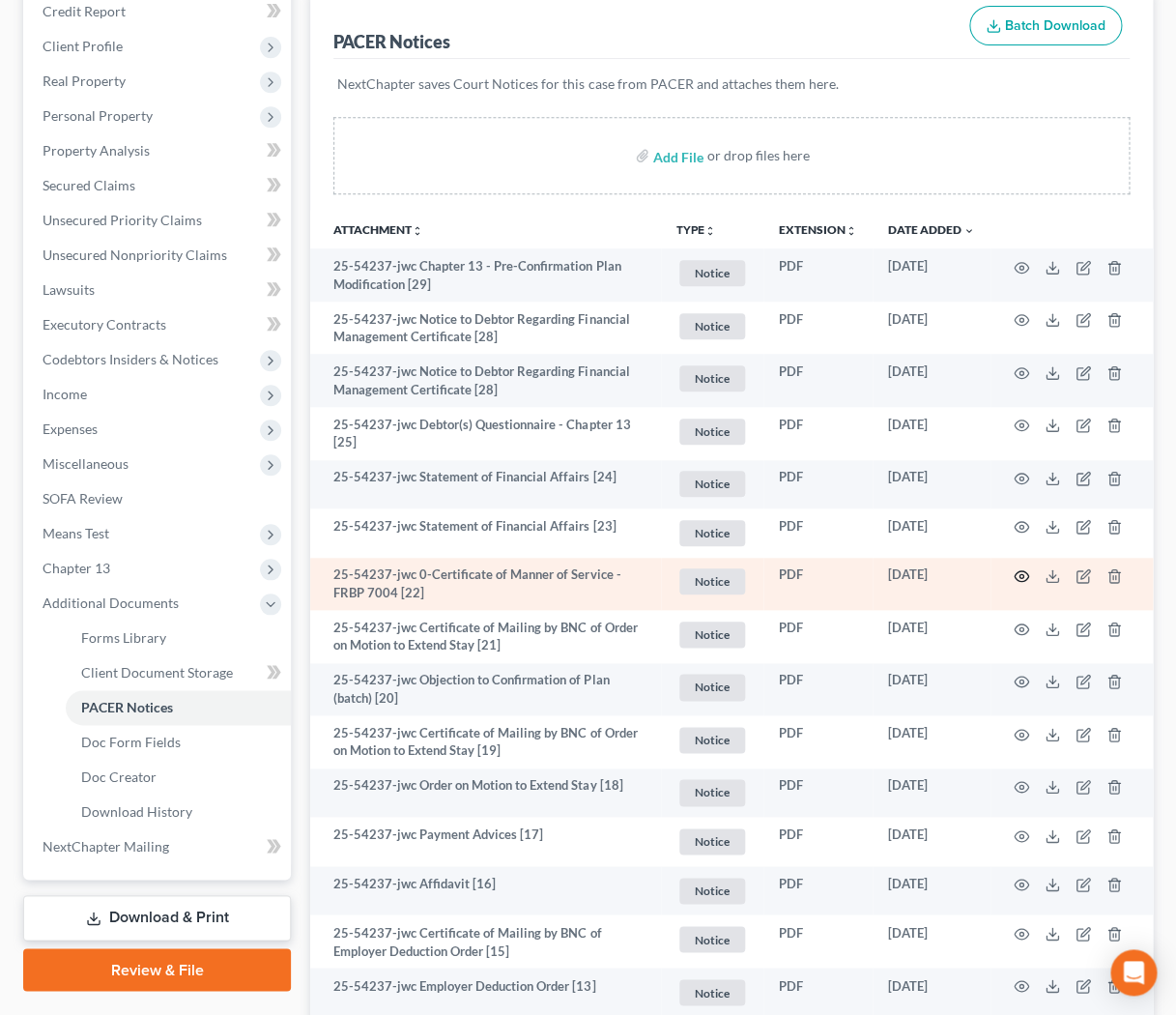 click 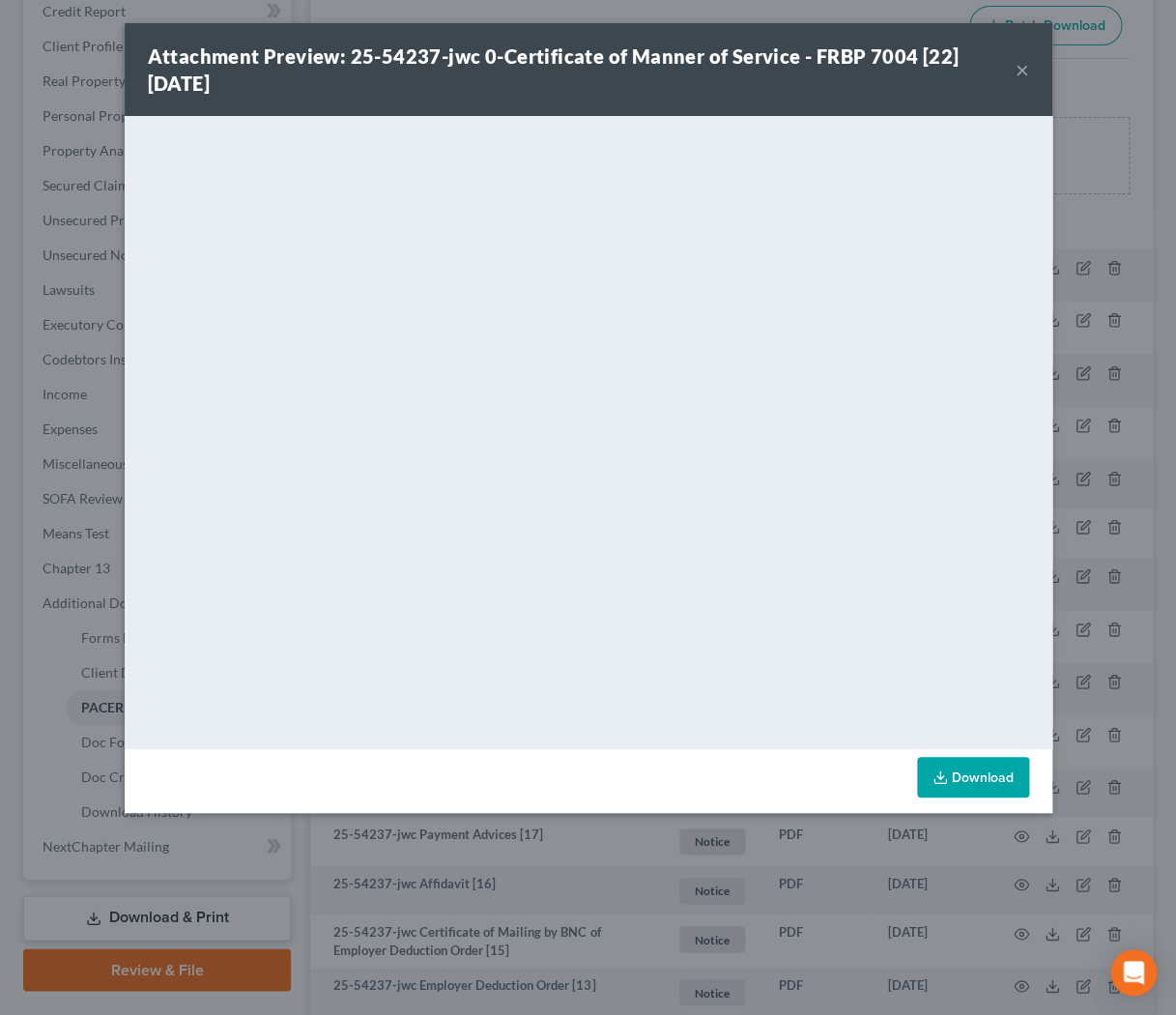 click on "×" 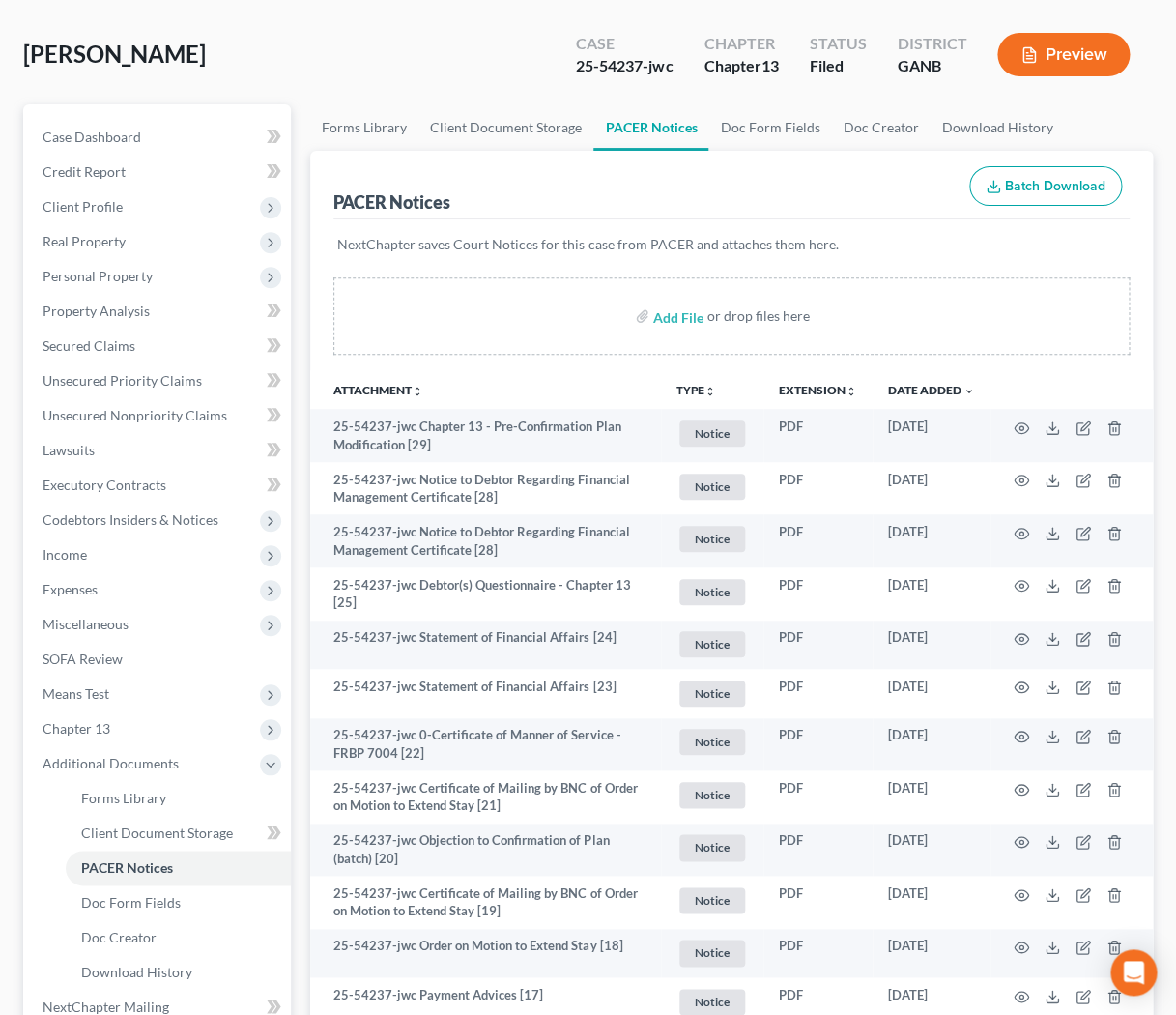 scroll, scrollTop: 0, scrollLeft: 0, axis: both 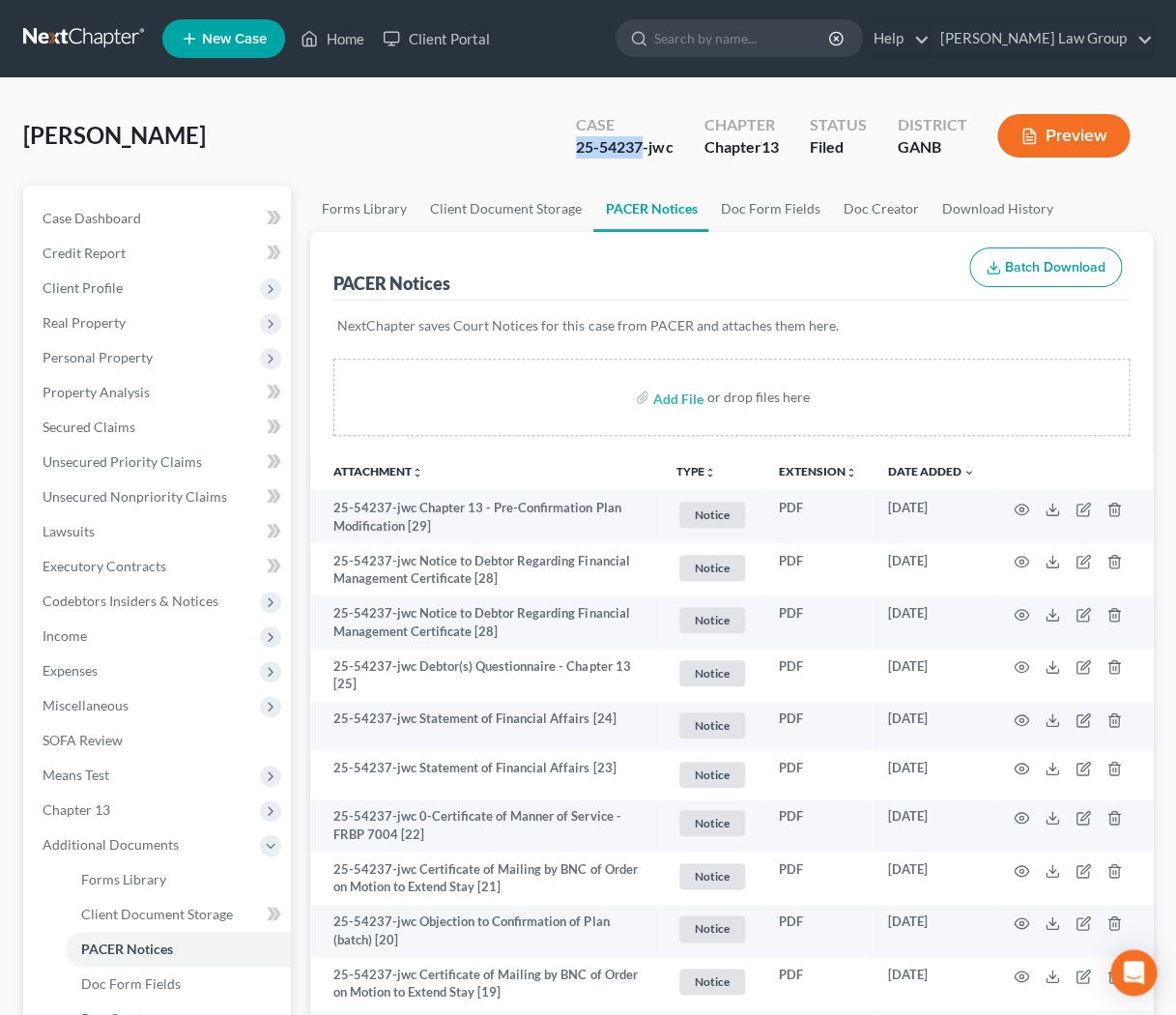 drag, startPoint x: 644, startPoint y: 145, endPoint x: 573, endPoint y: 147, distance: 71.02816 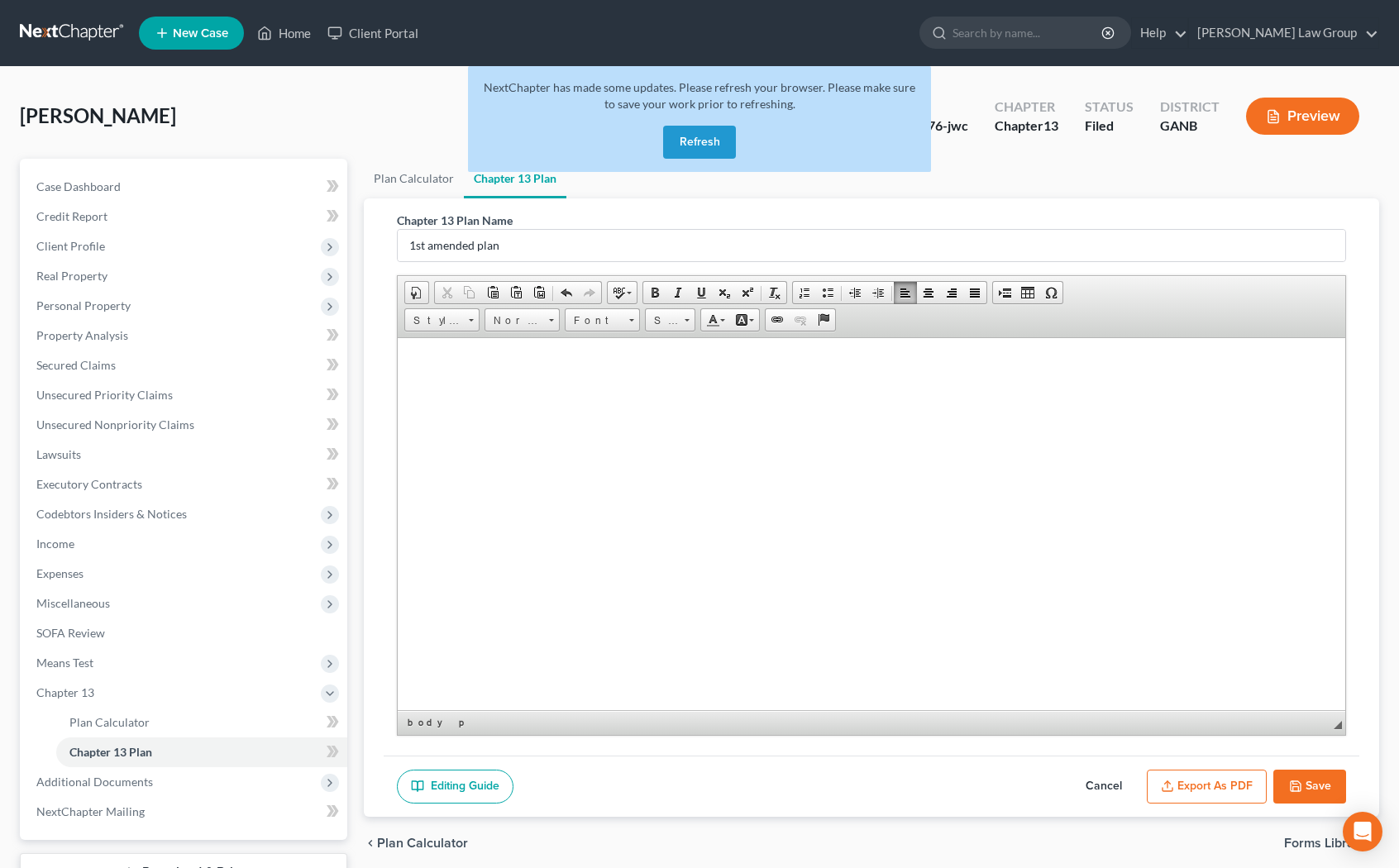 scroll, scrollTop: 0, scrollLeft: 0, axis: both 